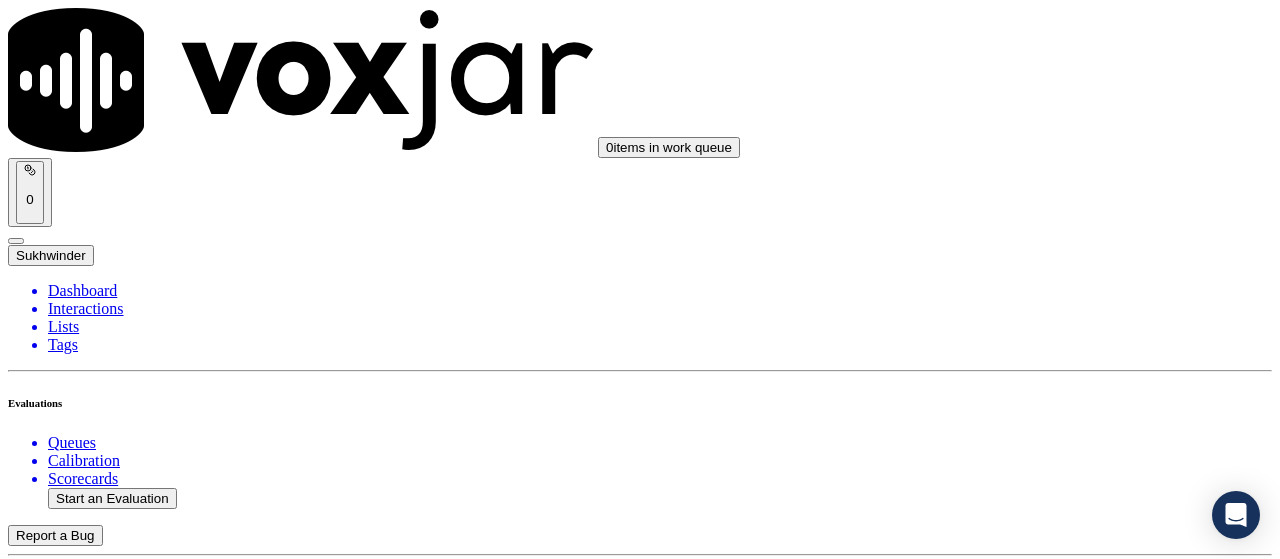 scroll, scrollTop: 0, scrollLeft: 0, axis: both 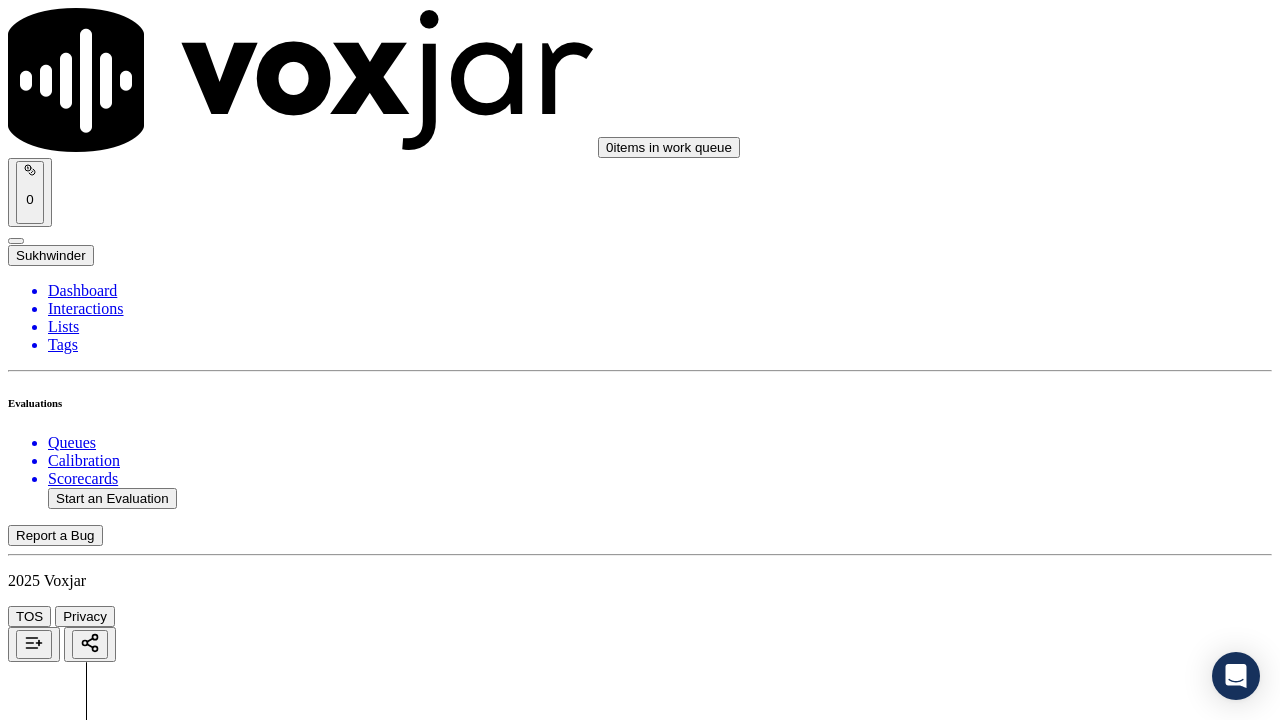 click on "Upload interaction to start evaluation" at bounding box center [124, 2674] 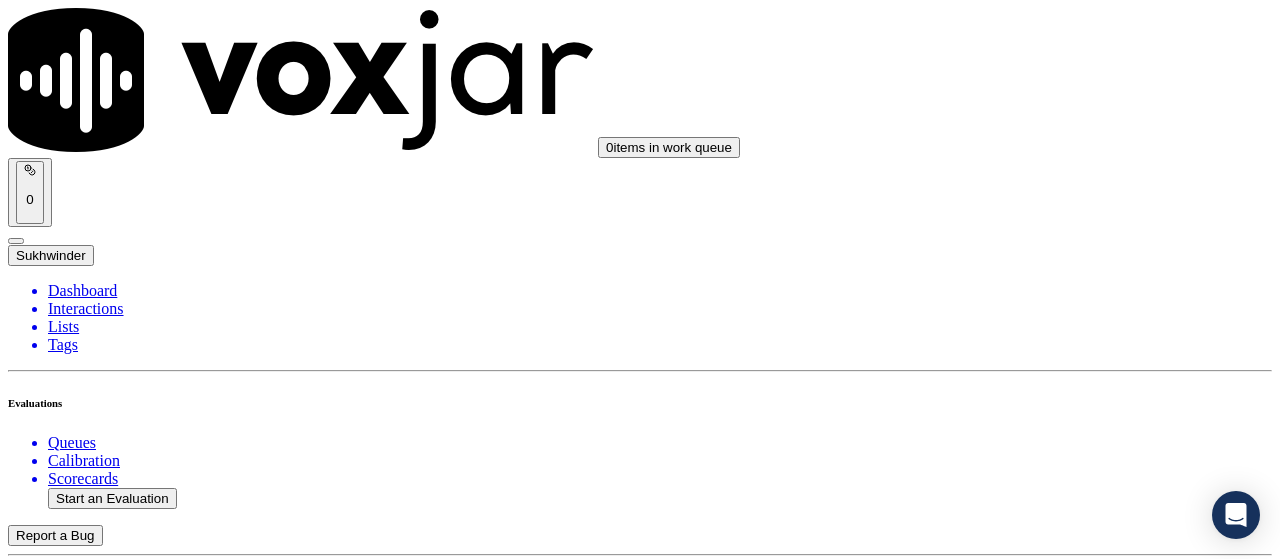 scroll, scrollTop: 200, scrollLeft: 0, axis: vertical 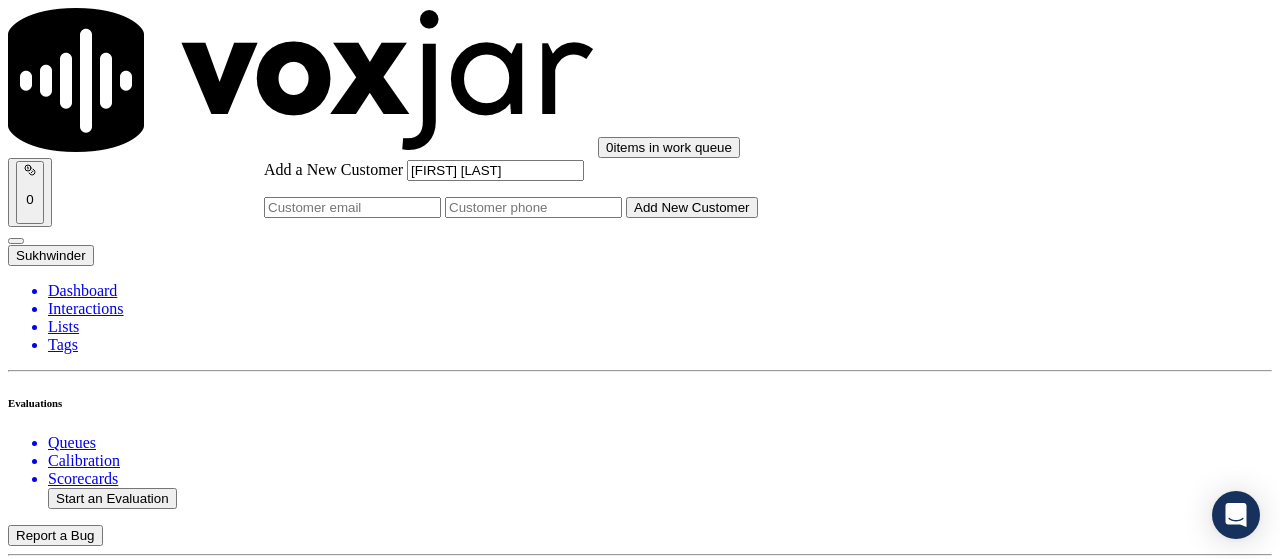 type on "[FIRST] [LAST]" 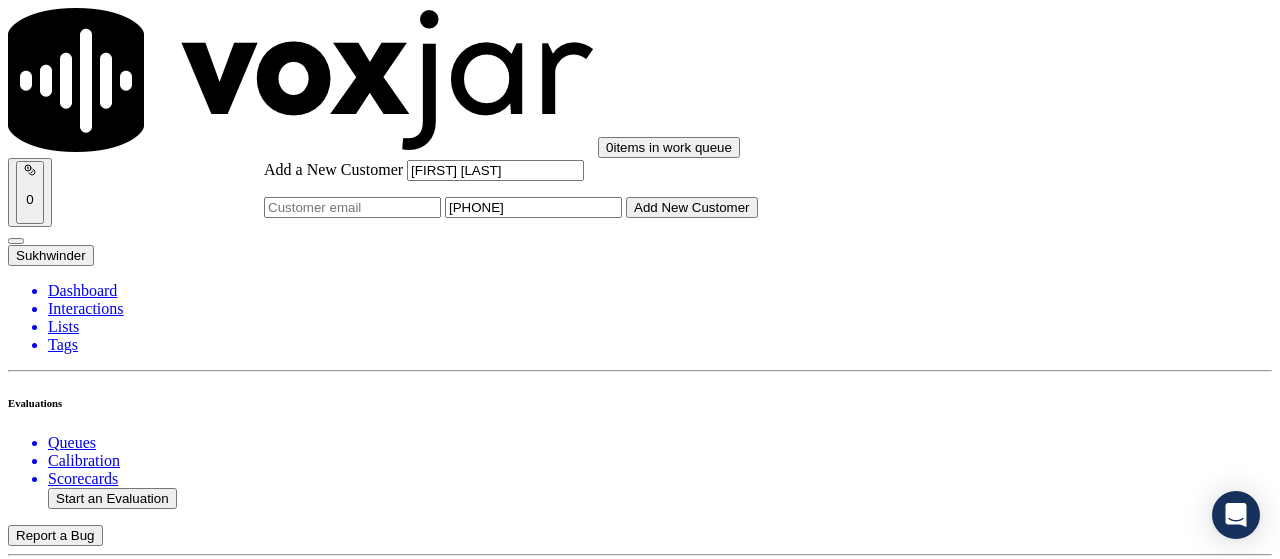type on "[PHONE]" 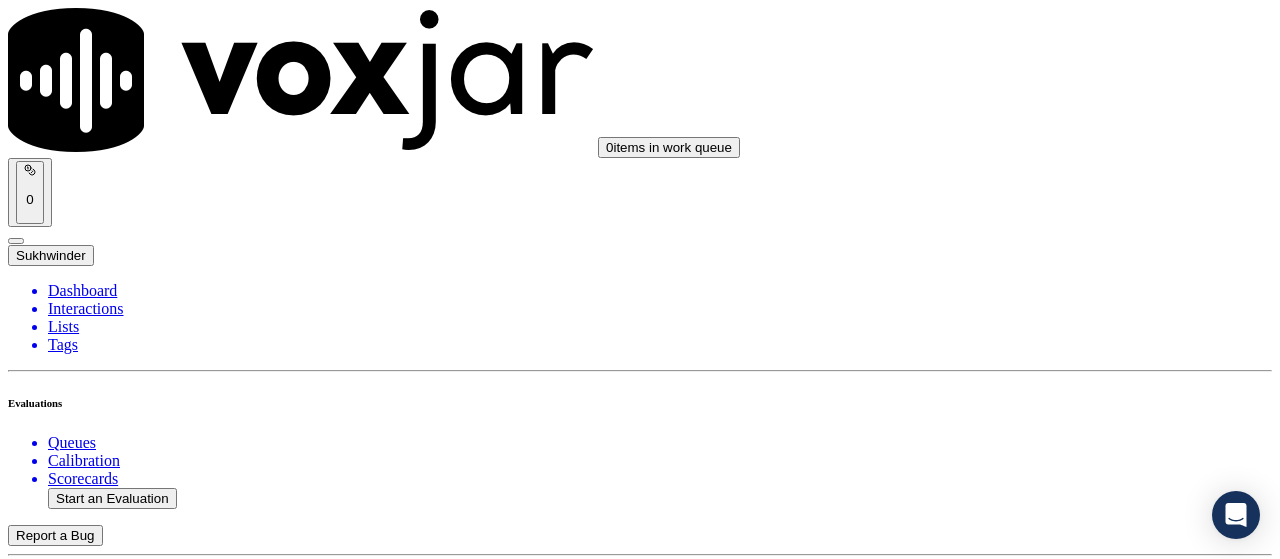 click on "[FIRST] [LAST]" at bounding box center (640, 2164) 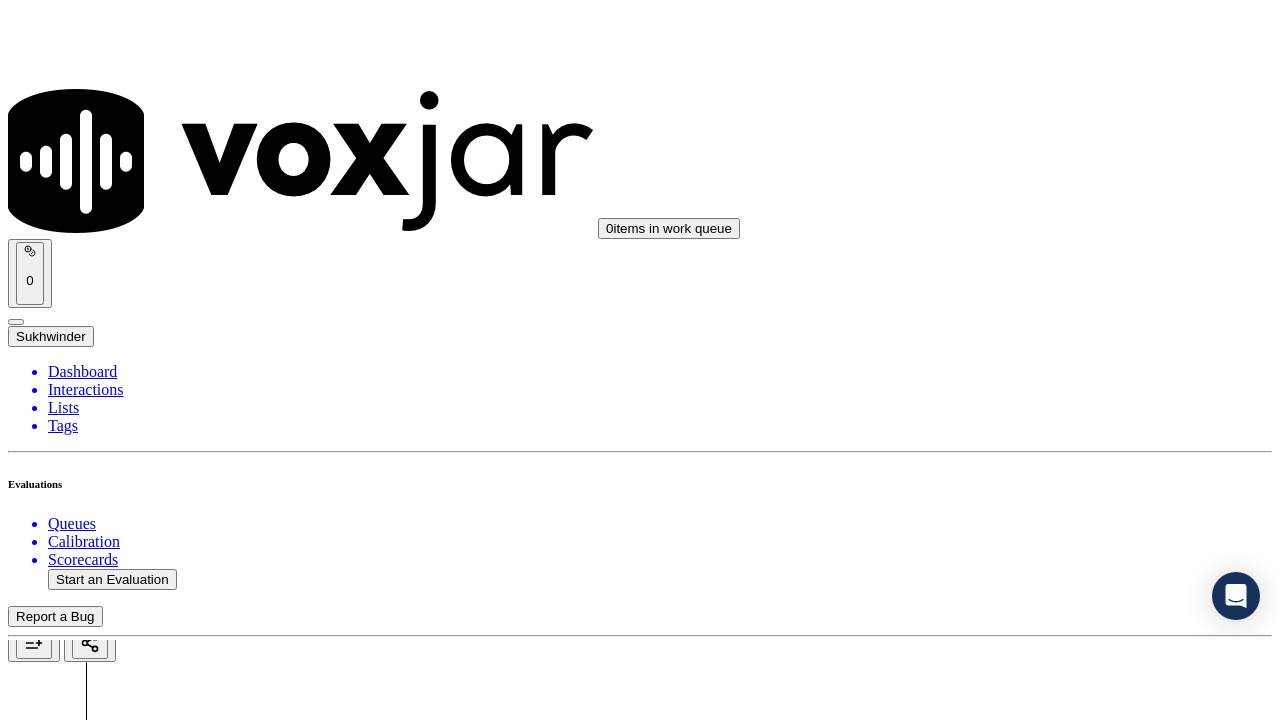 scroll, scrollTop: 400, scrollLeft: 0, axis: vertical 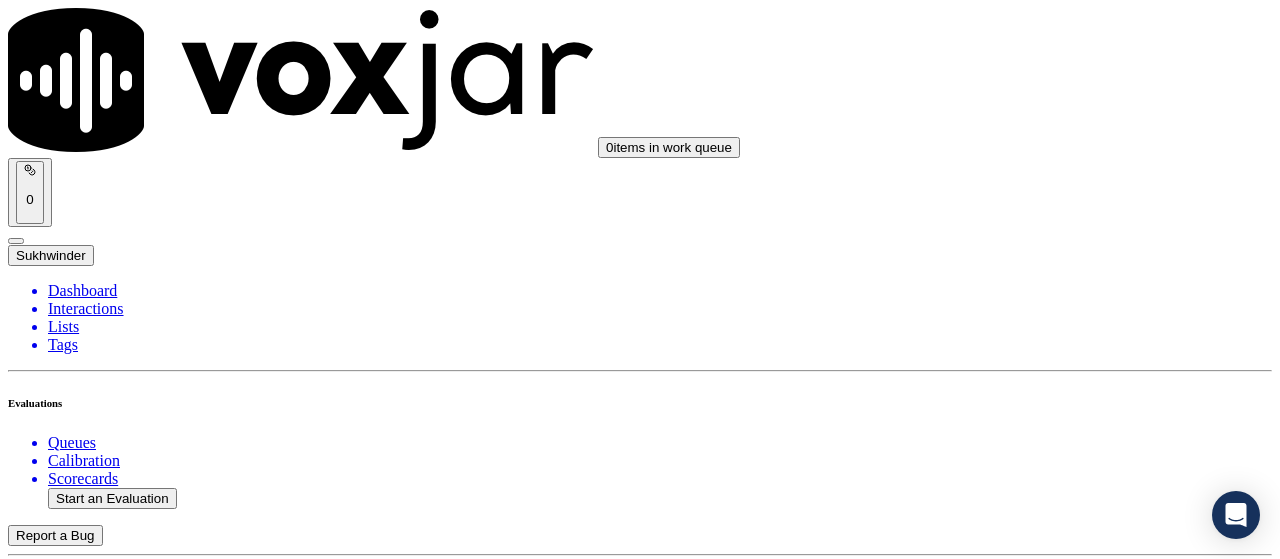 click on "Supplier Universal Scorecard (Colombia)" at bounding box center (640, 2427) 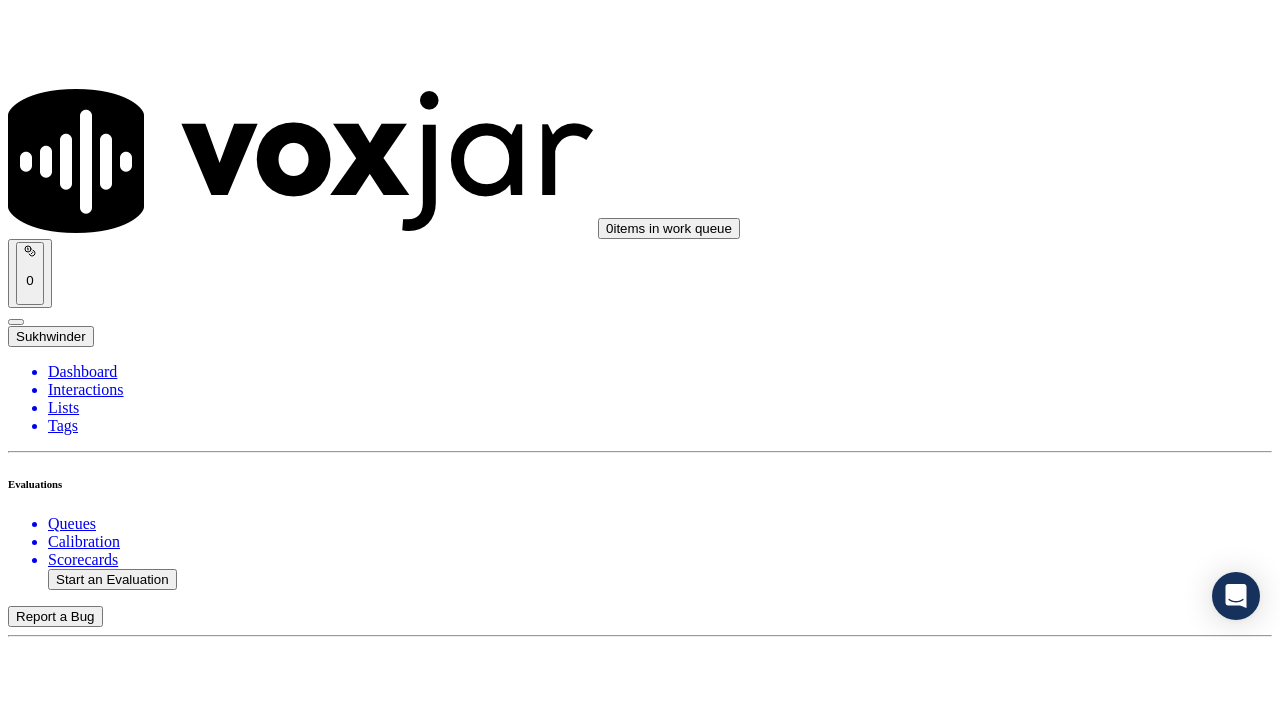 scroll, scrollTop: 299, scrollLeft: 0, axis: vertical 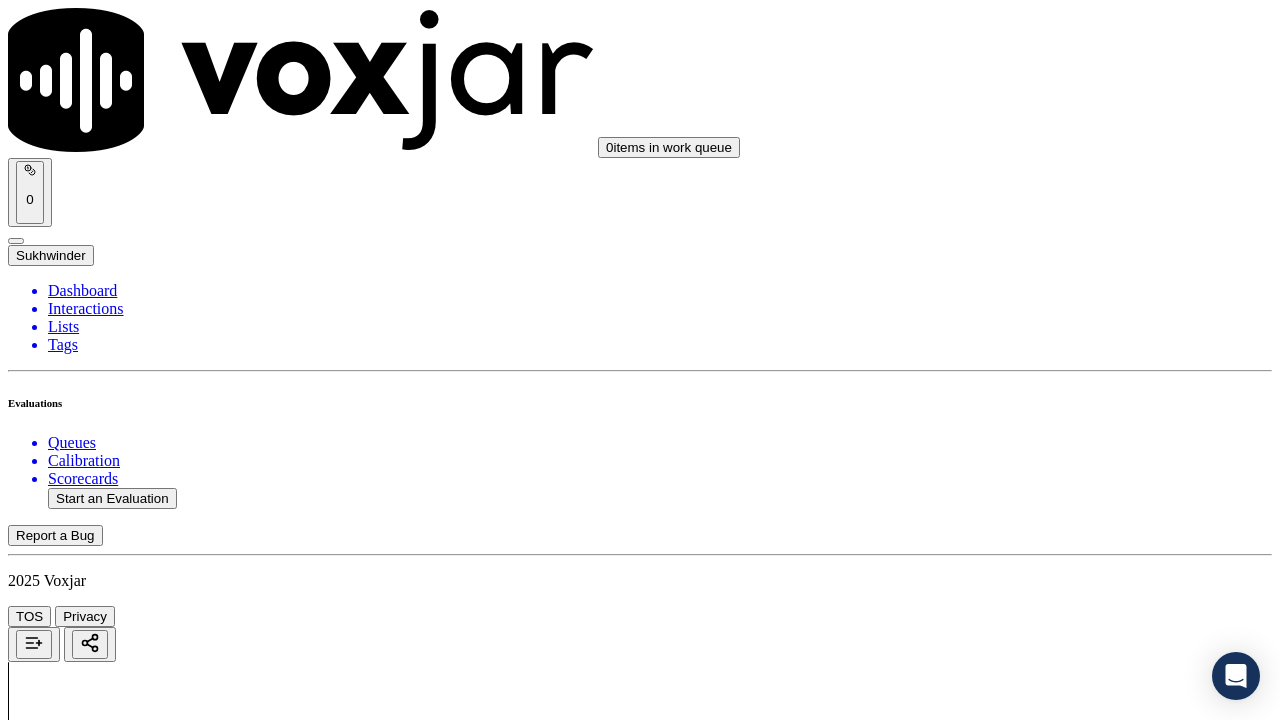 click on "Select an answer" at bounding box center [67, 2388] 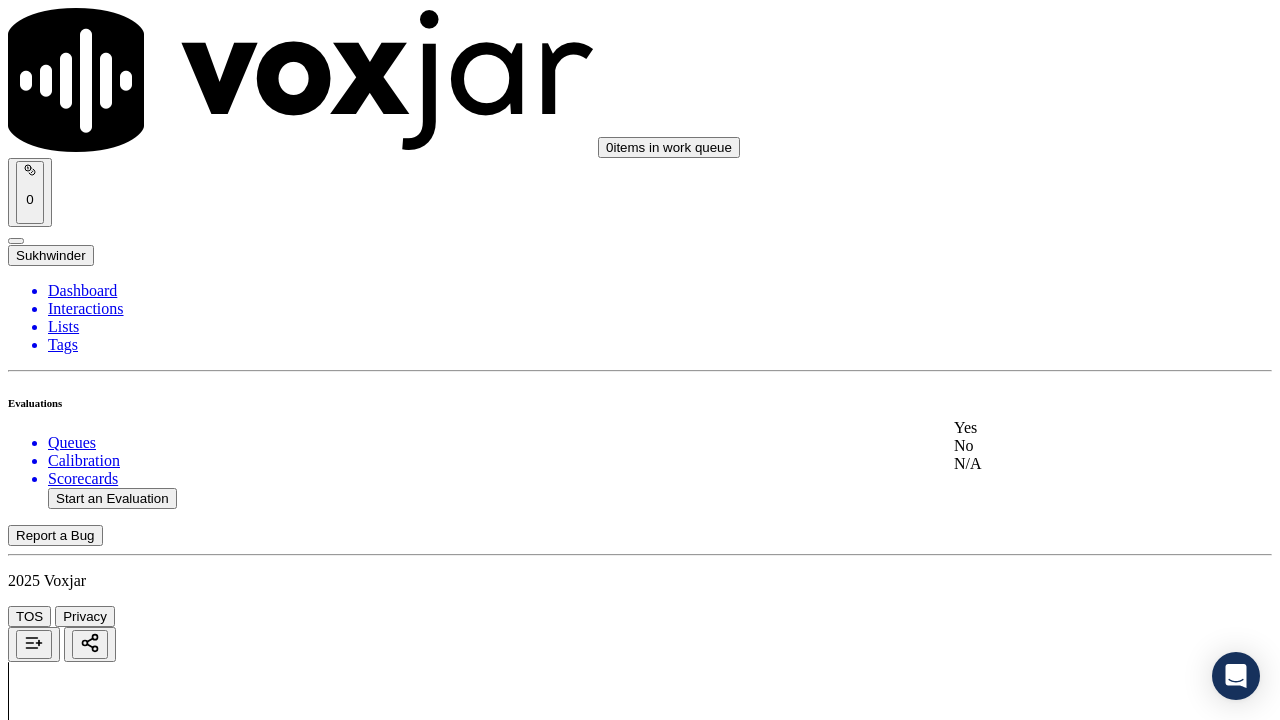 click on "Yes" at bounding box center [1067, 428] 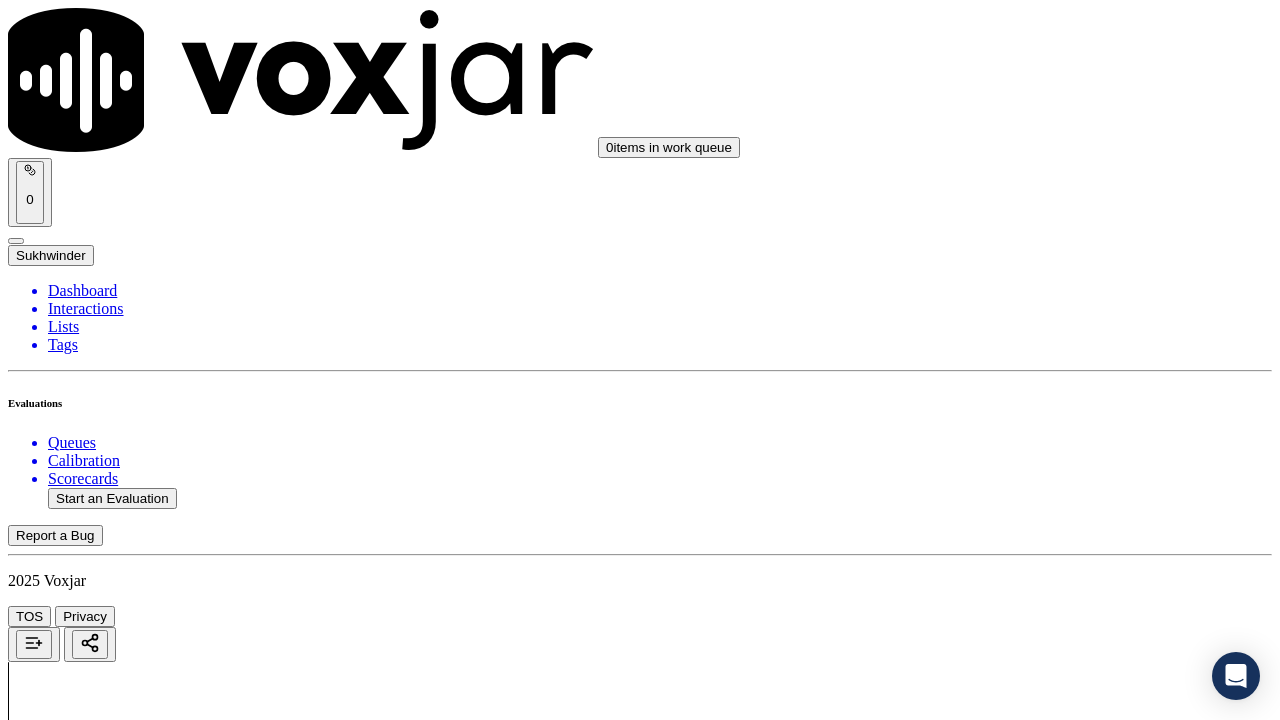 scroll, scrollTop: 500, scrollLeft: 0, axis: vertical 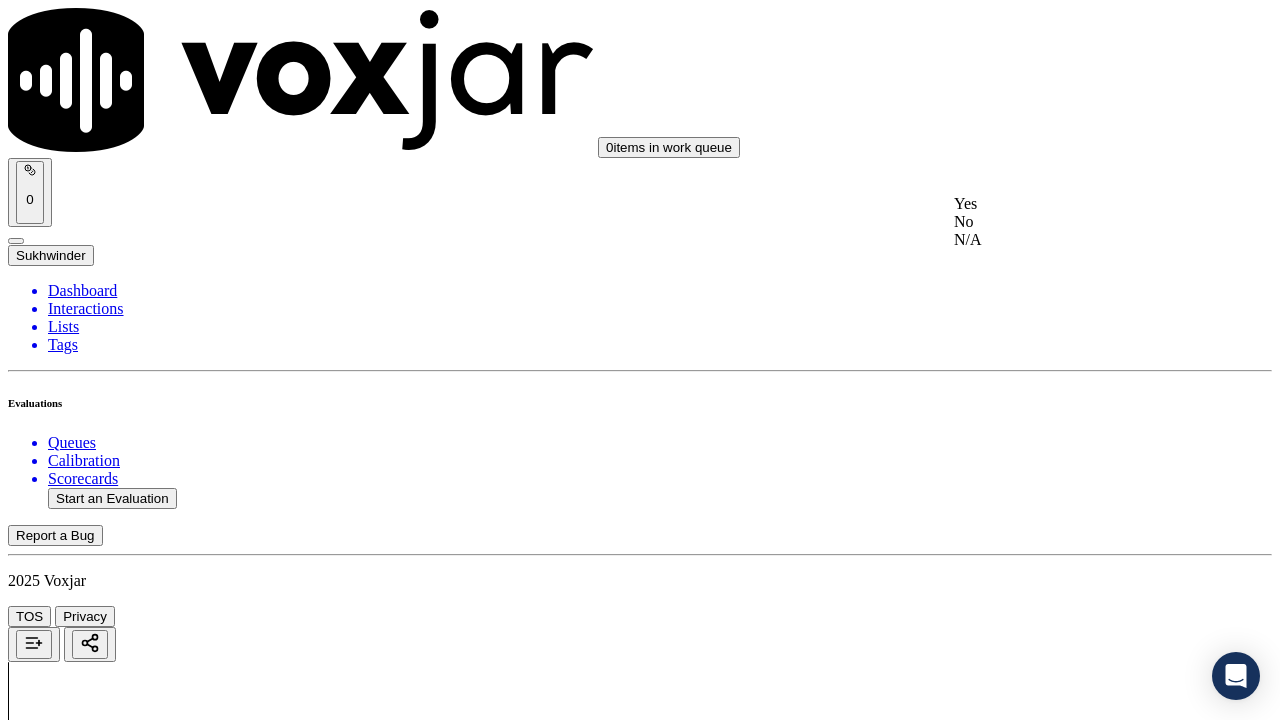 click on "Yes" at bounding box center (1067, 204) 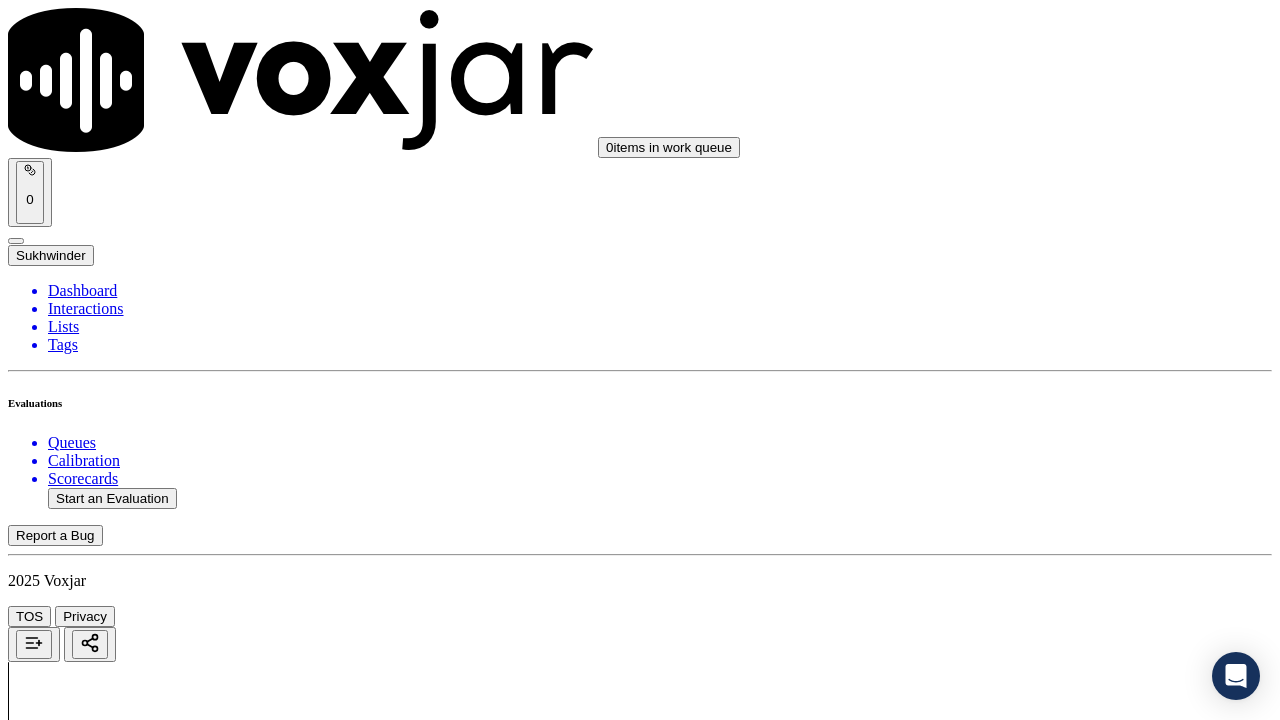 click on "Select an answer" at bounding box center [67, 2861] 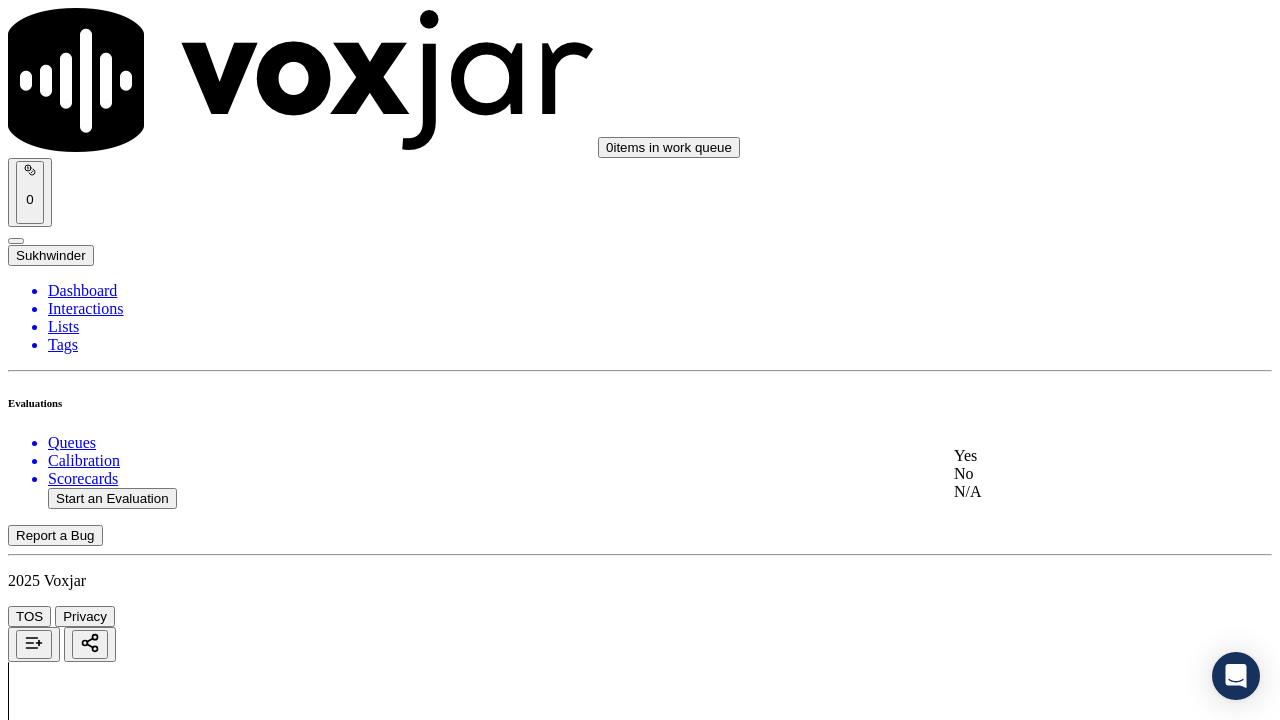 click on "Yes" at bounding box center (1067, 456) 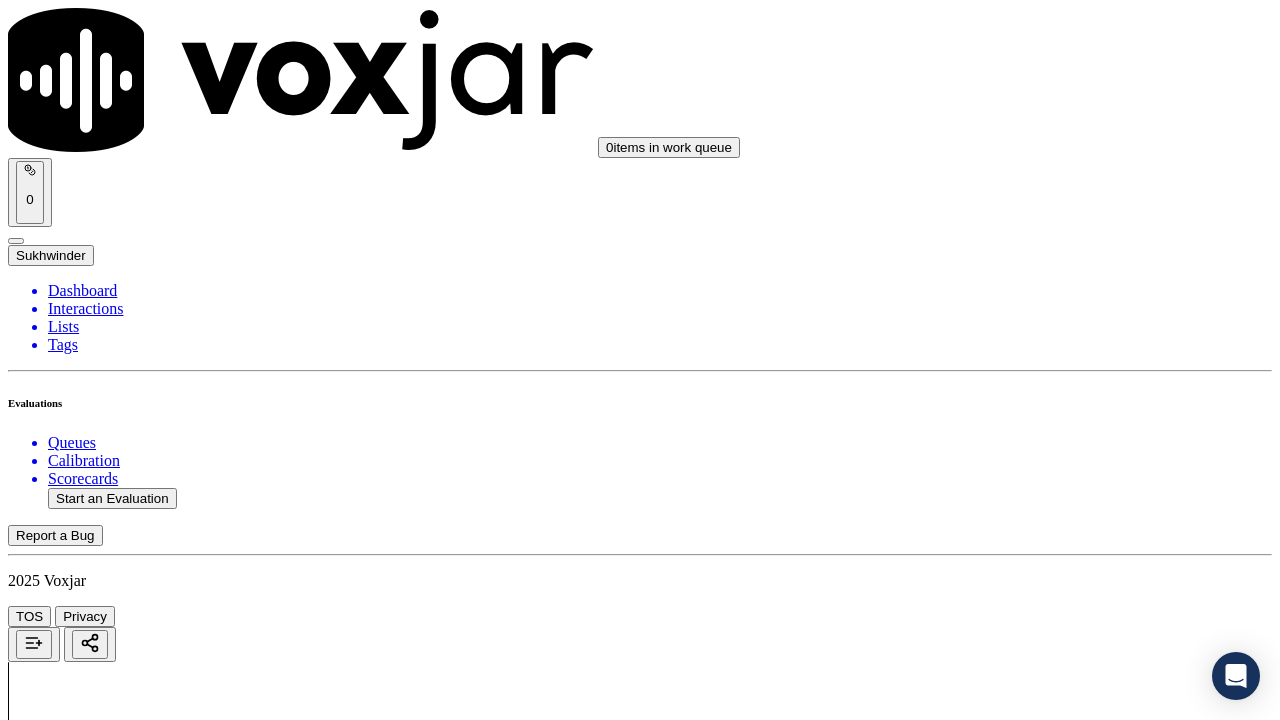 scroll, scrollTop: 1000, scrollLeft: 0, axis: vertical 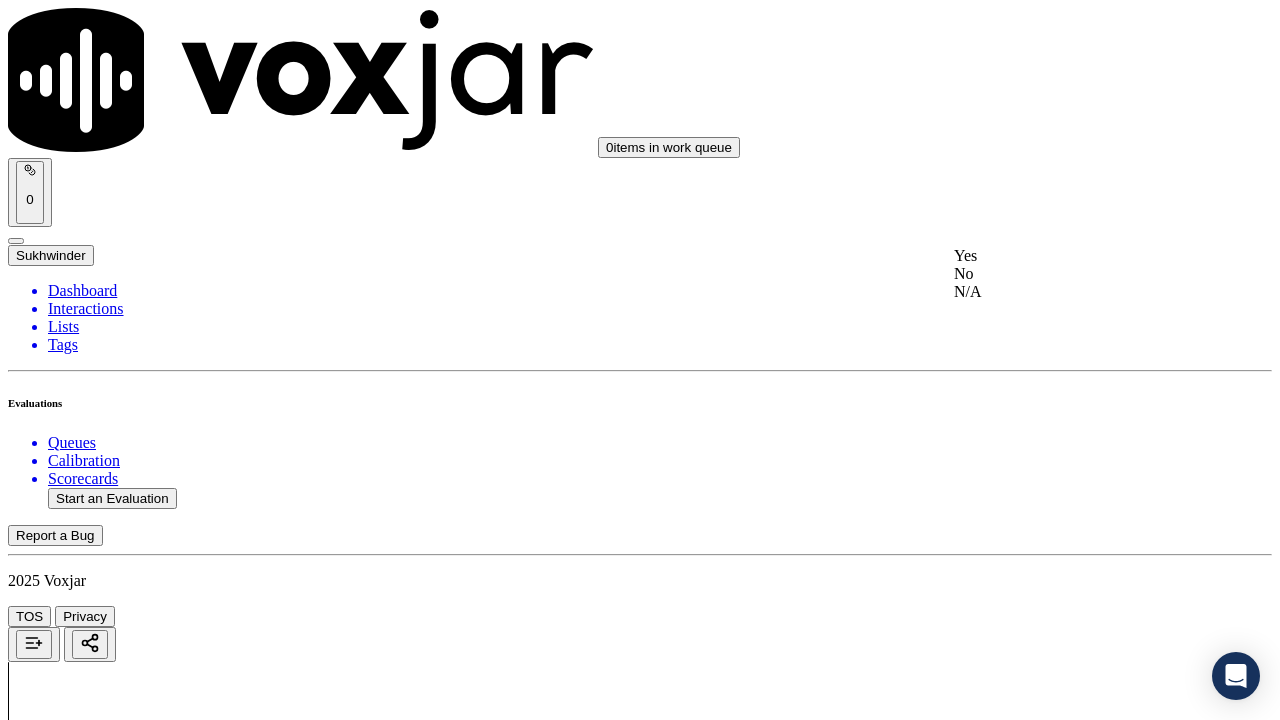 click on "N/A" 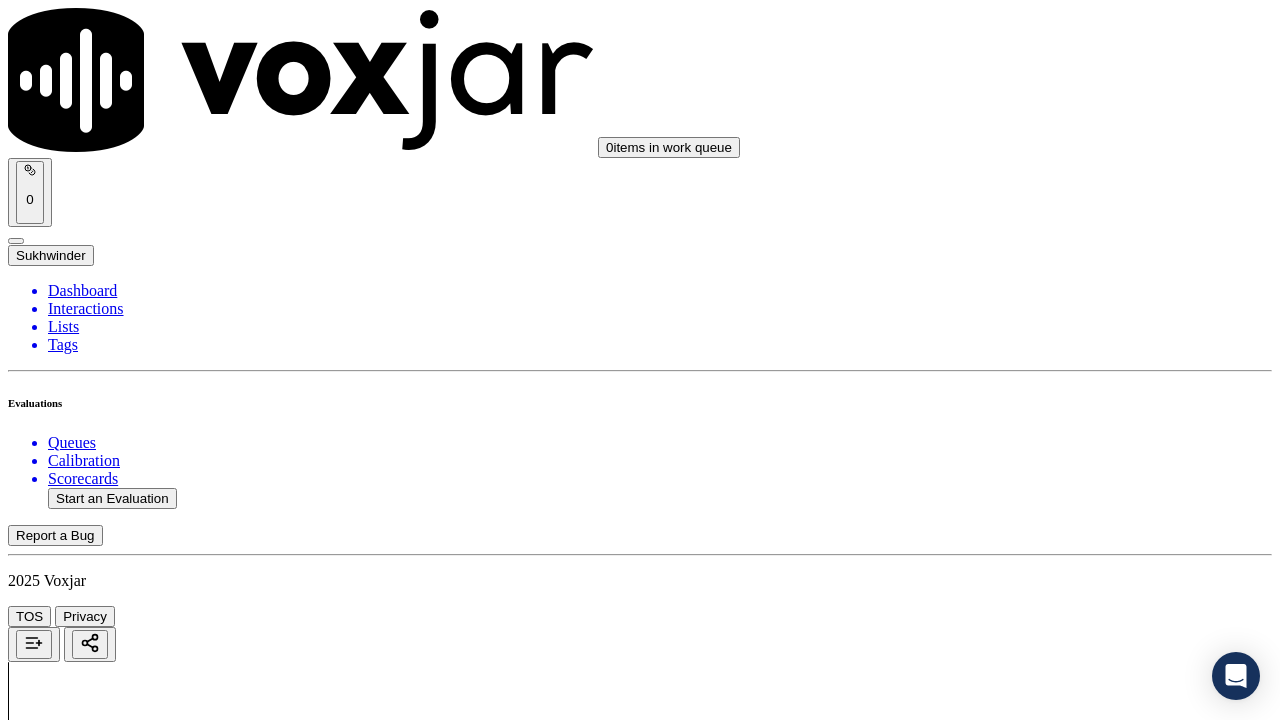 click on "Select an answer" at bounding box center (67, 3334) 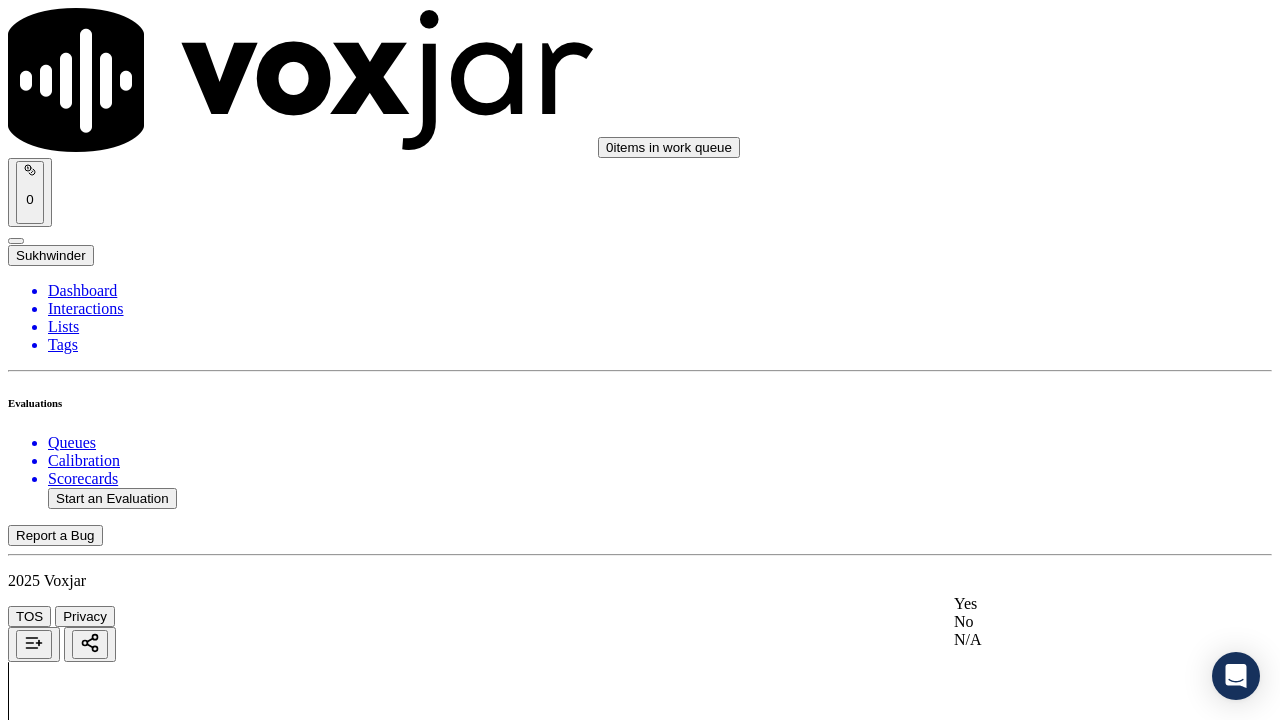 click on "N/A" 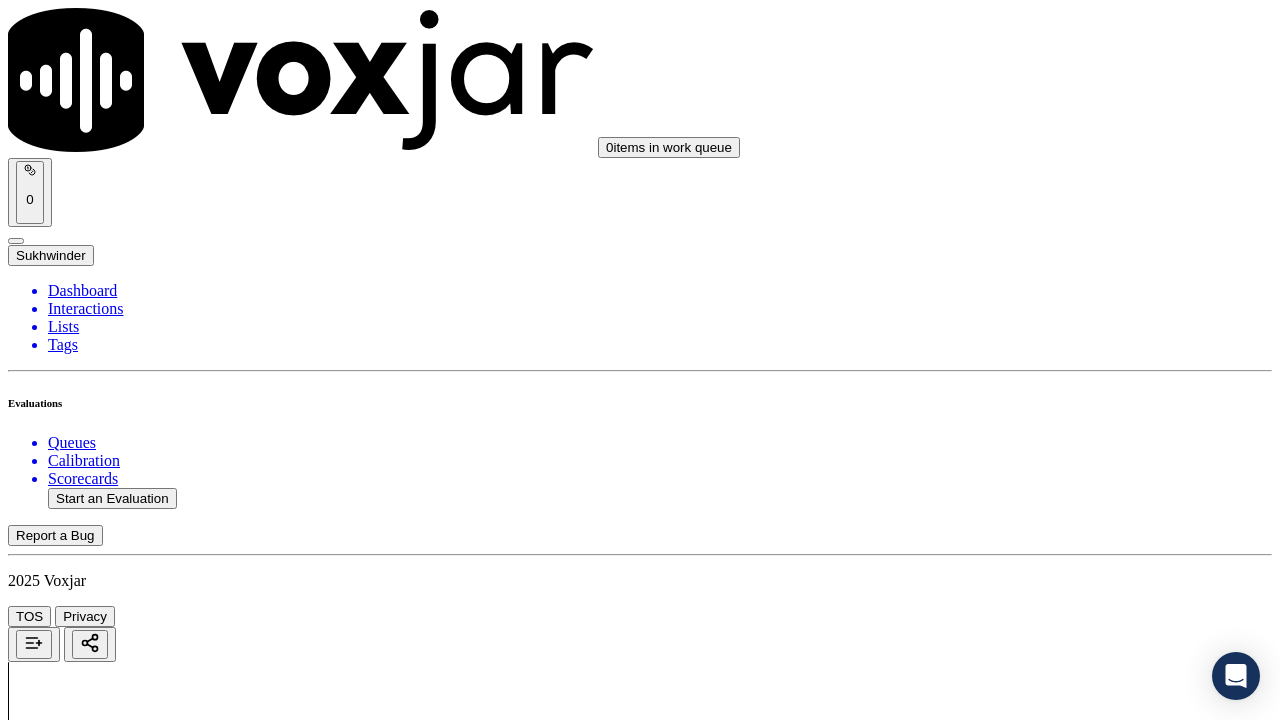 scroll, scrollTop: 1700, scrollLeft: 0, axis: vertical 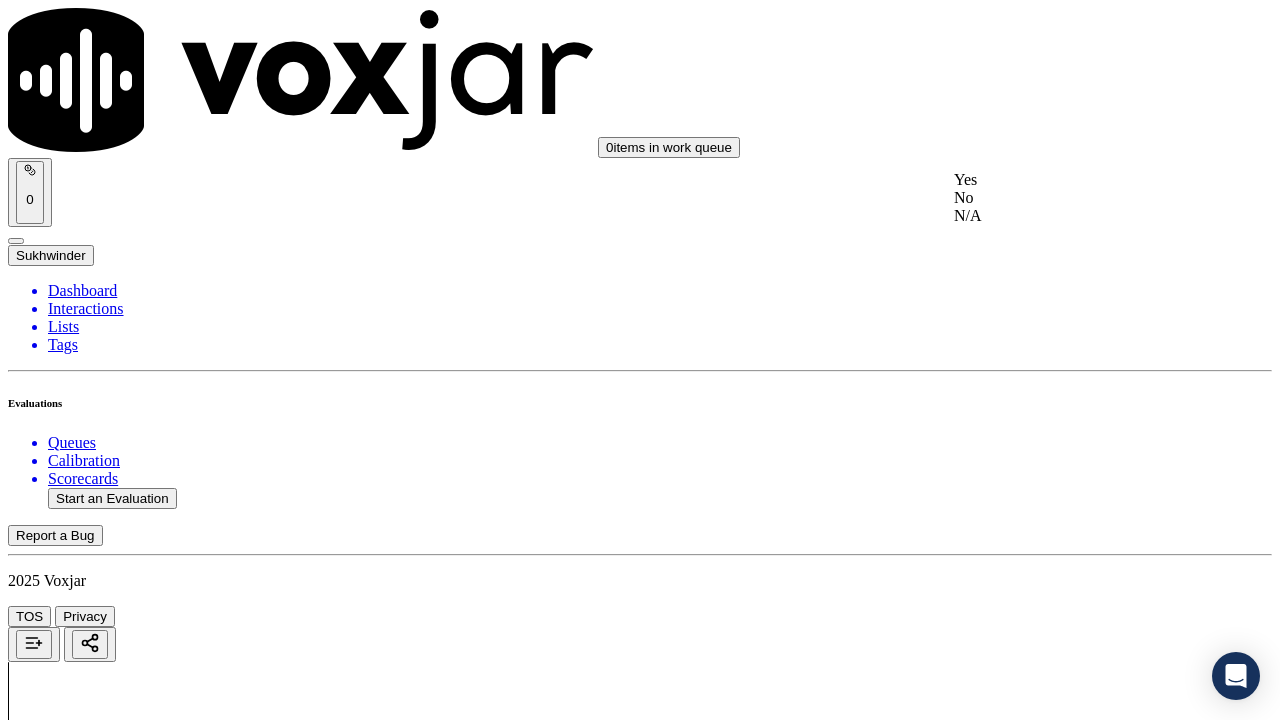 click on "Yes" at bounding box center (1067, 180) 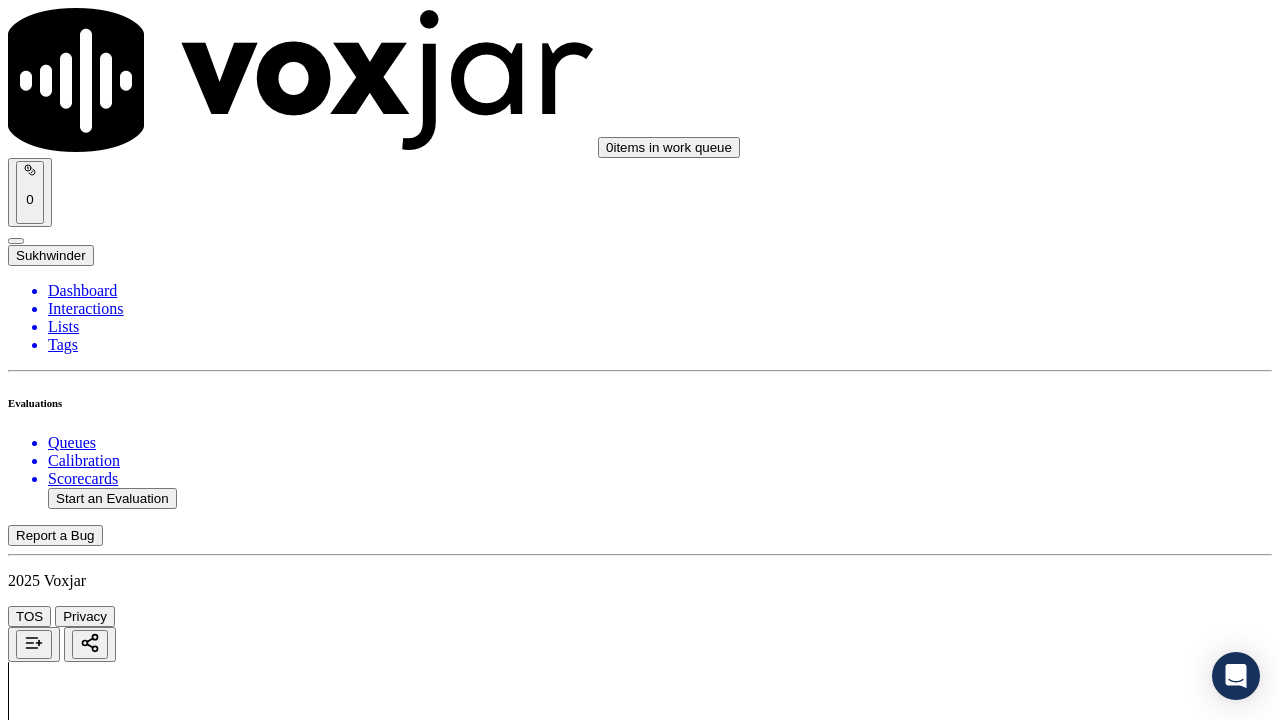 click on "Select an answer" at bounding box center (67, 3821) 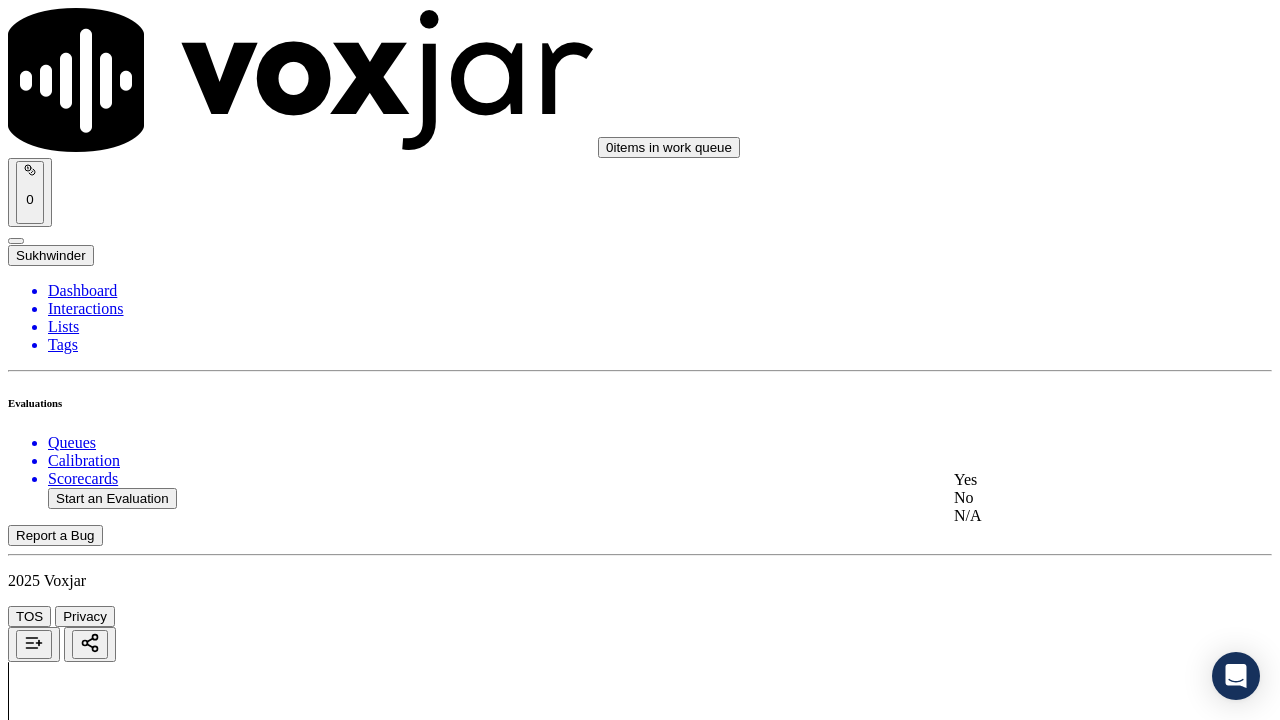 click on "Yes" at bounding box center [1067, 480] 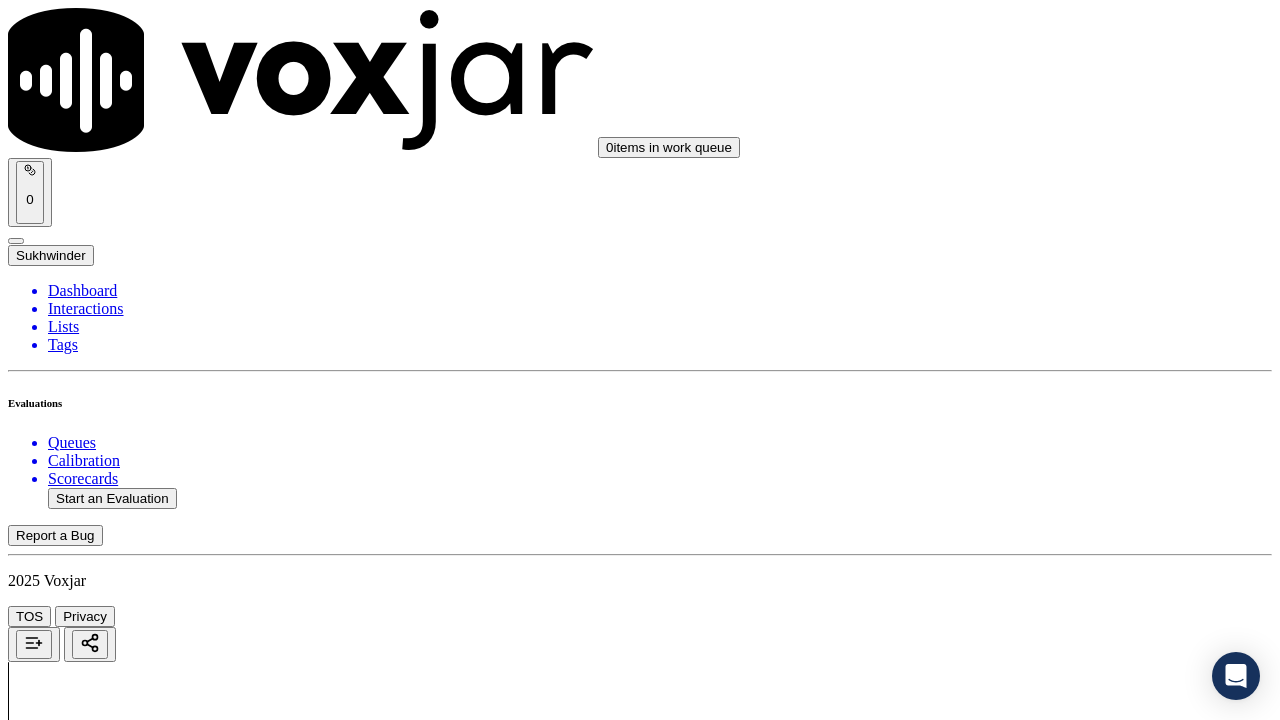 scroll, scrollTop: 2300, scrollLeft: 0, axis: vertical 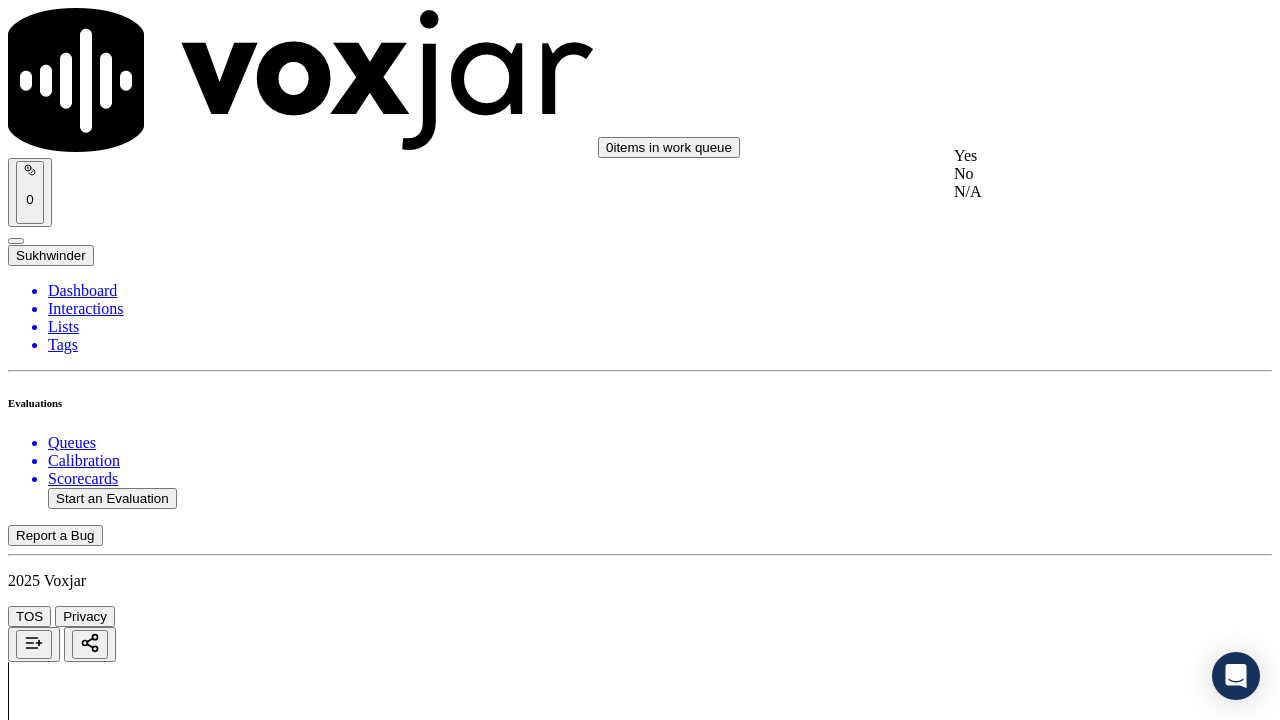 click on "Yes" at bounding box center [1067, 156] 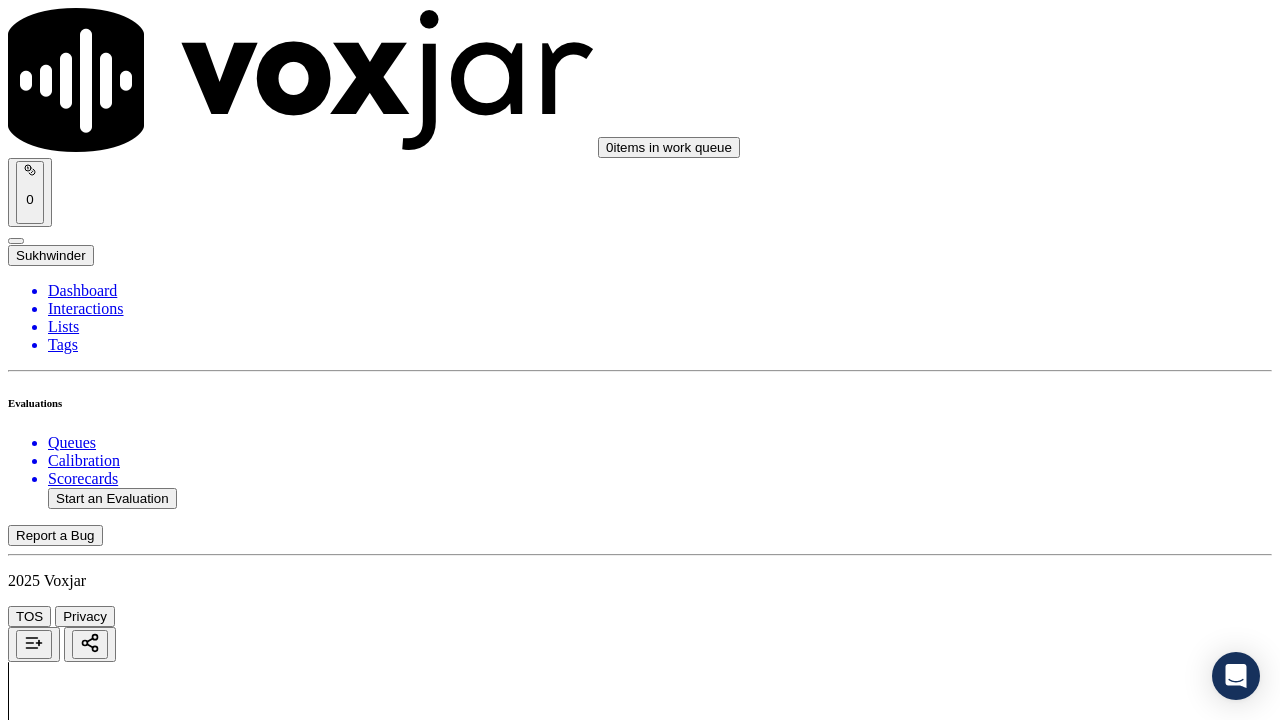 click on "Select an answer" at bounding box center (67, 4280) 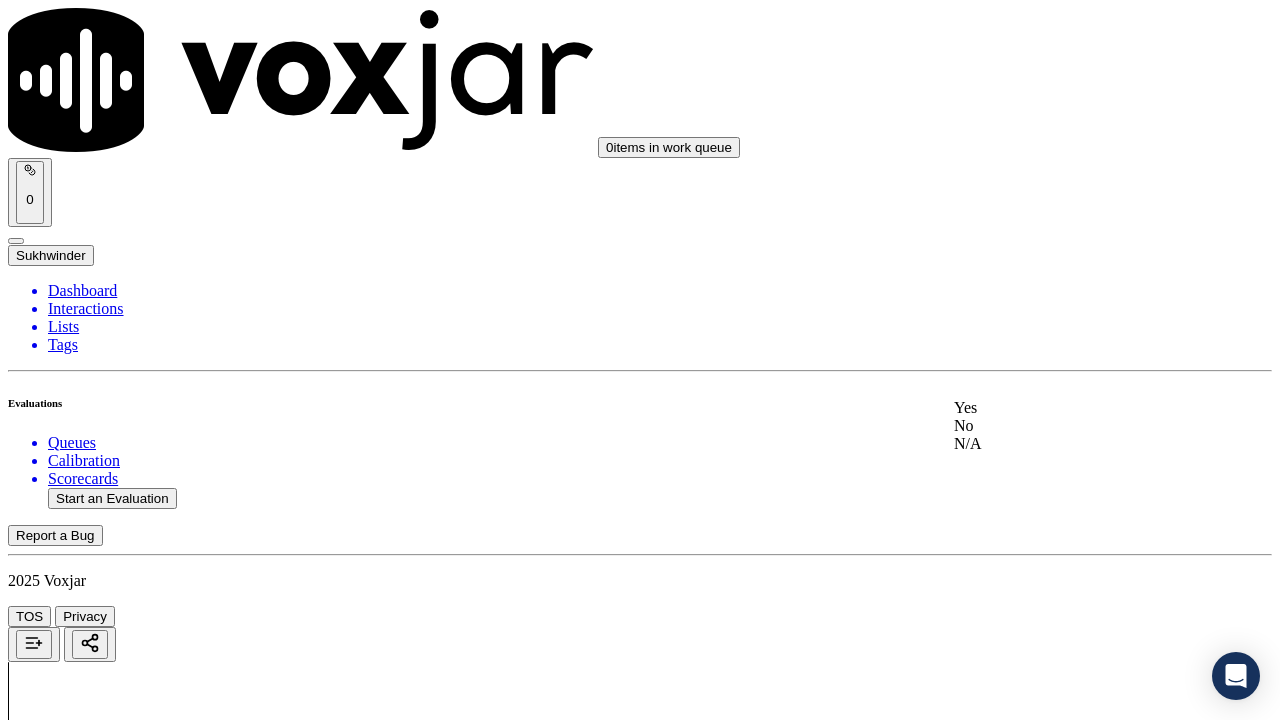 click on "Yes" at bounding box center [1067, 408] 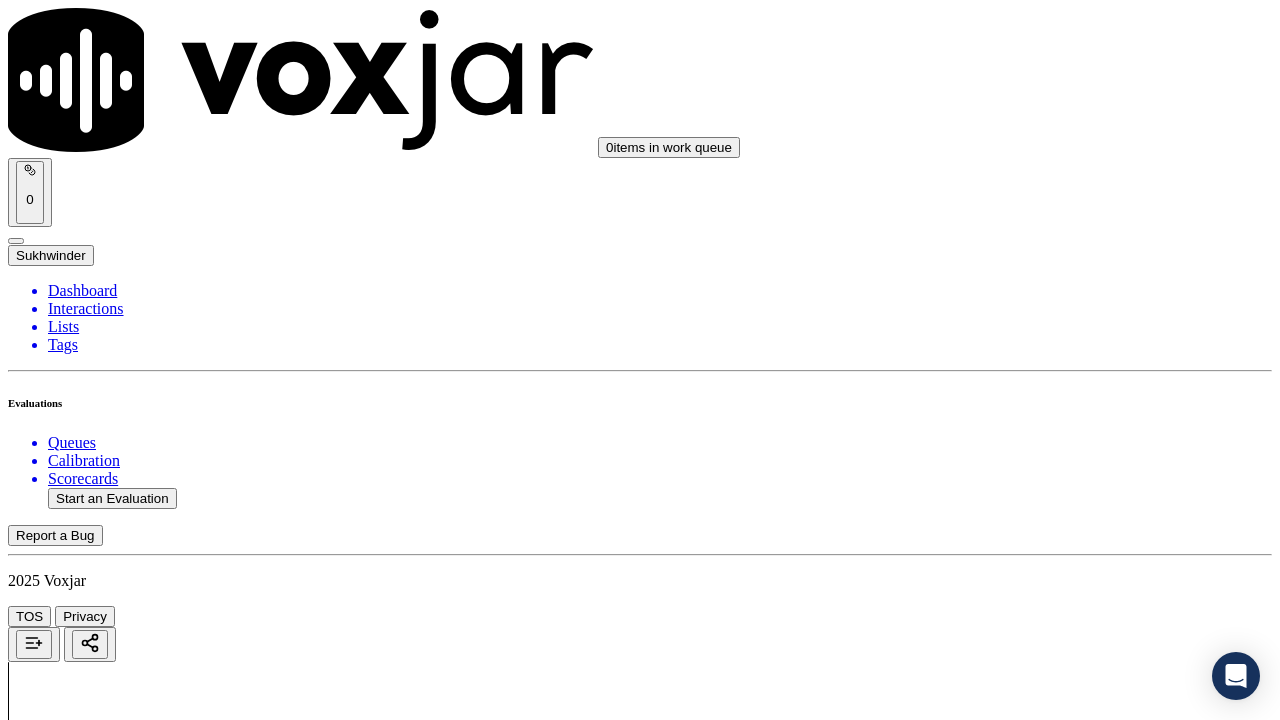 scroll, scrollTop: 2900, scrollLeft: 0, axis: vertical 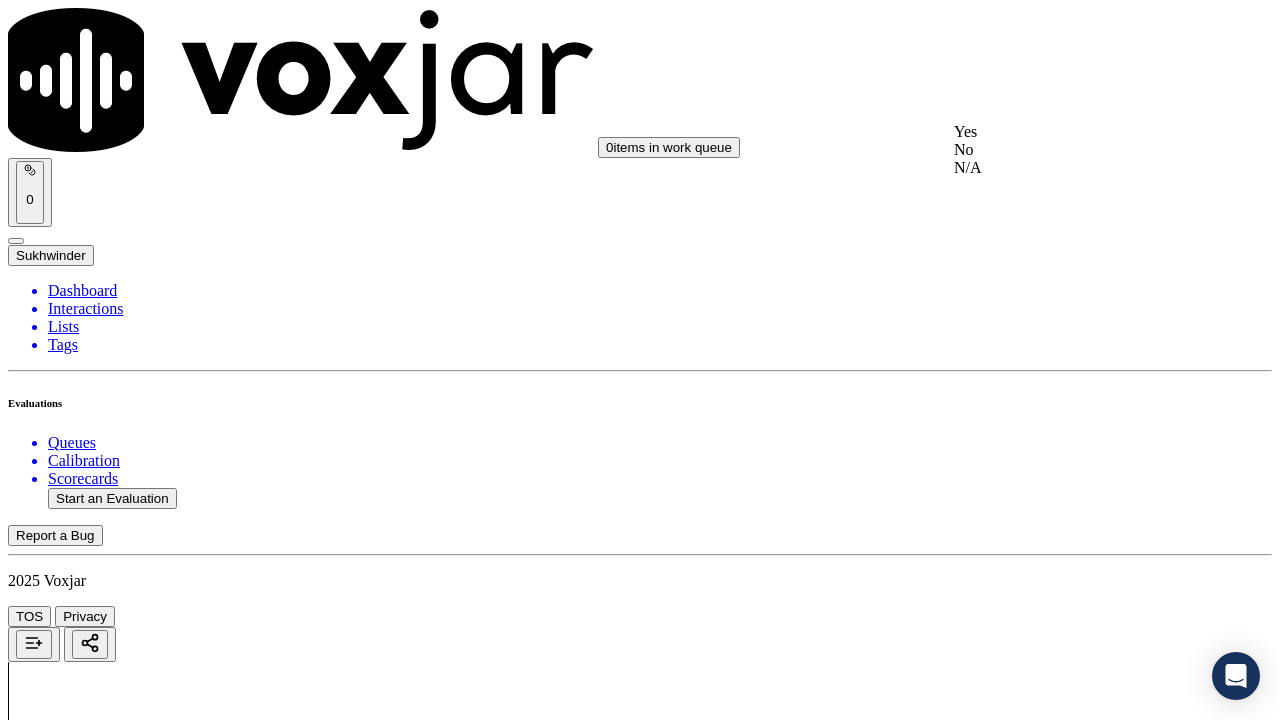click on "Yes" at bounding box center [1067, 132] 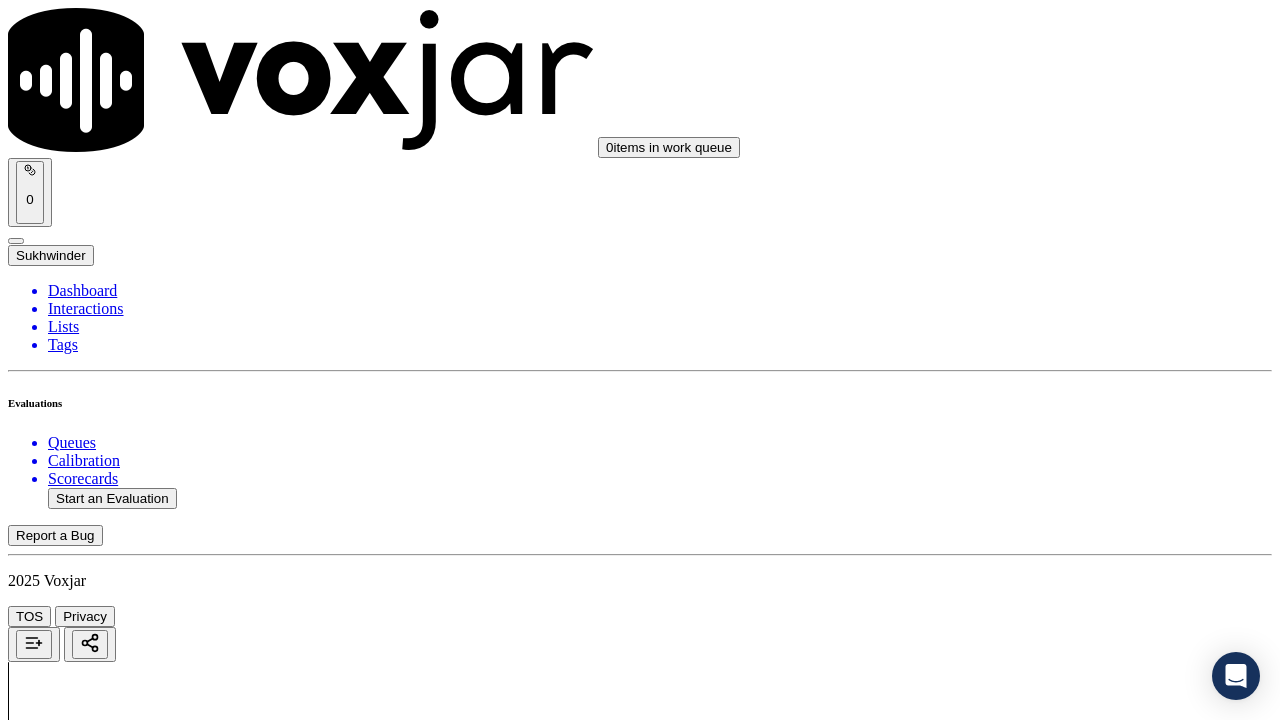 click on "Select an answer" at bounding box center [67, 4830] 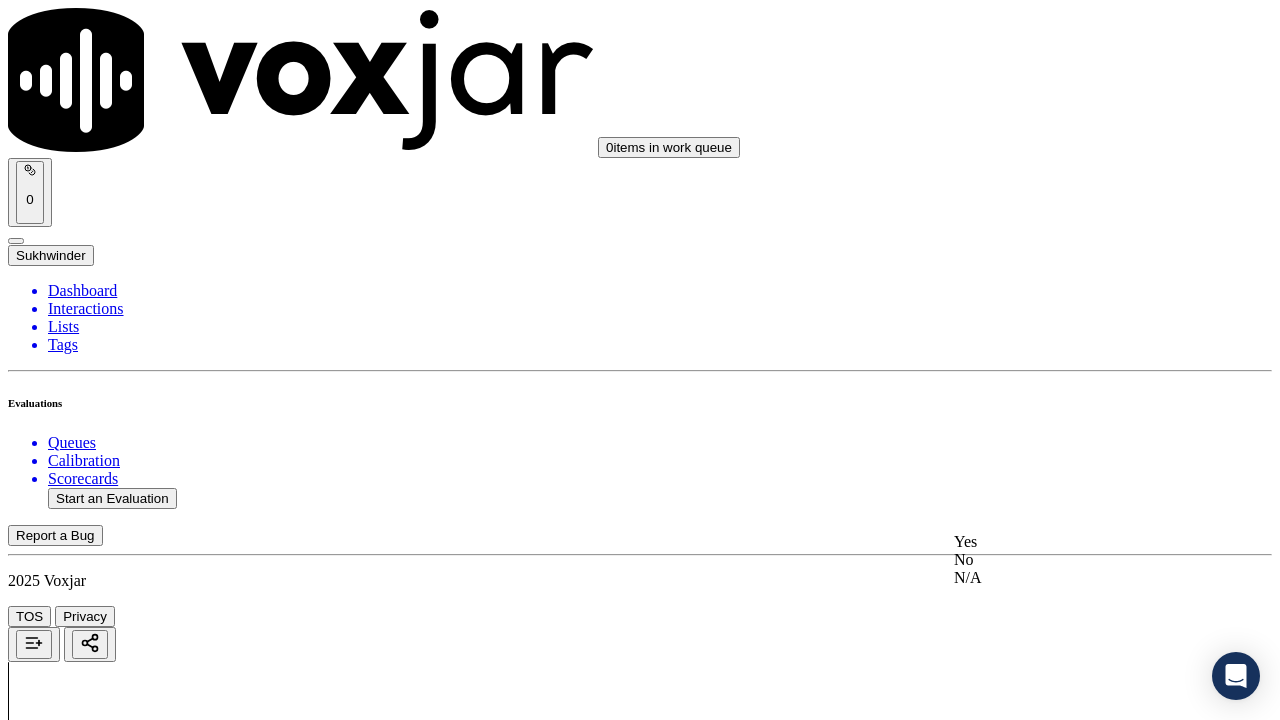 click on "Yes" at bounding box center [1067, 542] 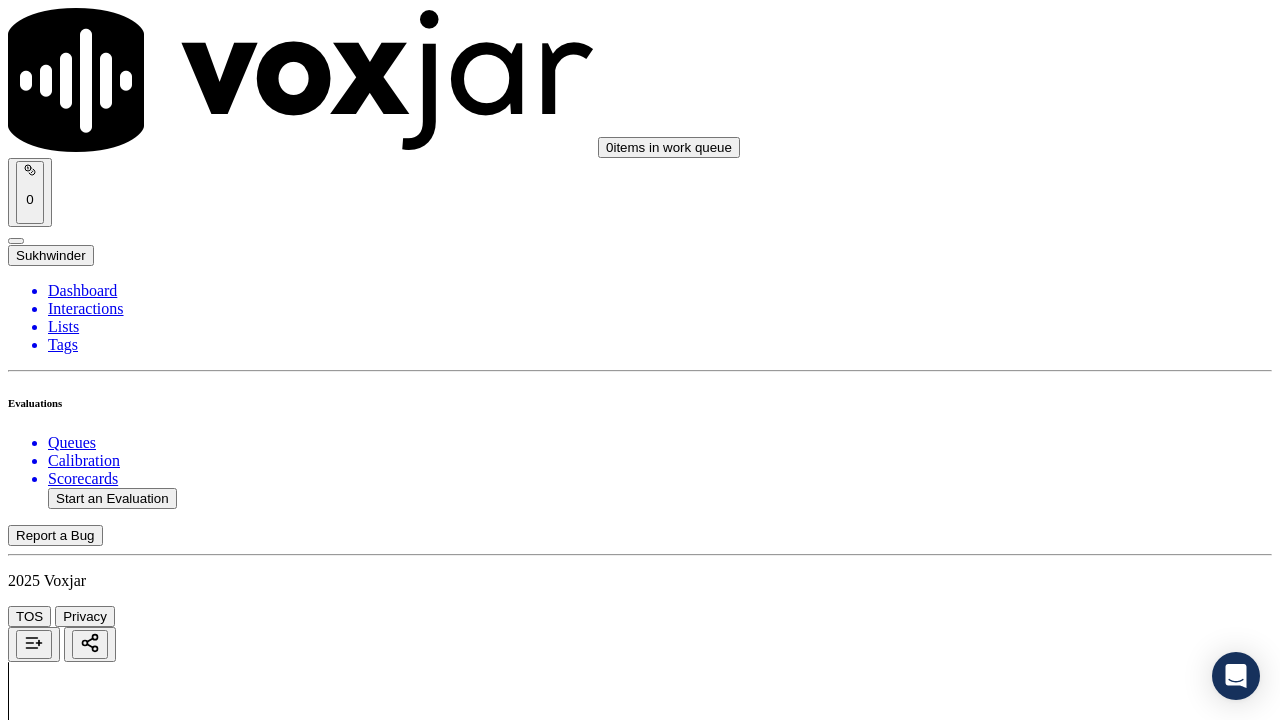 scroll, scrollTop: 3600, scrollLeft: 0, axis: vertical 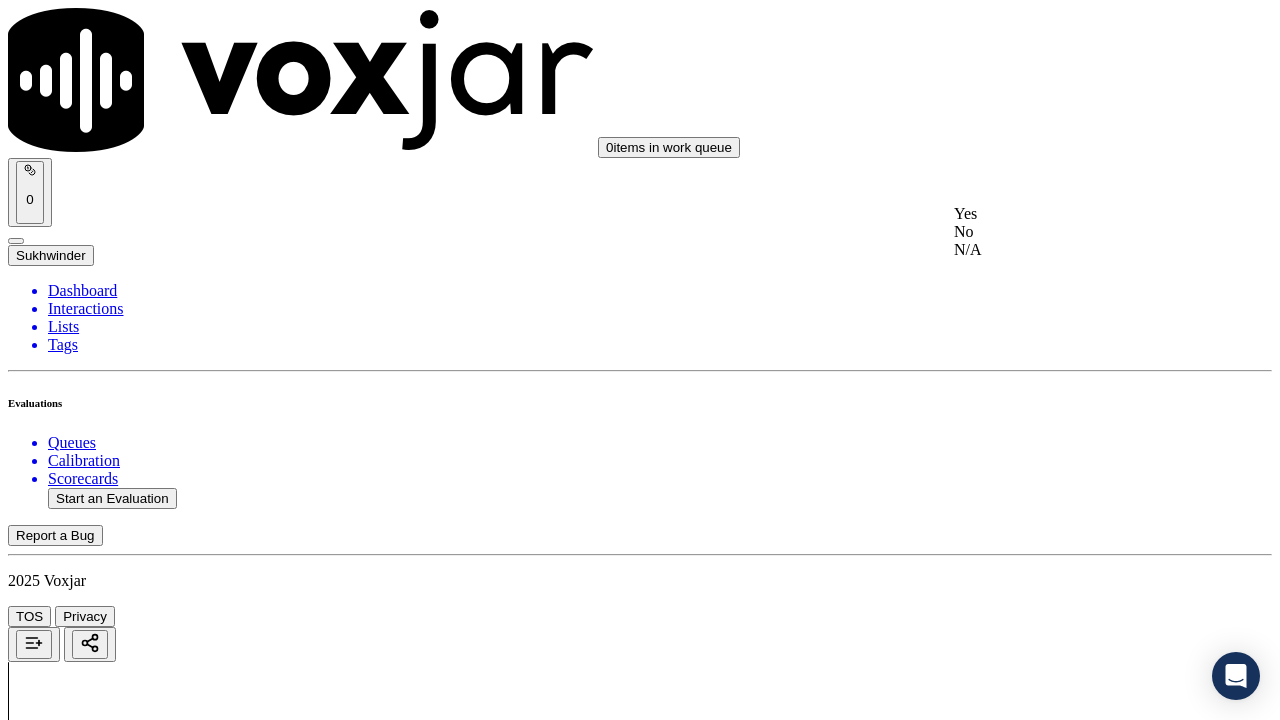 click on "Yes" at bounding box center (1067, 214) 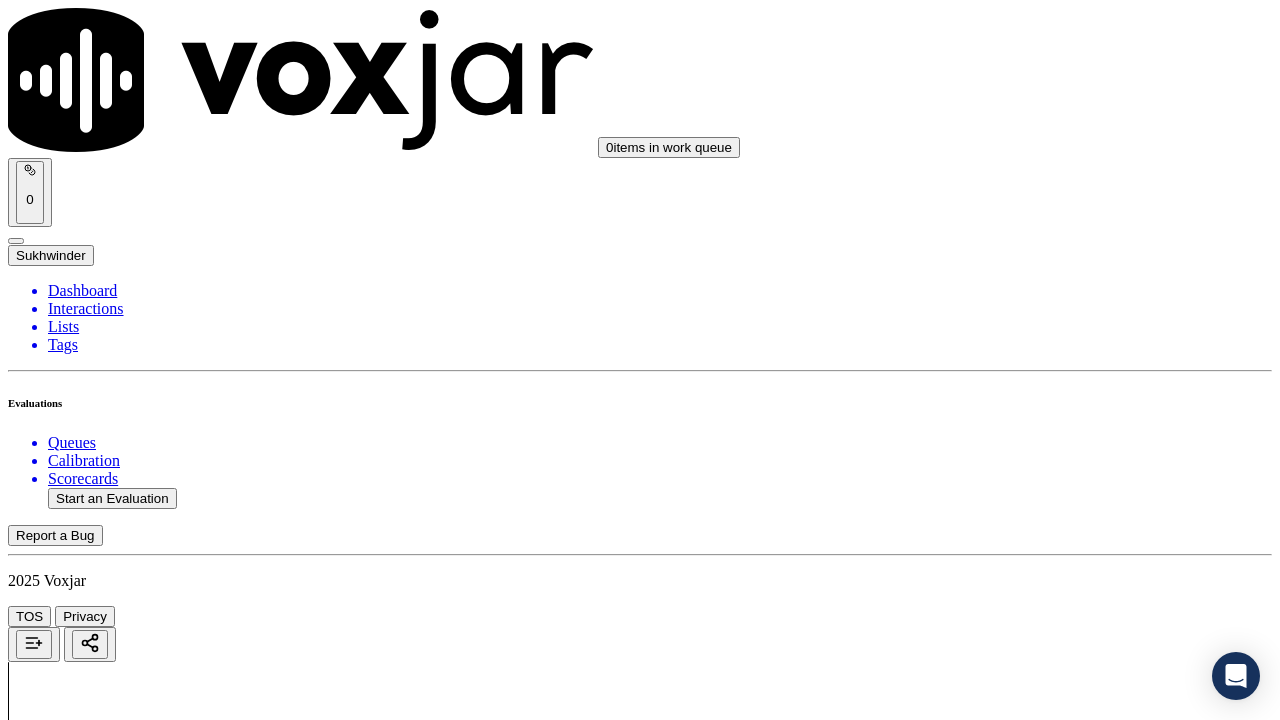 scroll, scrollTop: 3900, scrollLeft: 0, axis: vertical 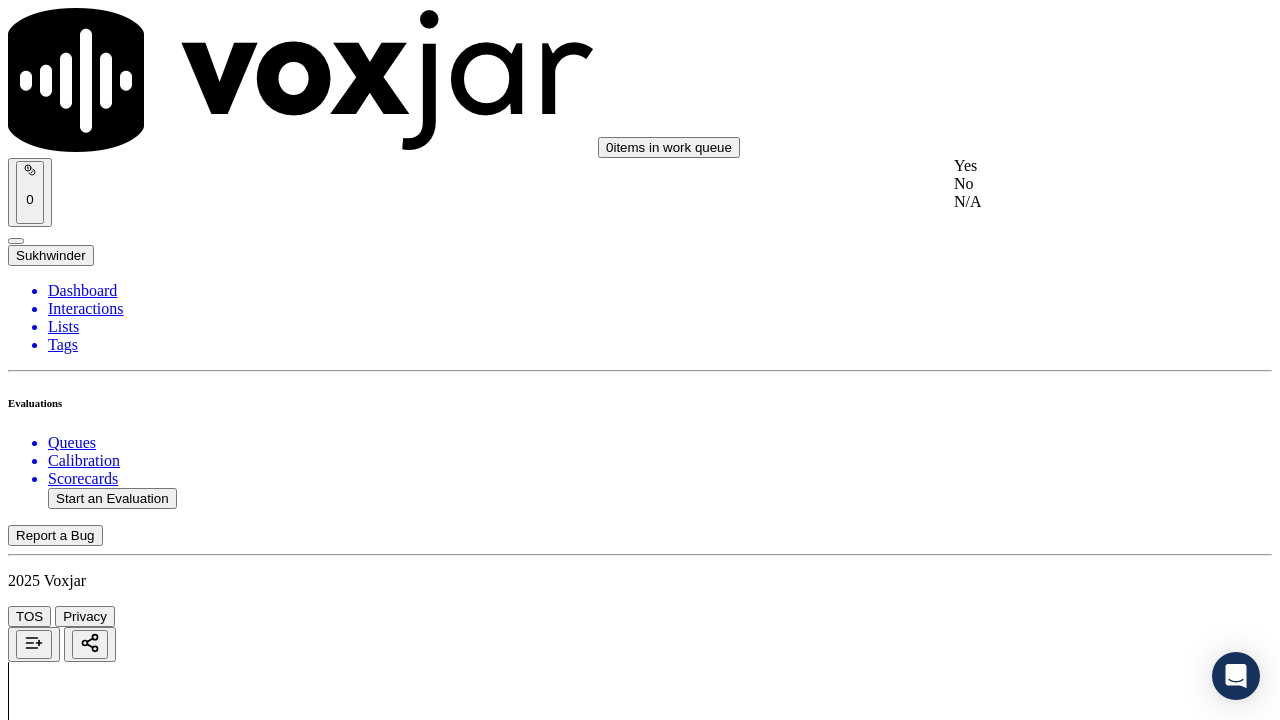click on "Yes" at bounding box center [1067, 166] 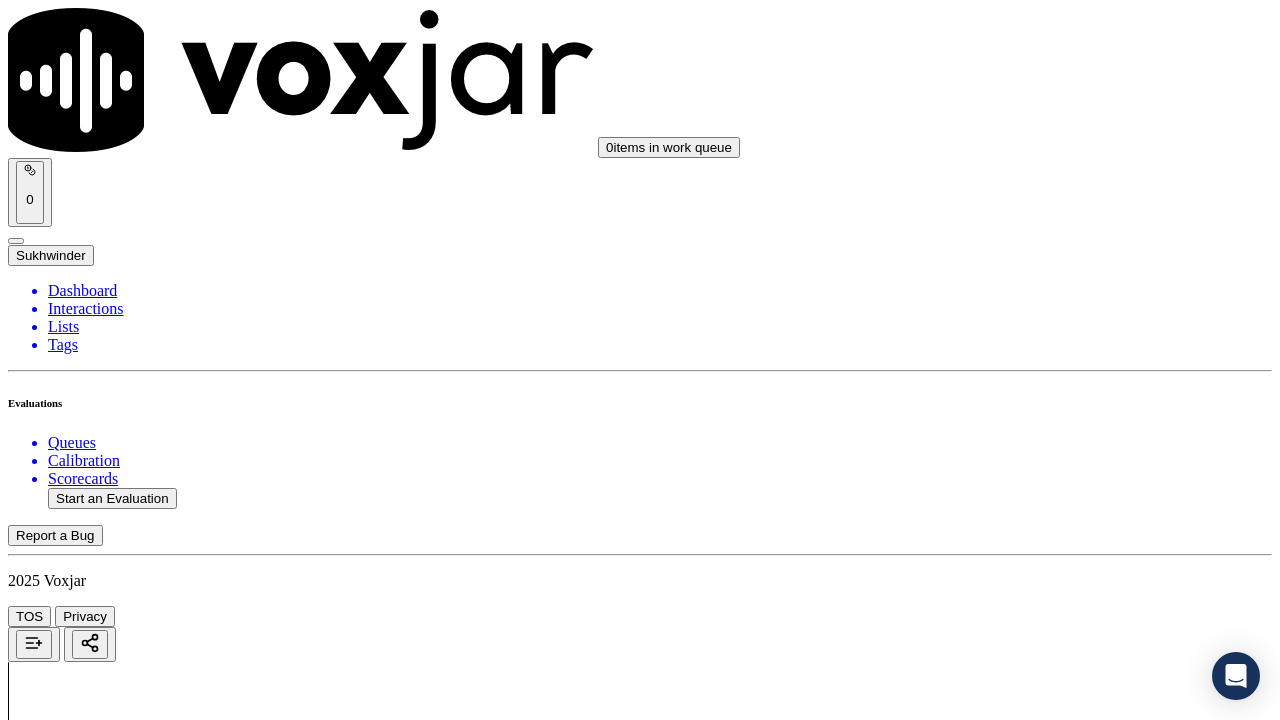 drag, startPoint x: 1008, startPoint y: 381, endPoint x: 1008, endPoint y: 392, distance: 11 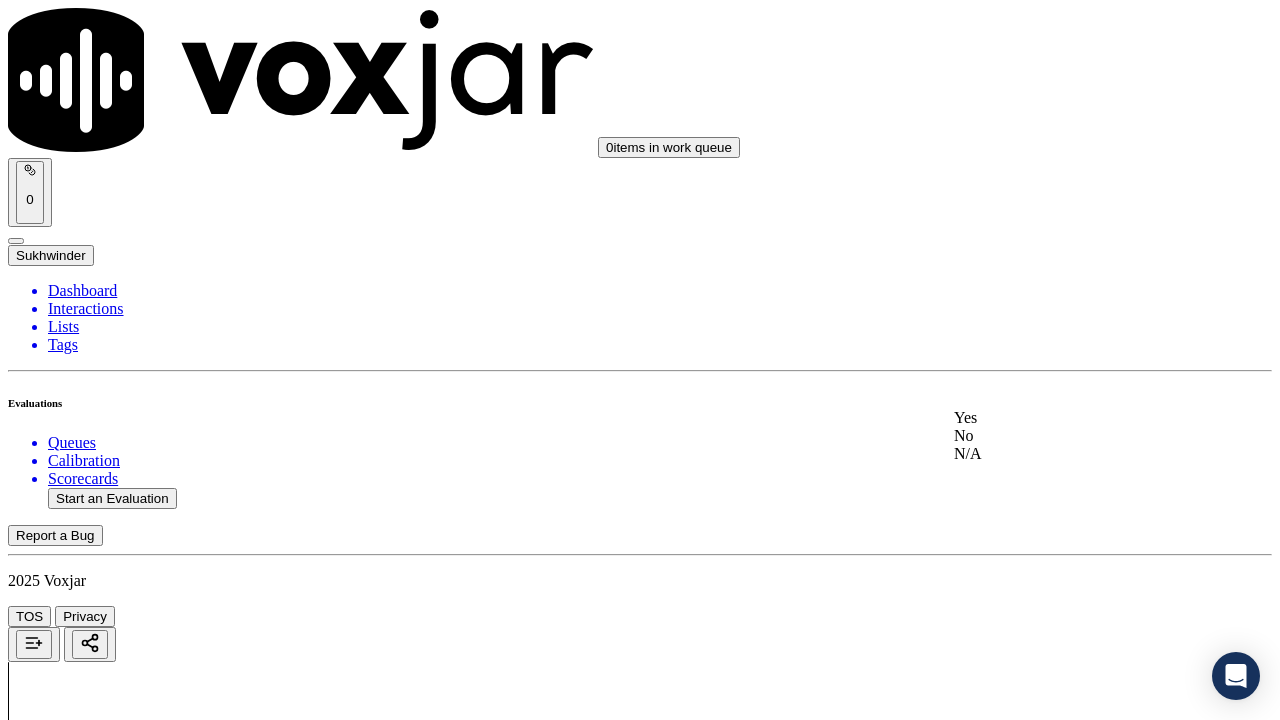 click on "Yes" at bounding box center (1067, 418) 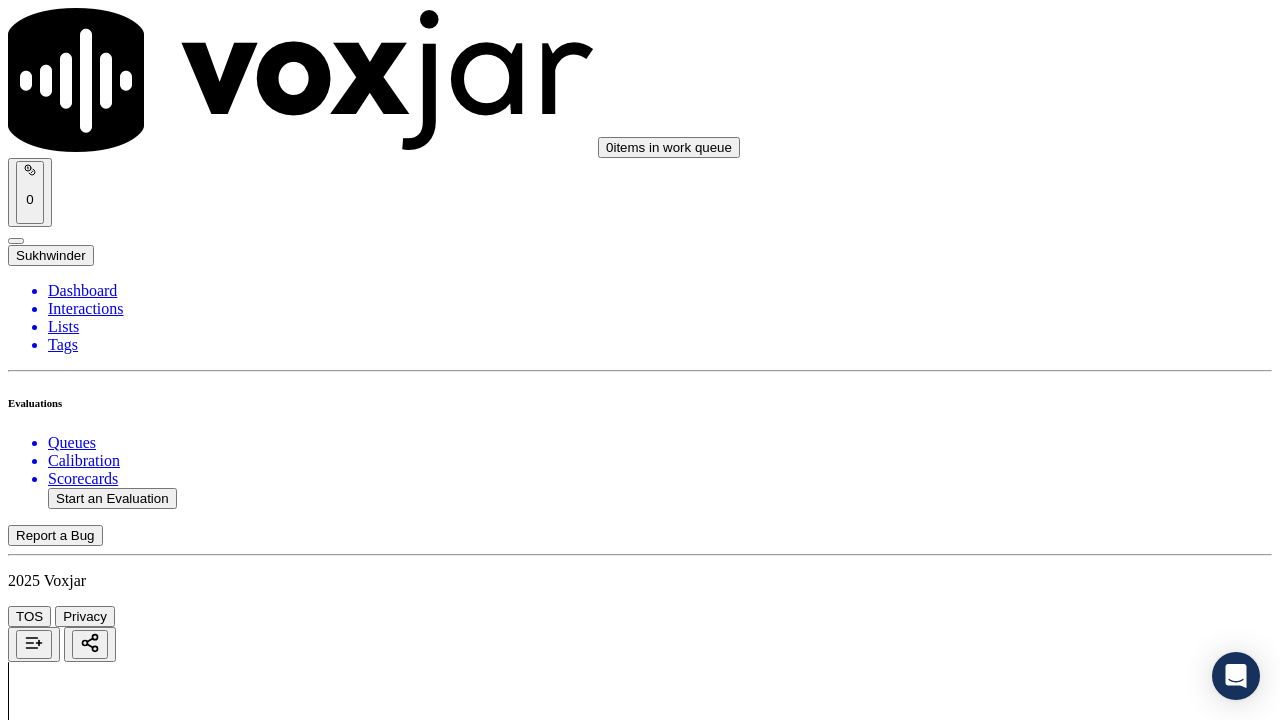 scroll, scrollTop: 4300, scrollLeft: 0, axis: vertical 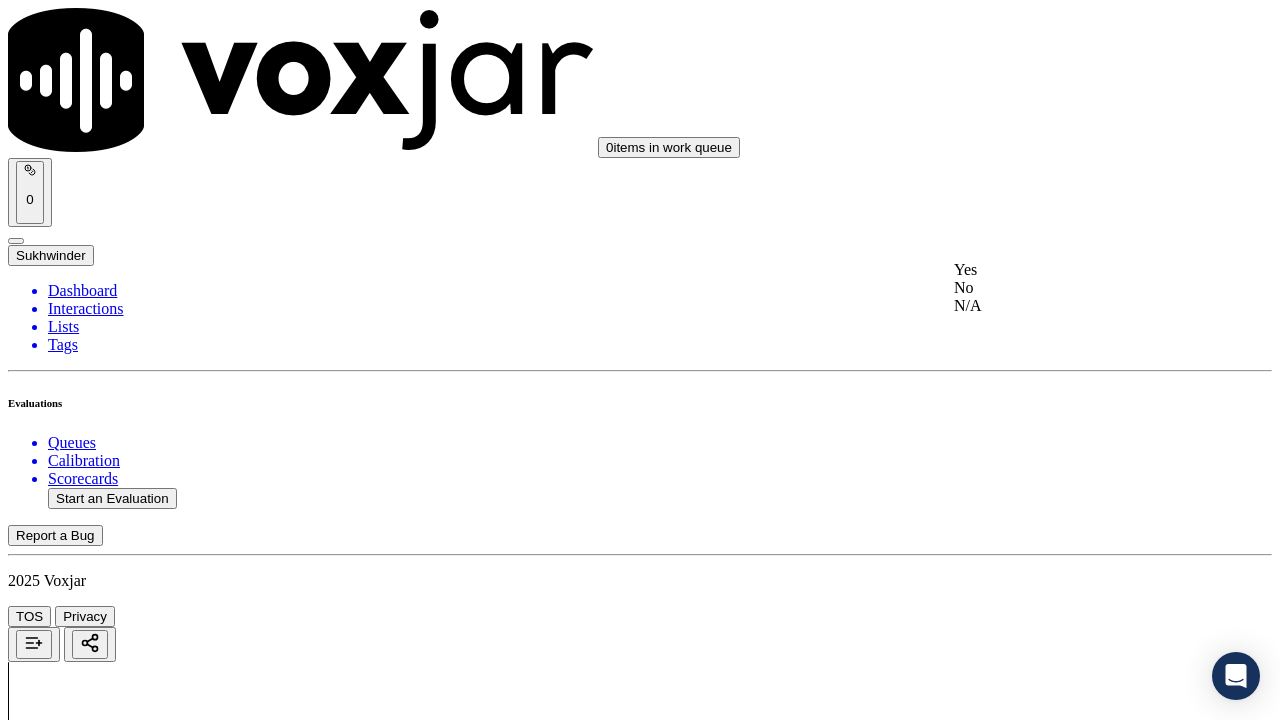 click on "Yes" at bounding box center (1067, 270) 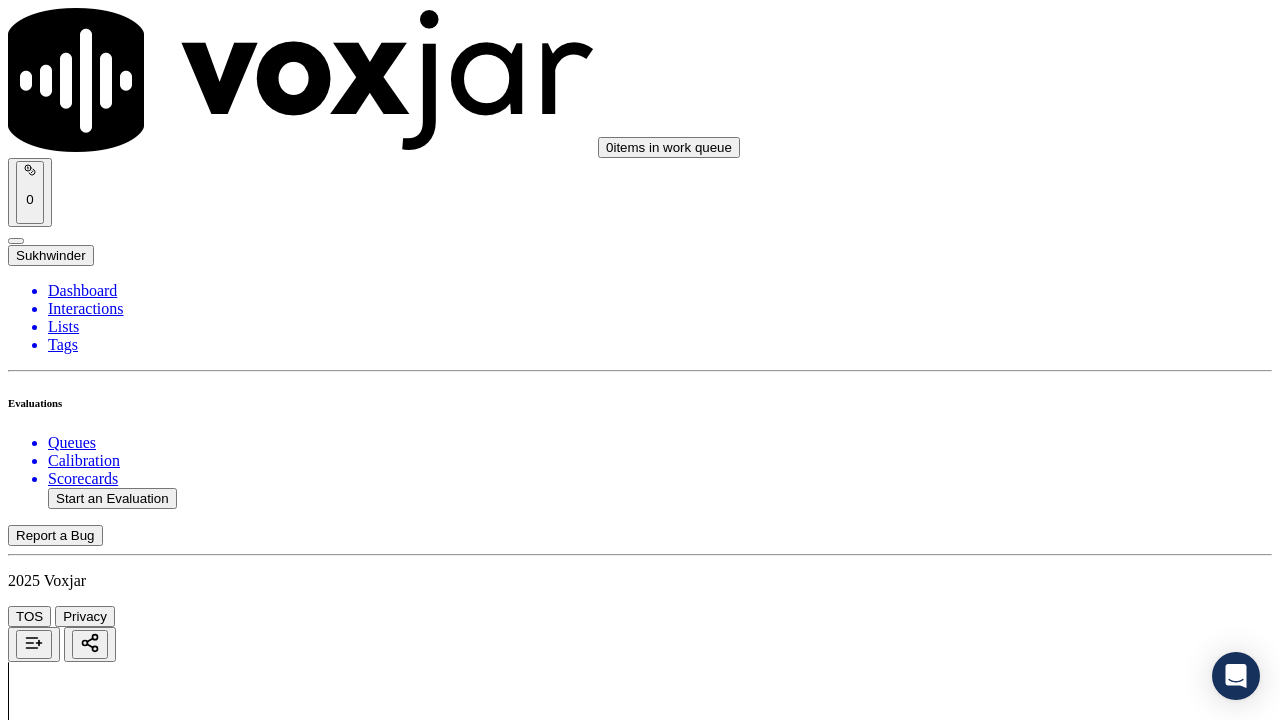click on "Select an answer" at bounding box center (67, 6012) 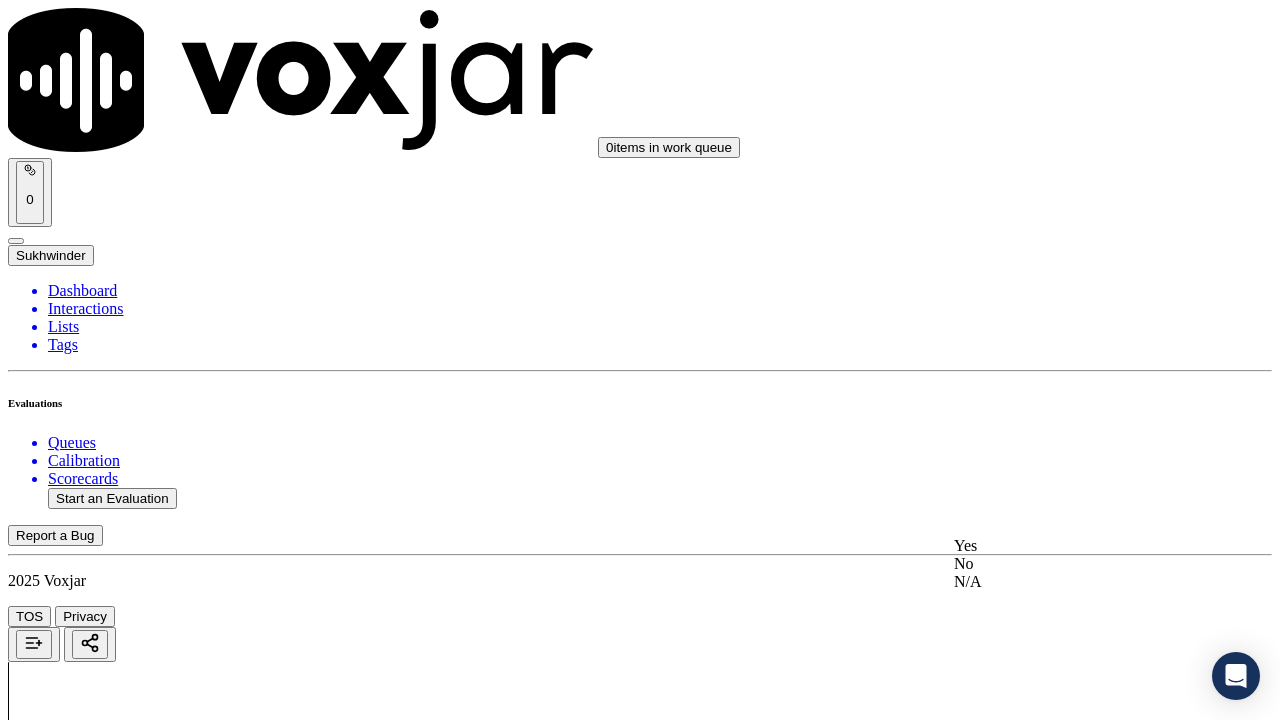 click on "Yes" at bounding box center [1067, 546] 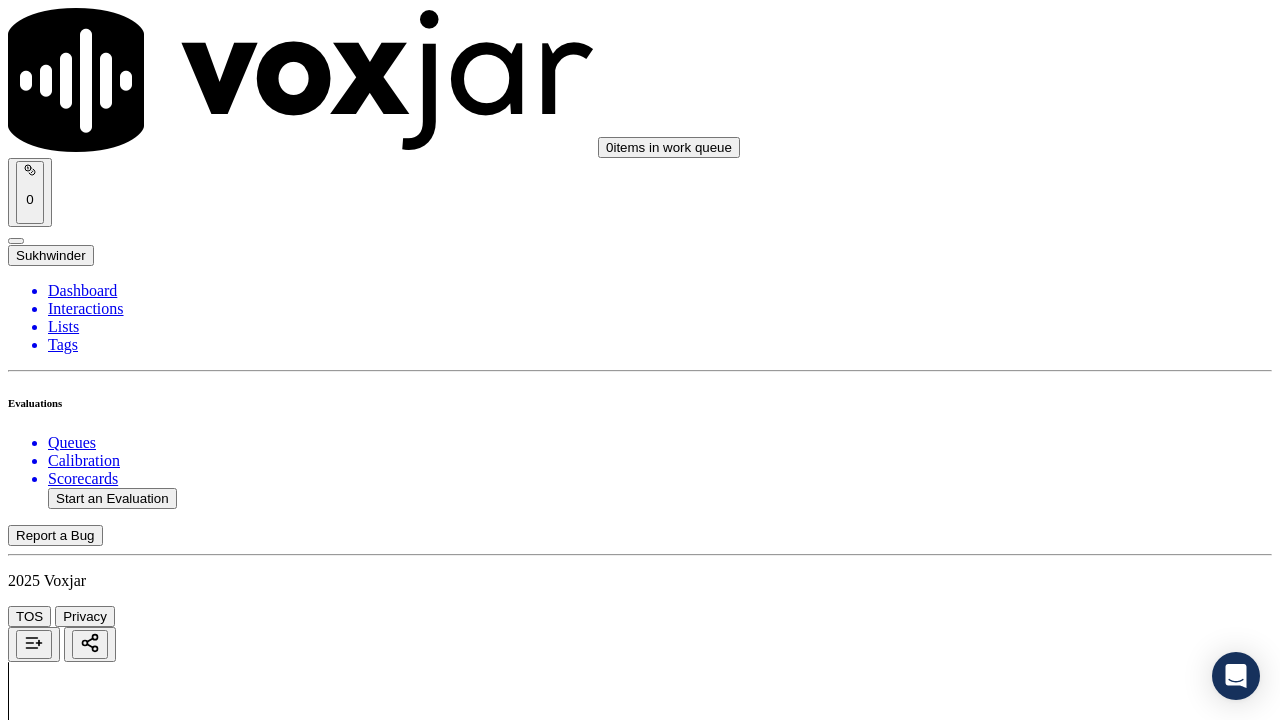 scroll, scrollTop: 4900, scrollLeft: 0, axis: vertical 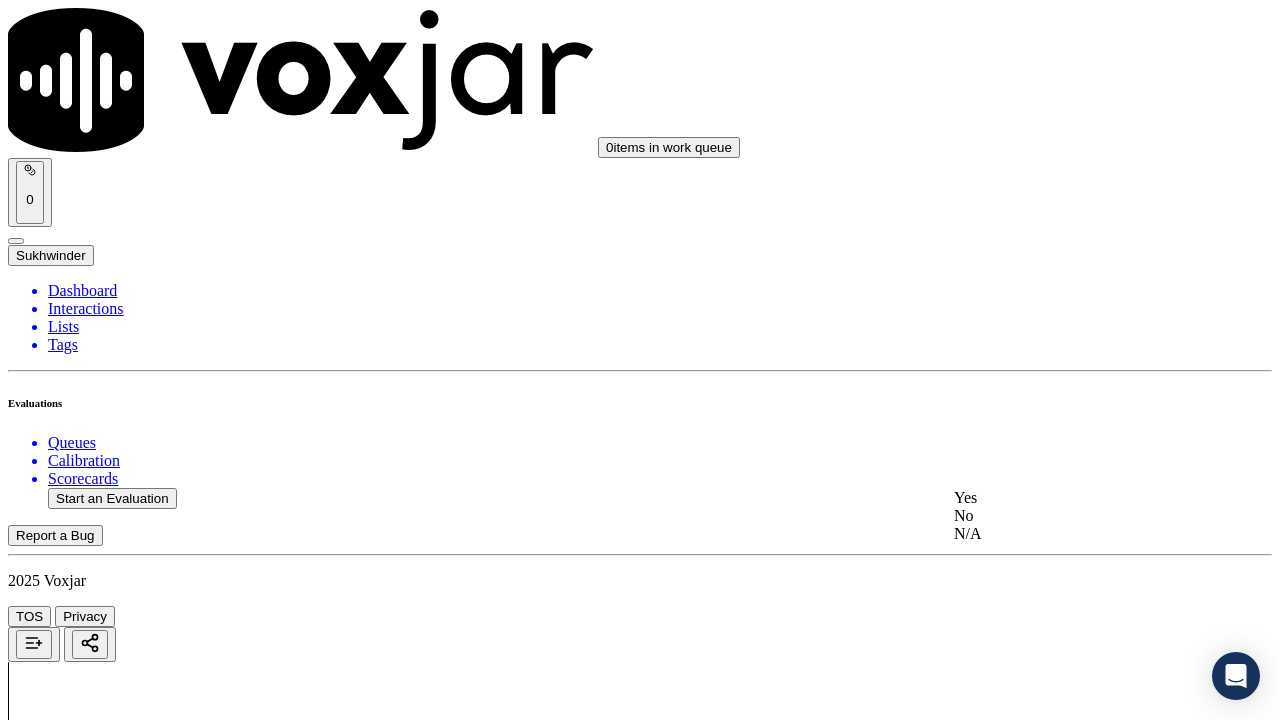 click on "Yes" at bounding box center (1067, 498) 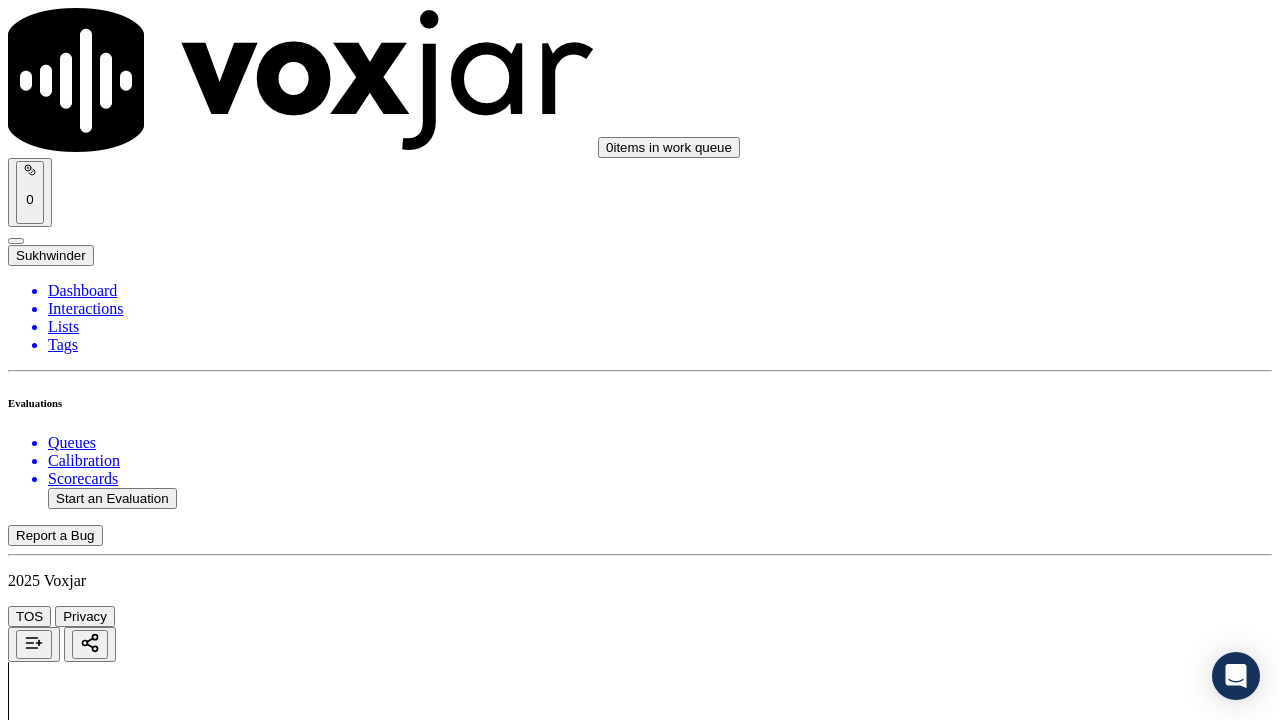 scroll, scrollTop: 4900, scrollLeft: 0, axis: vertical 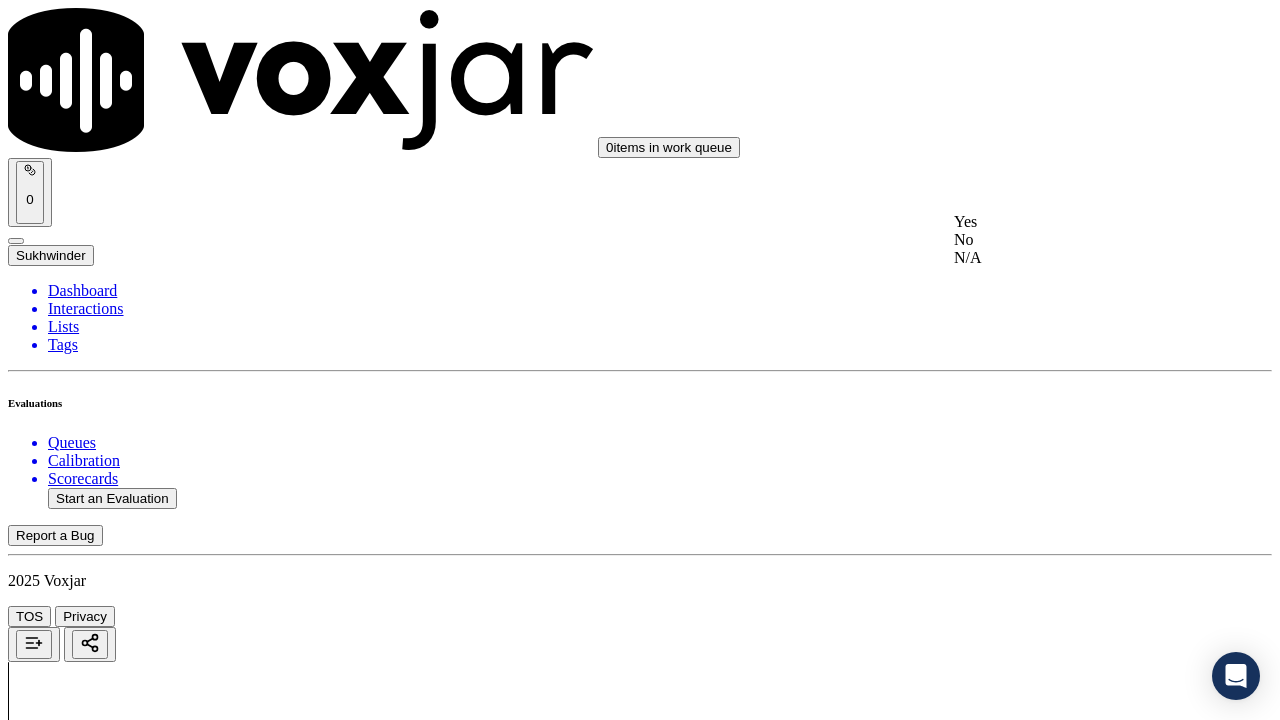 click on "Yes" at bounding box center (1067, 222) 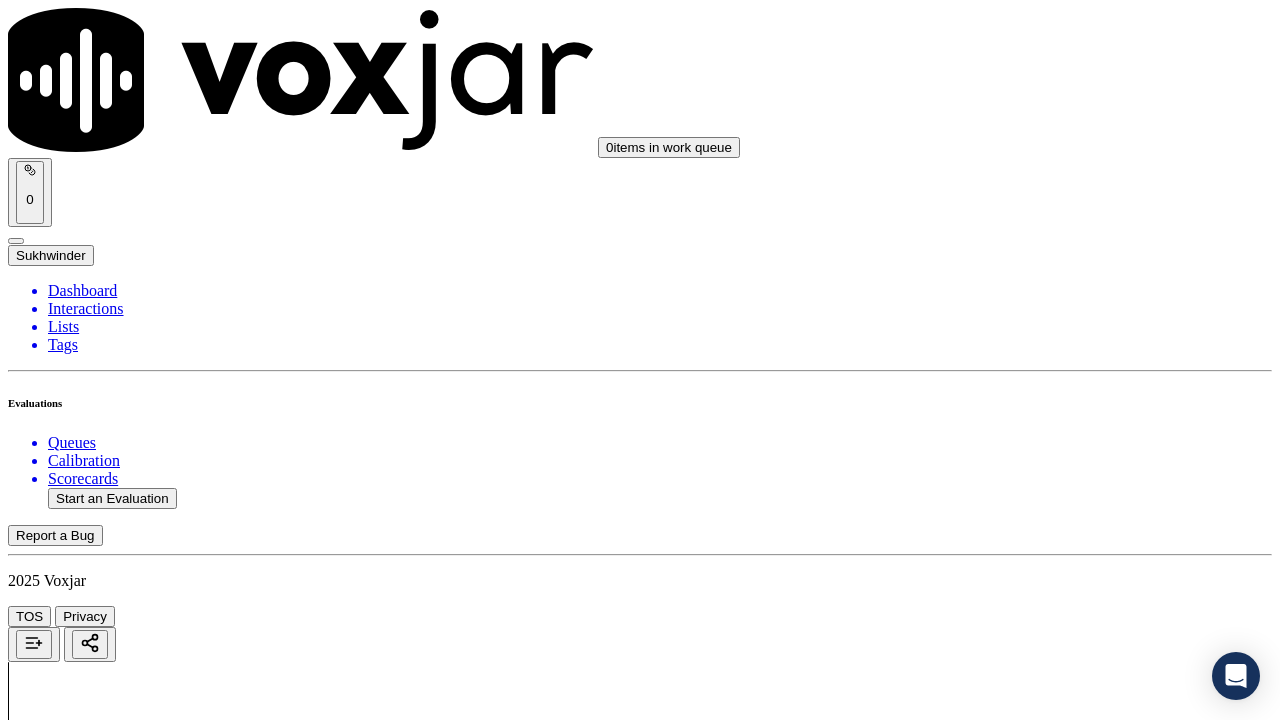 scroll, scrollTop: 5500, scrollLeft: 0, axis: vertical 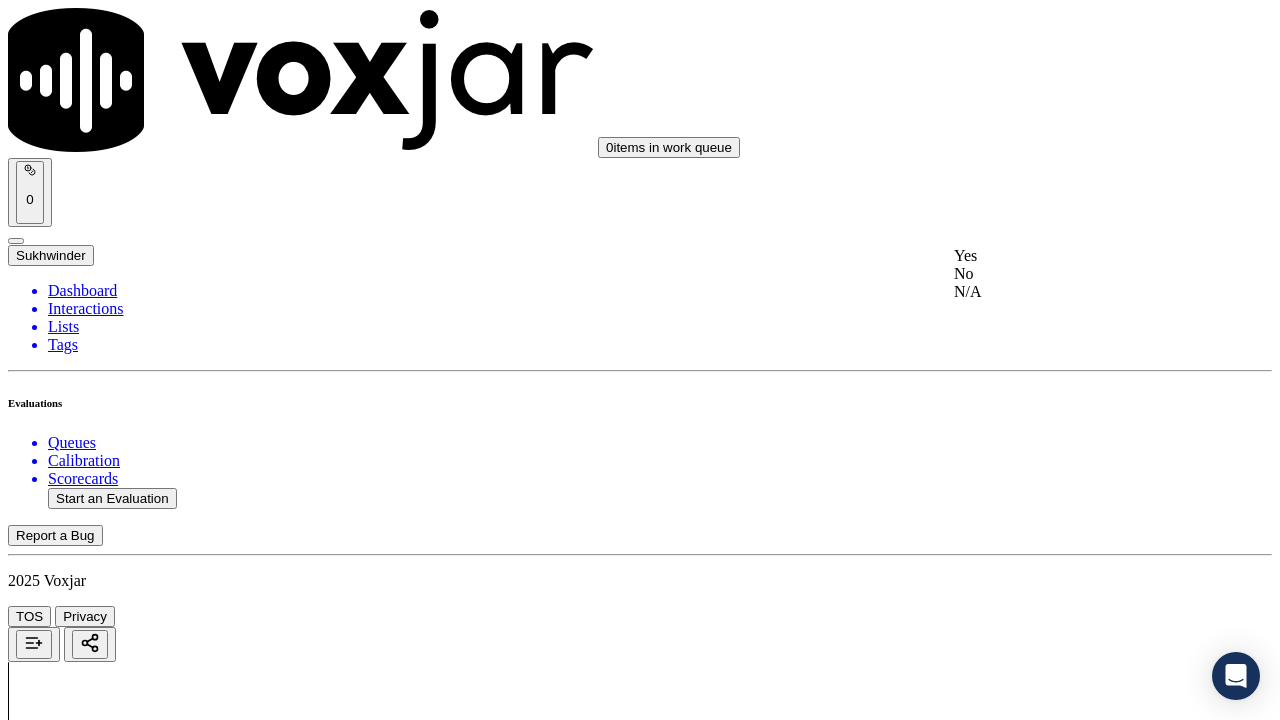 click on "Yes" at bounding box center (1067, 256) 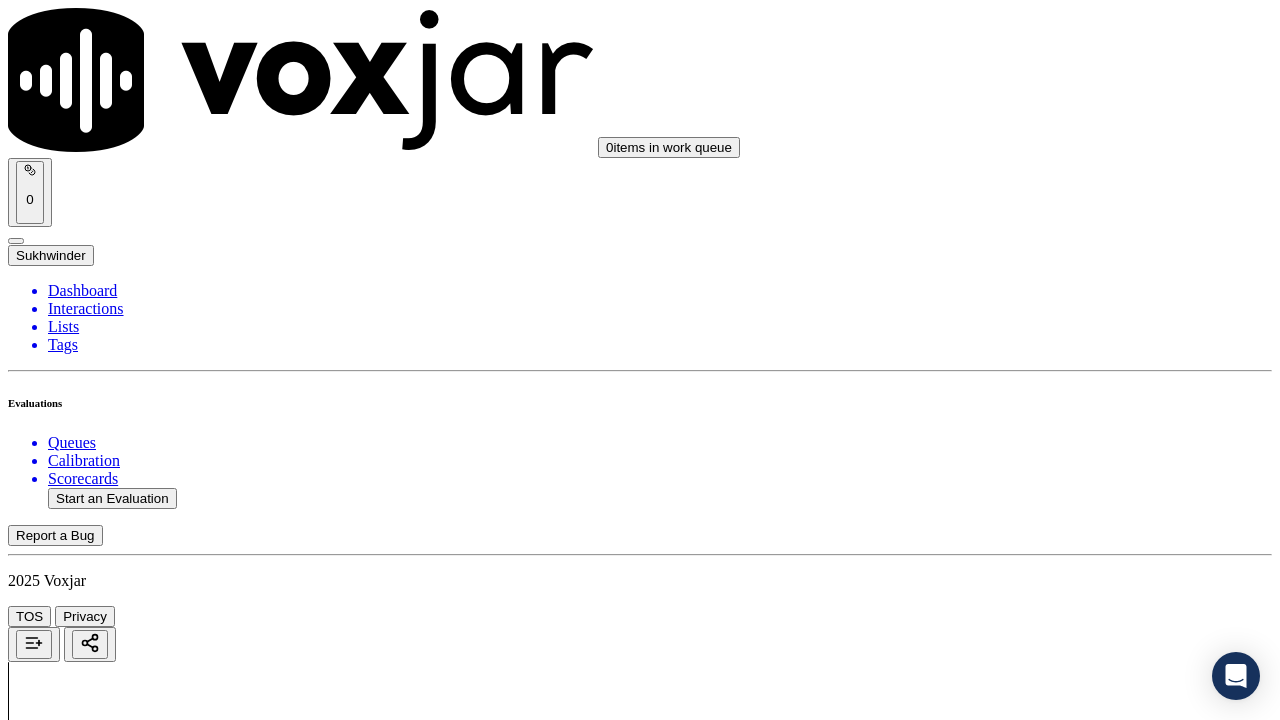 scroll, scrollTop: 5800, scrollLeft: 0, axis: vertical 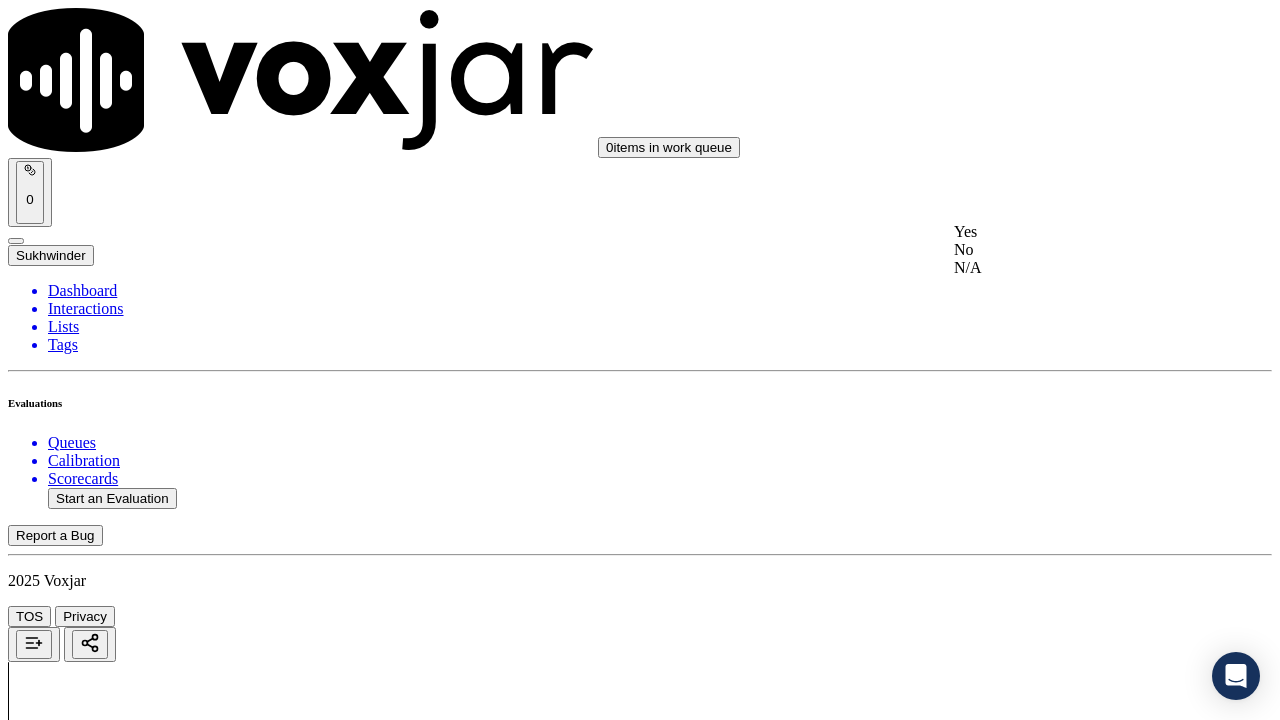 click on "Yes" at bounding box center (1067, 232) 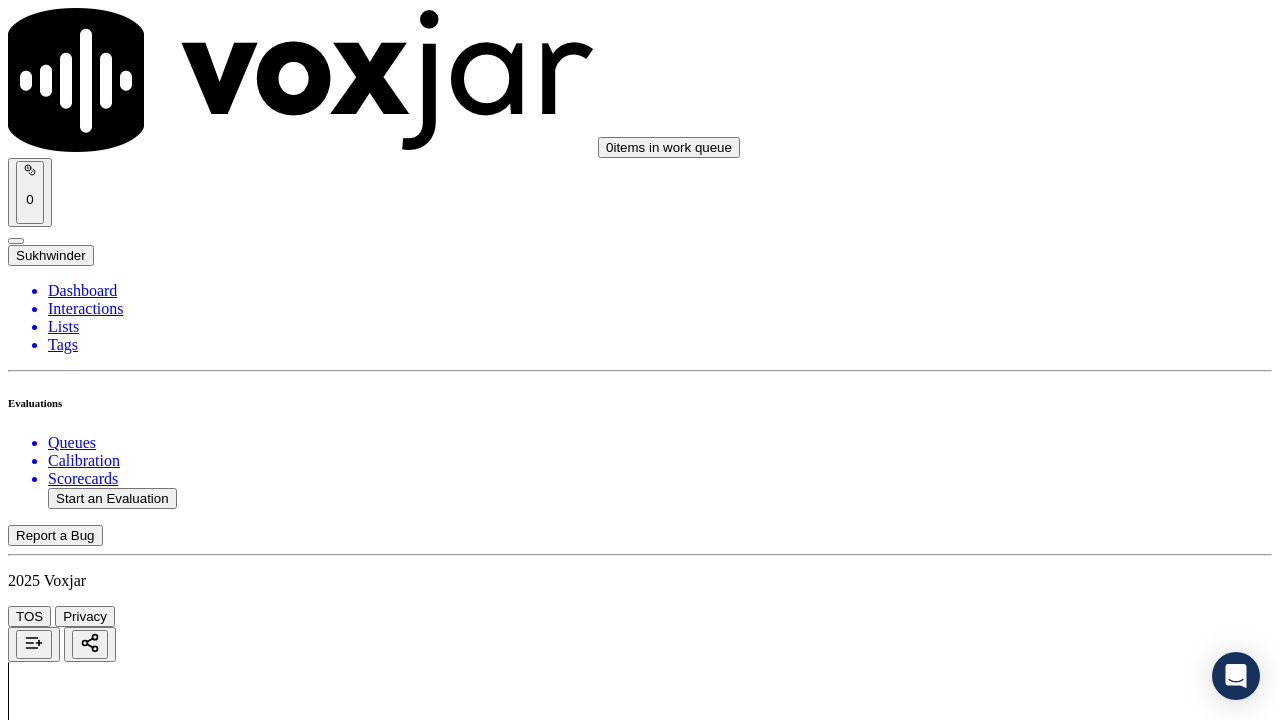 click on "Select an answer" at bounding box center [67, 7272] 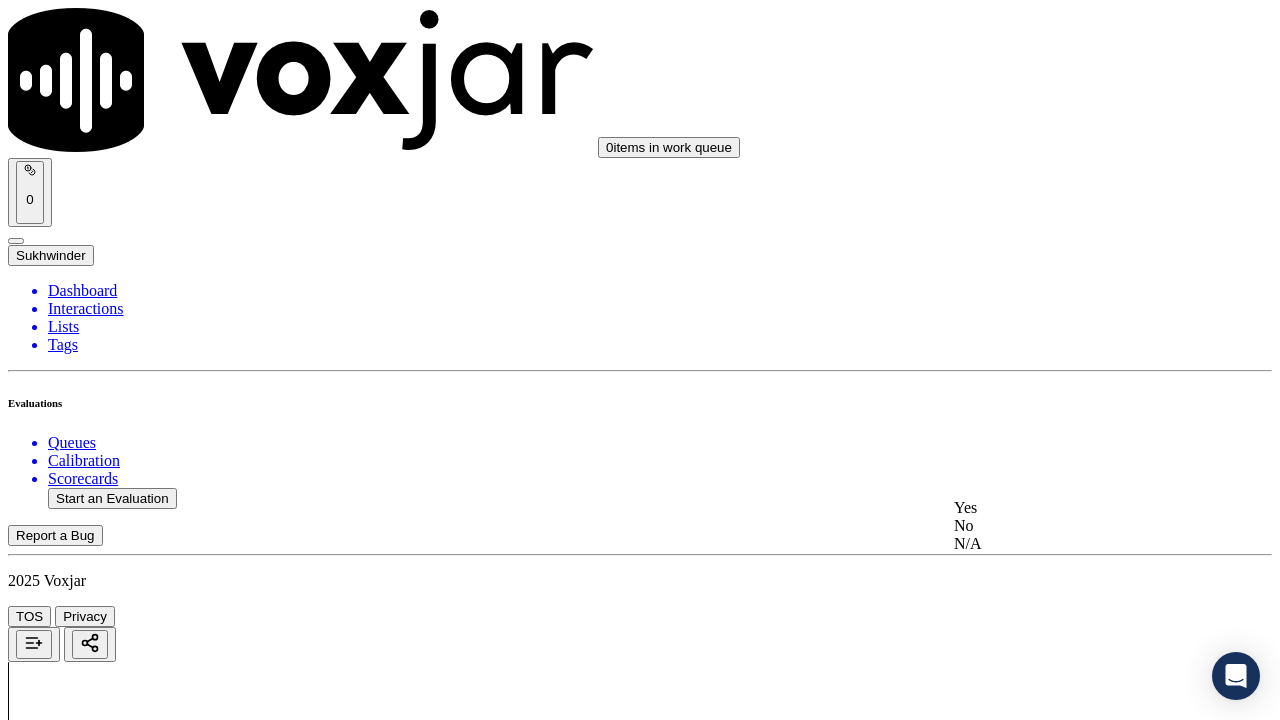 click on "Yes" at bounding box center [1067, 508] 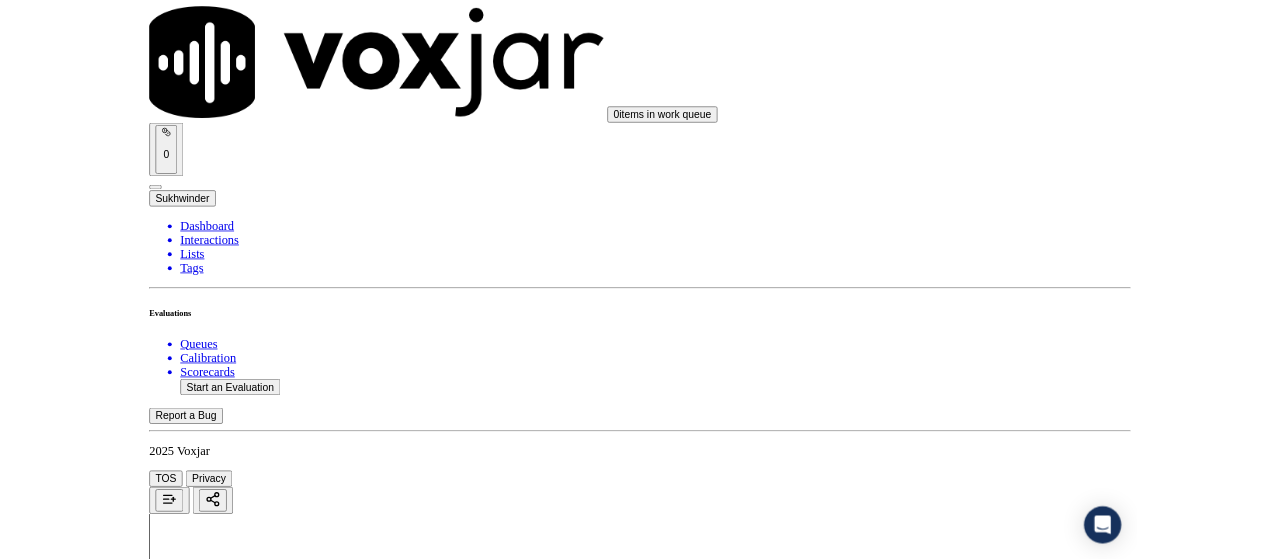 scroll, scrollTop: 5815, scrollLeft: 0, axis: vertical 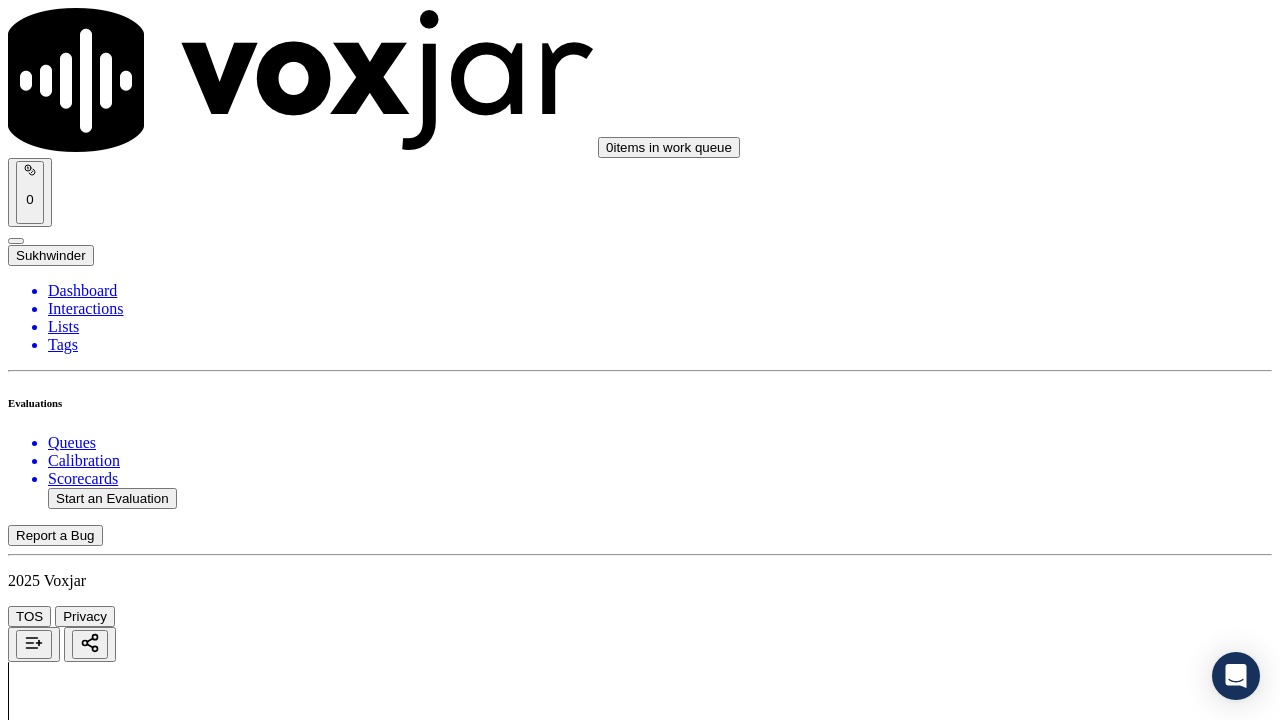 click on "Submit Scores" at bounding box center [59, 7345] 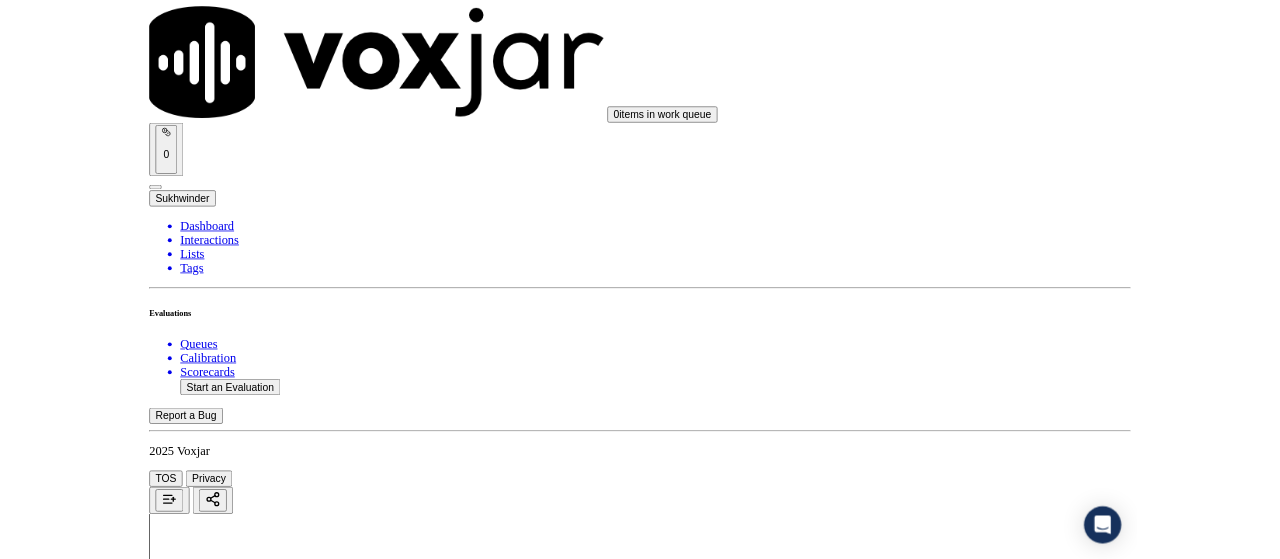 scroll, scrollTop: 300, scrollLeft: 0, axis: vertical 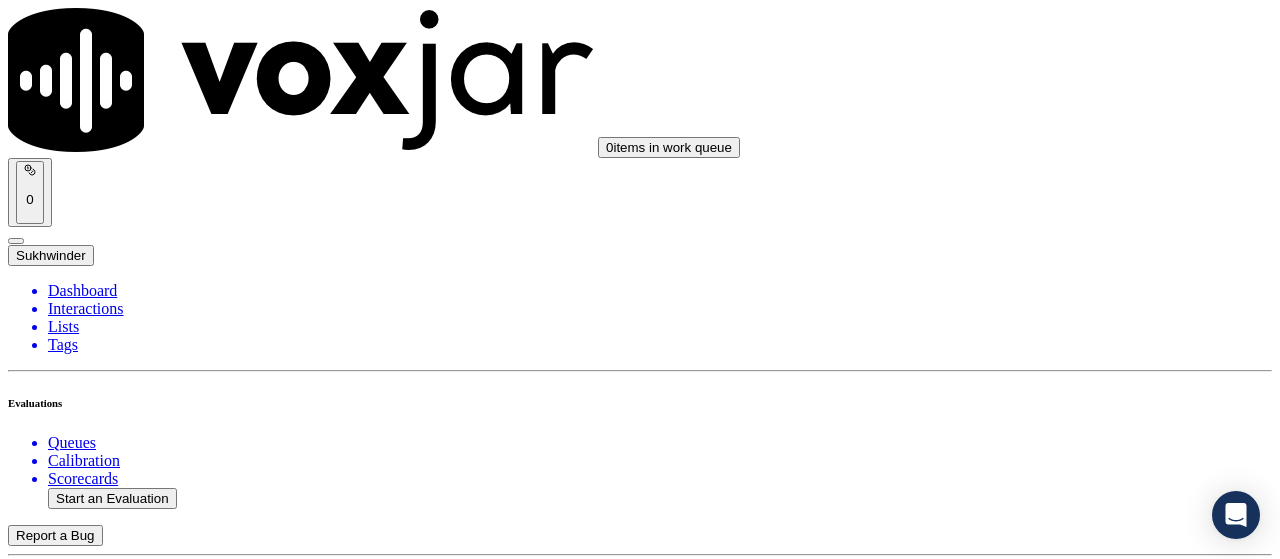 click on "Start an Evaluation" 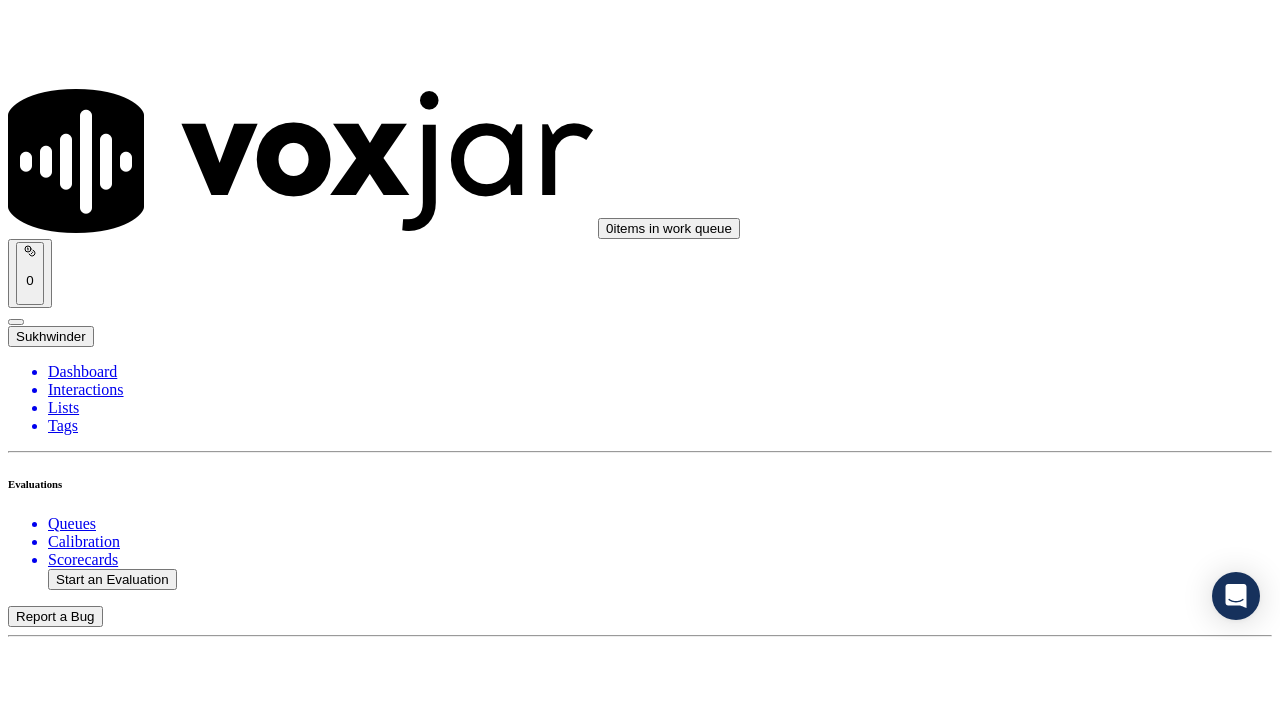 scroll, scrollTop: 189, scrollLeft: 0, axis: vertical 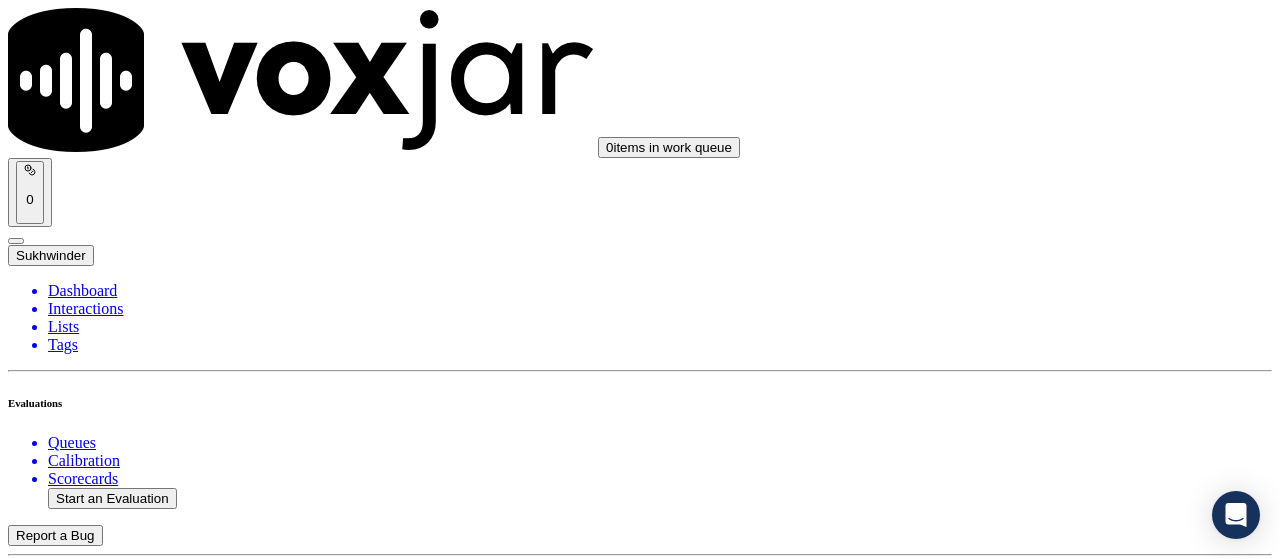 click on "Sale Interaction" 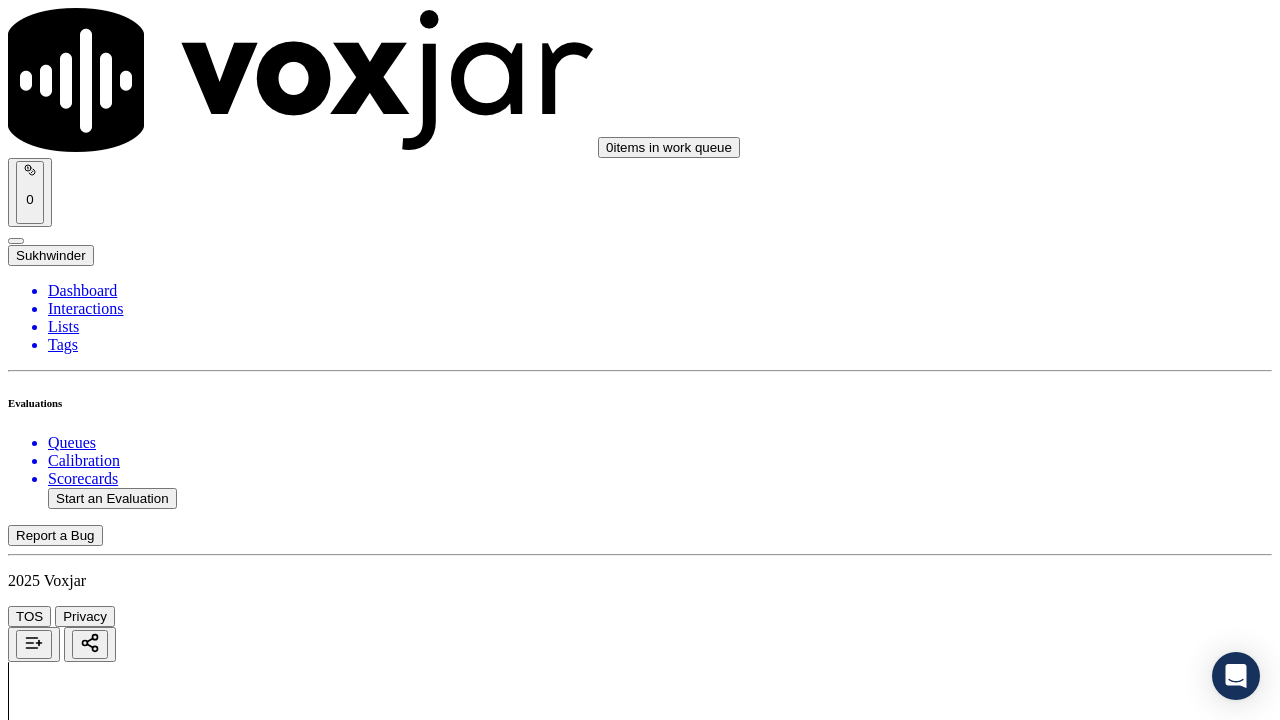 click on "Upload interaction to start evaluation" at bounding box center (124, 2674) 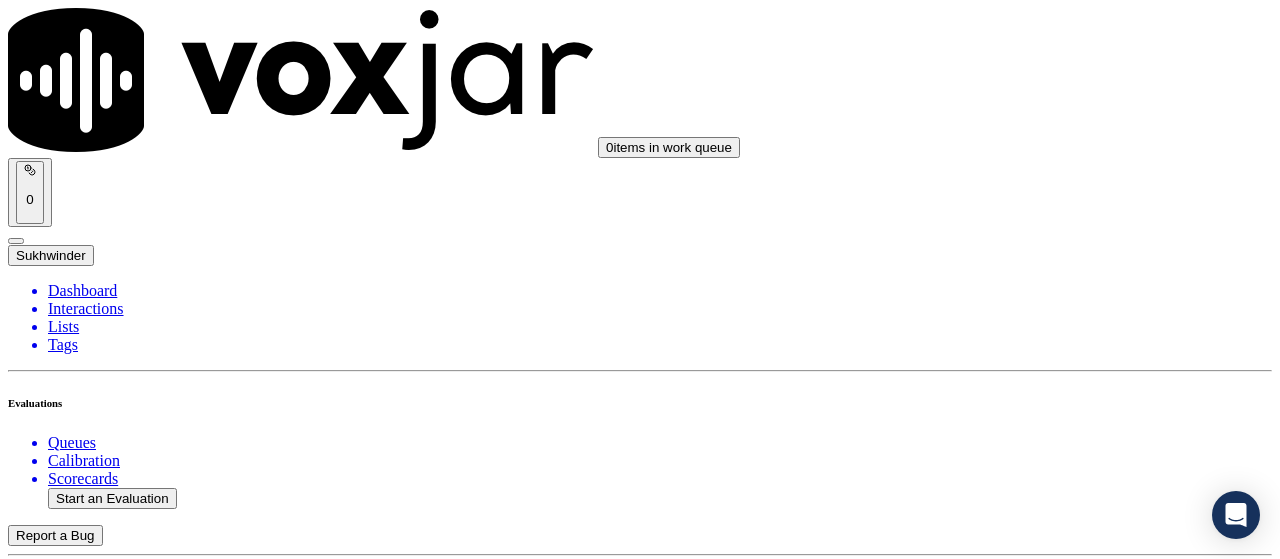scroll, scrollTop: 300, scrollLeft: 0, axis: vertical 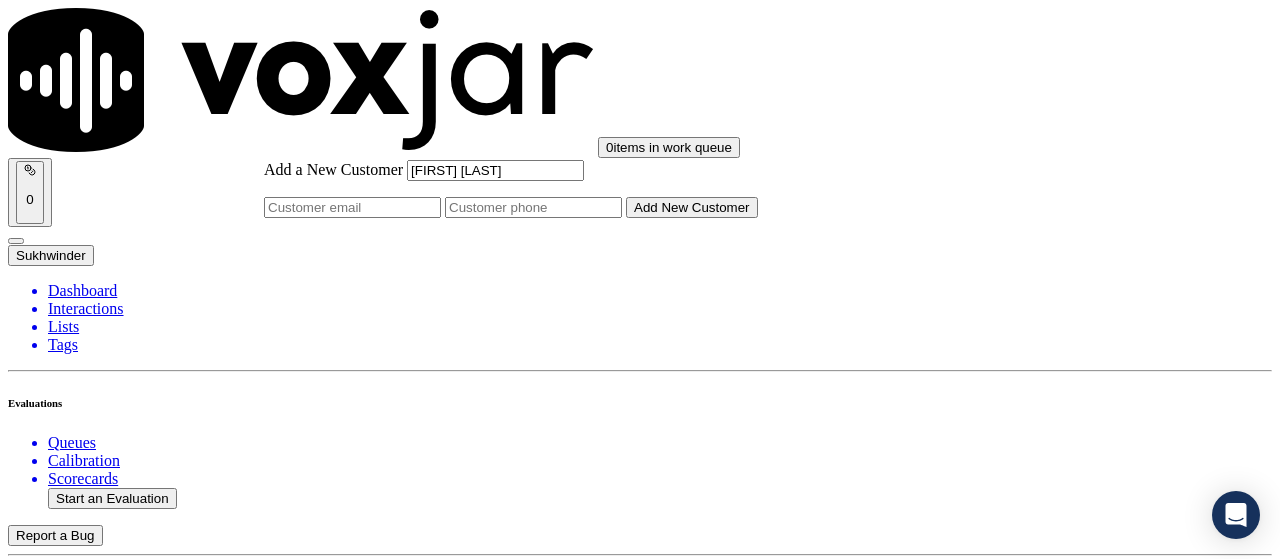type on "[FIRST] [LAST]" 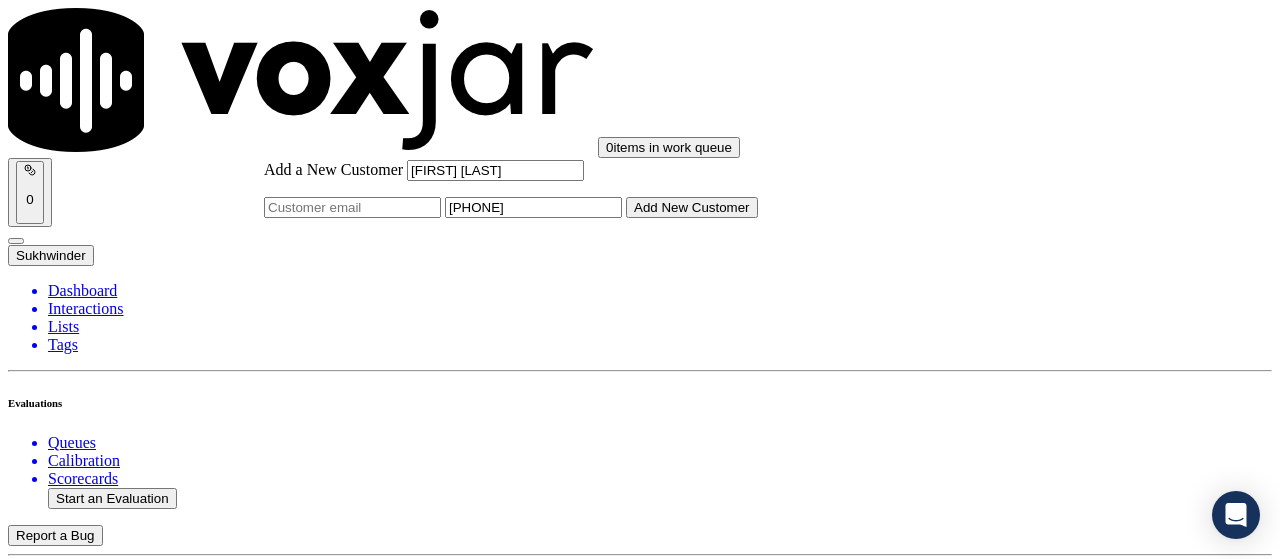 type on "[PHONE]" 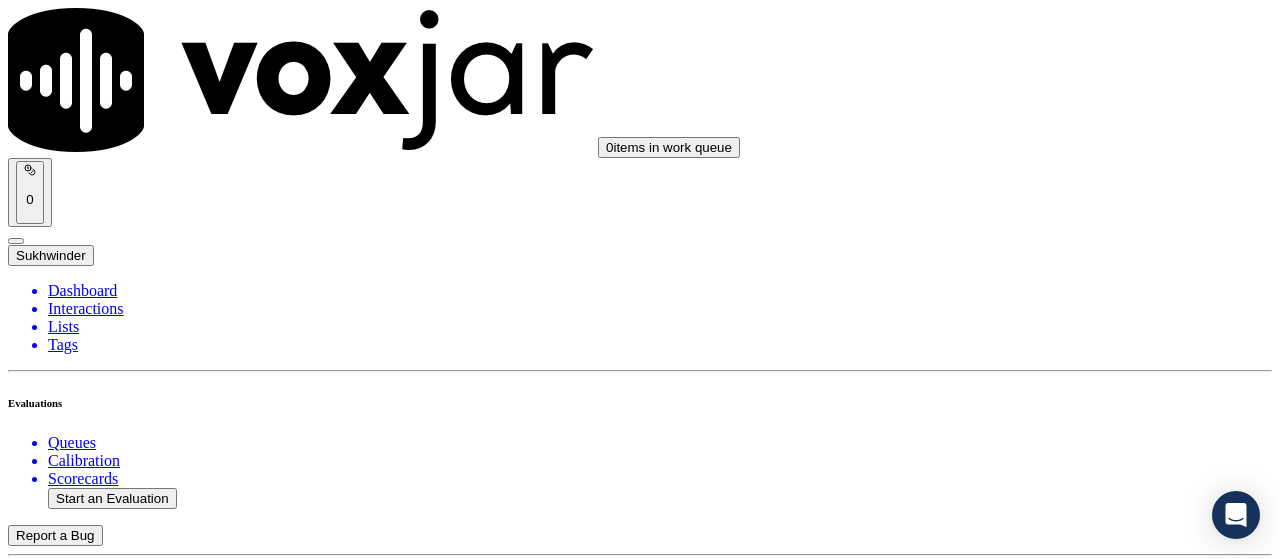 click on "[FIRST] [LAST]" at bounding box center [640, 2164] 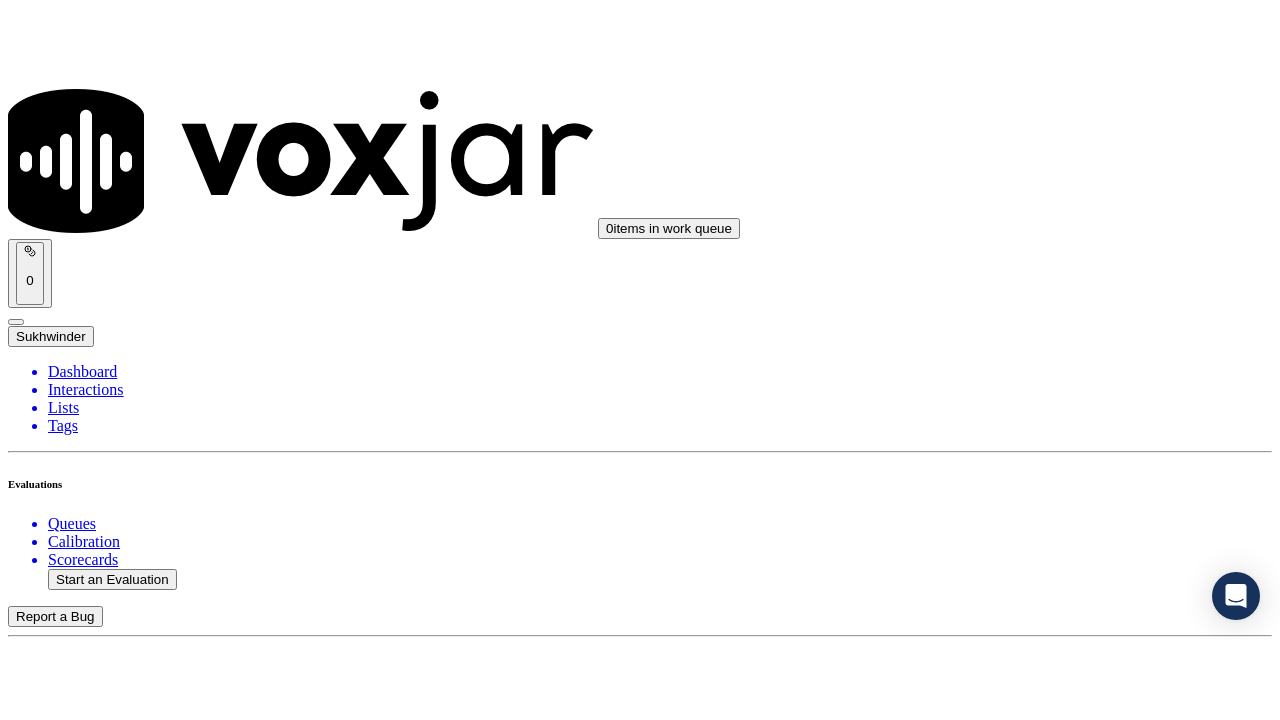 scroll, scrollTop: 400, scrollLeft: 0, axis: vertical 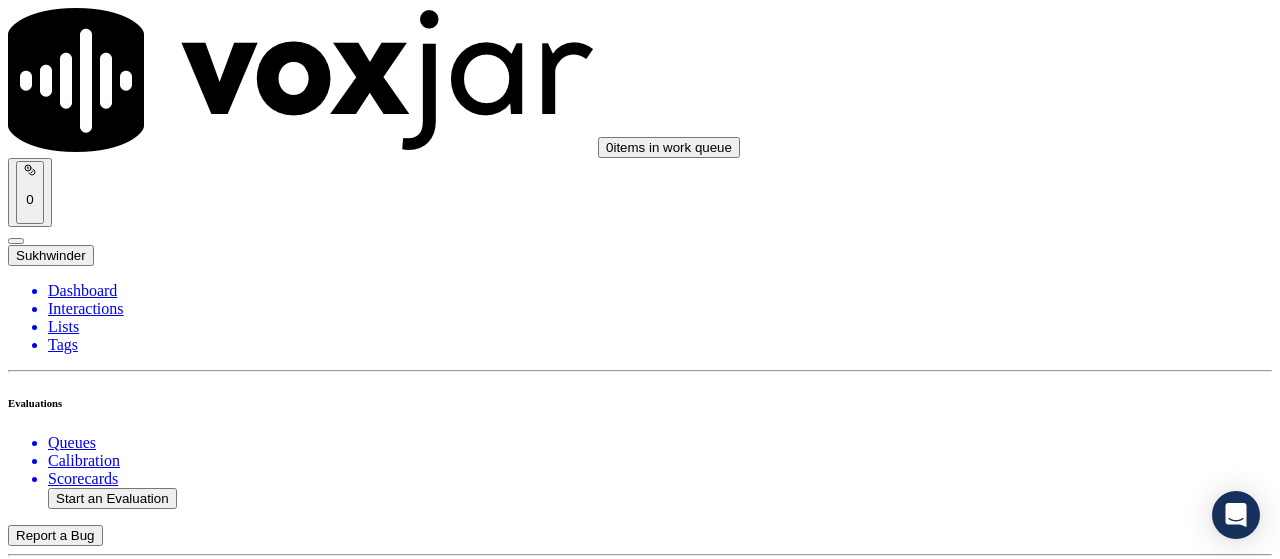 click on "This is a brand new scorecard" 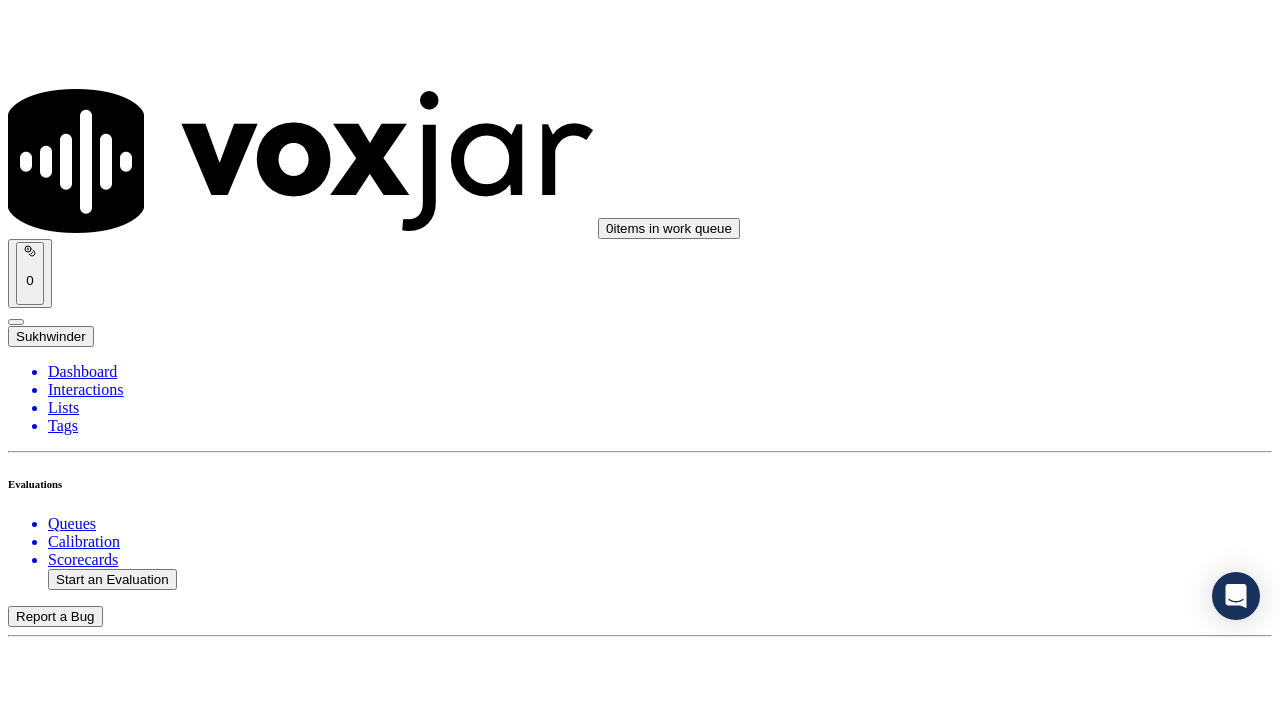 scroll, scrollTop: 299, scrollLeft: 0, axis: vertical 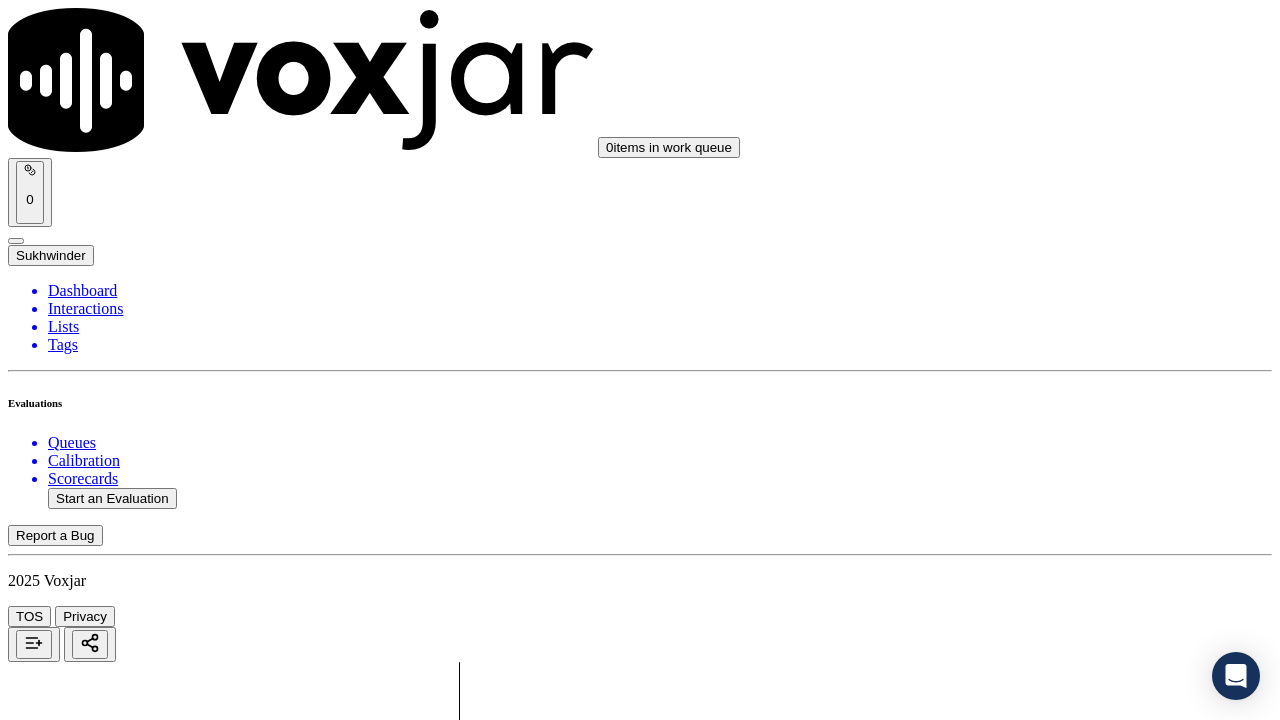 drag, startPoint x: 1044, startPoint y: 395, endPoint x: 1041, endPoint y: 414, distance: 19.235384 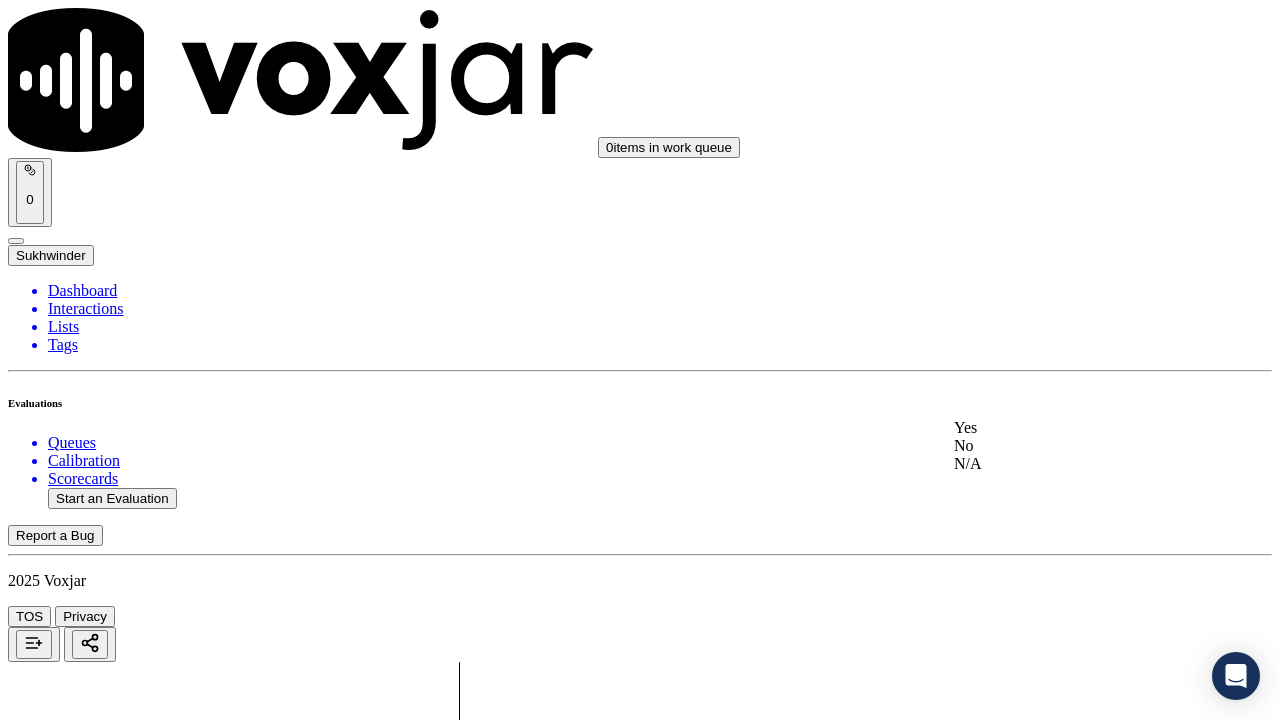 click on "1 .   Did the agent properly branded the call ([AGENT NAME]/CTS)
Select an answer" at bounding box center [640, 2368] 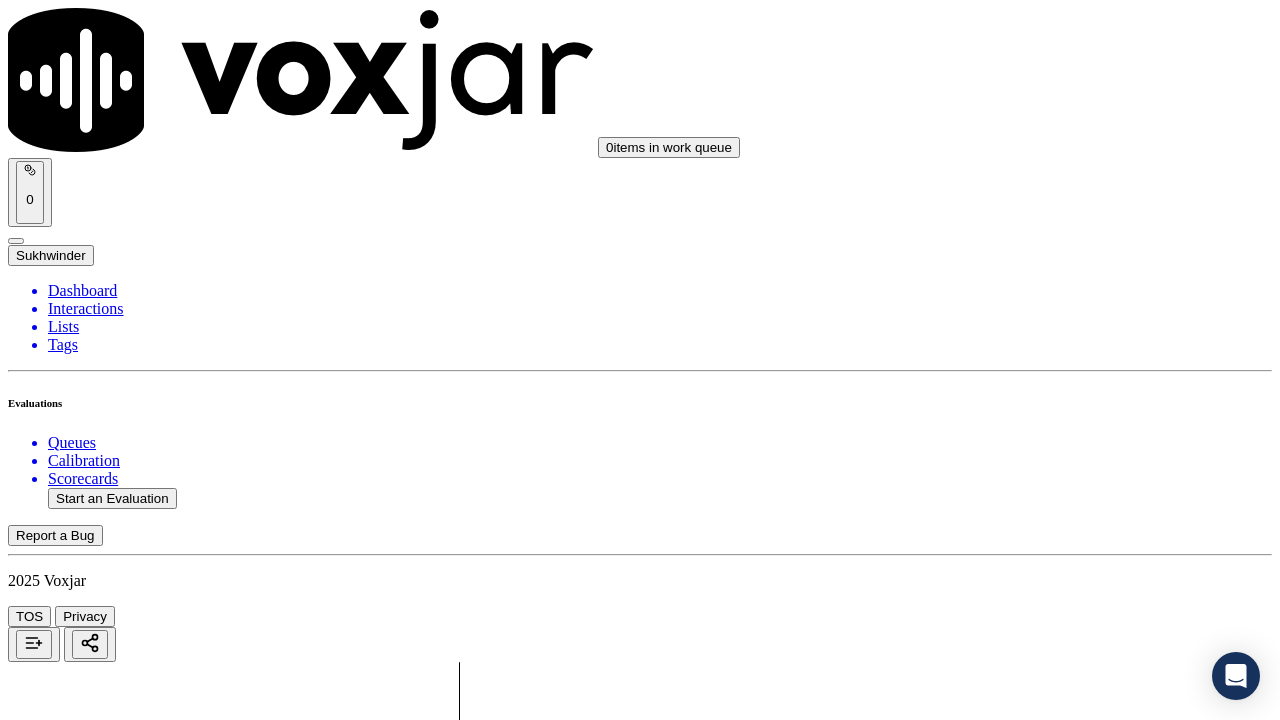 click on "Select an answer" at bounding box center (67, 2388) 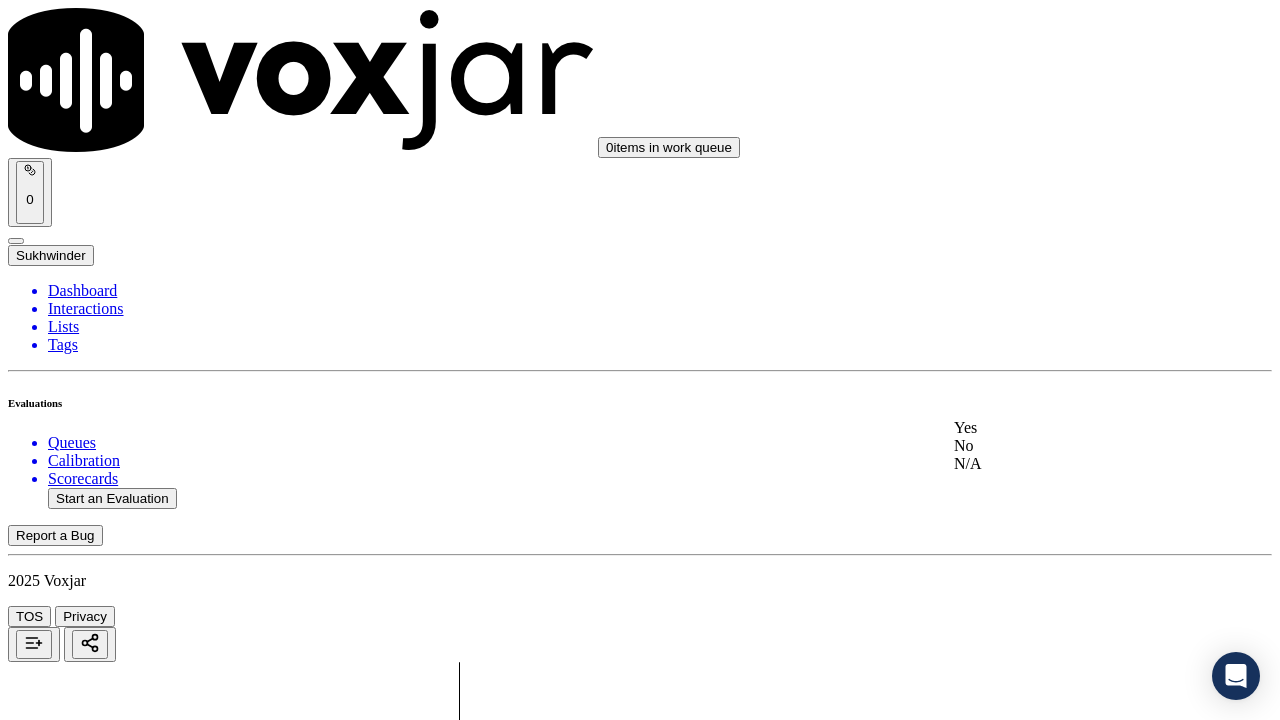 click on "Yes" at bounding box center [1067, 428] 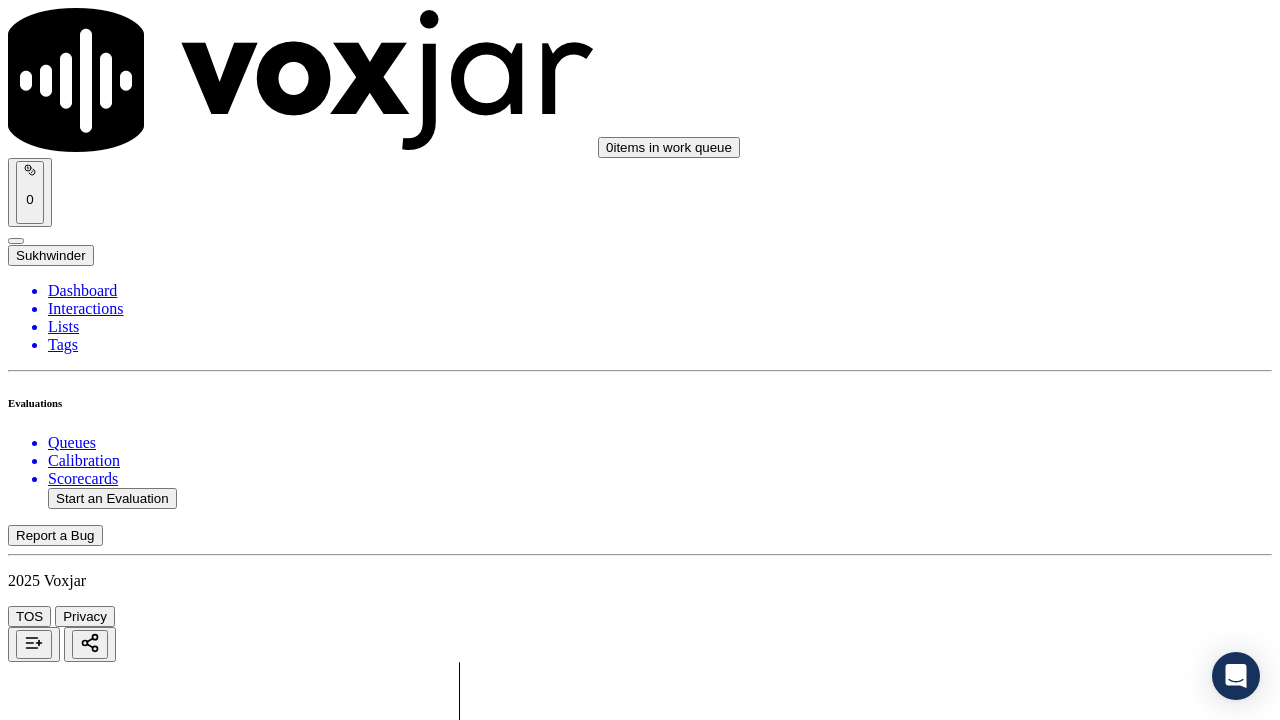 scroll, scrollTop: 600, scrollLeft: 0, axis: vertical 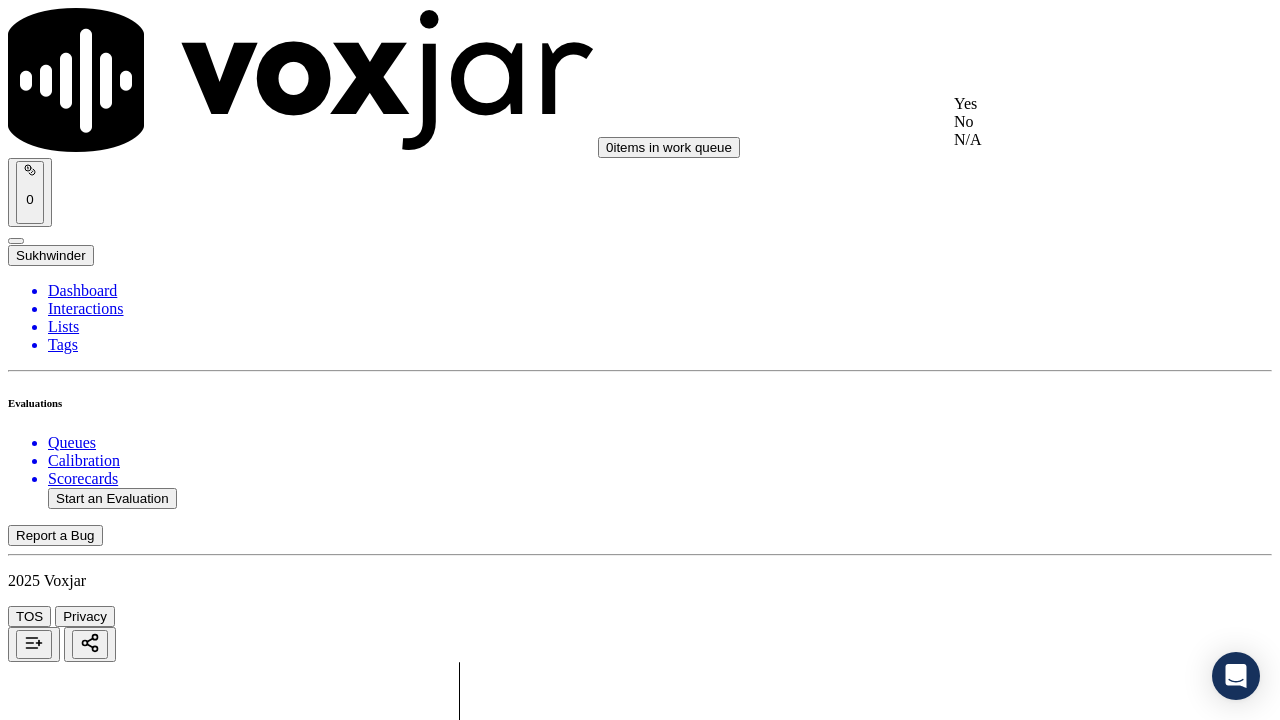 click on "Yes" at bounding box center (1067, 104) 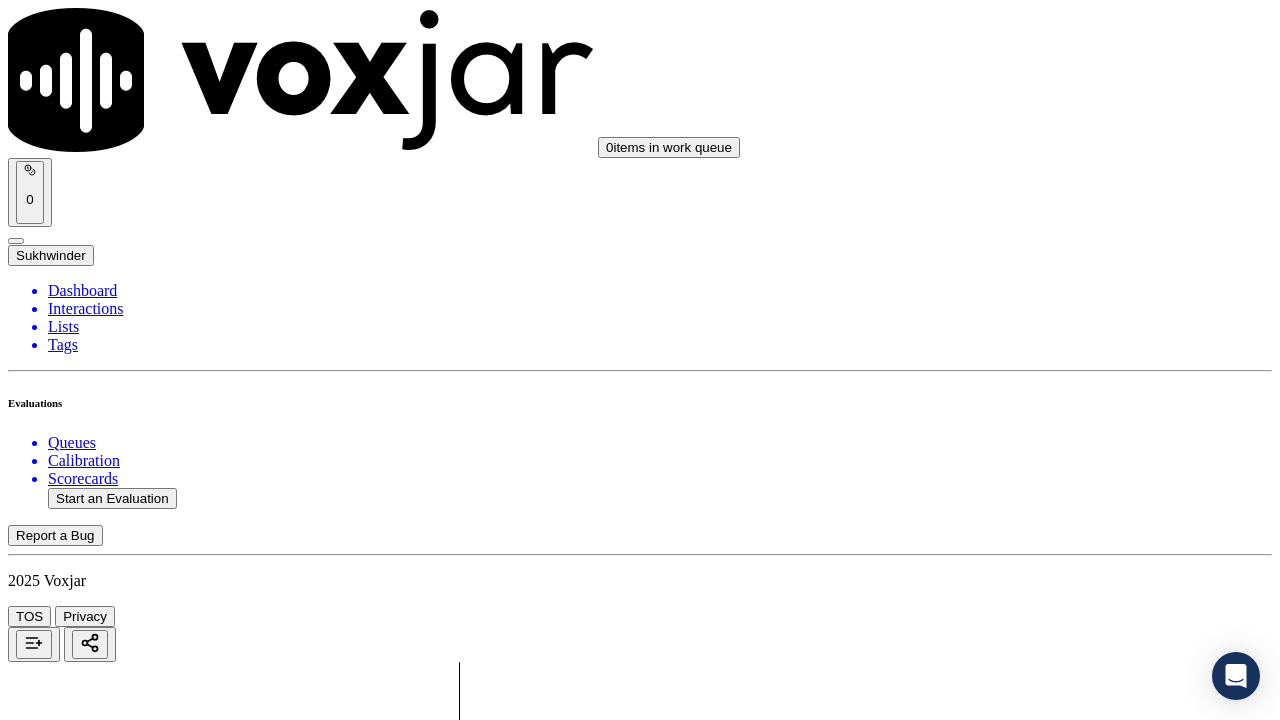 click on "Select an answer" at bounding box center (67, 2861) 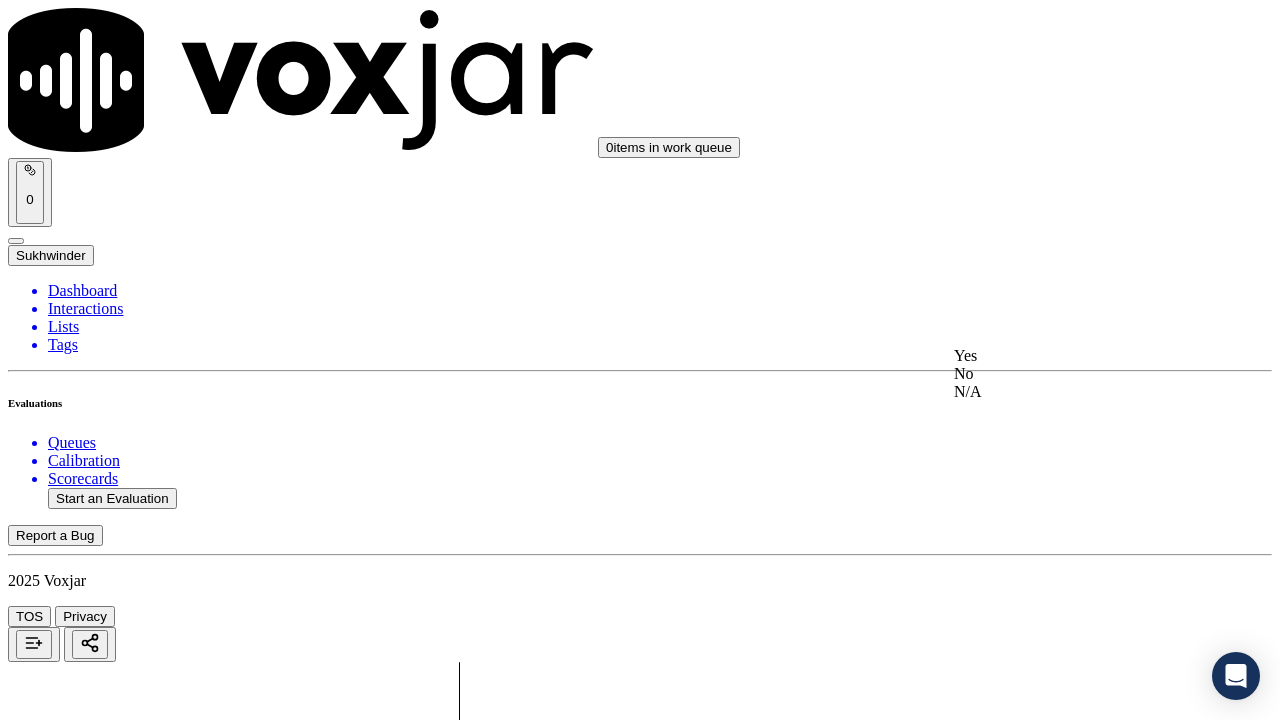 click on "Yes" at bounding box center [1067, 356] 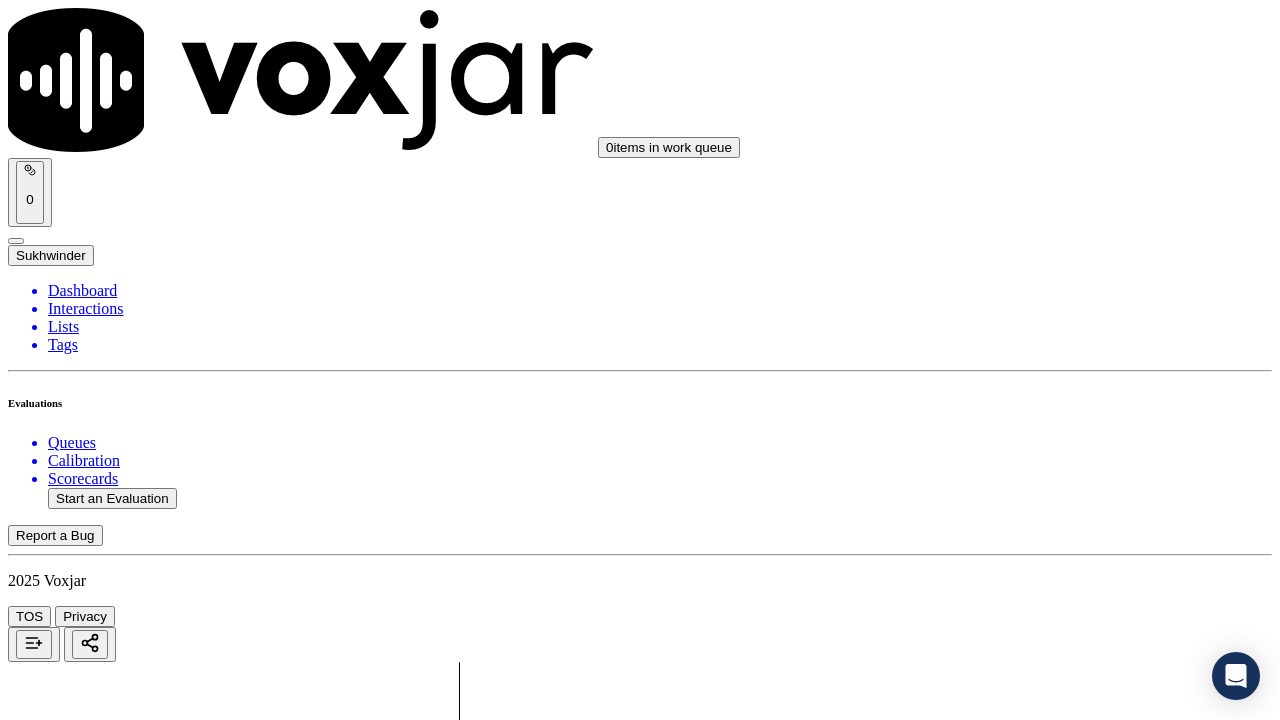 click on "Select an answer" at bounding box center [67, 3098] 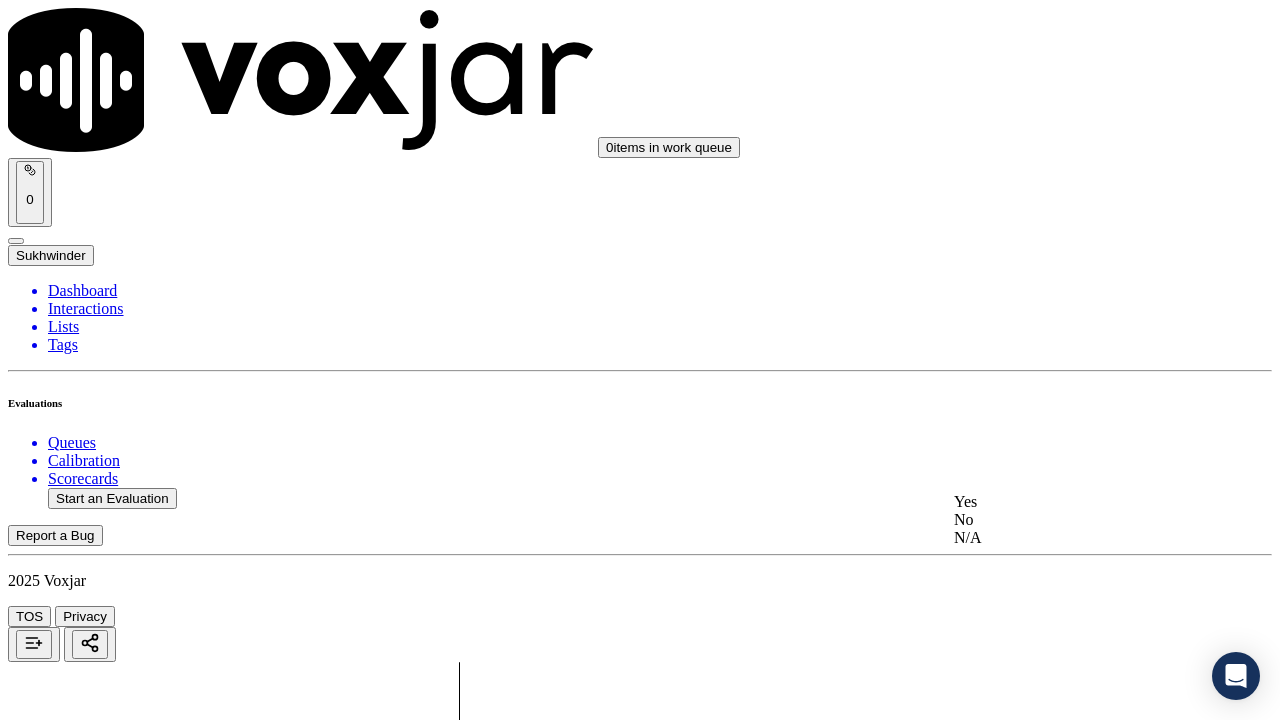 click on "N/A" 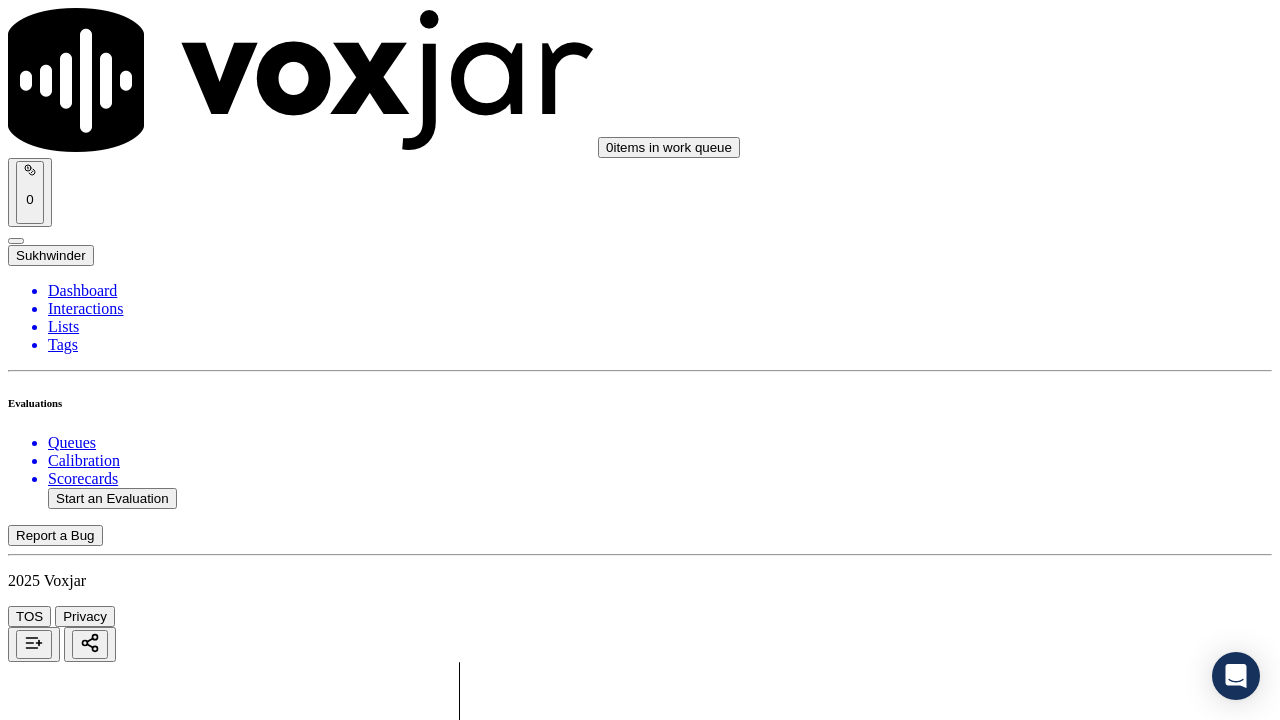 scroll, scrollTop: 1200, scrollLeft: 0, axis: vertical 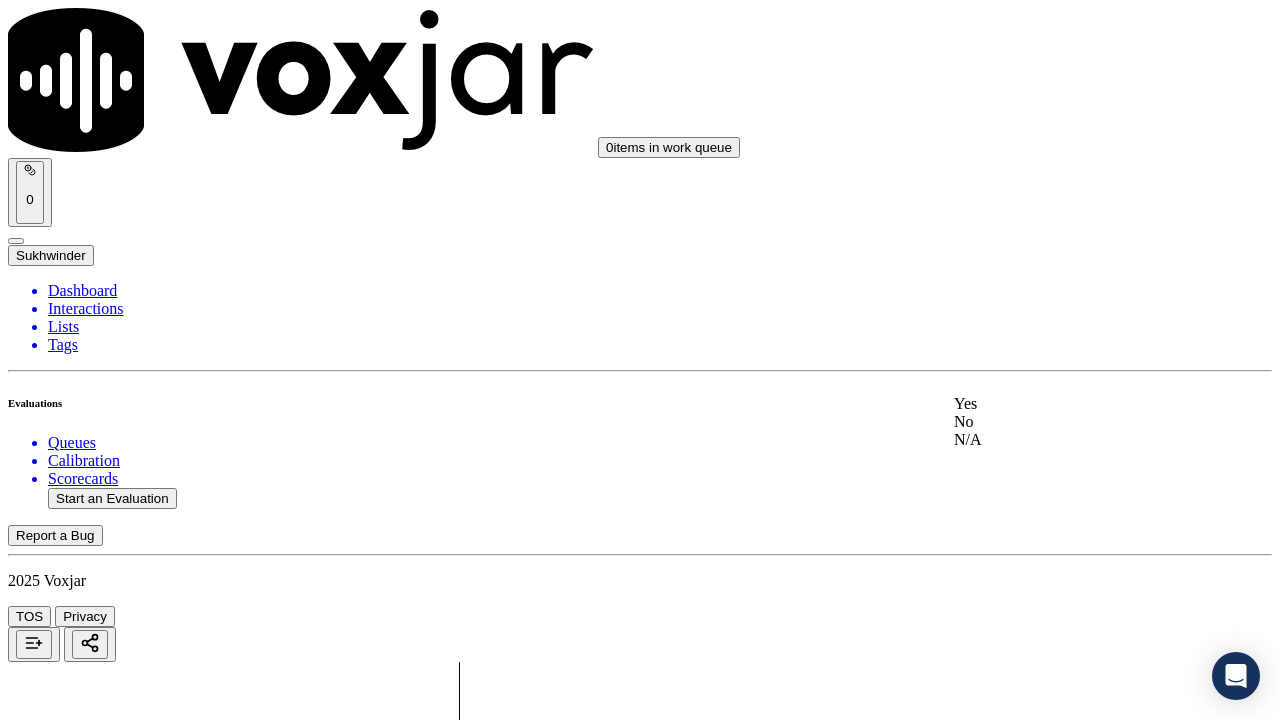 click on "N/A" 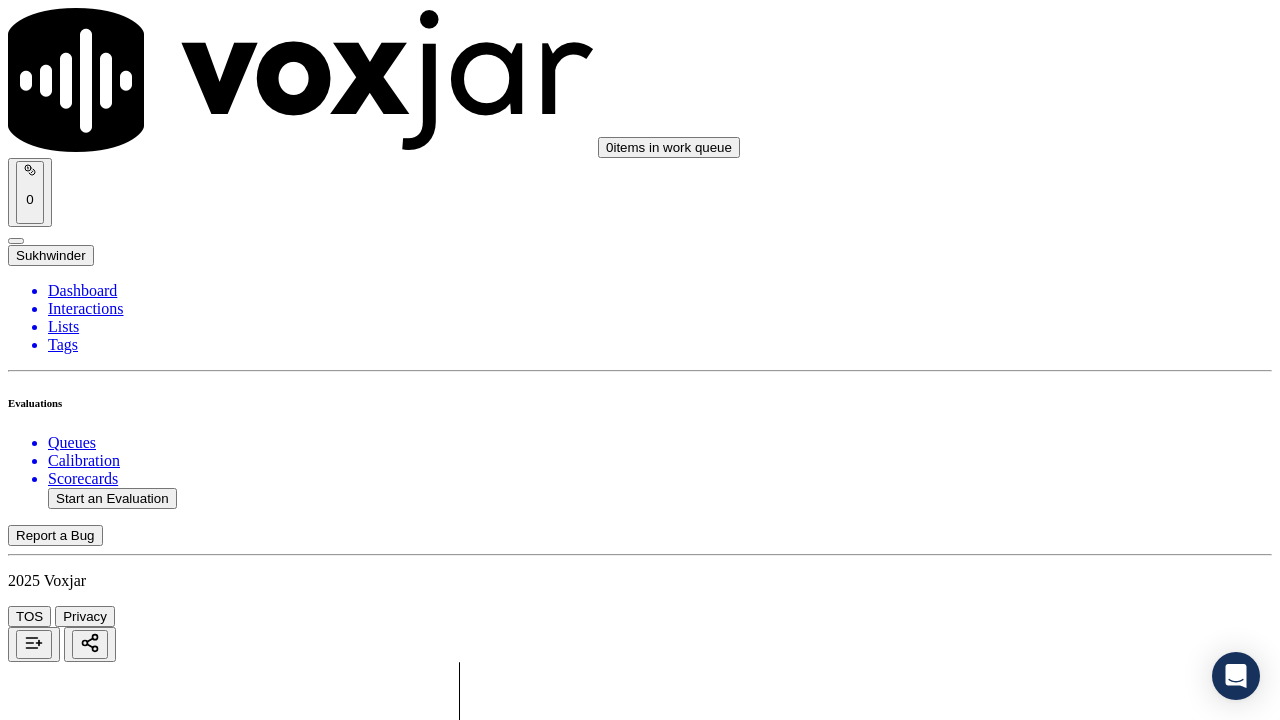 scroll, scrollTop: 1700, scrollLeft: 0, axis: vertical 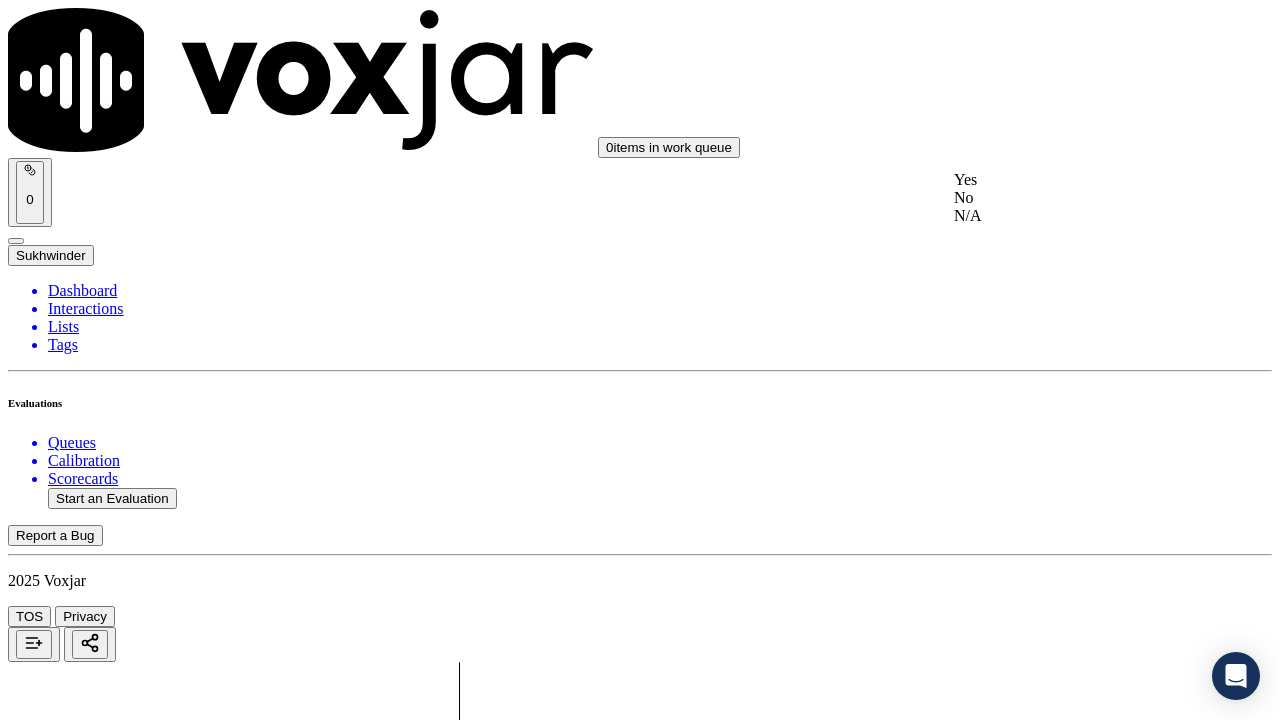 click on "Yes" at bounding box center [1067, 180] 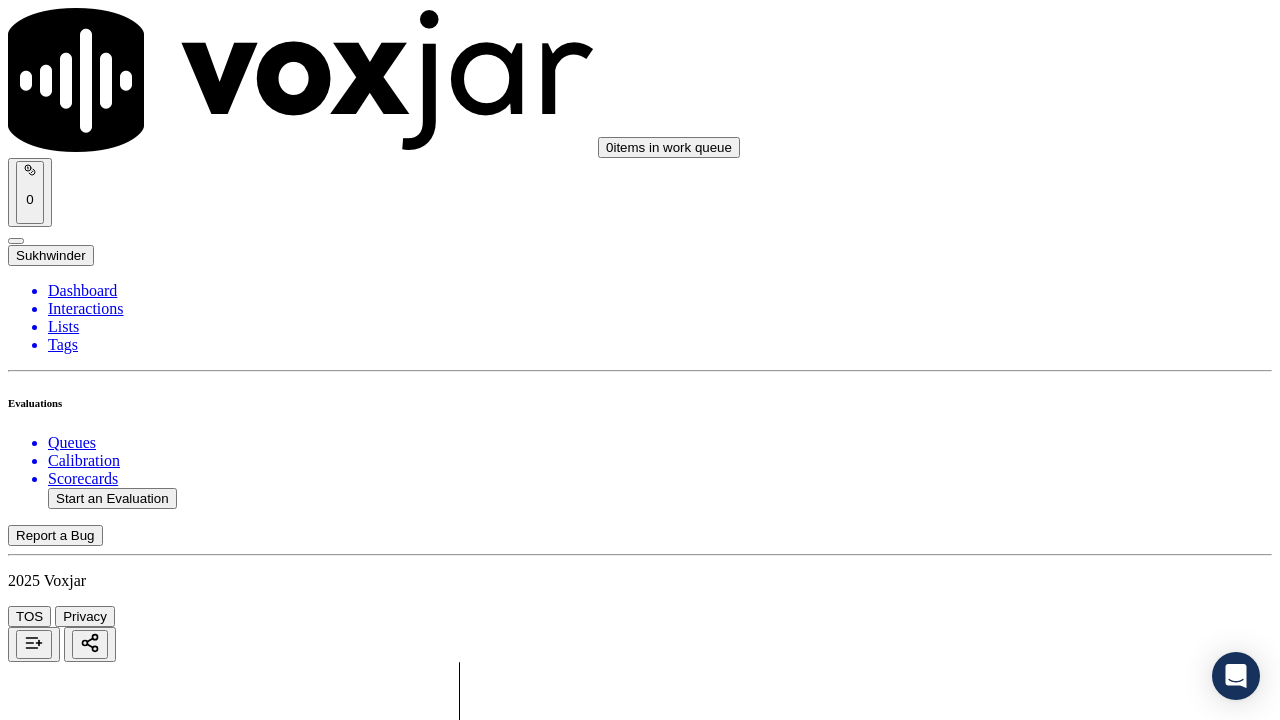 click on "Select an answer" at bounding box center (67, 3821) 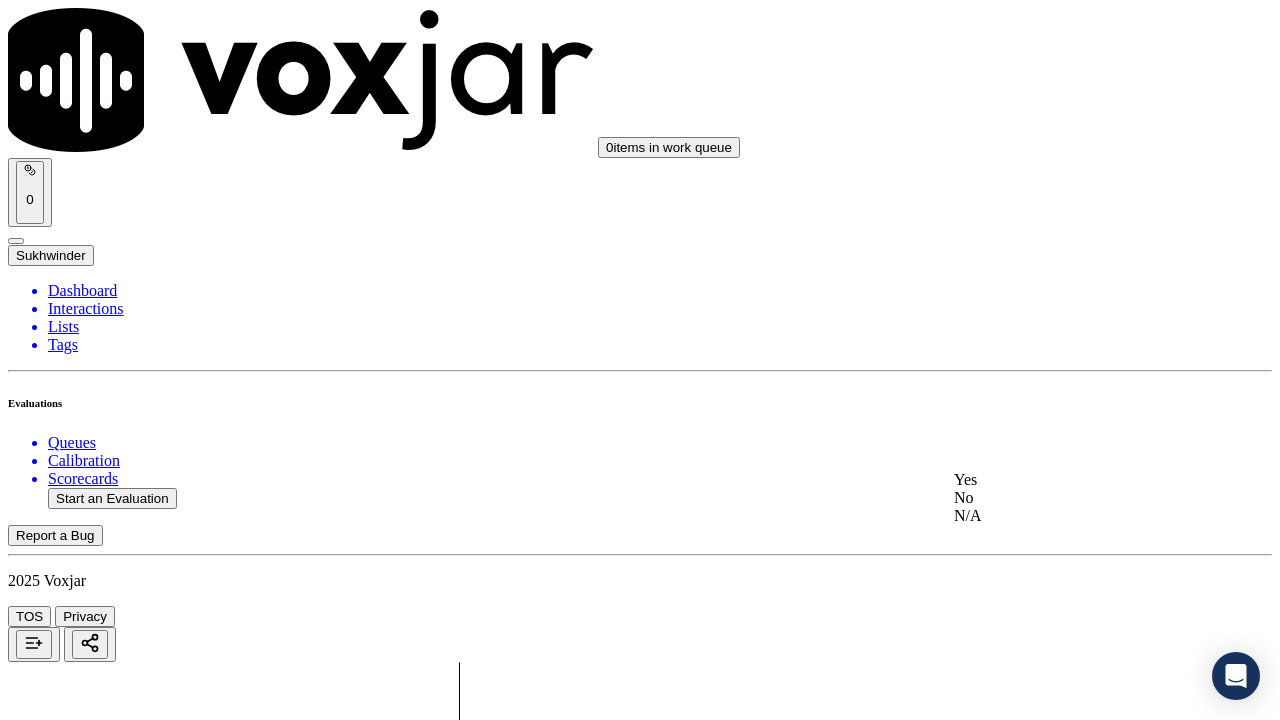 click on "Yes" at bounding box center [1067, 480] 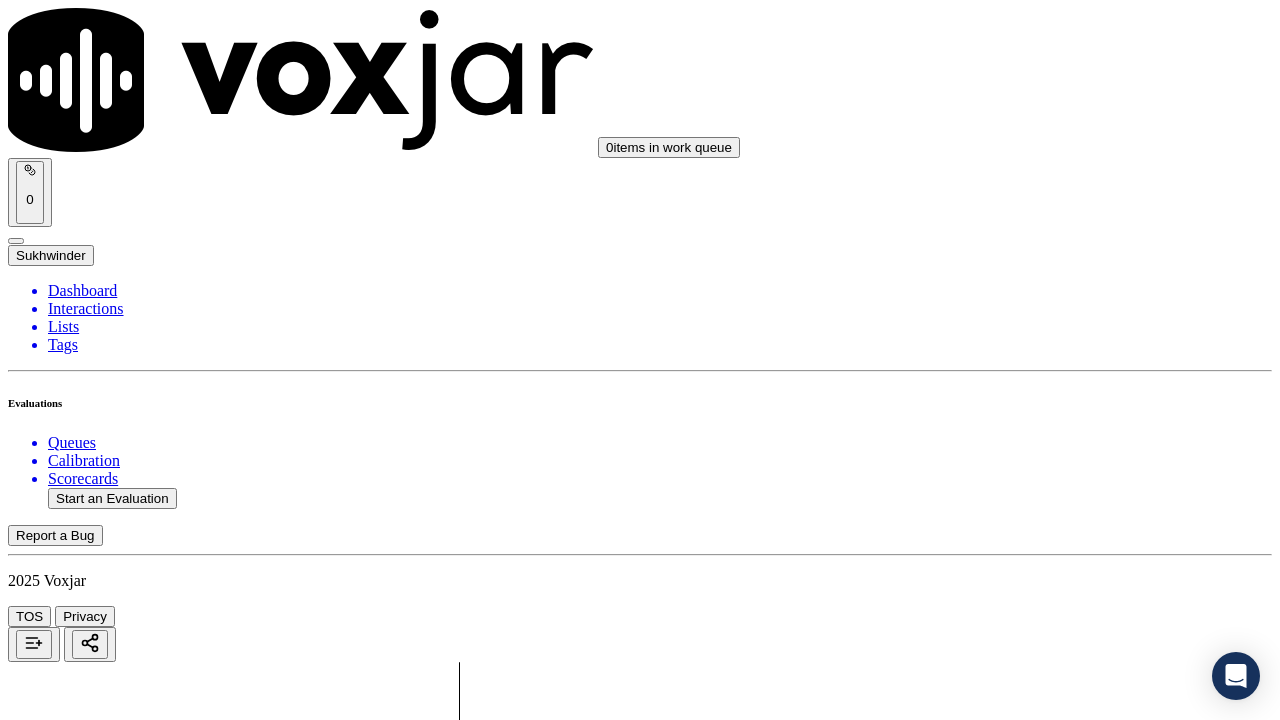 scroll, scrollTop: 2300, scrollLeft: 0, axis: vertical 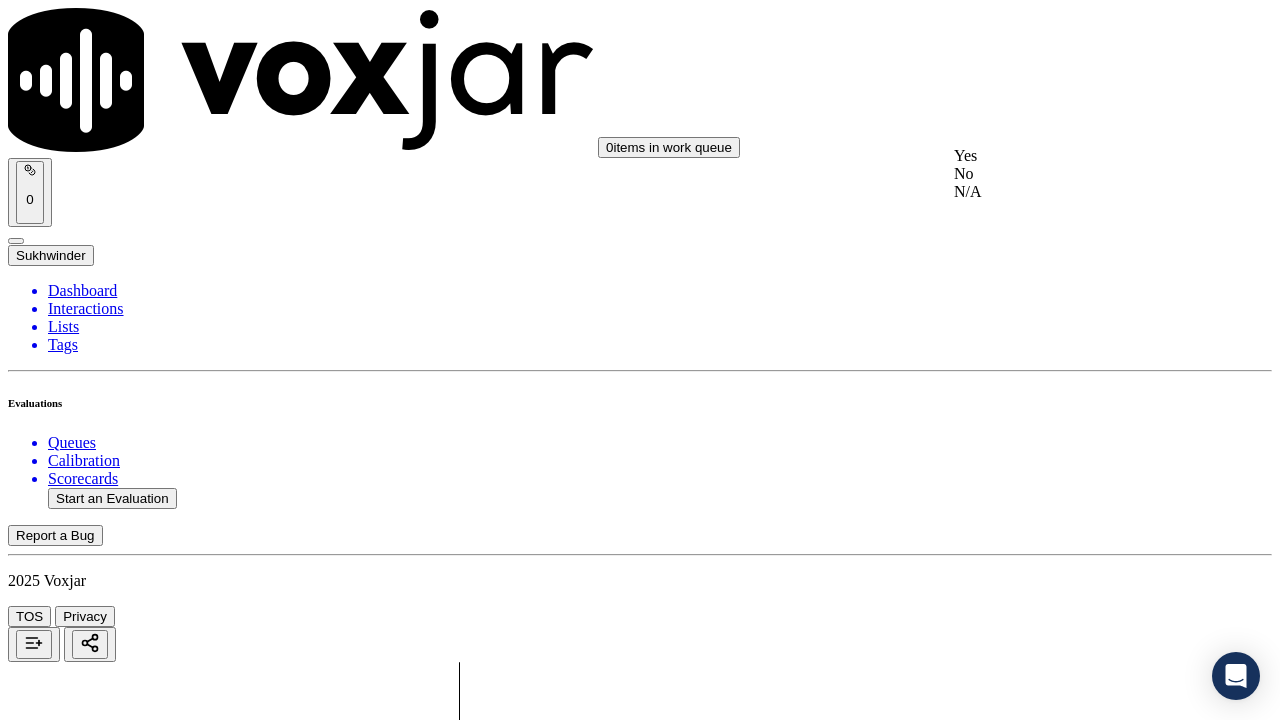 drag, startPoint x: 1025, startPoint y: 137, endPoint x: 1059, endPoint y: 277, distance: 144.06943 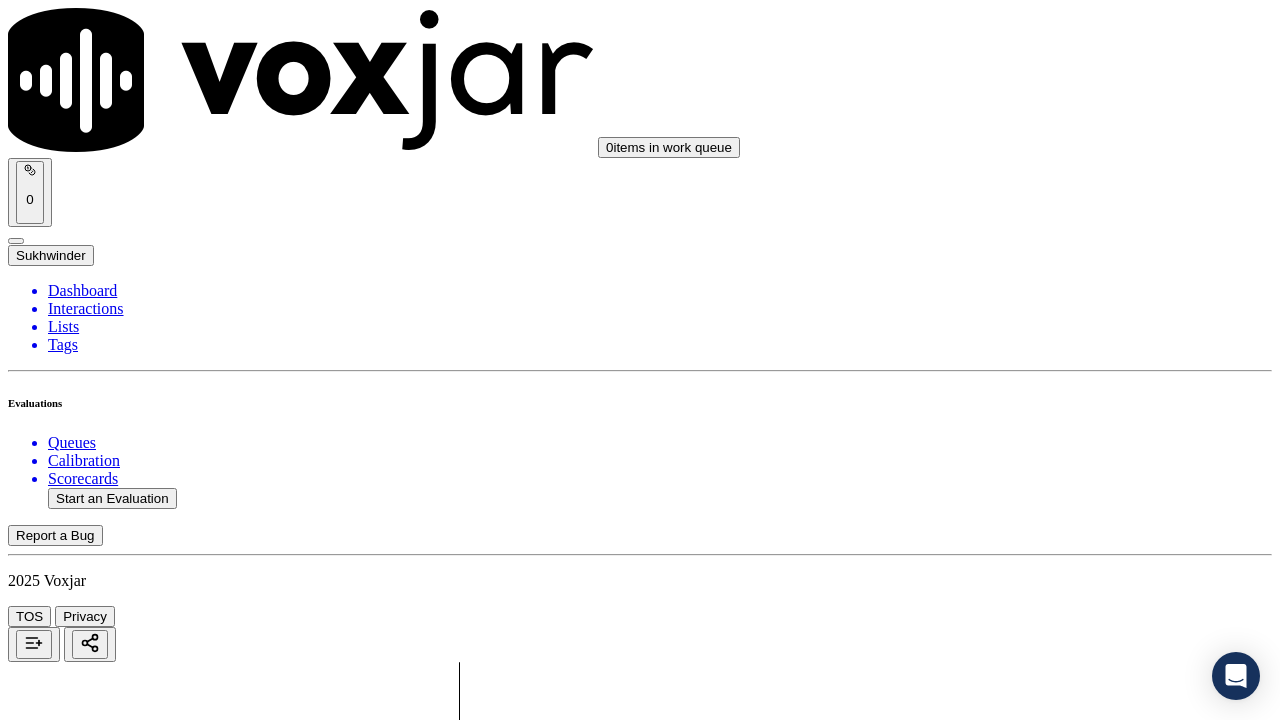 click on "Select an answer" at bounding box center (67, 4294) 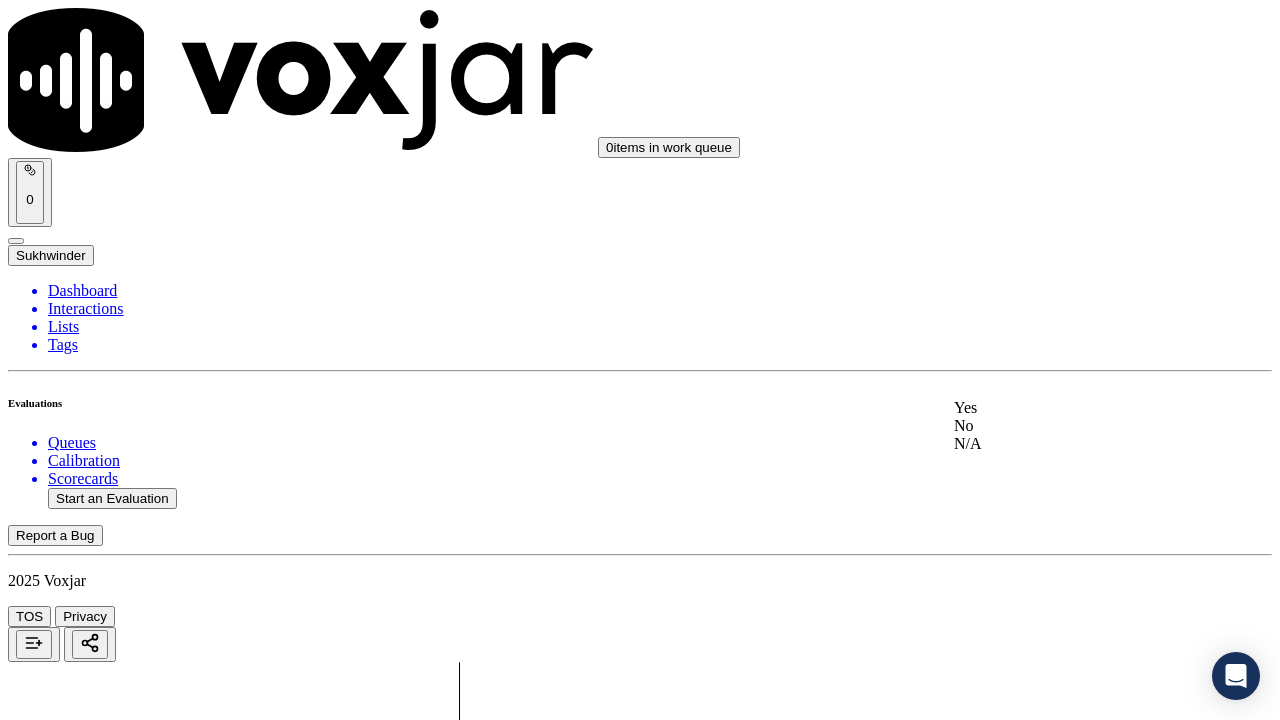 click on "Yes" at bounding box center (1067, 408) 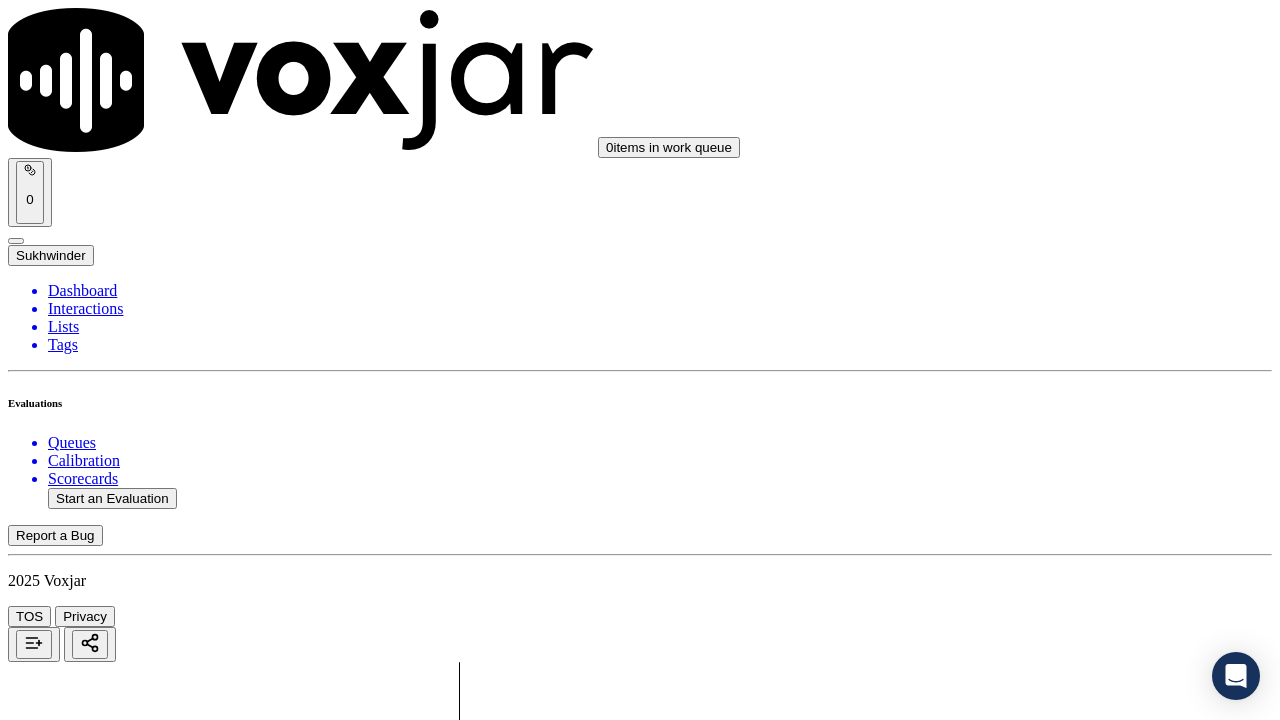 scroll, scrollTop: 2800, scrollLeft: 0, axis: vertical 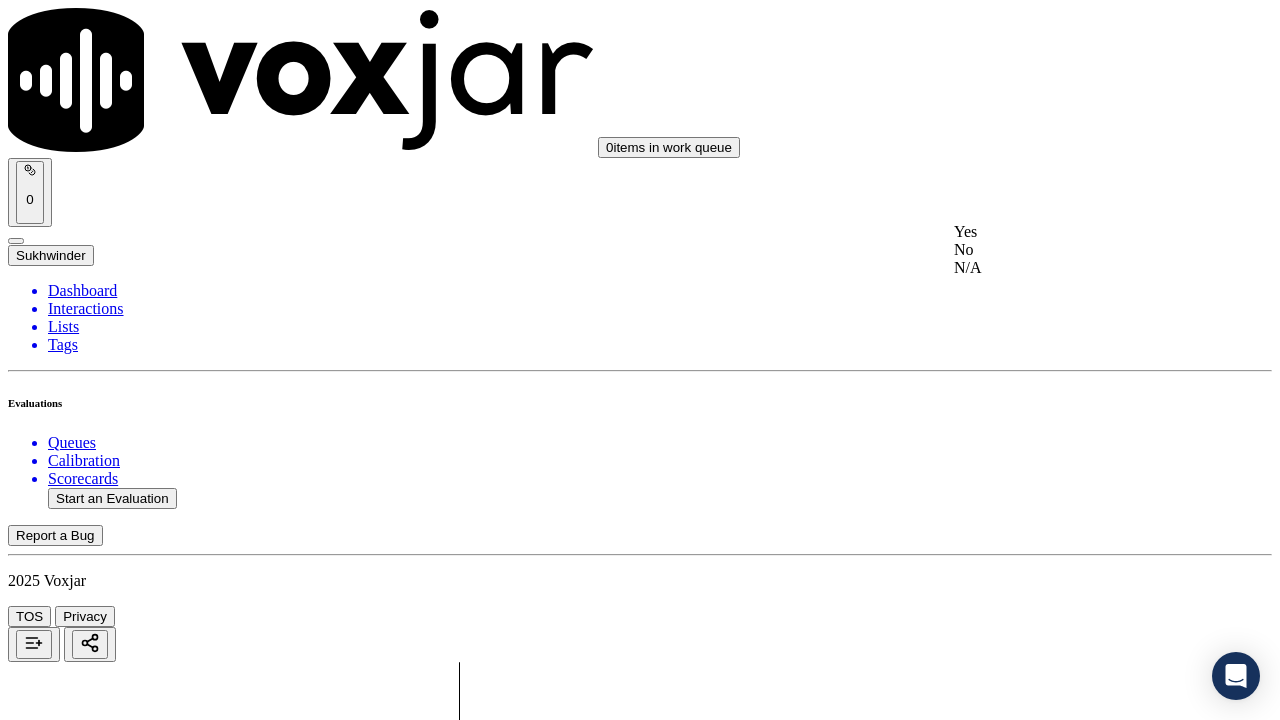 click on "Yes" at bounding box center (1067, 232) 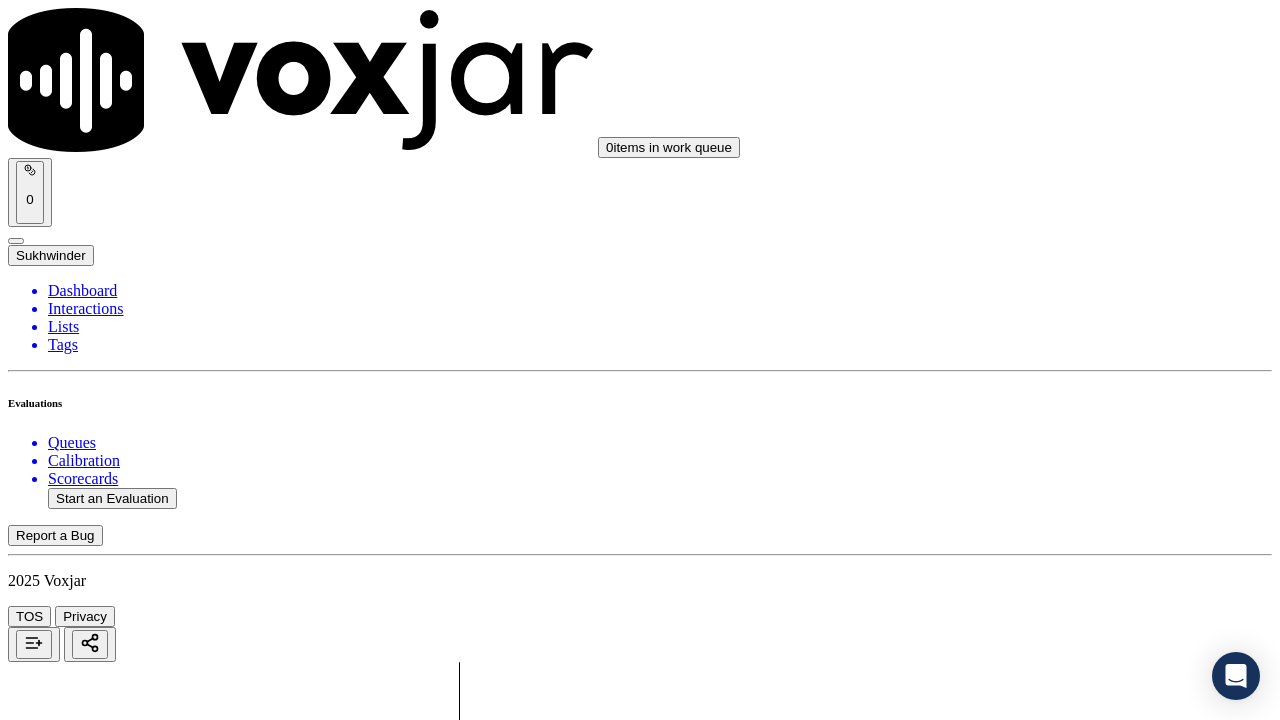 click on "Select an answer" at bounding box center (67, 4830) 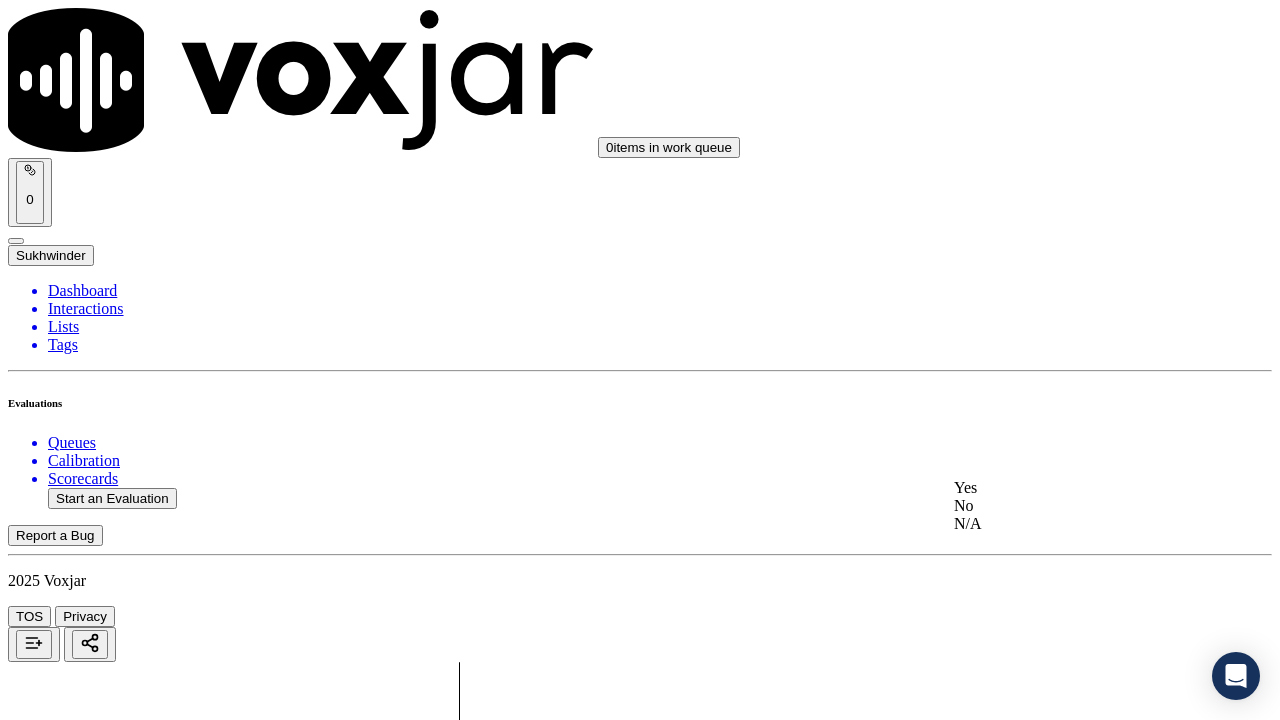 click on "Yes" at bounding box center [1067, 488] 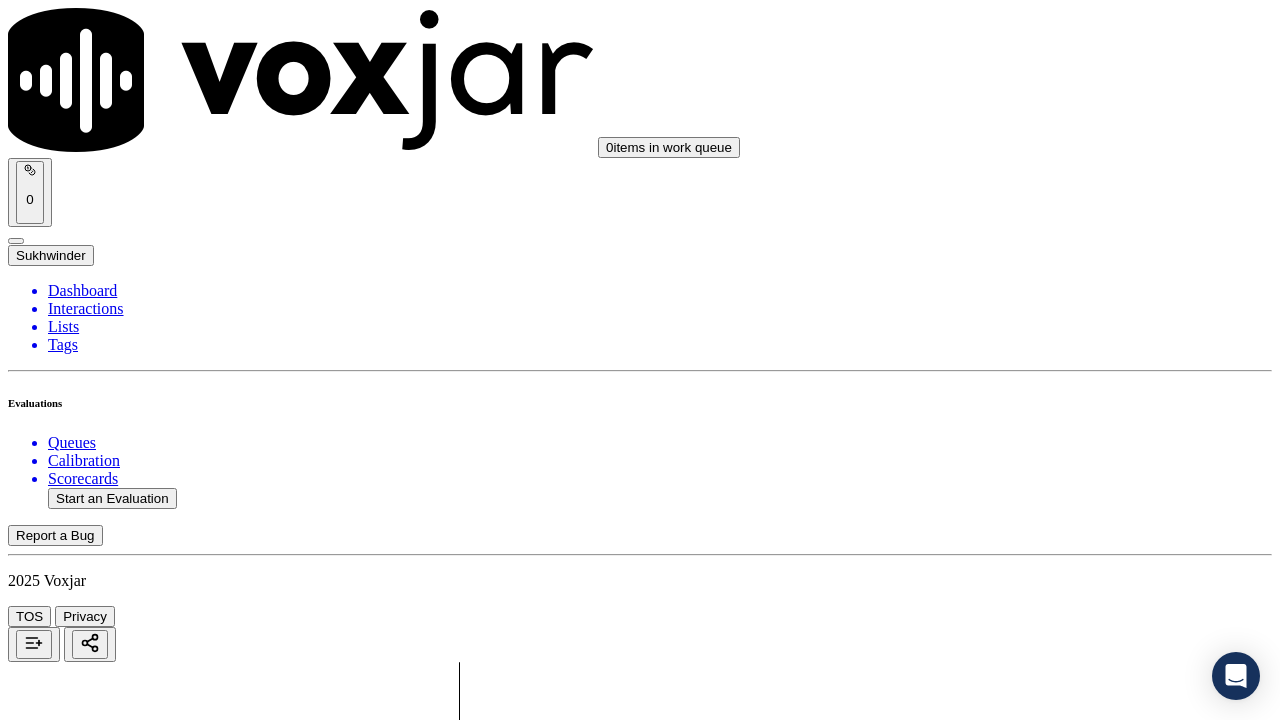 scroll, scrollTop: 3400, scrollLeft: 0, axis: vertical 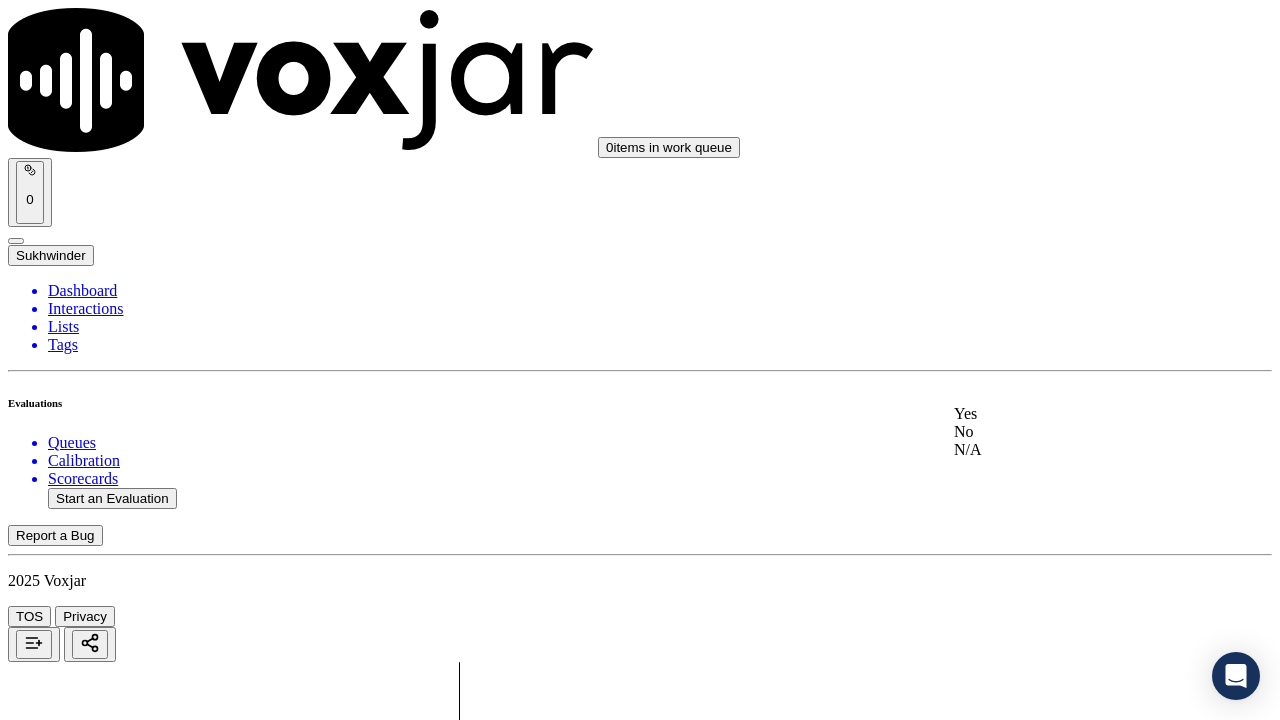 click on "Yes" at bounding box center [1067, 414] 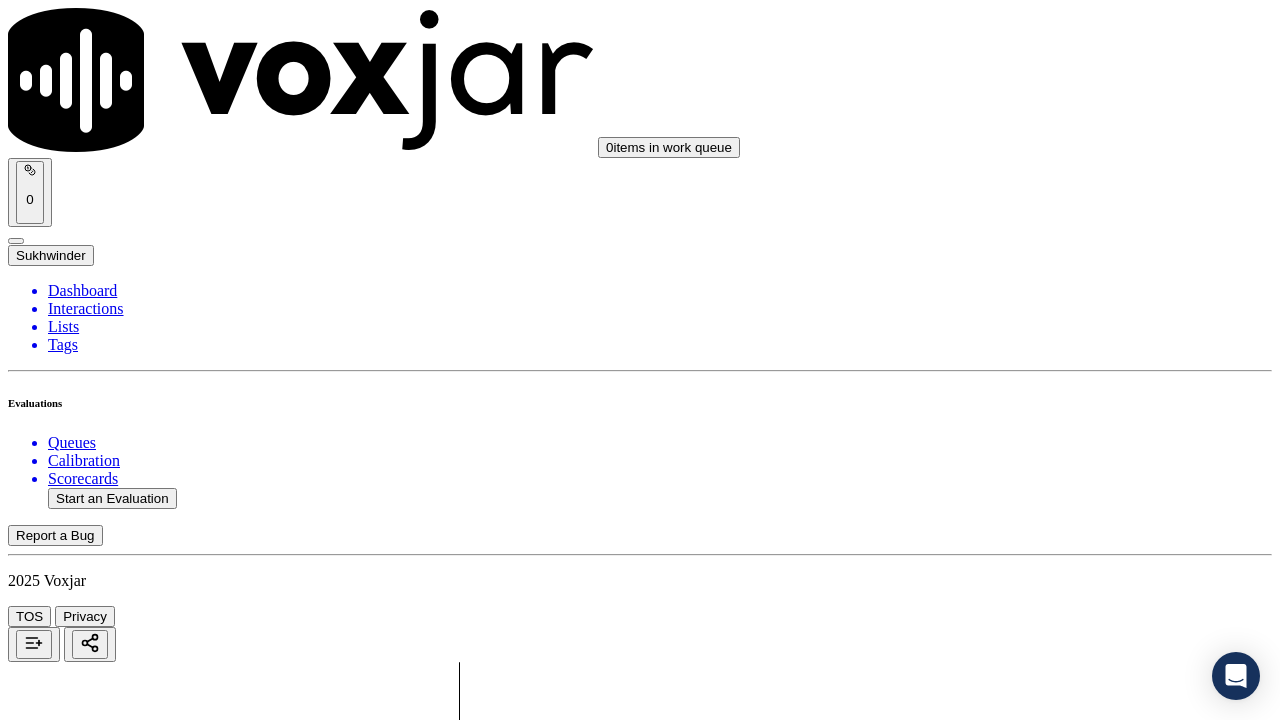 scroll, scrollTop: 3900, scrollLeft: 0, axis: vertical 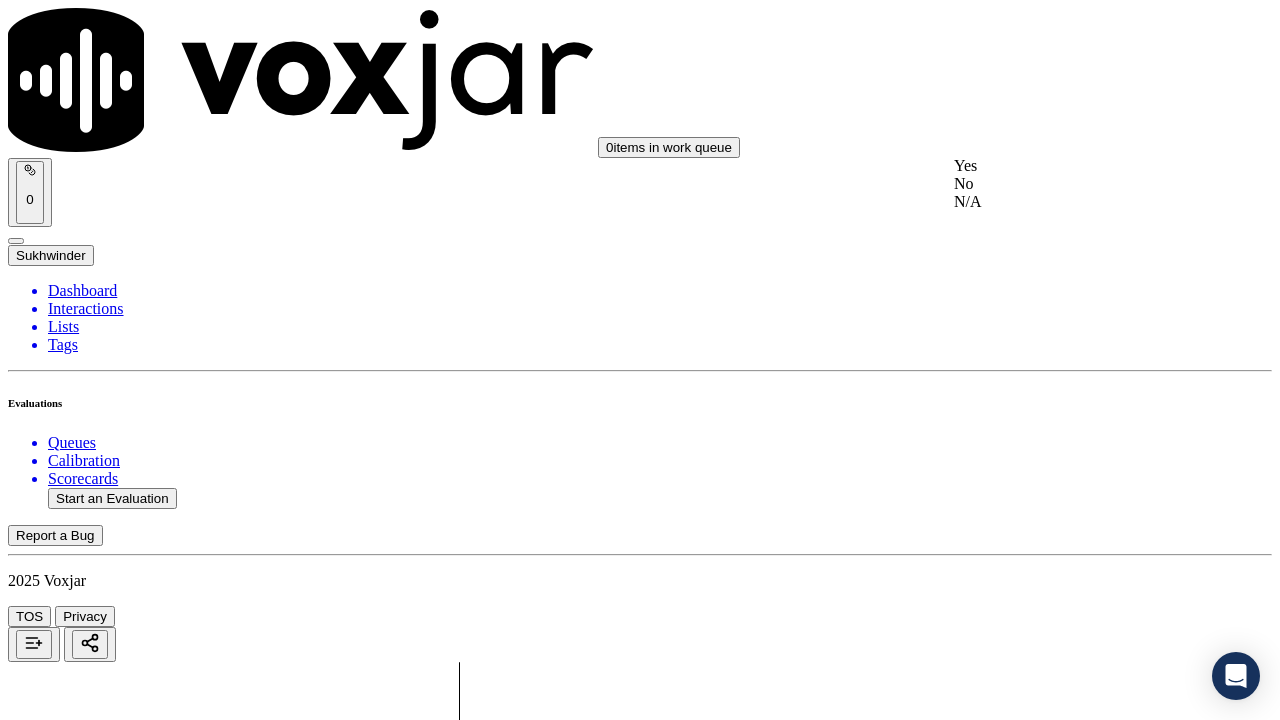 drag, startPoint x: 1031, startPoint y: 151, endPoint x: 1055, endPoint y: 214, distance: 67.41662 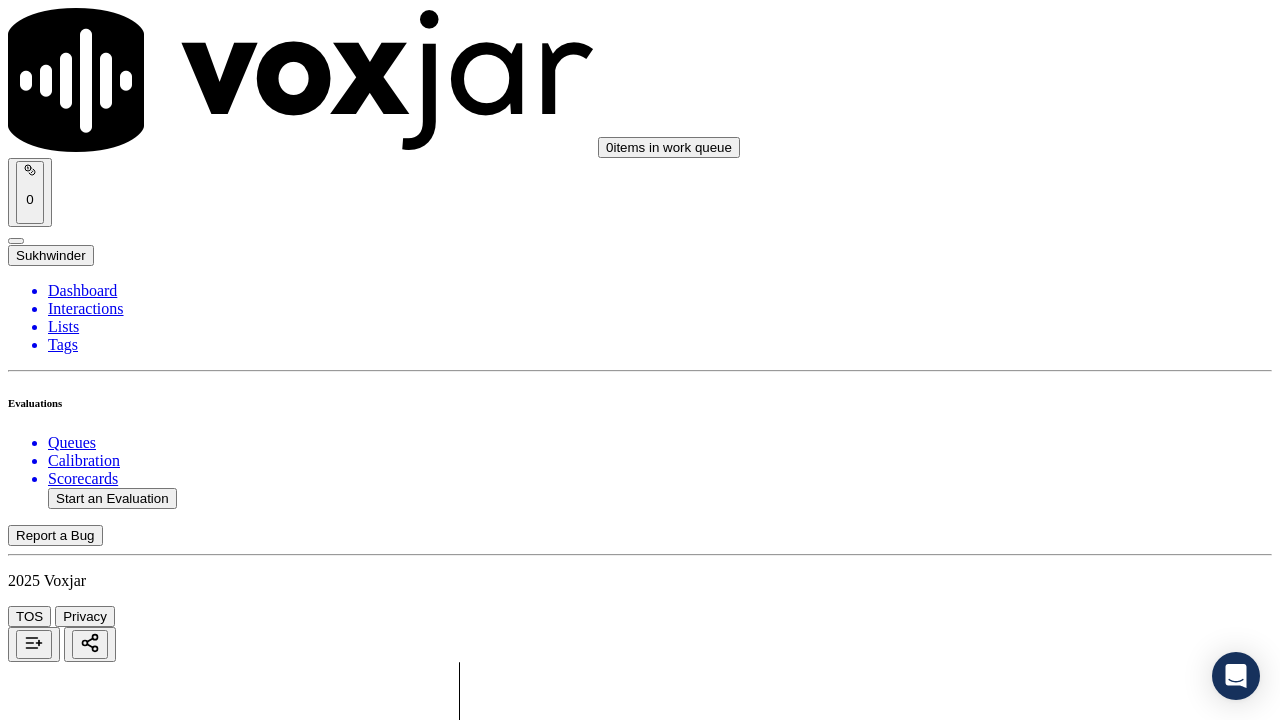 click on "Select an answer" at bounding box center [67, 5540] 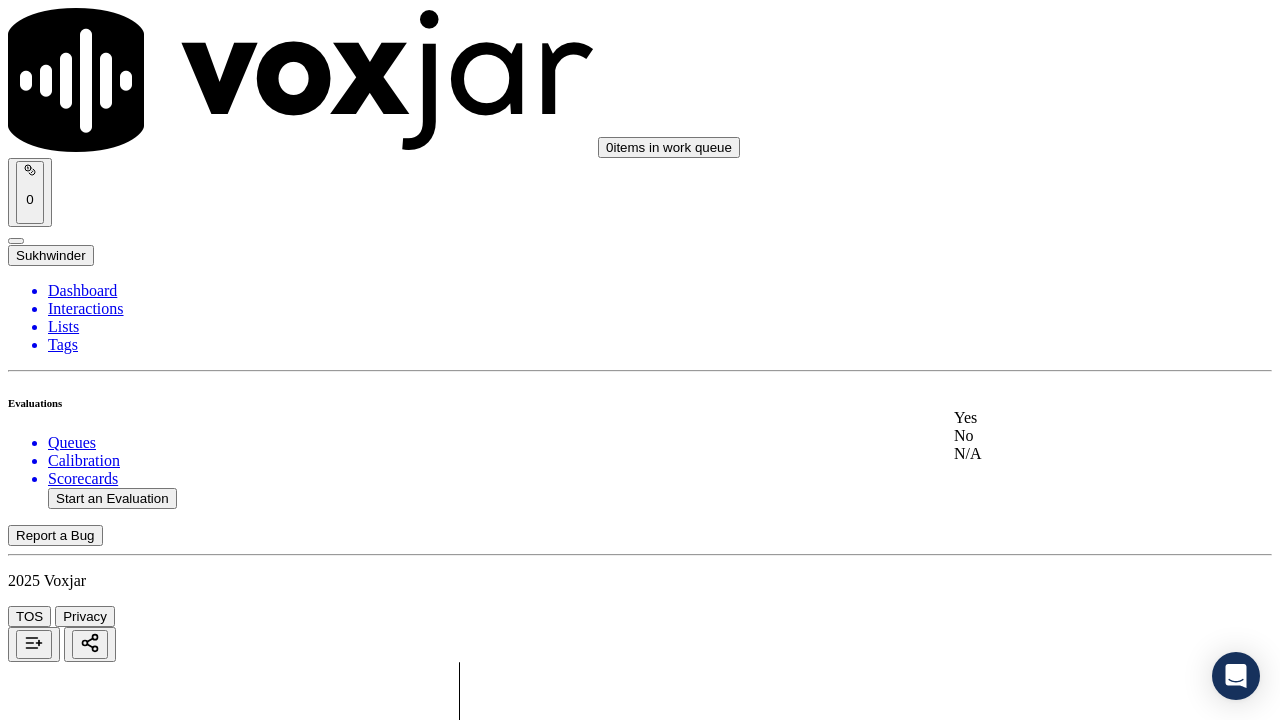 click on "Yes" at bounding box center (1067, 418) 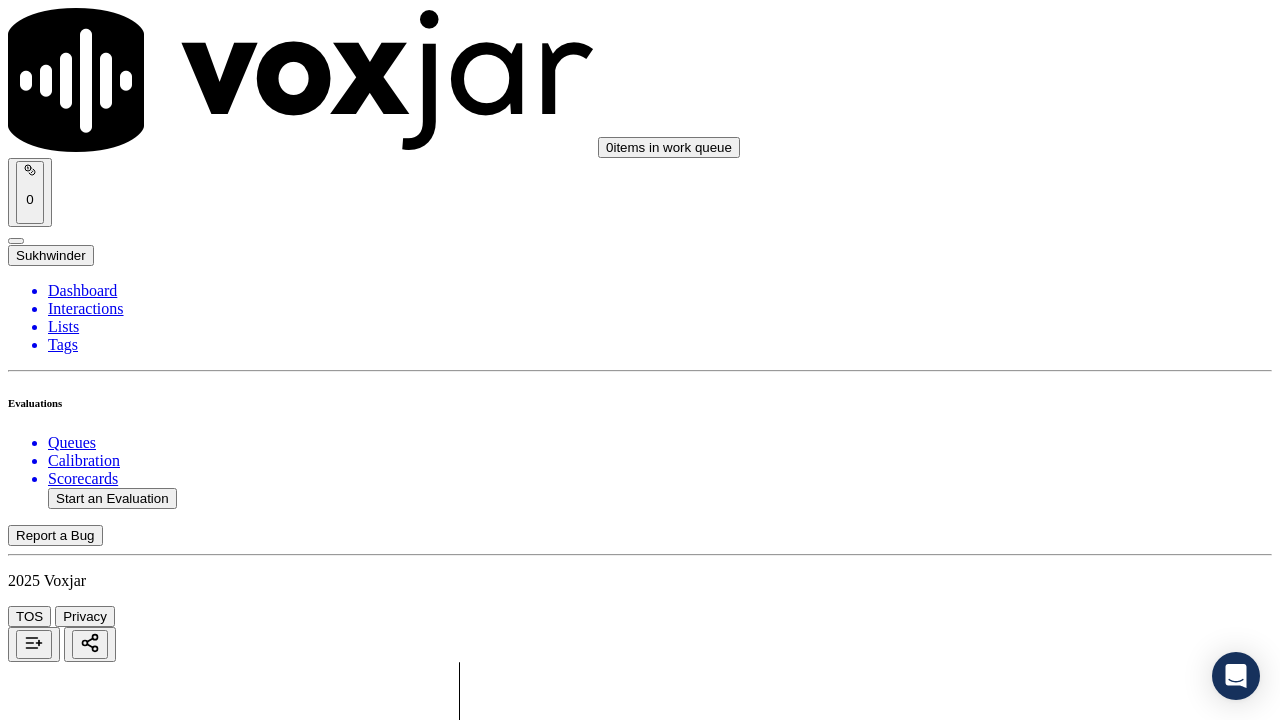 scroll, scrollTop: 4400, scrollLeft: 0, axis: vertical 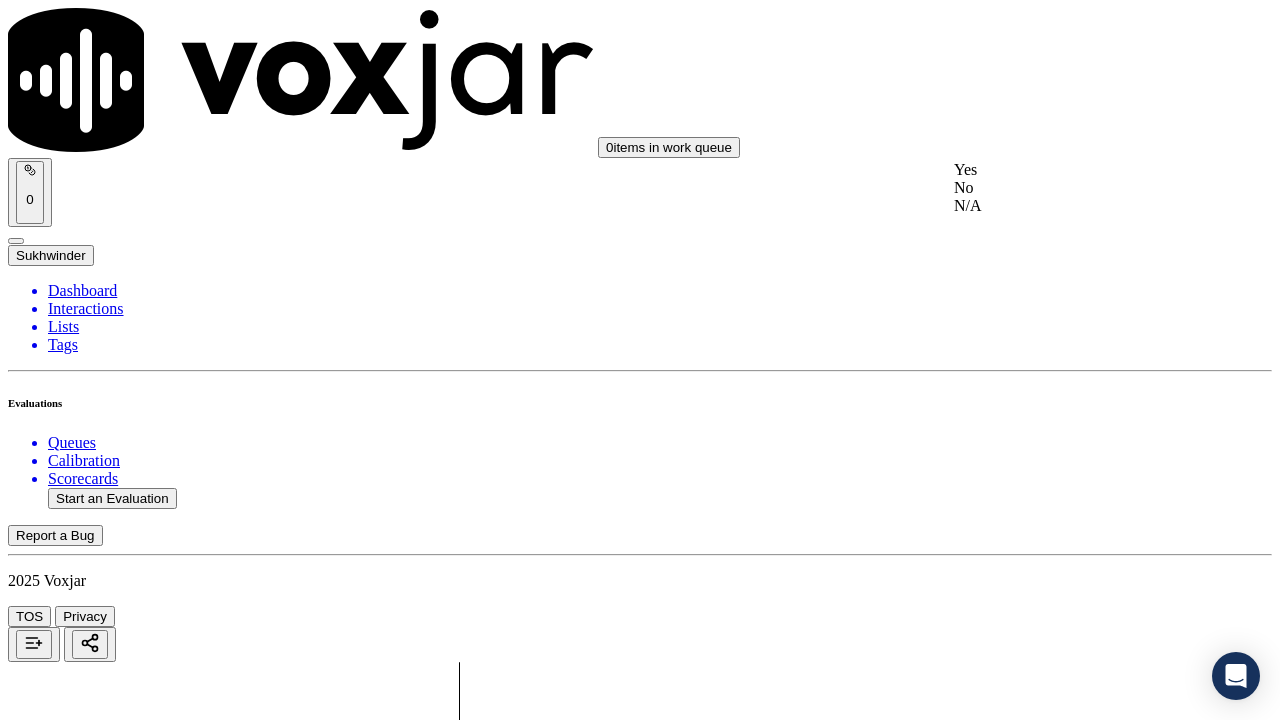 click on "Yes" at bounding box center (1067, 170) 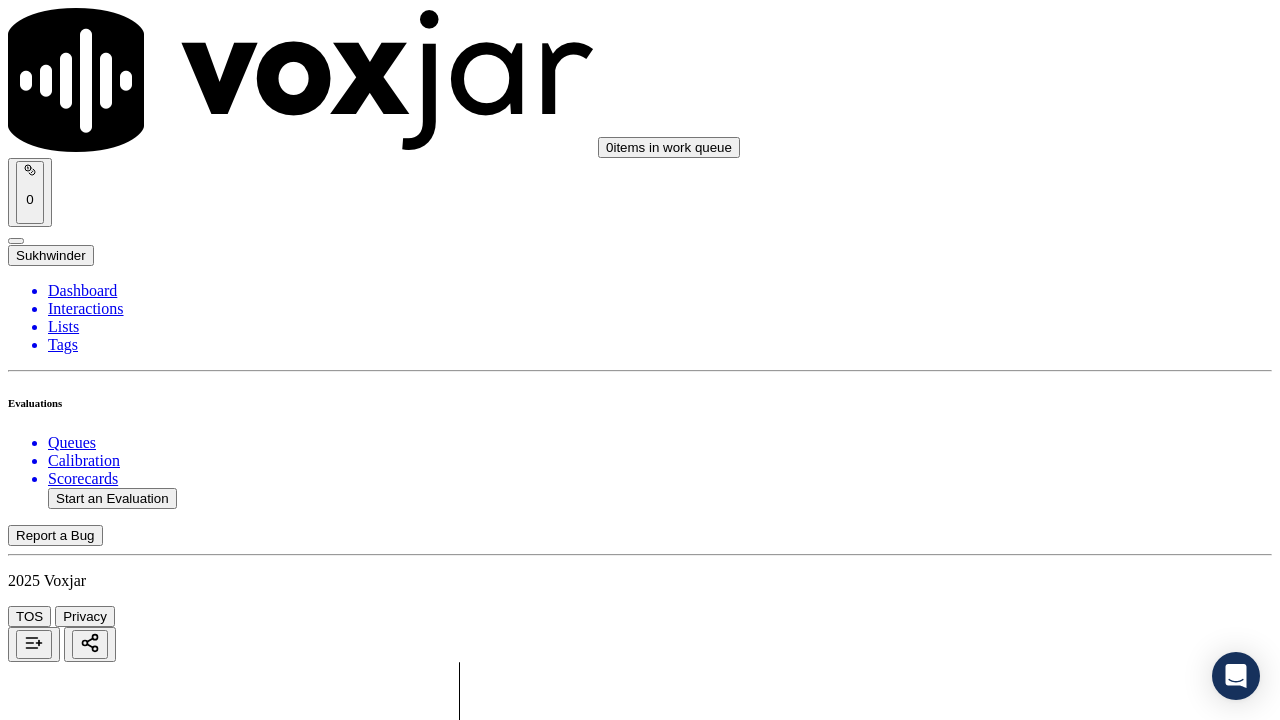 click on "Select an answer" at bounding box center [67, 6012] 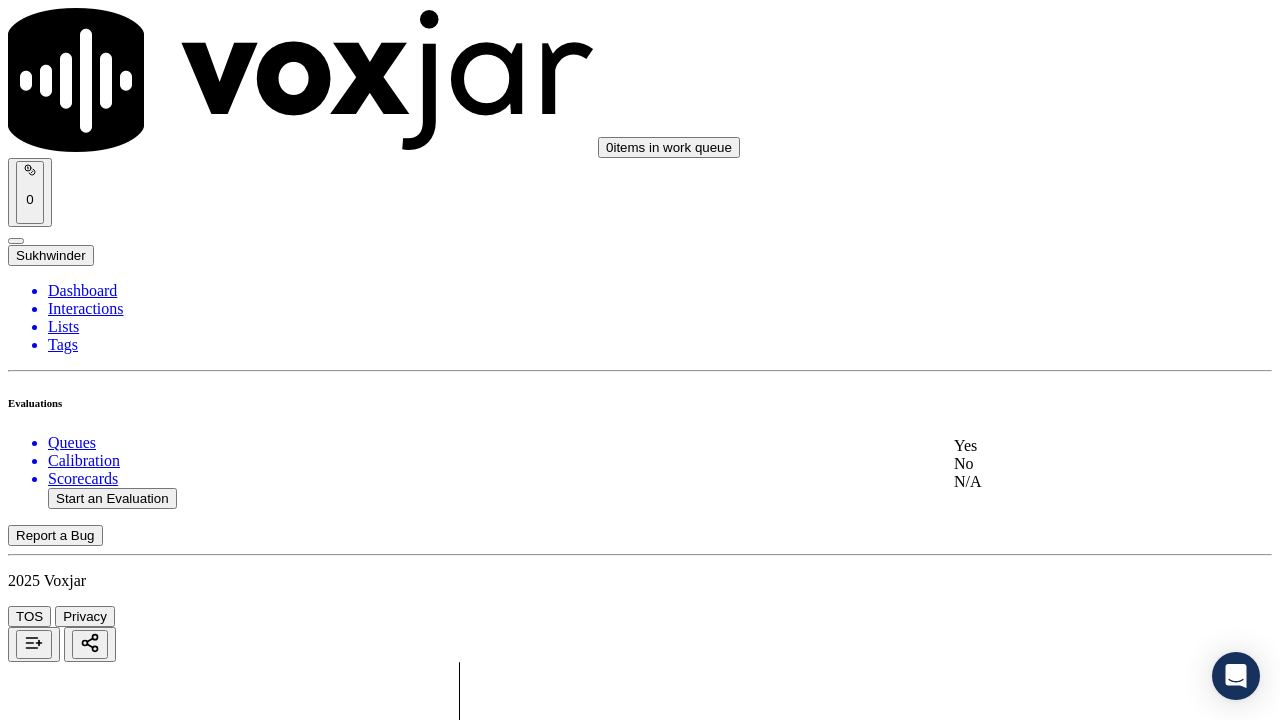 click on "Yes" at bounding box center (1067, 446) 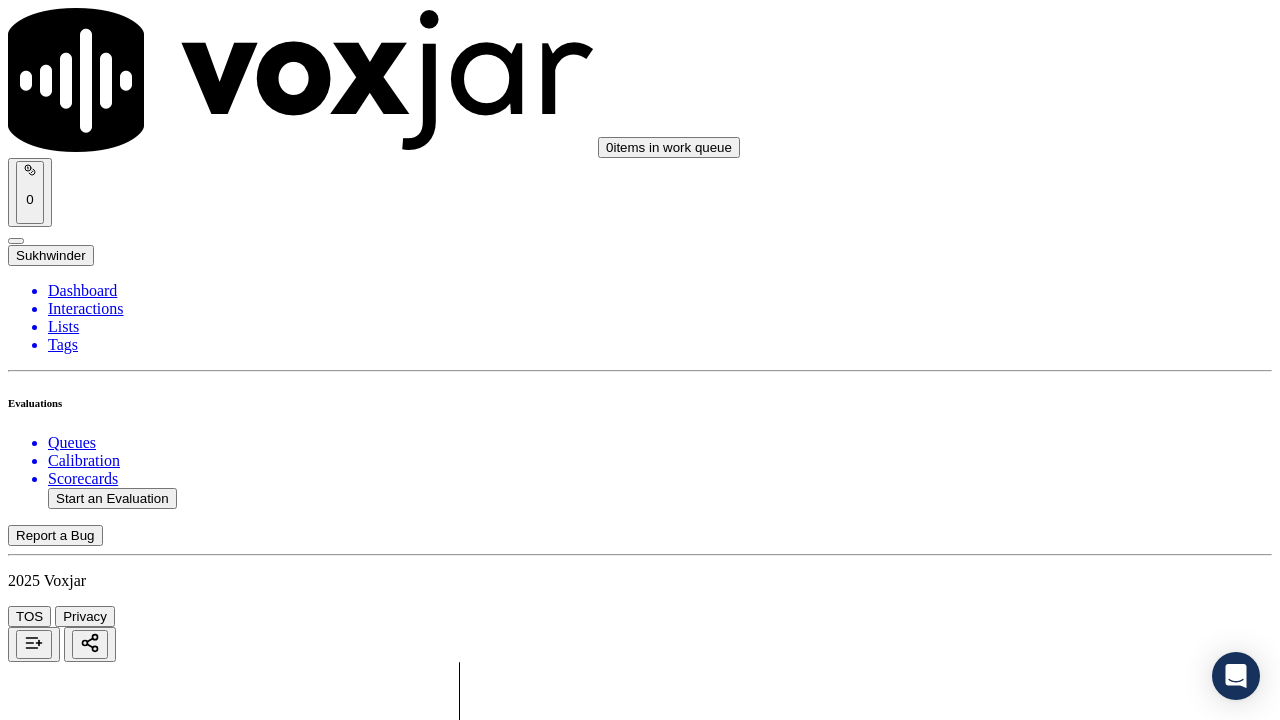 scroll, scrollTop: 5000, scrollLeft: 0, axis: vertical 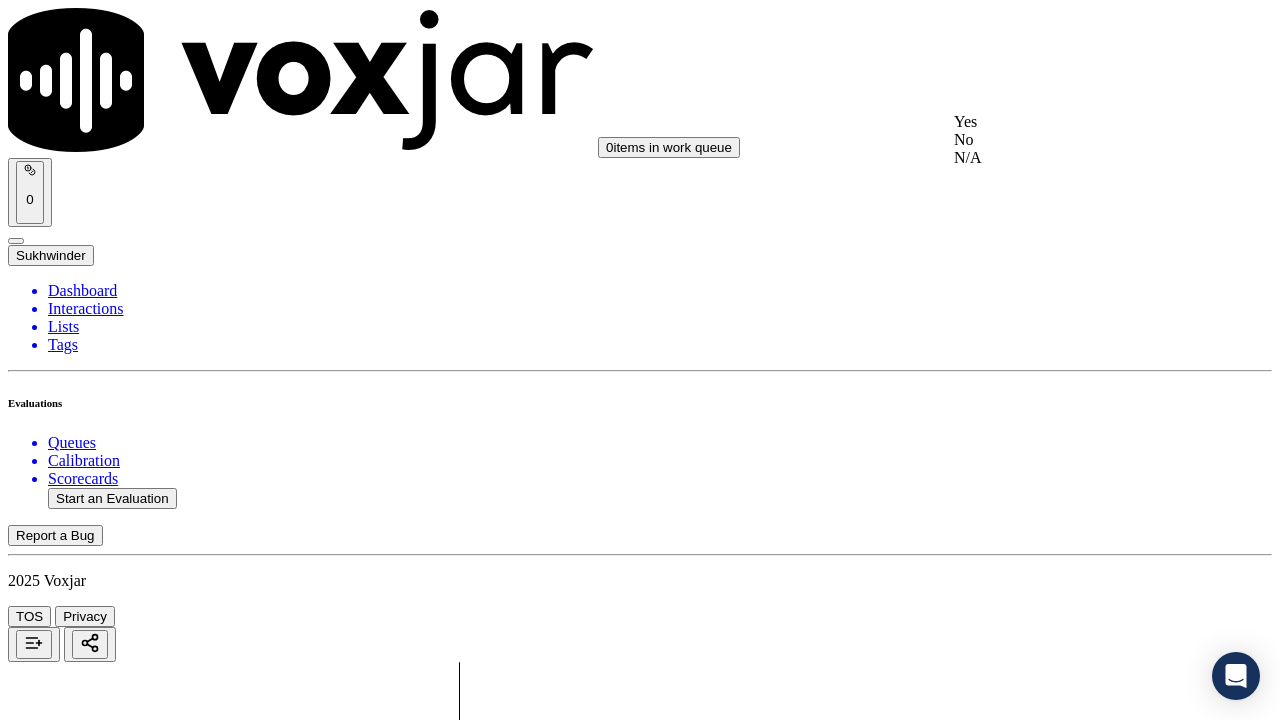 click on "Yes" at bounding box center (1067, 122) 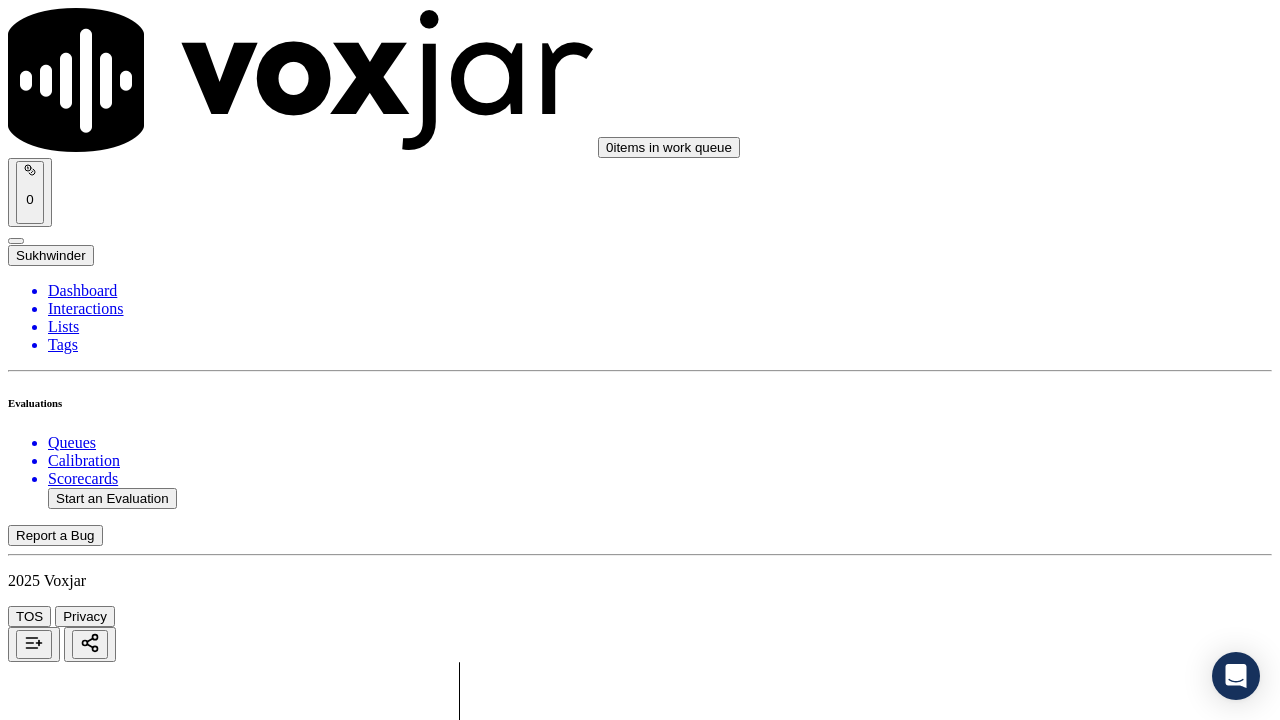 click on "Select an answer" at bounding box center (67, 6485) 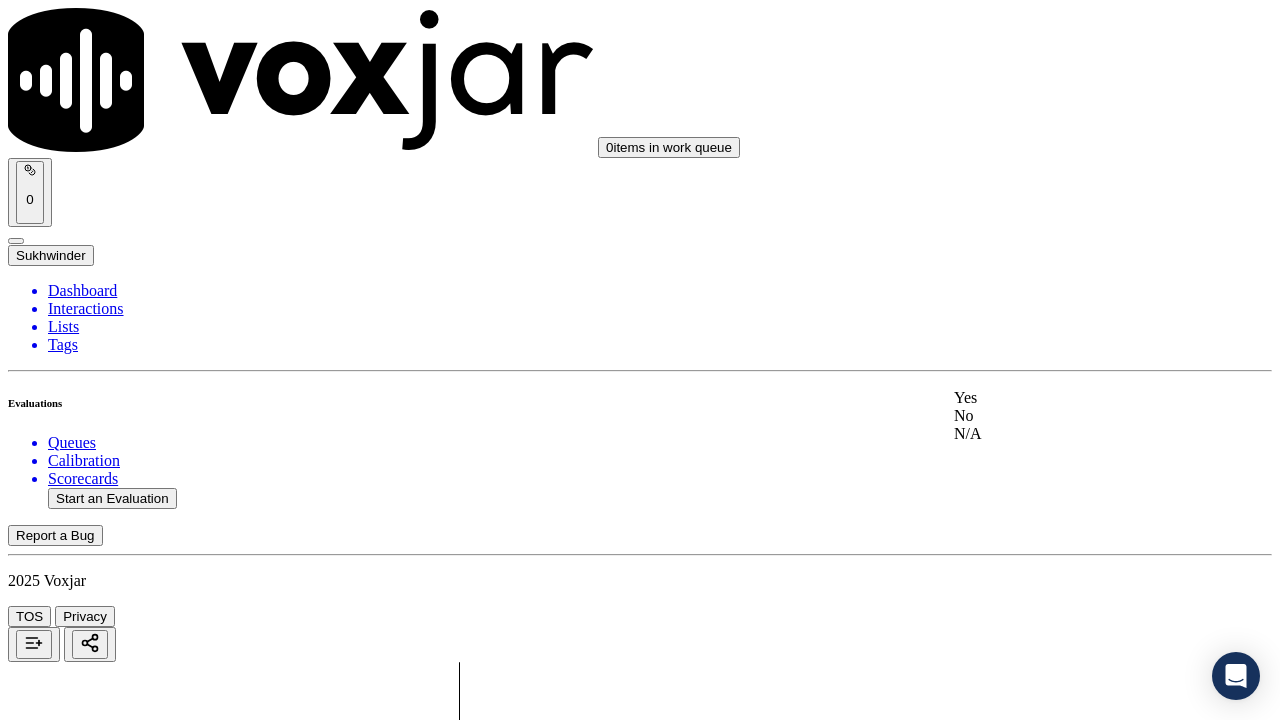 click on "Yes" at bounding box center (1067, 398) 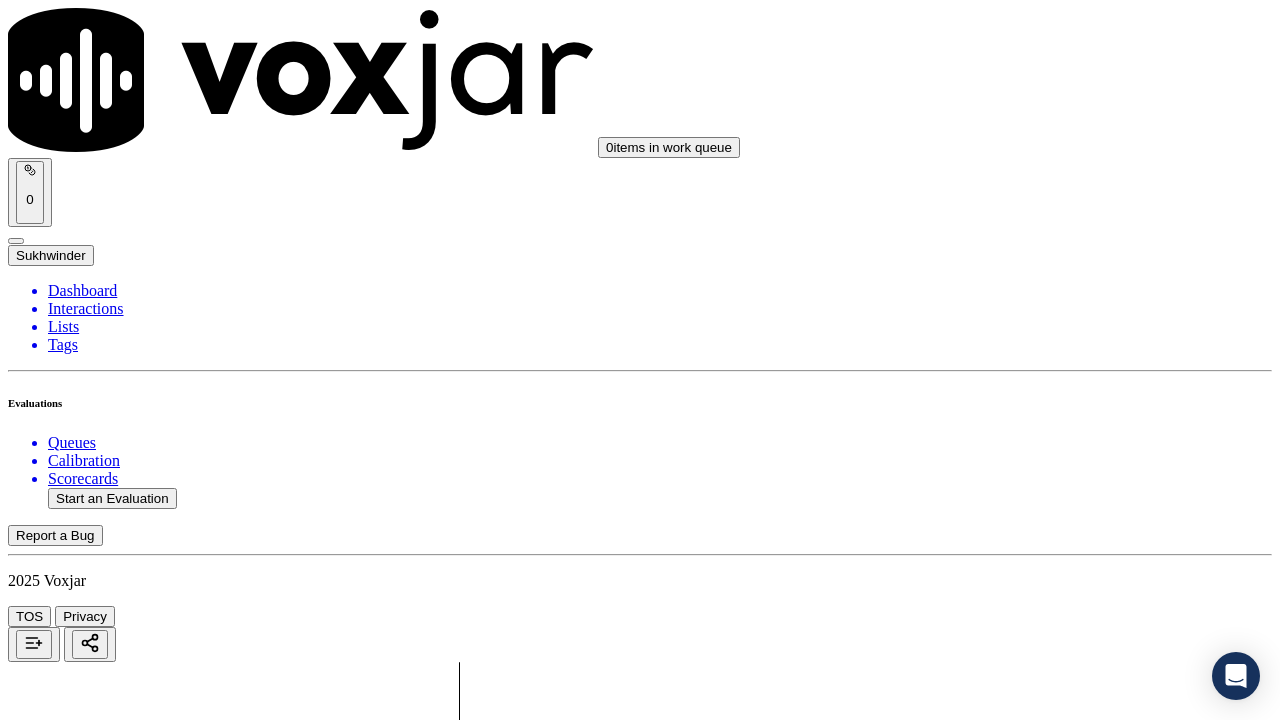 scroll, scrollTop: 5500, scrollLeft: 0, axis: vertical 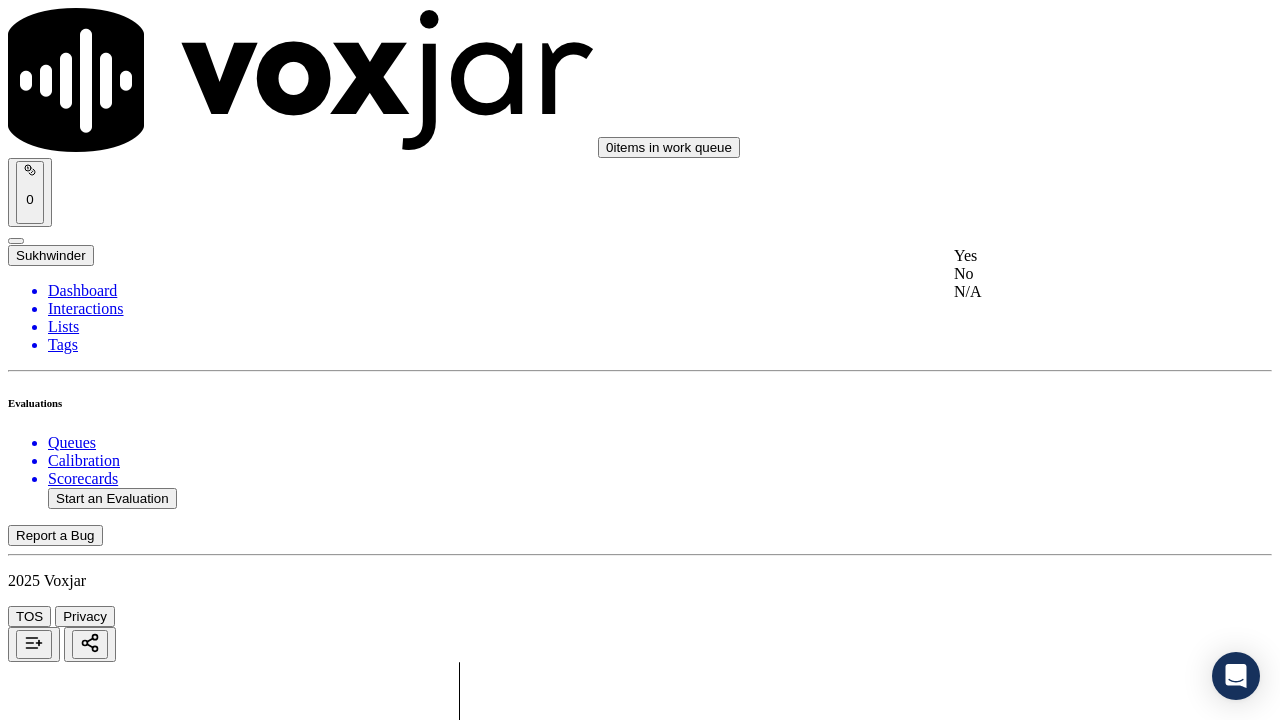click on "Yes" at bounding box center [1067, 256] 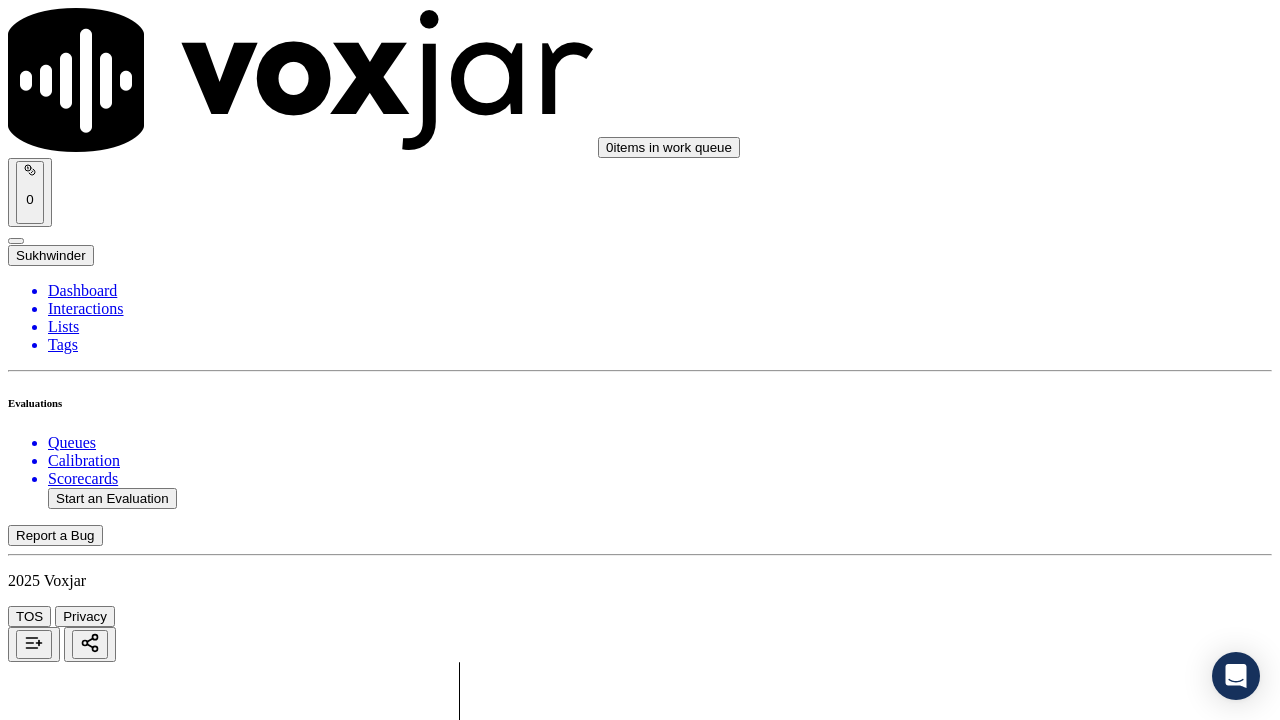 click on "Select an answer" at bounding box center [67, 7036] 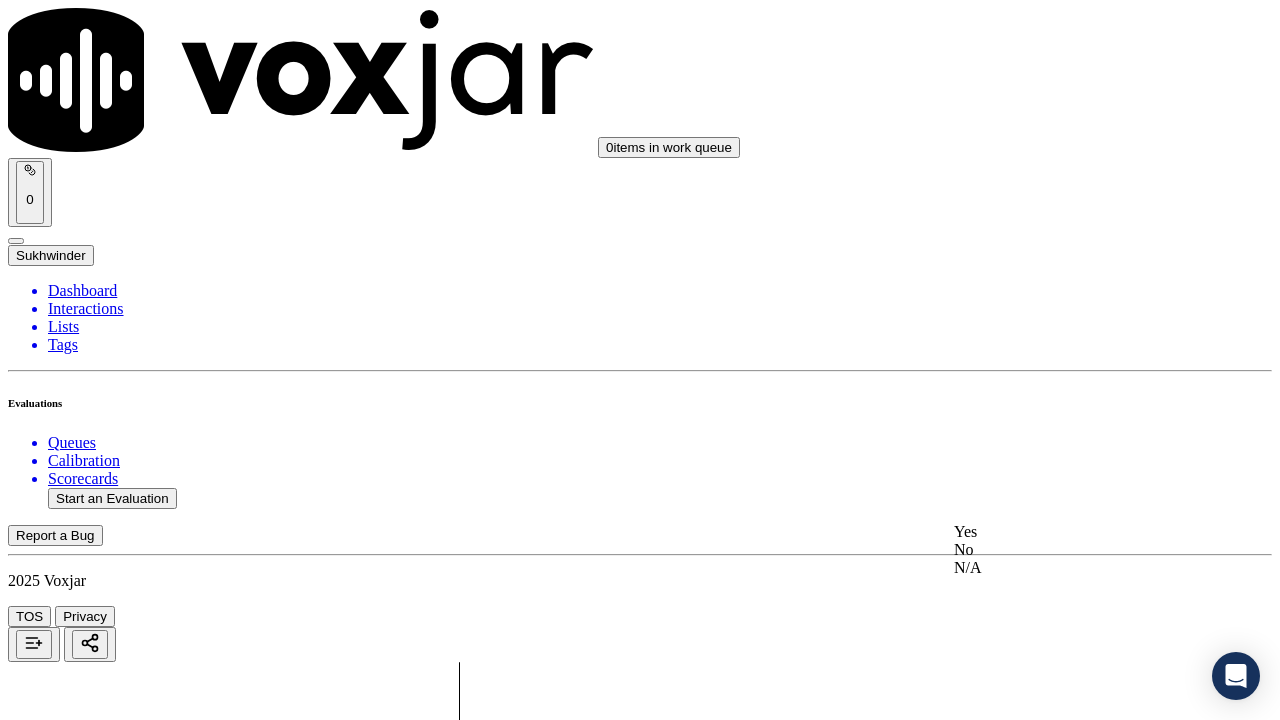click on "Yes" at bounding box center (1067, 532) 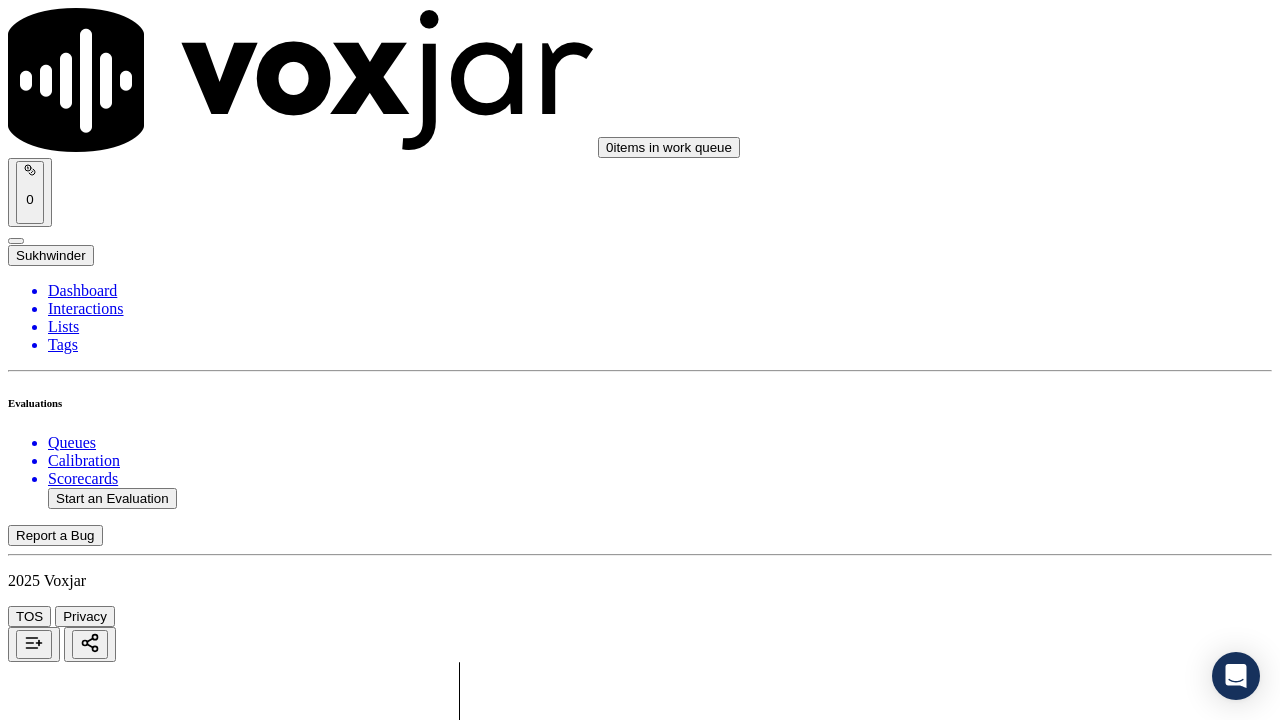 scroll, scrollTop: 5815, scrollLeft: 0, axis: vertical 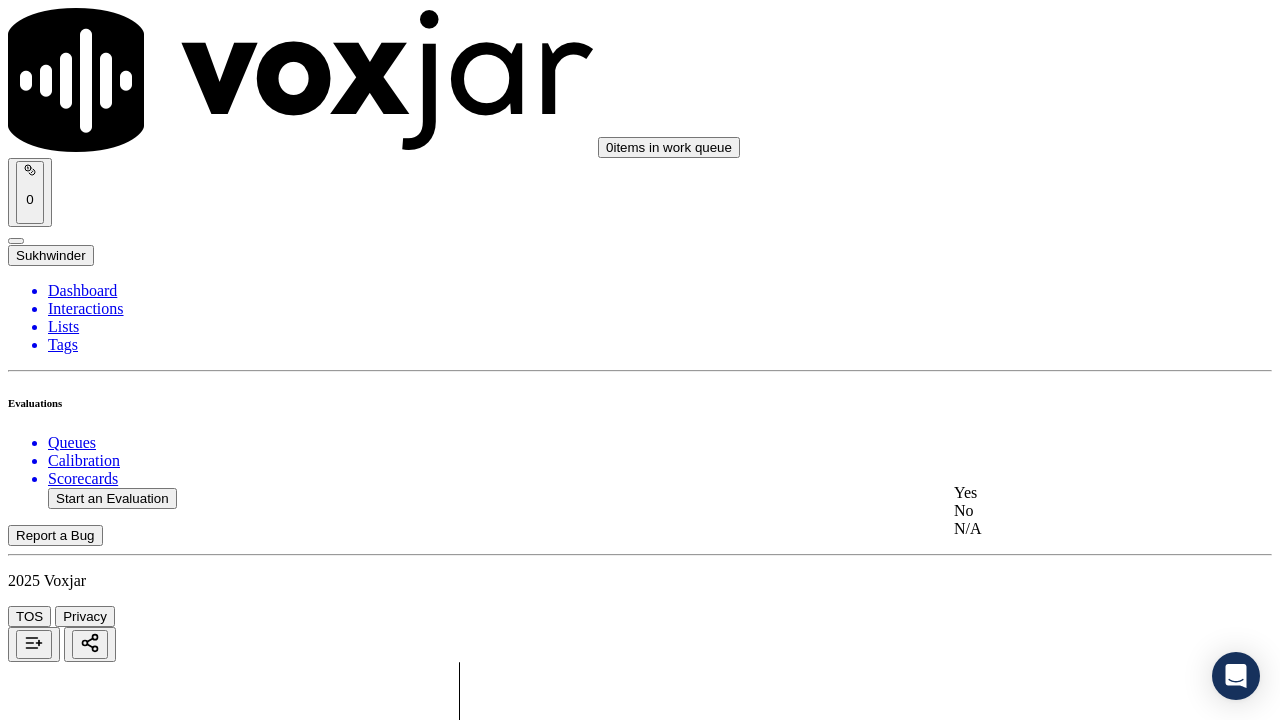 click on "Yes" at bounding box center [1067, 493] 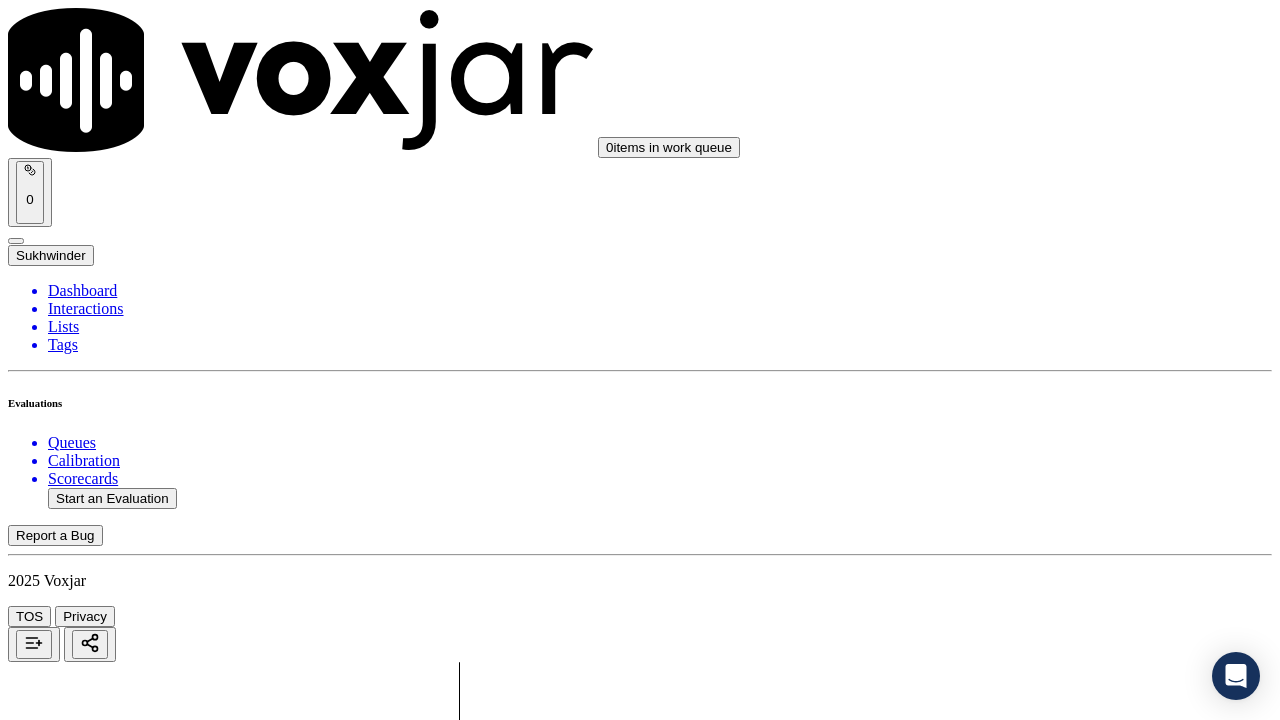 scroll, scrollTop: 2203, scrollLeft: 0, axis: vertical 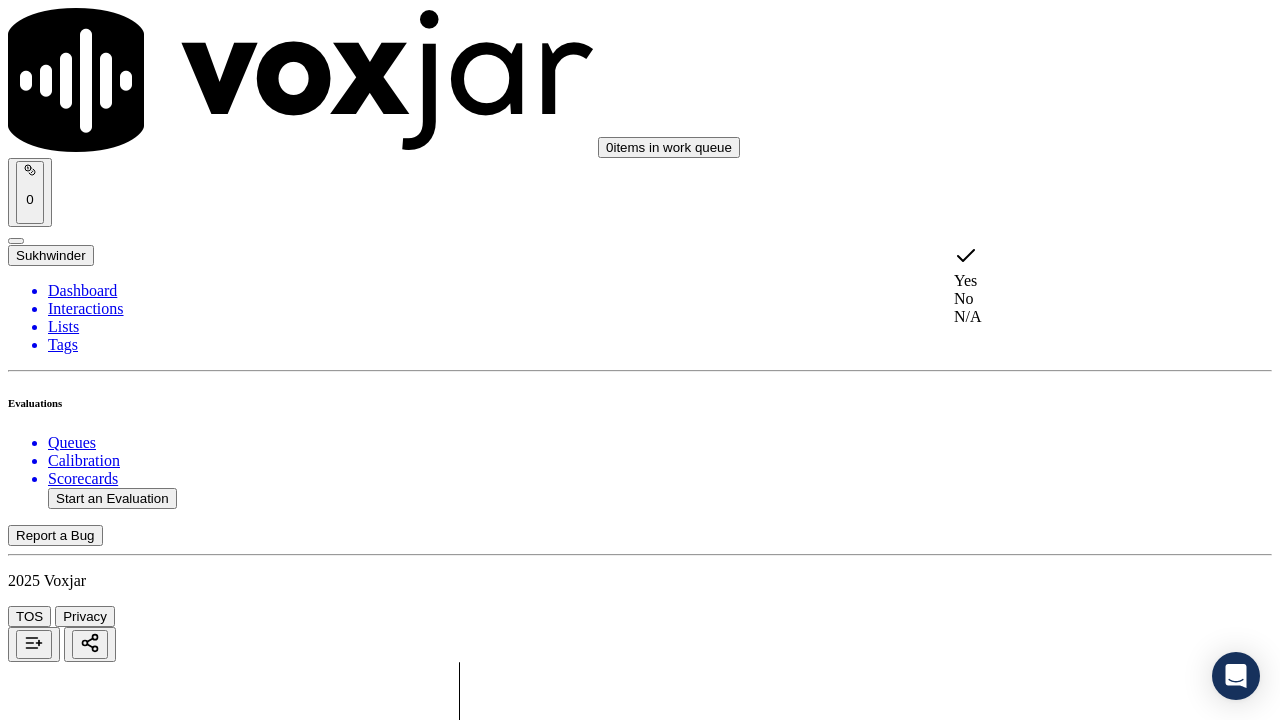 click on "No" 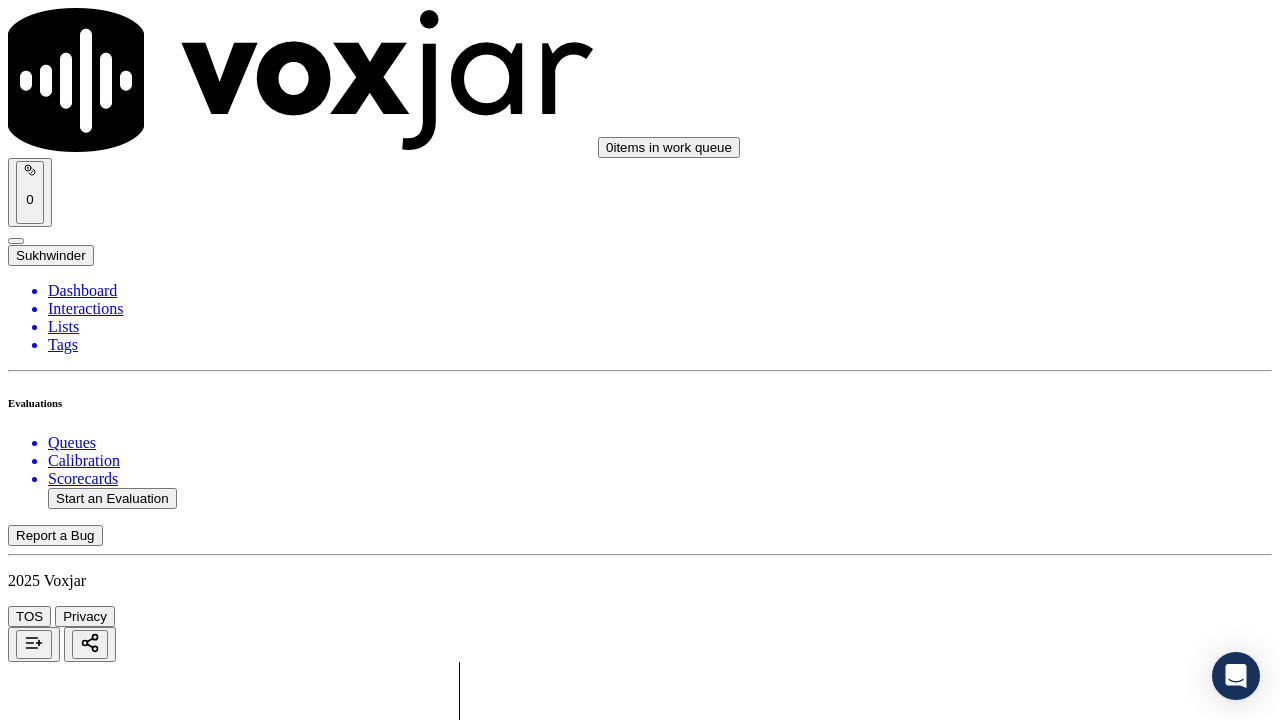 drag, startPoint x: 1138, startPoint y: 268, endPoint x: 1143, endPoint y: 291, distance: 23.537205 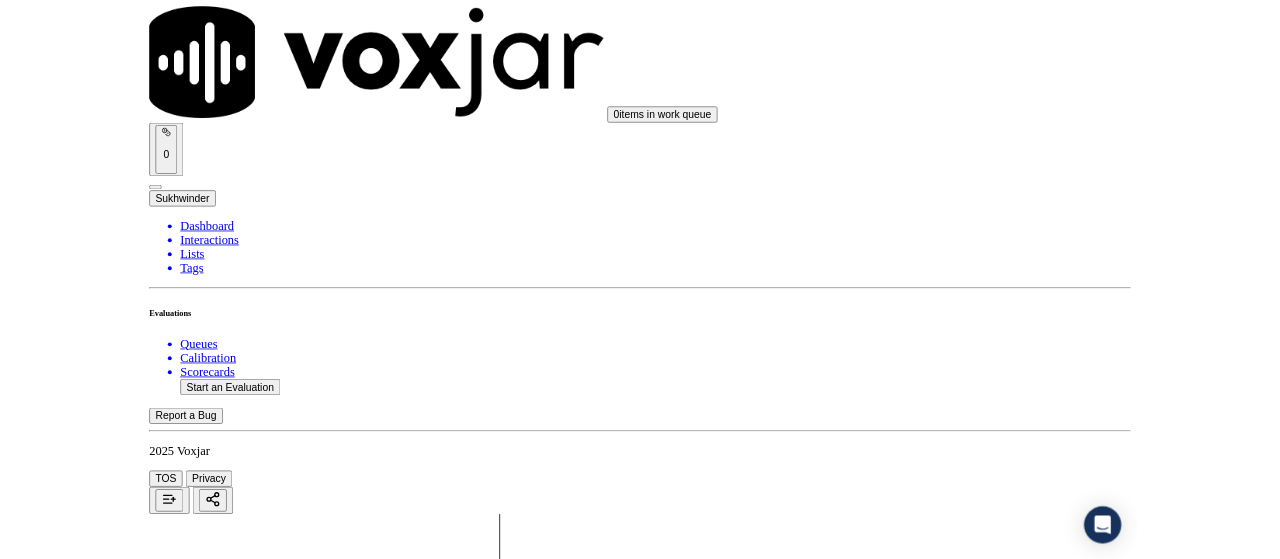 scroll, scrollTop: 5921, scrollLeft: 0, axis: vertical 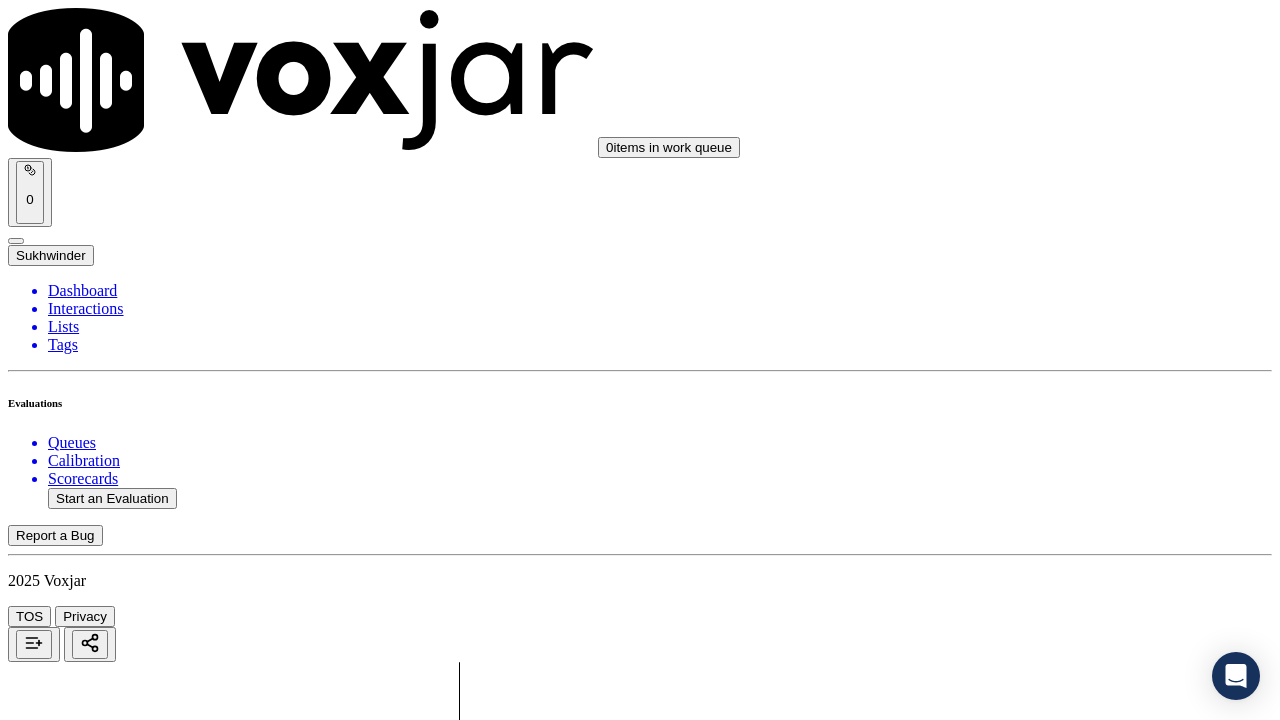 type on "3.30sec Rather than collecting the Address from CX Agent just stated that & asked the CX to verify the same" 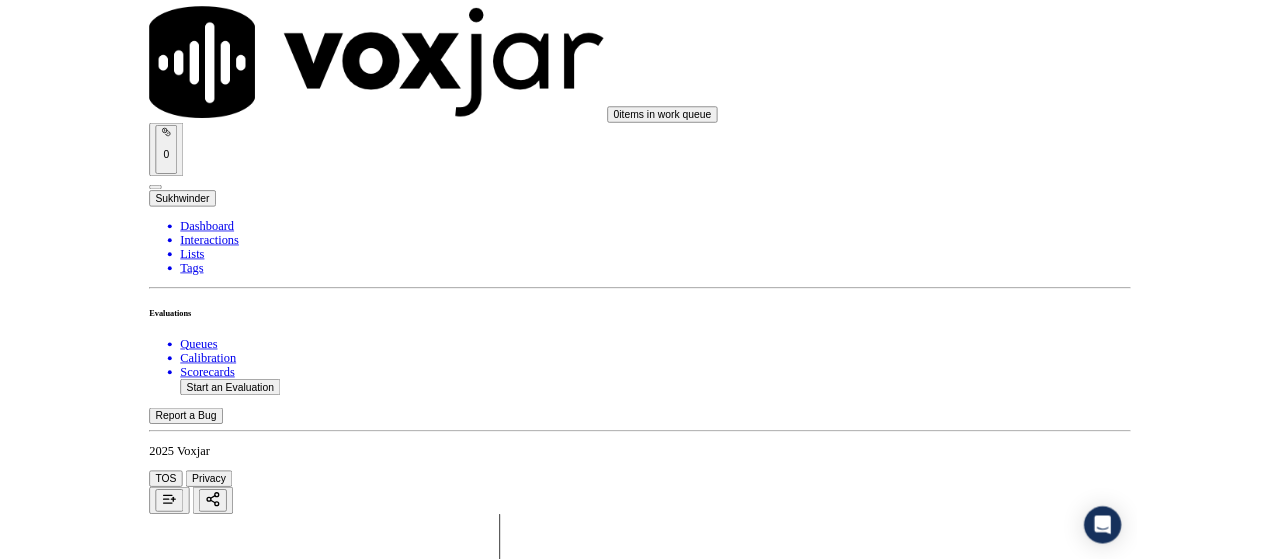 scroll, scrollTop: 300, scrollLeft: 0, axis: vertical 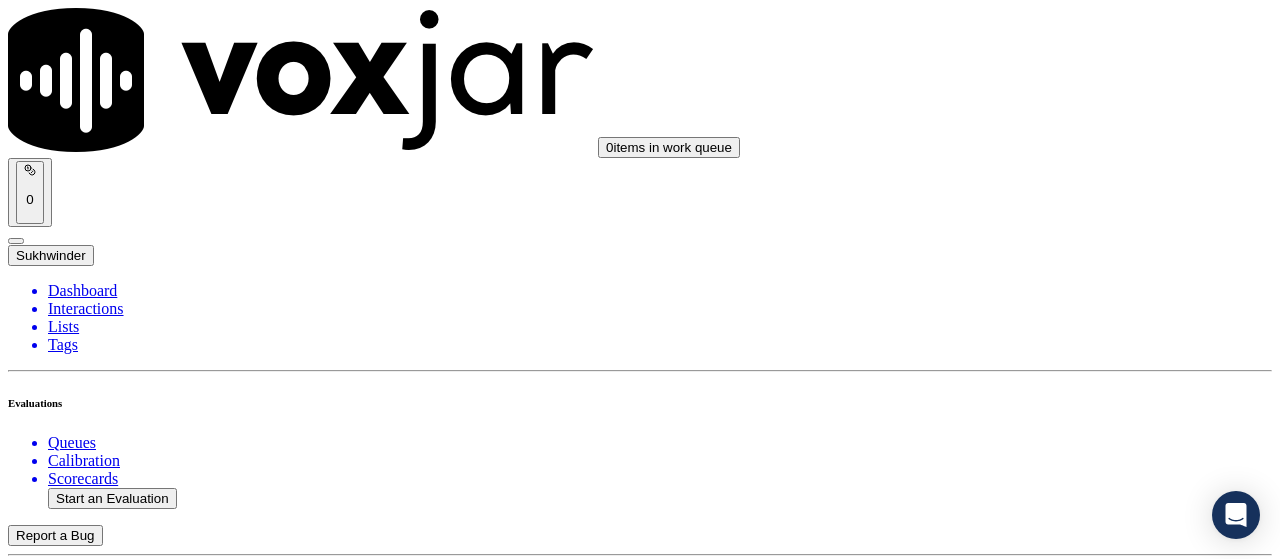 click on "Start an Evaluation" 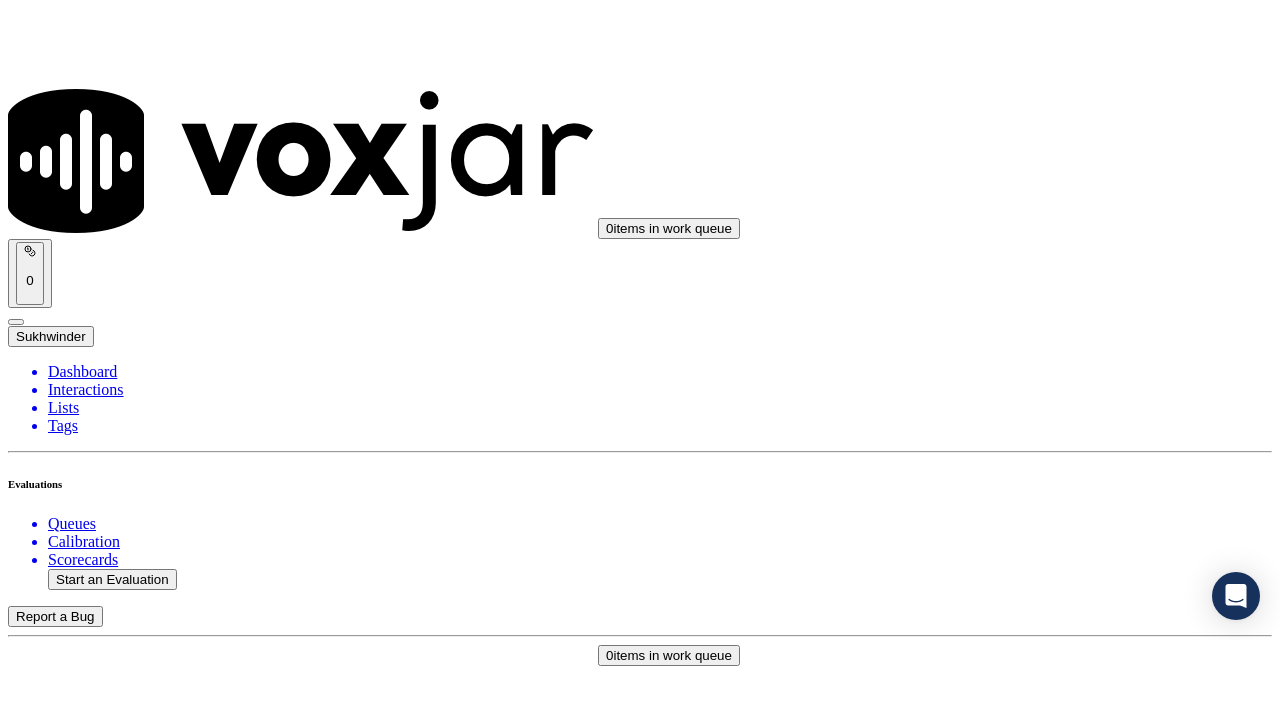 scroll, scrollTop: 189, scrollLeft: 0, axis: vertical 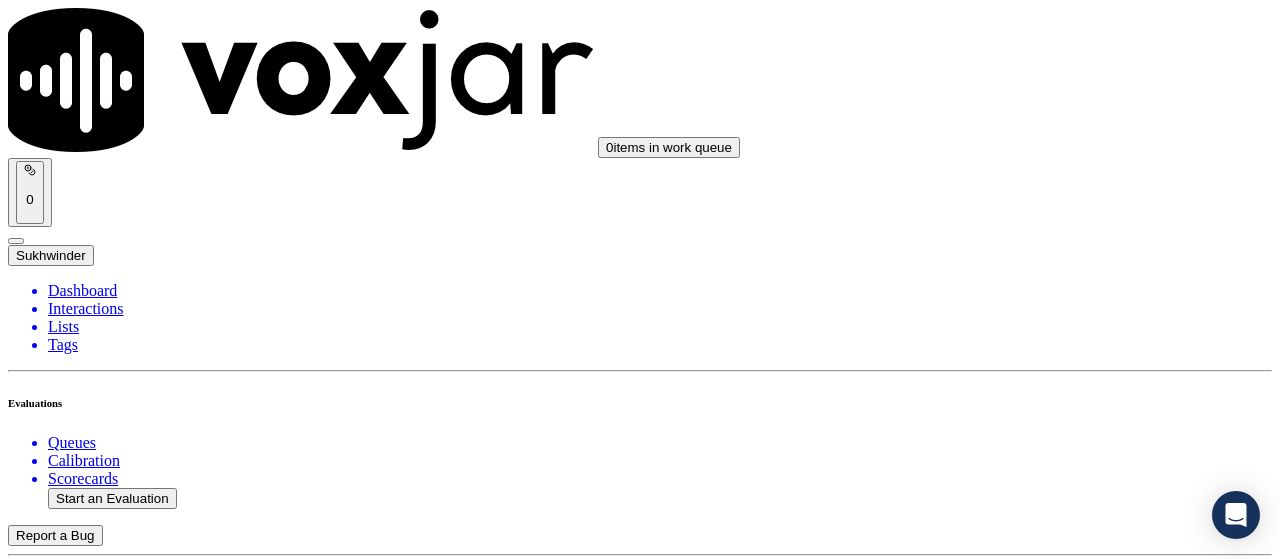 drag, startPoint x: 772, startPoint y: 403, endPoint x: 771, endPoint y: 425, distance: 22.022715 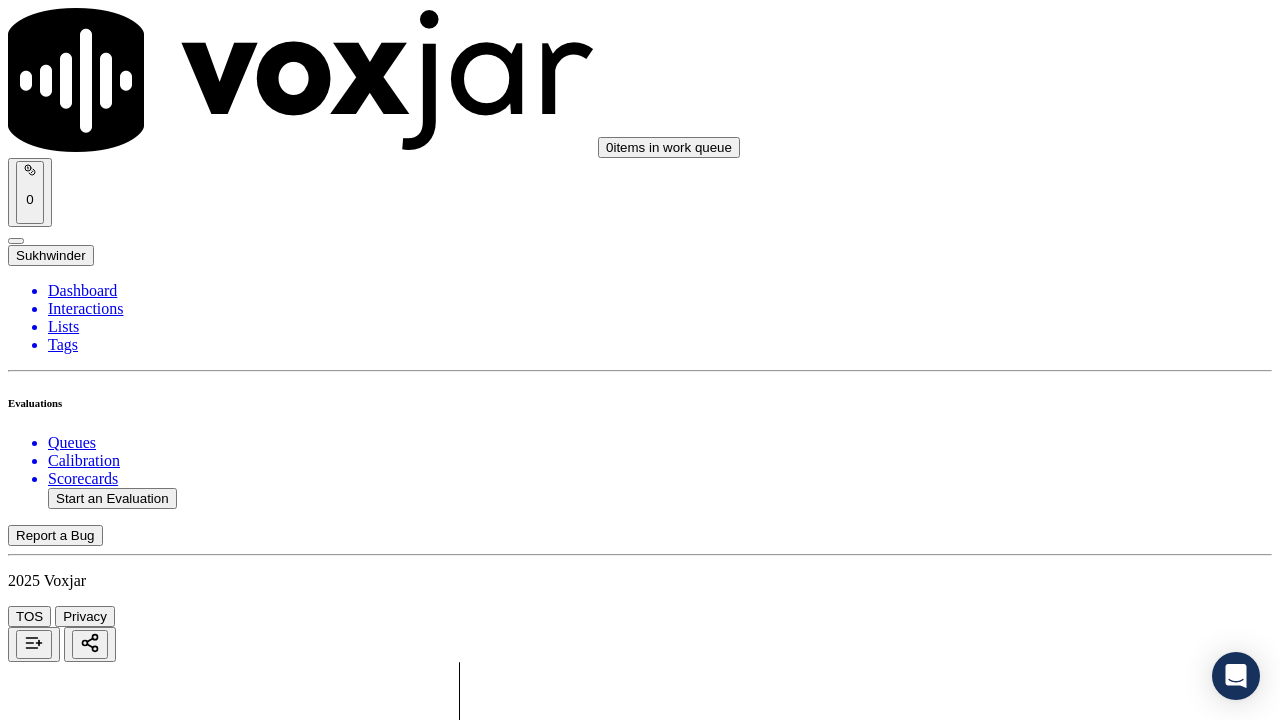 click on "Upload interaction to start evaluation" at bounding box center (124, 2674) 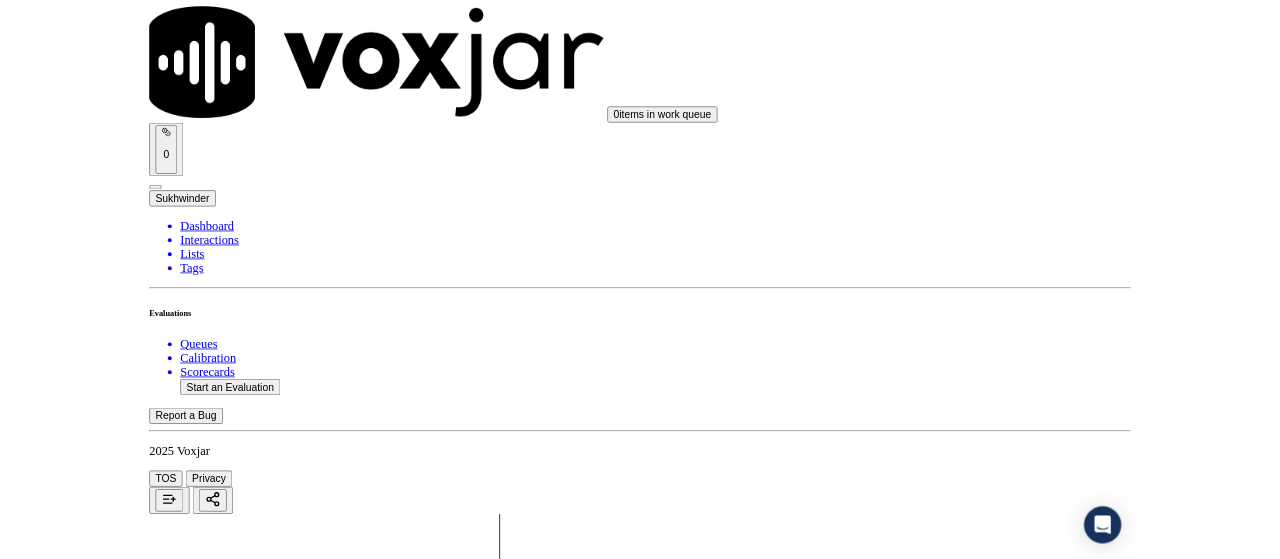scroll, scrollTop: 300, scrollLeft: 0, axis: vertical 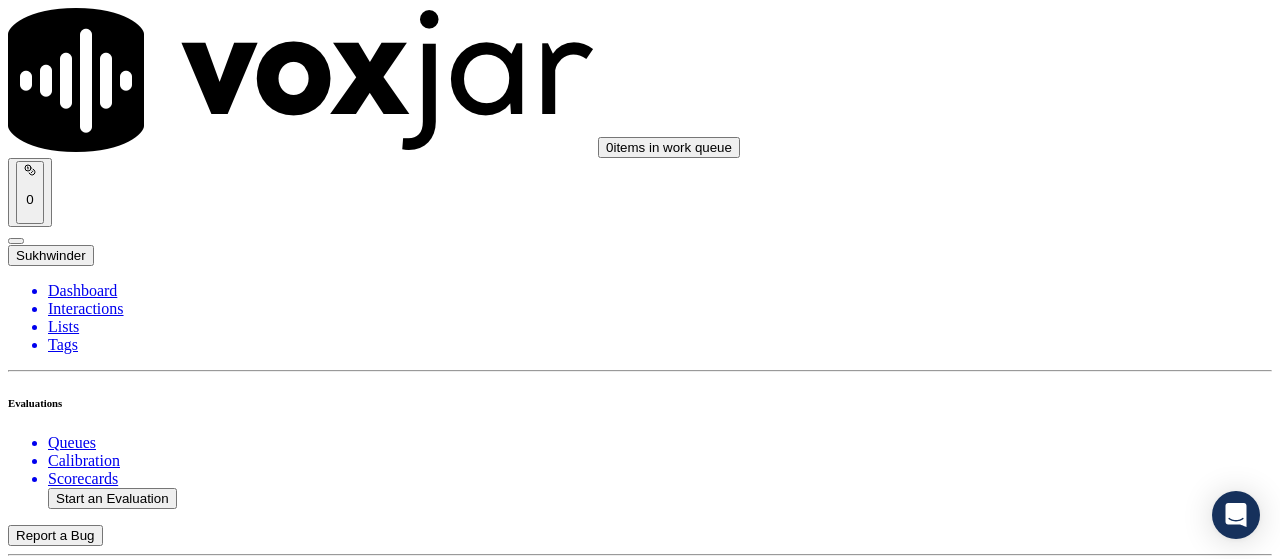 click 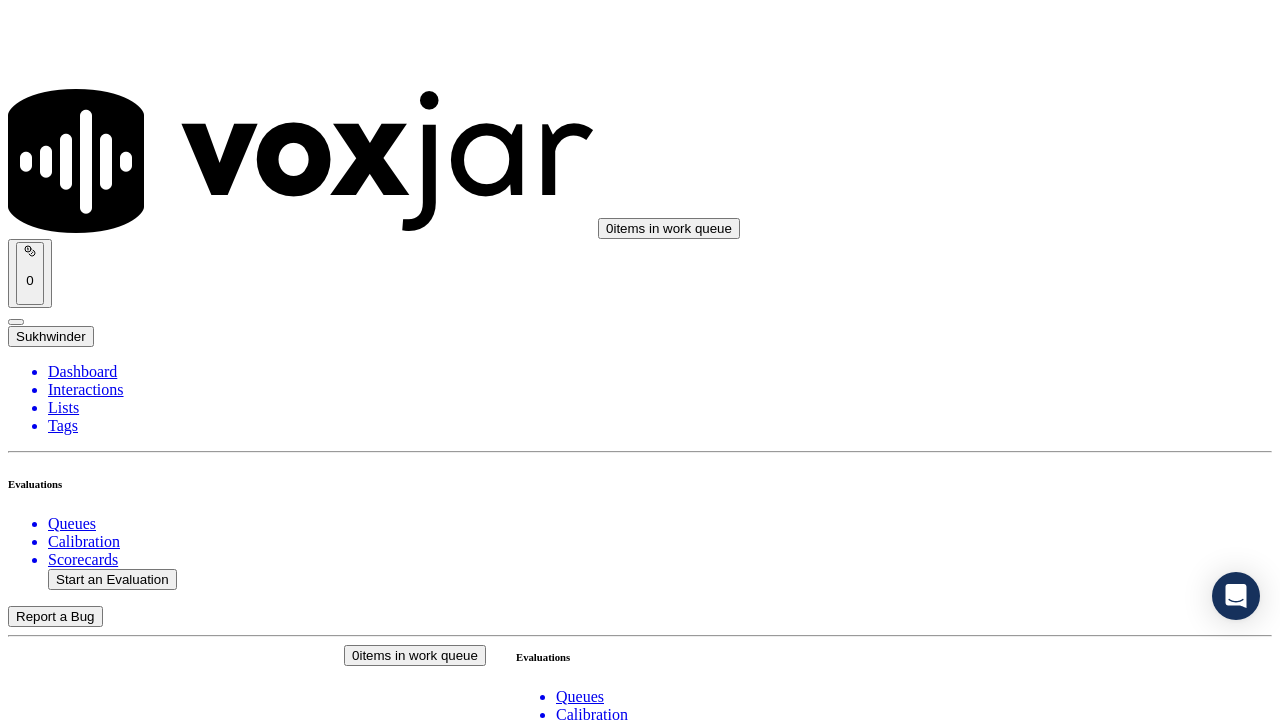 scroll, scrollTop: 100, scrollLeft: 0, axis: vertical 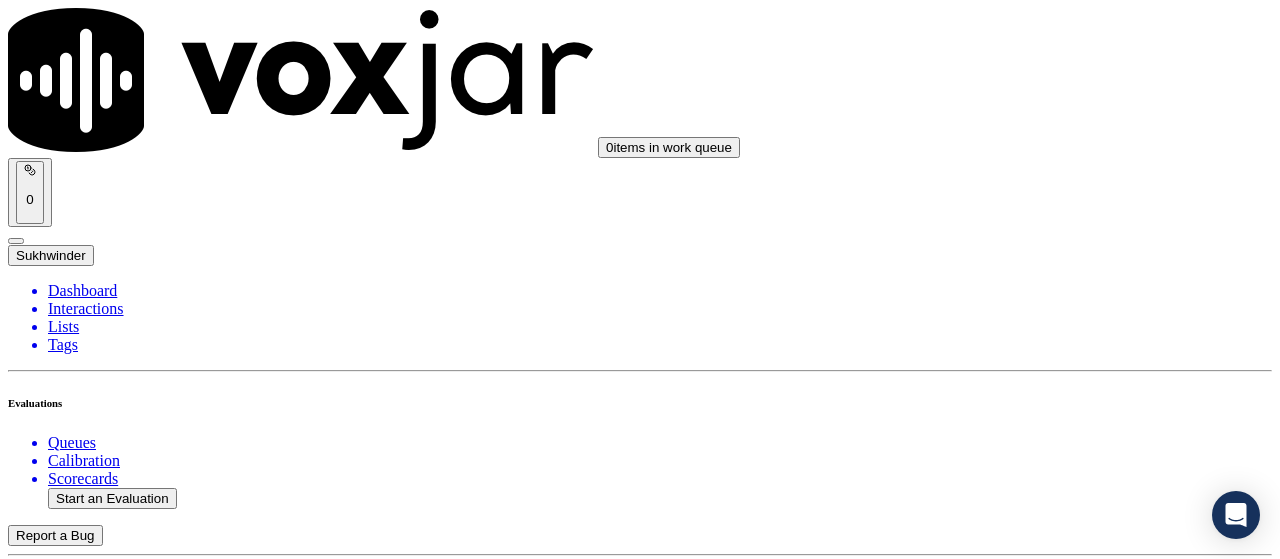click on "Supplier Universal Scorecard (Colombia)" at bounding box center (640, 2427) 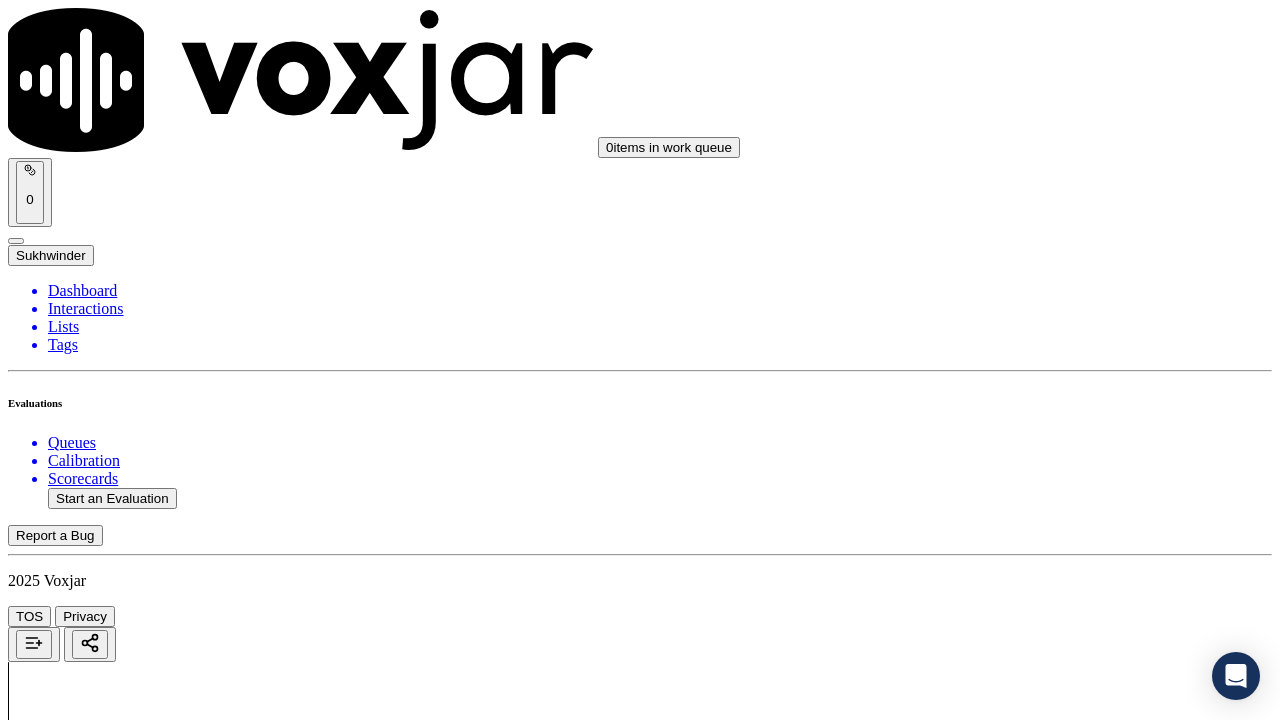 click on "Select an answer" at bounding box center (67, 2402) 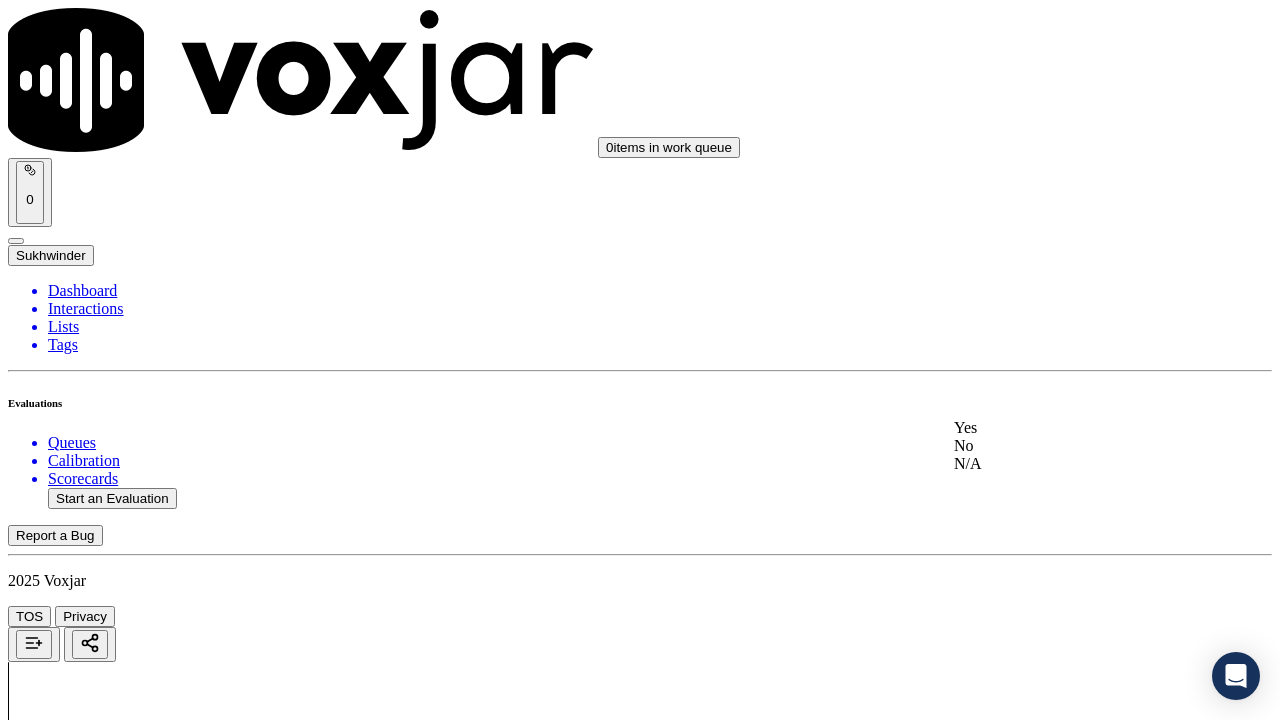 click on "Yes" at bounding box center (1067, 428) 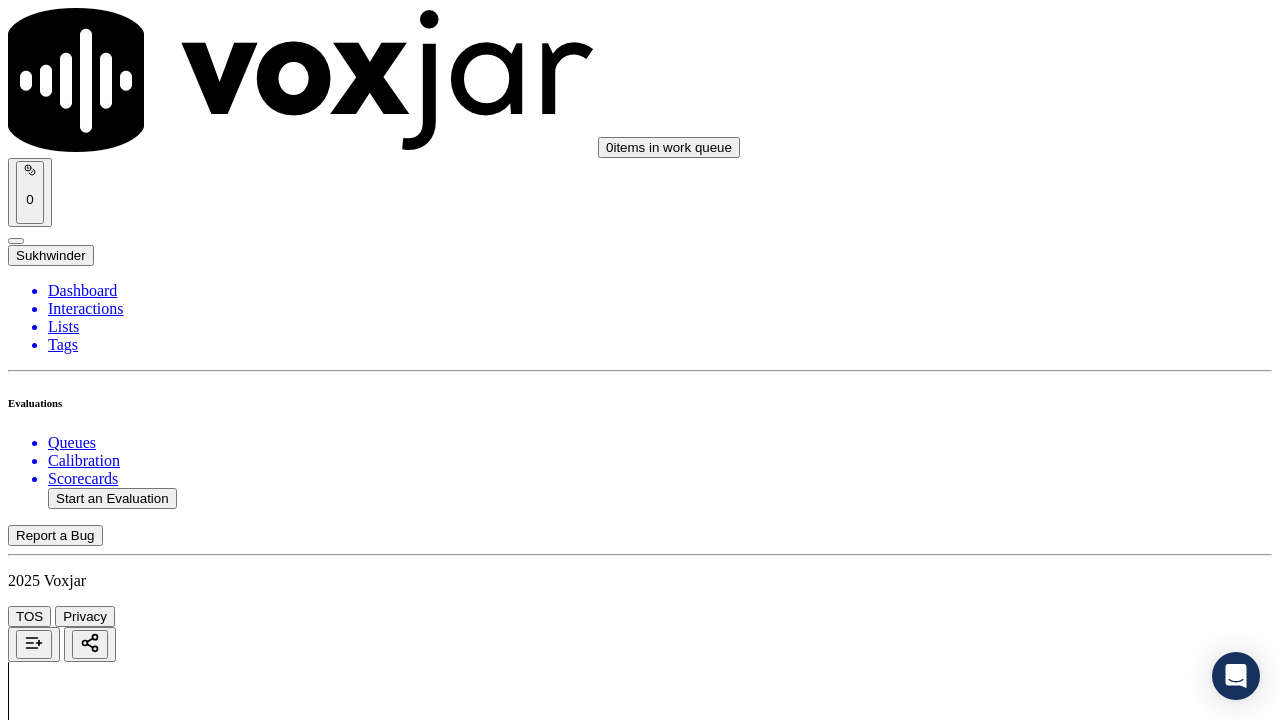 scroll, scrollTop: 500, scrollLeft: 0, axis: vertical 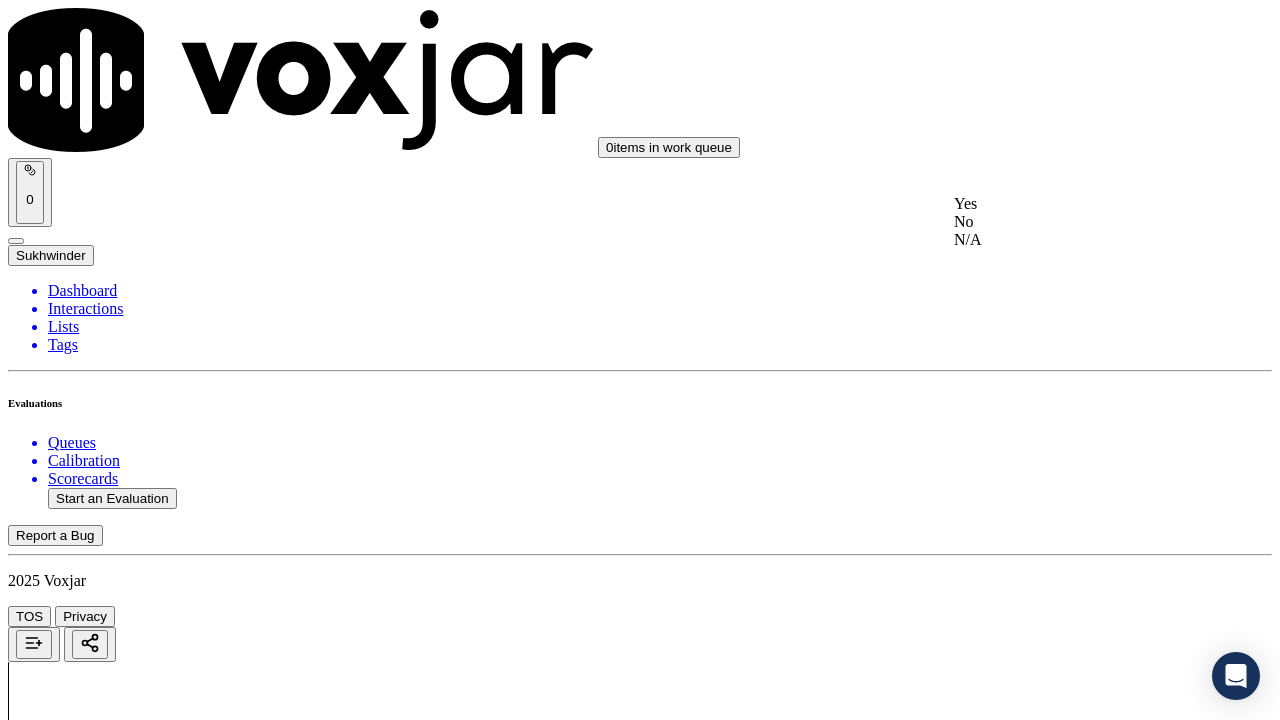 click on "Yes" at bounding box center (1067, 204) 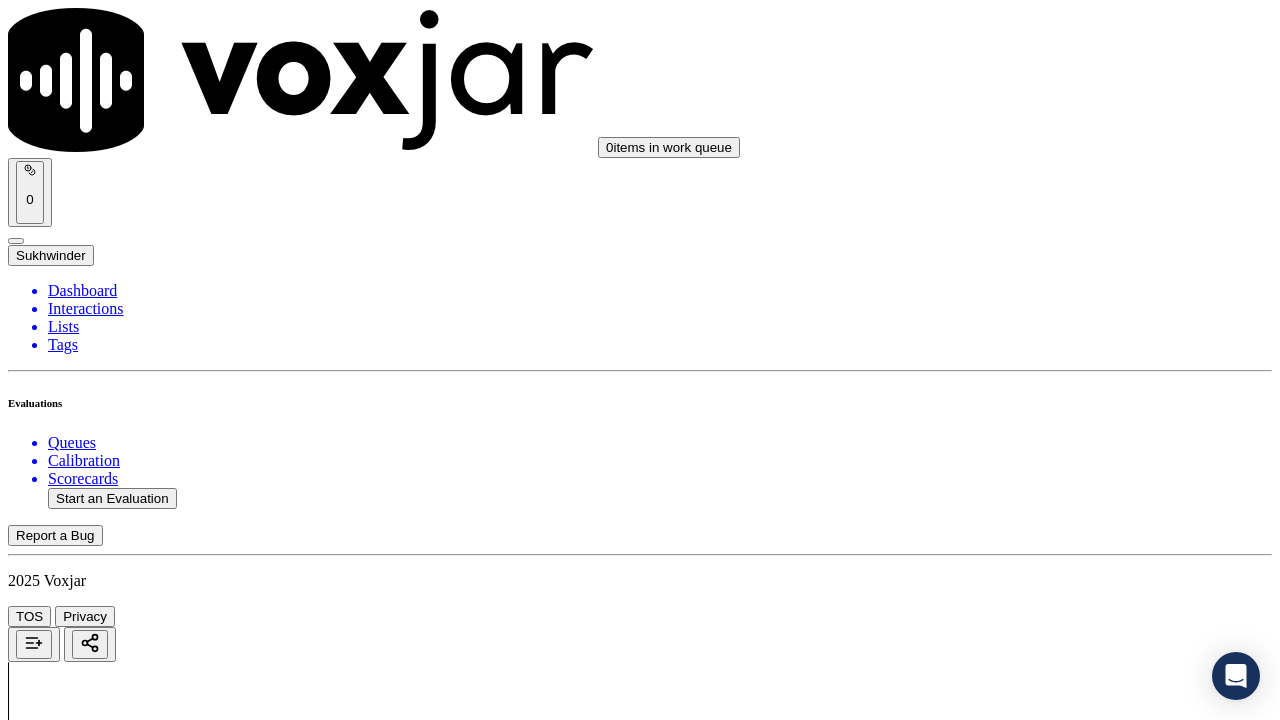 click on "Select an answer" at bounding box center [67, 2861] 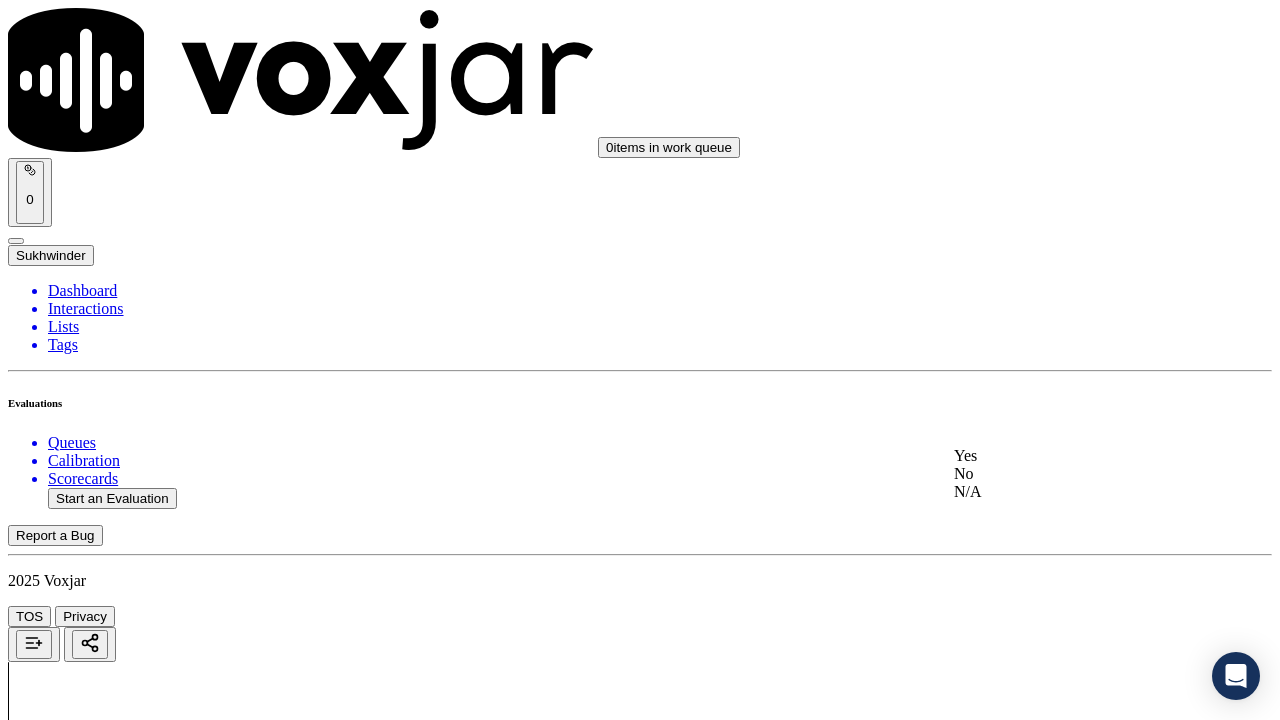 drag, startPoint x: 1029, startPoint y: 437, endPoint x: 1025, endPoint y: 465, distance: 28.284271 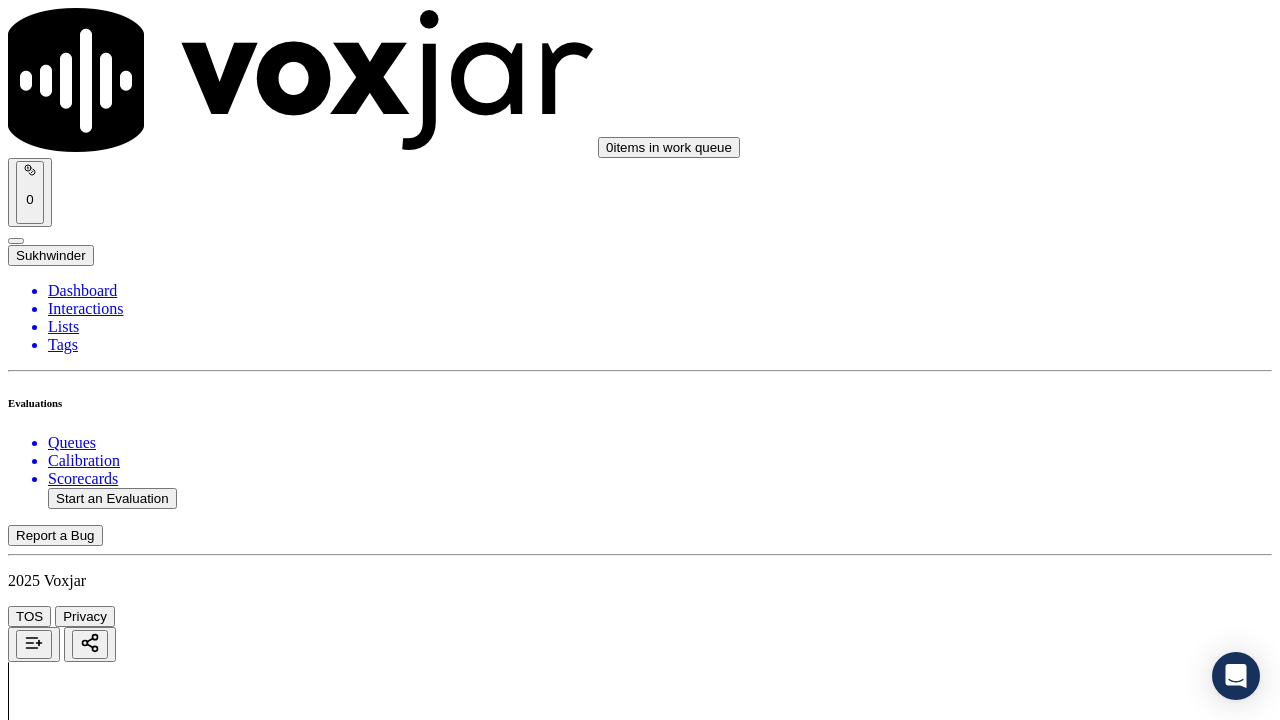 scroll, scrollTop: 1000, scrollLeft: 0, axis: vertical 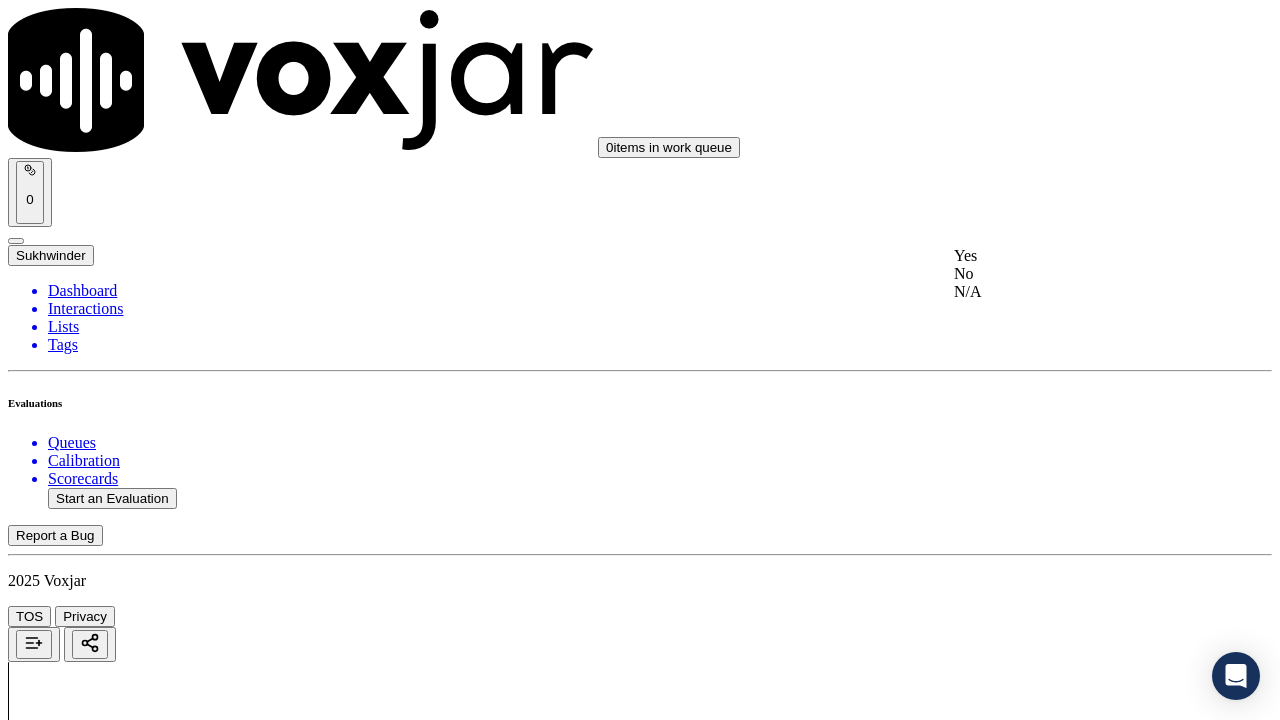 click on "N/A" 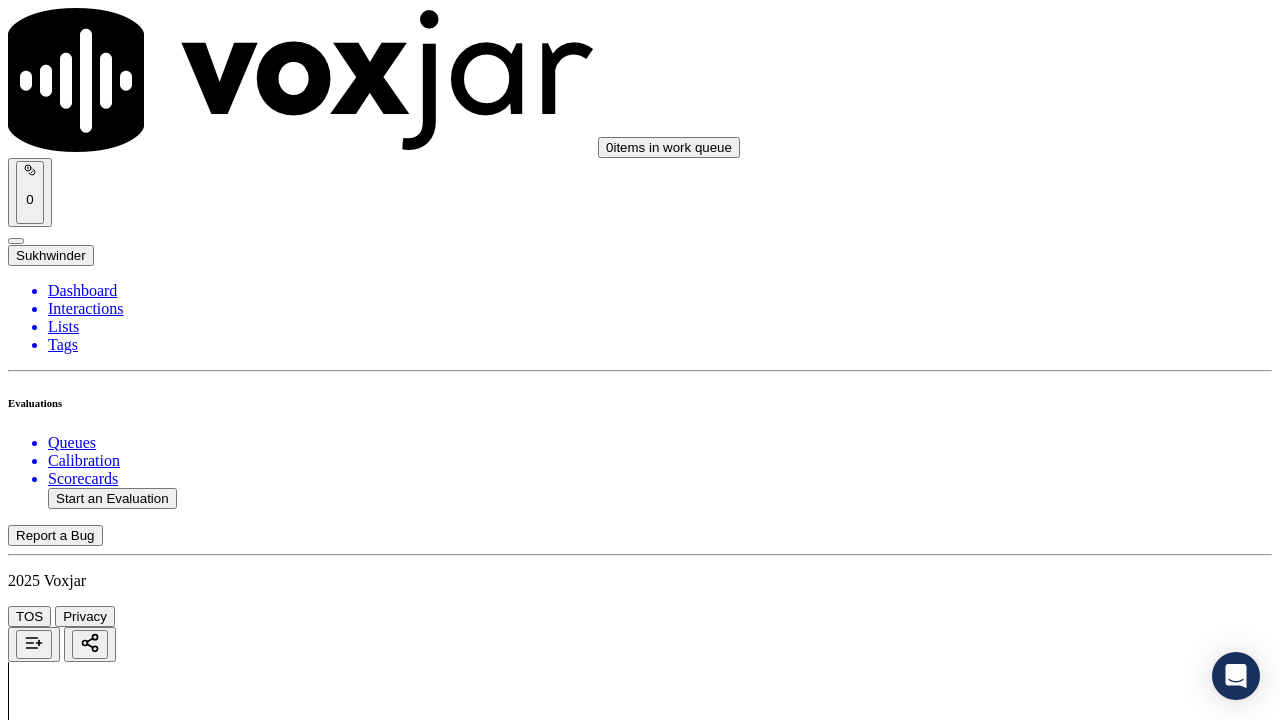 click on "Select an answer" at bounding box center [67, 3334] 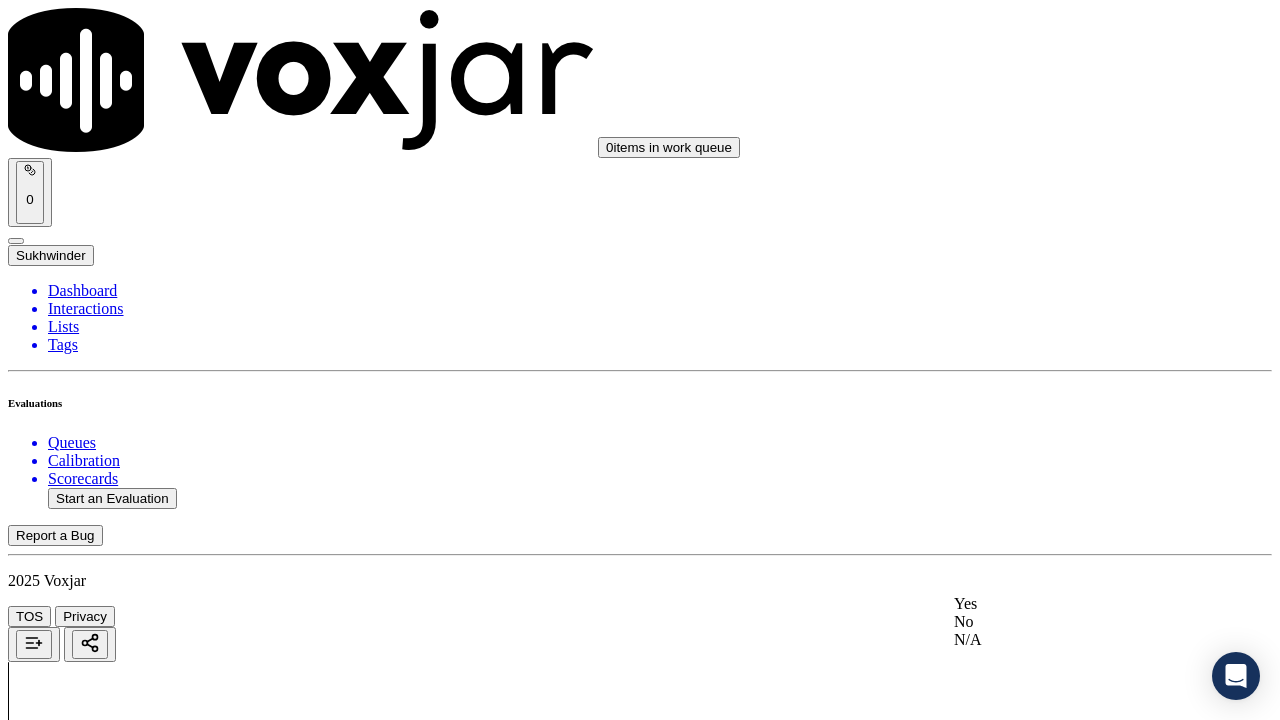 click on "N/A" 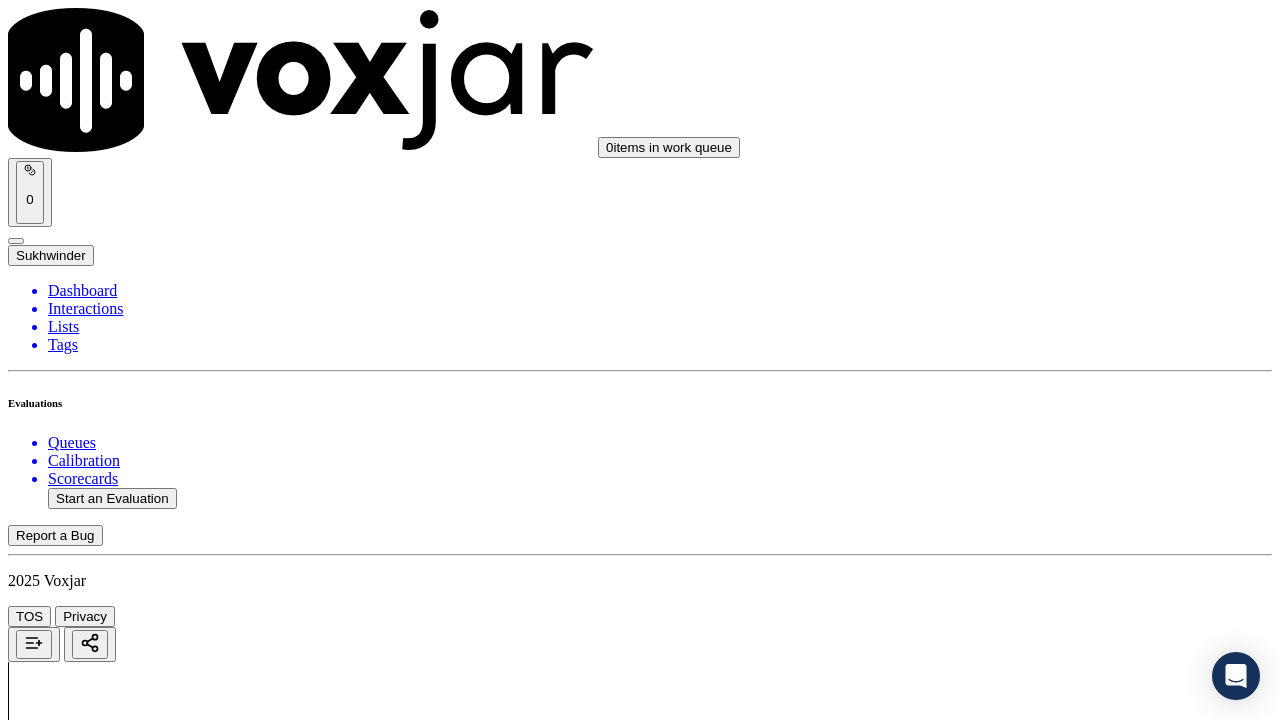 scroll, scrollTop: 1600, scrollLeft: 0, axis: vertical 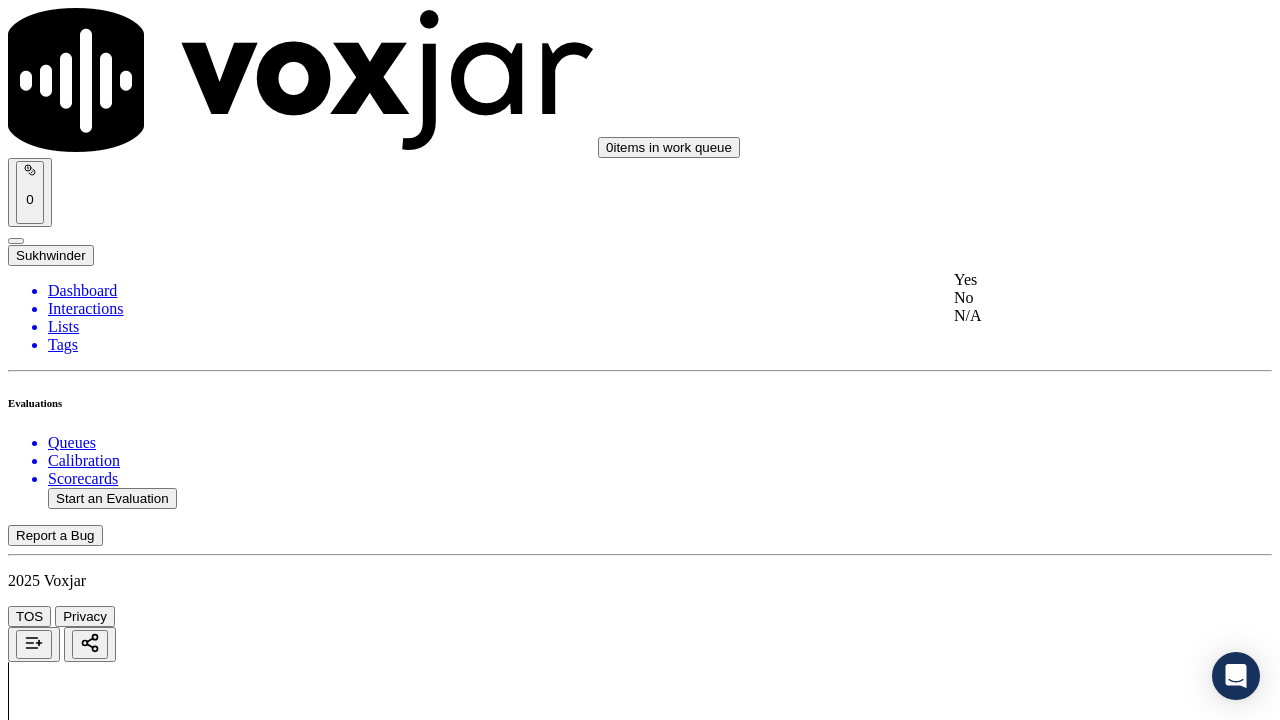 click on "Yes" at bounding box center (1067, 280) 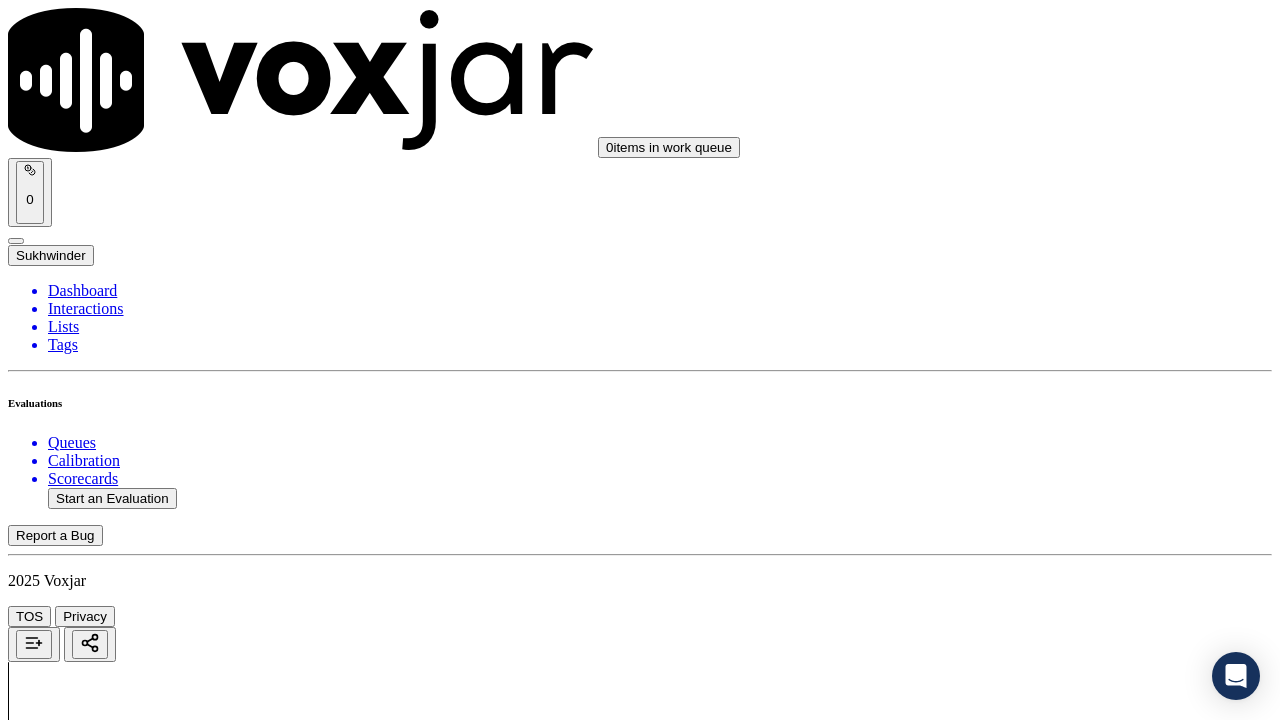click on "Select an answer" at bounding box center [67, 3807] 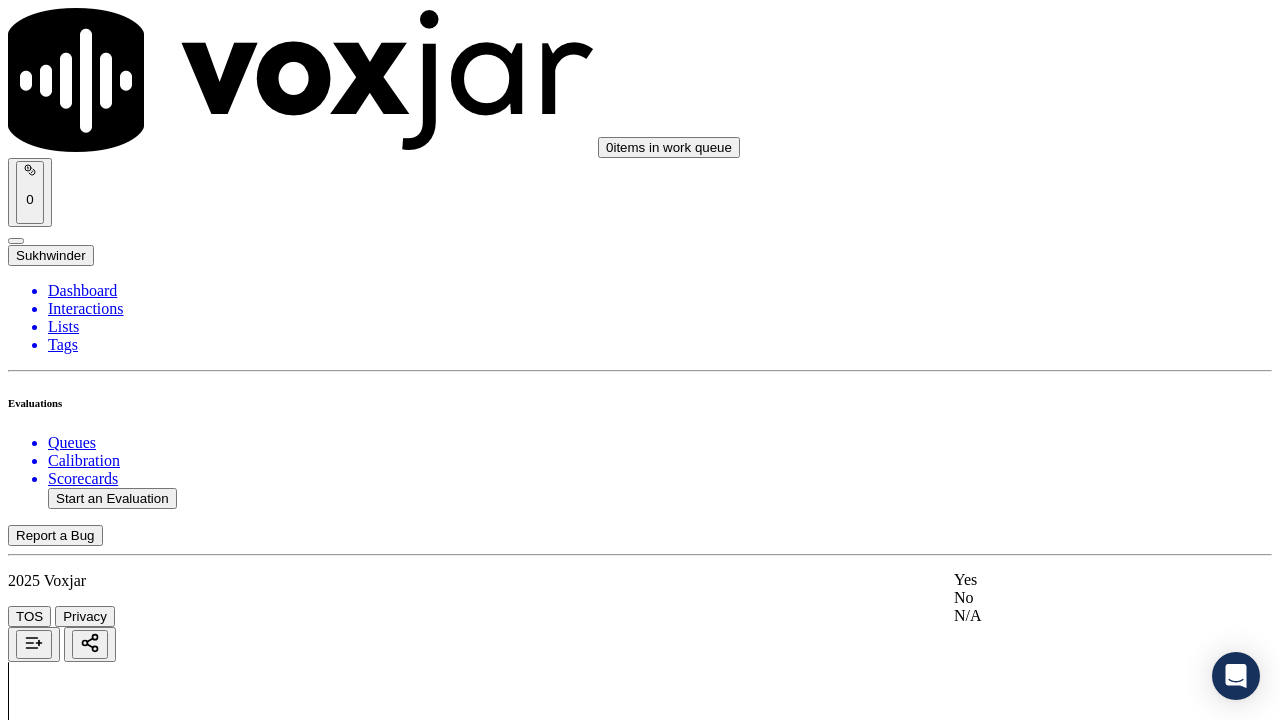 click on "Yes" at bounding box center (1067, 580) 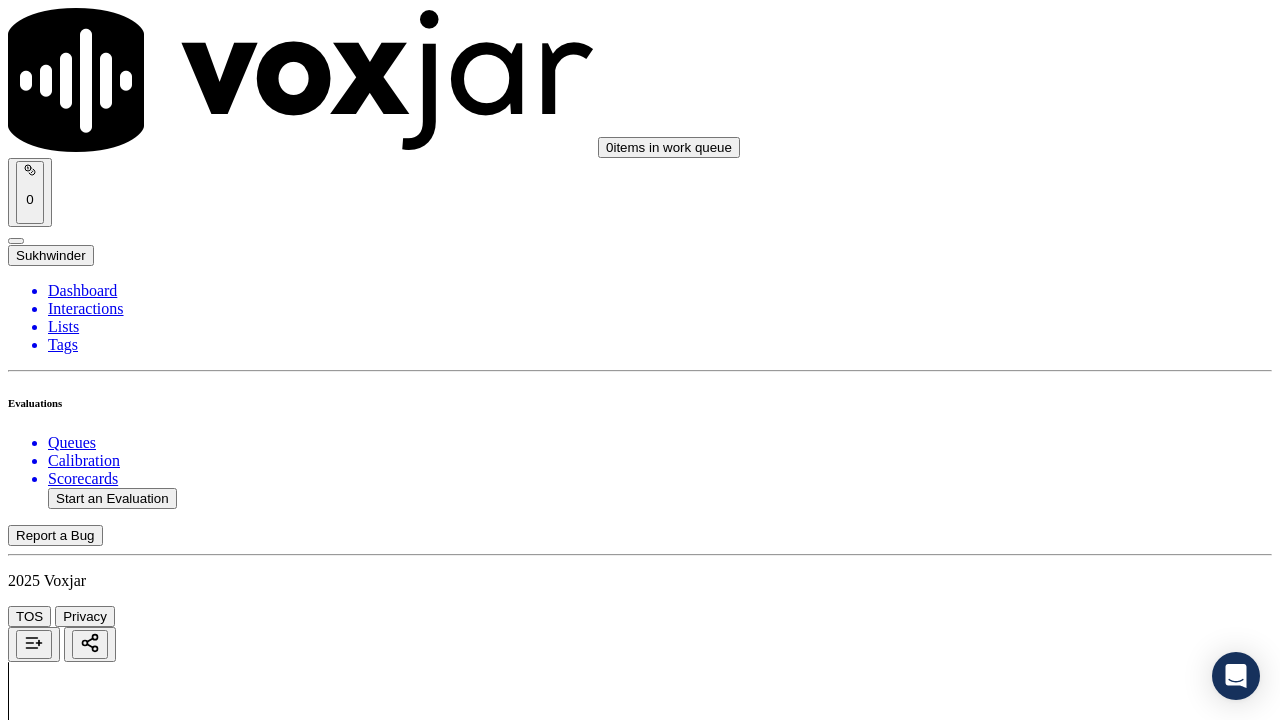 scroll, scrollTop: 2300, scrollLeft: 0, axis: vertical 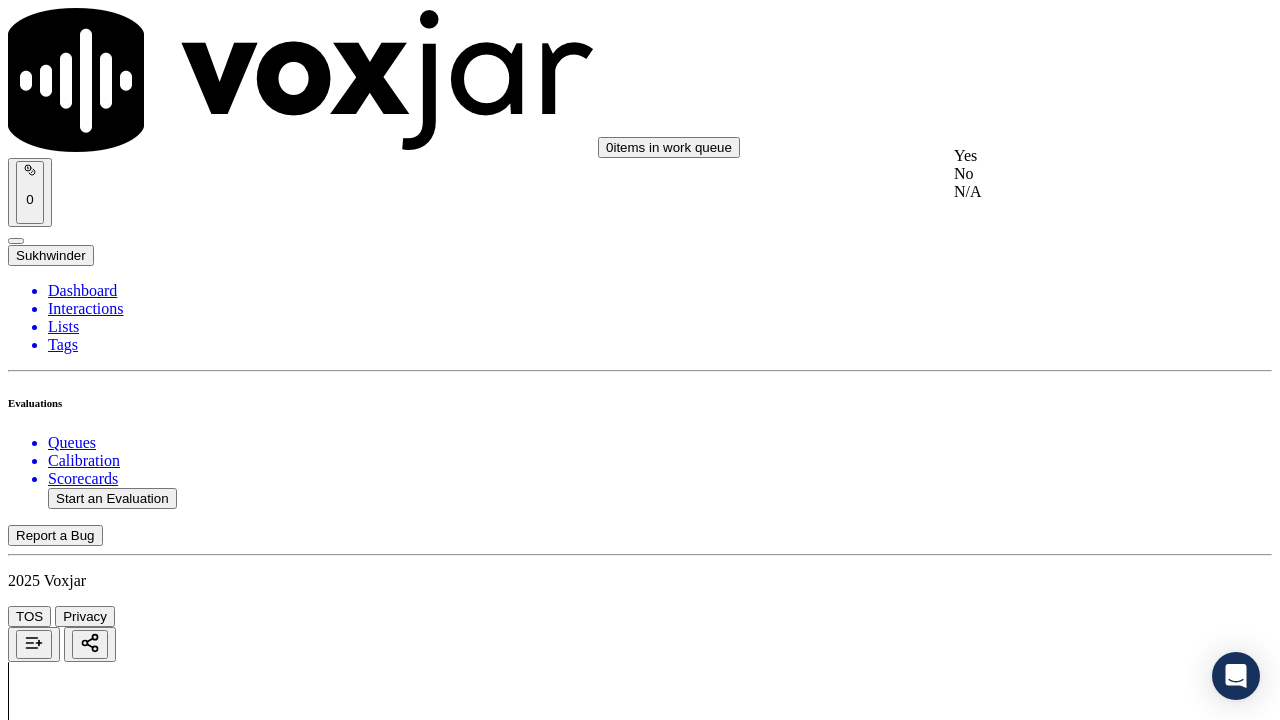 click on "Yes" at bounding box center [1067, 156] 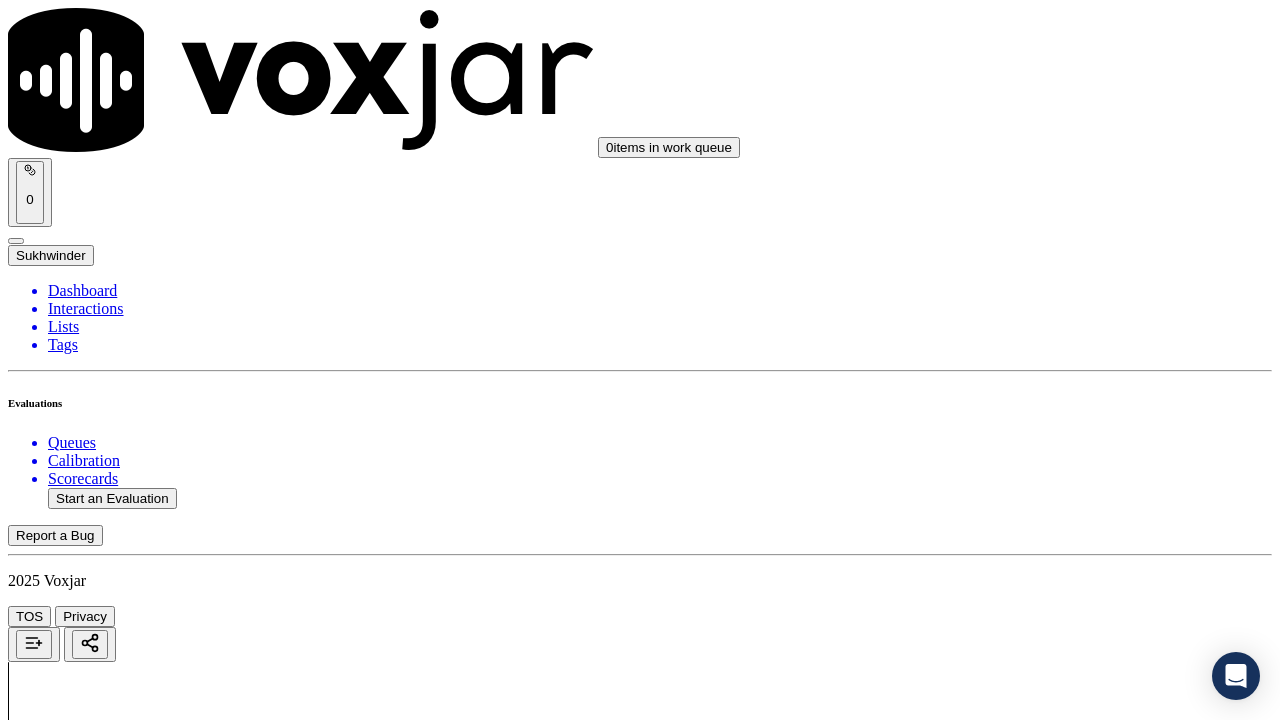 click on "Select an answer" at bounding box center [67, 4280] 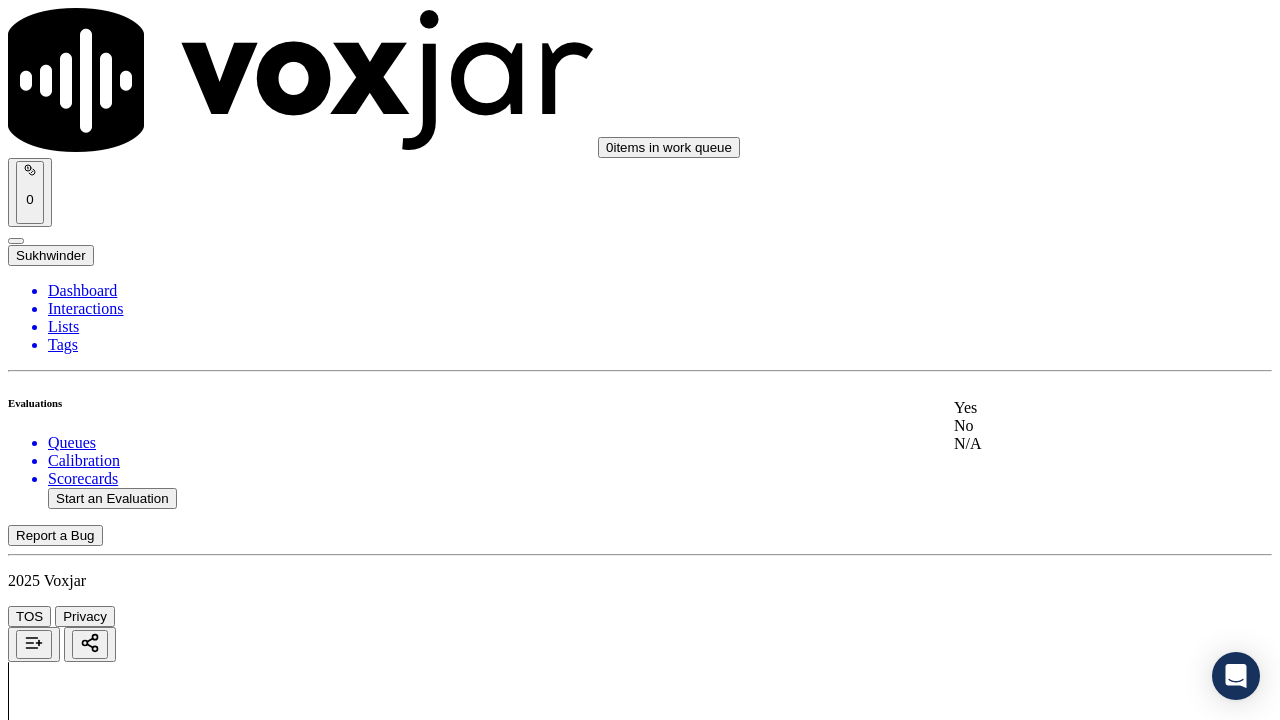 click on "Yes" at bounding box center (1067, 408) 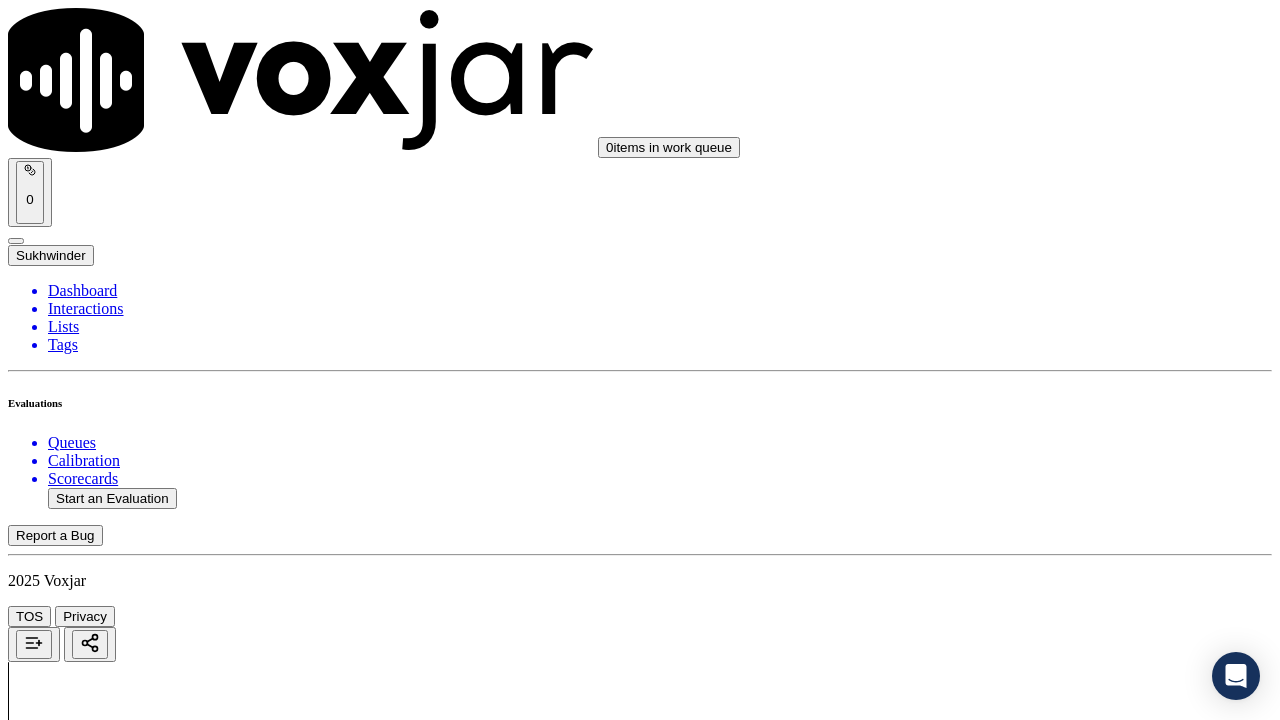 scroll, scrollTop: 2900, scrollLeft: 0, axis: vertical 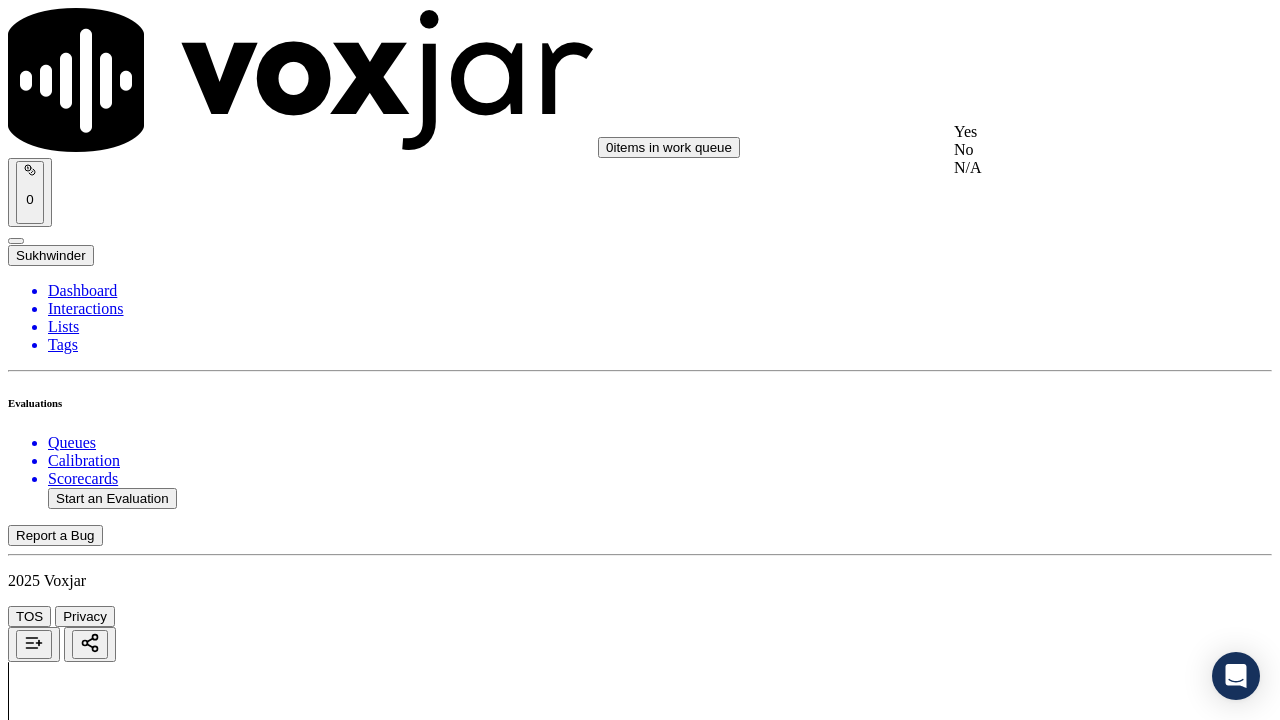 click on "Yes" at bounding box center [1067, 132] 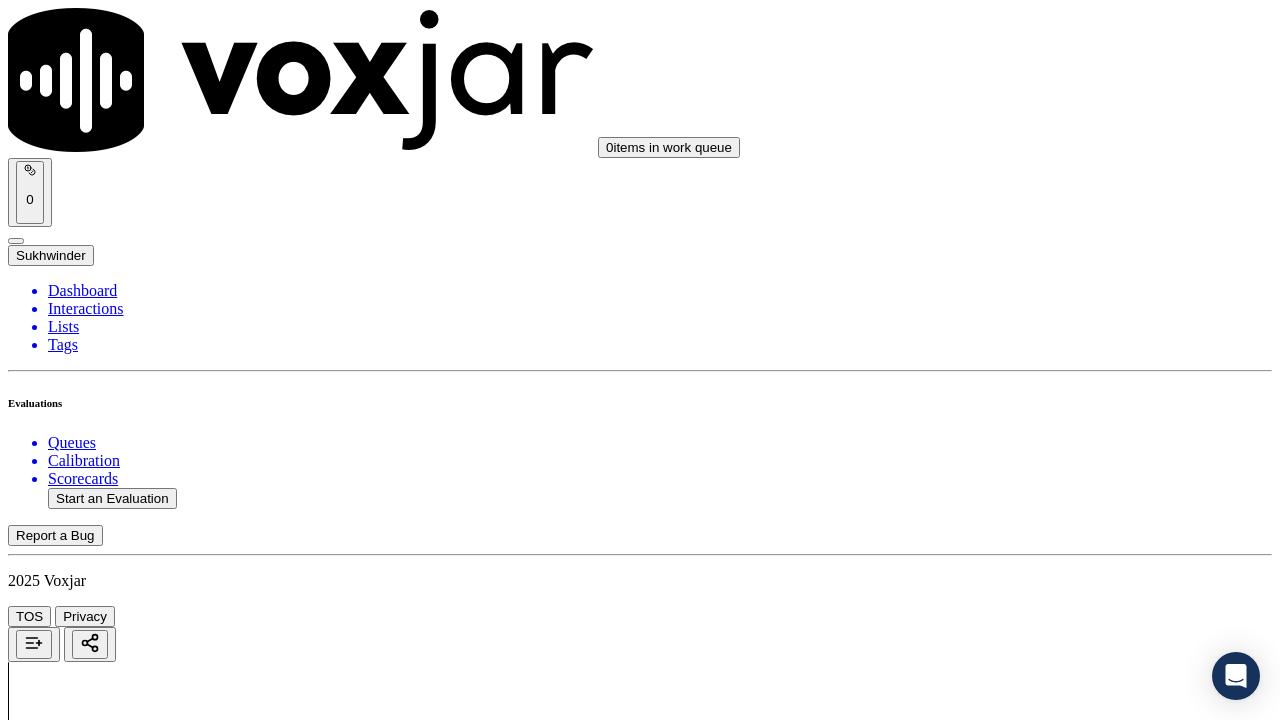 click on "Select an answer" at bounding box center (67, 4830) 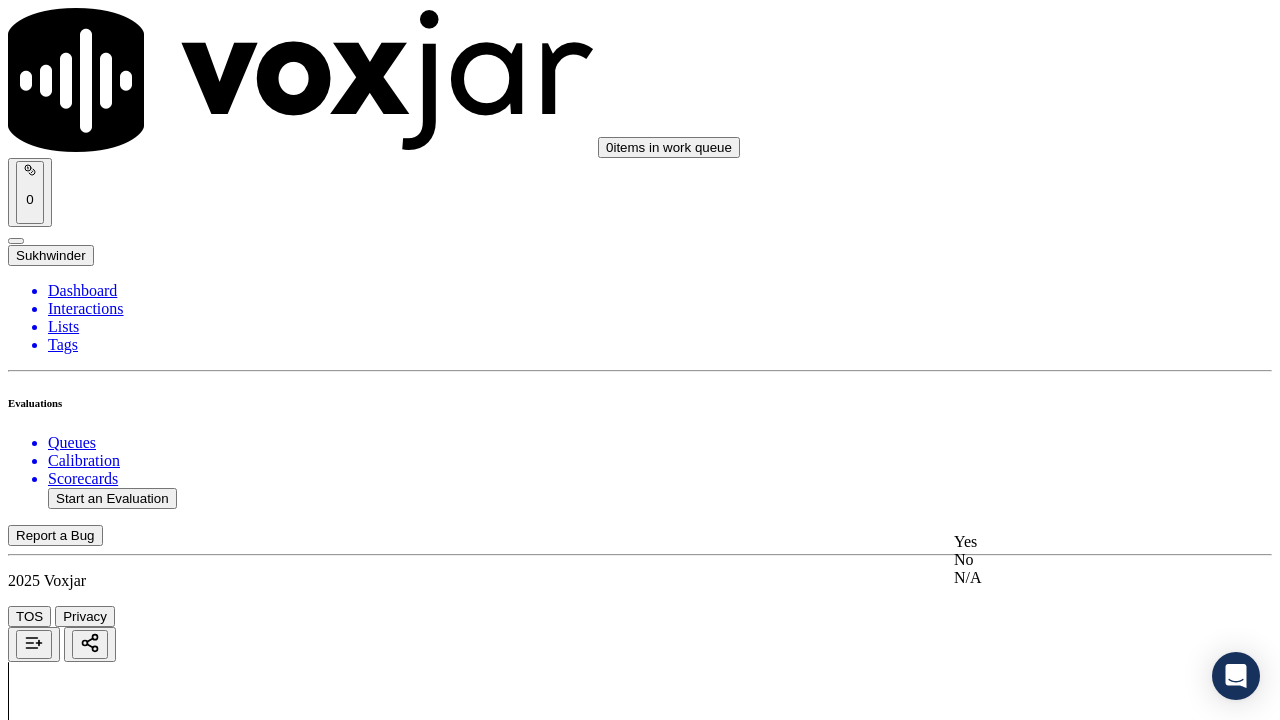 click on "Yes" at bounding box center [1067, 542] 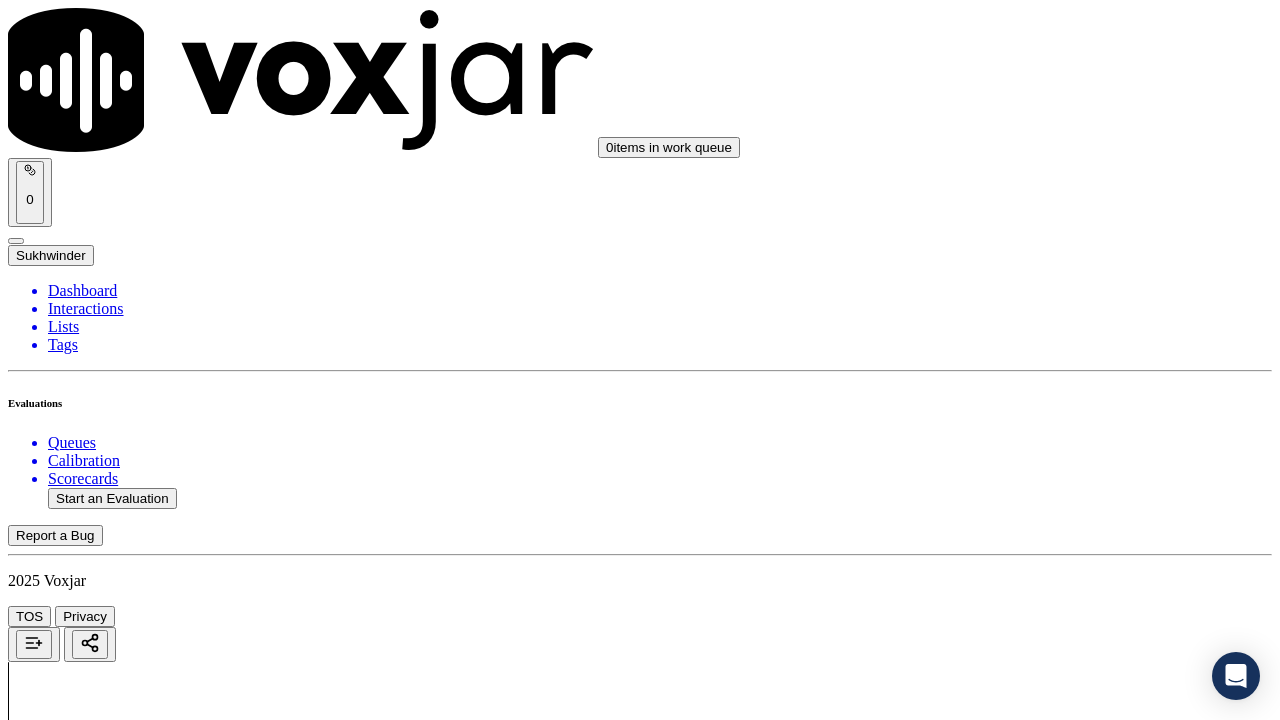 scroll, scrollTop: 3700, scrollLeft: 0, axis: vertical 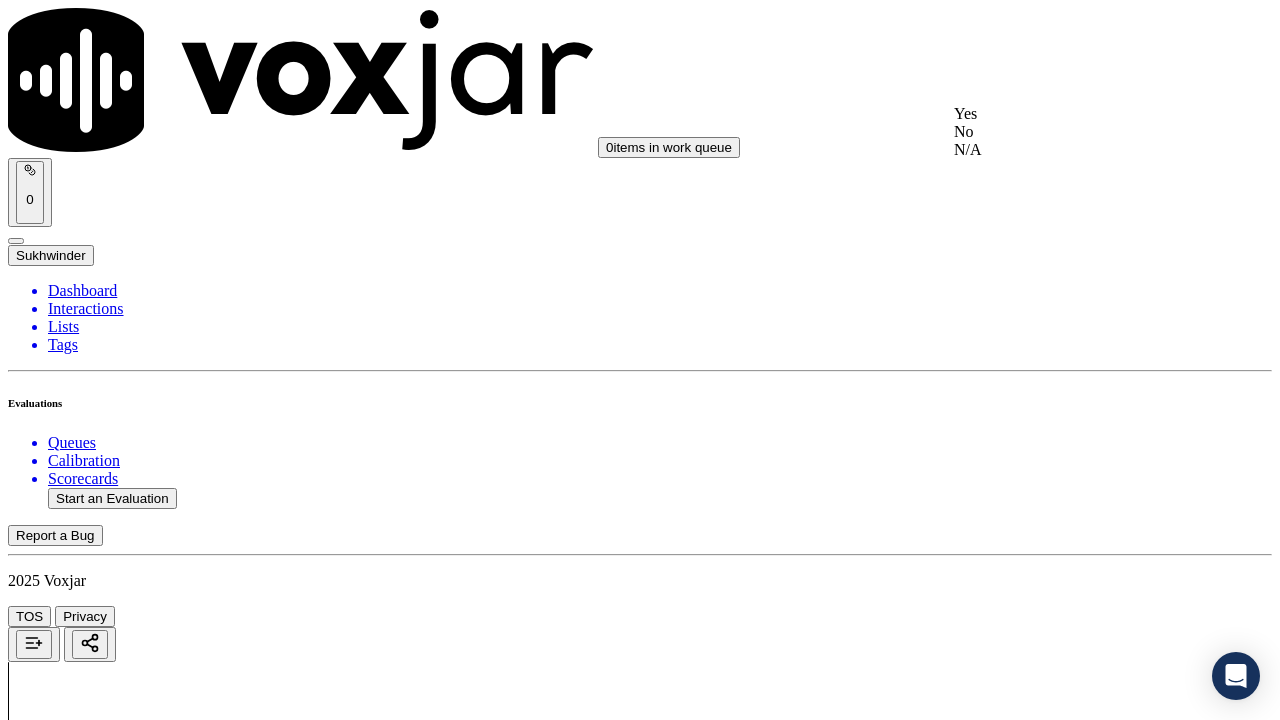 click on "Yes" at bounding box center (1067, 114) 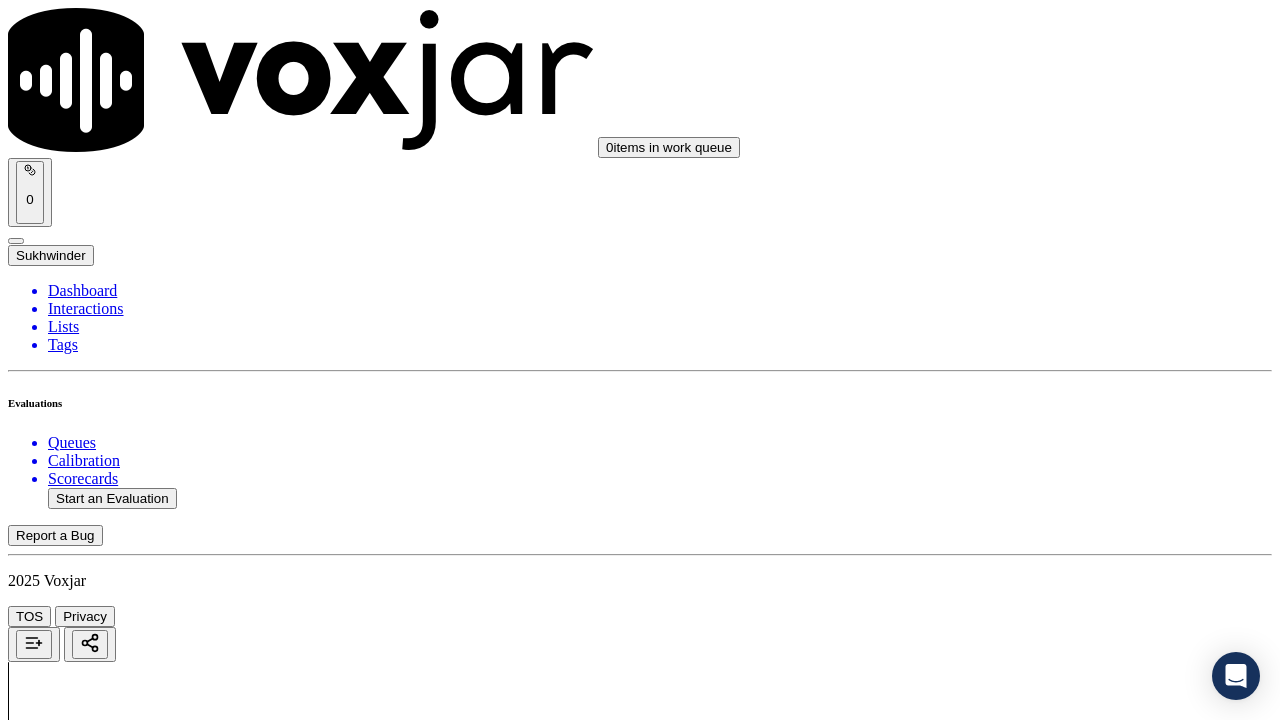 click on "Select an answer" at bounding box center (67, 5303) 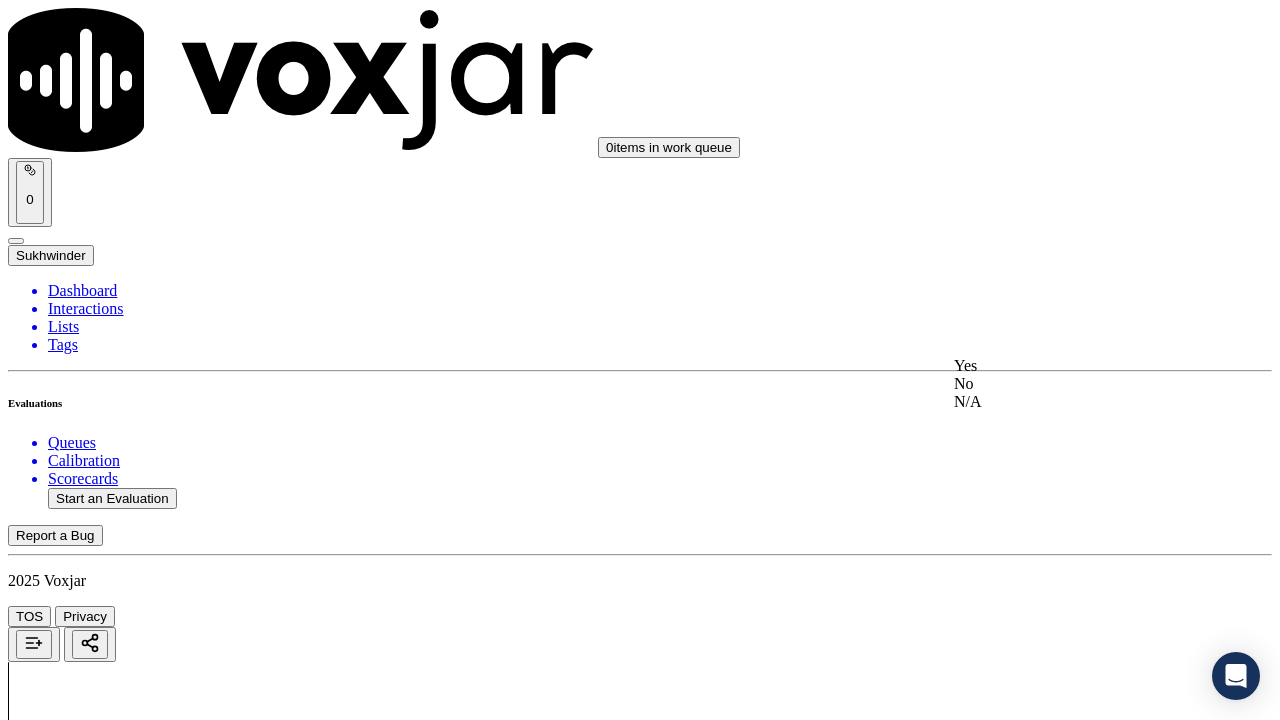 click on "Yes" at bounding box center [1067, 366] 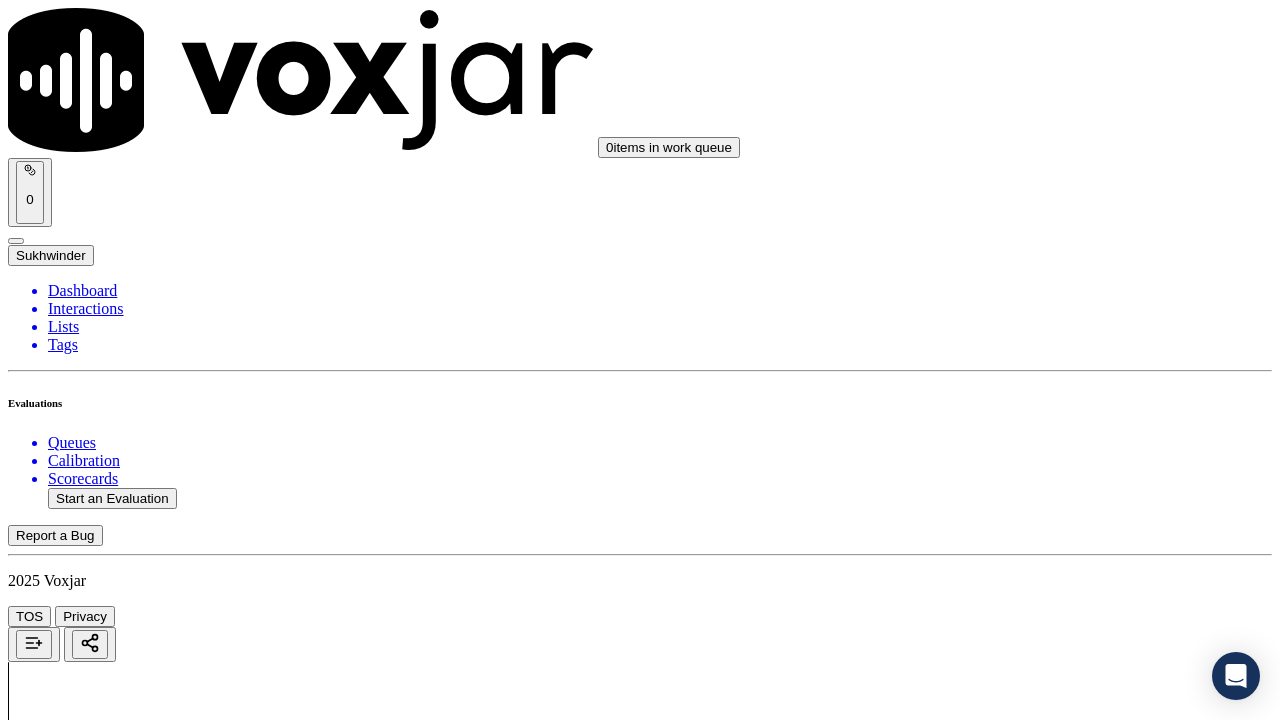 click on "Select an answer" at bounding box center (67, 5554) 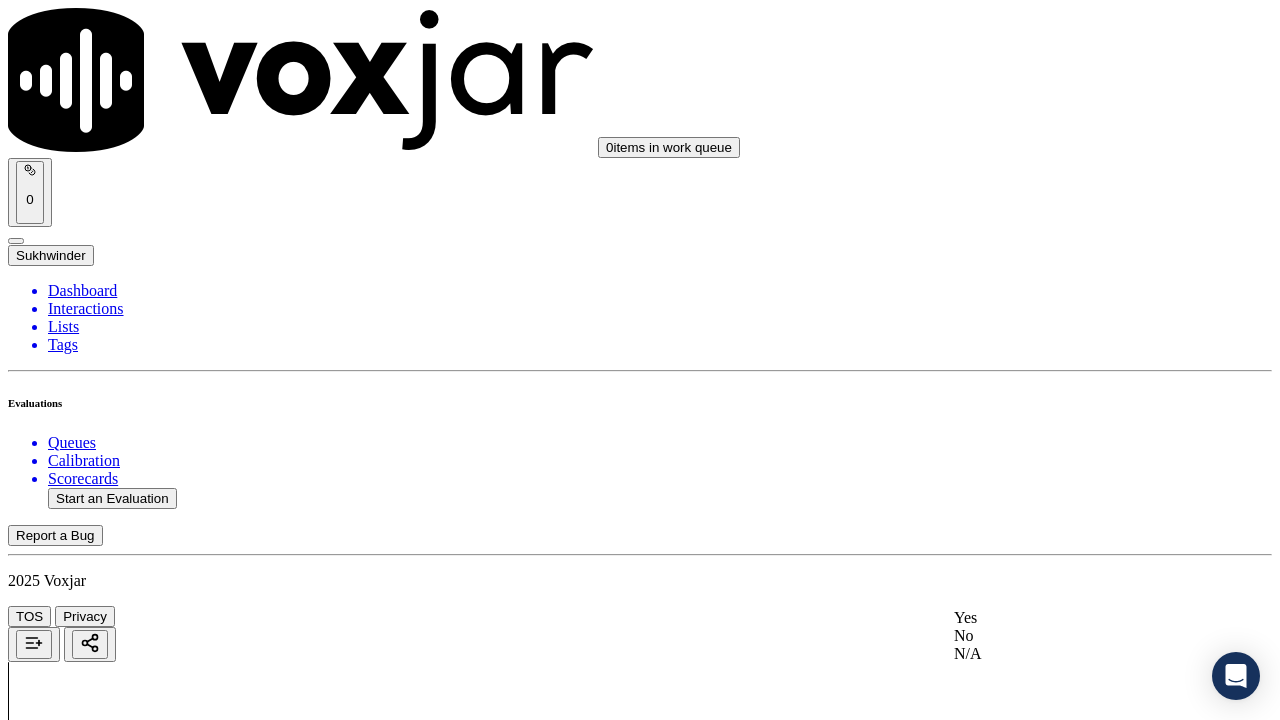 click on "Yes" at bounding box center [1067, 618] 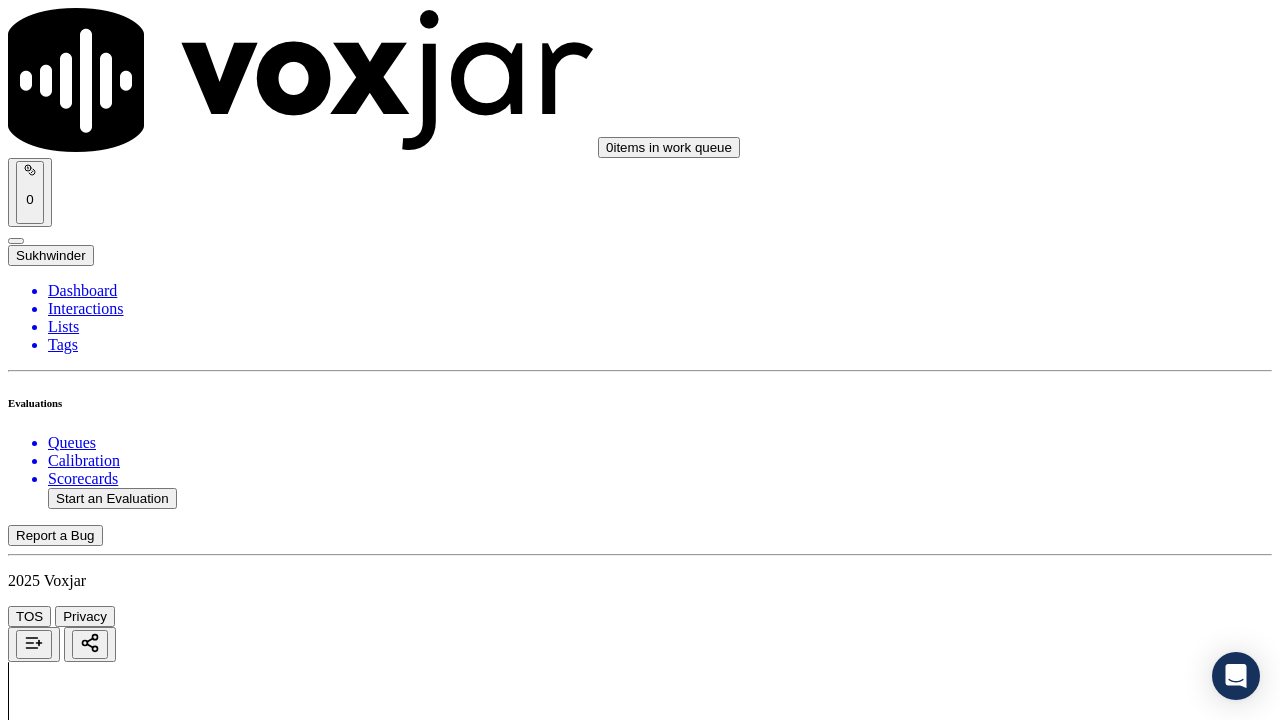 scroll, scrollTop: 4400, scrollLeft: 0, axis: vertical 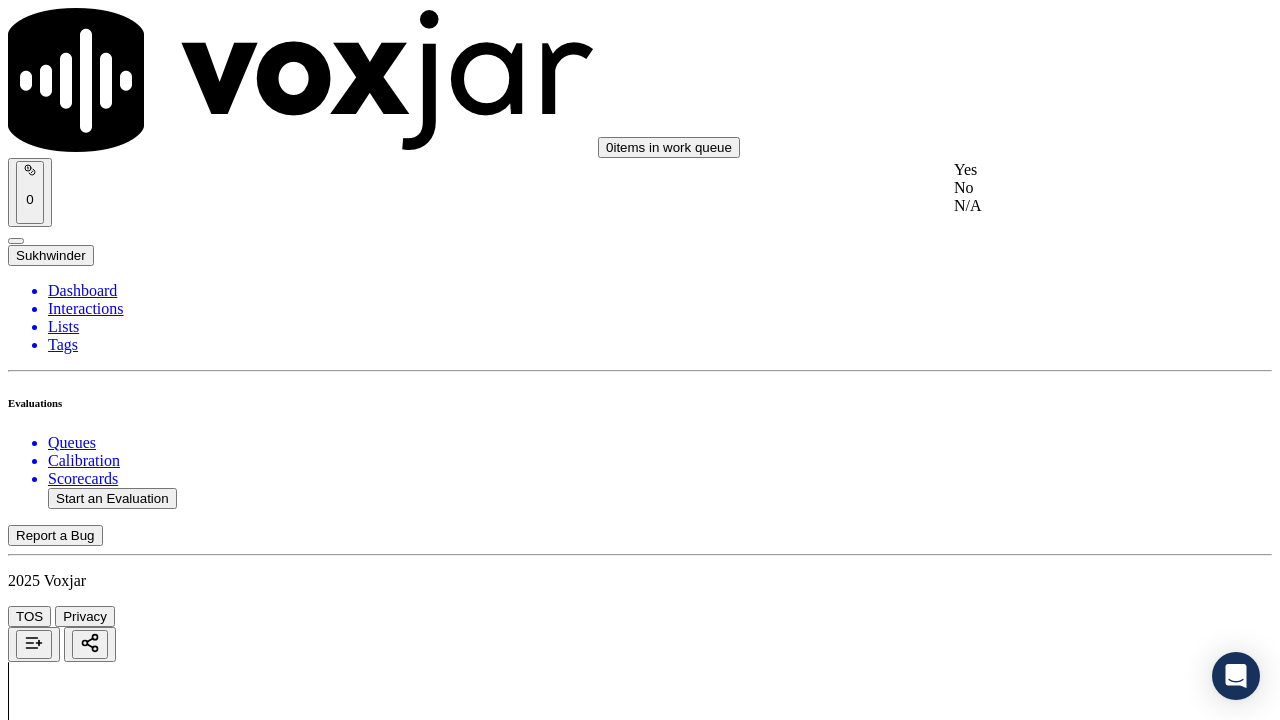 drag, startPoint x: 1011, startPoint y: 165, endPoint x: 1013, endPoint y: 215, distance: 50.039986 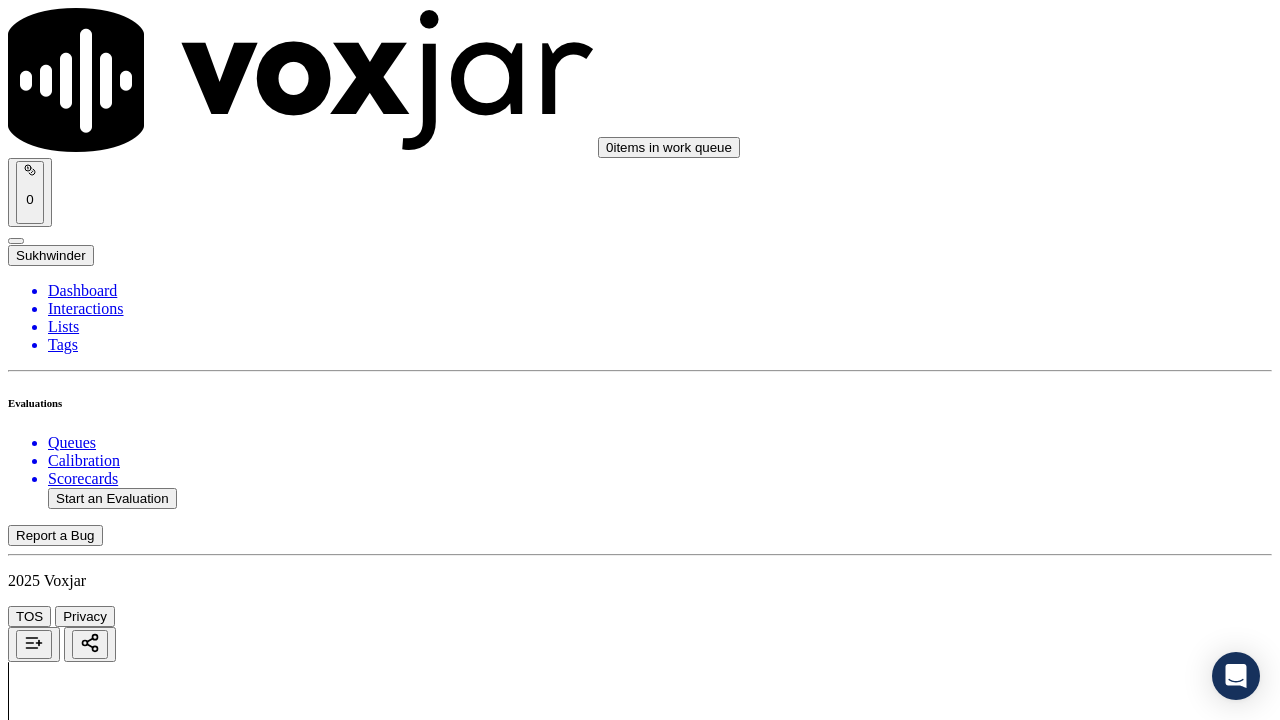 click on "Select an answer" at bounding box center (67, 6012) 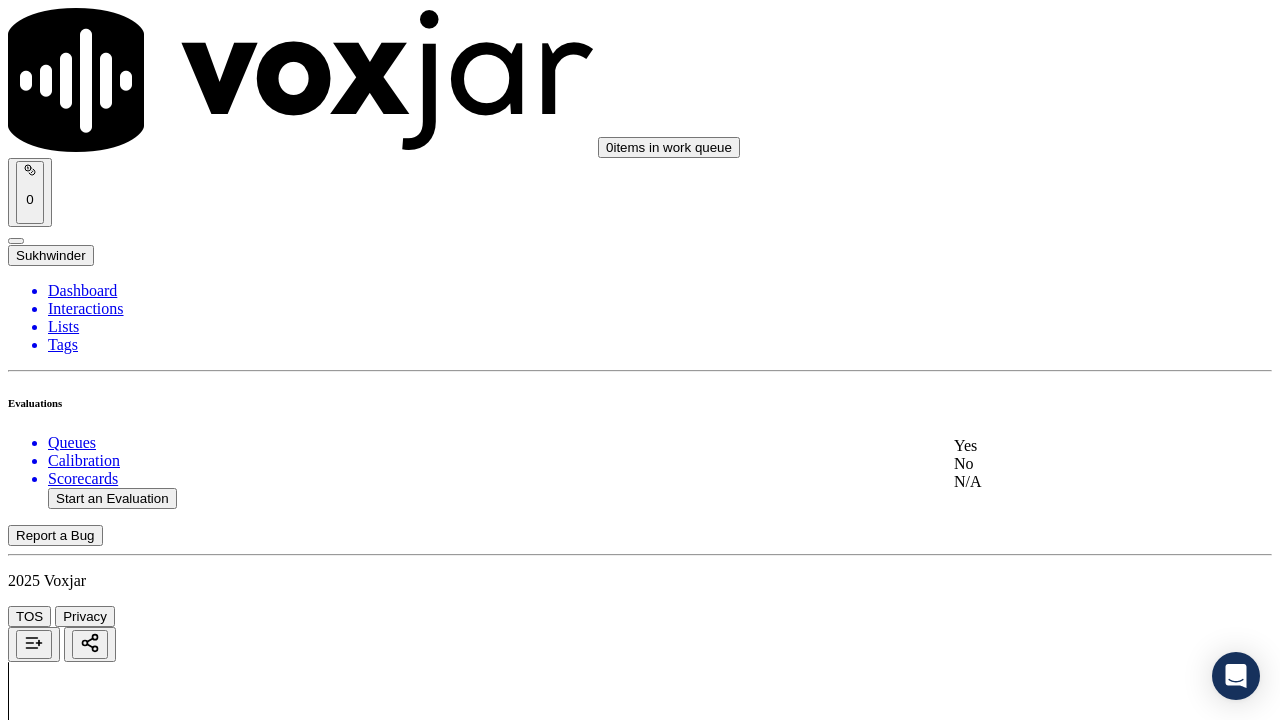 click on "Yes" at bounding box center (1067, 446) 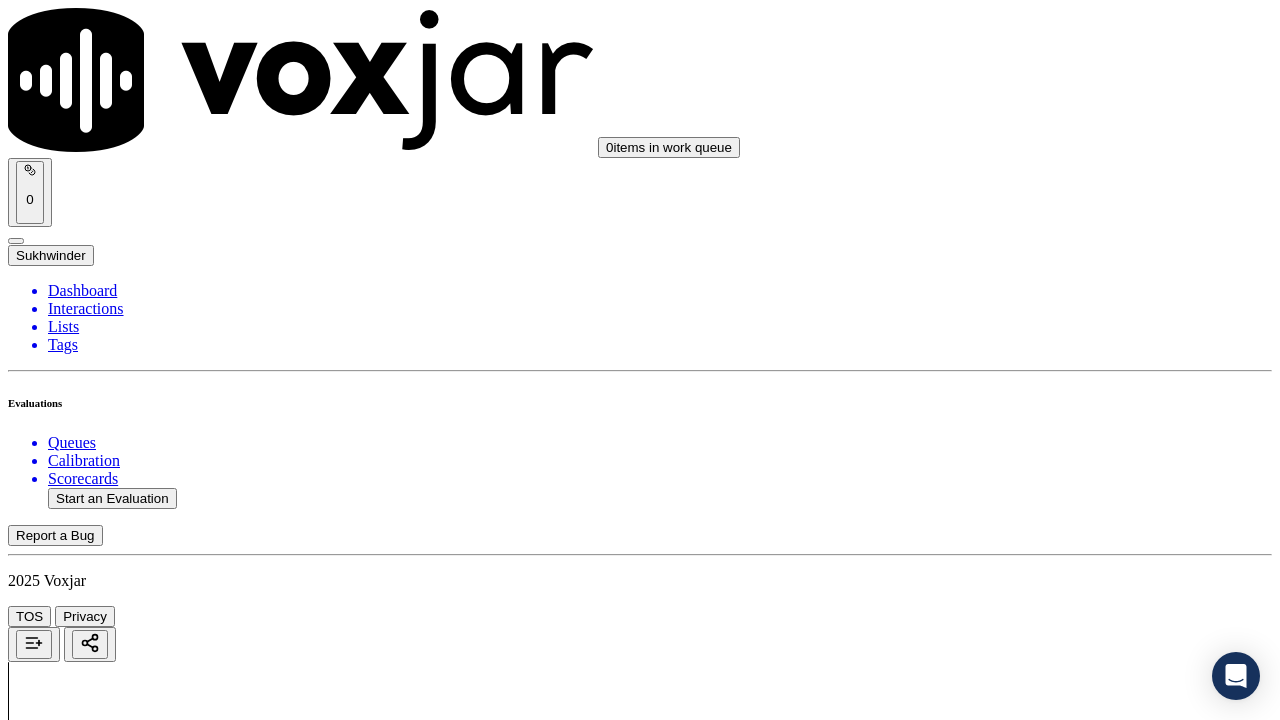 scroll, scrollTop: 5000, scrollLeft: 0, axis: vertical 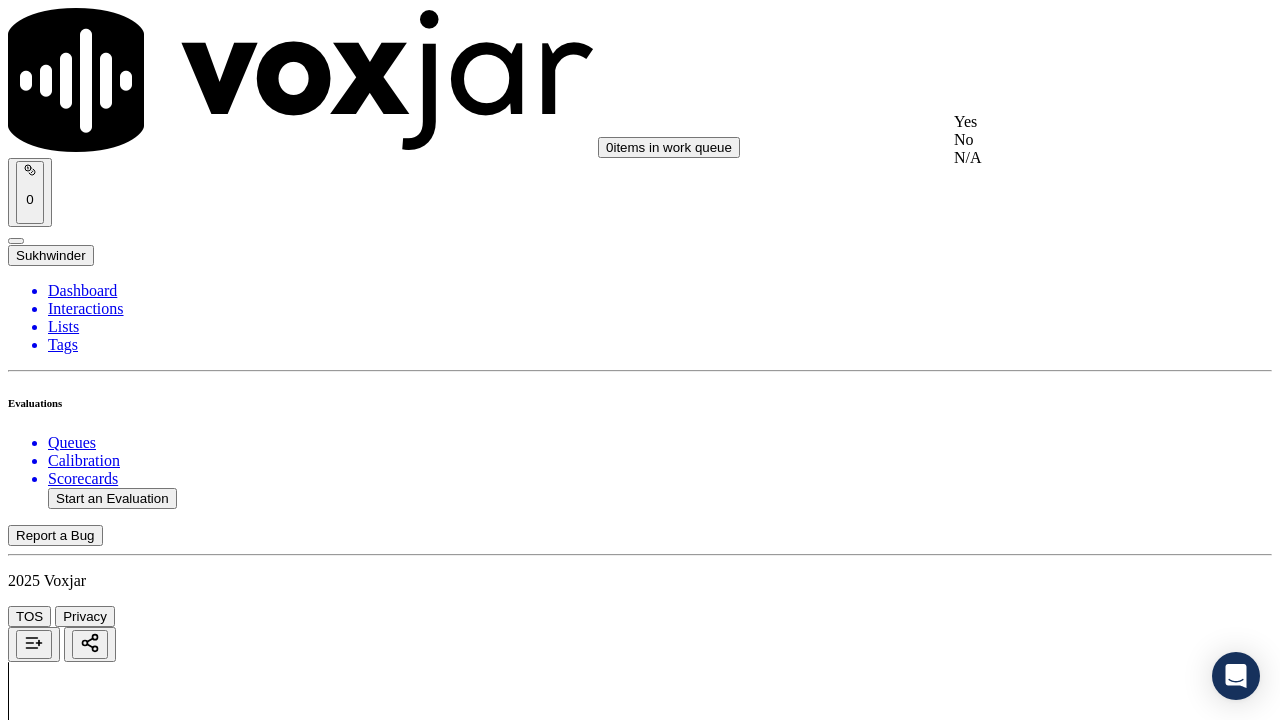 click on "Yes" at bounding box center [1067, 122] 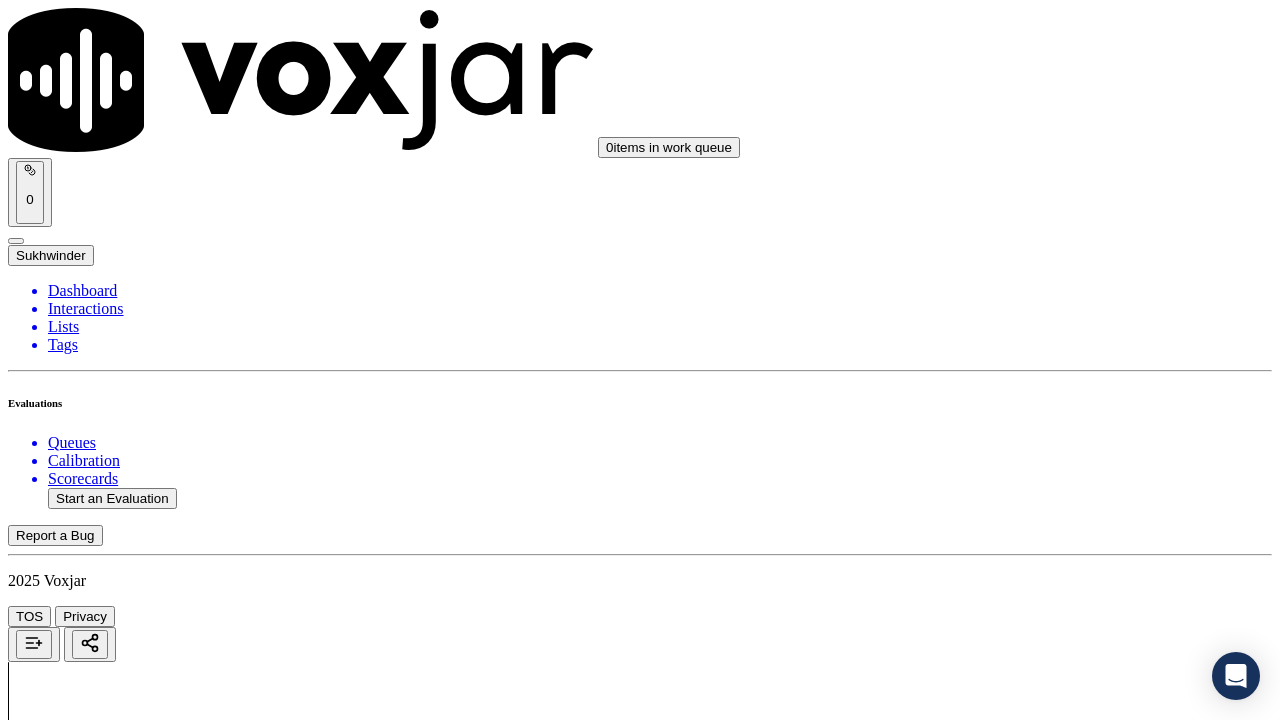 click on "Select an answer" at bounding box center (67, 6485) 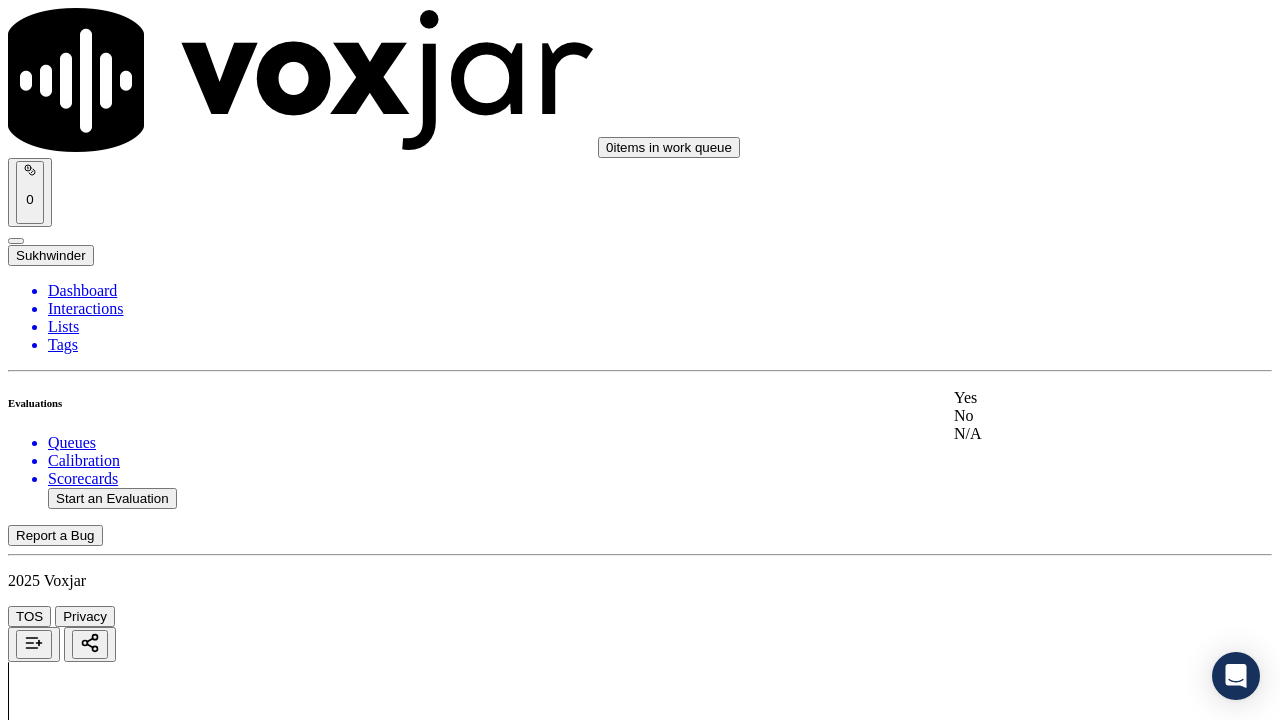 click on "Yes" at bounding box center (1067, 398) 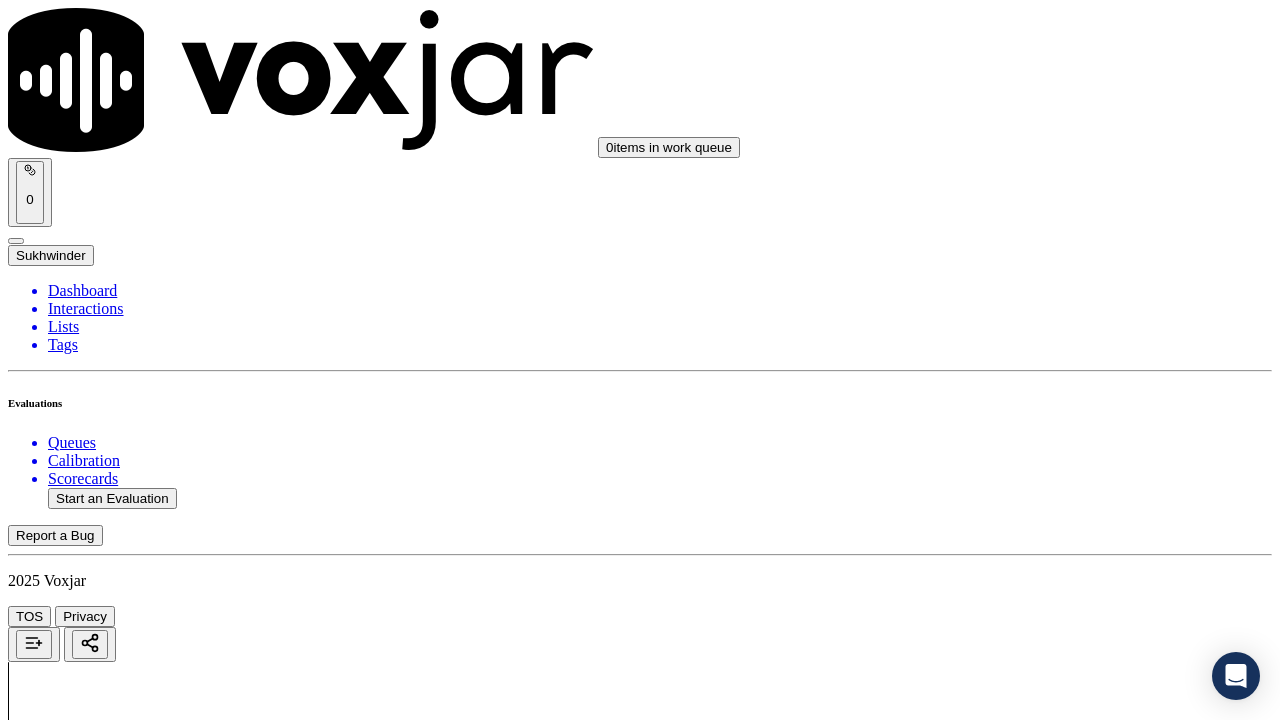 scroll, scrollTop: 5600, scrollLeft: 0, axis: vertical 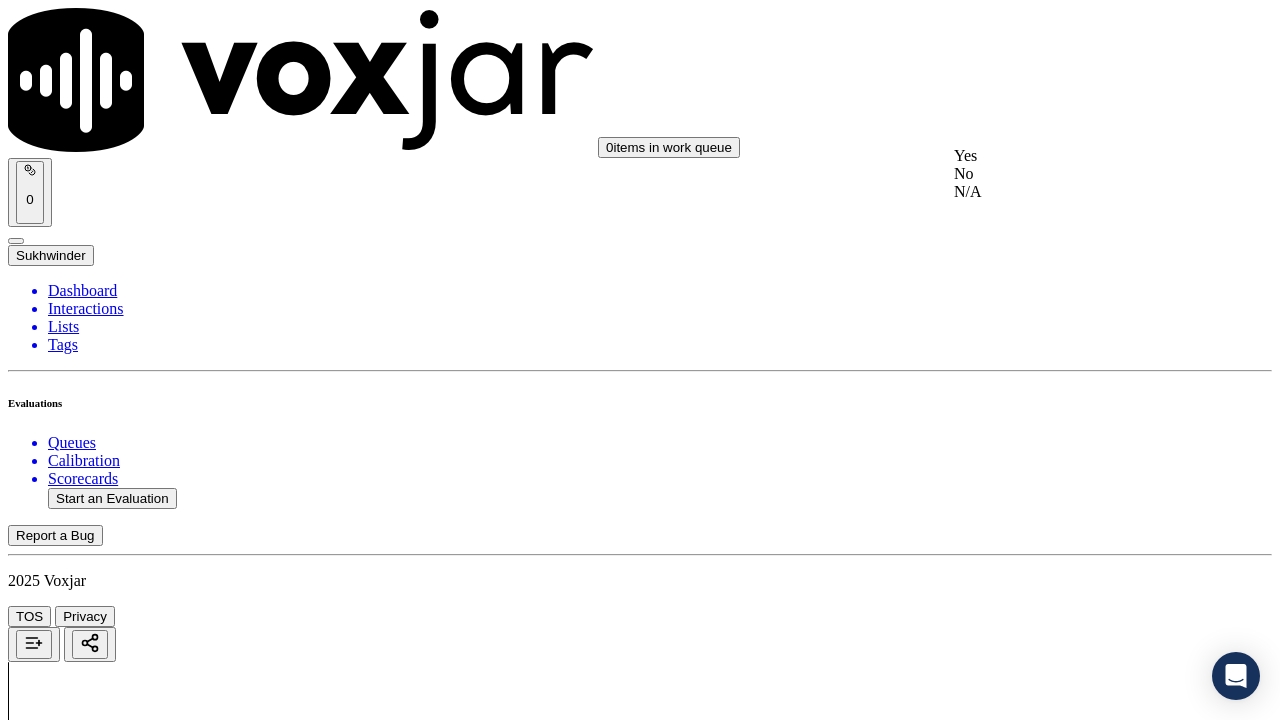 drag, startPoint x: 1026, startPoint y: 165, endPoint x: 1033, endPoint y: 225, distance: 60.40695 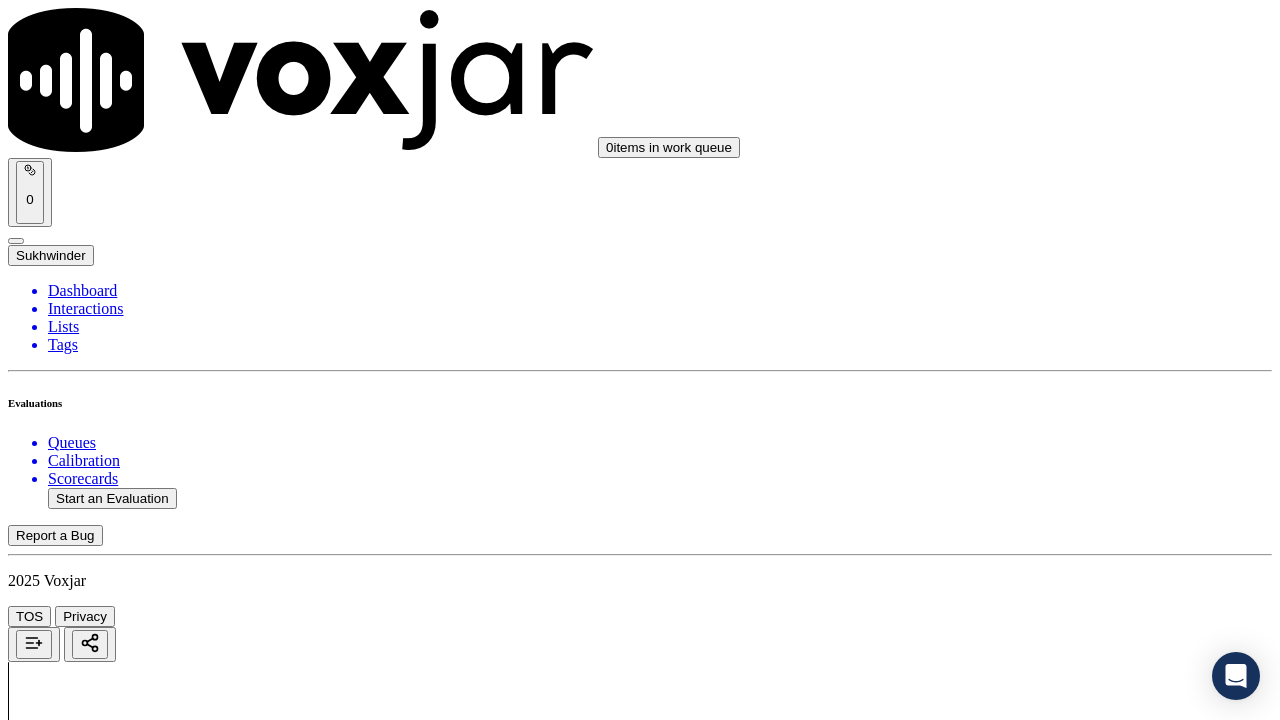 click on "Select an answer" at bounding box center (67, 7036) 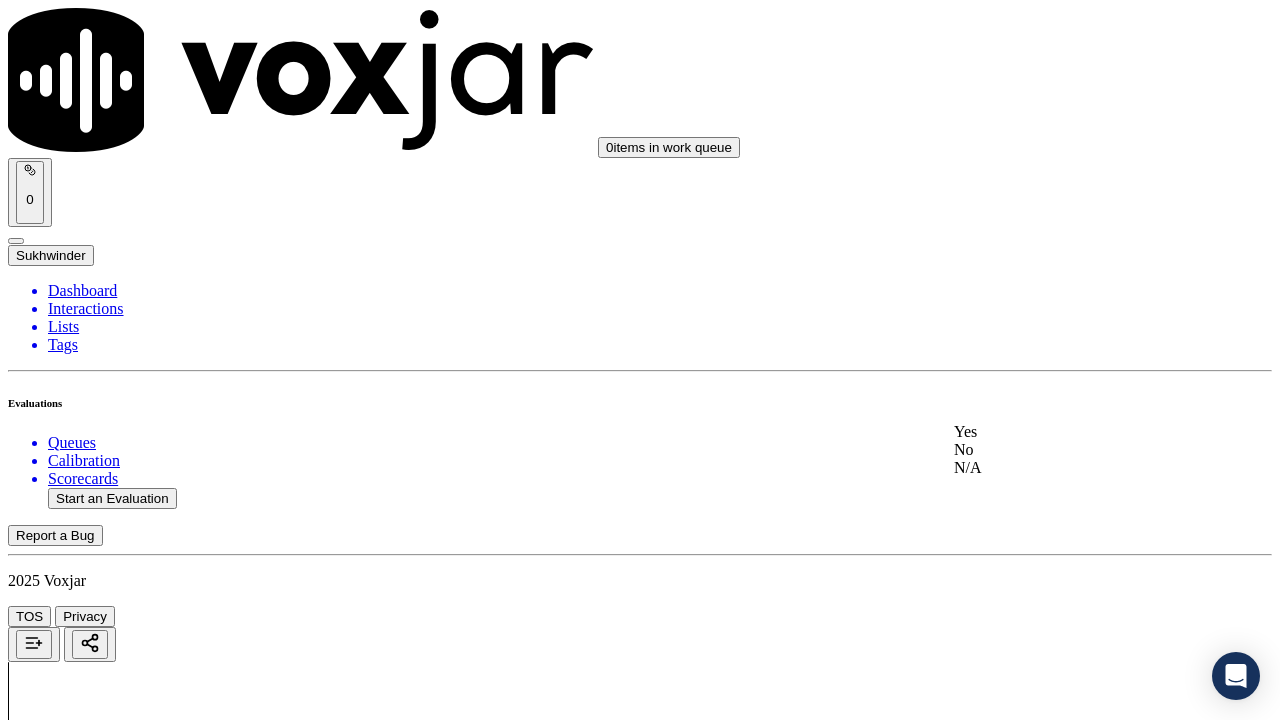 click on "Yes" at bounding box center (1067, 432) 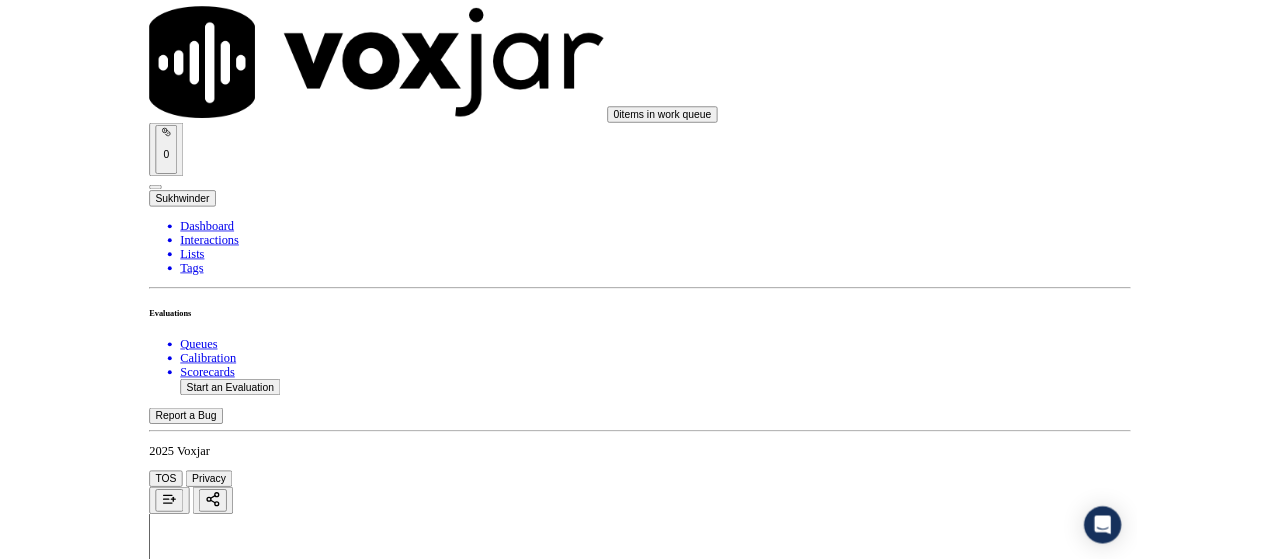 scroll, scrollTop: 5815, scrollLeft: 0, axis: vertical 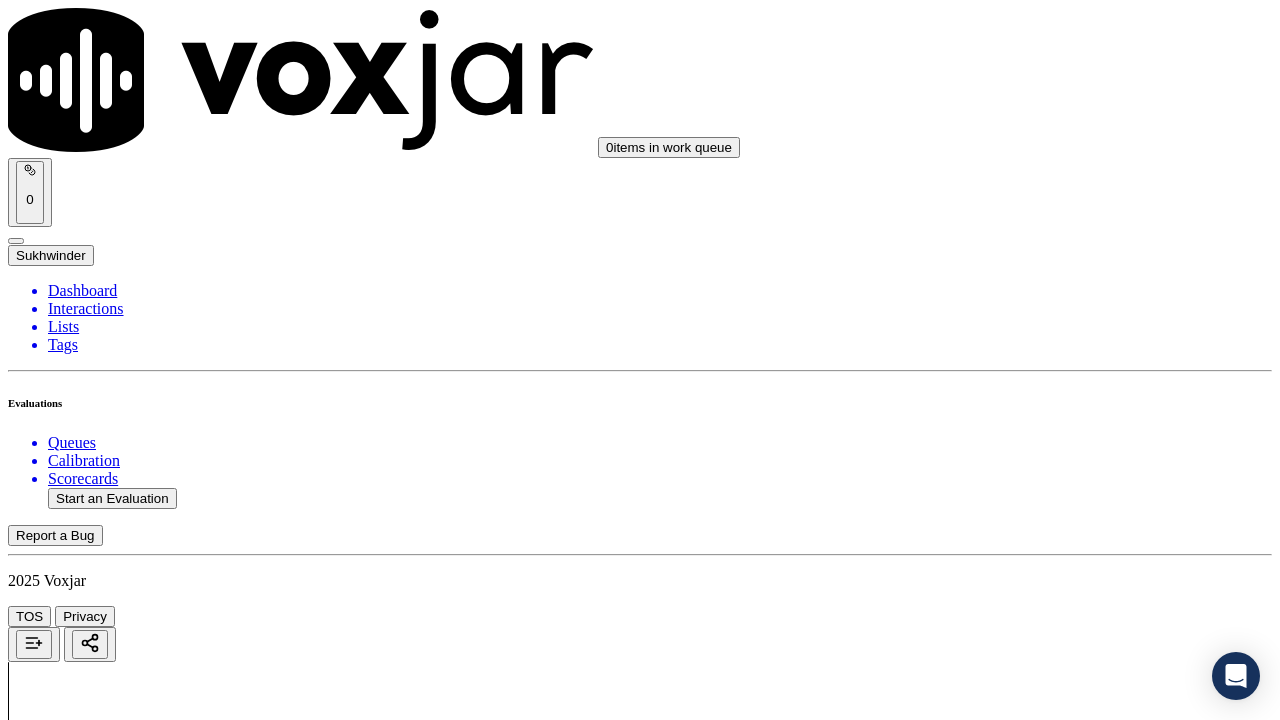 click on "Select an answer" at bounding box center [67, 7286] 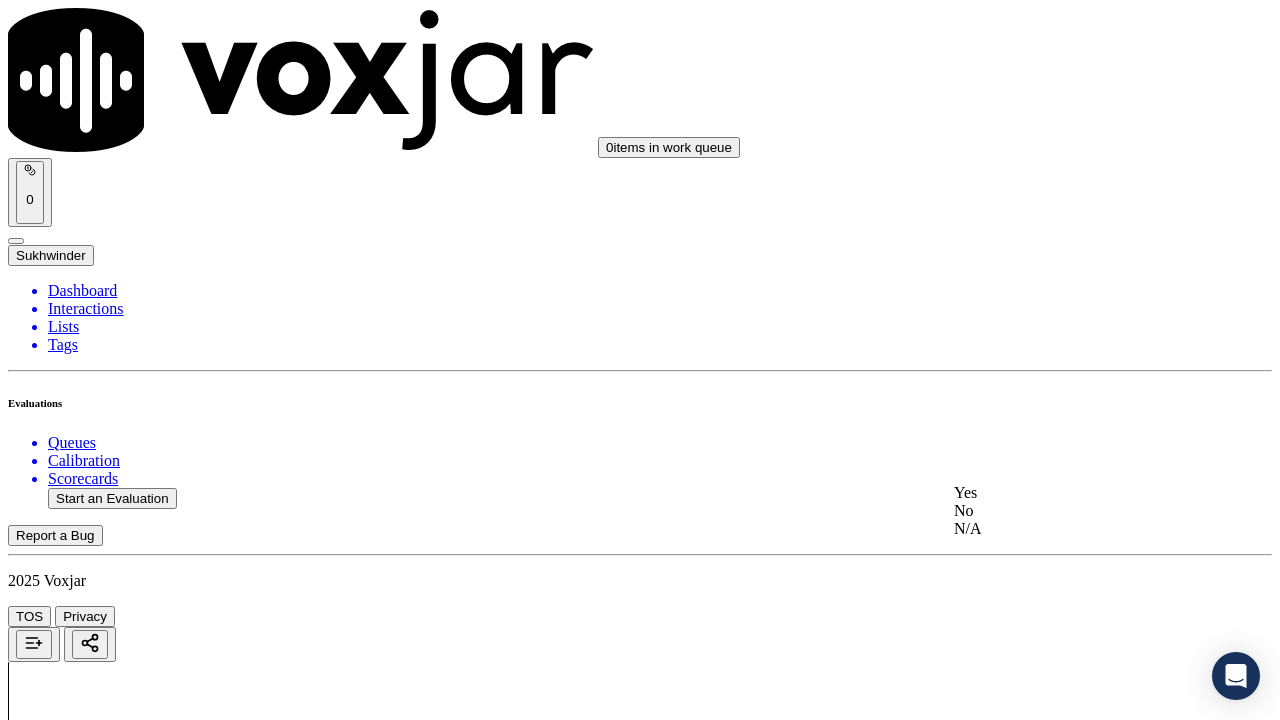 click on "Yes" at bounding box center [1067, 493] 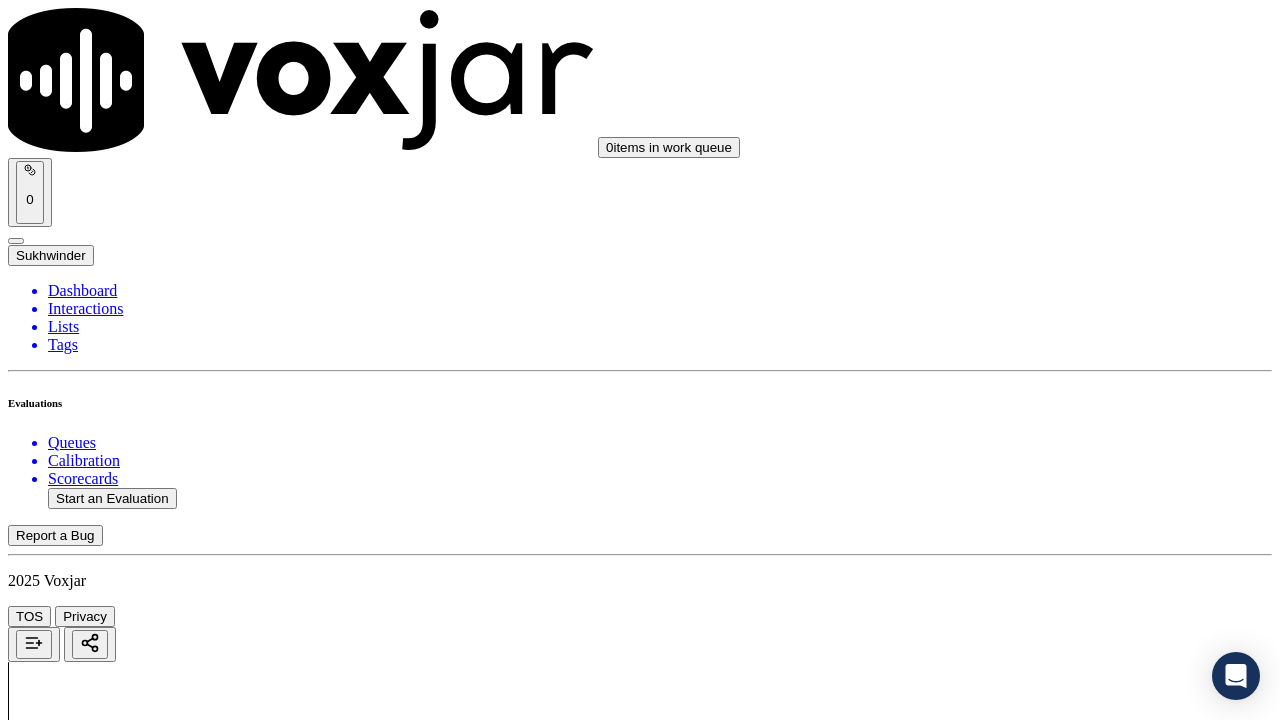click on "Submit Scores" at bounding box center (59, 7345) 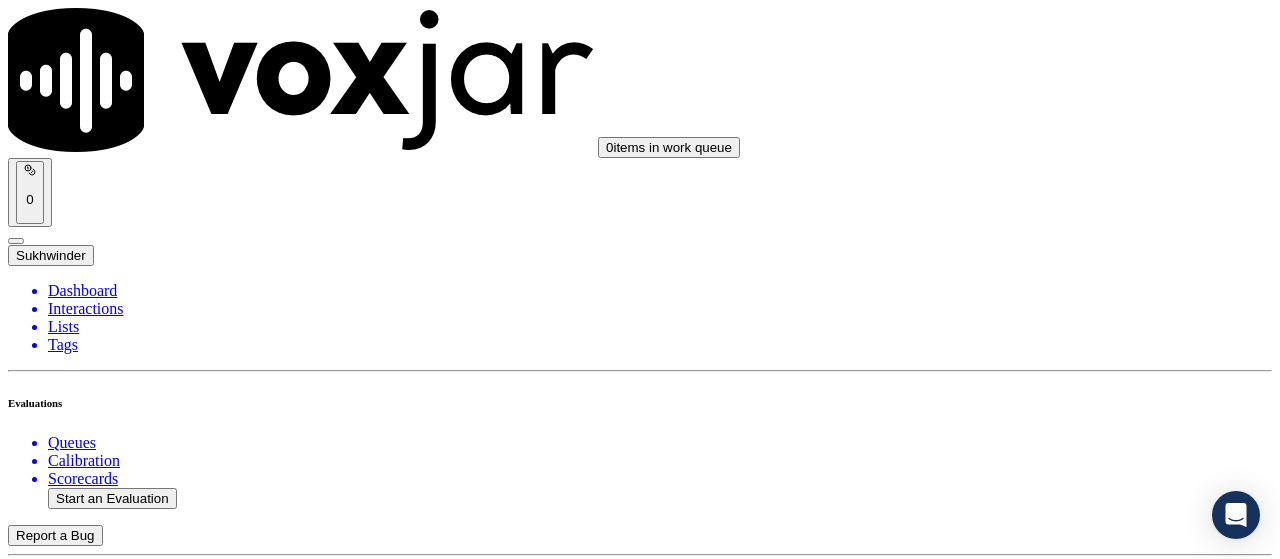 scroll, scrollTop: 150, scrollLeft: 0, axis: vertical 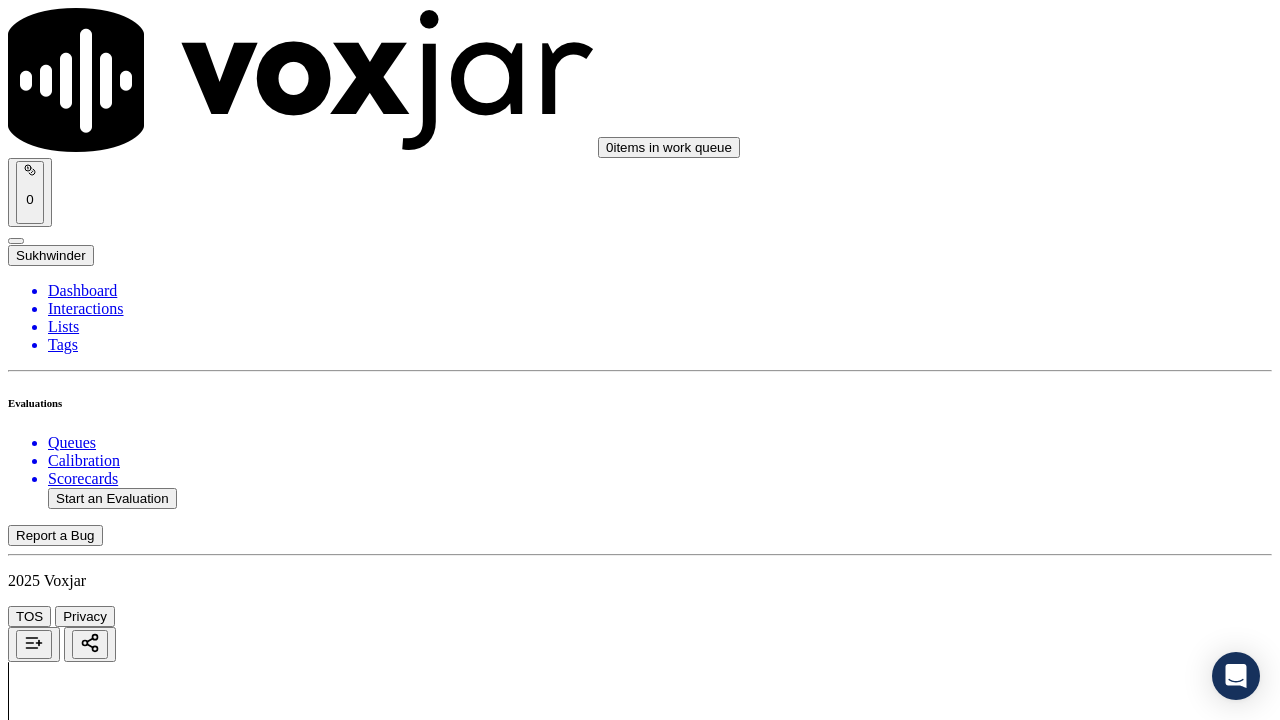 drag, startPoint x: 734, startPoint y: 672, endPoint x: 741, endPoint y: 691, distance: 20.248457 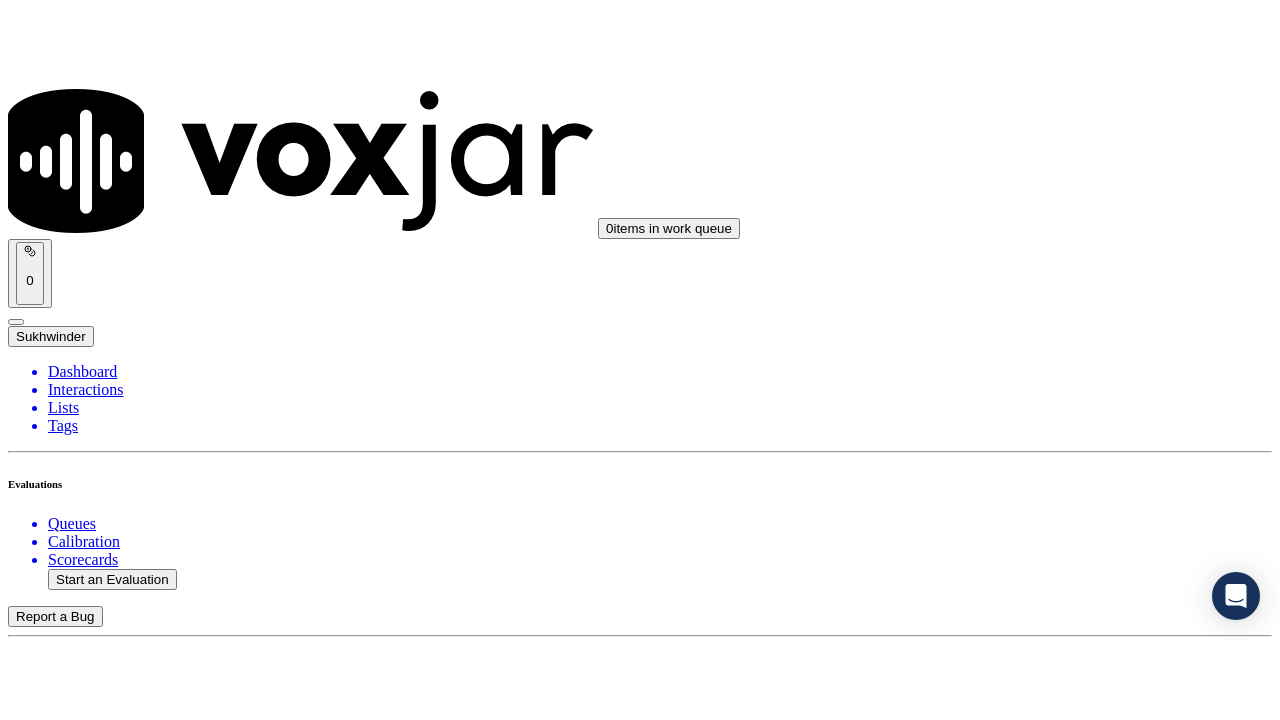 scroll, scrollTop: 200, scrollLeft: 0, axis: vertical 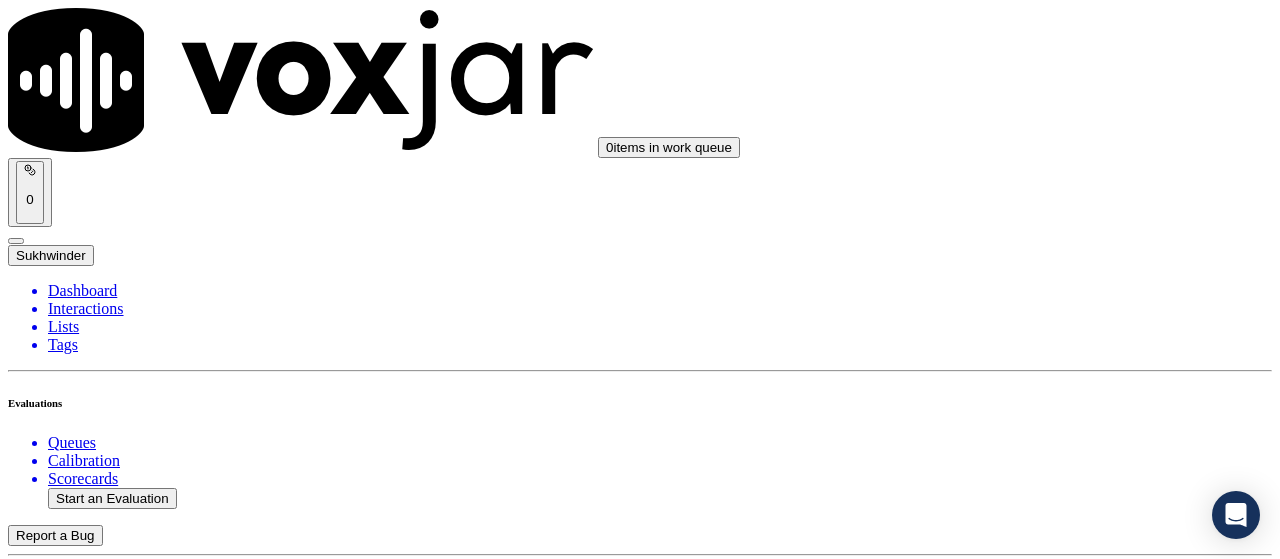 click 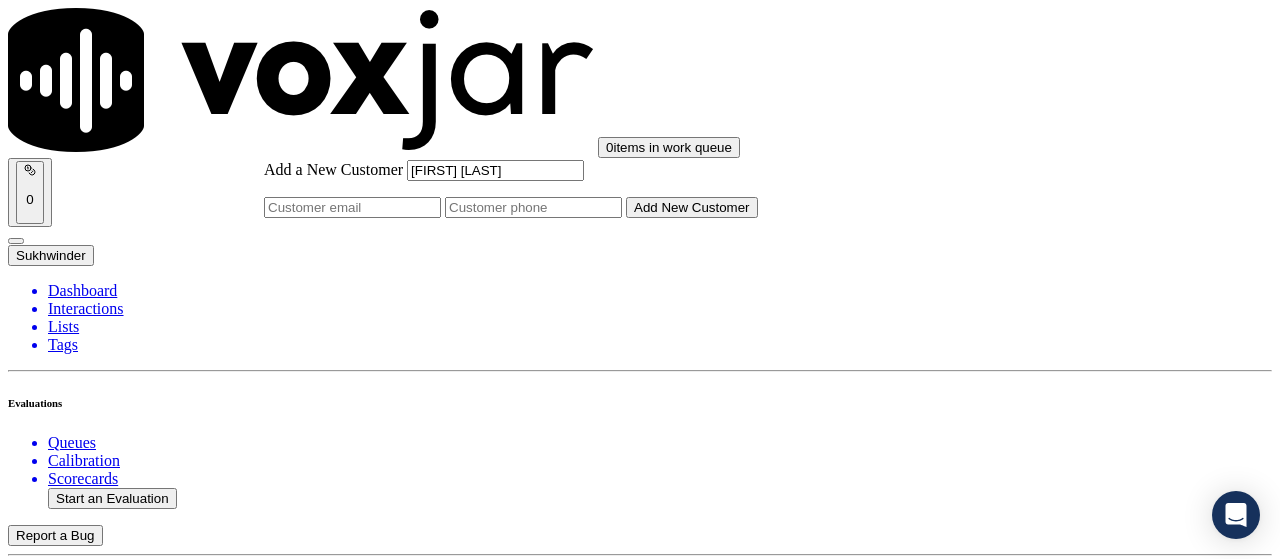 type on "[FIRST] [LAST]" 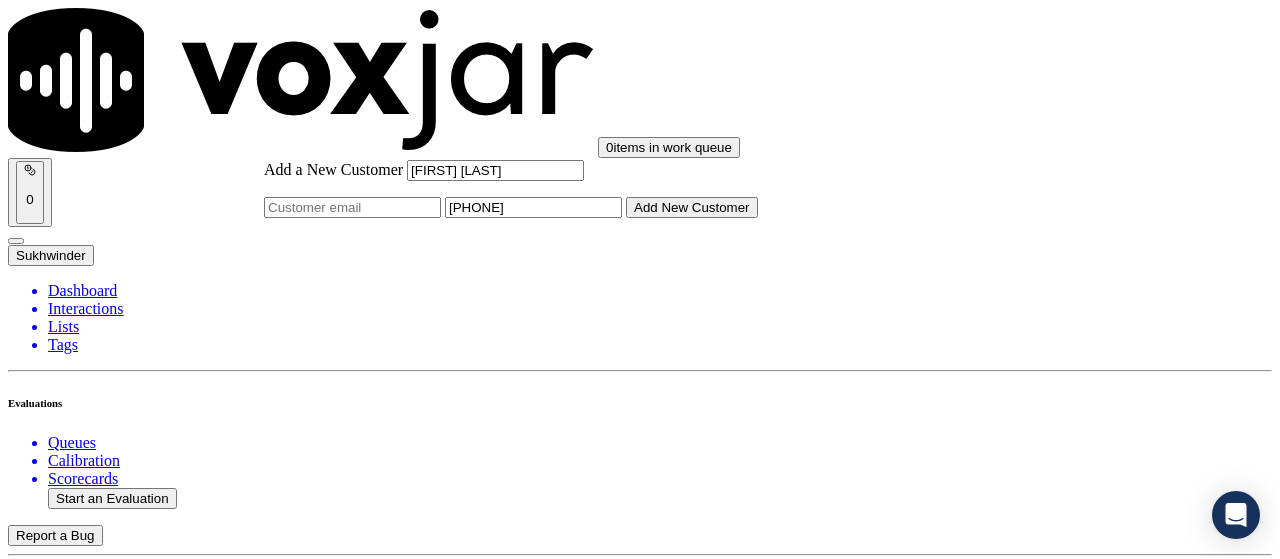 type on "[PHONE]" 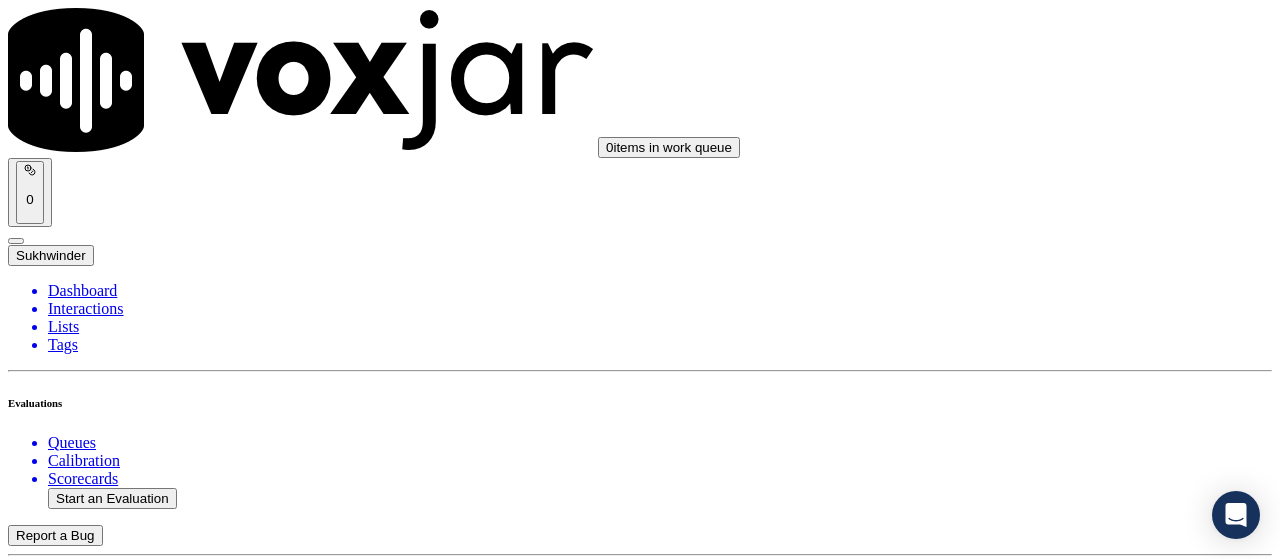 click on "[FIRST] [LAST]" at bounding box center (640, 2164) 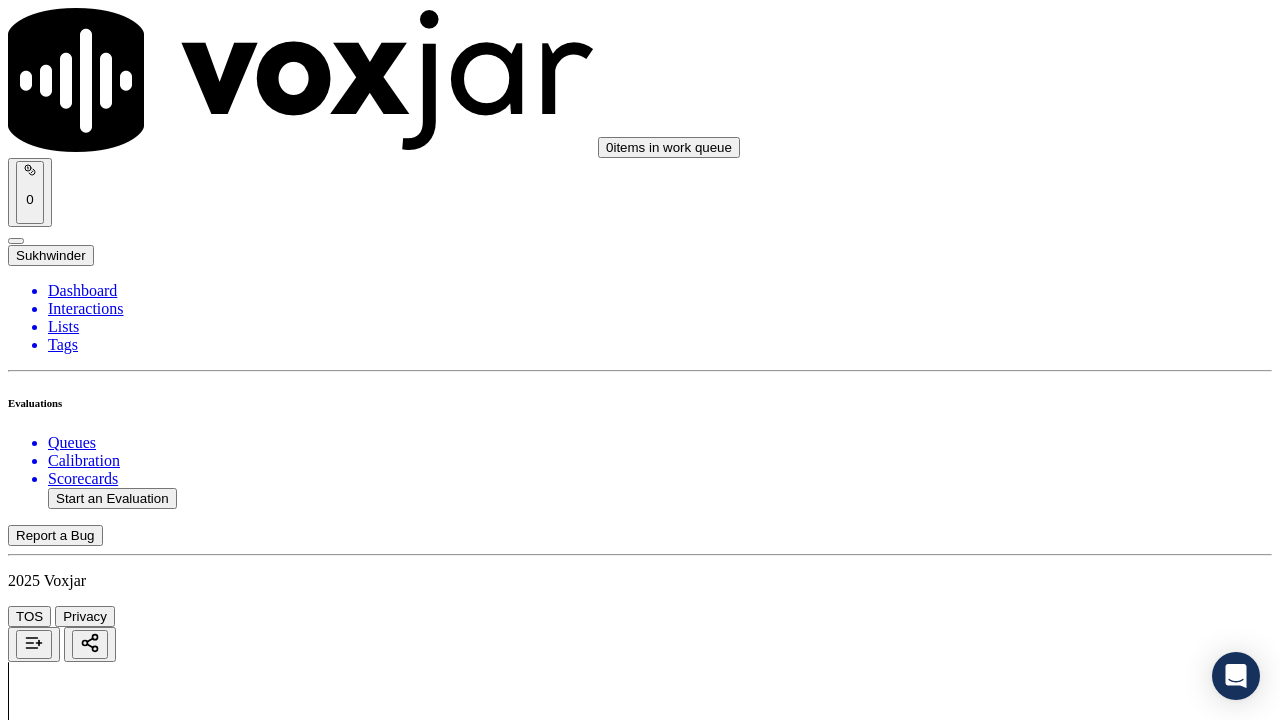 drag, startPoint x: 1030, startPoint y: 636, endPoint x: 1045, endPoint y: 602, distance: 37.161808 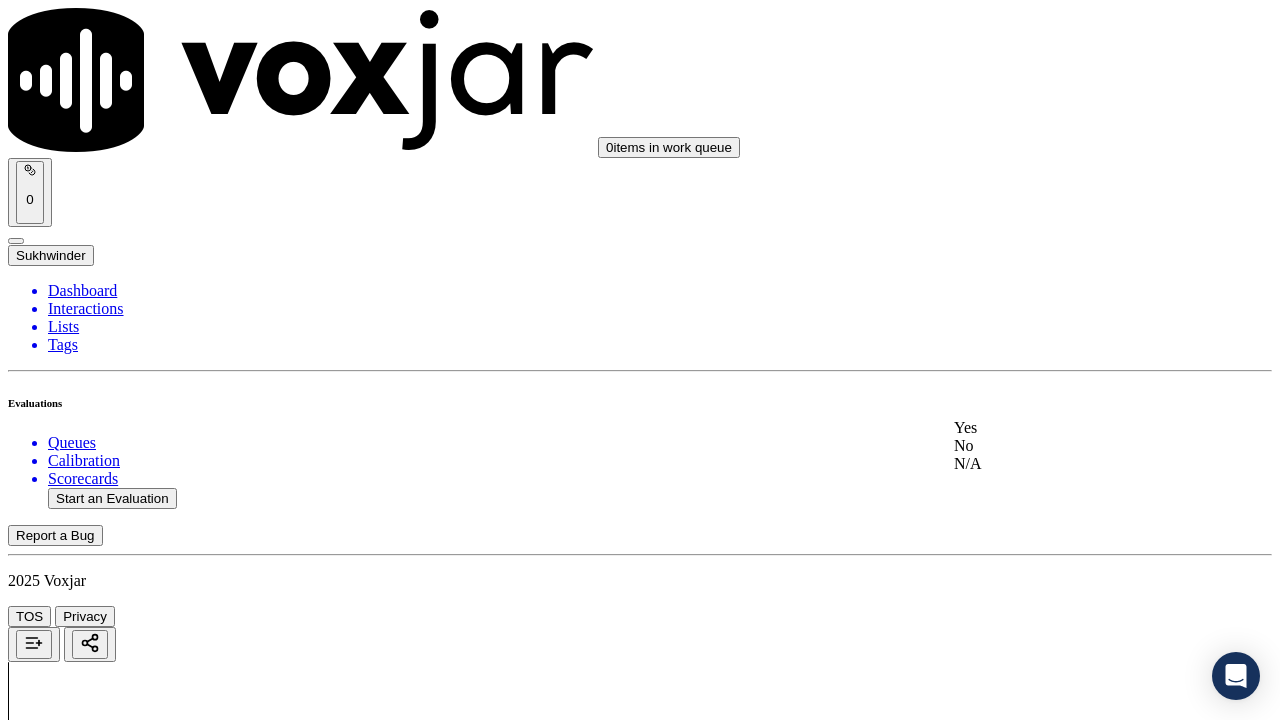 click on "Yes" at bounding box center [1067, 428] 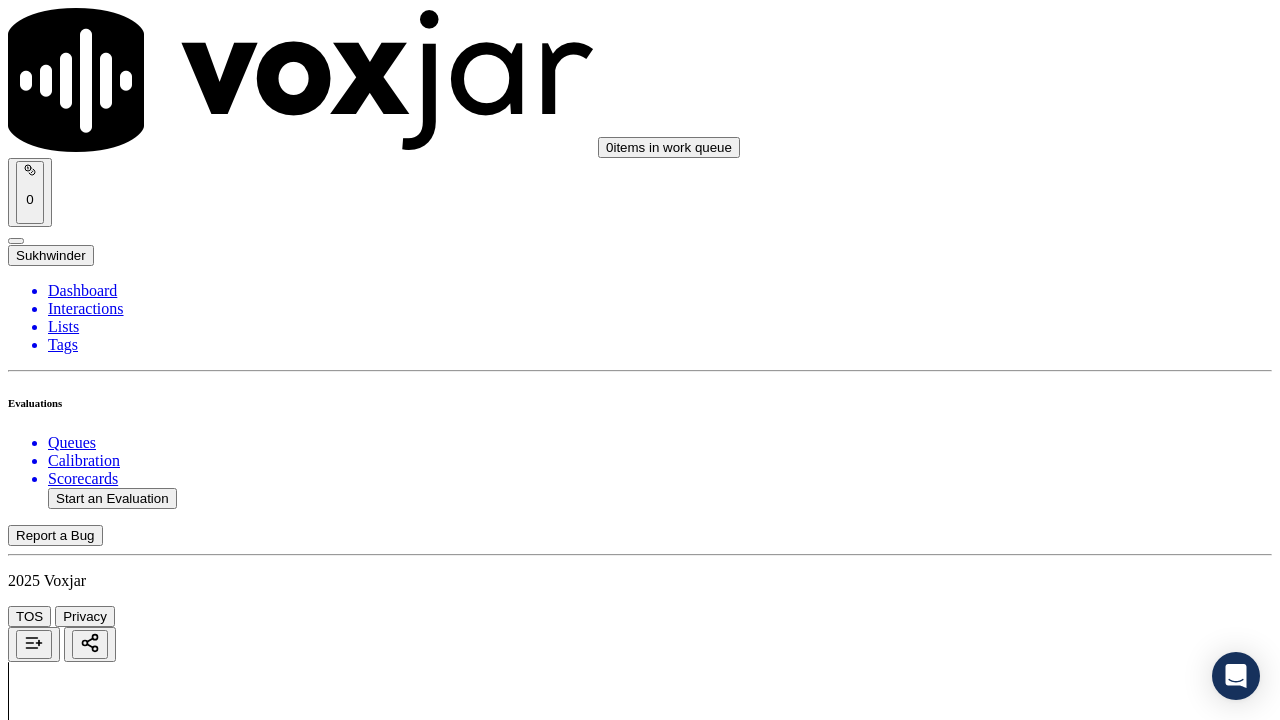 scroll, scrollTop: 400, scrollLeft: 0, axis: vertical 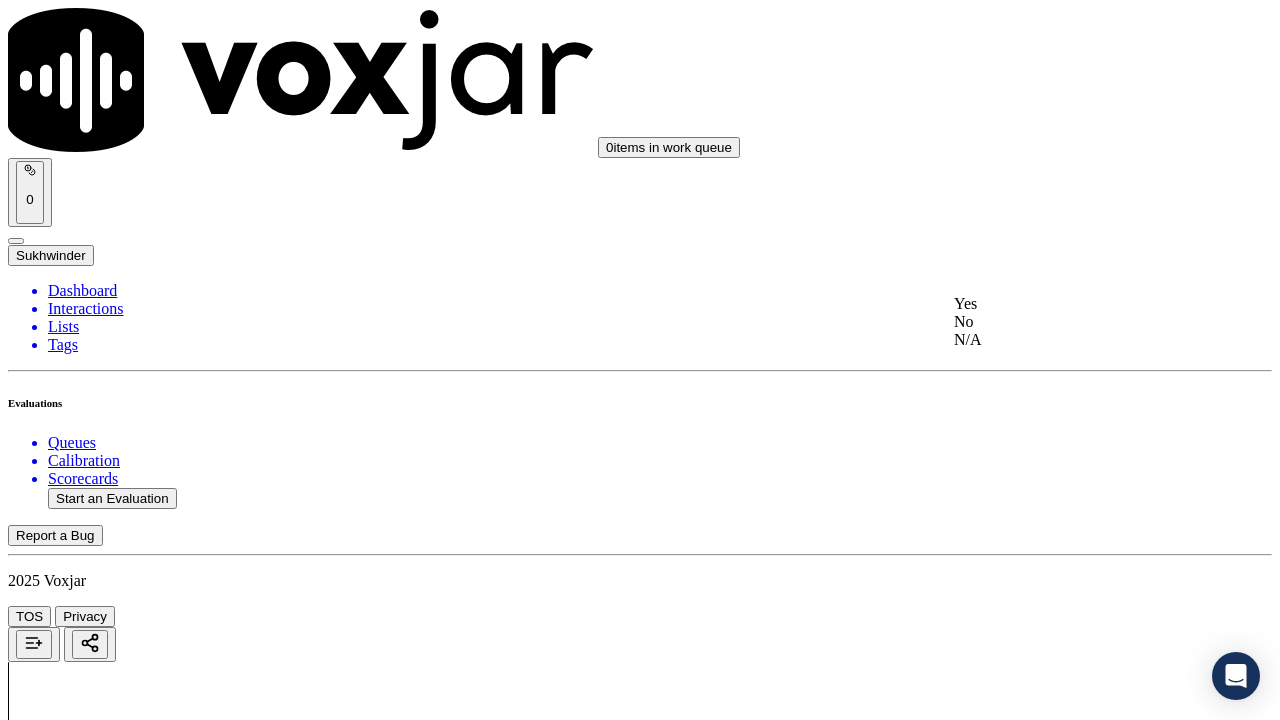 drag, startPoint x: 1038, startPoint y: 306, endPoint x: 1043, endPoint y: 372, distance: 66.189125 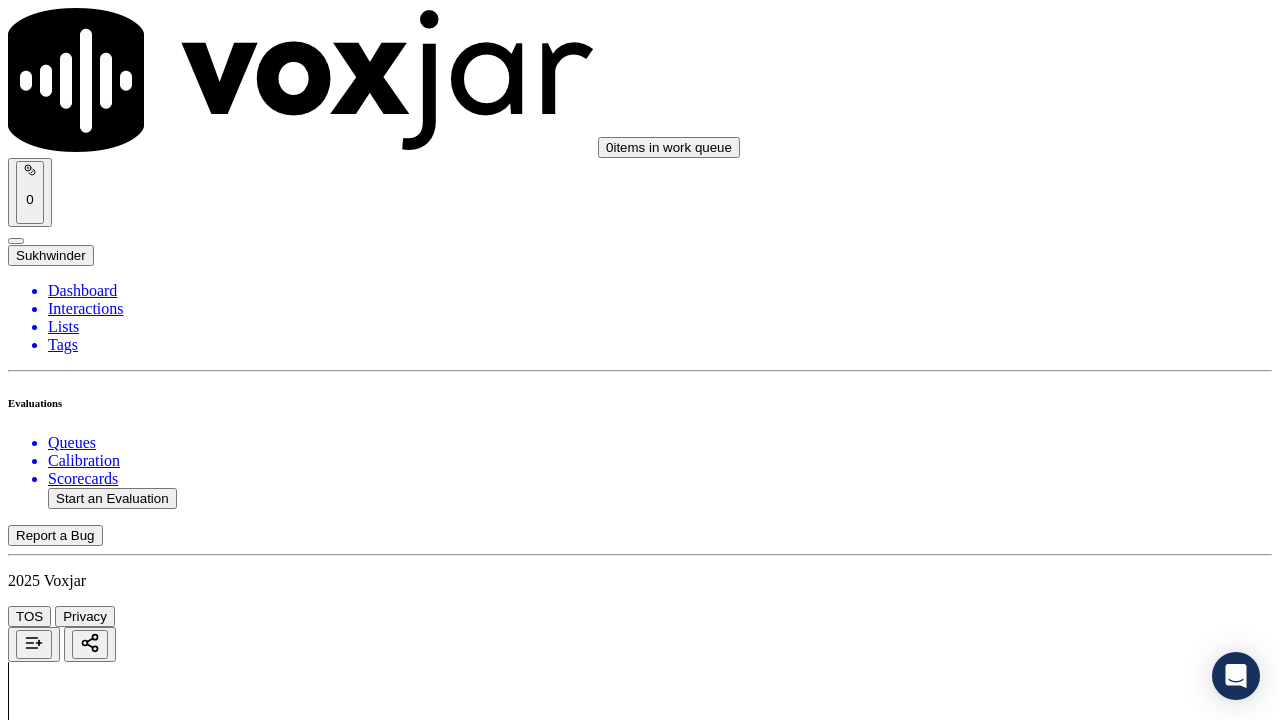 scroll, scrollTop: 800, scrollLeft: 0, axis: vertical 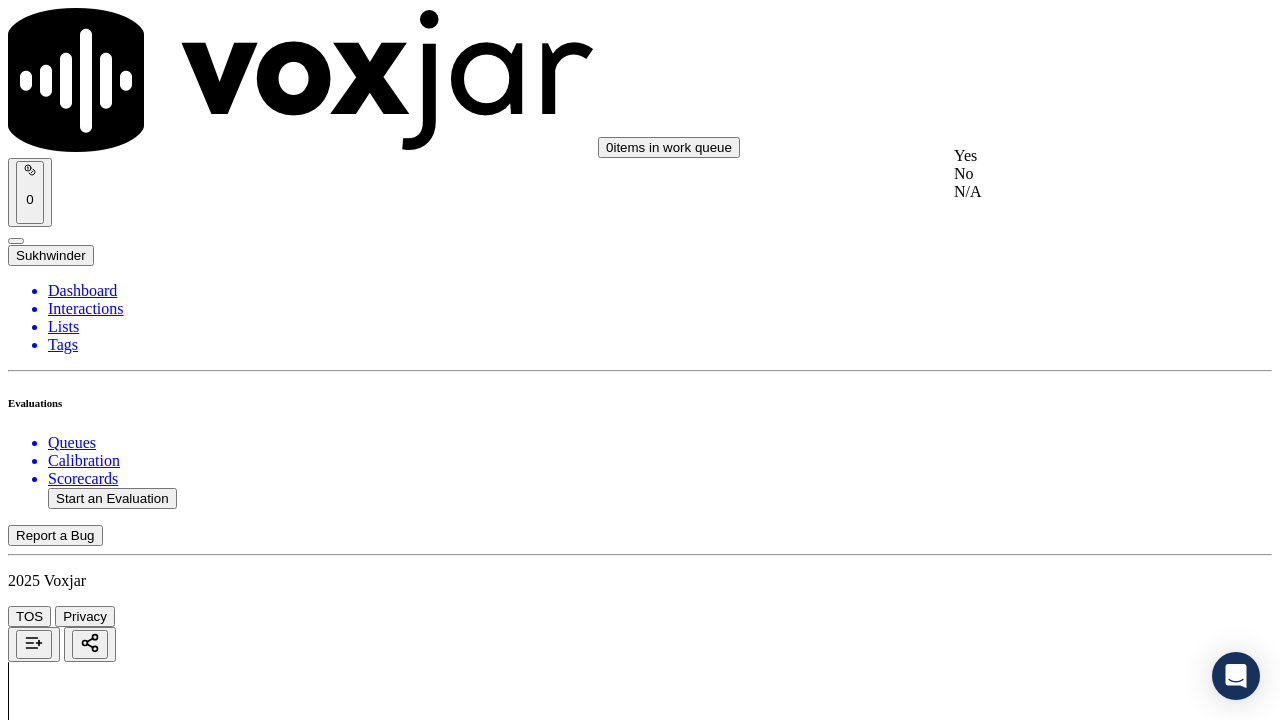 click on "Yes" at bounding box center (1067, 156) 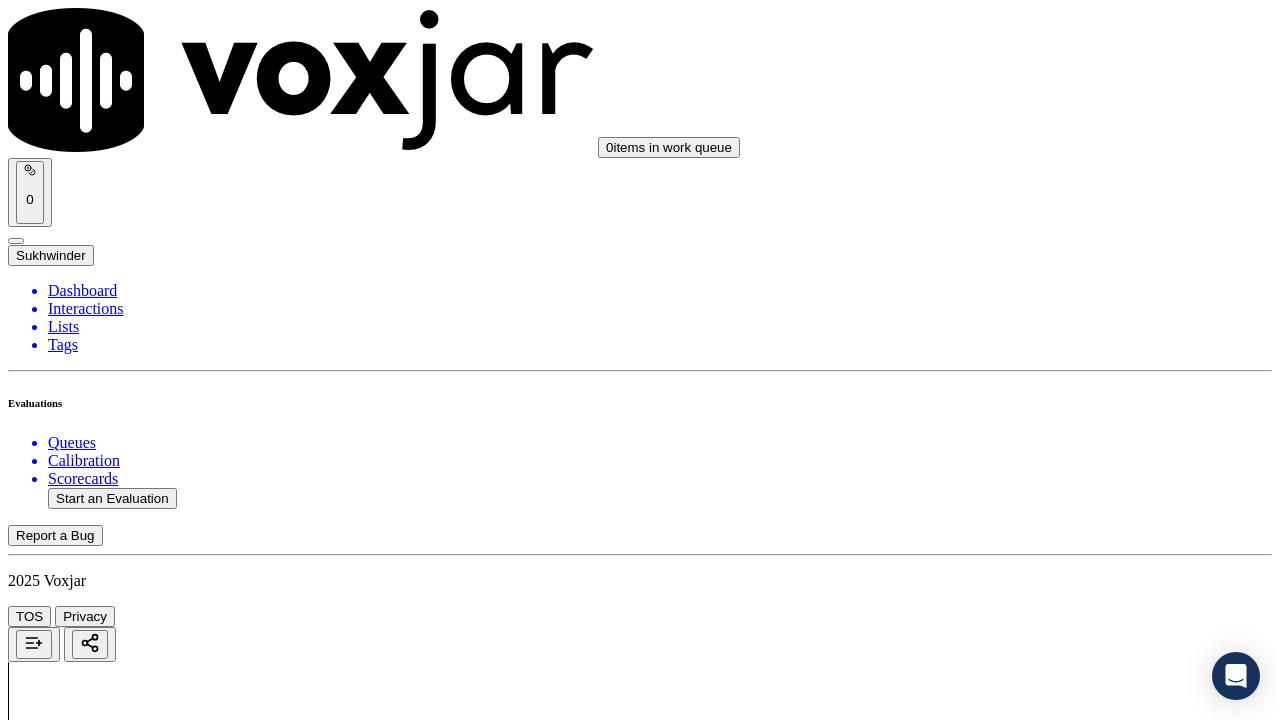 click on "Select an answer" at bounding box center (67, 3098) 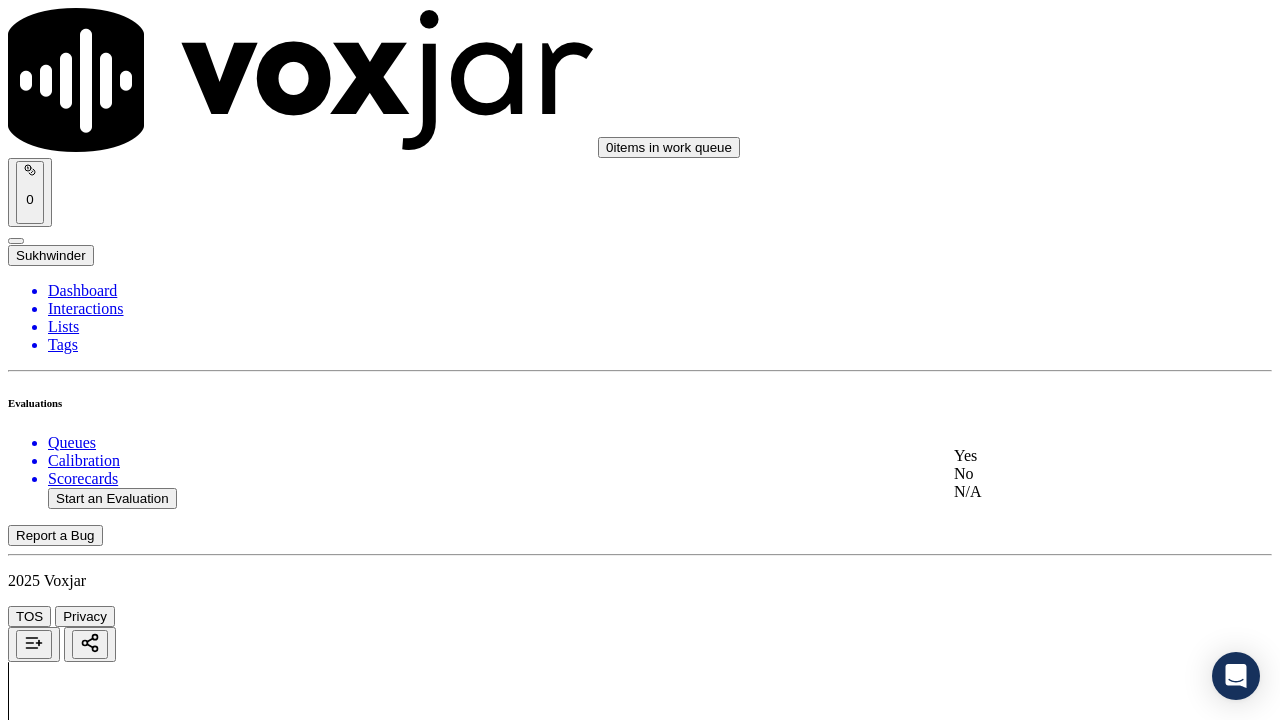 click on "N/A" 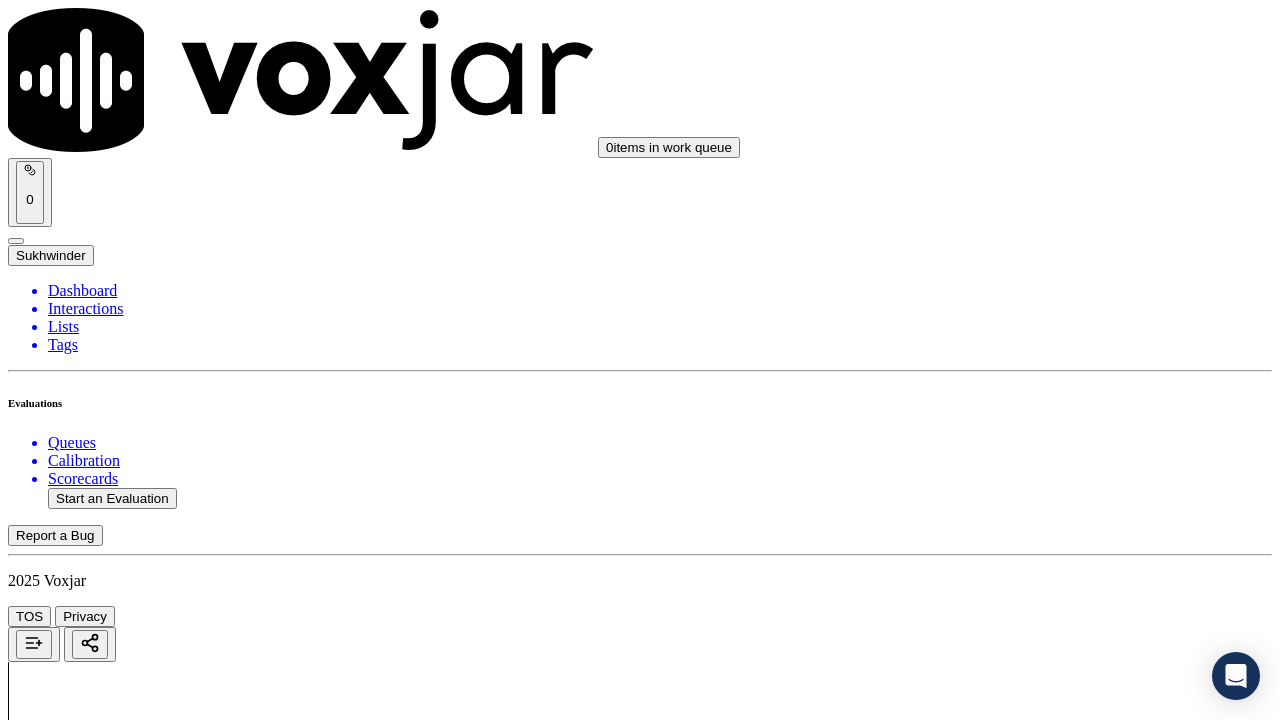 scroll, scrollTop: 1300, scrollLeft: 0, axis: vertical 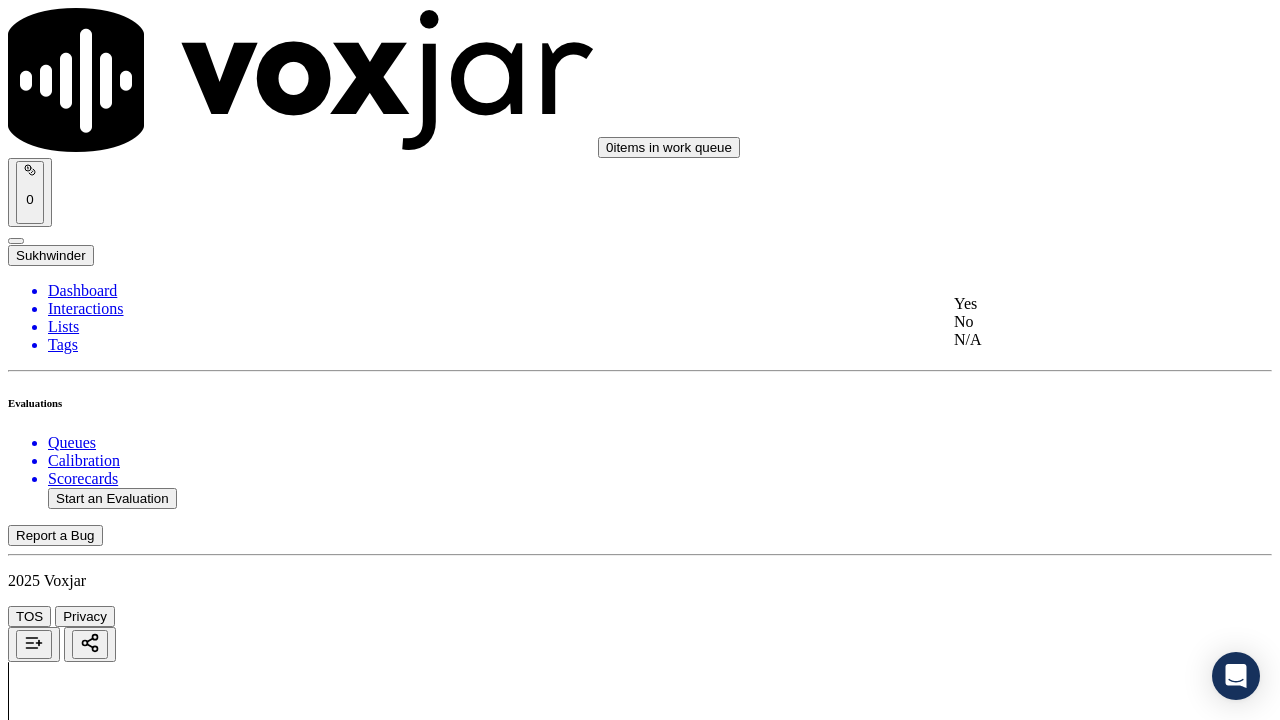 drag, startPoint x: 1022, startPoint y: 370, endPoint x: 1023, endPoint y: 443, distance: 73.00685 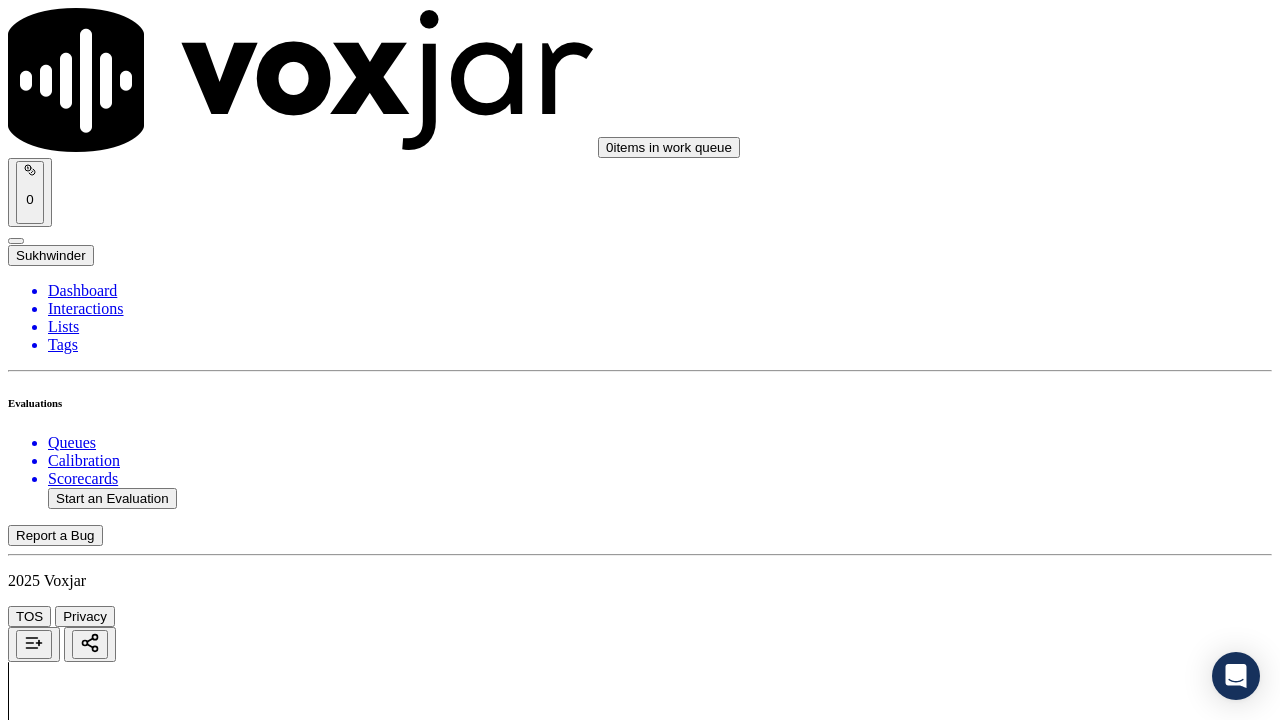 click on "Select an answer" at bounding box center [67, 3571] 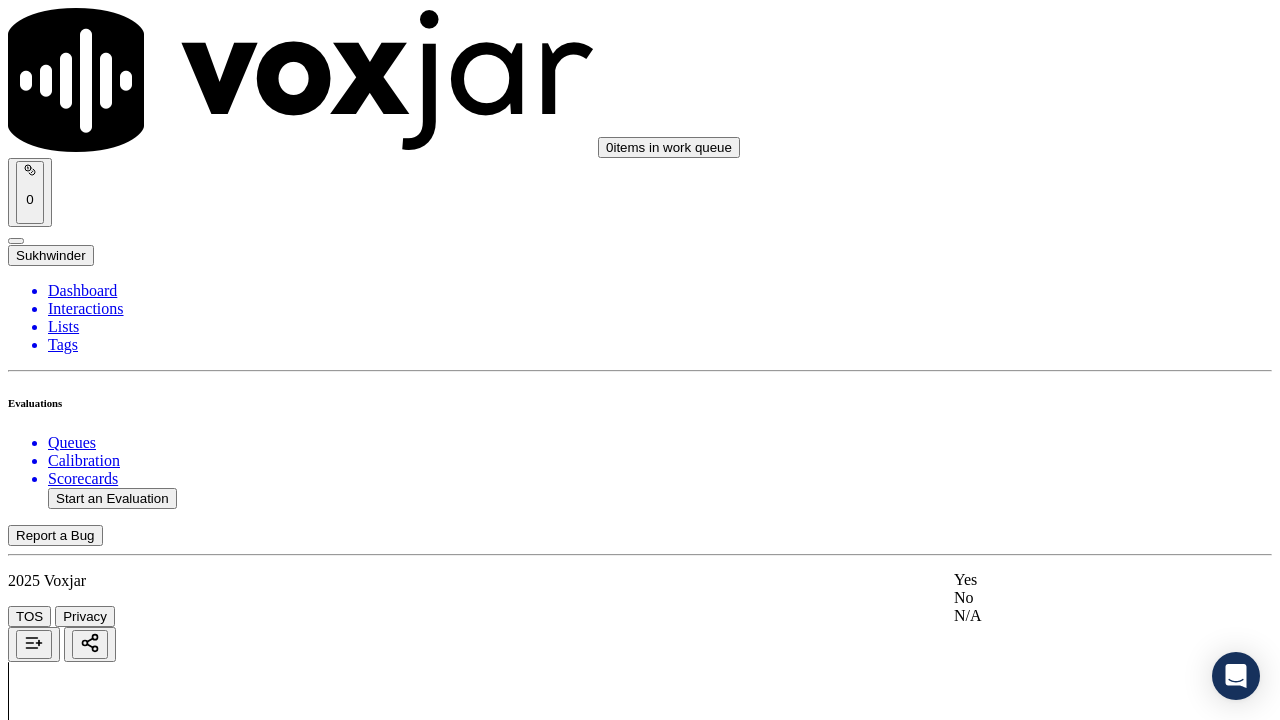 click on "Yes" at bounding box center (1067, 580) 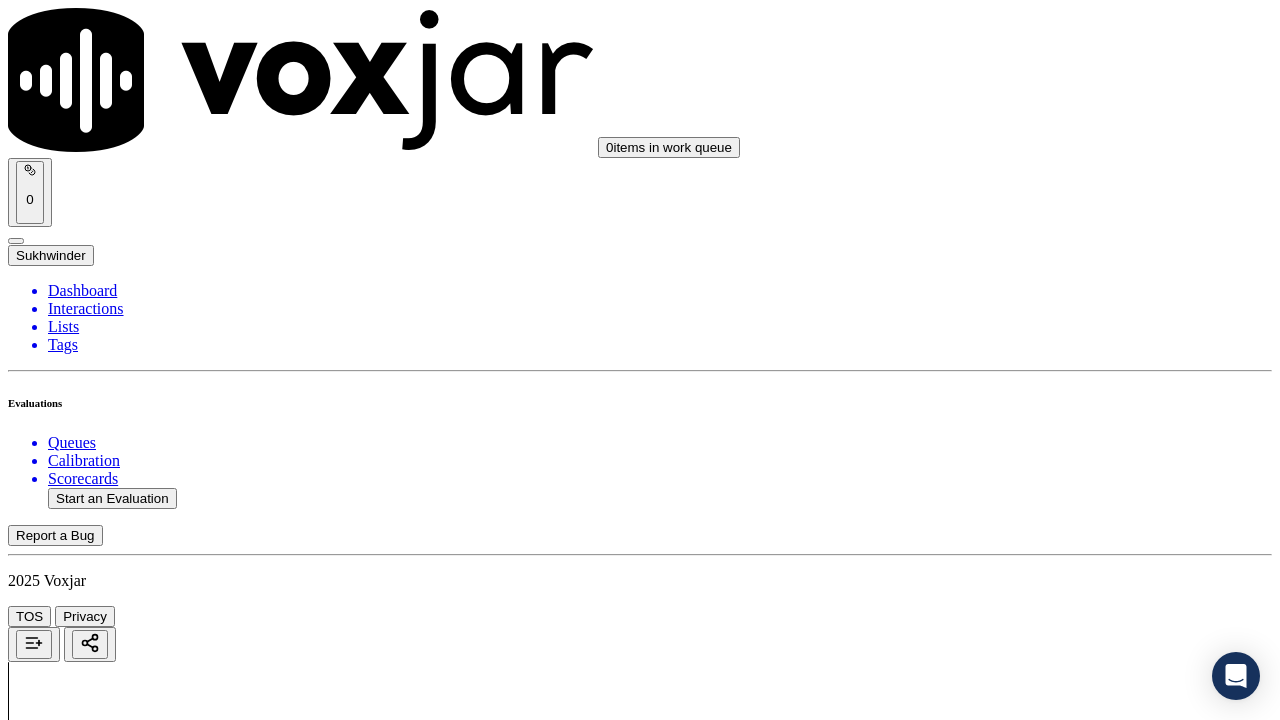 scroll, scrollTop: 1900, scrollLeft: 0, axis: vertical 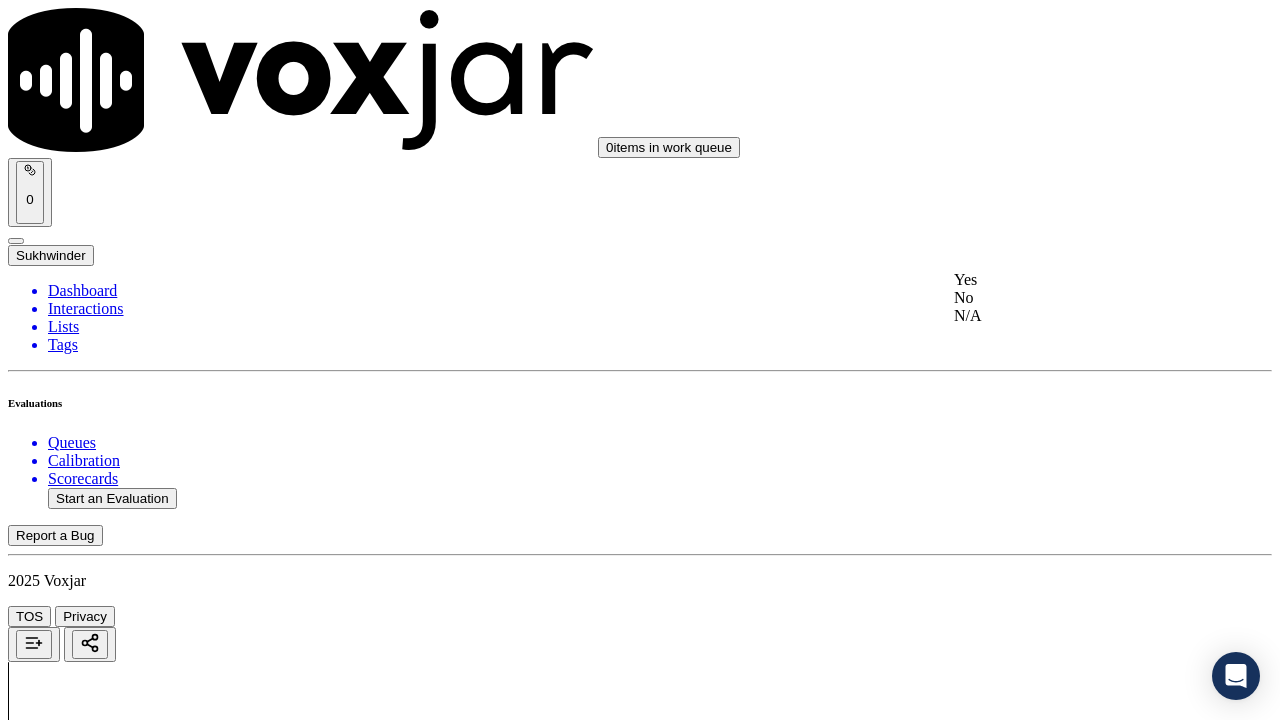 click on "Yes" at bounding box center [1067, 280] 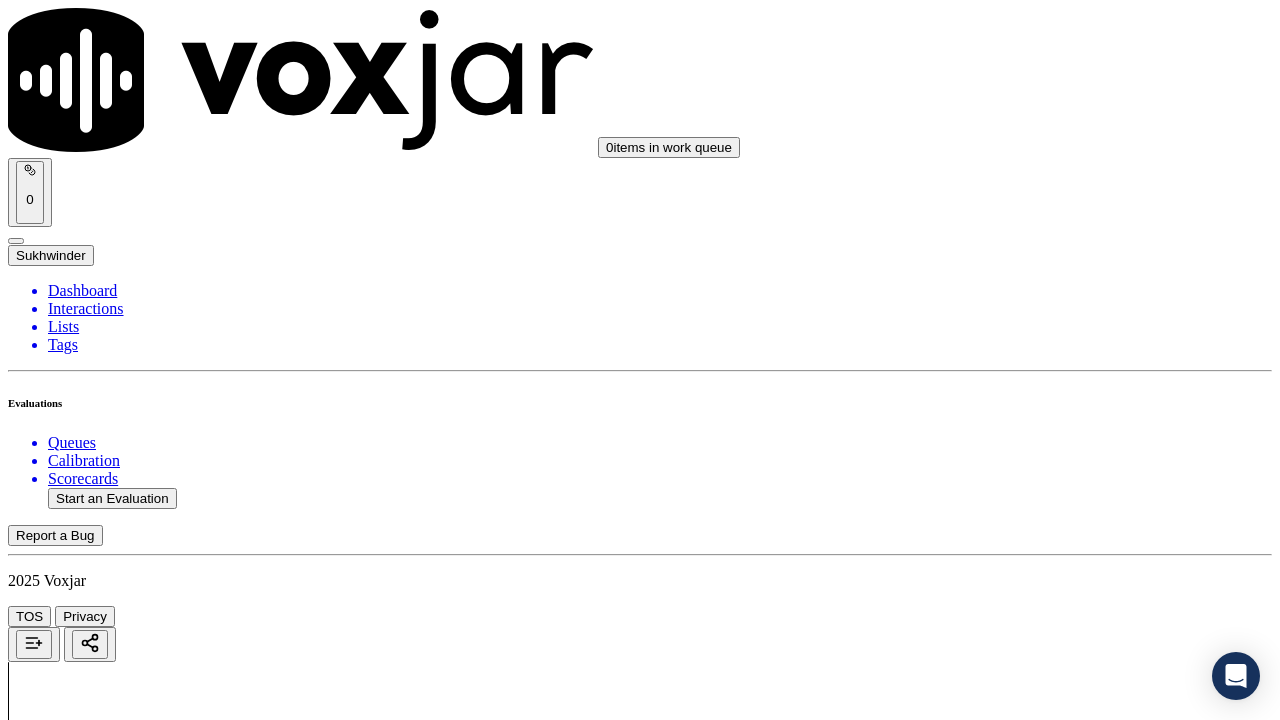 click on "Select an answer" at bounding box center (67, 4058) 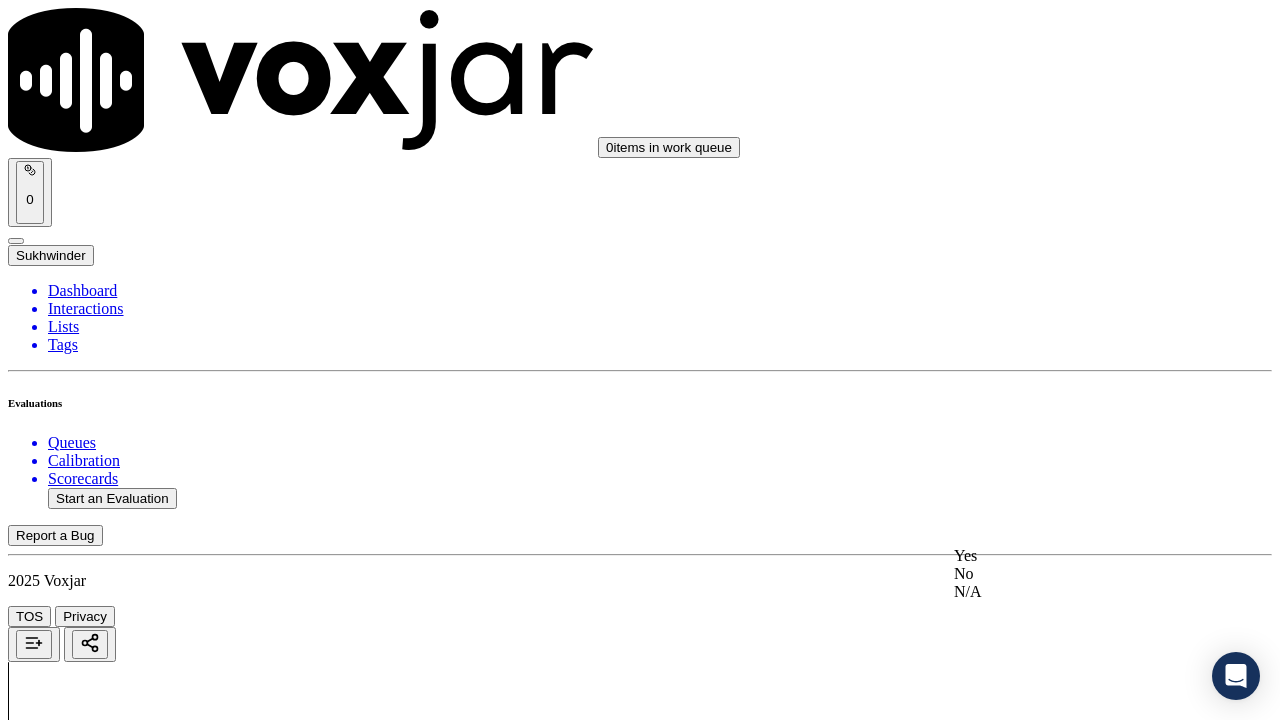 click on "Yes" at bounding box center (1067, 556) 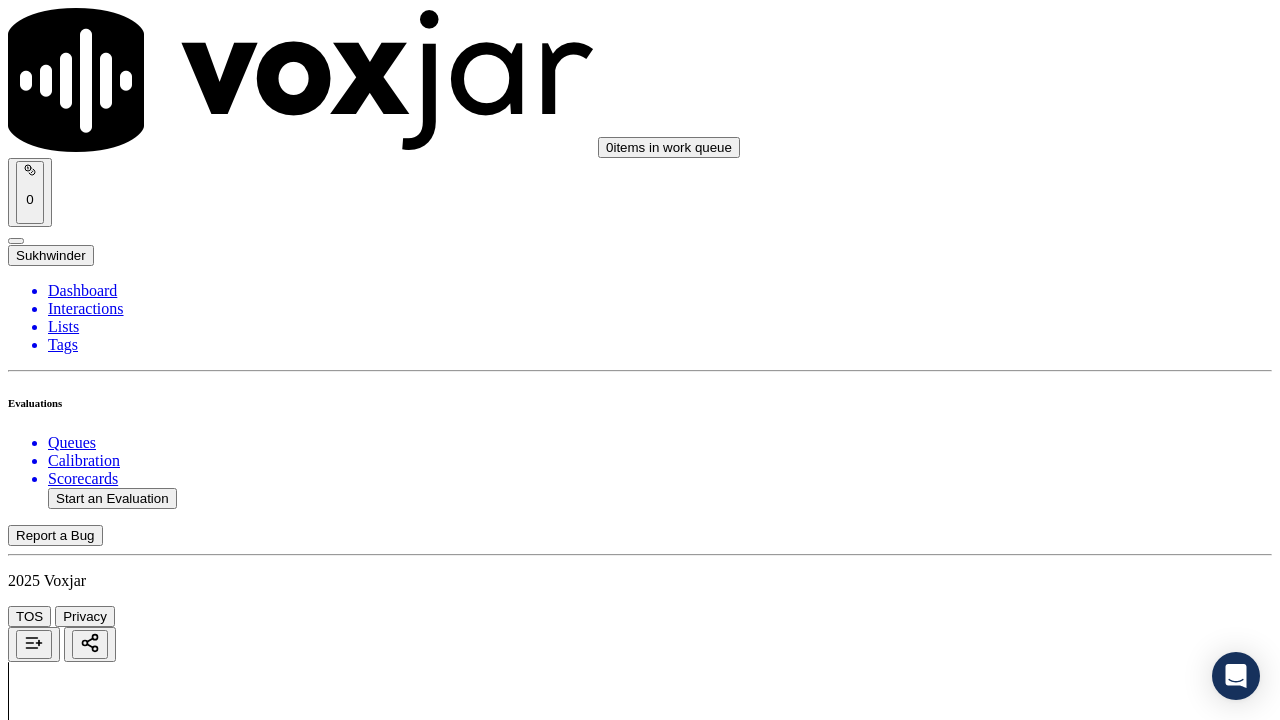 scroll, scrollTop: 2500, scrollLeft: 0, axis: vertical 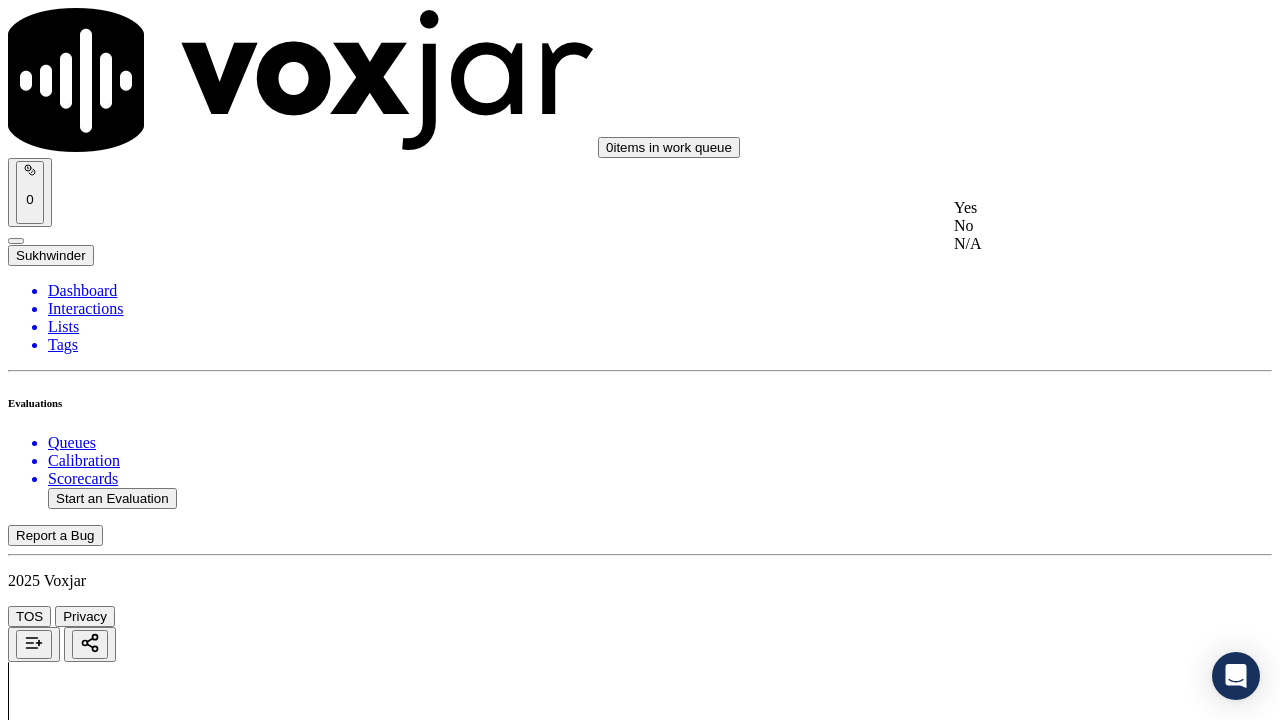 click on "Yes" at bounding box center [1067, 208] 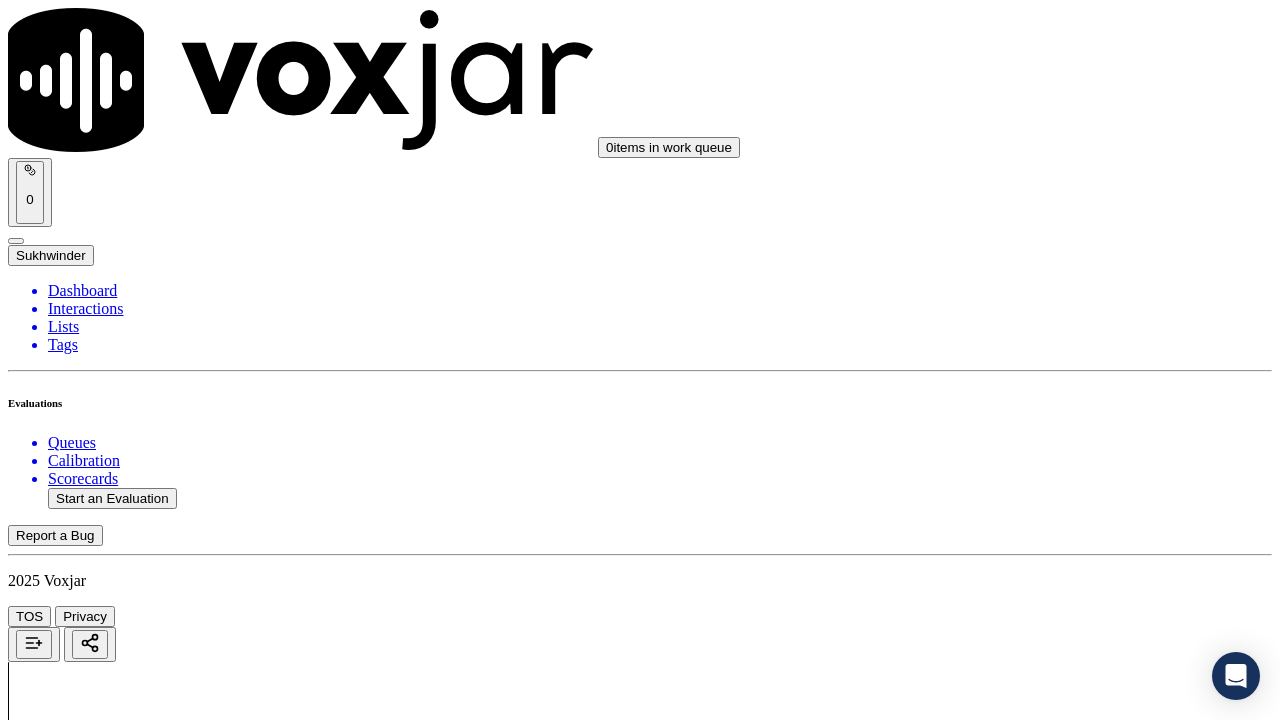 click on "Select an answer" at bounding box center (67, 4516) 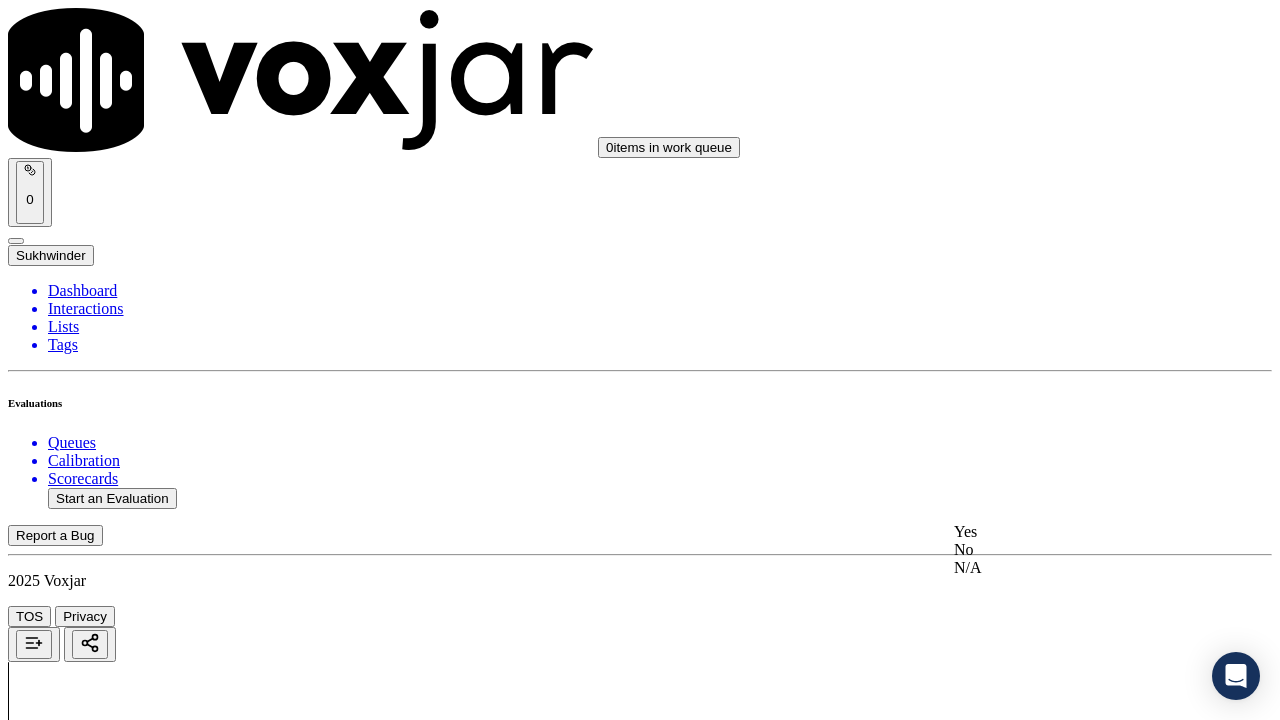 click on "Yes" at bounding box center (1067, 532) 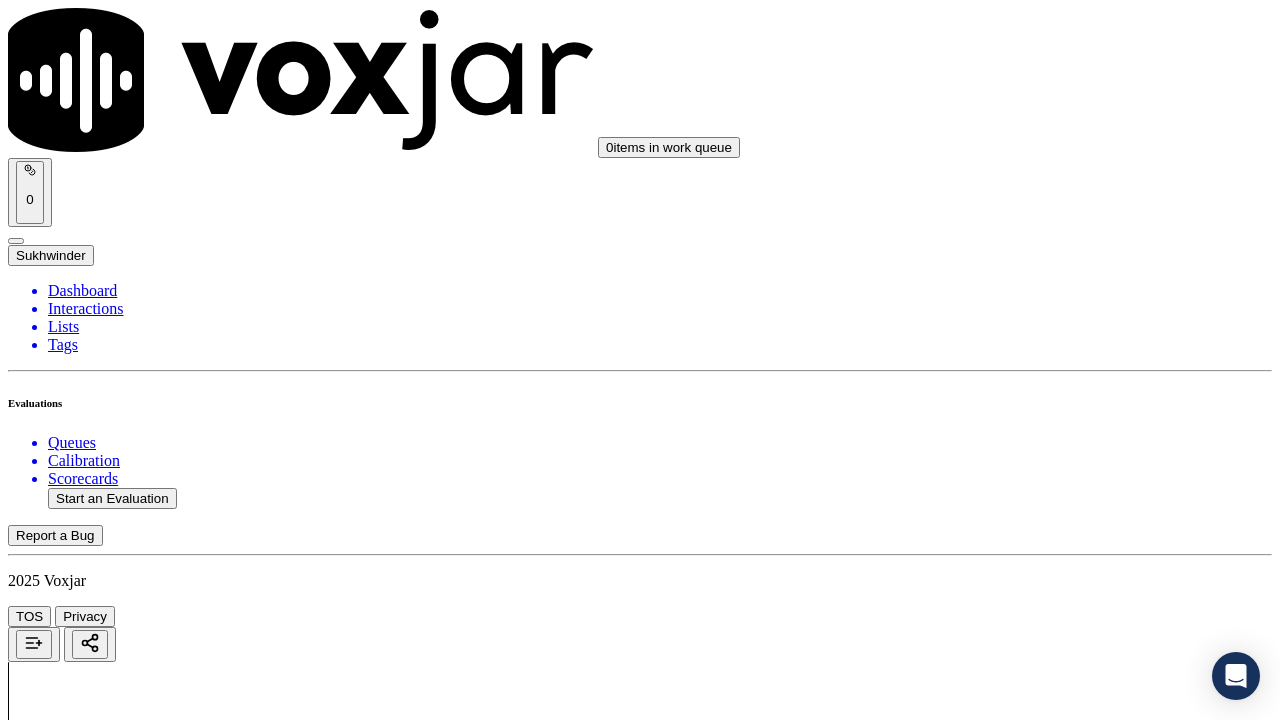 scroll, scrollTop: 3200, scrollLeft: 0, axis: vertical 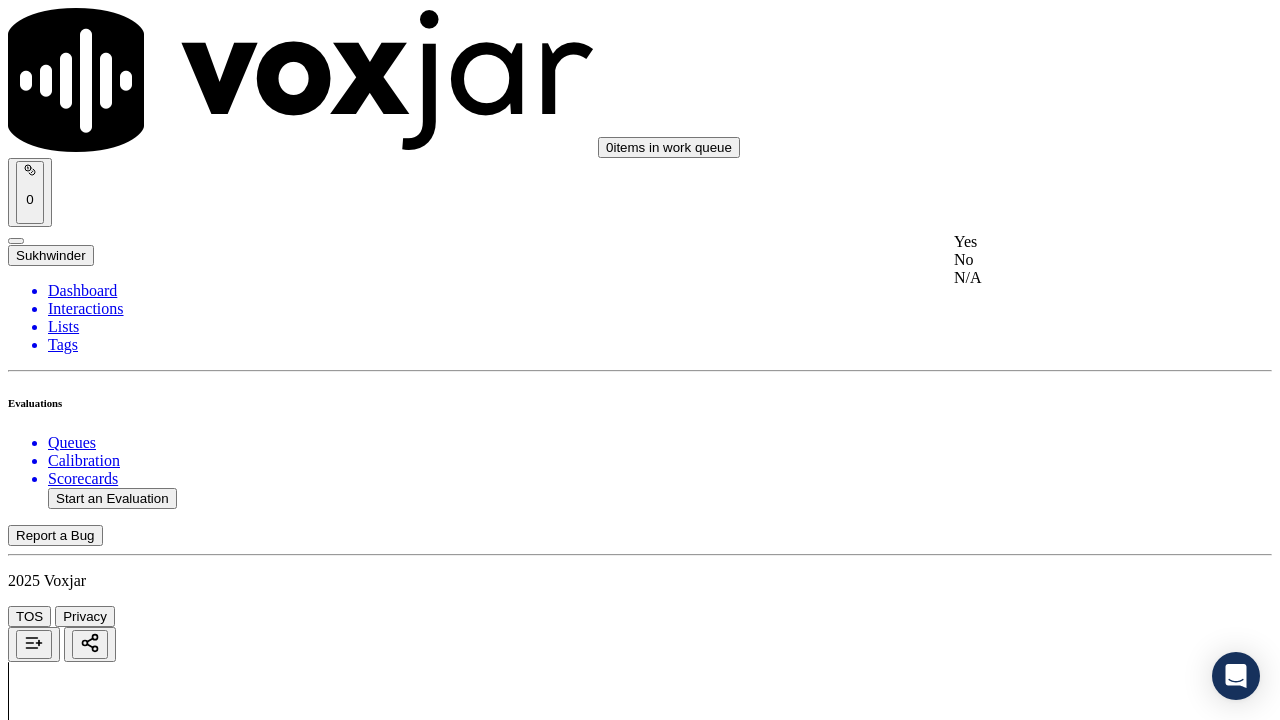 click on "Yes" at bounding box center (1067, 242) 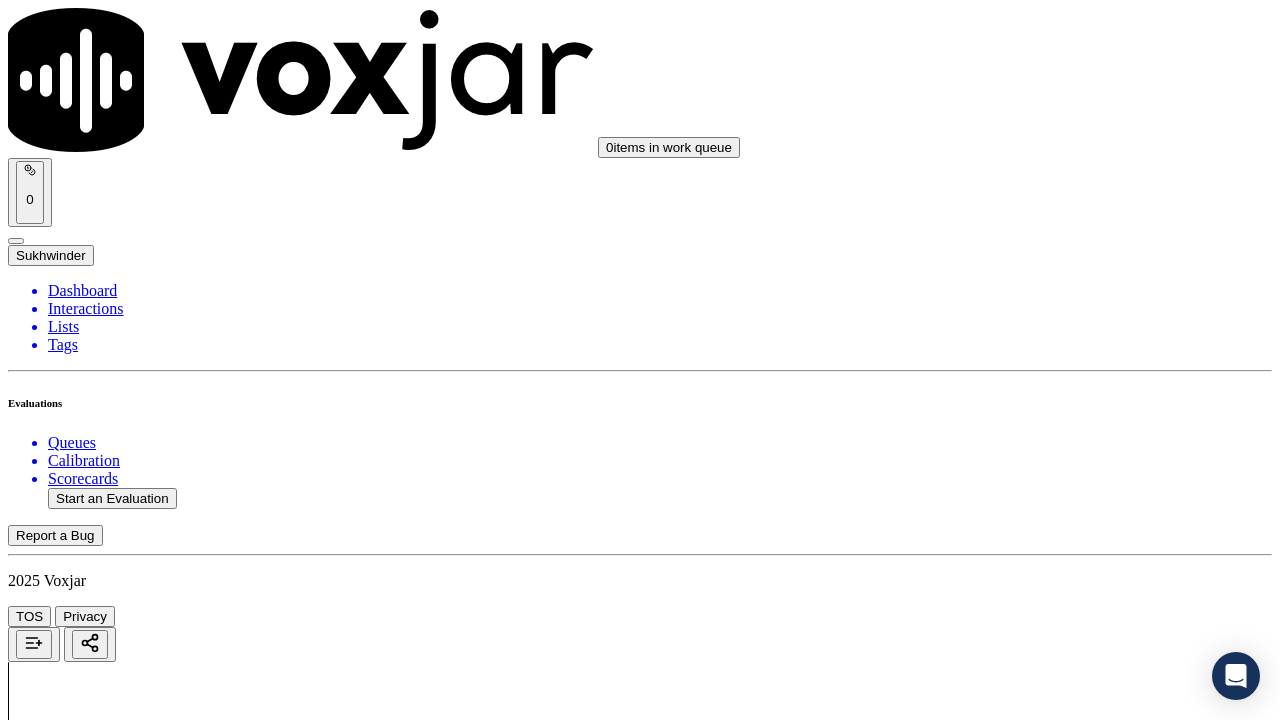 scroll, scrollTop: 3500, scrollLeft: 0, axis: vertical 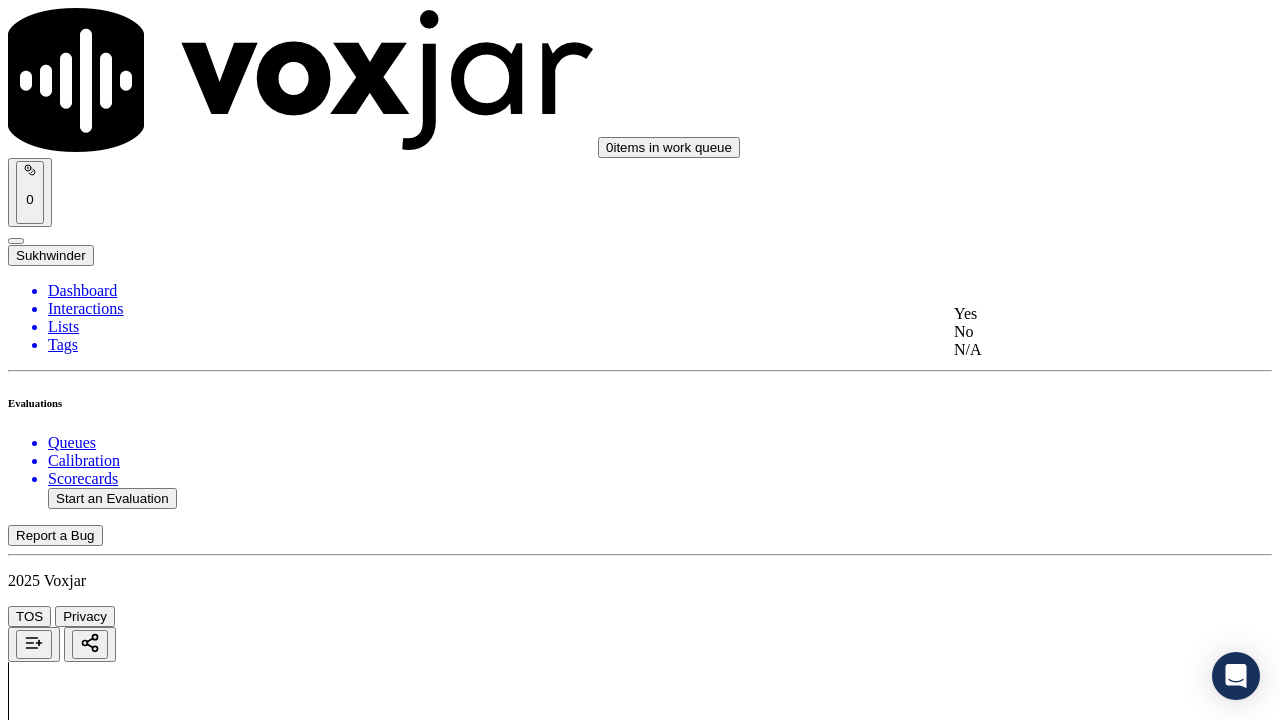 click on "Yes" at bounding box center [1067, 314] 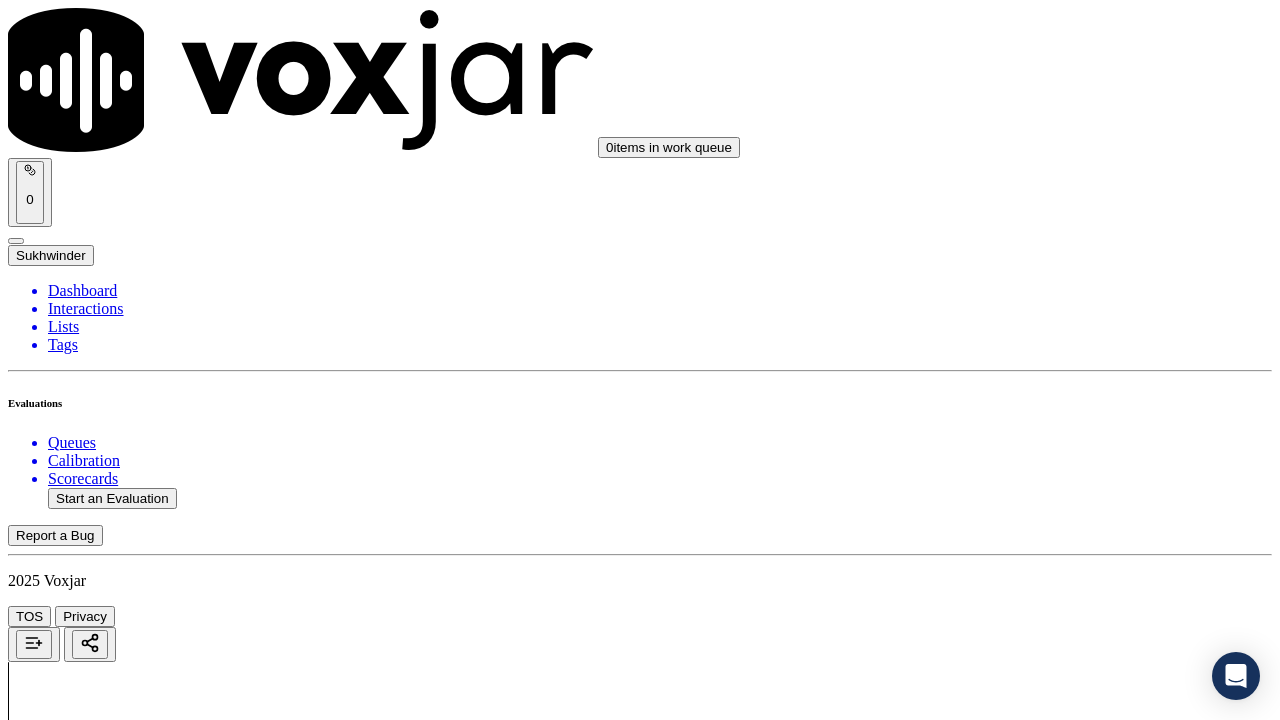 scroll, scrollTop: 3800, scrollLeft: 0, axis: vertical 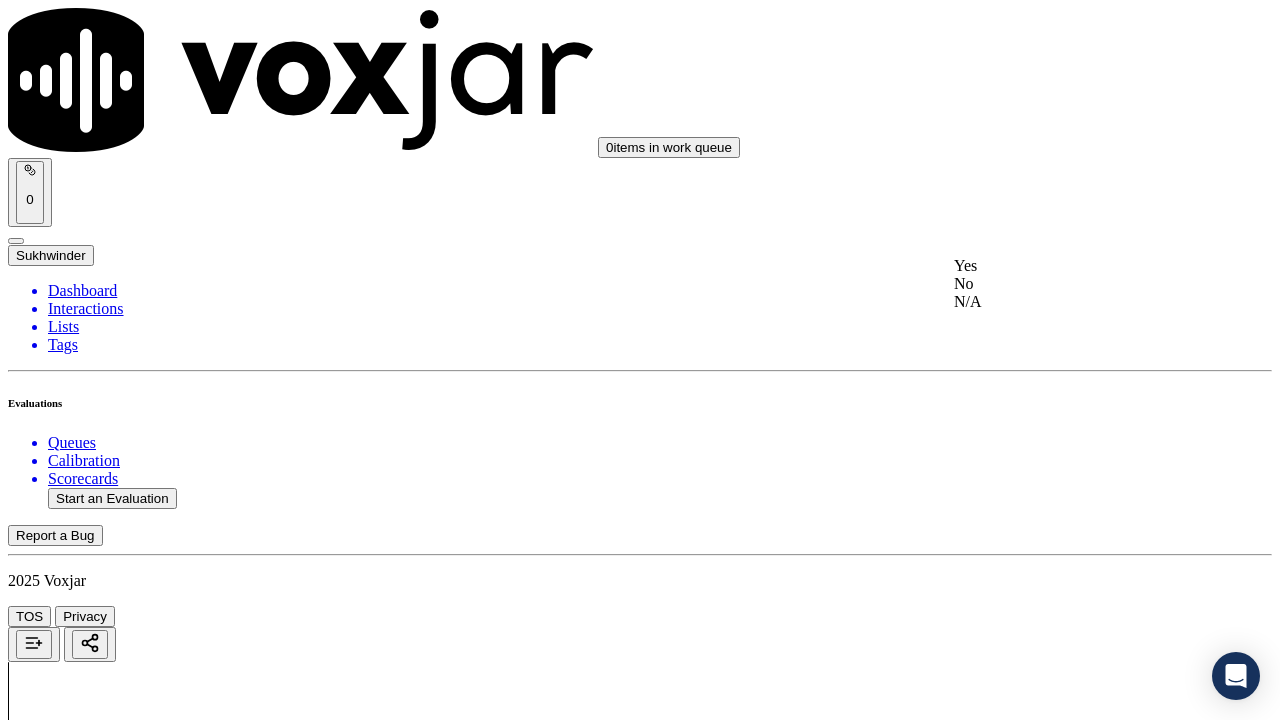 click on "Yes" at bounding box center [1067, 266] 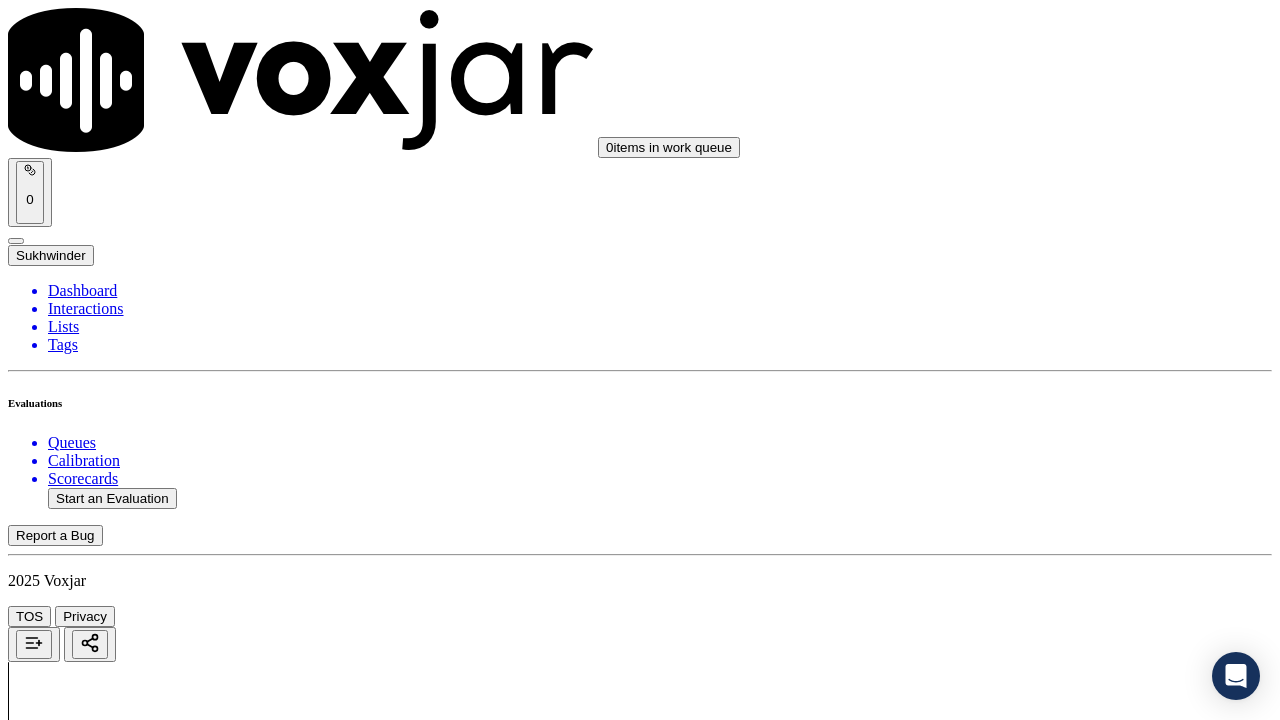 scroll, scrollTop: 3900, scrollLeft: 0, axis: vertical 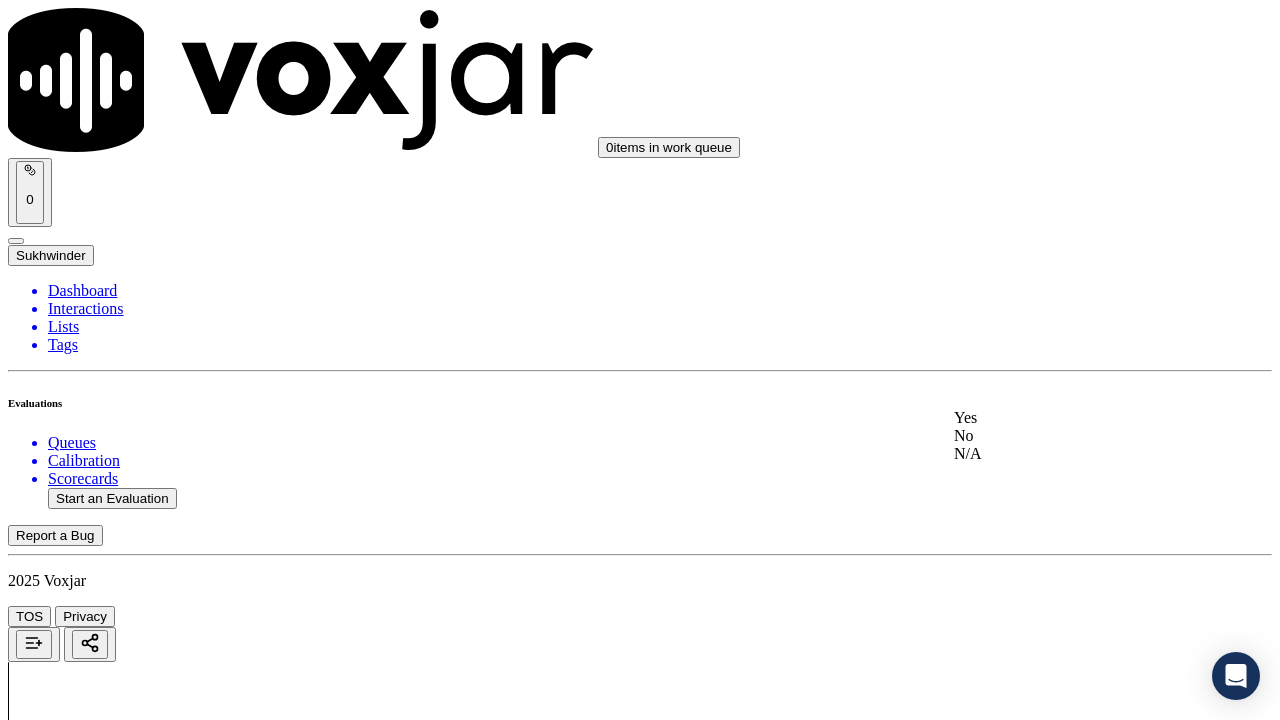 click on "Yes" at bounding box center (1067, 418) 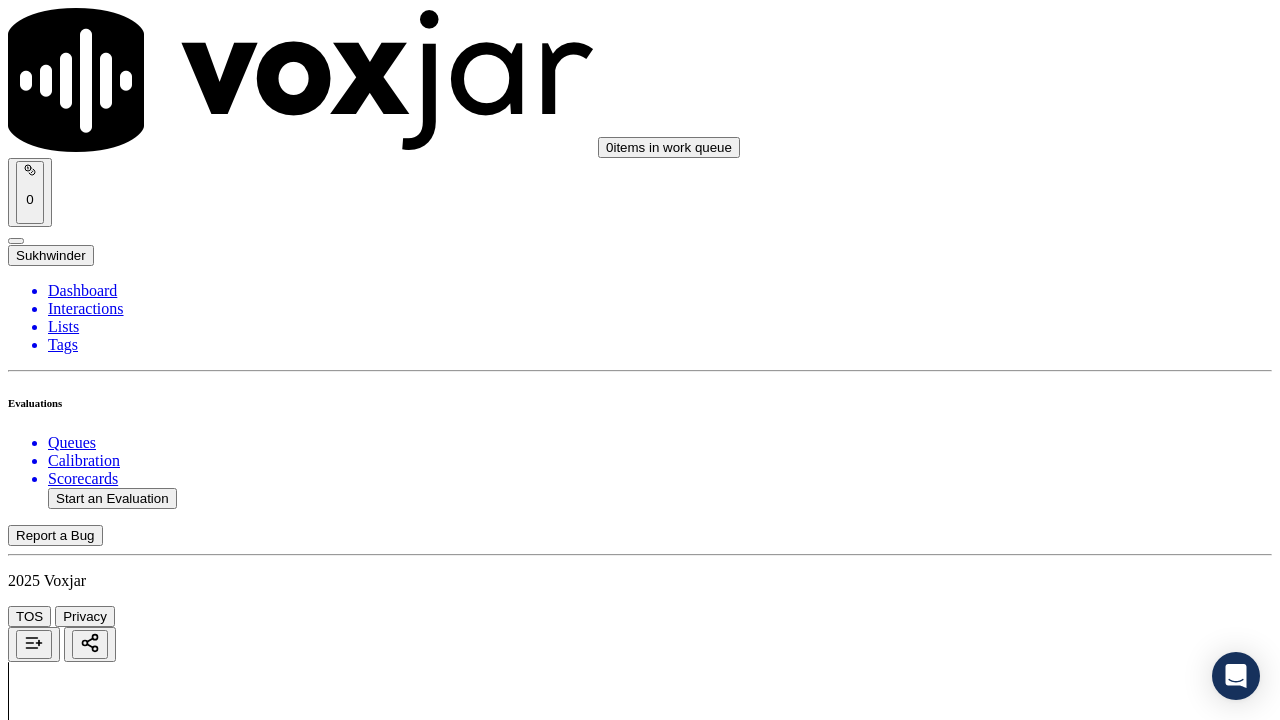 scroll, scrollTop: 4300, scrollLeft: 0, axis: vertical 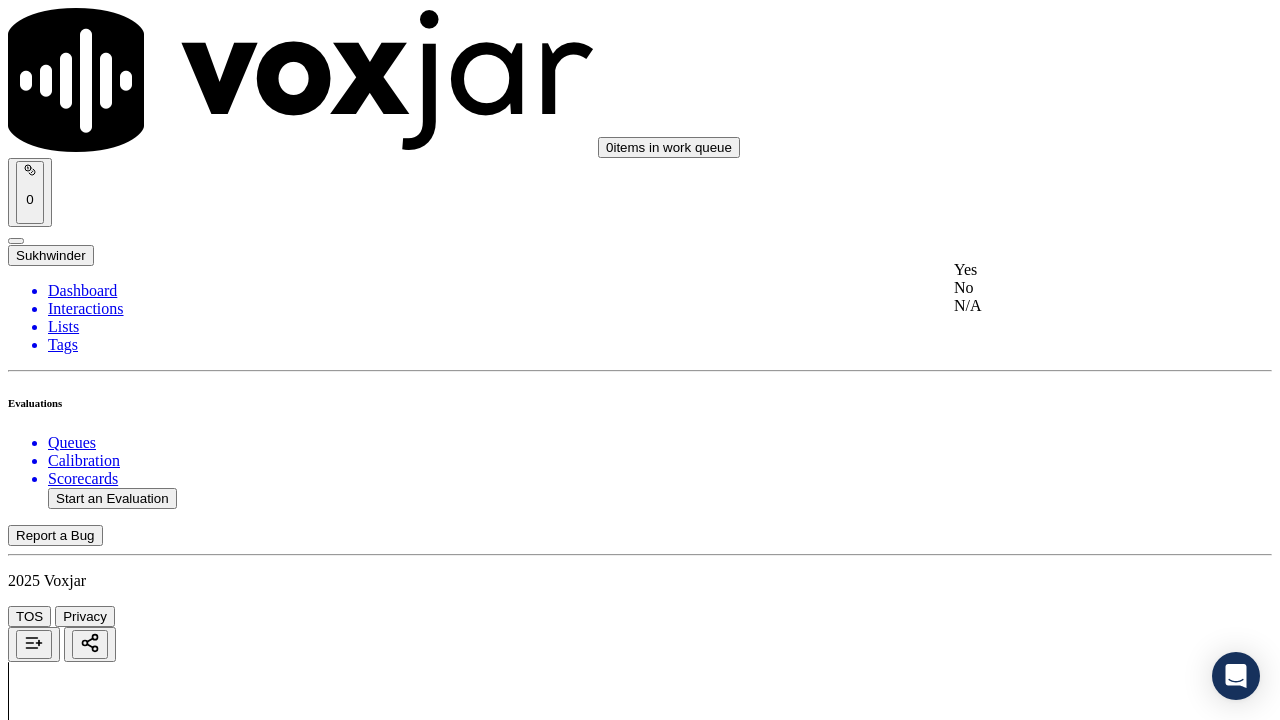 click on "Yes" at bounding box center (1067, 270) 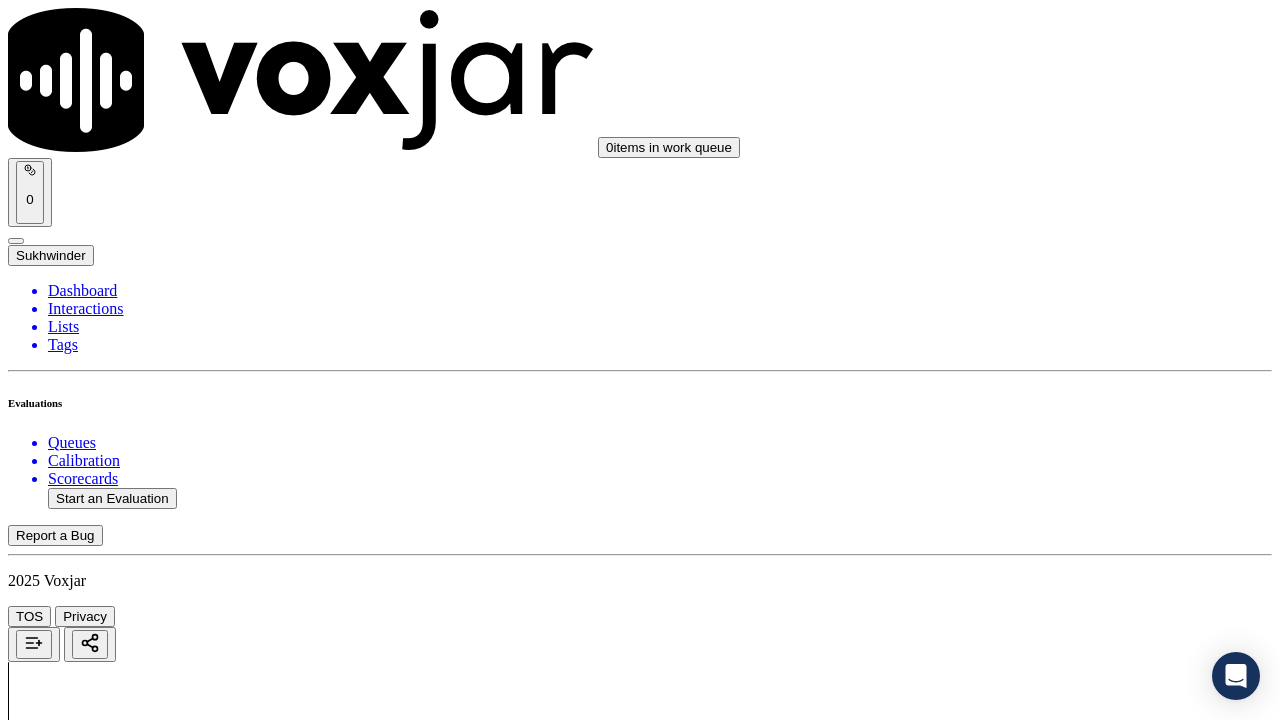 scroll, scrollTop: 4600, scrollLeft: 0, axis: vertical 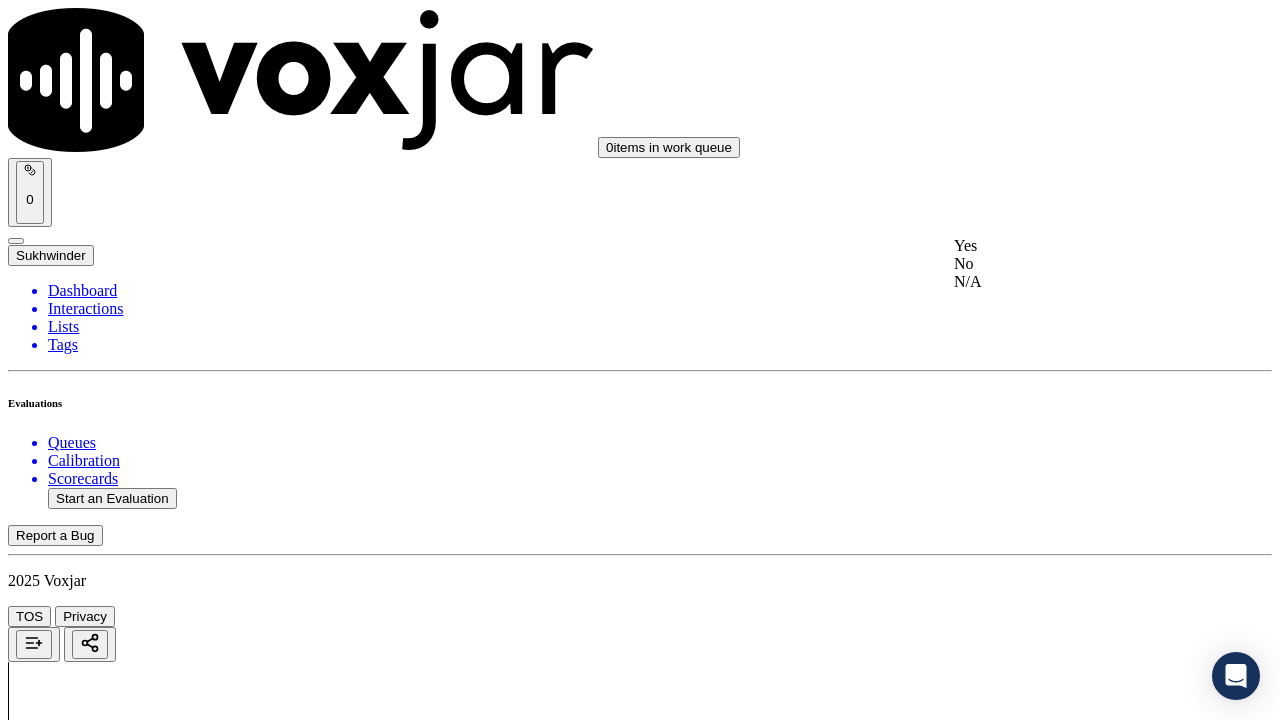 click on "Yes" at bounding box center (1067, 246) 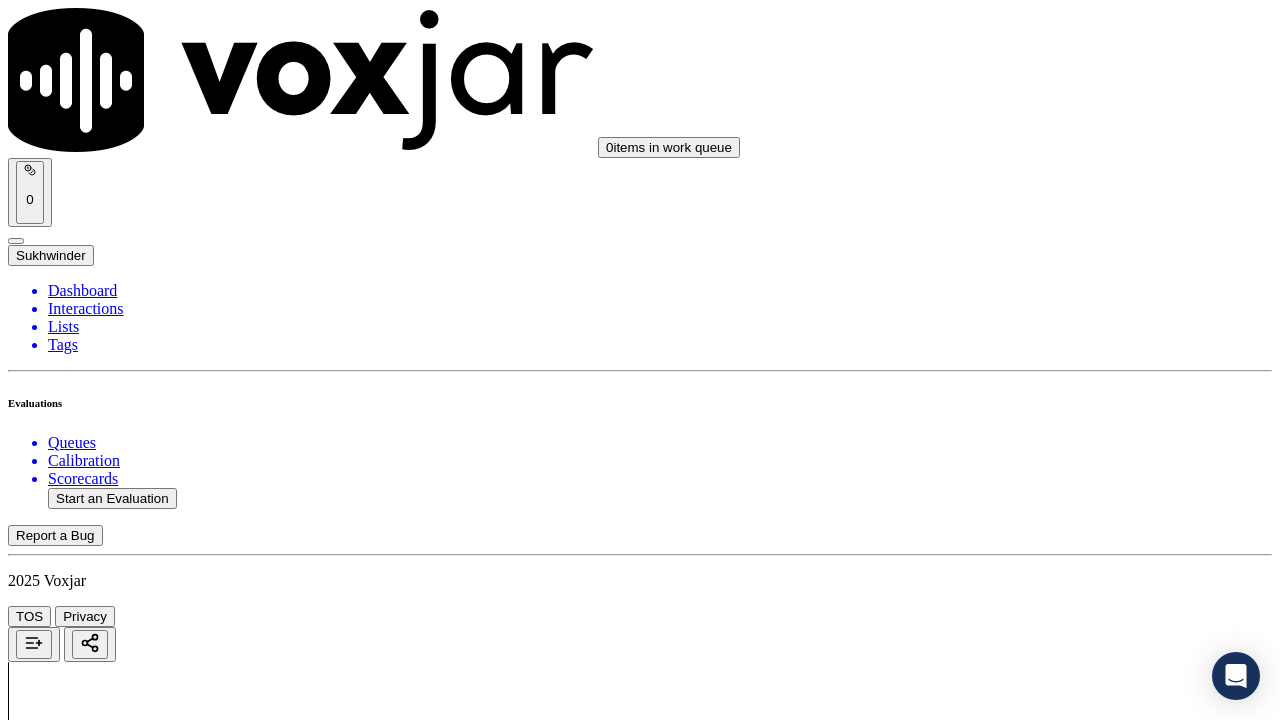 scroll, scrollTop: 4800, scrollLeft: 0, axis: vertical 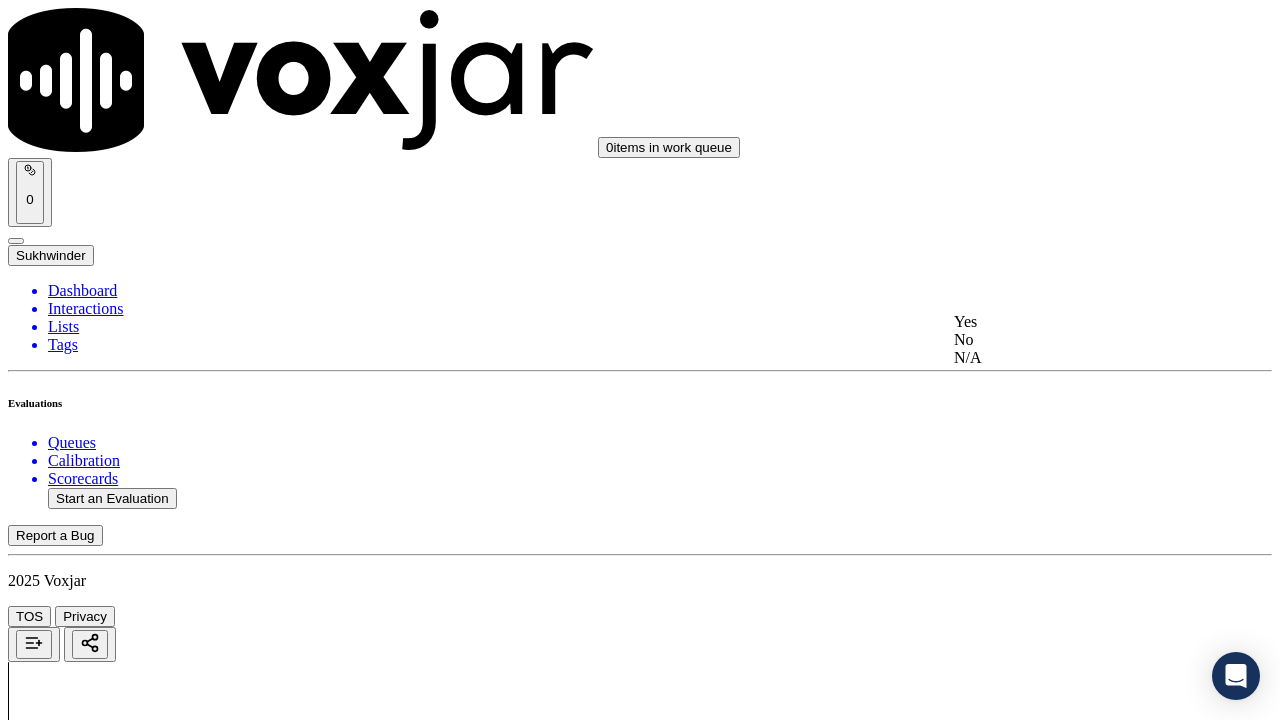 drag, startPoint x: 1057, startPoint y: 331, endPoint x: 1053, endPoint y: 398, distance: 67.11929 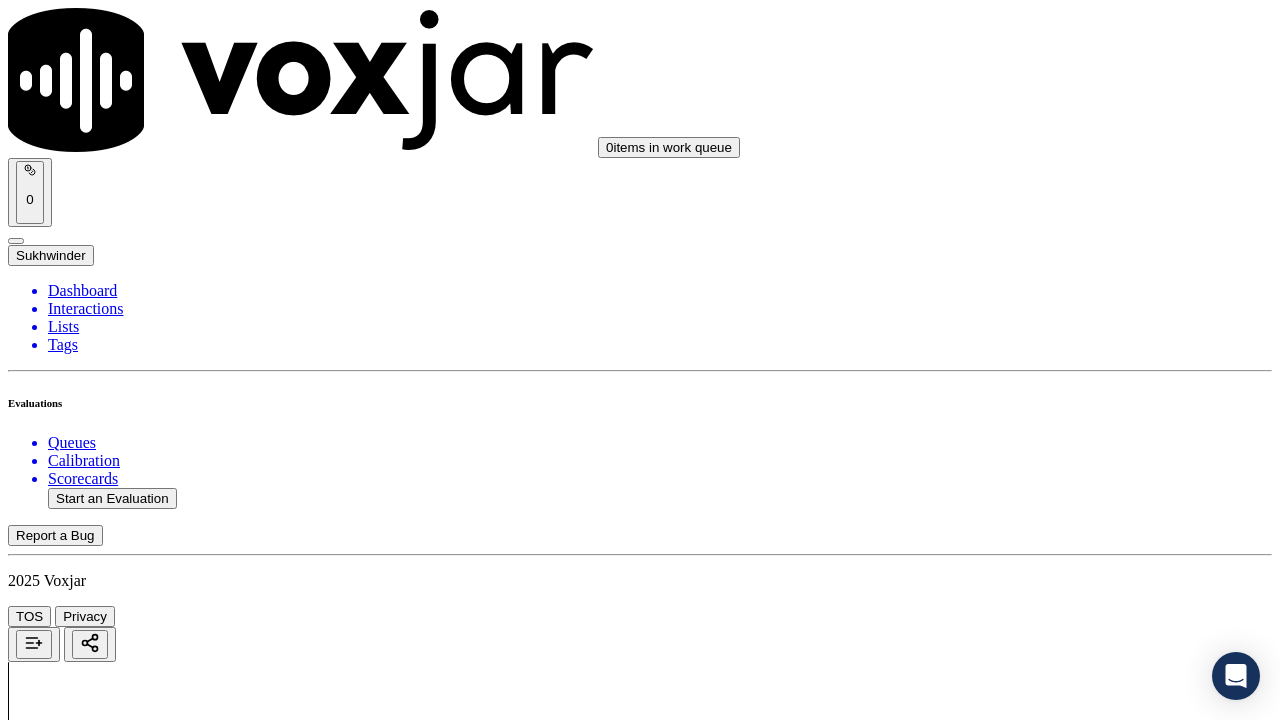 scroll, scrollTop: 5100, scrollLeft: 0, axis: vertical 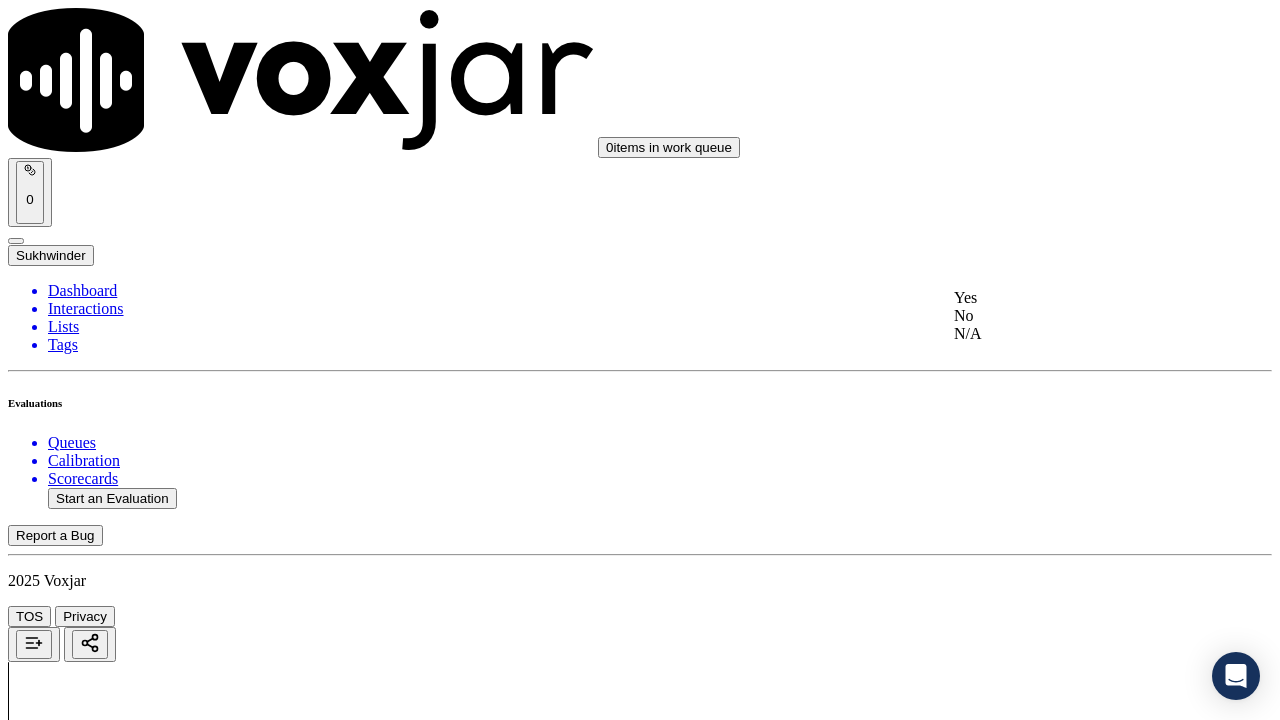 click on "Yes" at bounding box center [1067, 298] 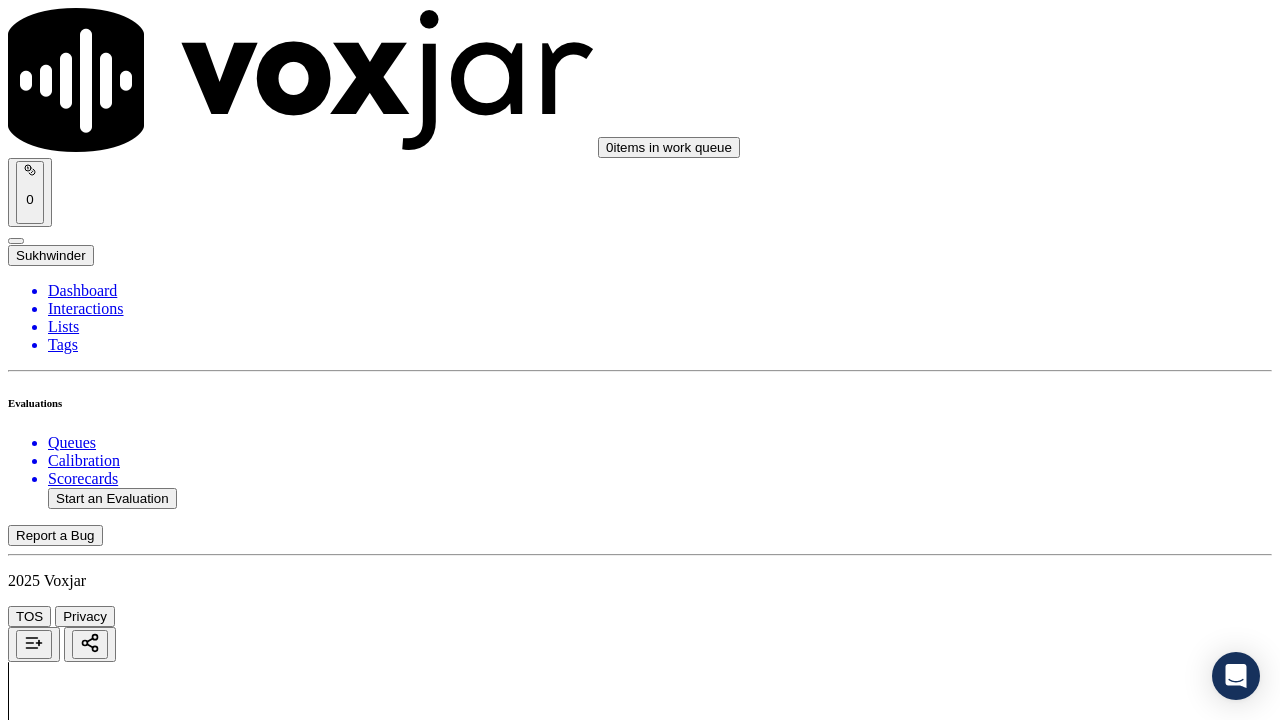 scroll, scrollTop: 5400, scrollLeft: 0, axis: vertical 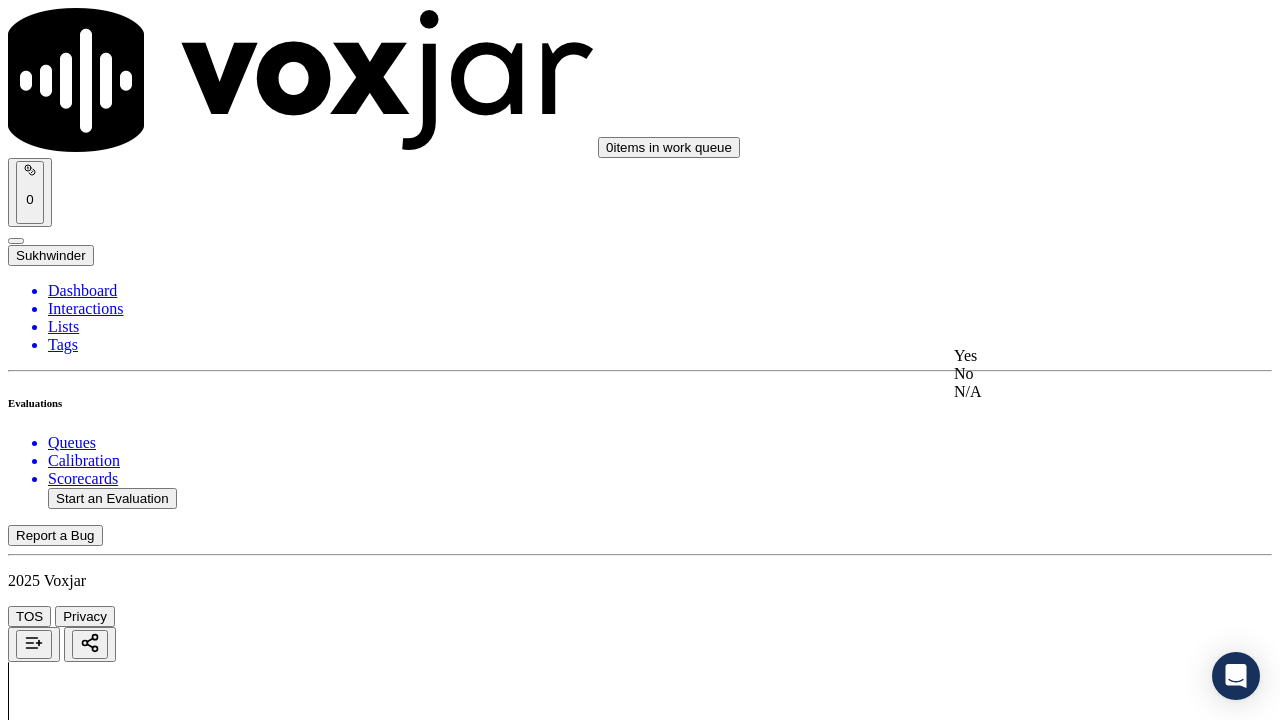 click on "Yes" at bounding box center [1067, 356] 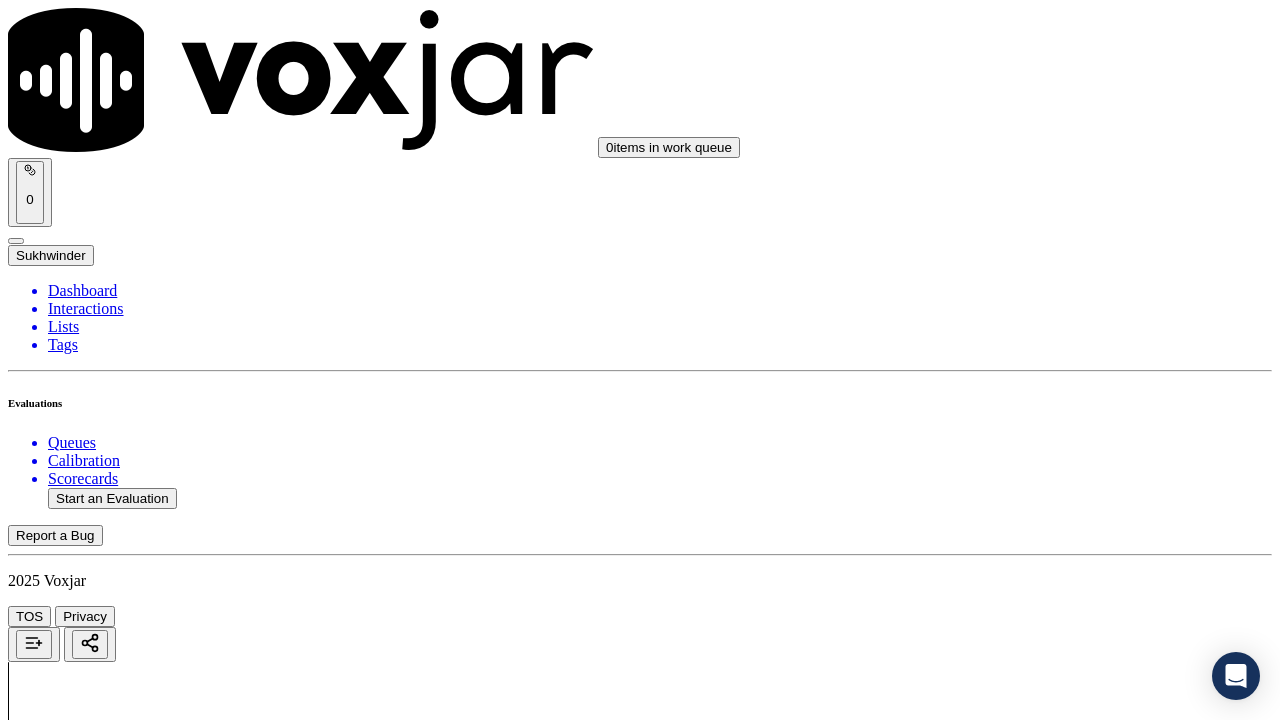 scroll, scrollTop: 5700, scrollLeft: 0, axis: vertical 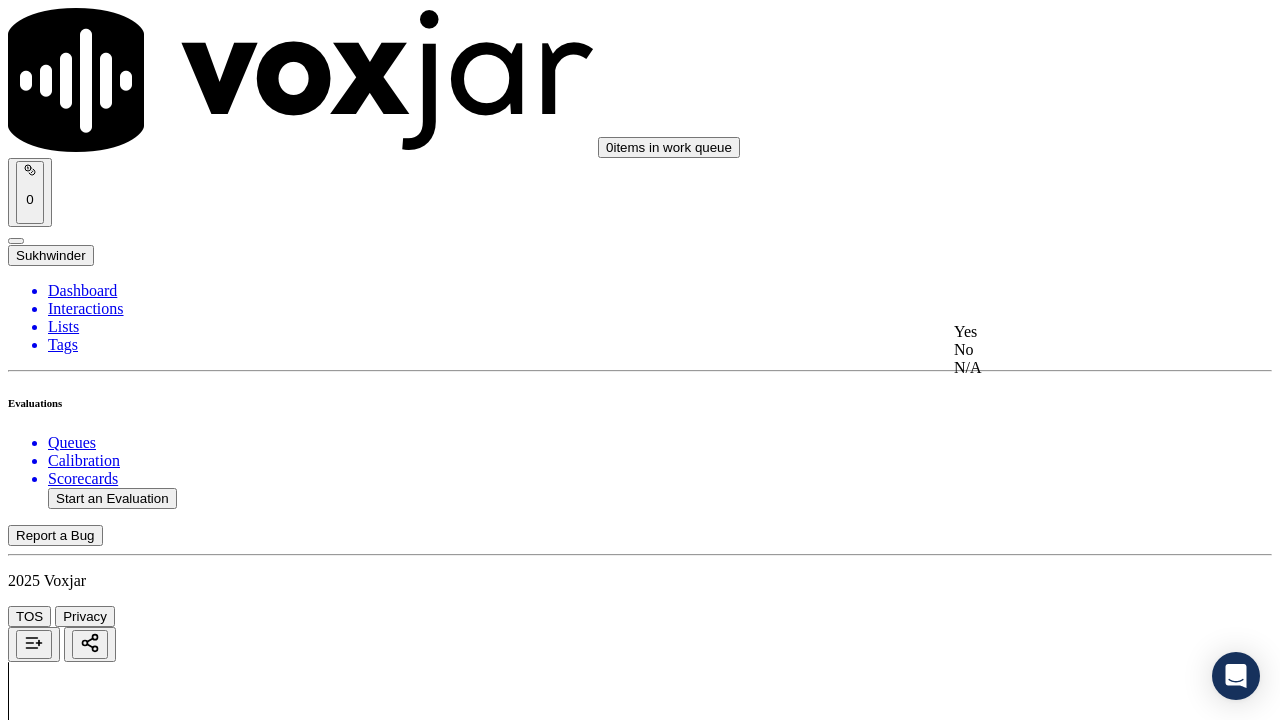 click on "Yes" at bounding box center [1067, 332] 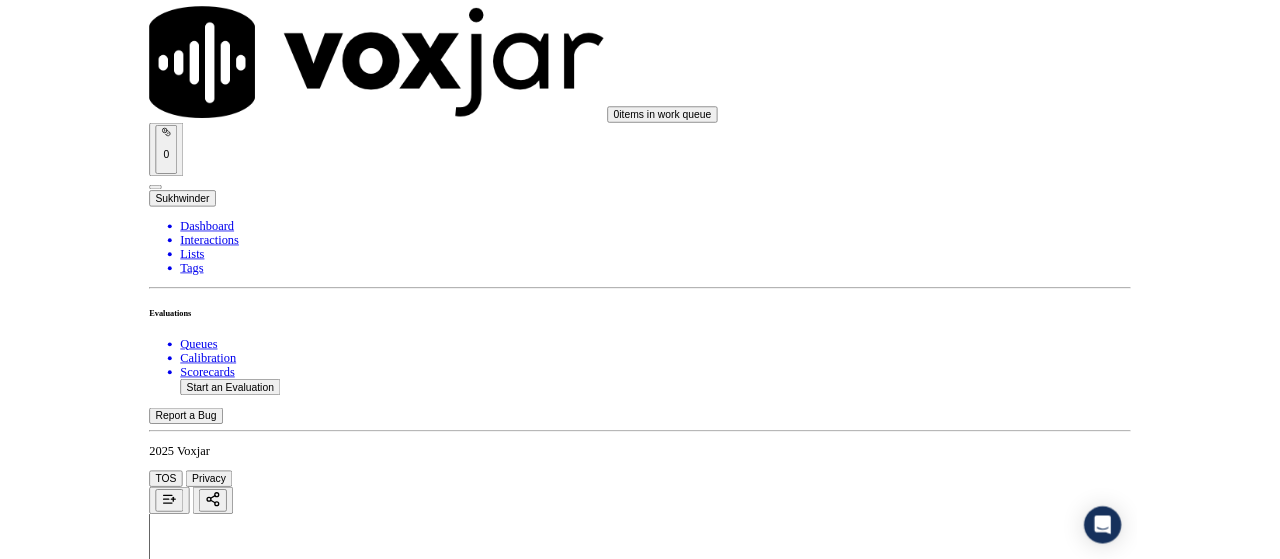 scroll, scrollTop: 5815, scrollLeft: 0, axis: vertical 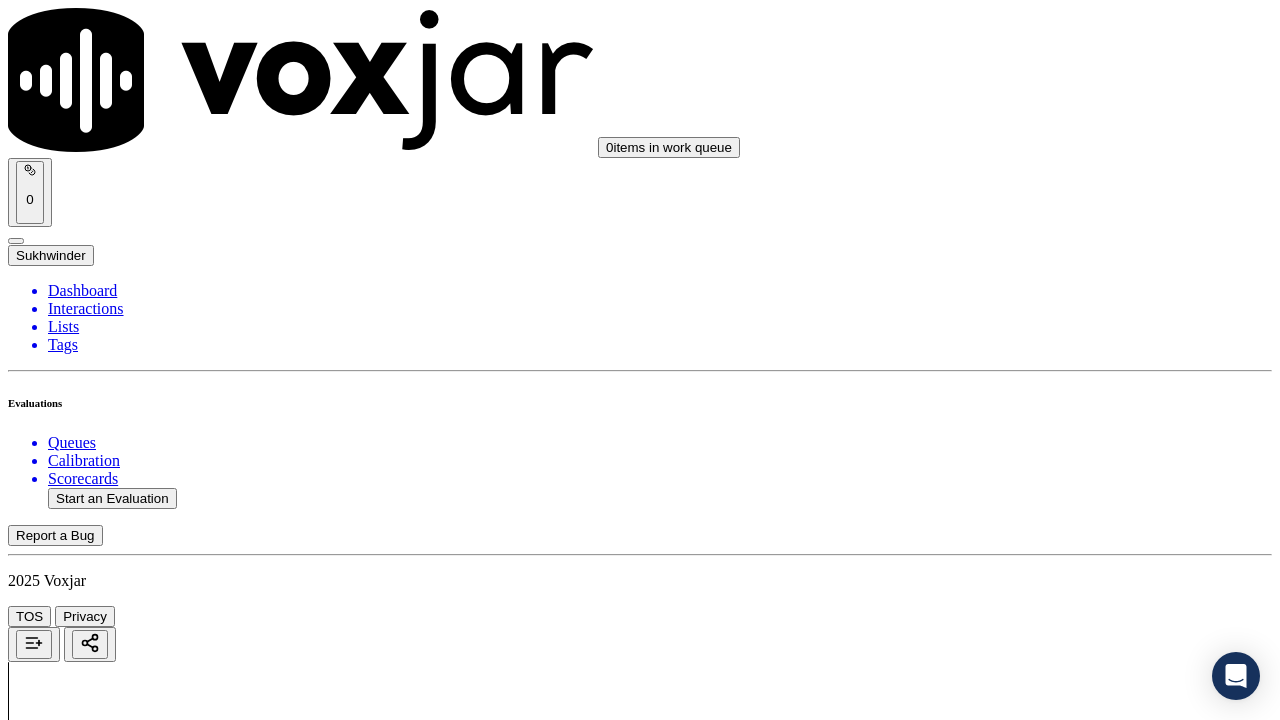 click on "Select an answer" at bounding box center [67, 7272] 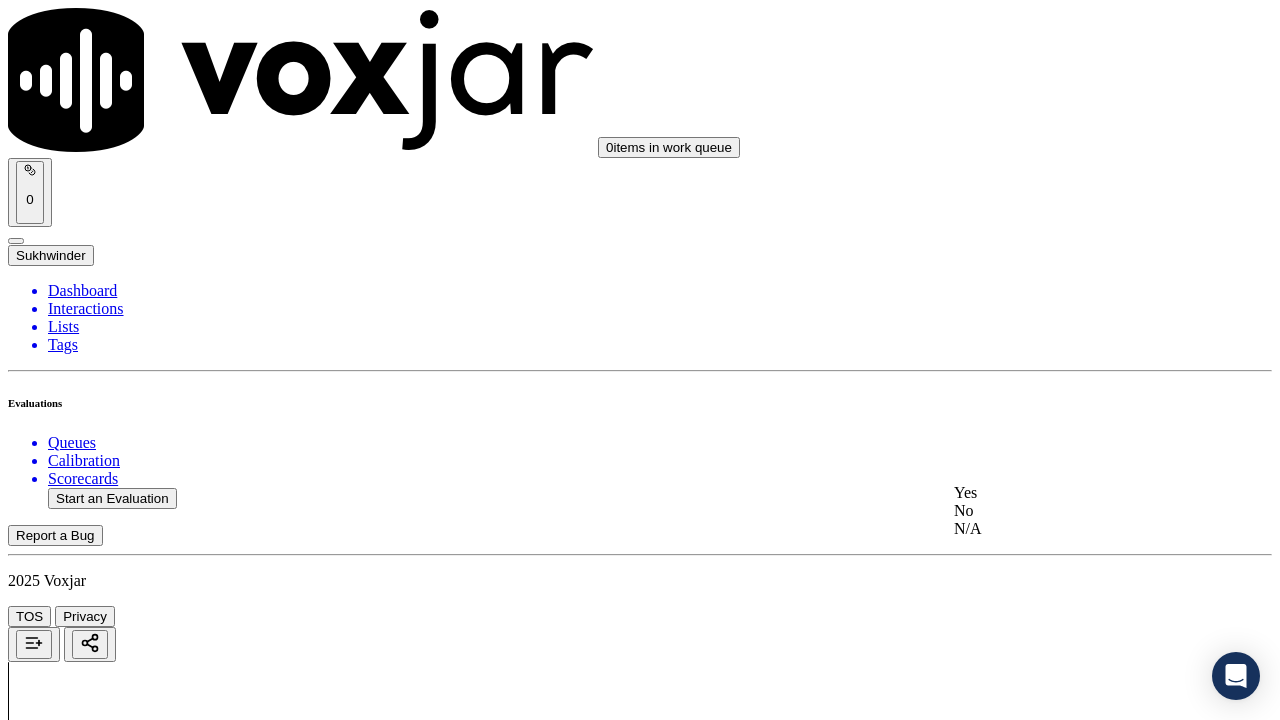 drag, startPoint x: 1034, startPoint y: 512, endPoint x: 1040, endPoint y: 556, distance: 44.407207 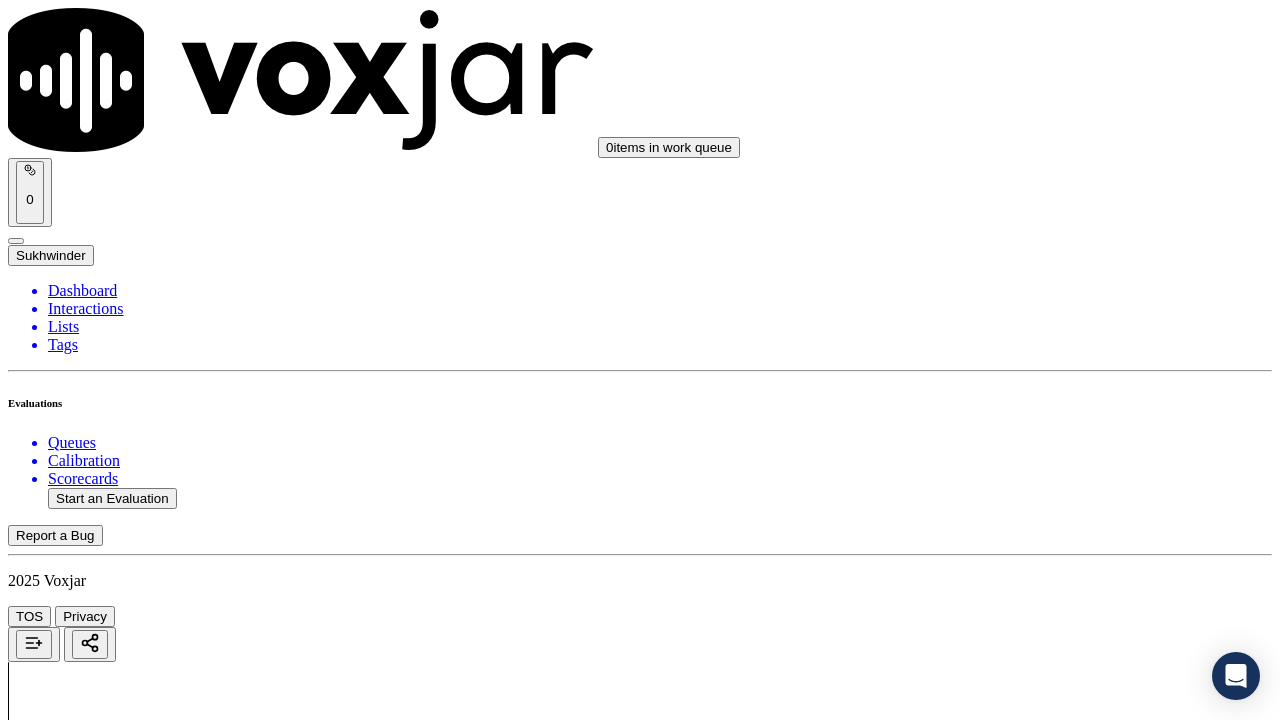 drag, startPoint x: 1004, startPoint y: 646, endPoint x: 948, endPoint y: 618, distance: 62.609905 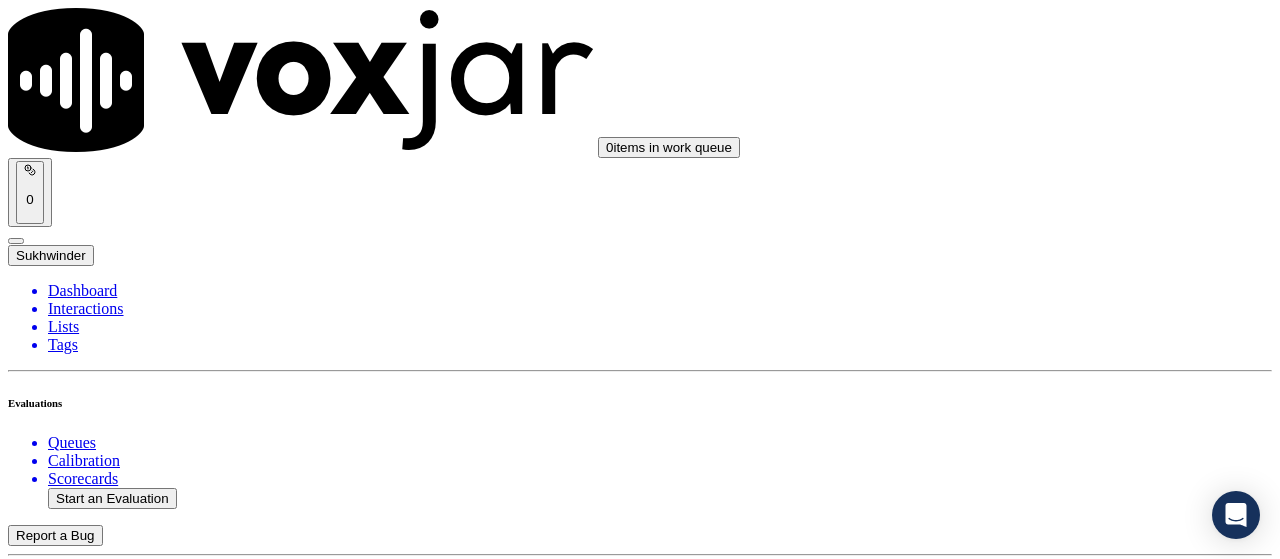 click on "Start an Evaluation" 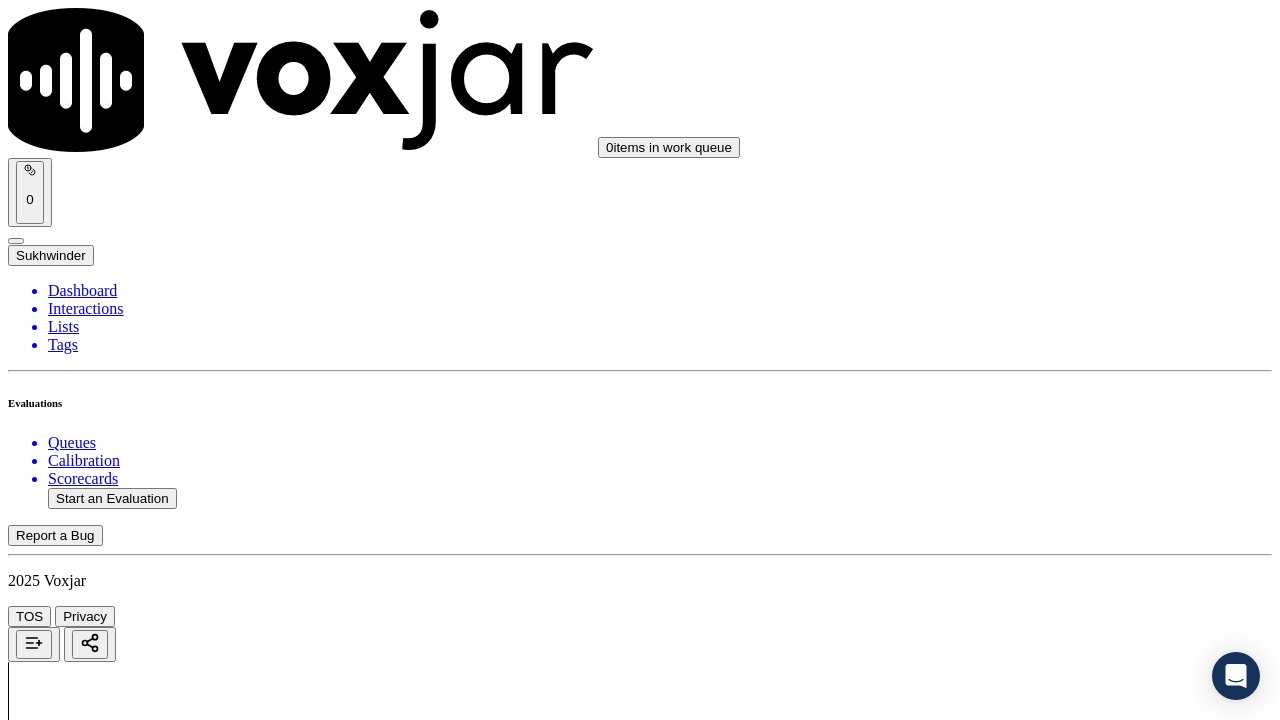 click on "Upload interaction to start evaluation" at bounding box center [124, 2674] 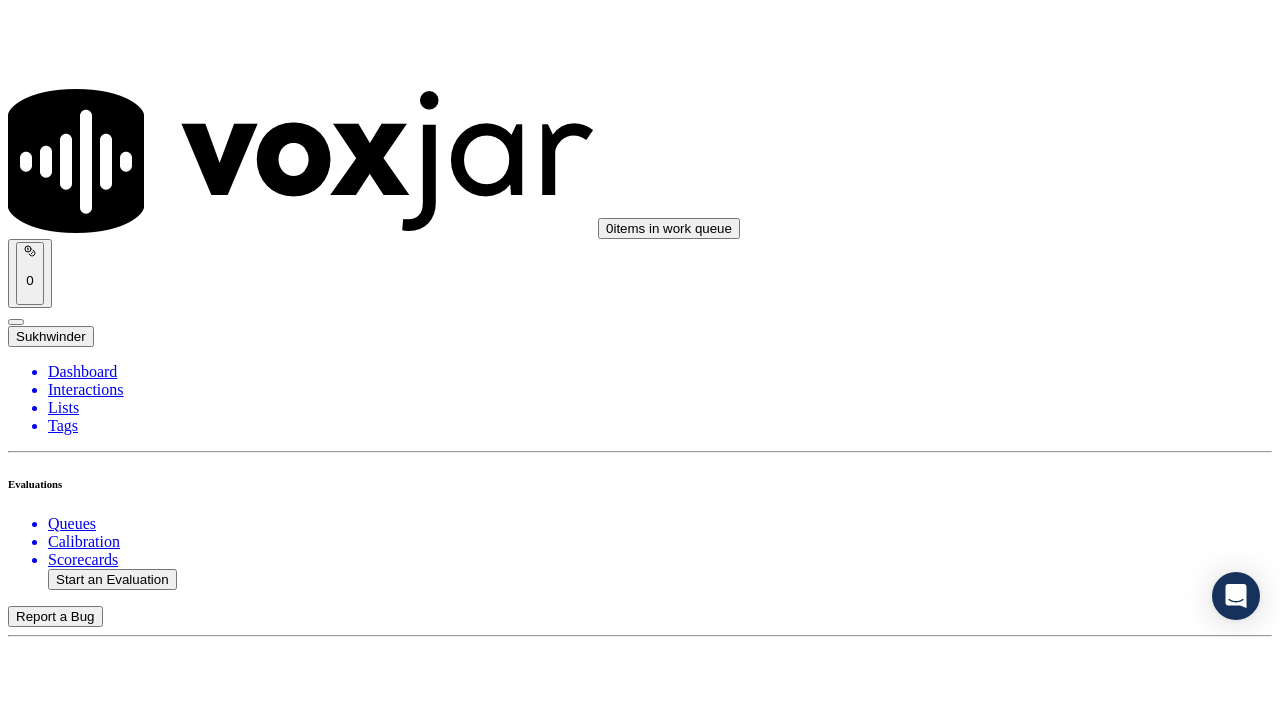 scroll, scrollTop: 200, scrollLeft: 0, axis: vertical 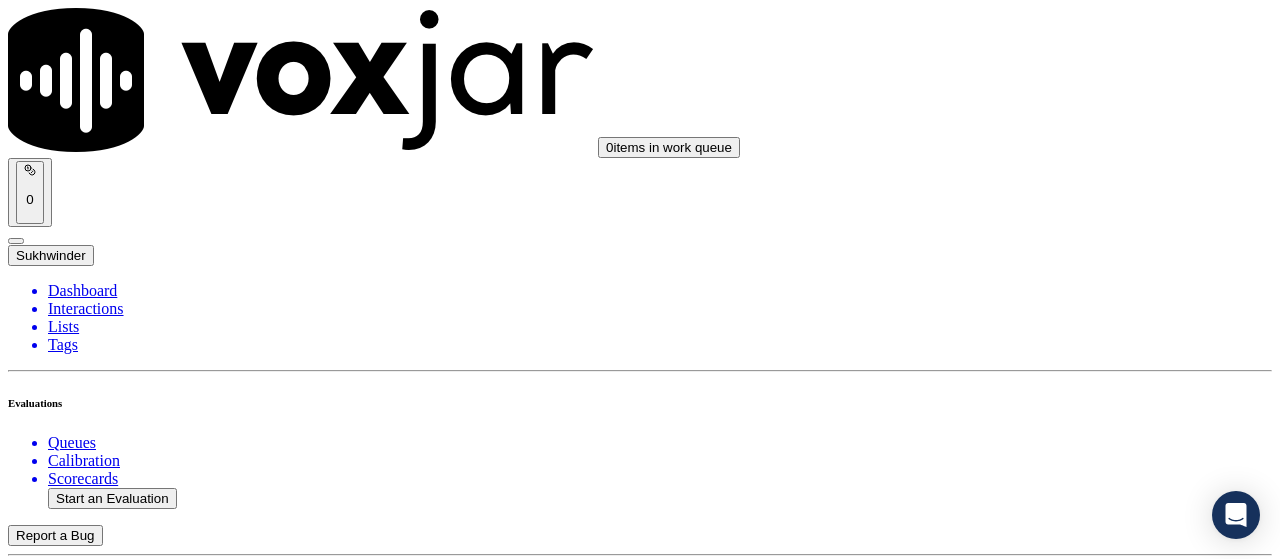 click 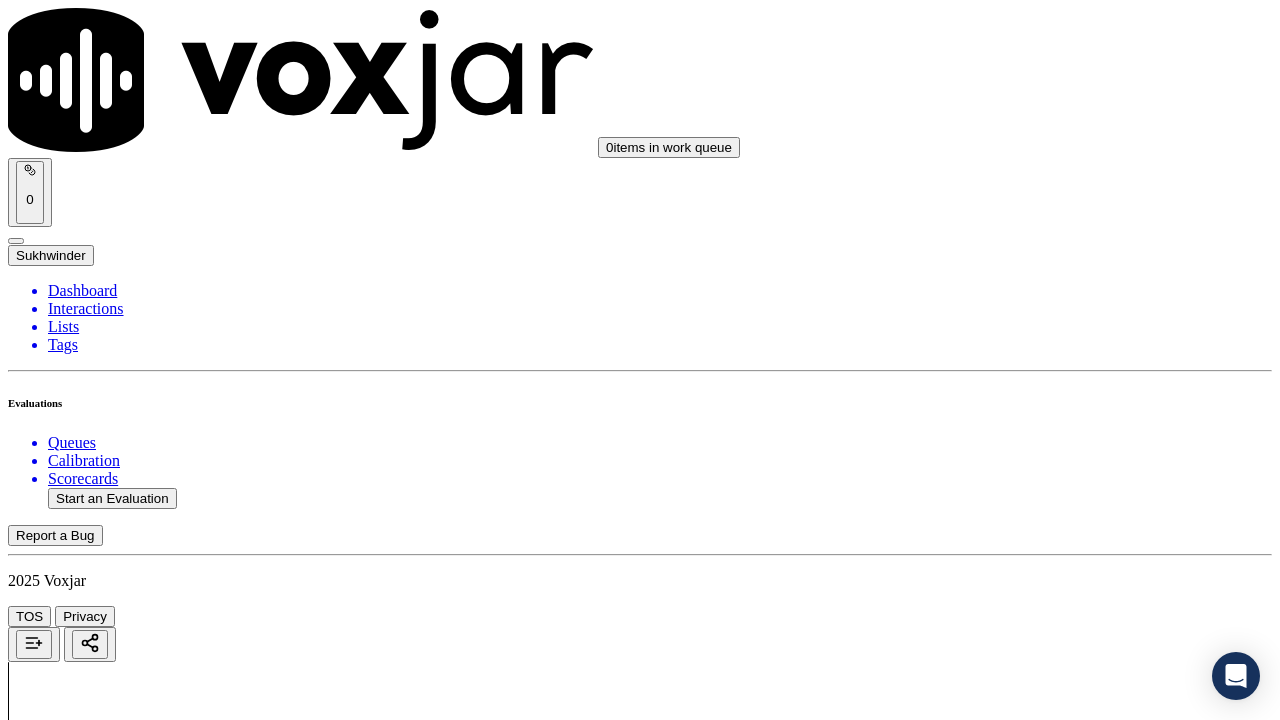click on "Supplier Universal Scorecard (Colombia)" at bounding box center [640, 2427] 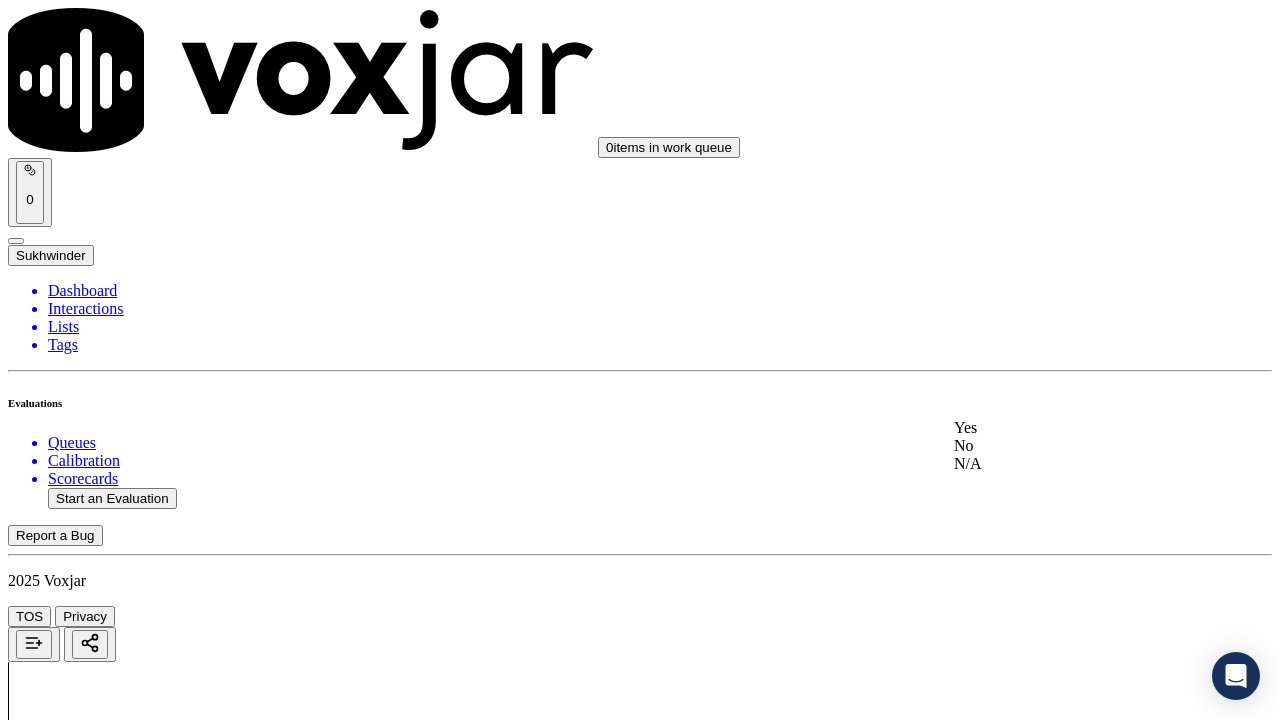 click on "Yes" at bounding box center [1067, 428] 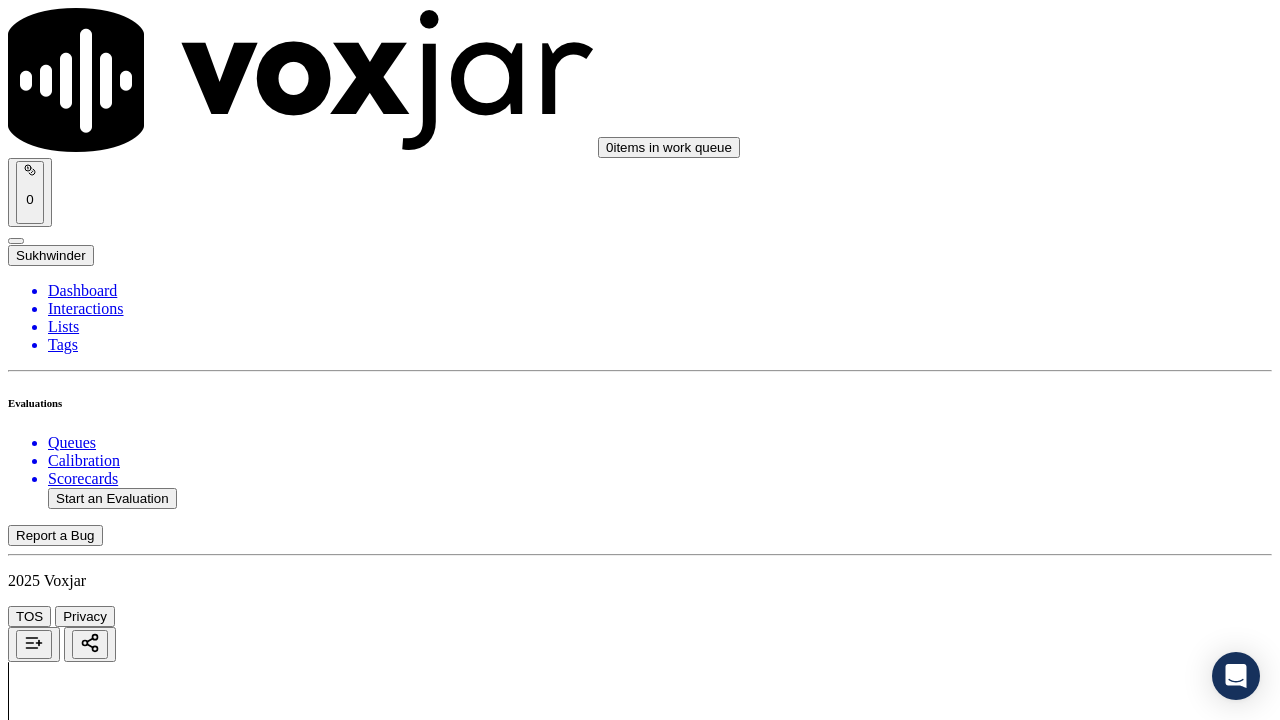 scroll, scrollTop: 600, scrollLeft: 0, axis: vertical 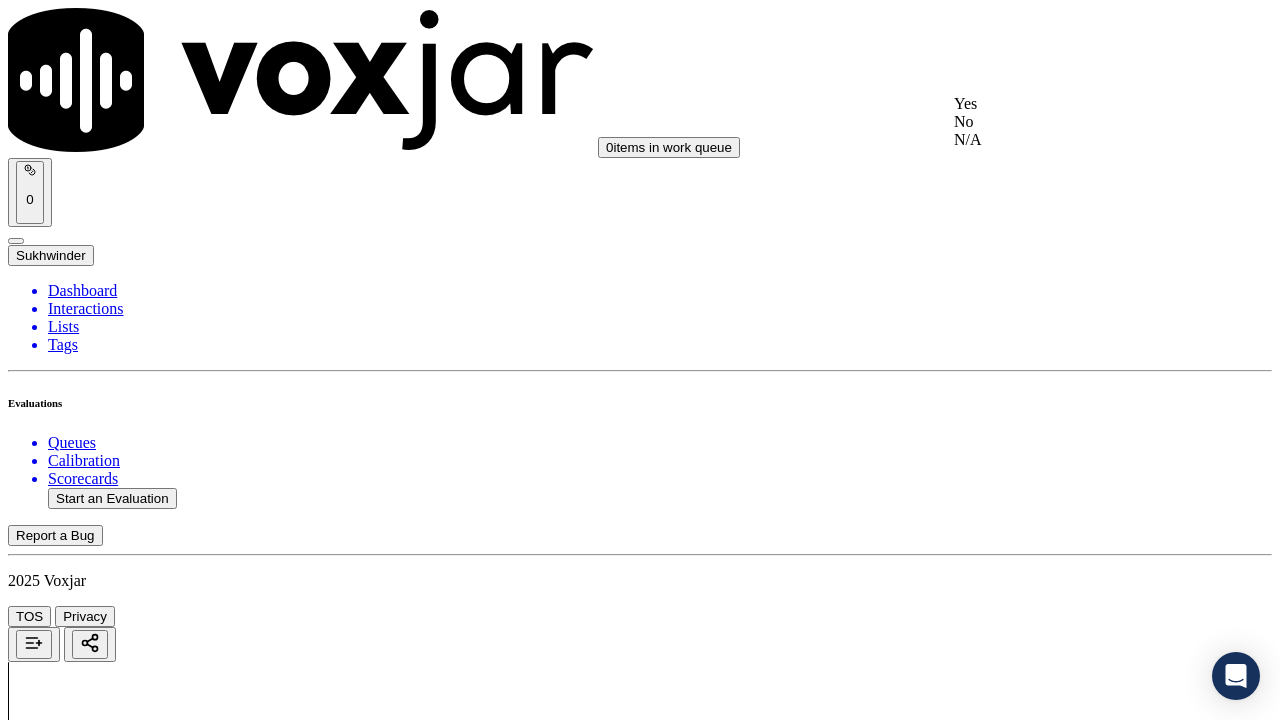click on "Yes" at bounding box center [1067, 104] 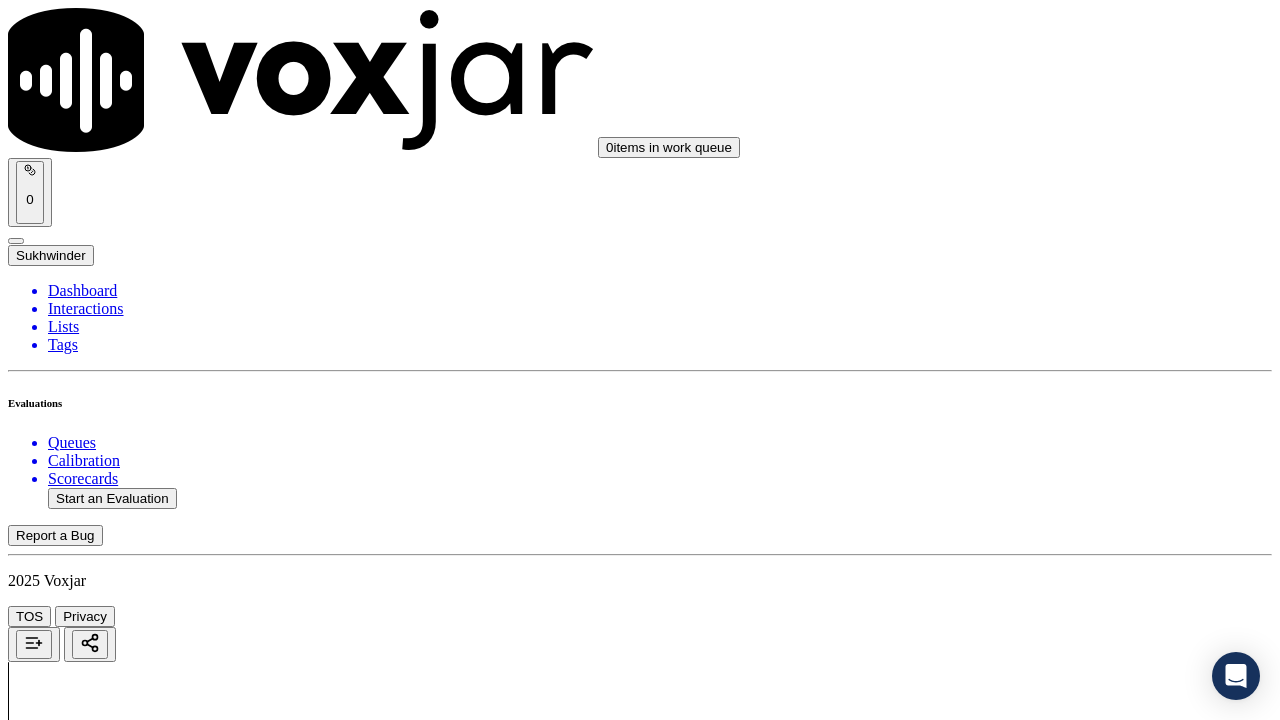 click on "Select an answer" at bounding box center (67, 2861) 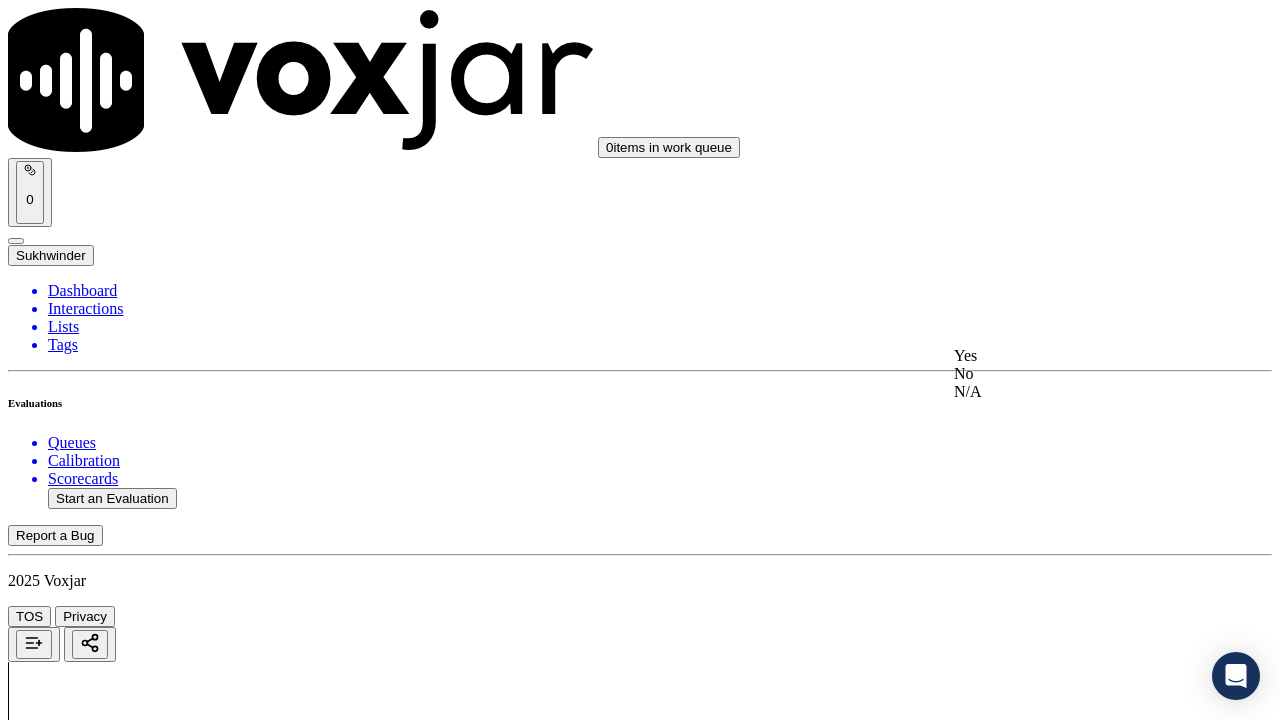click on "Yes" at bounding box center (1067, 356) 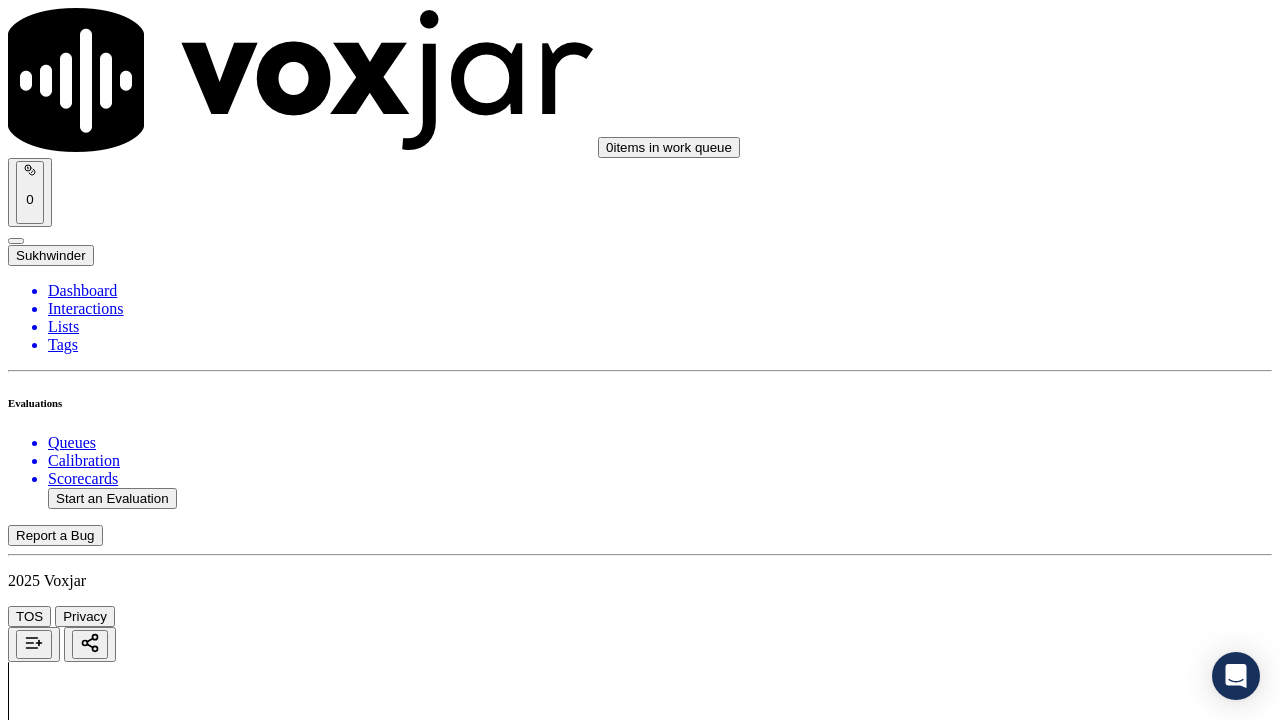 scroll, scrollTop: 1000, scrollLeft: 0, axis: vertical 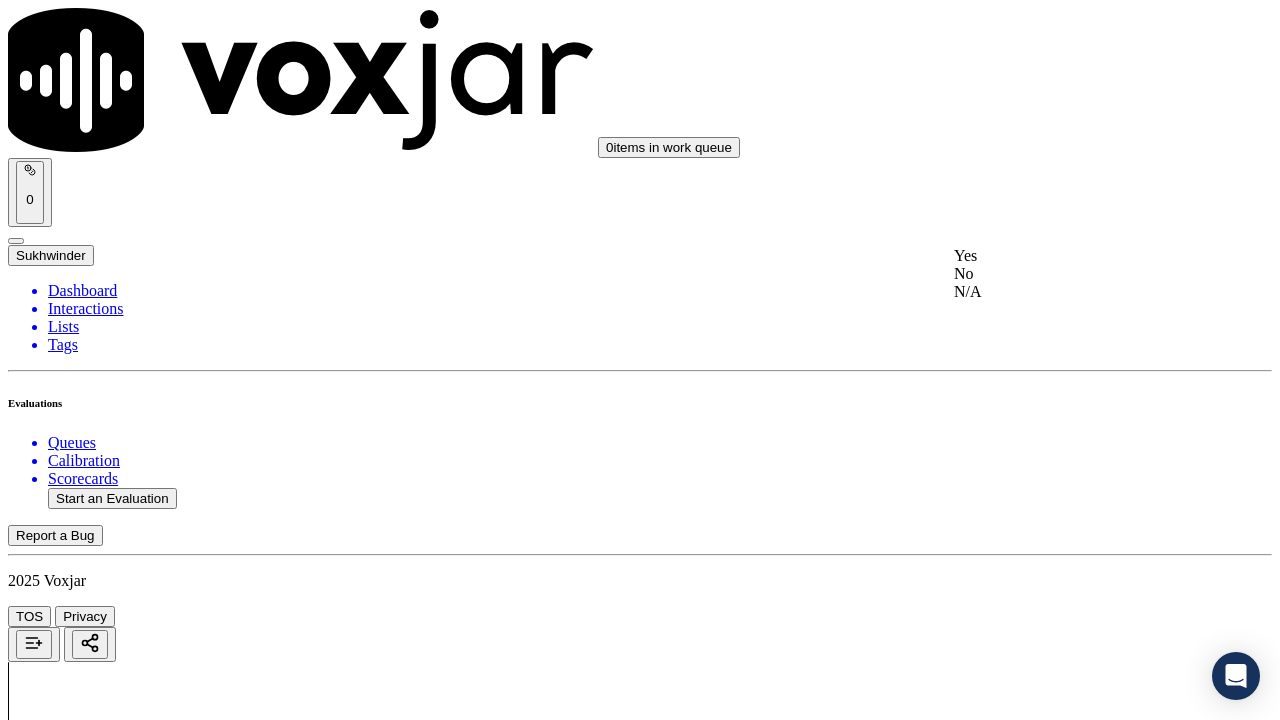 click on "N/A" 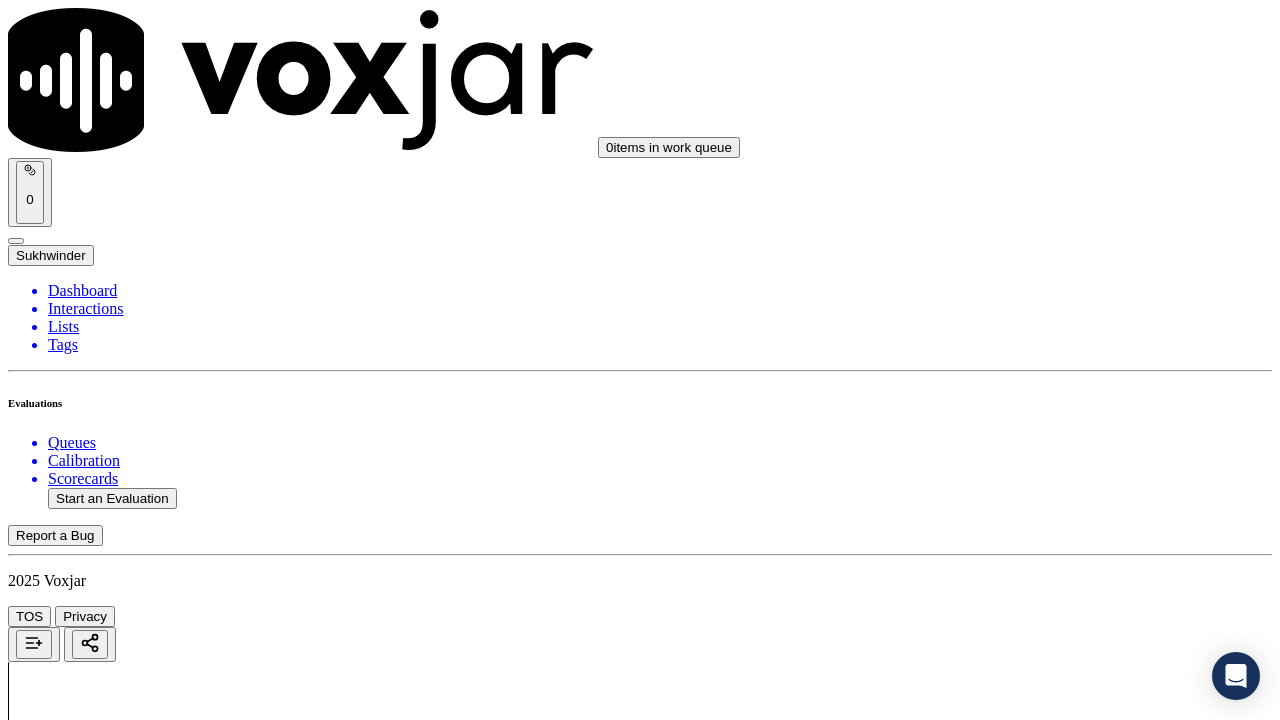 drag, startPoint x: 1033, startPoint y: 571, endPoint x: 1036, endPoint y: 584, distance: 13.341664 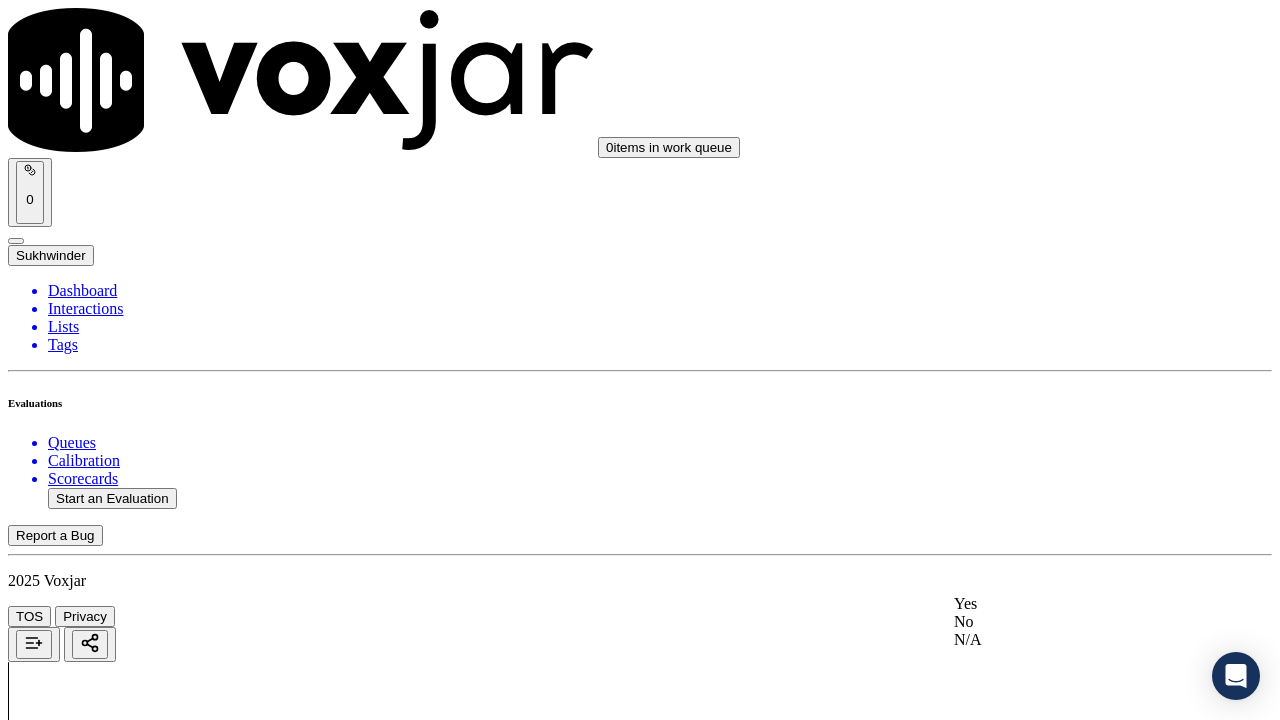 click on "N/A" 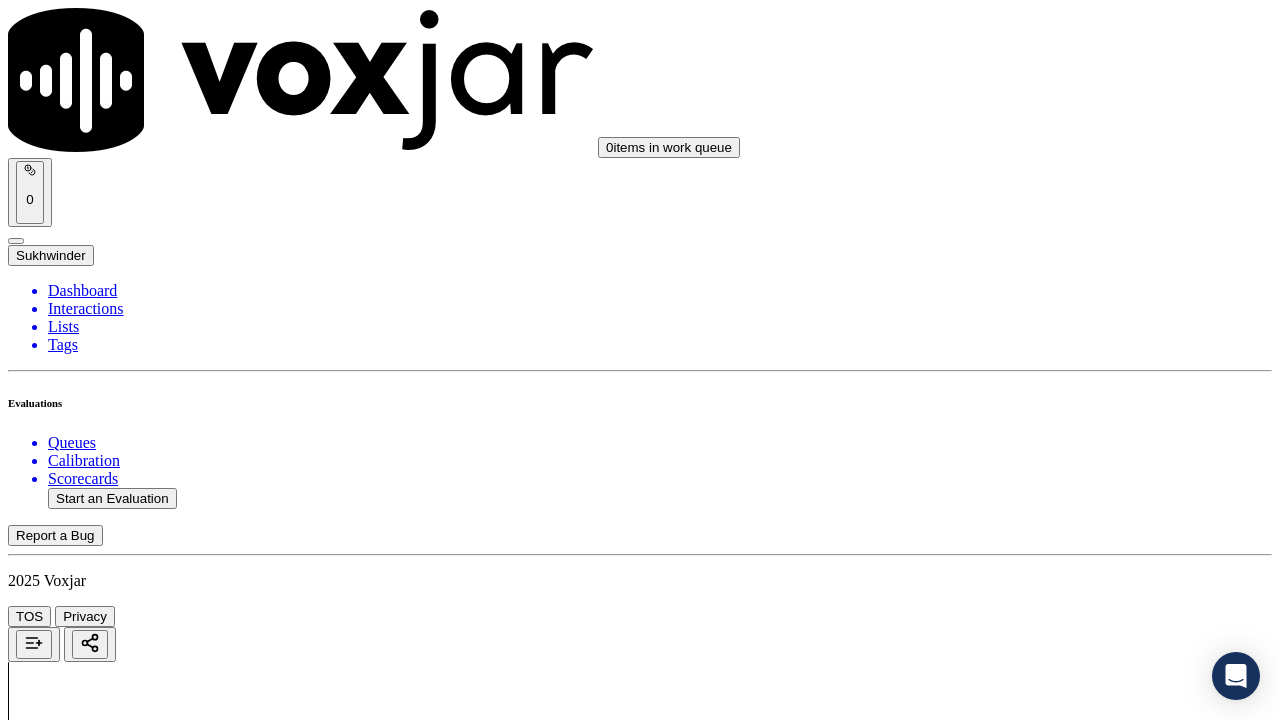 scroll, scrollTop: 1700, scrollLeft: 0, axis: vertical 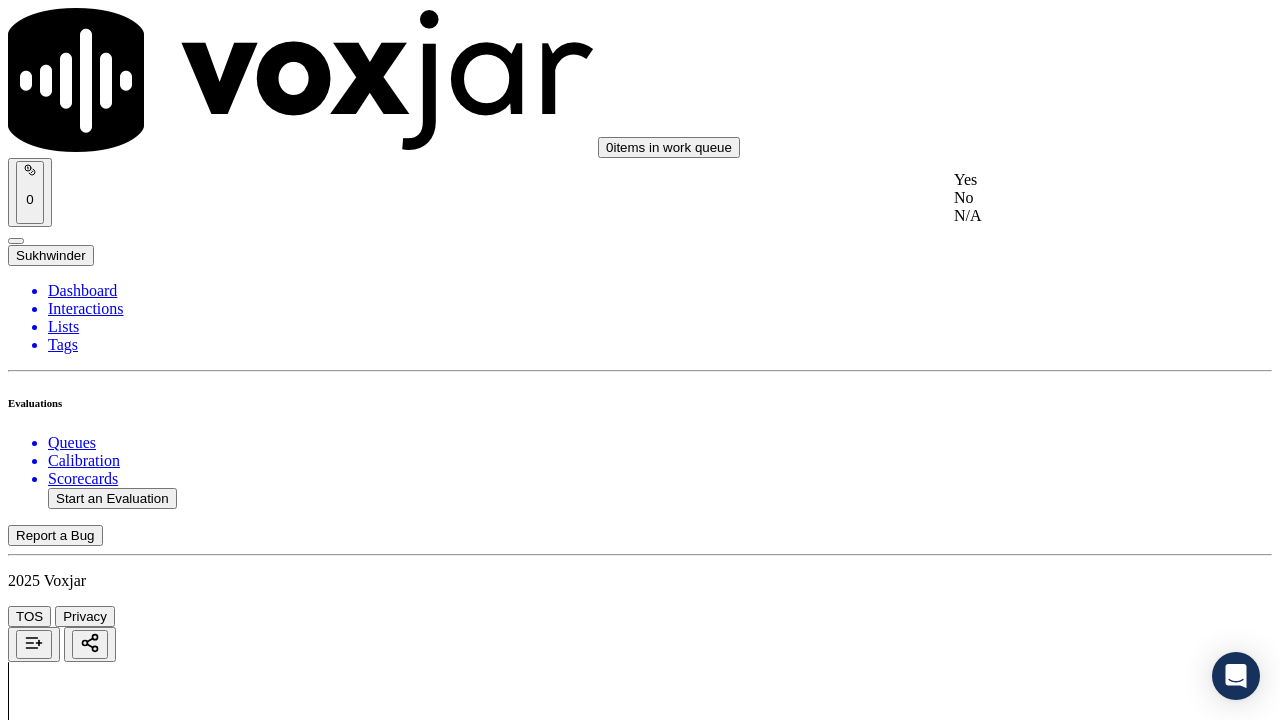 click on "Yes" at bounding box center [1067, 180] 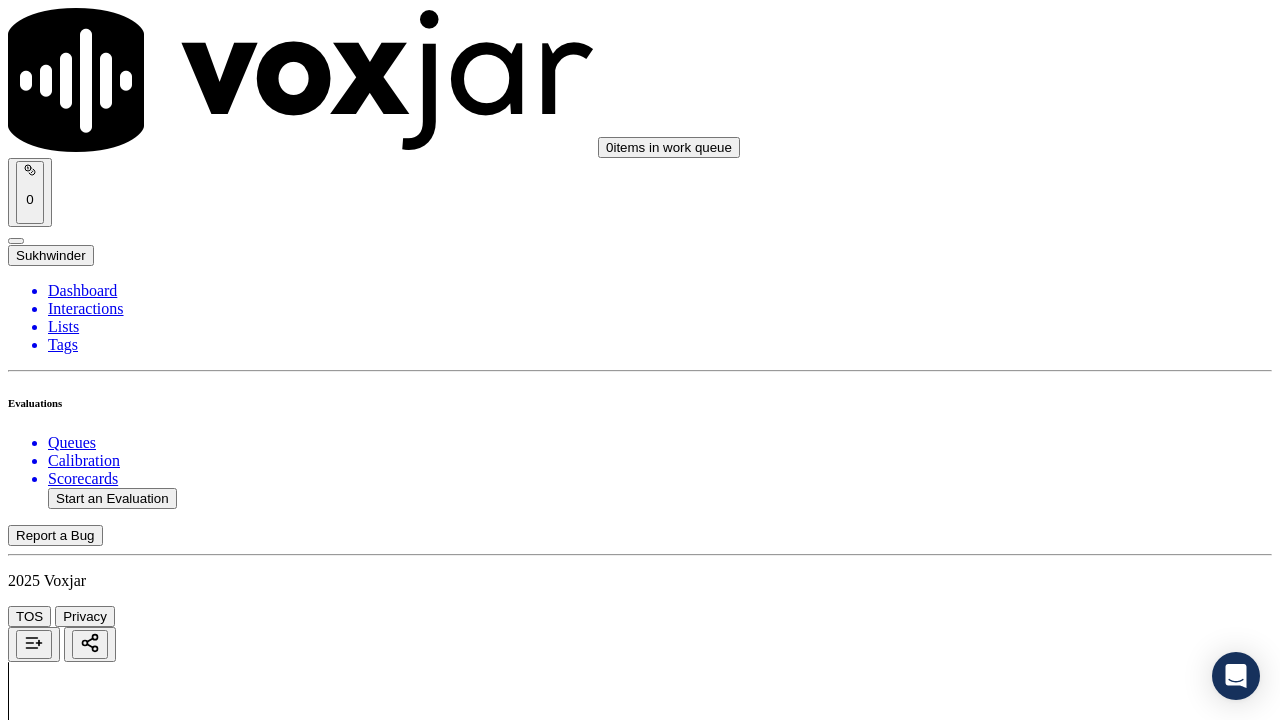click on "Select an answer" at bounding box center [67, 3807] 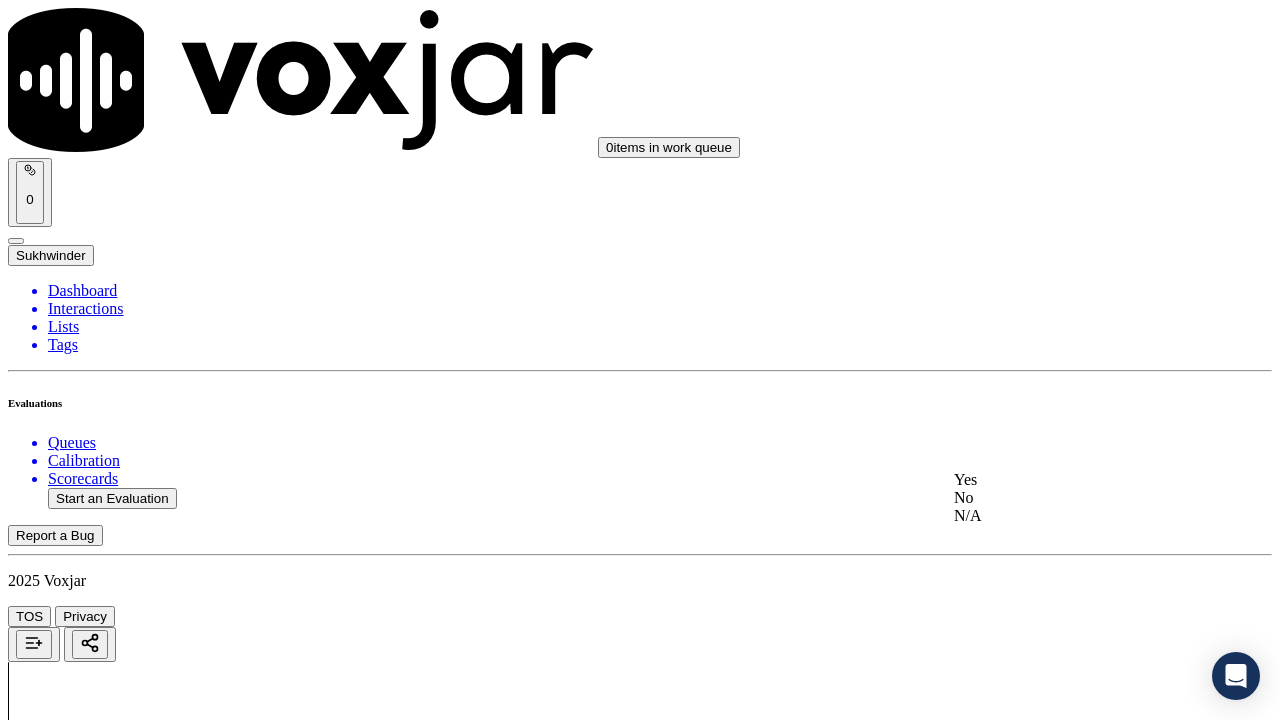 click on "Yes" at bounding box center [1067, 480] 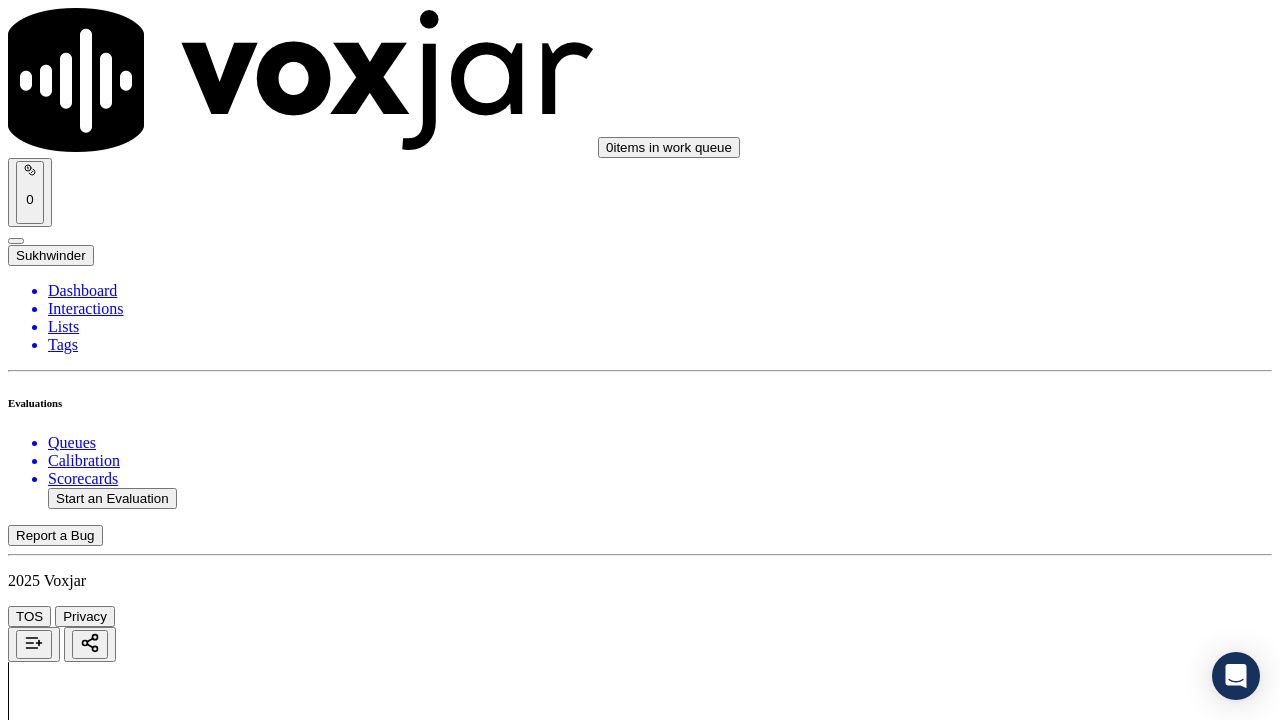 scroll, scrollTop: 2300, scrollLeft: 0, axis: vertical 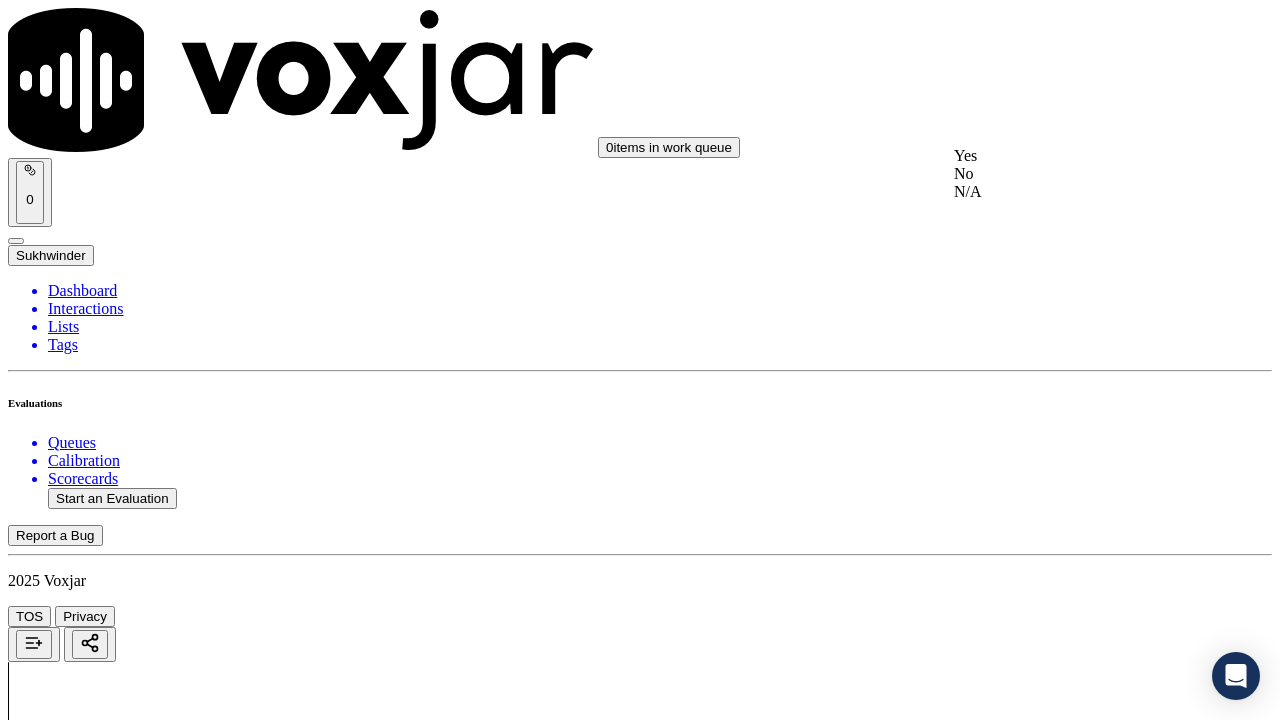 click on "Yes" at bounding box center [1067, 156] 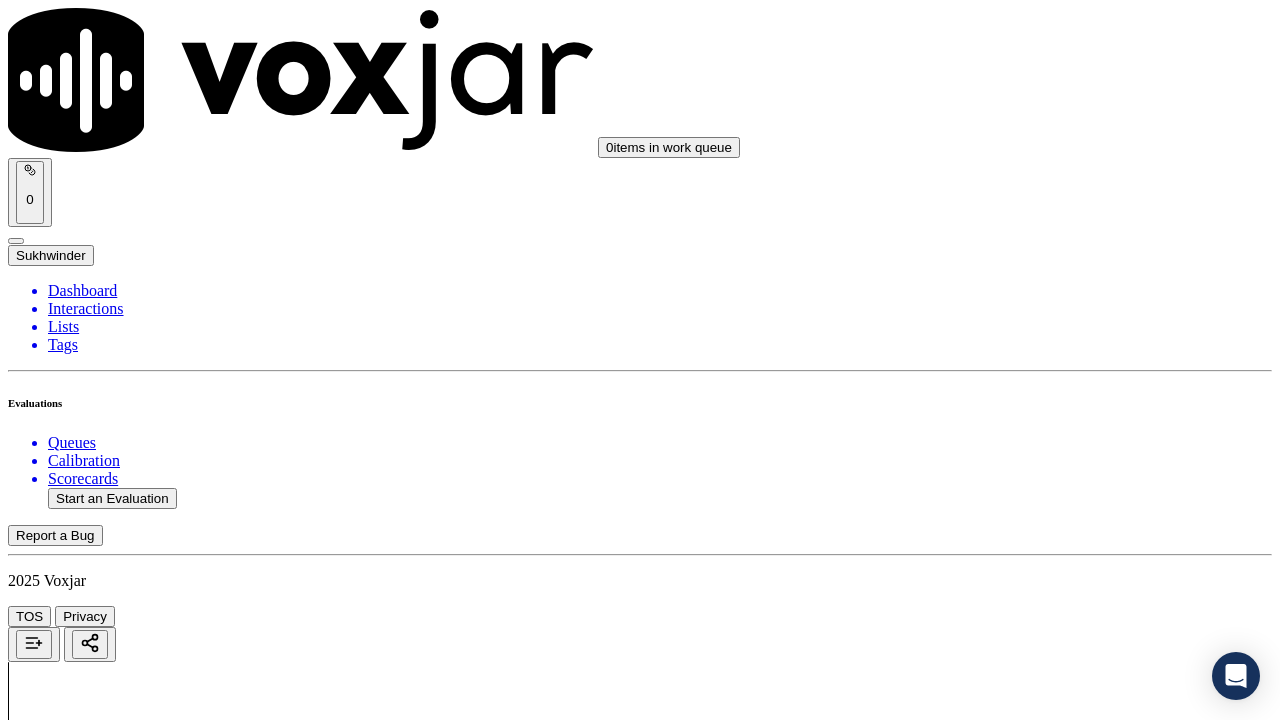 click on "Select an answer" at bounding box center [67, 4280] 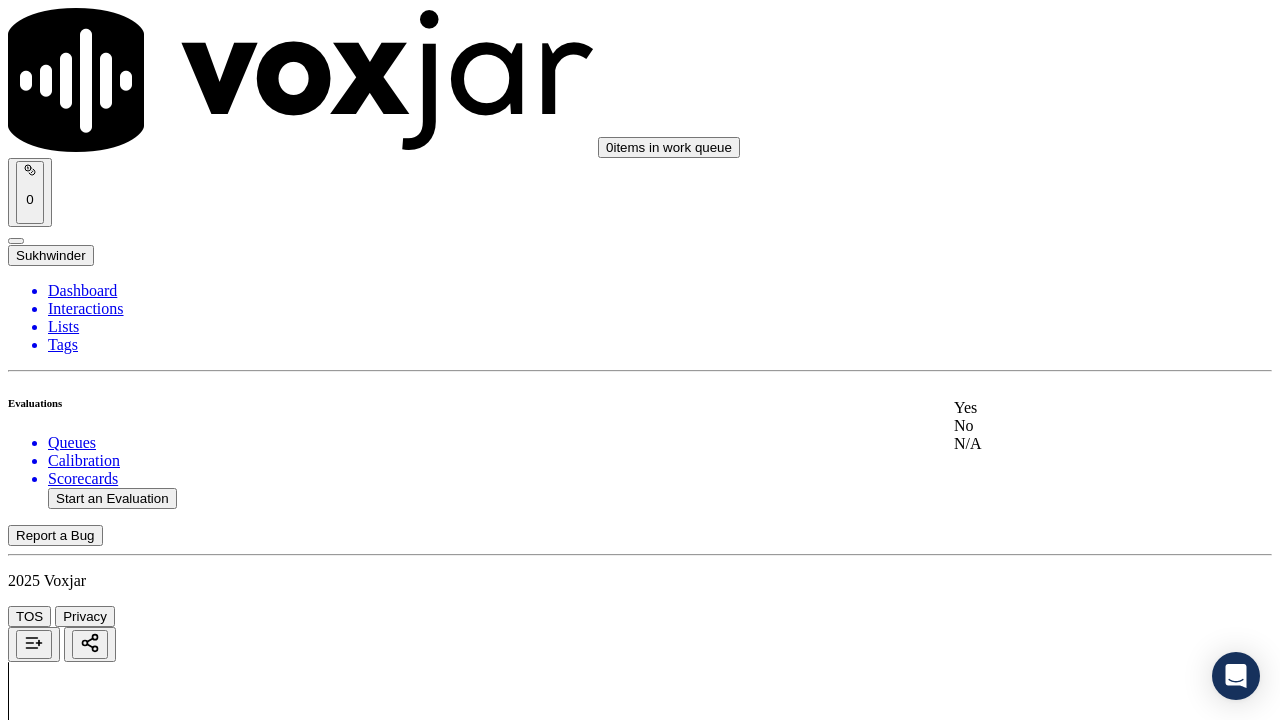 click on "Yes" at bounding box center [1067, 408] 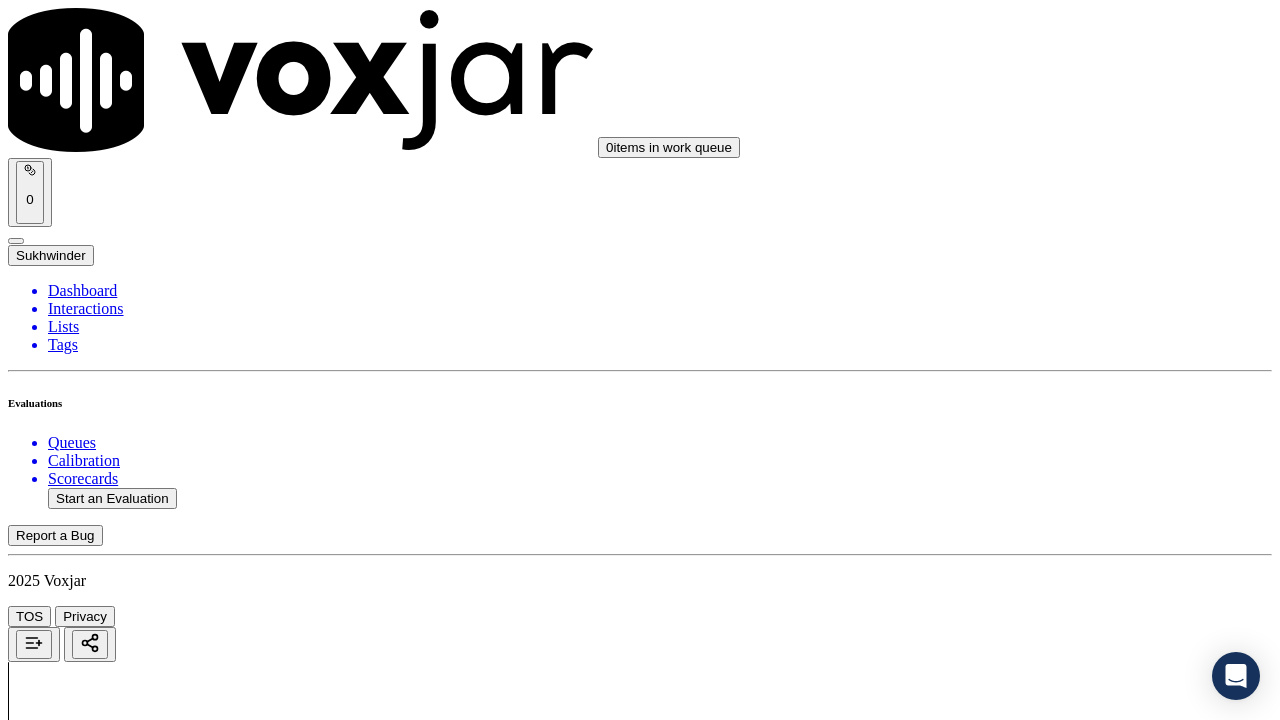 scroll, scrollTop: 2800, scrollLeft: 0, axis: vertical 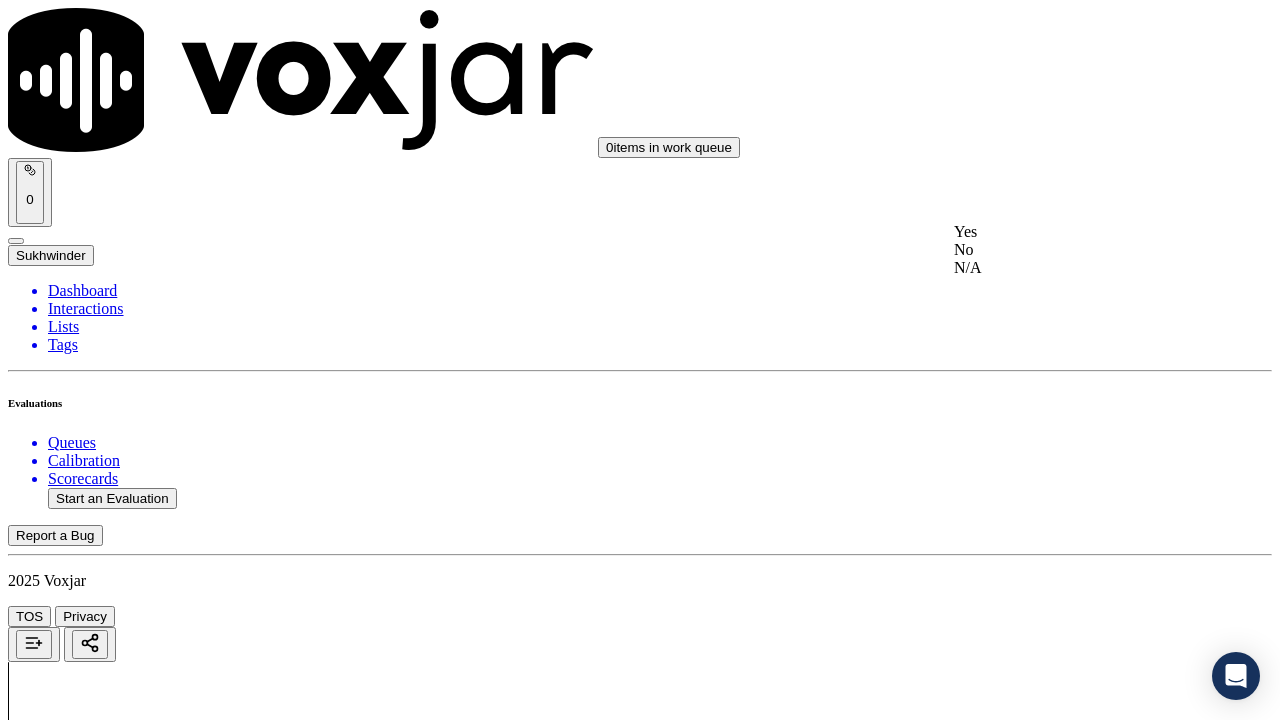 click on "Yes" at bounding box center [1067, 232] 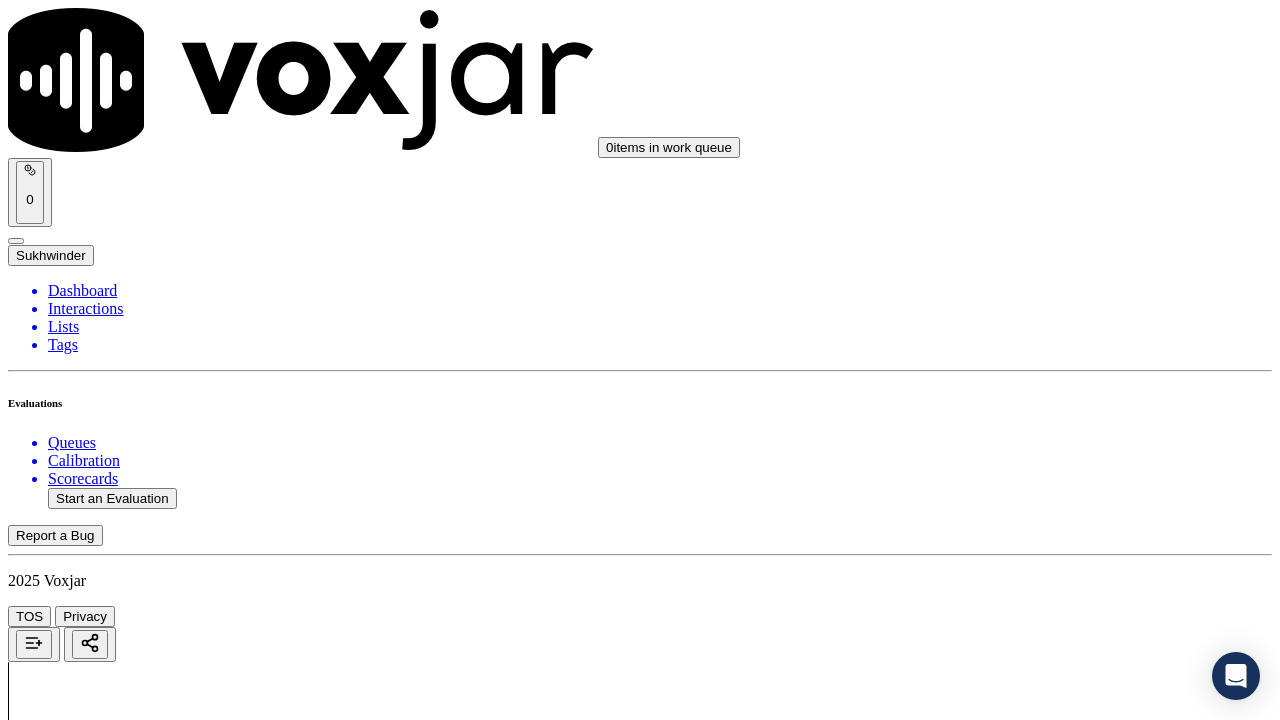 scroll, scrollTop: 3100, scrollLeft: 0, axis: vertical 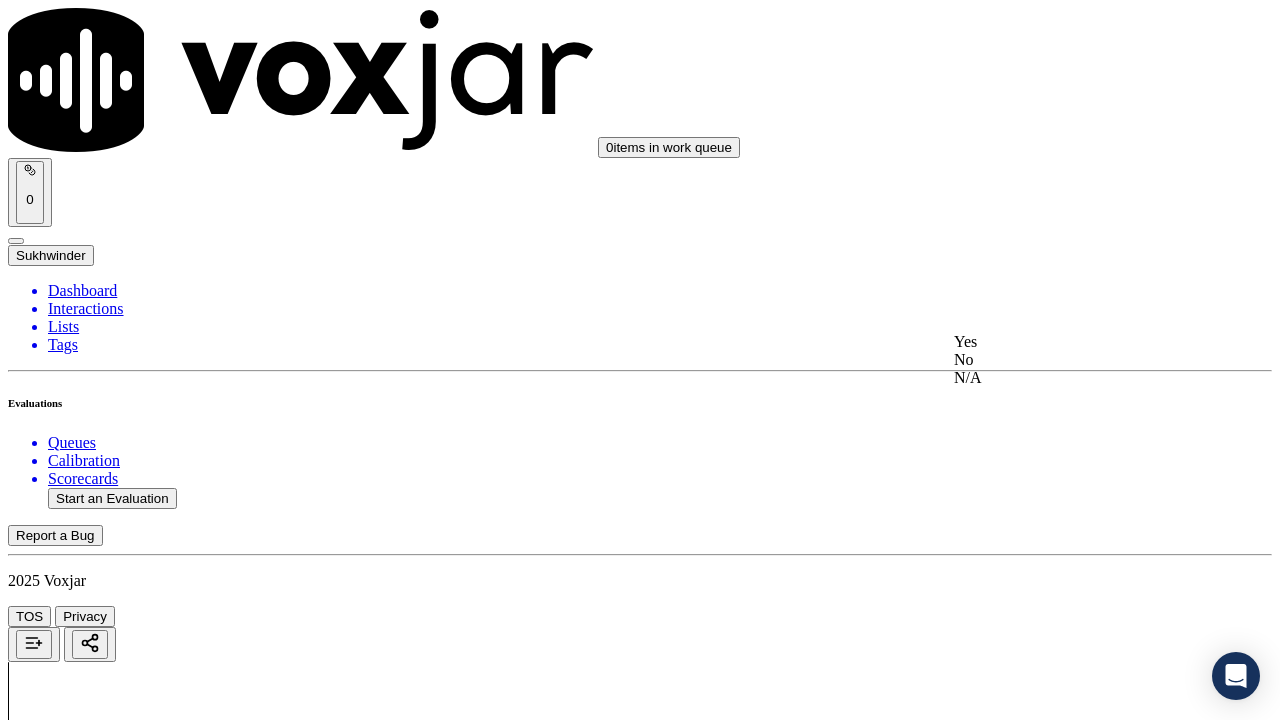 drag, startPoint x: 1012, startPoint y: 347, endPoint x: 1040, endPoint y: 383, distance: 45.607018 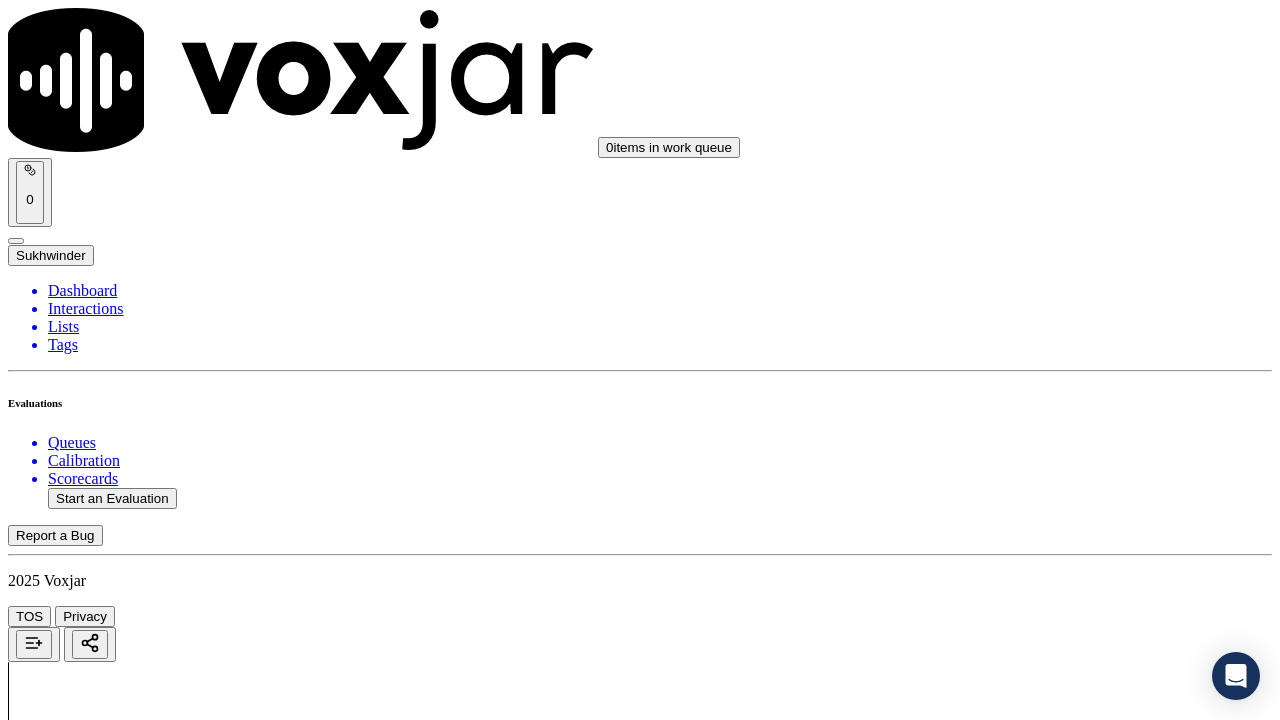 scroll, scrollTop: 3500, scrollLeft: 0, axis: vertical 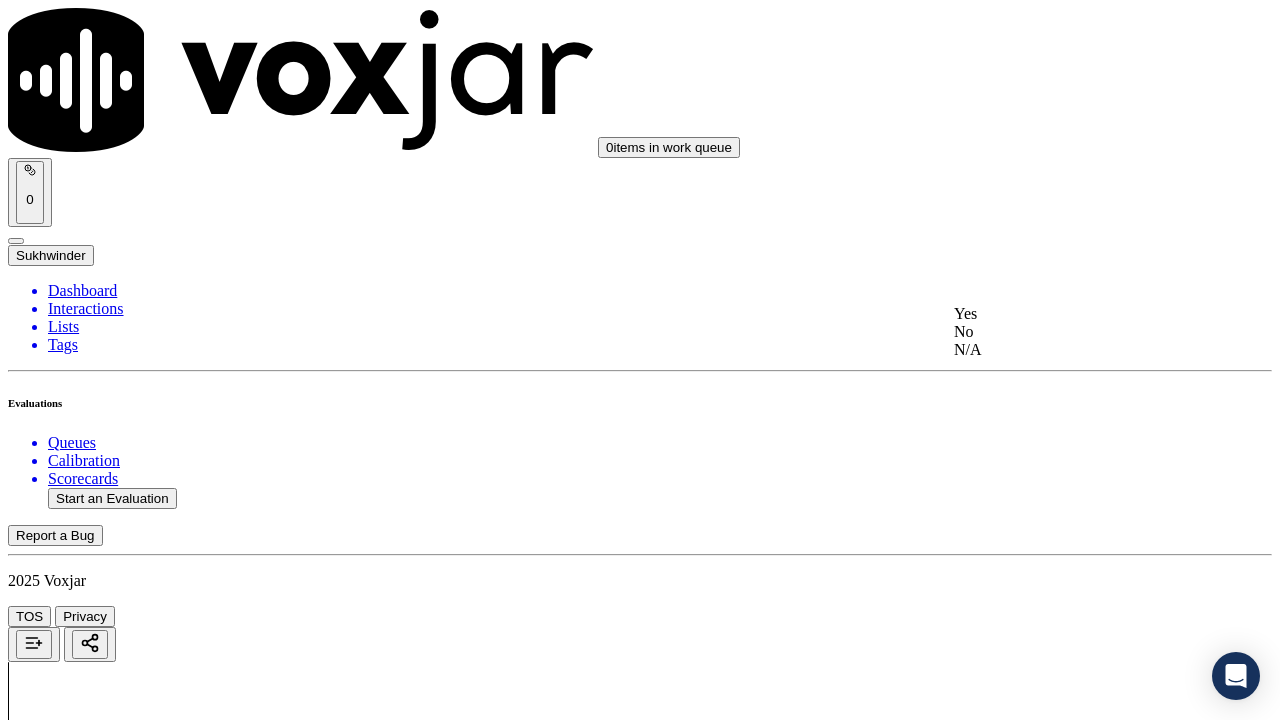 click on "Yes" at bounding box center (1067, 314) 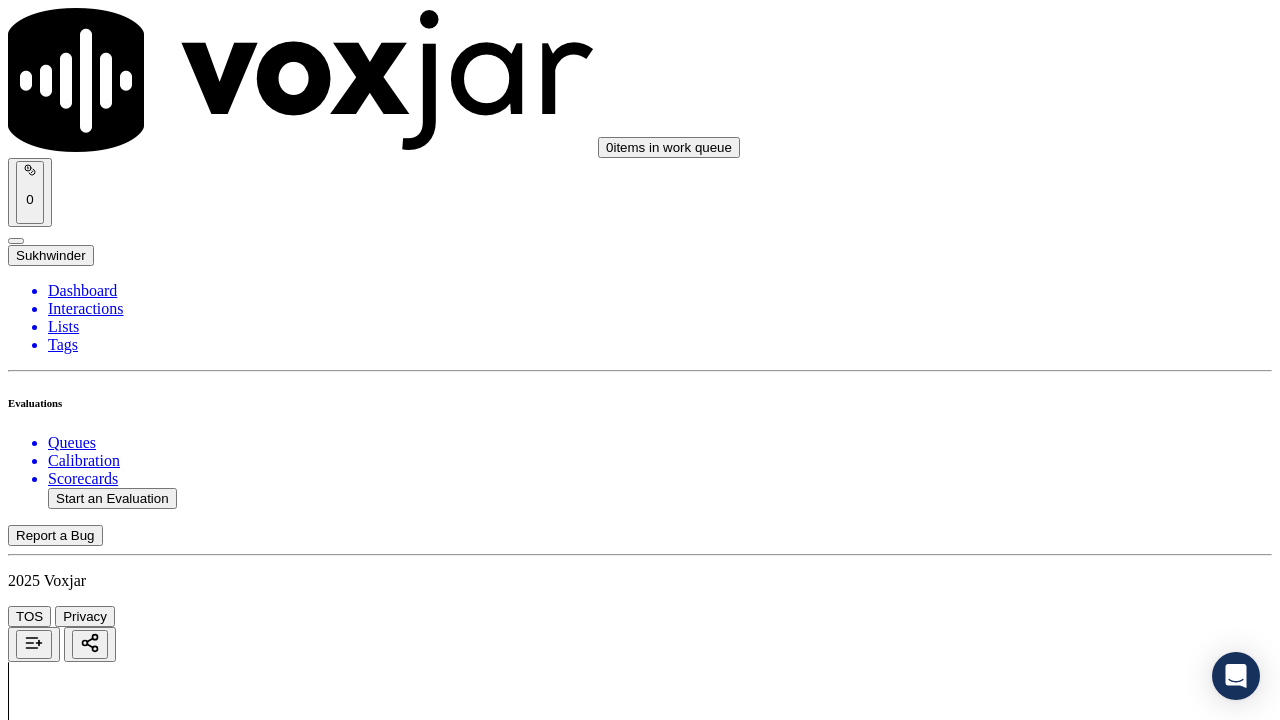 drag, startPoint x: 1017, startPoint y: 526, endPoint x: 1016, endPoint y: 546, distance: 20.024984 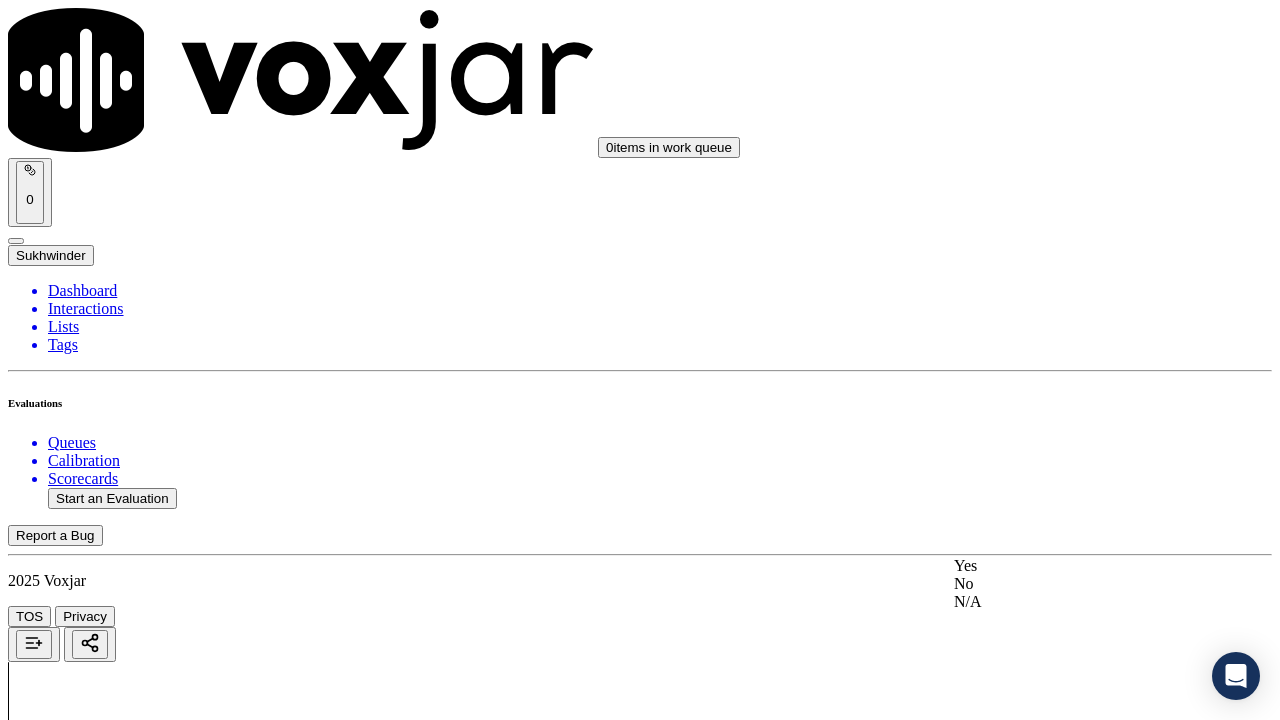 click on "Yes" at bounding box center [1067, 566] 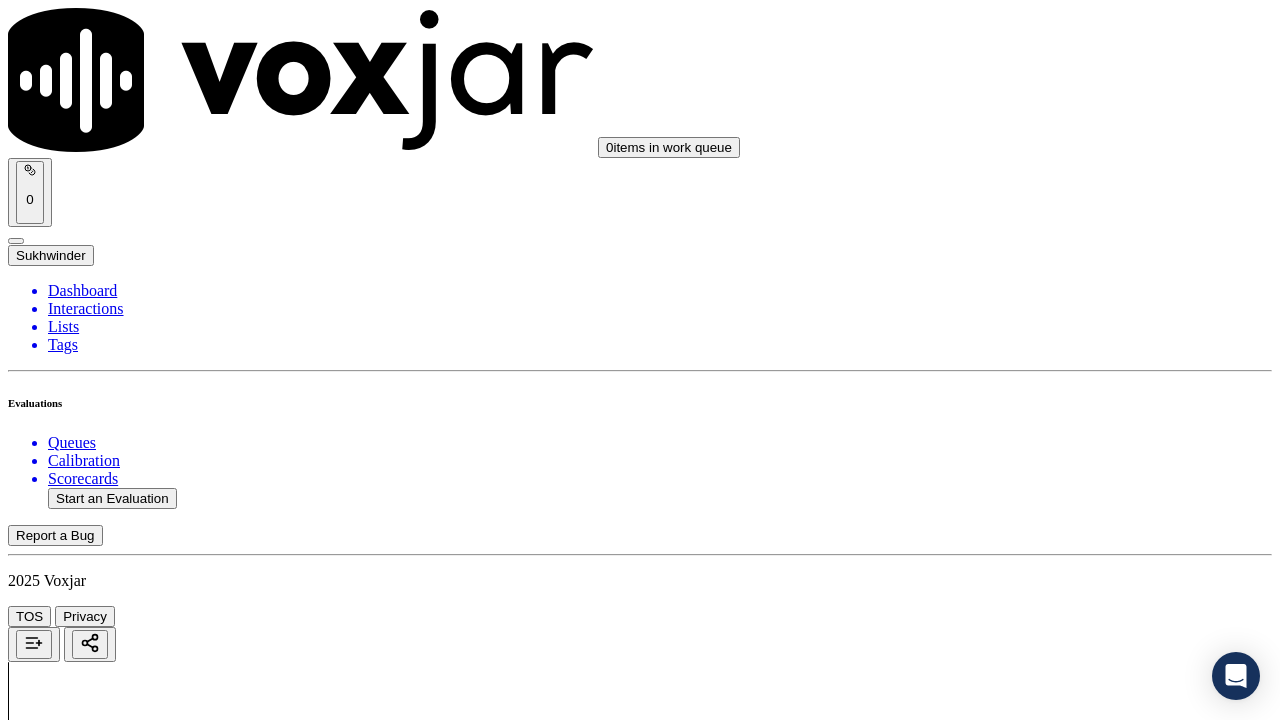 scroll, scrollTop: 4200, scrollLeft: 0, axis: vertical 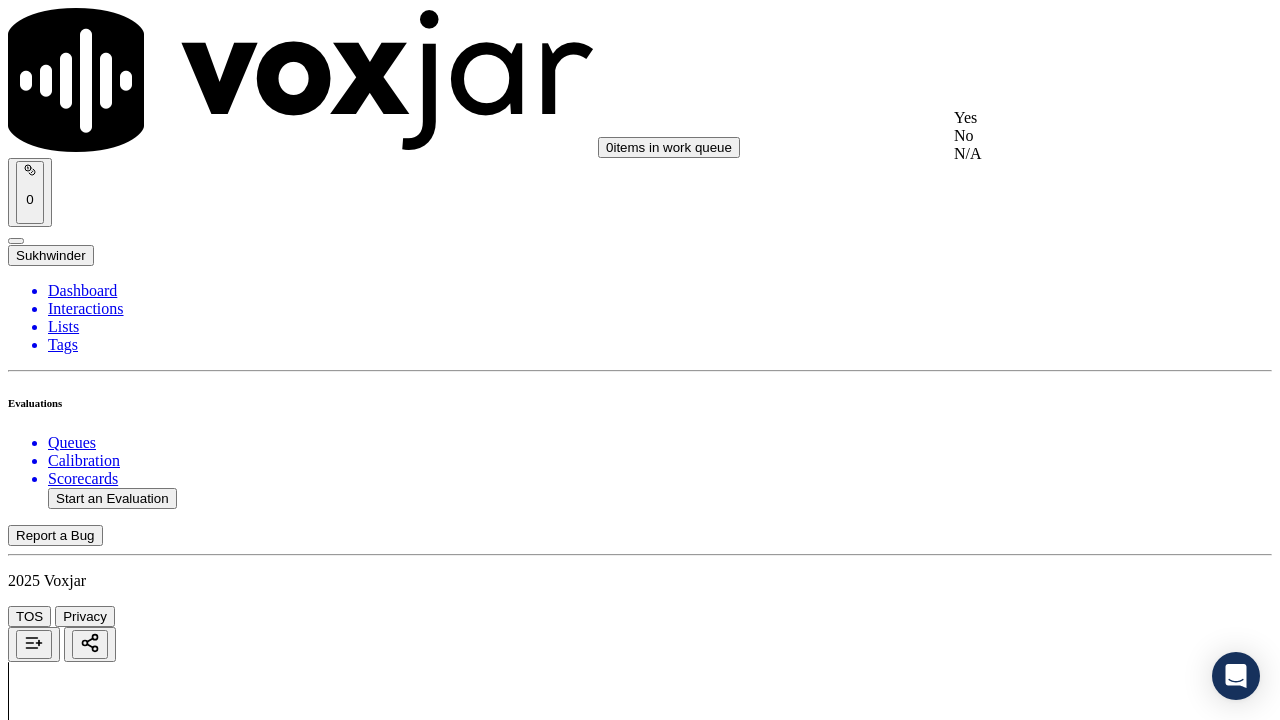 click on "Yes" at bounding box center (1067, 118) 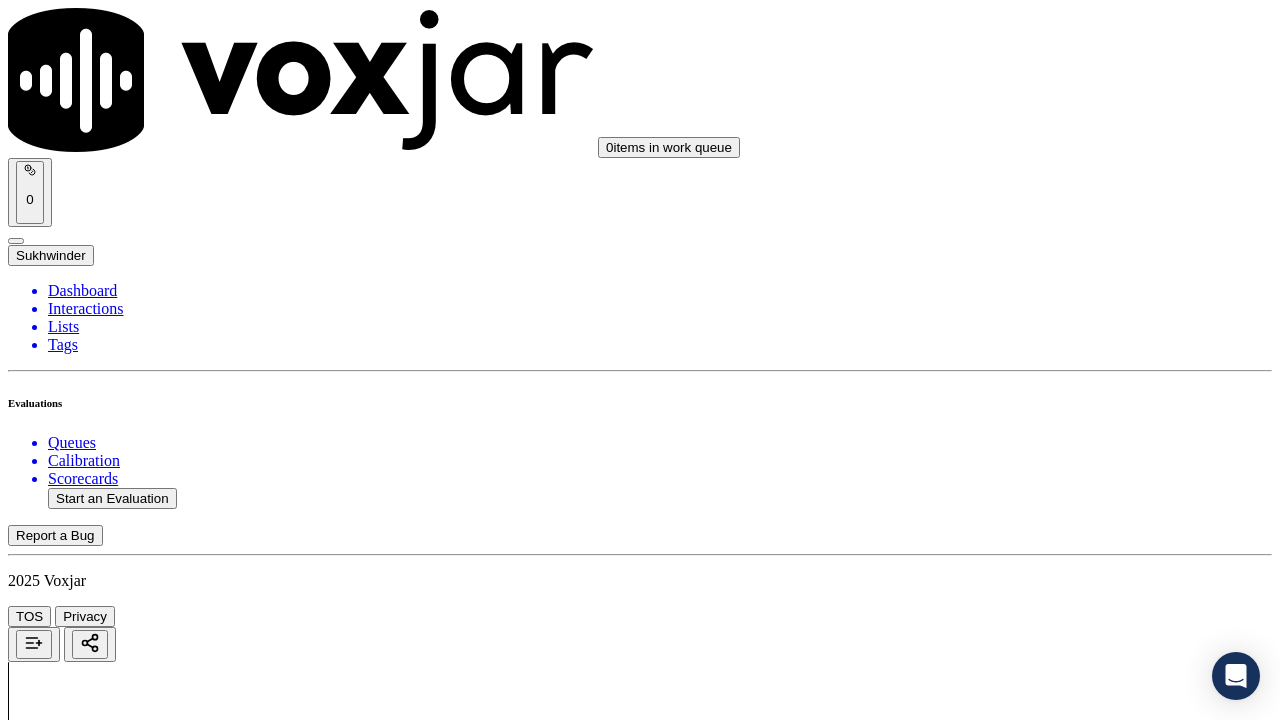 click on "Select an answer" at bounding box center (67, 5776) 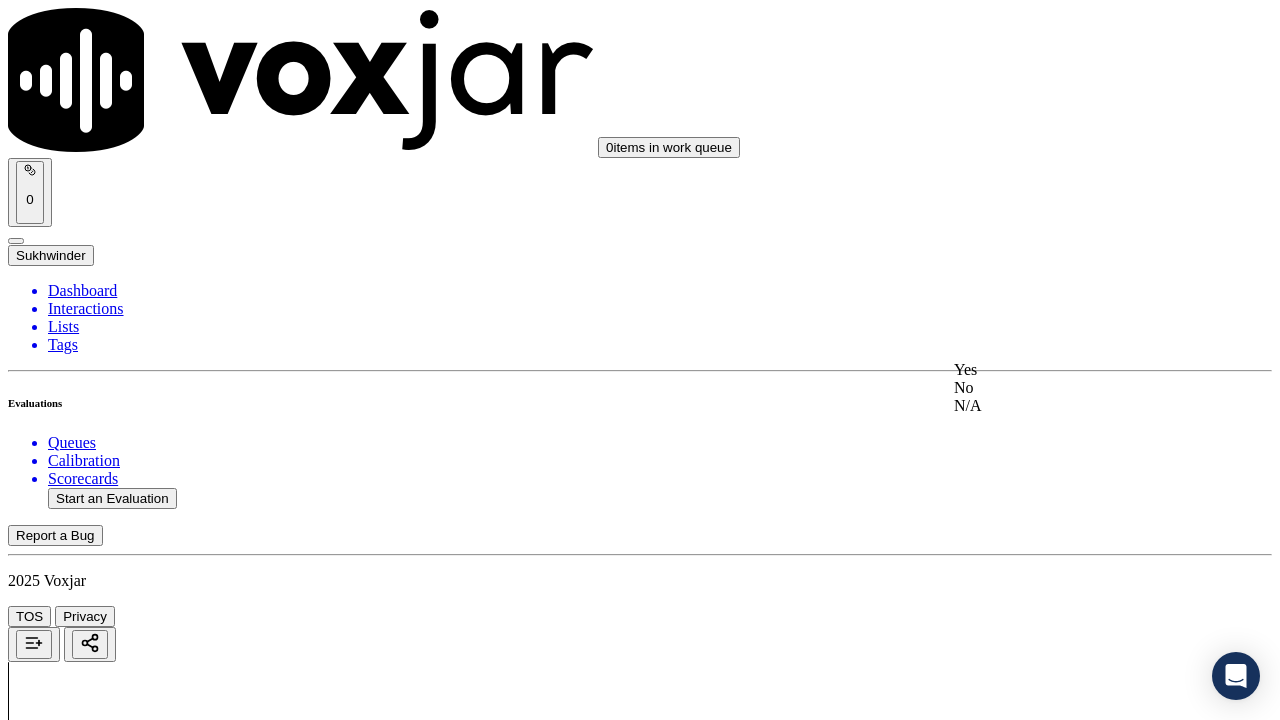 click on "Yes" at bounding box center [1067, 370] 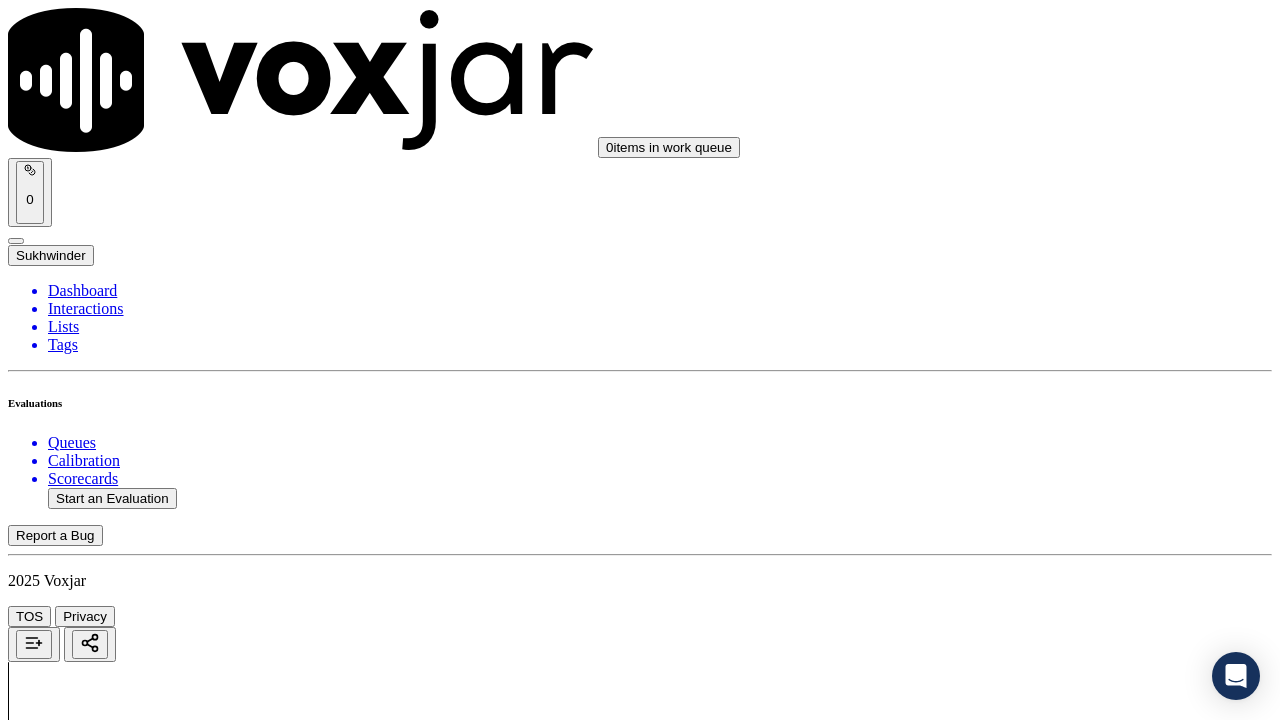 scroll, scrollTop: 4700, scrollLeft: 0, axis: vertical 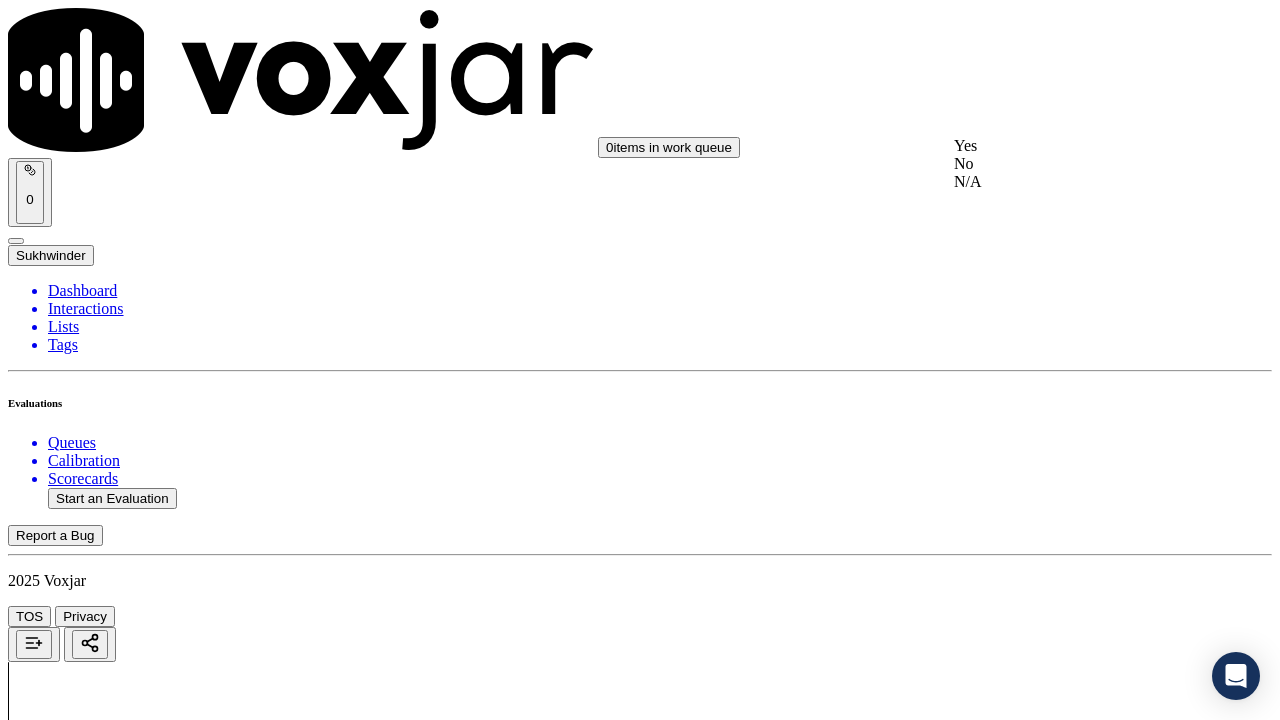 click on "Yes" at bounding box center (1067, 146) 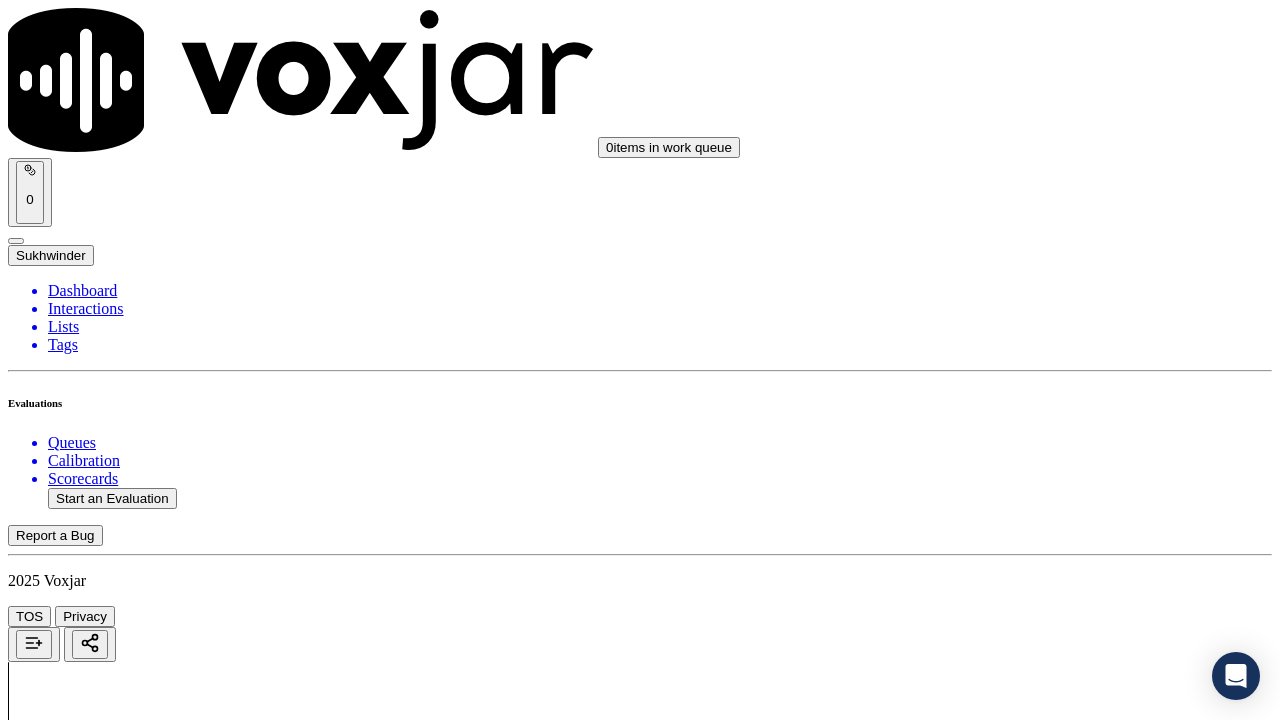 drag, startPoint x: 1017, startPoint y: 394, endPoint x: 1016, endPoint y: 406, distance: 12.0415945 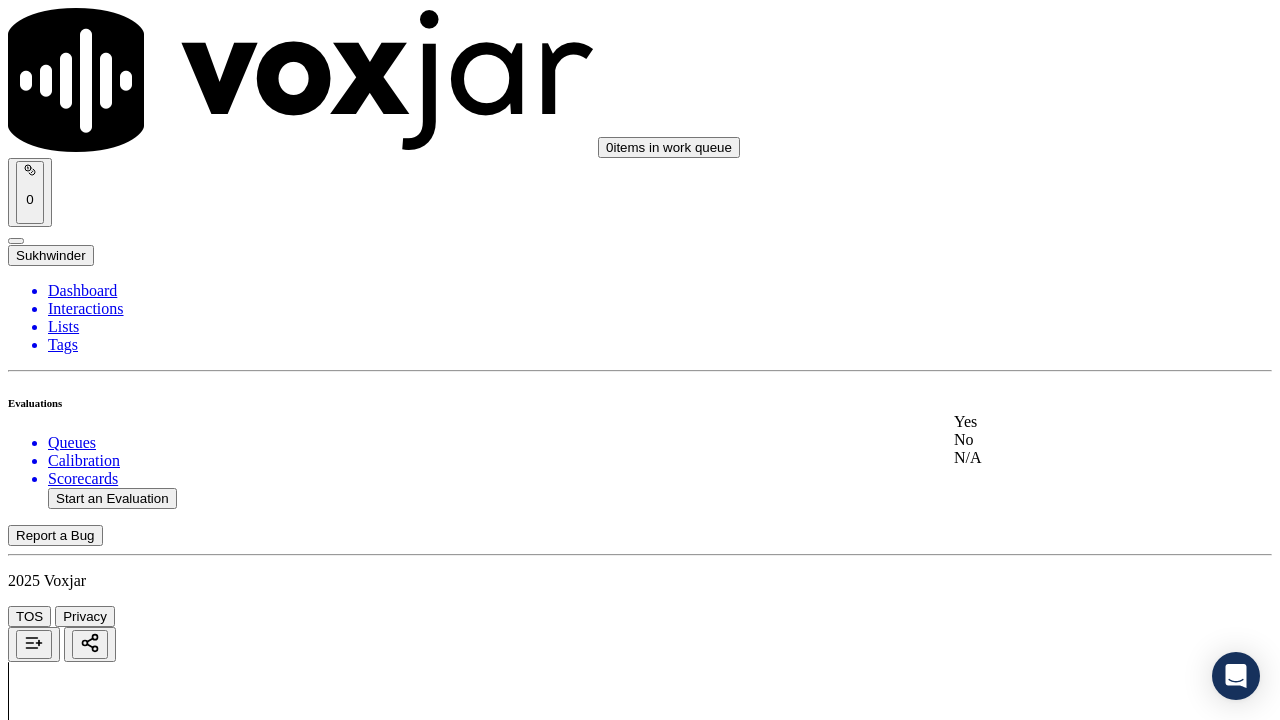 click on "Yes" at bounding box center [1067, 422] 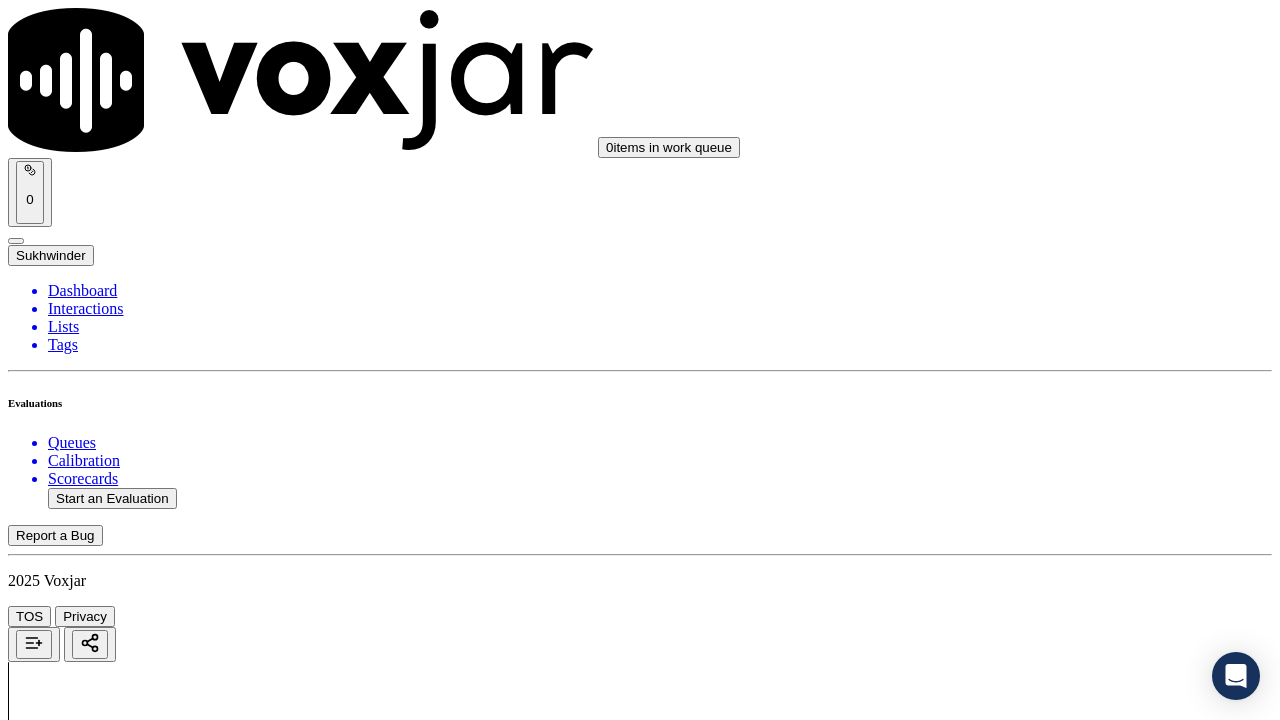 scroll, scrollTop: 5200, scrollLeft: 0, axis: vertical 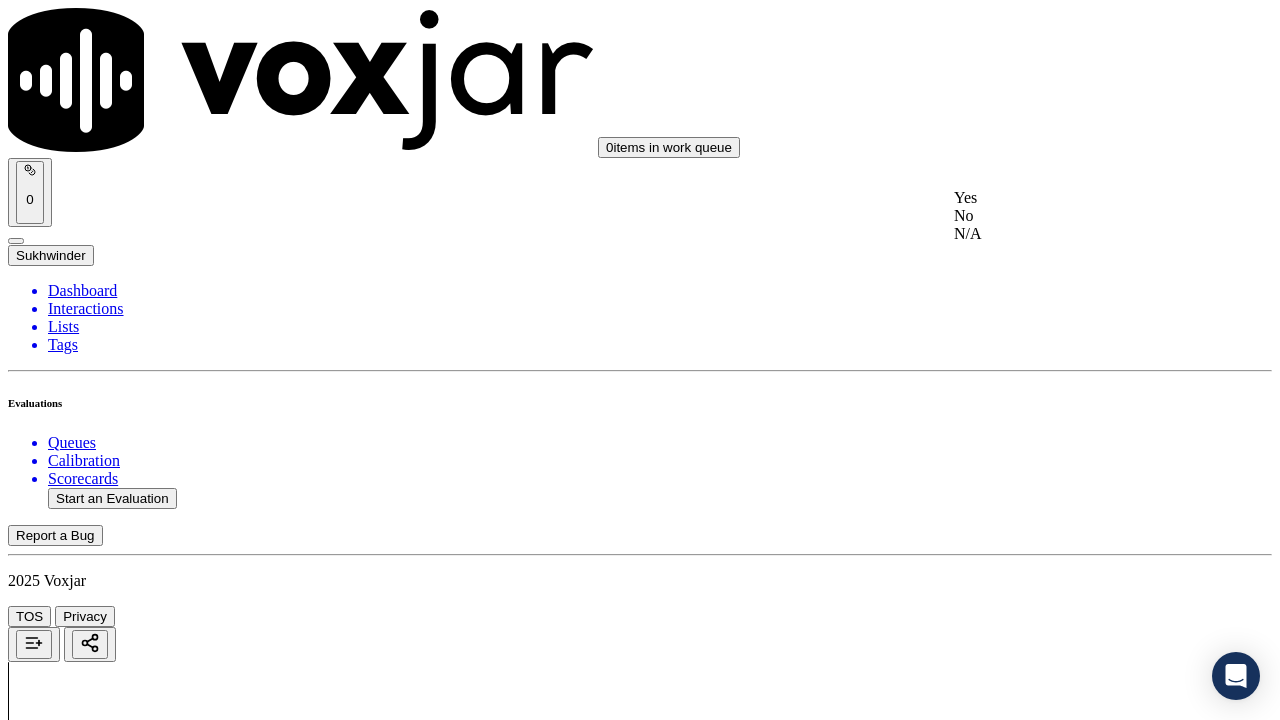 click on "Yes   No     N/A" at bounding box center [1067, 216] 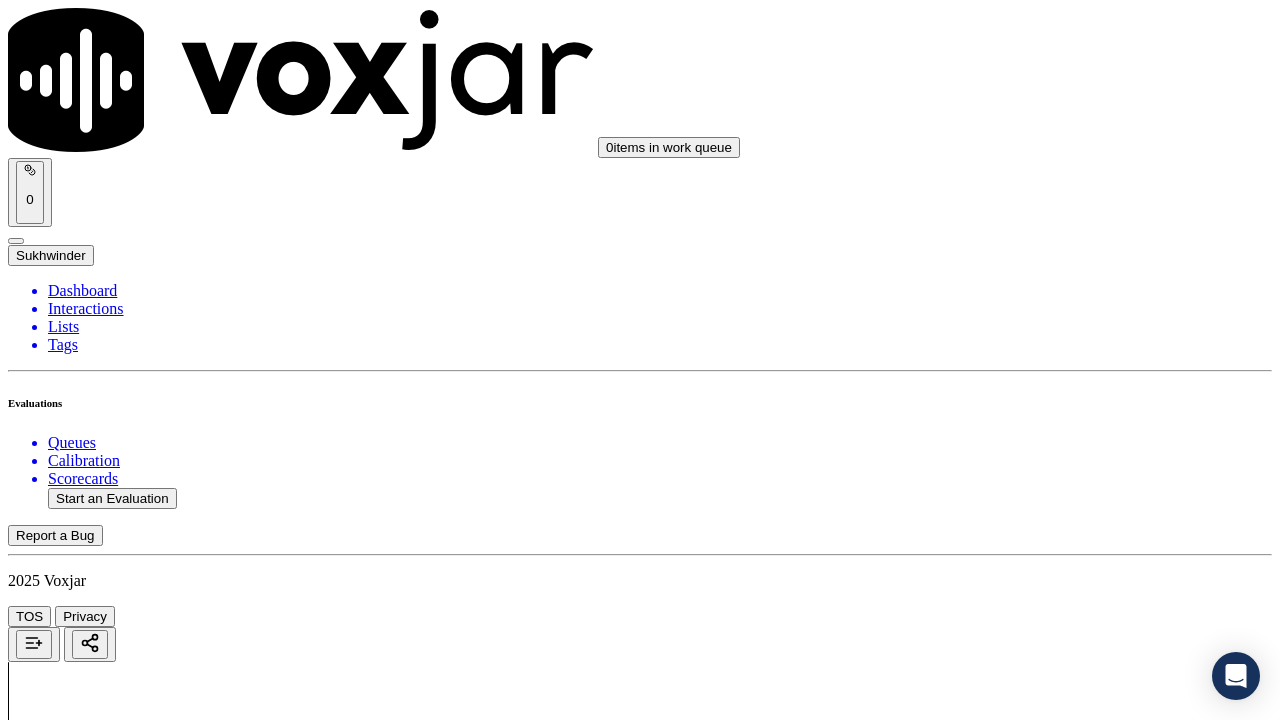 scroll, scrollTop: 5600, scrollLeft: 0, axis: vertical 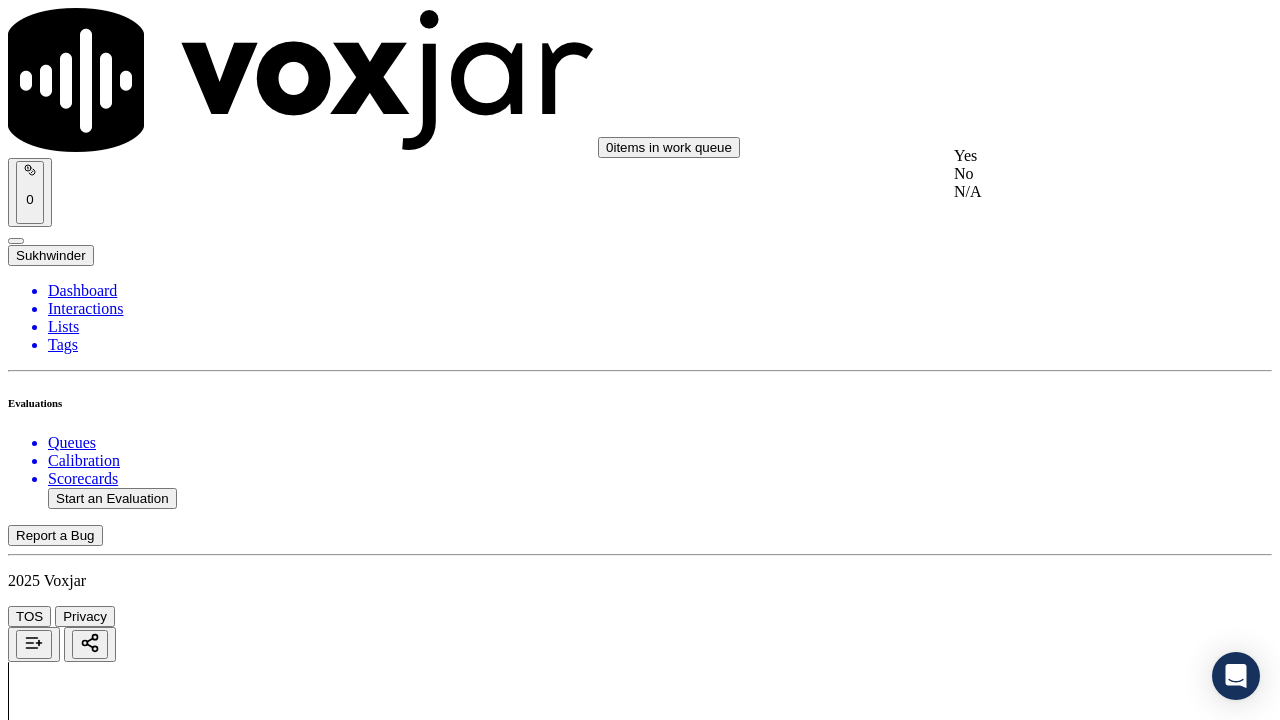 click on "Yes" at bounding box center [1067, 156] 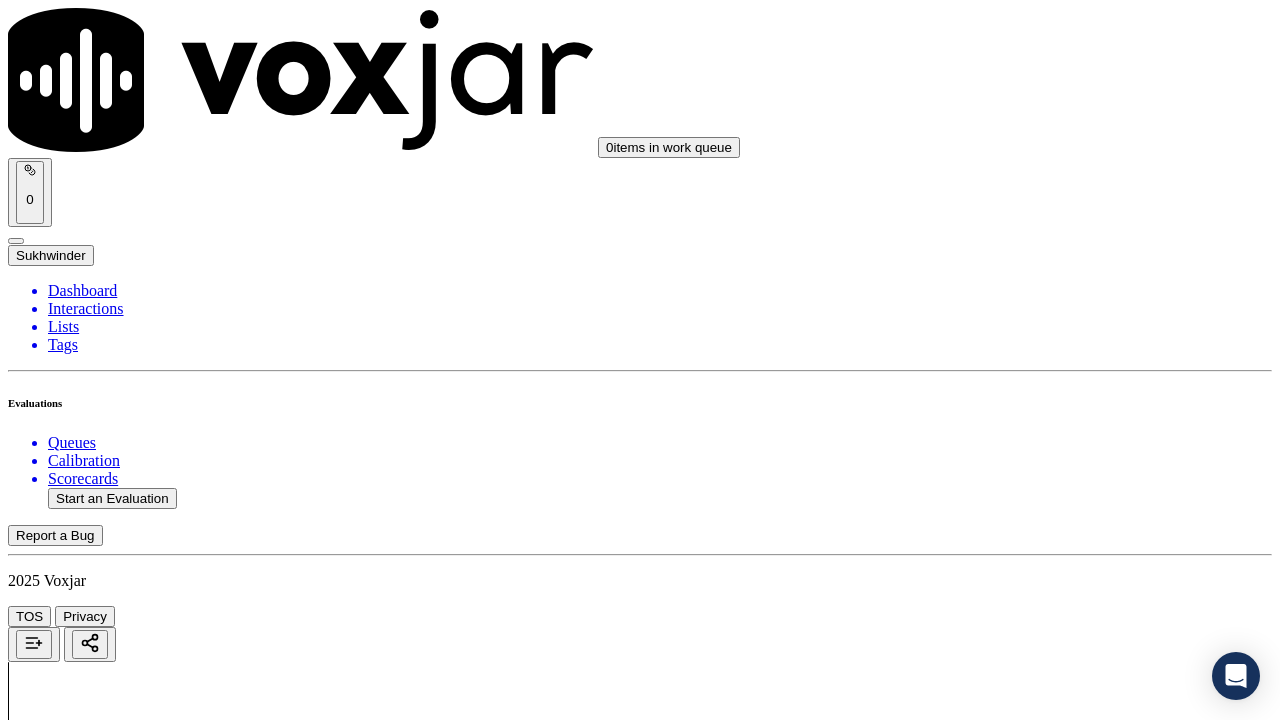 drag, startPoint x: 1018, startPoint y: 381, endPoint x: 1021, endPoint y: 418, distance: 37.12142 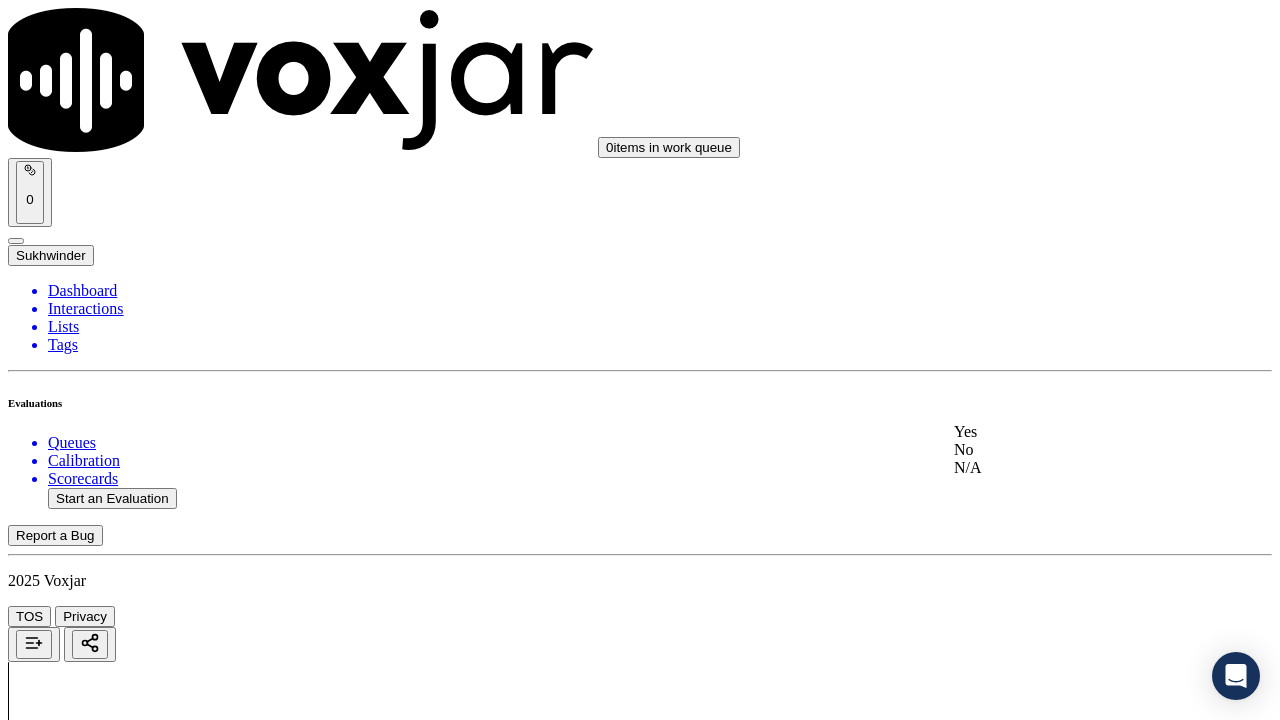 click on "Yes" at bounding box center (1067, 432) 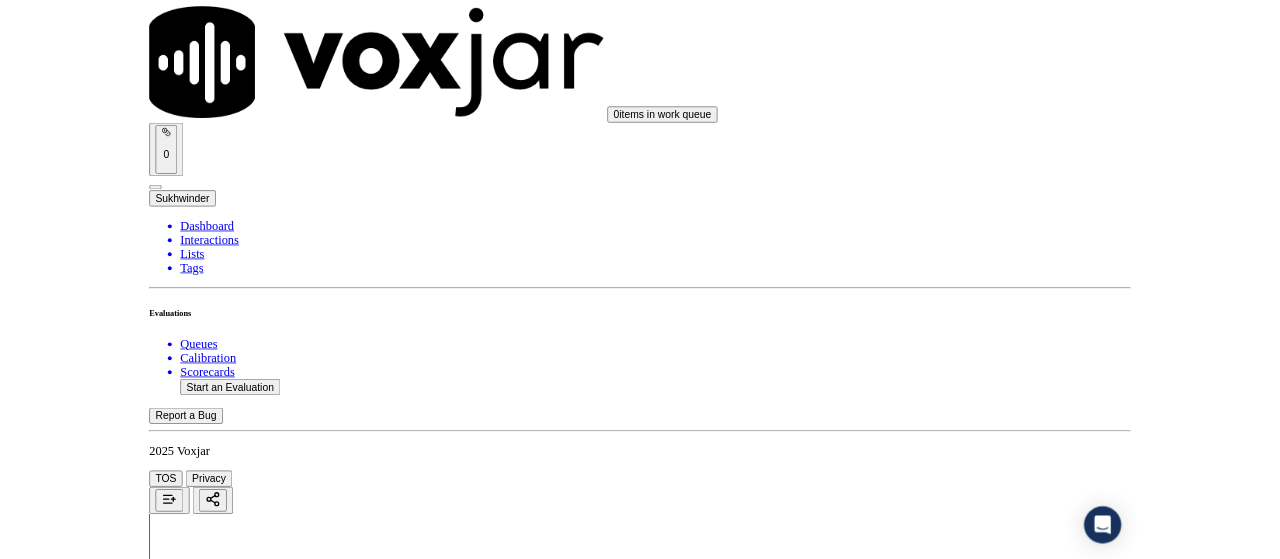 scroll, scrollTop: 5815, scrollLeft: 0, axis: vertical 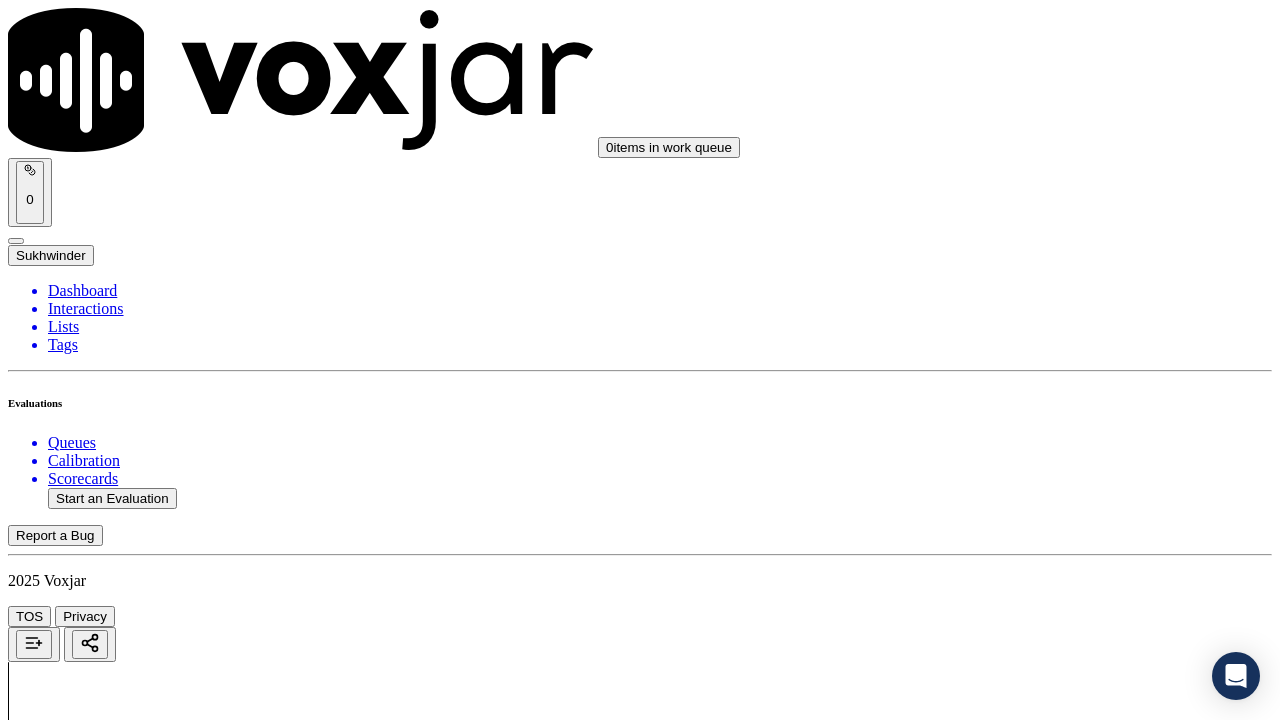 click on "Select an answer" at bounding box center (67, 7286) 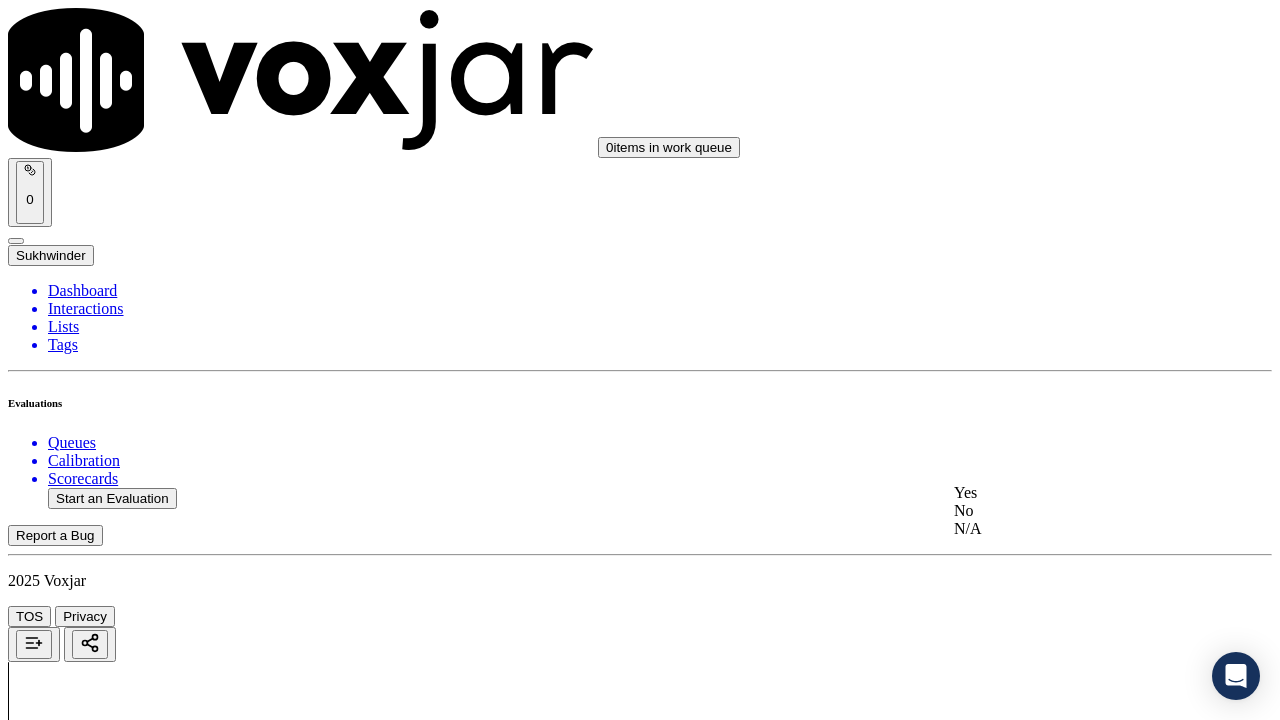 click on "Yes" at bounding box center [1067, 493] 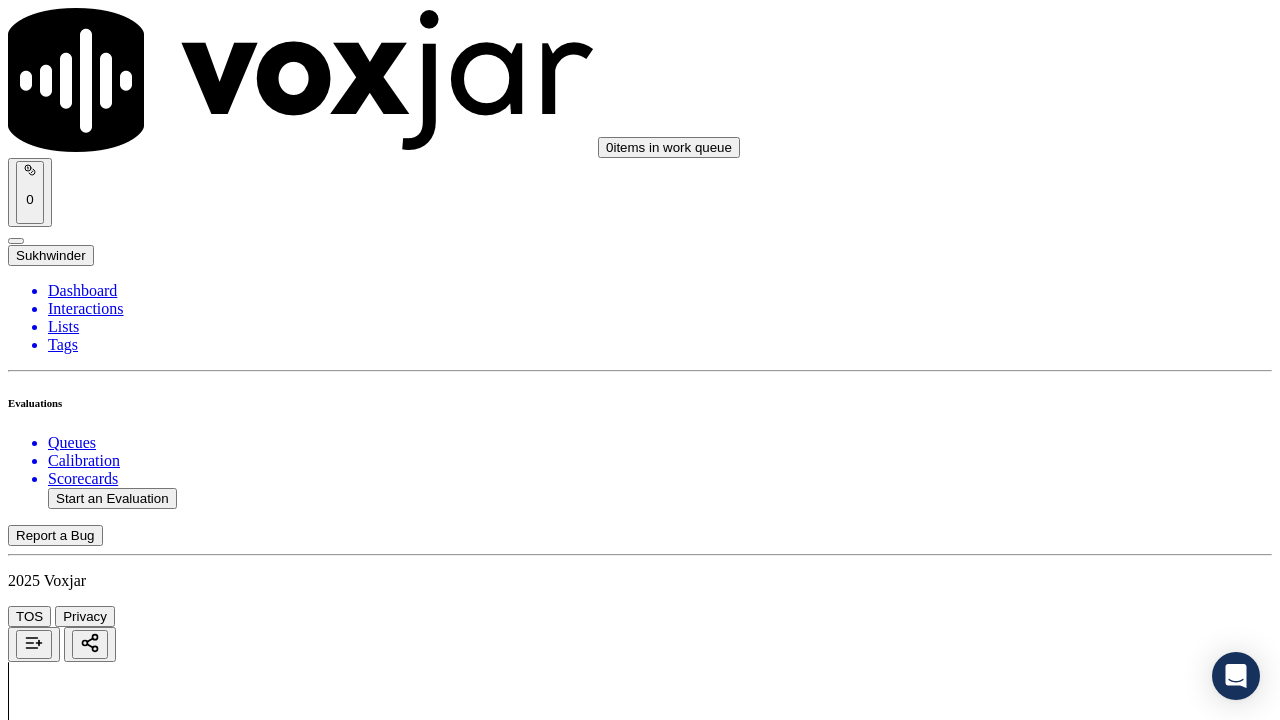 click on "Submit Scores" at bounding box center (59, 7345) 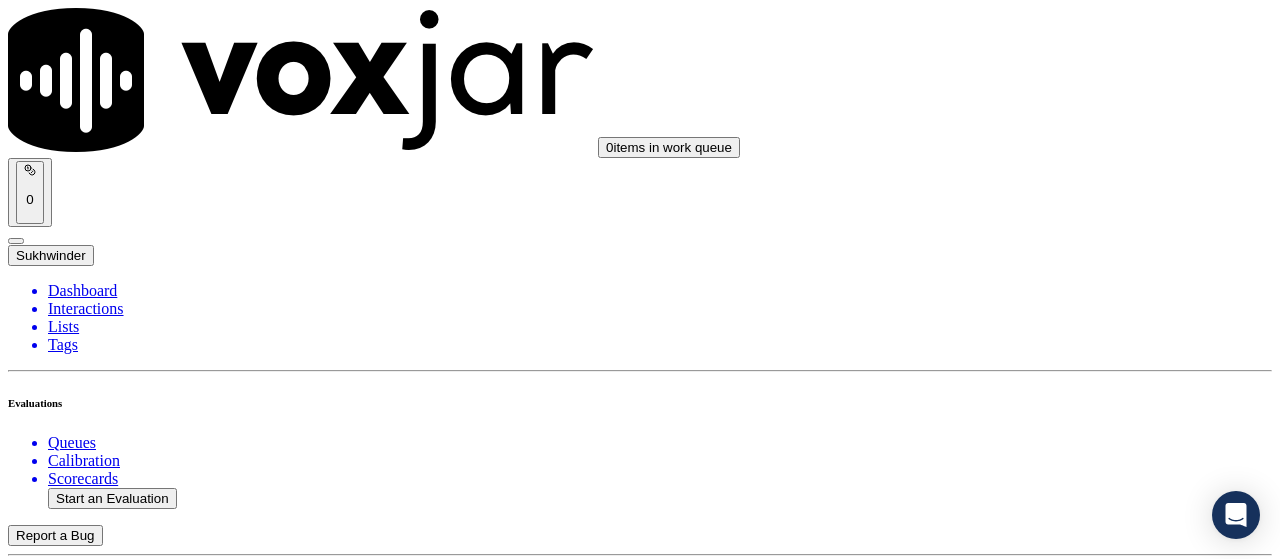 click on "Start an Evaluation" 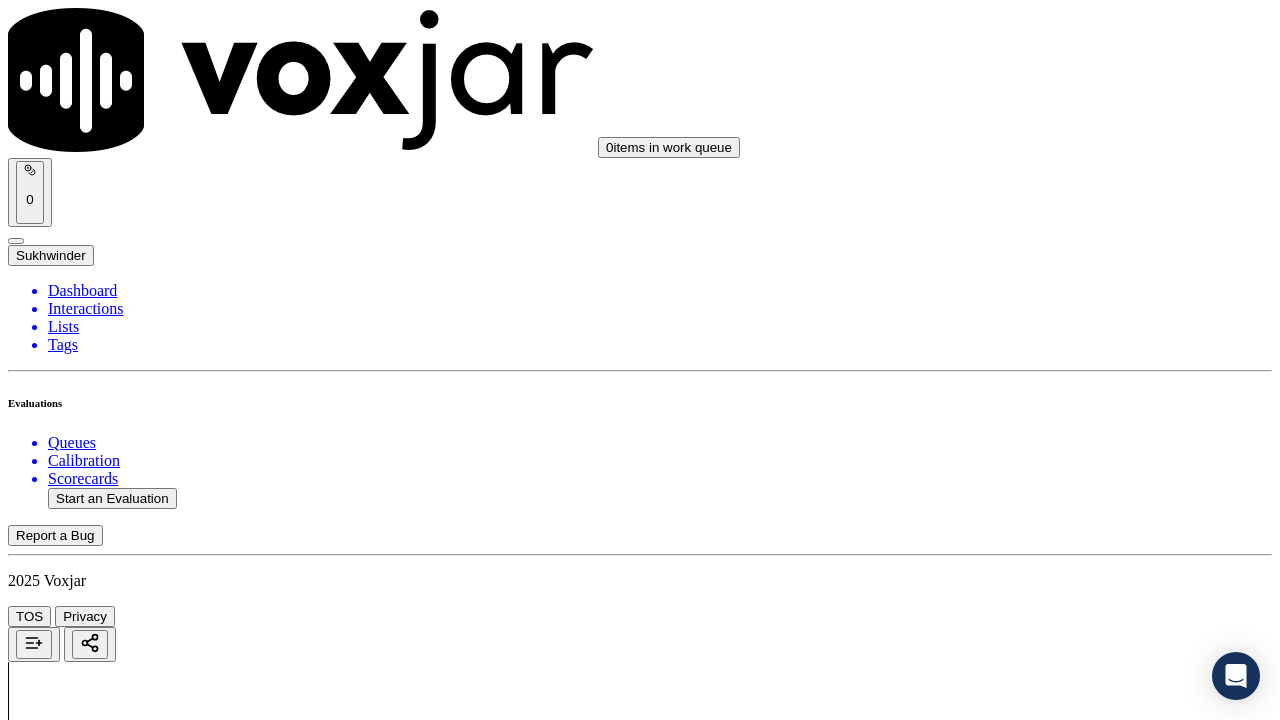 click on "Upload interaction to start evaluation" at bounding box center [124, 2767] 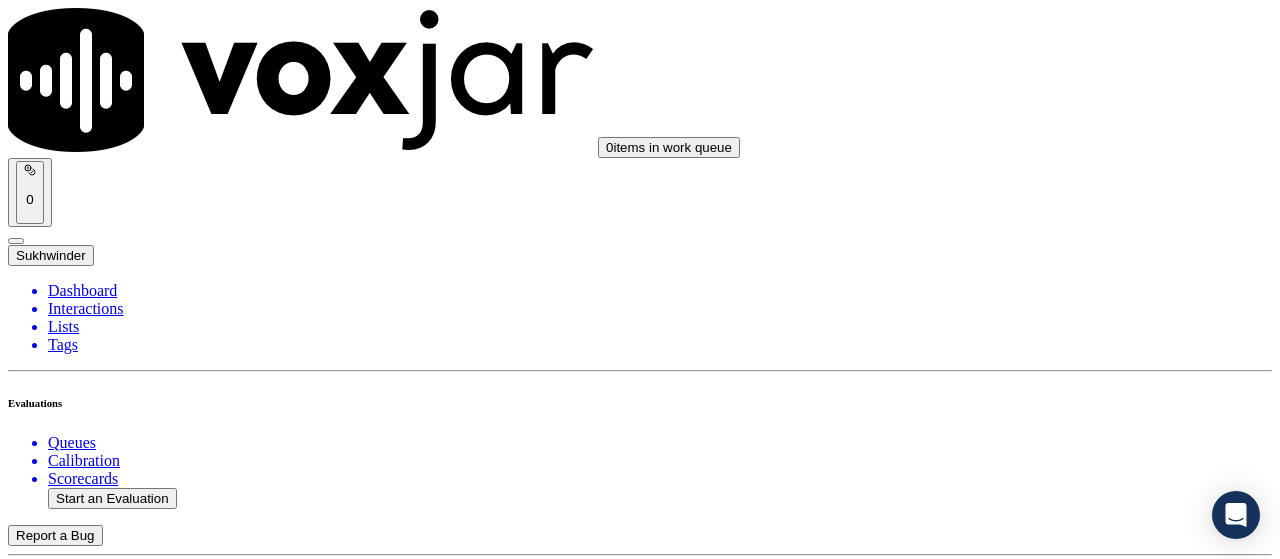 scroll, scrollTop: 300, scrollLeft: 0, axis: vertical 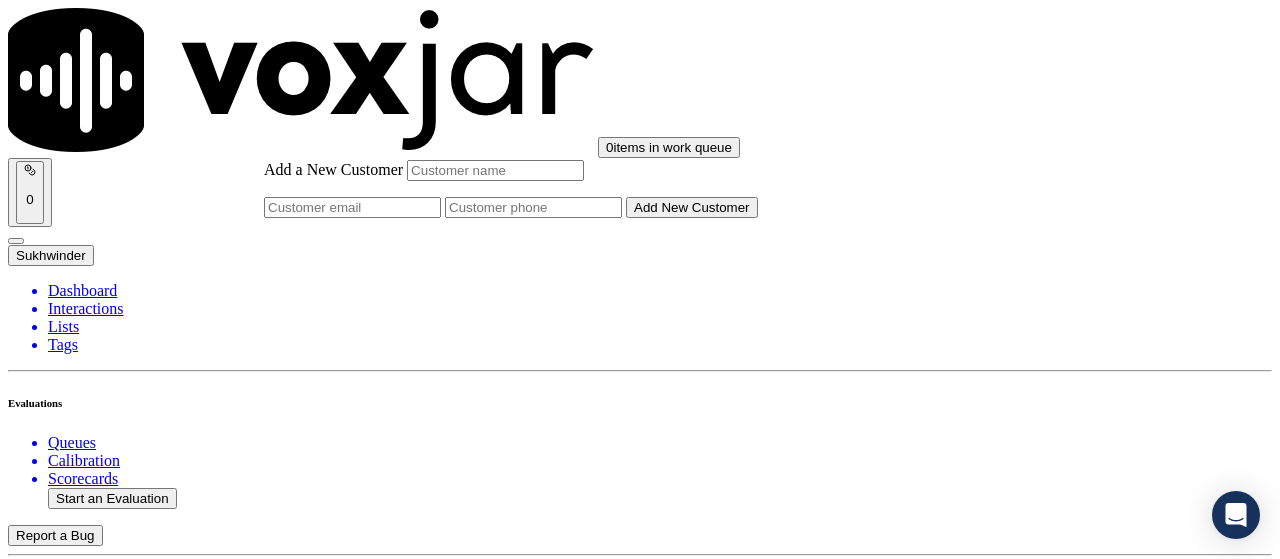 click on "Add a New Customer" 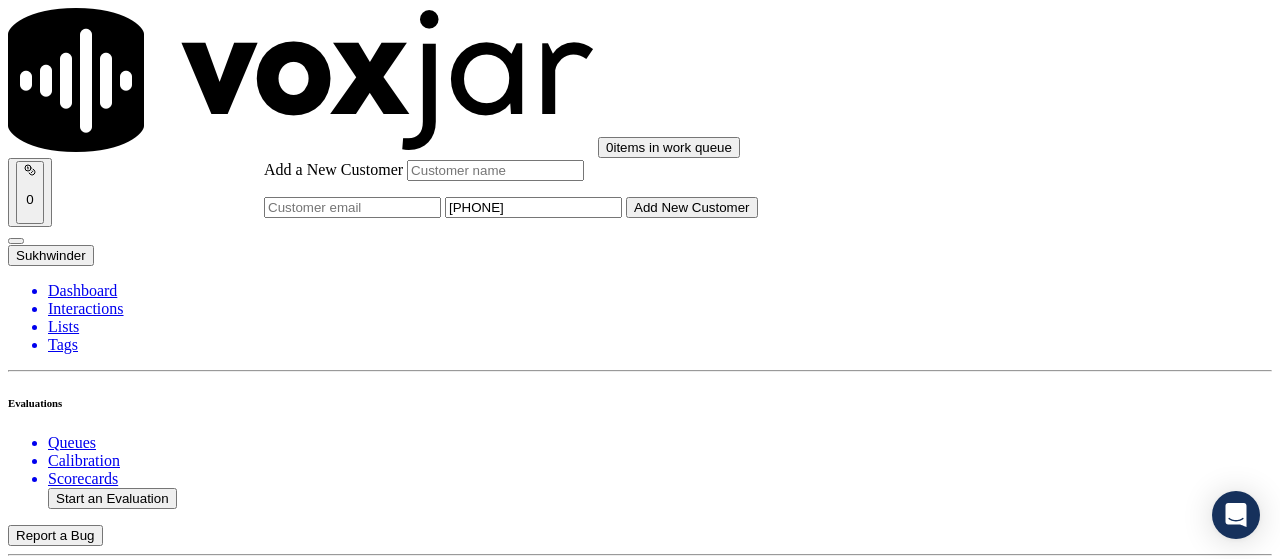 type on "[PHONE]" 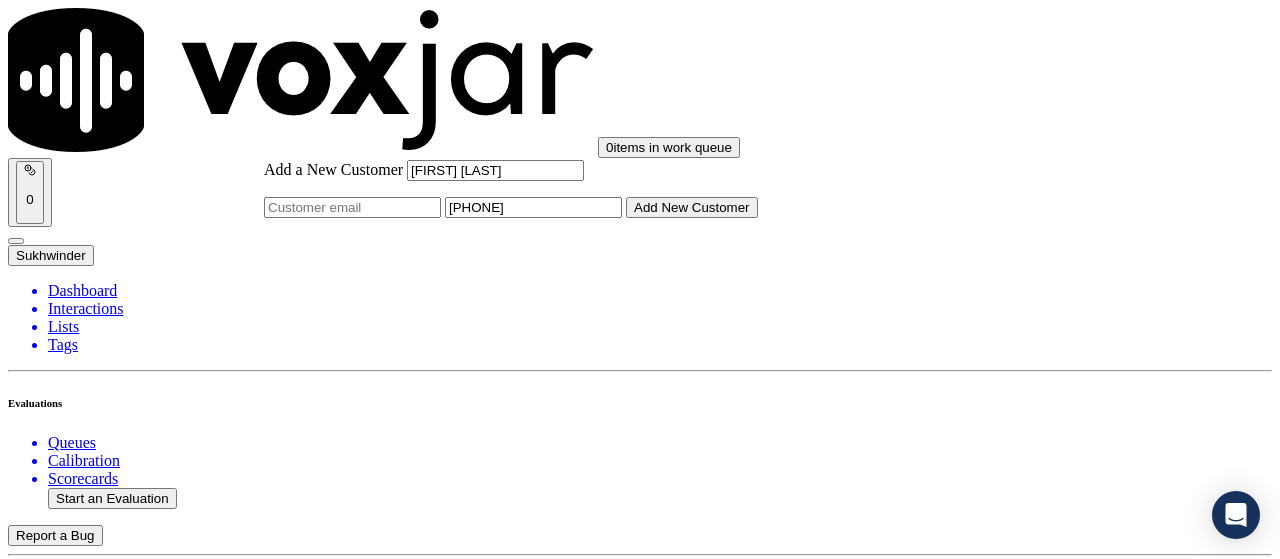 type on "[FIRST] [LAST]" 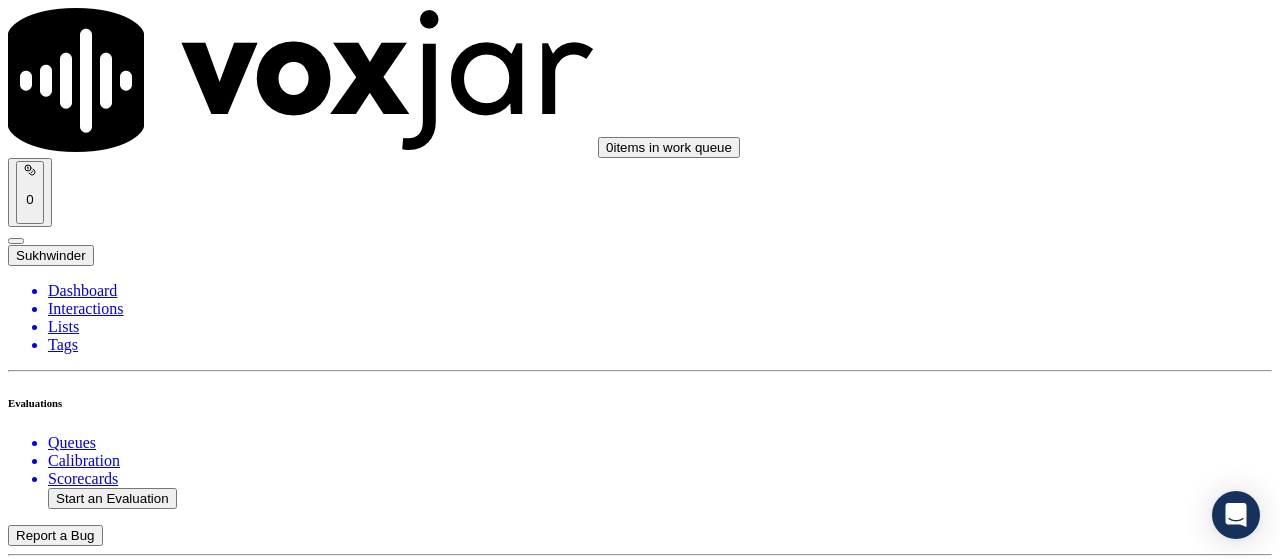 click on "[FIRST] [LAST]" at bounding box center [640, 2164] 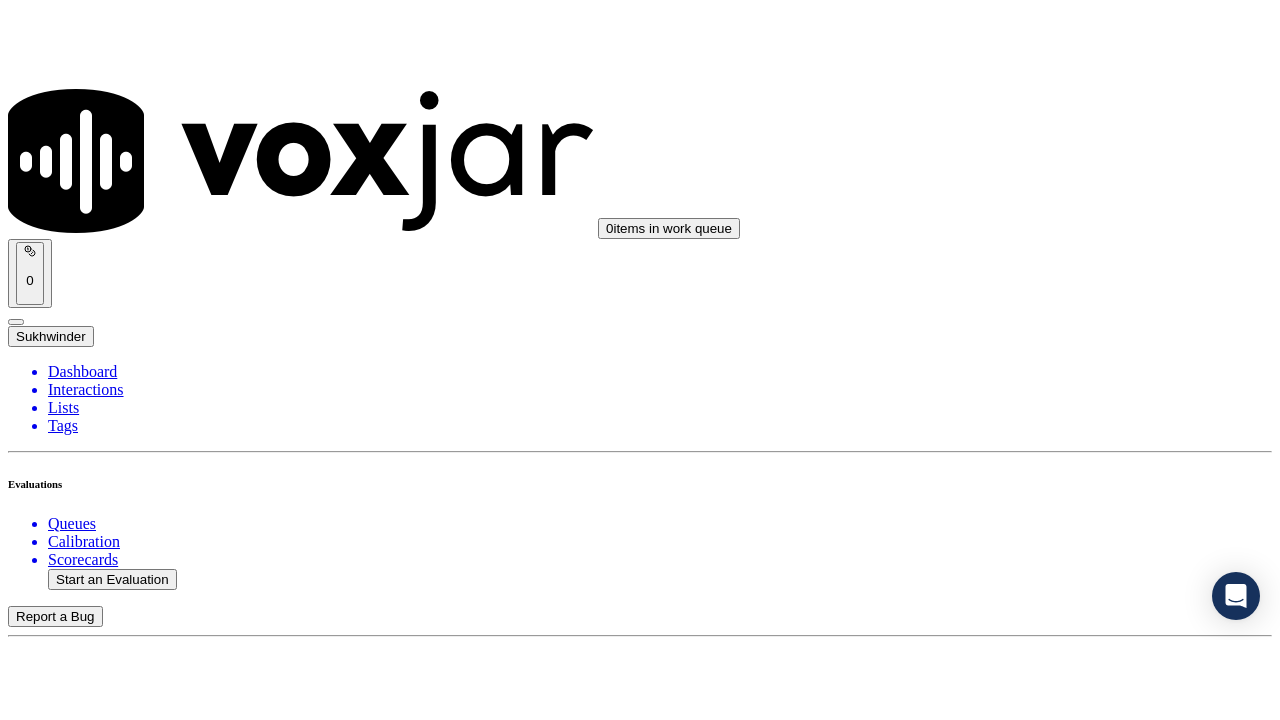 scroll, scrollTop: 200, scrollLeft: 0, axis: vertical 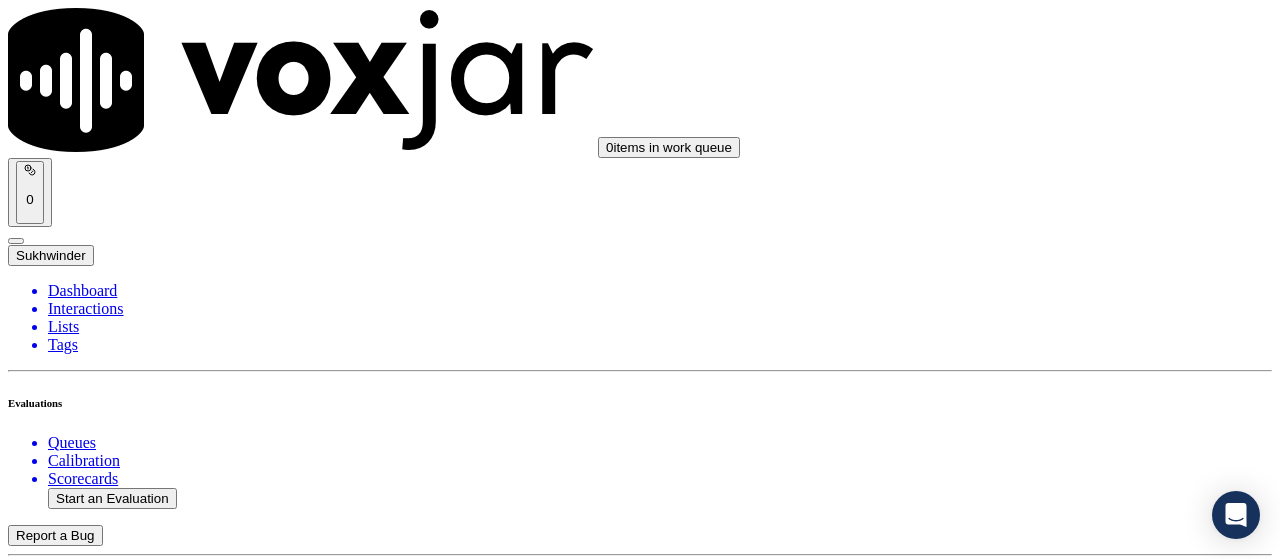 click on "Supplier Universal Scorecard (Colombia)" at bounding box center (640, 2427) 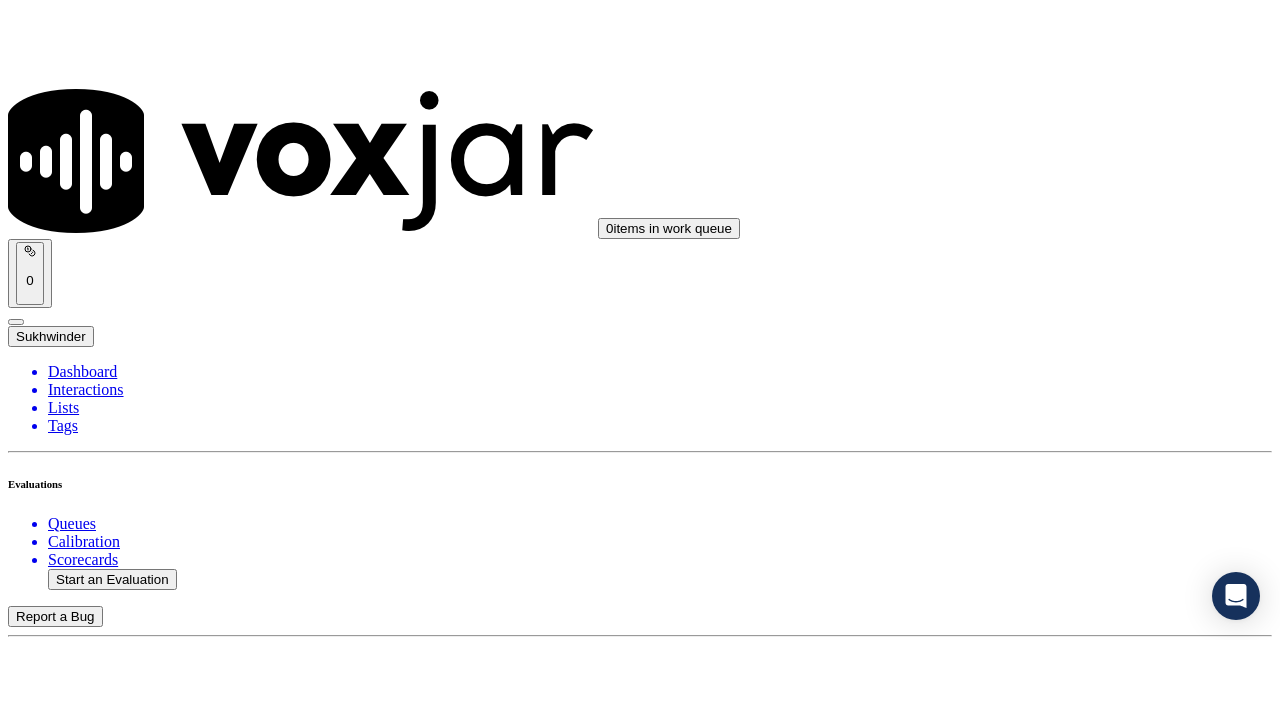 scroll, scrollTop: 299, scrollLeft: 0, axis: vertical 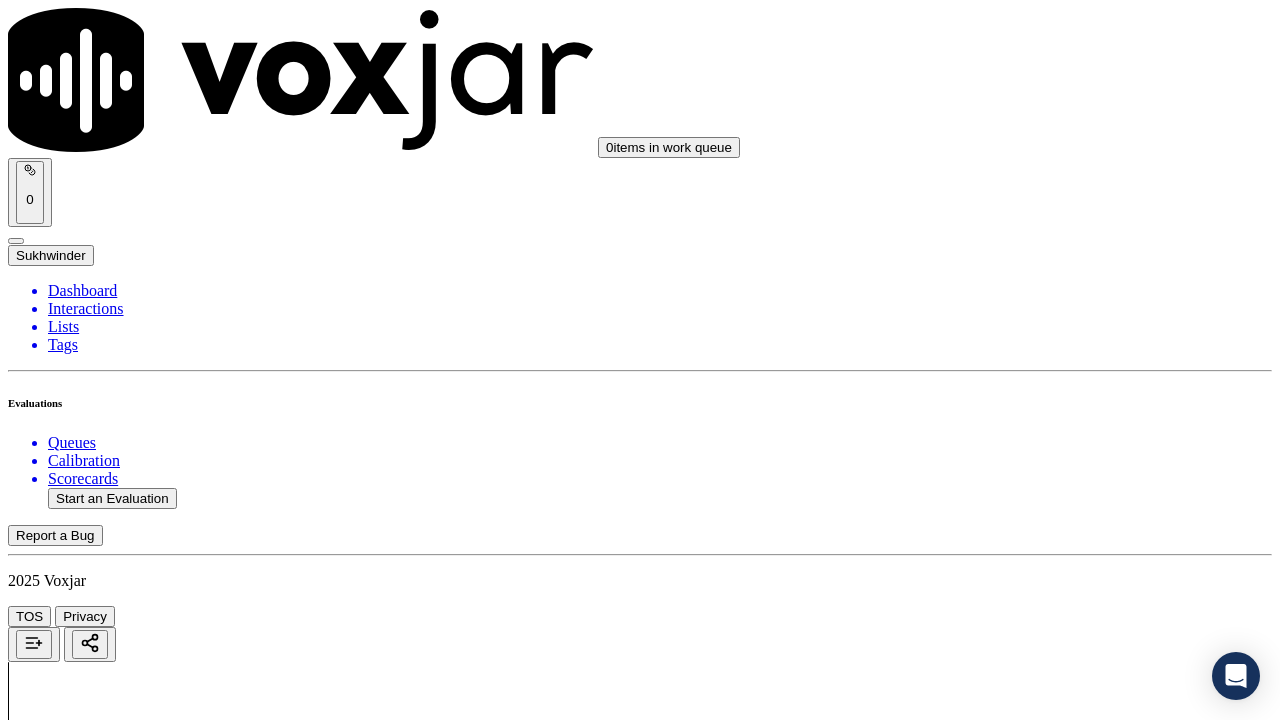drag, startPoint x: 1041, startPoint y: 390, endPoint x: 1039, endPoint y: 408, distance: 18.110771 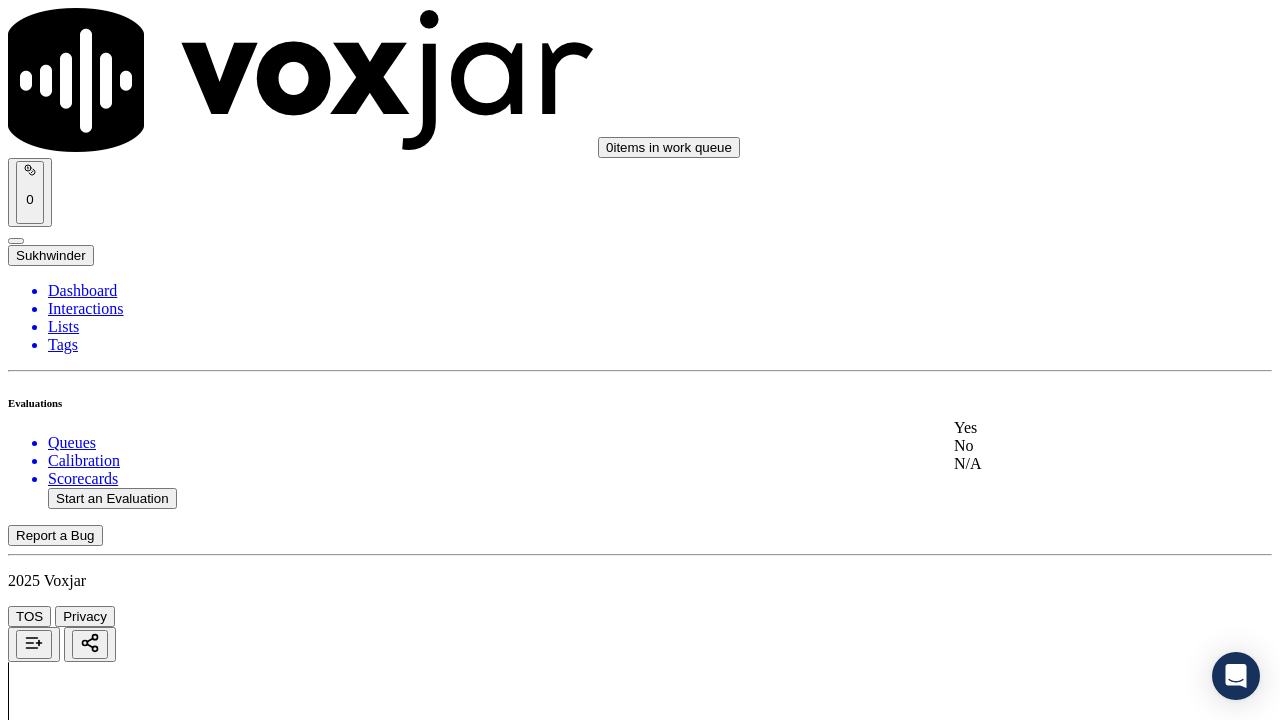 click on "Yes" at bounding box center (1067, 428) 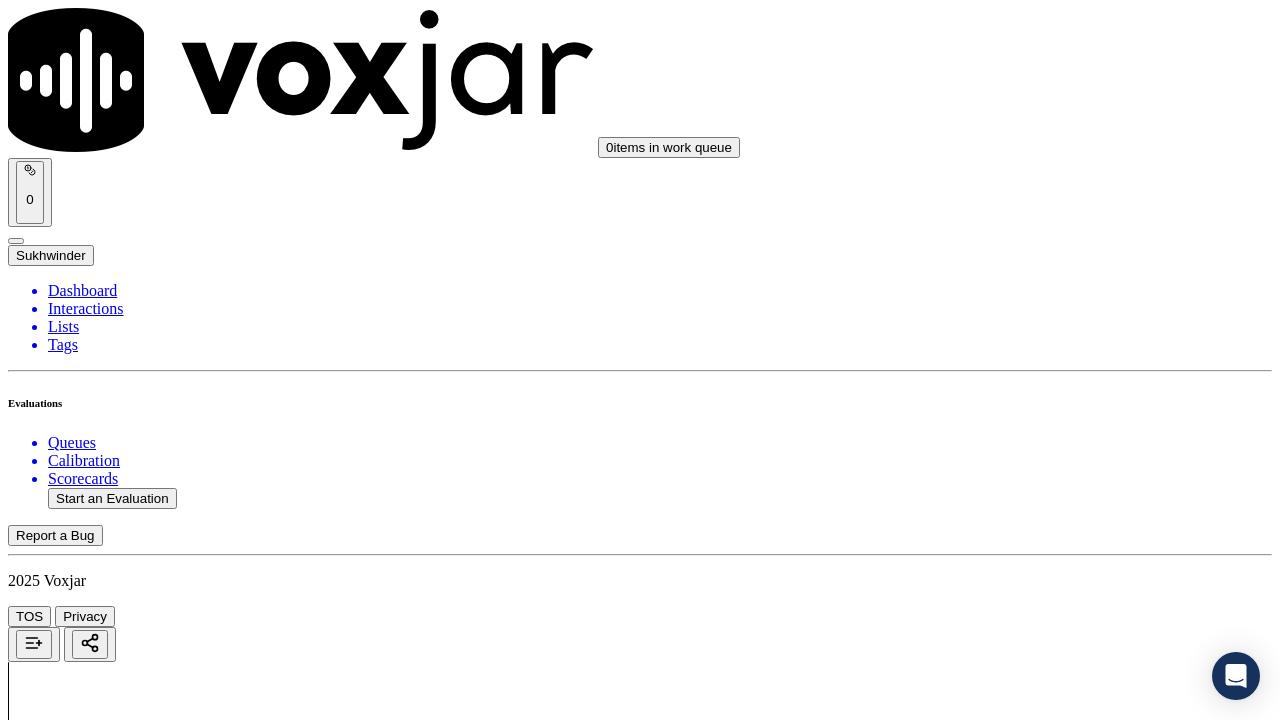 scroll, scrollTop: 500, scrollLeft: 0, axis: vertical 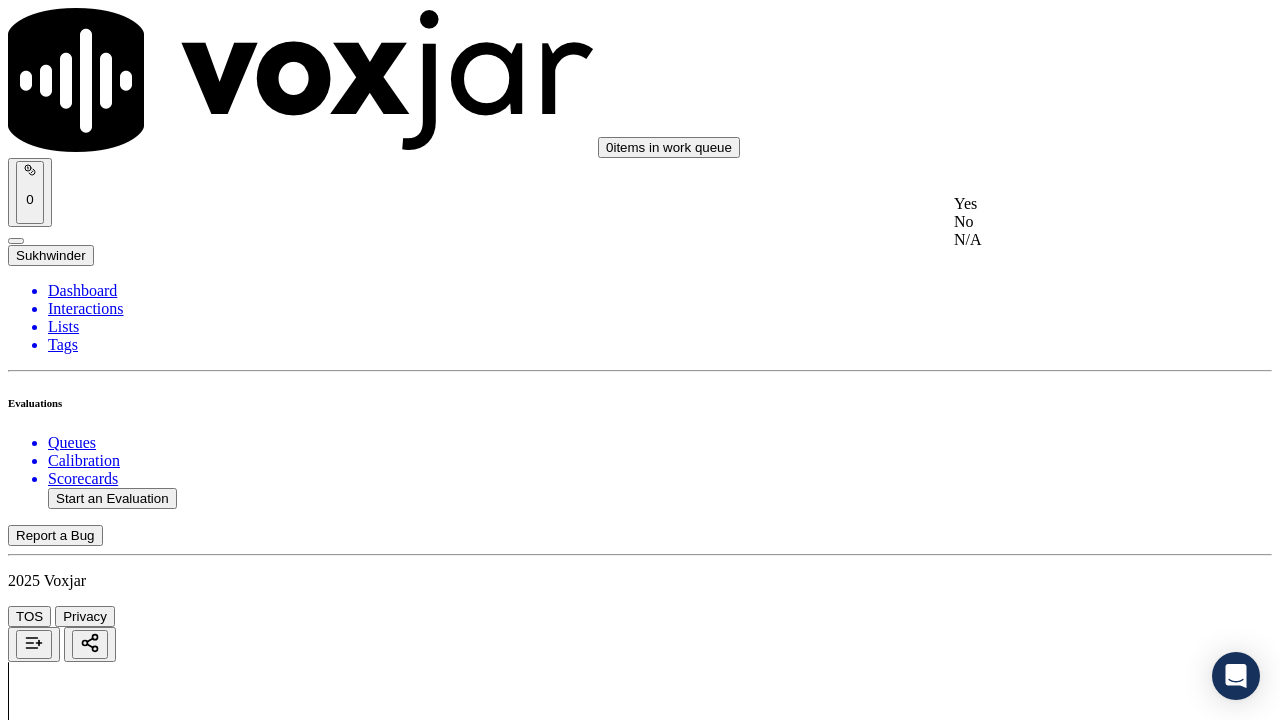 click on "Yes" at bounding box center (1067, 204) 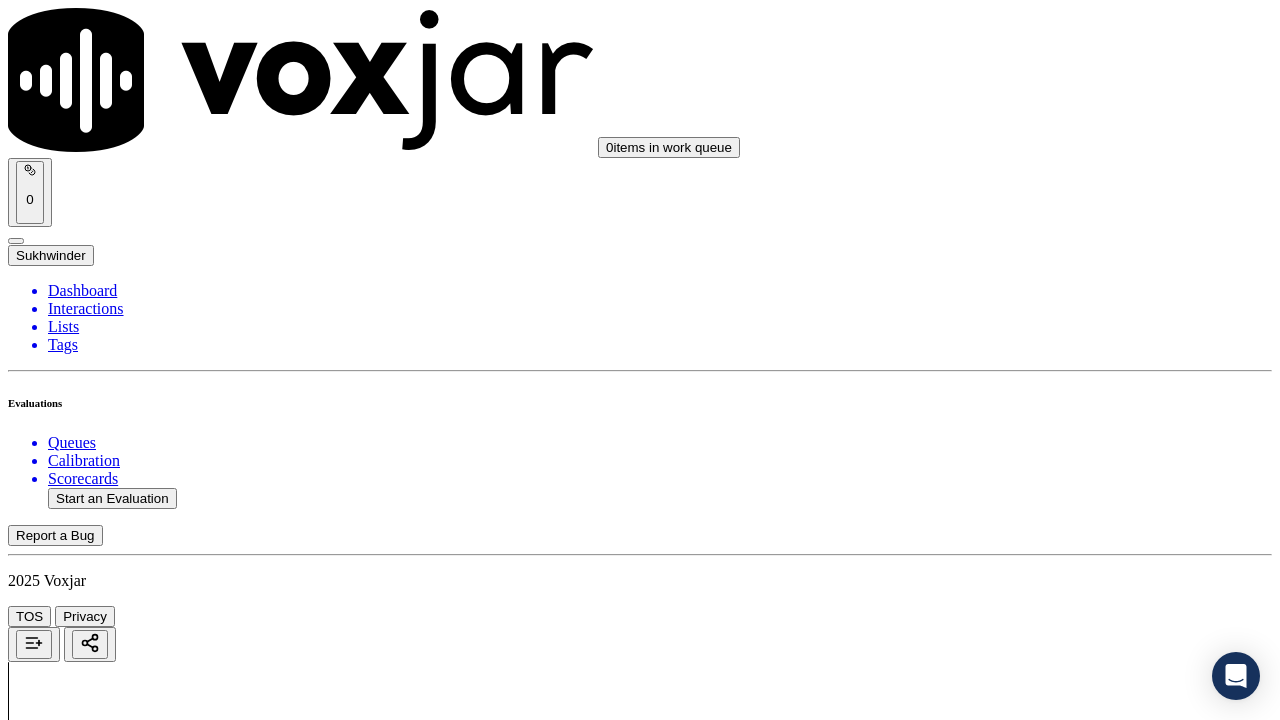 click on "Select an answer" at bounding box center (67, 2861) 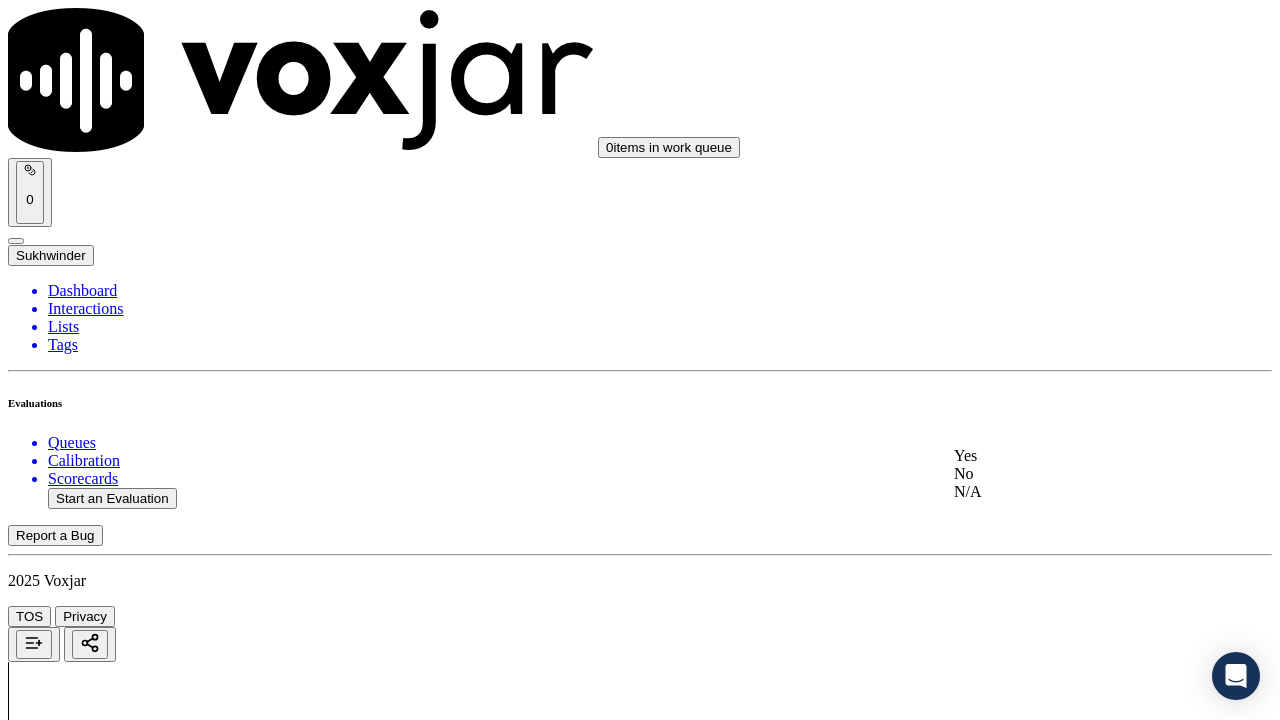 click on "Yes" at bounding box center [1067, 456] 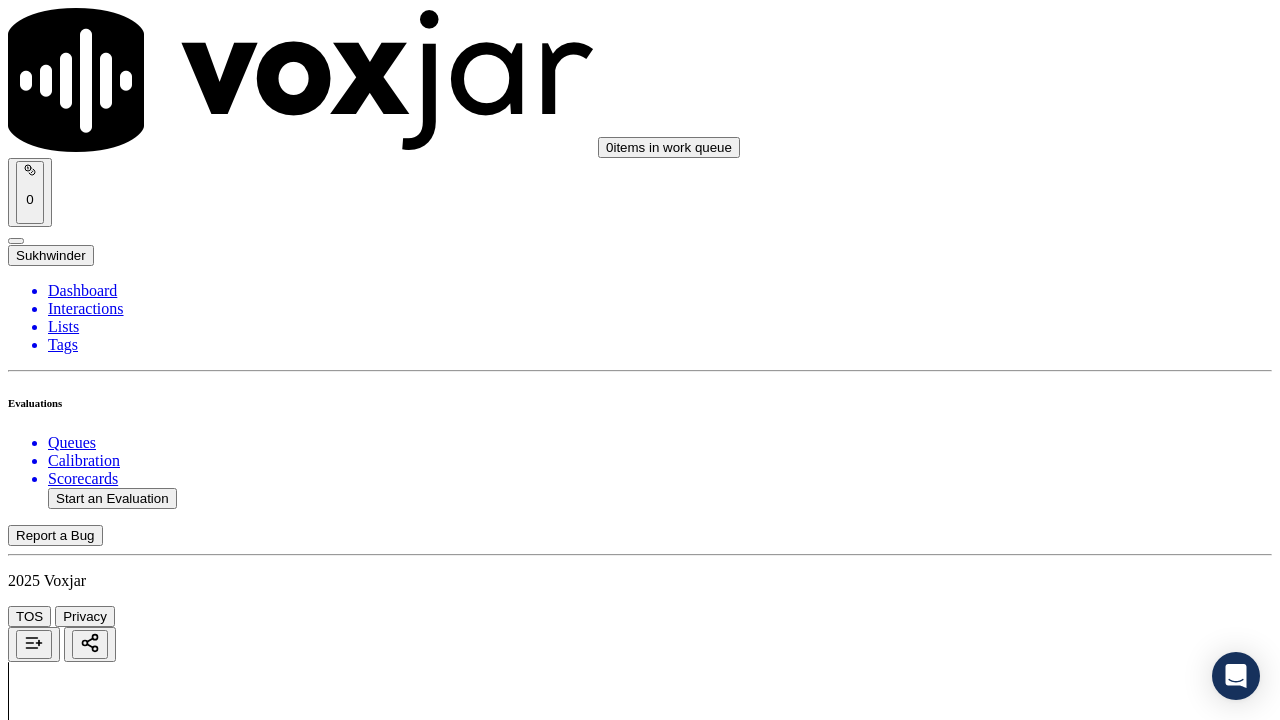 scroll, scrollTop: 1100, scrollLeft: 0, axis: vertical 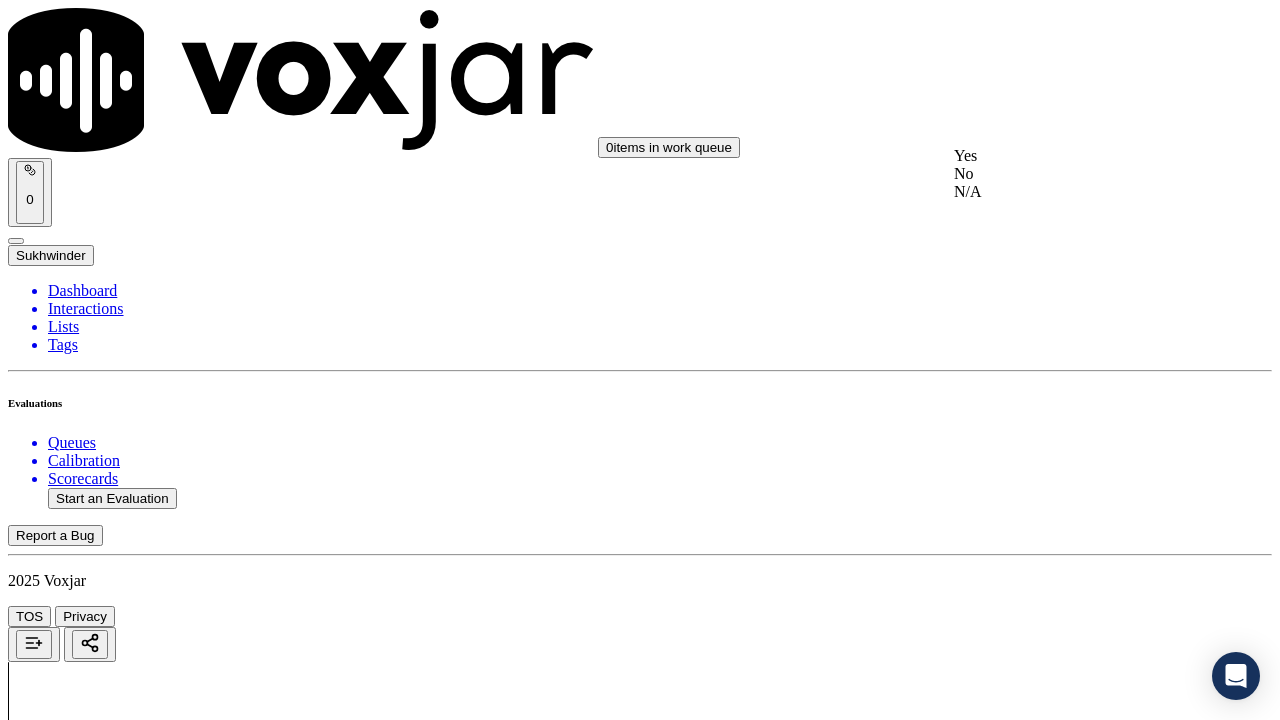 drag, startPoint x: 1016, startPoint y: 234, endPoint x: 1018, endPoint y: 354, distance: 120.01666 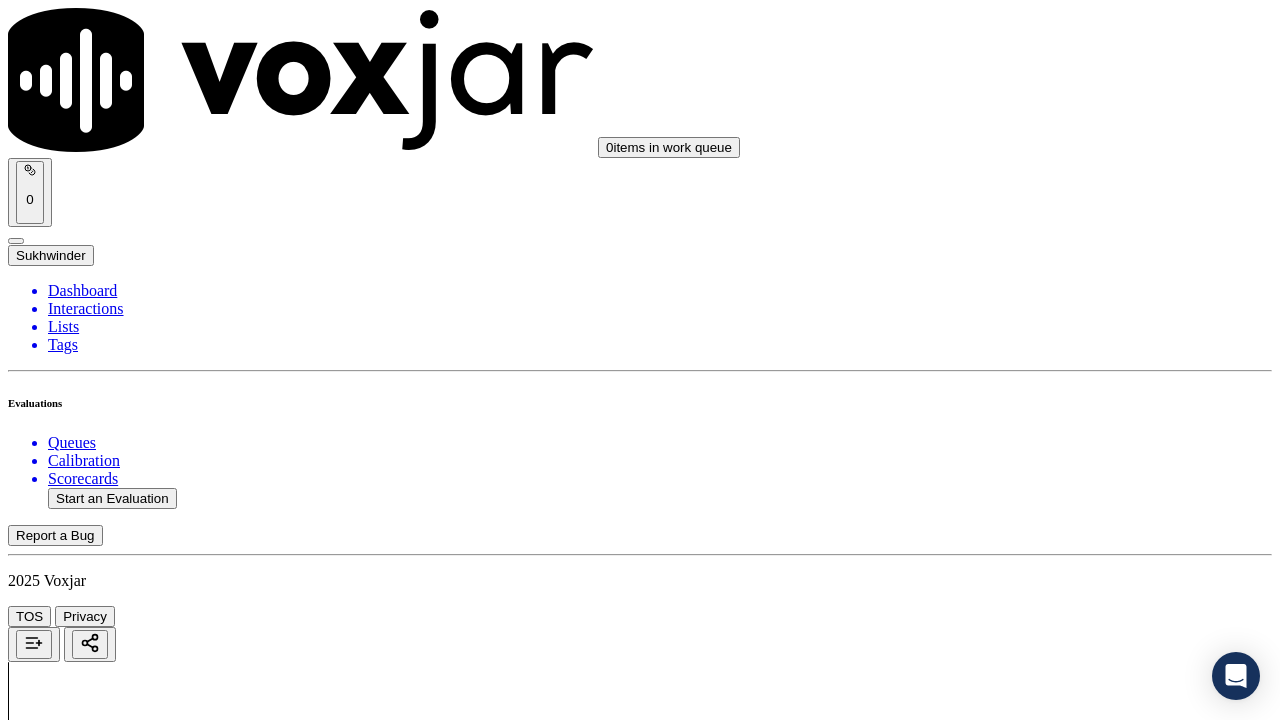 click on "Select an answer" at bounding box center (67, 3334) 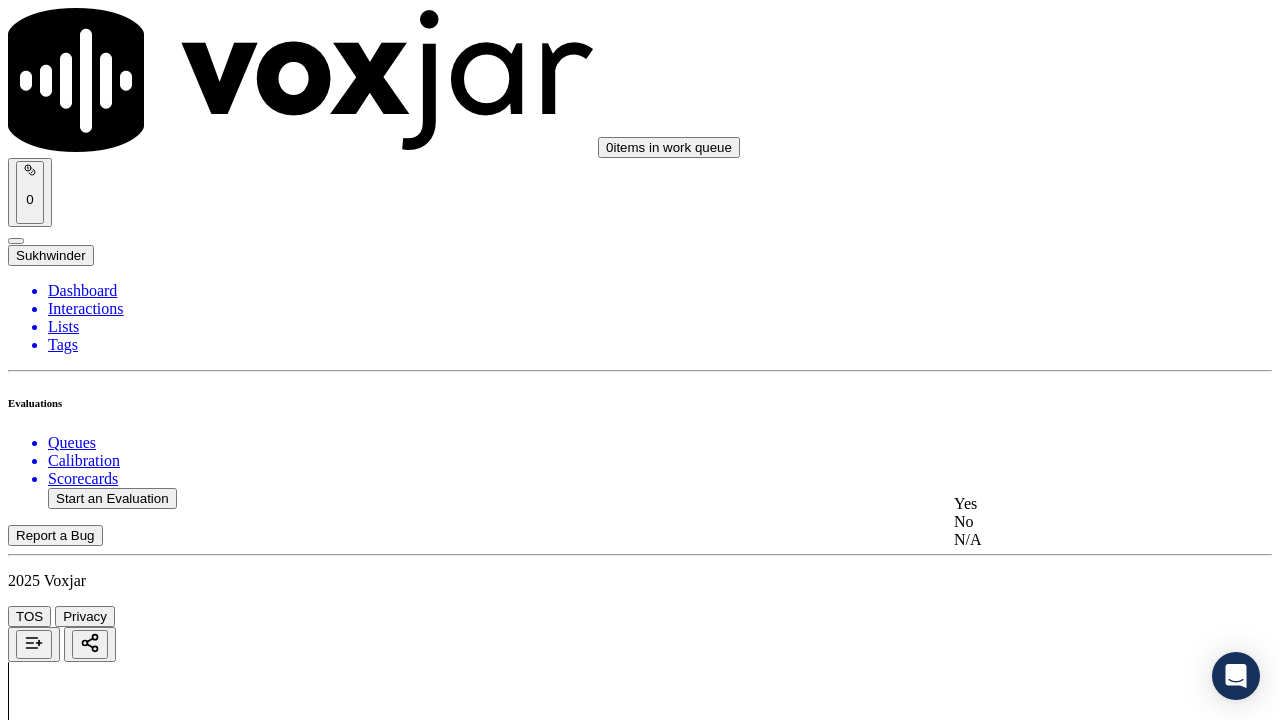 click on "N/A" 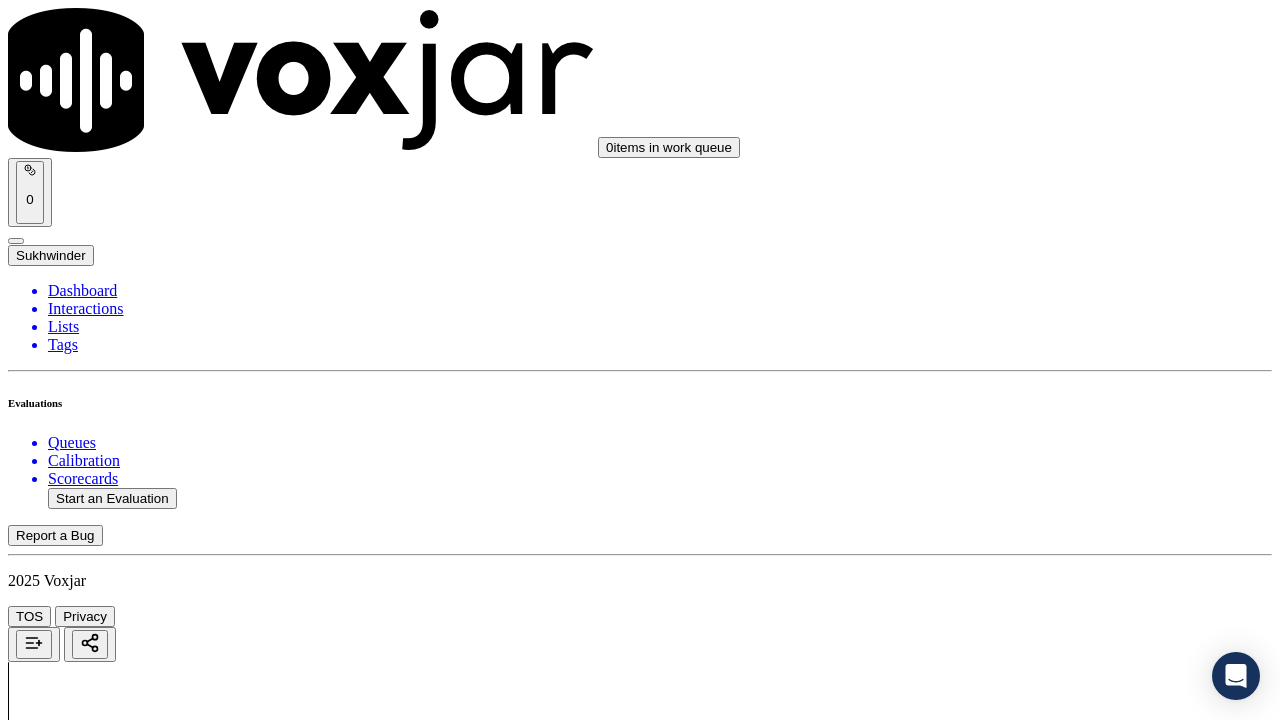 scroll, scrollTop: 1700, scrollLeft: 0, axis: vertical 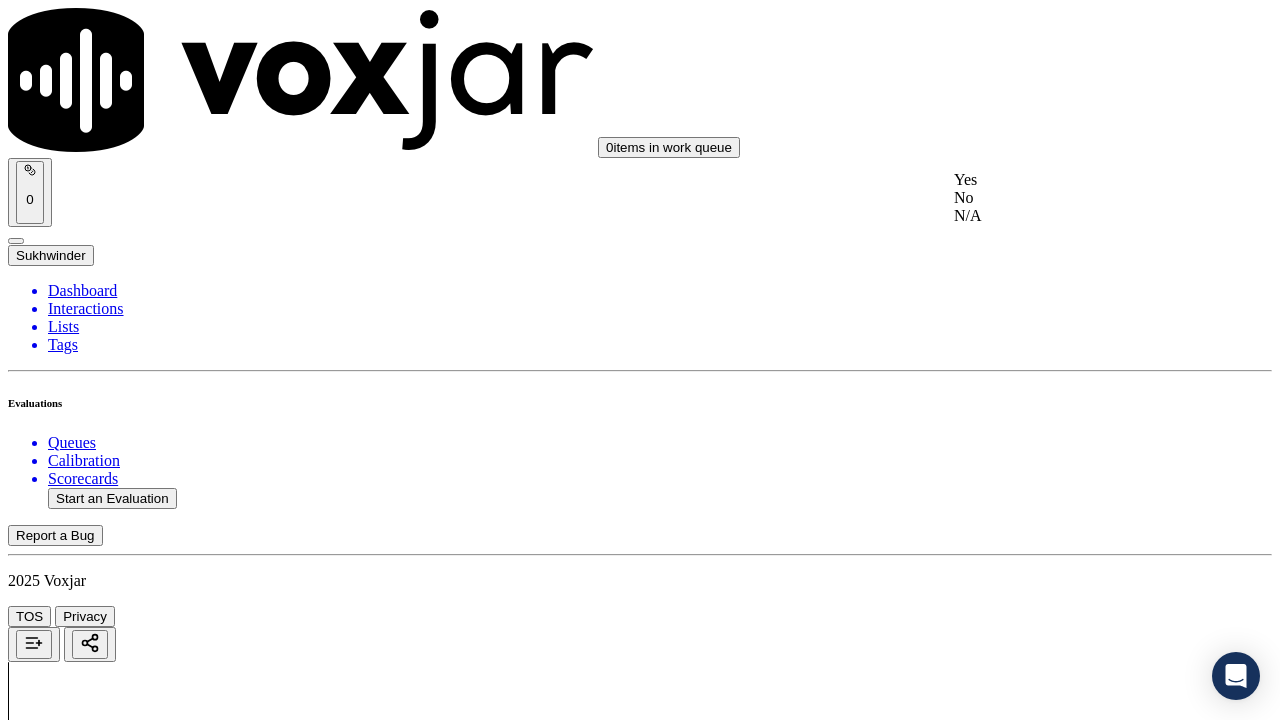 click on "Yes" at bounding box center (1067, 180) 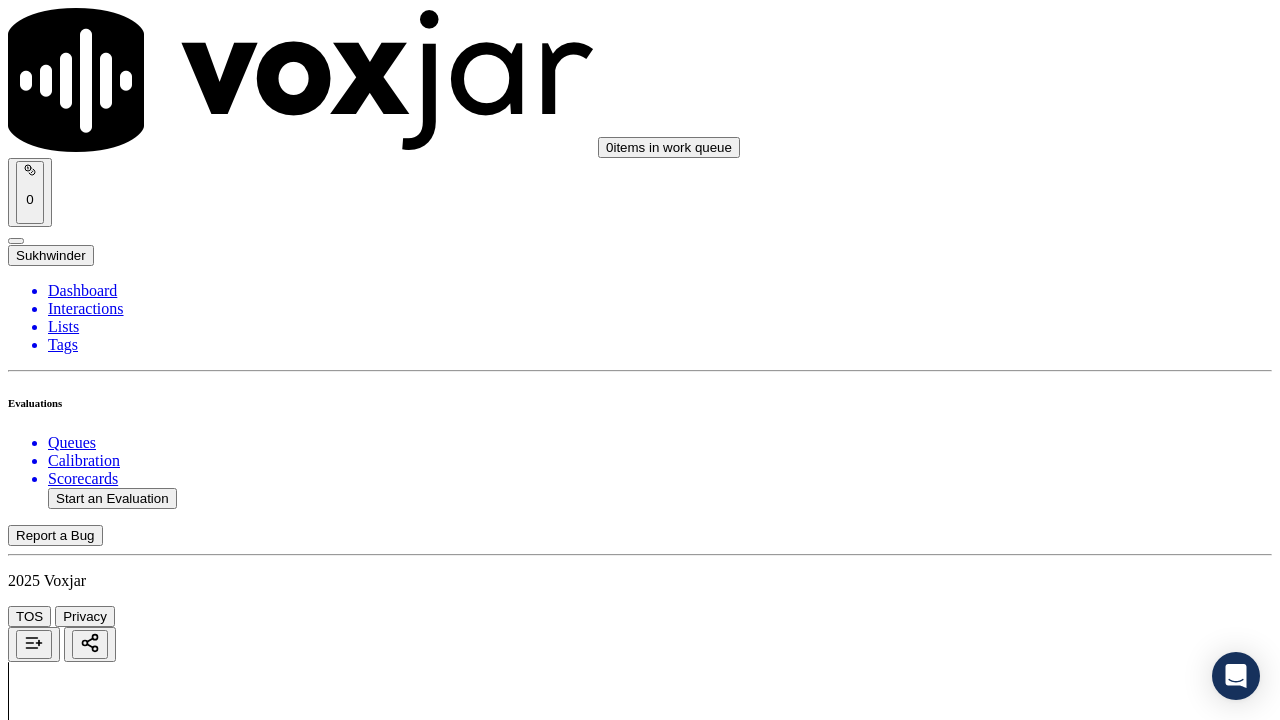 click on "Select an answer" at bounding box center (67, 3807) 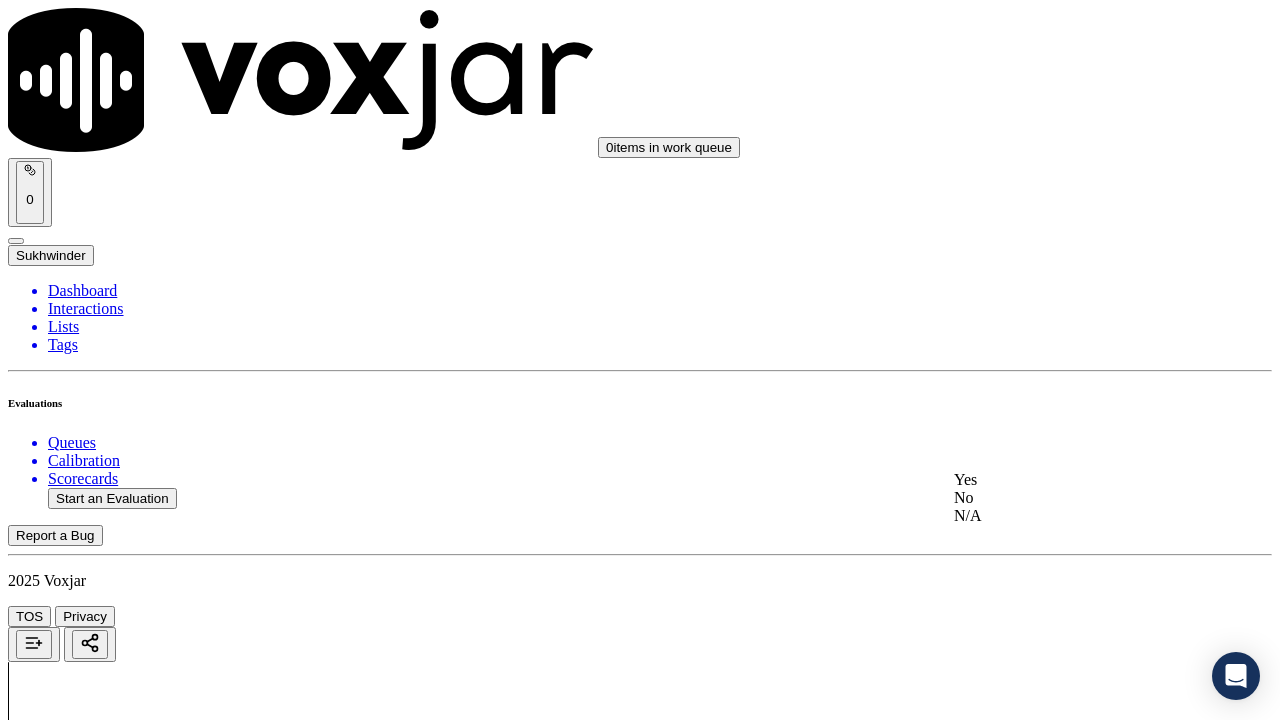 click on "Yes" at bounding box center [1067, 480] 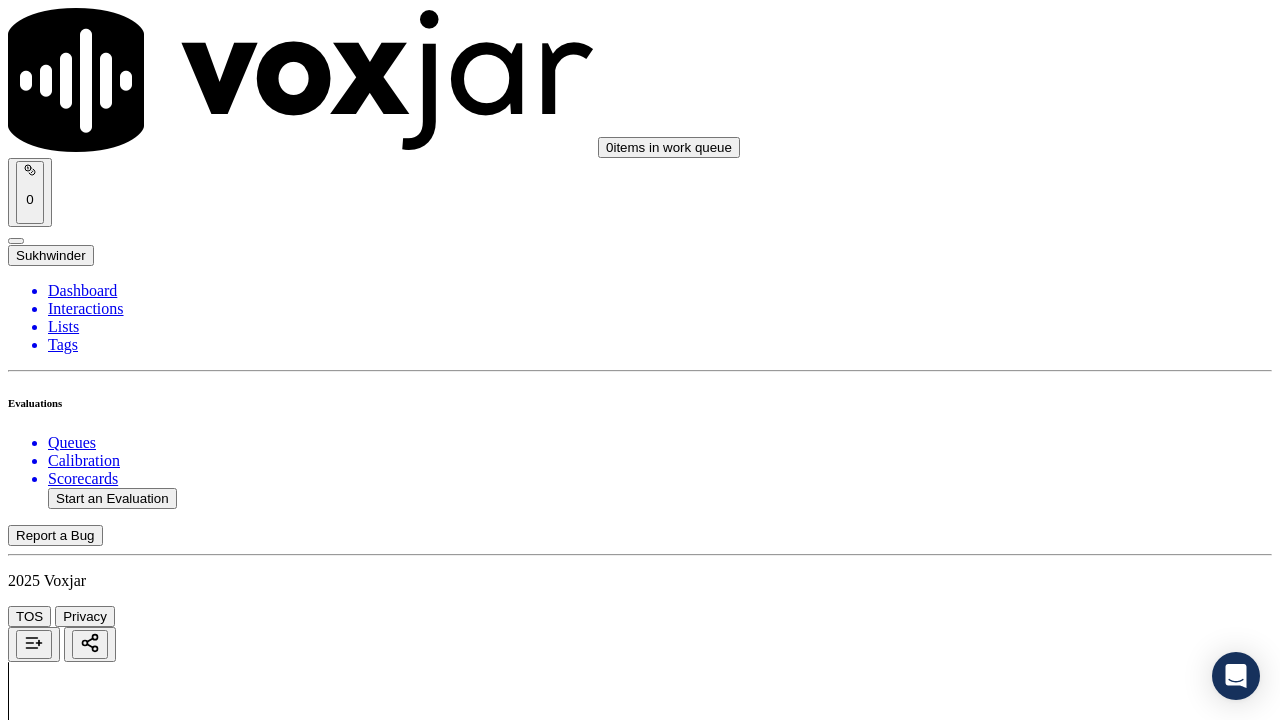 scroll, scrollTop: 2200, scrollLeft: 0, axis: vertical 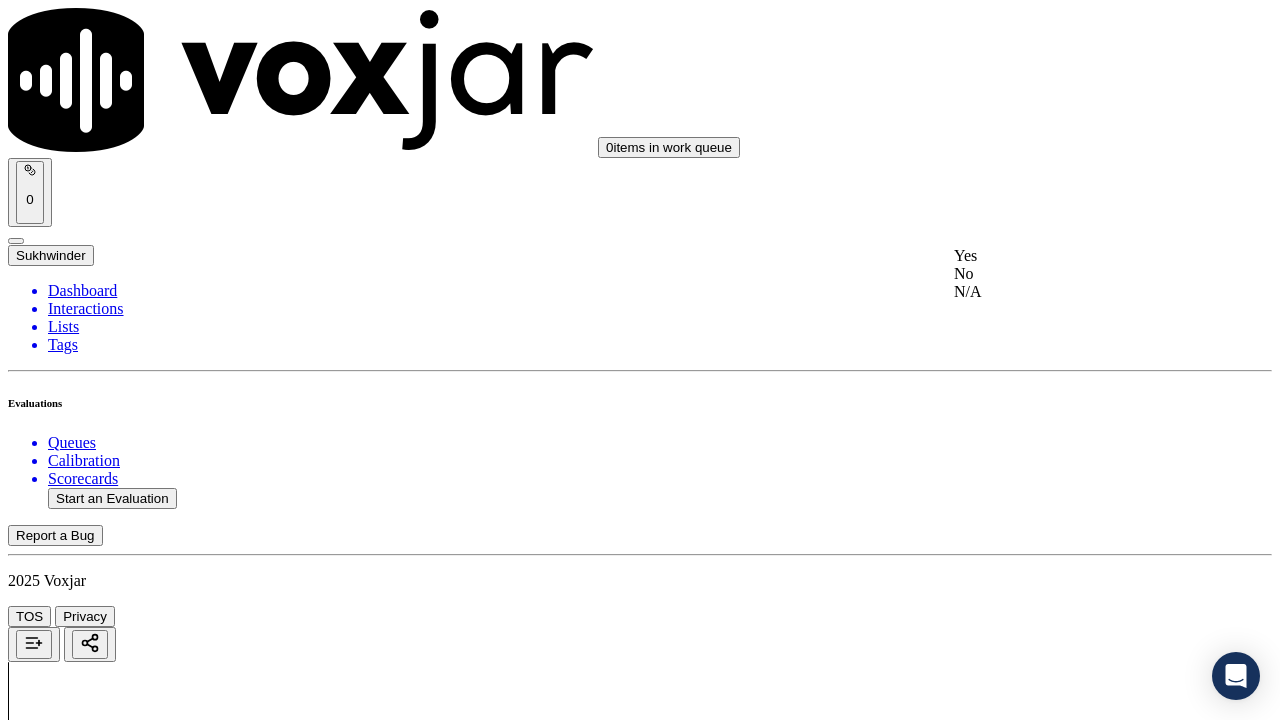 click on "Yes" at bounding box center (1067, 256) 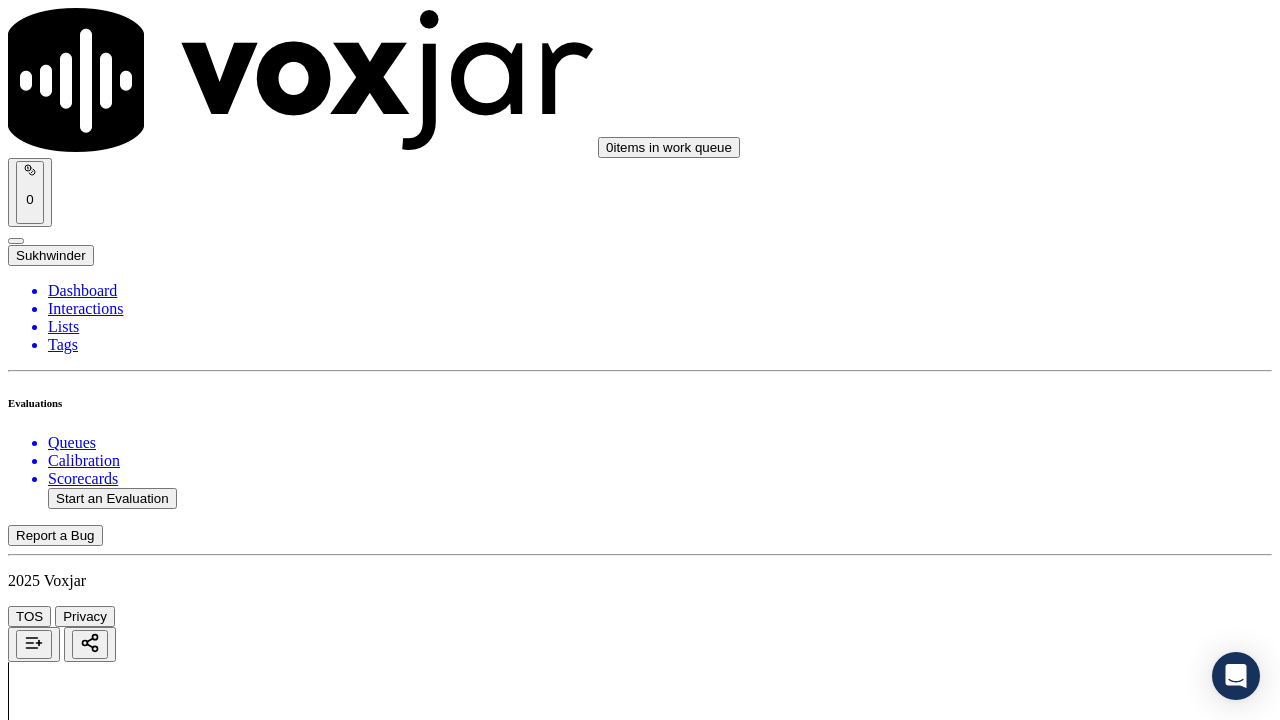 scroll, scrollTop: 2600, scrollLeft: 0, axis: vertical 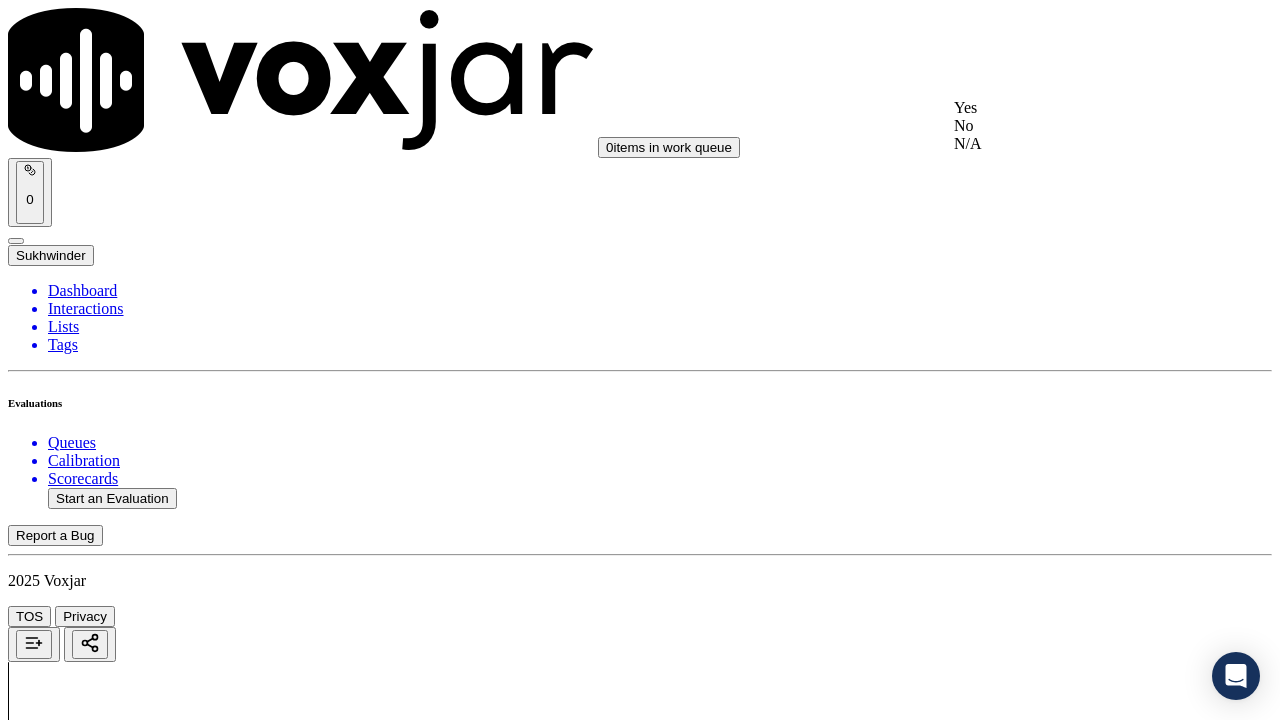 click on "Yes" at bounding box center (1067, 108) 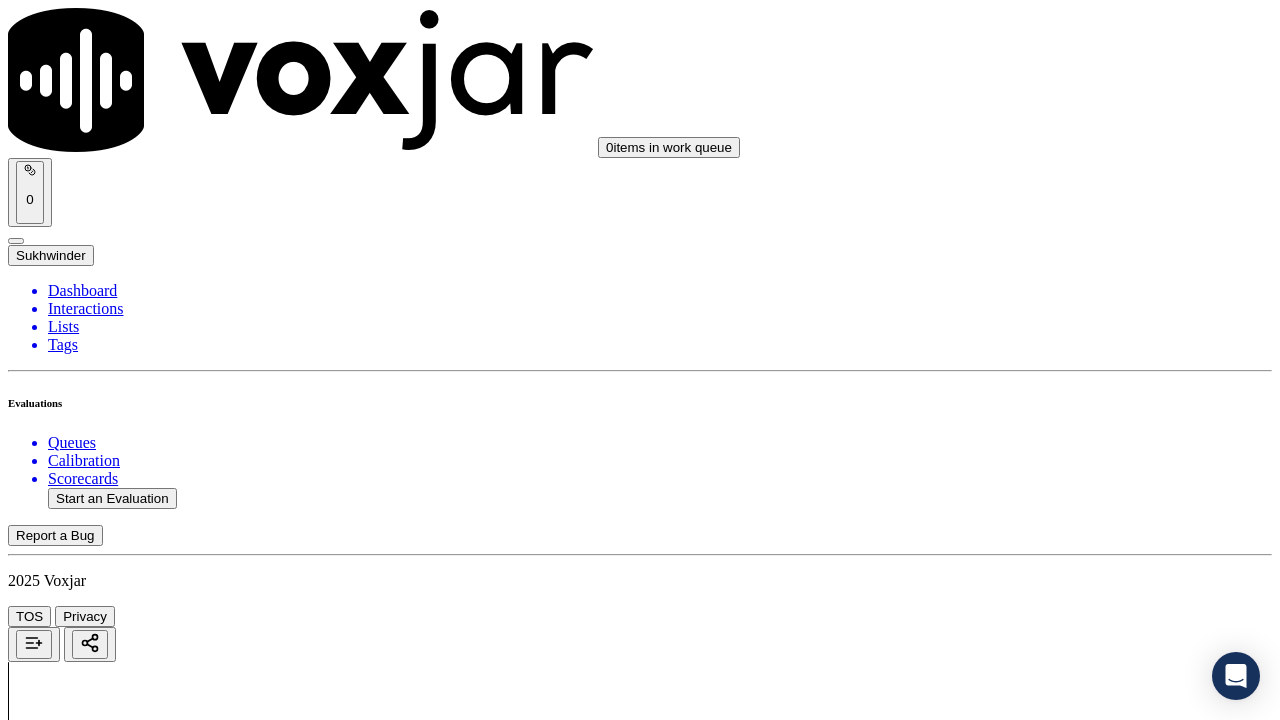 click on "Select an answer" at bounding box center [67, 4516] 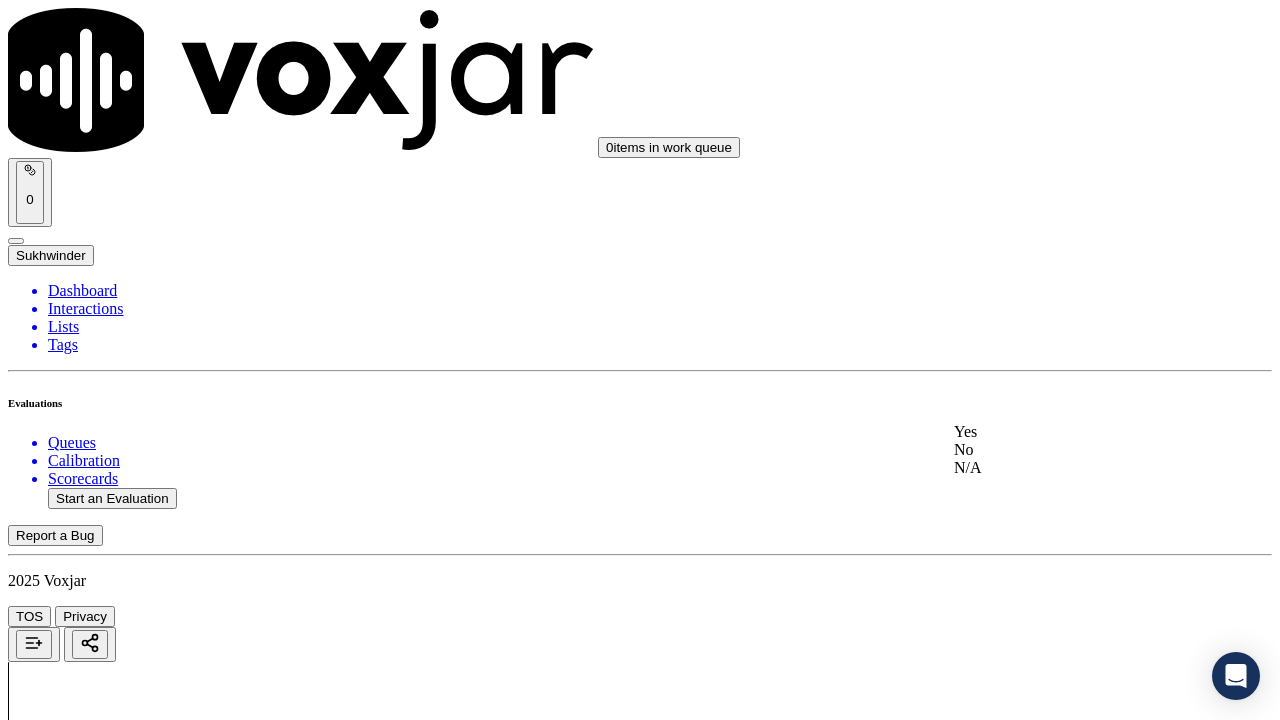 click on "Yes" at bounding box center (1067, 432) 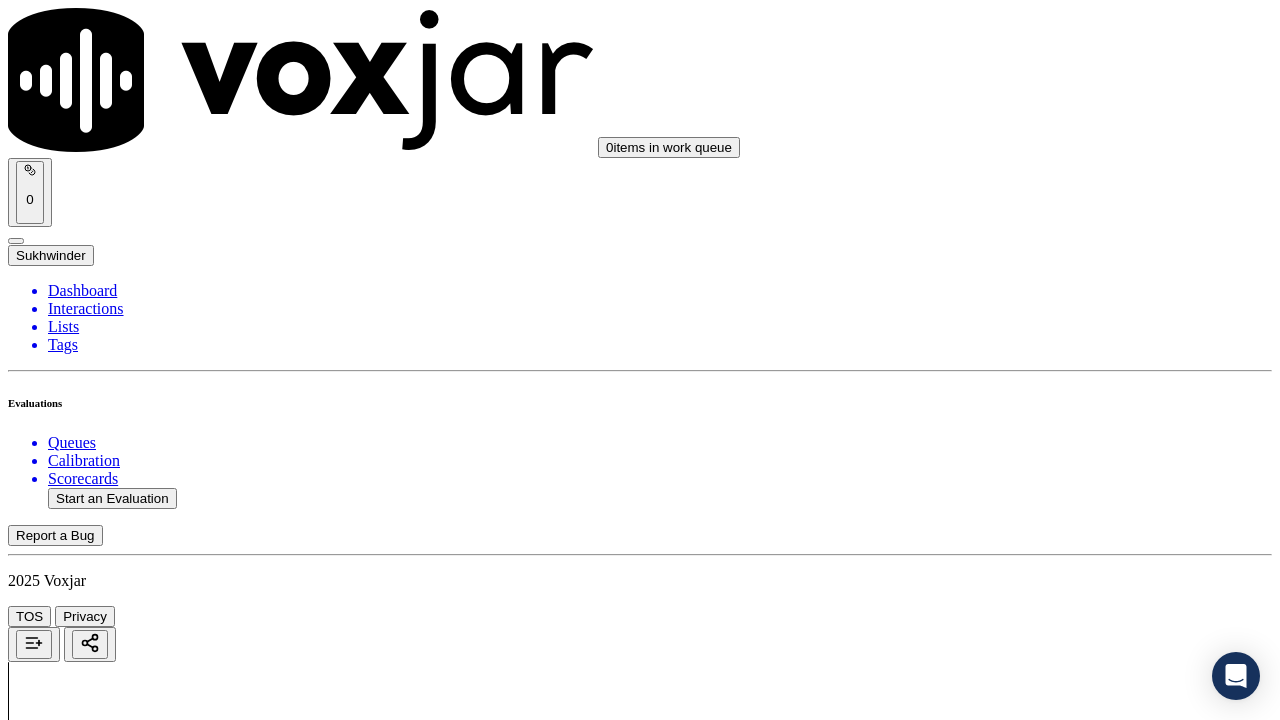 scroll, scrollTop: 3200, scrollLeft: 0, axis: vertical 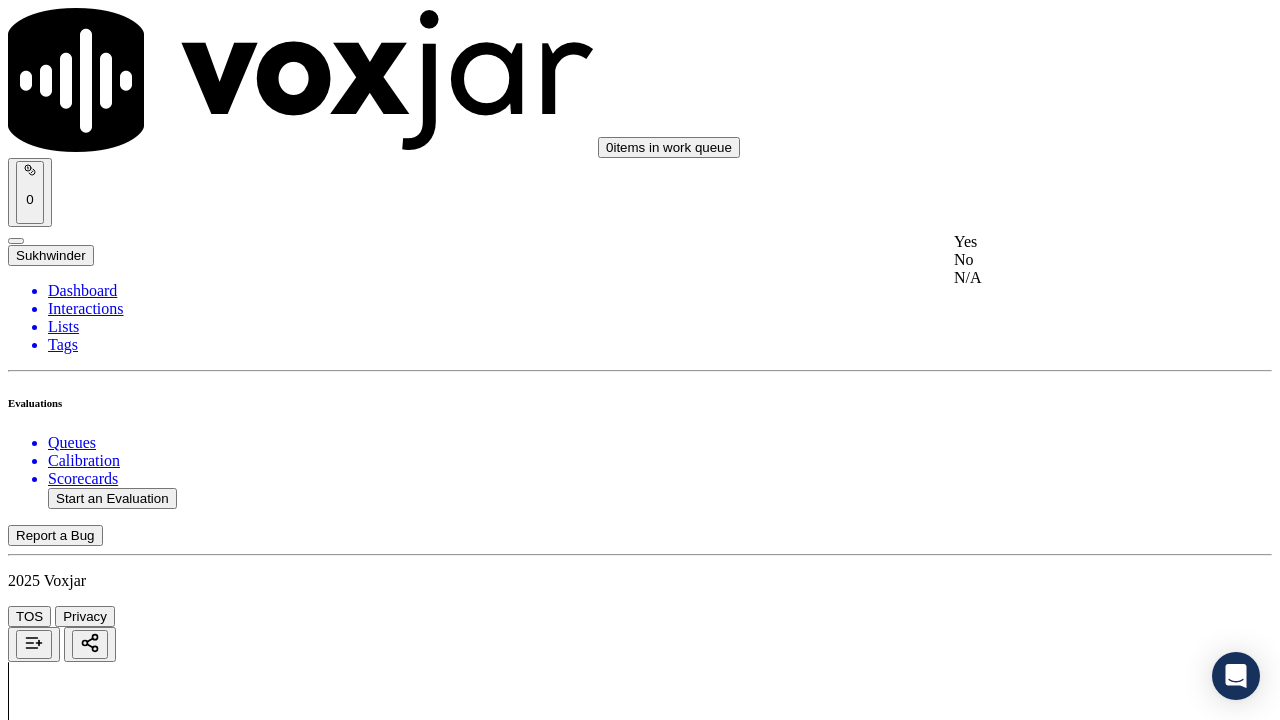 click on "Yes" at bounding box center [1067, 242] 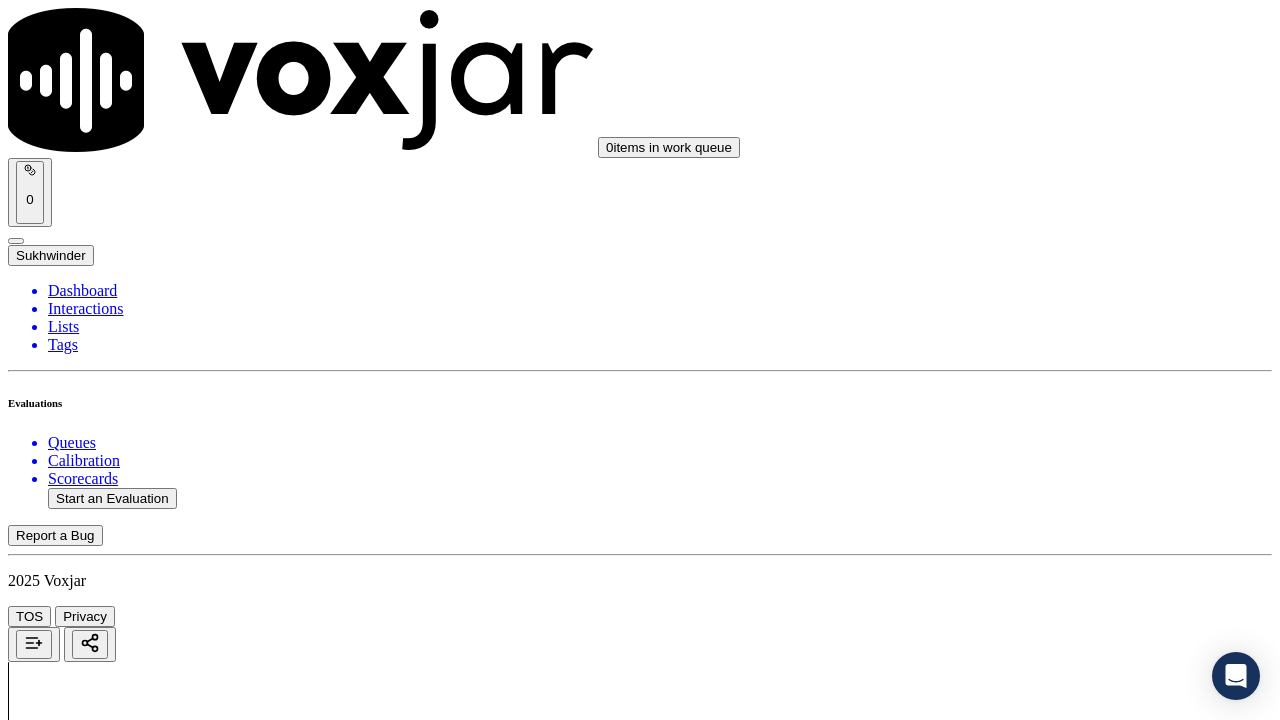 scroll, scrollTop: 3500, scrollLeft: 0, axis: vertical 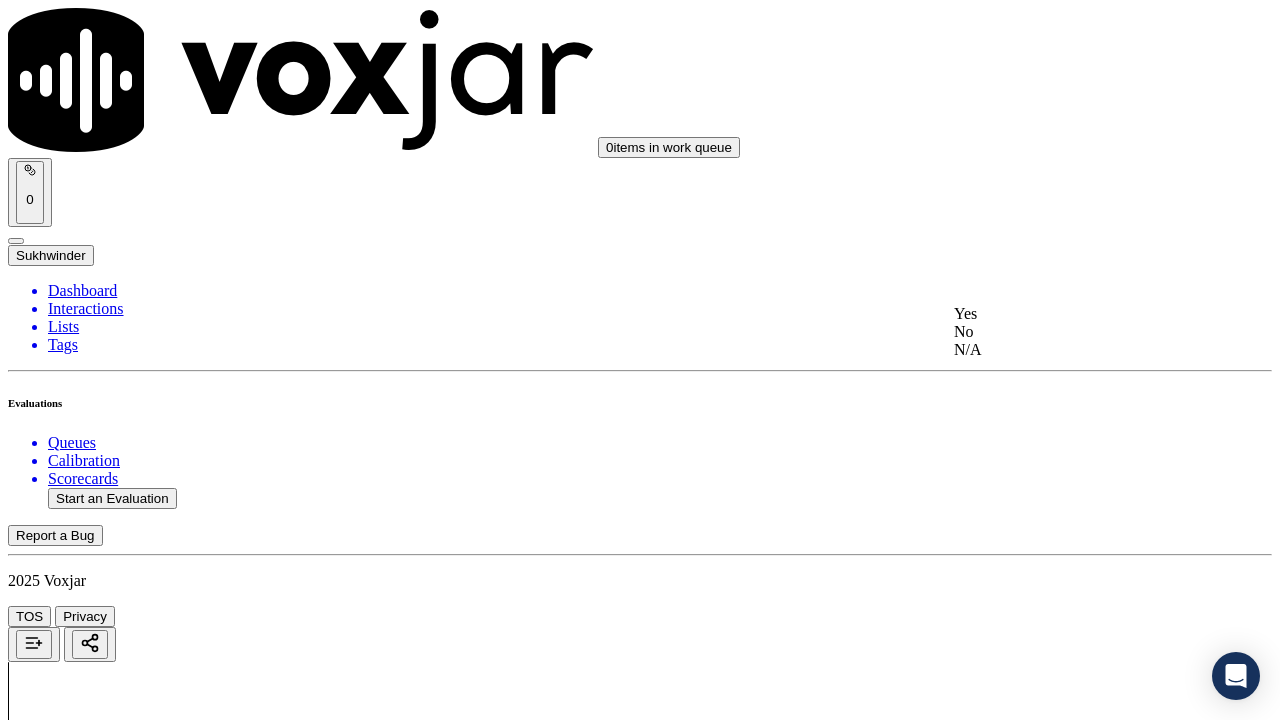 click on "Yes" at bounding box center (1067, 314) 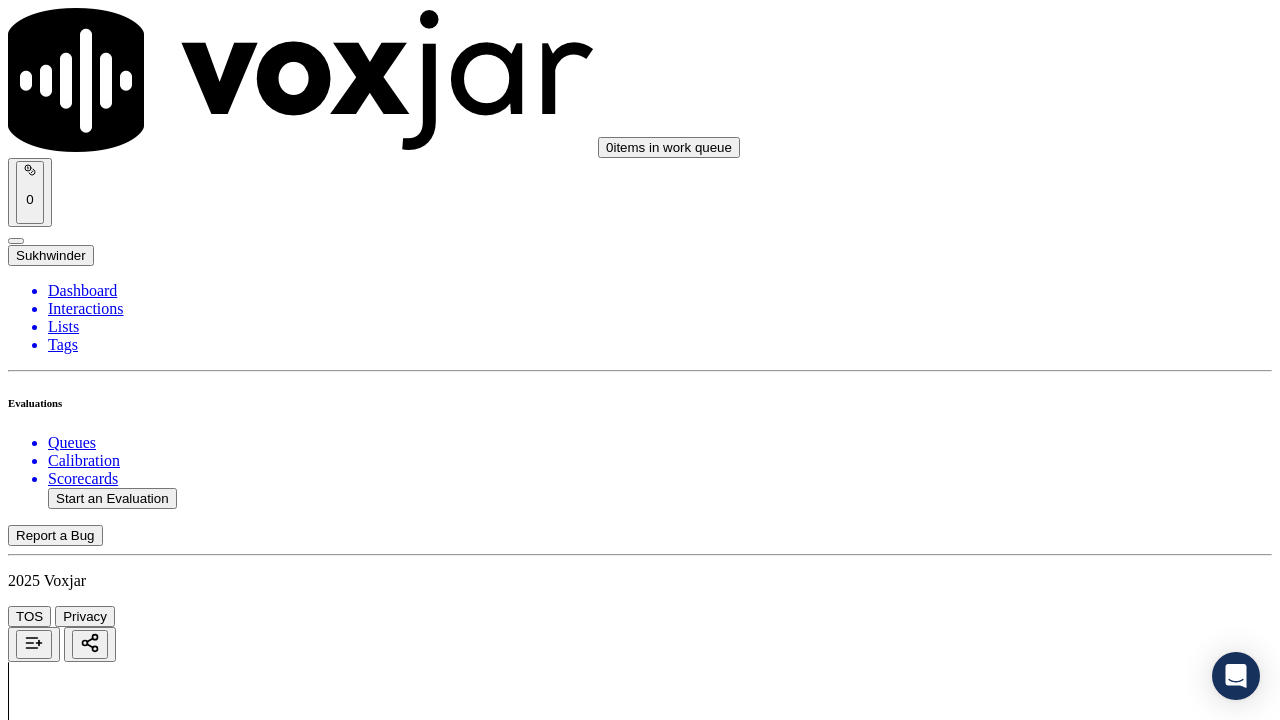 scroll, scrollTop: 3900, scrollLeft: 0, axis: vertical 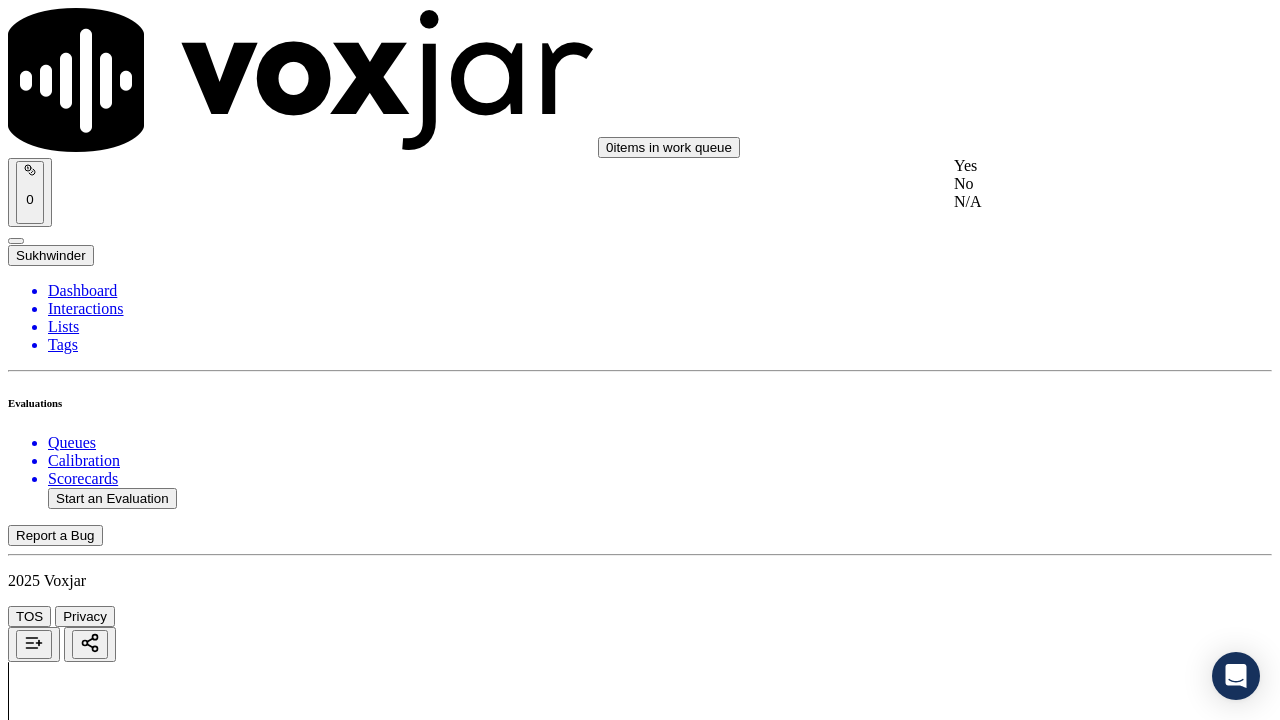 click on "Yes" at bounding box center [1067, 166] 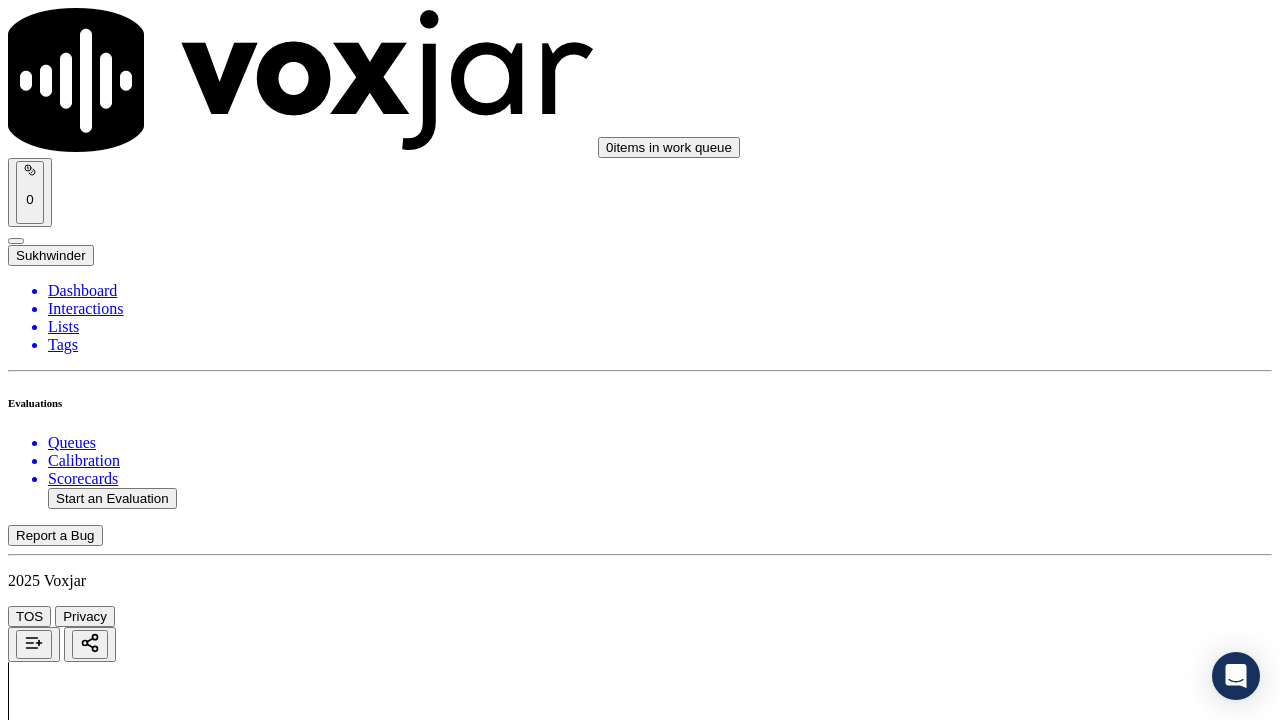 click on "Select an answer" at bounding box center [67, 5540] 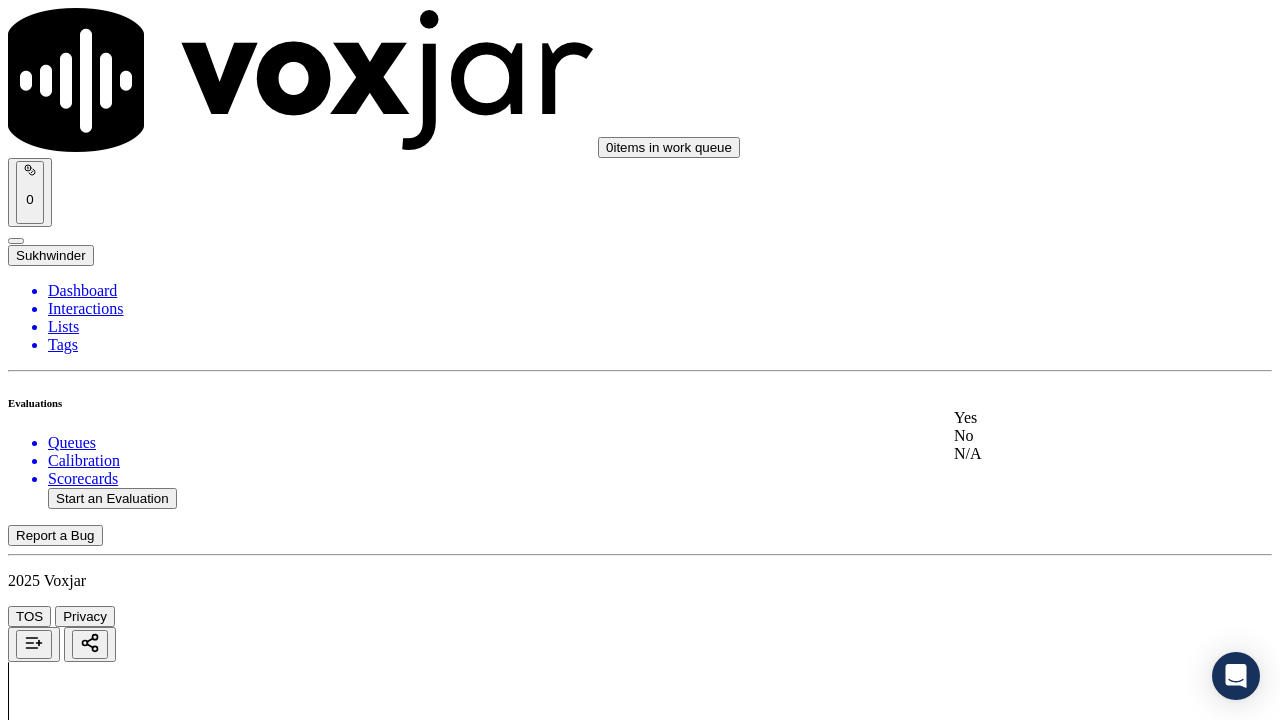 click on "Yes" at bounding box center [1067, 418] 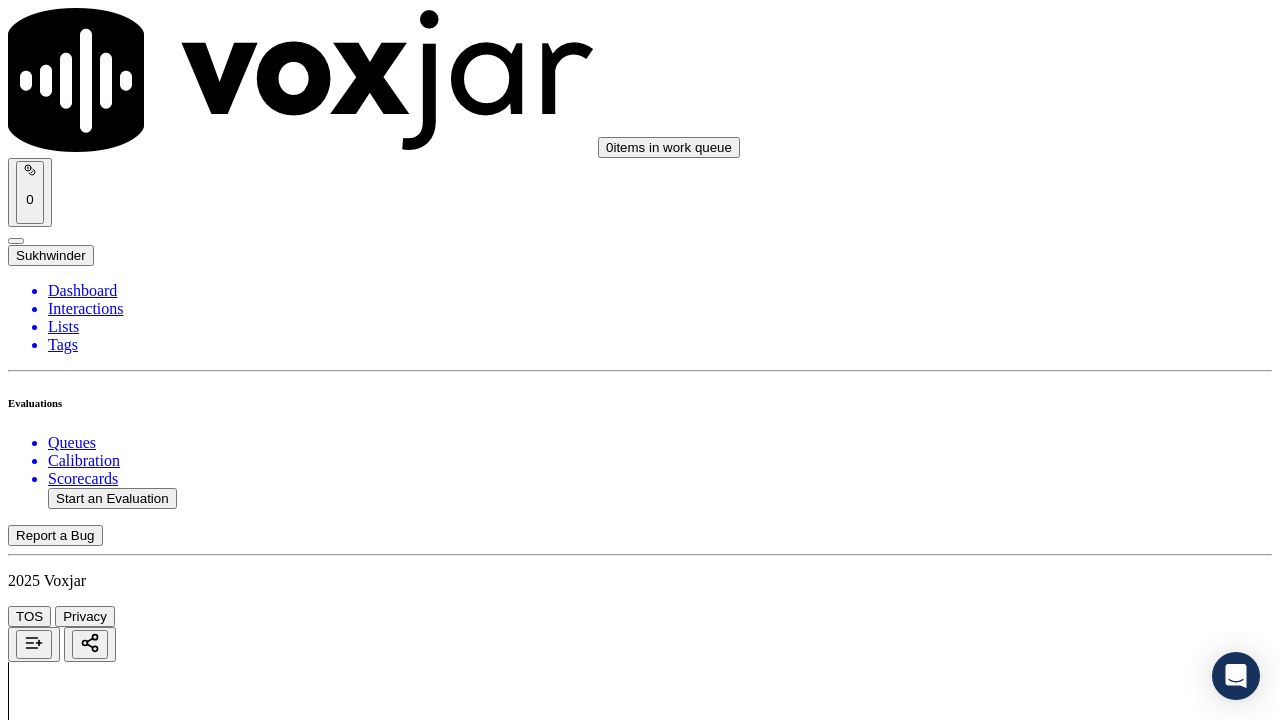 scroll, scrollTop: 4400, scrollLeft: 0, axis: vertical 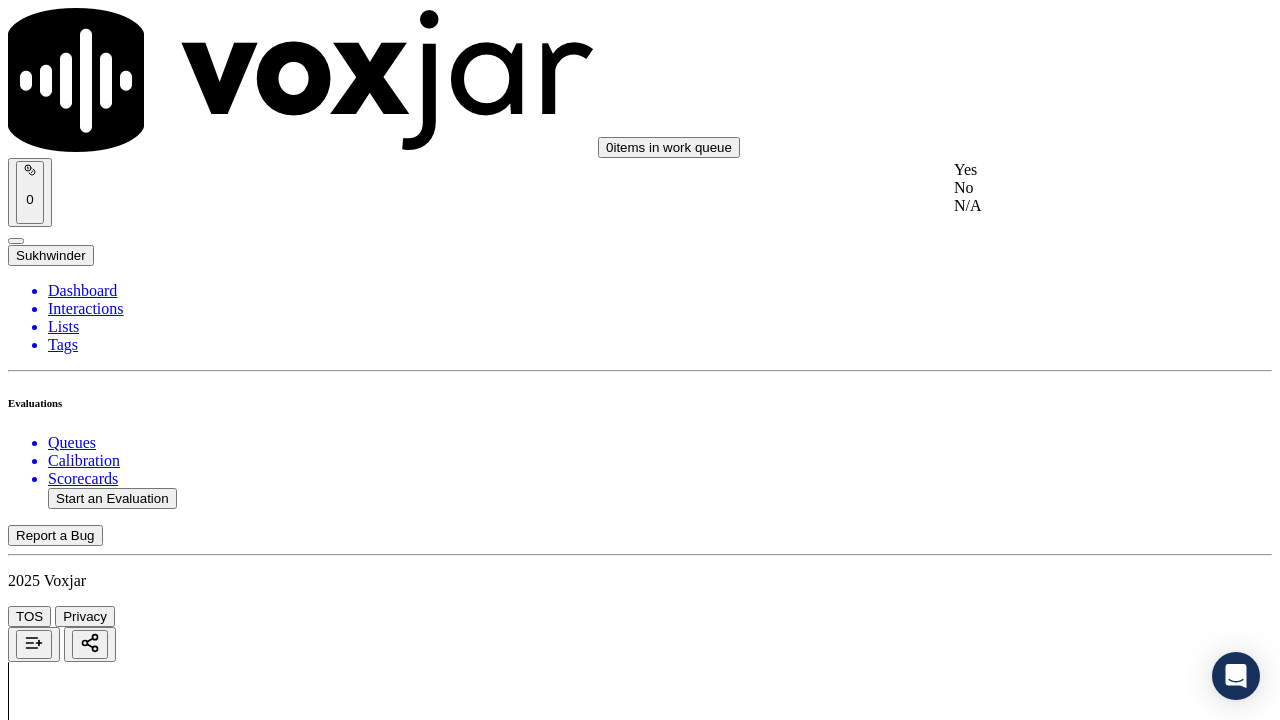 click on "Yes" at bounding box center (1067, 170) 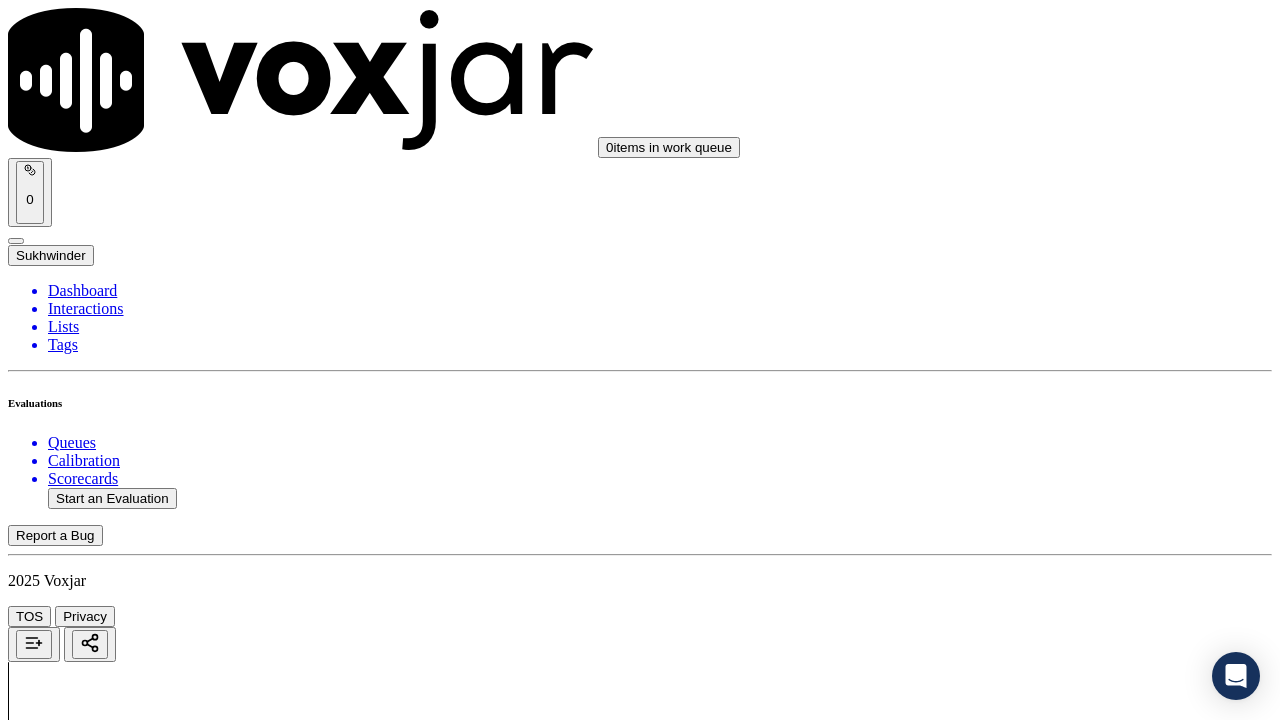 click on "Select an answer" at bounding box center (67, 6012) 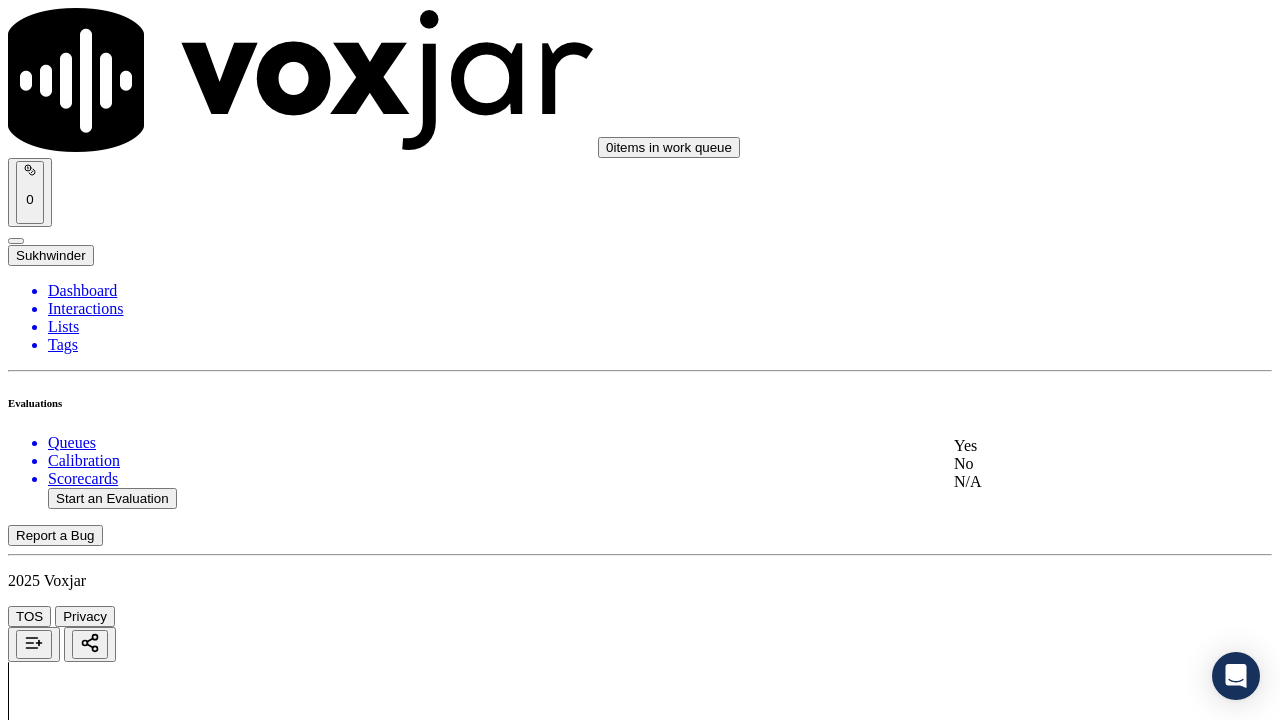 click on "Yes" at bounding box center (1067, 446) 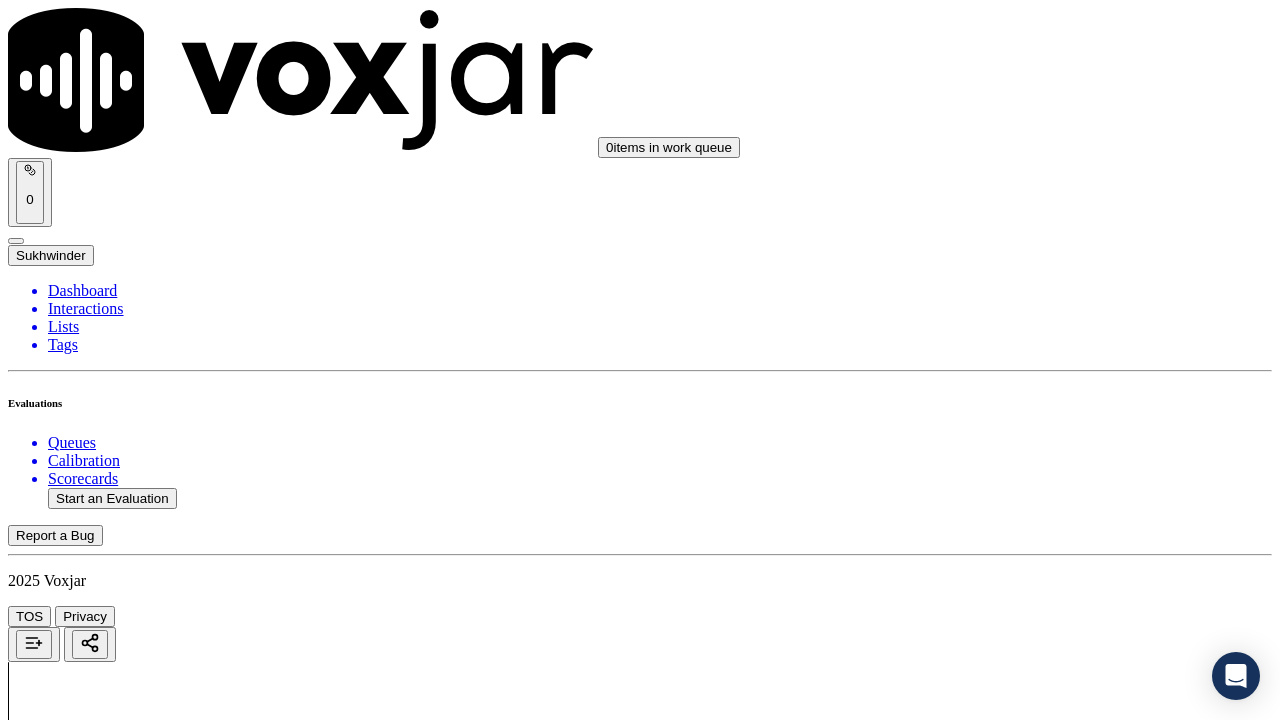 scroll, scrollTop: 5000, scrollLeft: 0, axis: vertical 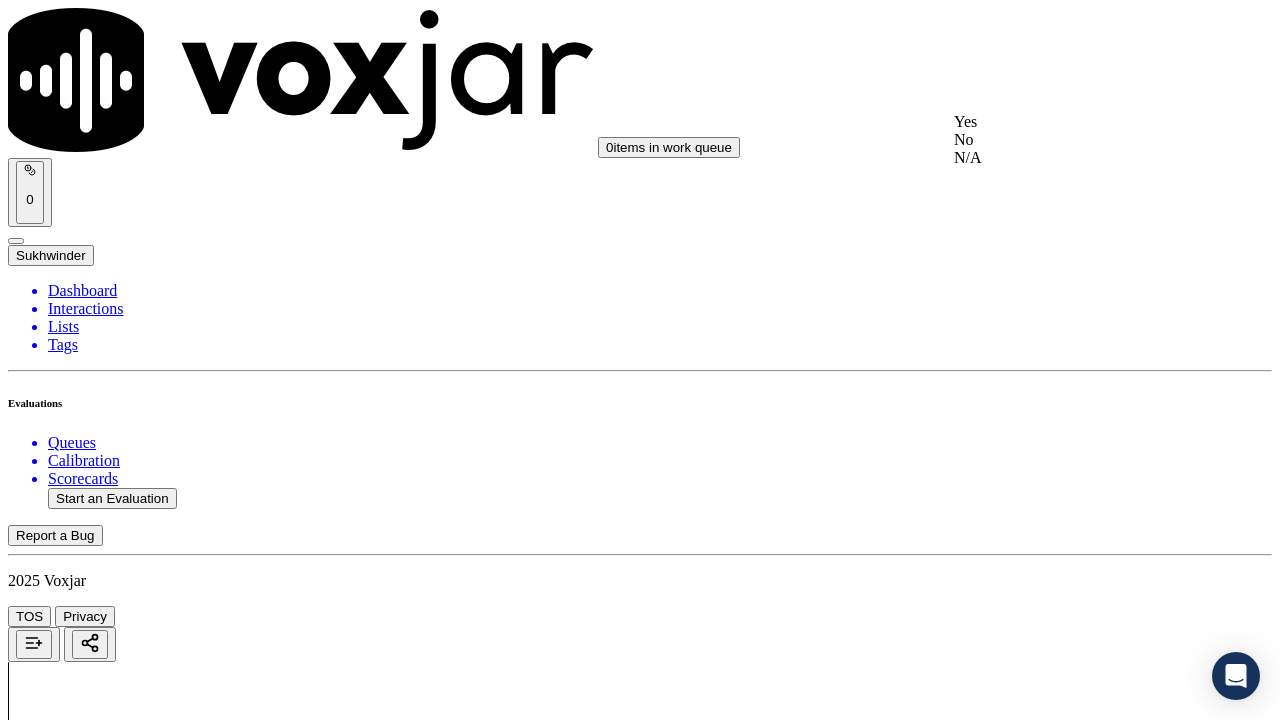 click on "Yes" at bounding box center [1067, 122] 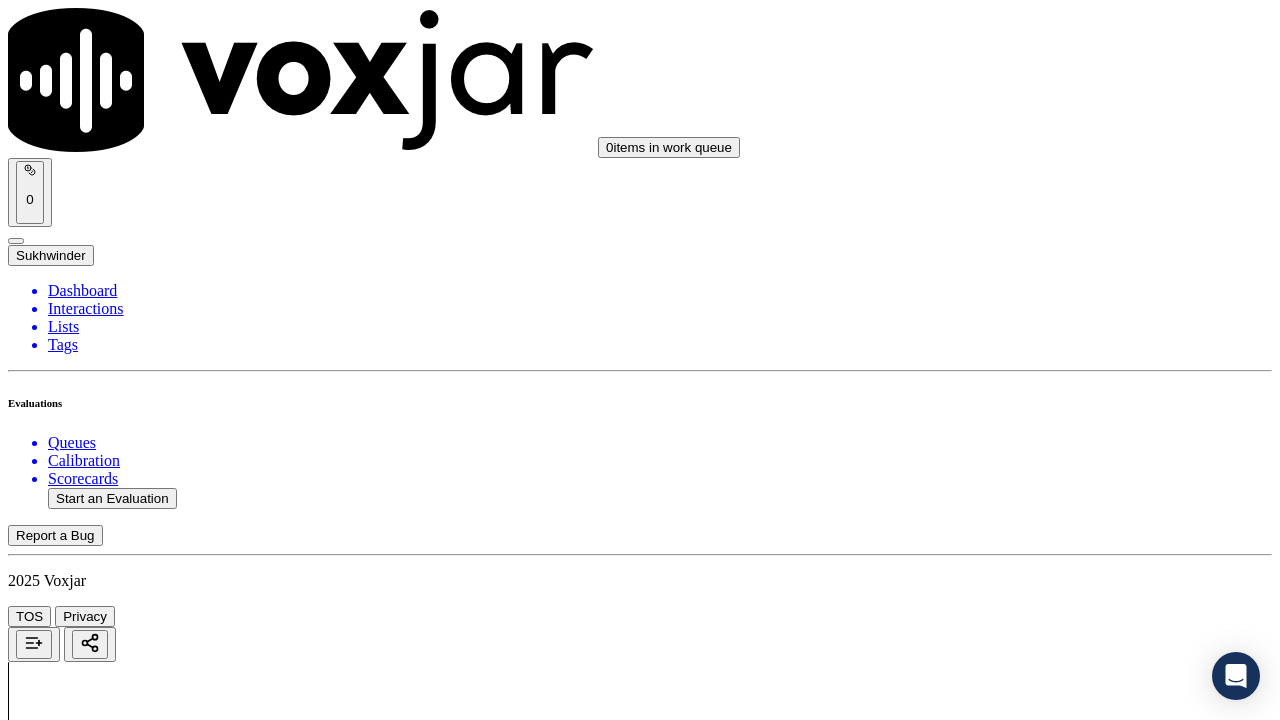 click on "Select an answer" at bounding box center [67, 6485] 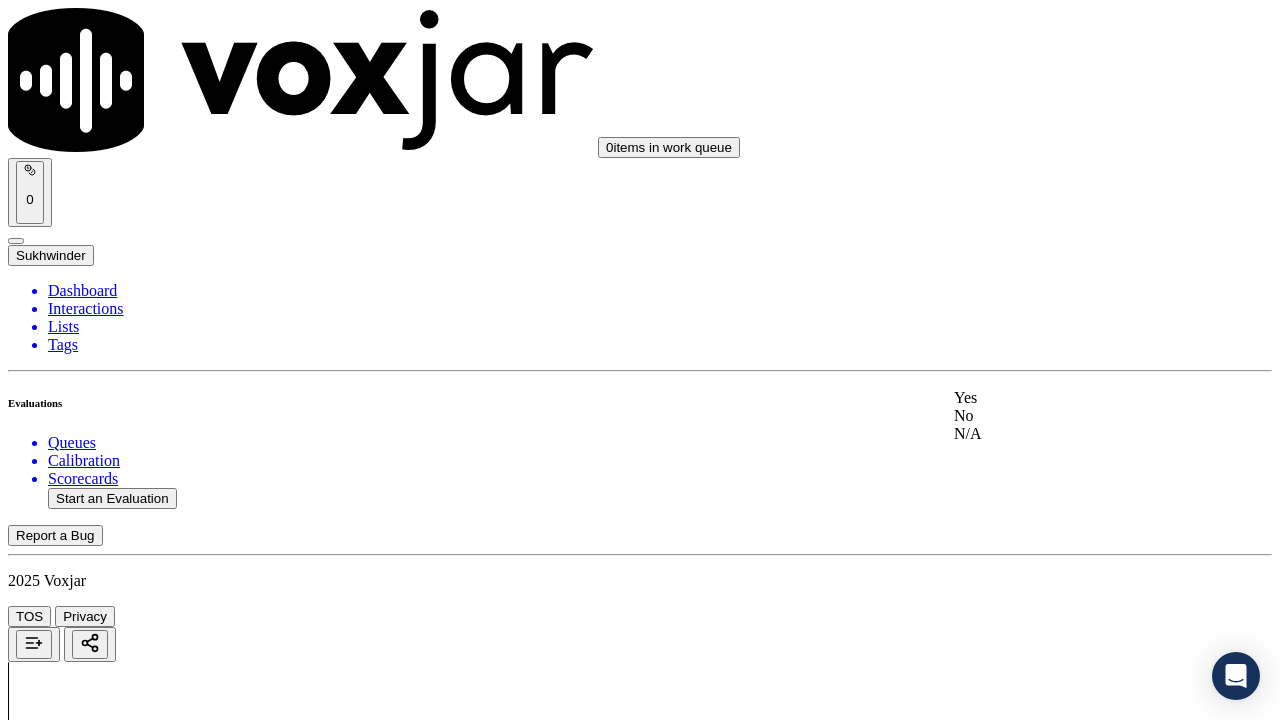 click on "Yes" at bounding box center (1067, 398) 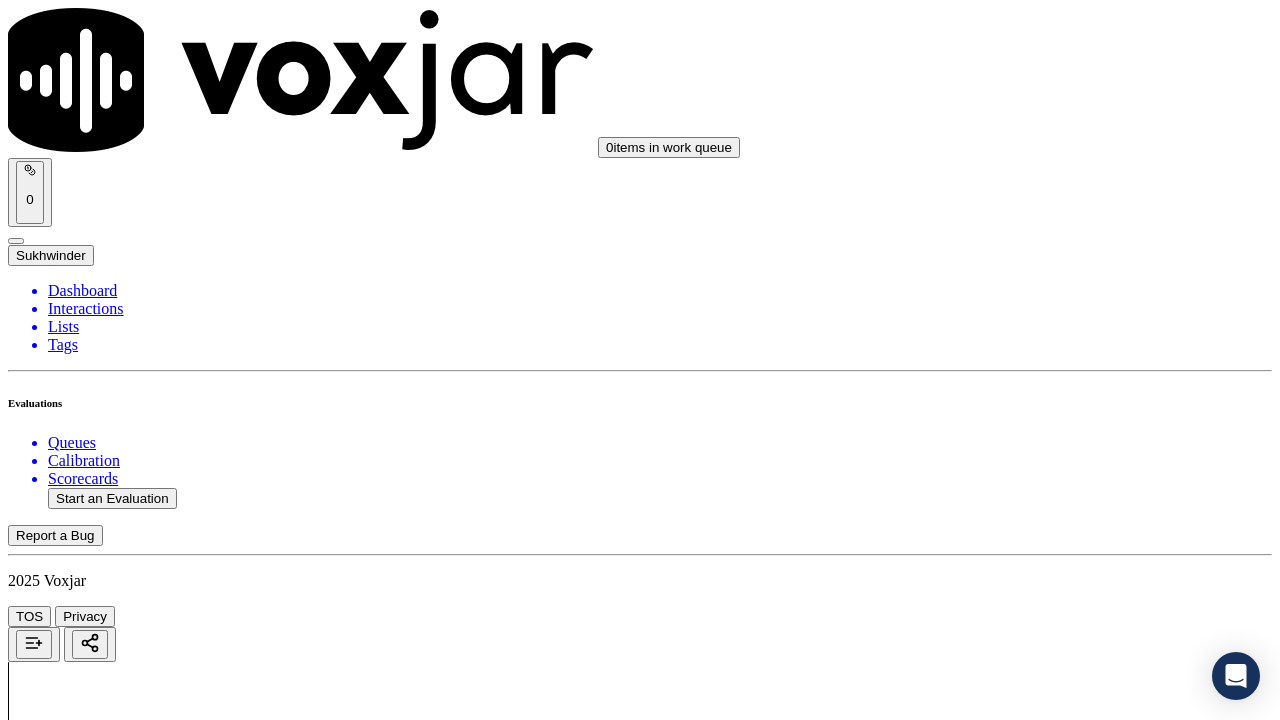 scroll, scrollTop: 5500, scrollLeft: 0, axis: vertical 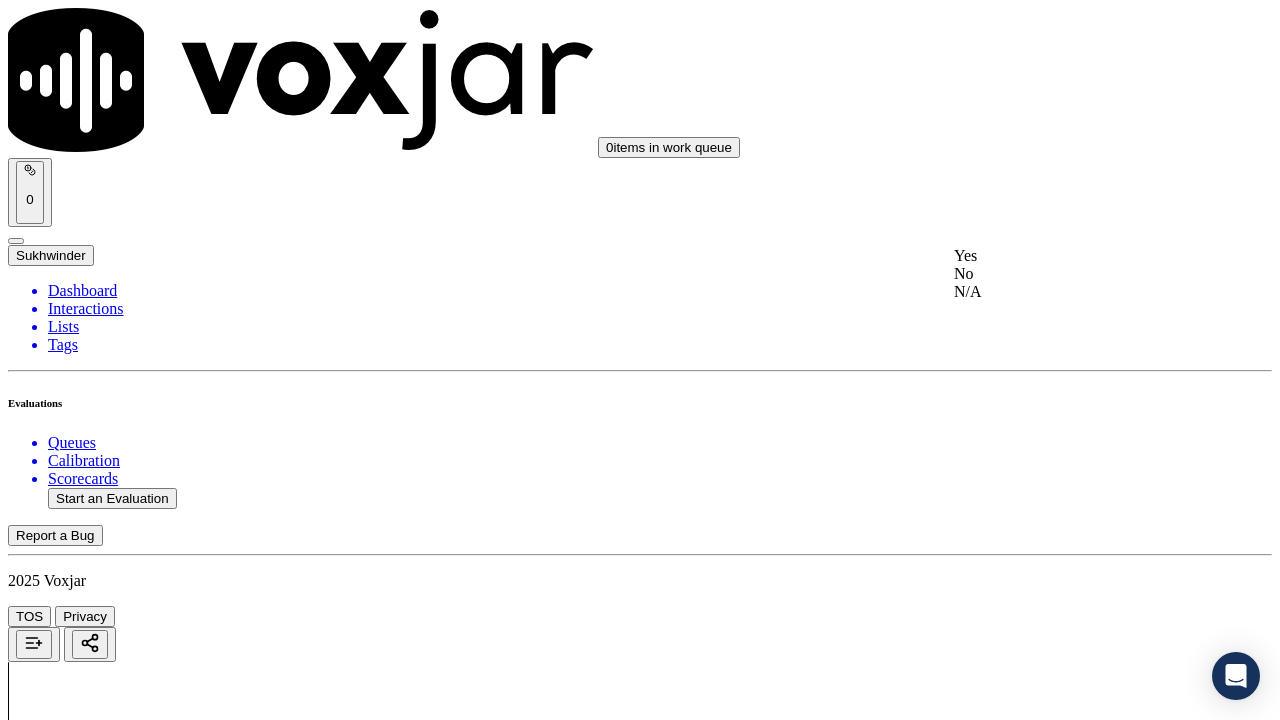 click on "Yes" at bounding box center [1067, 256] 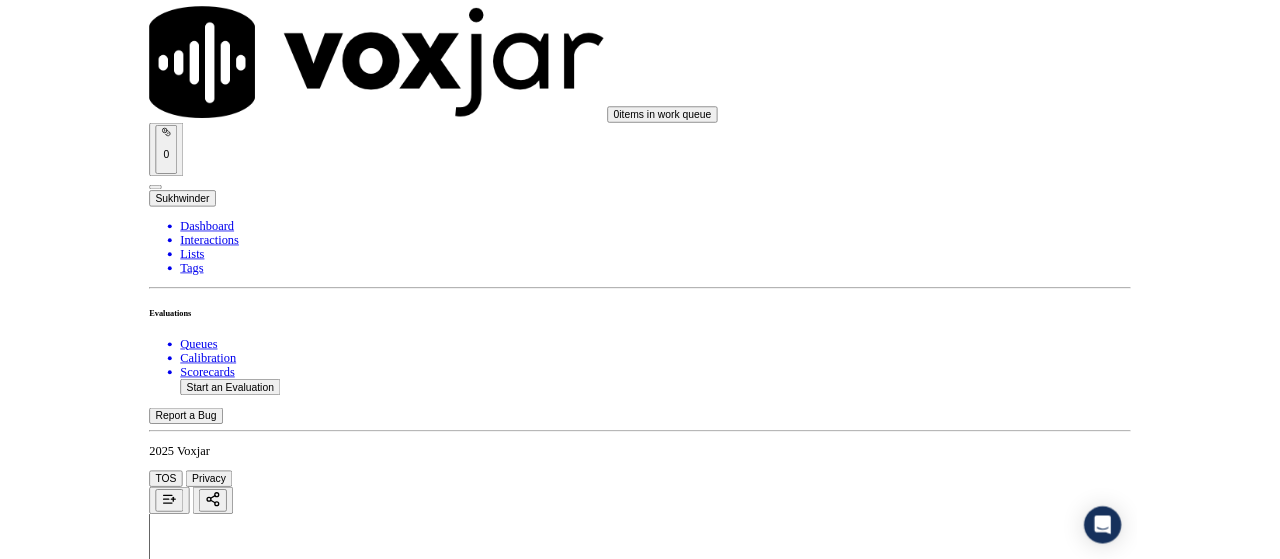 scroll, scrollTop: 5815, scrollLeft: 0, axis: vertical 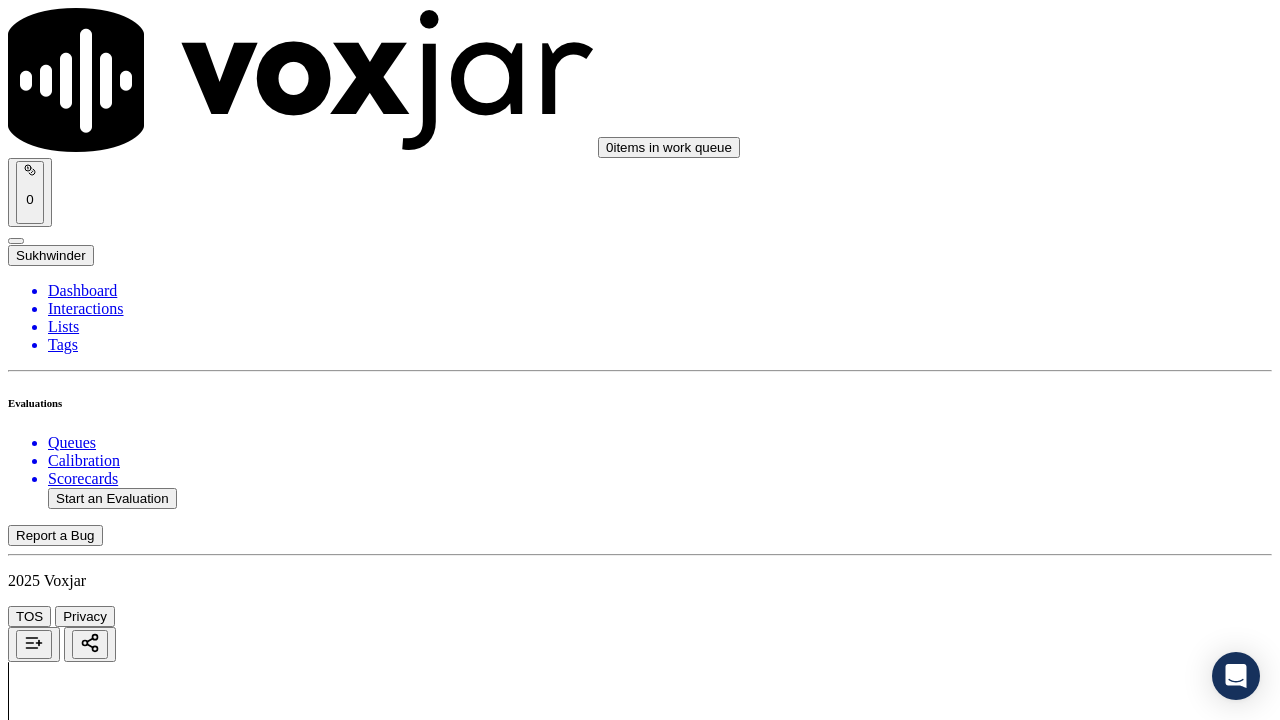 drag, startPoint x: 1019, startPoint y: 188, endPoint x: 1023, endPoint y: 199, distance: 11.7046995 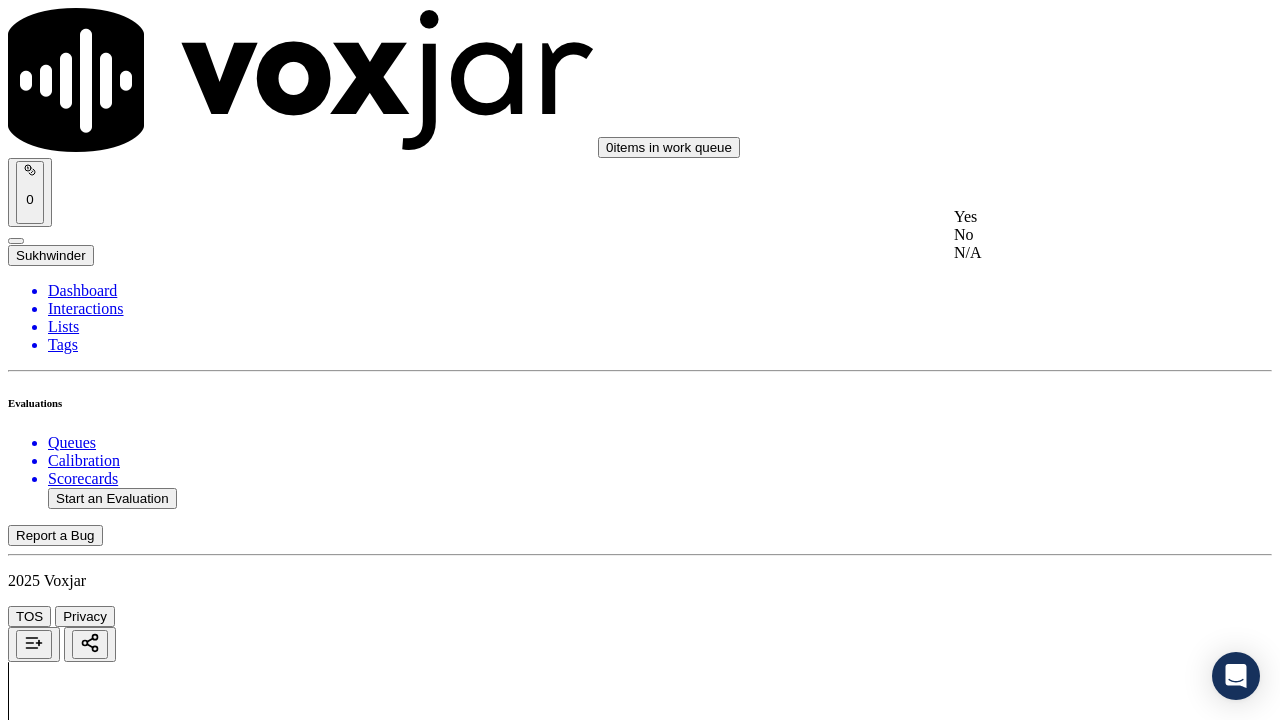 click on "Yes" at bounding box center [1067, 217] 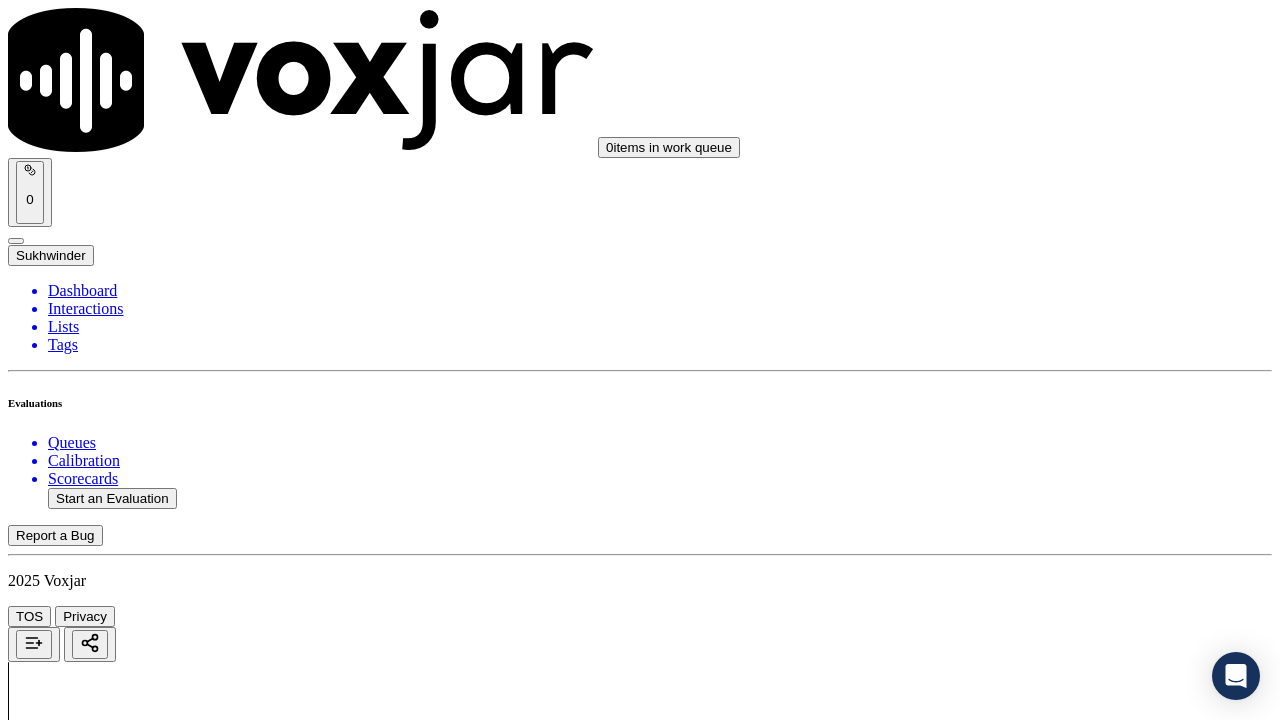 click on "Select an answer" at bounding box center [67, 7272] 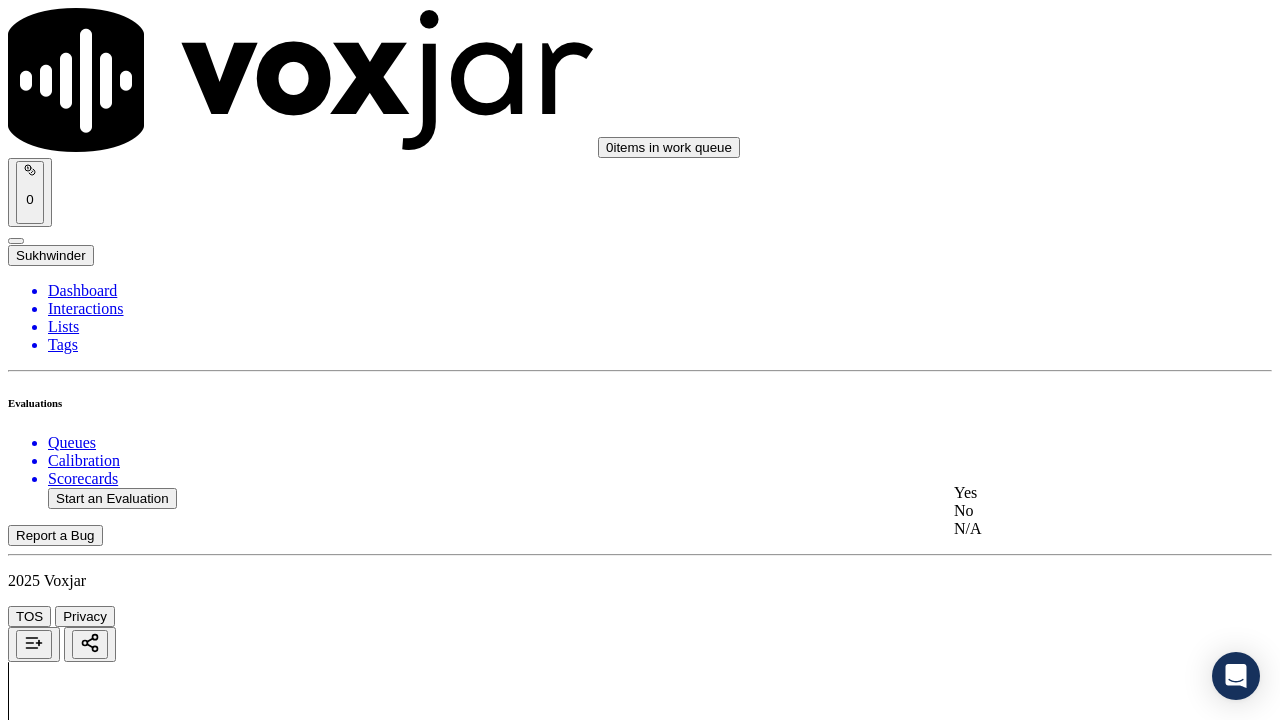 drag, startPoint x: 1020, startPoint y: 503, endPoint x: 990, endPoint y: 557, distance: 61.77378 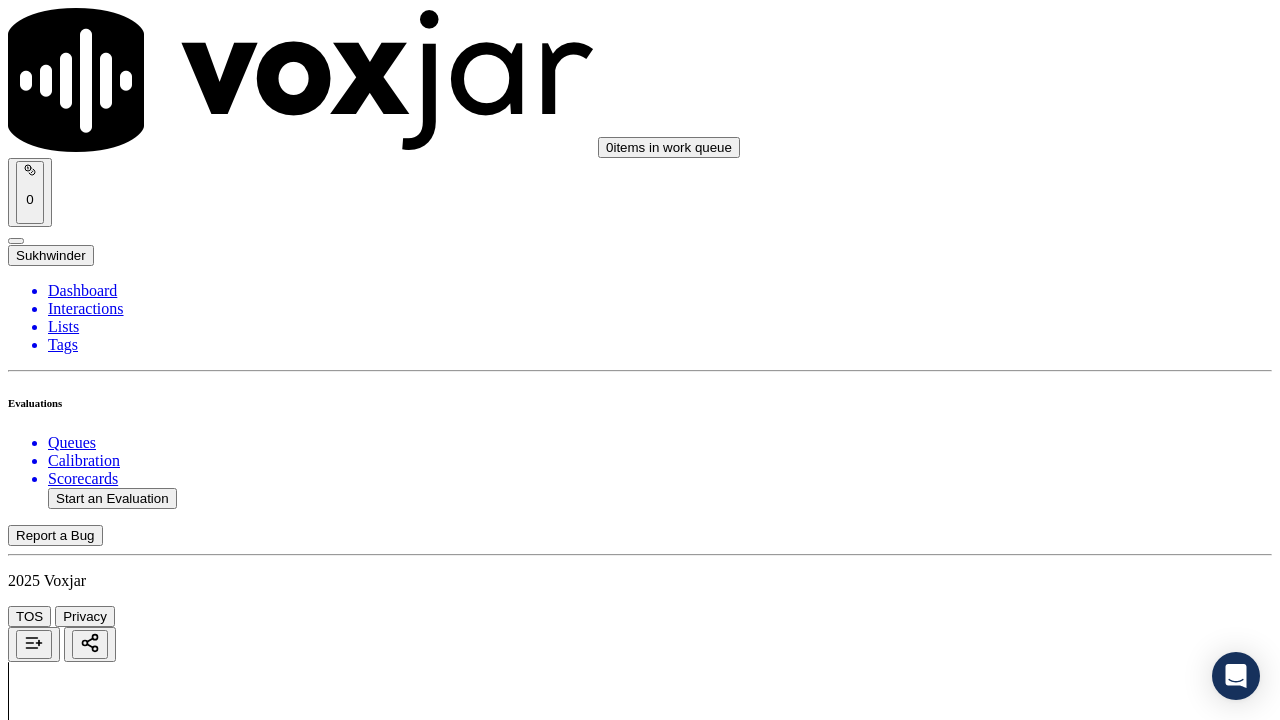 drag, startPoint x: 977, startPoint y: 650, endPoint x: 965, endPoint y: 640, distance: 15.6205 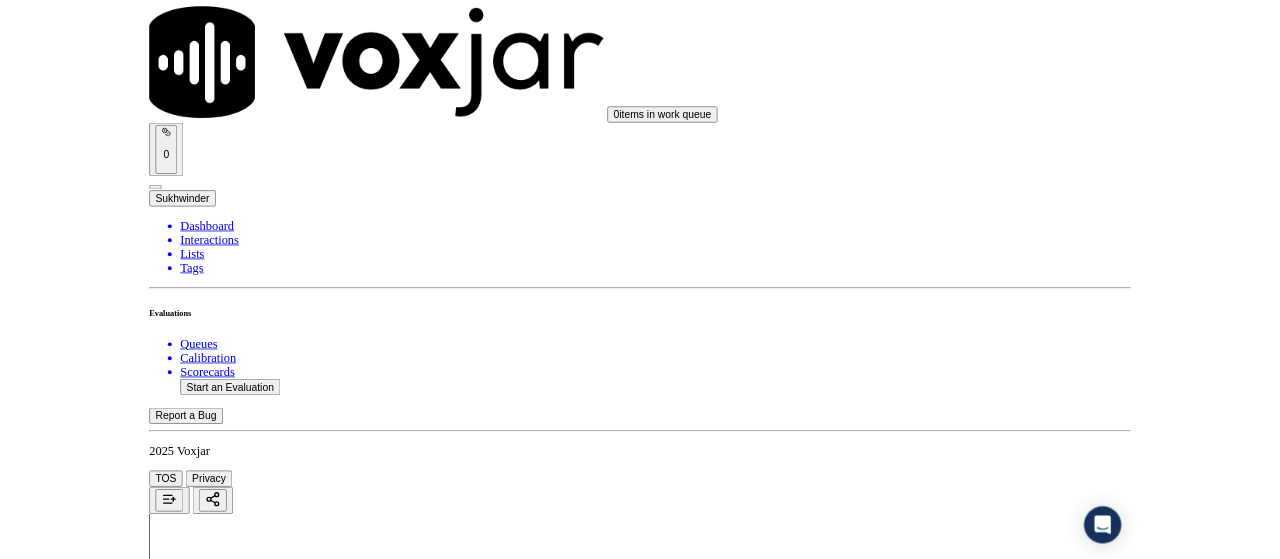 scroll, scrollTop: 300, scrollLeft: 0, axis: vertical 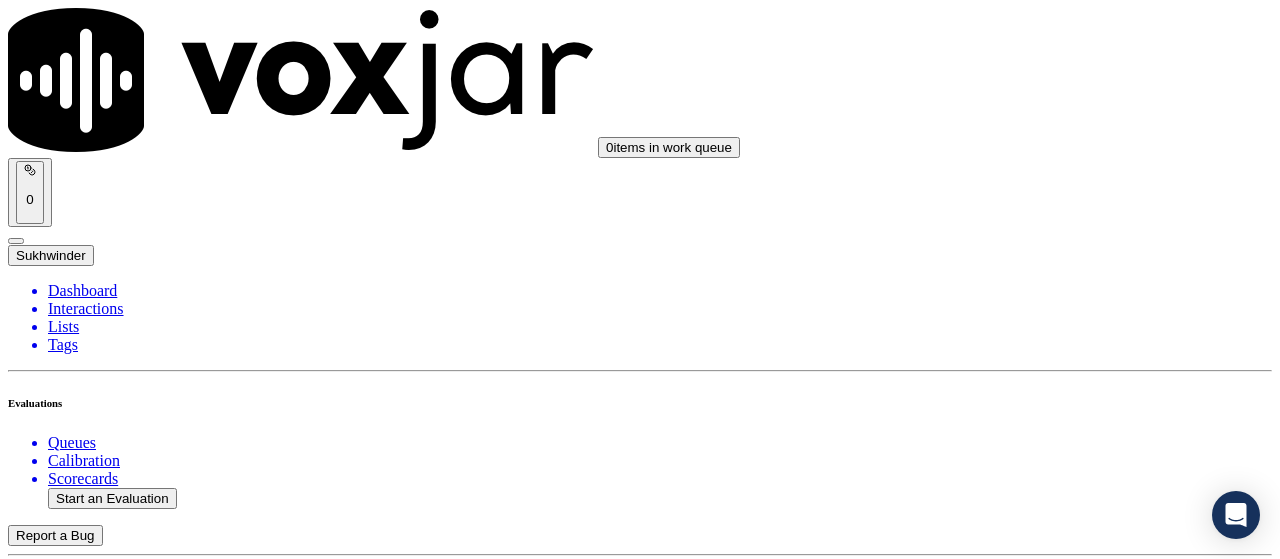 click on "Start an Evaluation" 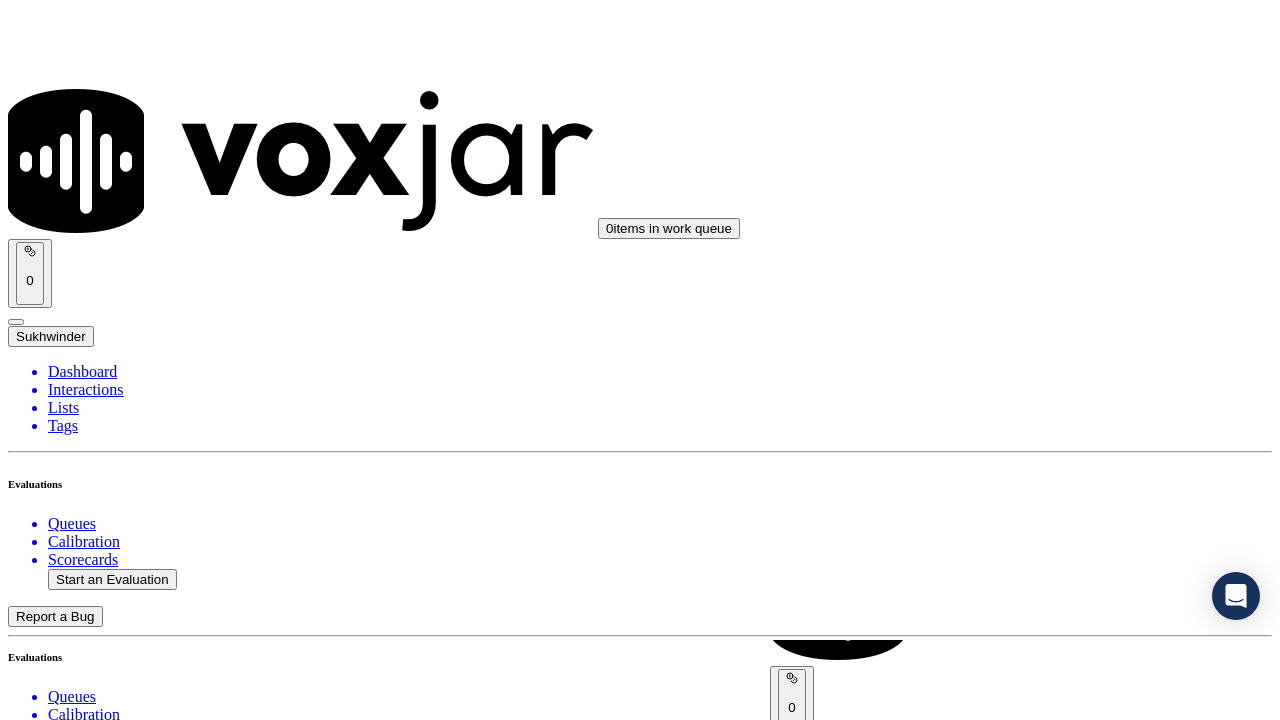 scroll, scrollTop: 189, scrollLeft: 0, axis: vertical 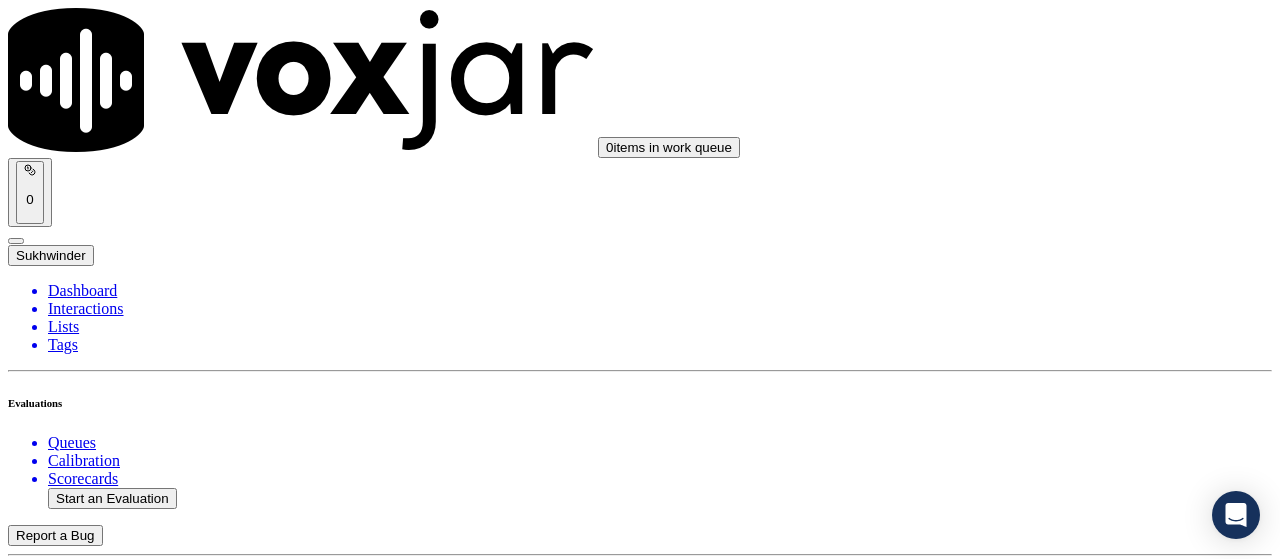 click on "Sale Interaction" 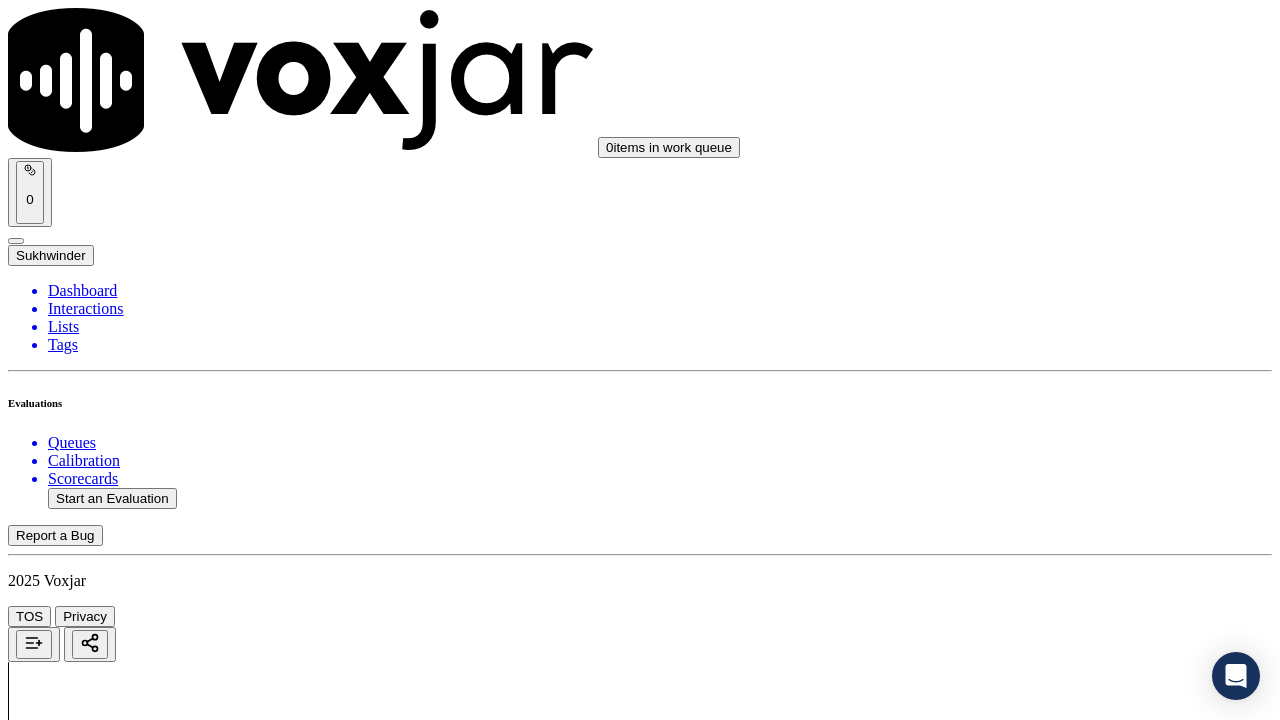 click on "Upload interaction to start evaluation" at bounding box center (124, 2674) 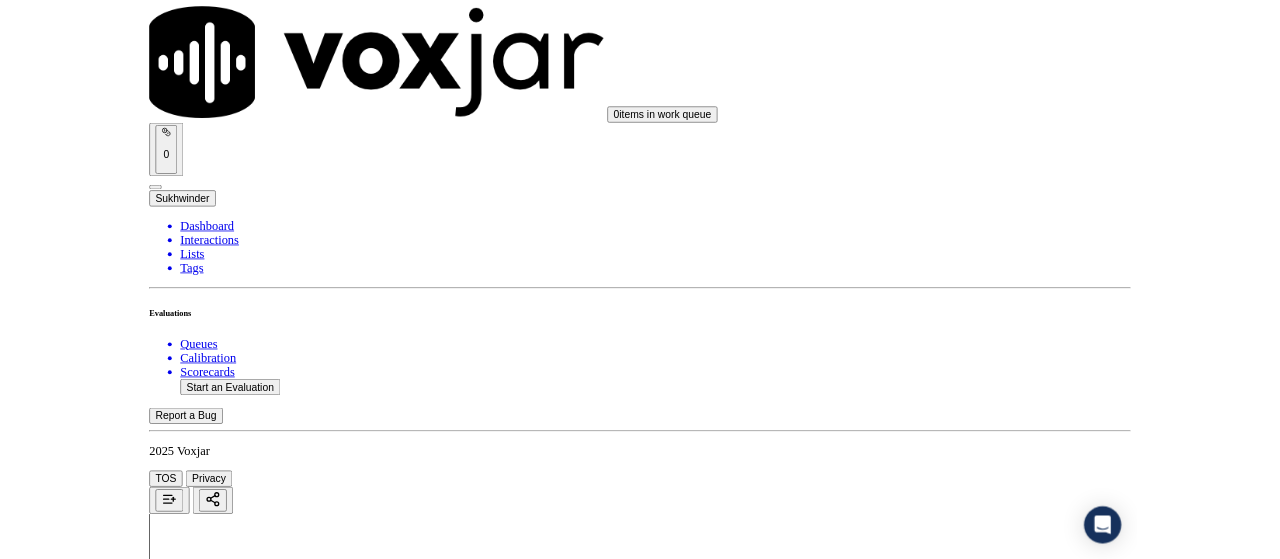 scroll, scrollTop: 300, scrollLeft: 0, axis: vertical 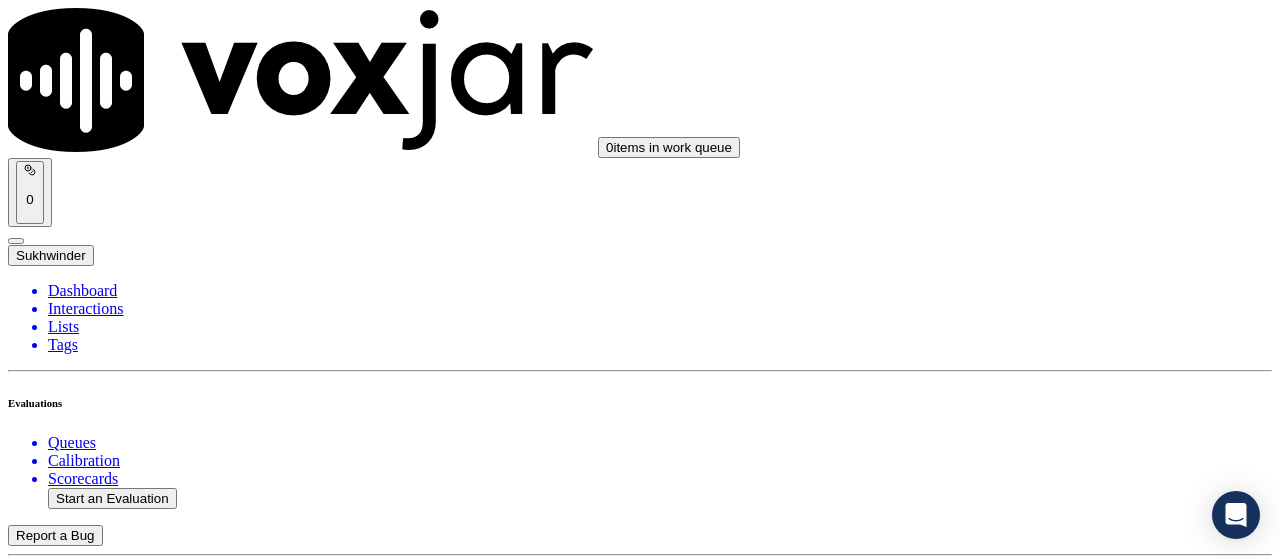 click 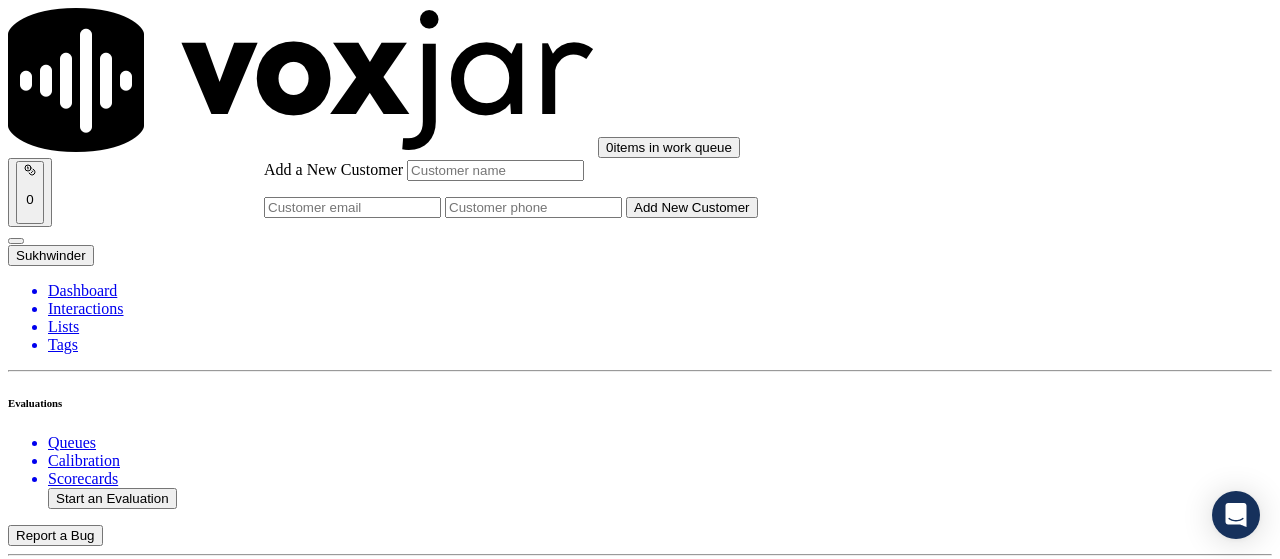 paste on "[FIRST] [LAST]" 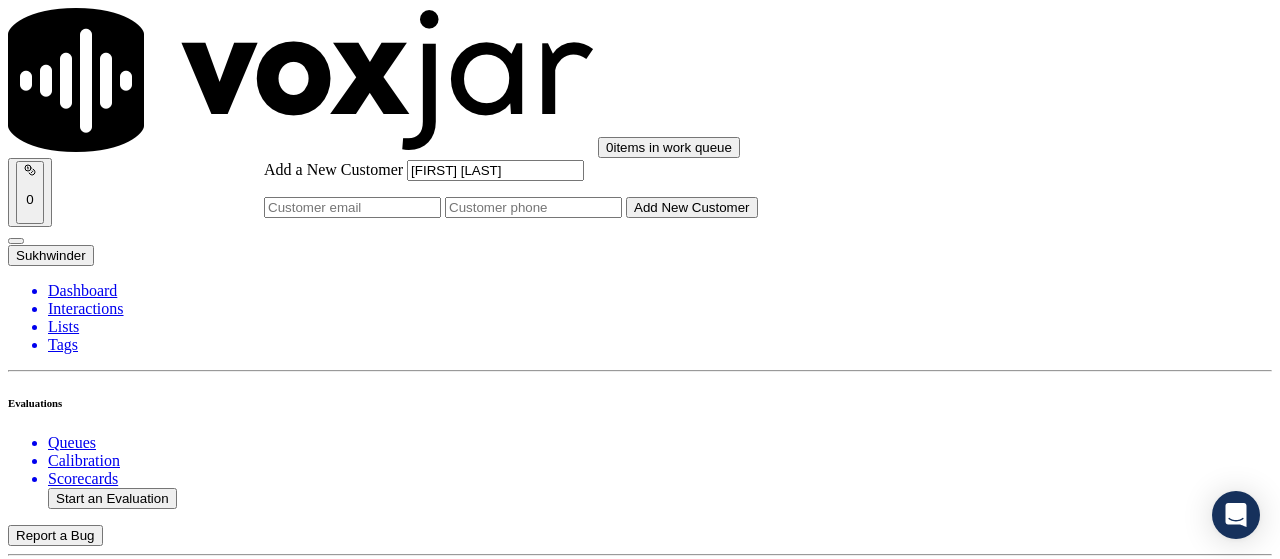 type on "[FIRST] [LAST]" 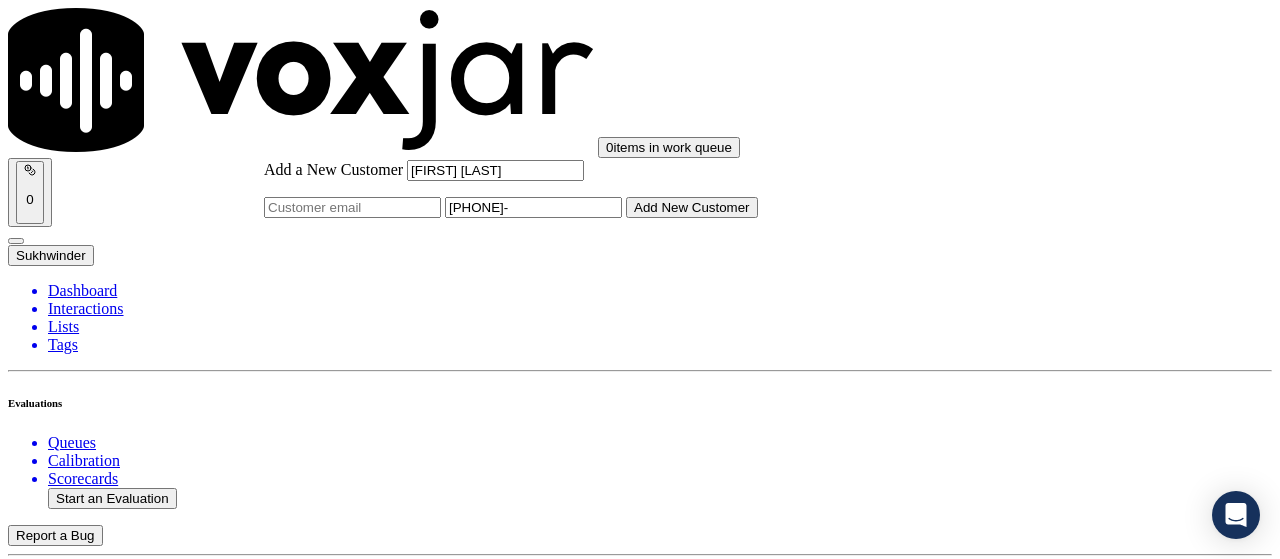 type on "[PHONE]-" 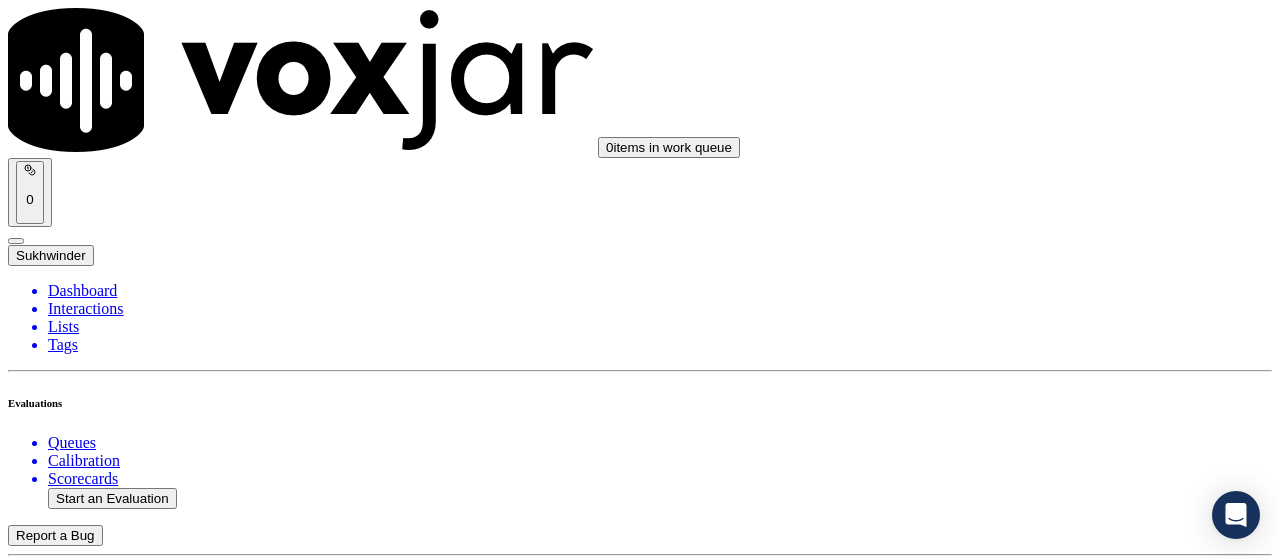 click on "[FIRST] [LAST]" at bounding box center (640, 2164) 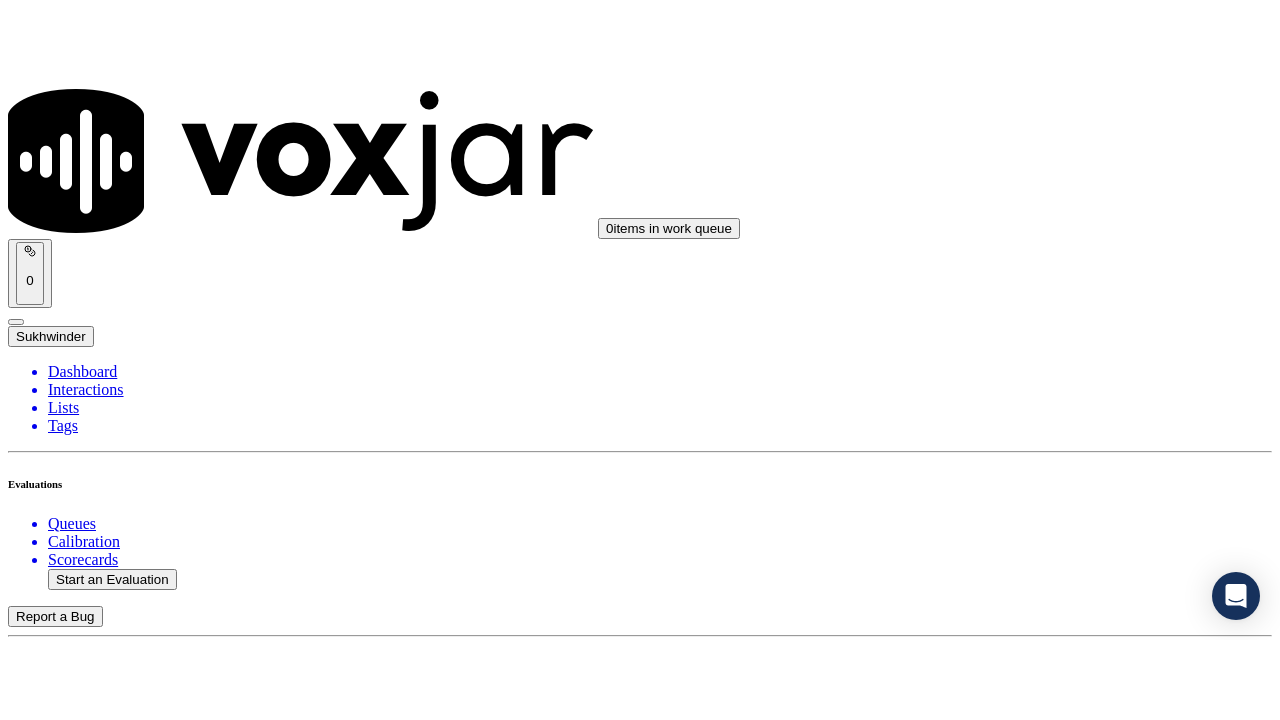 scroll, scrollTop: 200, scrollLeft: 0, axis: vertical 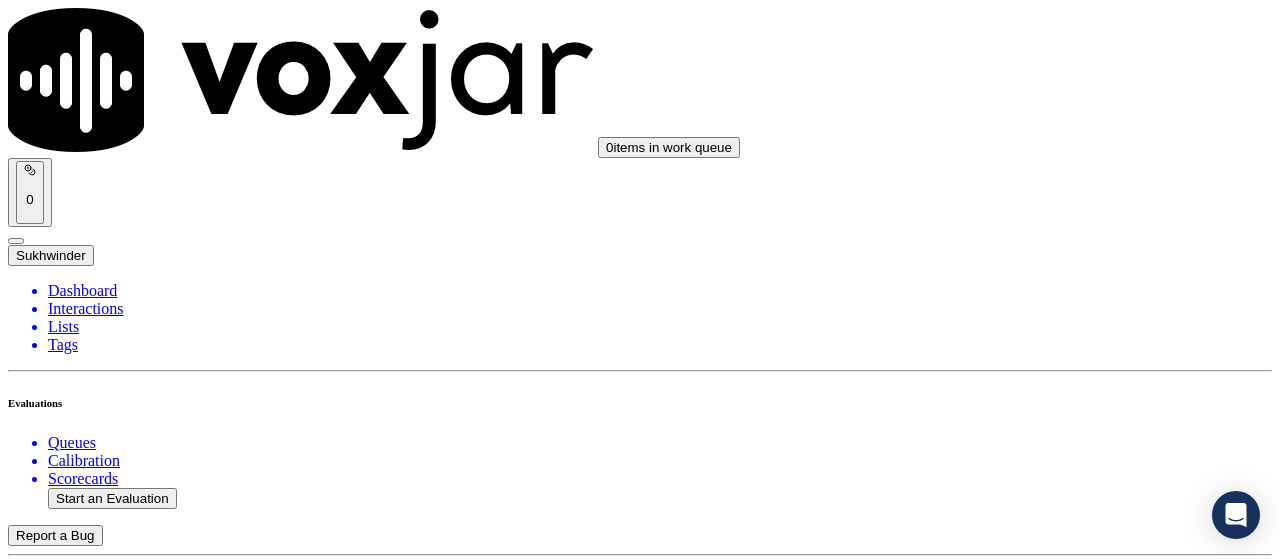 click on "Supplier Universal Scorecard (Colombia)" at bounding box center (640, 2427) 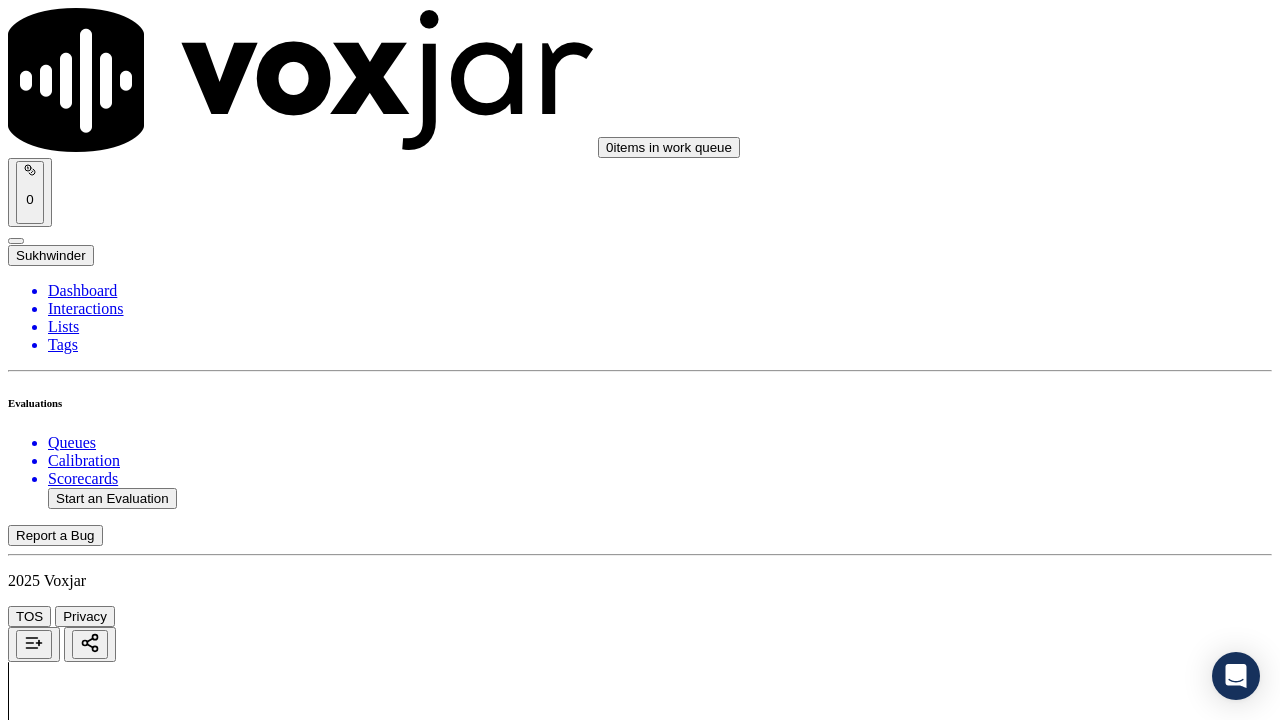 click on "Select an answer" at bounding box center (67, 2388) 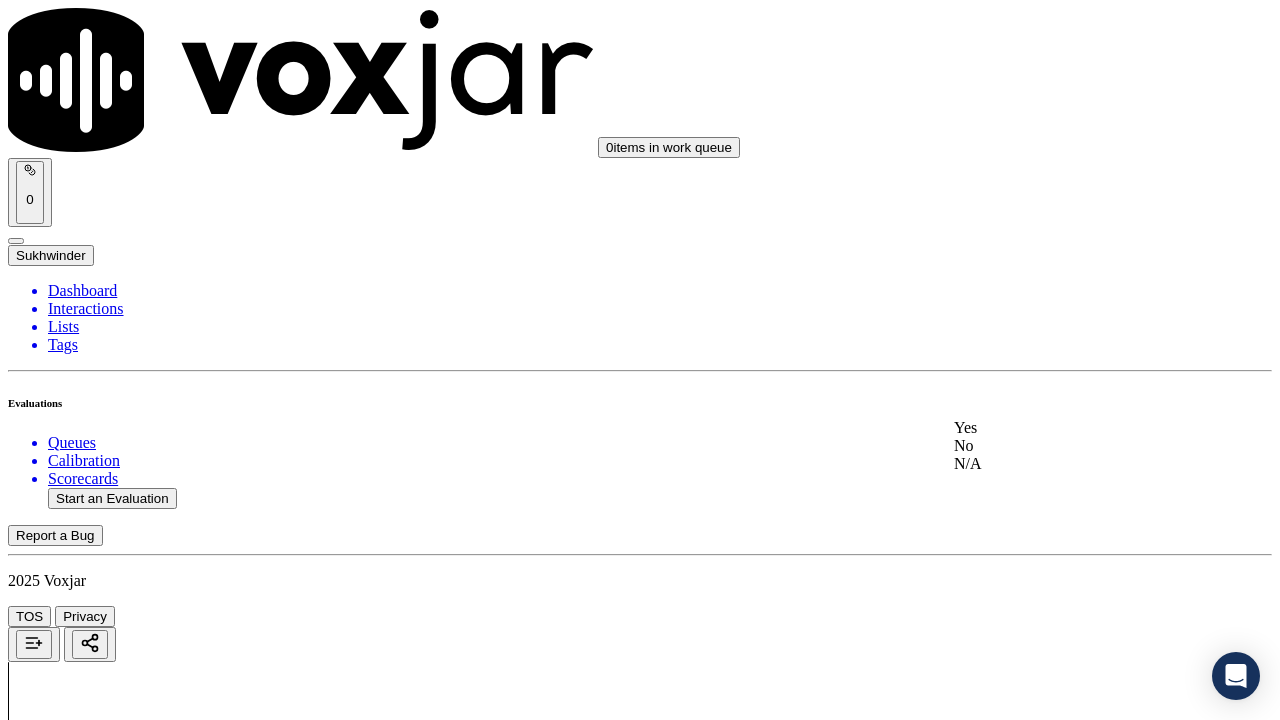 click on "Yes" at bounding box center (1067, 428) 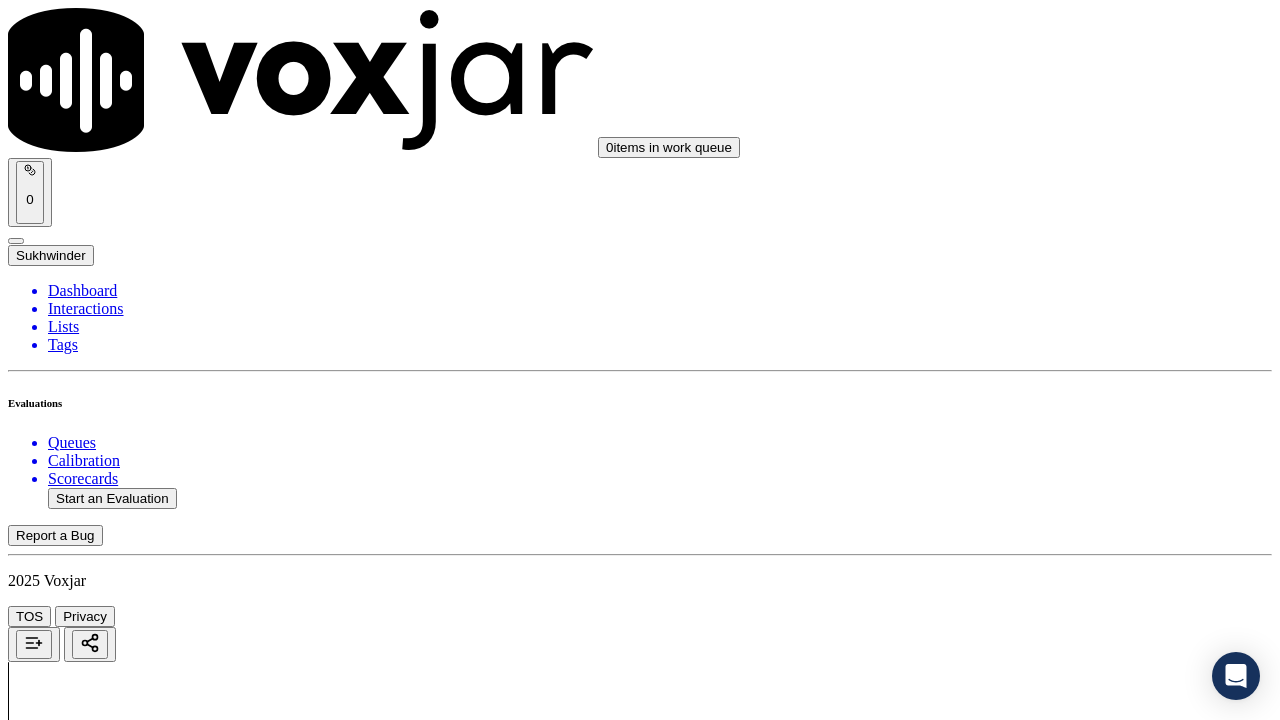 scroll, scrollTop: 500, scrollLeft: 0, axis: vertical 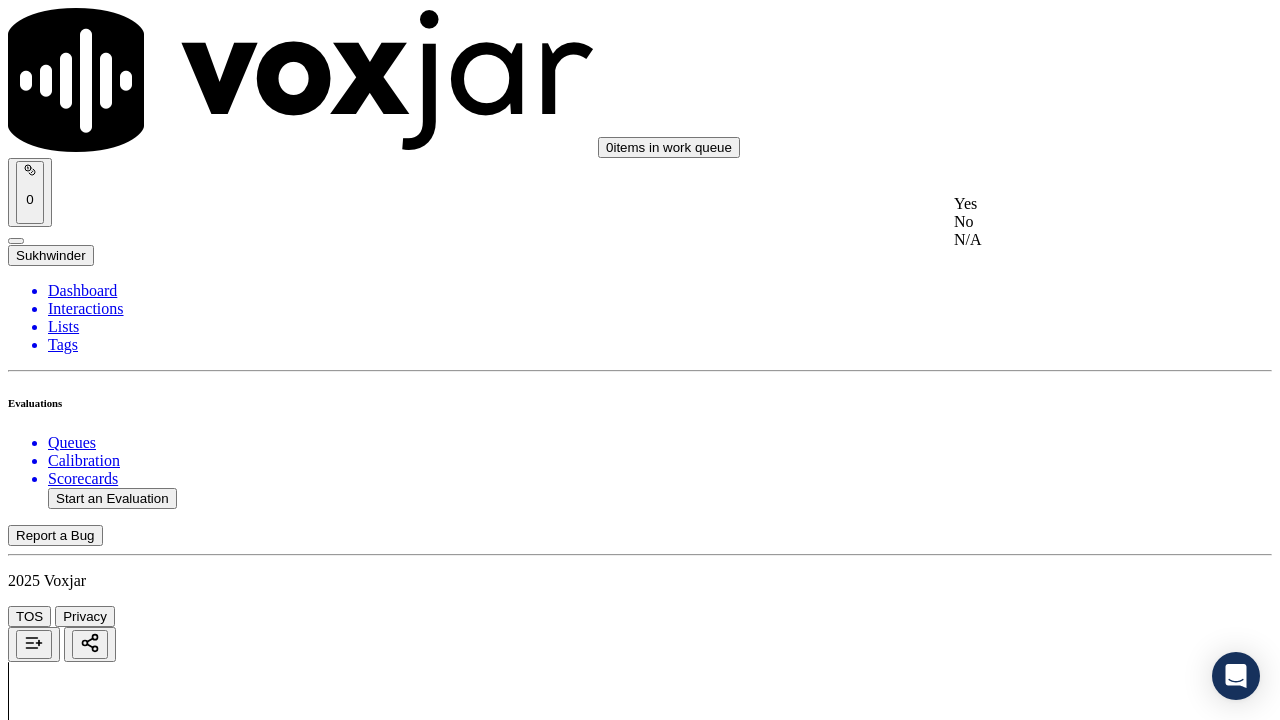 click on "Yes" at bounding box center (1067, 204) 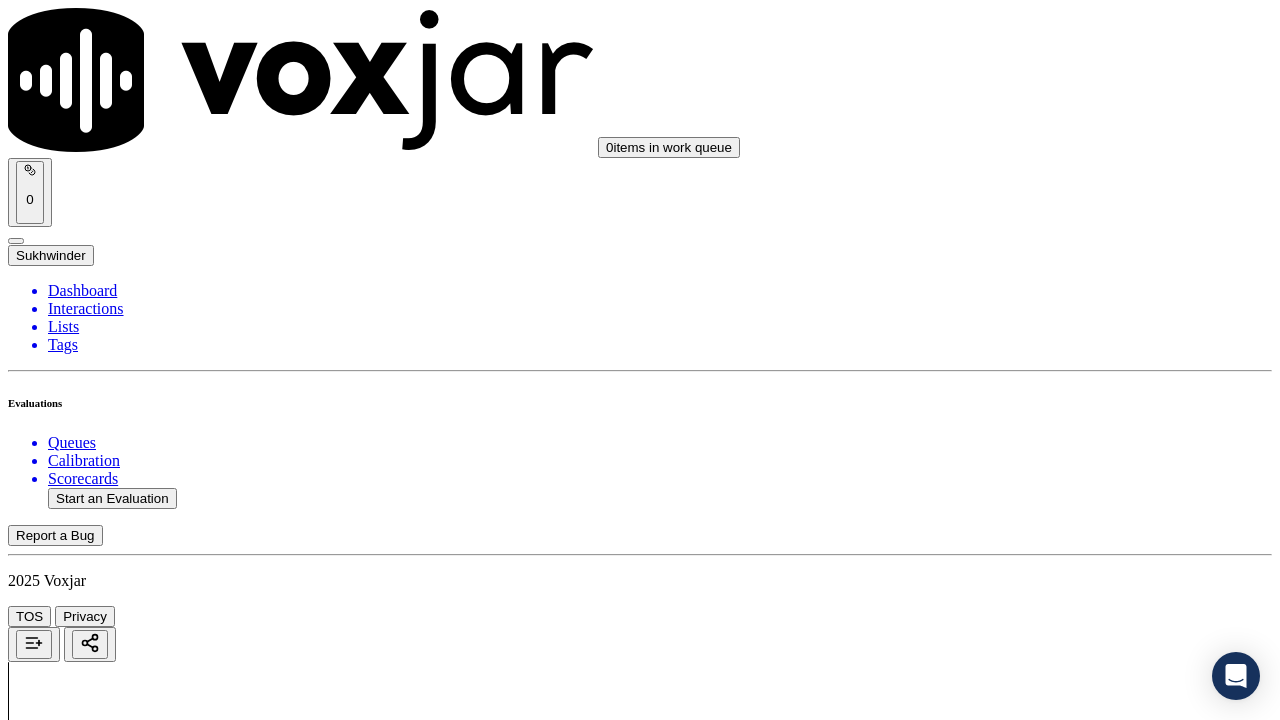 click on "Select an answer" at bounding box center (67, 2861) 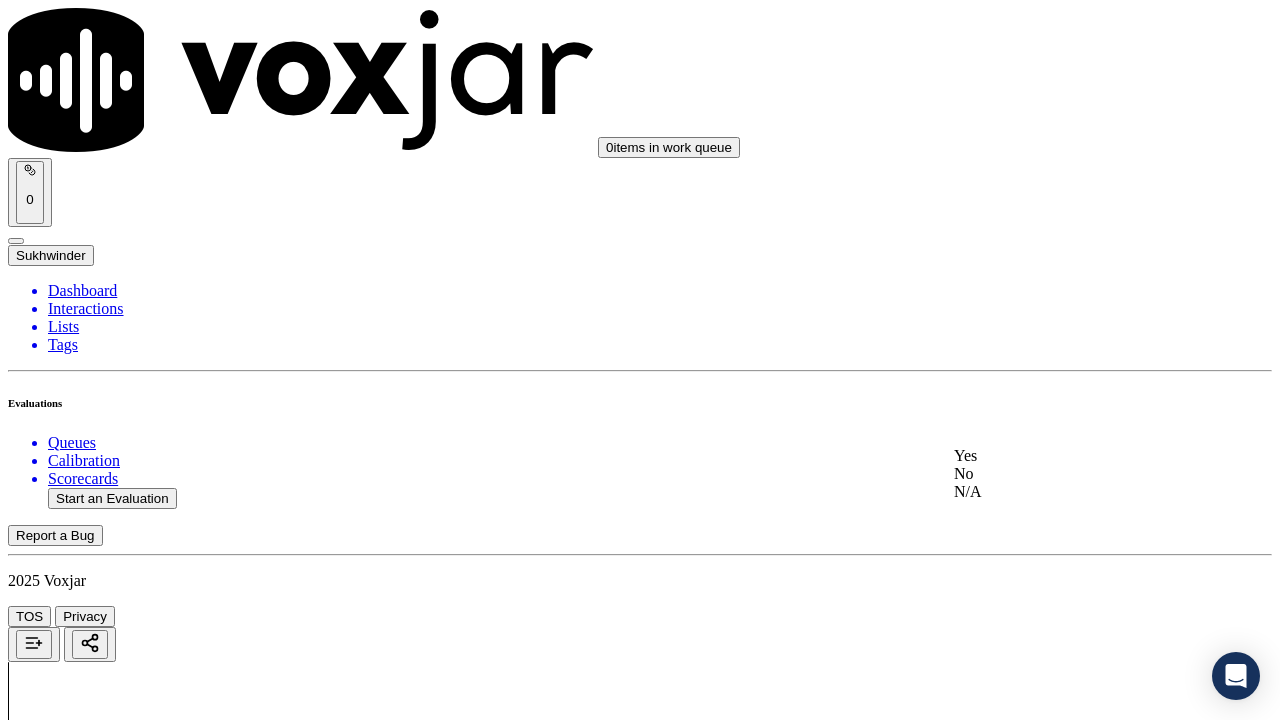 click on "Yes" at bounding box center (1067, 456) 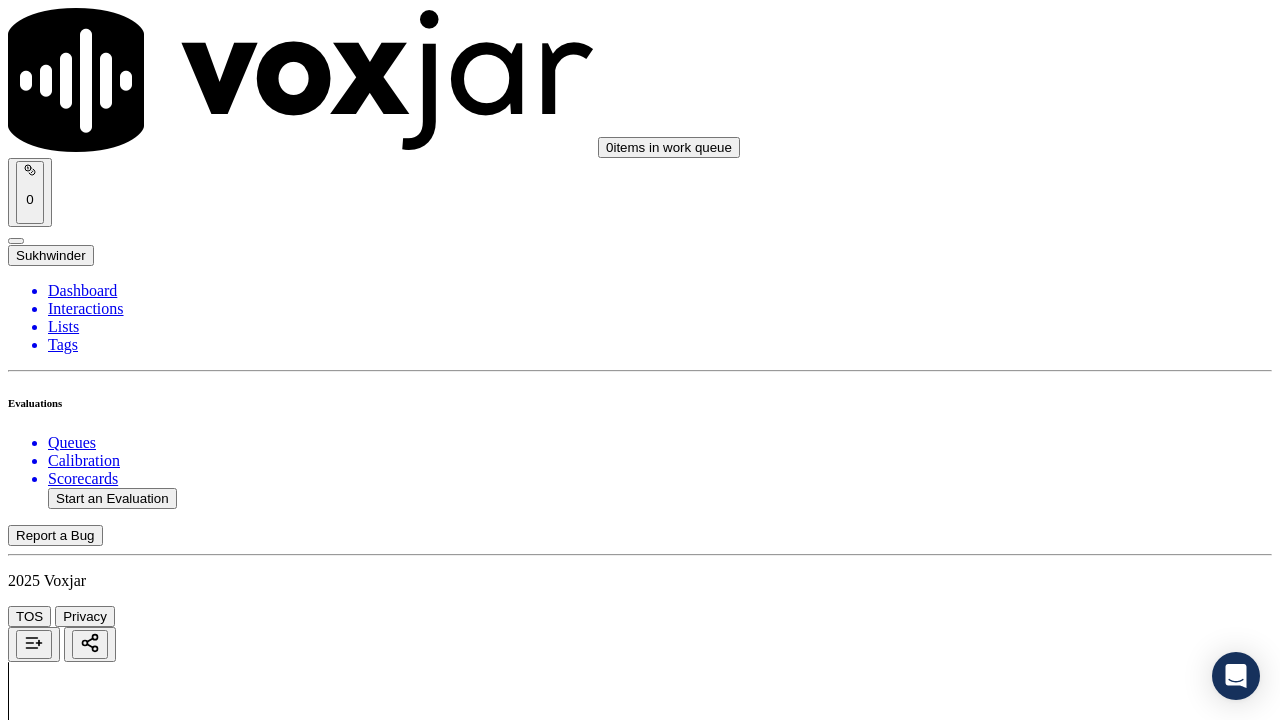 scroll, scrollTop: 1000, scrollLeft: 0, axis: vertical 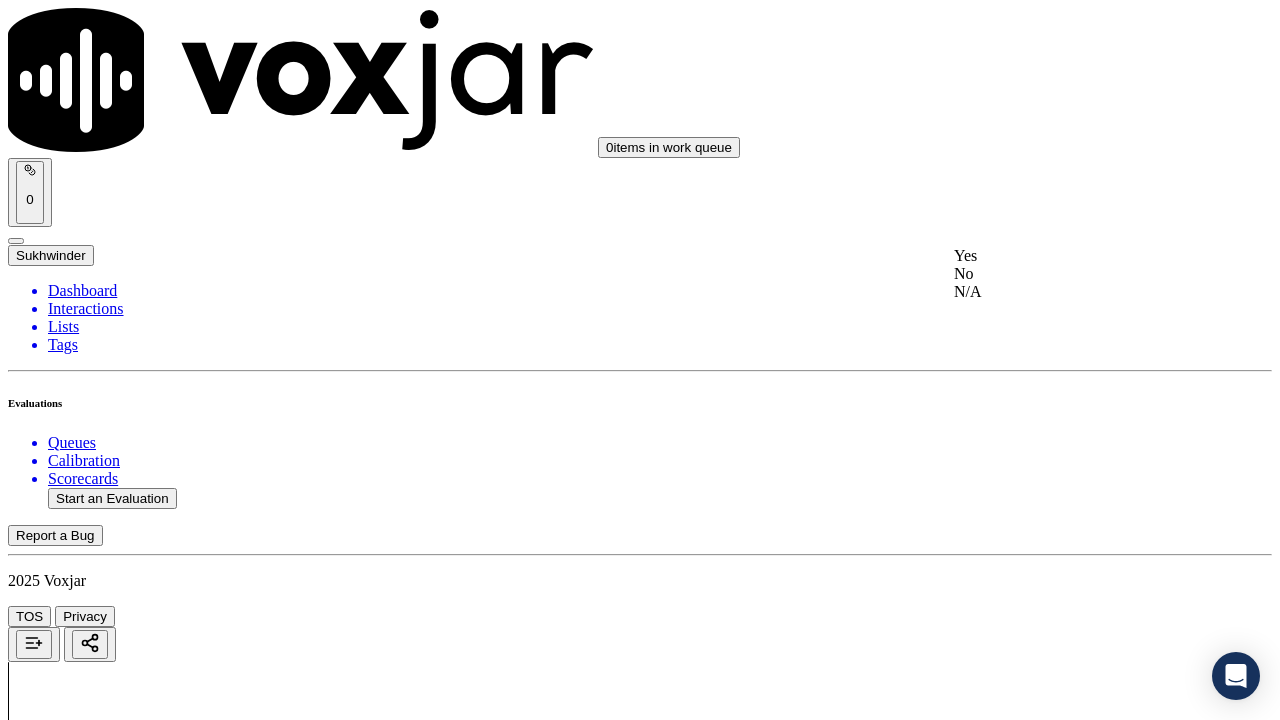 click on "N/A" 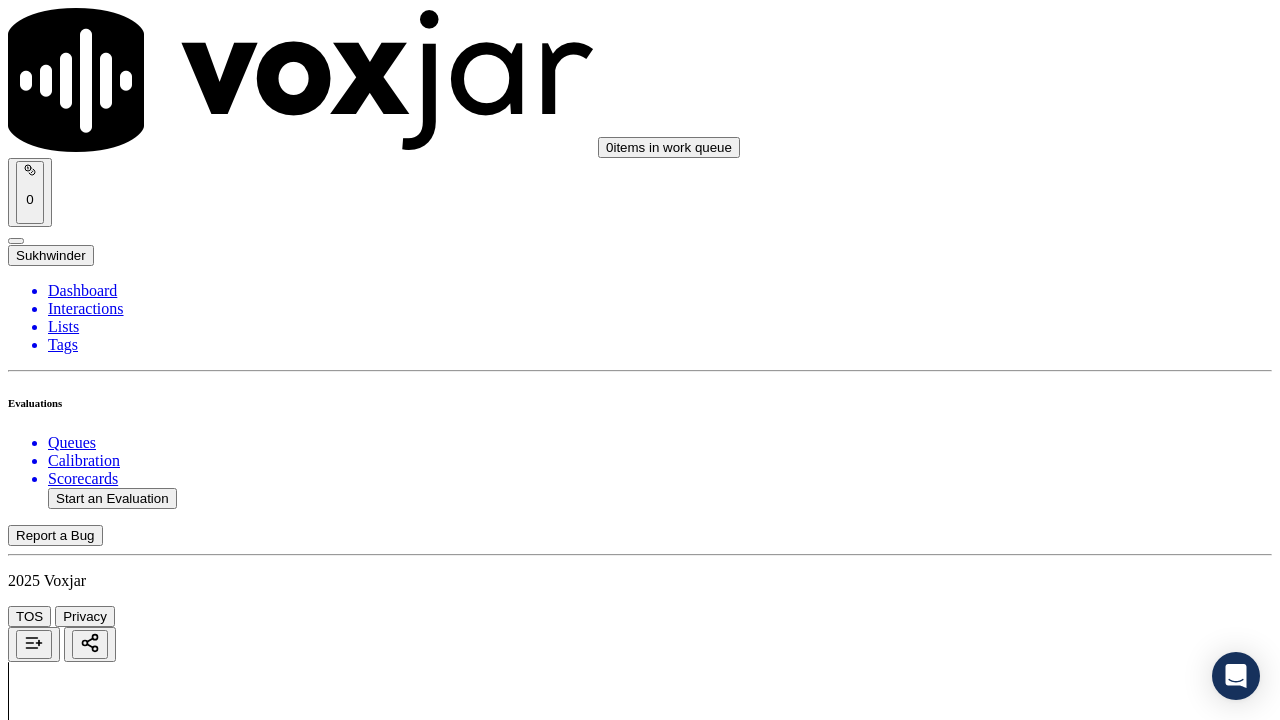 click on "Select an answer" at bounding box center (67, 3334) 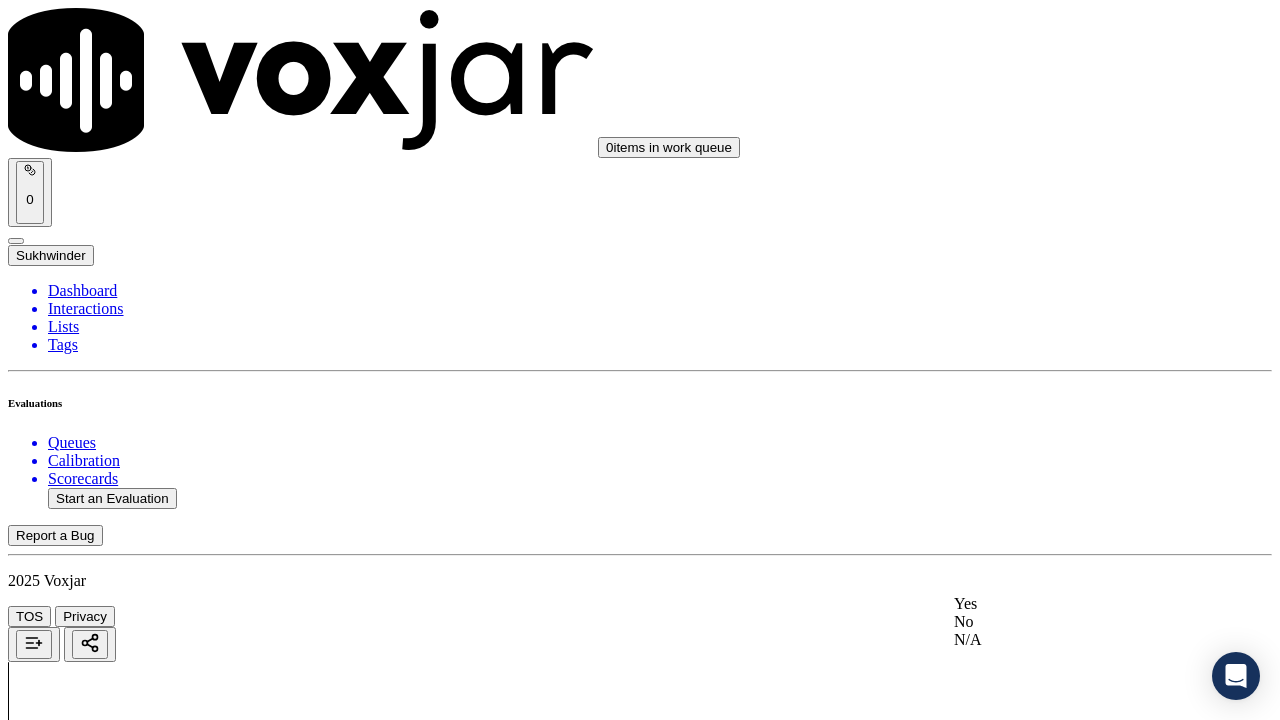 click on "N/A" 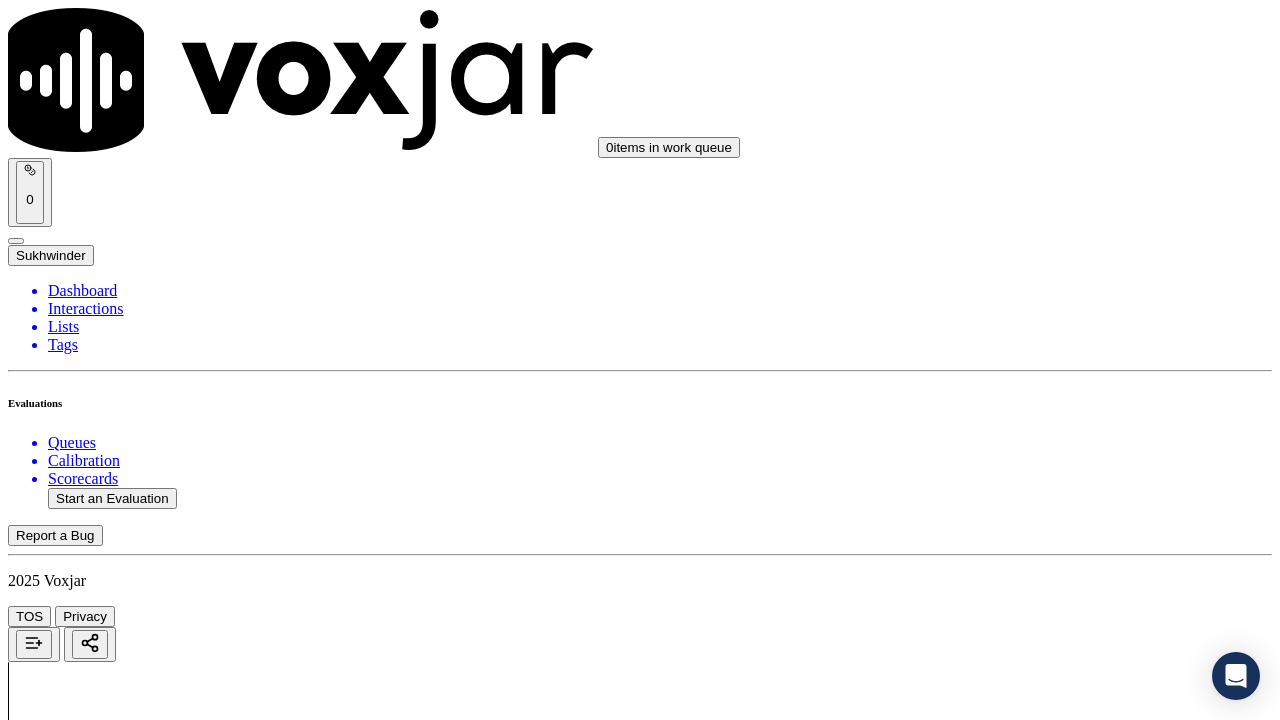 scroll, scrollTop: 1600, scrollLeft: 0, axis: vertical 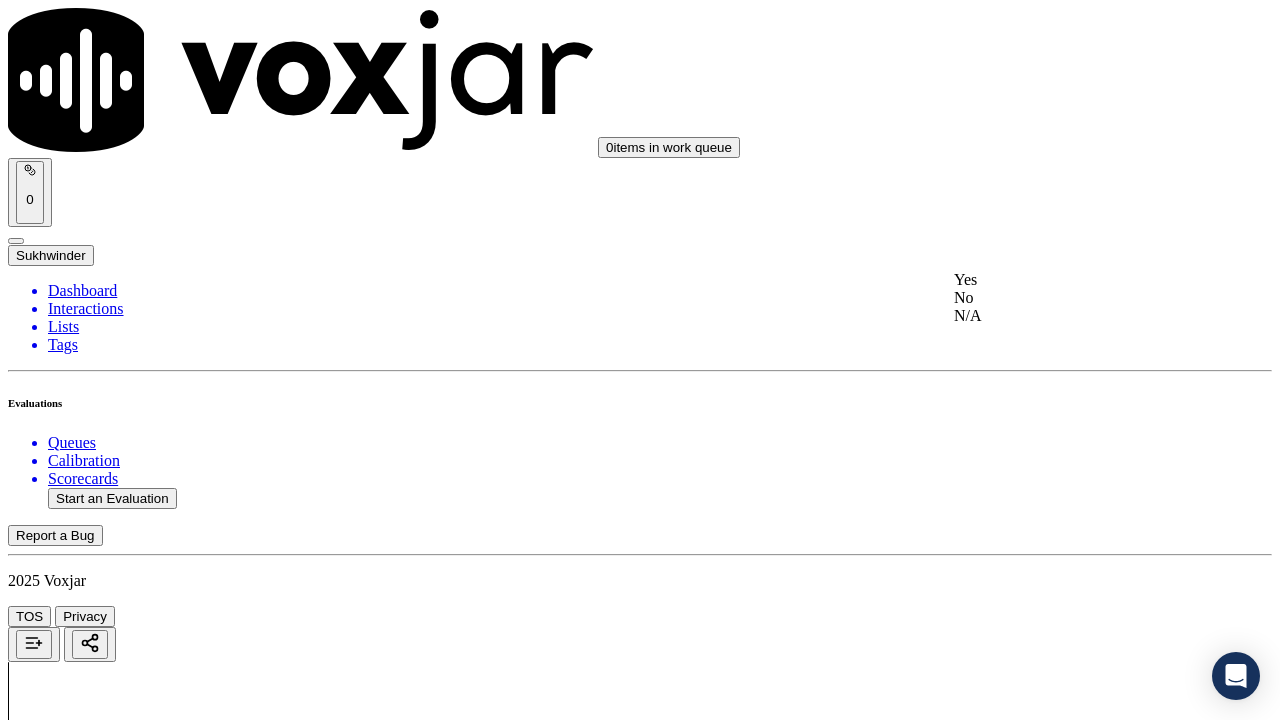 click on "Yes" at bounding box center [1067, 280] 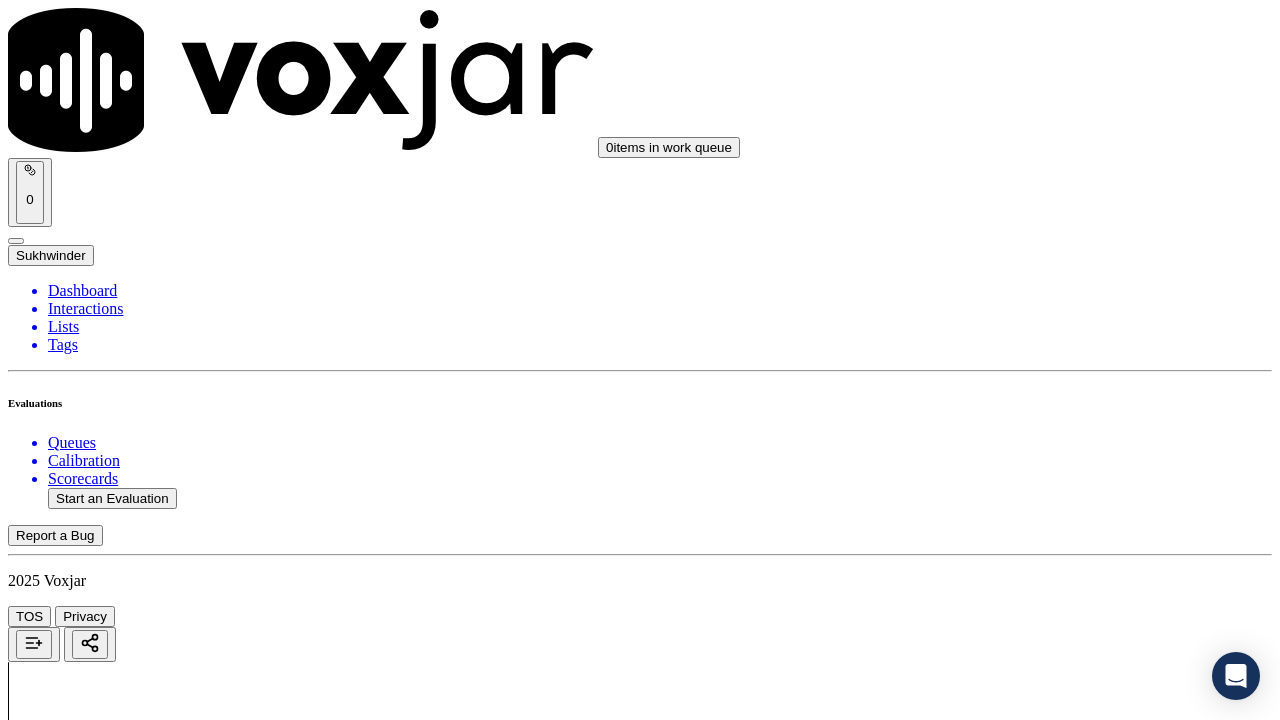 click on "Select an answer" at bounding box center [67, 3807] 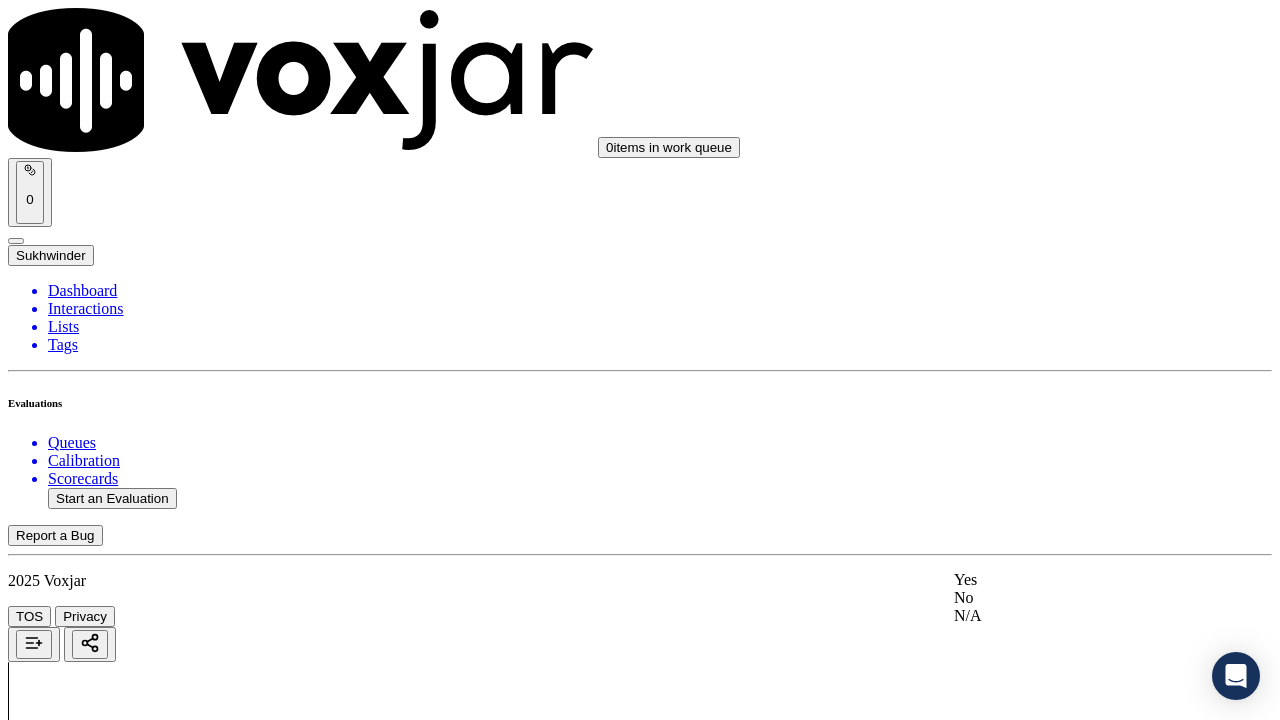 click on "Yes" at bounding box center [1067, 580] 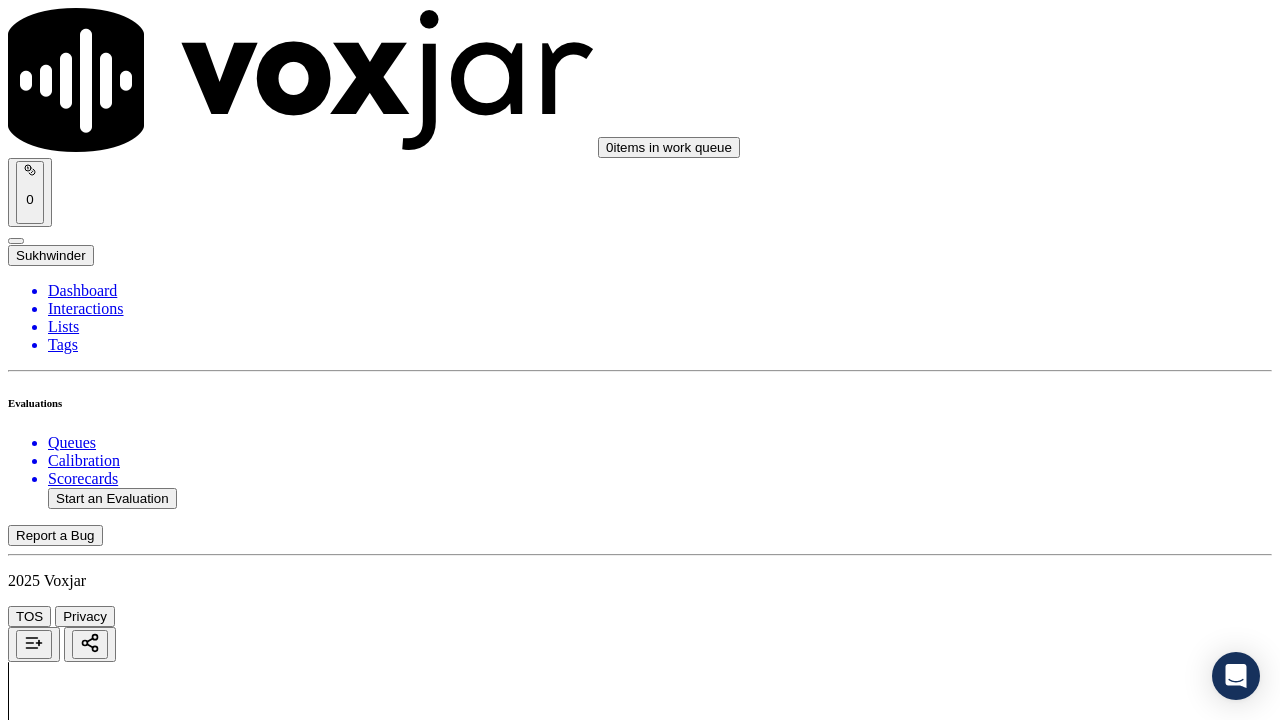 scroll, scrollTop: 2200, scrollLeft: 0, axis: vertical 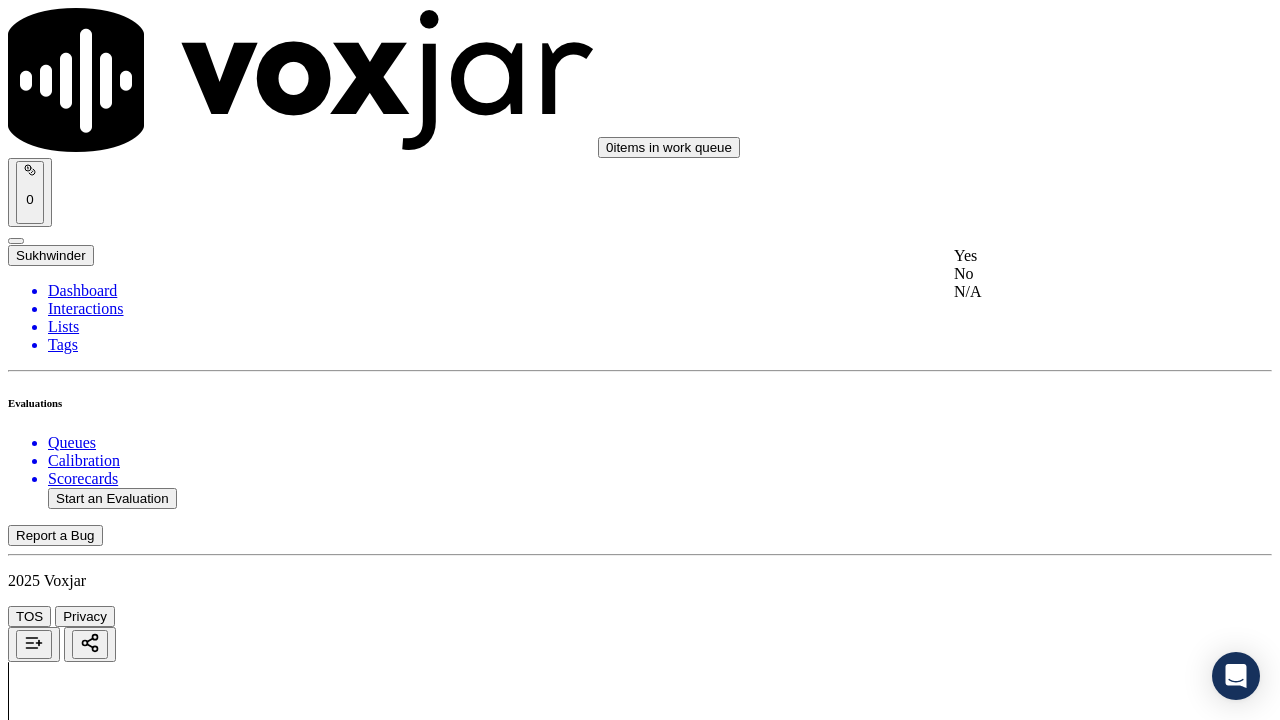 drag, startPoint x: 1035, startPoint y: 266, endPoint x: 1025, endPoint y: 467, distance: 201.2486 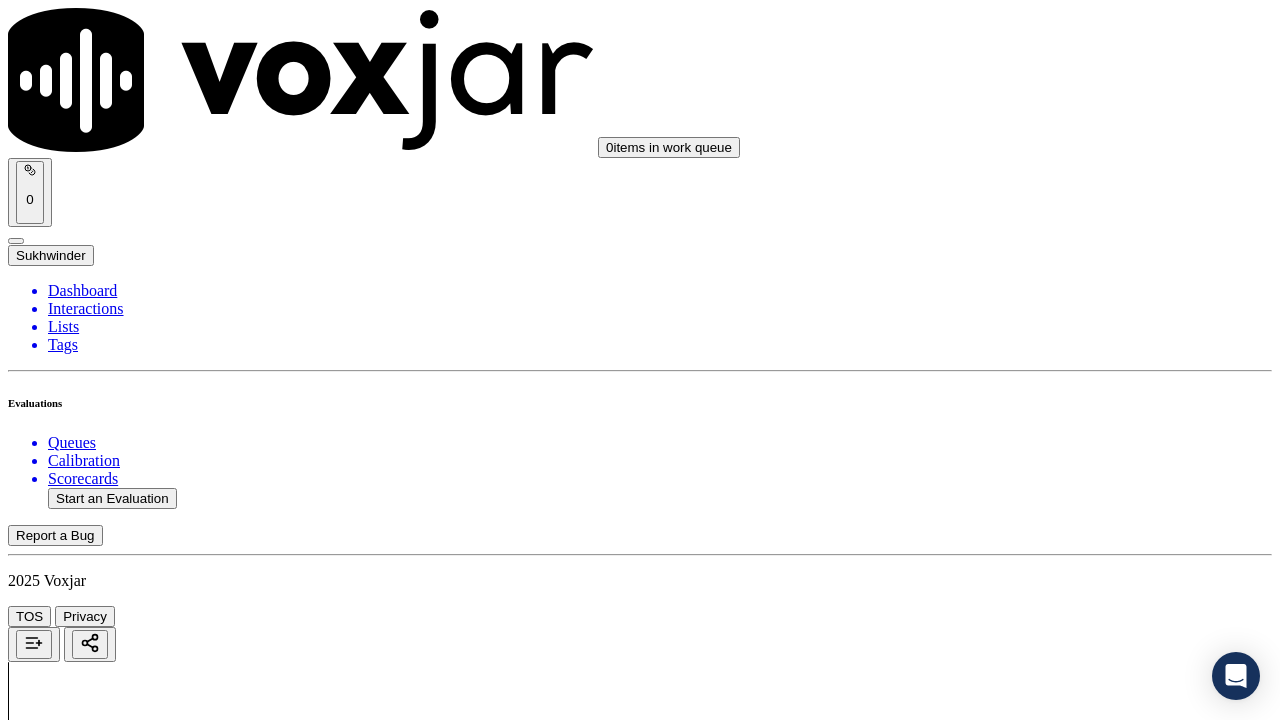 click on "Select an answer" at bounding box center [67, 4280] 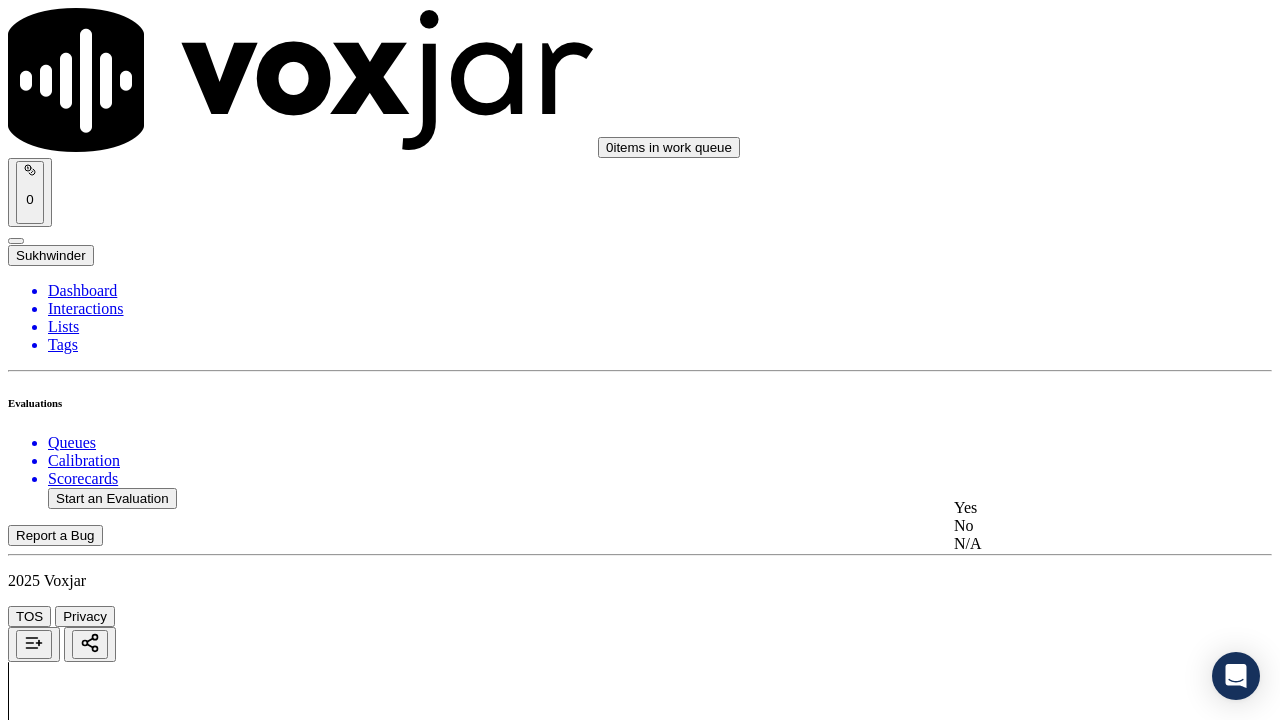click on "Yes" at bounding box center (1067, 508) 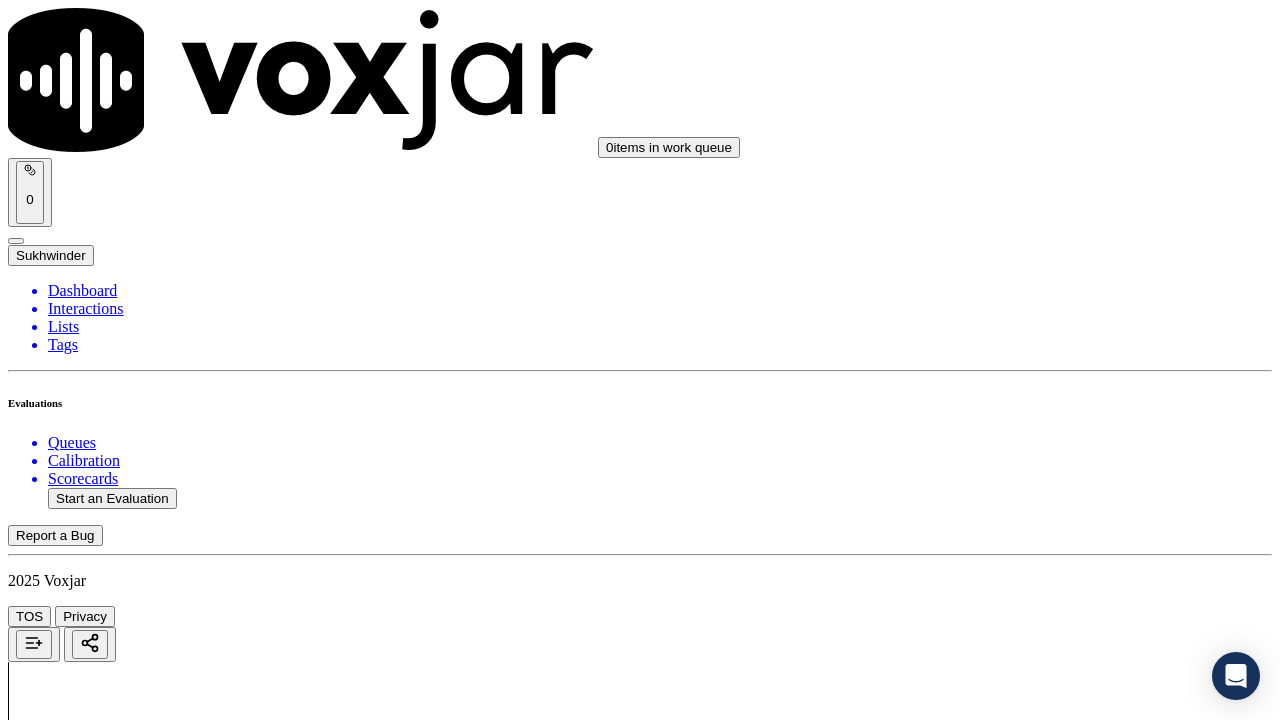 scroll, scrollTop: 2700, scrollLeft: 0, axis: vertical 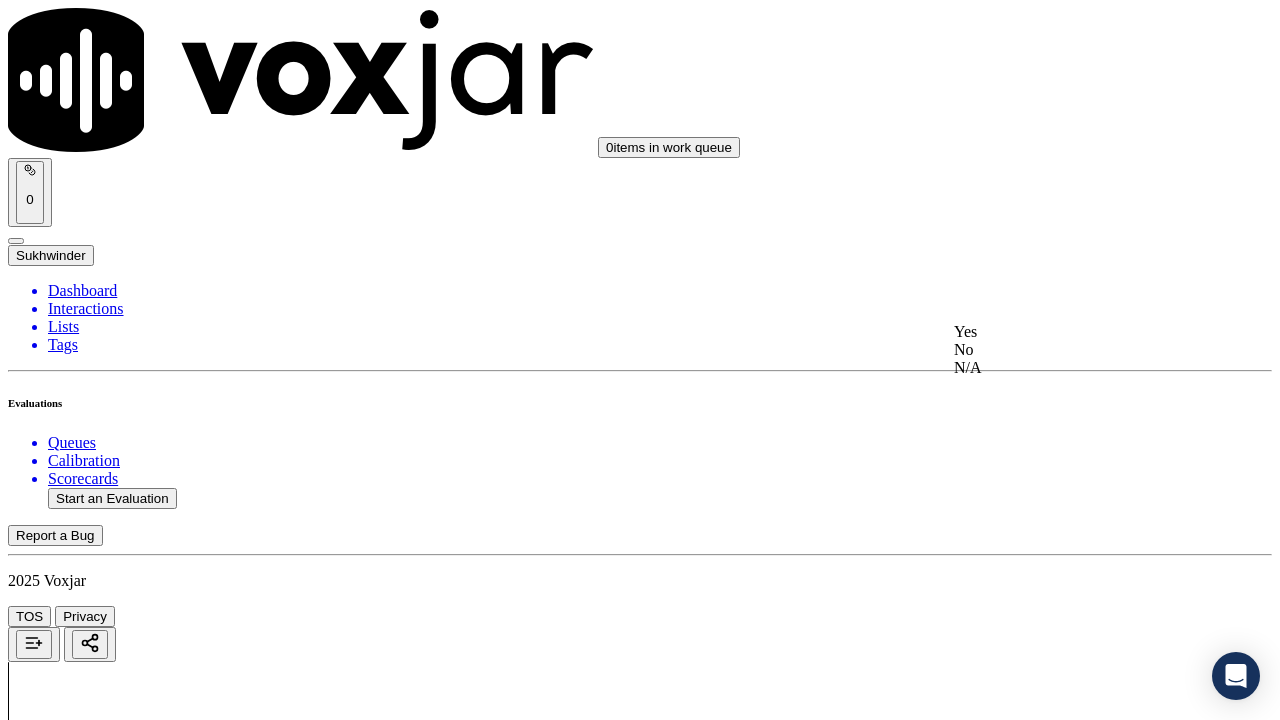 click on "Yes" at bounding box center (1067, 332) 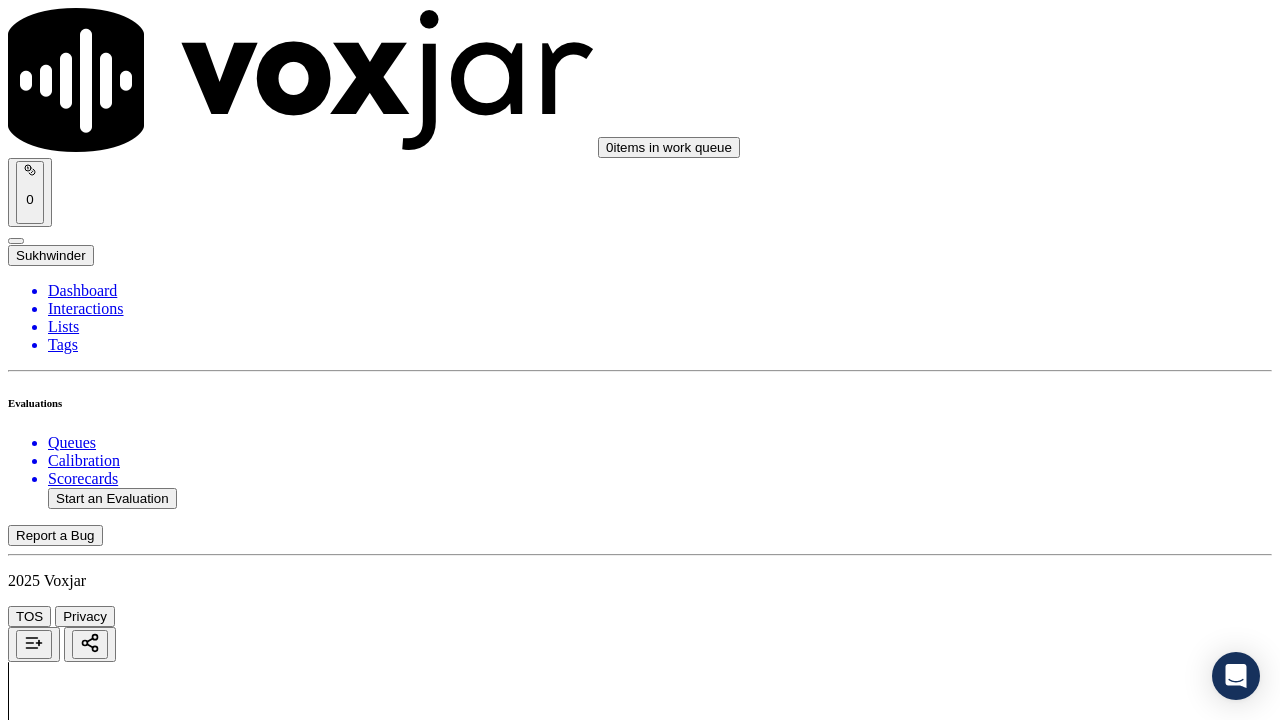 scroll, scrollTop: 3100, scrollLeft: 0, axis: vertical 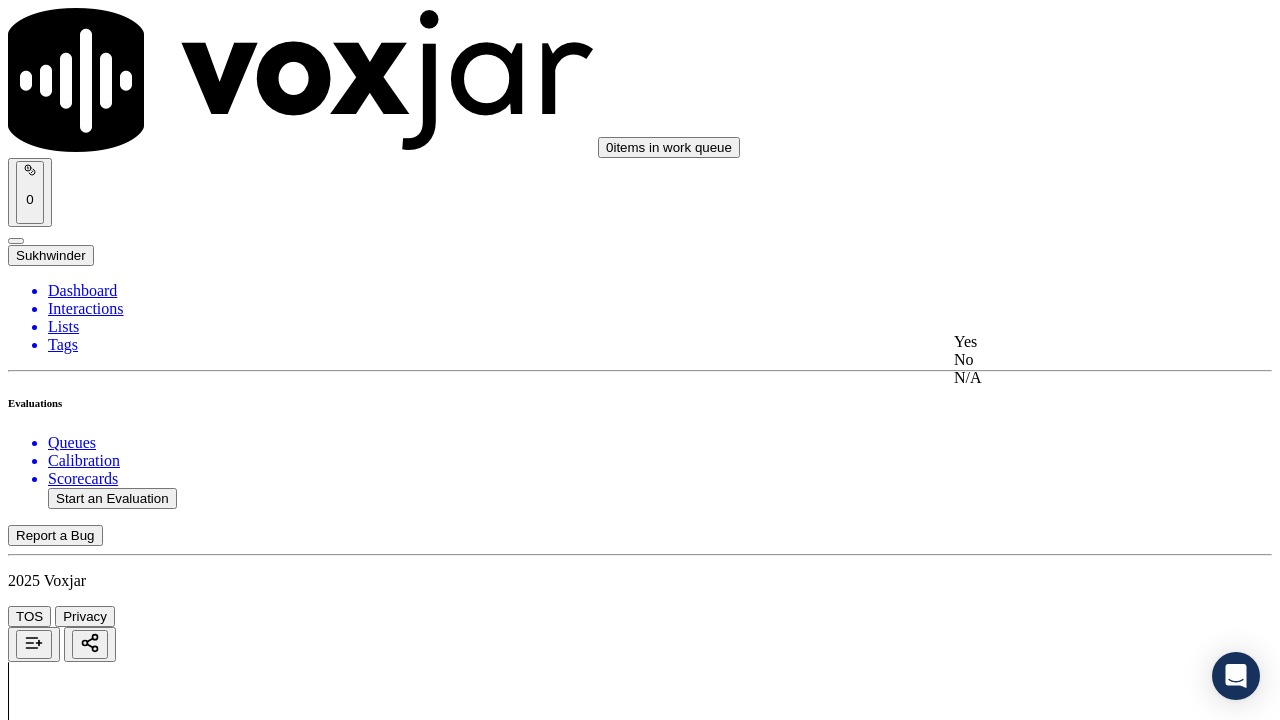 click on "Yes" at bounding box center [1067, 342] 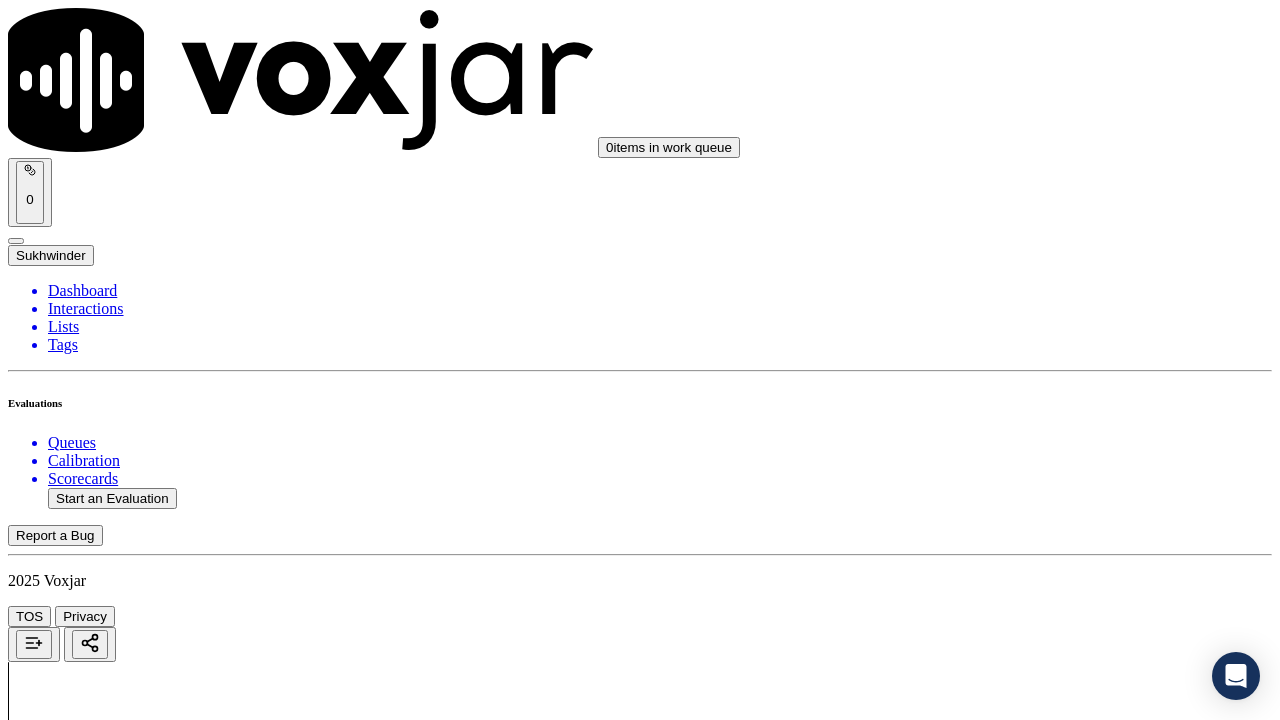 scroll, scrollTop: 3500, scrollLeft: 0, axis: vertical 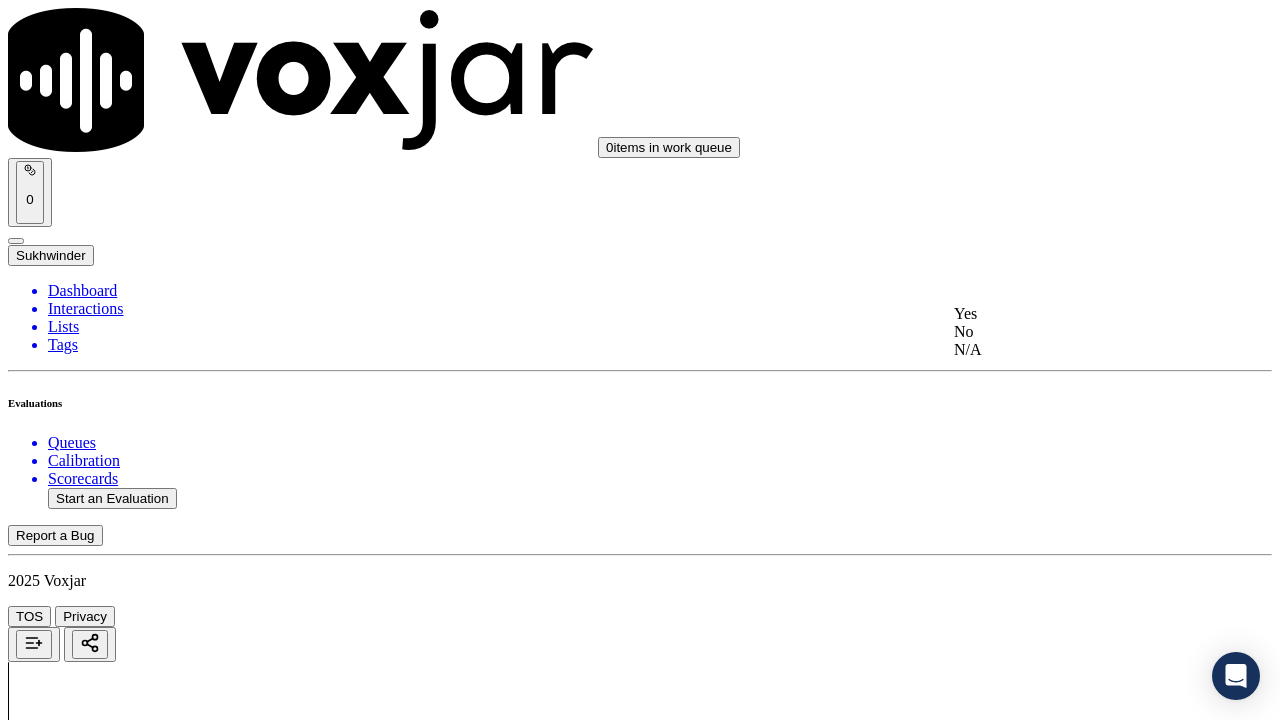 drag, startPoint x: 1019, startPoint y: 280, endPoint x: 1035, endPoint y: 406, distance: 127.01181 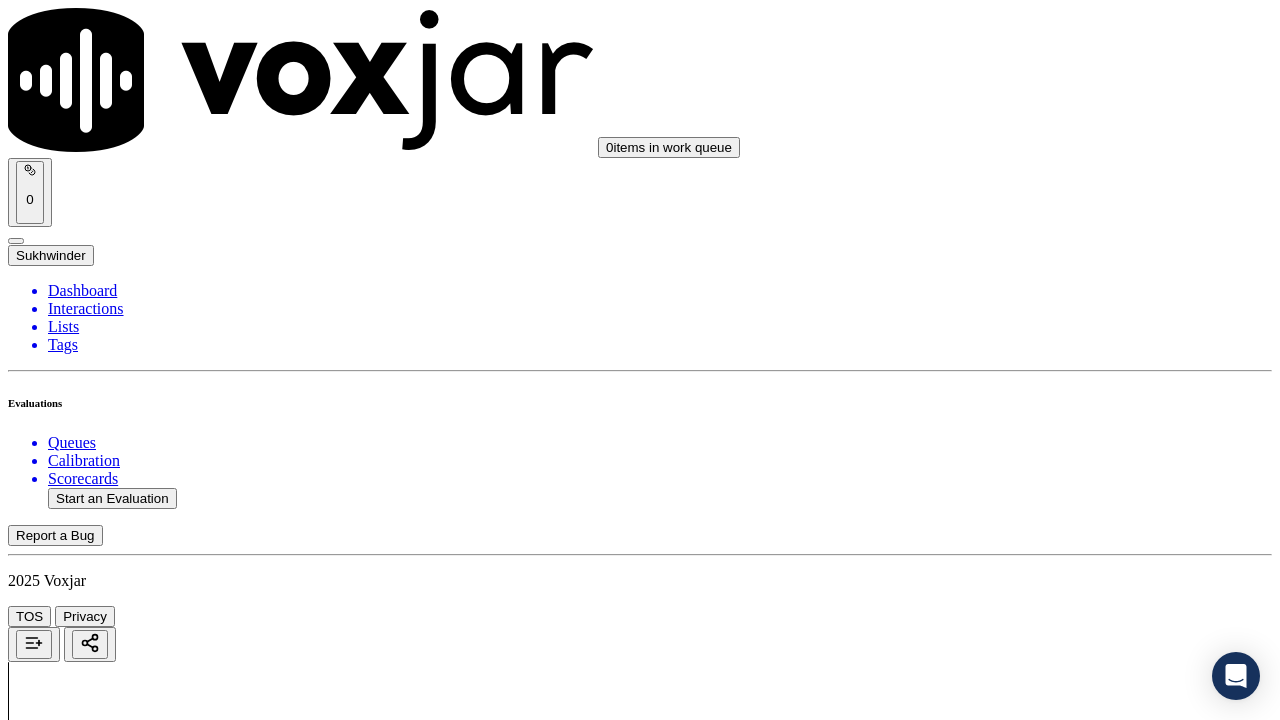 click on "Select an answer" at bounding box center [67, 5303] 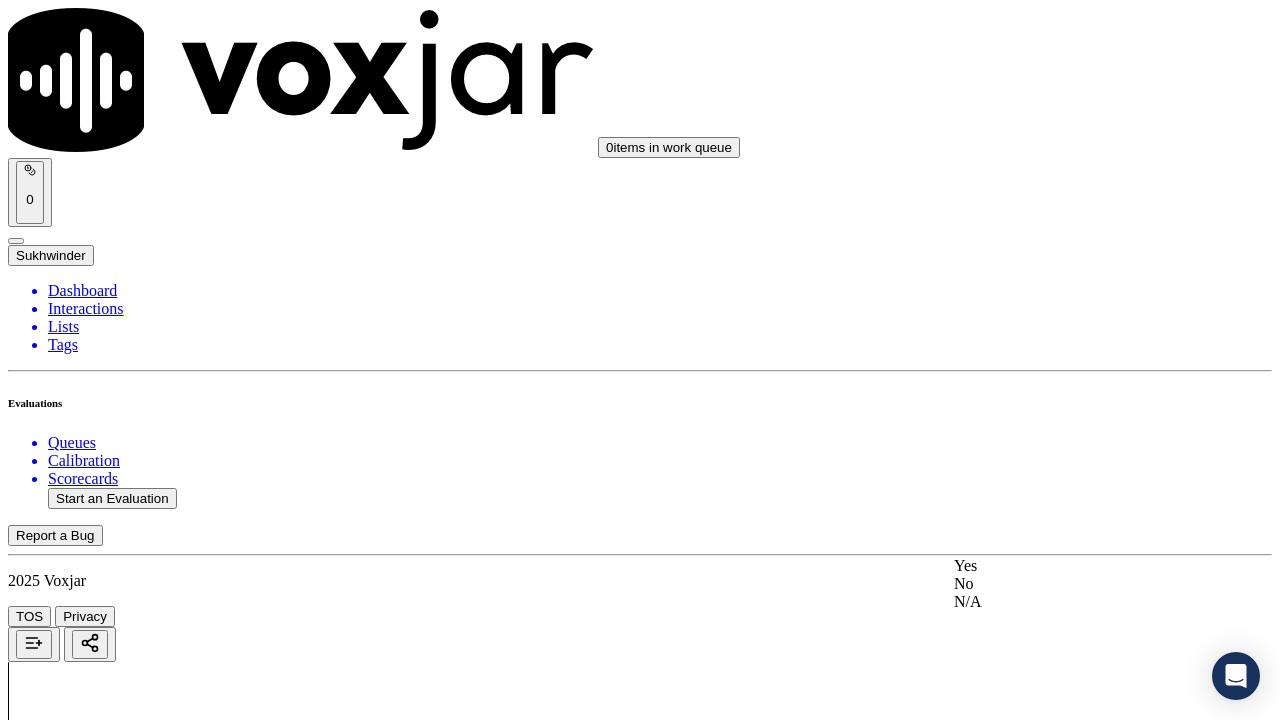 click on "Yes" at bounding box center [1067, 566] 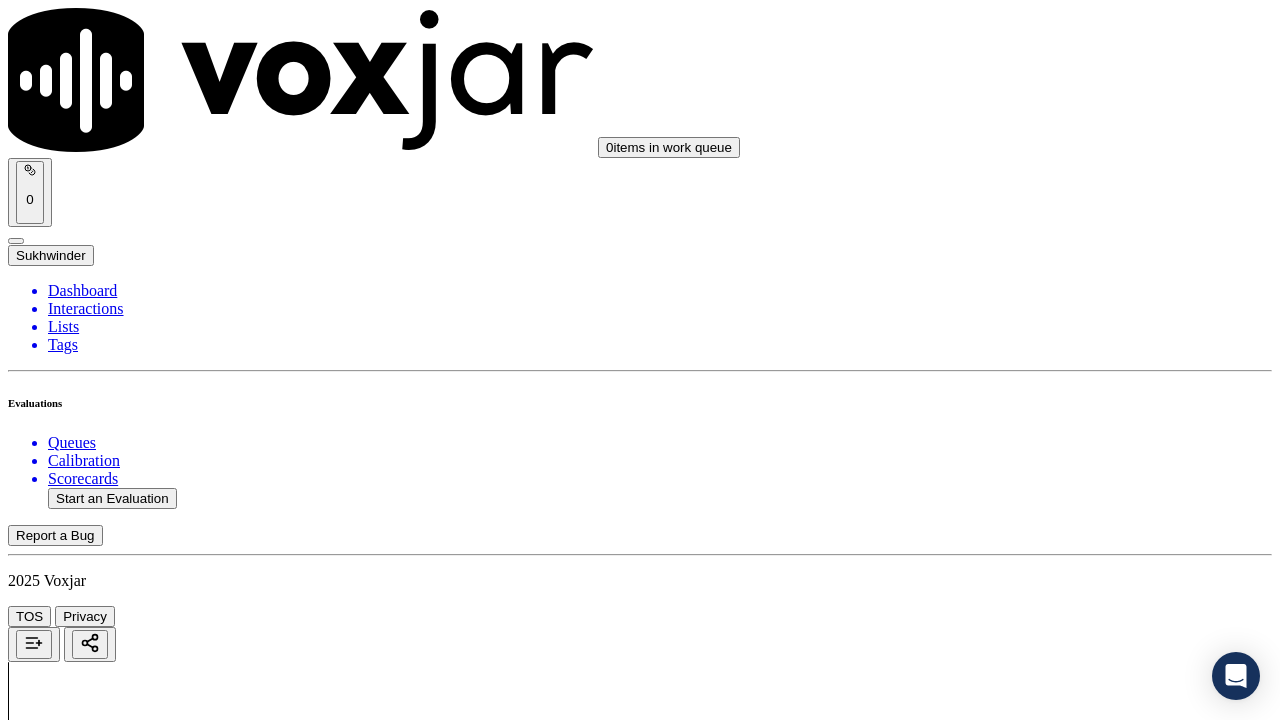 scroll, scrollTop: 4100, scrollLeft: 0, axis: vertical 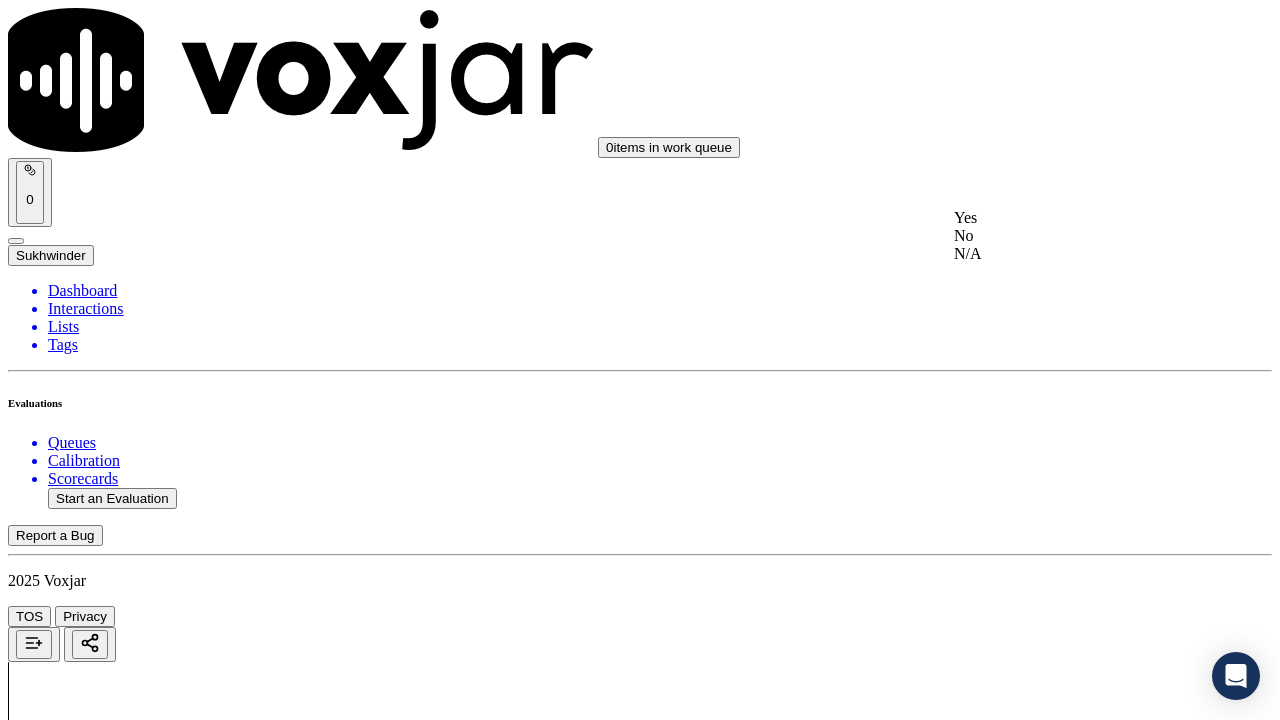 drag, startPoint x: 1028, startPoint y: 226, endPoint x: 1032, endPoint y: 309, distance: 83.09633 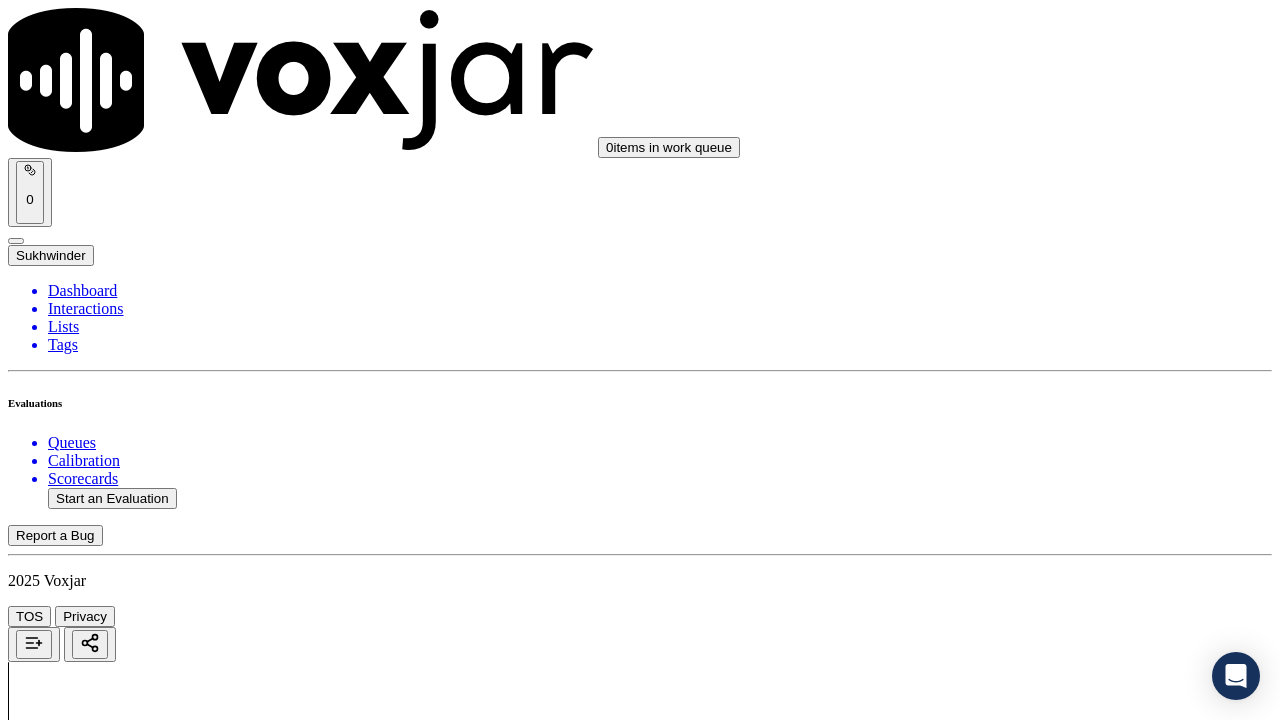 click on "Select an answer" at bounding box center (67, 5776) 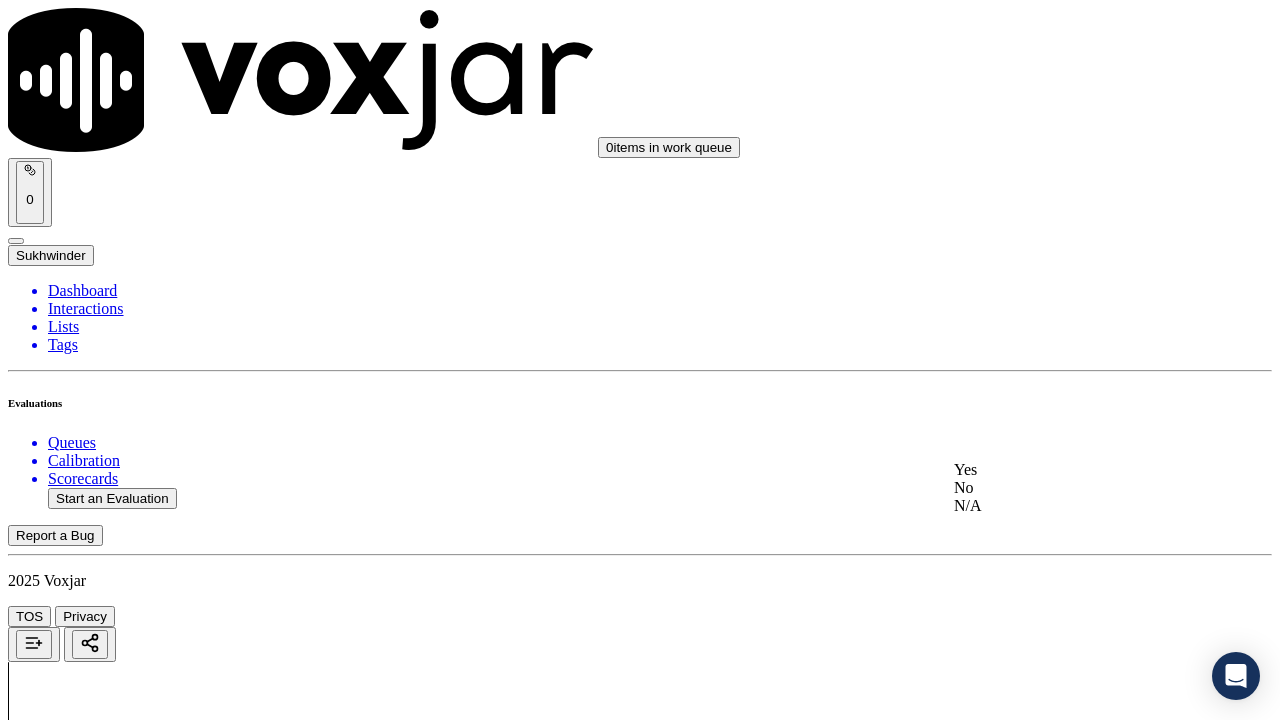 click on "Yes" at bounding box center [1067, 470] 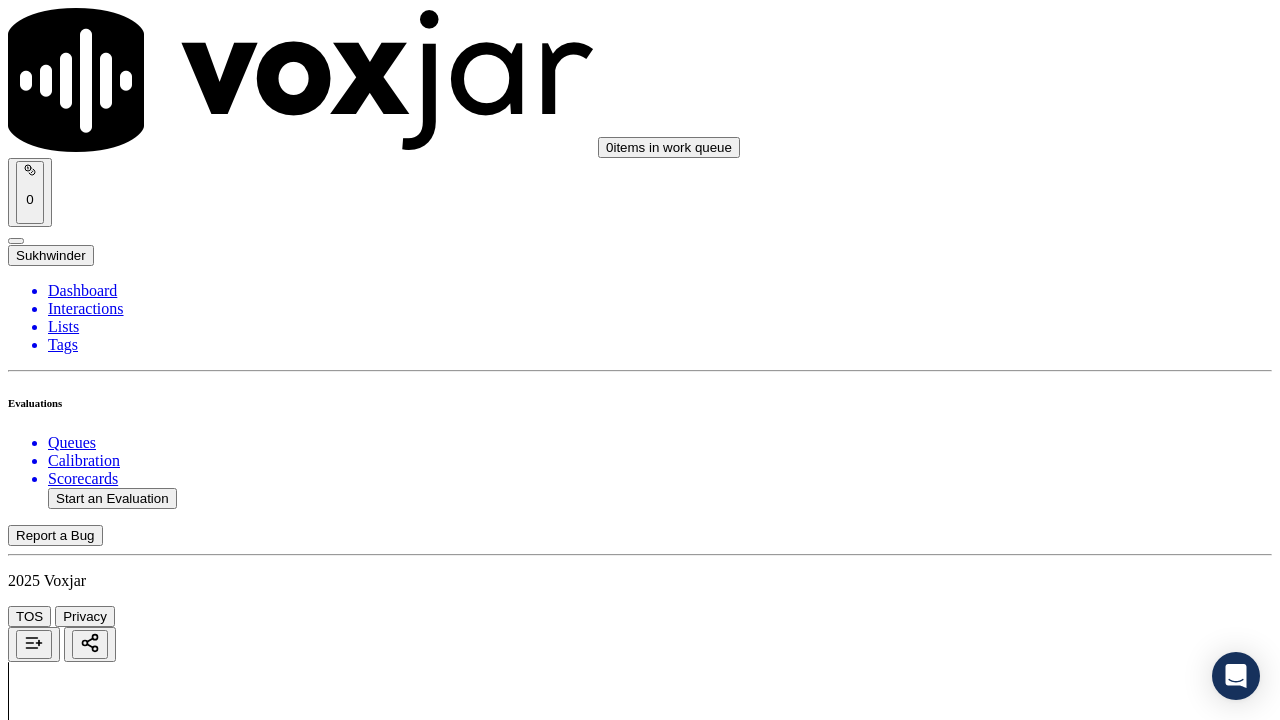 scroll, scrollTop: 4500, scrollLeft: 0, axis: vertical 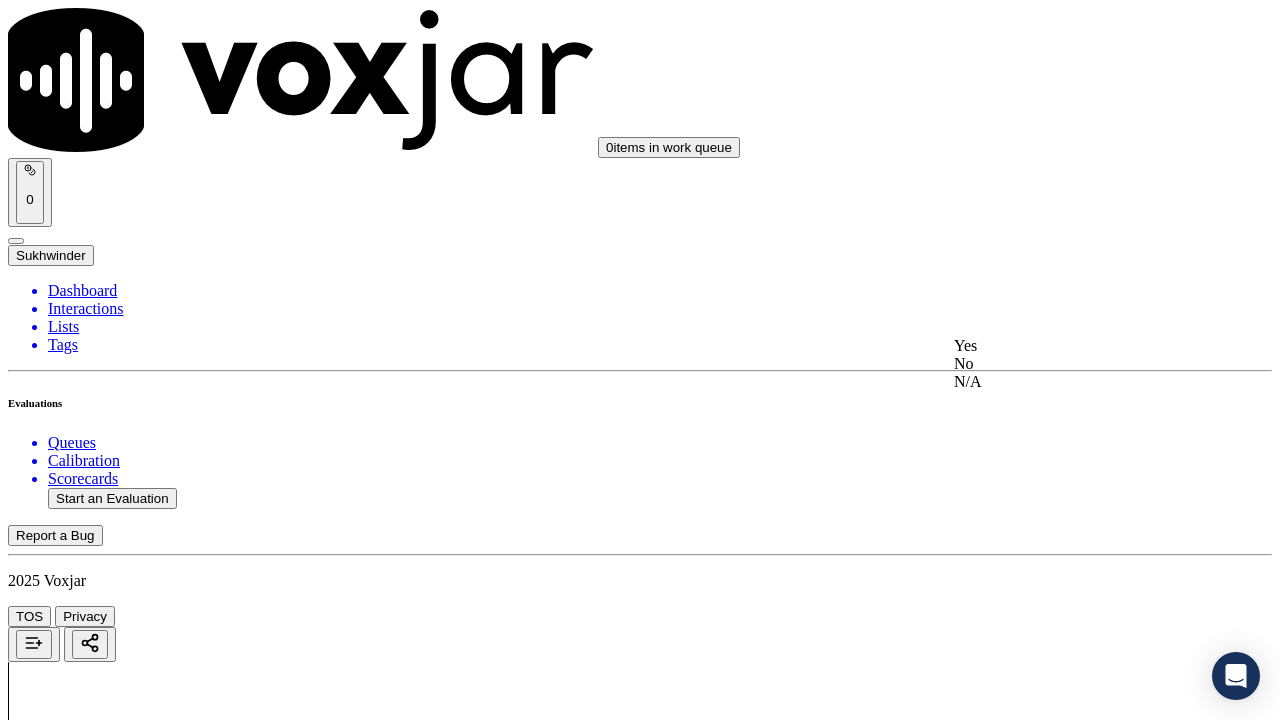 drag, startPoint x: 1029, startPoint y: 338, endPoint x: 1029, endPoint y: 357, distance: 19 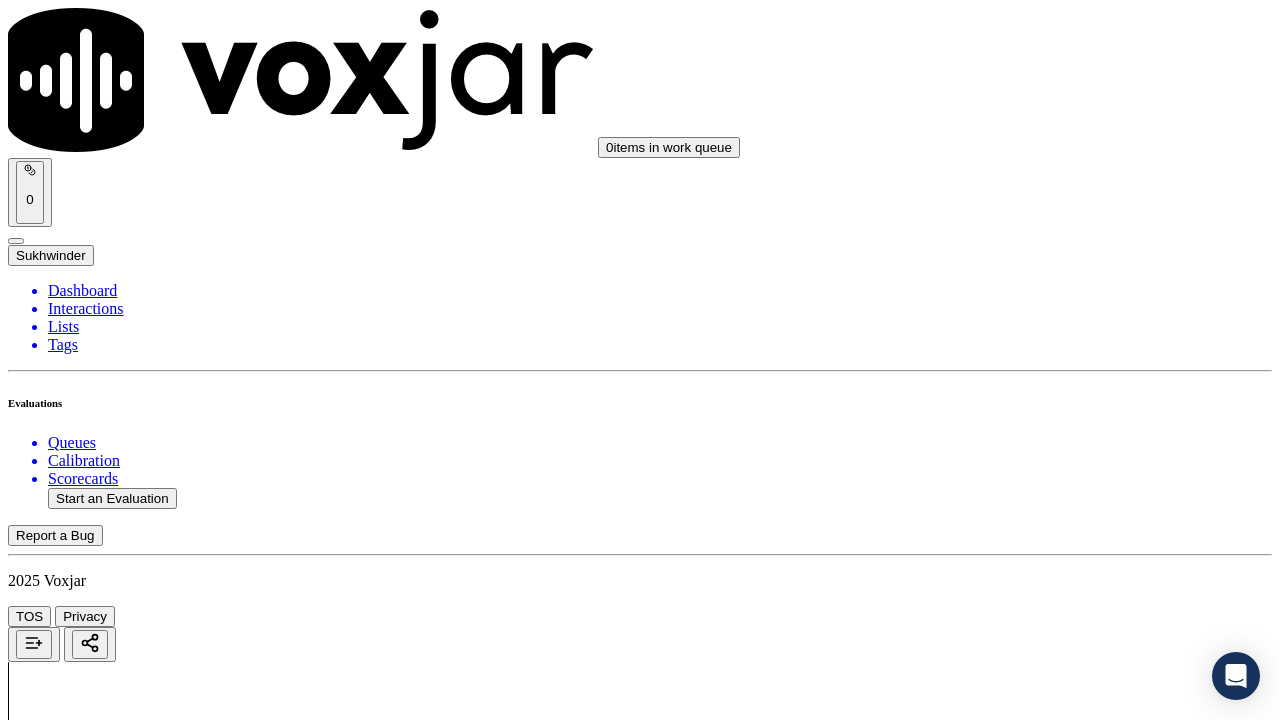 scroll, scrollTop: 5000, scrollLeft: 0, axis: vertical 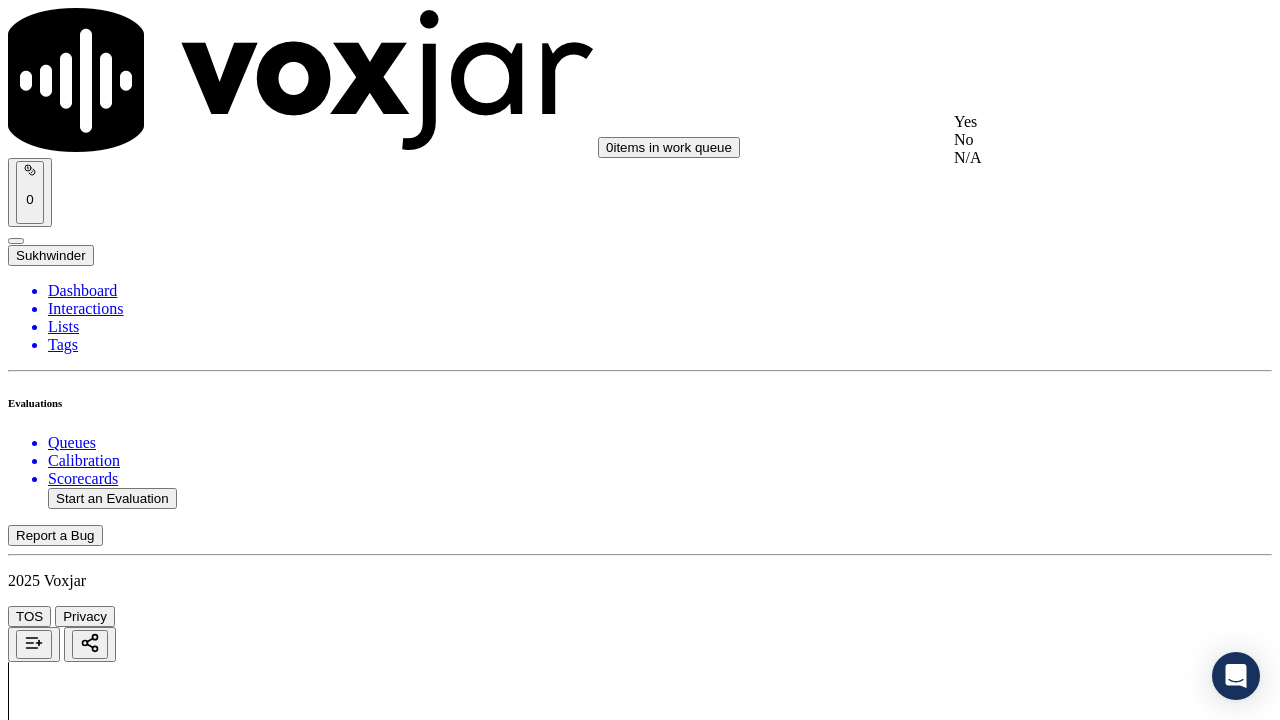 click on "Yes" at bounding box center [1067, 122] 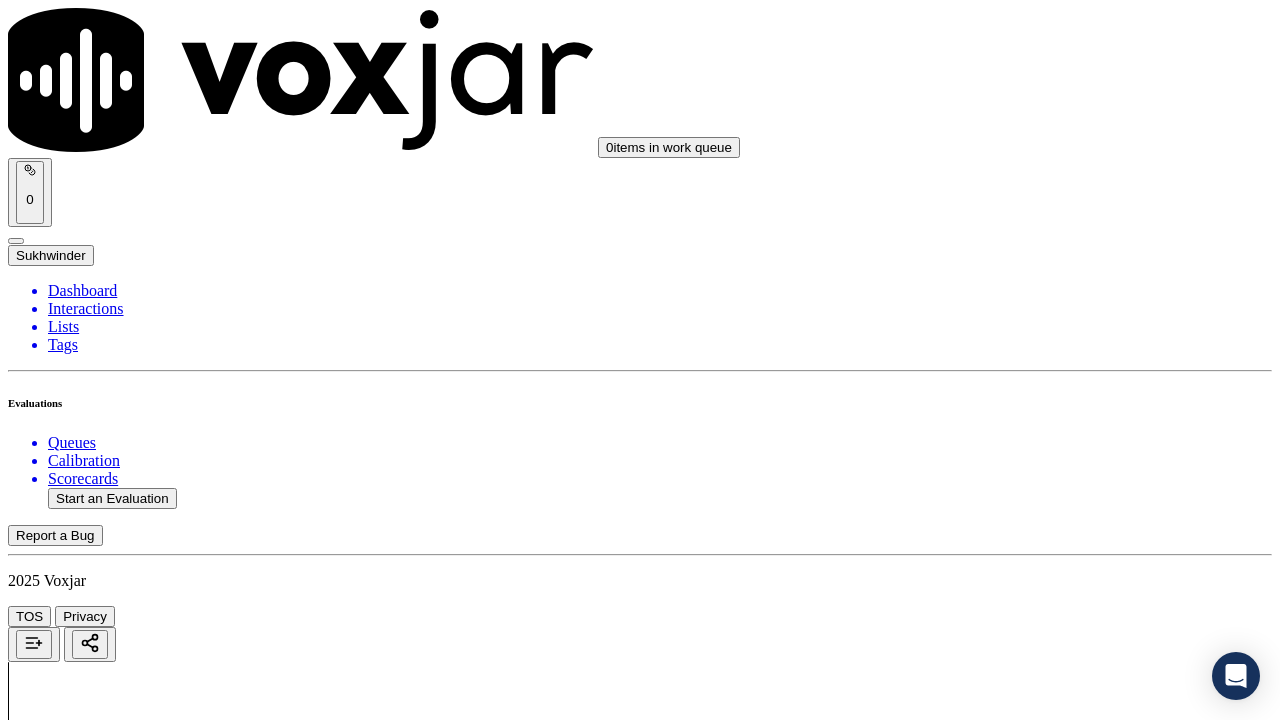 click on "Select an answer" at bounding box center (67, 6485) 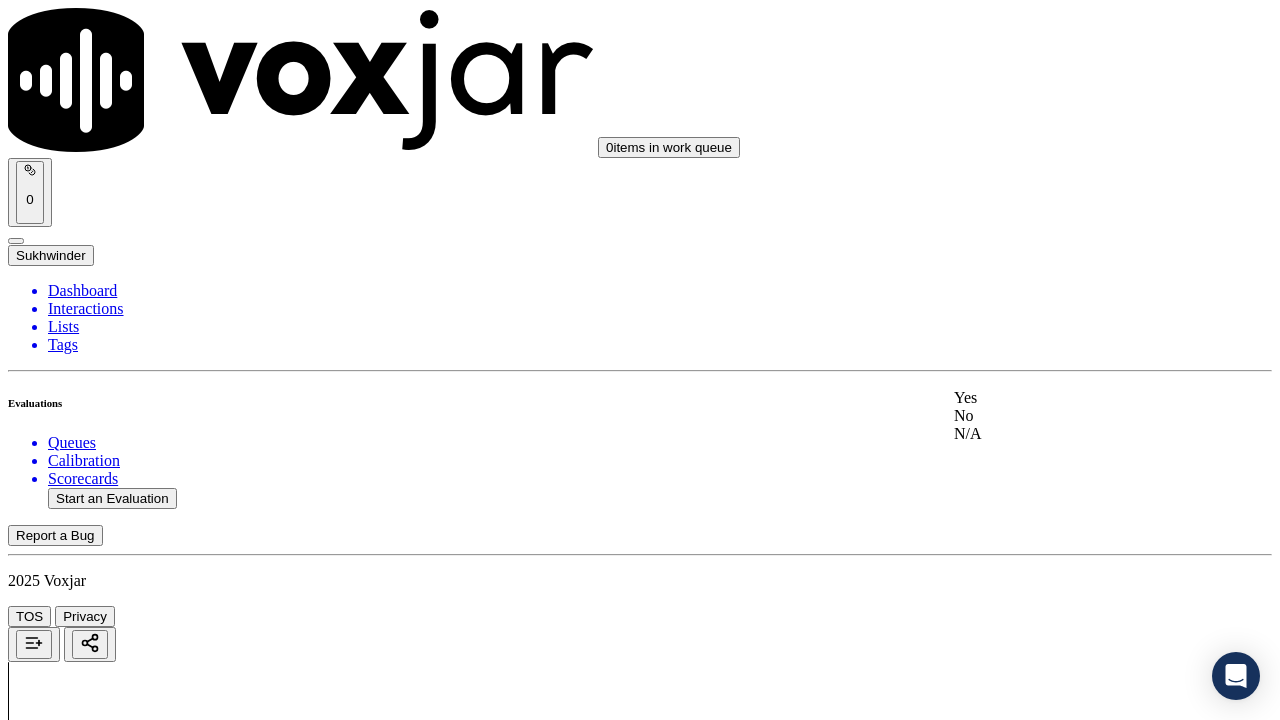 click on "Yes" at bounding box center (1067, 398) 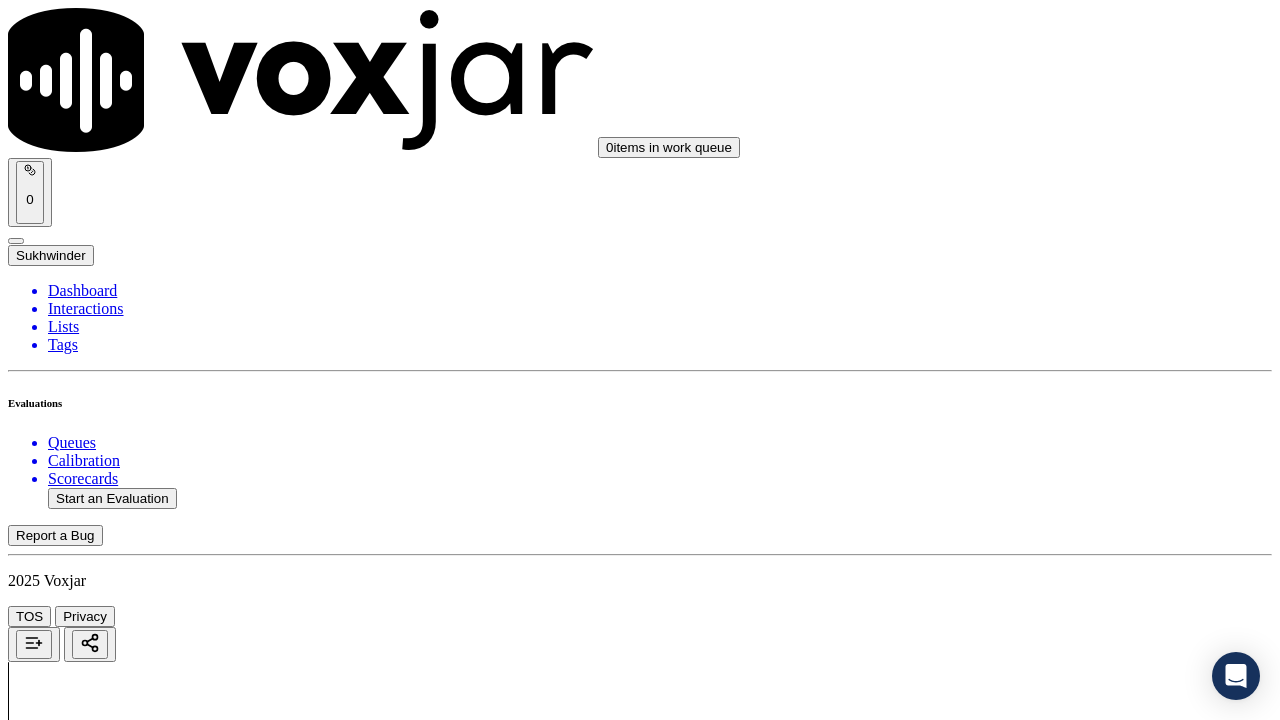 scroll, scrollTop: 5500, scrollLeft: 0, axis: vertical 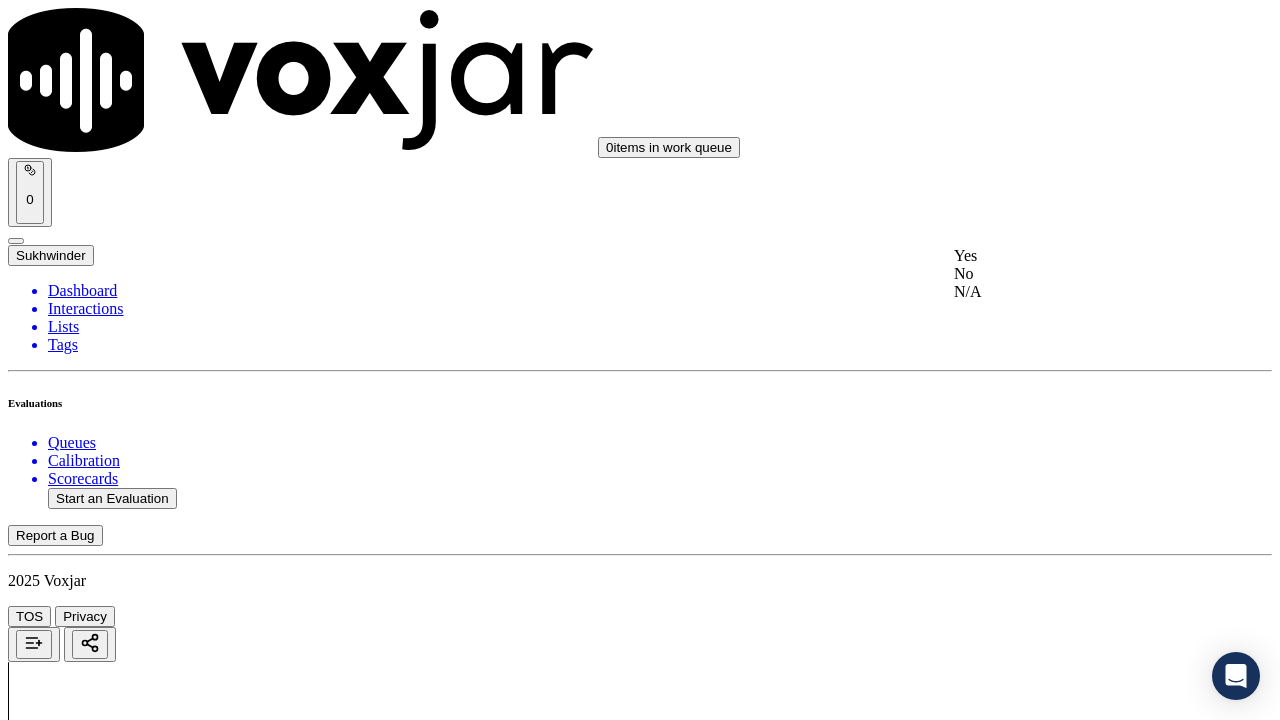 drag, startPoint x: 1032, startPoint y: 261, endPoint x: 1030, endPoint y: 412, distance: 151.01324 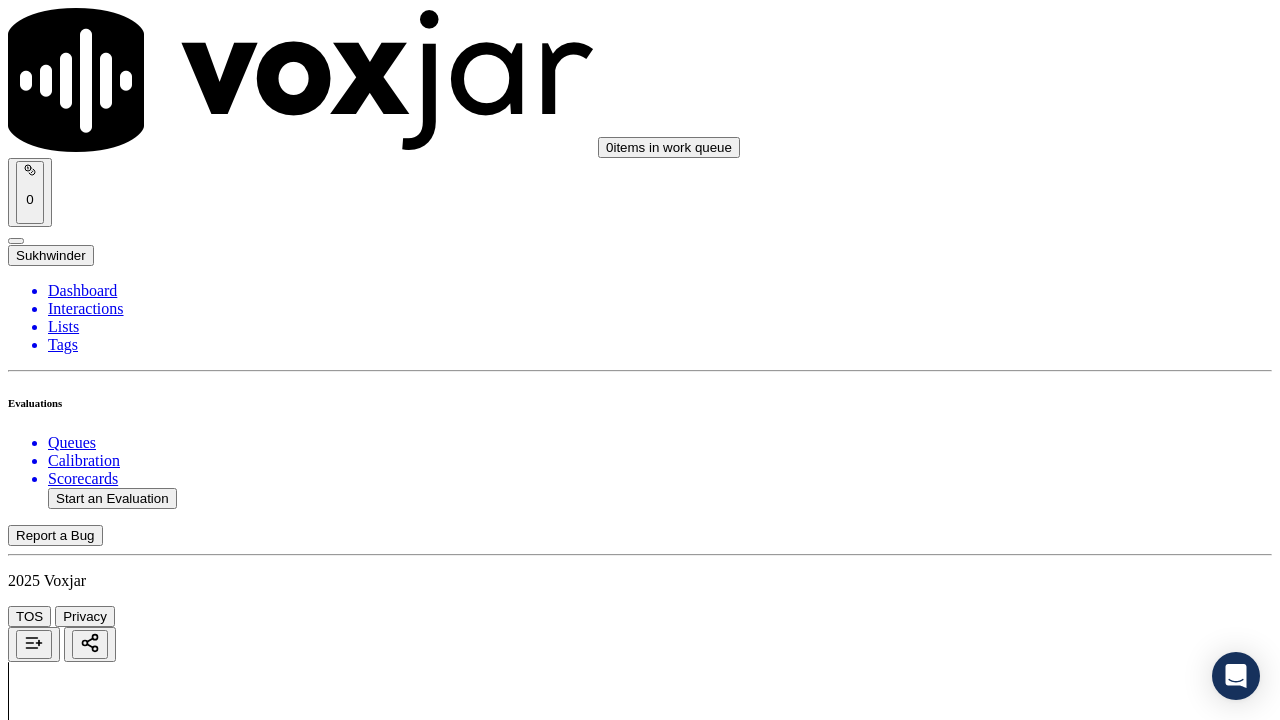 click on "Select an answer" at bounding box center [67, 7036] 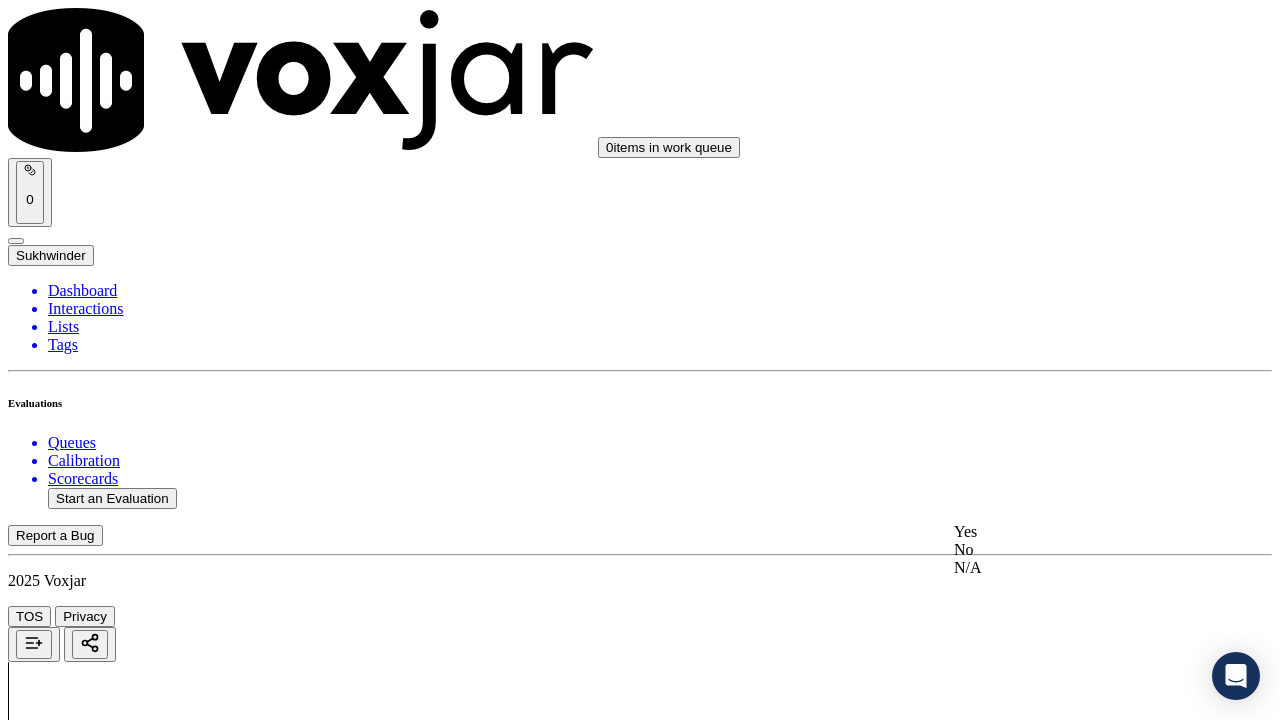 drag, startPoint x: 1029, startPoint y: 541, endPoint x: 1026, endPoint y: 553, distance: 12.369317 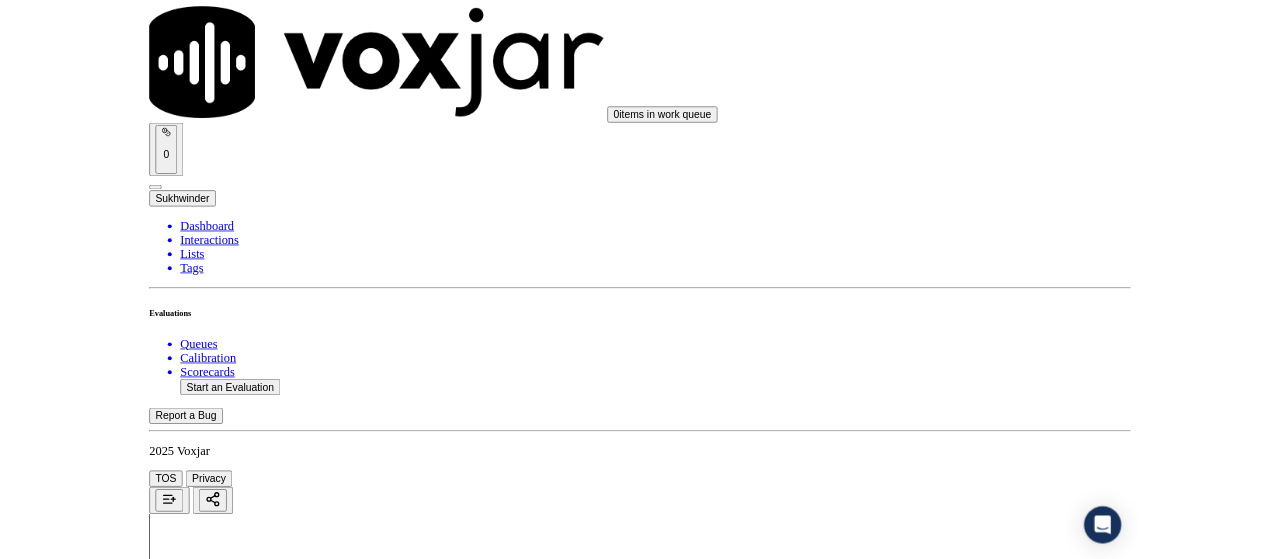 scroll, scrollTop: 5815, scrollLeft: 0, axis: vertical 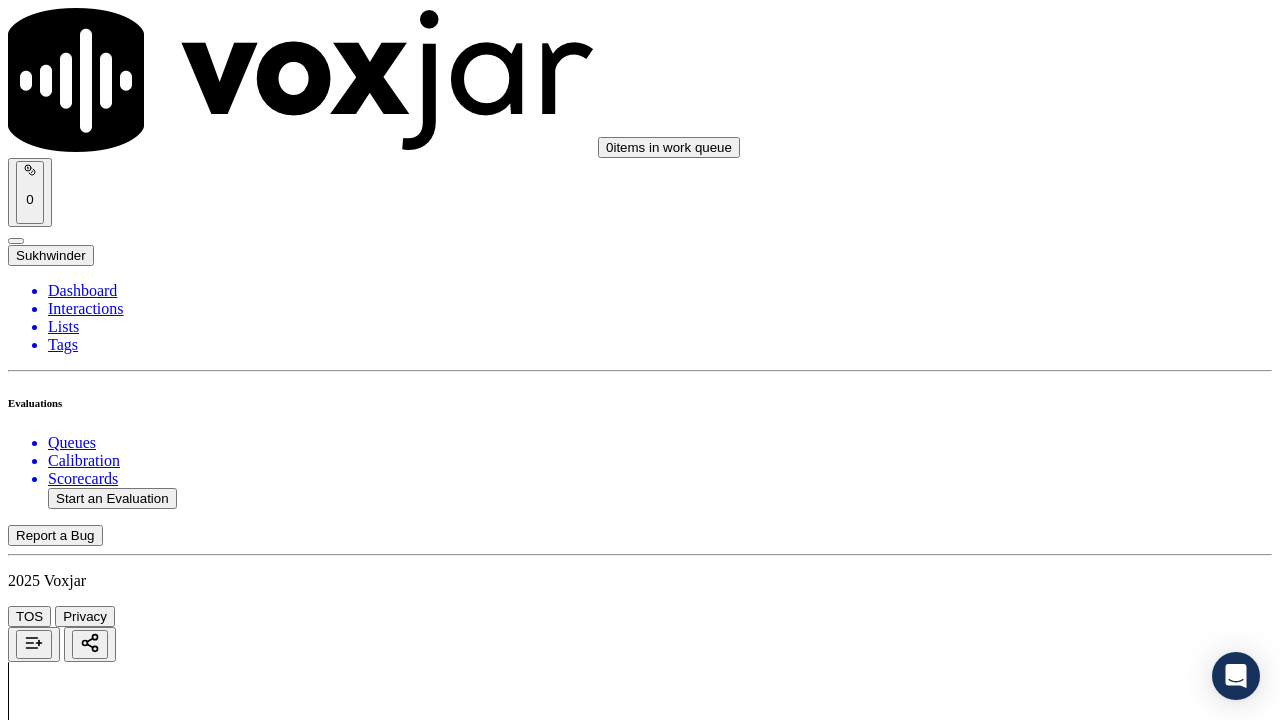 click on "Select an answer" at bounding box center (67, 7286) 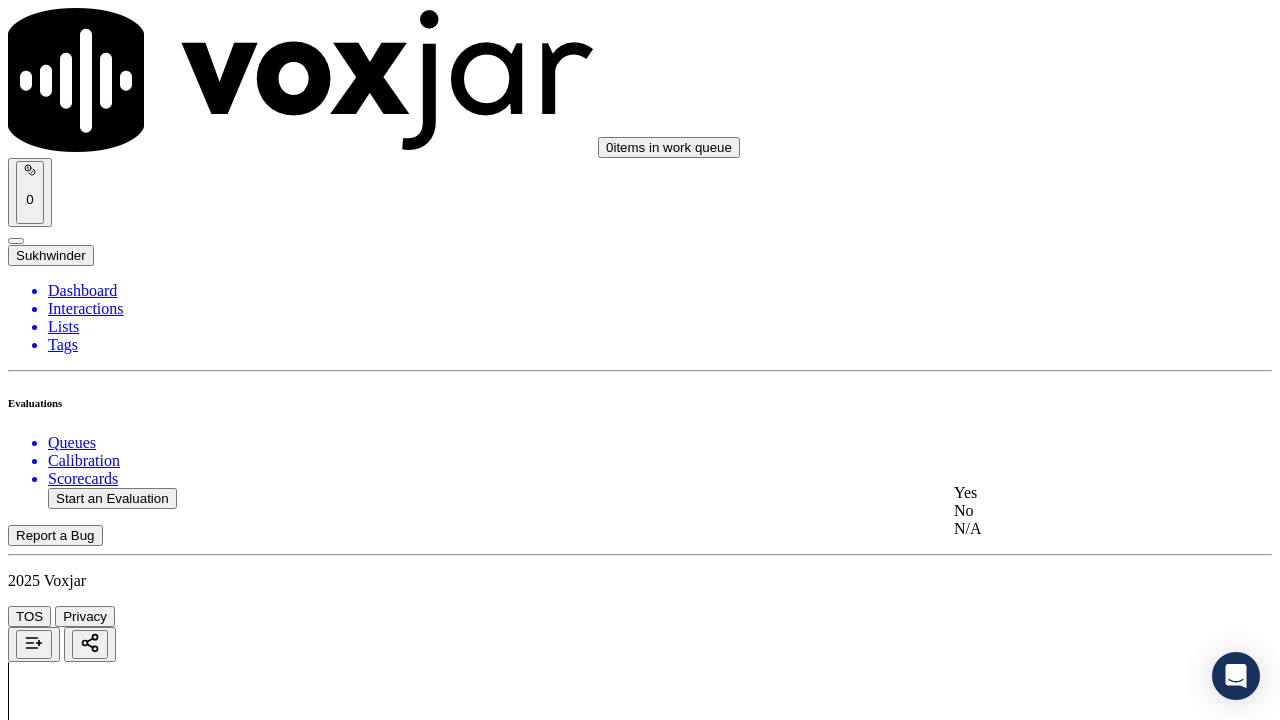 drag, startPoint x: 1024, startPoint y: 508, endPoint x: 981, endPoint y: 609, distance: 109.77249 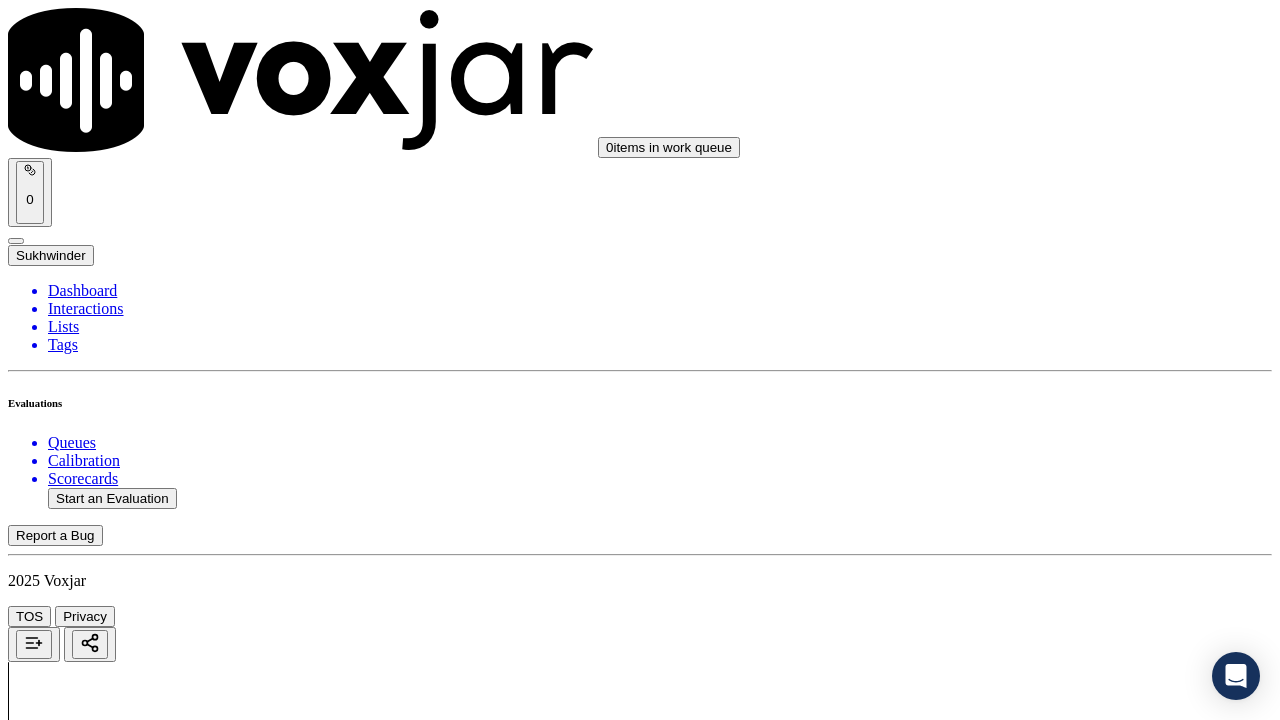 click on "Submit Scores" at bounding box center [59, 7345] 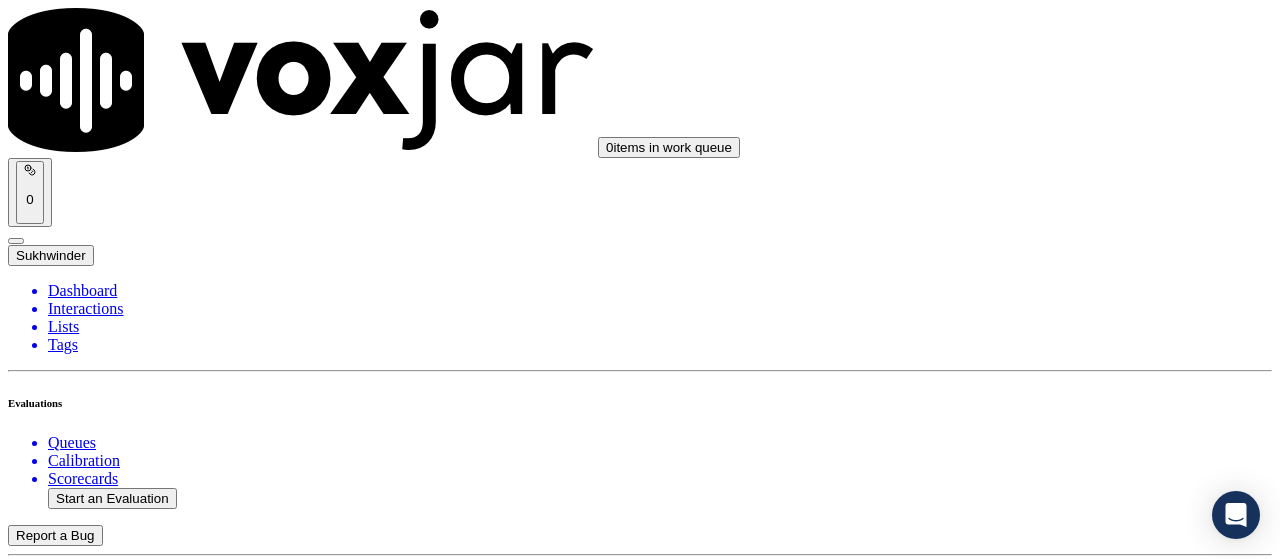 click on "Start an Evaluation" 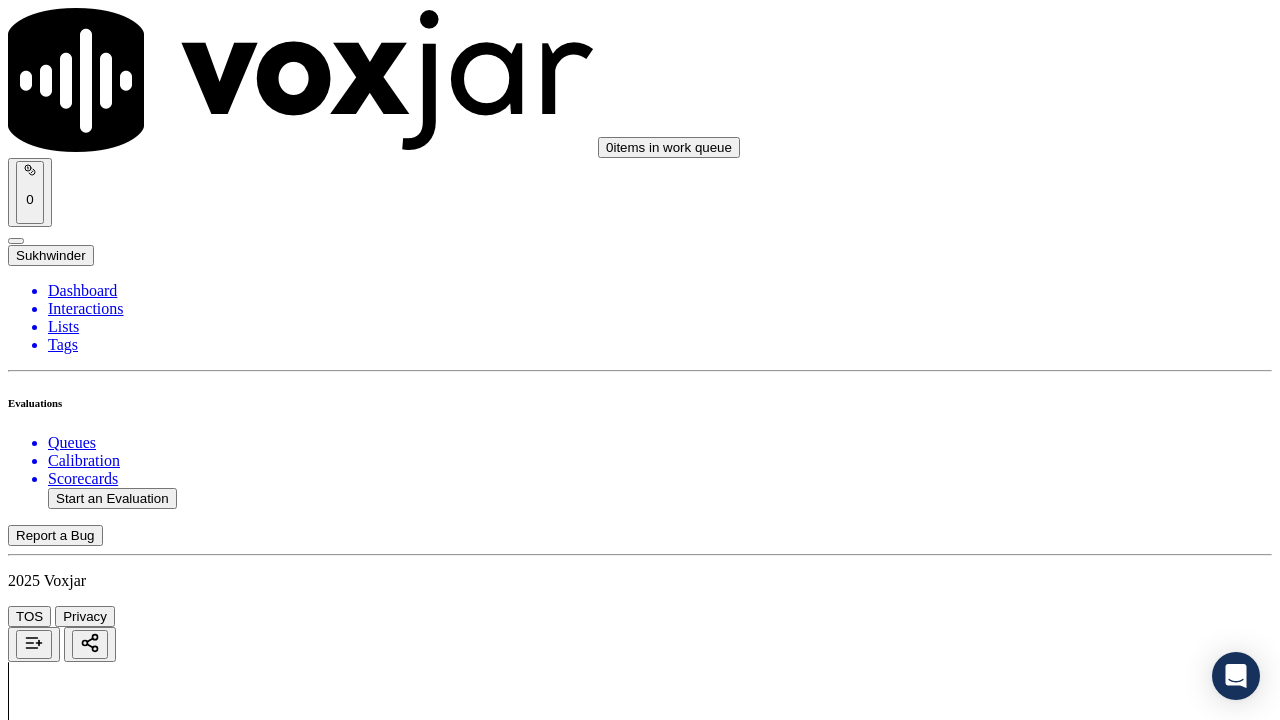 click on "Upload interaction to start evaluation" at bounding box center [124, 2674] 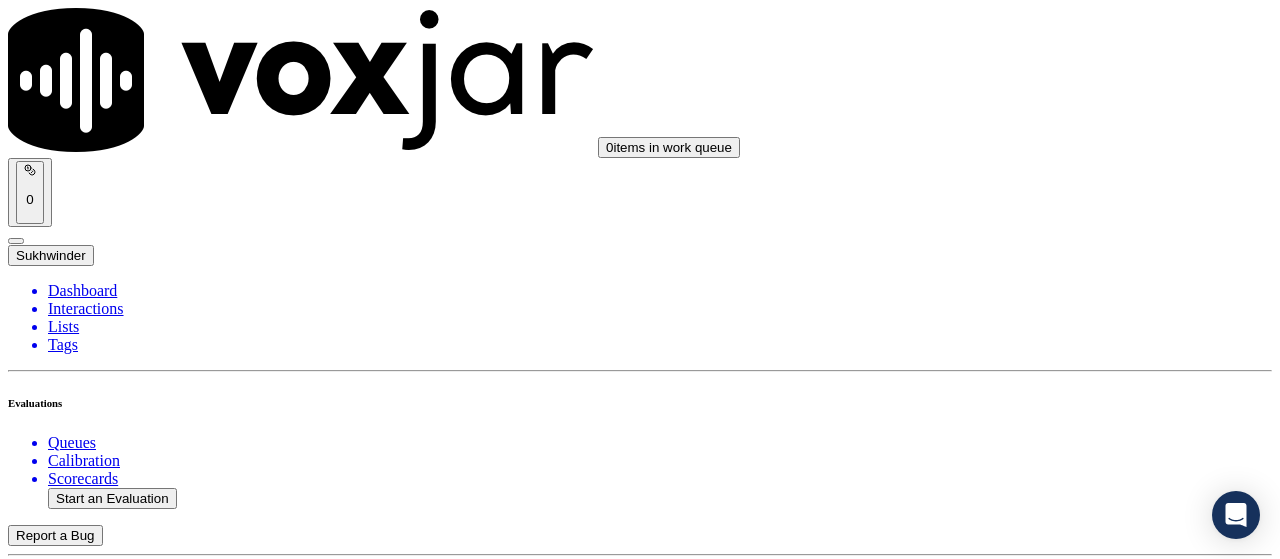 scroll, scrollTop: 200, scrollLeft: 0, axis: vertical 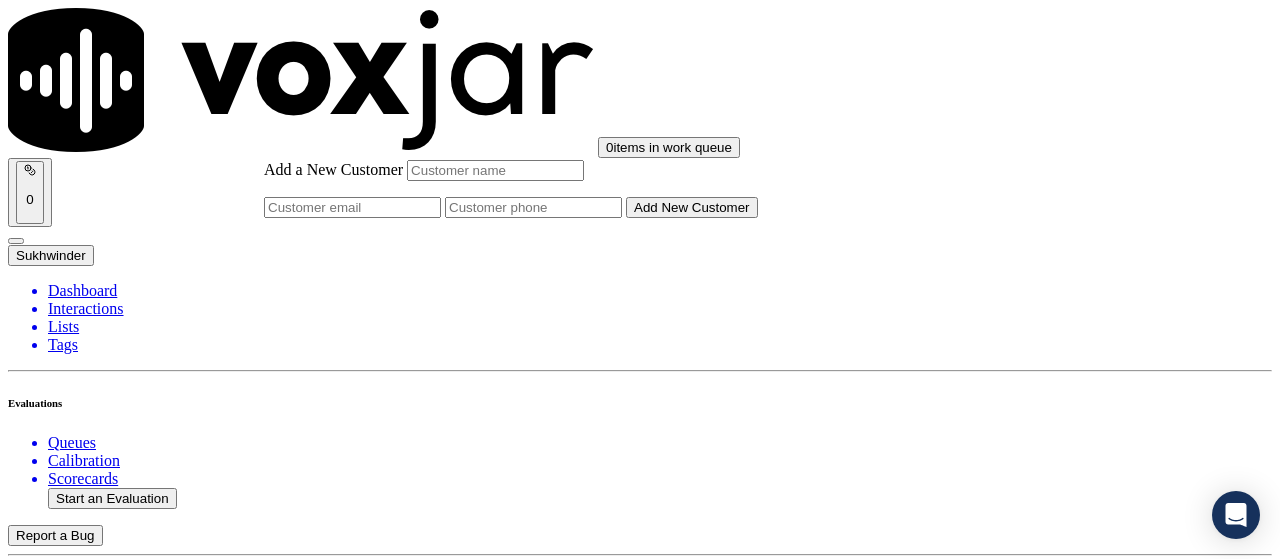 click on "[FIRST] [LAST]" at bounding box center (640, 2164) 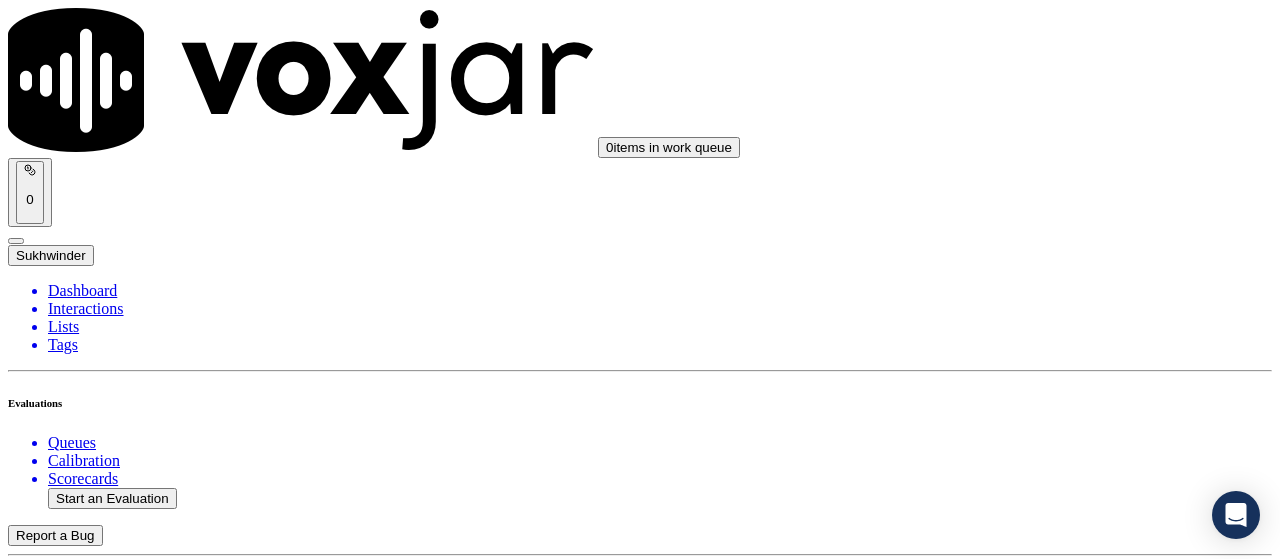 click on "Connect This Customer" at bounding box center [86, 2251] 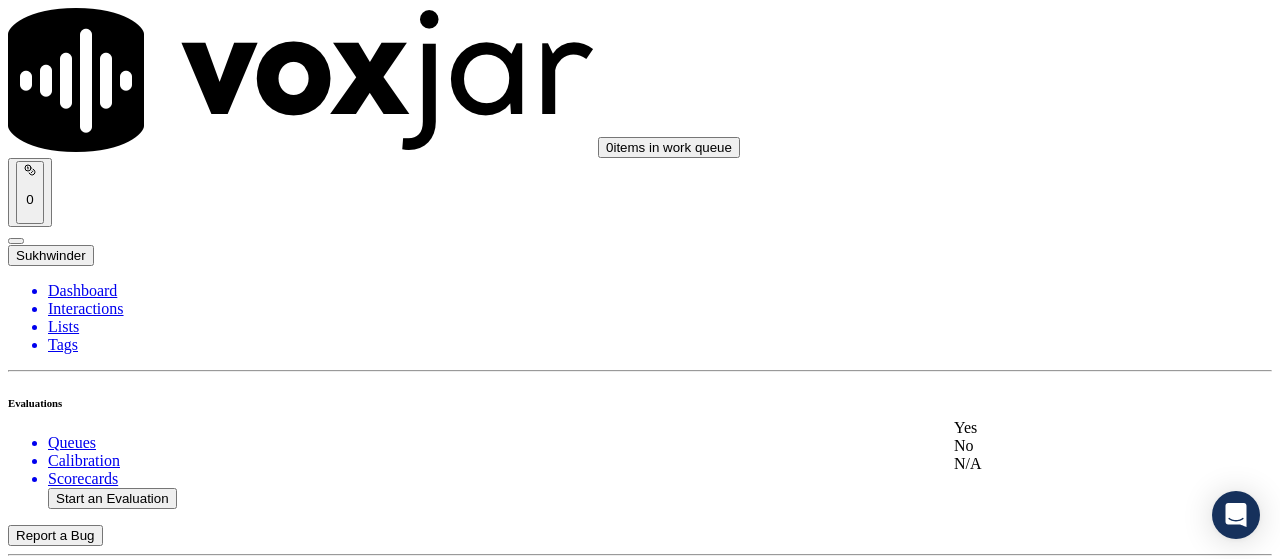 click on "Yes" at bounding box center [1067, 428] 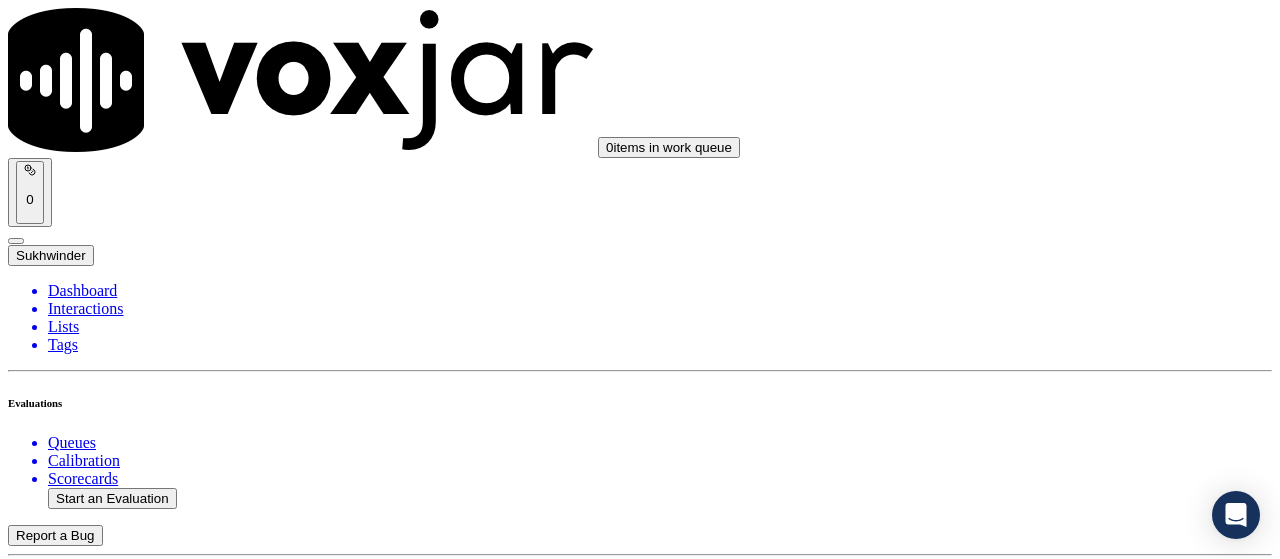 scroll, scrollTop: 600, scrollLeft: 0, axis: vertical 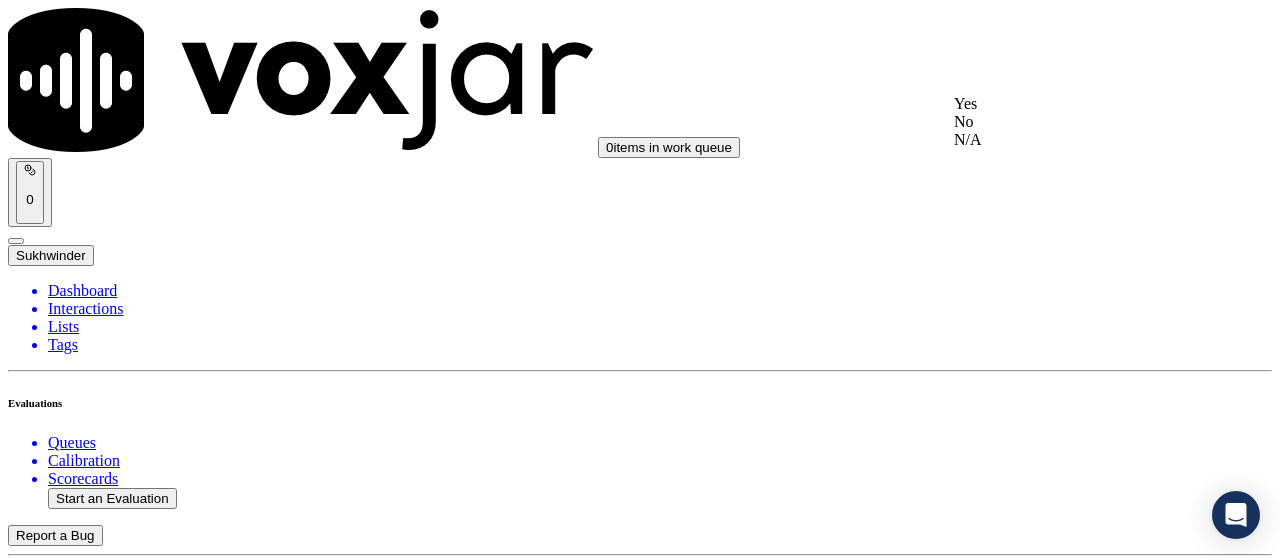 click on "Yes" at bounding box center [1067, 104] 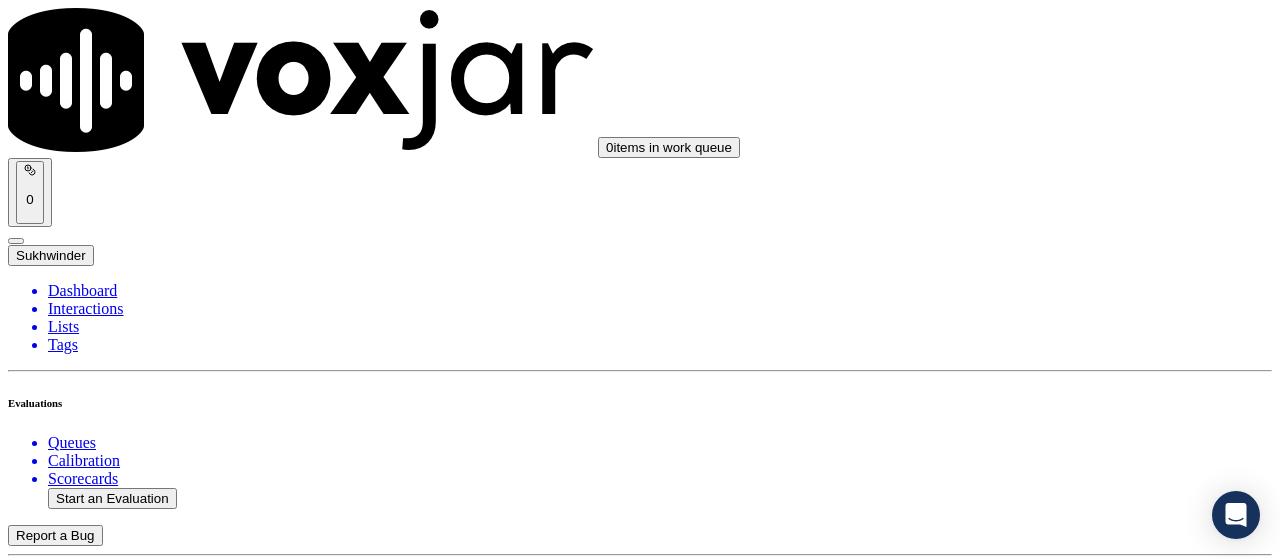 click on "Select an answer" at bounding box center [67, 2875] 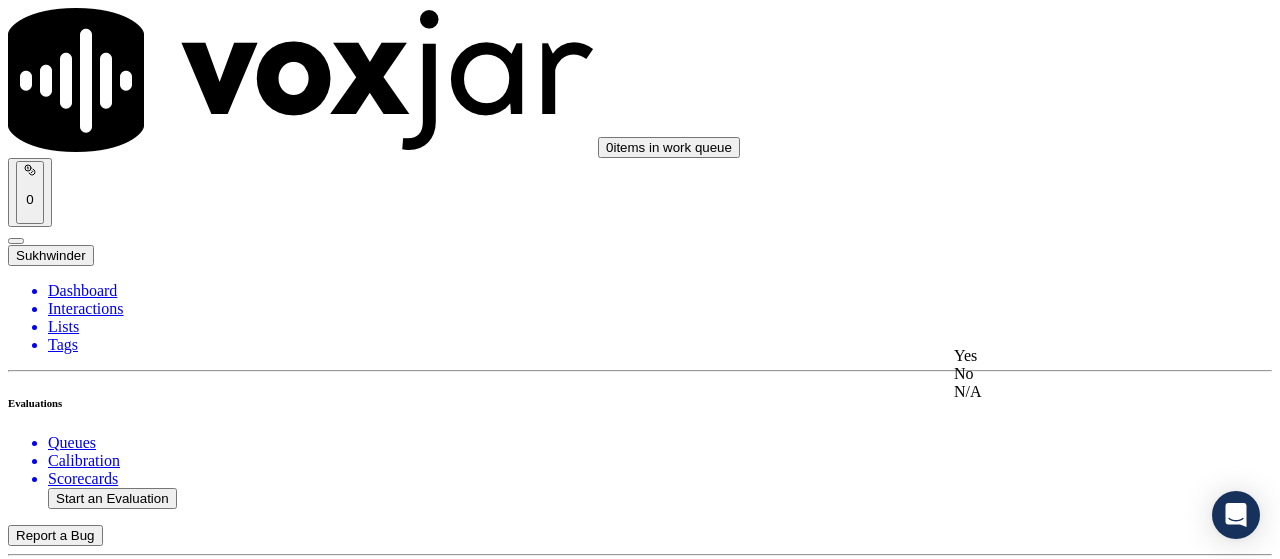 click on "Yes" at bounding box center (1067, 356) 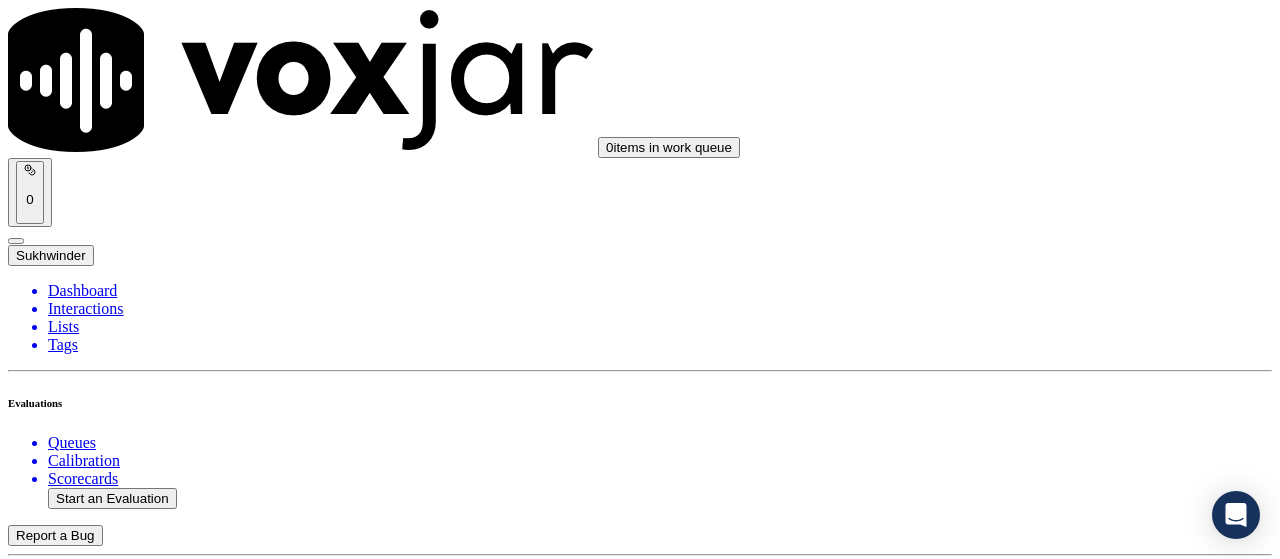 scroll, scrollTop: 1100, scrollLeft: 0, axis: vertical 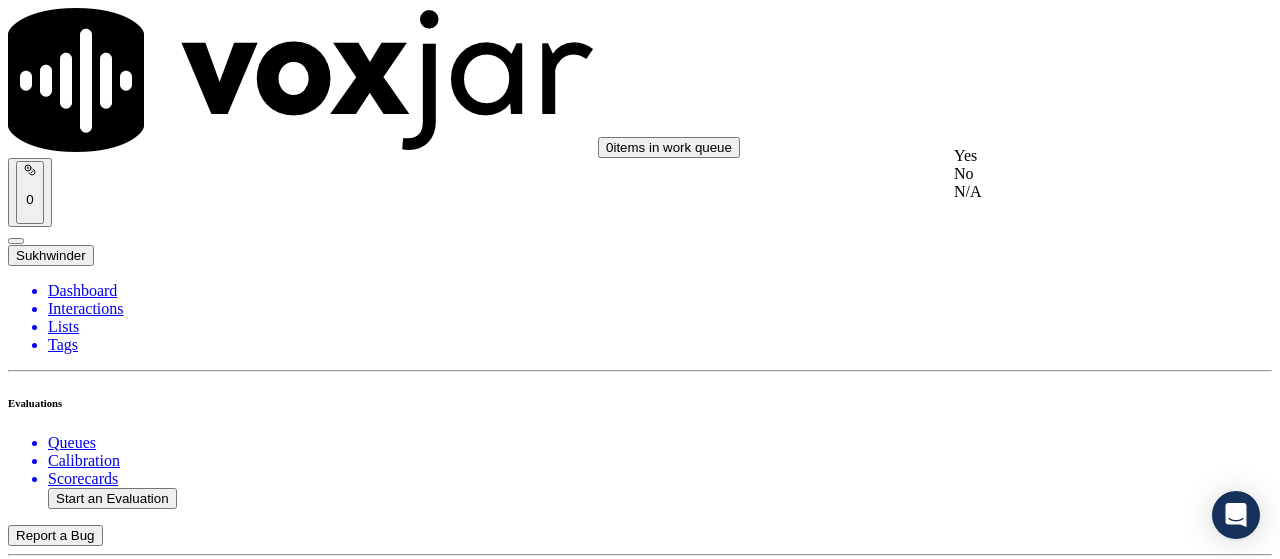 drag, startPoint x: 1043, startPoint y: 234, endPoint x: 1023, endPoint y: 384, distance: 151.32745 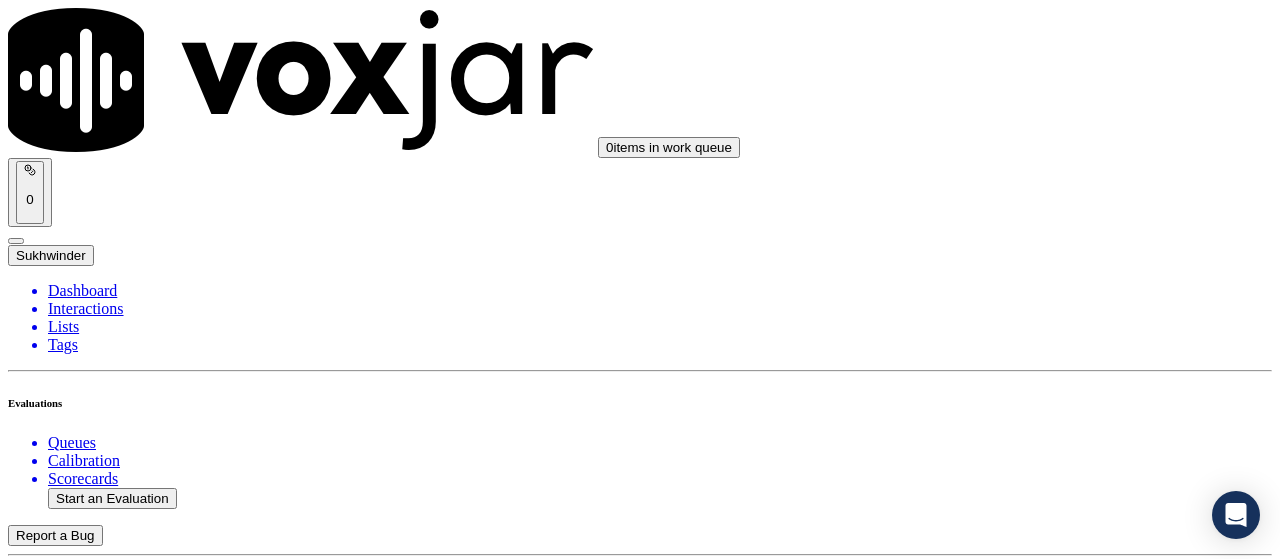 click on "Select an answer" at bounding box center (67, 3334) 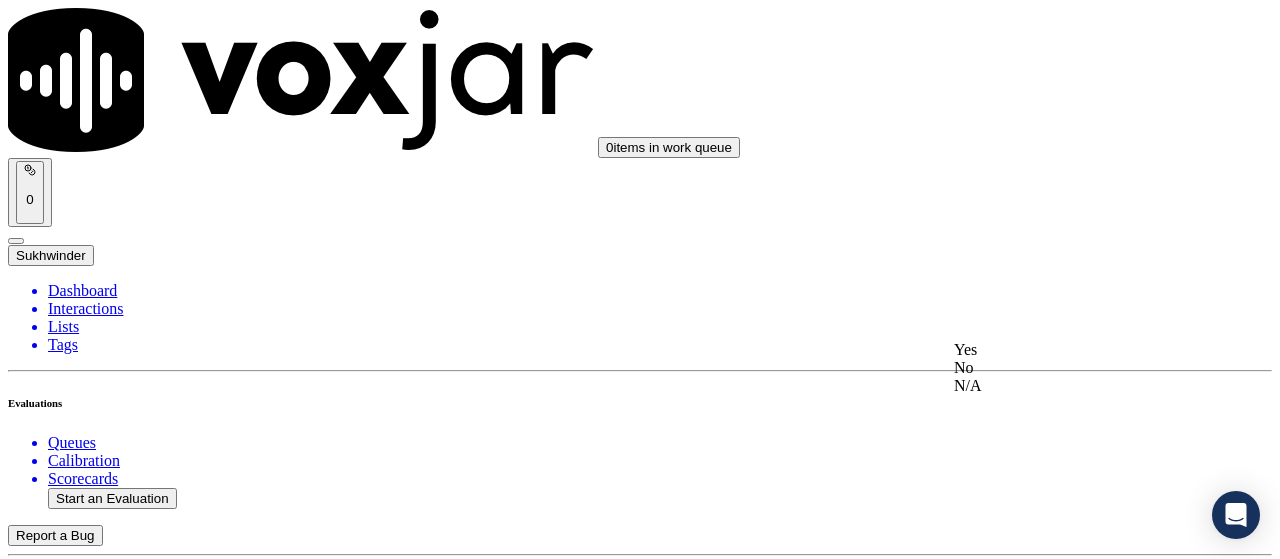 click on "N/A" 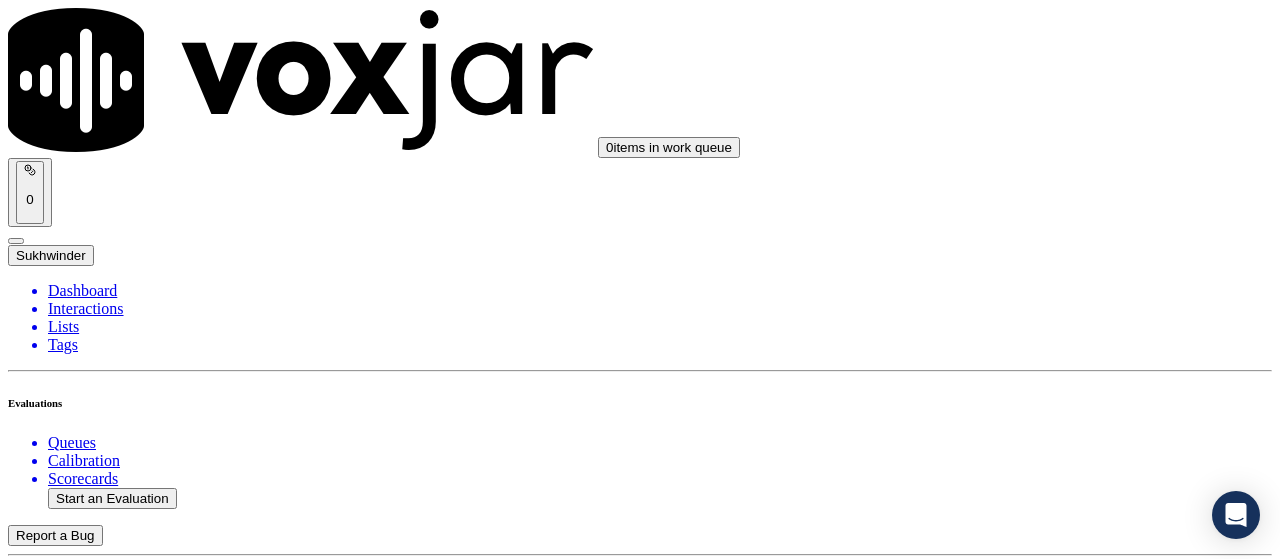scroll, scrollTop: 1700, scrollLeft: 0, axis: vertical 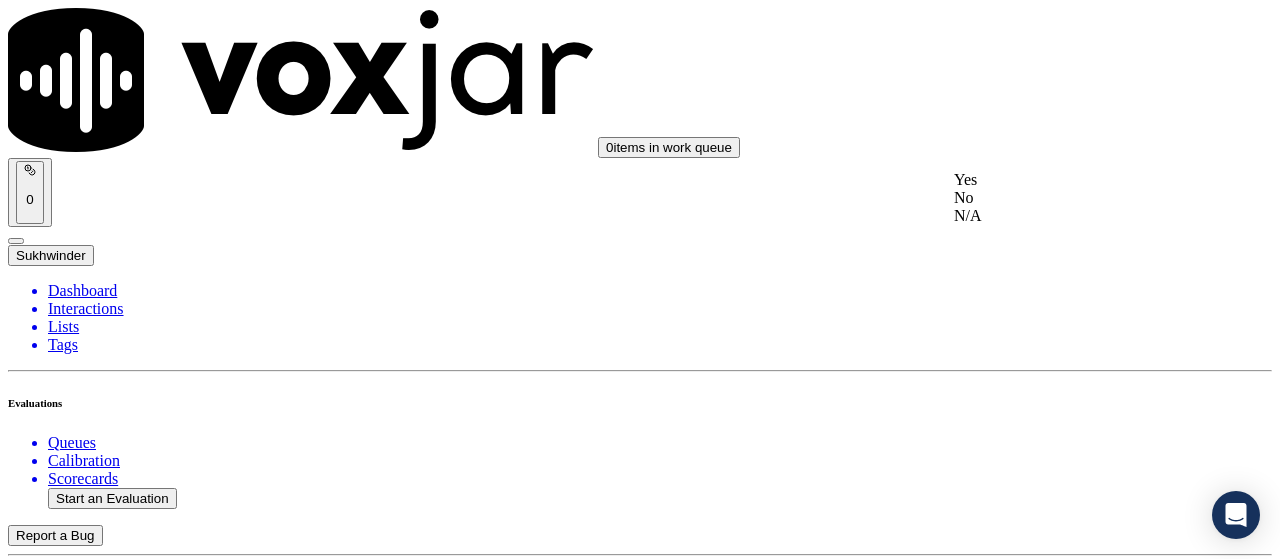 click on "Yes" at bounding box center [1067, 180] 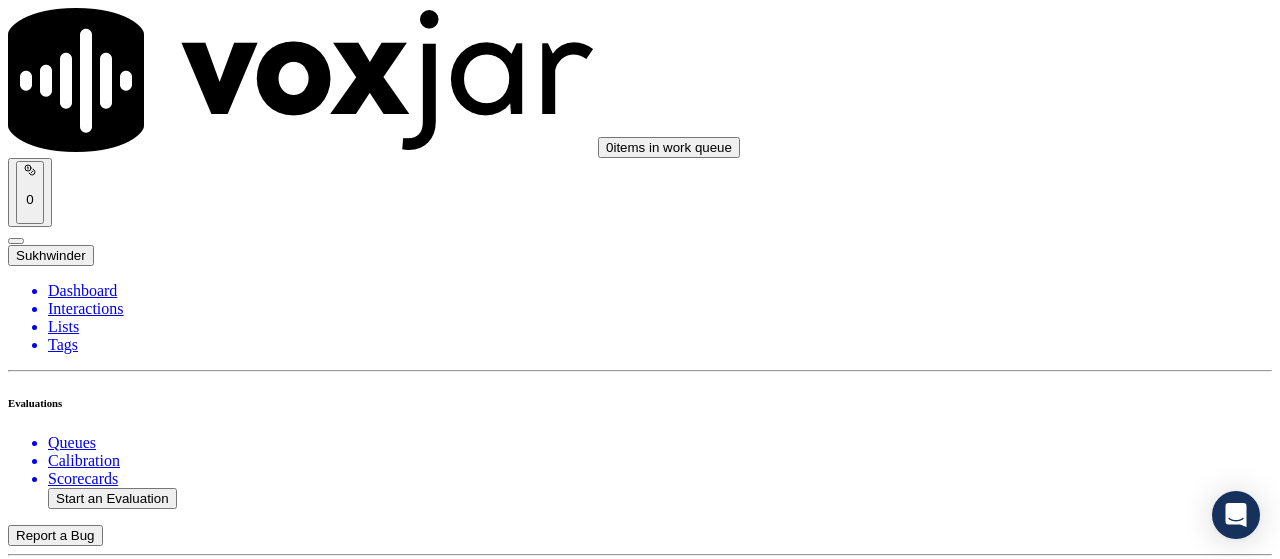 click on "Select an answer" at bounding box center [67, 3821] 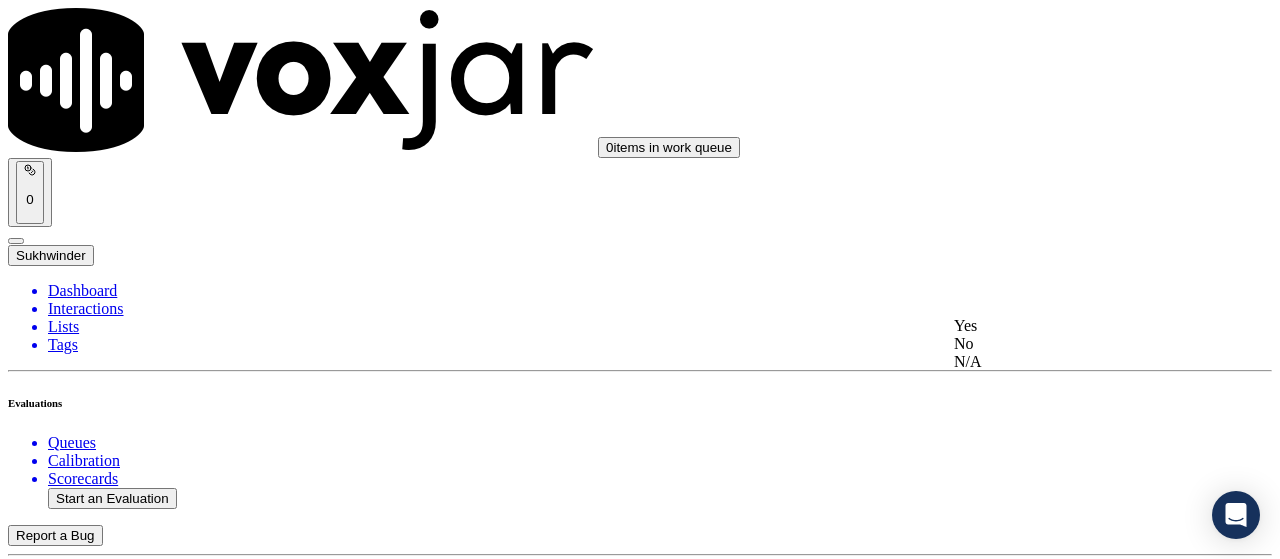 click on "Yes" at bounding box center [1067, 326] 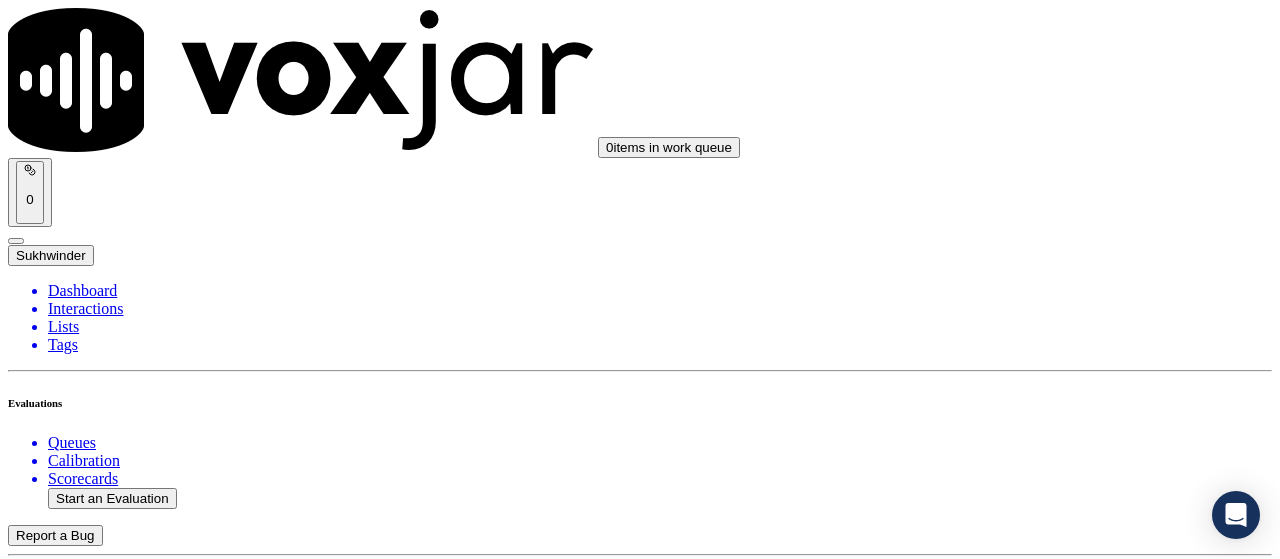 scroll, scrollTop: 2300, scrollLeft: 0, axis: vertical 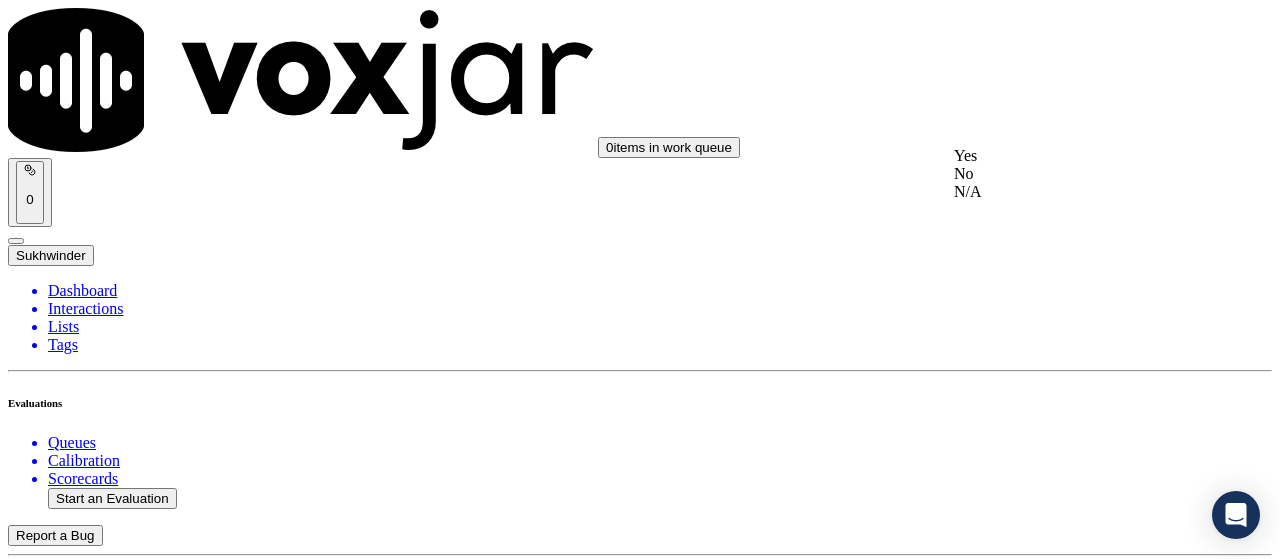 click on "Yes" at bounding box center (1067, 156) 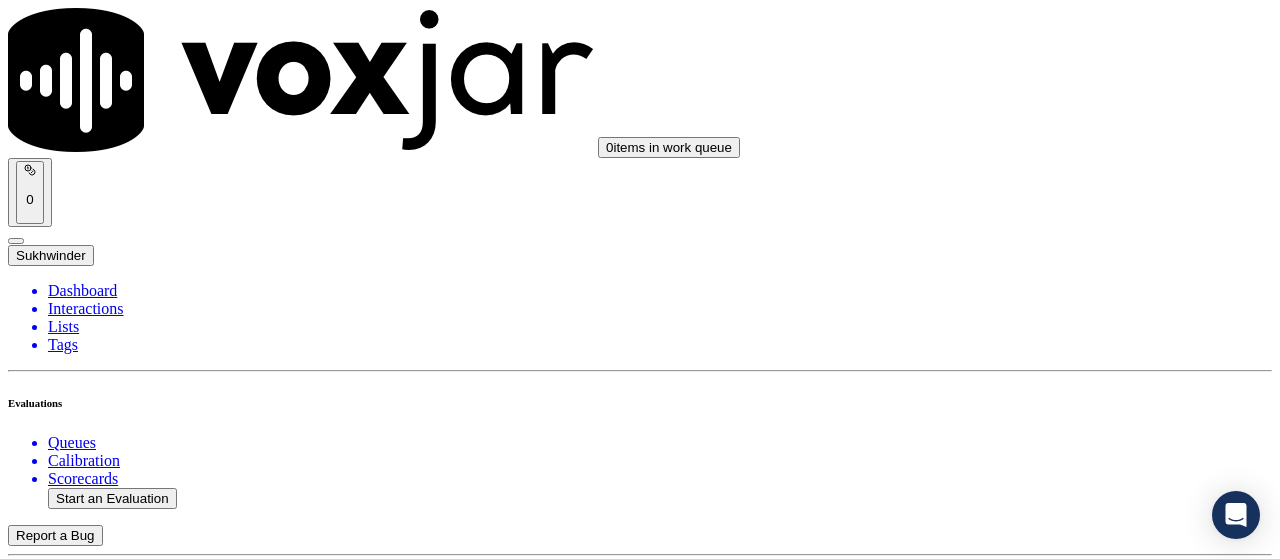 click on "Select an answer" at bounding box center (67, 4280) 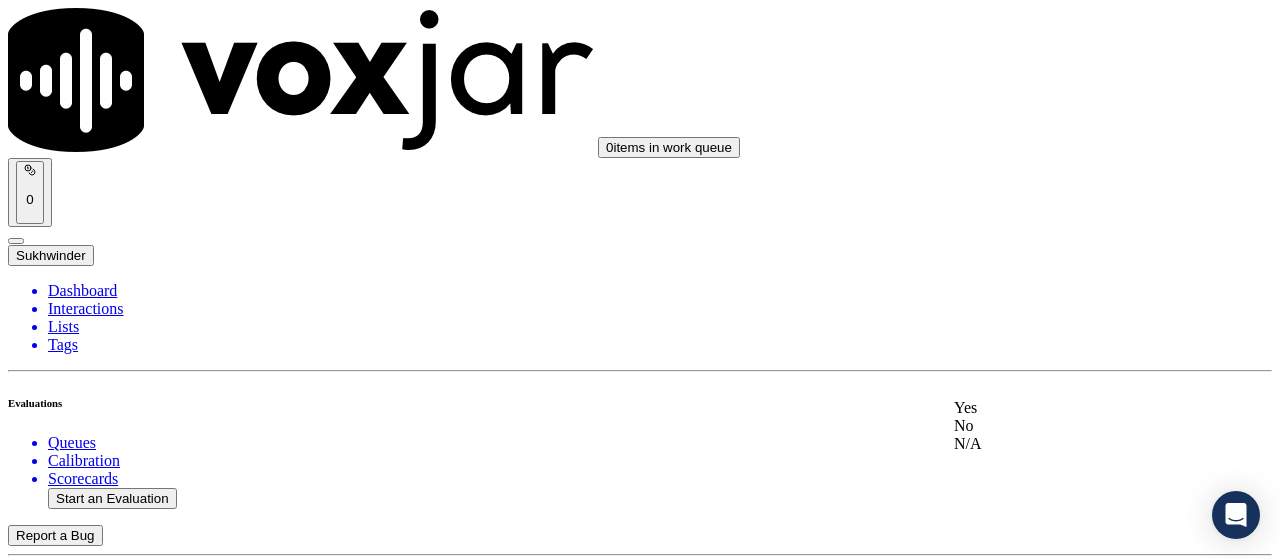 click on "Yes" at bounding box center (1067, 408) 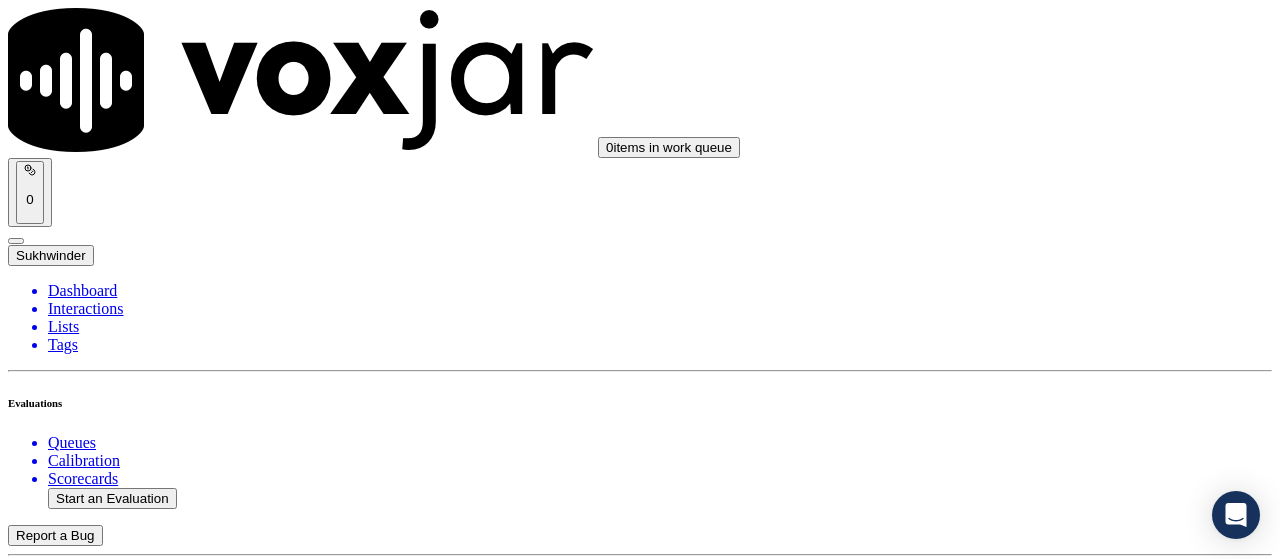scroll, scrollTop: 2800, scrollLeft: 0, axis: vertical 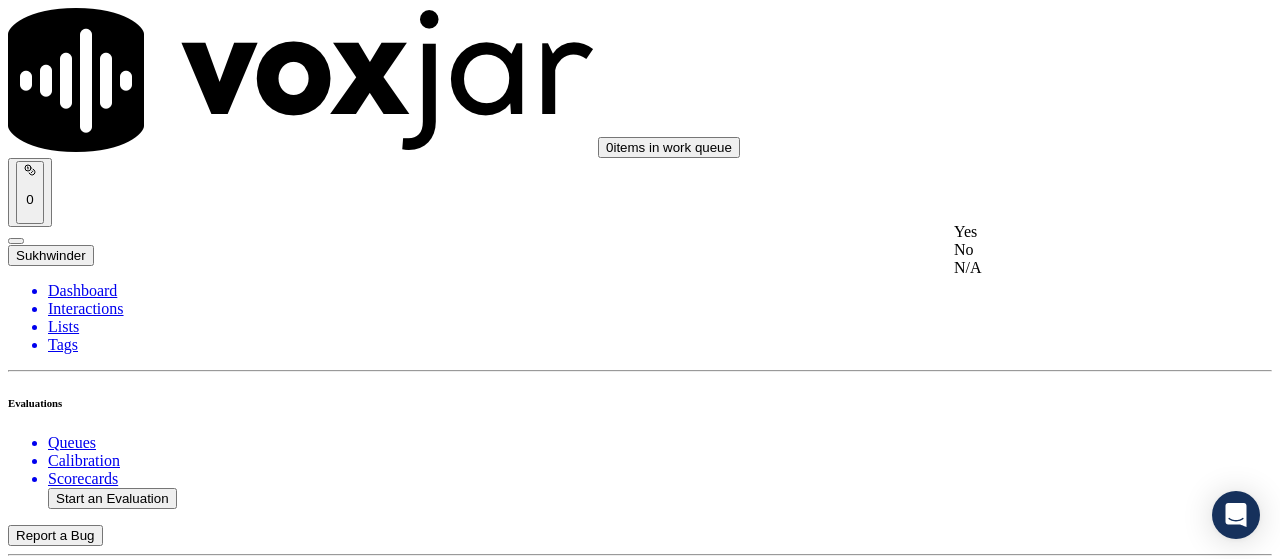 click on "Yes" at bounding box center (1067, 232) 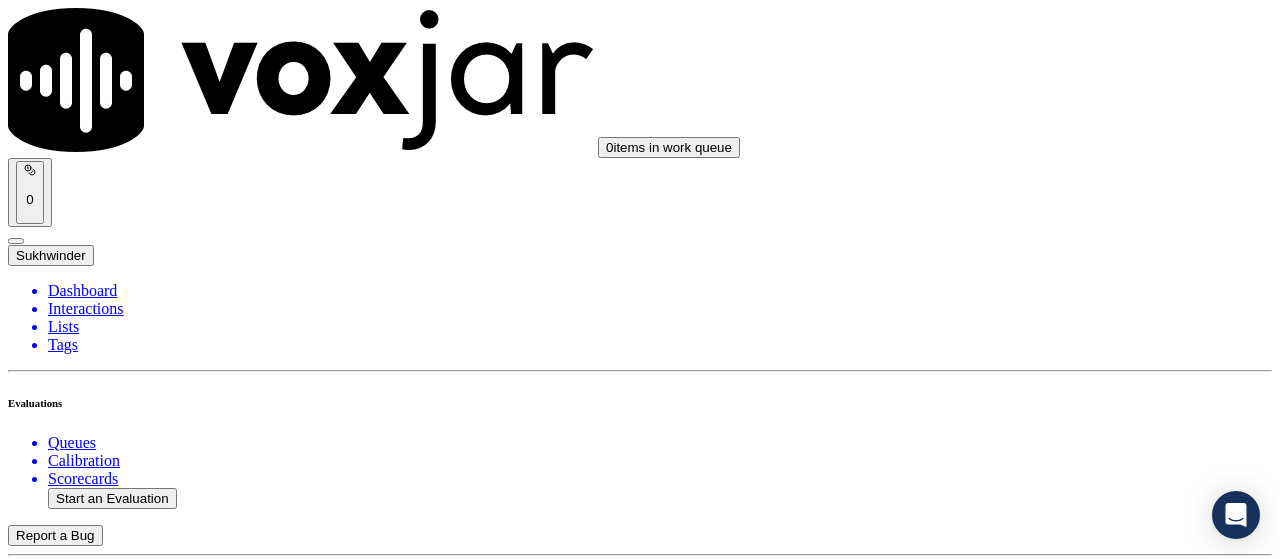 scroll, scrollTop: 3200, scrollLeft: 0, axis: vertical 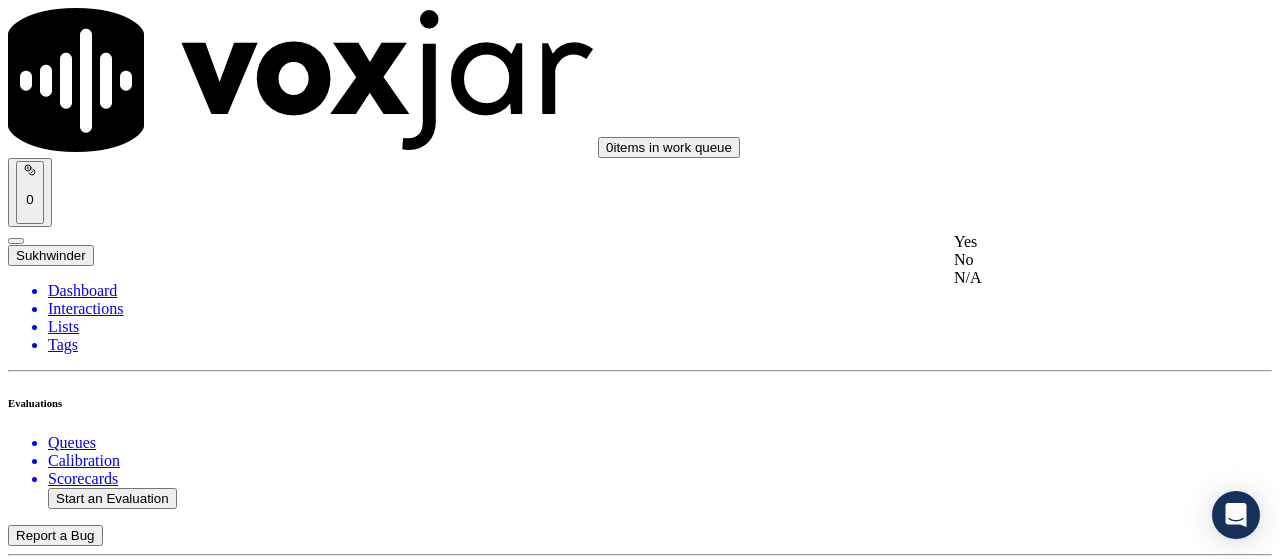 drag, startPoint x: 1013, startPoint y: 253, endPoint x: 1024, endPoint y: 364, distance: 111.54372 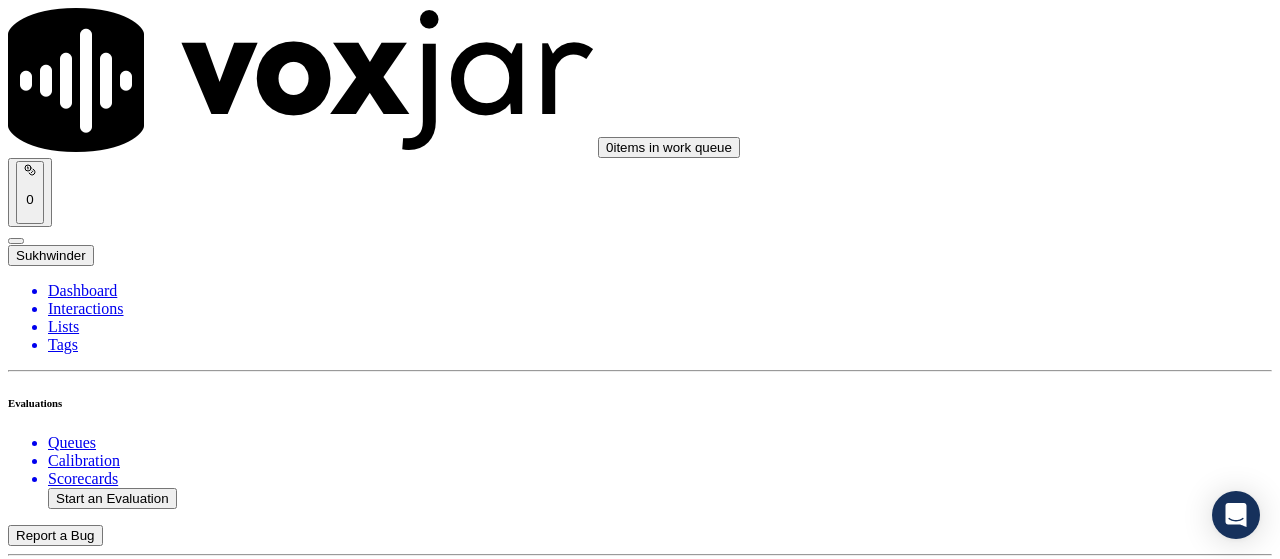 scroll, scrollTop: 3600, scrollLeft: 0, axis: vertical 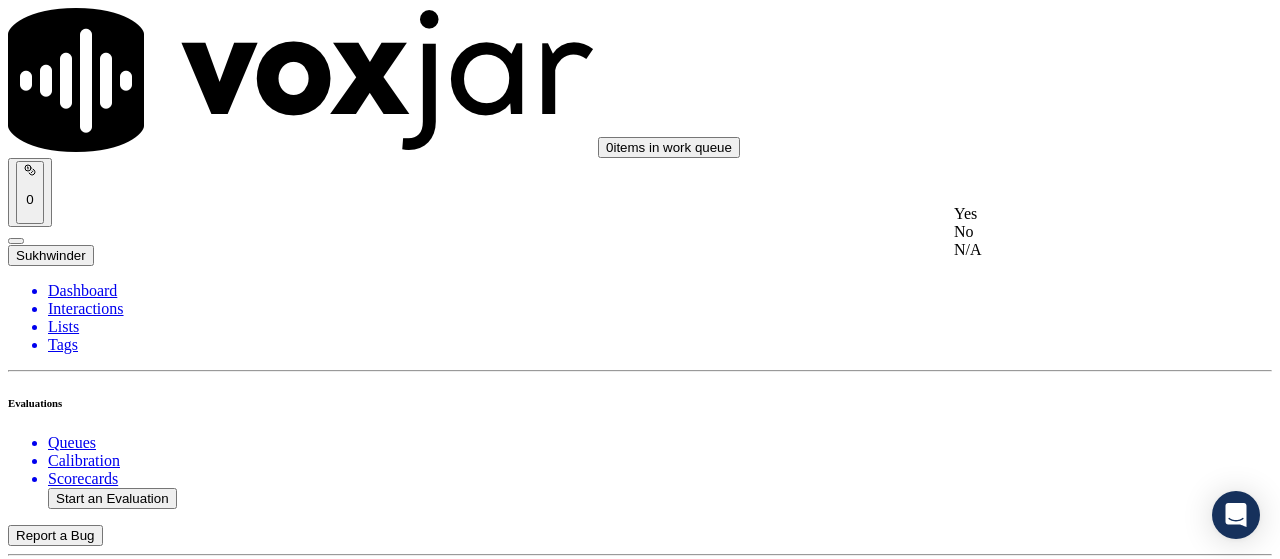 click on "Yes" at bounding box center [1067, 214] 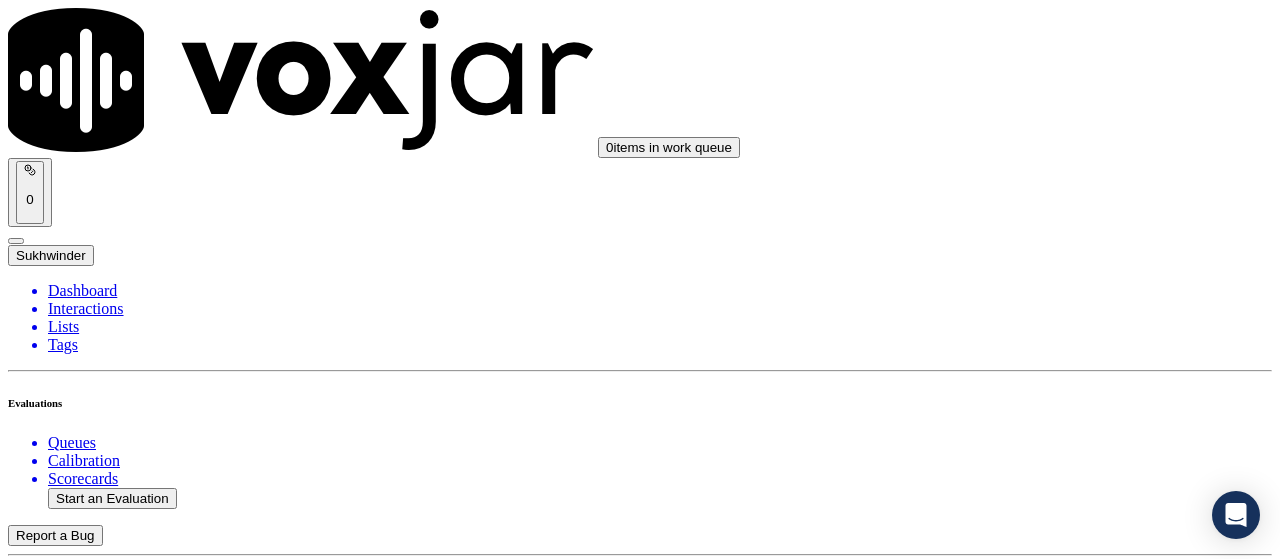 click on "Select an answer" at bounding box center [67, 5303] 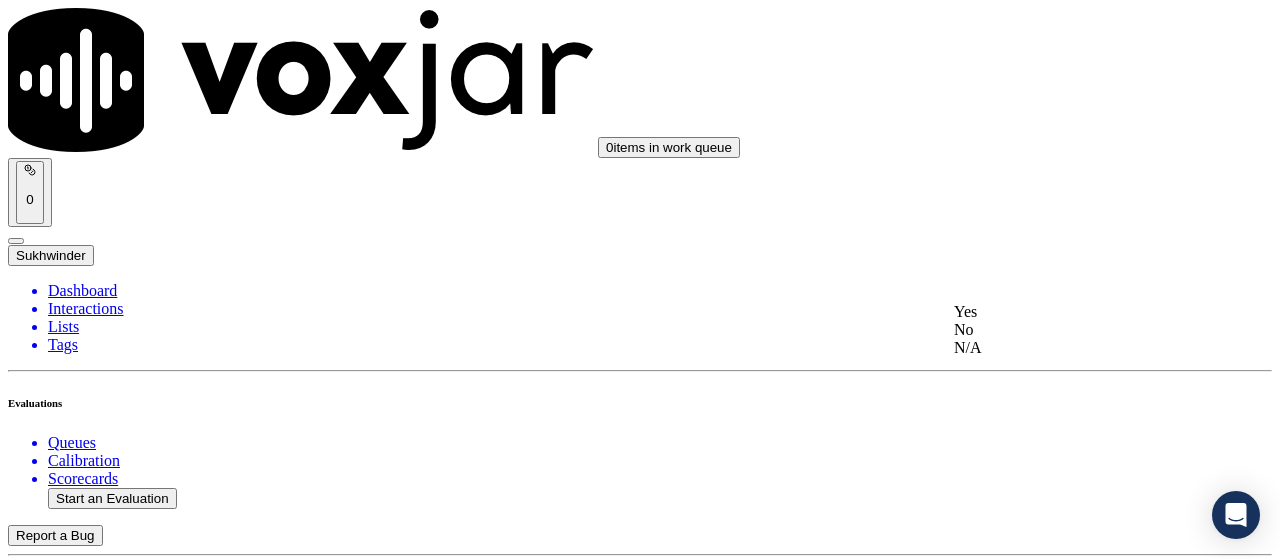 click on "Yes" at bounding box center [1067, 312] 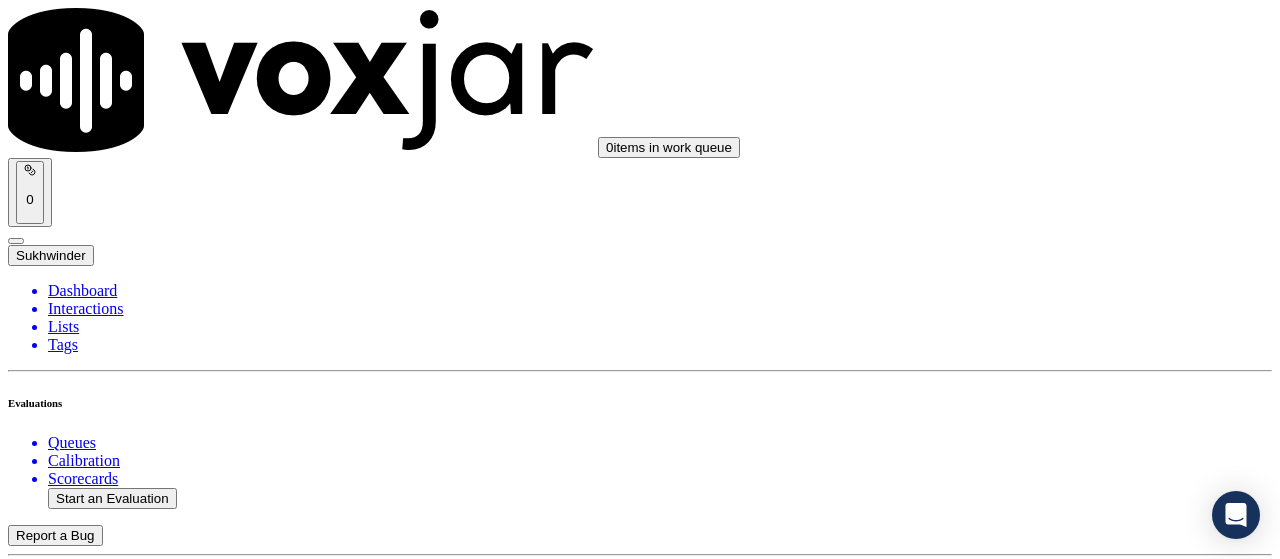 scroll, scrollTop: 4200, scrollLeft: 0, axis: vertical 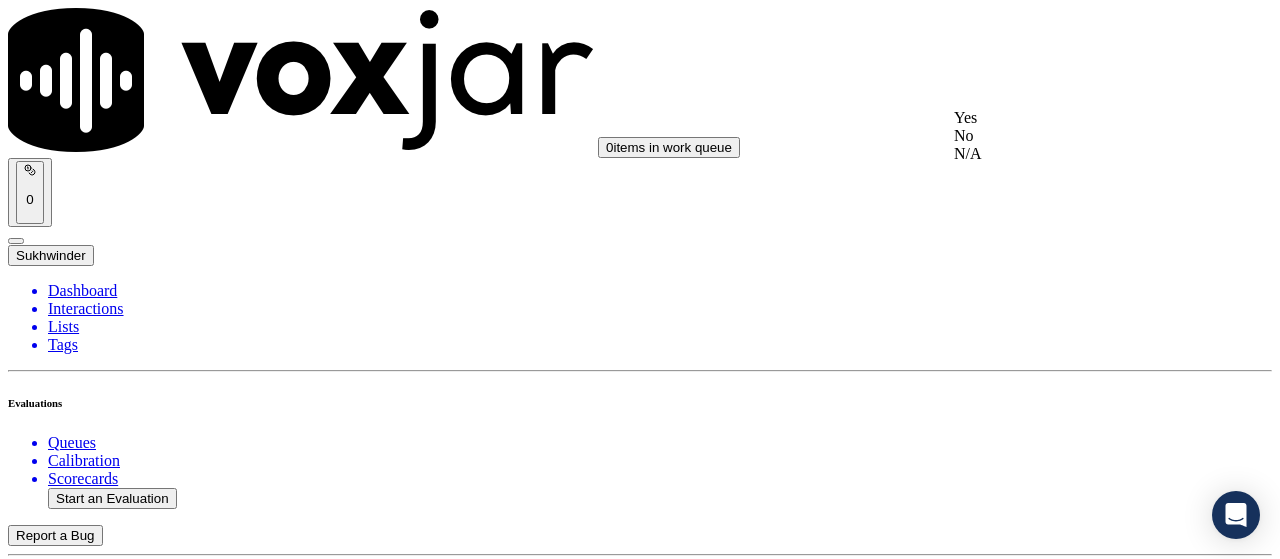 click on "Yes" at bounding box center (1067, 118) 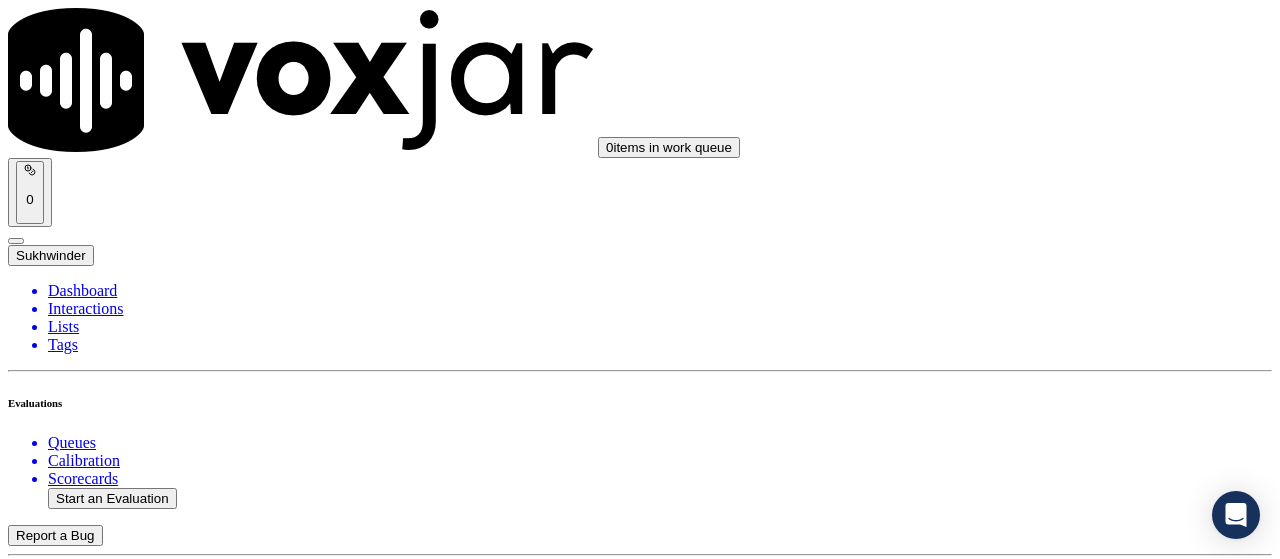 drag, startPoint x: 1000, startPoint y: 335, endPoint x: 997, endPoint y: 354, distance: 19.235384 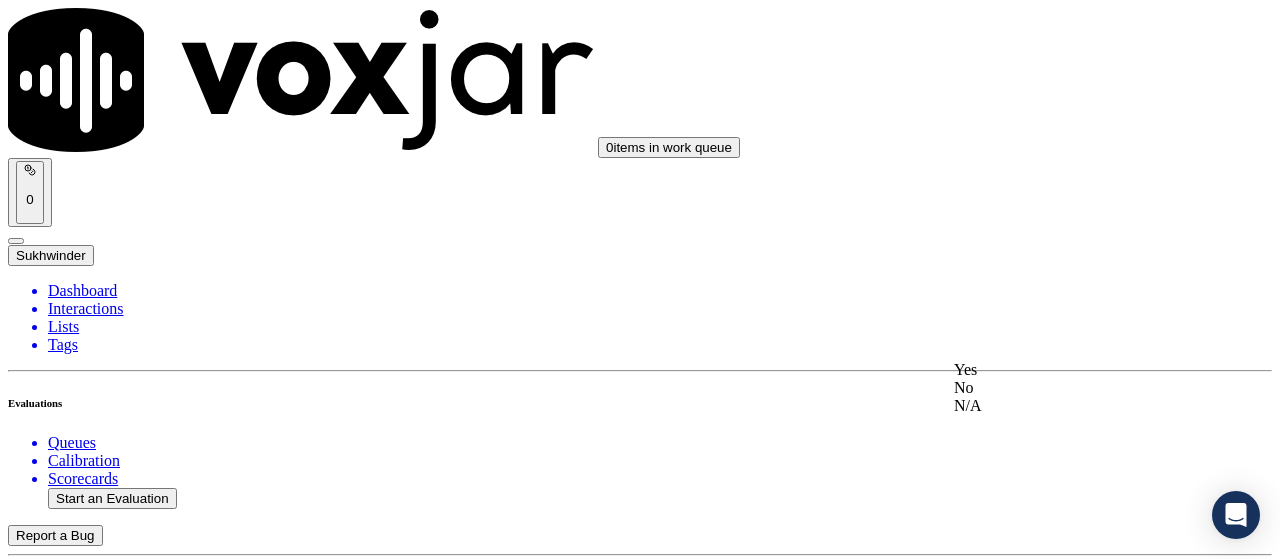 click on "Yes" at bounding box center (1067, 370) 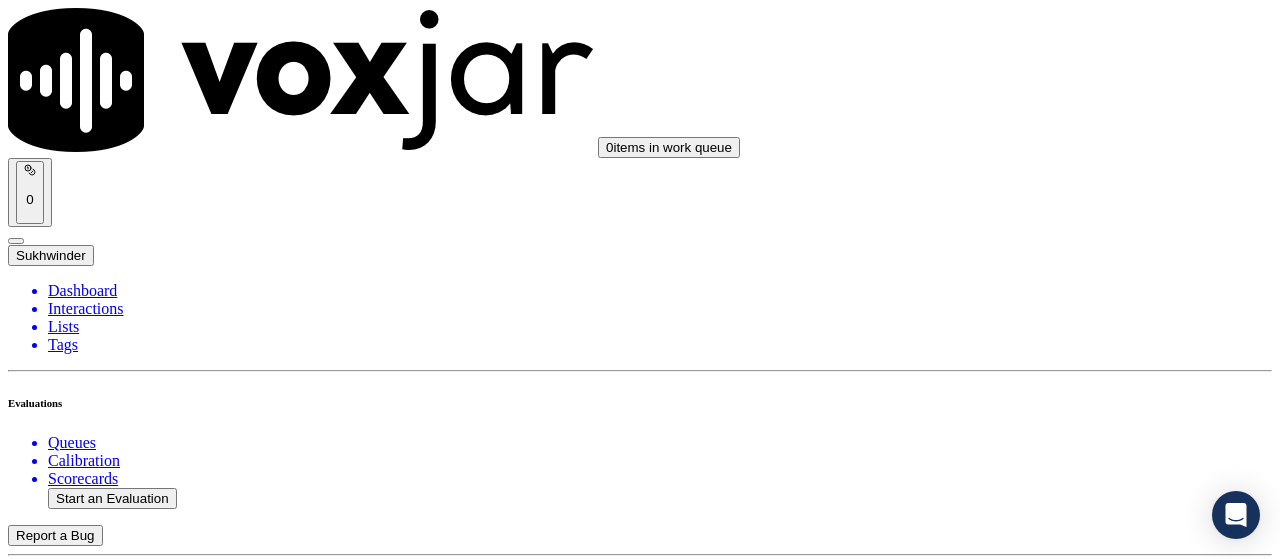 scroll, scrollTop: 4700, scrollLeft: 0, axis: vertical 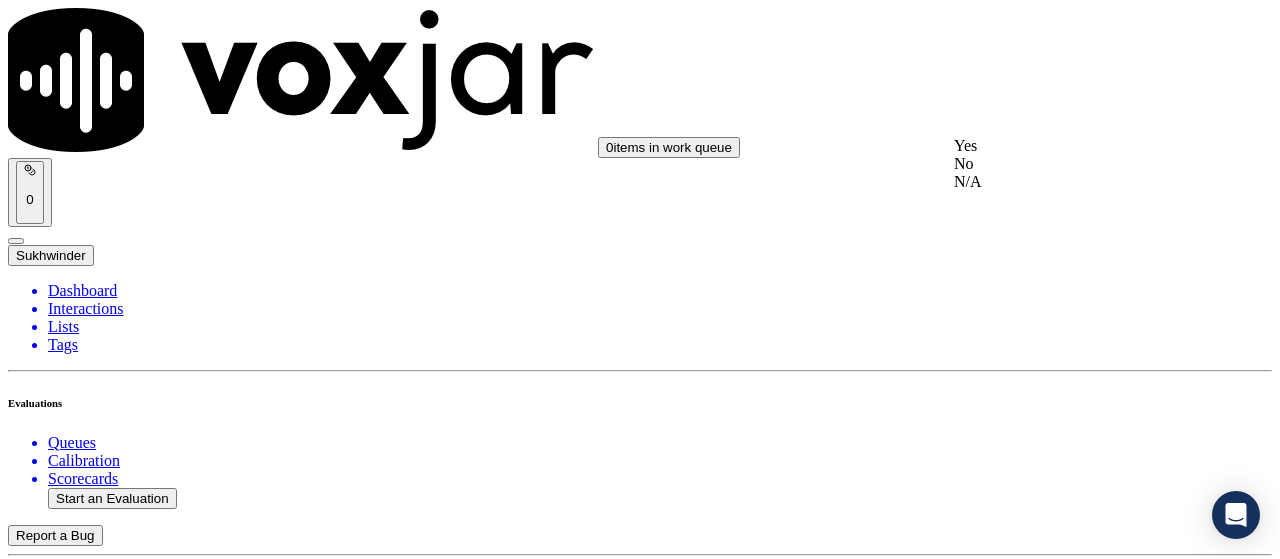 click on "Yes" at bounding box center (1067, 146) 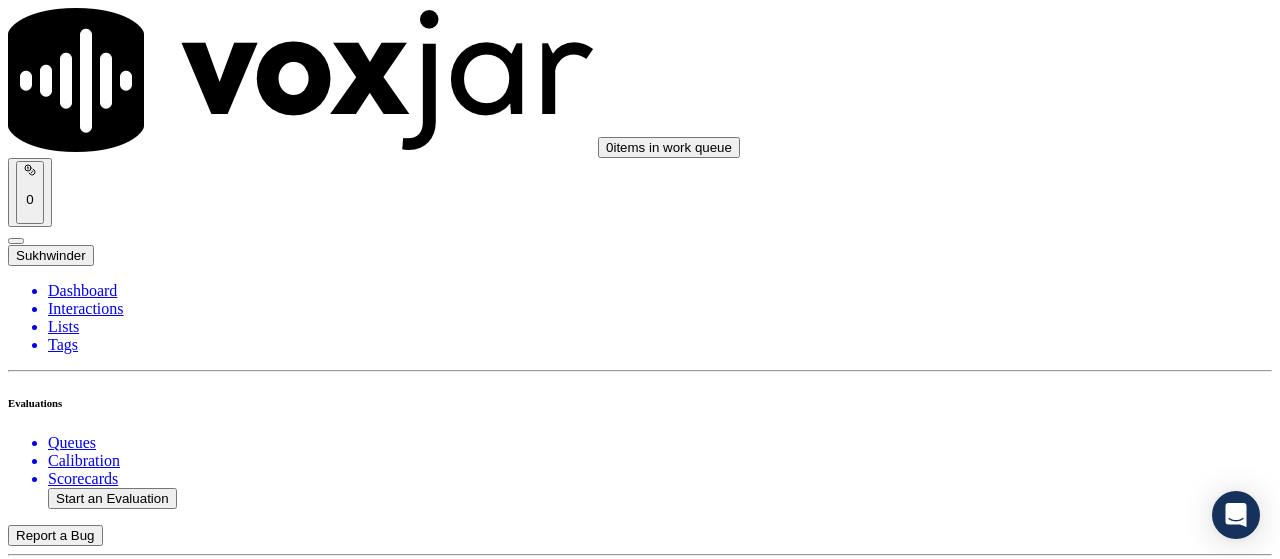 click on "Select an answer" at bounding box center (67, 6249) 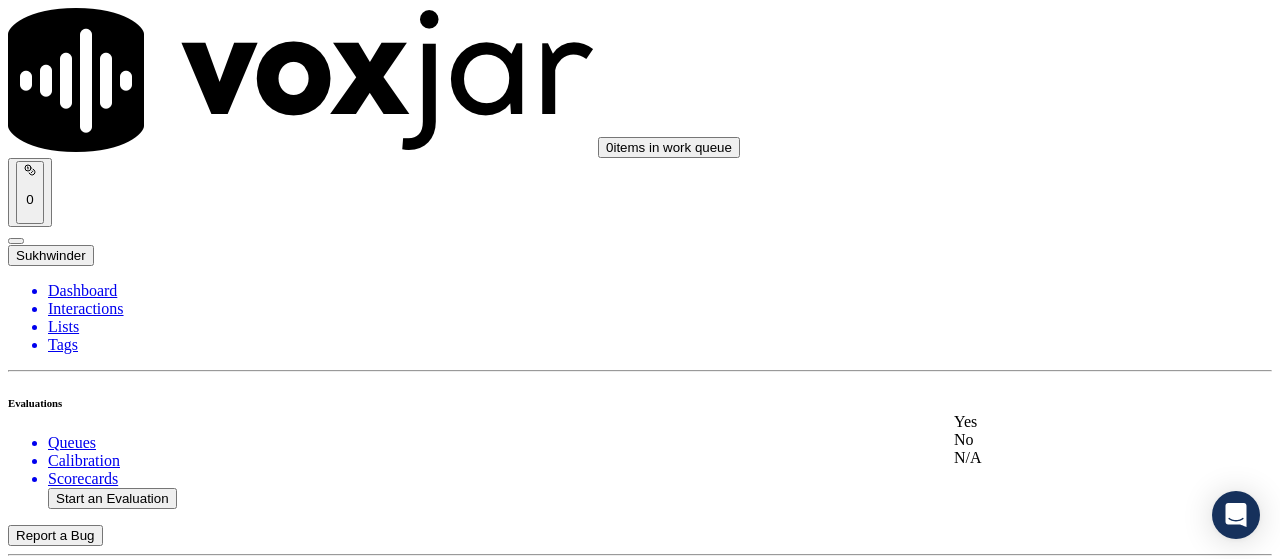 click on "Yes" at bounding box center (1067, 422) 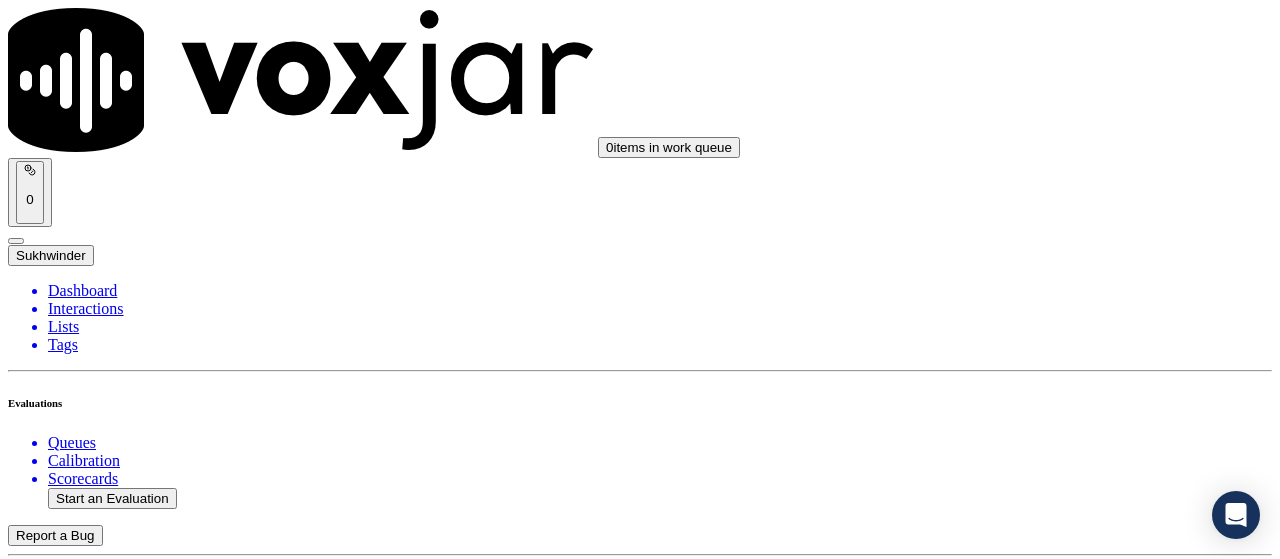 scroll, scrollTop: 5100, scrollLeft: 0, axis: vertical 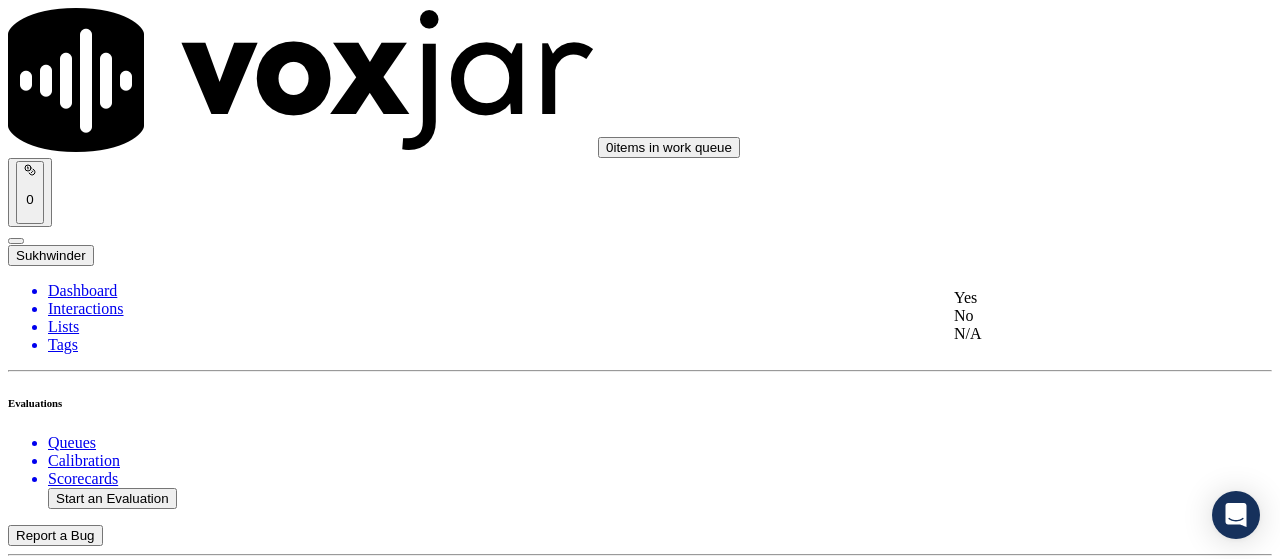 click on "Yes" at bounding box center [1067, 298] 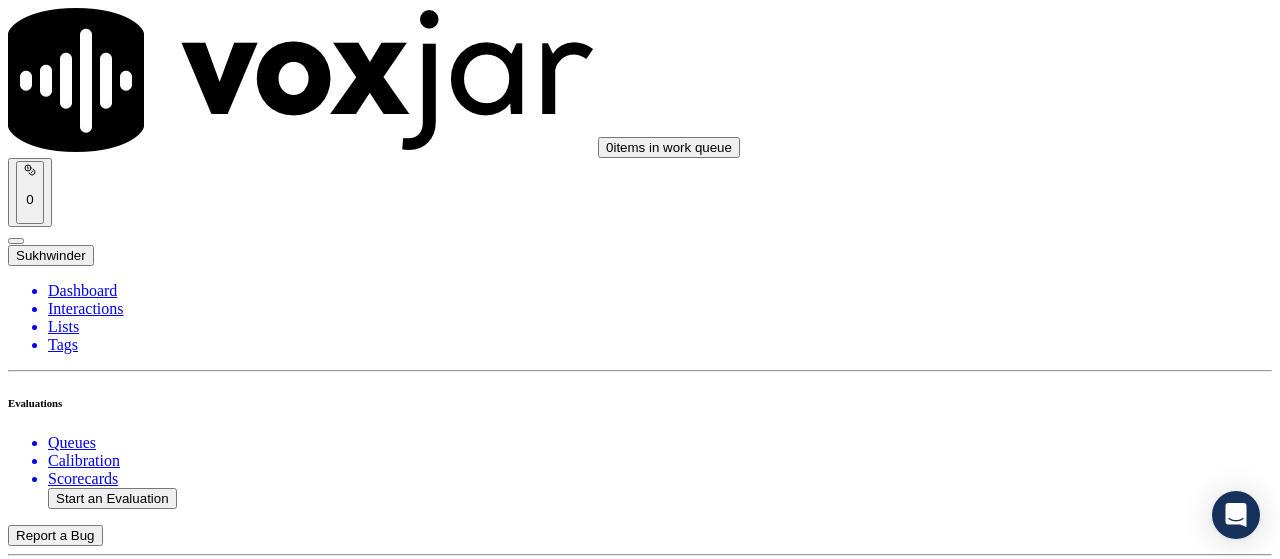 scroll, scrollTop: 5400, scrollLeft: 0, axis: vertical 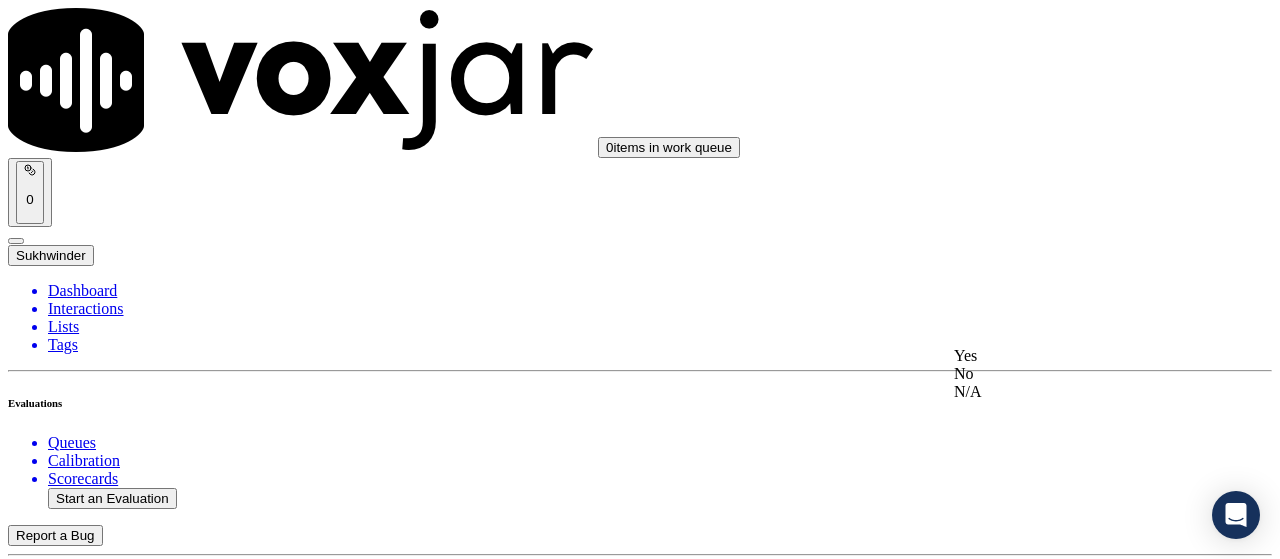 click on "Yes" at bounding box center [1067, 356] 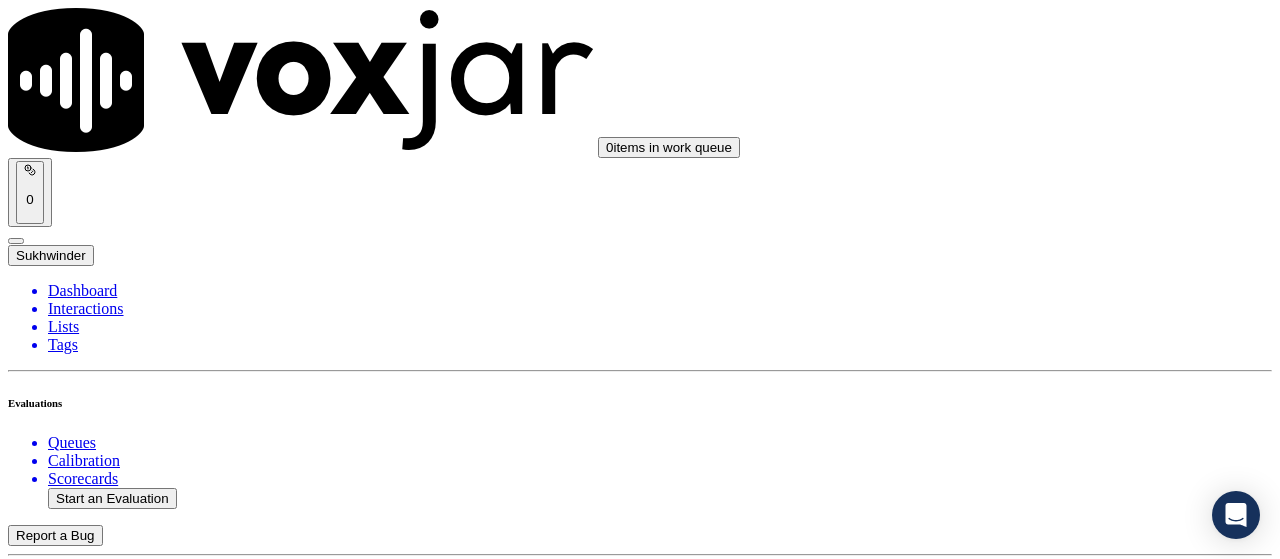 scroll, scrollTop: 5800, scrollLeft: 0, axis: vertical 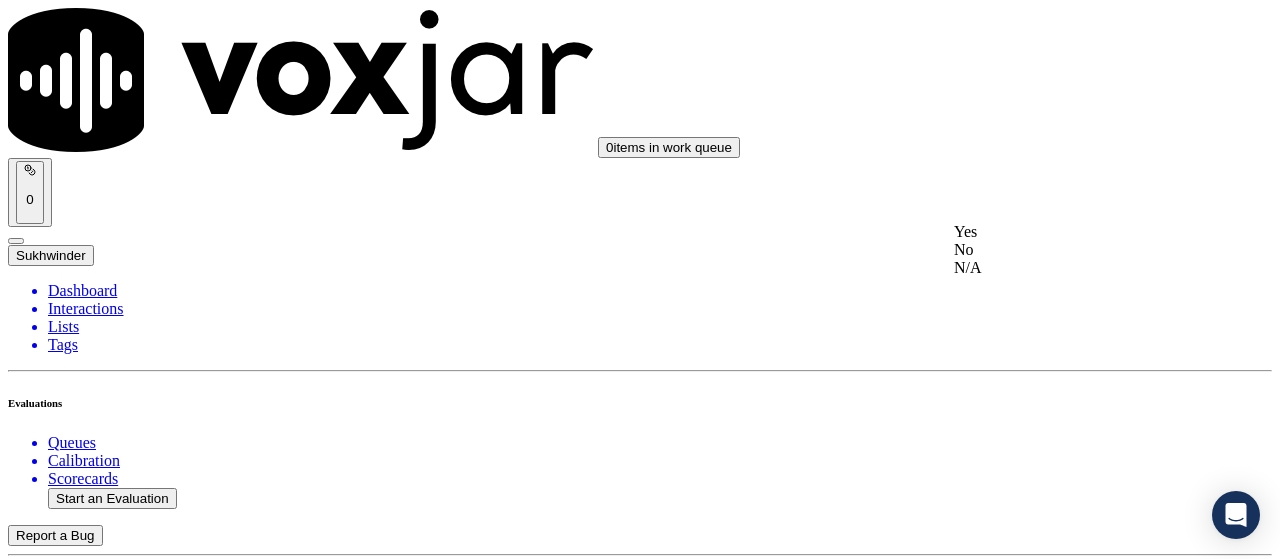 click on "Yes" at bounding box center (1067, 232) 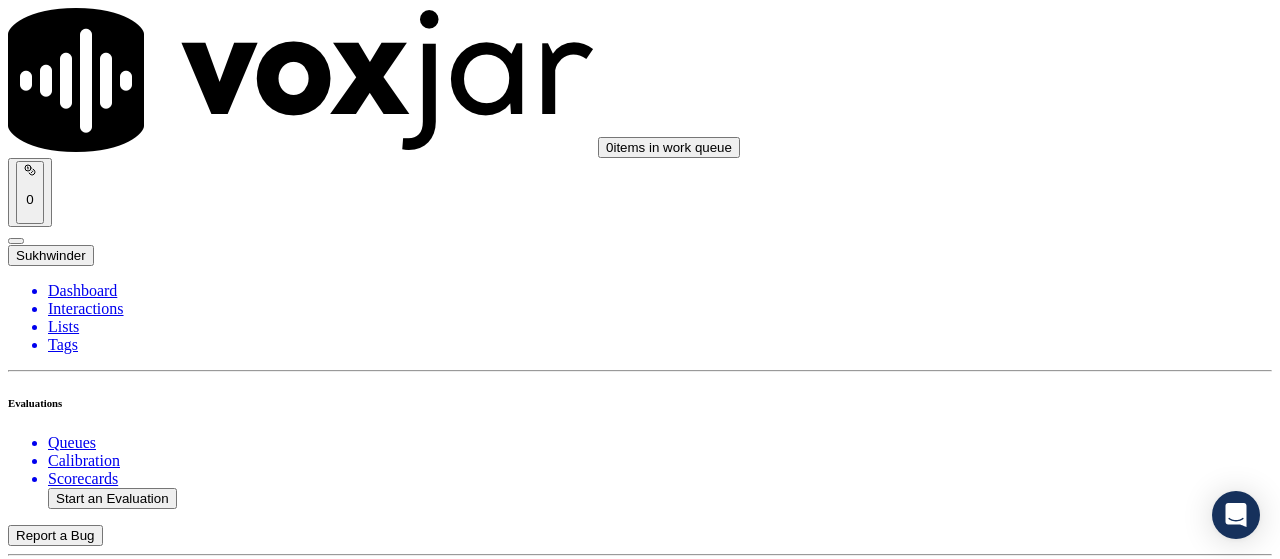 click on "Select an answer" at bounding box center [67, 7272] 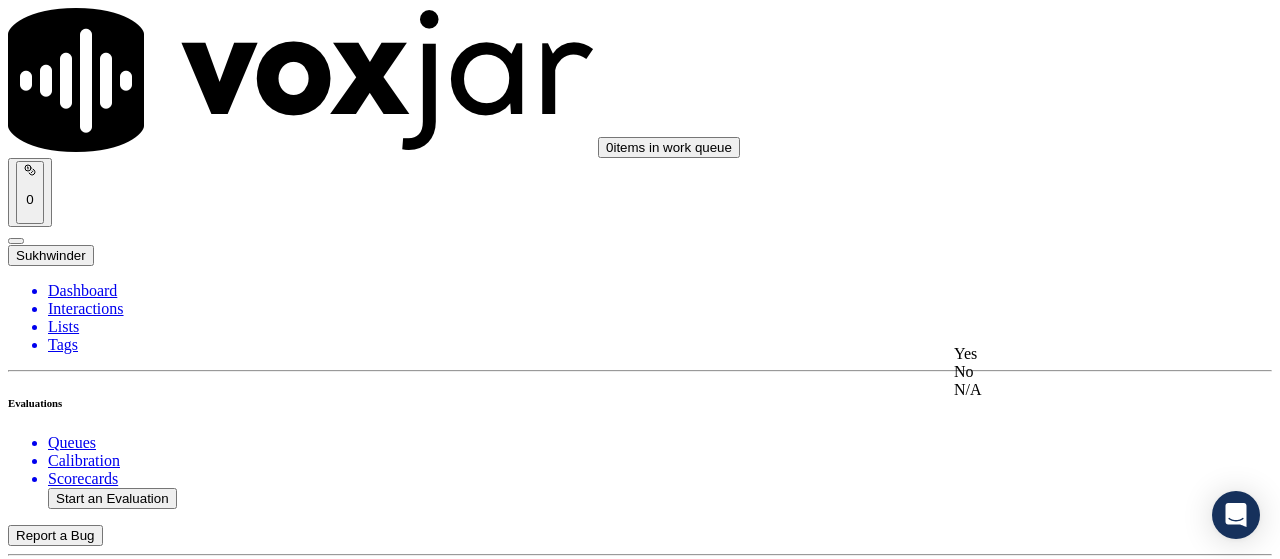 click on "Yes" at bounding box center [1067, 354] 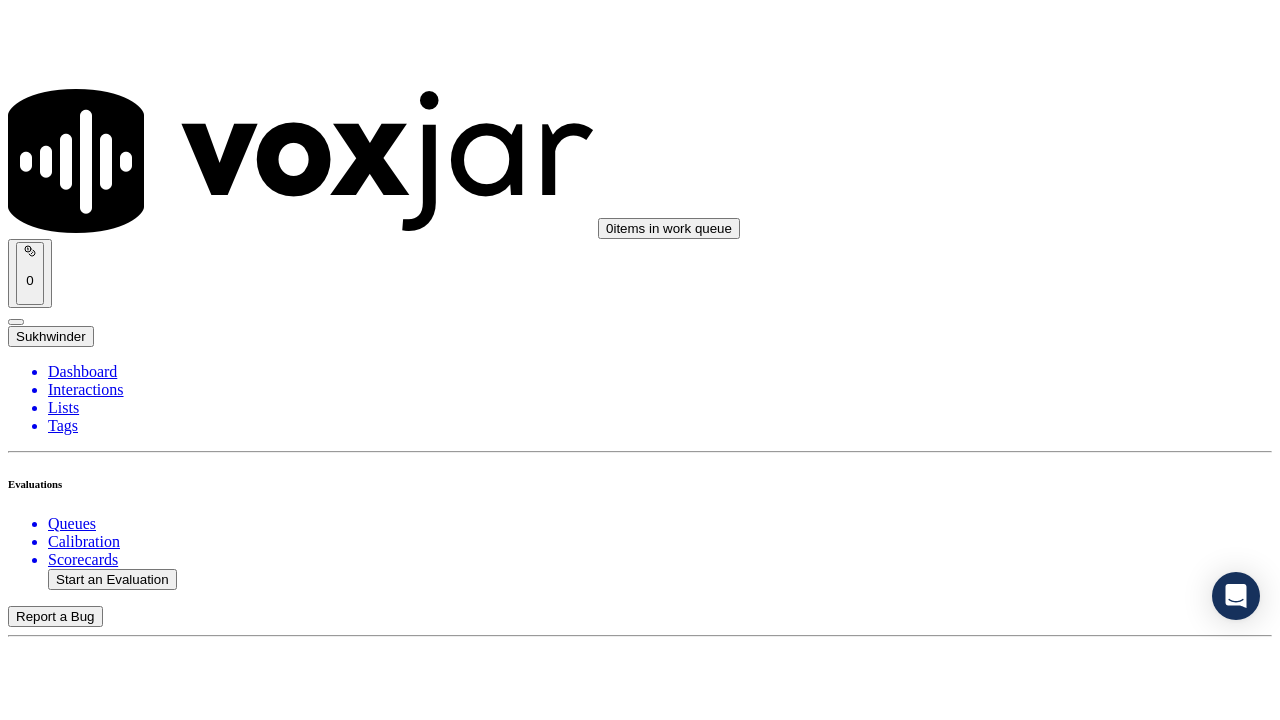 scroll, scrollTop: 5976, scrollLeft: 0, axis: vertical 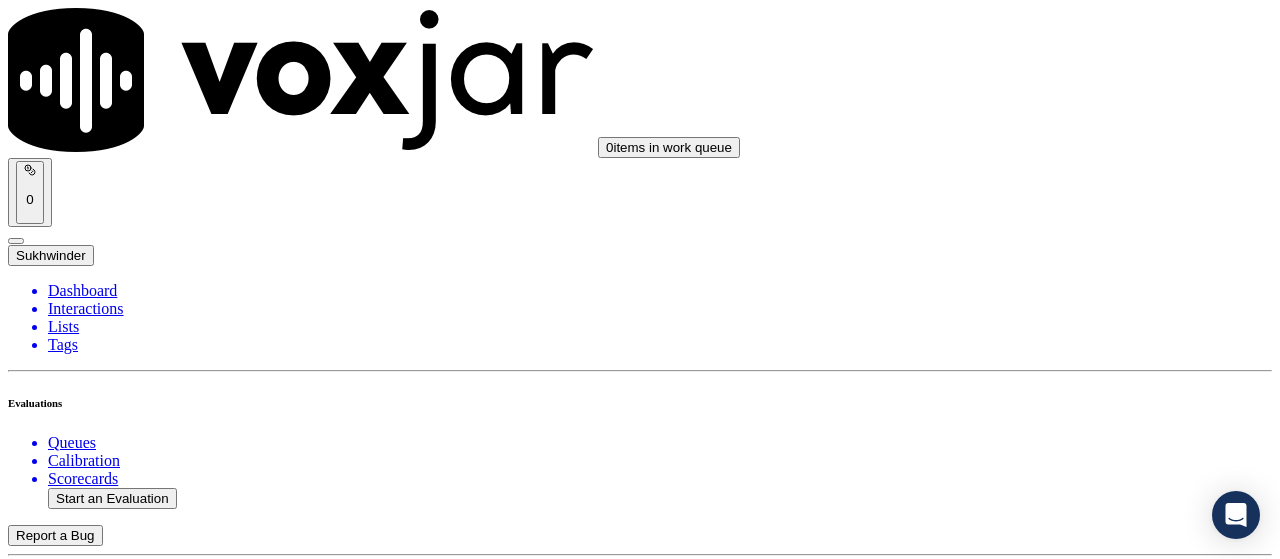 click on "Submit Scores" at bounding box center (59, 7345) 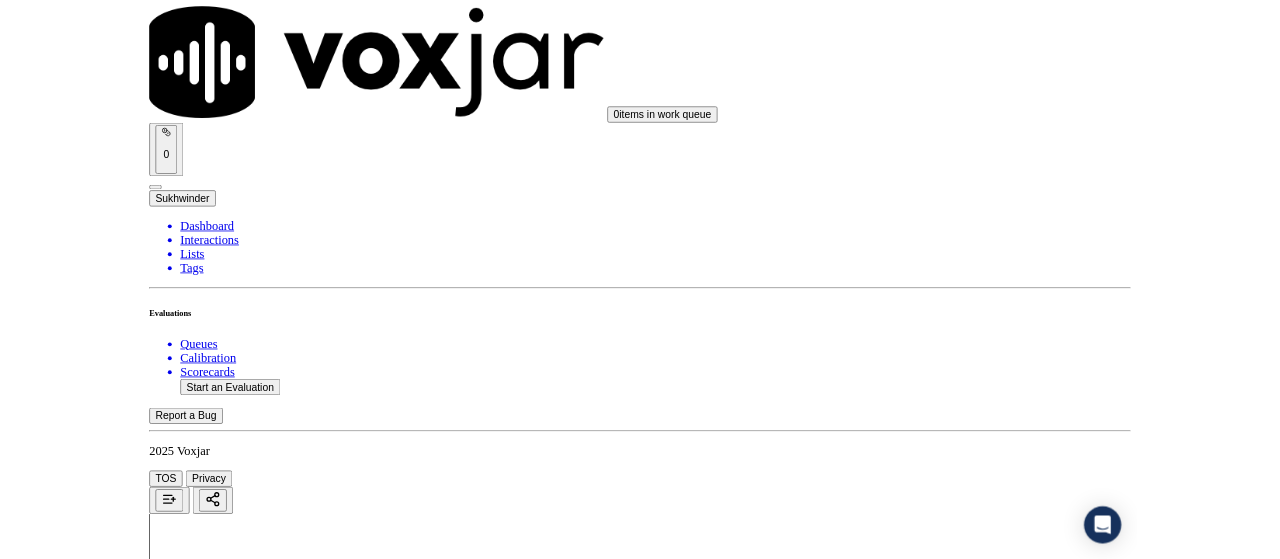 scroll, scrollTop: 5815, scrollLeft: 0, axis: vertical 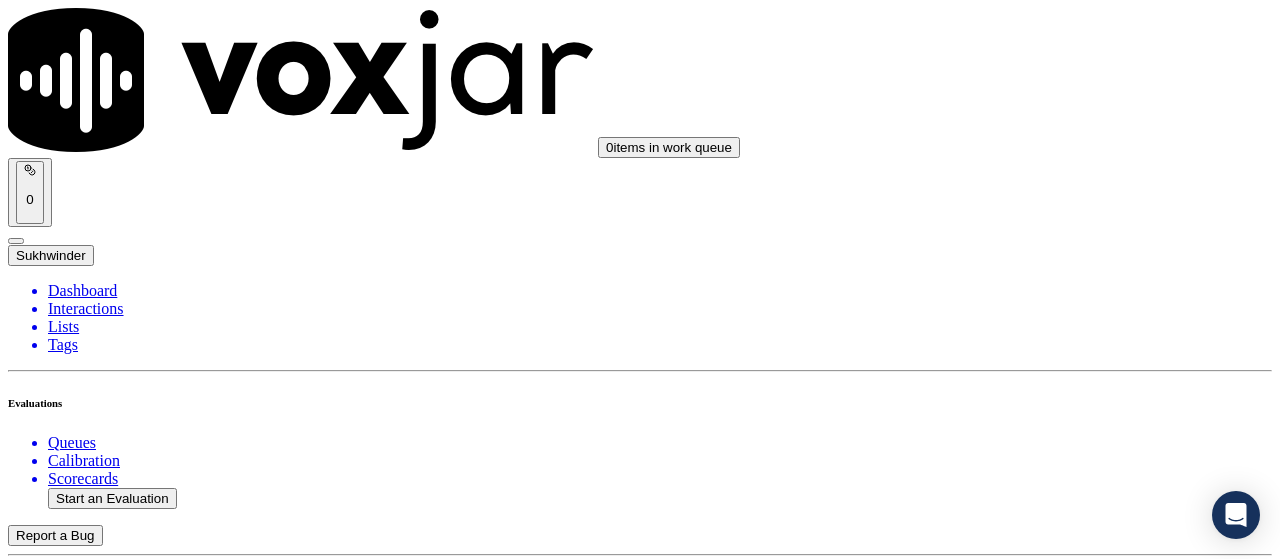 click on "Start an Evaluation" 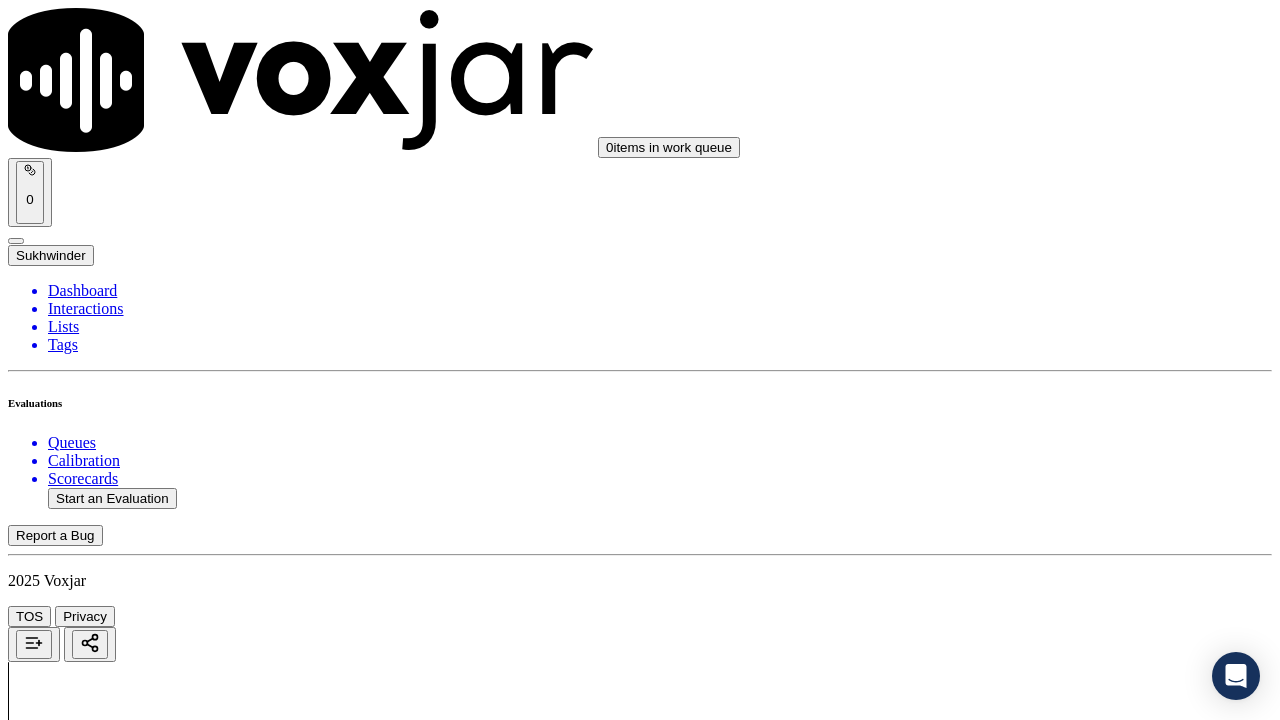 click on "Upload interaction to start evaluation" at bounding box center [124, 2728] 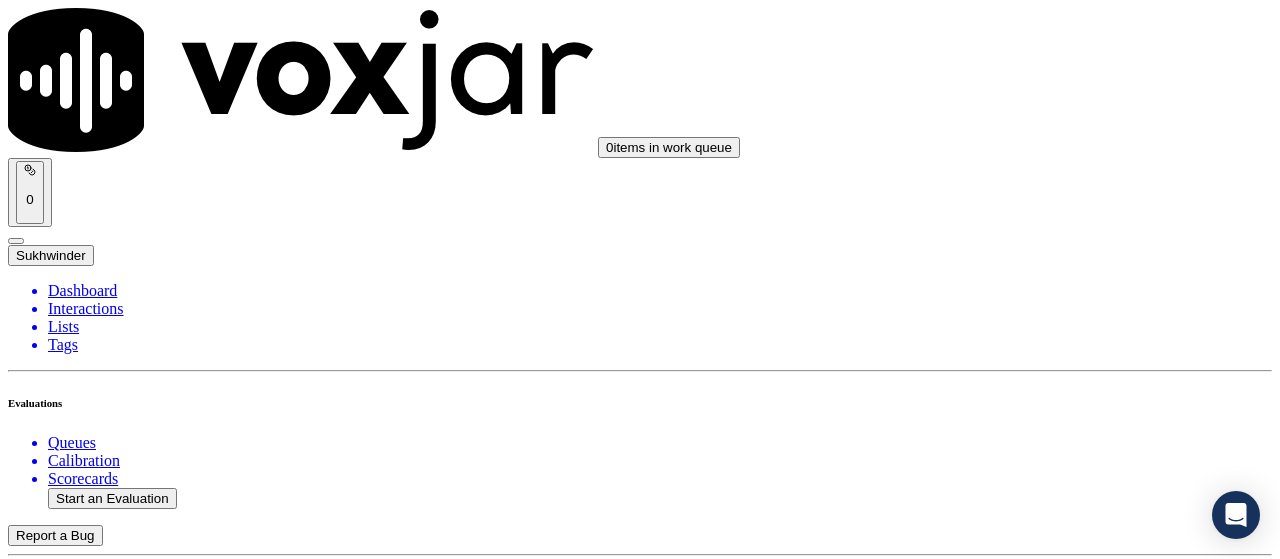scroll, scrollTop: 300, scrollLeft: 0, axis: vertical 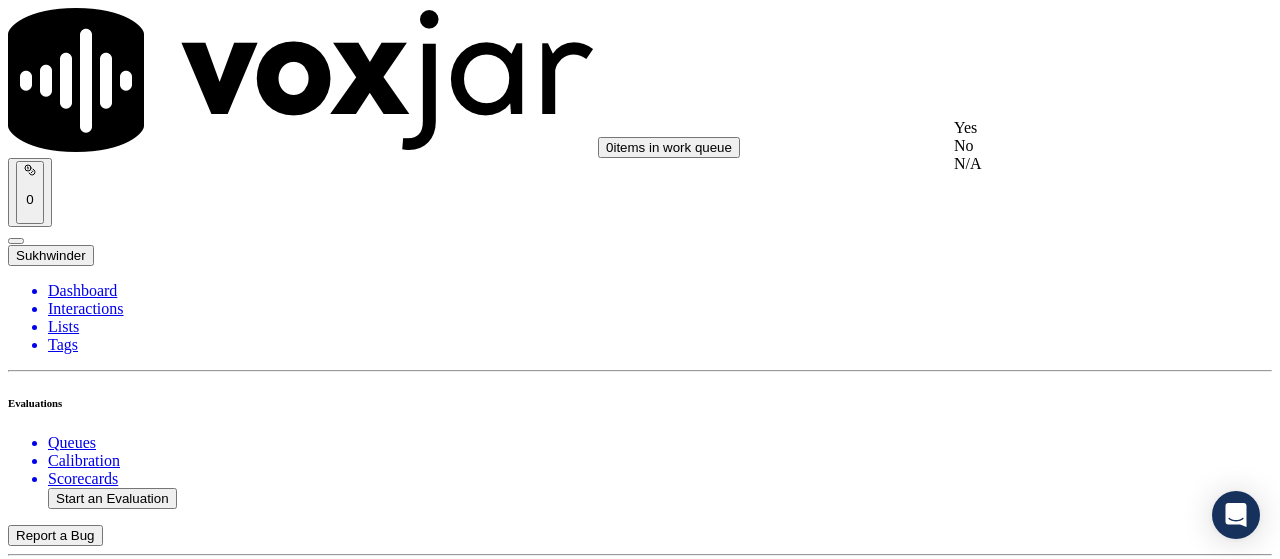 click on "Yes" at bounding box center [1067, 128] 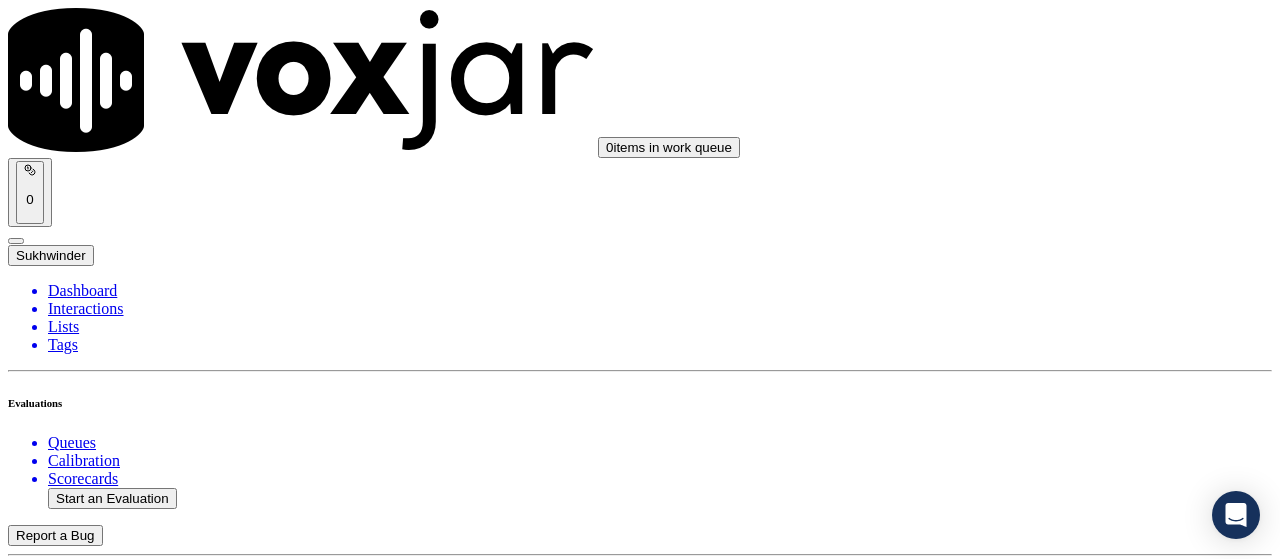 click on "Select an answer" at bounding box center (67, 2639) 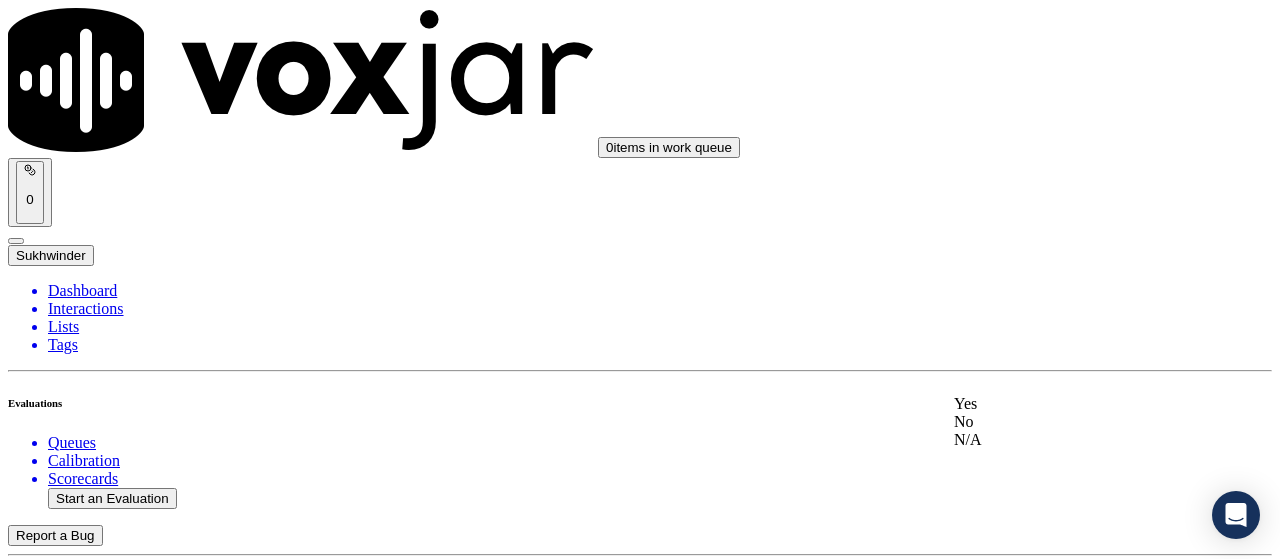 click on "Yes   No     N/A" at bounding box center [1067, 422] 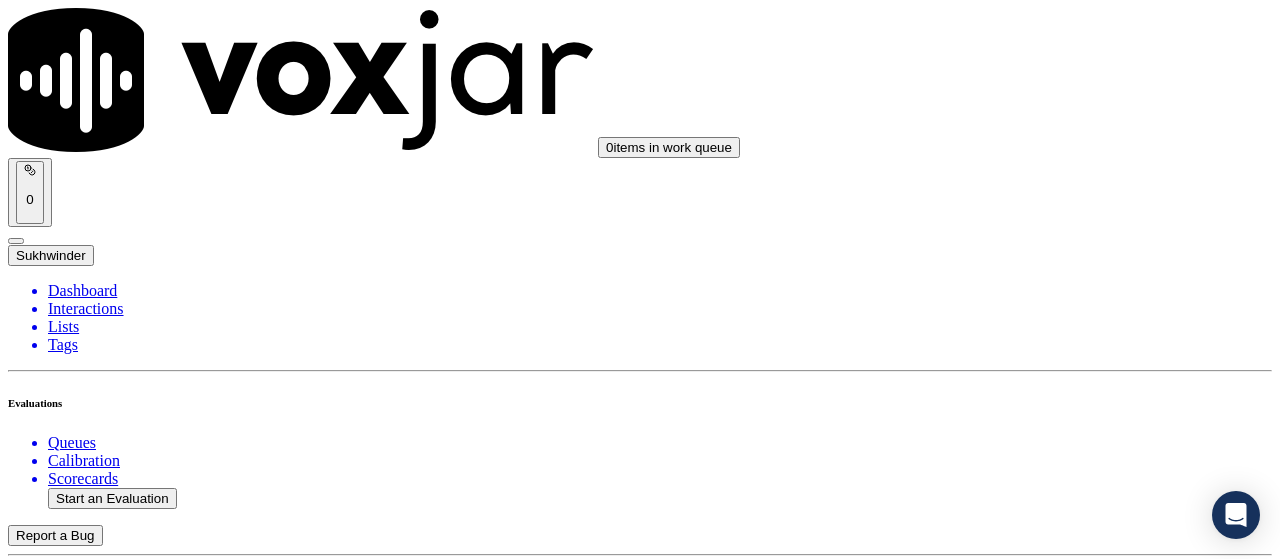 scroll, scrollTop: 700, scrollLeft: 0, axis: vertical 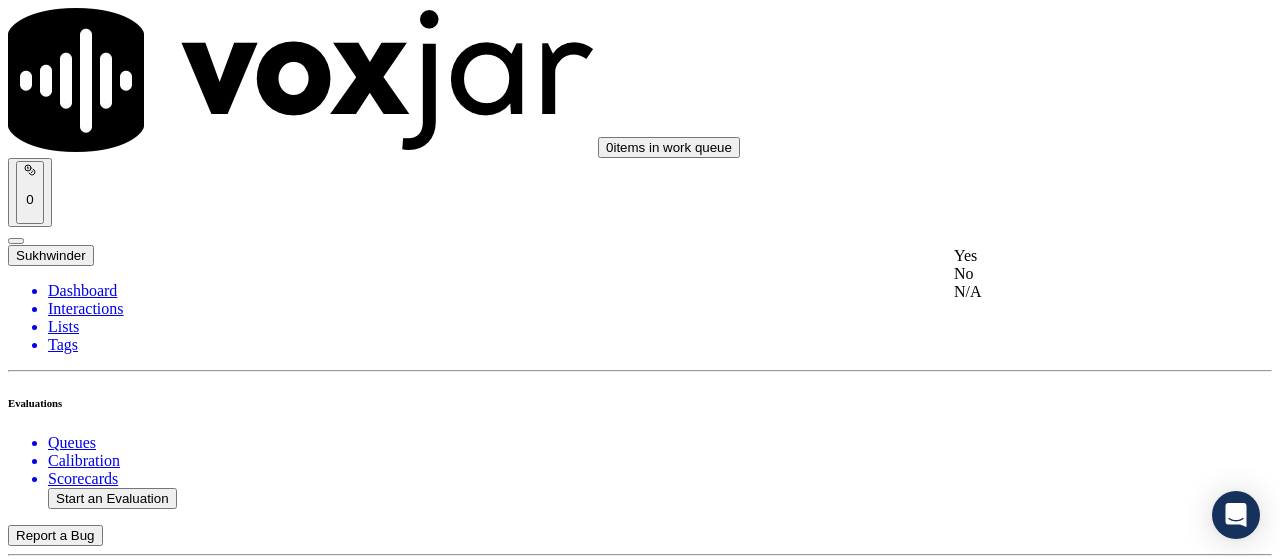 drag, startPoint x: 1054, startPoint y: 259, endPoint x: 1042, endPoint y: 351, distance: 92.779305 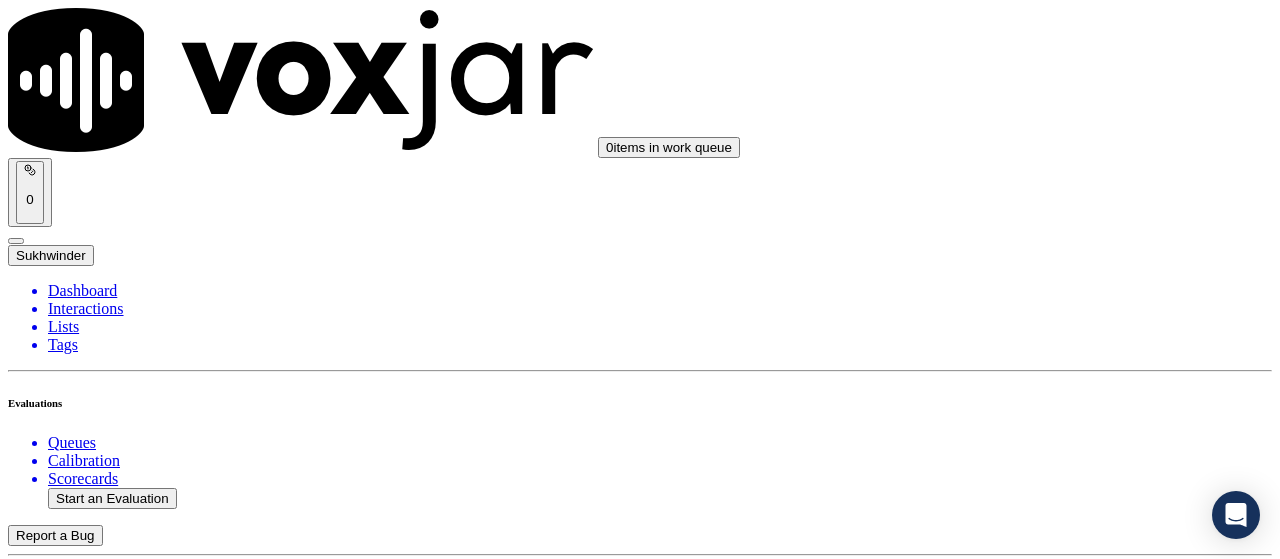 scroll, scrollTop: 1000, scrollLeft: 0, axis: vertical 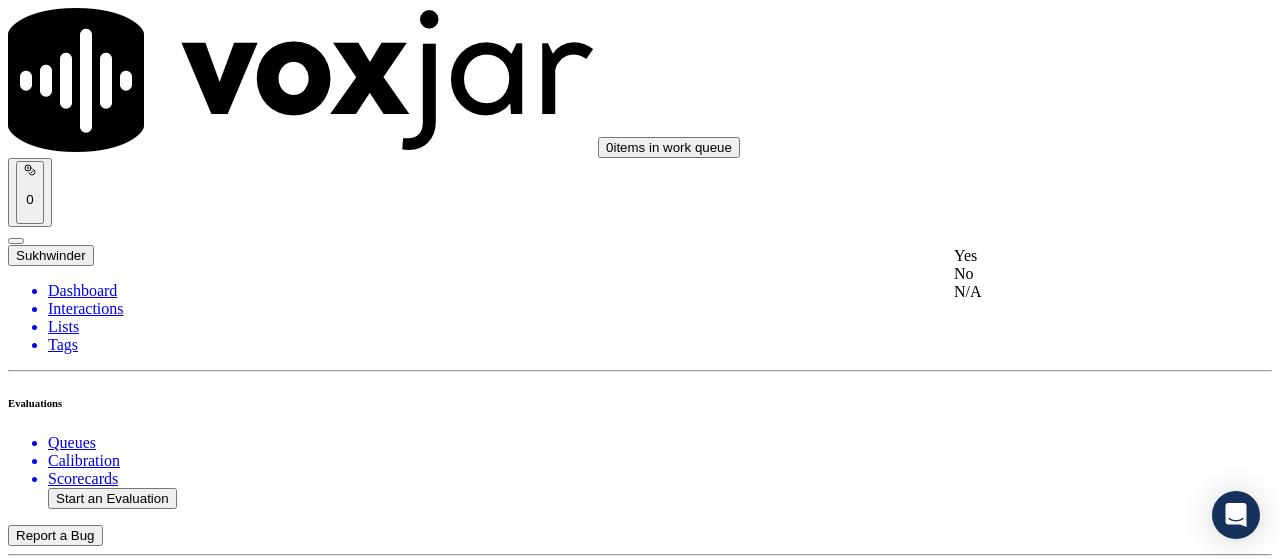 click on "N/A" 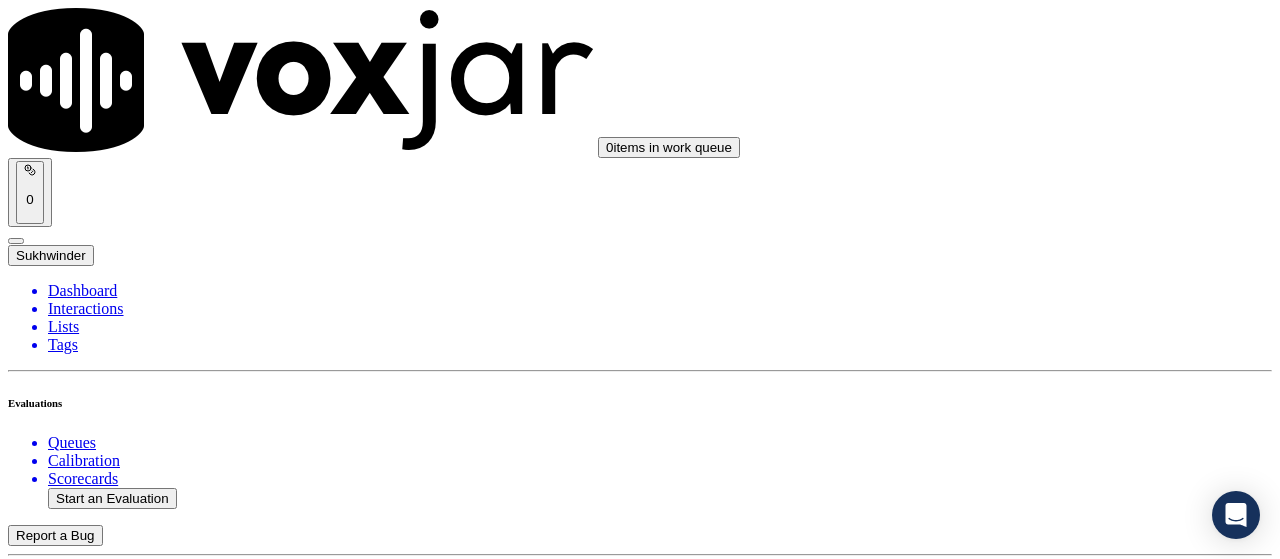 scroll, scrollTop: 1300, scrollLeft: 0, axis: vertical 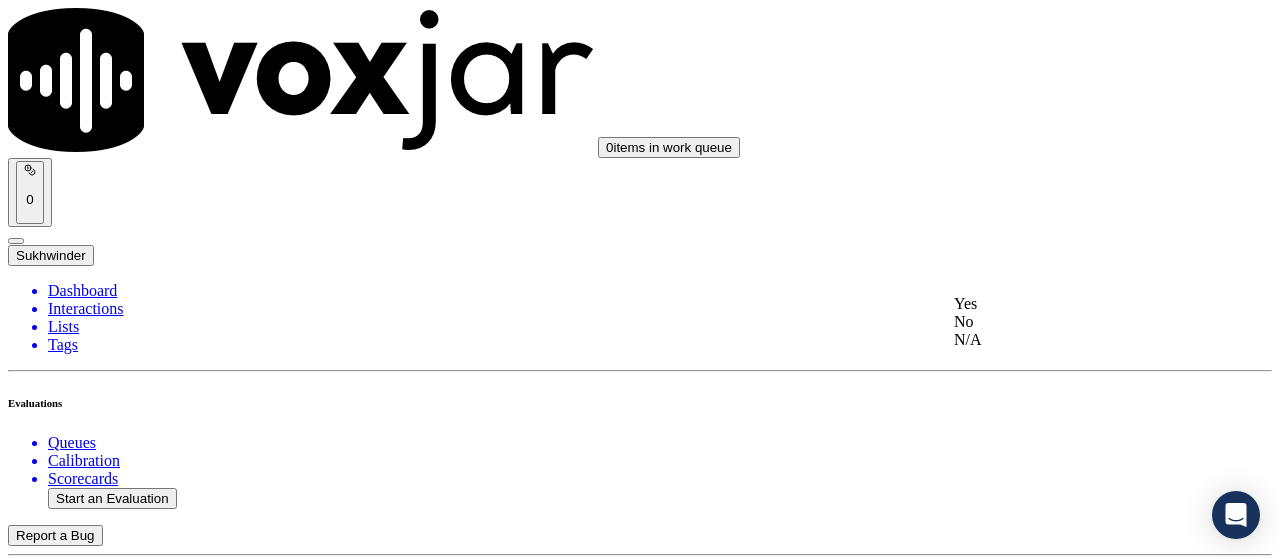 click on "N/A" 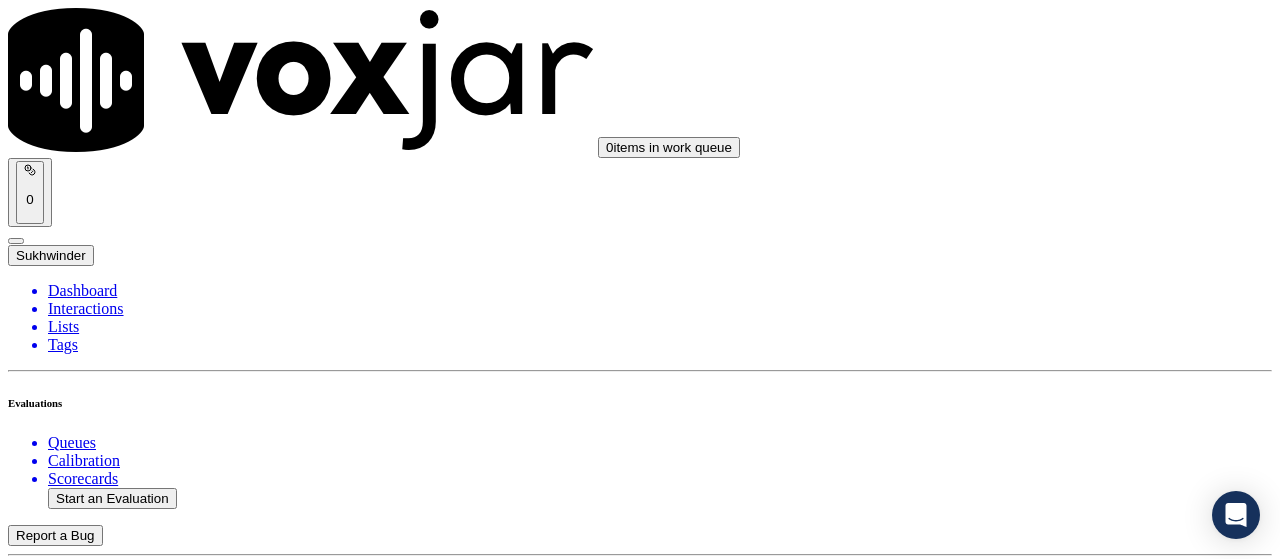 scroll, scrollTop: 1700, scrollLeft: 0, axis: vertical 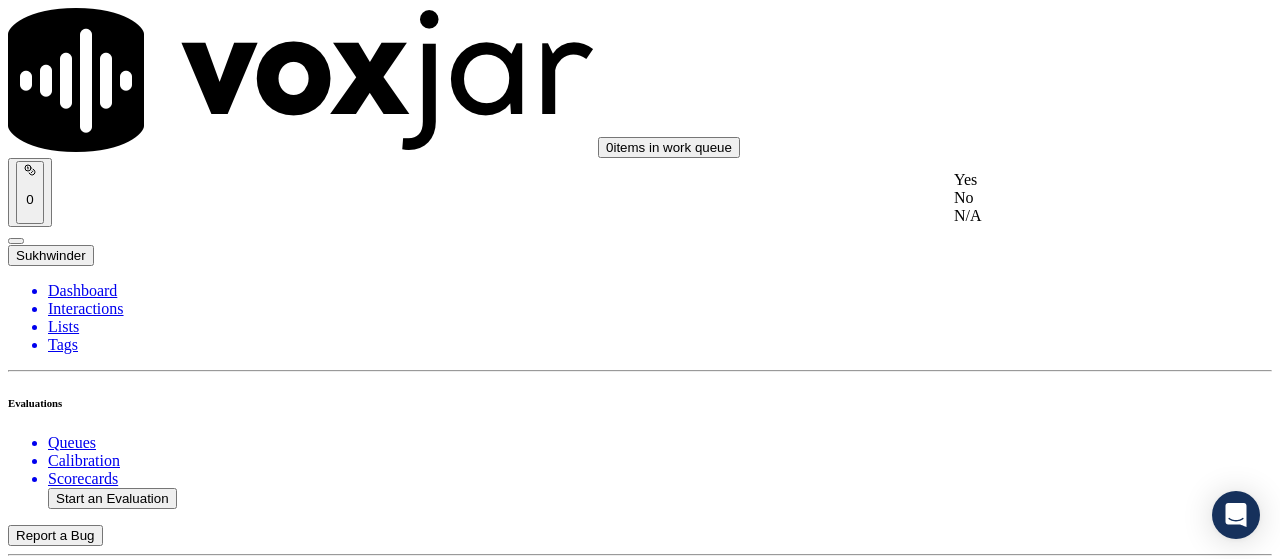 click on "Yes" at bounding box center (1067, 180) 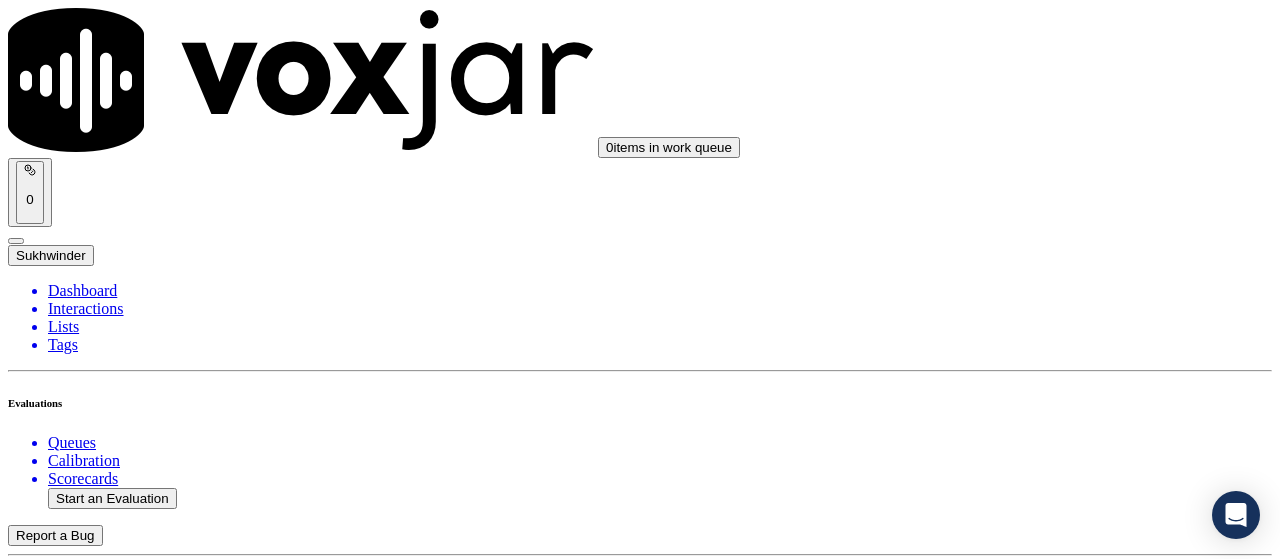 click on "Select an answer" at bounding box center (67, 3807) 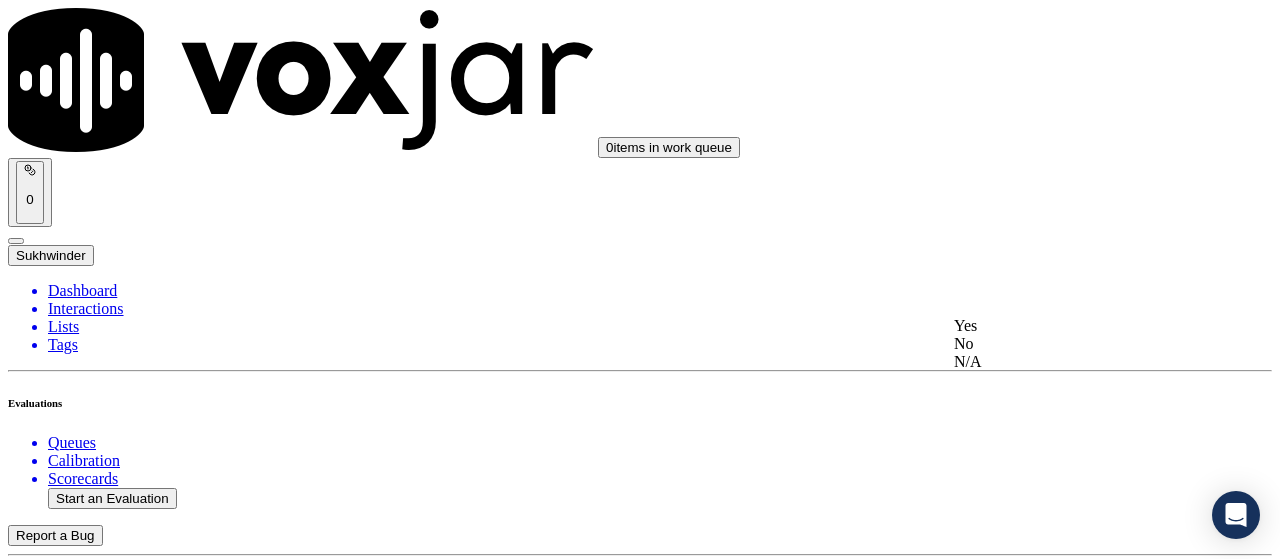click on "Yes" at bounding box center (1067, 326) 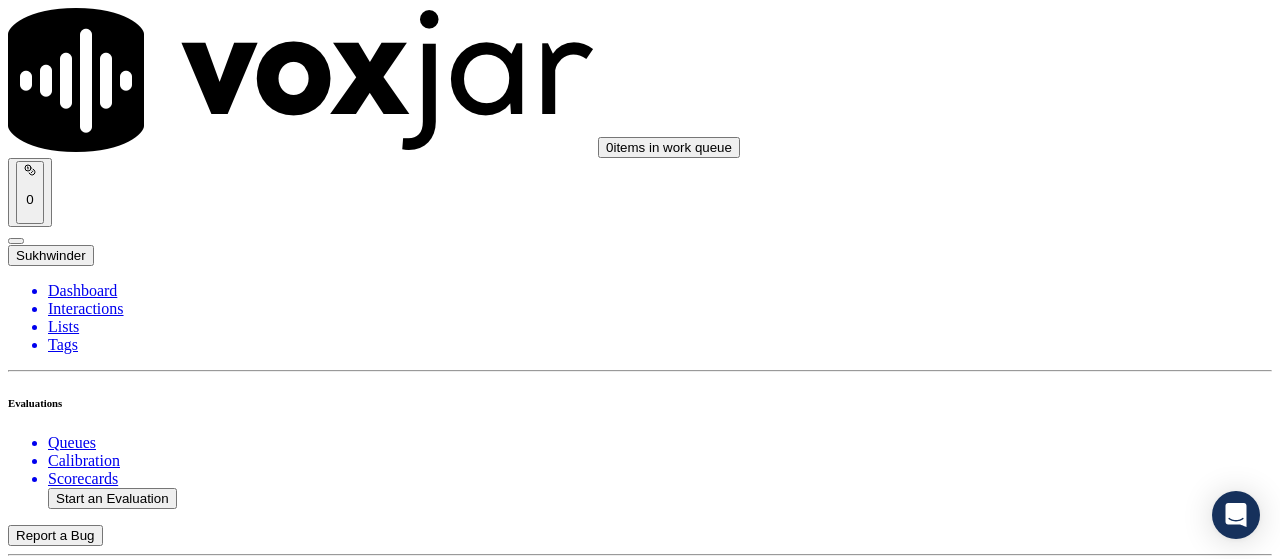 scroll, scrollTop: 2200, scrollLeft: 0, axis: vertical 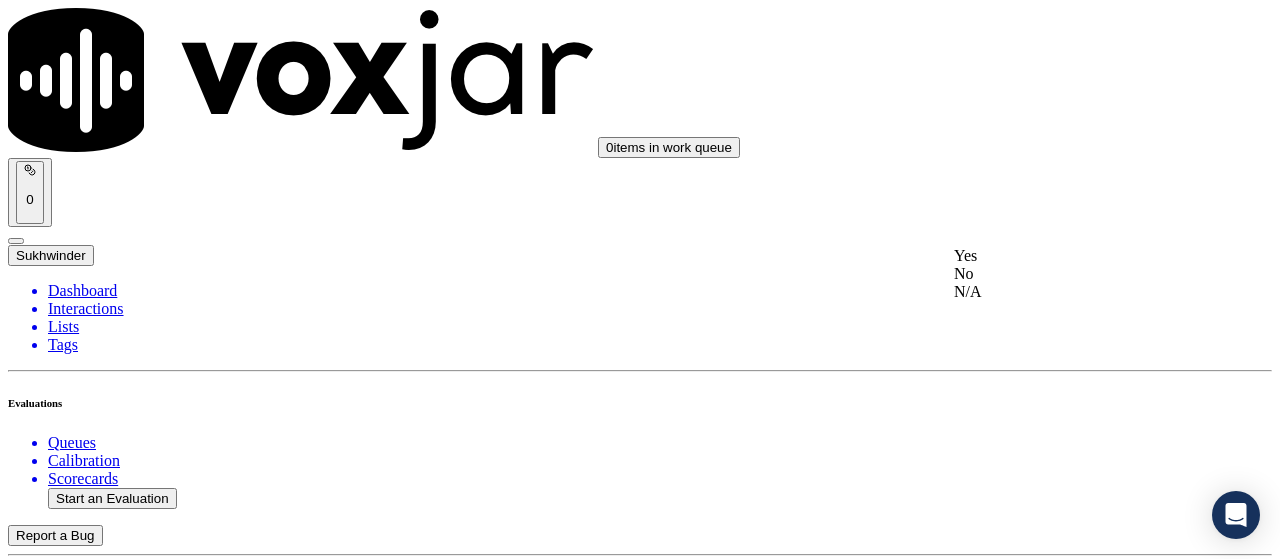 click on "Yes" at bounding box center (1067, 256) 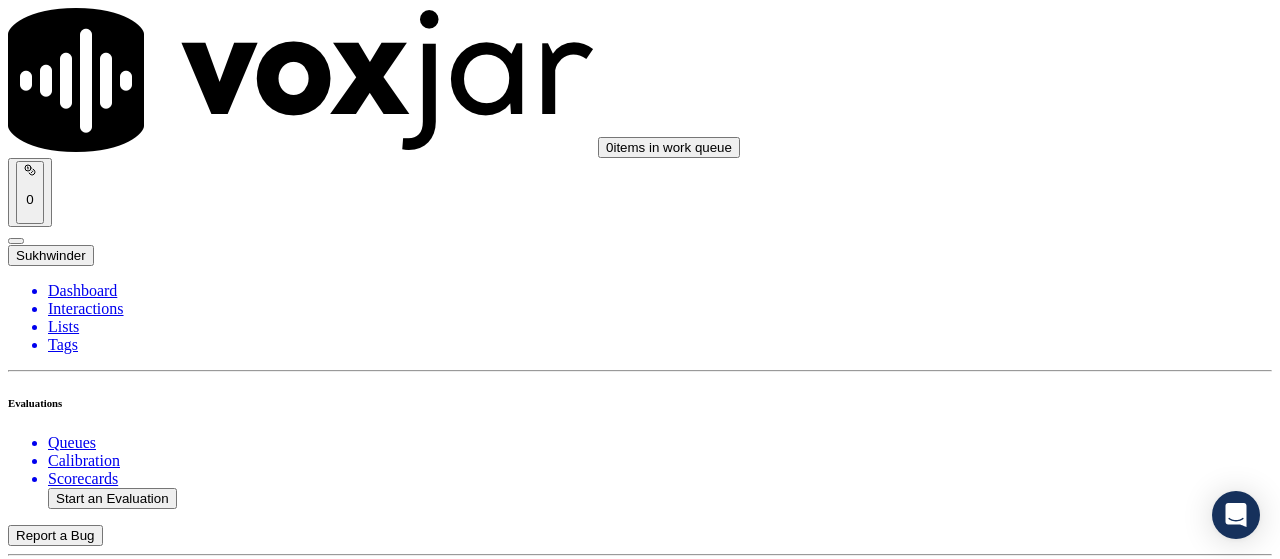 scroll, scrollTop: 2600, scrollLeft: 0, axis: vertical 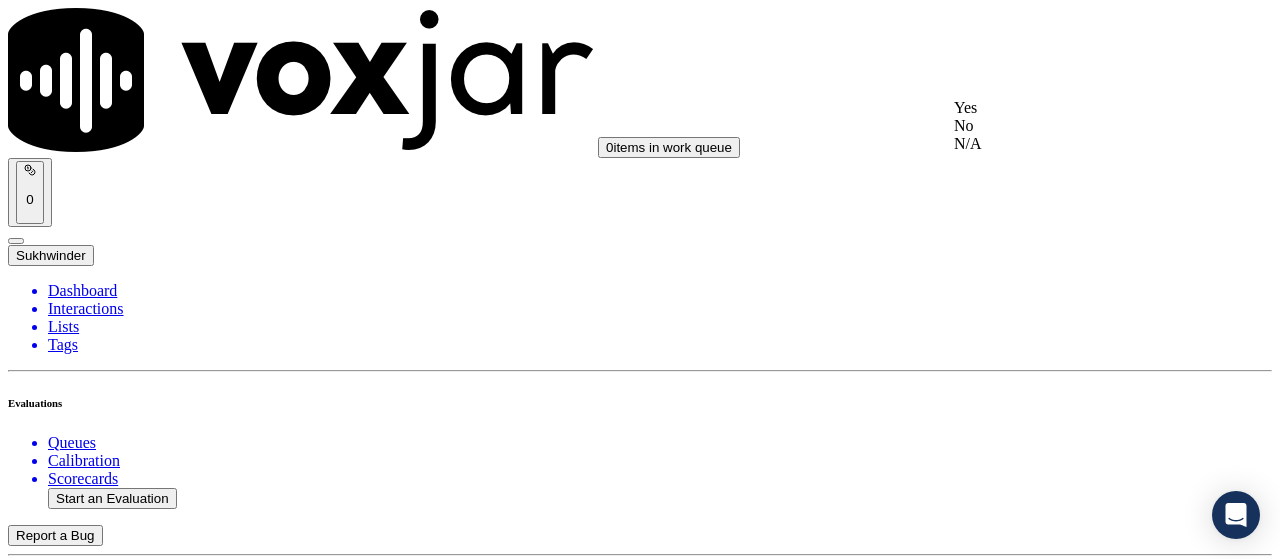 click on "Yes" at bounding box center [1067, 108] 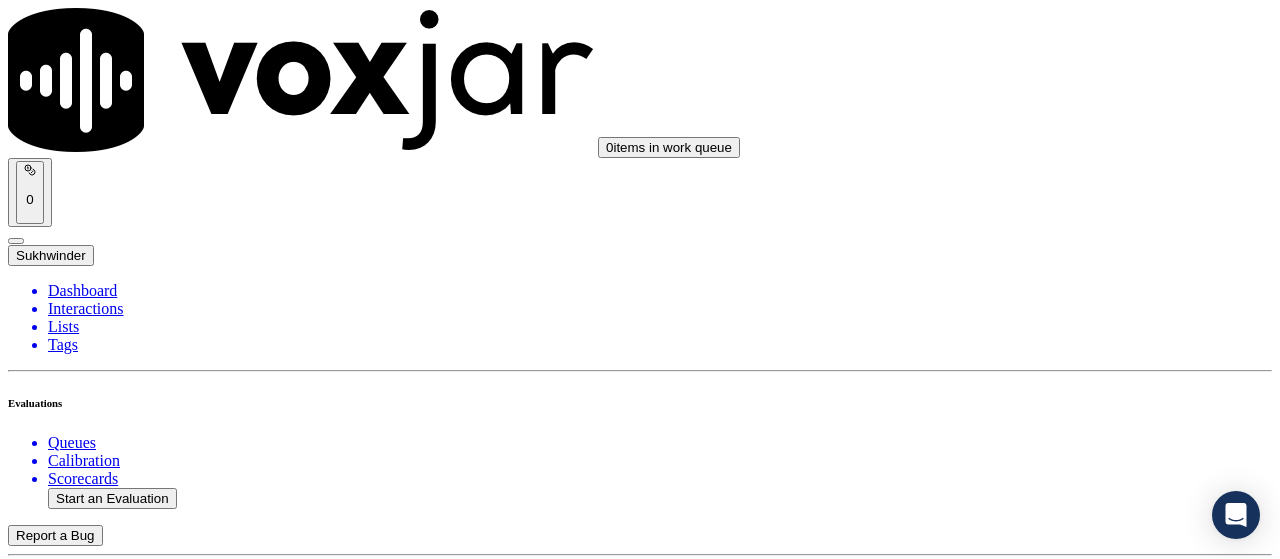 click on "Select an answer" at bounding box center [67, 4516] 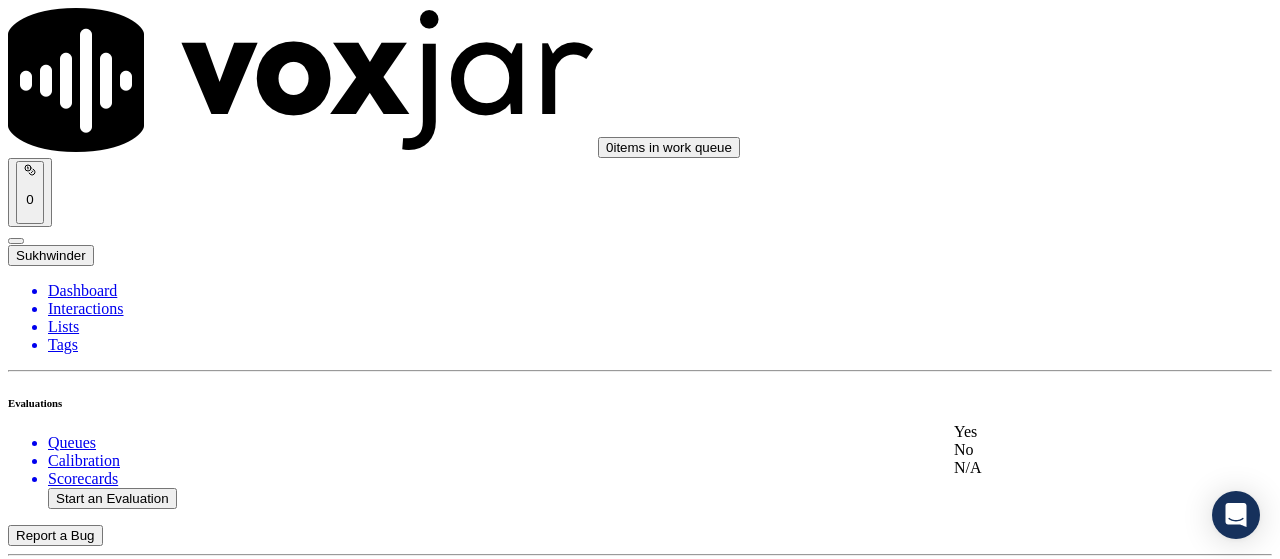 click on "Yes" at bounding box center [1067, 432] 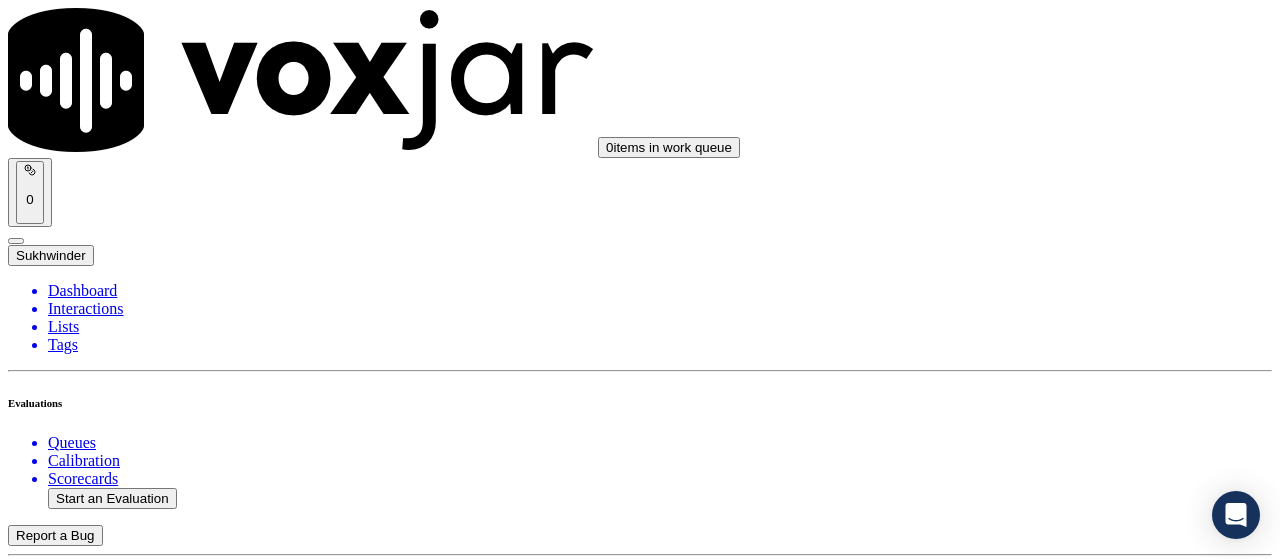 scroll, scrollTop: 3100, scrollLeft: 0, axis: vertical 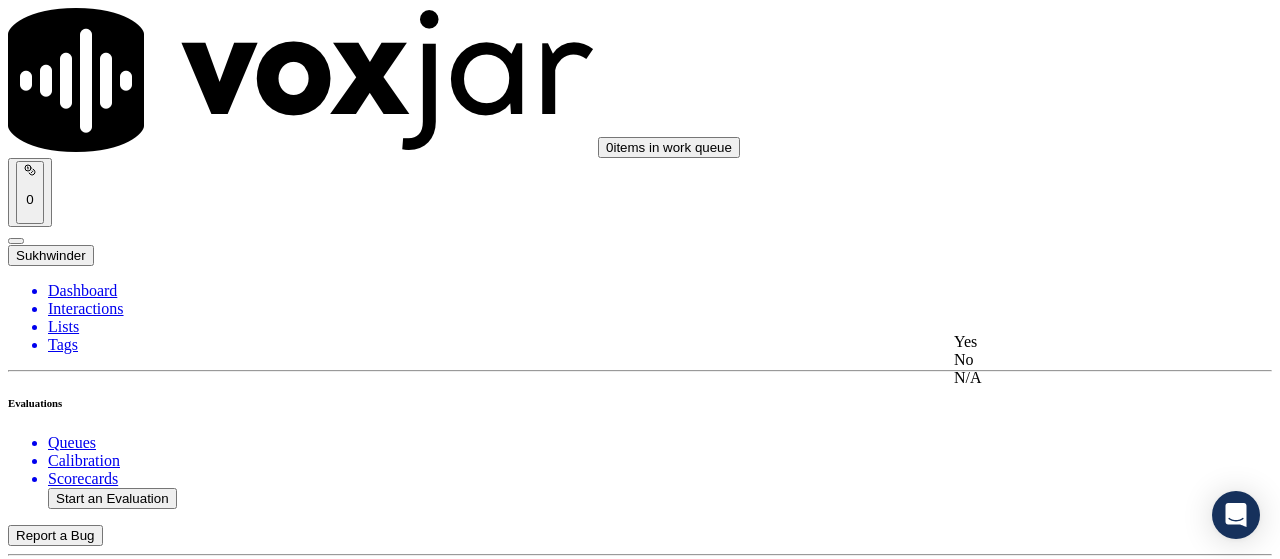 click on "Yes" at bounding box center [1067, 342] 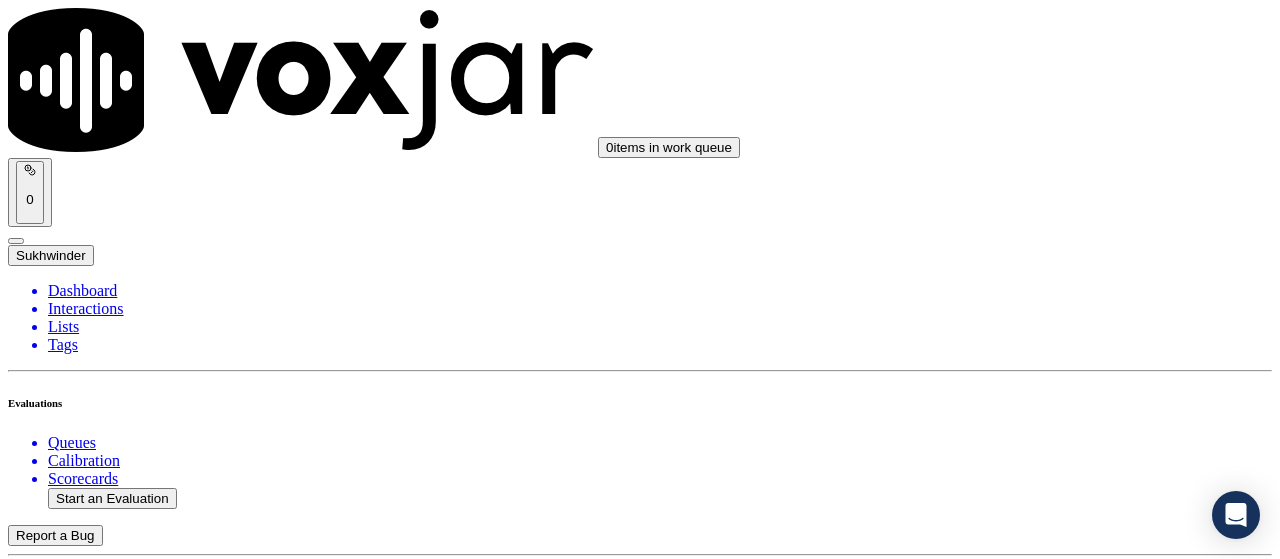 scroll, scrollTop: 3500, scrollLeft: 0, axis: vertical 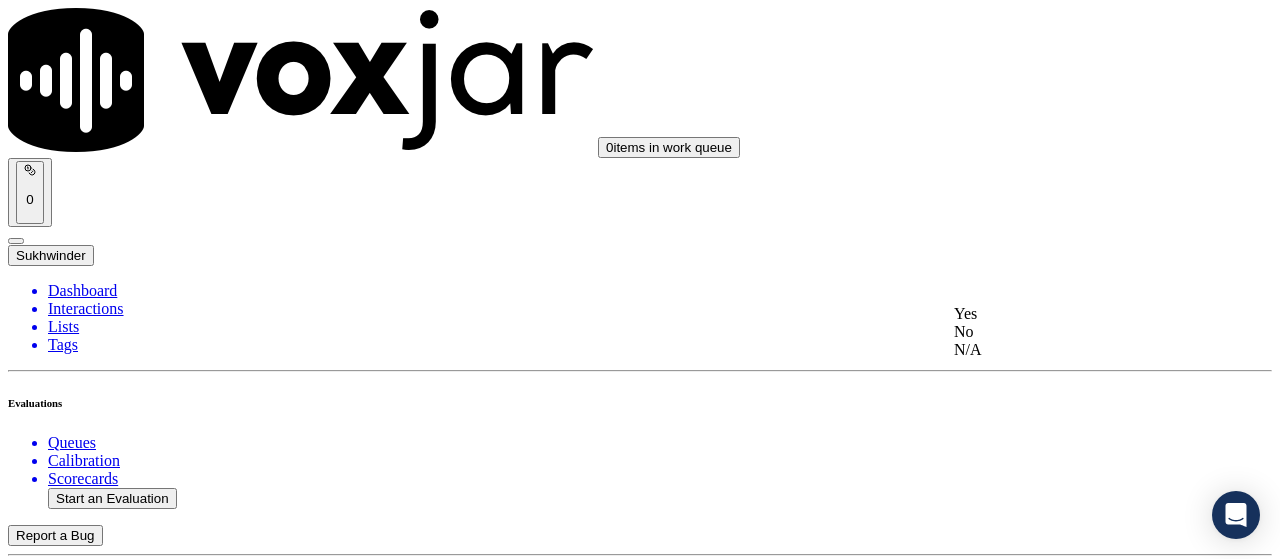 click on "Yes" at bounding box center [1067, 314] 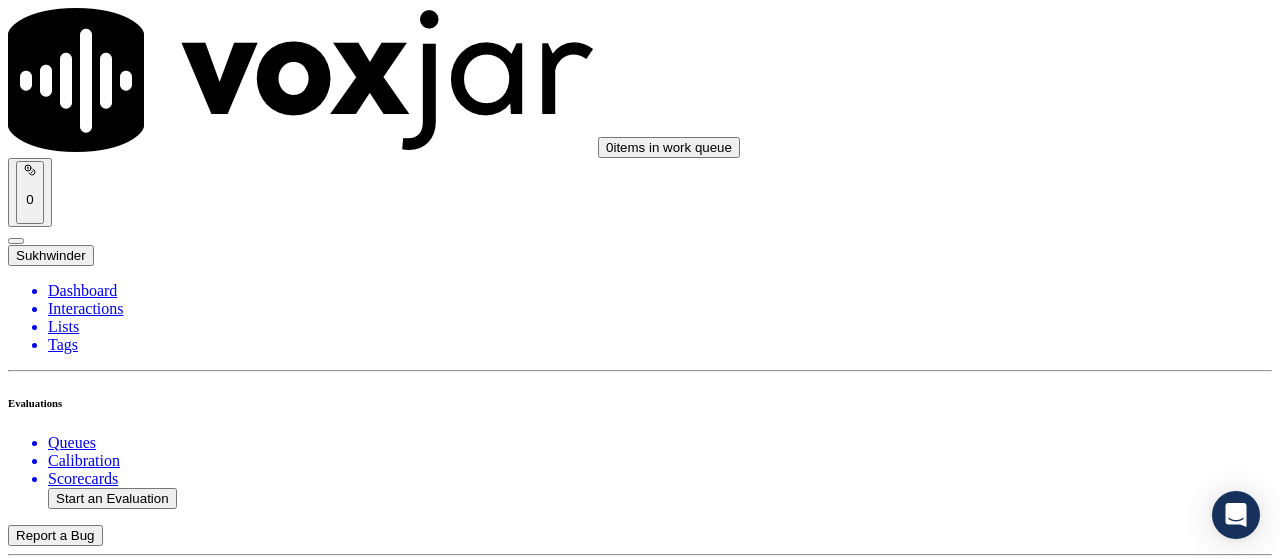 scroll, scrollTop: 3900, scrollLeft: 0, axis: vertical 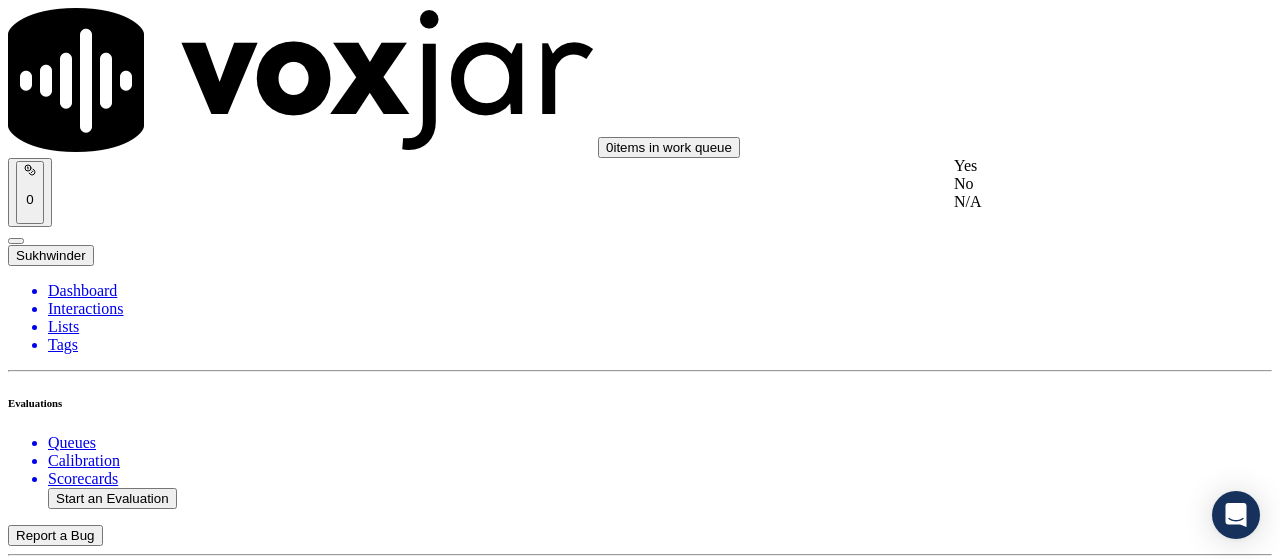click on "Yes" at bounding box center (1067, 166) 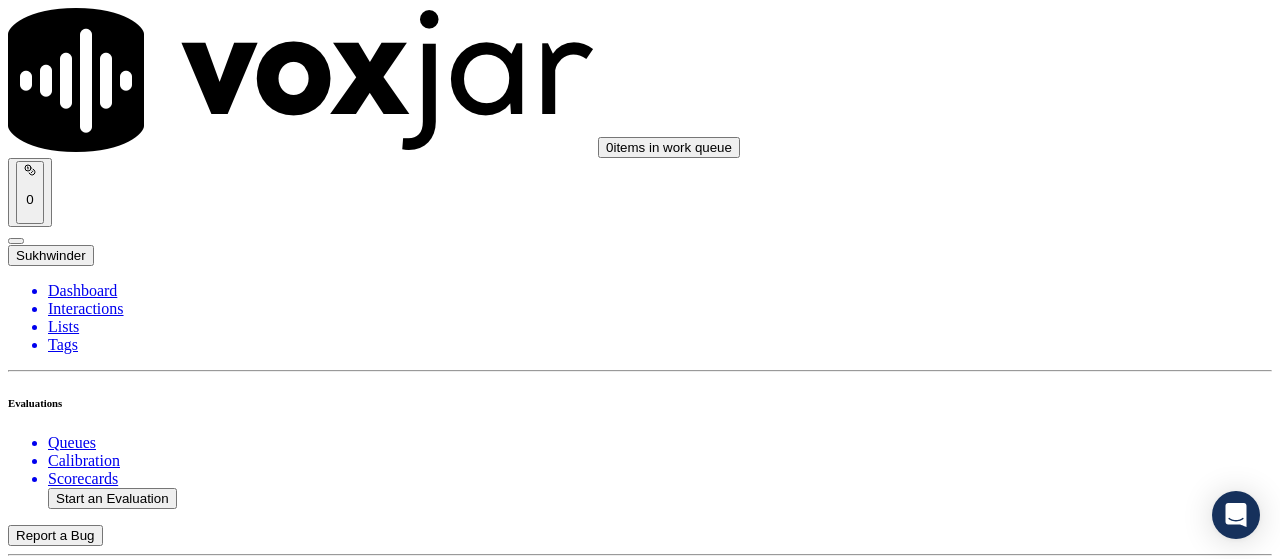 click on "Select an answer" at bounding box center (67, 5540) 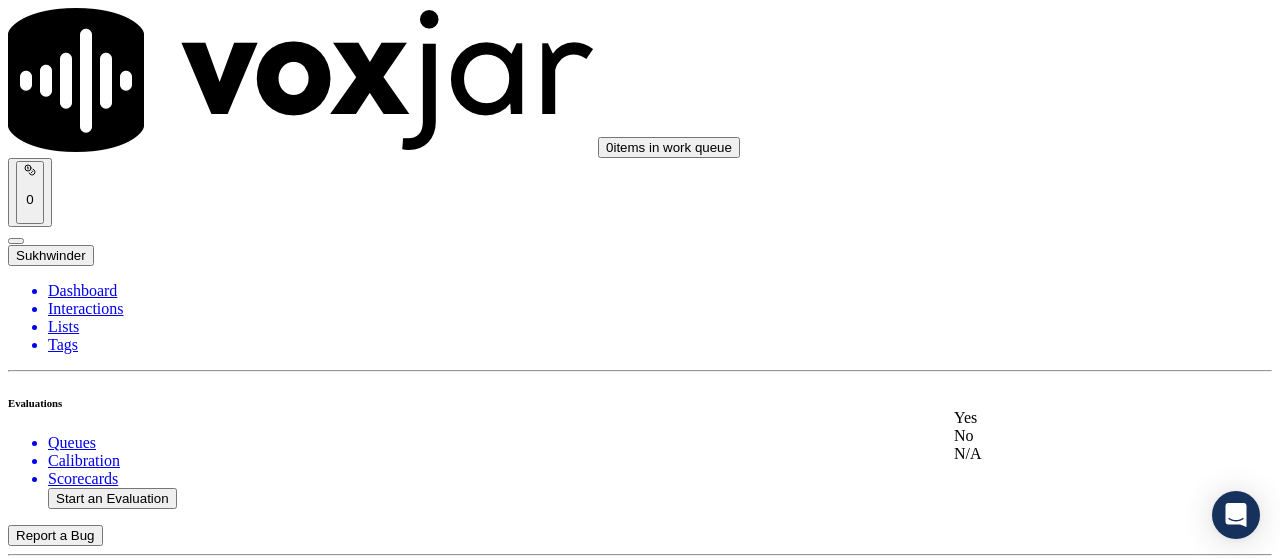 click on "Yes" at bounding box center (1067, 418) 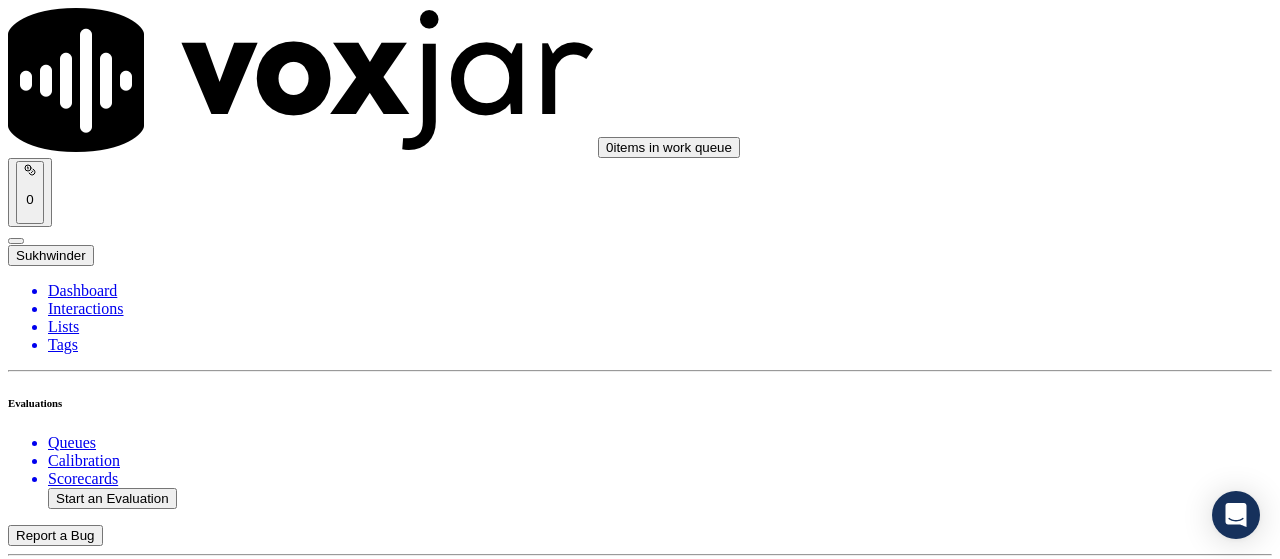 scroll, scrollTop: 4400, scrollLeft: 0, axis: vertical 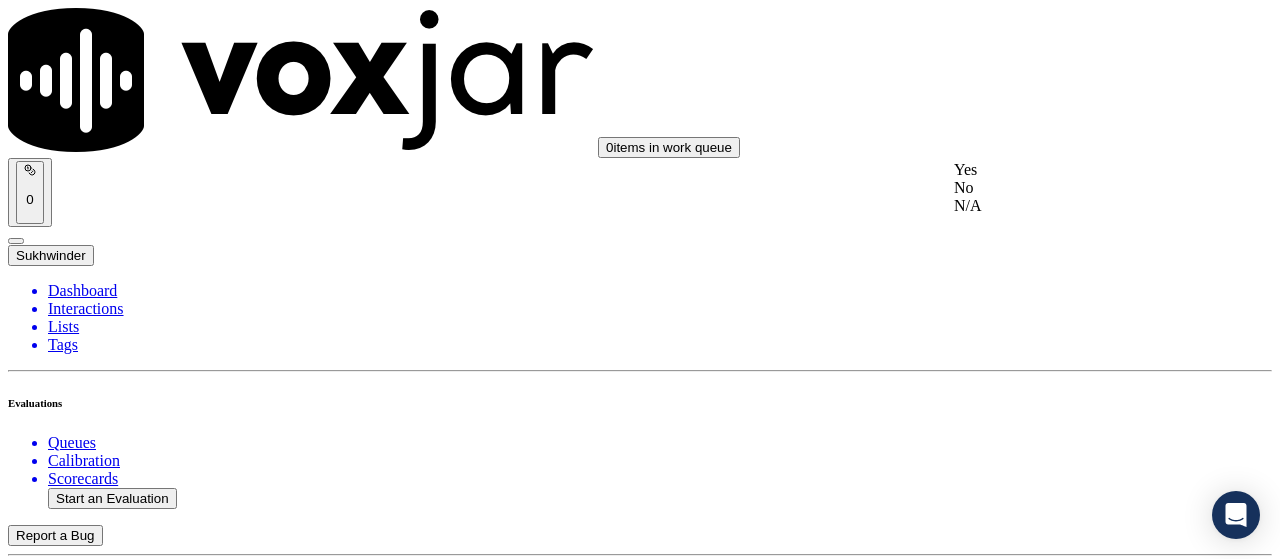click on "Yes" at bounding box center (1067, 170) 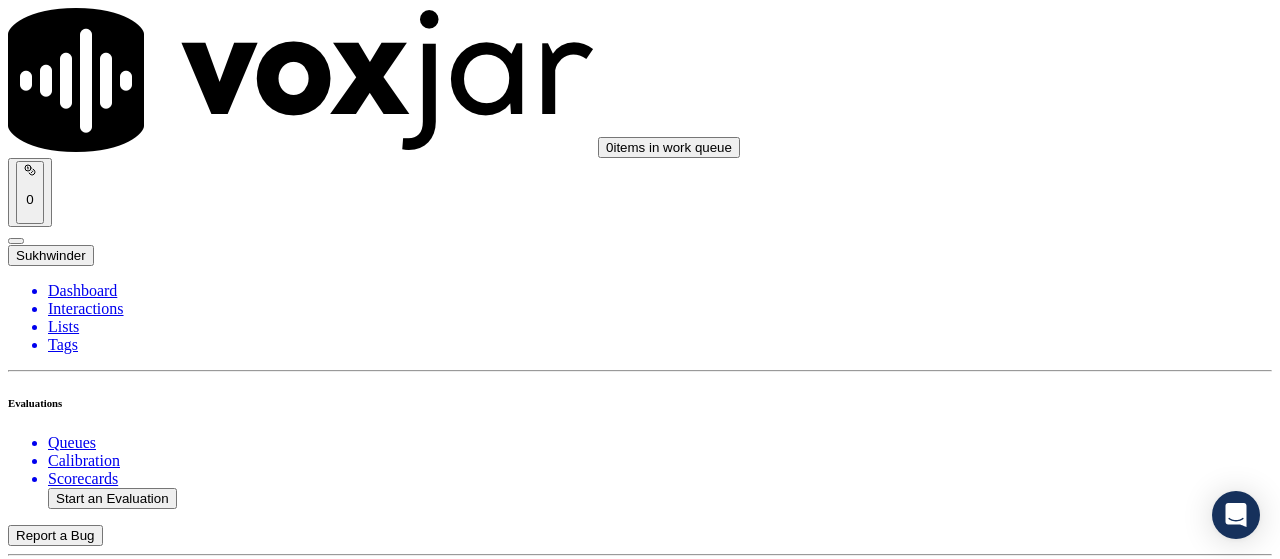 click on "Select an answer" at bounding box center [67, 6012] 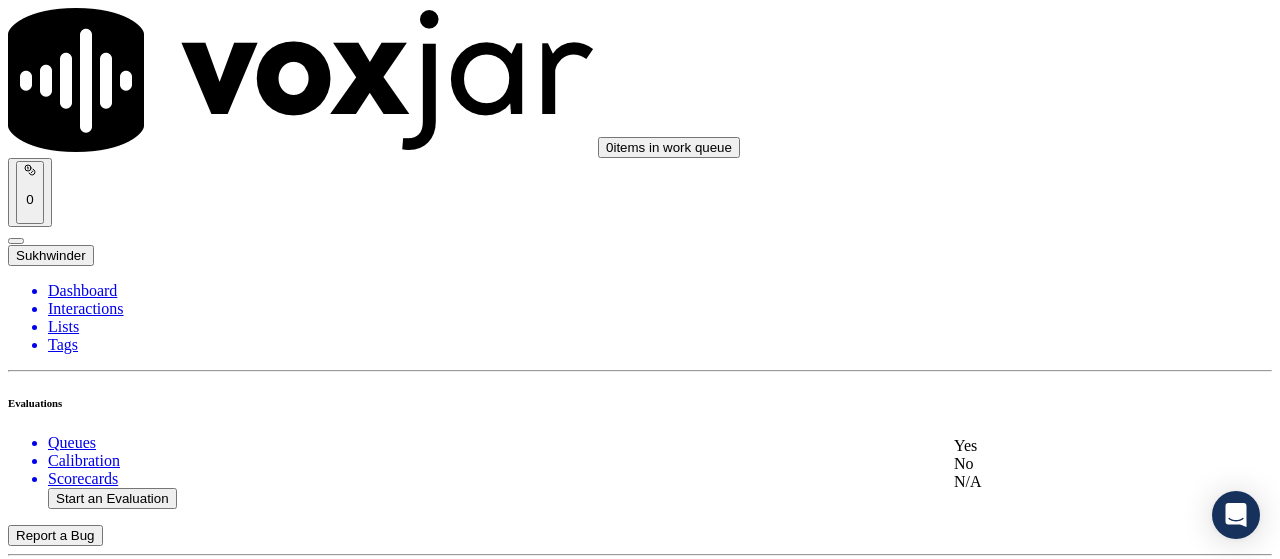click on "Yes   No     N/A" at bounding box center (1067, 464) 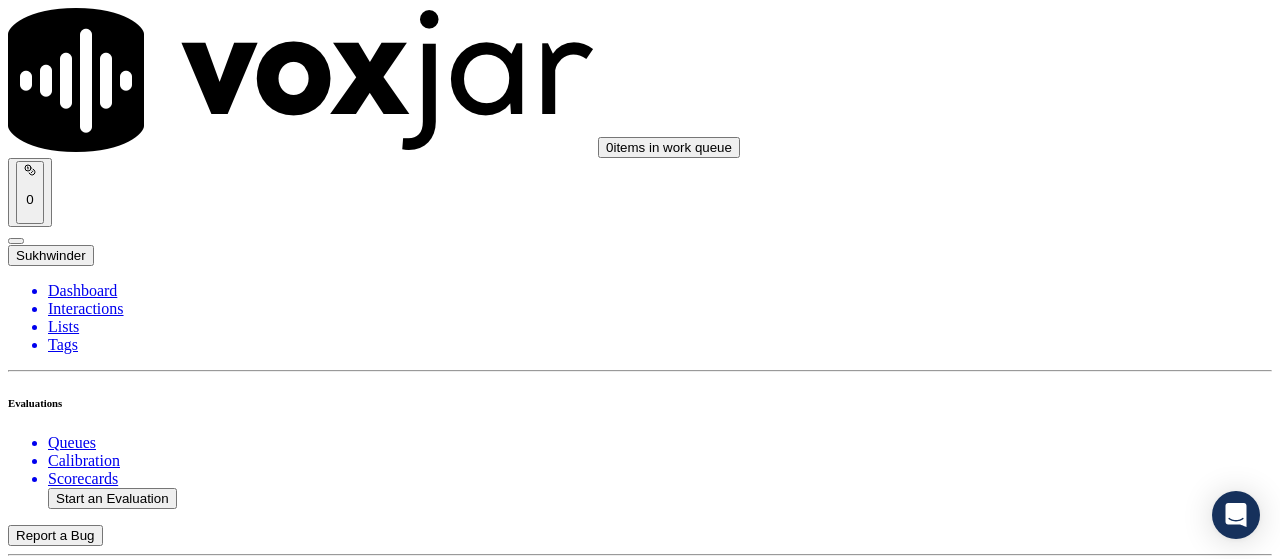 scroll, scrollTop: 5000, scrollLeft: 0, axis: vertical 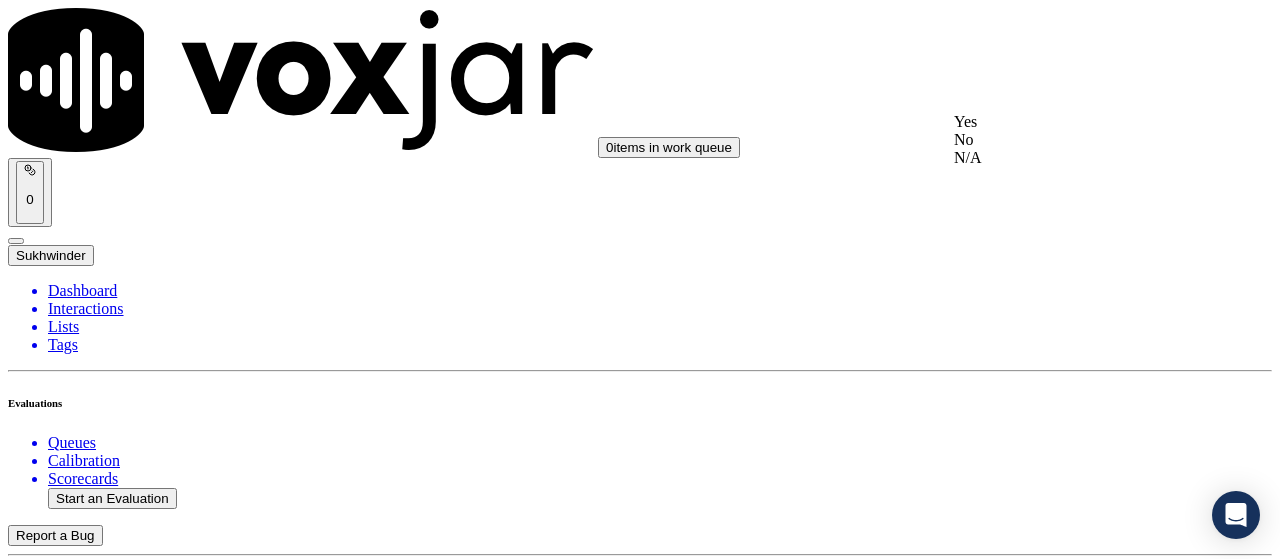 click on "Yes" at bounding box center (1067, 122) 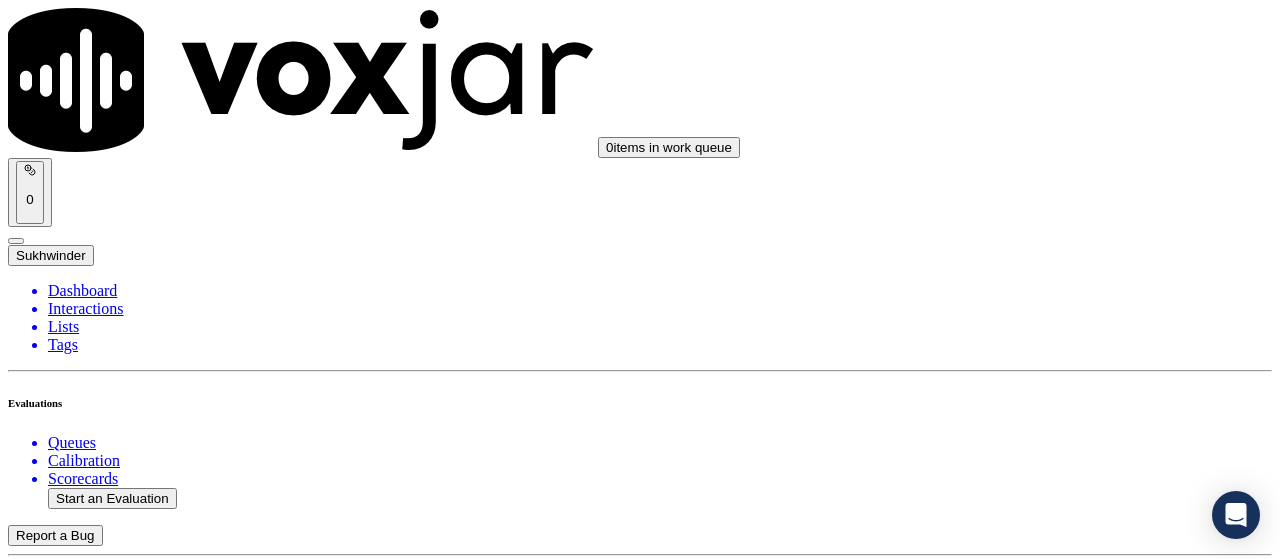 click on "Select an answer" at bounding box center [67, 6485] 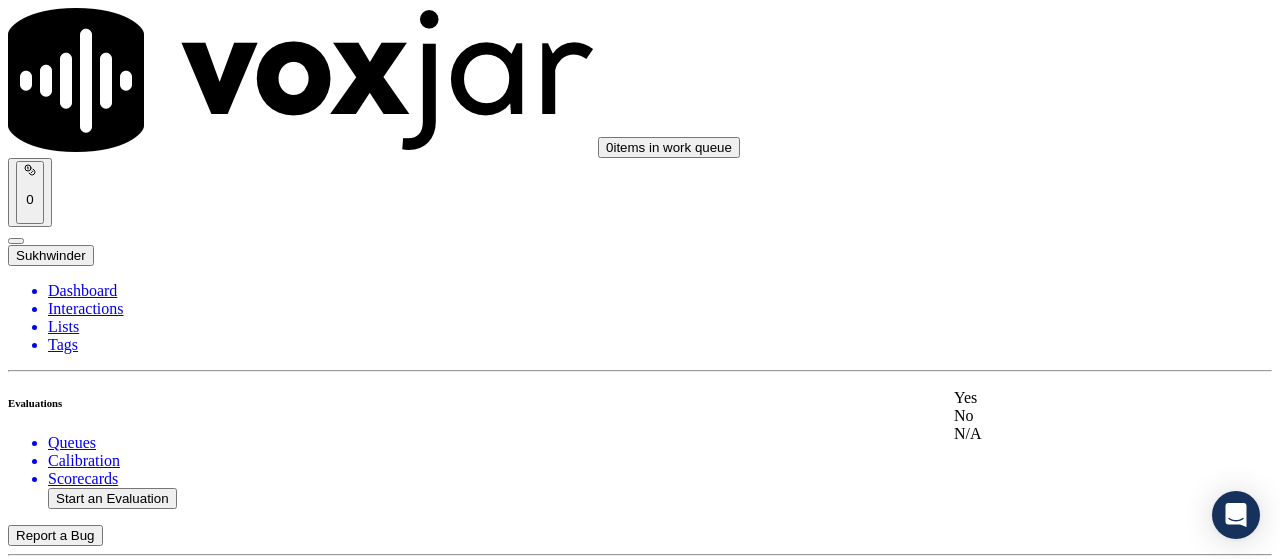 click on "Yes" at bounding box center [1067, 398] 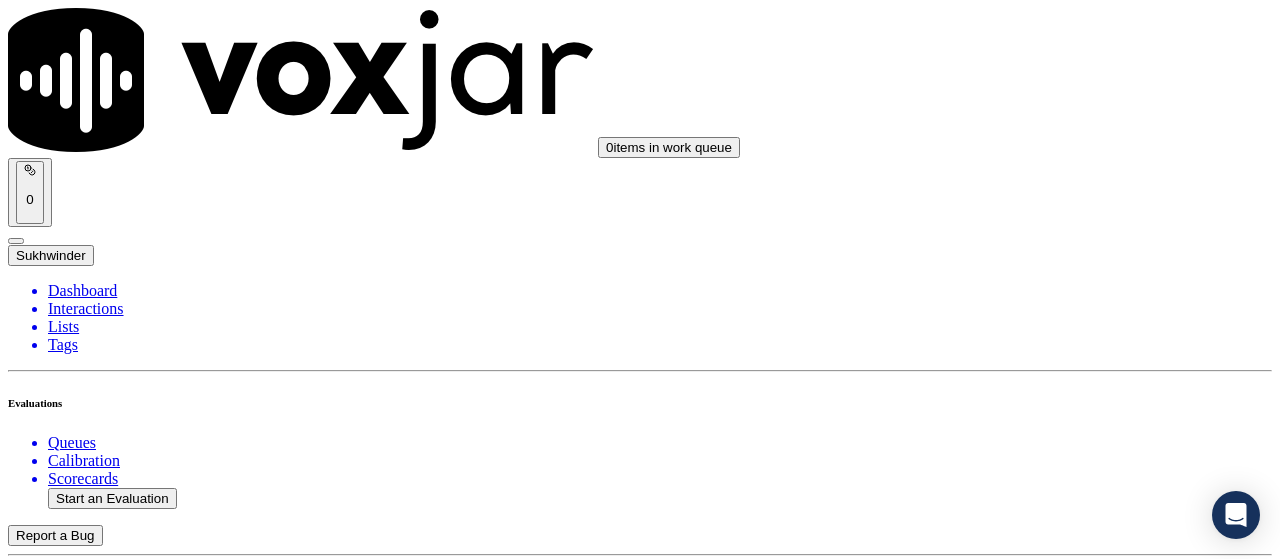 scroll, scrollTop: 5500, scrollLeft: 0, axis: vertical 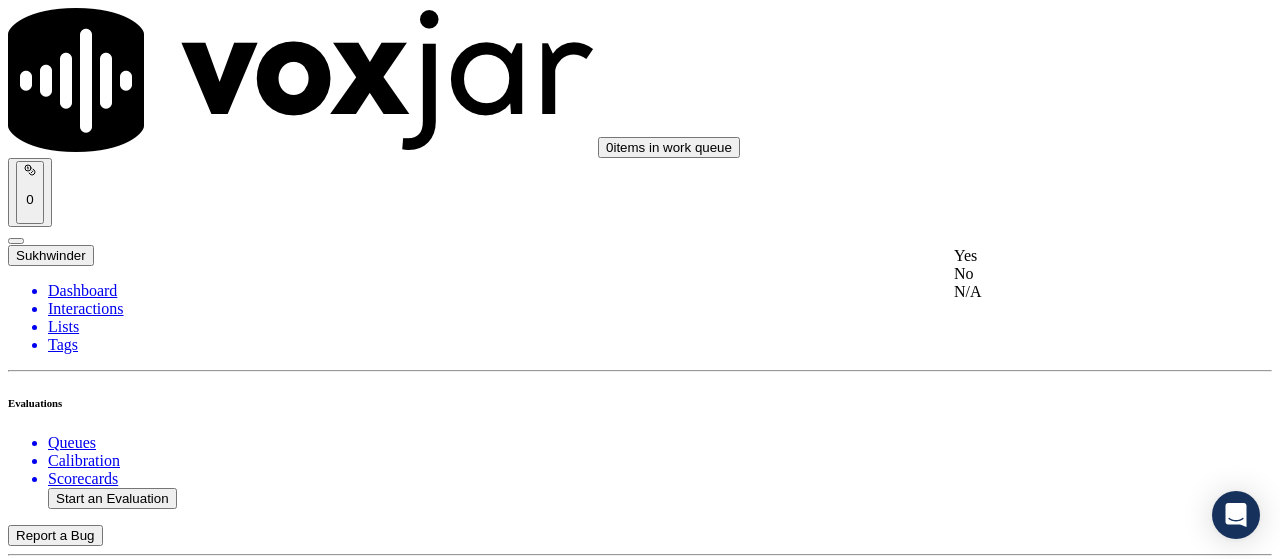 click on "Yes" at bounding box center (1067, 256) 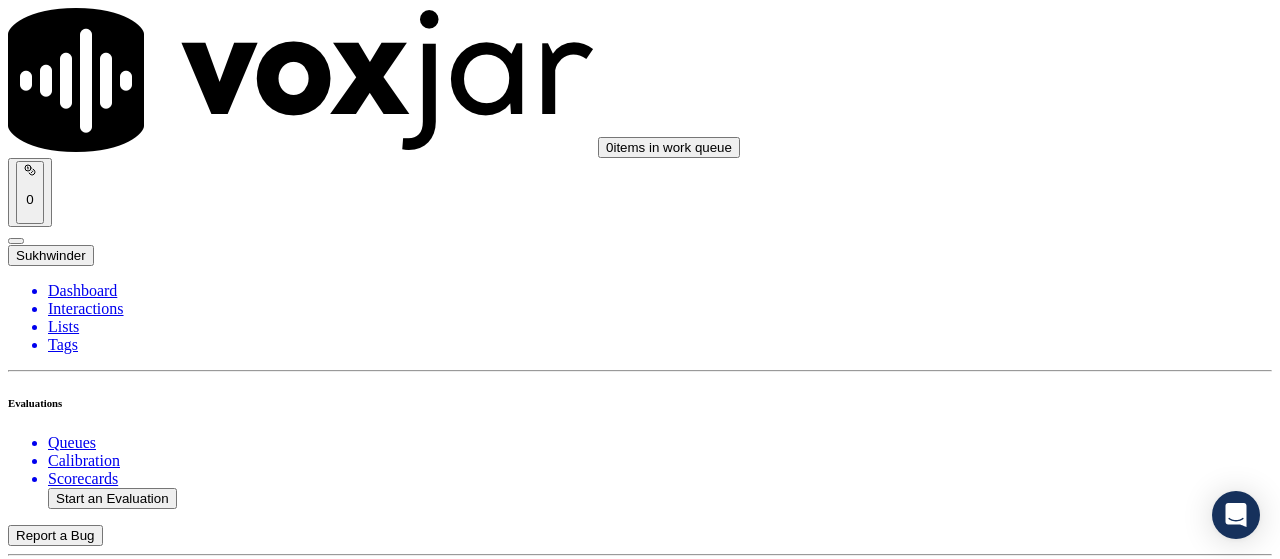 scroll, scrollTop: 5800, scrollLeft: 0, axis: vertical 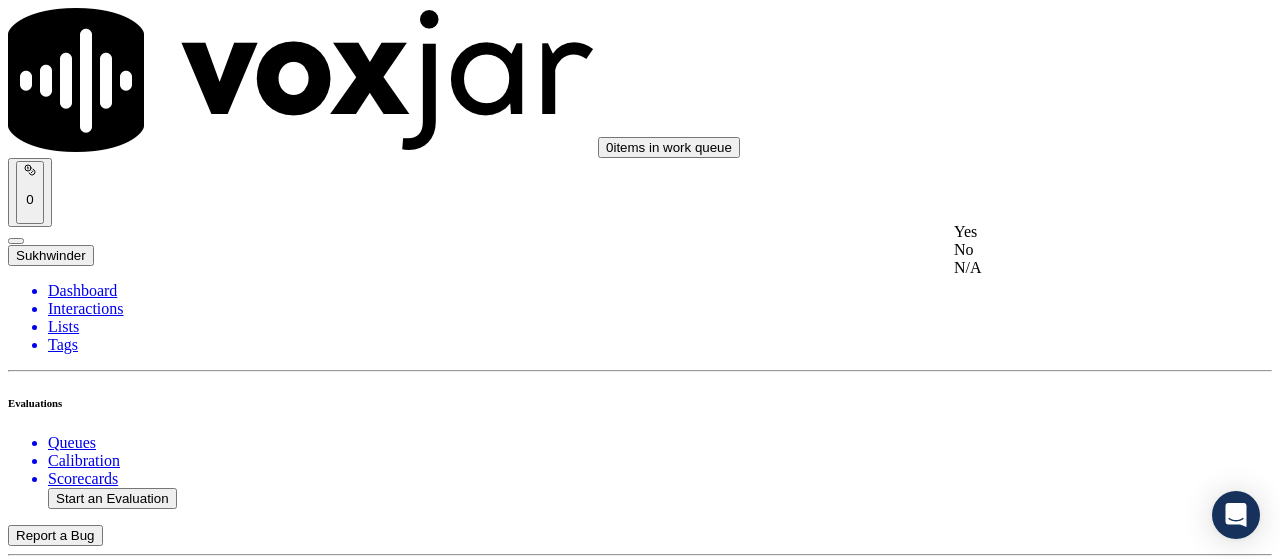 click on "Yes" at bounding box center (1067, 232) 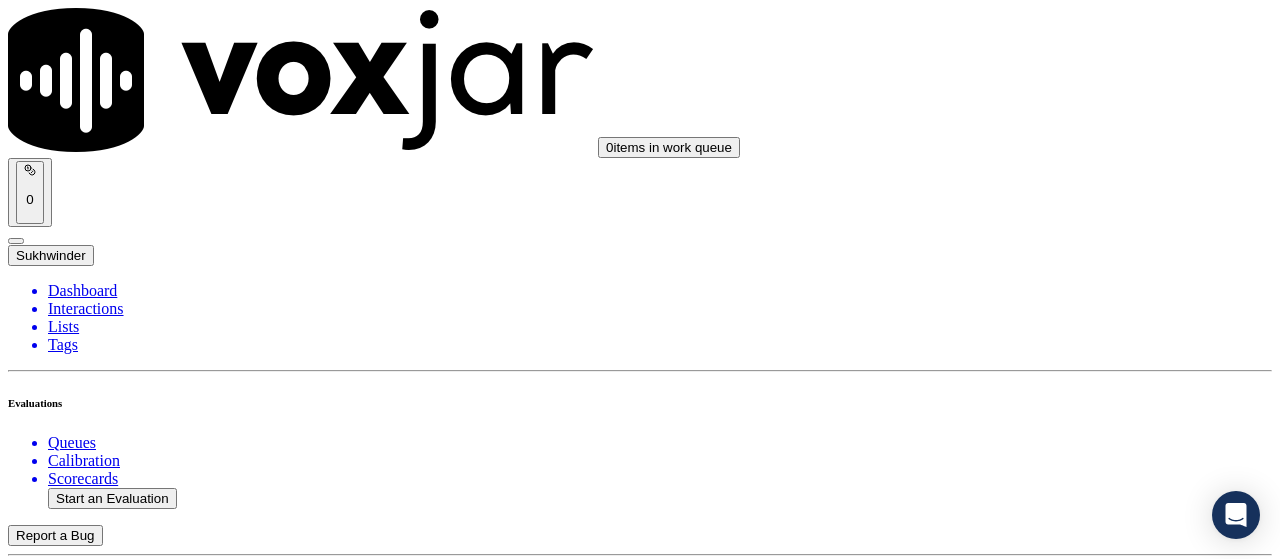 scroll, scrollTop: 5976, scrollLeft: 0, axis: vertical 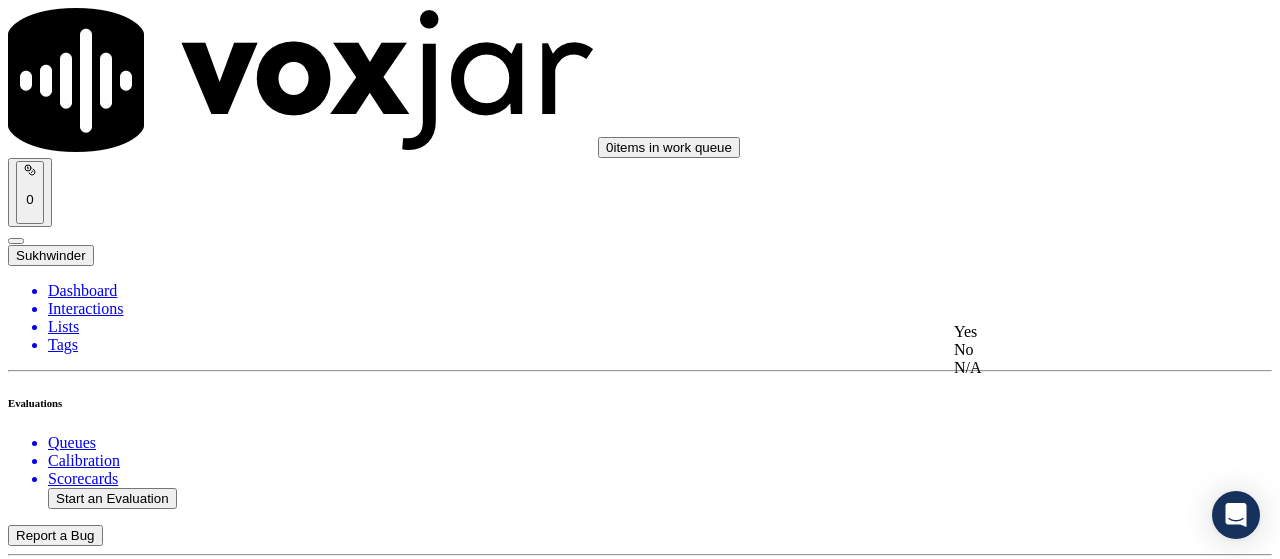 drag, startPoint x: 1012, startPoint y: 338, endPoint x: 1048, endPoint y: 419, distance: 88.63972 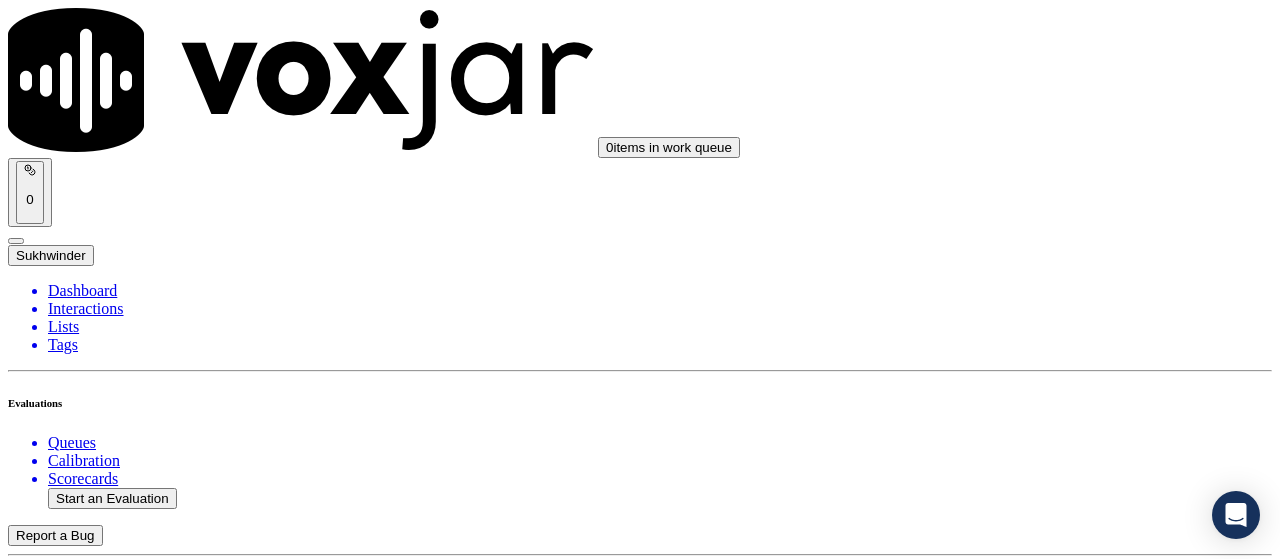 click on "Submit Scores" at bounding box center [59, 7345] 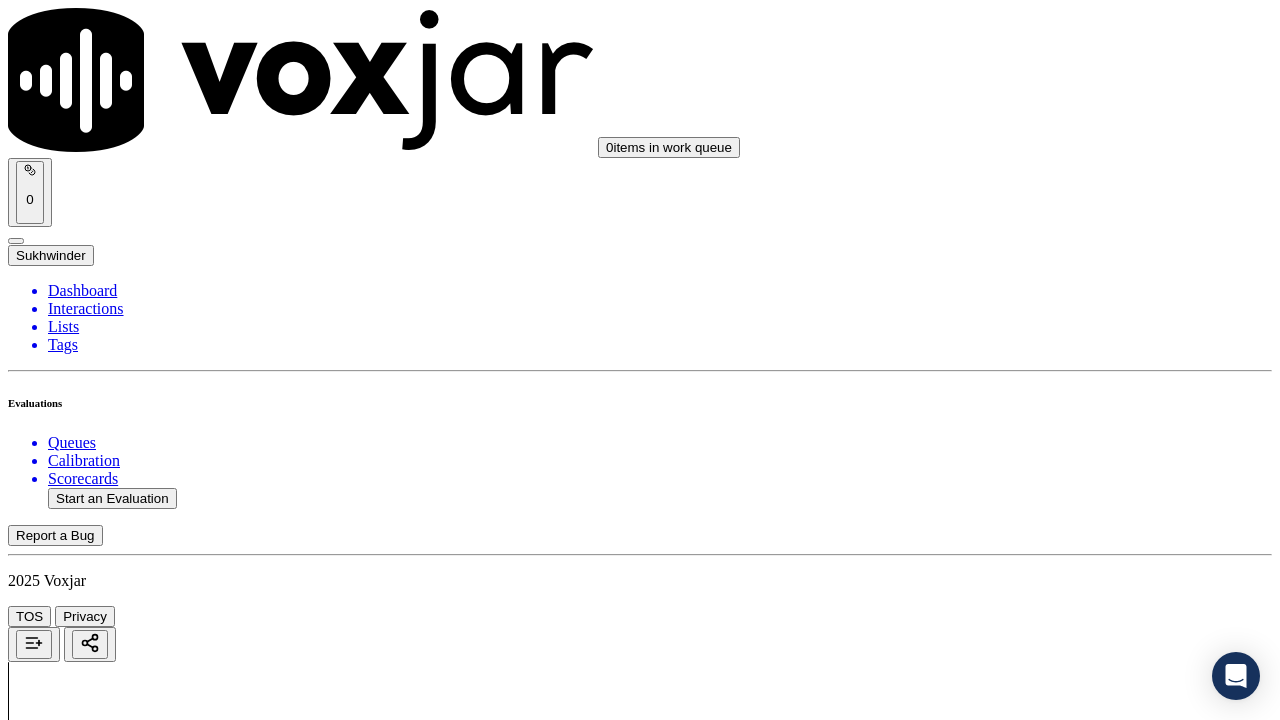 click on "Upload interaction to start evaluation" at bounding box center [124, 2746] 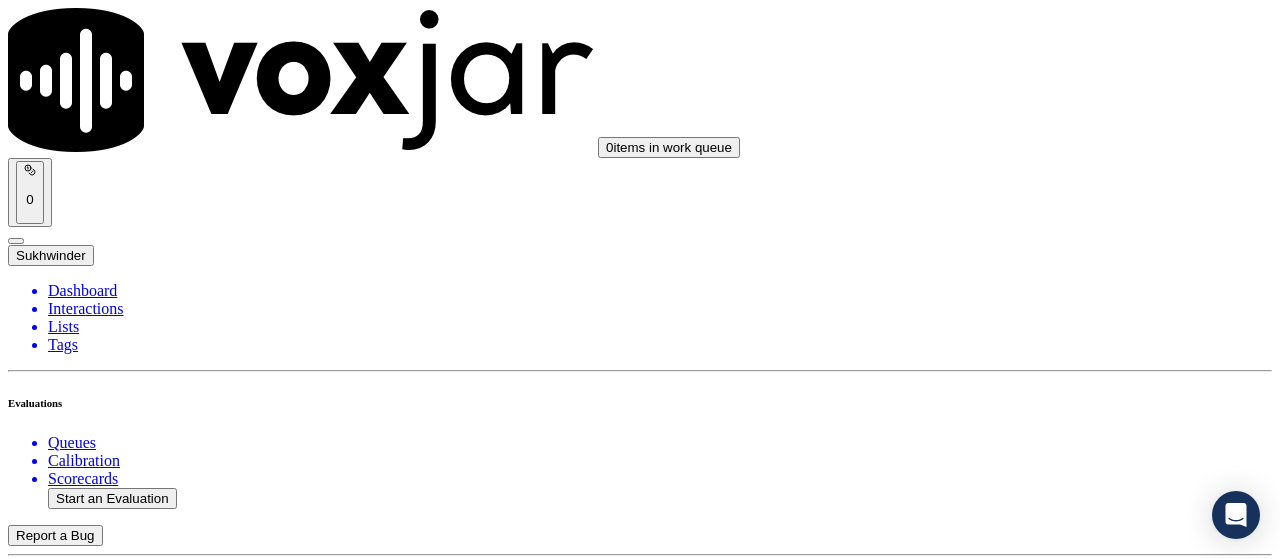 scroll, scrollTop: 200, scrollLeft: 0, axis: vertical 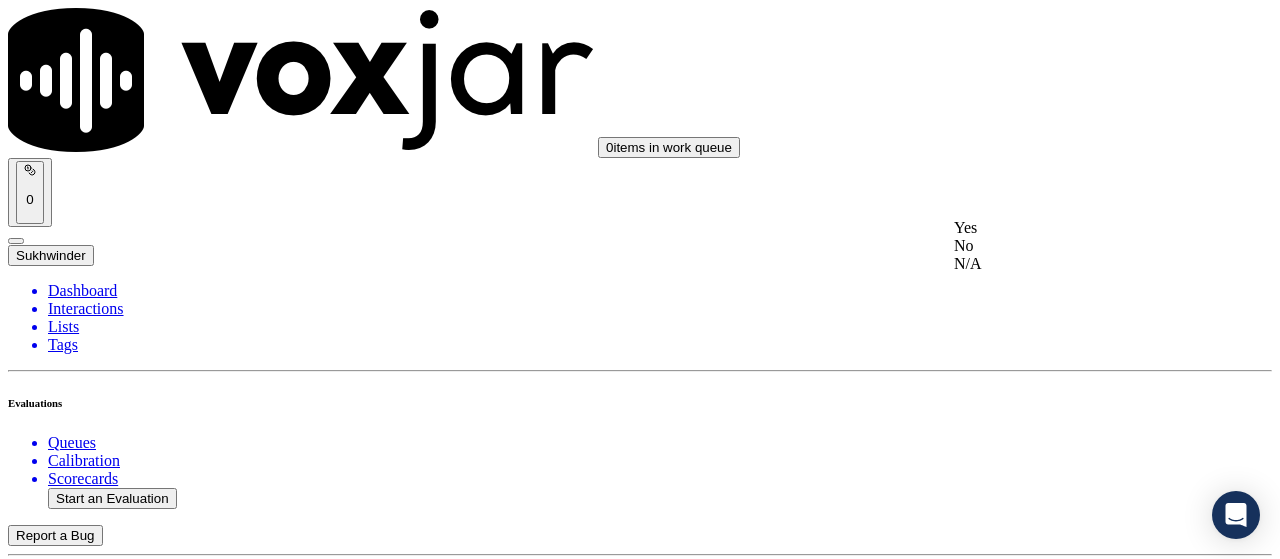 click on "Yes" at bounding box center [1067, 228] 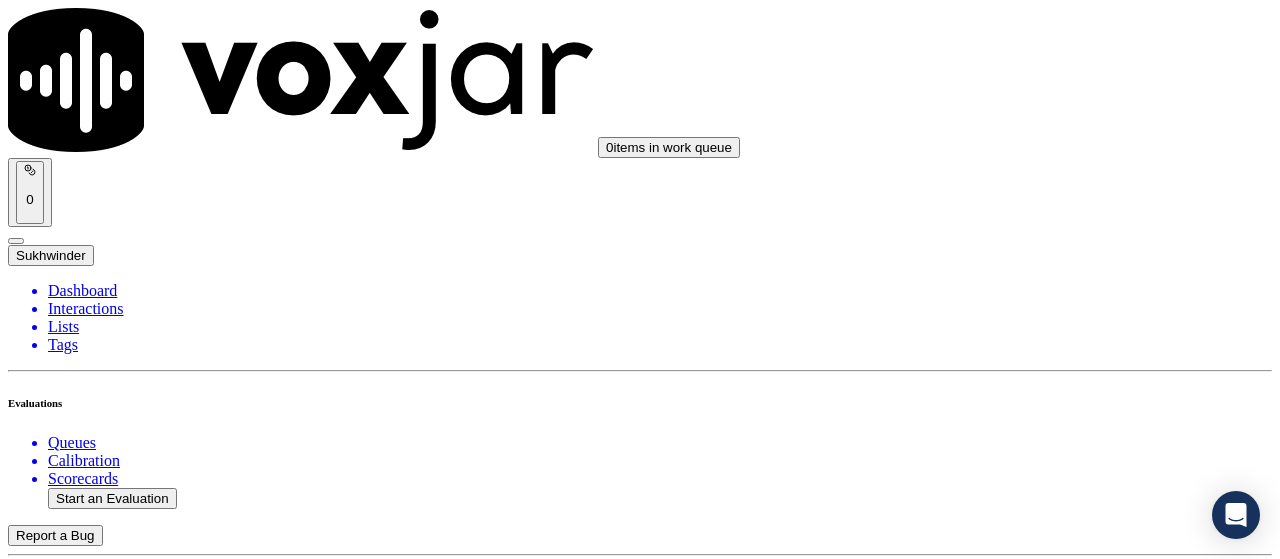 scroll, scrollTop: 500, scrollLeft: 0, axis: vertical 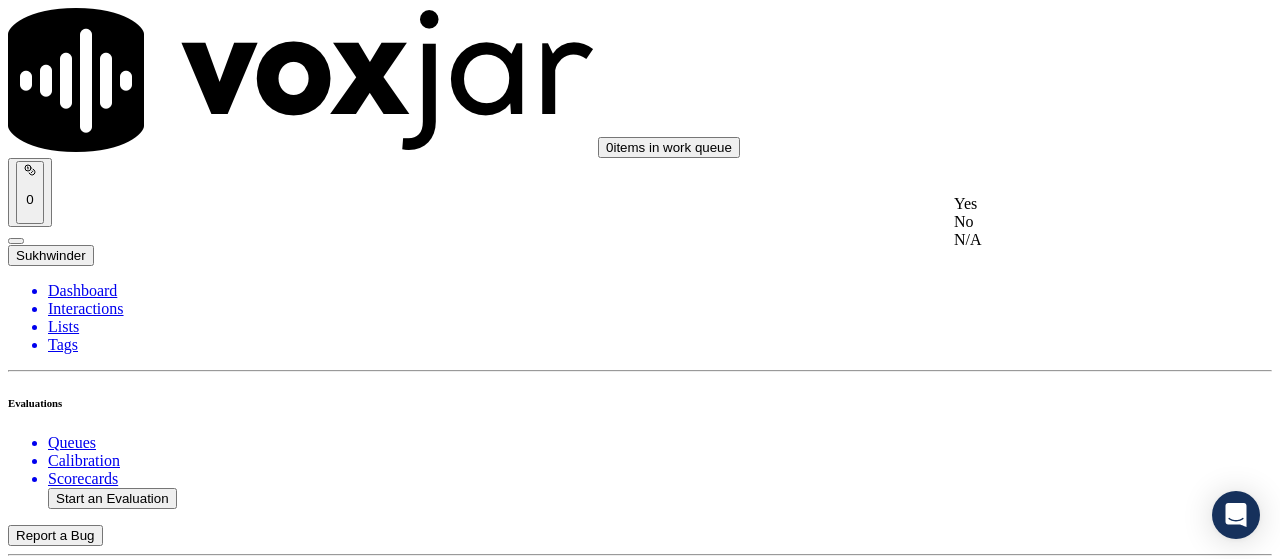 click on "Yes" at bounding box center (1067, 204) 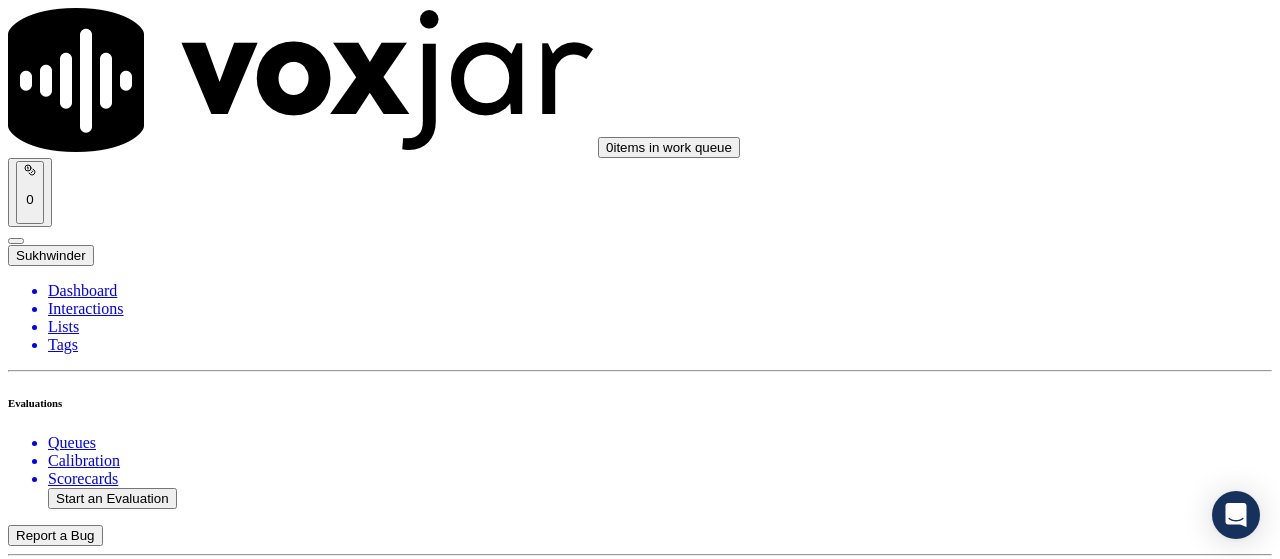scroll, scrollTop: 700, scrollLeft: 0, axis: vertical 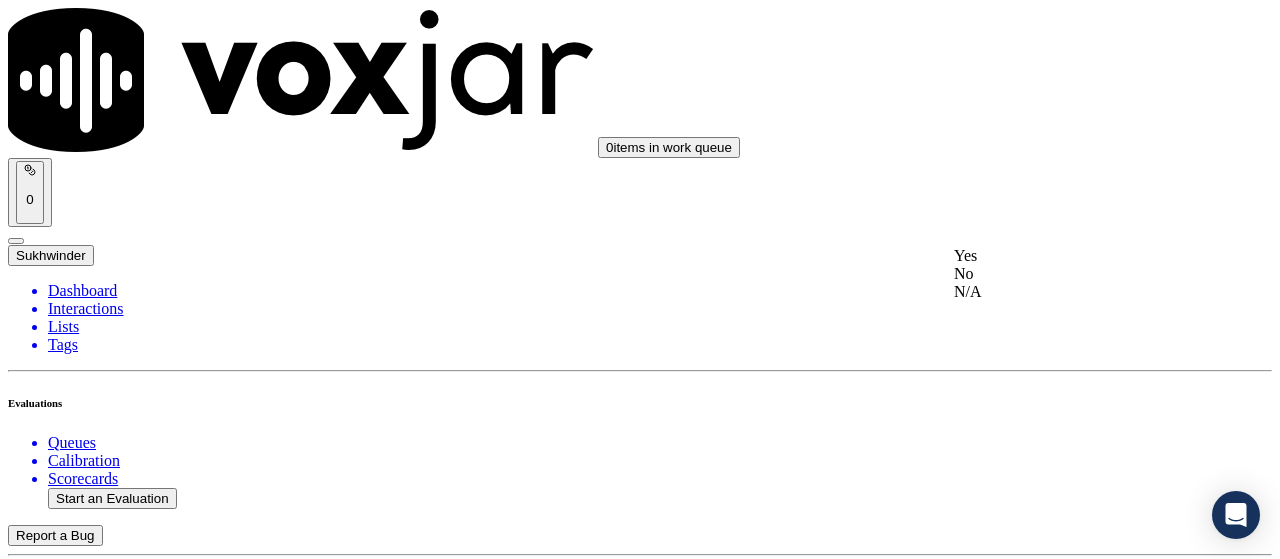 click on "Yes" at bounding box center [1067, 256] 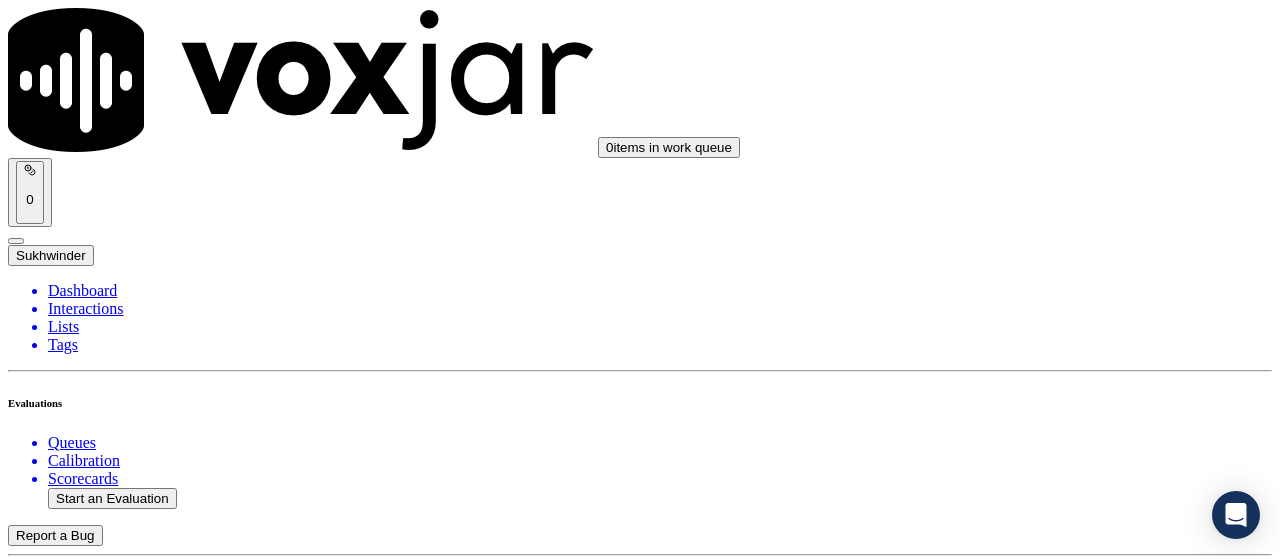 scroll, scrollTop: 1000, scrollLeft: 0, axis: vertical 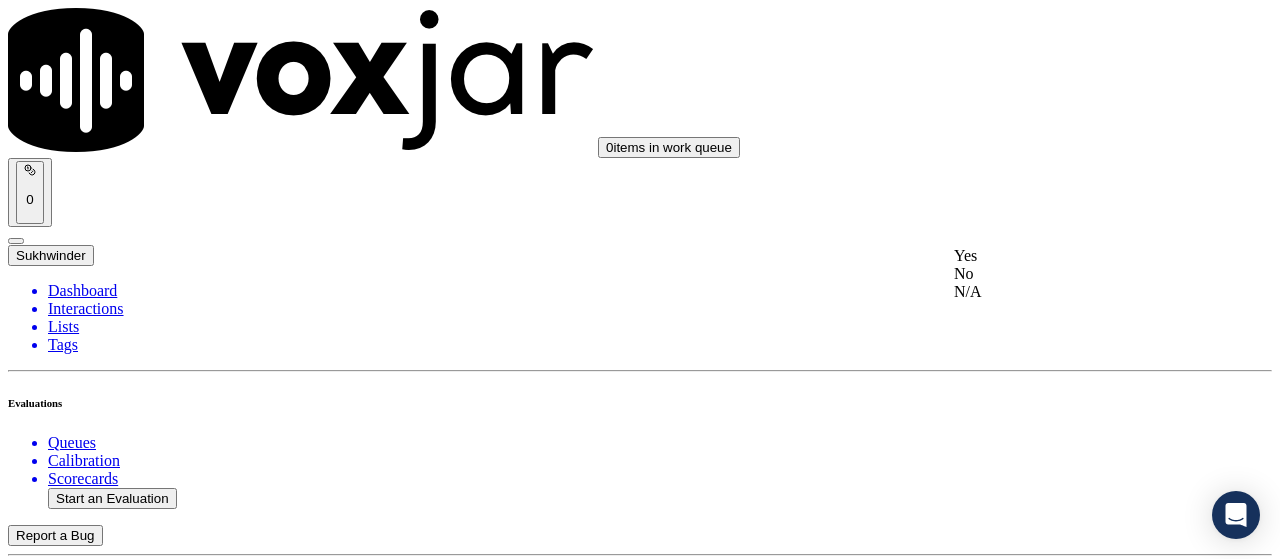 drag, startPoint x: 1048, startPoint y: 328, endPoint x: 1074, endPoint y: 395, distance: 71.867935 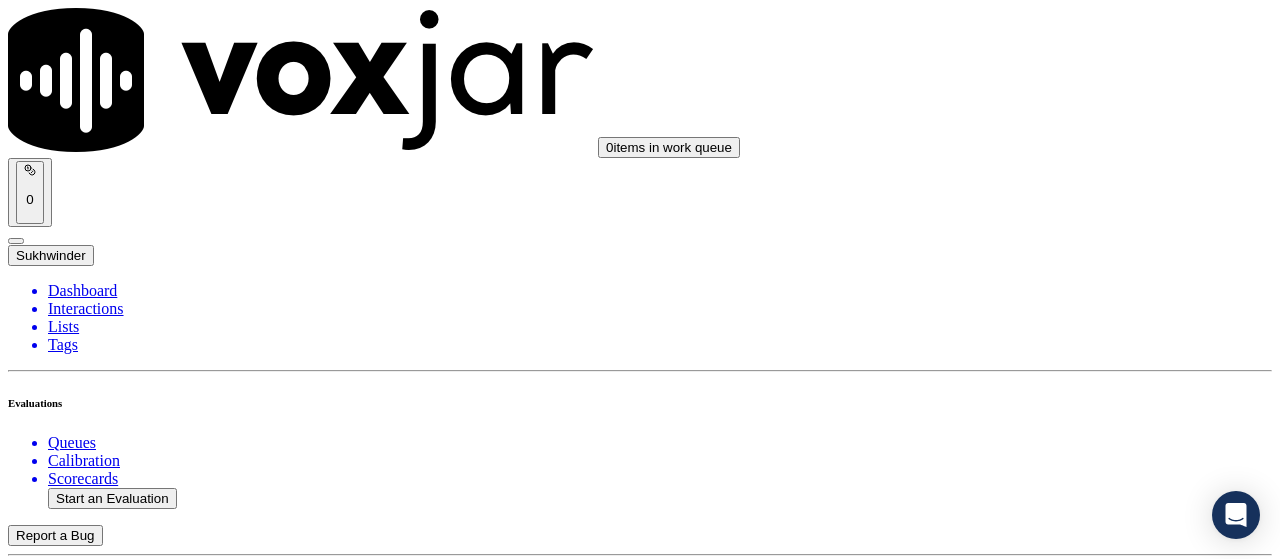 scroll, scrollTop: 1400, scrollLeft: 0, axis: vertical 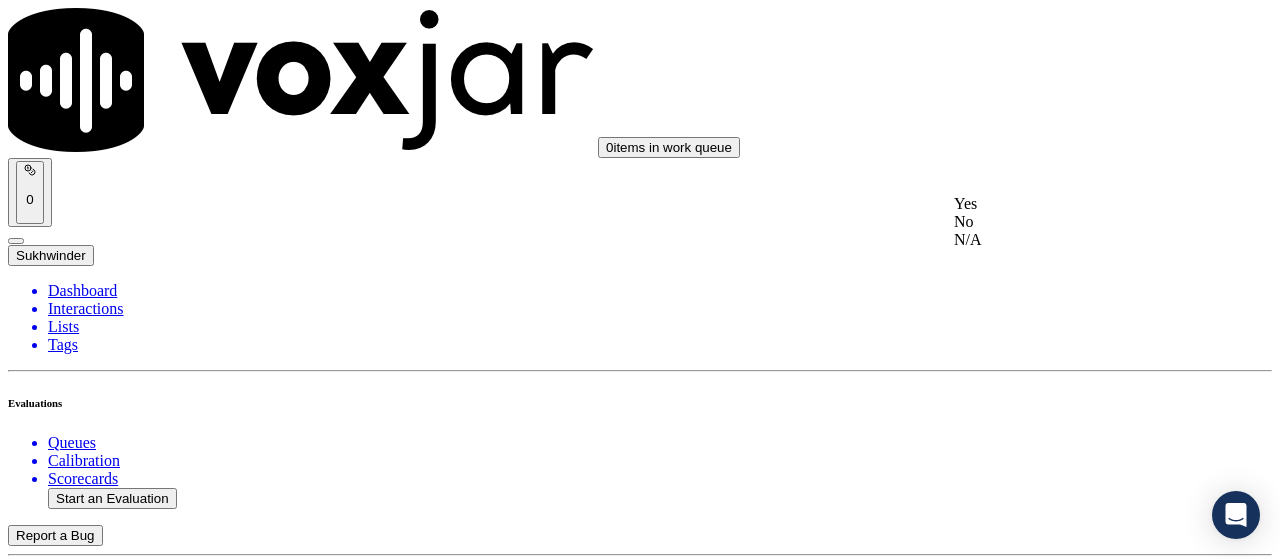 click on "N/A" 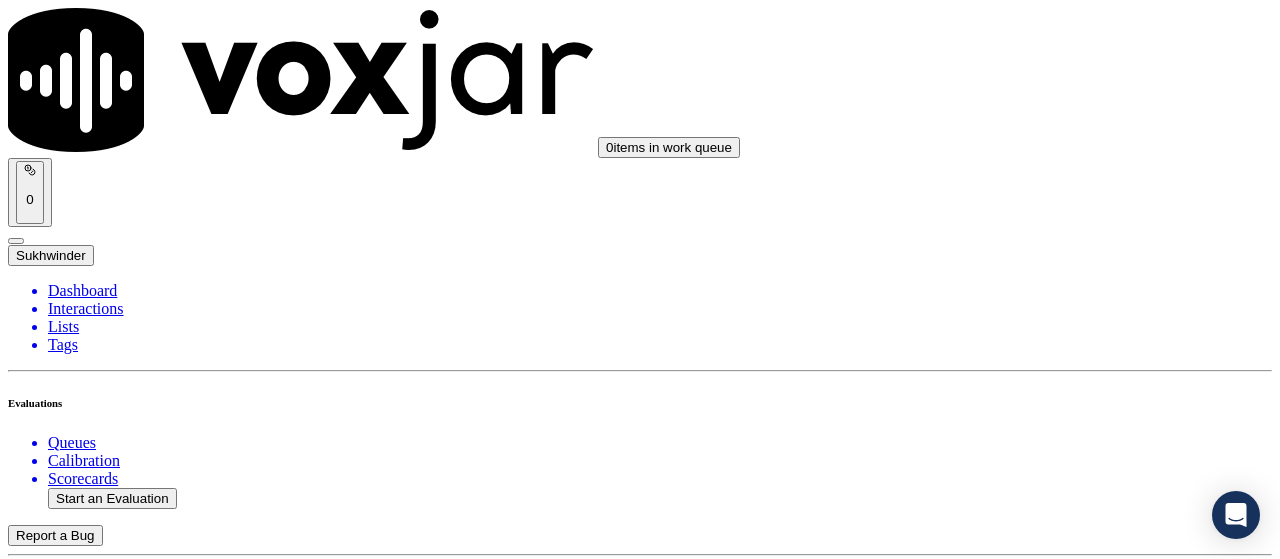 click on "Select an answer" at bounding box center [67, 3571] 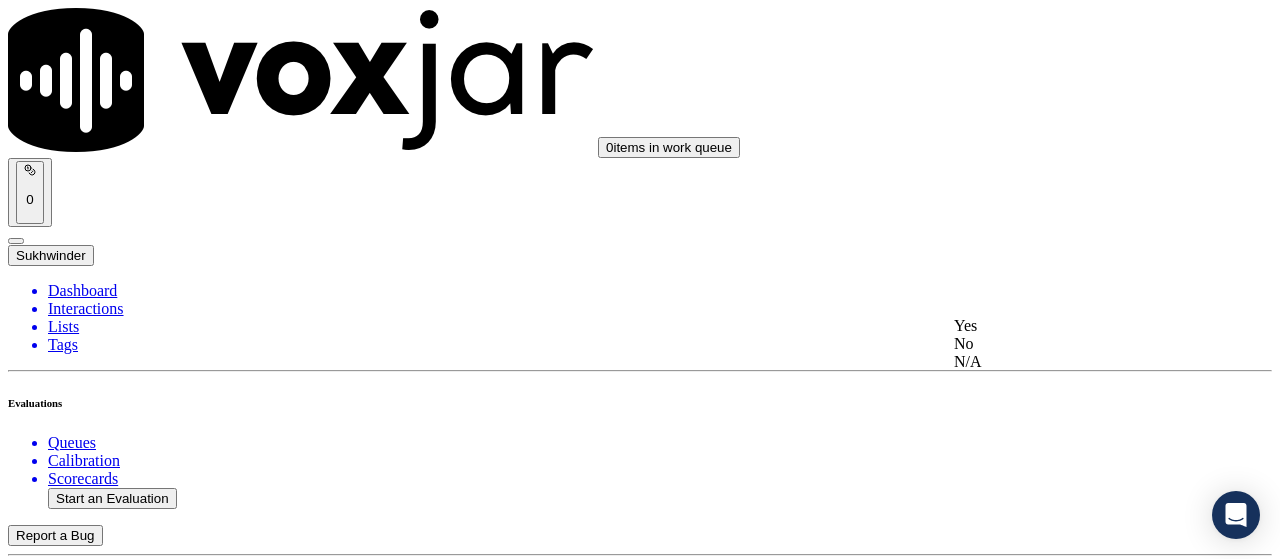 click on "Yes" at bounding box center (1067, 326) 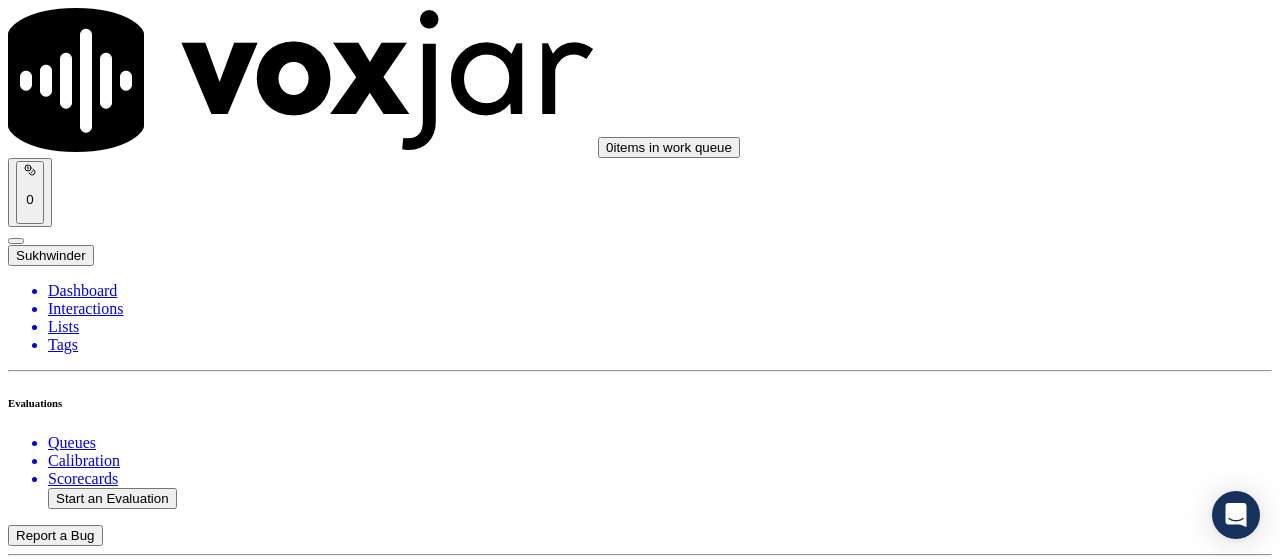 scroll, scrollTop: 2100, scrollLeft: 0, axis: vertical 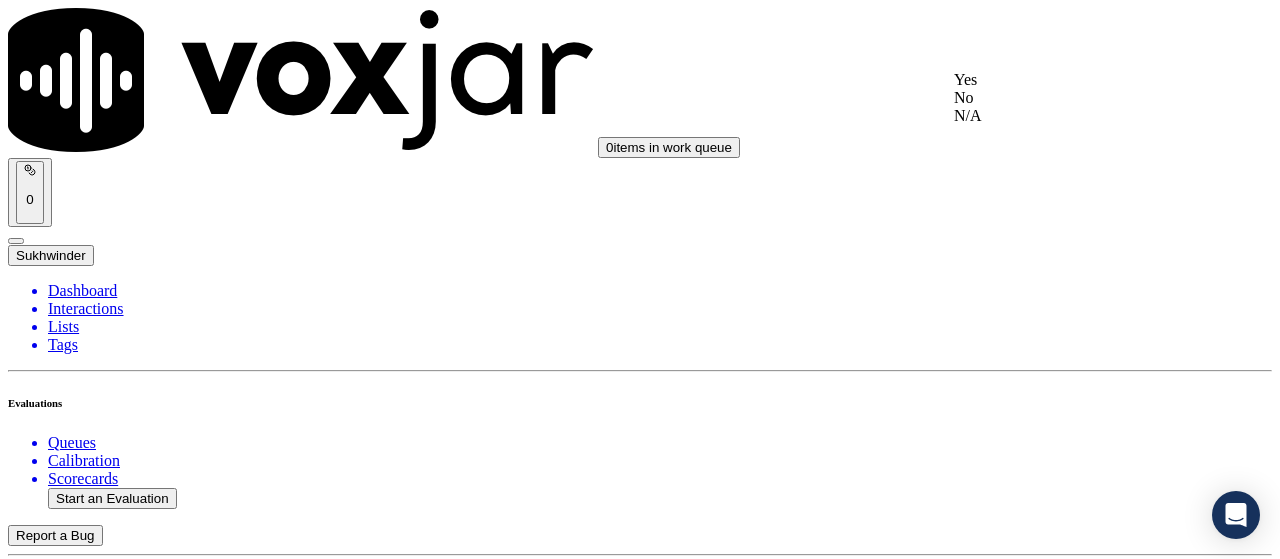 click on "Yes" at bounding box center [1067, 80] 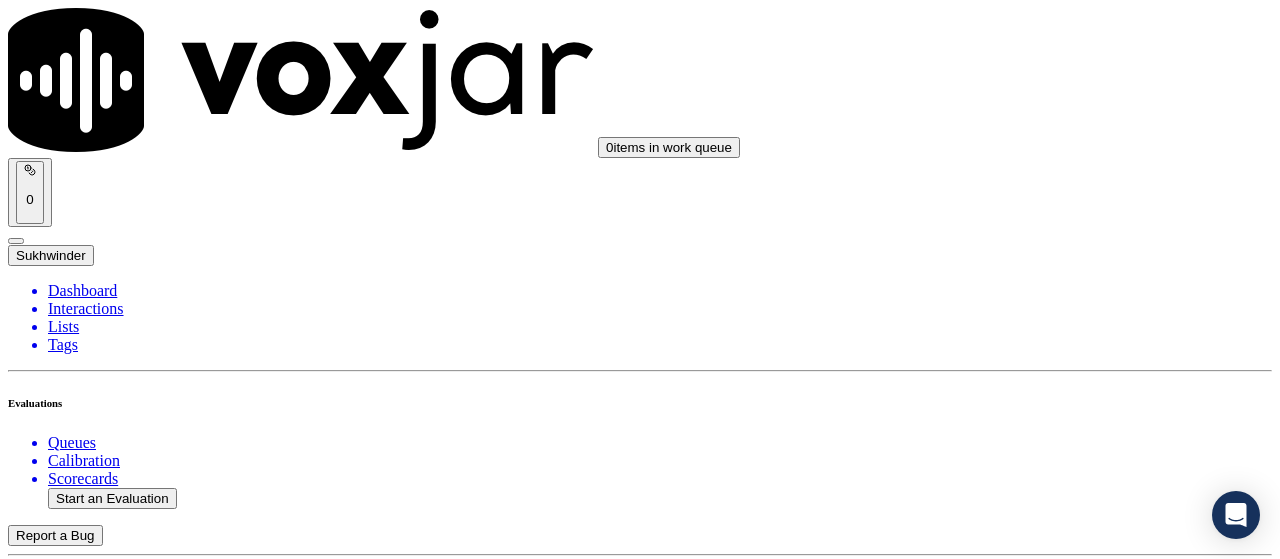 click on "Select an answer" at bounding box center (67, 4044) 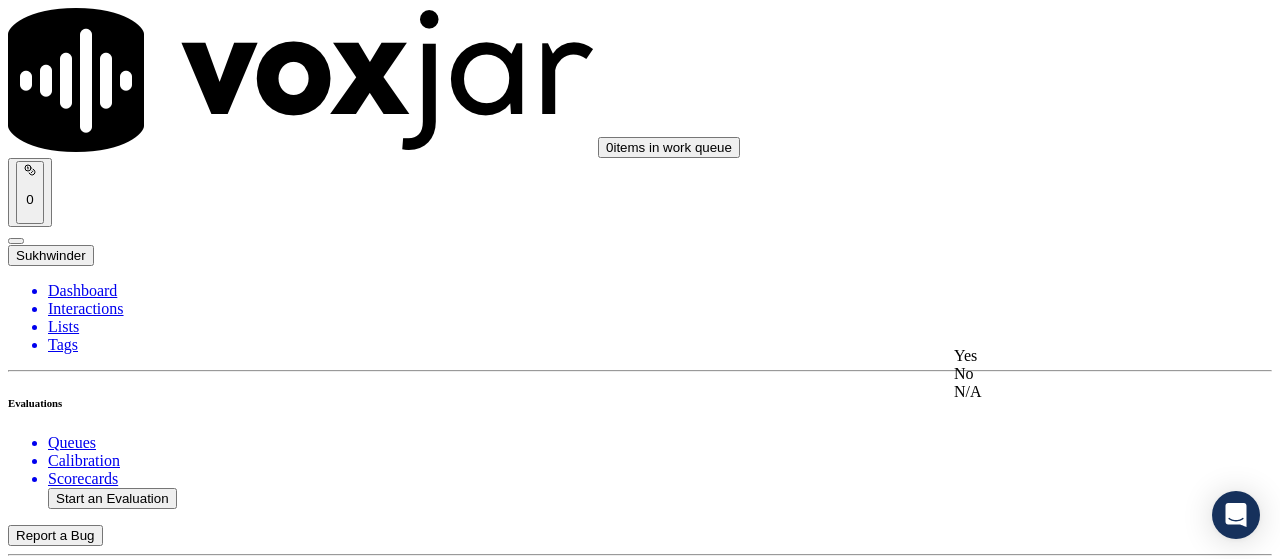 click on "No" 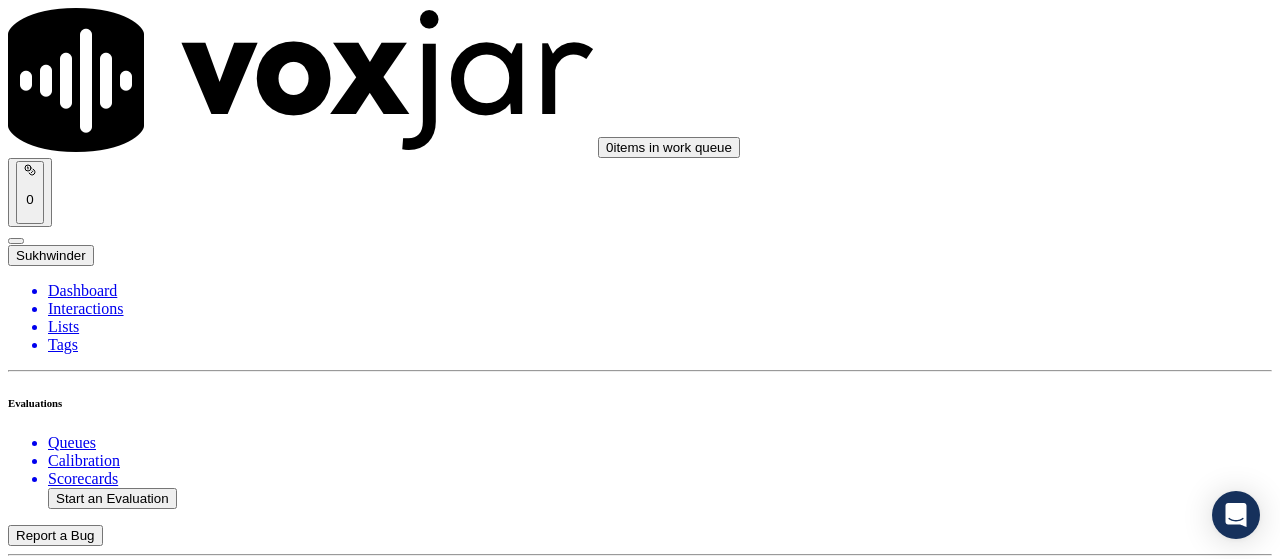 click on "Add Note" at bounding box center [52, 4135] 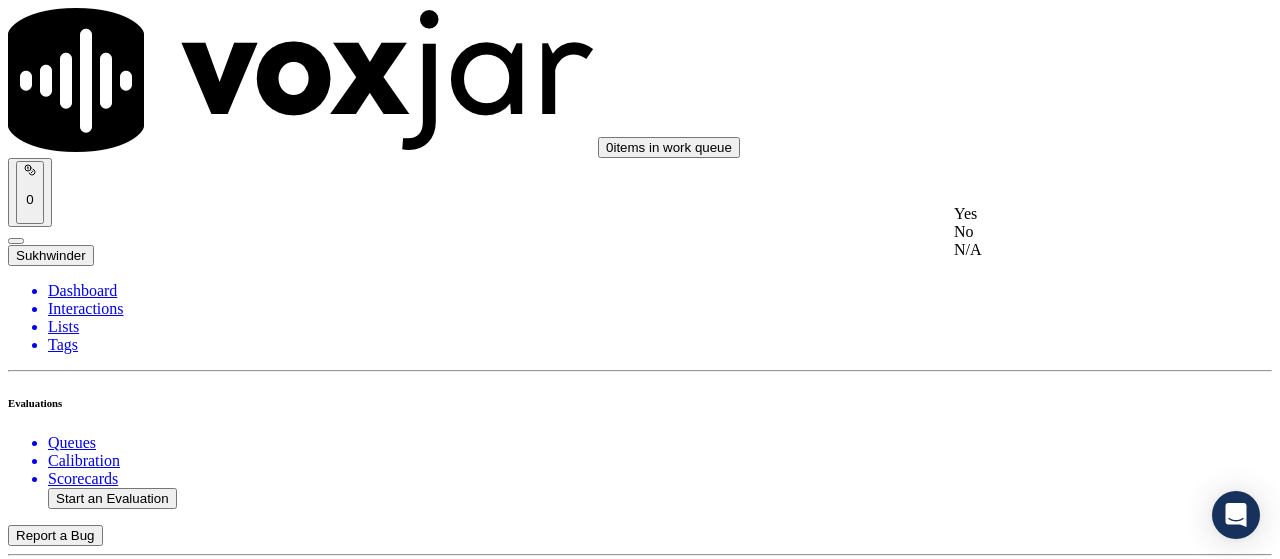 click on "Yes" at bounding box center (1067, 214) 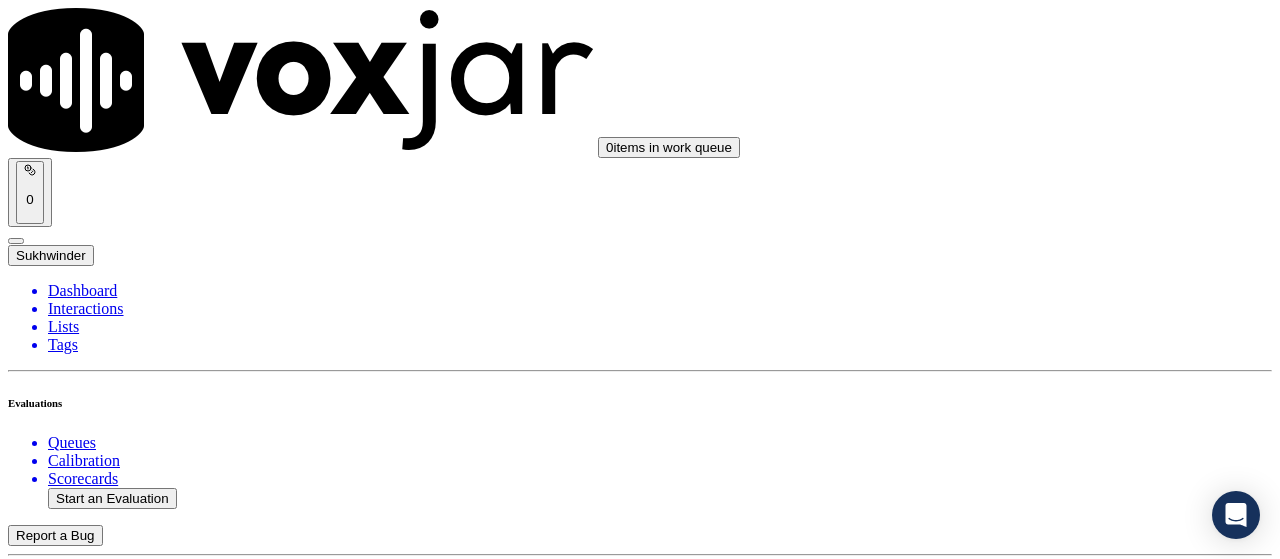 scroll, scrollTop: 2800, scrollLeft: 0, axis: vertical 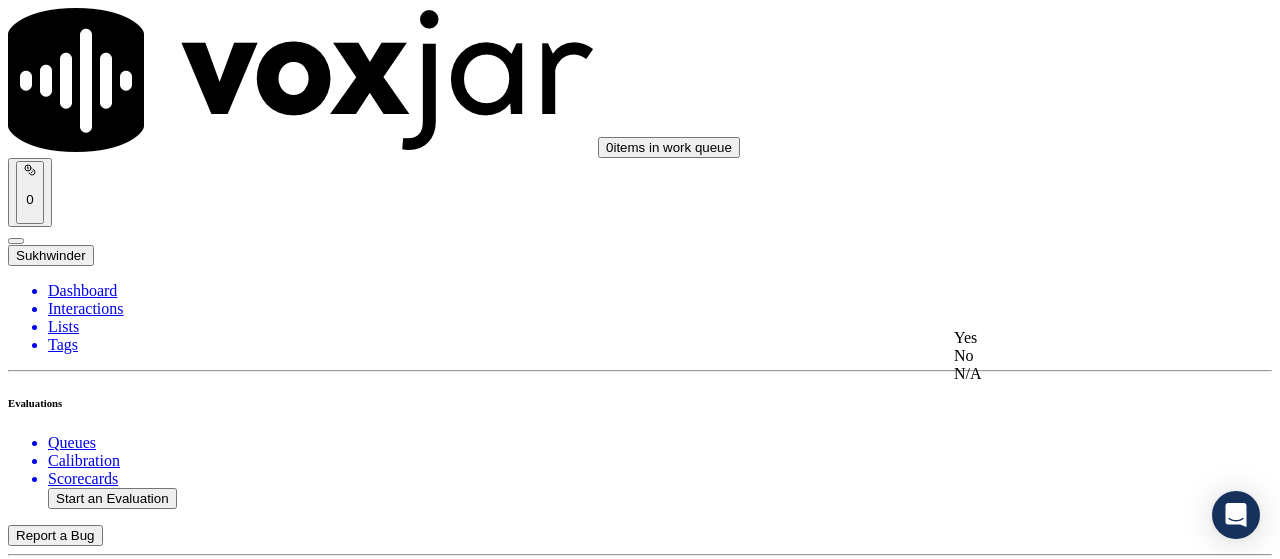 click on "Yes" at bounding box center [1067, 338] 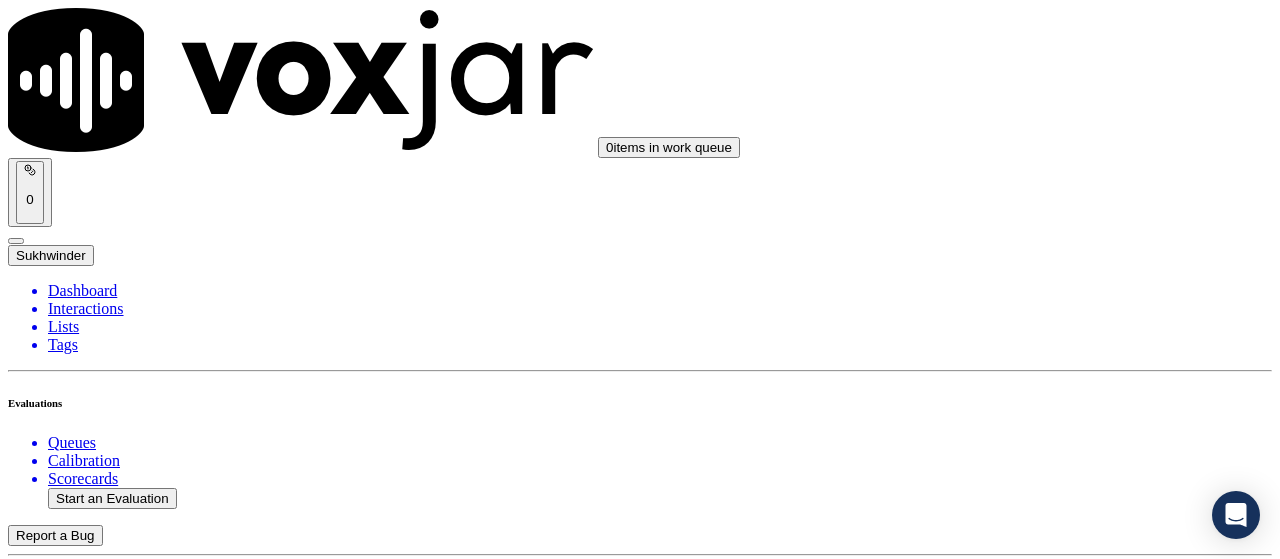 scroll, scrollTop: 3100, scrollLeft: 0, axis: vertical 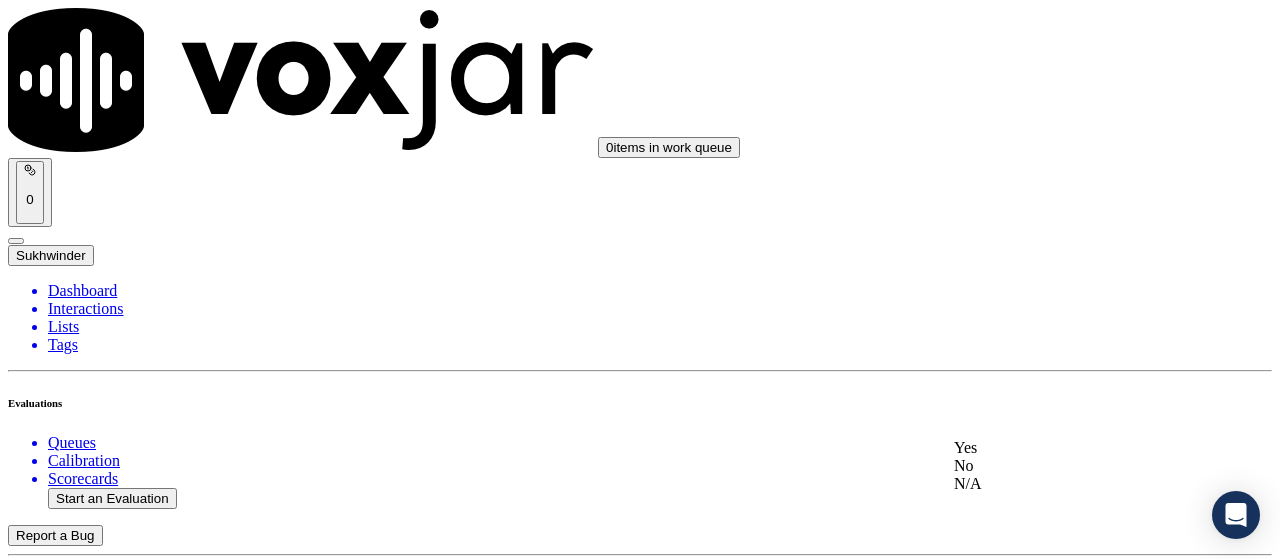 click on "Yes" at bounding box center (1067, 448) 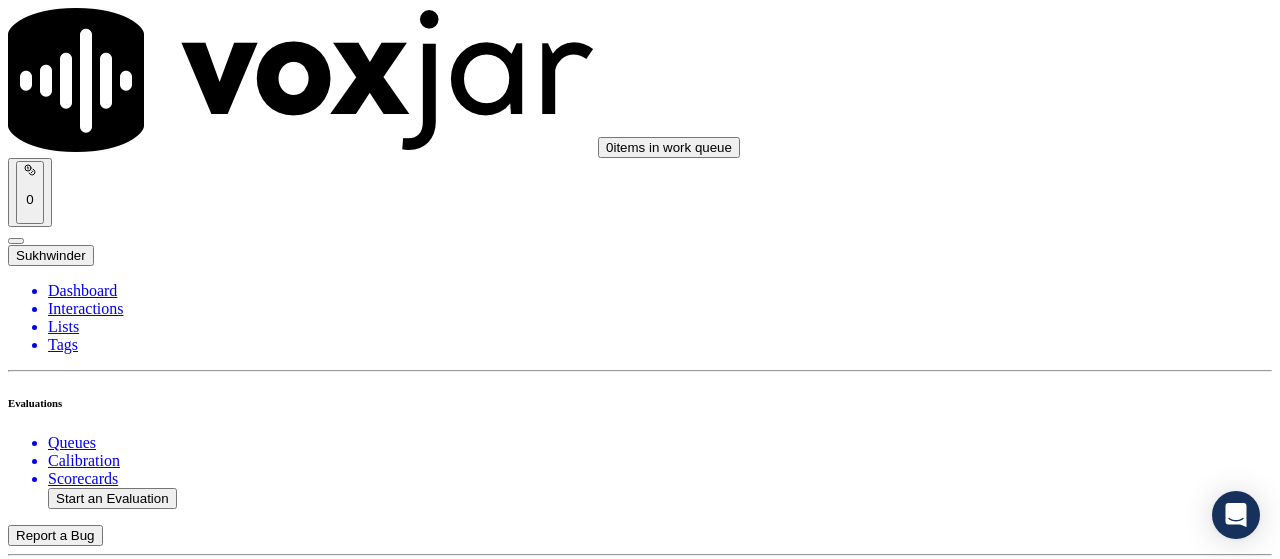 scroll, scrollTop: 3600, scrollLeft: 0, axis: vertical 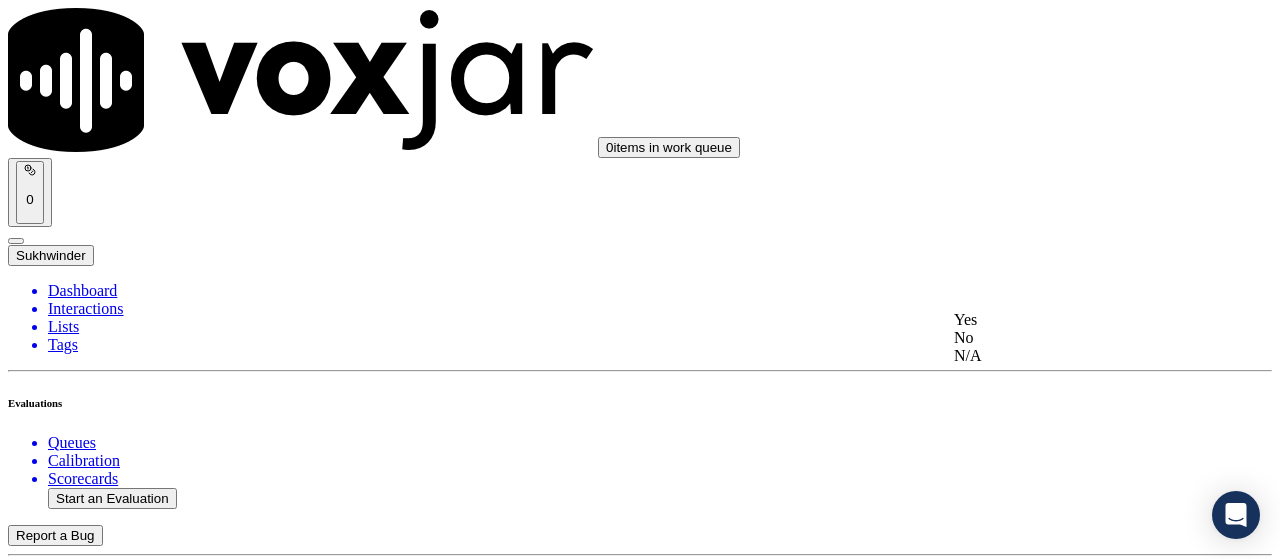 click on "Yes" at bounding box center [1067, 320] 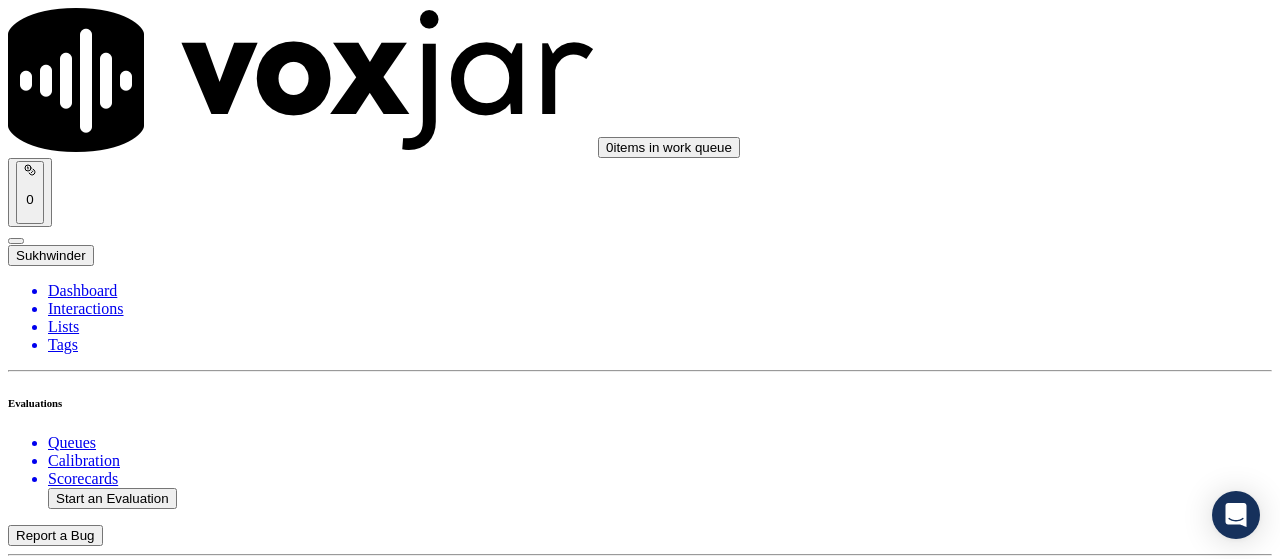 scroll, scrollTop: 3900, scrollLeft: 0, axis: vertical 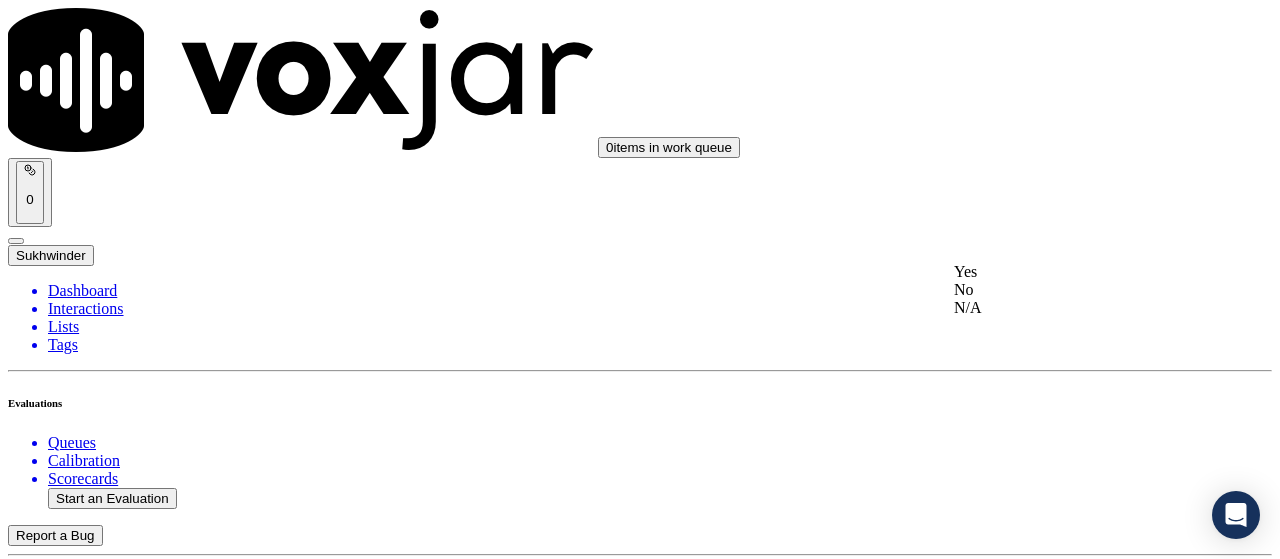 click on "Yes" at bounding box center (1067, 272) 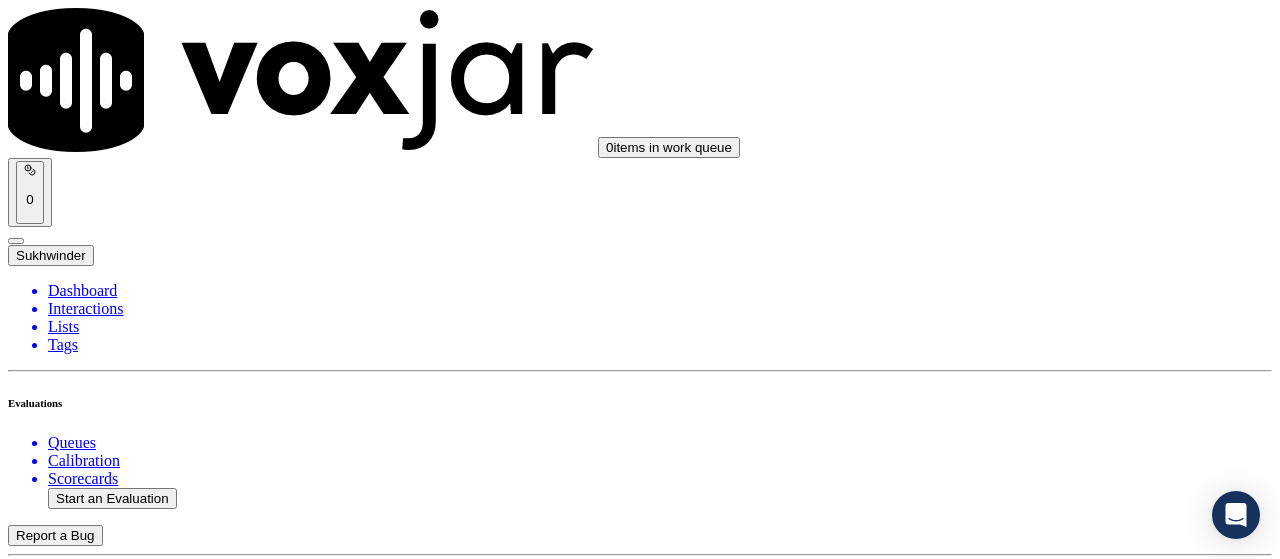 scroll, scrollTop: 4200, scrollLeft: 0, axis: vertical 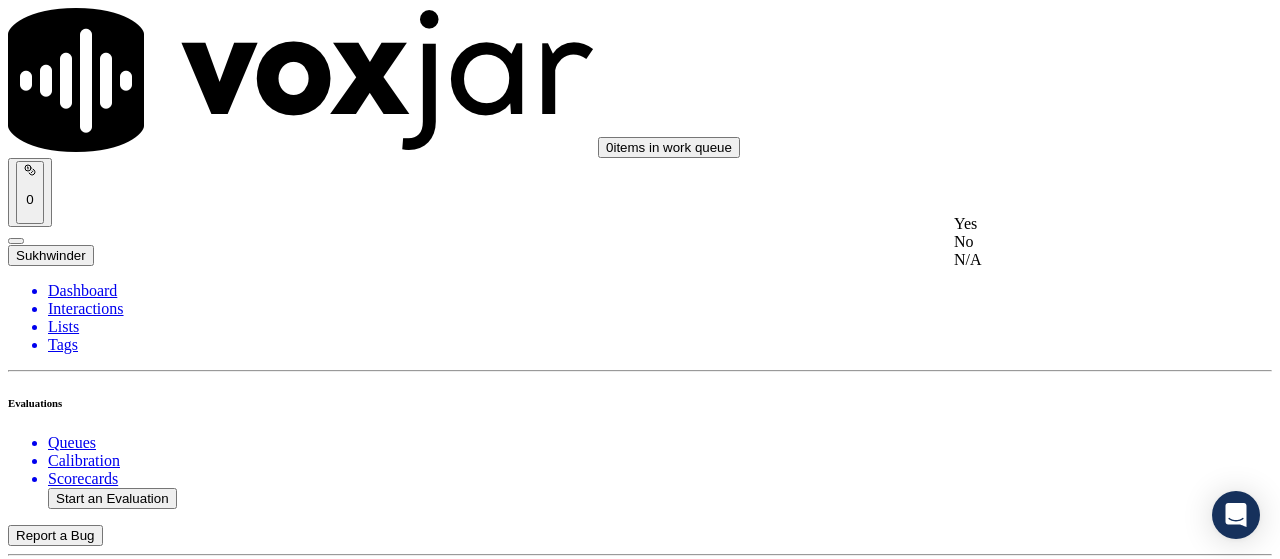 click on "Yes" at bounding box center [1067, 224] 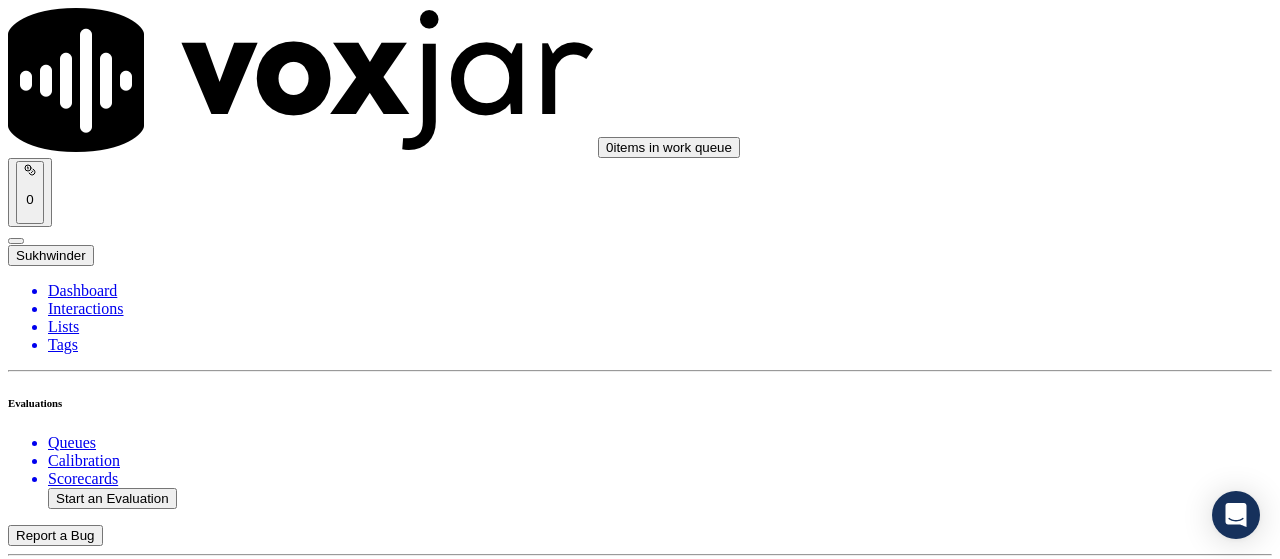 drag, startPoint x: 1037, startPoint y: 440, endPoint x: 1037, endPoint y: 473, distance: 33 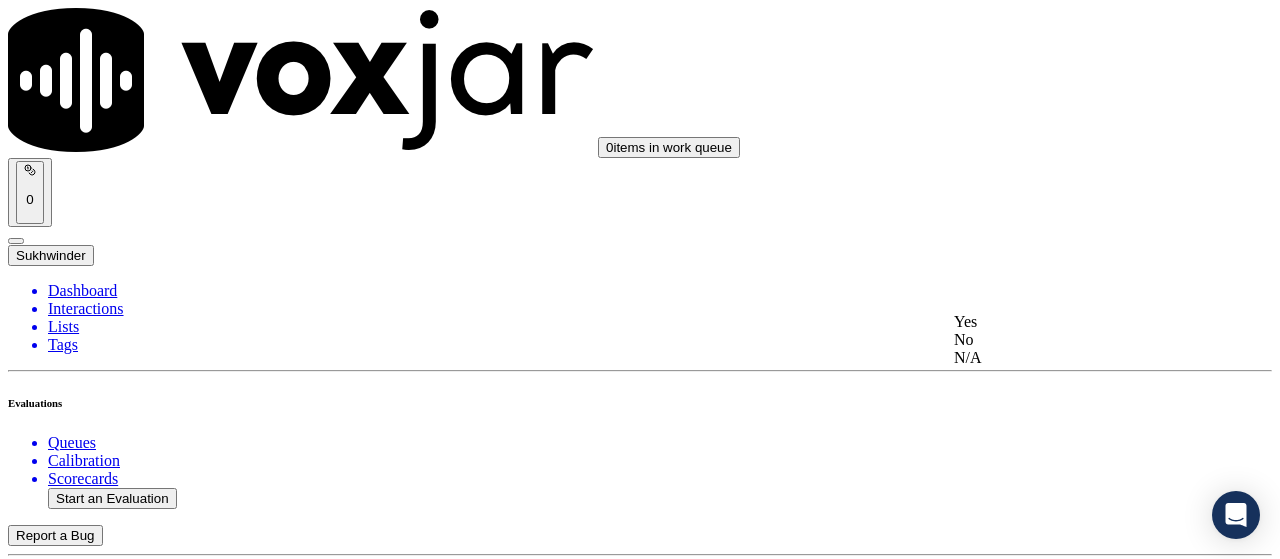click on "Yes" at bounding box center (1067, 322) 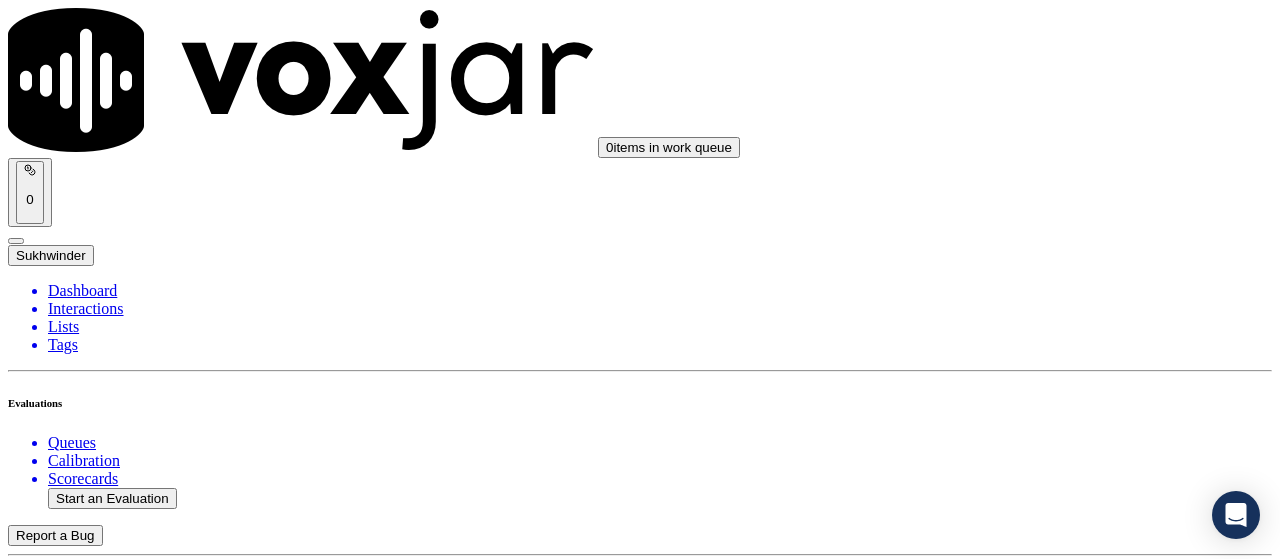 scroll, scrollTop: 4700, scrollLeft: 0, axis: vertical 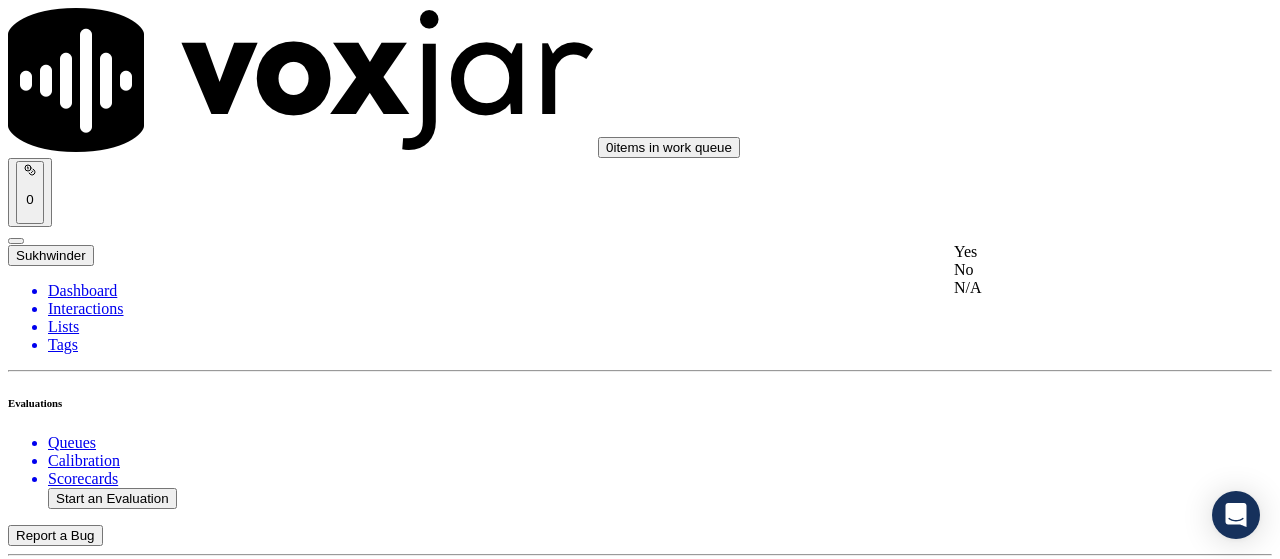 click on "Yes" at bounding box center [1067, 252] 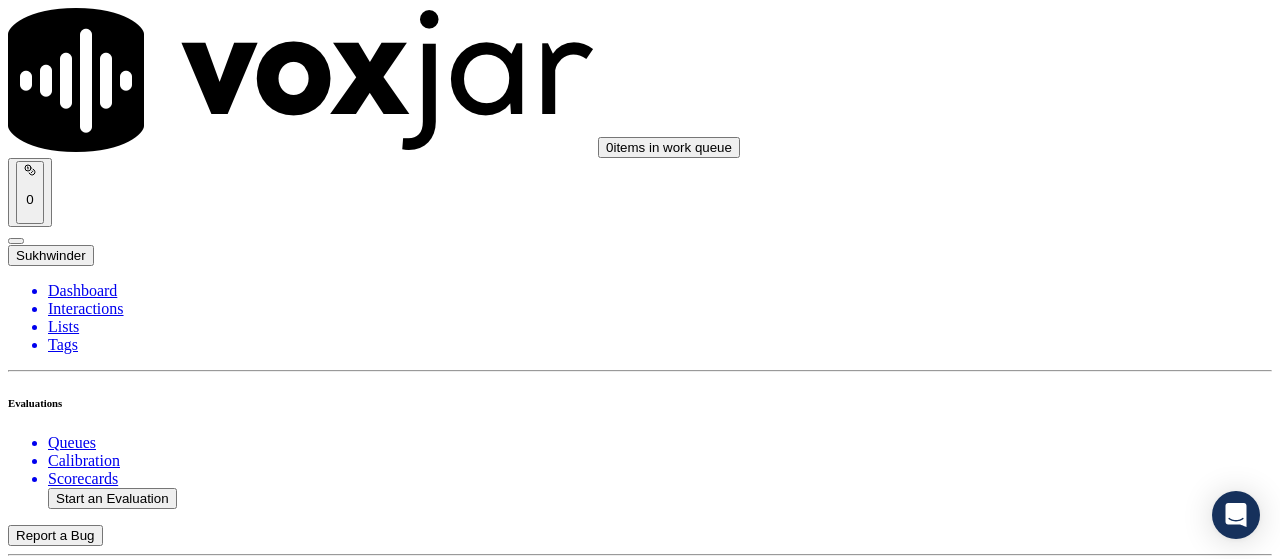 click on "Select an answer" at bounding box center [67, 6372] 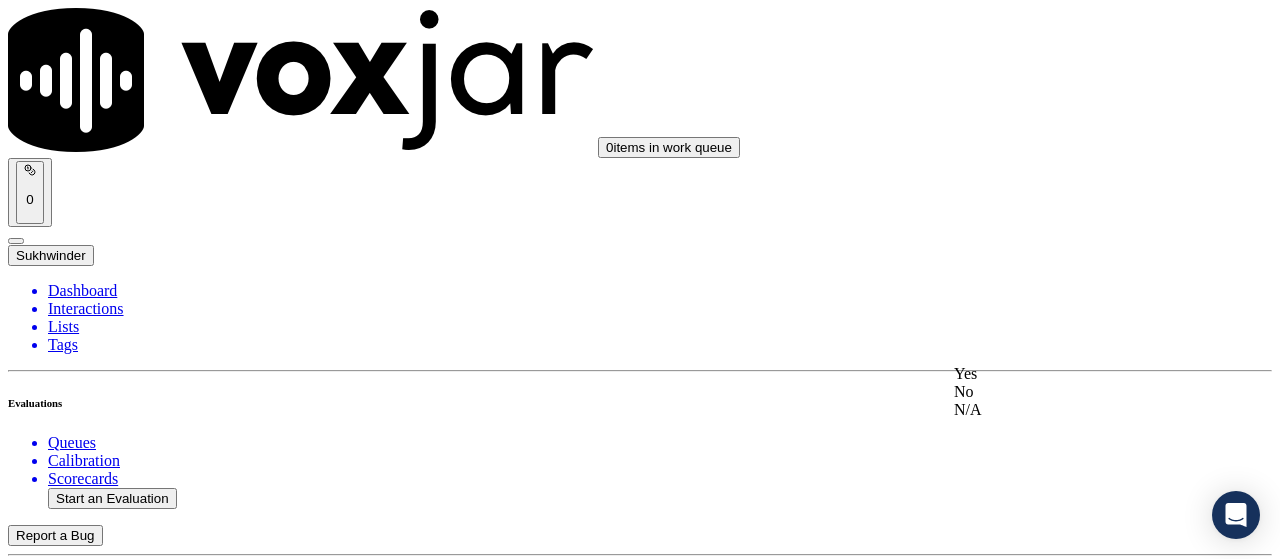 click on "Yes" at bounding box center (1067, 374) 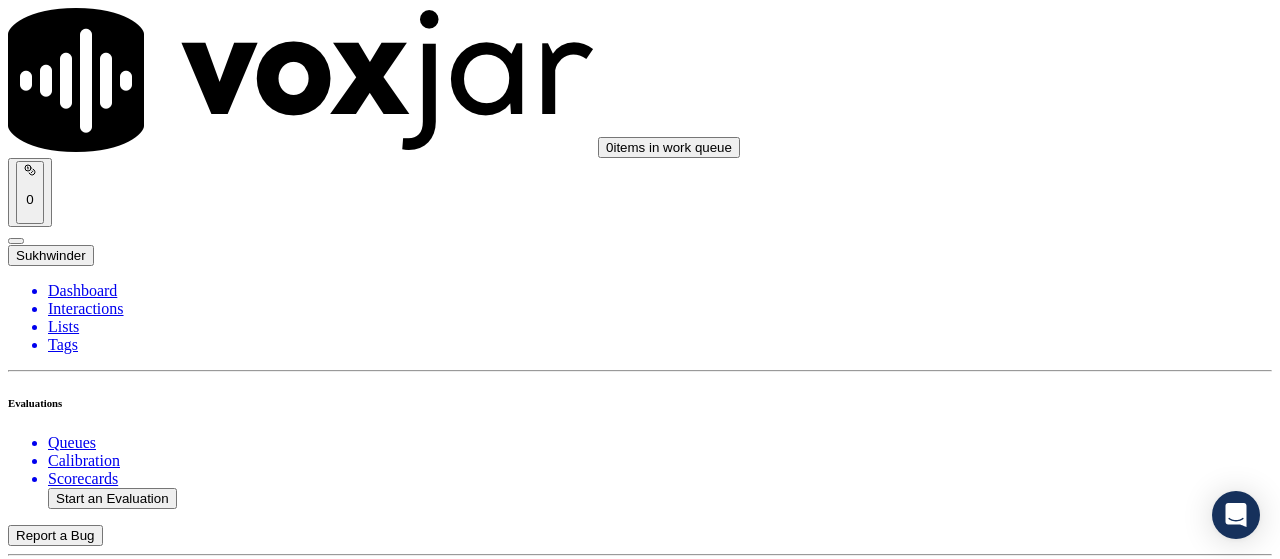 scroll, scrollTop: 5200, scrollLeft: 0, axis: vertical 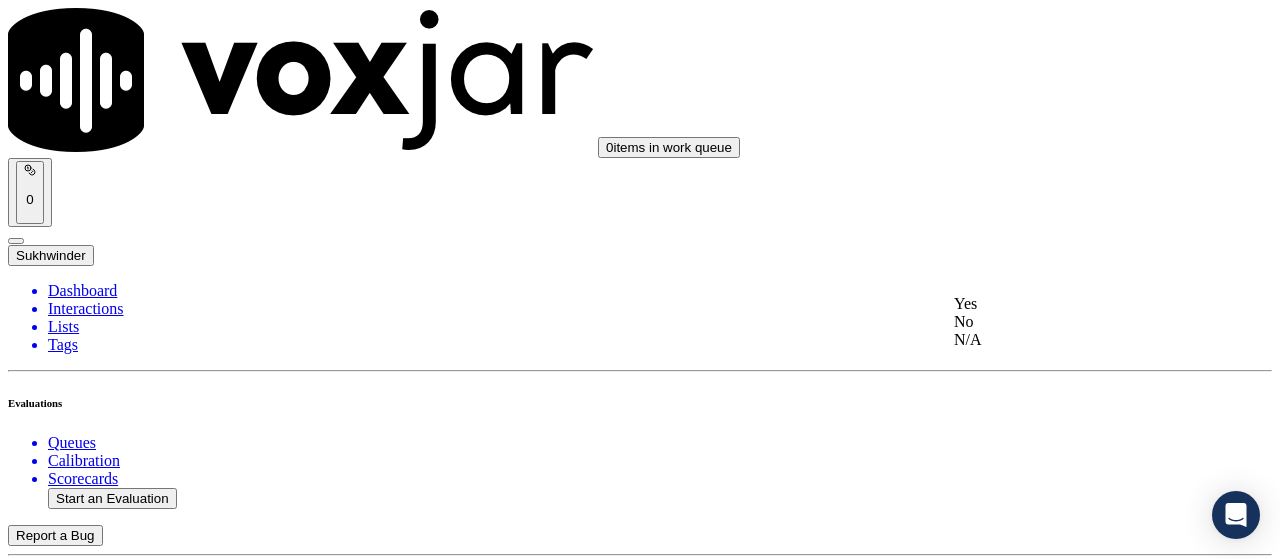 click on "Yes" at bounding box center [1067, 304] 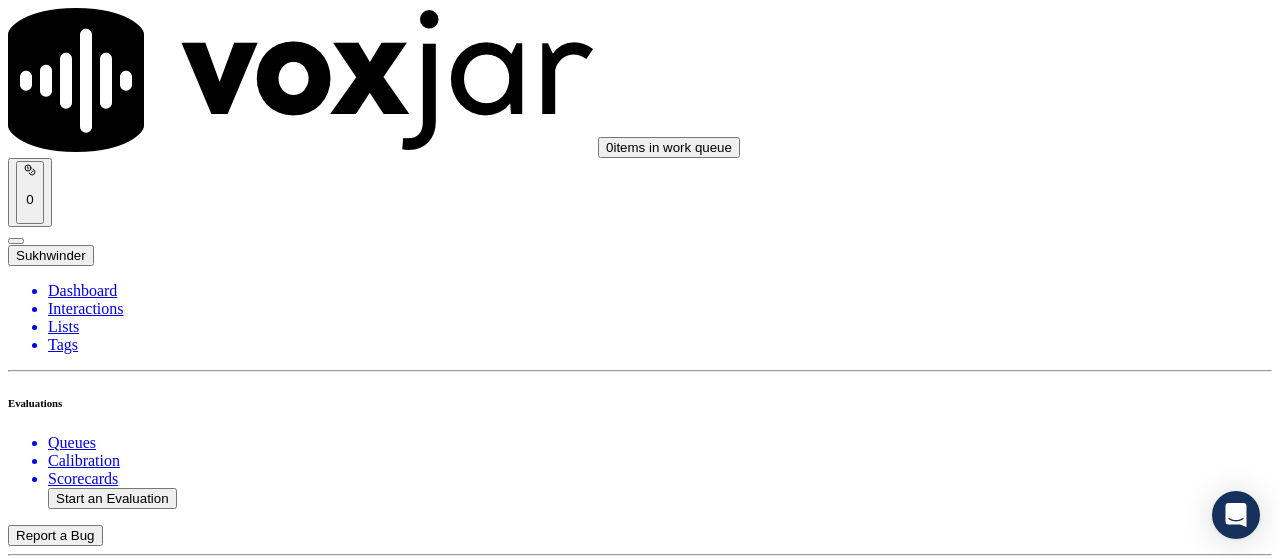 scroll, scrollTop: 5600, scrollLeft: 0, axis: vertical 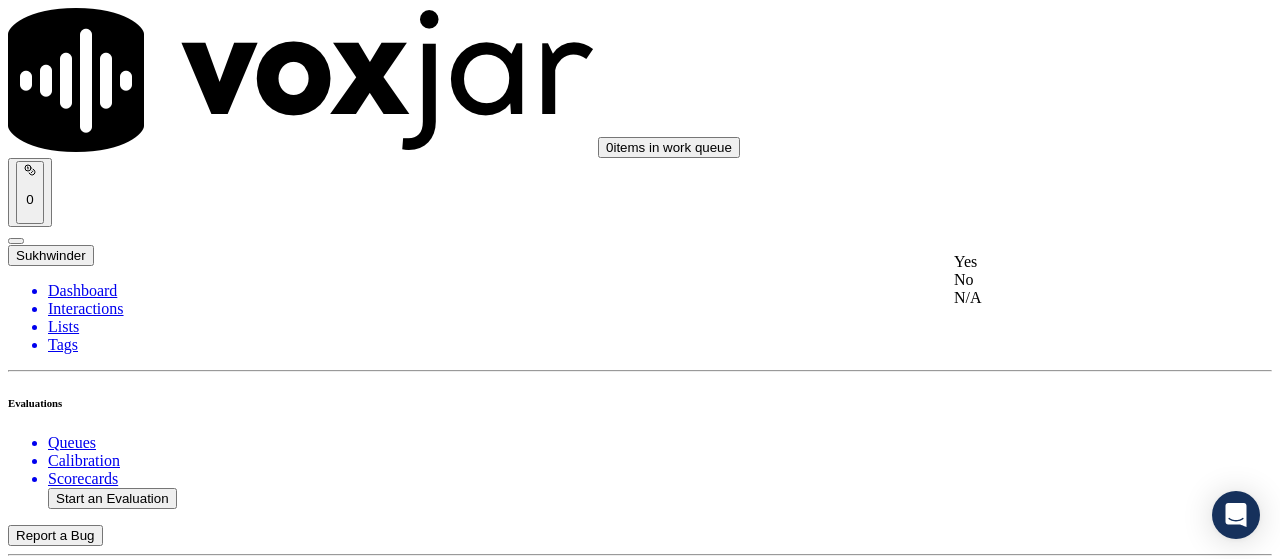 drag, startPoint x: 1005, startPoint y: 232, endPoint x: 1084, endPoint y: 386, distance: 173.0809 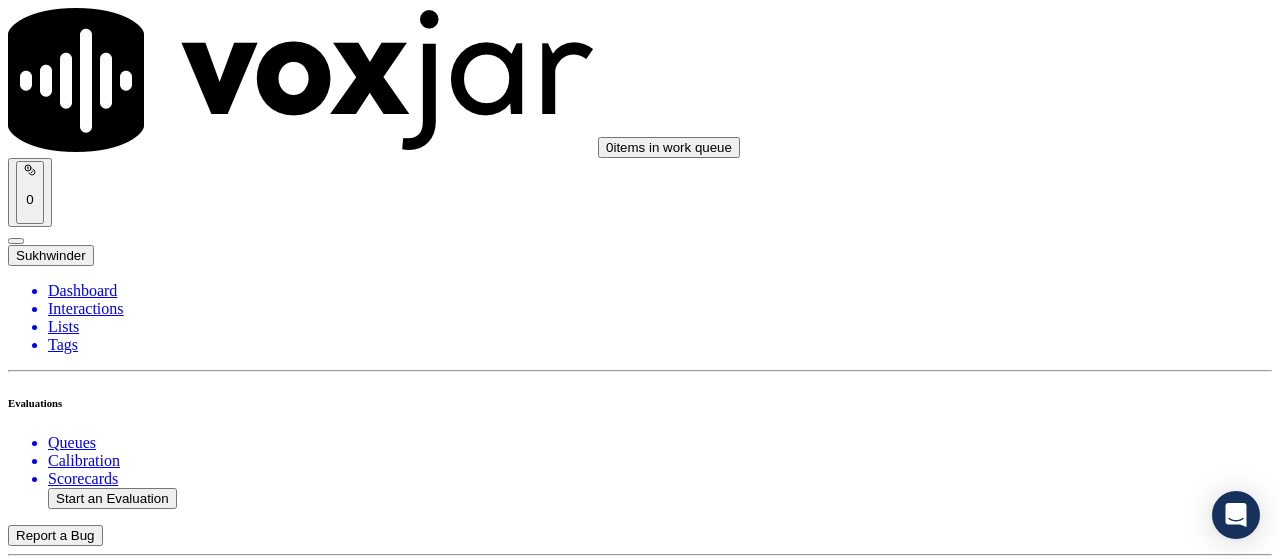 click on "Select an answer" at bounding box center (67, 7159) 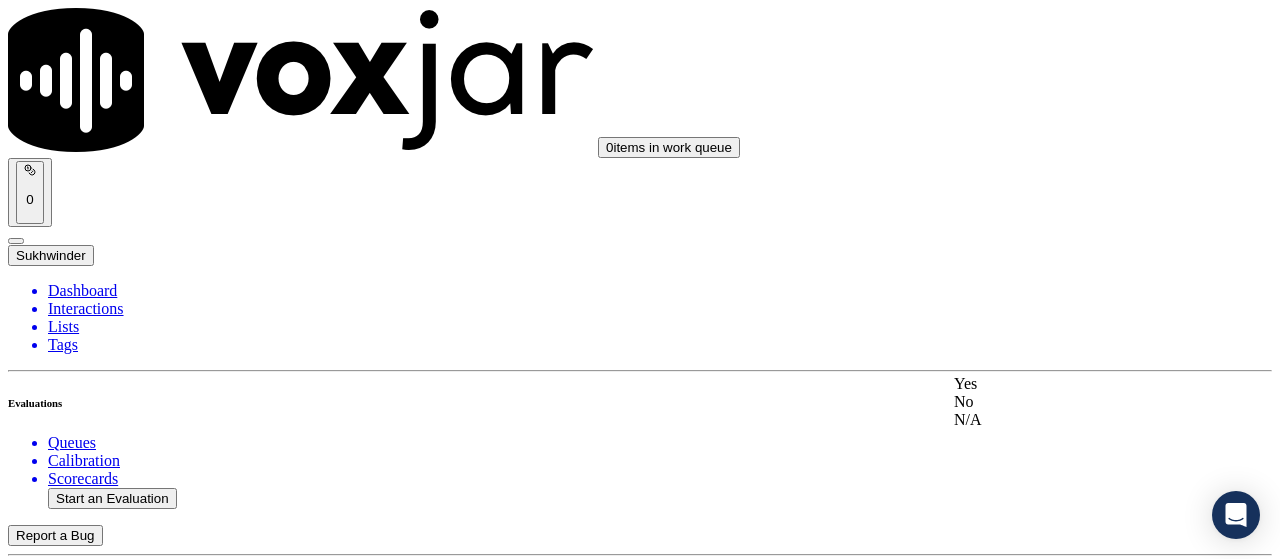 click on "Yes" at bounding box center (1067, 384) 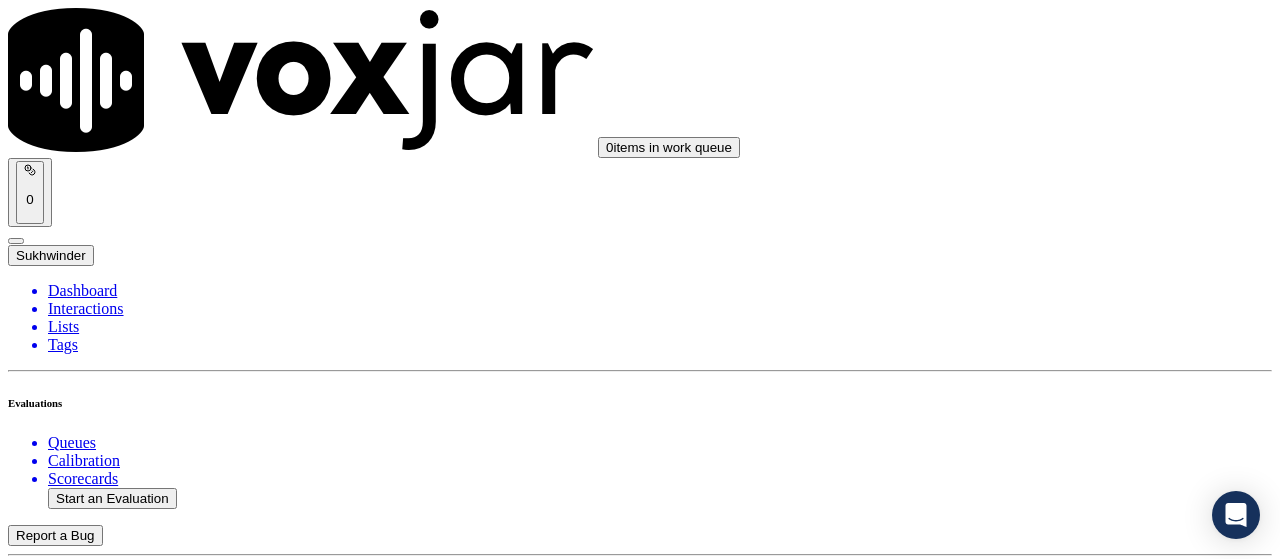 scroll, scrollTop: 6000, scrollLeft: 0, axis: vertical 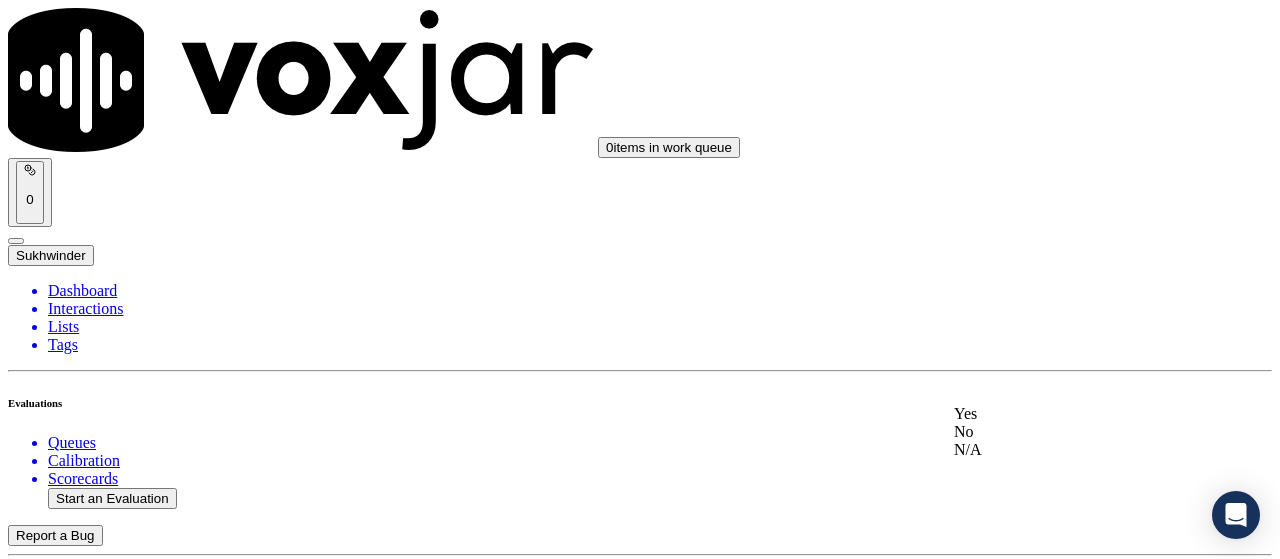 click on "Yes" at bounding box center (1067, 414) 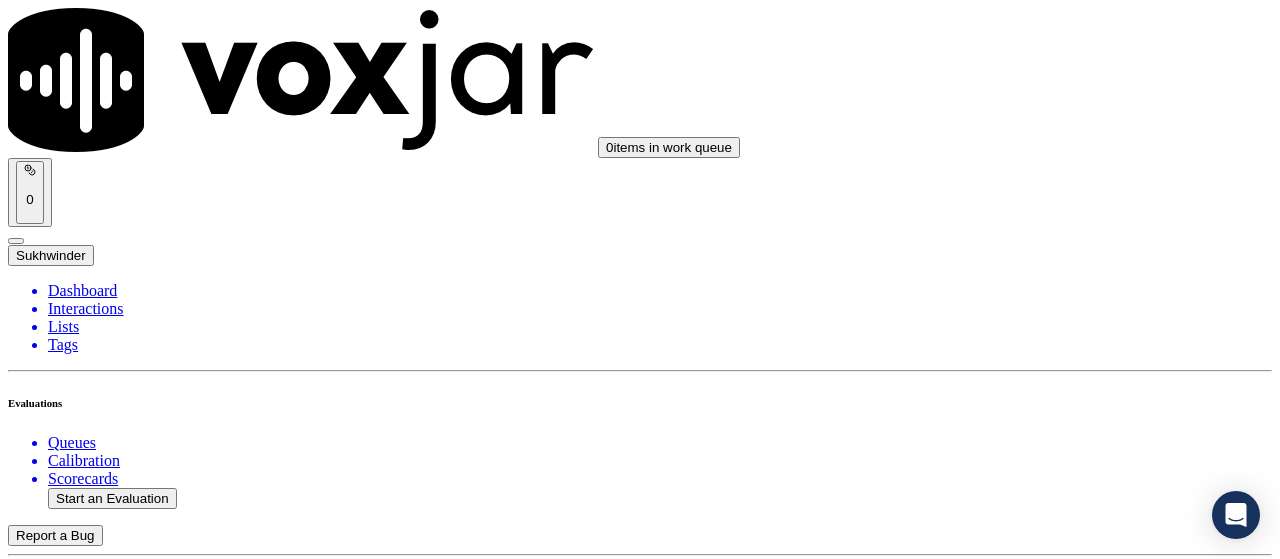 scroll, scrollTop: 6082, scrollLeft: 0, axis: vertical 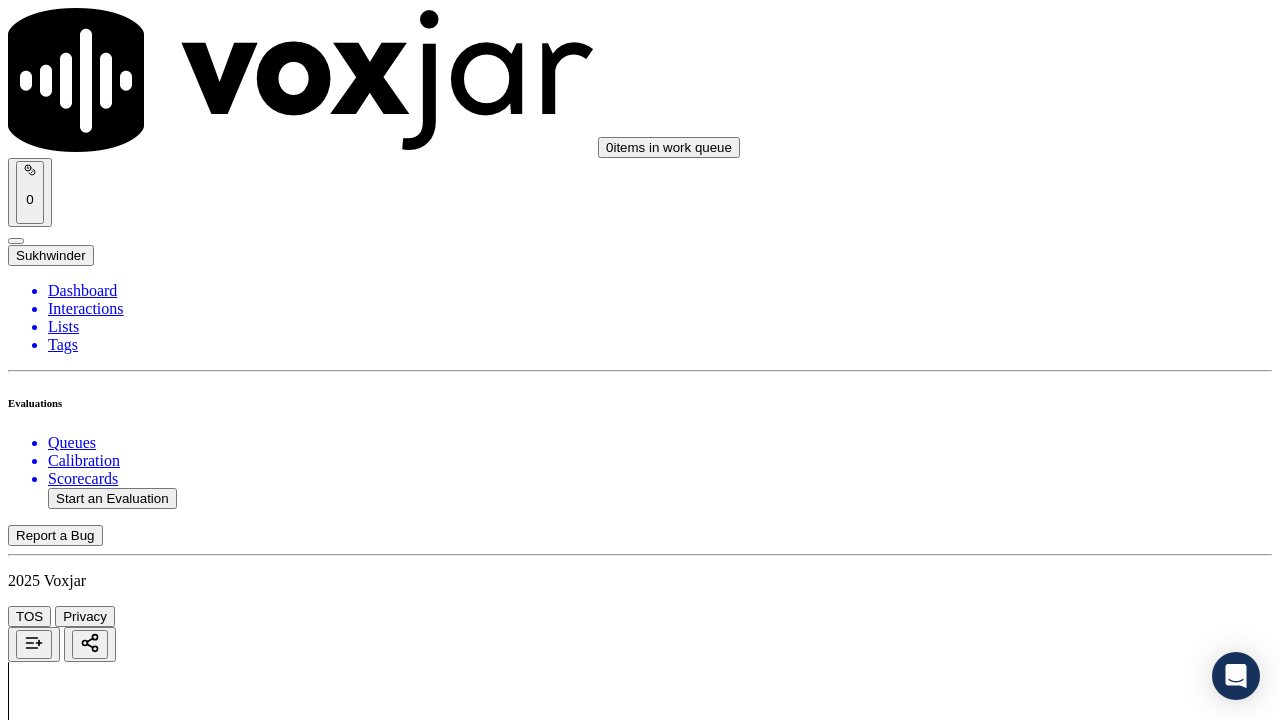 click on "Upload interaction to start evaluation" at bounding box center (124, 2782) 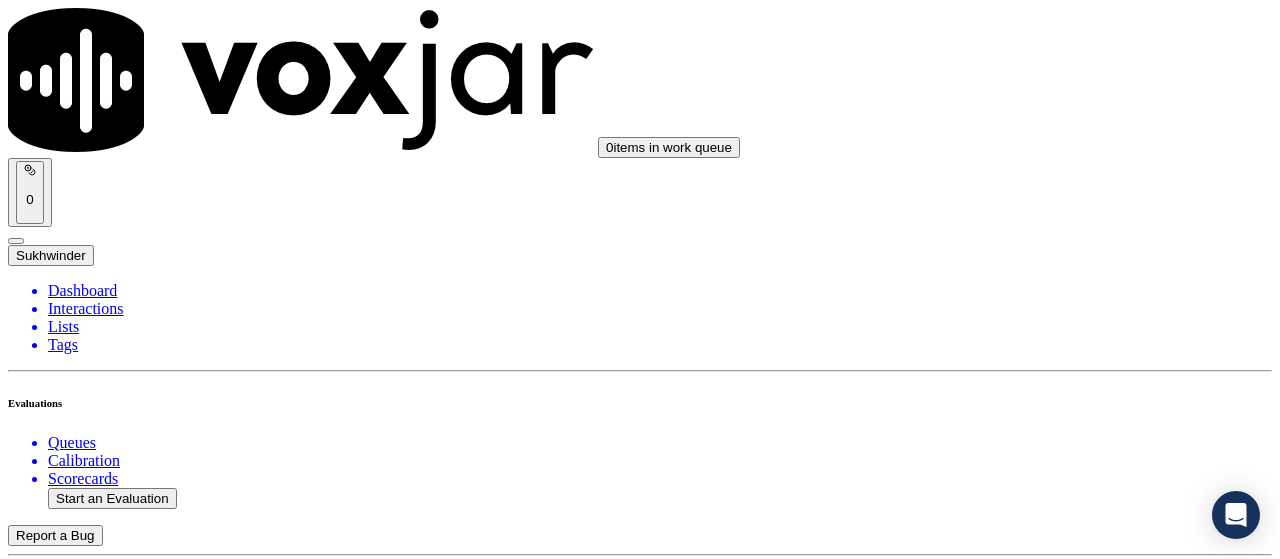 scroll, scrollTop: 200, scrollLeft: 0, axis: vertical 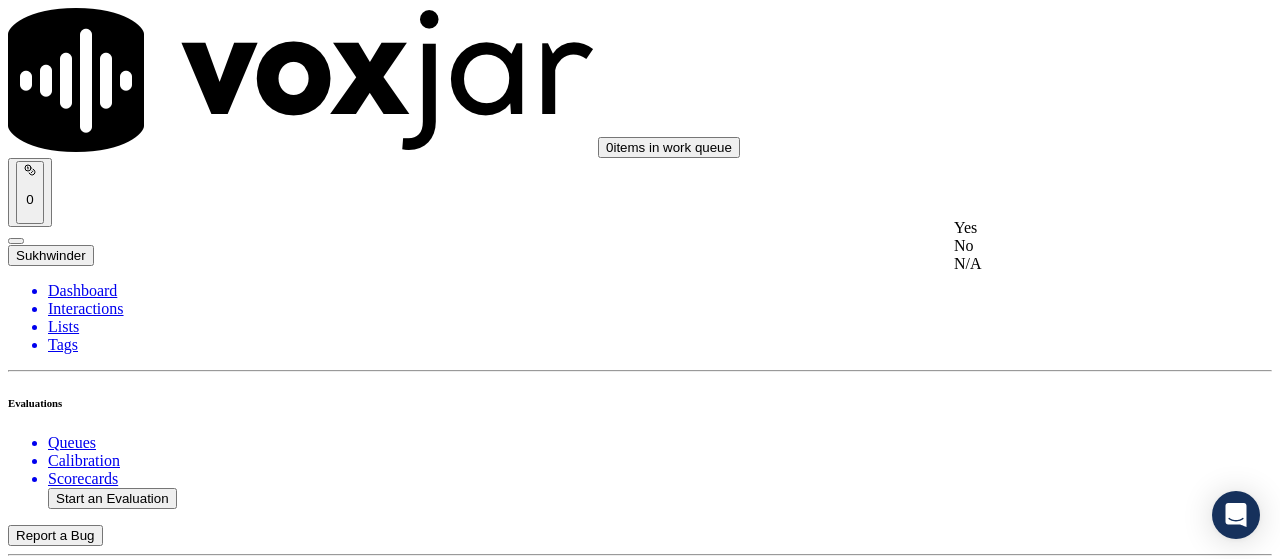 click on "Yes" at bounding box center [1067, 228] 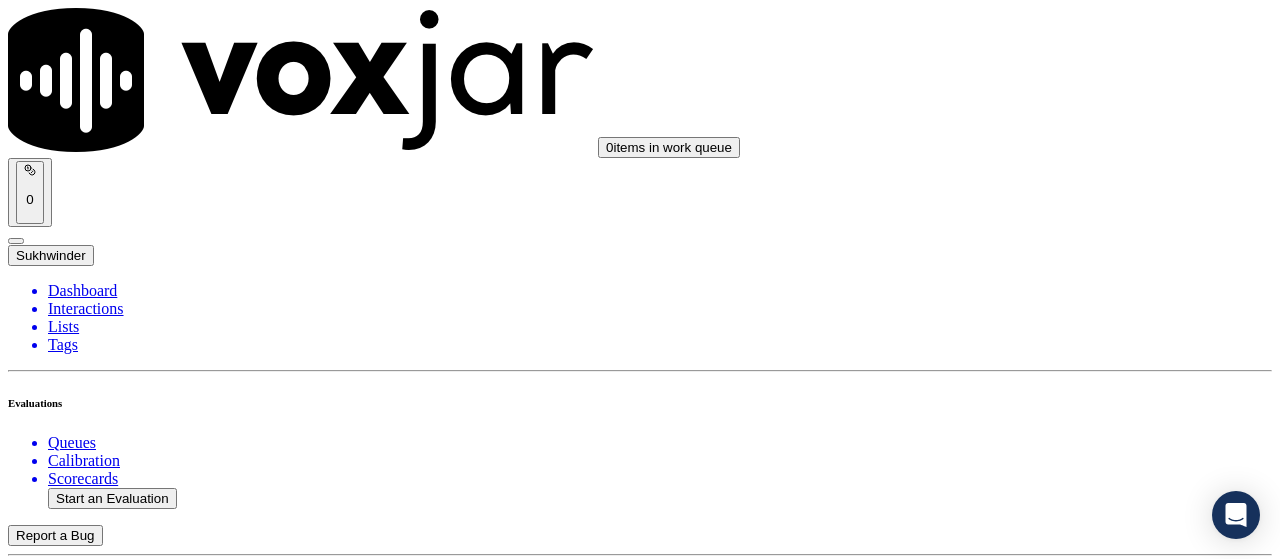 scroll, scrollTop: 600, scrollLeft: 0, axis: vertical 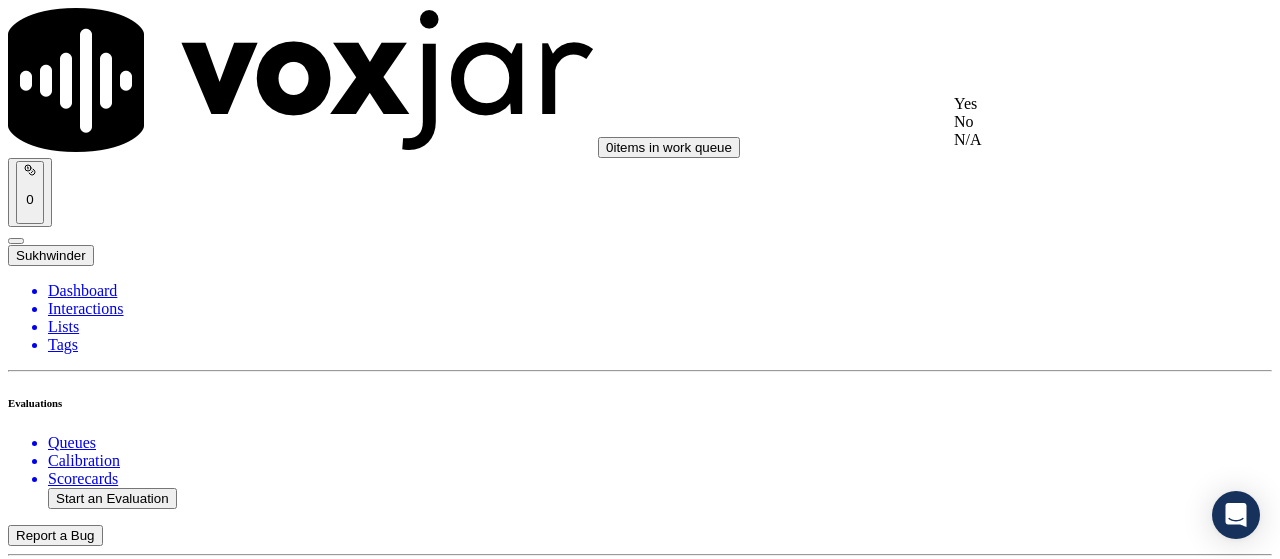 click on "Yes" at bounding box center [1067, 104] 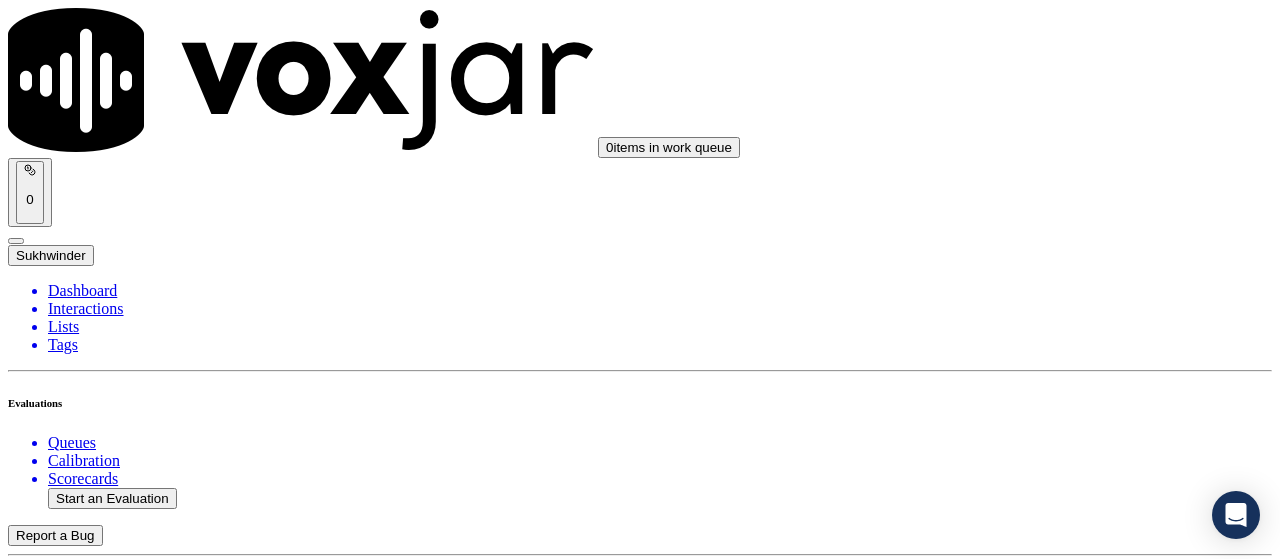 click on "Select an answer" at bounding box center (67, 2875) 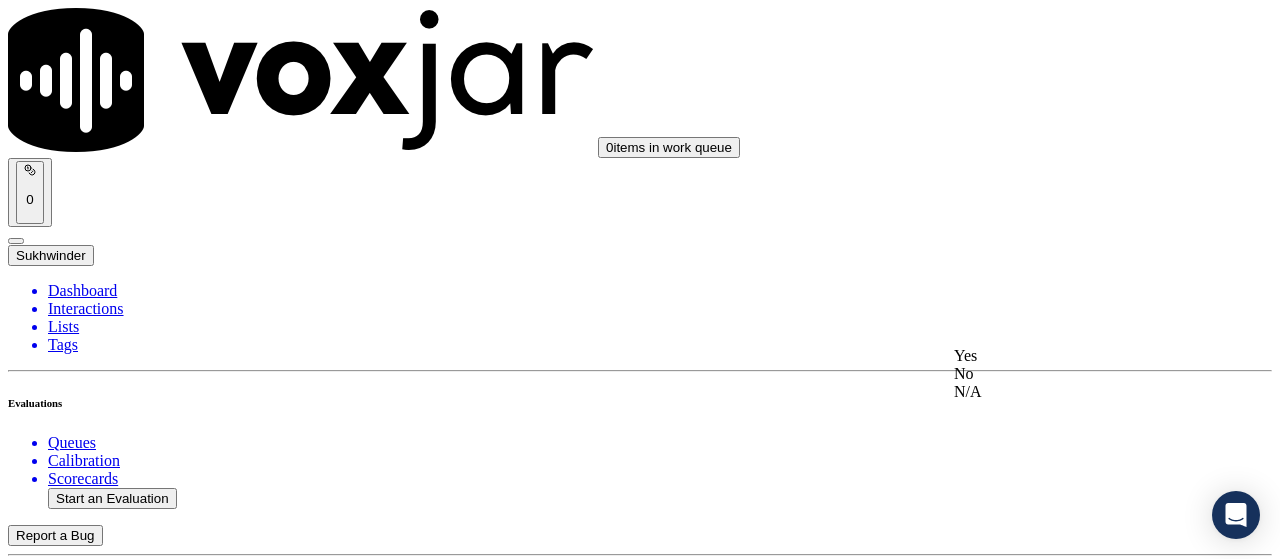 click on "Yes" at bounding box center [1067, 356] 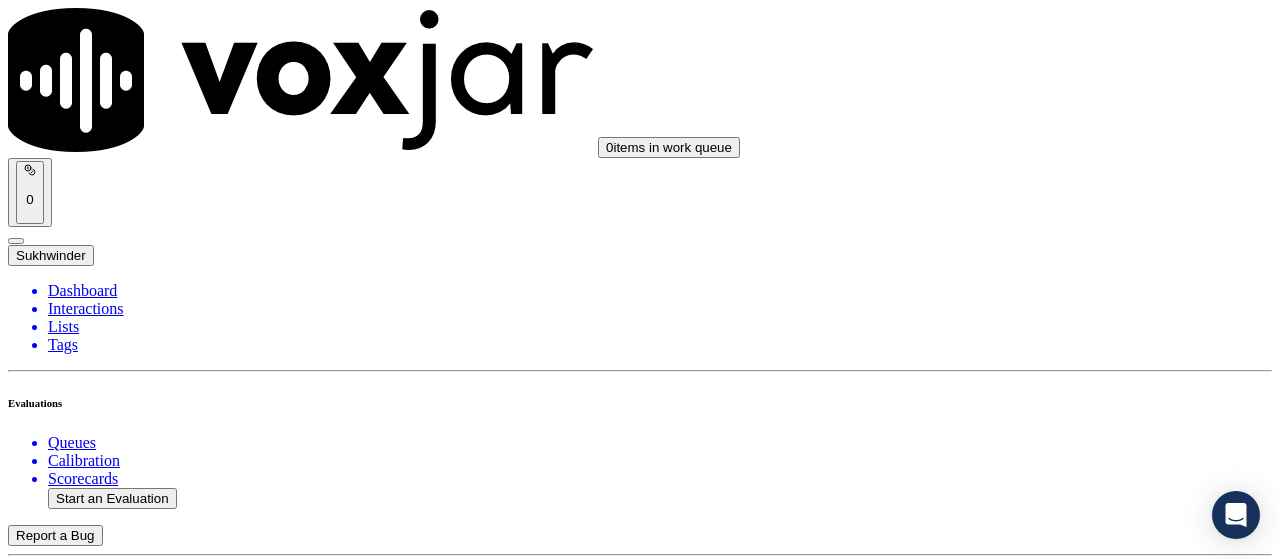 scroll, scrollTop: 1000, scrollLeft: 0, axis: vertical 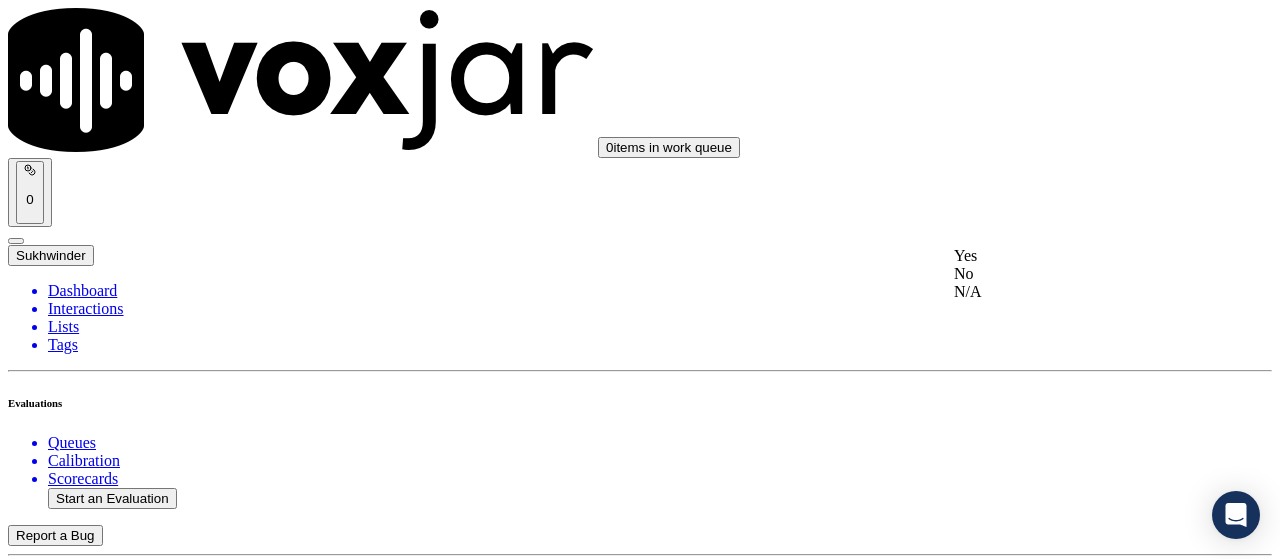 click on "N/A" 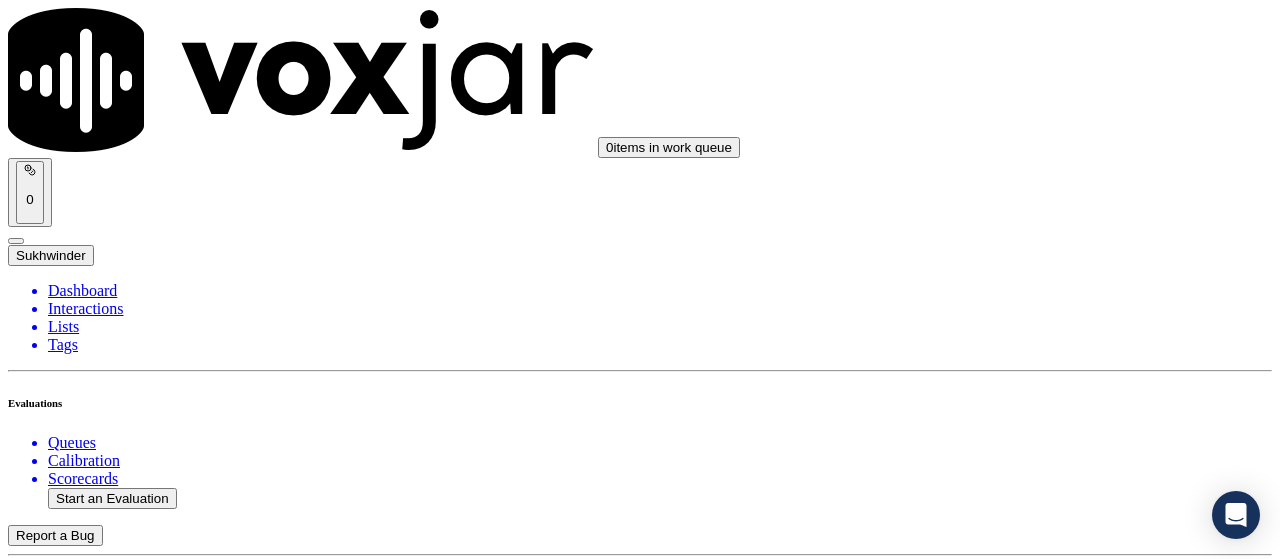 scroll, scrollTop: 1300, scrollLeft: 0, axis: vertical 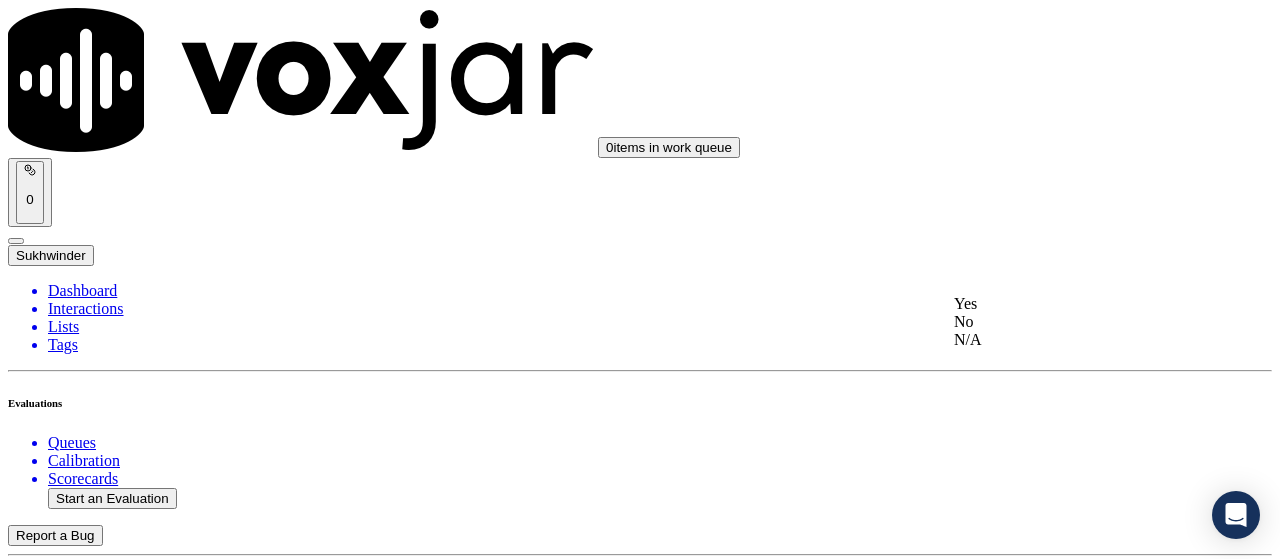 click on "N/A" 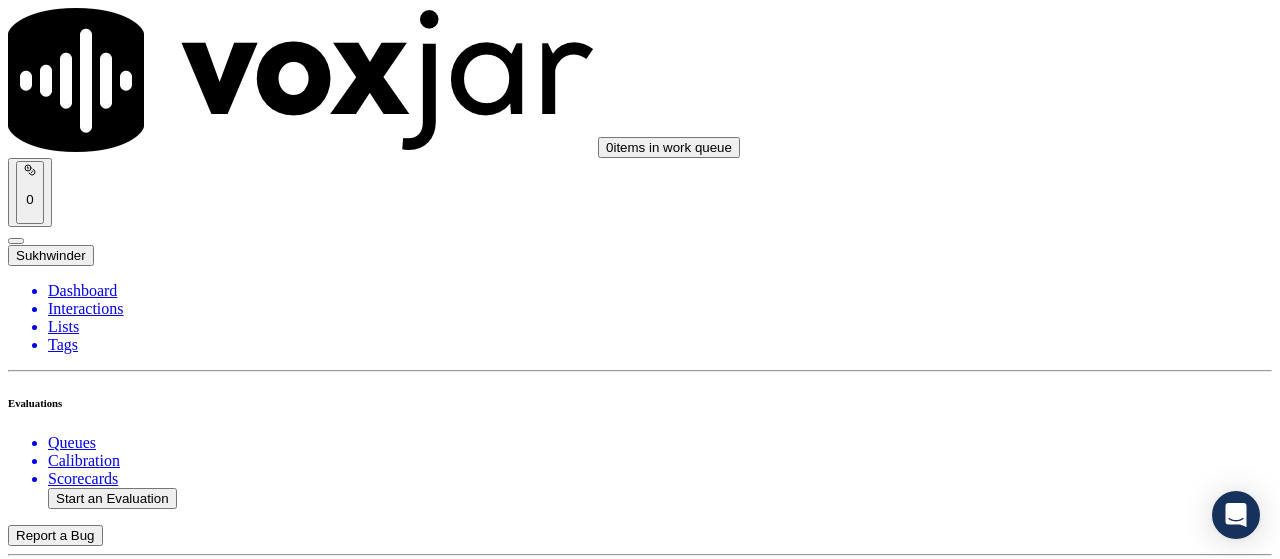 scroll, scrollTop: 1700, scrollLeft: 0, axis: vertical 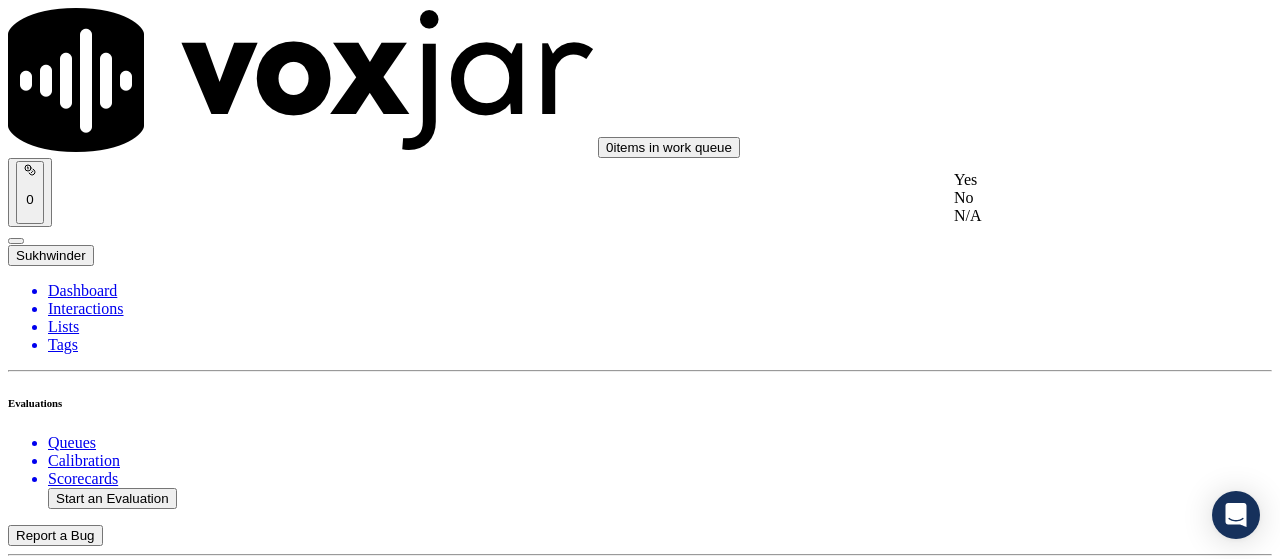 click on "Yes" at bounding box center [1067, 180] 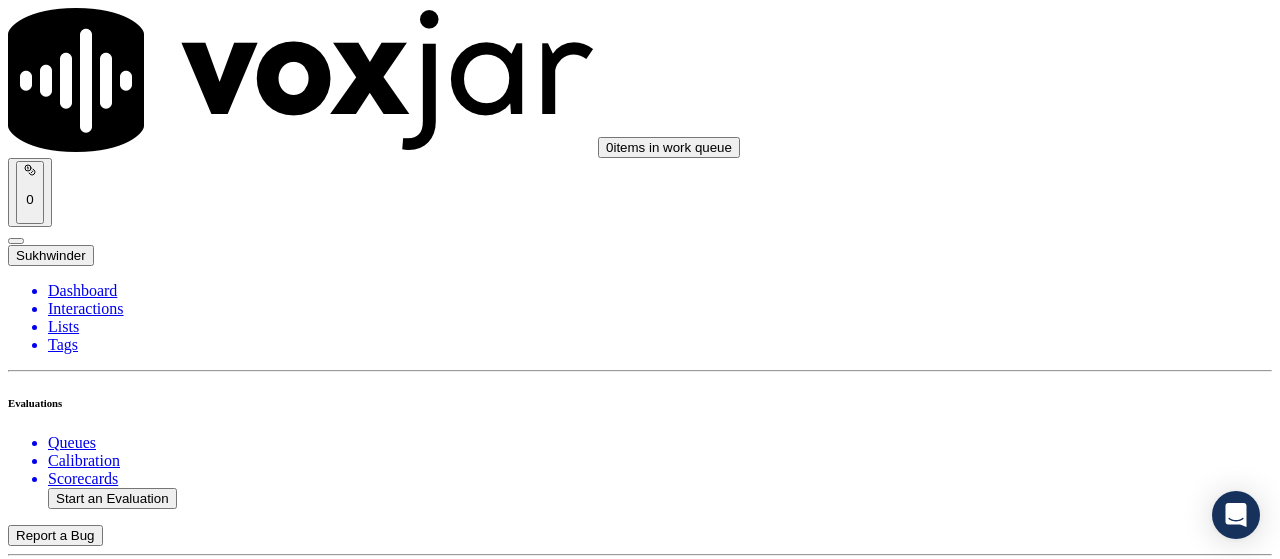 scroll, scrollTop: 1900, scrollLeft: 0, axis: vertical 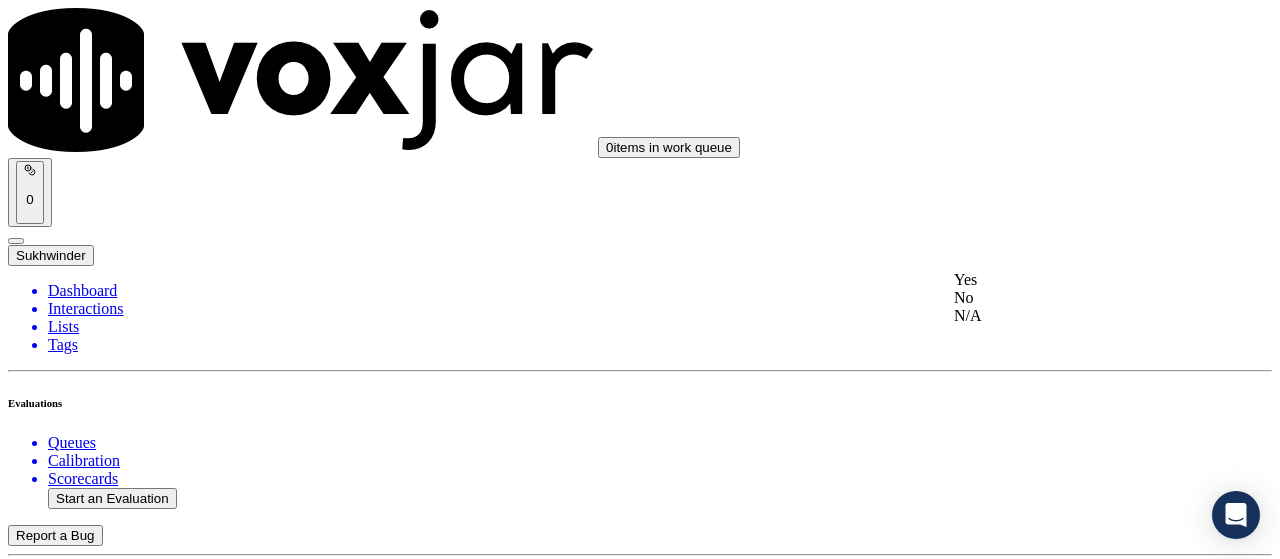 click on "No" 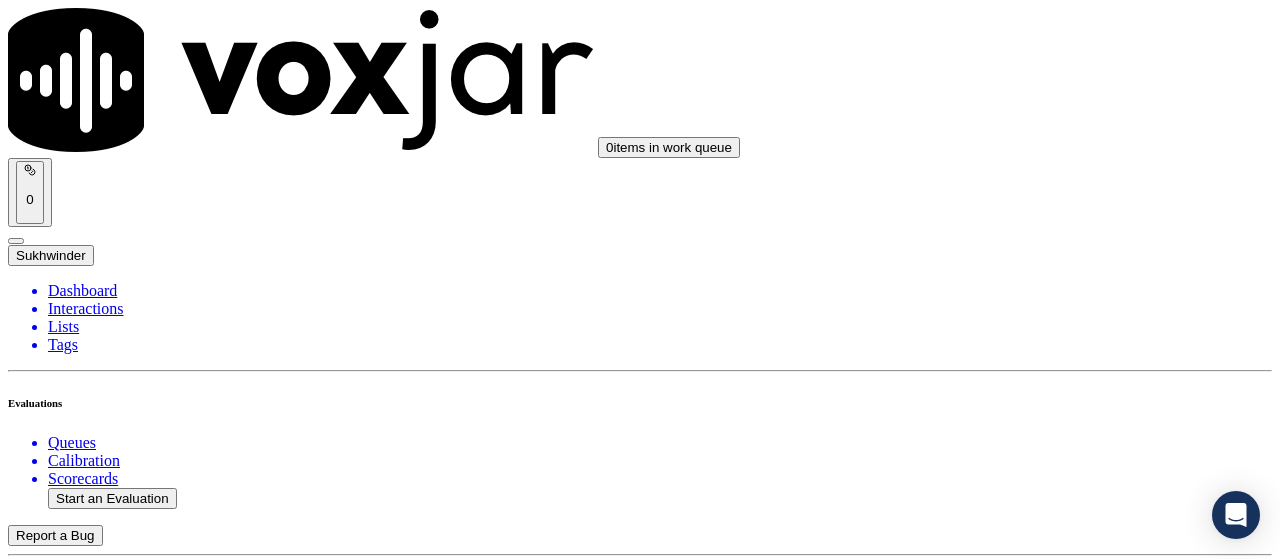 scroll, scrollTop: 2200, scrollLeft: 0, axis: vertical 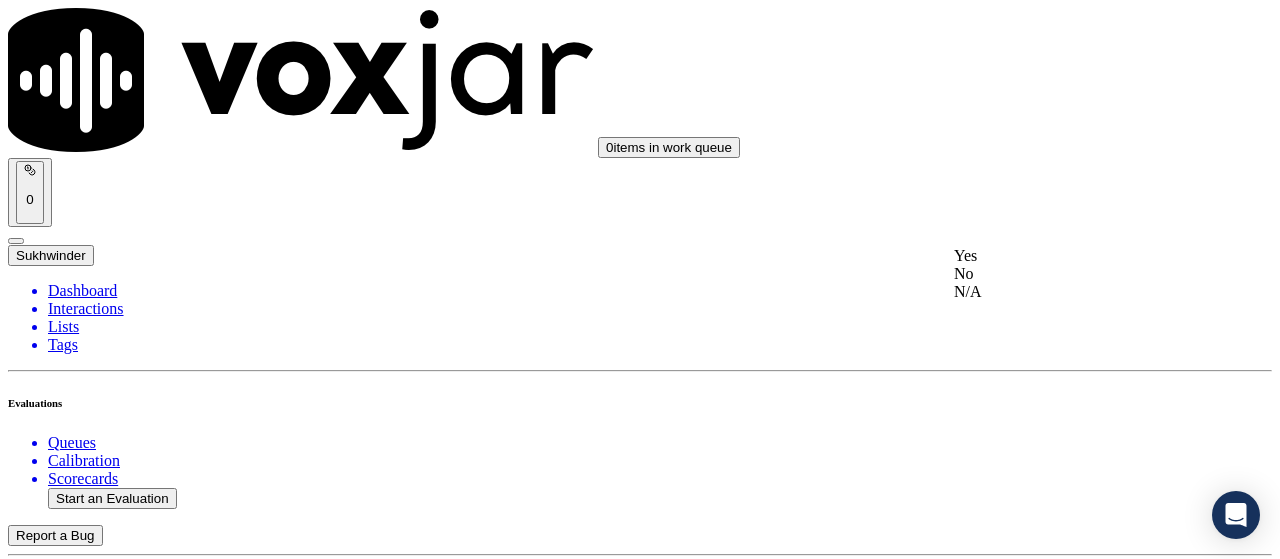 click on "Yes" at bounding box center (1067, 256) 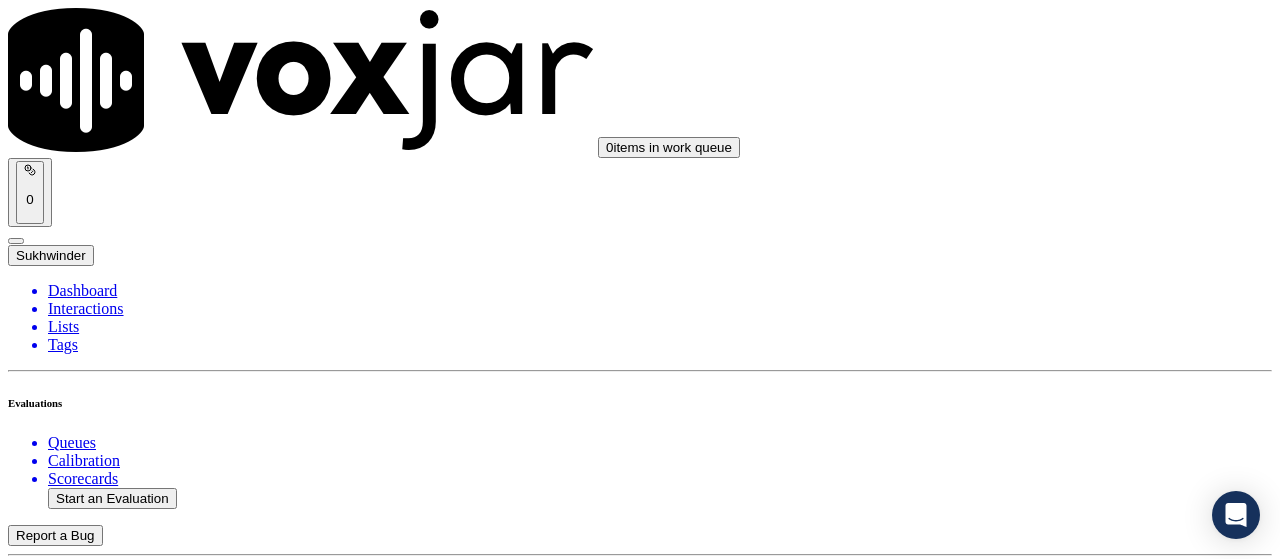 scroll, scrollTop: 2500, scrollLeft: 0, axis: vertical 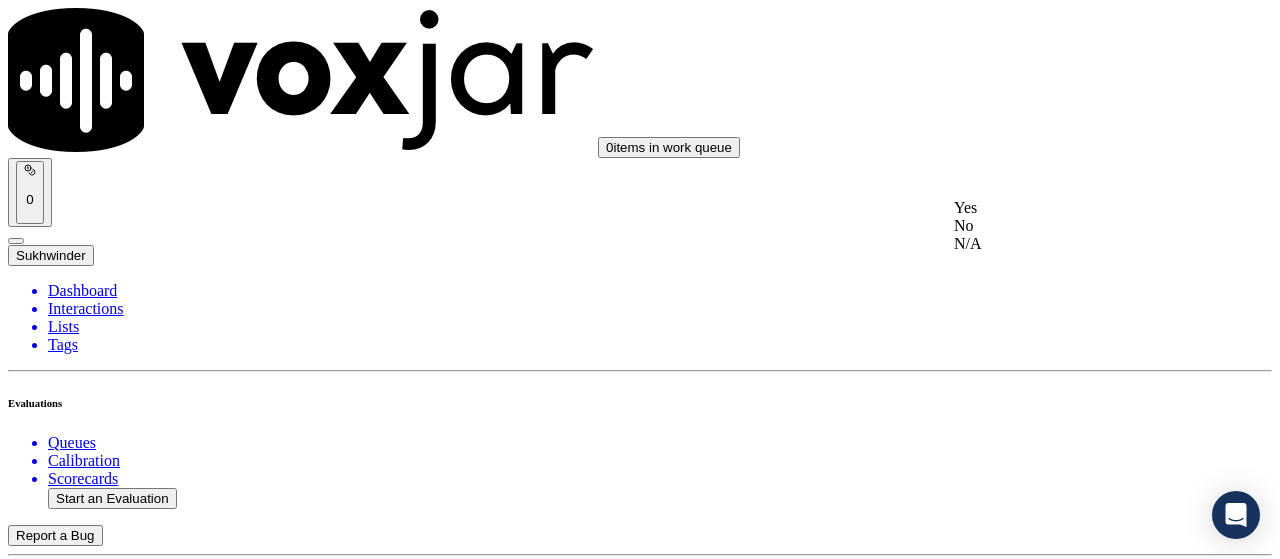 click on "Yes" at bounding box center (1067, 208) 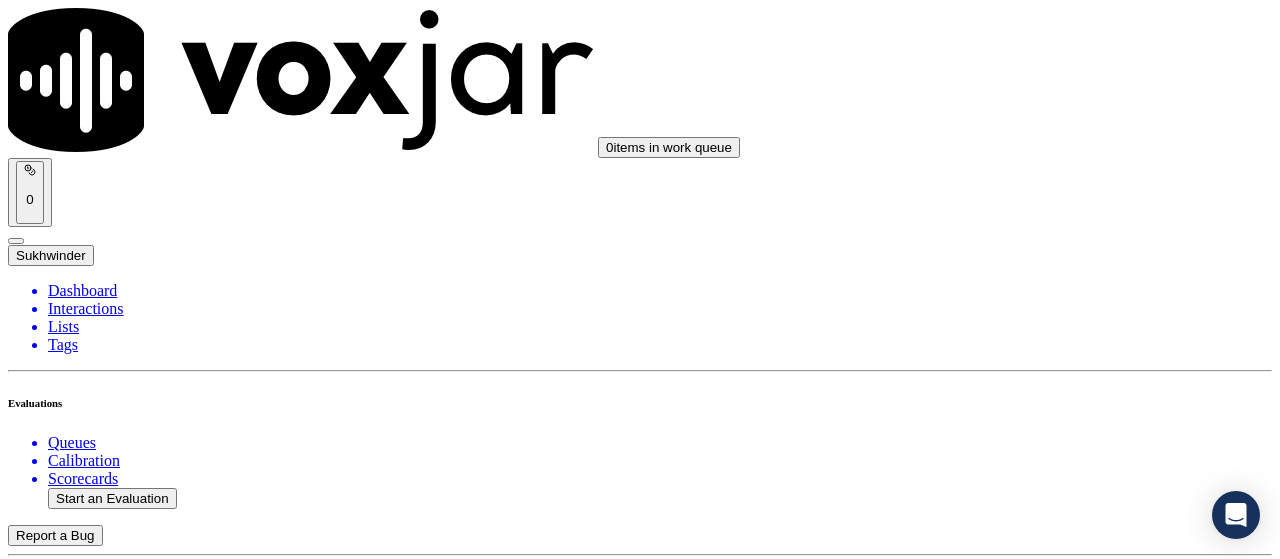 scroll, scrollTop: 2800, scrollLeft: 0, axis: vertical 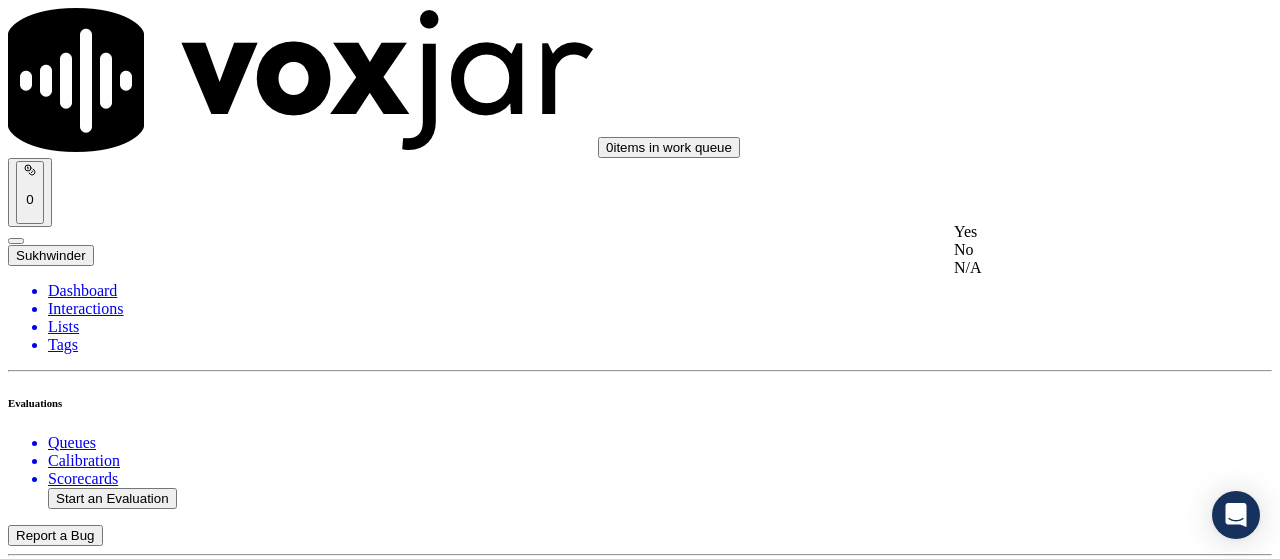 click on "Yes" at bounding box center (1067, 232) 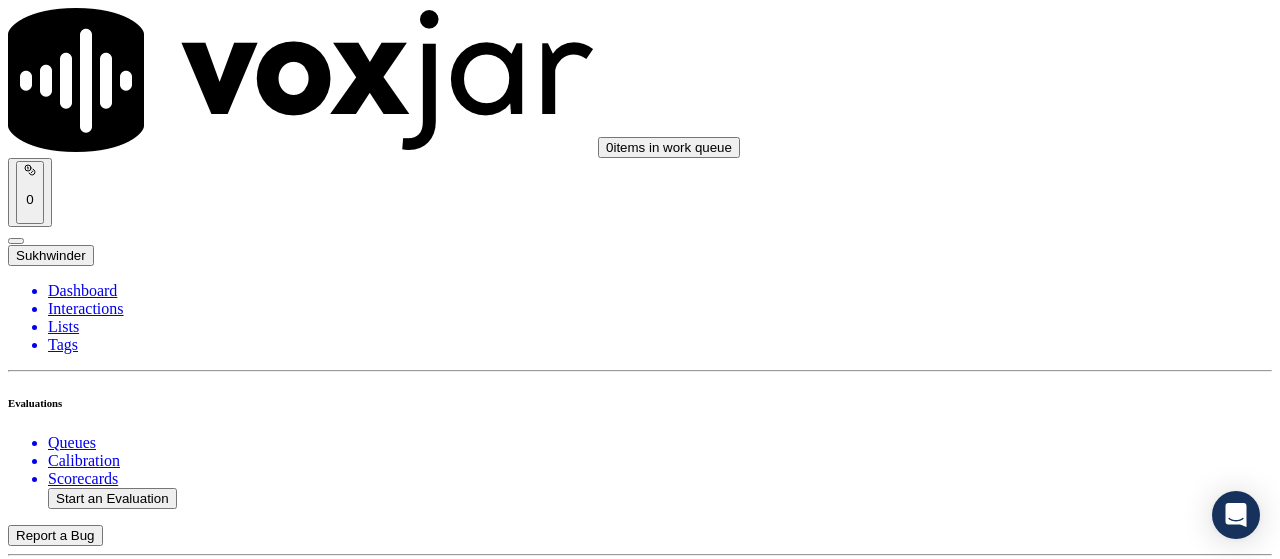 scroll, scrollTop: 3100, scrollLeft: 0, axis: vertical 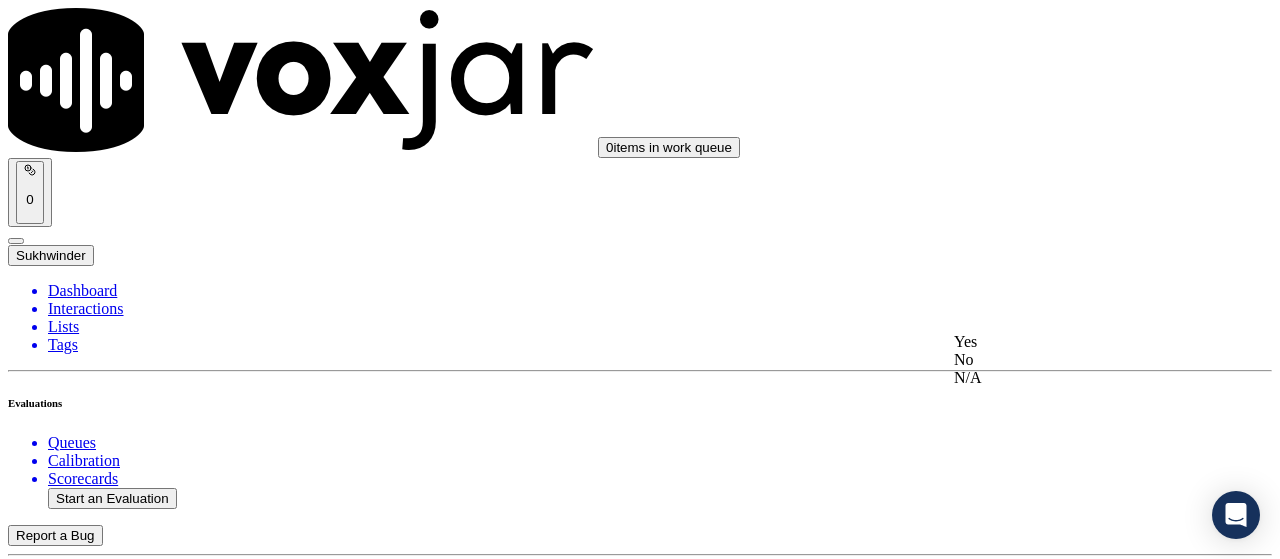 click on "Yes" at bounding box center [1067, 342] 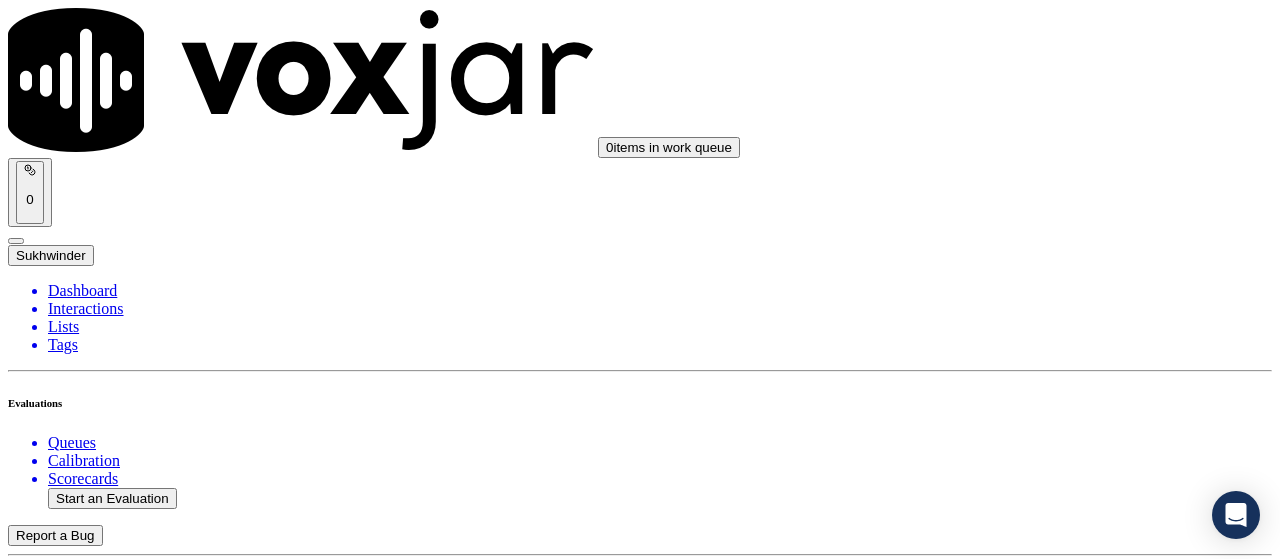 scroll, scrollTop: 3500, scrollLeft: 0, axis: vertical 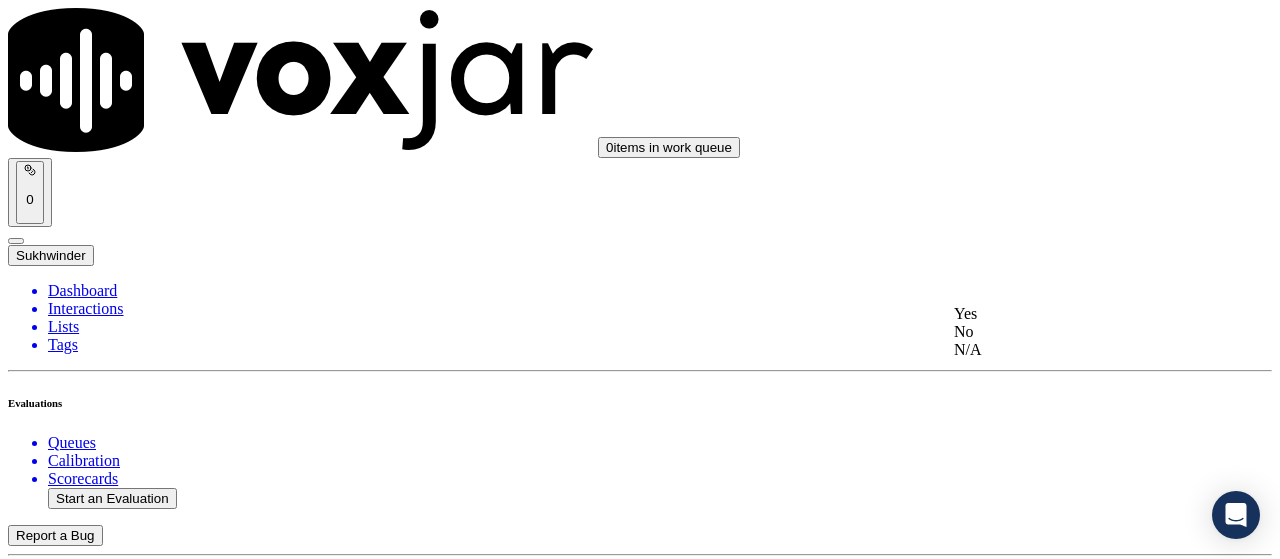 click on "Yes" at bounding box center [1067, 314] 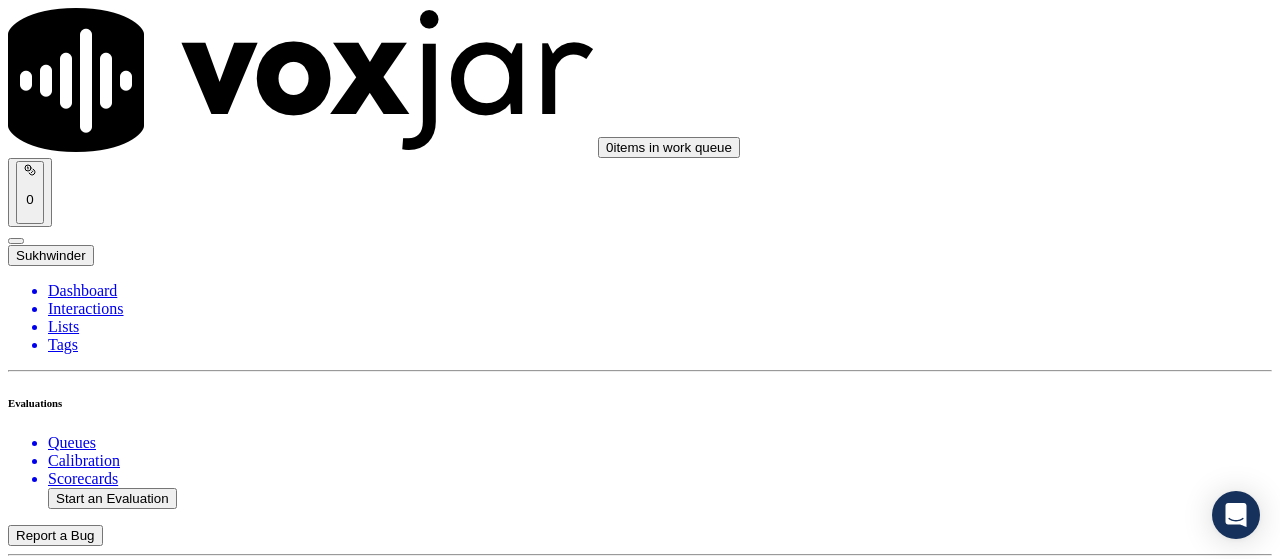 scroll, scrollTop: 3900, scrollLeft: 0, axis: vertical 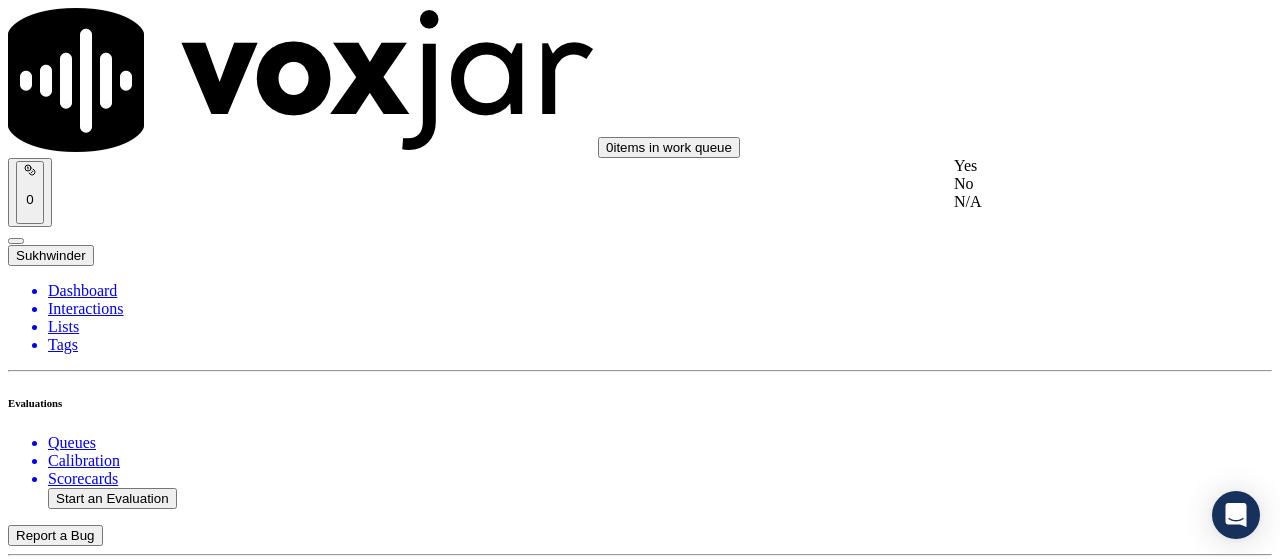 click on "Yes" at bounding box center (1067, 166) 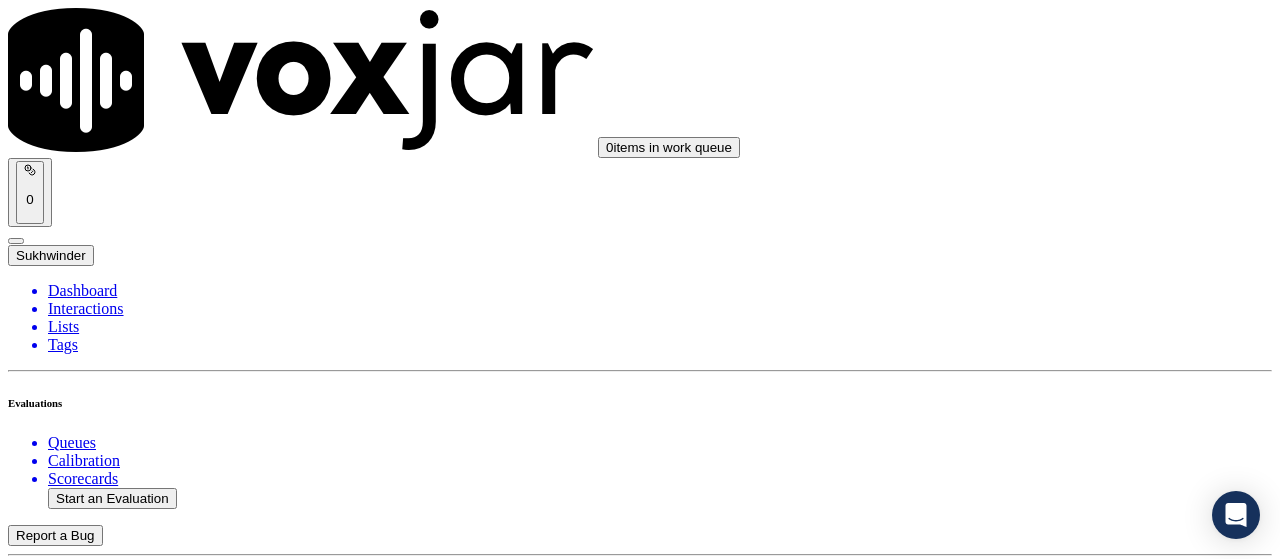 click on "Select an answer" at bounding box center (67, 5540) 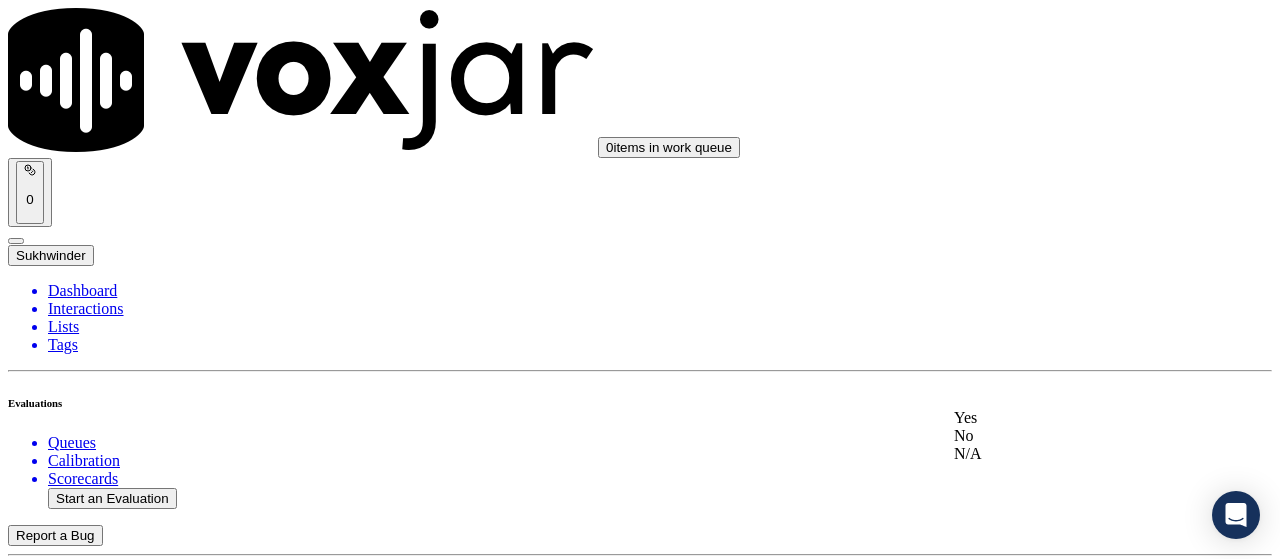 click on "Yes   No     N/A" at bounding box center [1067, 436] 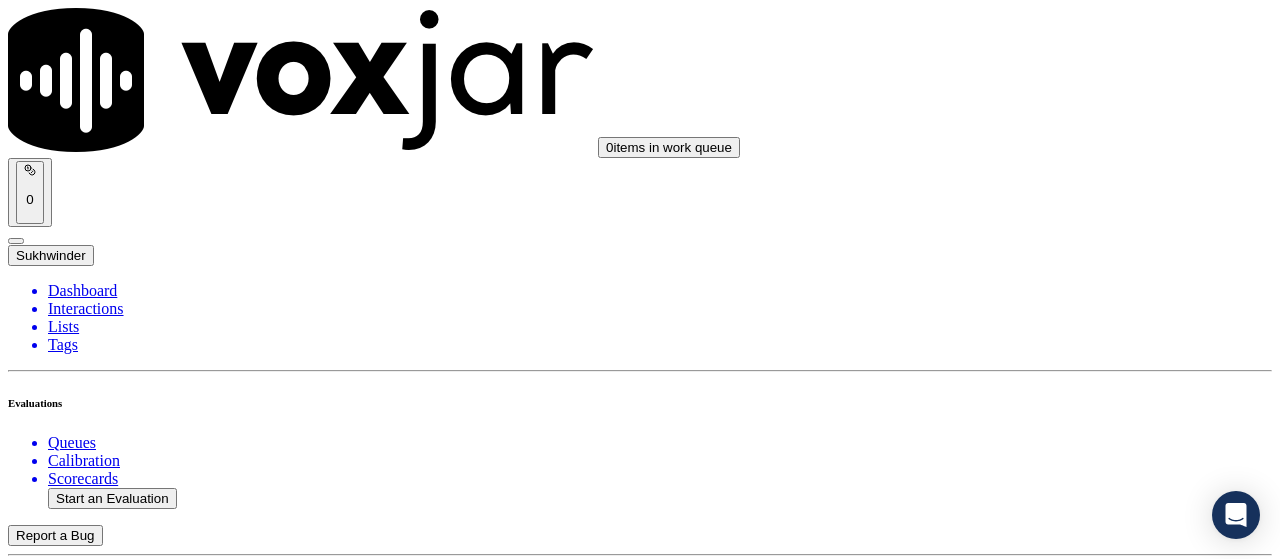 scroll, scrollTop: 4400, scrollLeft: 0, axis: vertical 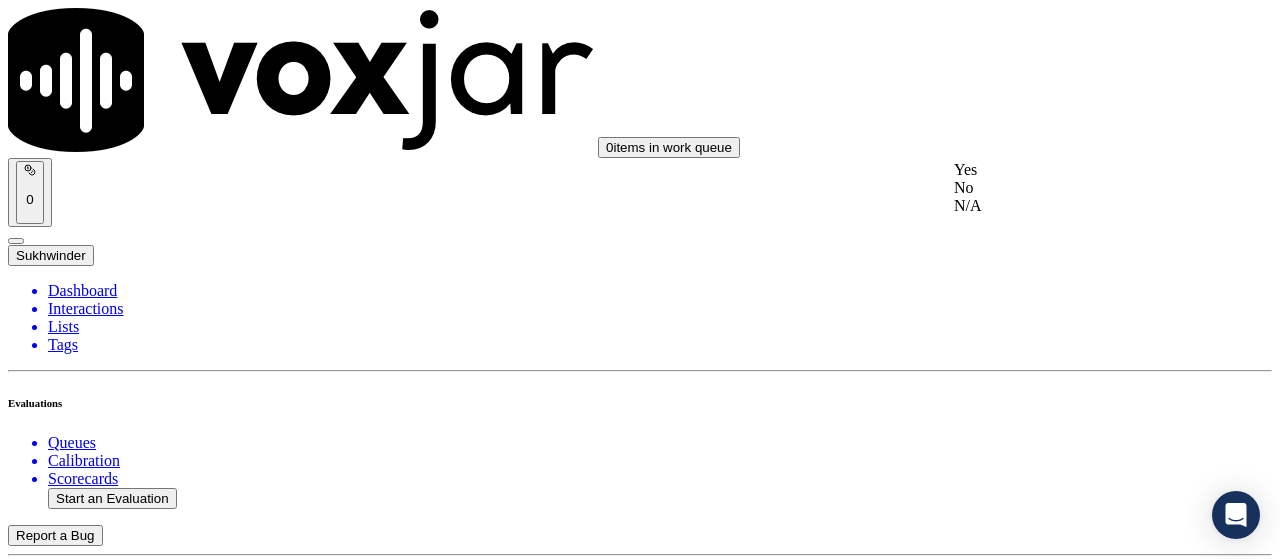click on "Yes" at bounding box center (1067, 170) 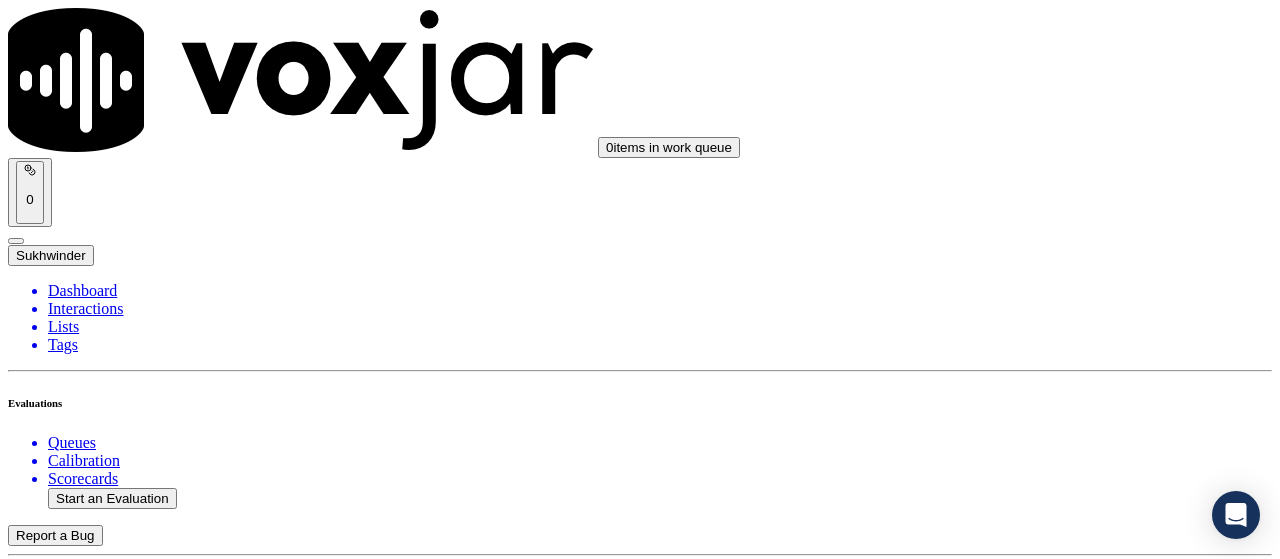 click on "Select an answer" at bounding box center (67, 6012) 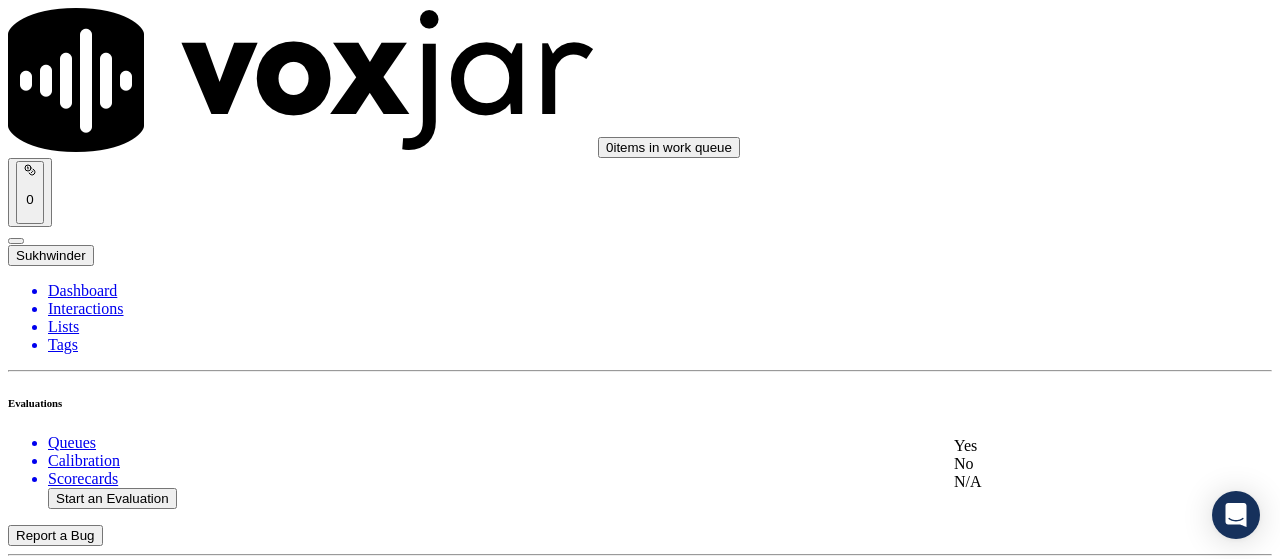click on "Yes" at bounding box center [1067, 446] 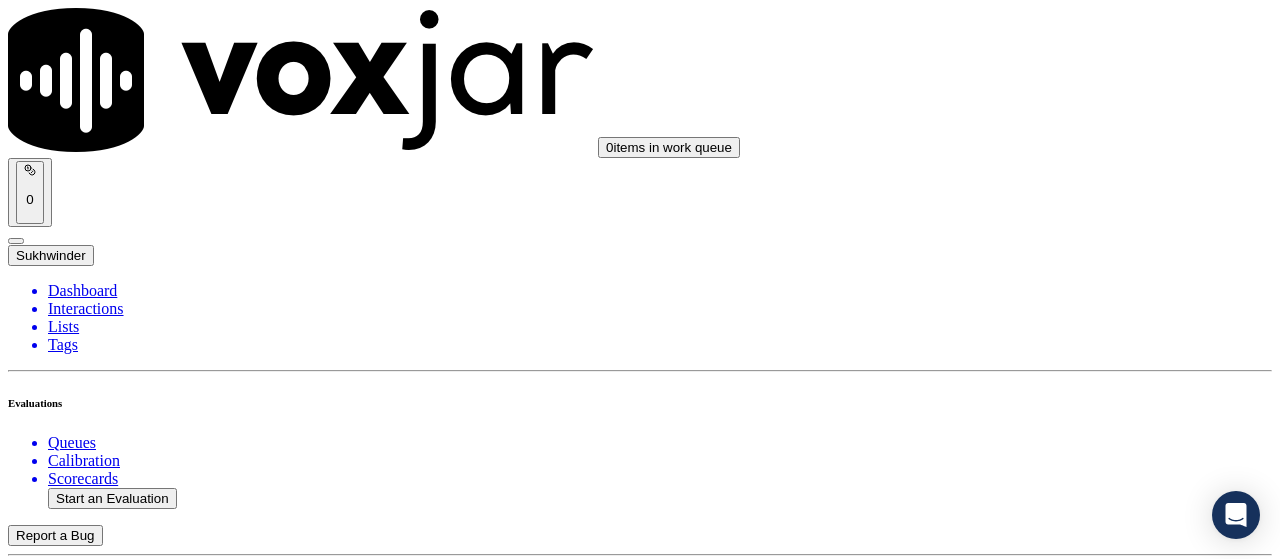 scroll, scrollTop: 4900, scrollLeft: 0, axis: vertical 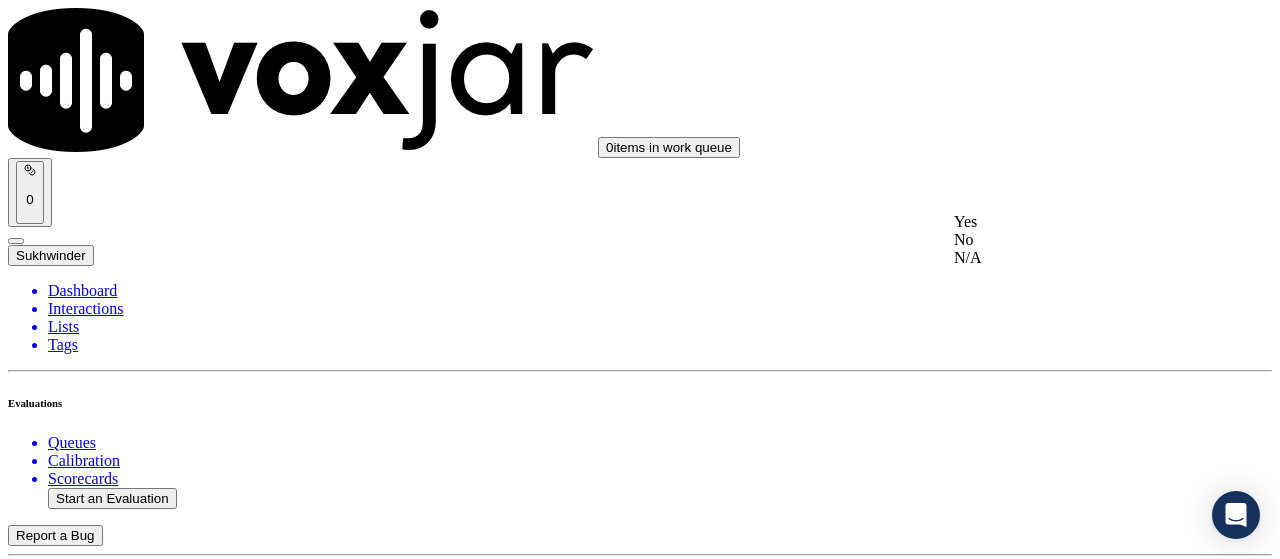 click on "Yes" at bounding box center [1067, 222] 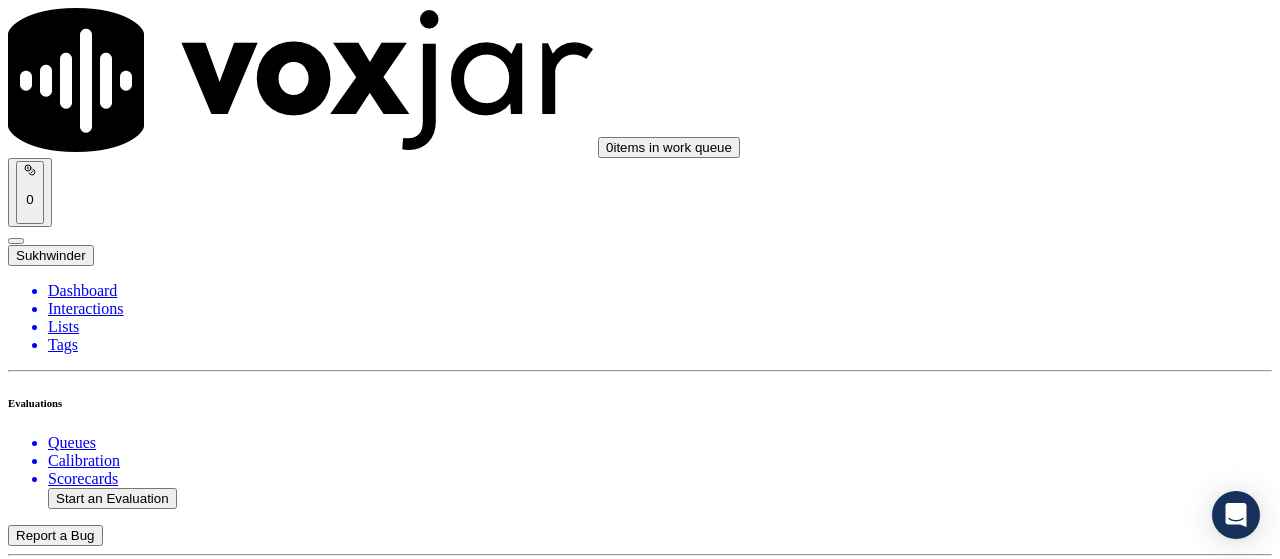 click on "Select an answer" at bounding box center [67, 6485] 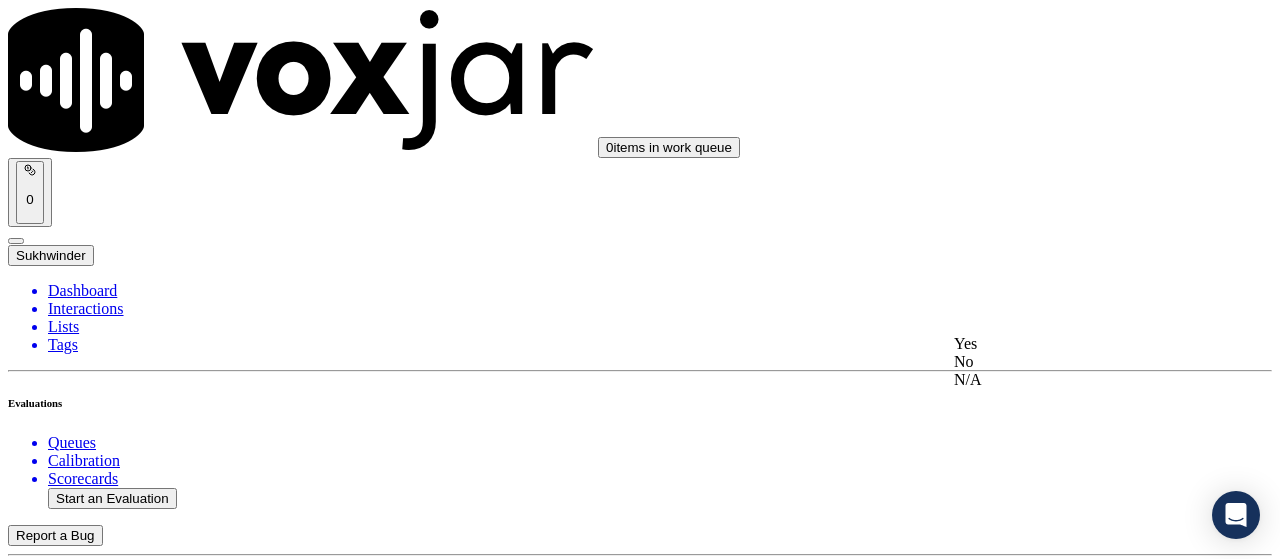 click on "Yes" at bounding box center [1067, 344] 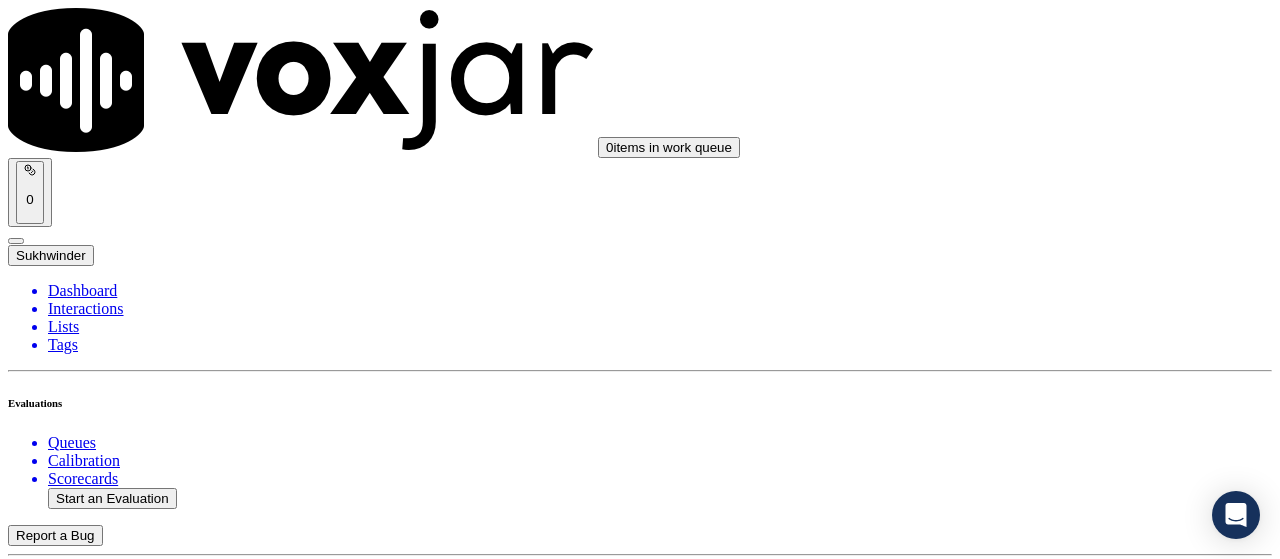 scroll, scrollTop: 5400, scrollLeft: 0, axis: vertical 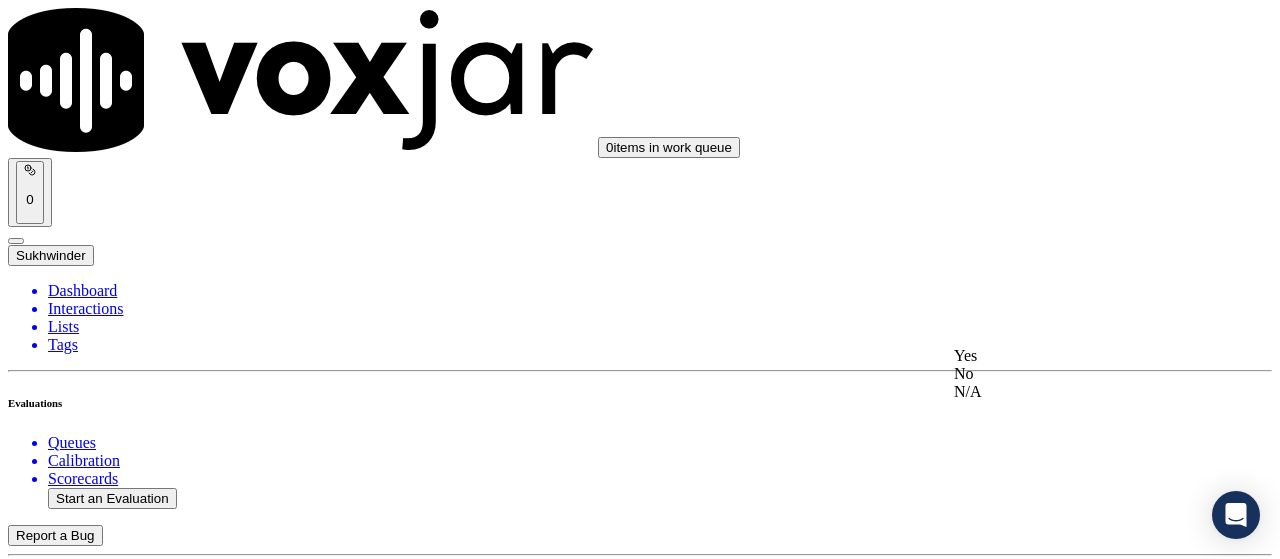 click on "Yes" at bounding box center [1067, 356] 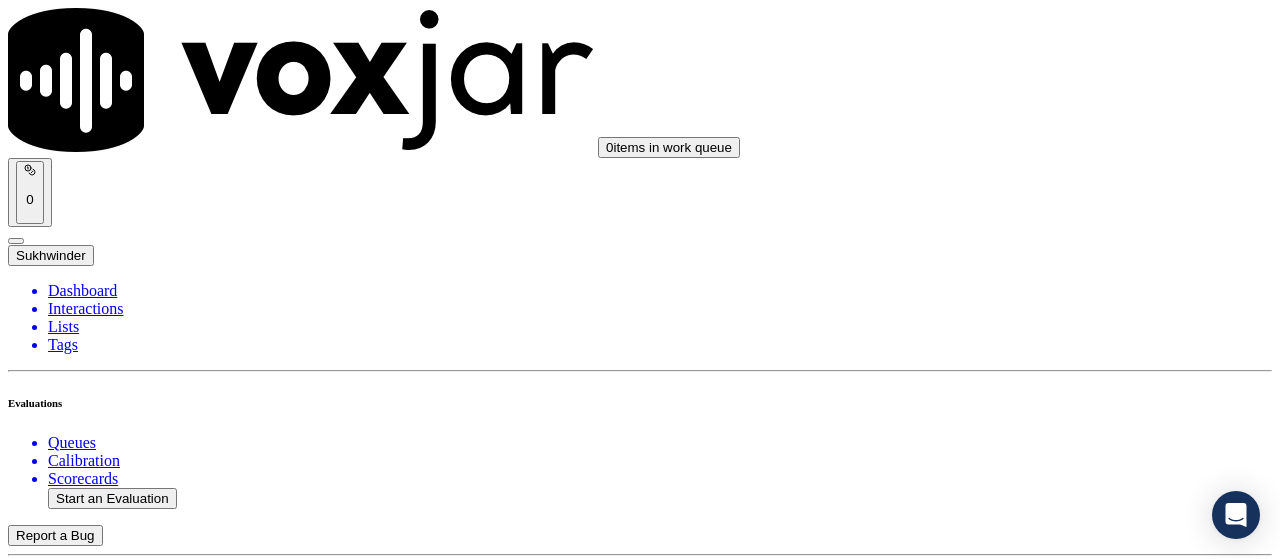 scroll, scrollTop: 5800, scrollLeft: 0, axis: vertical 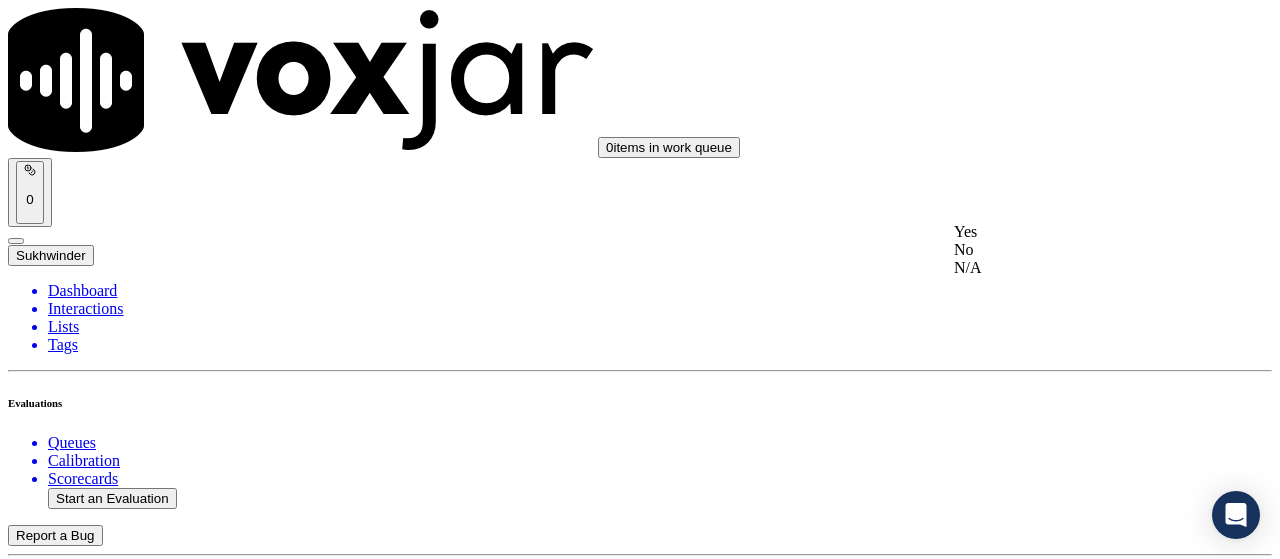 click on "Yes" at bounding box center [1067, 232] 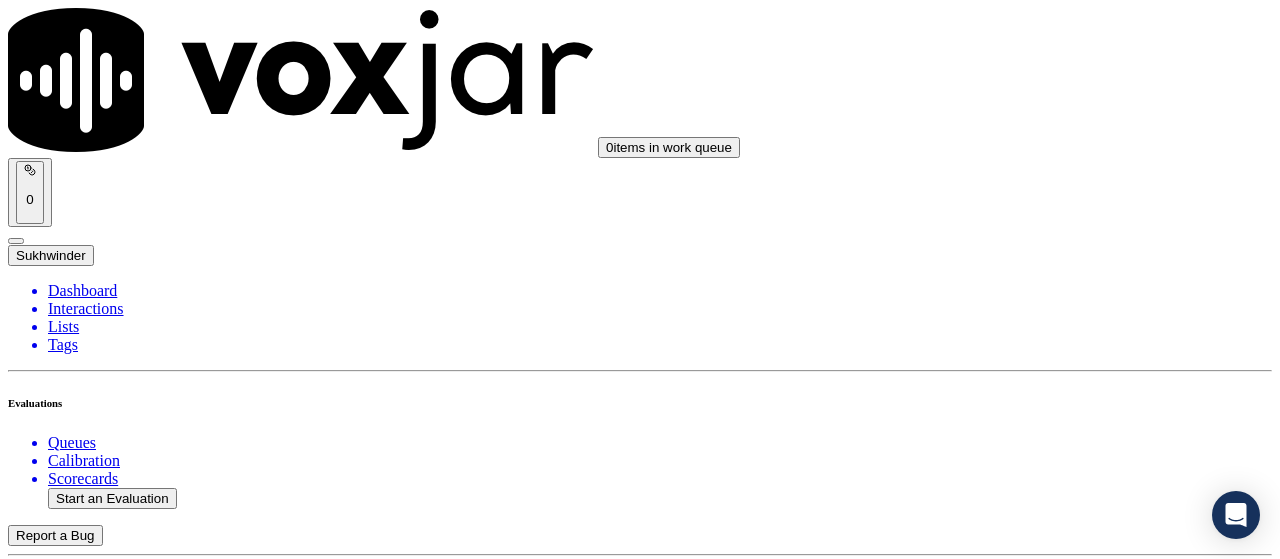click on "Select an answer" at bounding box center [67, 7272] 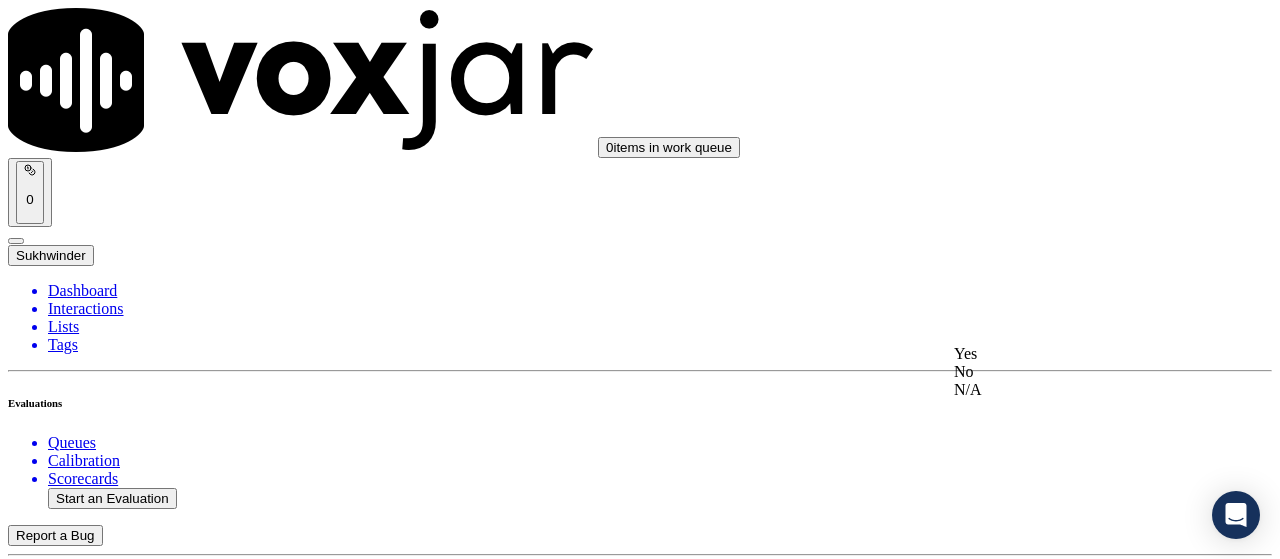 click on "Yes" at bounding box center [1067, 354] 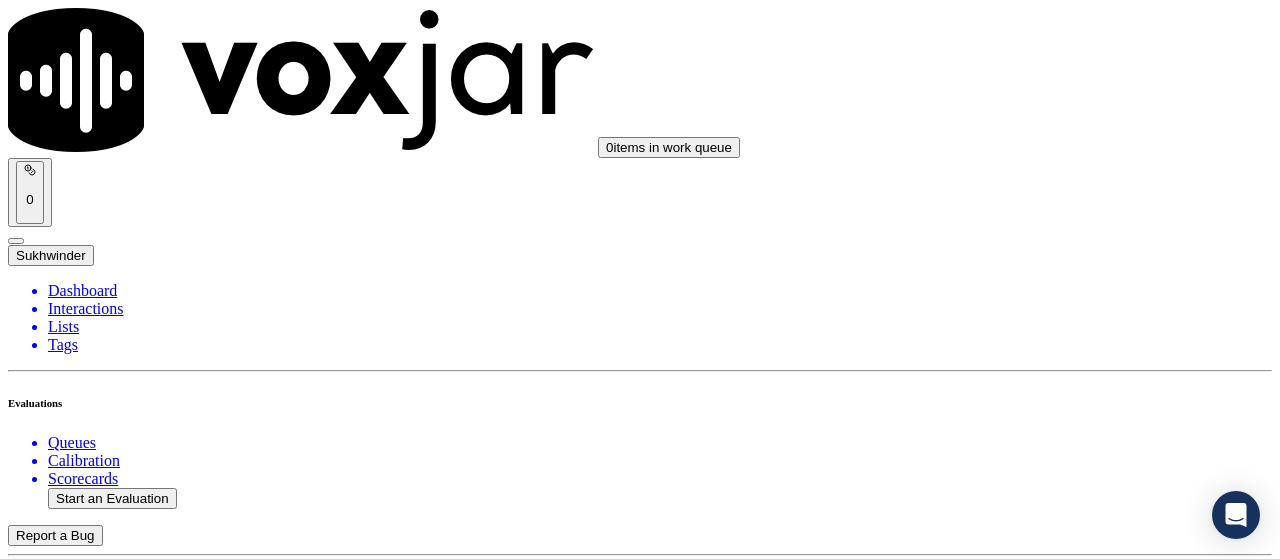 scroll, scrollTop: 5976, scrollLeft: 0, axis: vertical 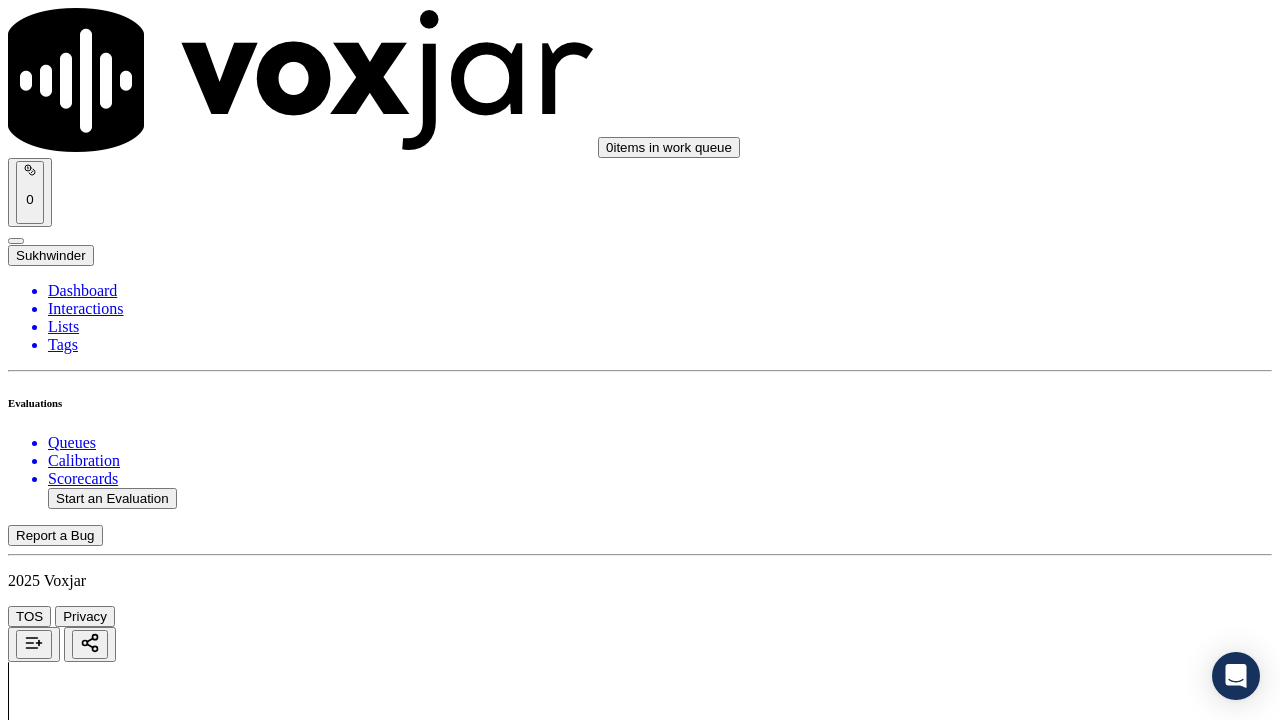 click on "Upload interaction to start evaluation" at bounding box center [124, 2746] 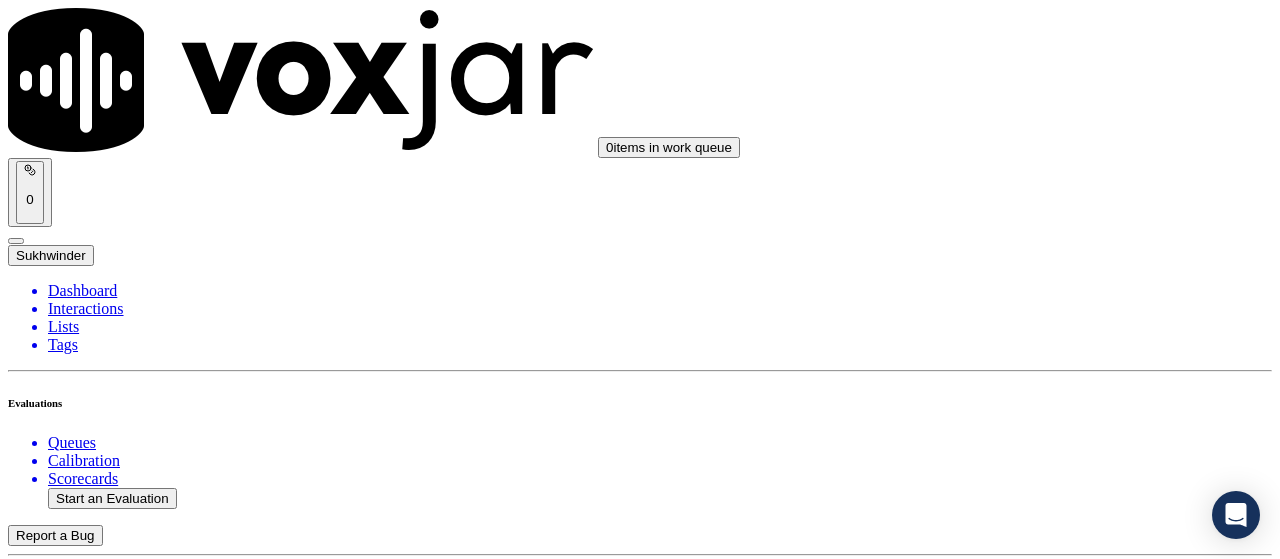 click on "Start a Manual Evaluation" 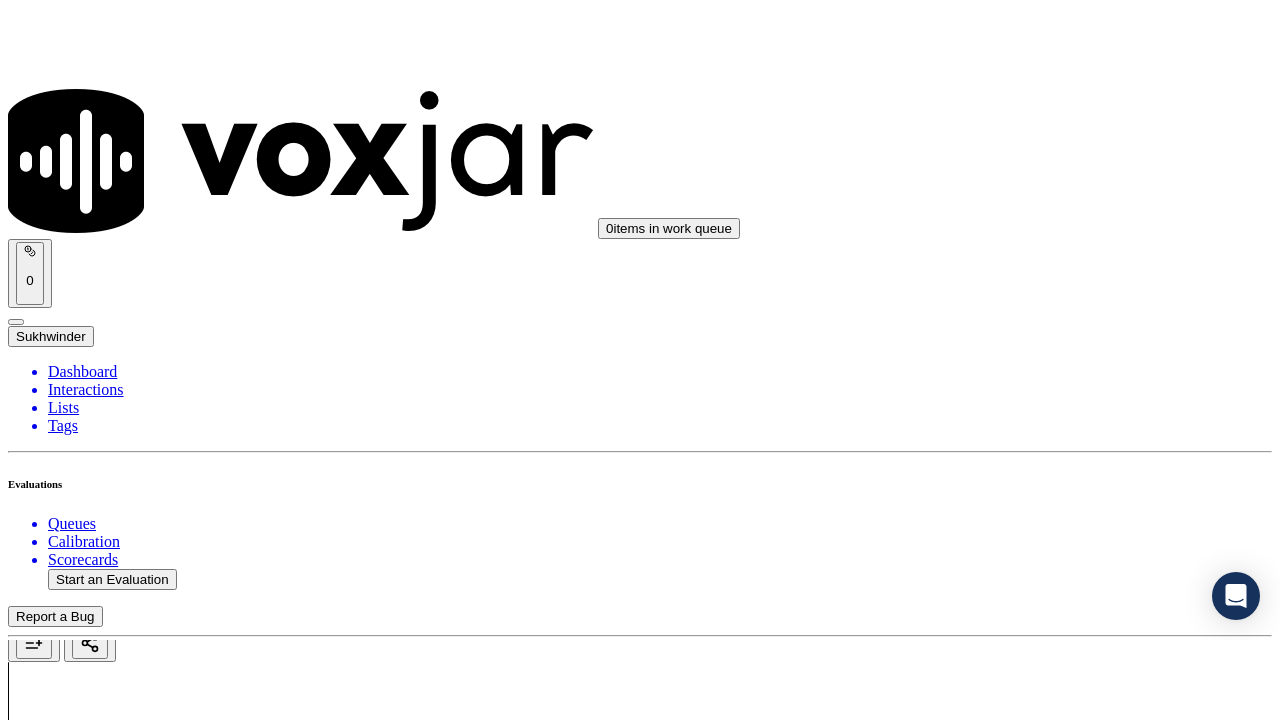 scroll, scrollTop: 300, scrollLeft: 0, axis: vertical 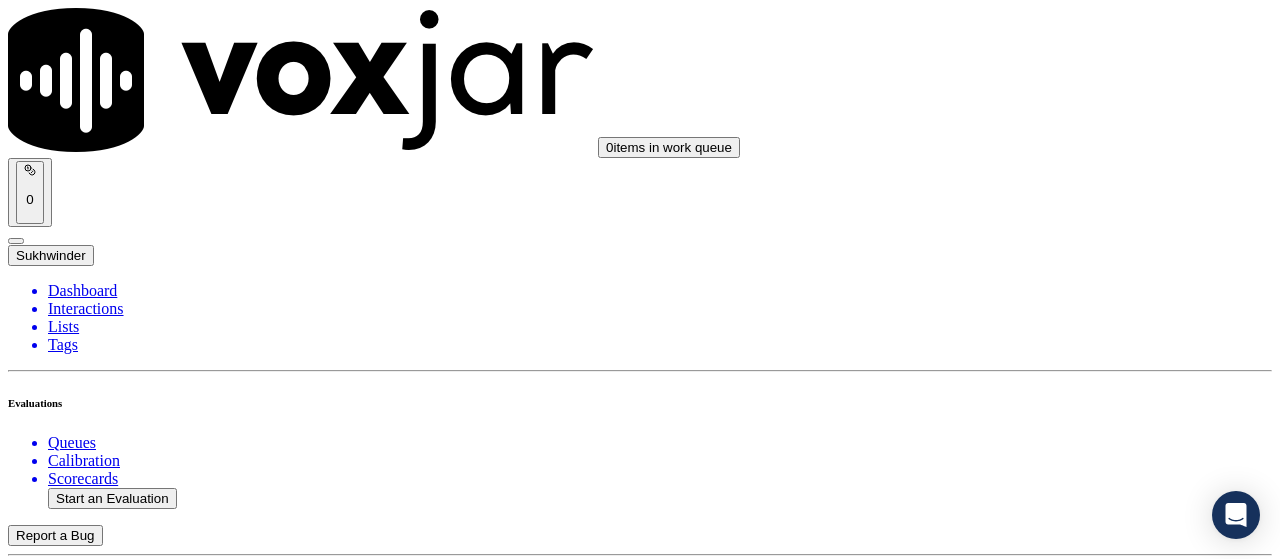click on "Supplier Universal Scorecard (Colombia)   This is a brand new scorecard     GPT-4o Enabled       2,181         0" at bounding box center (640, 2475) 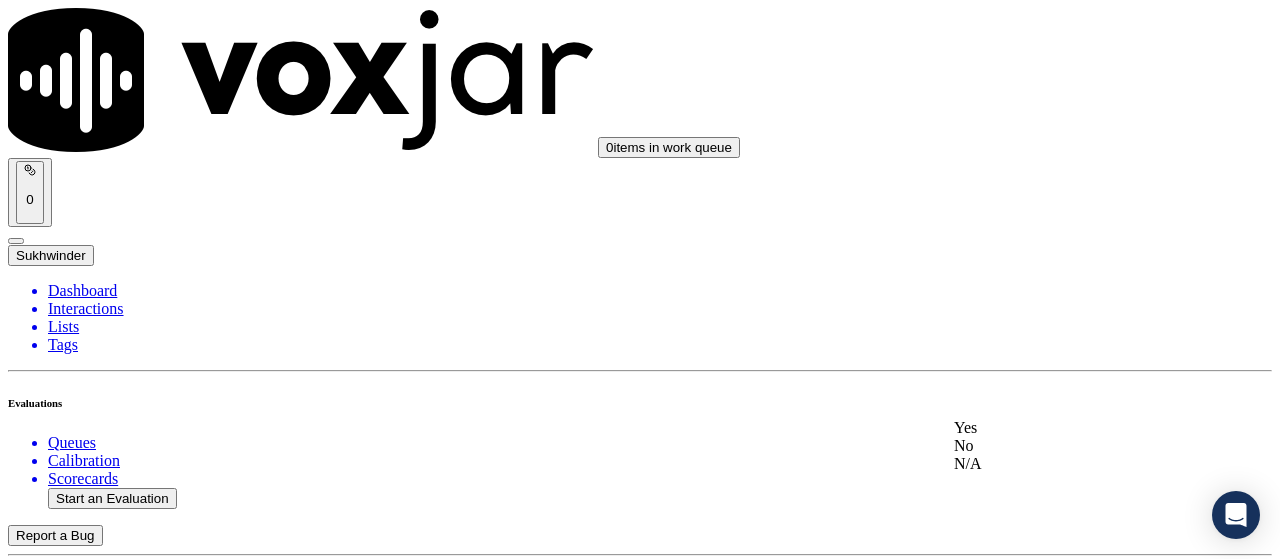 click on "Yes" at bounding box center (1067, 428) 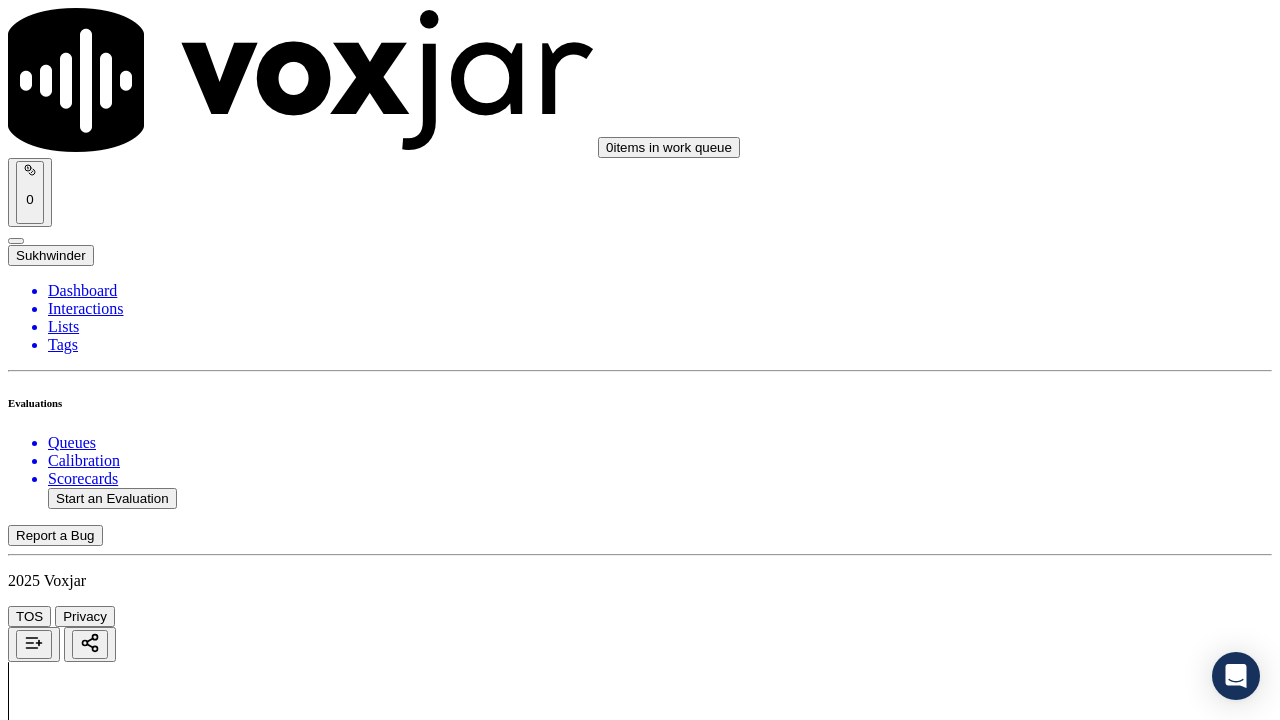 scroll, scrollTop: 300, scrollLeft: 0, axis: vertical 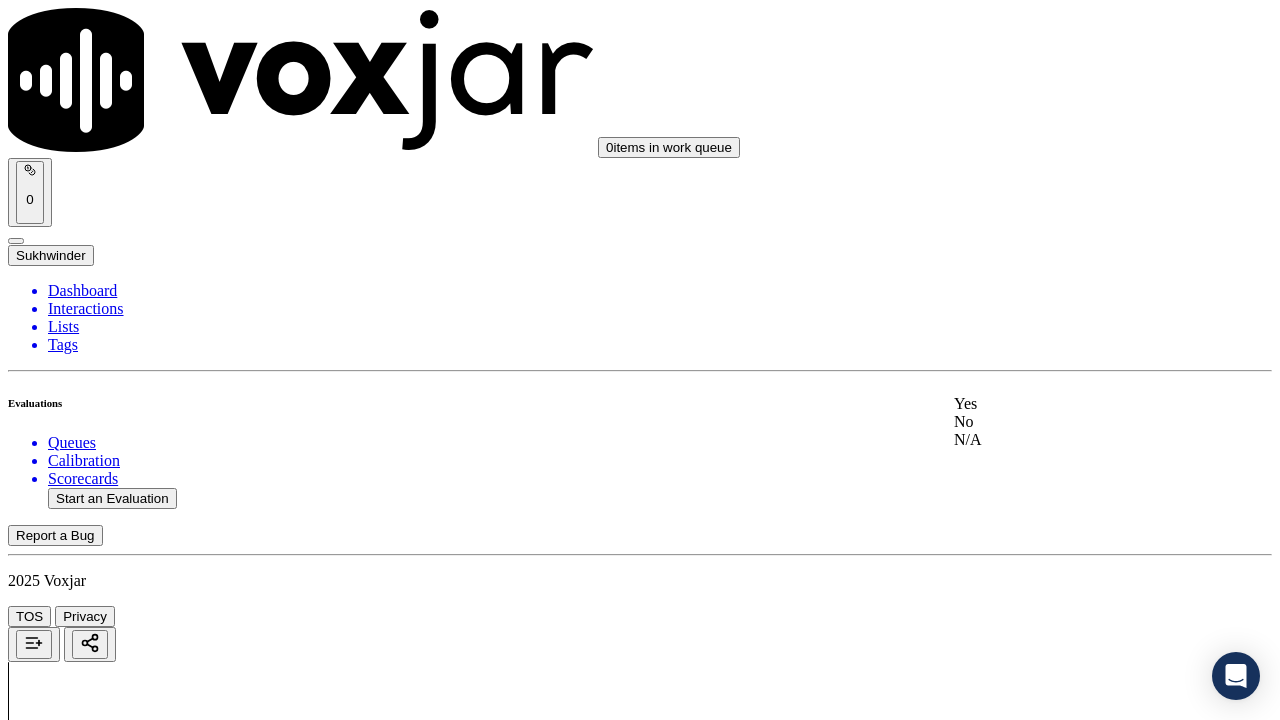 click on "Yes" at bounding box center (1067, 404) 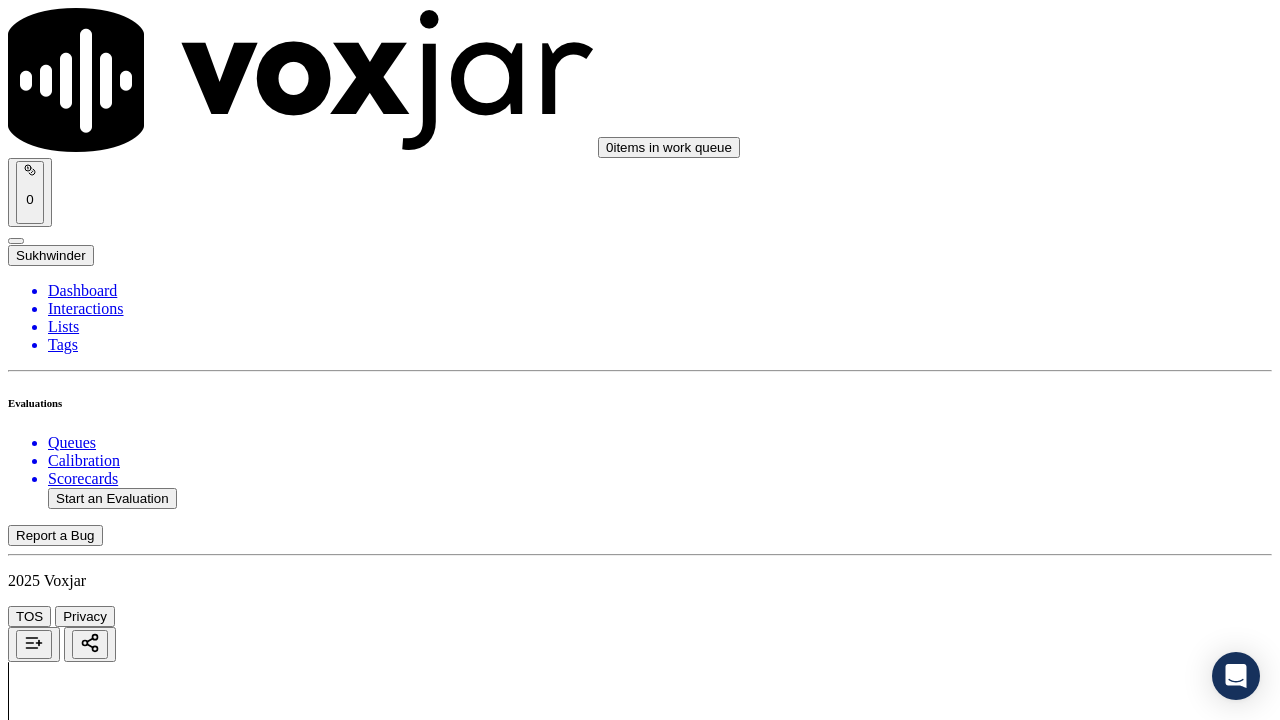 scroll, scrollTop: 600, scrollLeft: 0, axis: vertical 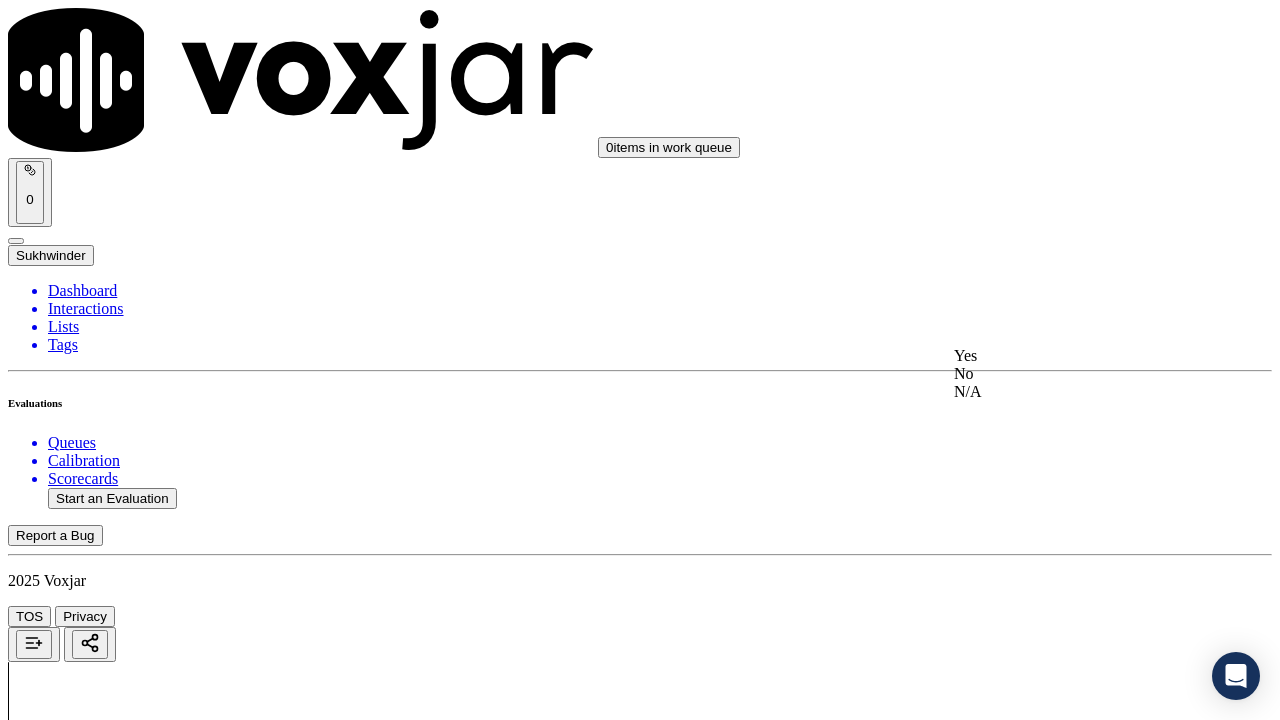 click on "Yes" at bounding box center [1067, 356] 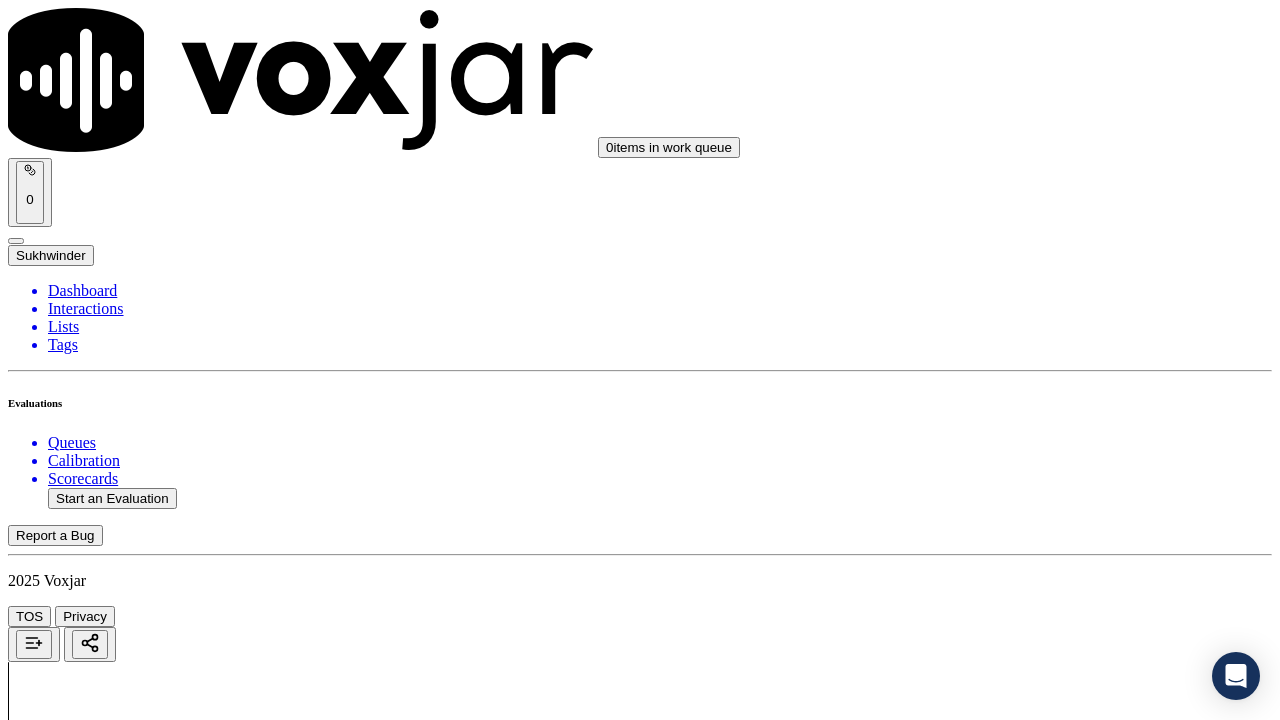 click on "Select an answer" at bounding box center (67, 3098) 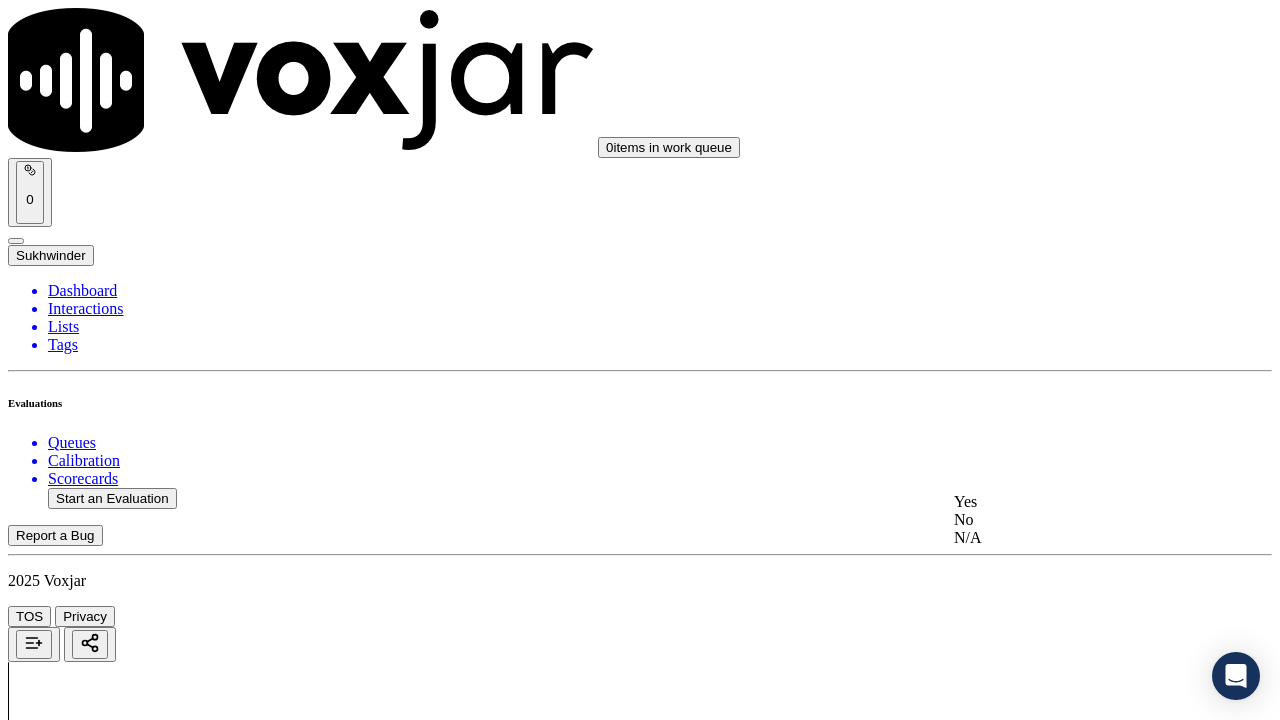 click on "N/A" 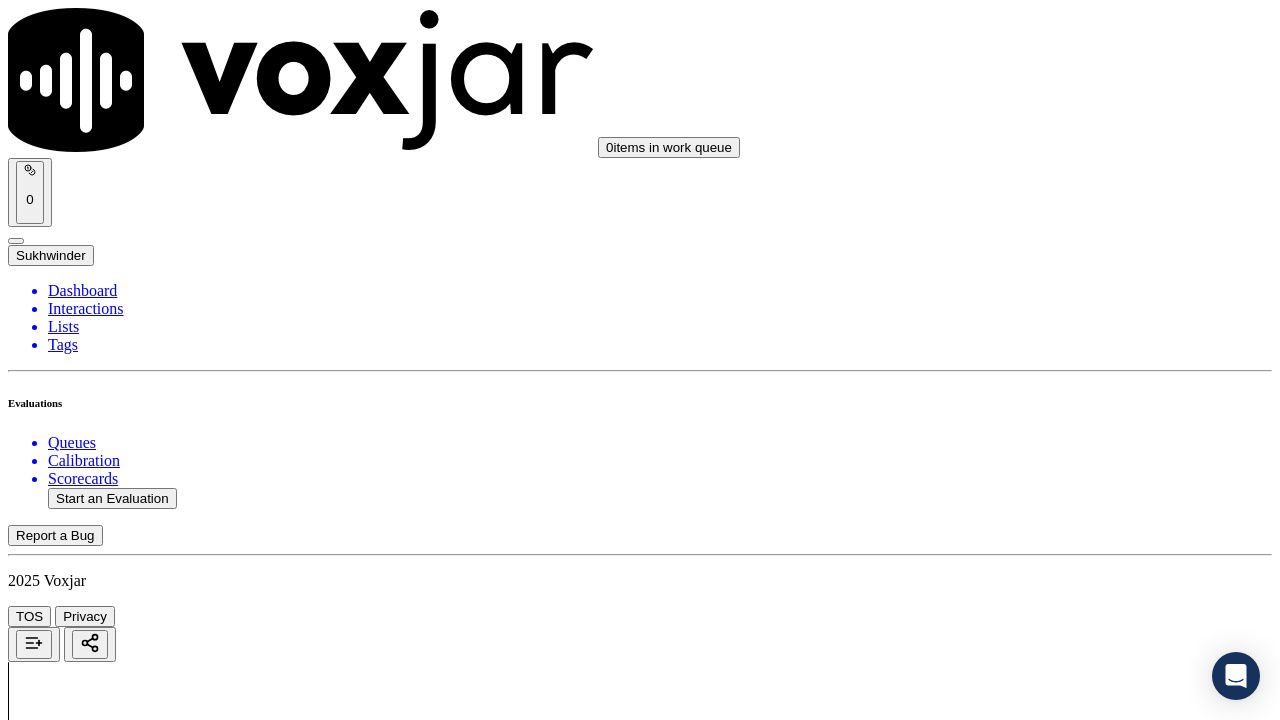 scroll, scrollTop: 1300, scrollLeft: 0, axis: vertical 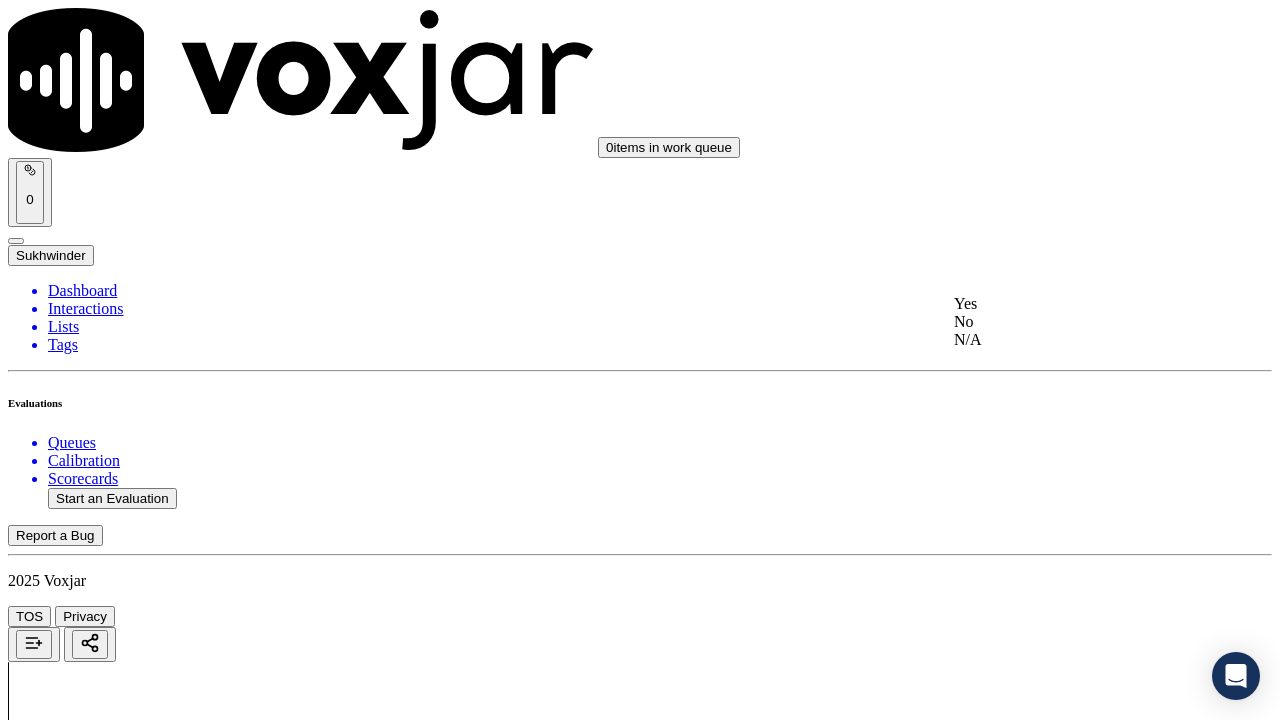 click on "N/A" 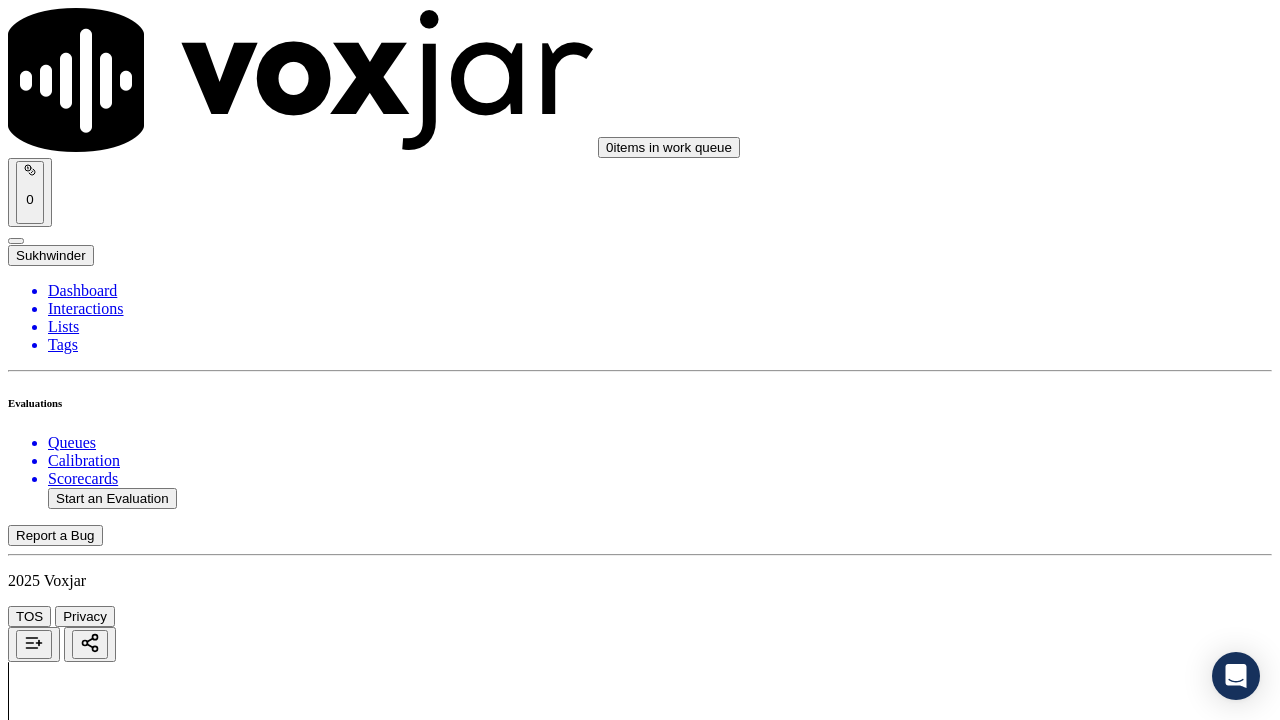 click on "Select an answer" at bounding box center [67, 3571] 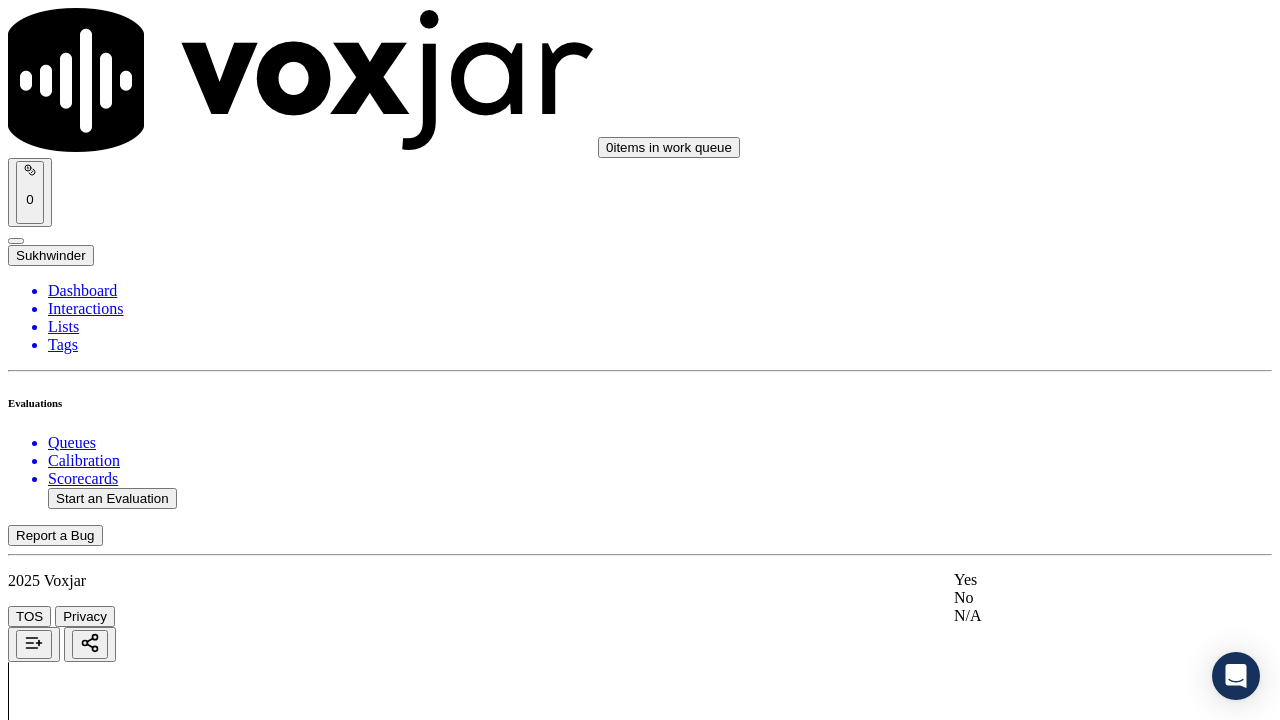 click on "Yes" at bounding box center (1067, 580) 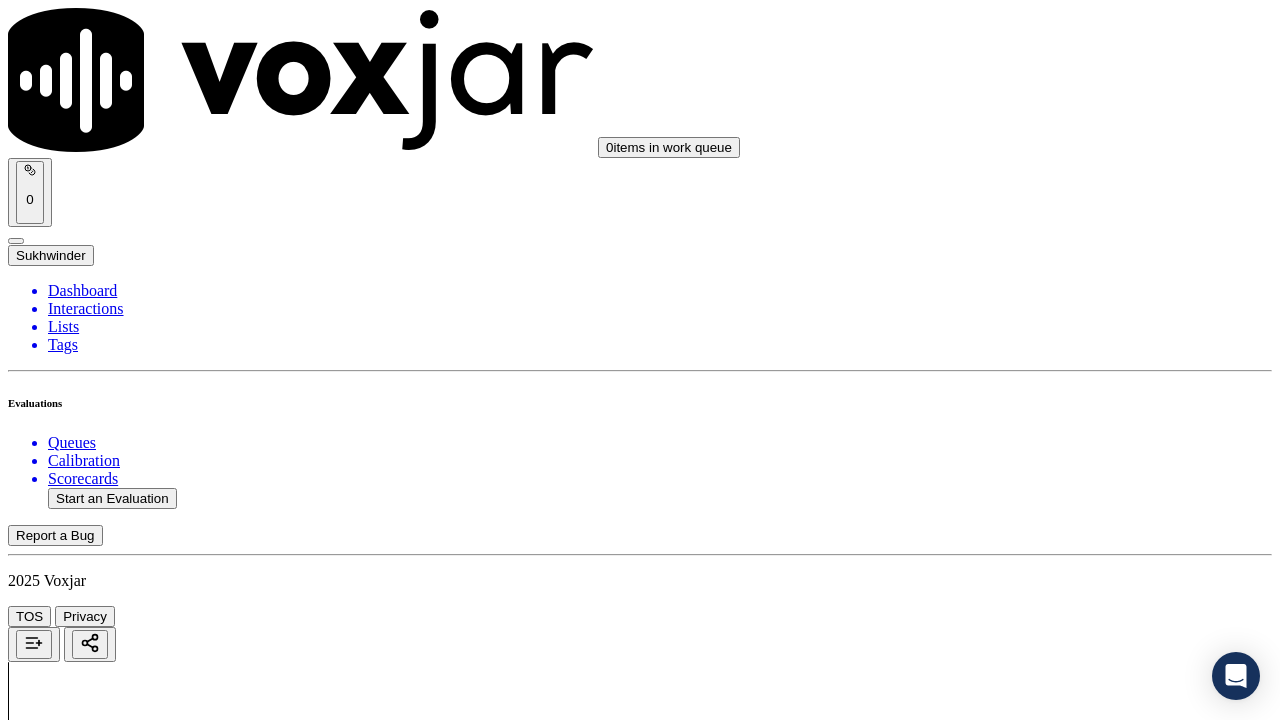 scroll, scrollTop: 1800, scrollLeft: 0, axis: vertical 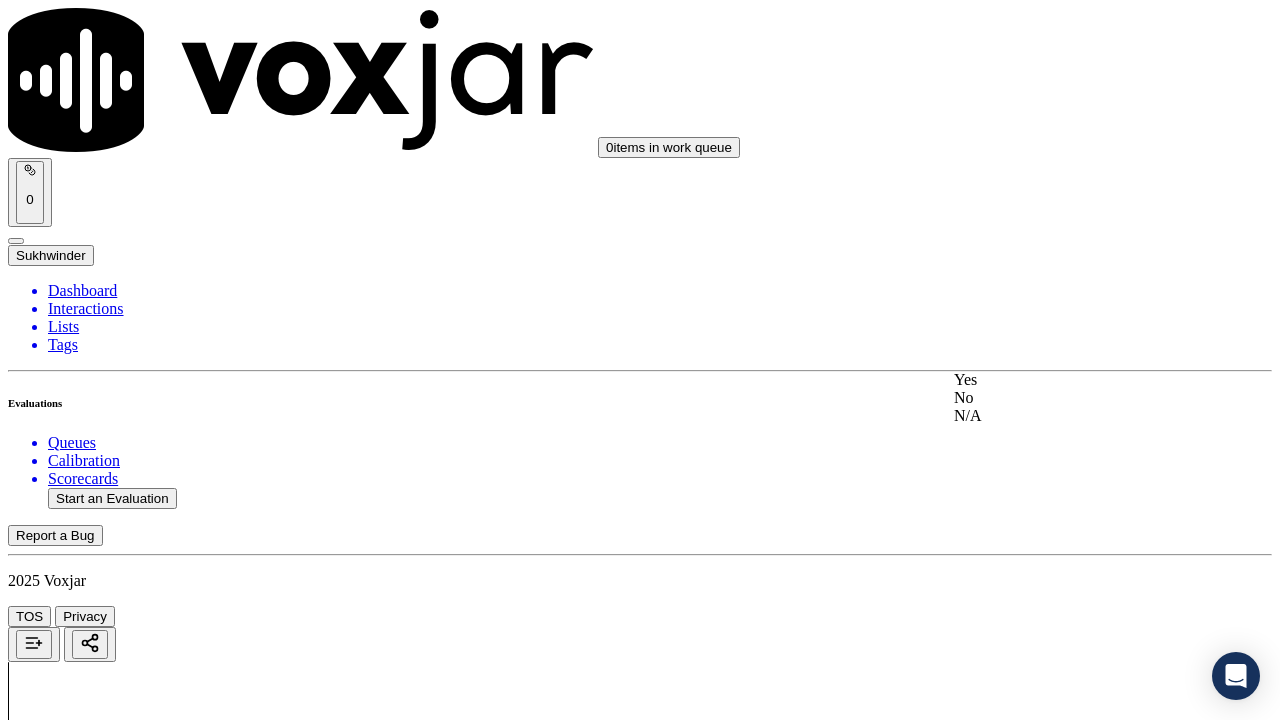 click on "Yes" at bounding box center (1067, 380) 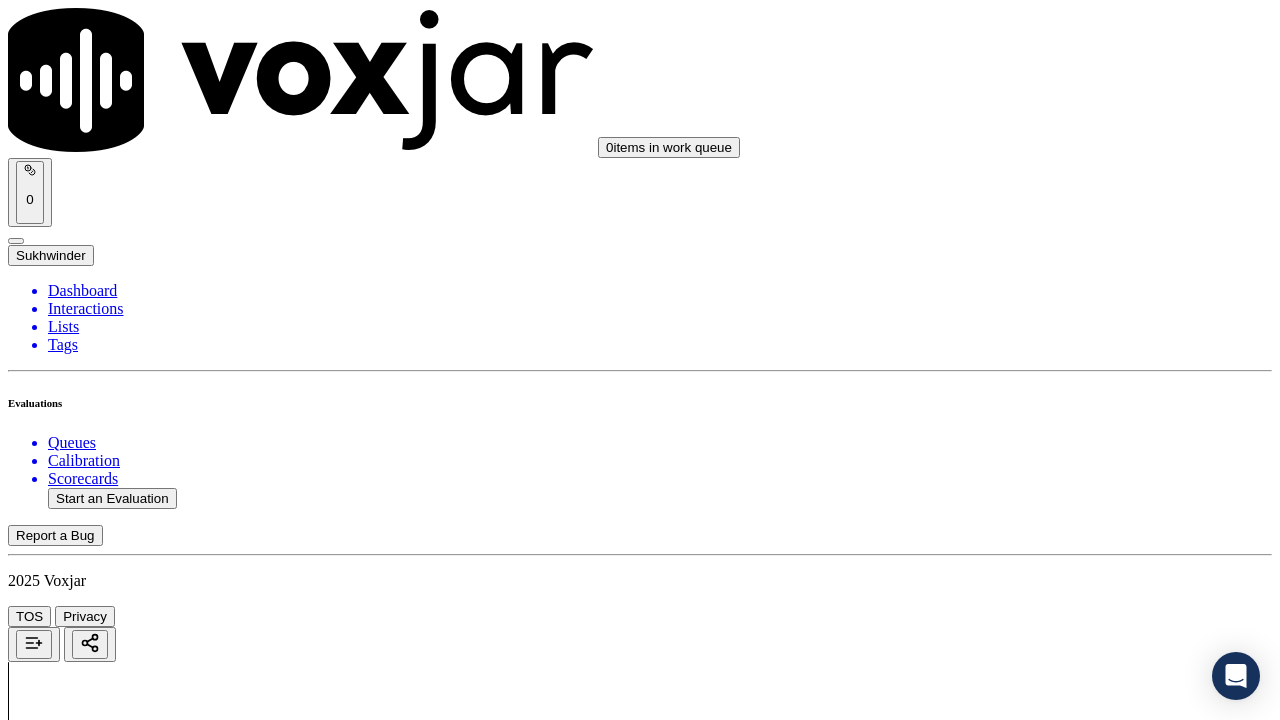 scroll, scrollTop: 2100, scrollLeft: 0, axis: vertical 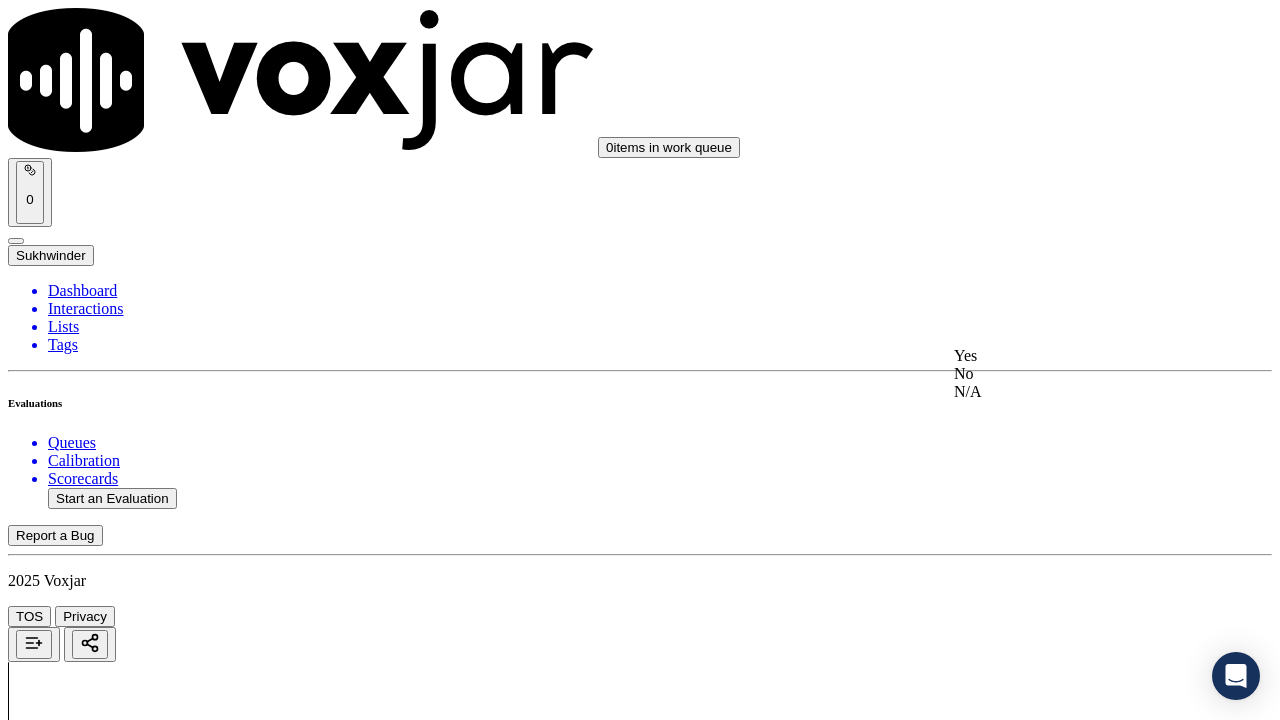 click on "No" 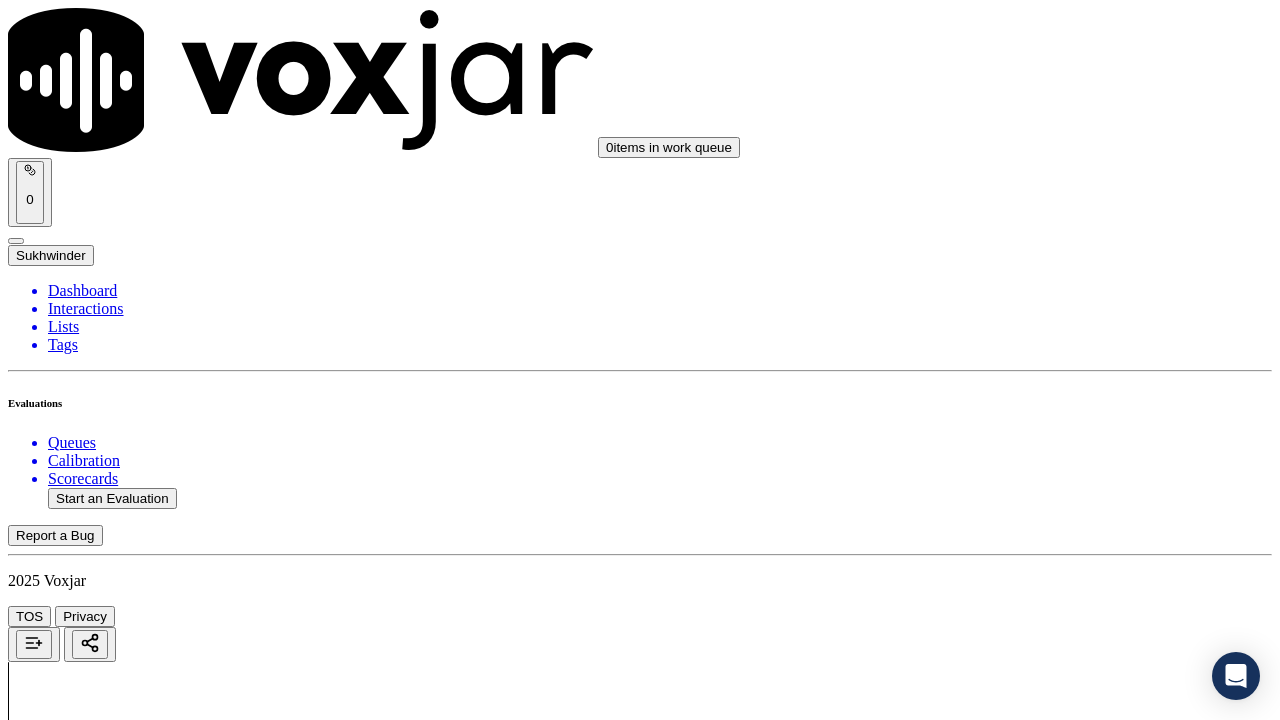 drag, startPoint x: 1143, startPoint y: 375, endPoint x: 1109, endPoint y: 437, distance: 70.71068 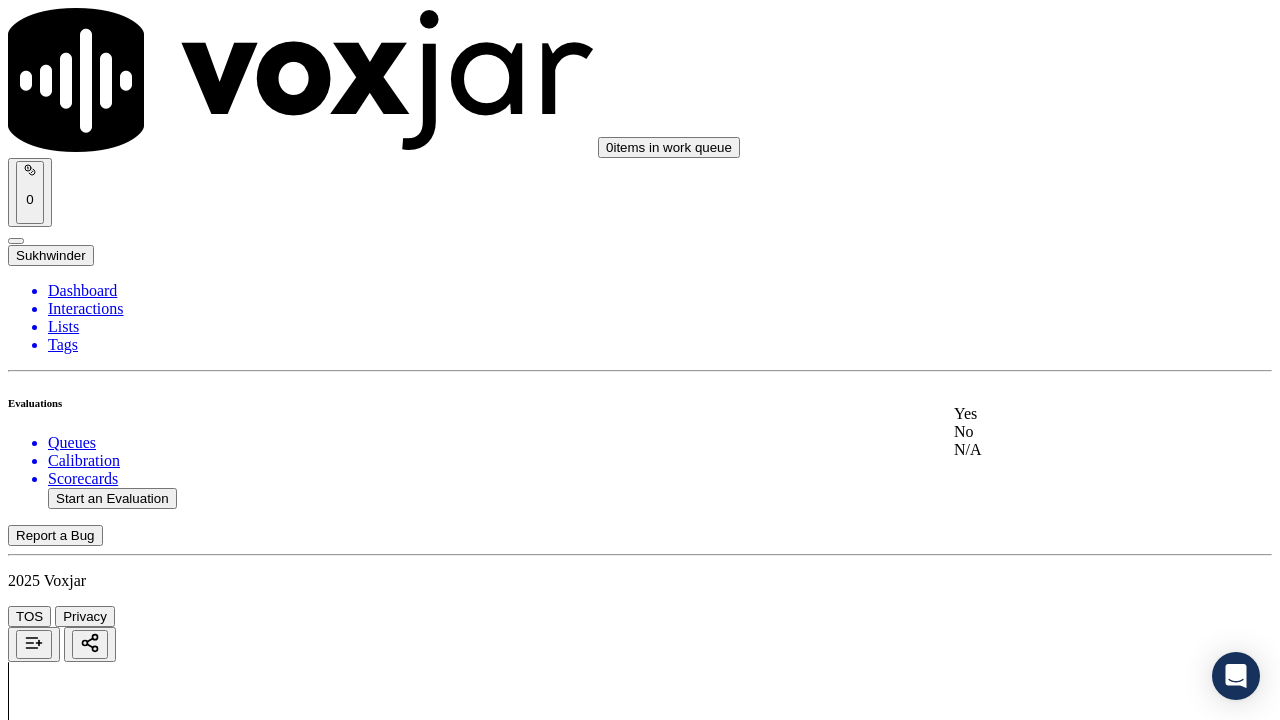 click on "Yes" at bounding box center (1067, 414) 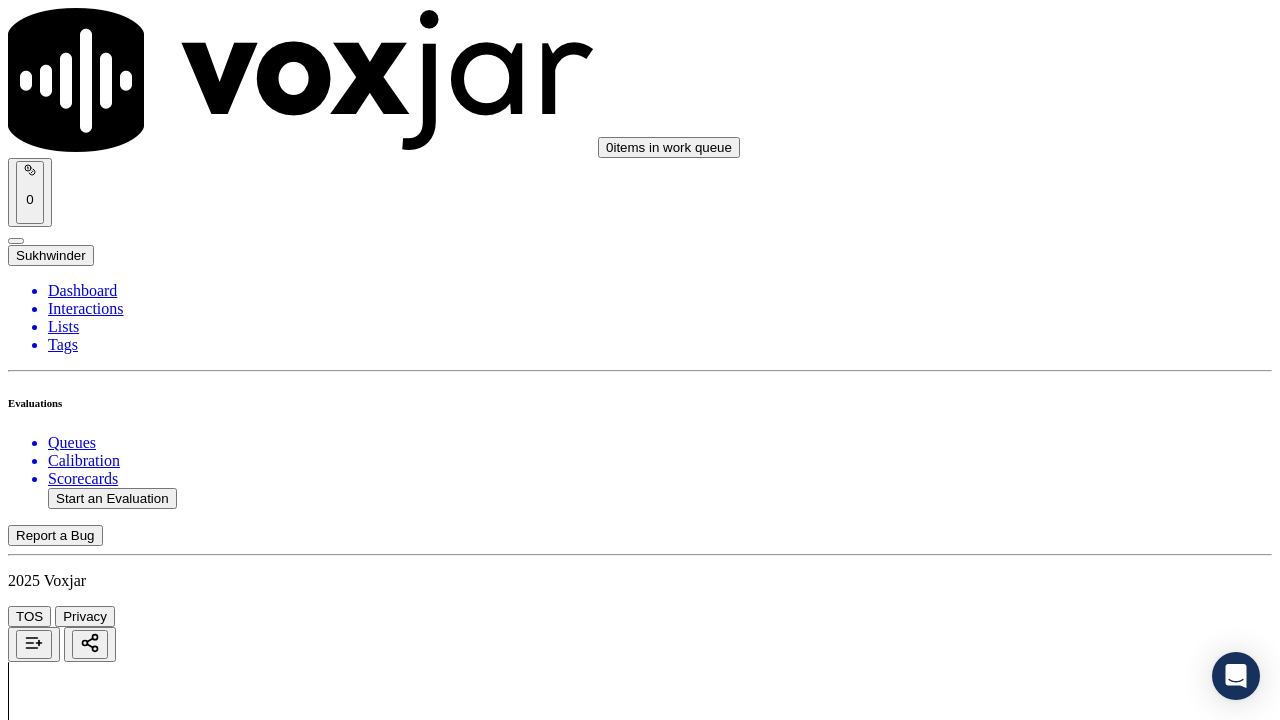scroll, scrollTop: 2800, scrollLeft: 0, axis: vertical 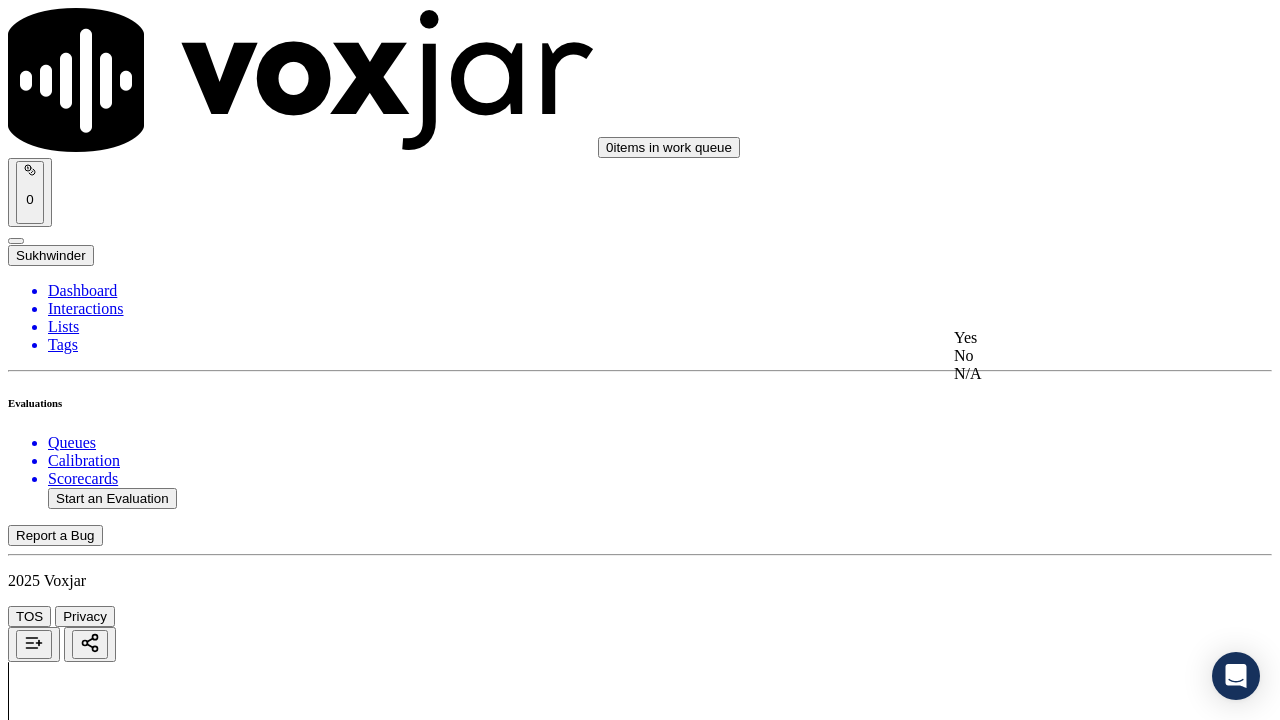 click on "Yes" at bounding box center (1067, 338) 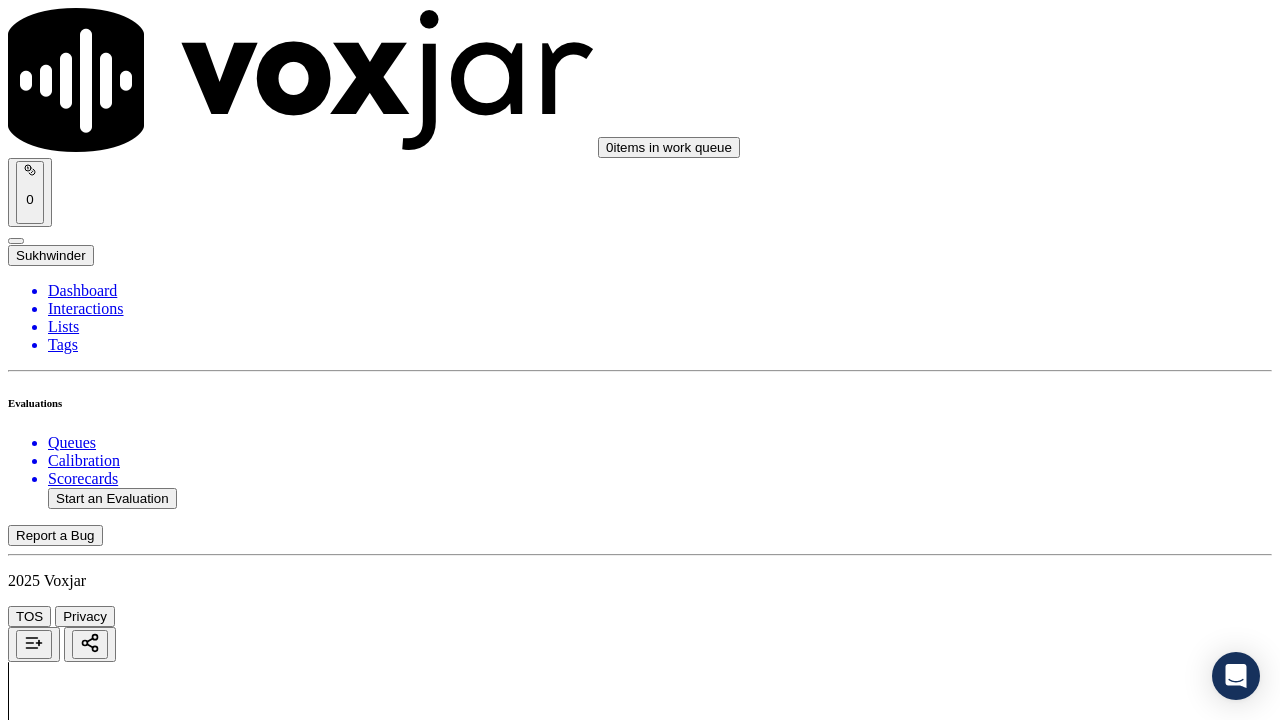 scroll, scrollTop: 3200, scrollLeft: 0, axis: vertical 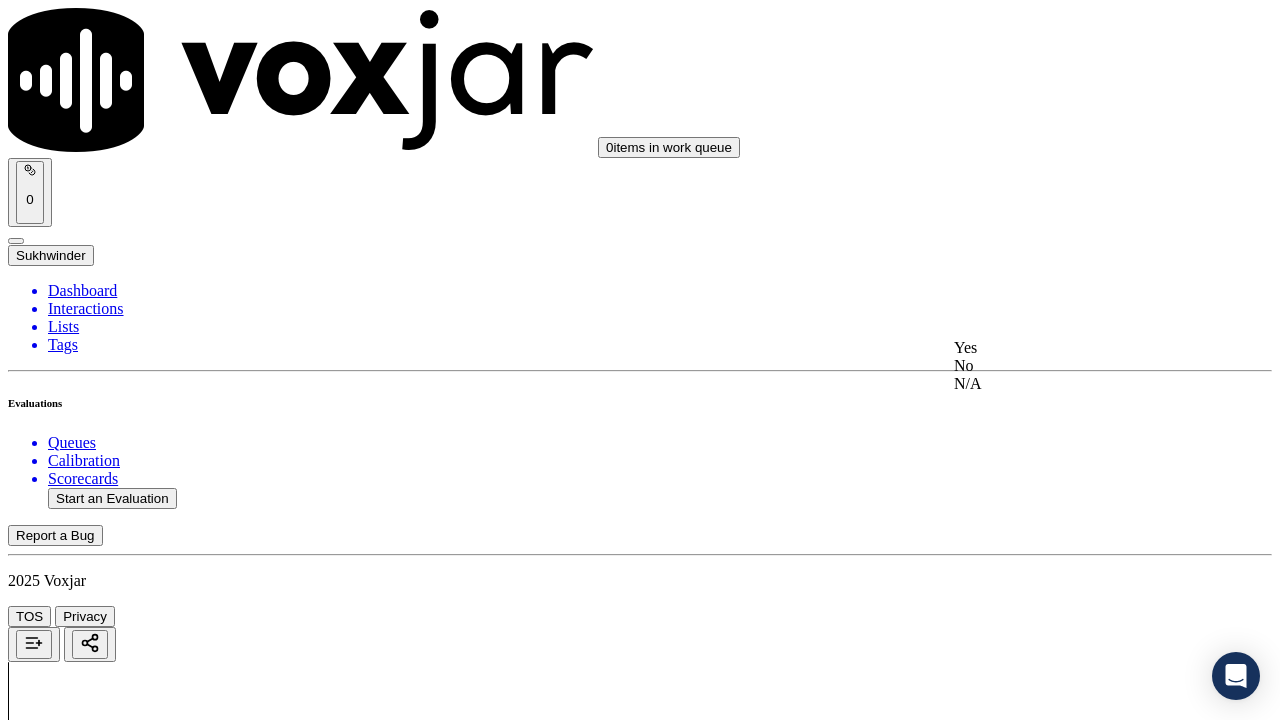 click on "Yes" at bounding box center [1067, 348] 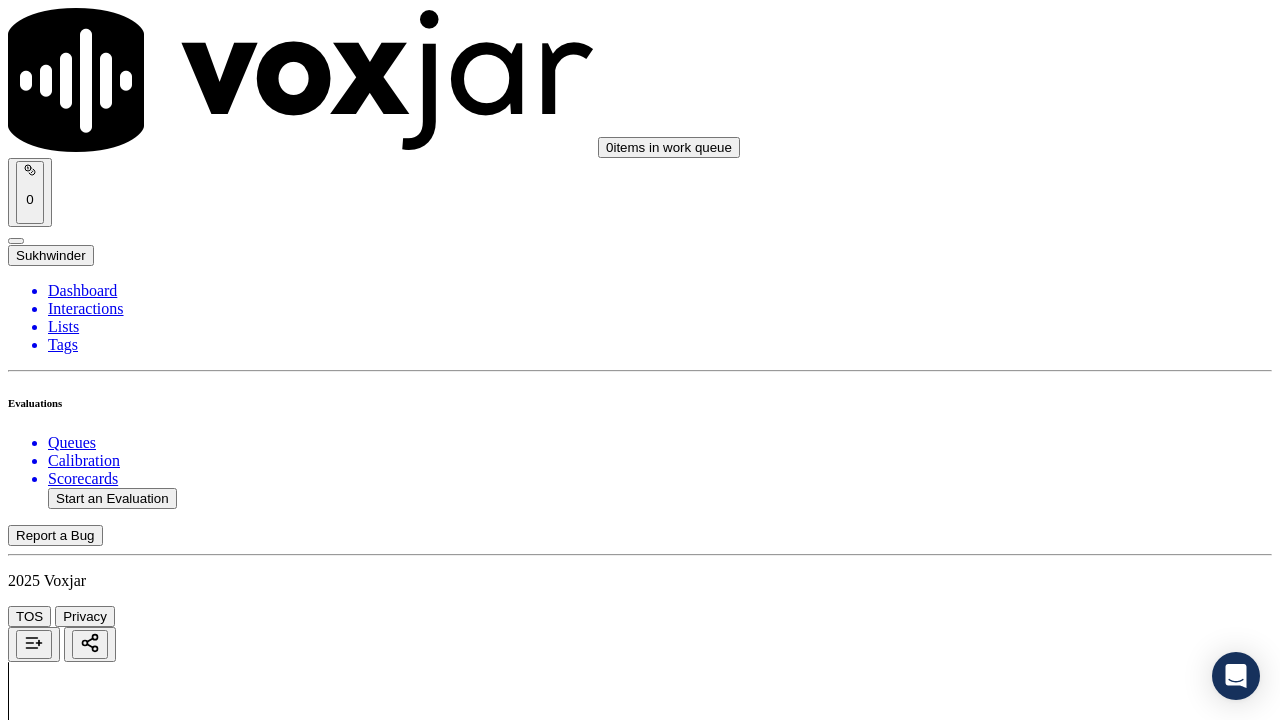 scroll, scrollTop: 3600, scrollLeft: 0, axis: vertical 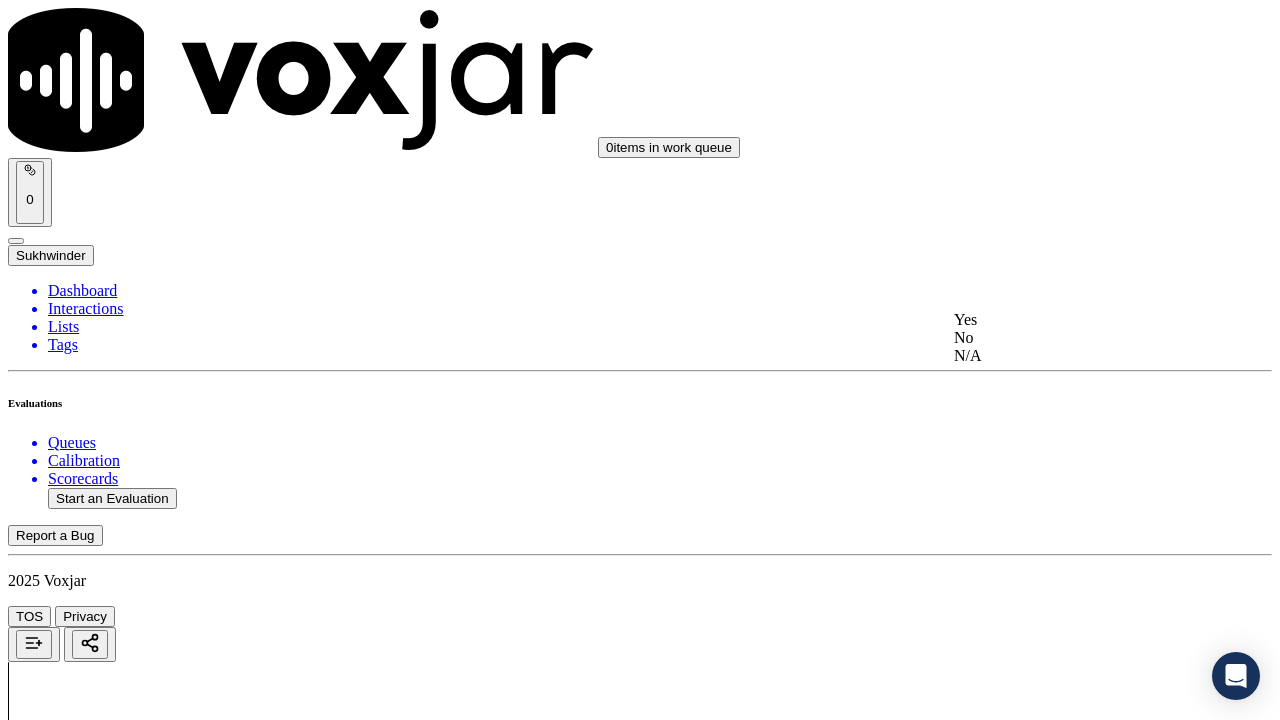 drag, startPoint x: 1041, startPoint y: 299, endPoint x: 1041, endPoint y: 343, distance: 44 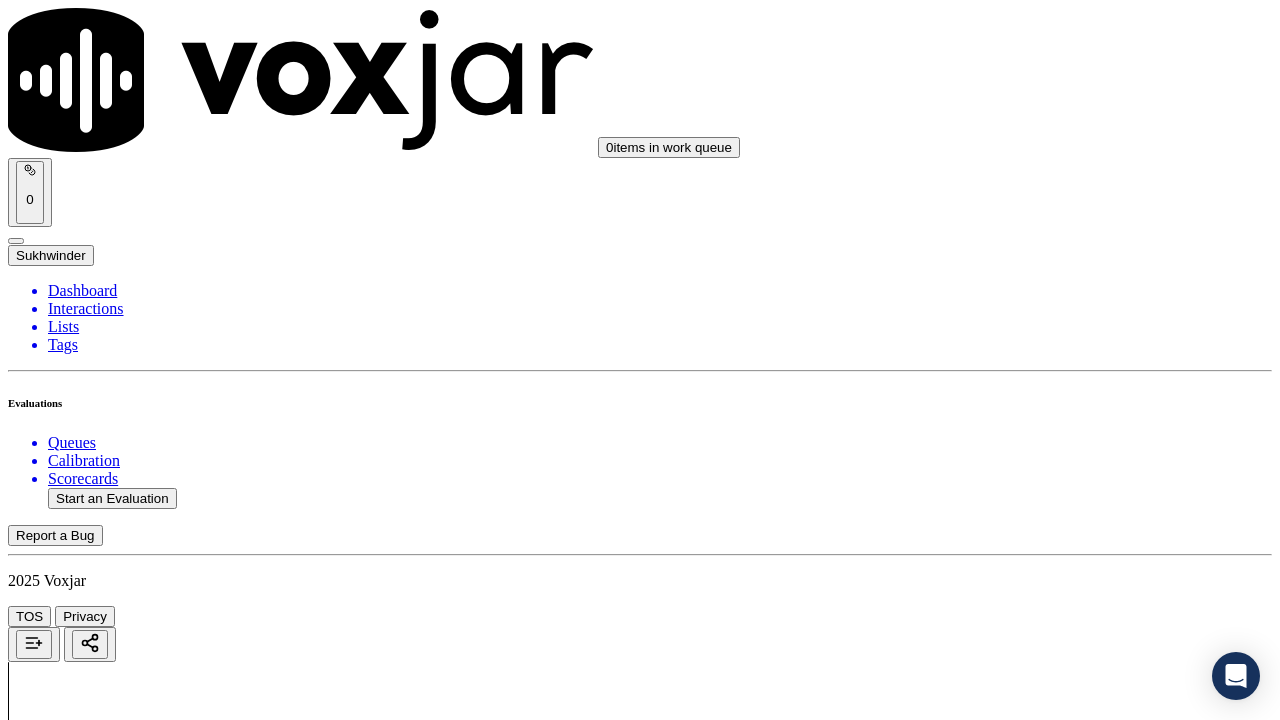 scroll, scrollTop: 3900, scrollLeft: 0, axis: vertical 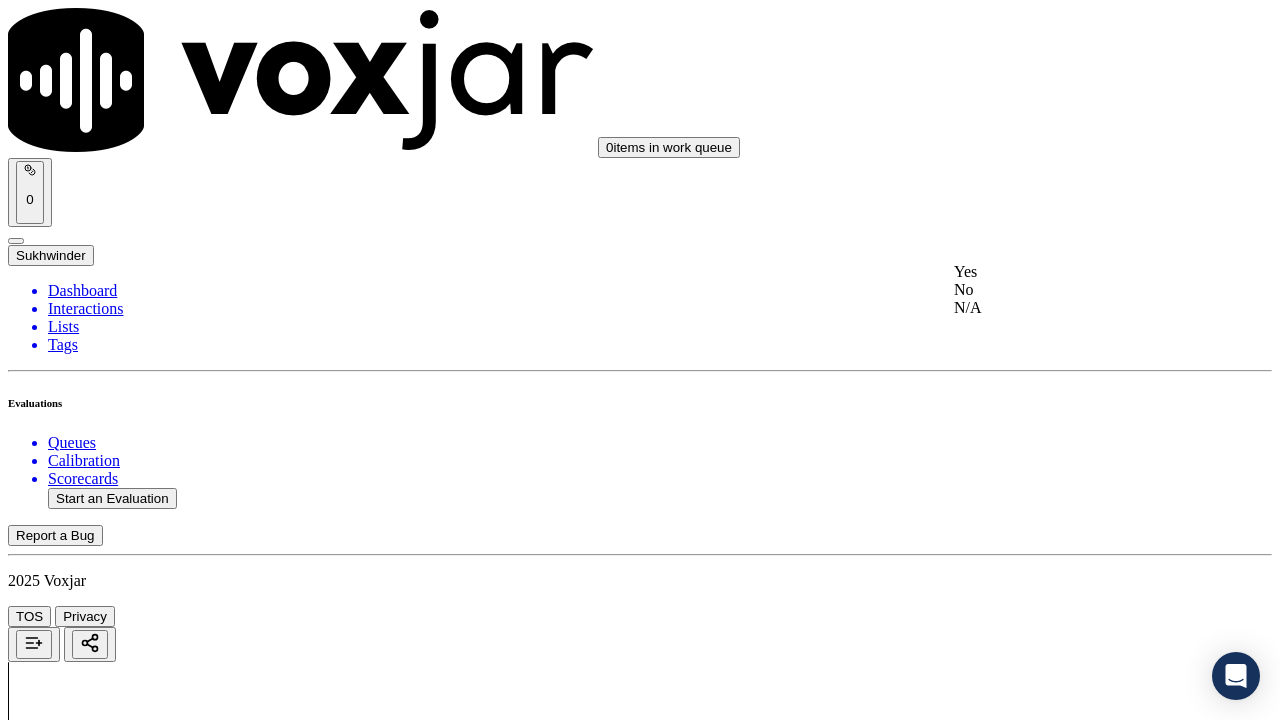 drag, startPoint x: 1065, startPoint y: 277, endPoint x: 1053, endPoint y: 428, distance: 151.47607 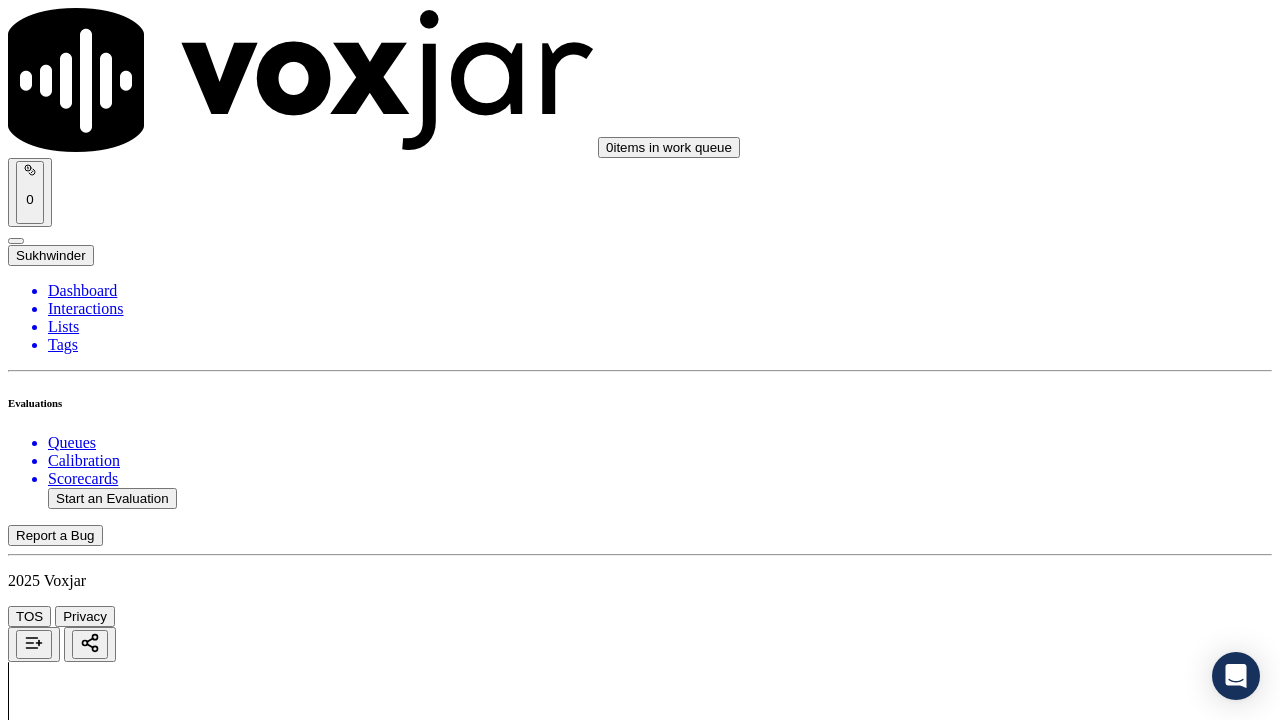 click on "Select an answer" at bounding box center [67, 5663] 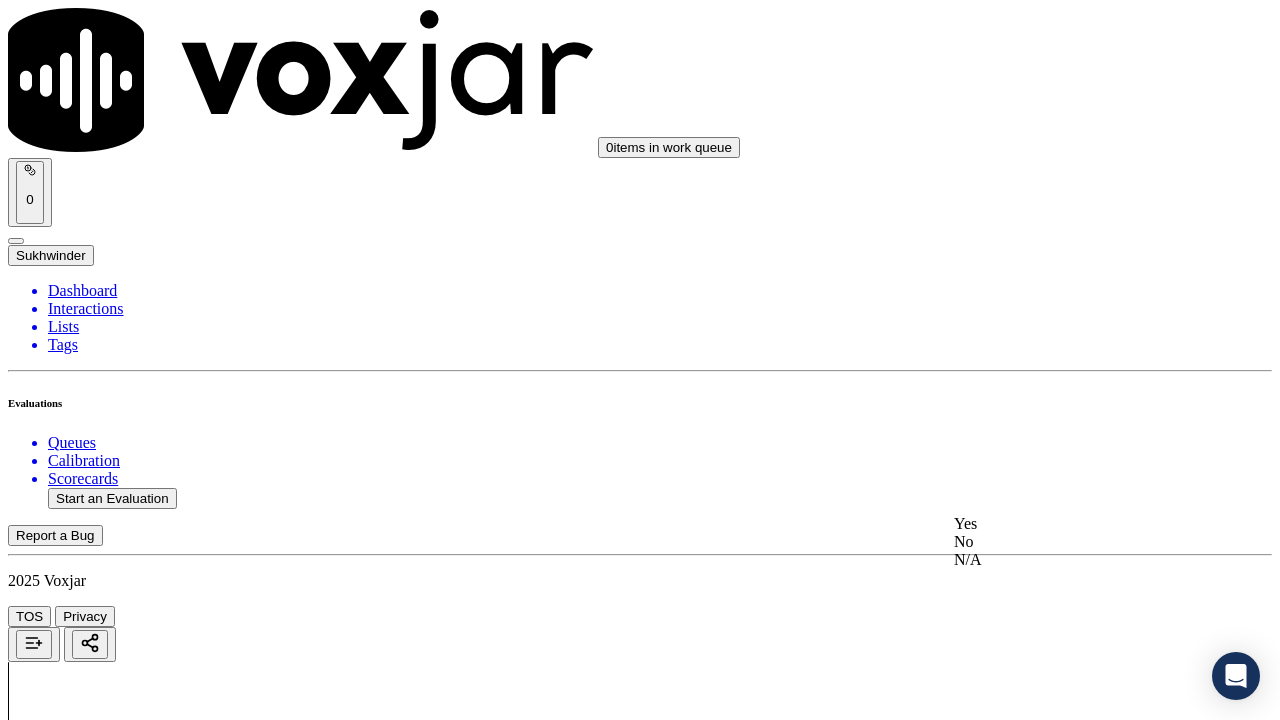 click on "Yes" at bounding box center [1067, 524] 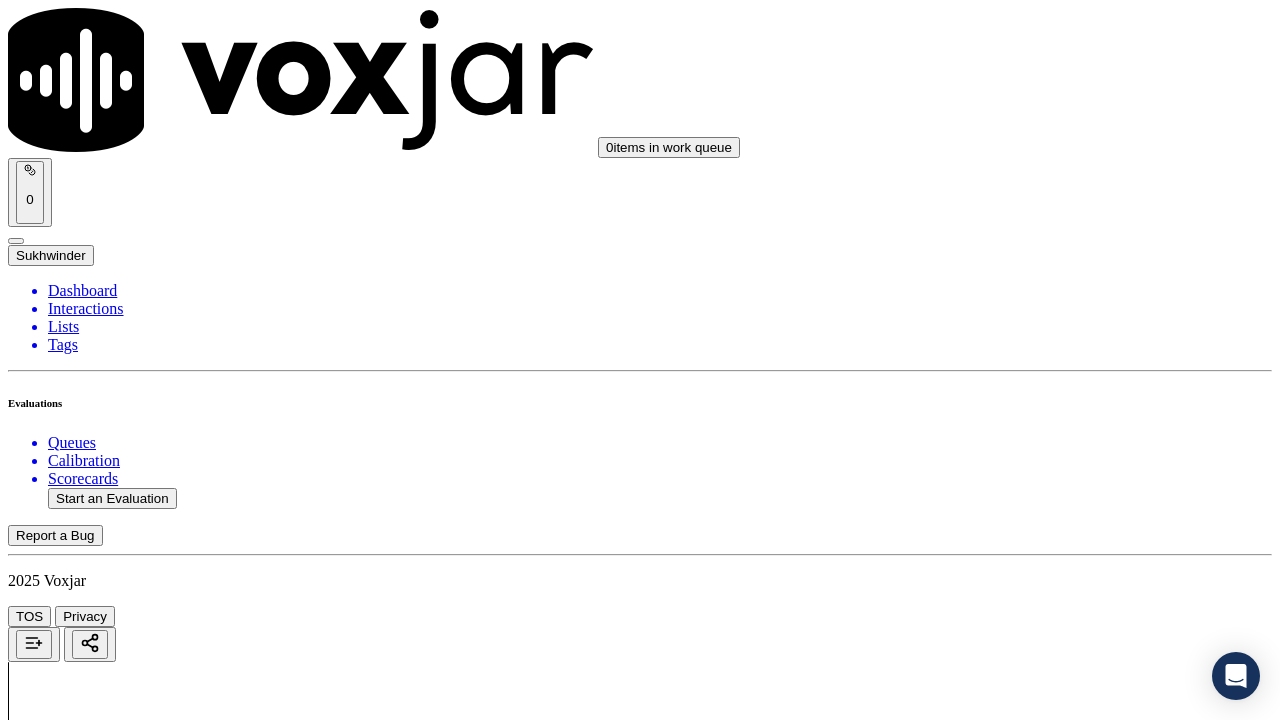 scroll, scrollTop: 4400, scrollLeft: 0, axis: vertical 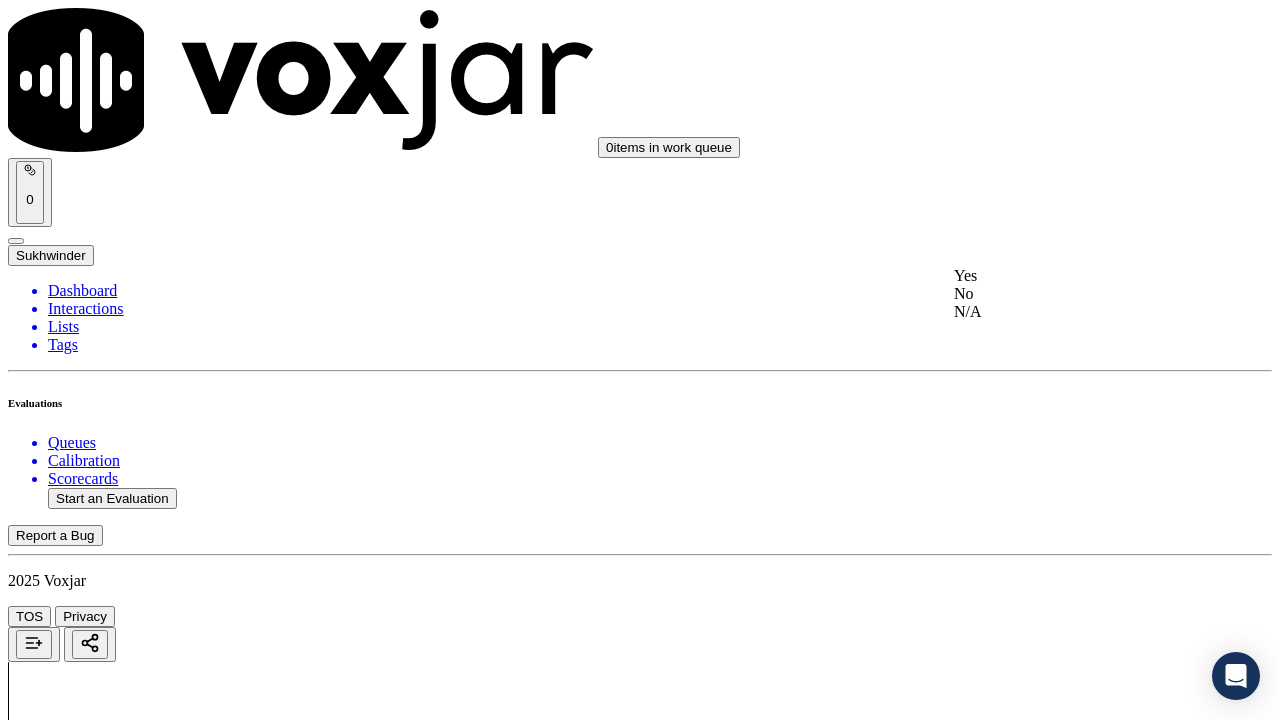 click on "Yes" at bounding box center [1067, 276] 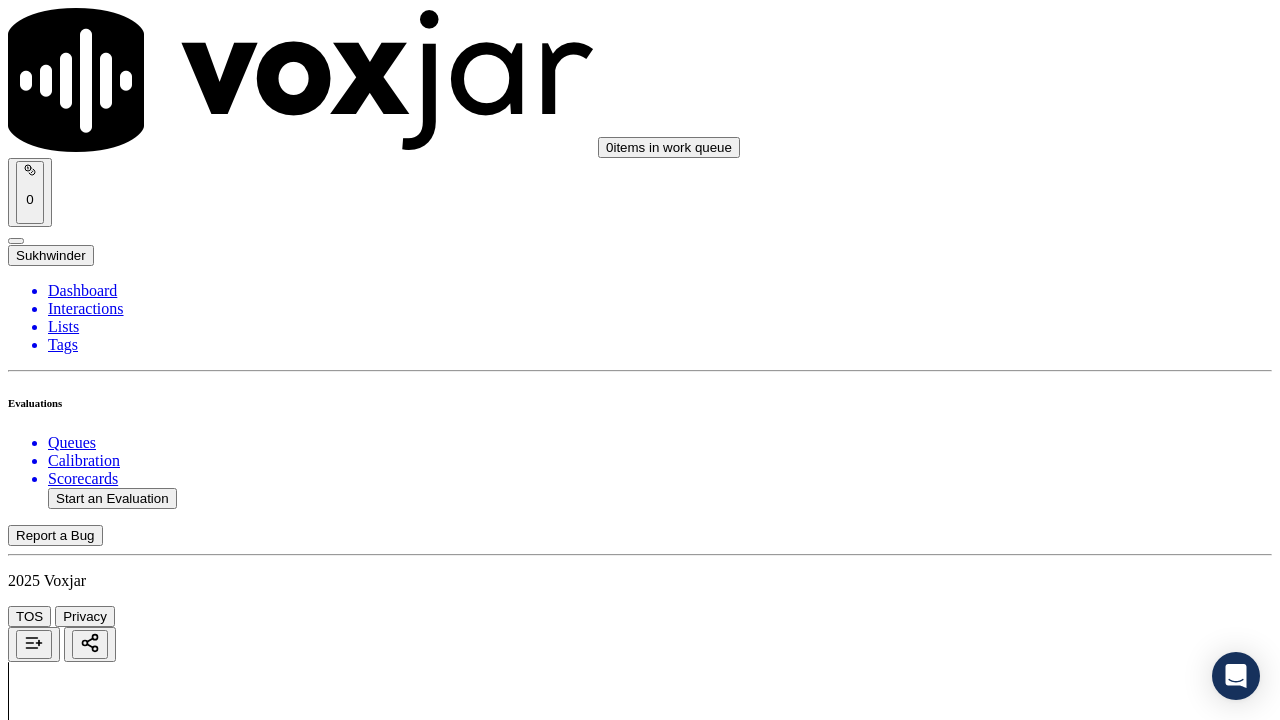 click on "Select an answer" at bounding box center [67, 6135] 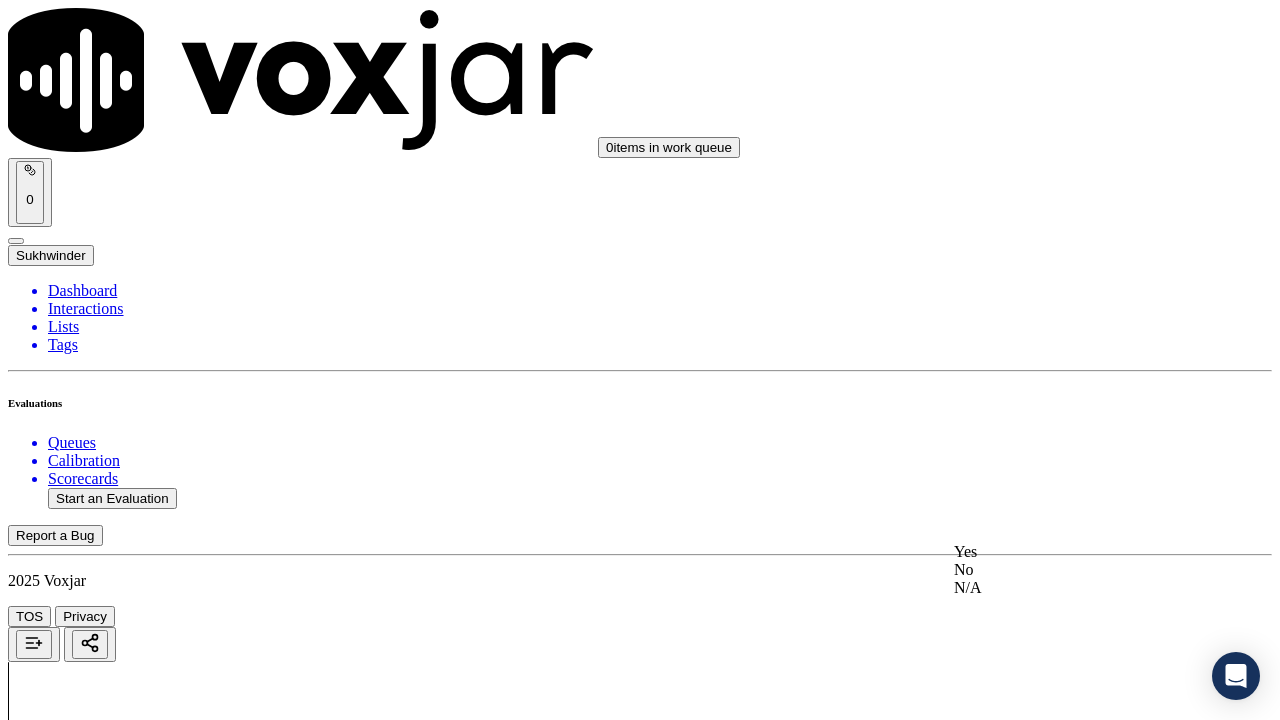 click on "Yes" at bounding box center [1067, 552] 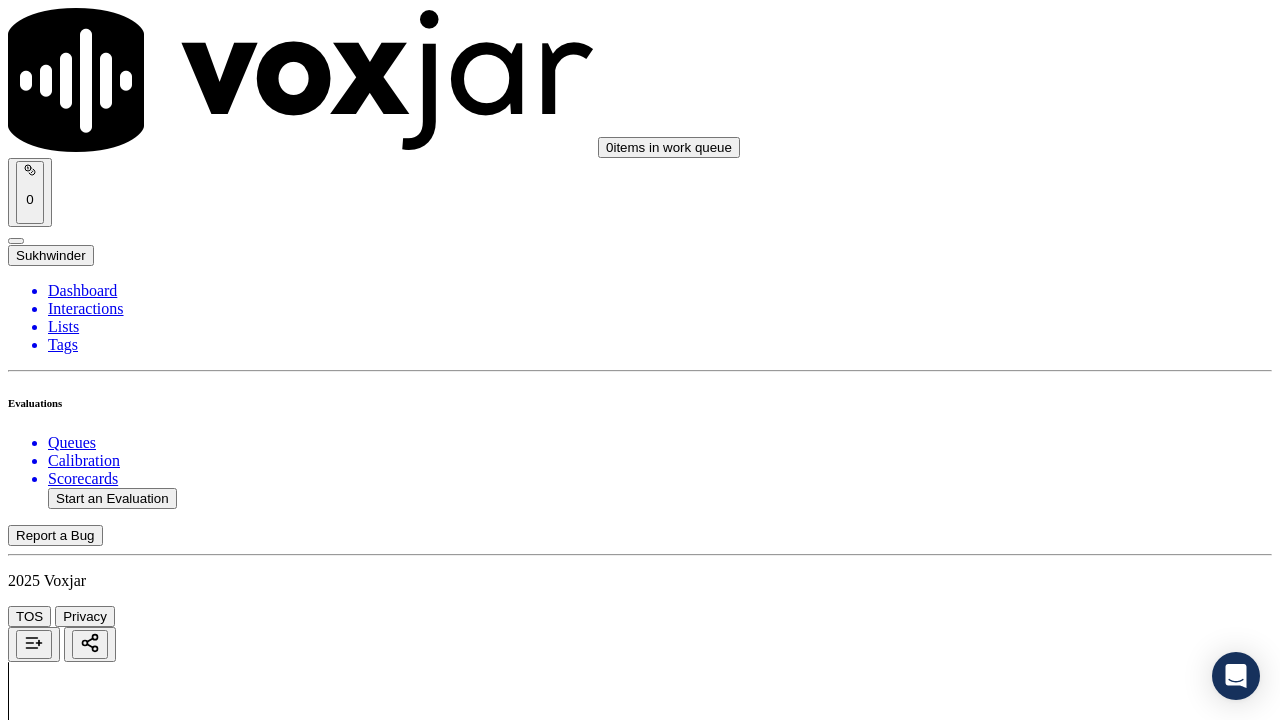 scroll, scrollTop: 4900, scrollLeft: 0, axis: vertical 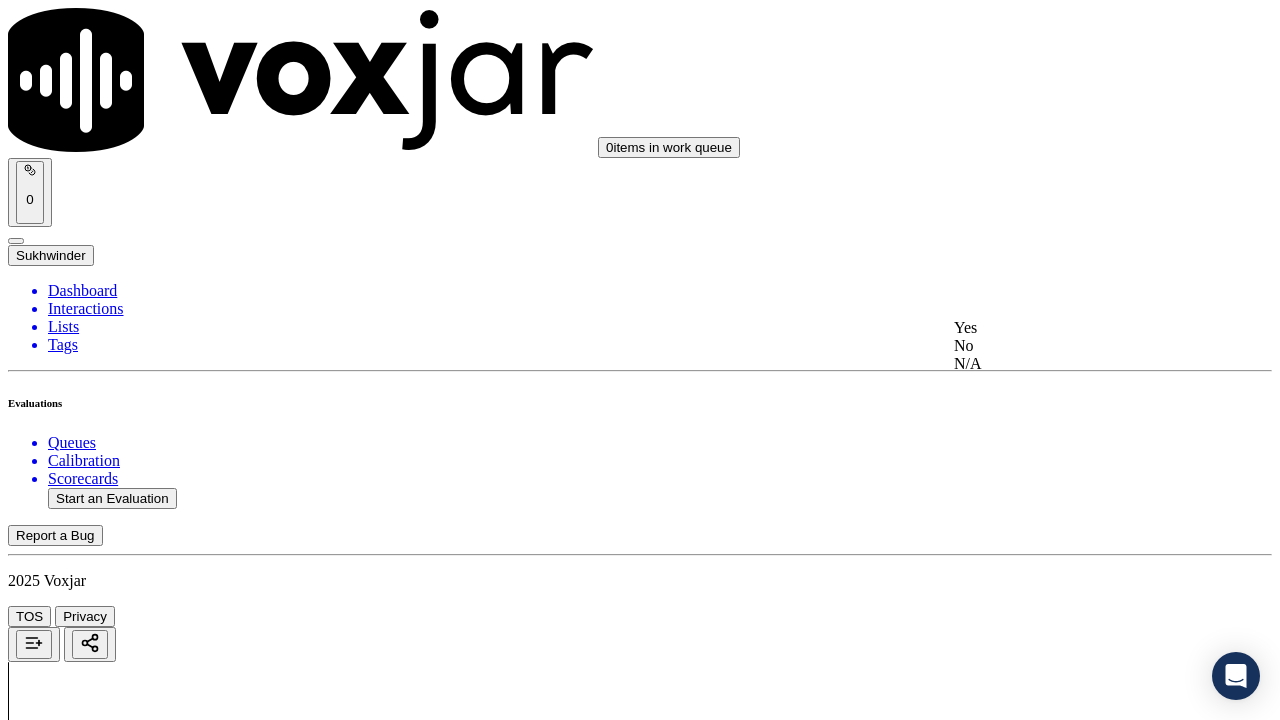 click on "Yes" at bounding box center (1067, 328) 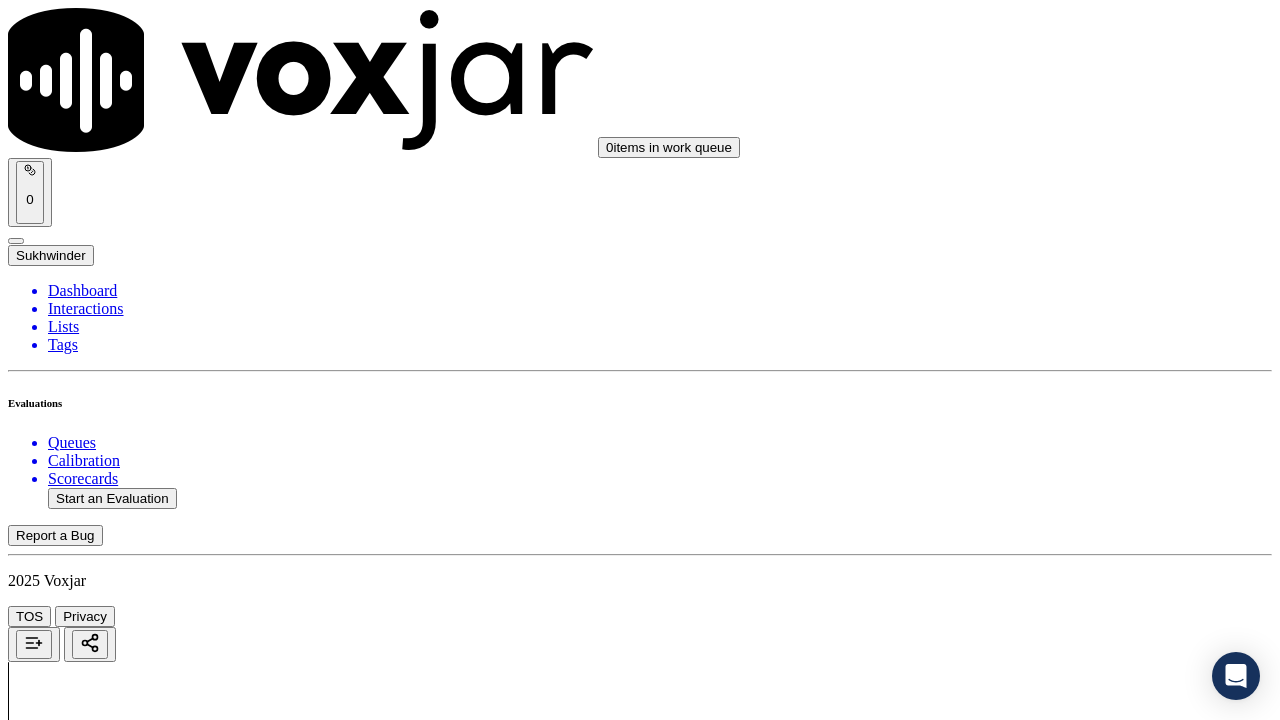 scroll, scrollTop: 5300, scrollLeft: 0, axis: vertical 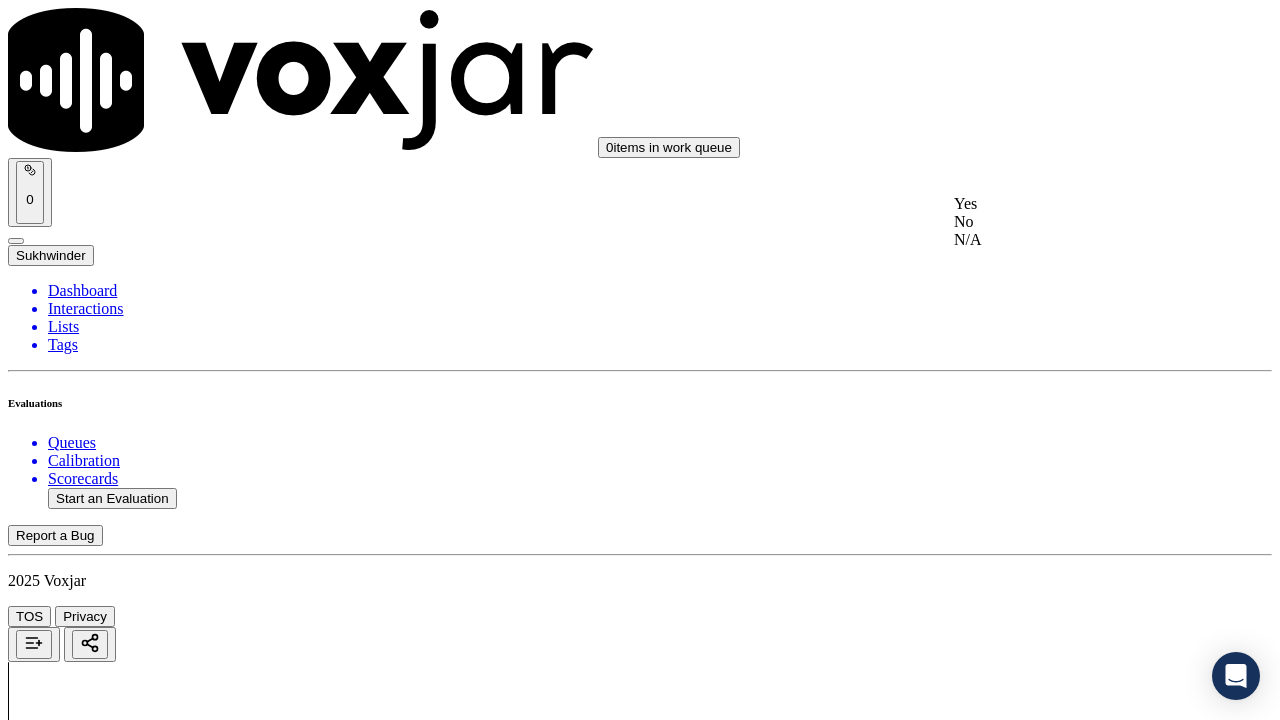 click on "Yes" at bounding box center [1067, 204] 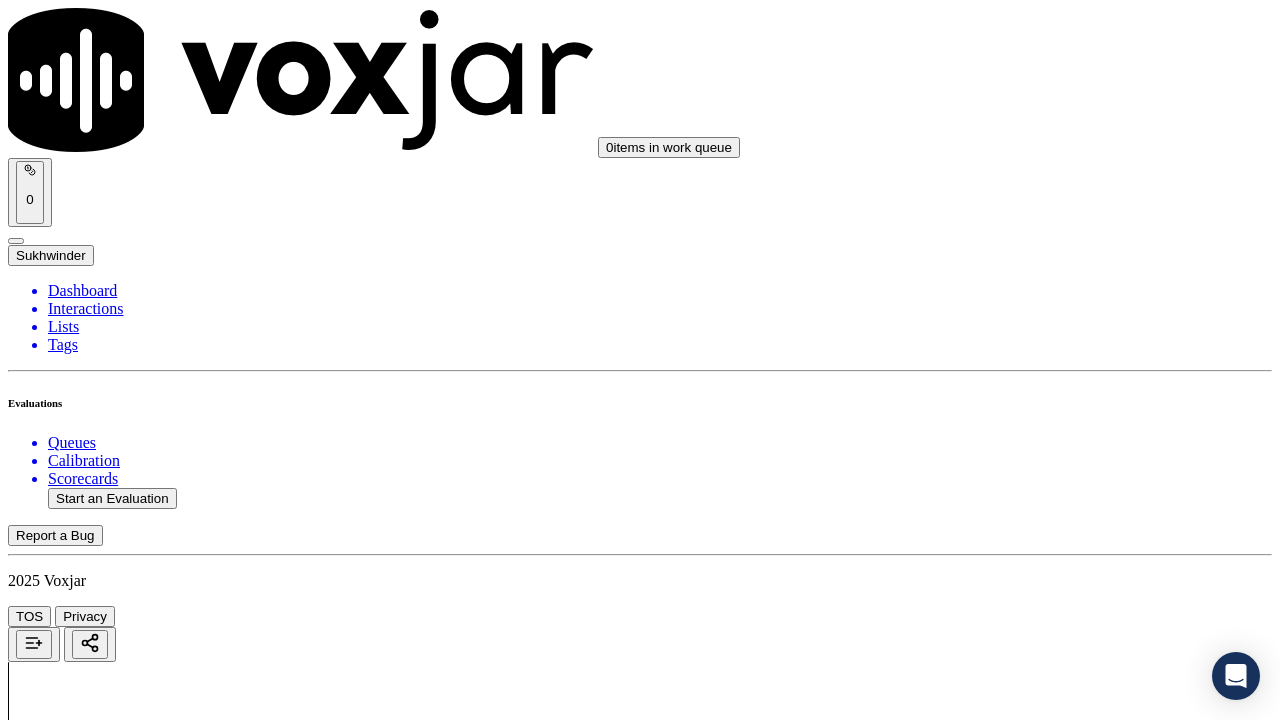 click on "Select an answer" at bounding box center [67, 6922] 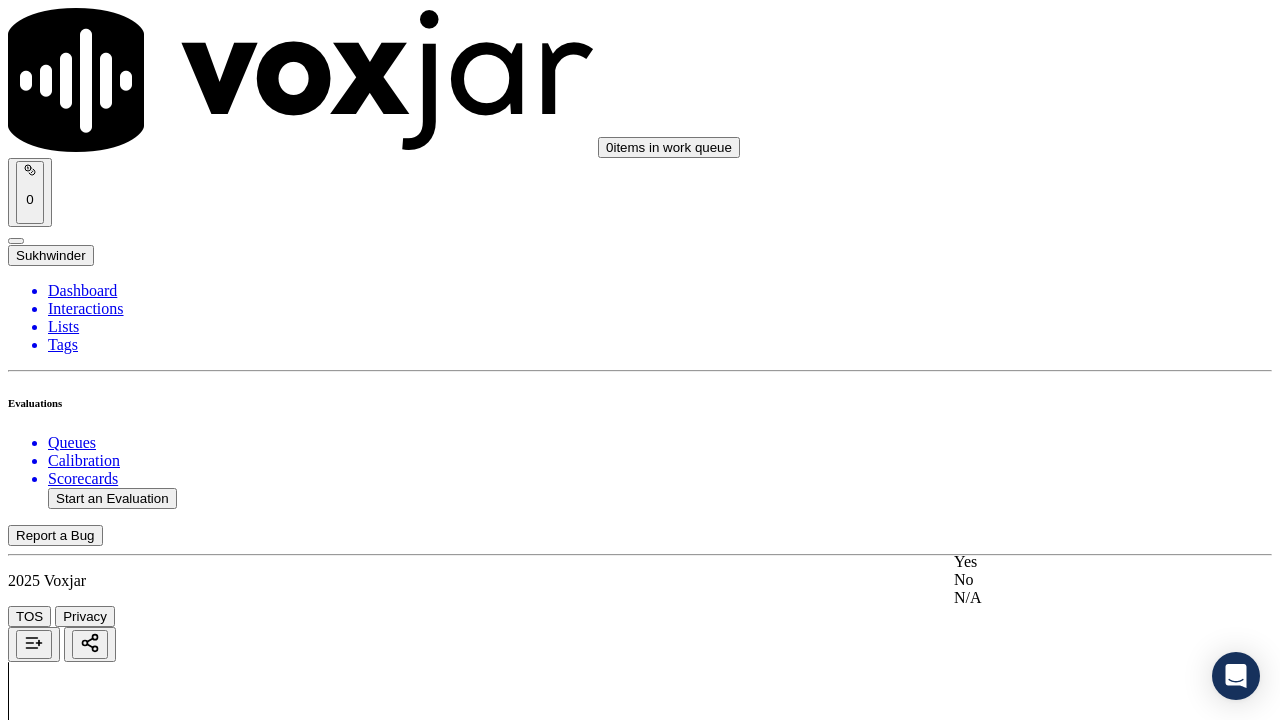 click on "Yes" at bounding box center (1067, 562) 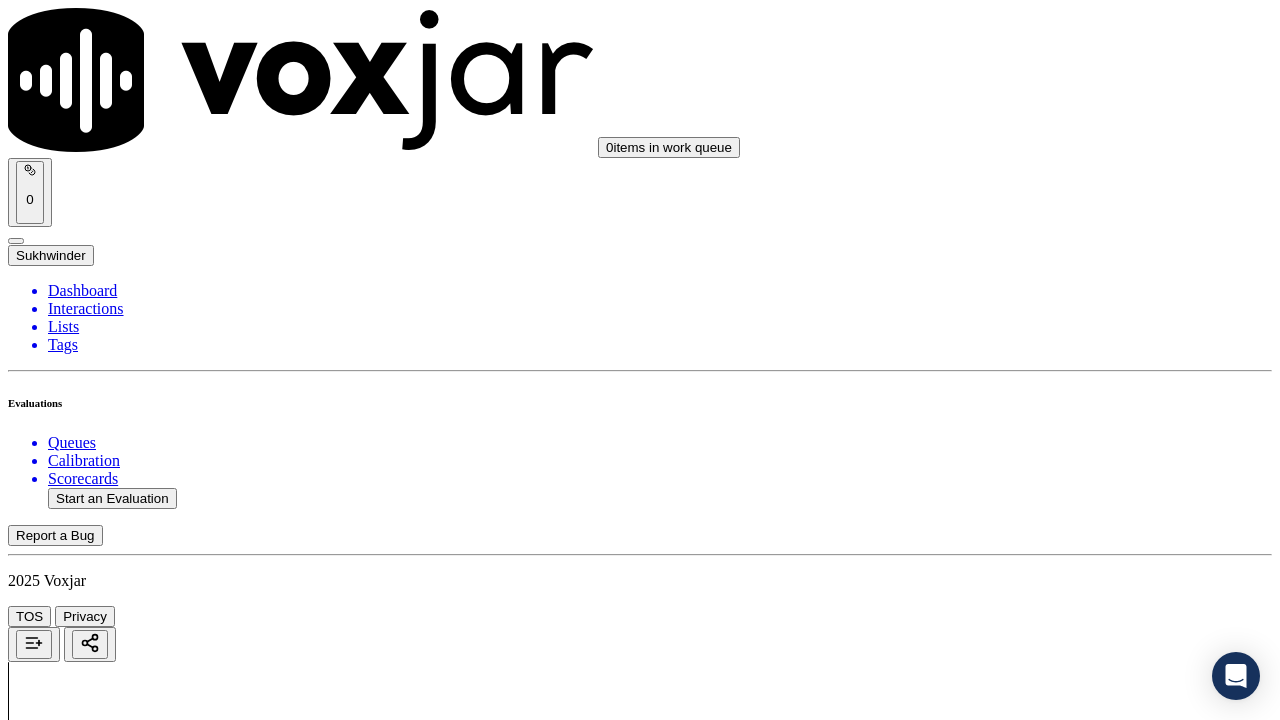 scroll, scrollTop: 5800, scrollLeft: 0, axis: vertical 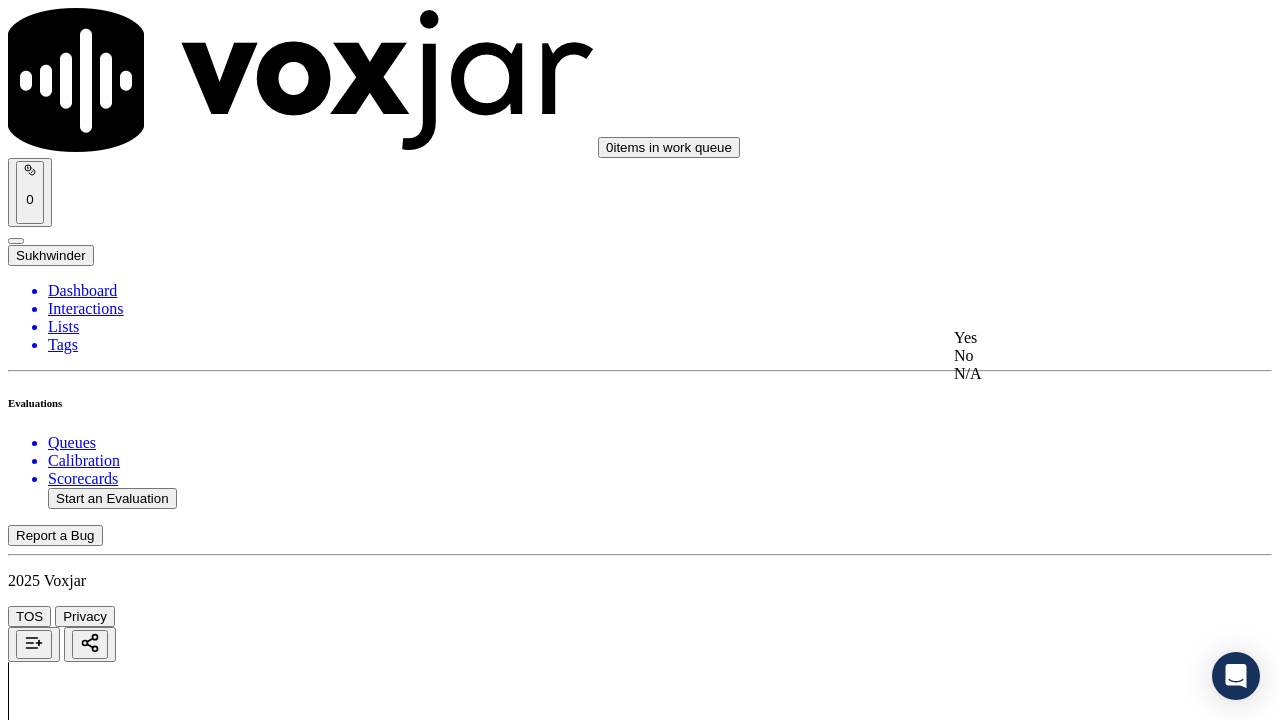 drag, startPoint x: 1036, startPoint y: 338, endPoint x: 1036, endPoint y: 400, distance: 62 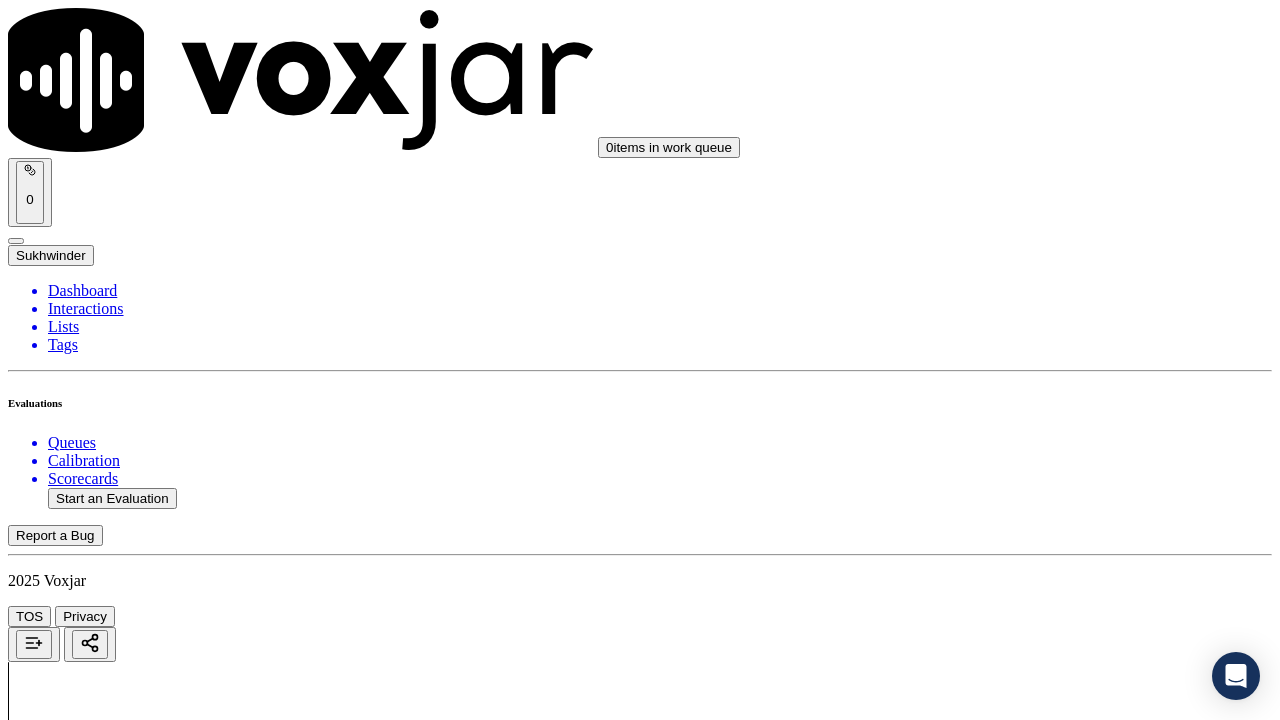 click on "Select an answer" at bounding box center (67, 7395) 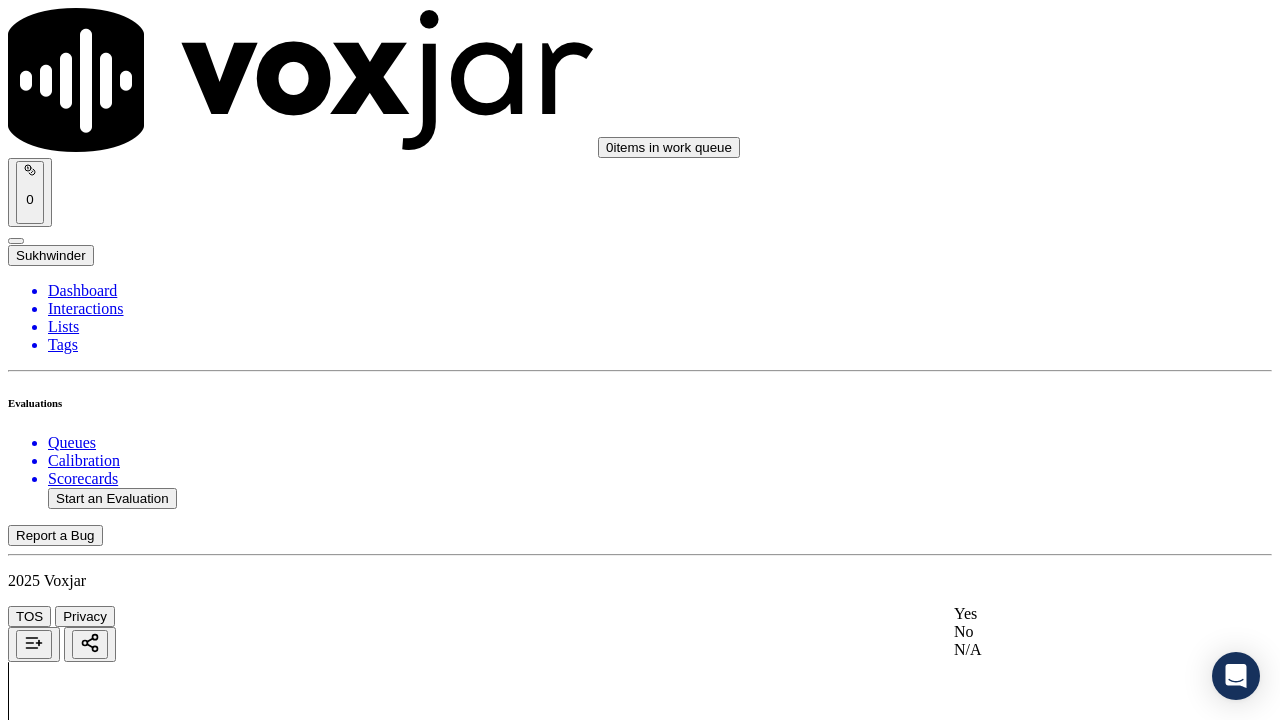 click on "Yes" at bounding box center (1067, 614) 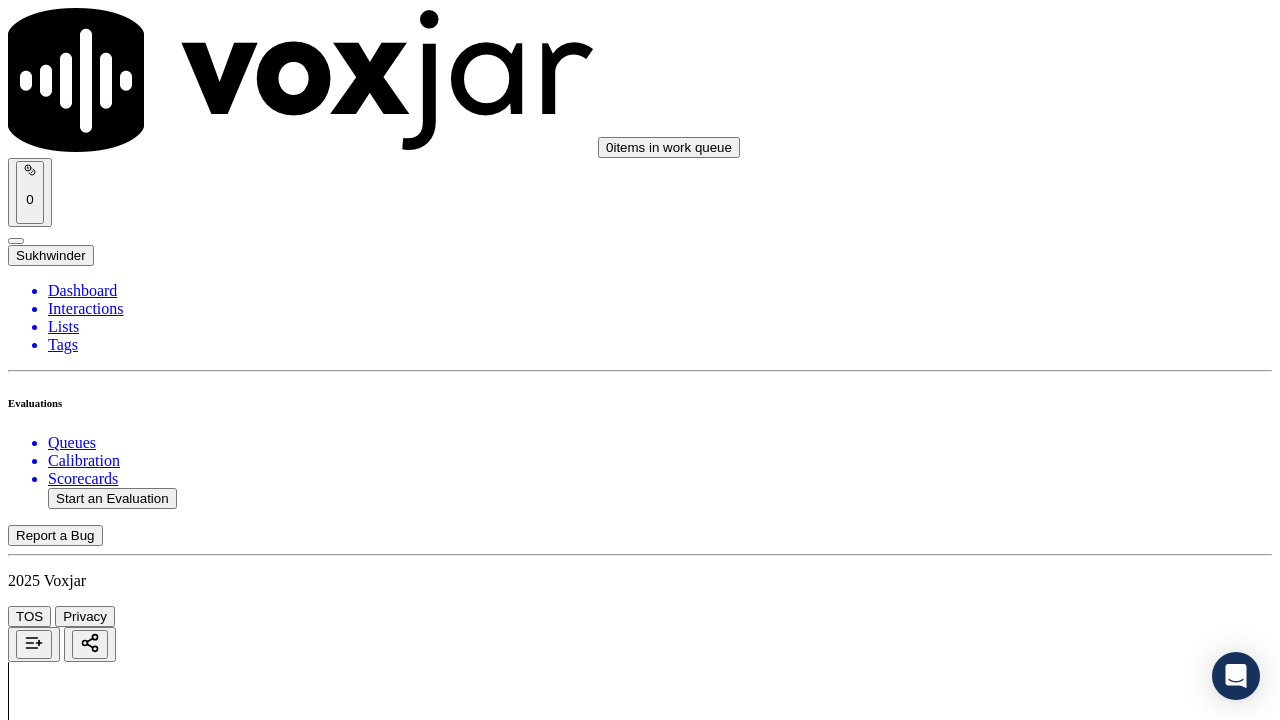 scroll, scrollTop: 5921, scrollLeft: 0, axis: vertical 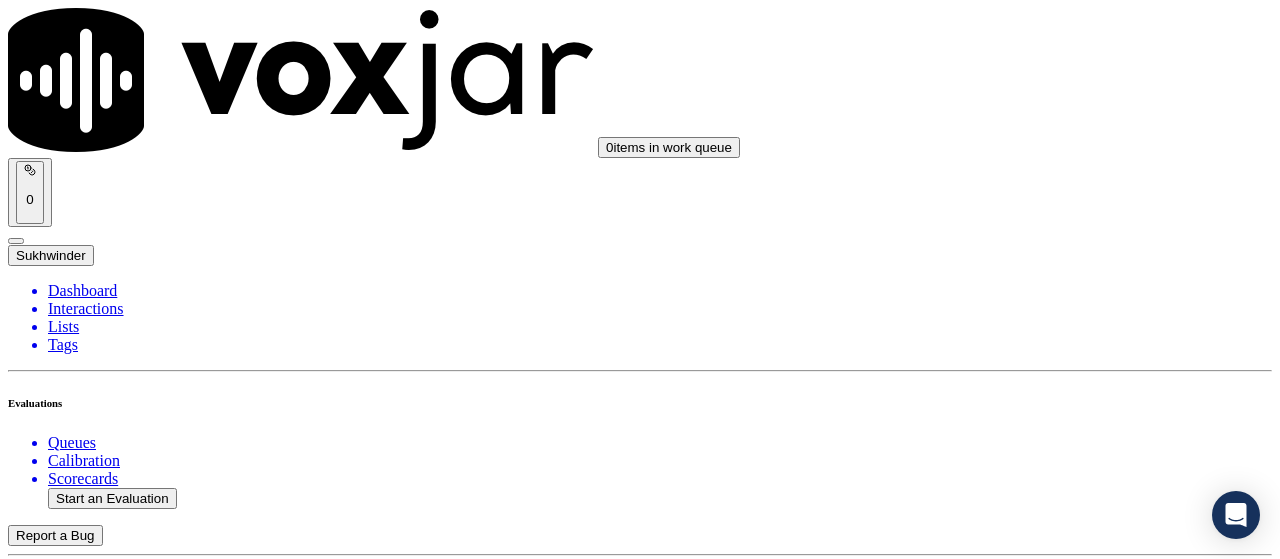 click on "Start an Evaluation" 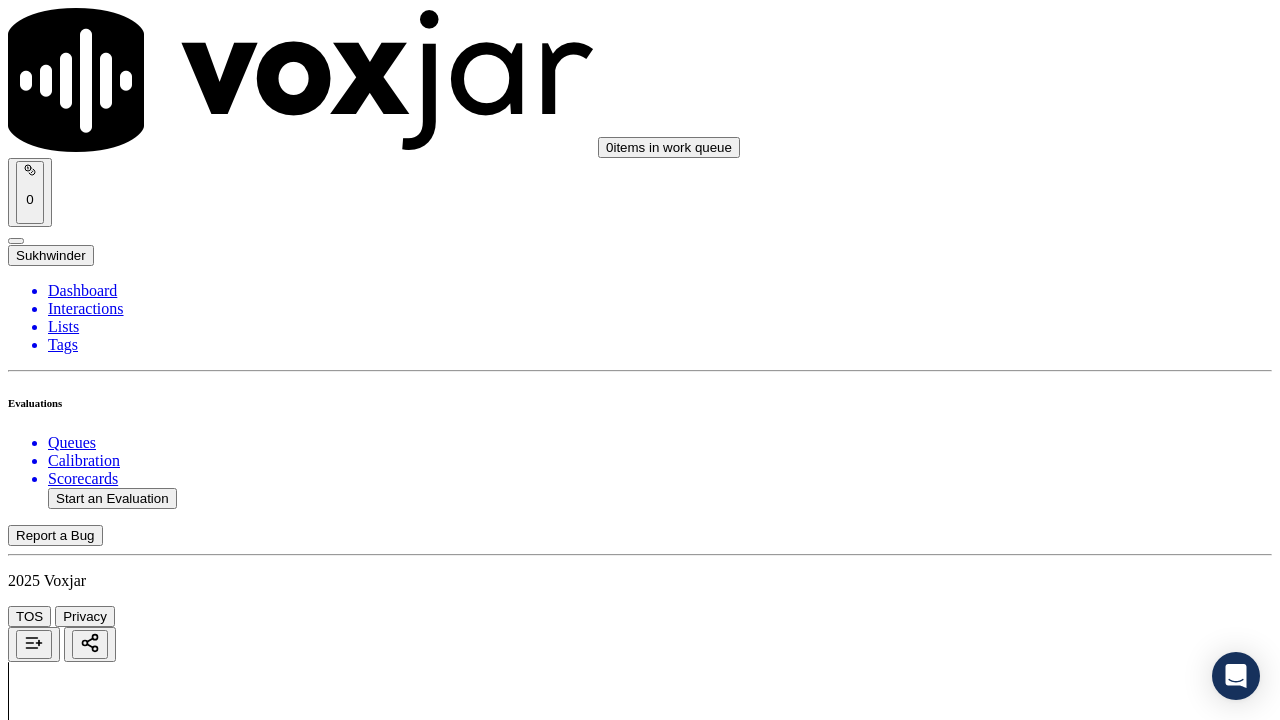 click on "Upload interaction to start evaluation" at bounding box center (124, 2746) 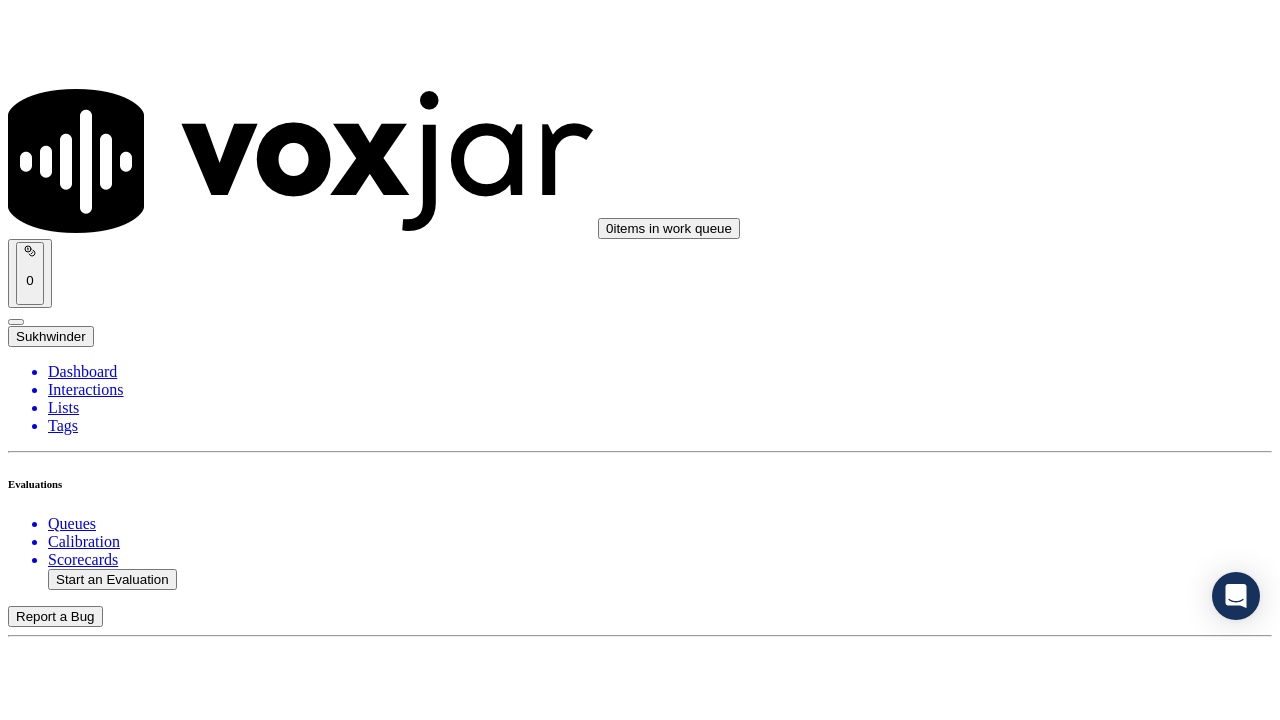 scroll, scrollTop: 300, scrollLeft: 0, axis: vertical 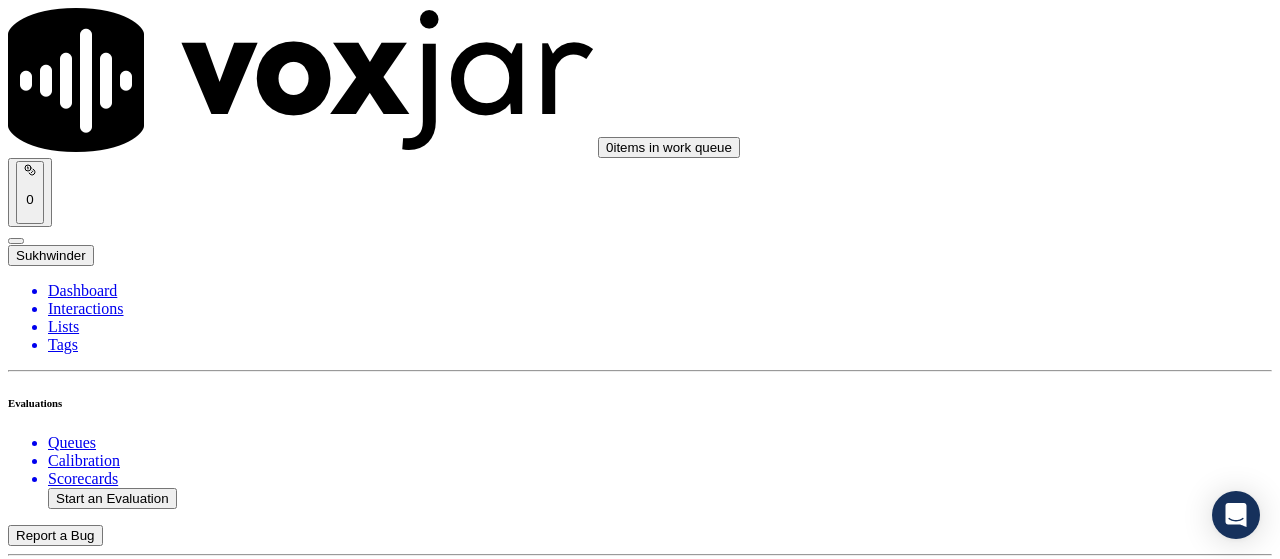 click 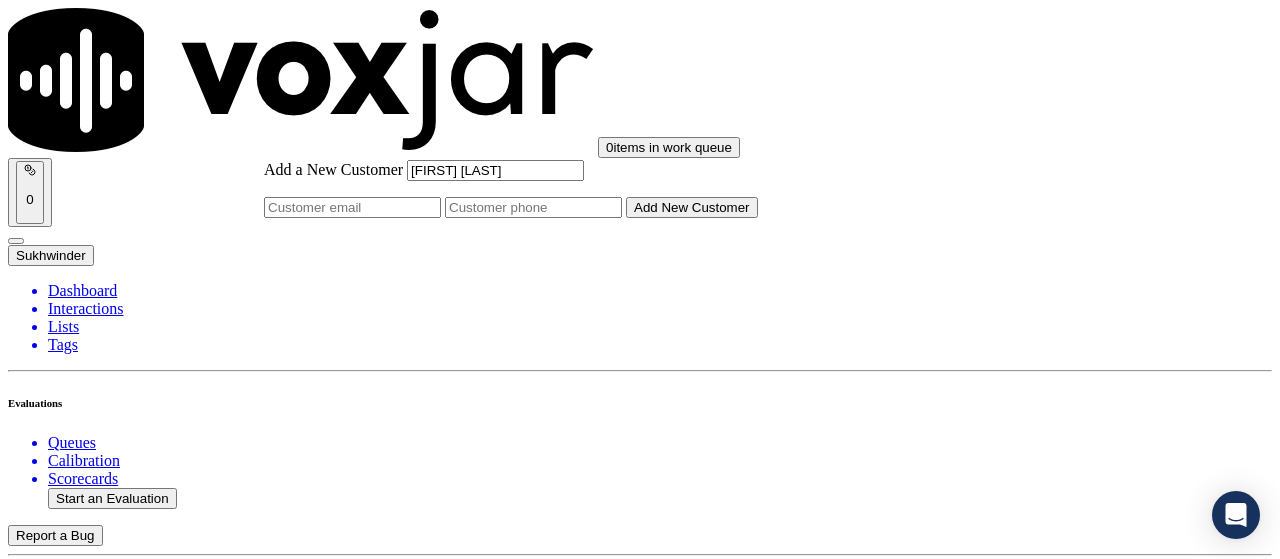 type on "[FIRST] [LAST]" 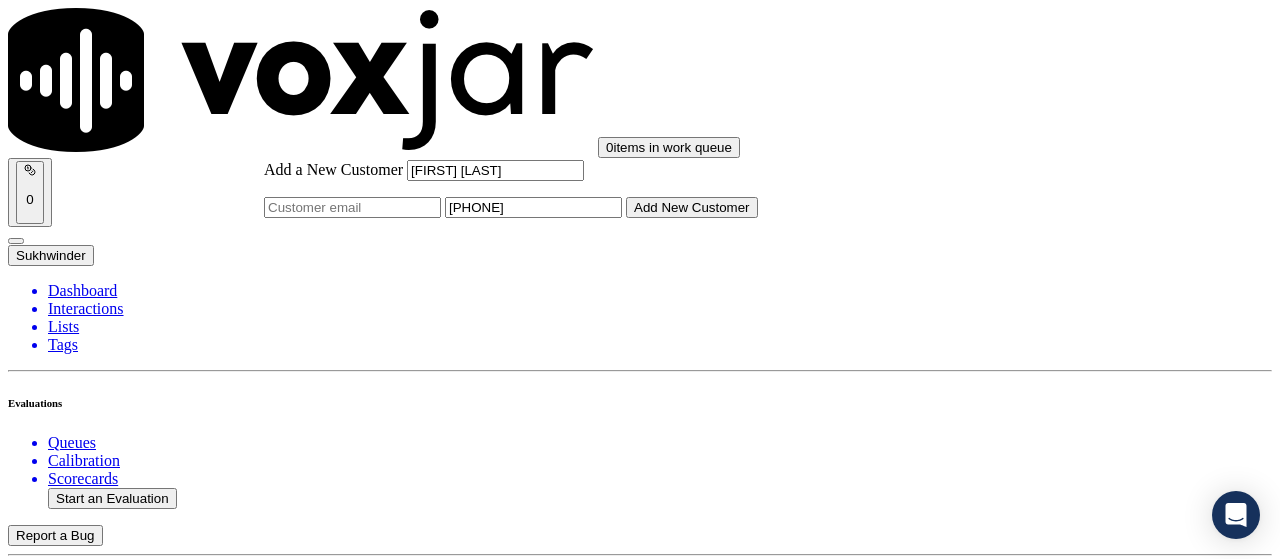 type on "[PHONE]" 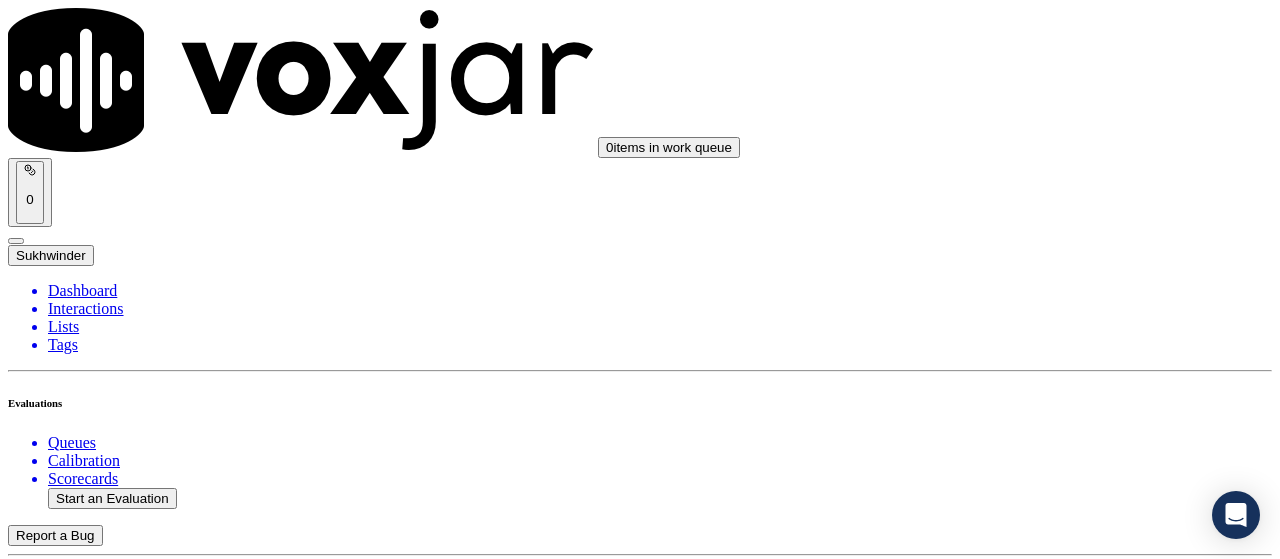 click on "[FIRST] [LAST]" at bounding box center (640, 2164) 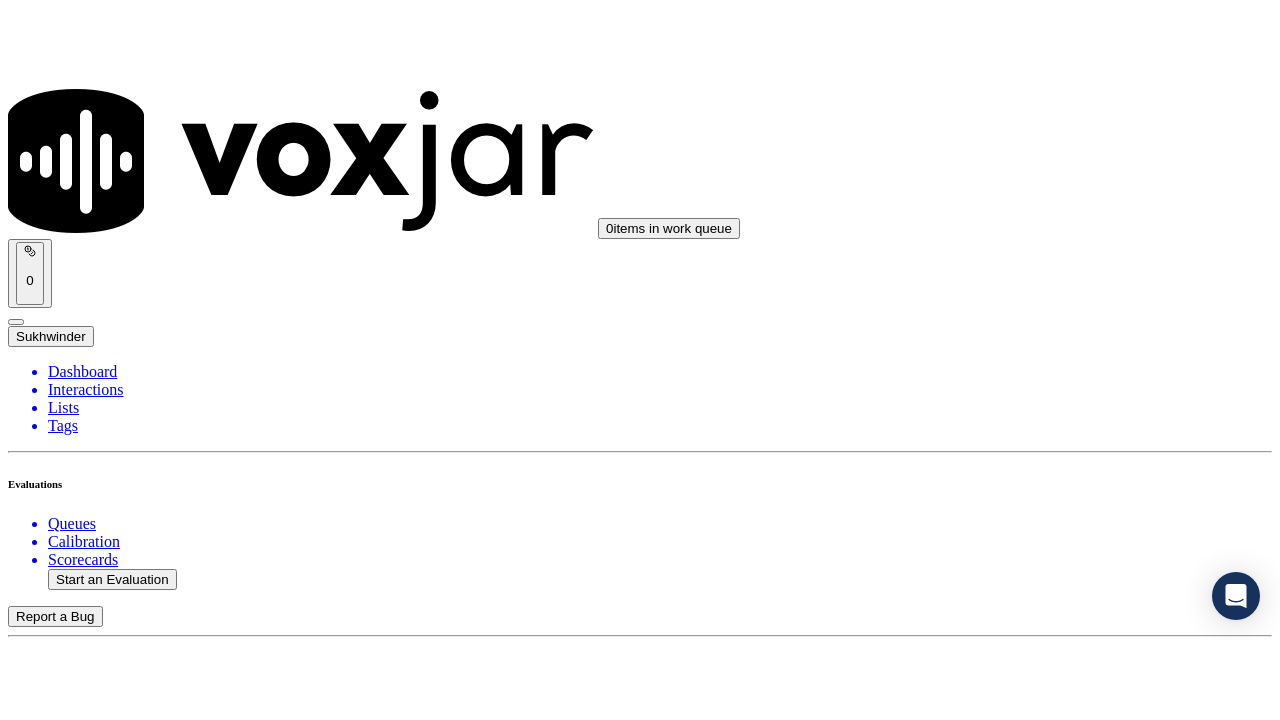 scroll, scrollTop: 299, scrollLeft: 0, axis: vertical 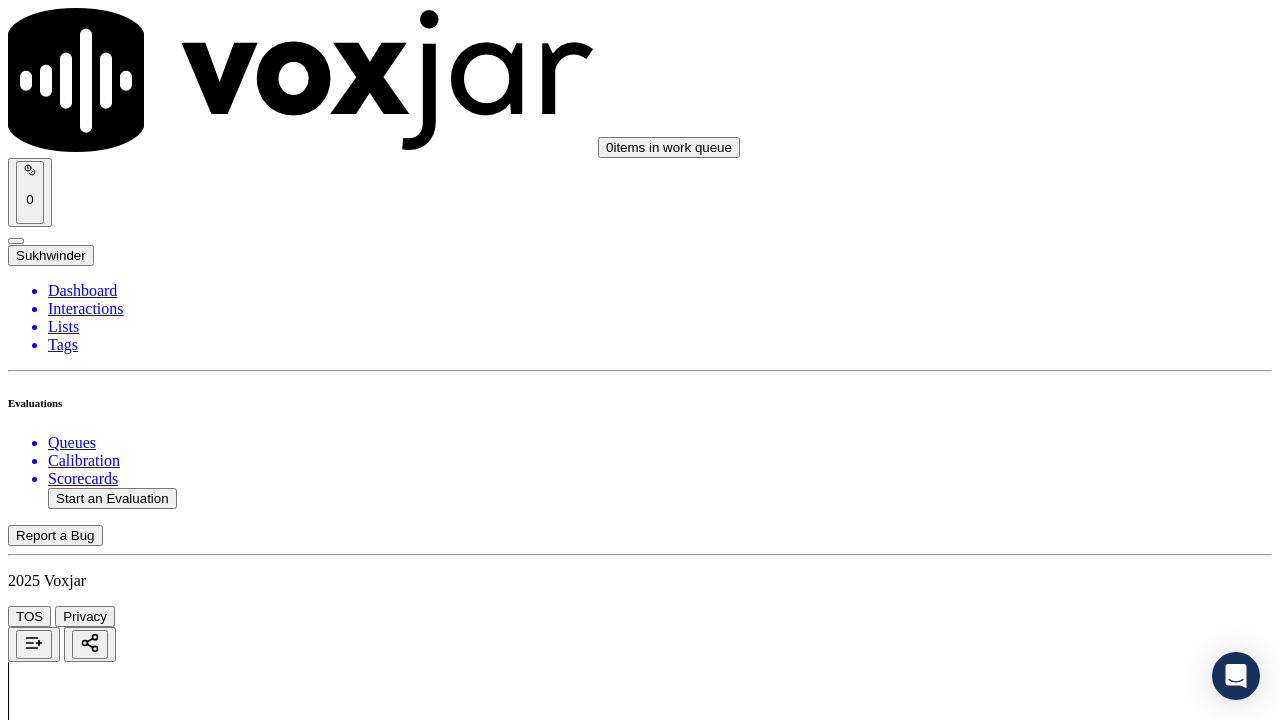 drag, startPoint x: 1066, startPoint y: 644, endPoint x: 1052, endPoint y: 601, distance: 45.221676 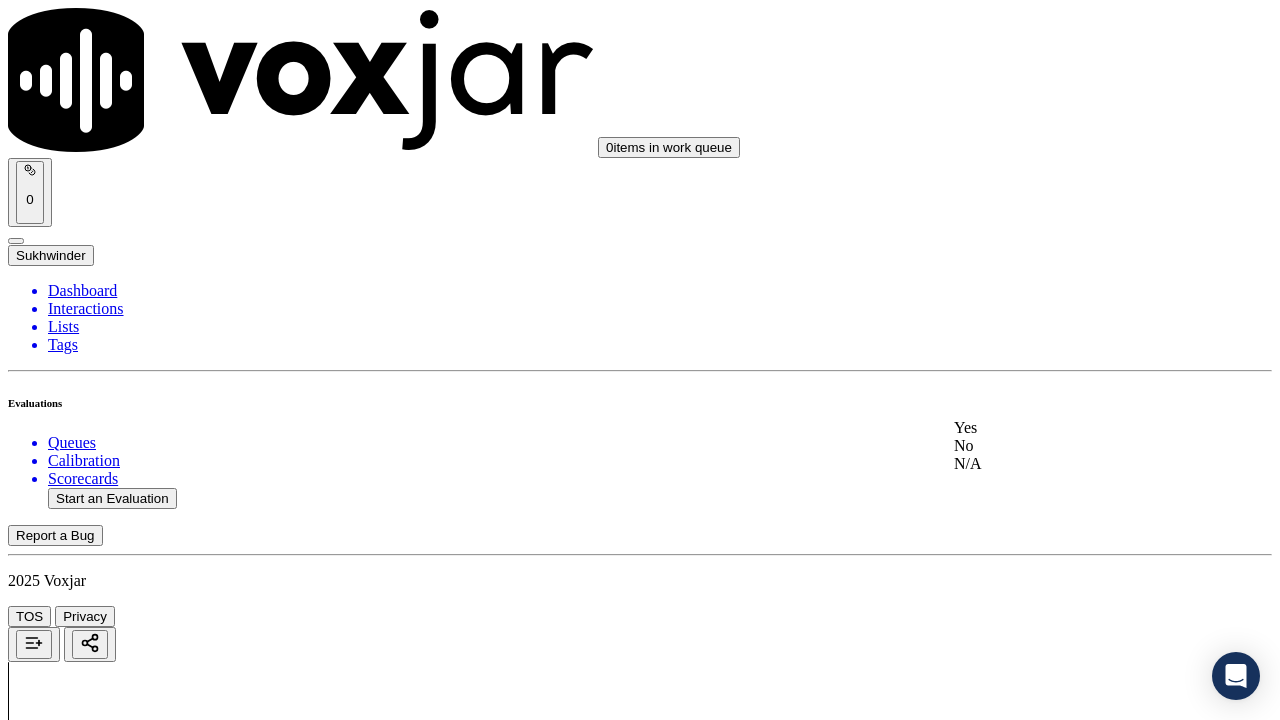 click on "Yes" at bounding box center (1067, 428) 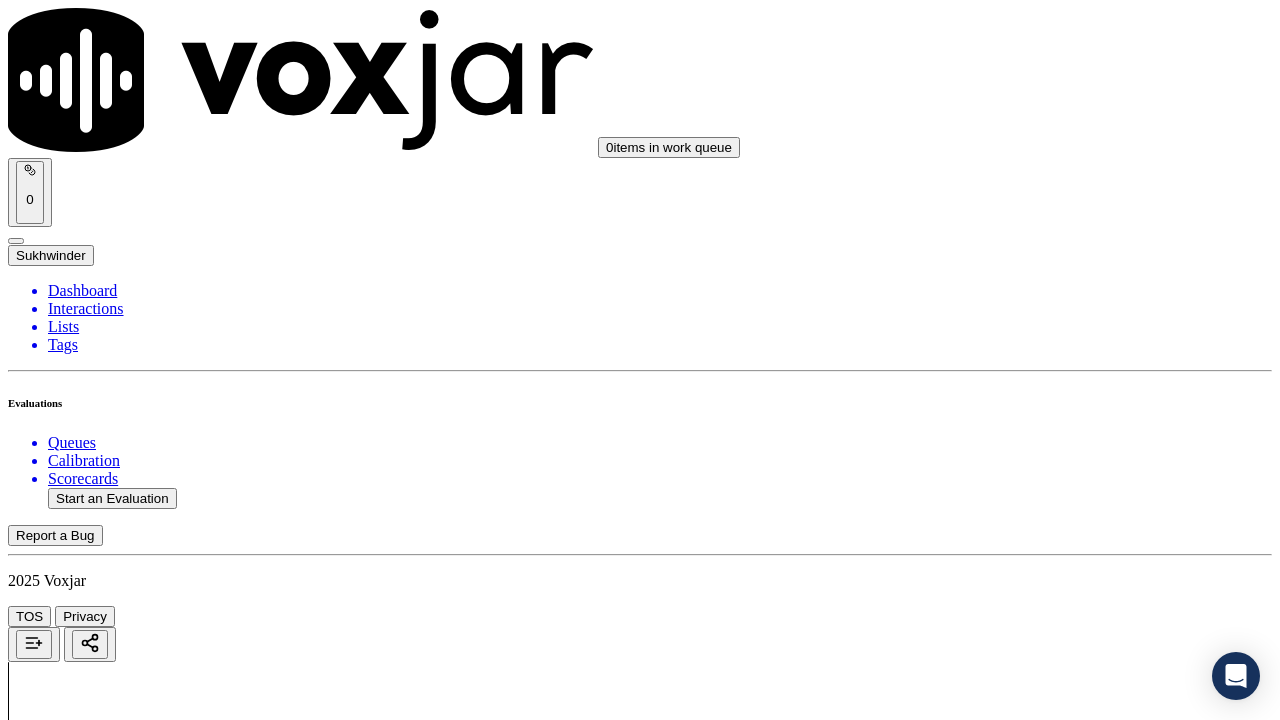 scroll, scrollTop: 600, scrollLeft: 0, axis: vertical 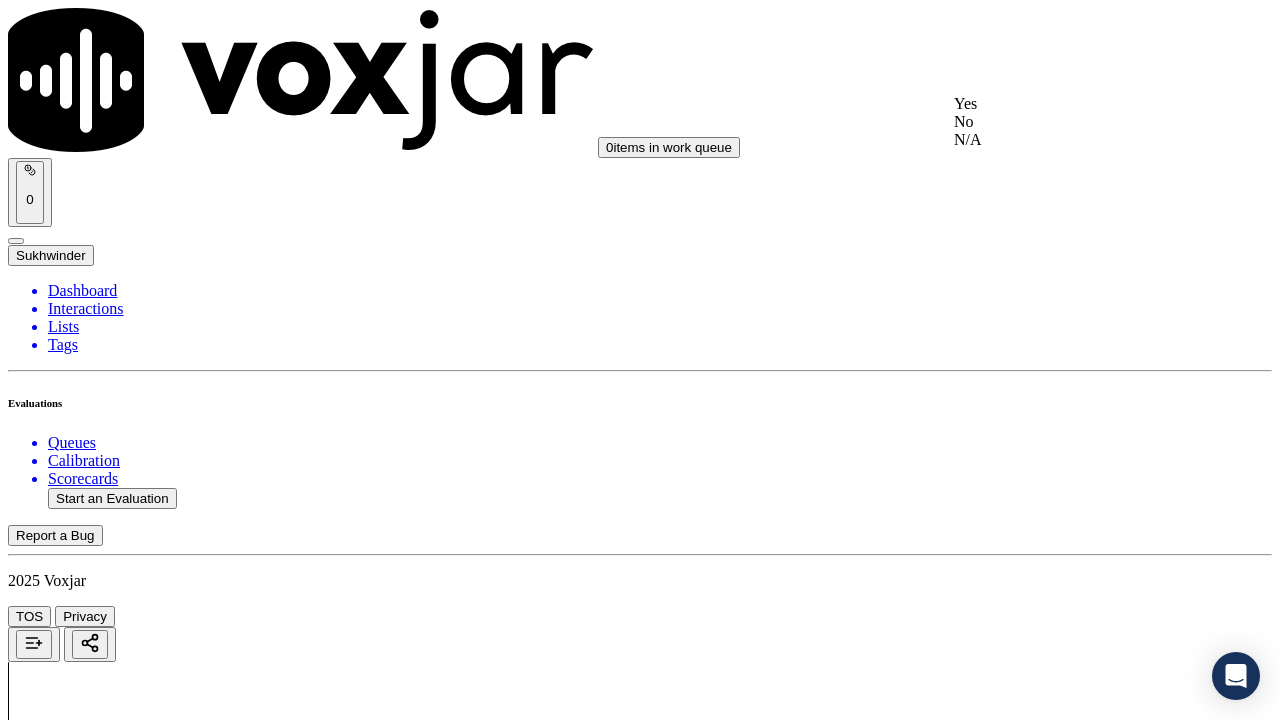 click on "Yes" at bounding box center (1067, 104) 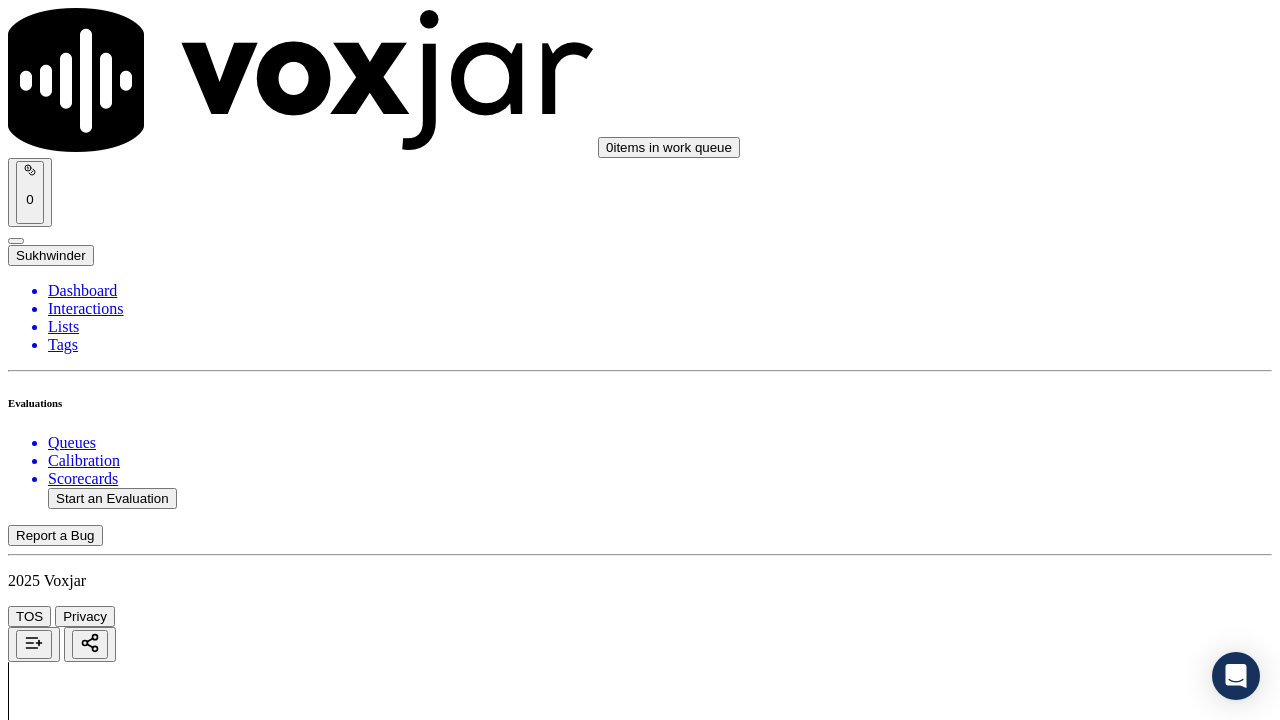 click on "Select an answer" at bounding box center (67, 2861) 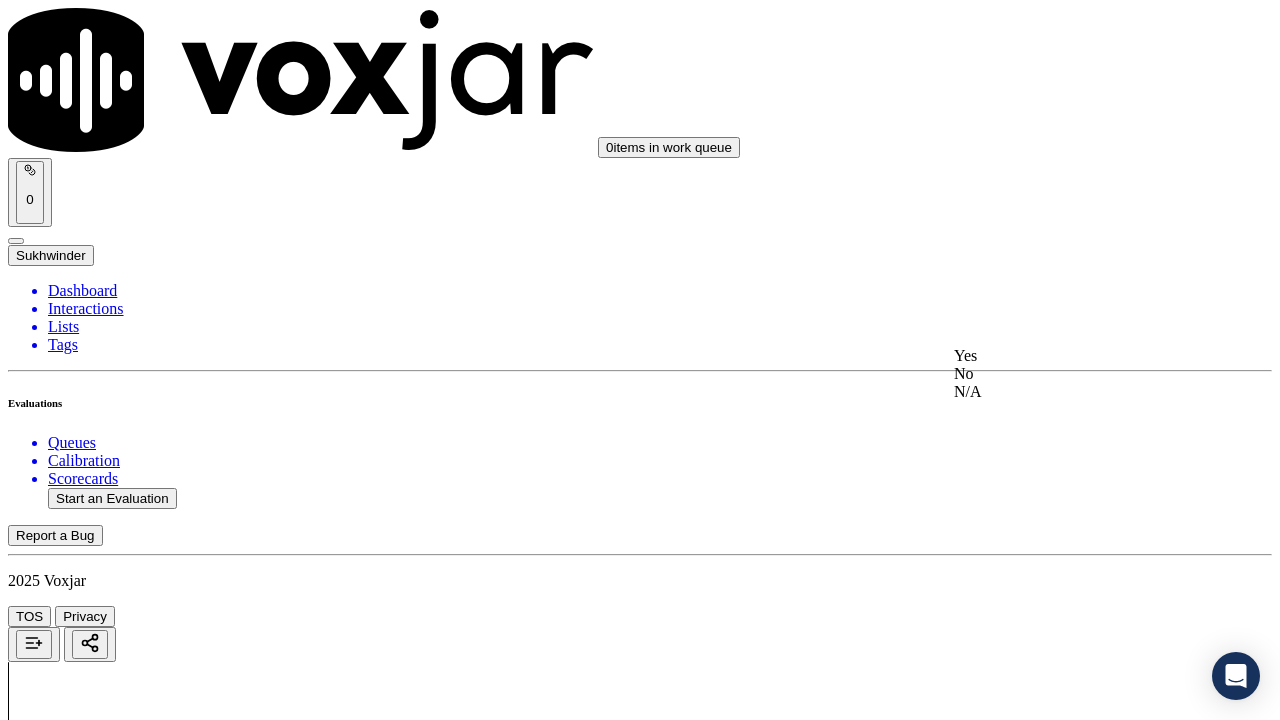 click on "Yes" at bounding box center (1067, 356) 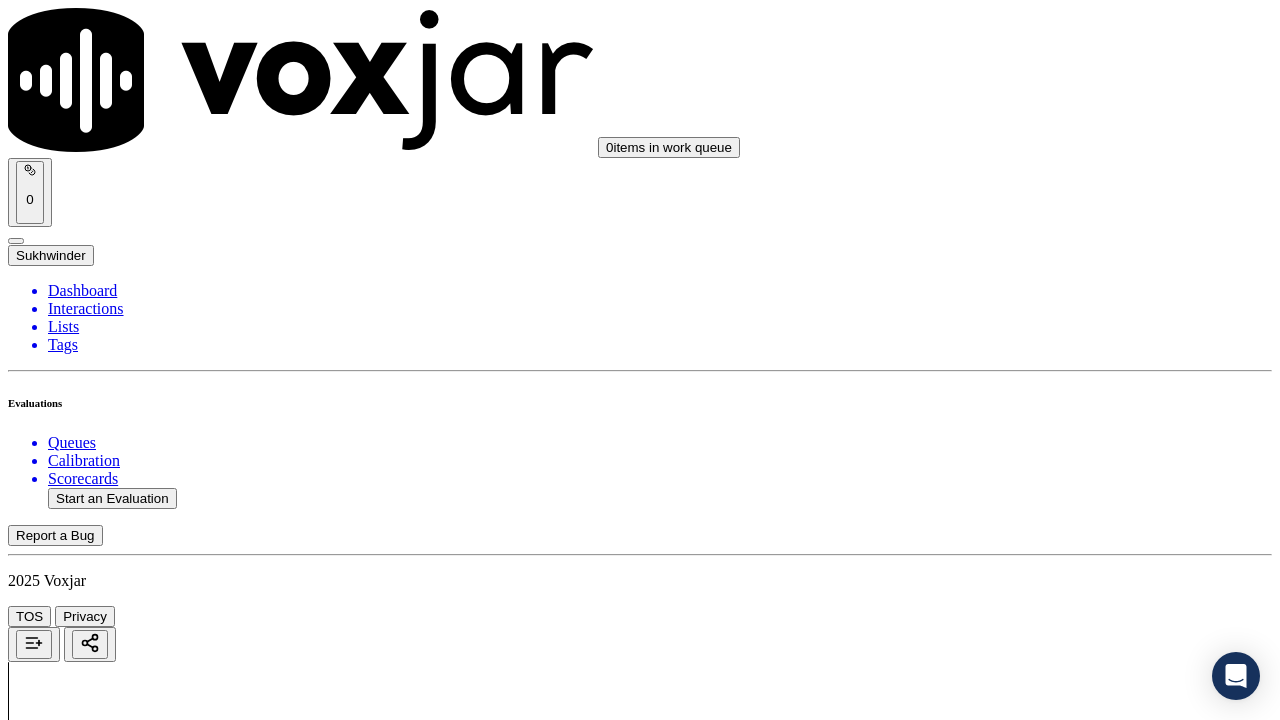 scroll, scrollTop: 1000, scrollLeft: 0, axis: vertical 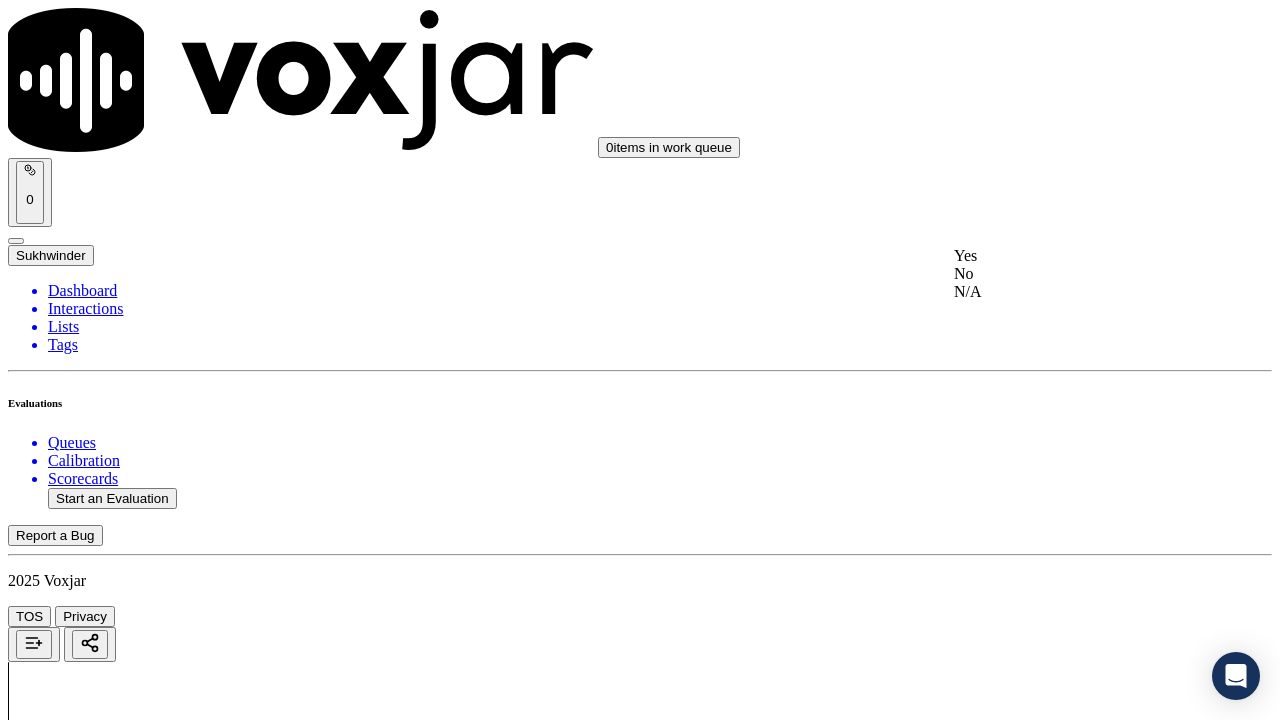 click on "N/A" 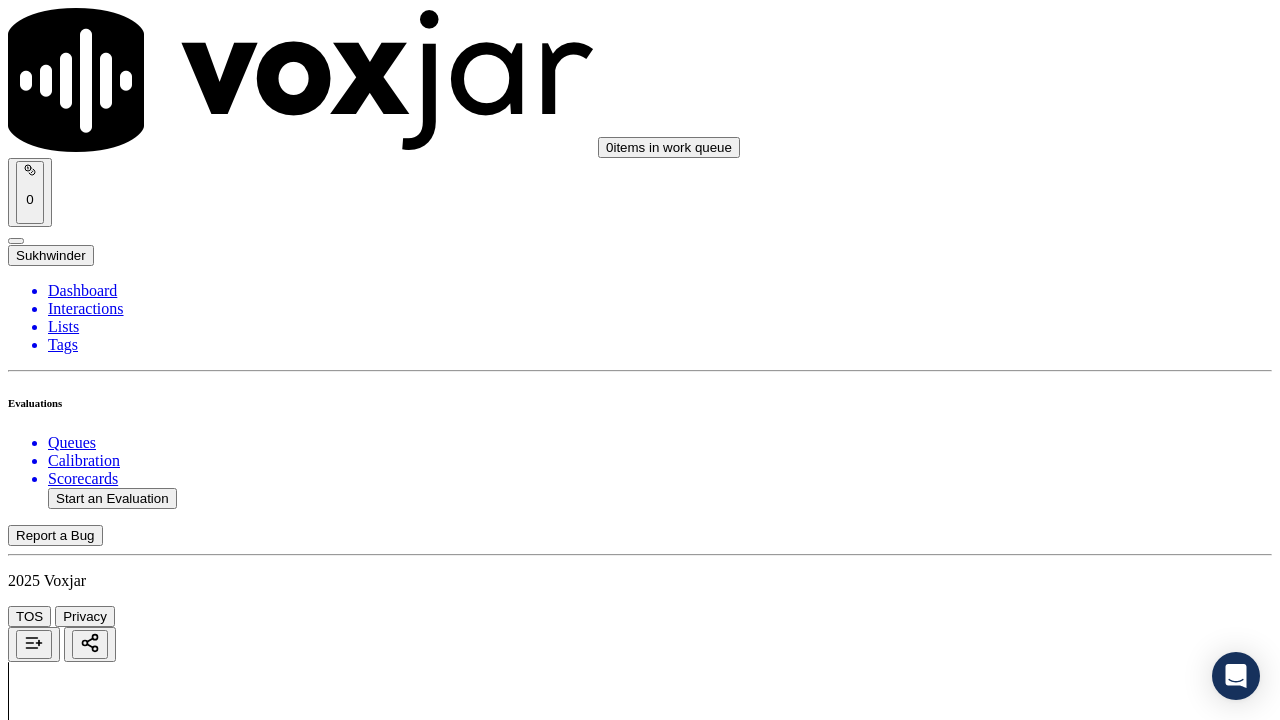 click on "Select an answer" at bounding box center (67, 3334) 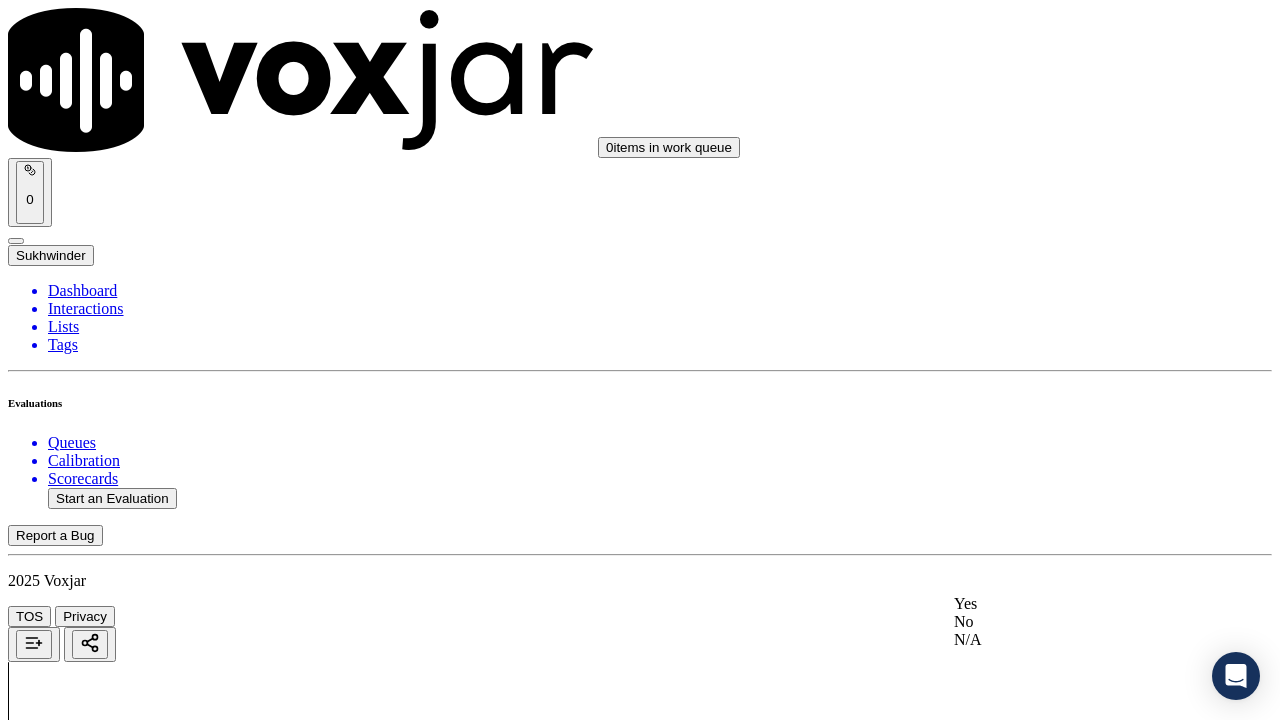 click on "N/A" 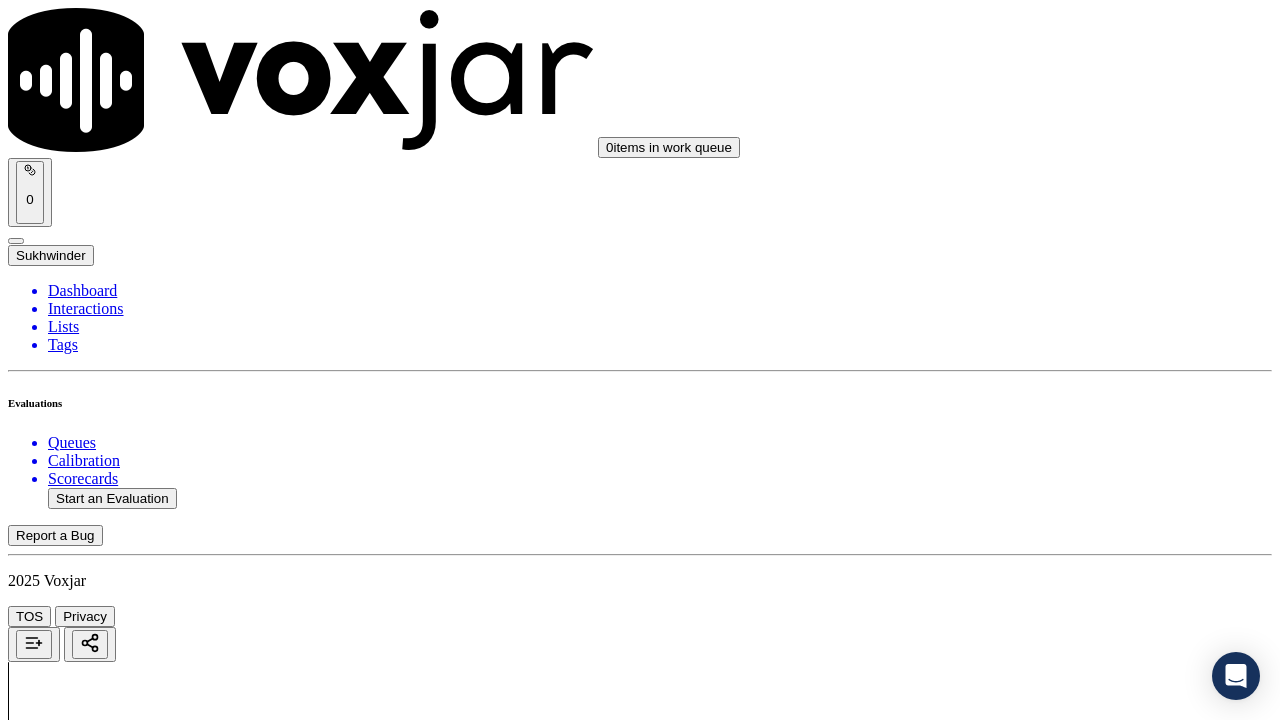 scroll, scrollTop: 1500, scrollLeft: 0, axis: vertical 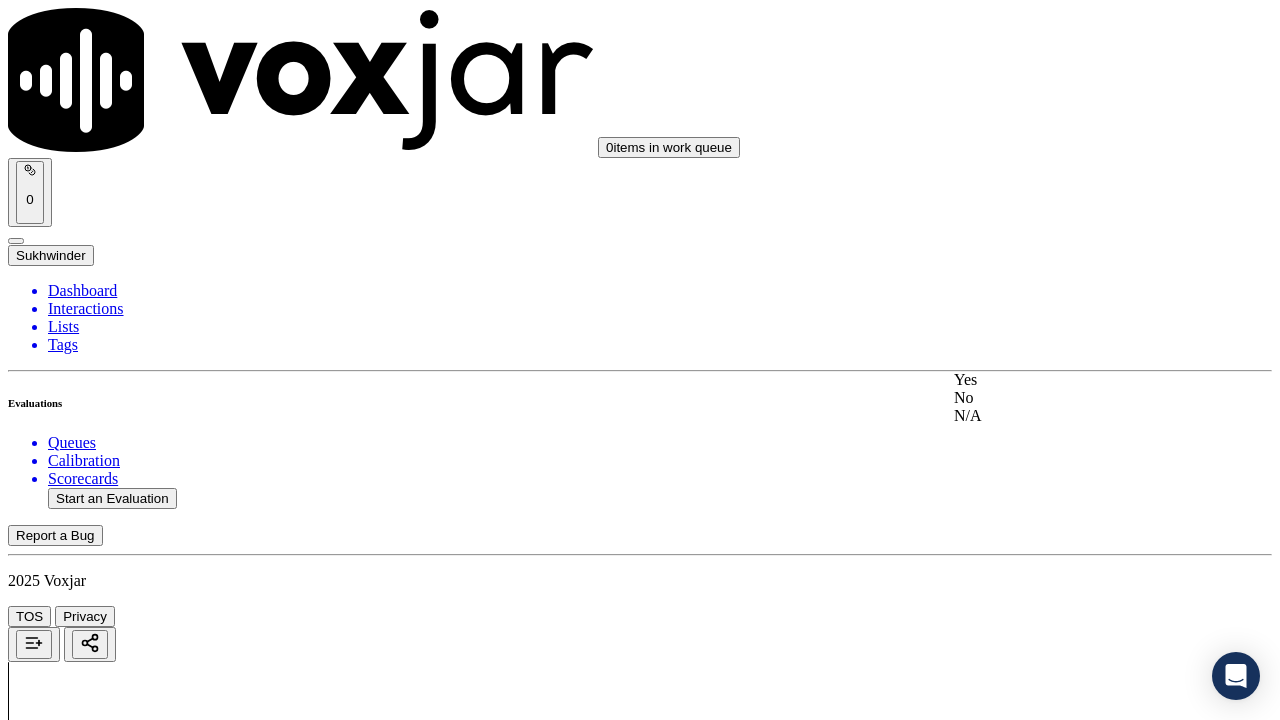 click on "Yes" at bounding box center (1067, 380) 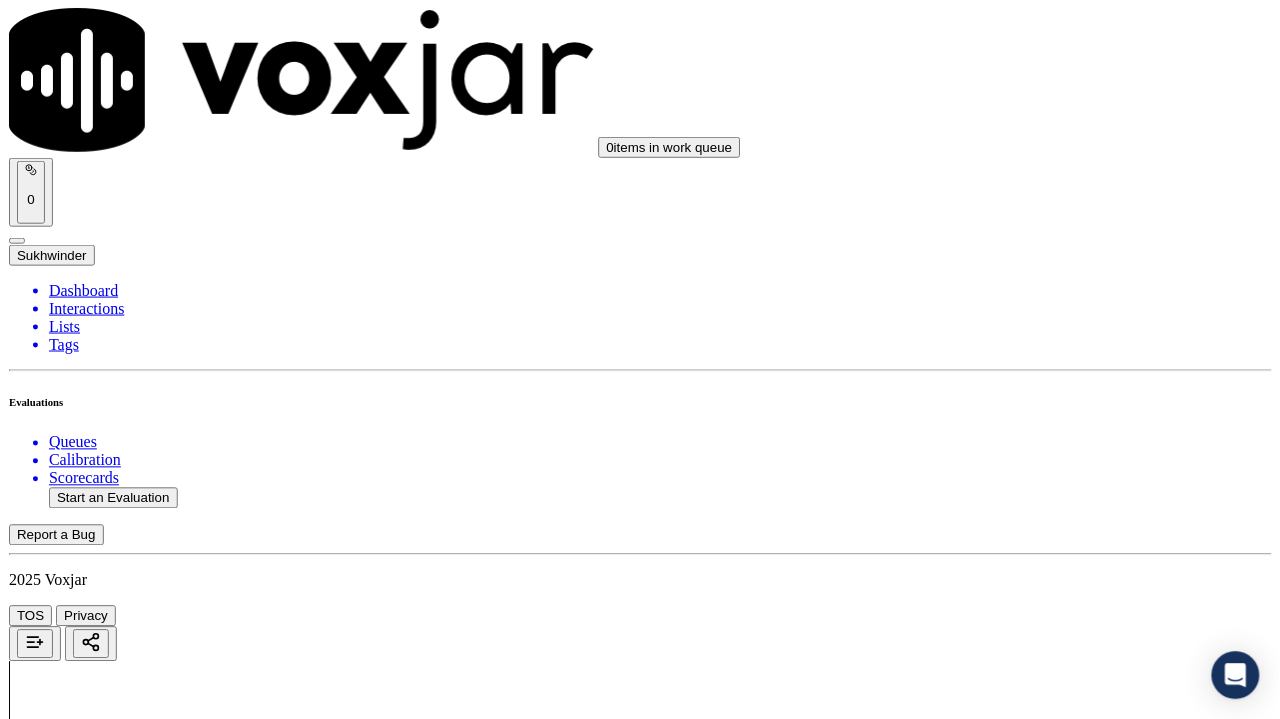 scroll, scrollTop: 1900, scrollLeft: 0, axis: vertical 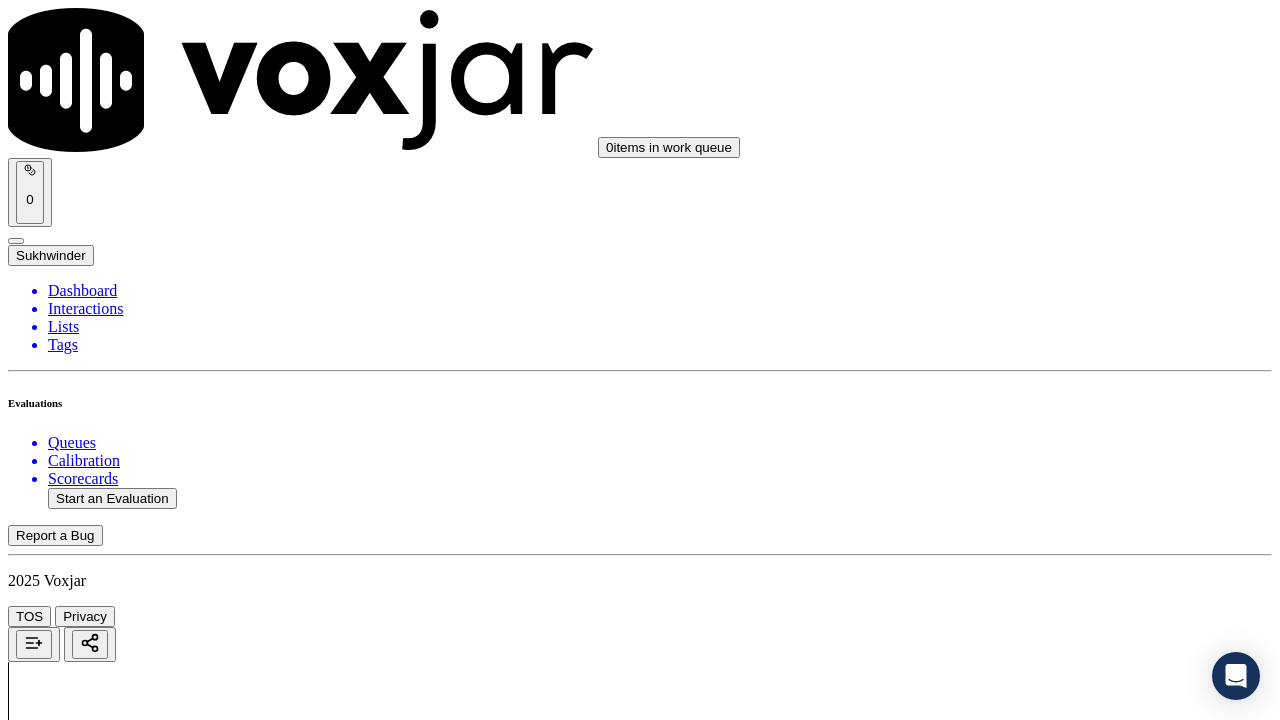 click on "Select an answer" at bounding box center (67, 3807) 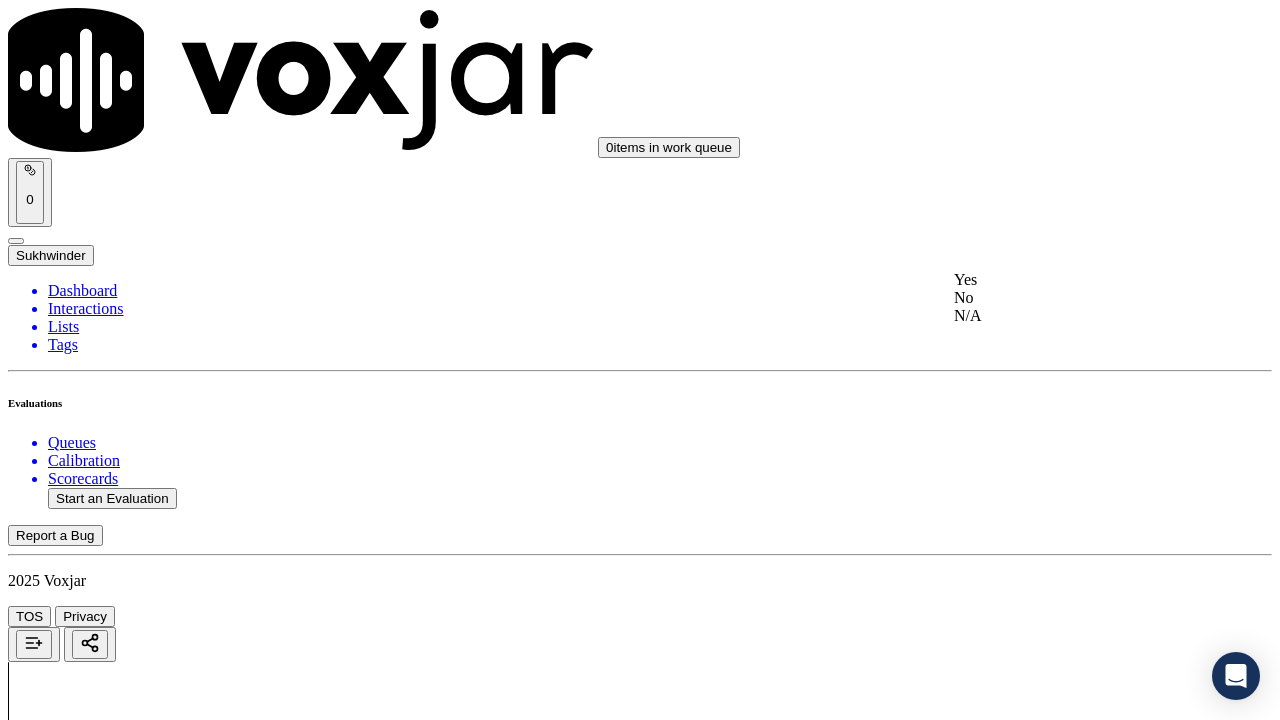 click on "Yes" at bounding box center (1067, 280) 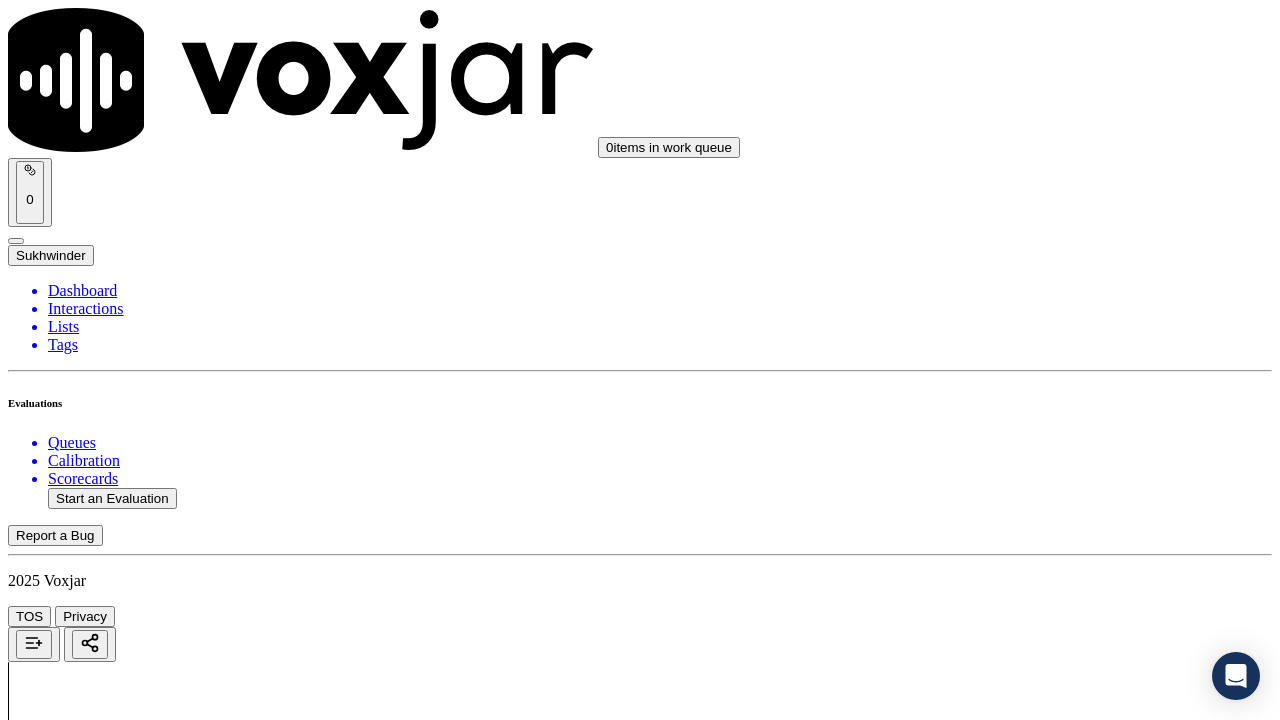 click on "Select an answer" at bounding box center [67, 4058] 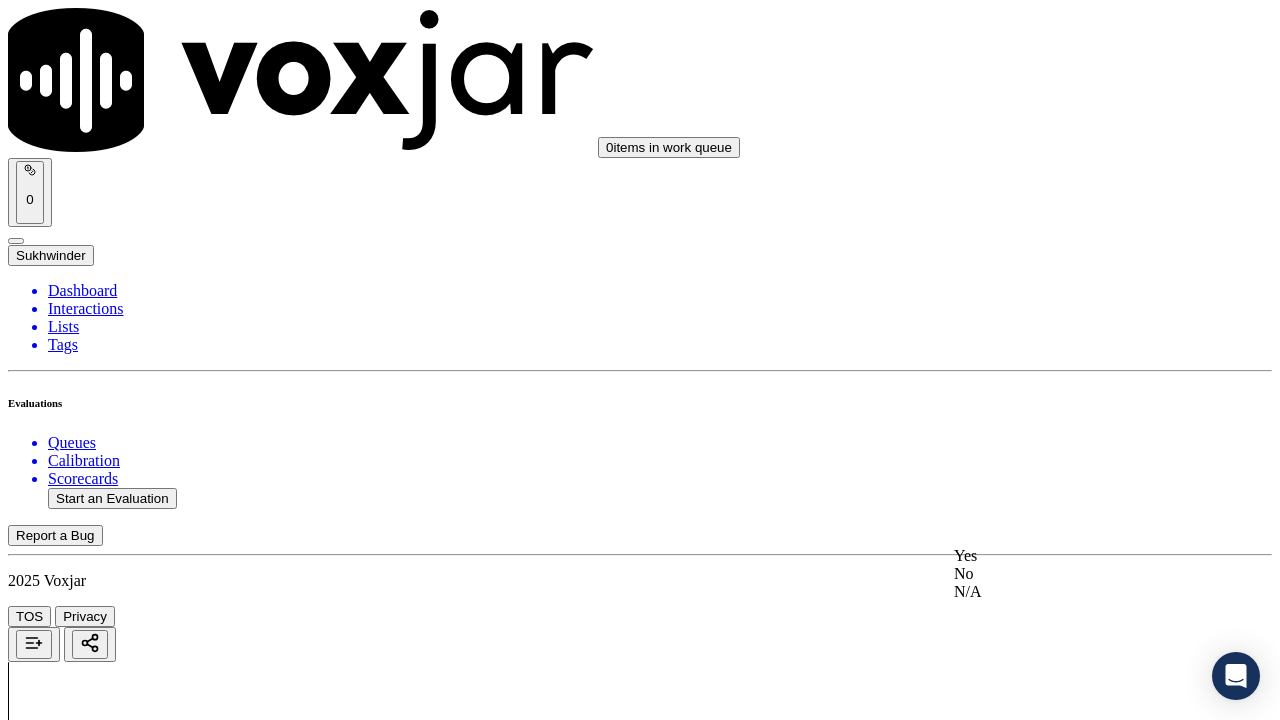 click on "No" 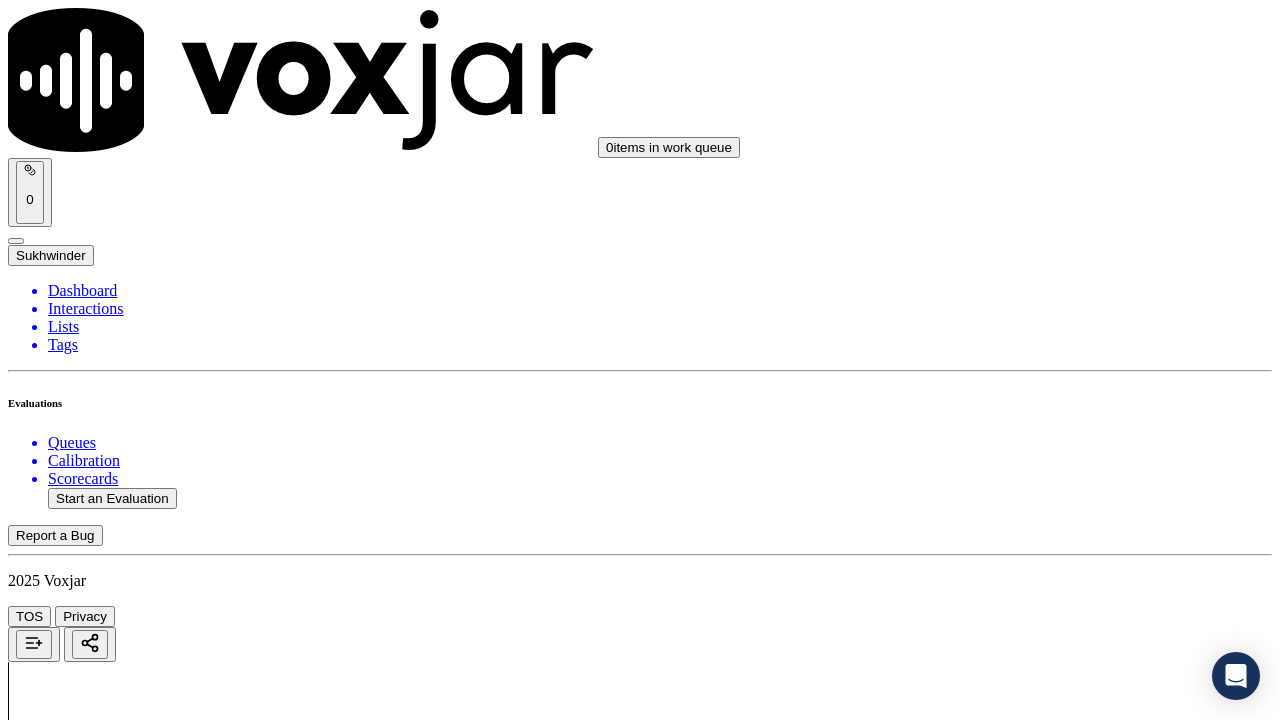 click on "Add Note" at bounding box center (52, 4135) 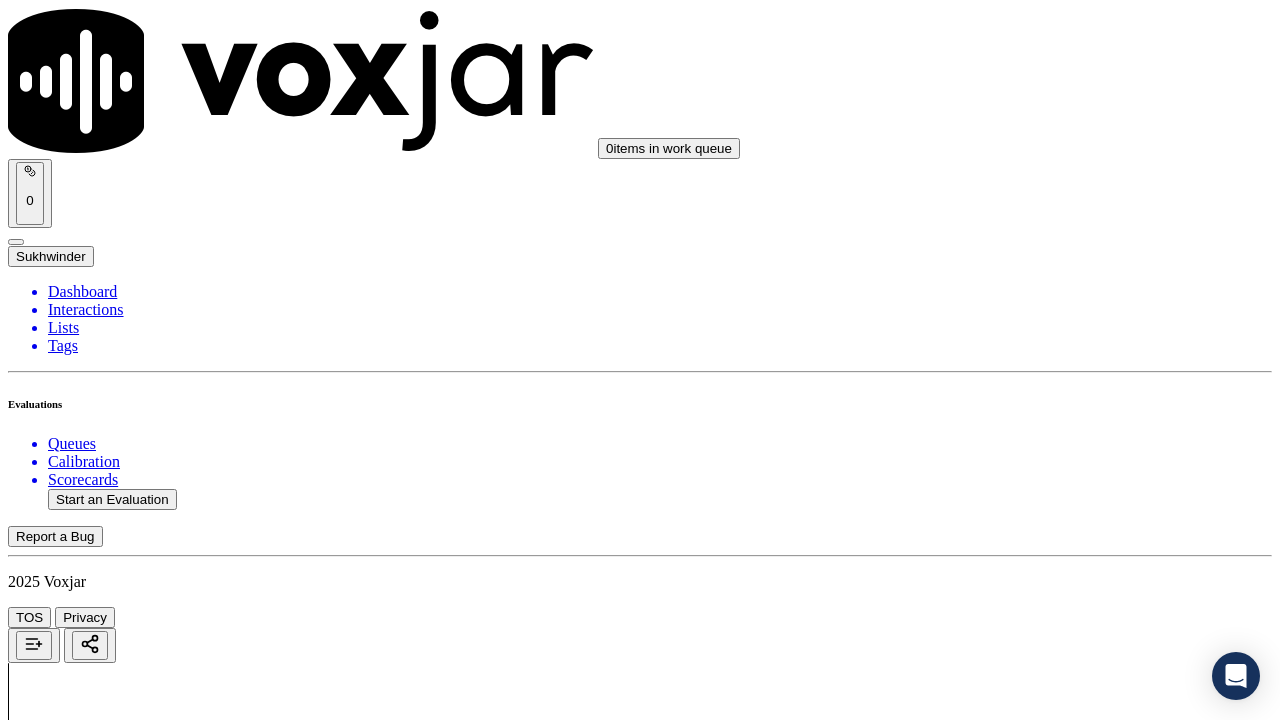scroll, scrollTop: 300, scrollLeft: 0, axis: vertical 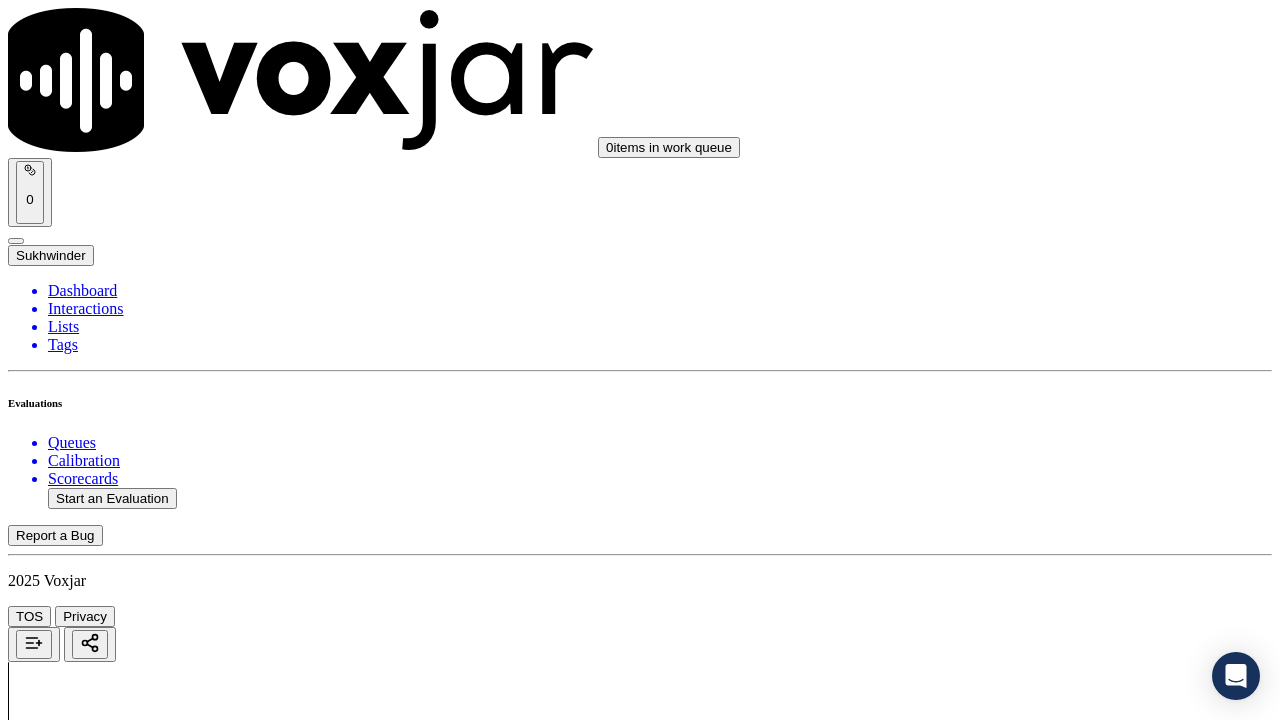 drag, startPoint x: 1031, startPoint y: 624, endPoint x: 1270, endPoint y: 600, distance: 240.202 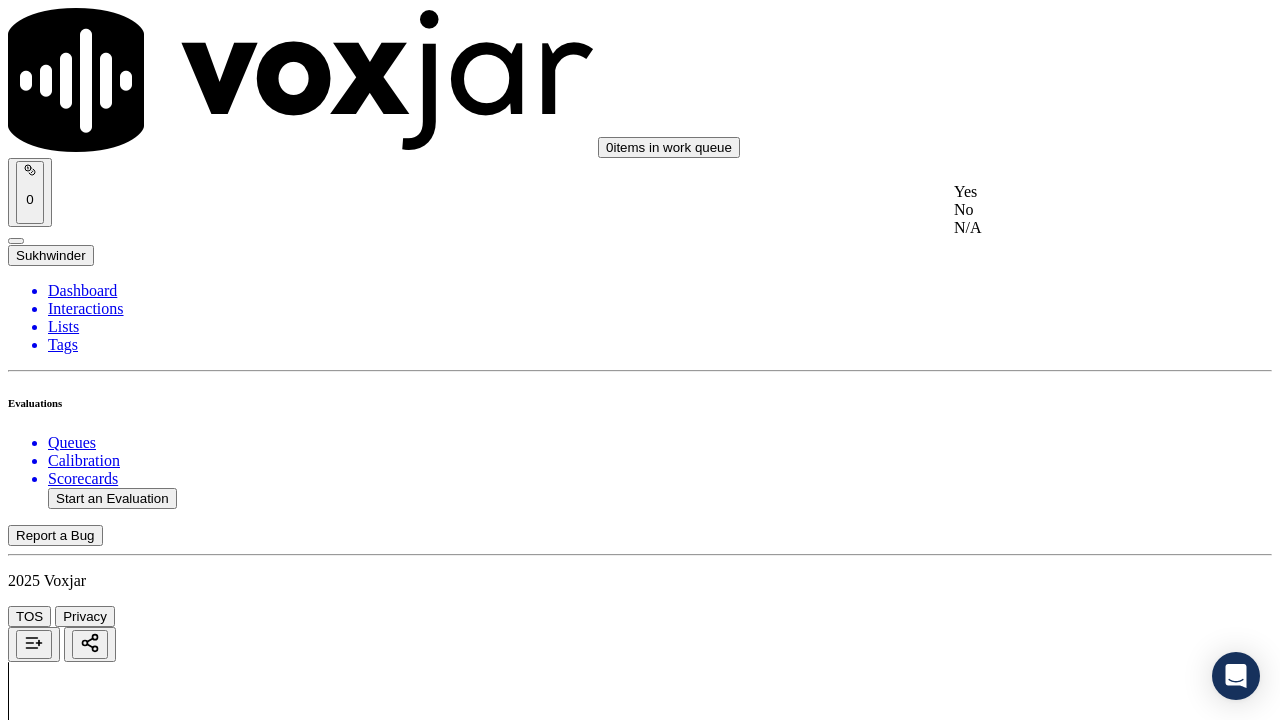 click on "Yes" at bounding box center (1067, 192) 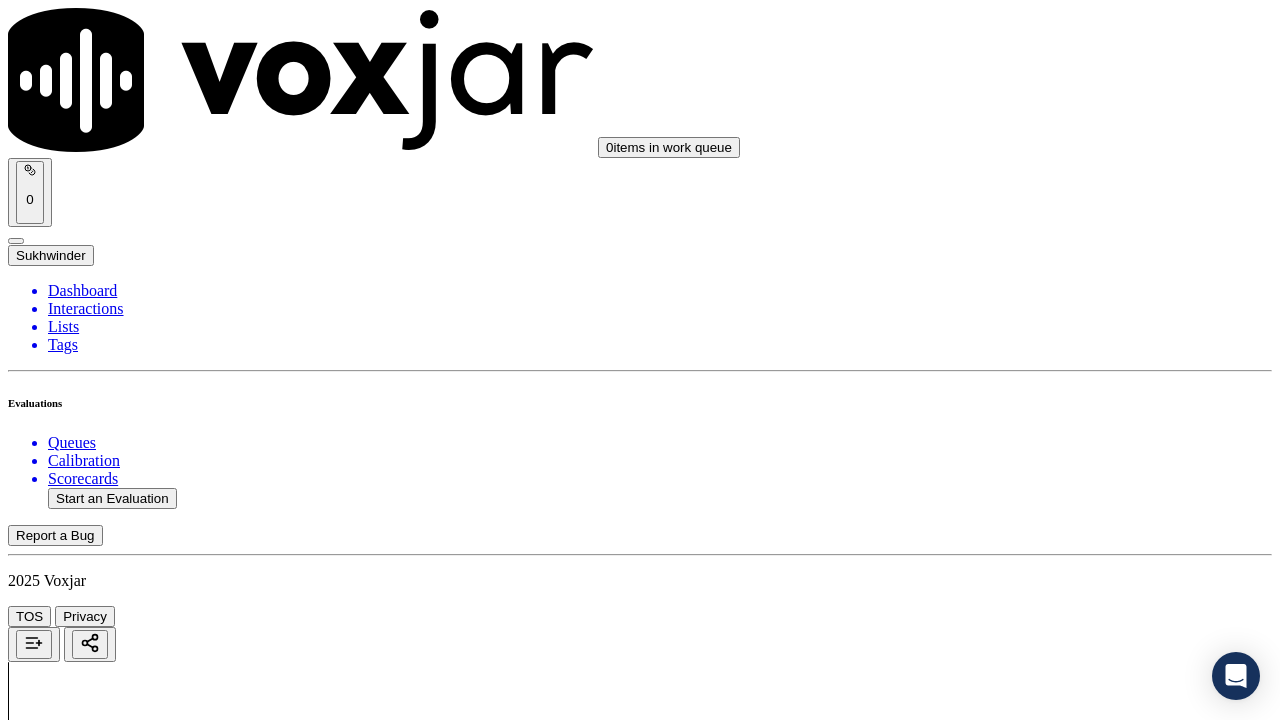click on "Select an answer" at bounding box center [67, 4653] 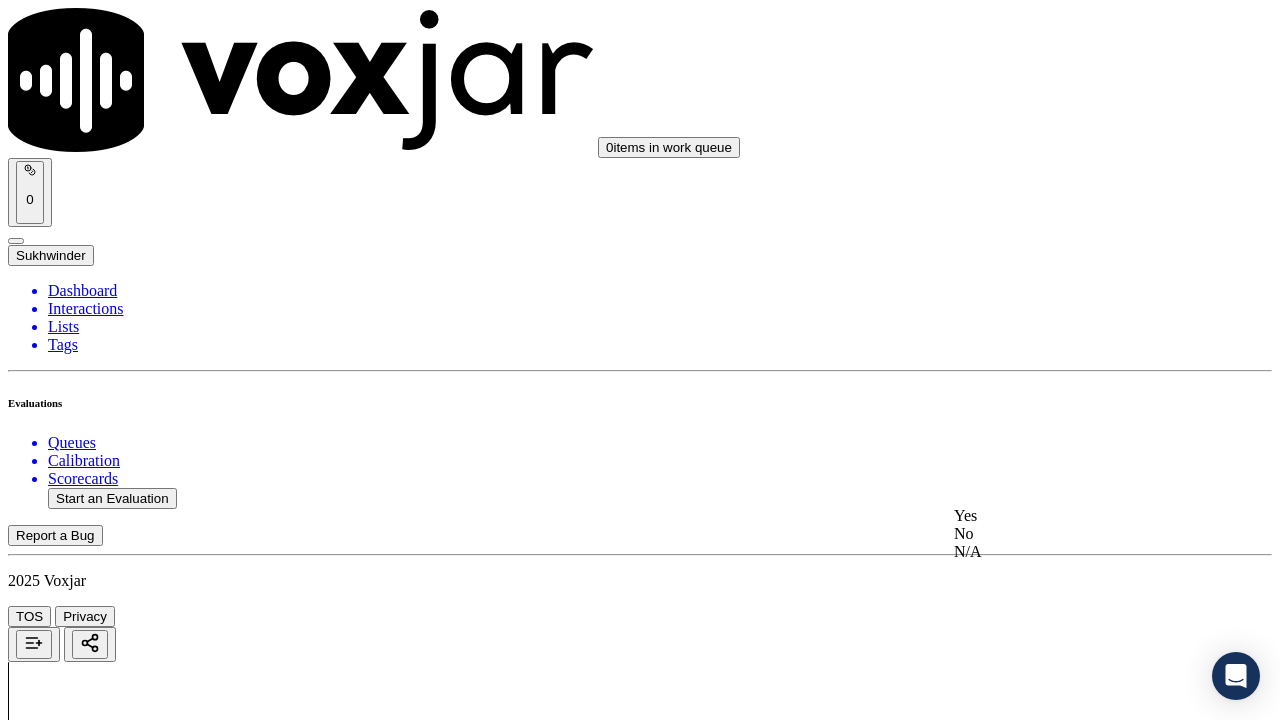 click on "Yes" at bounding box center (1067, 516) 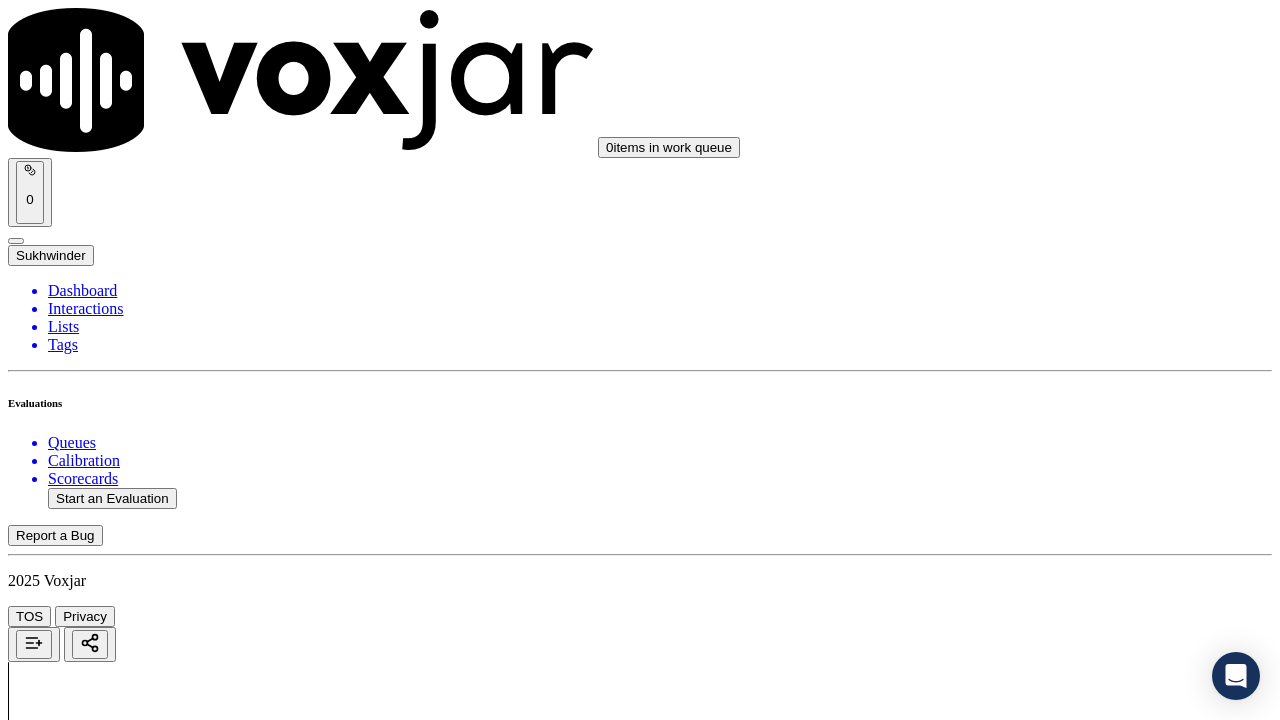 scroll, scrollTop: 3122, scrollLeft: 0, axis: vertical 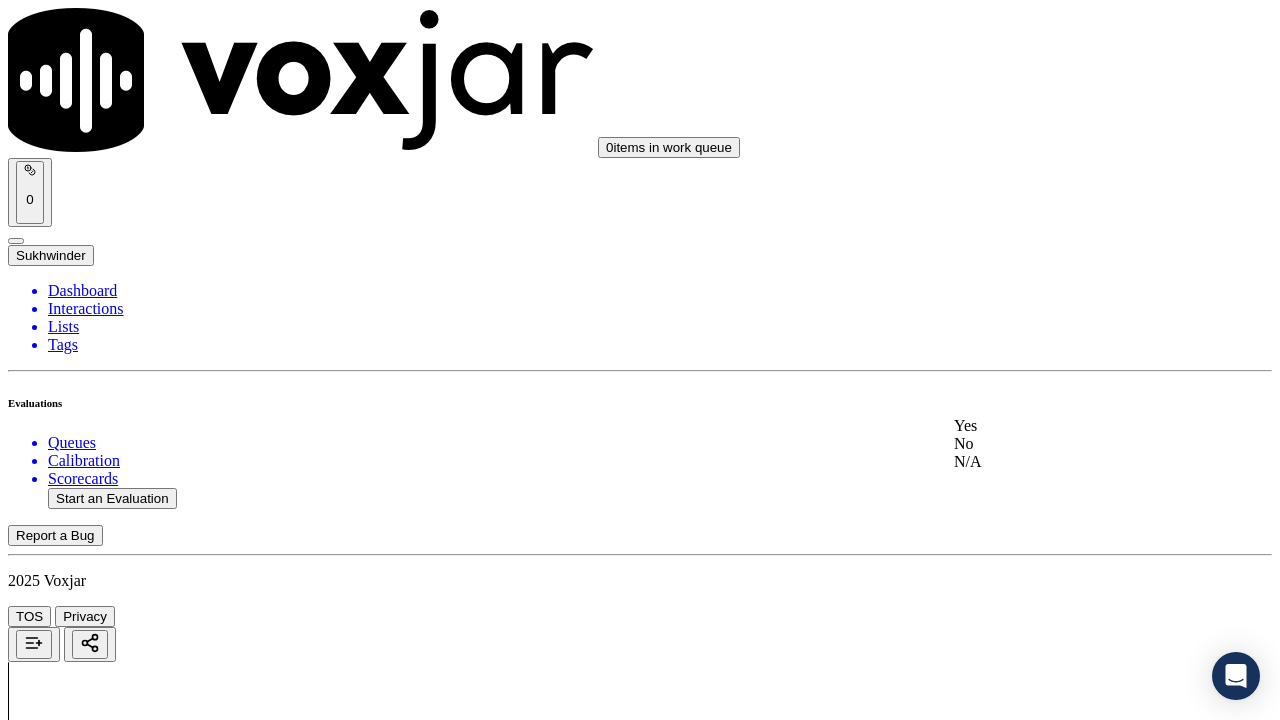 click on "Yes" at bounding box center [1067, 426] 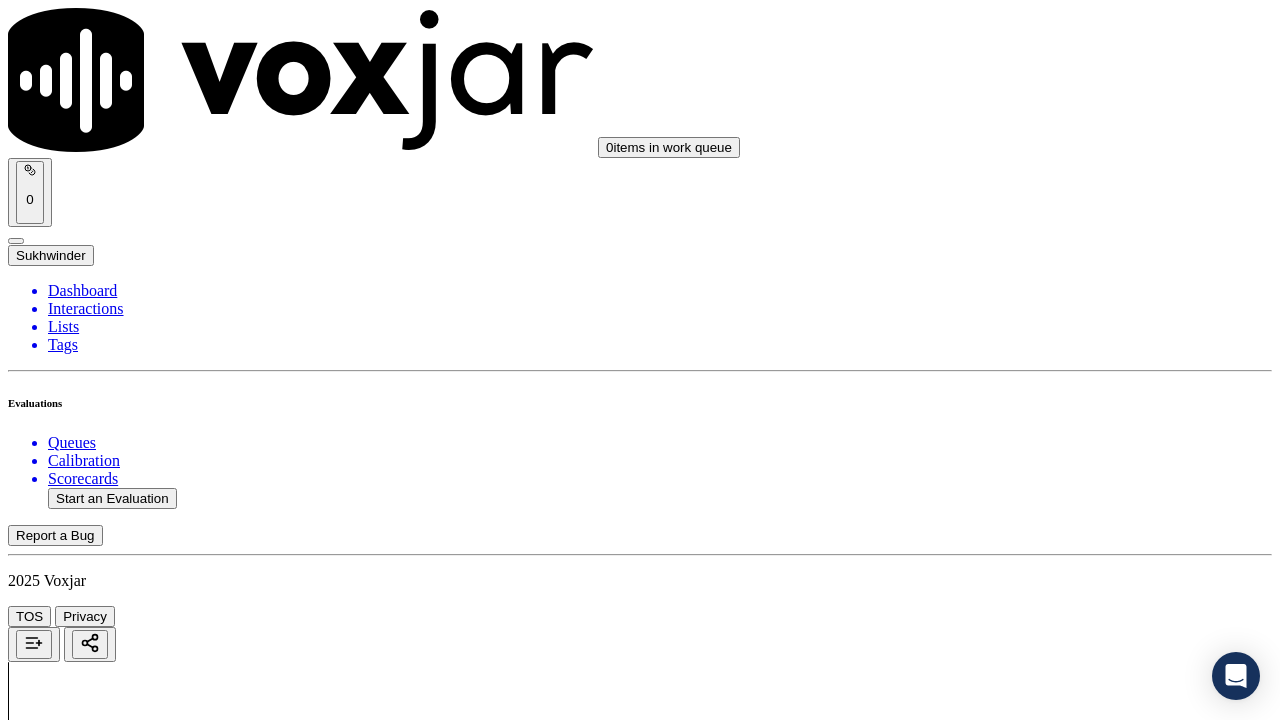 scroll, scrollTop: 3622, scrollLeft: 0, axis: vertical 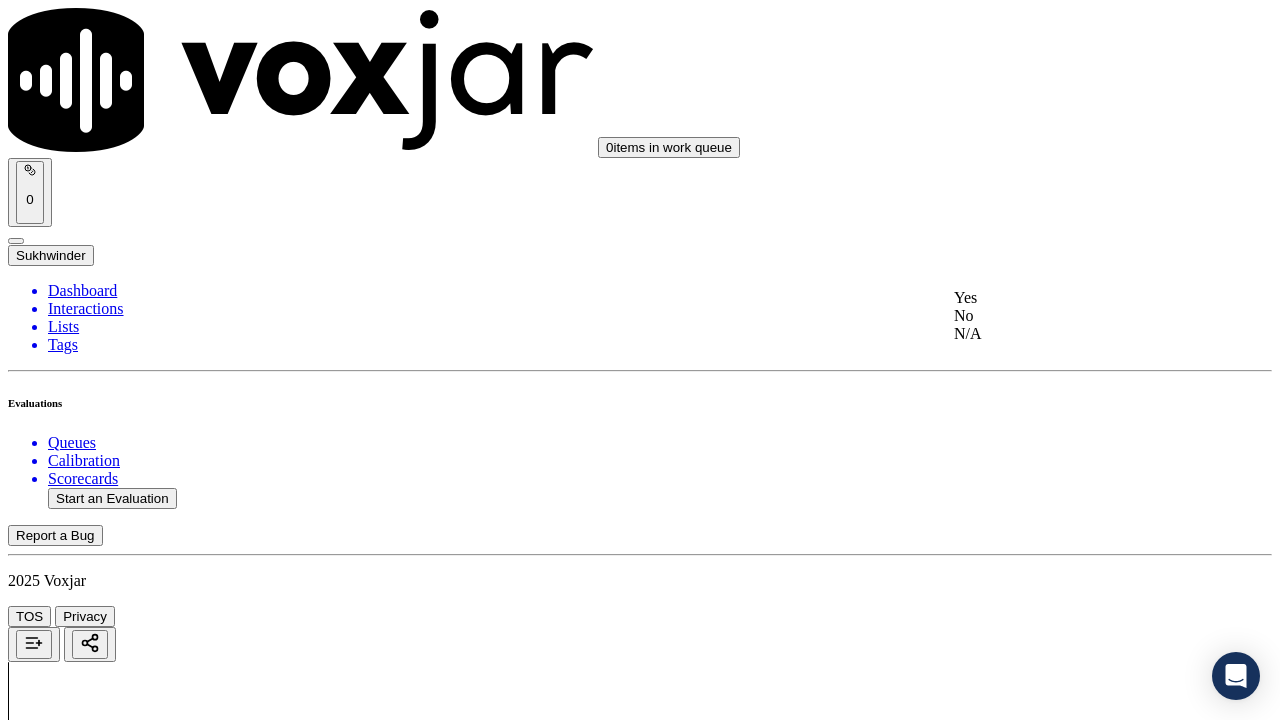 drag, startPoint x: 1047, startPoint y: 313, endPoint x: 1103, endPoint y: 545, distance: 238.66295 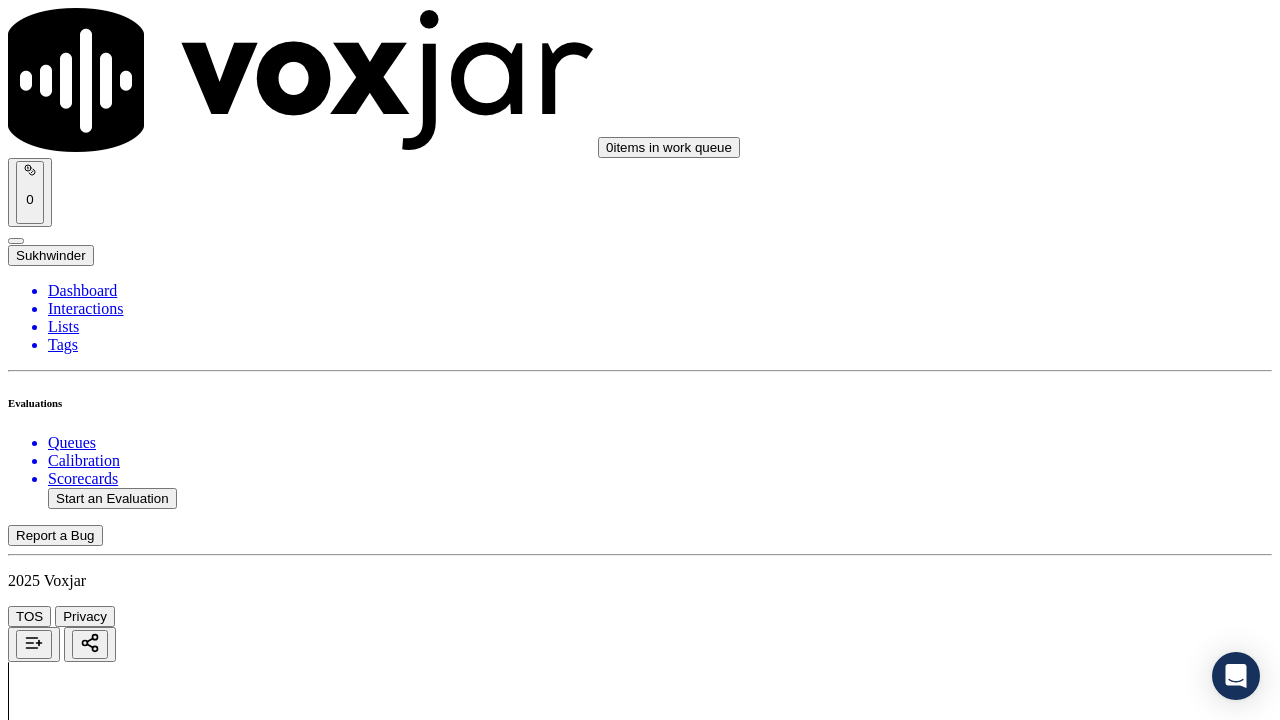 click on "Select an answer" at bounding box center [67, 5440] 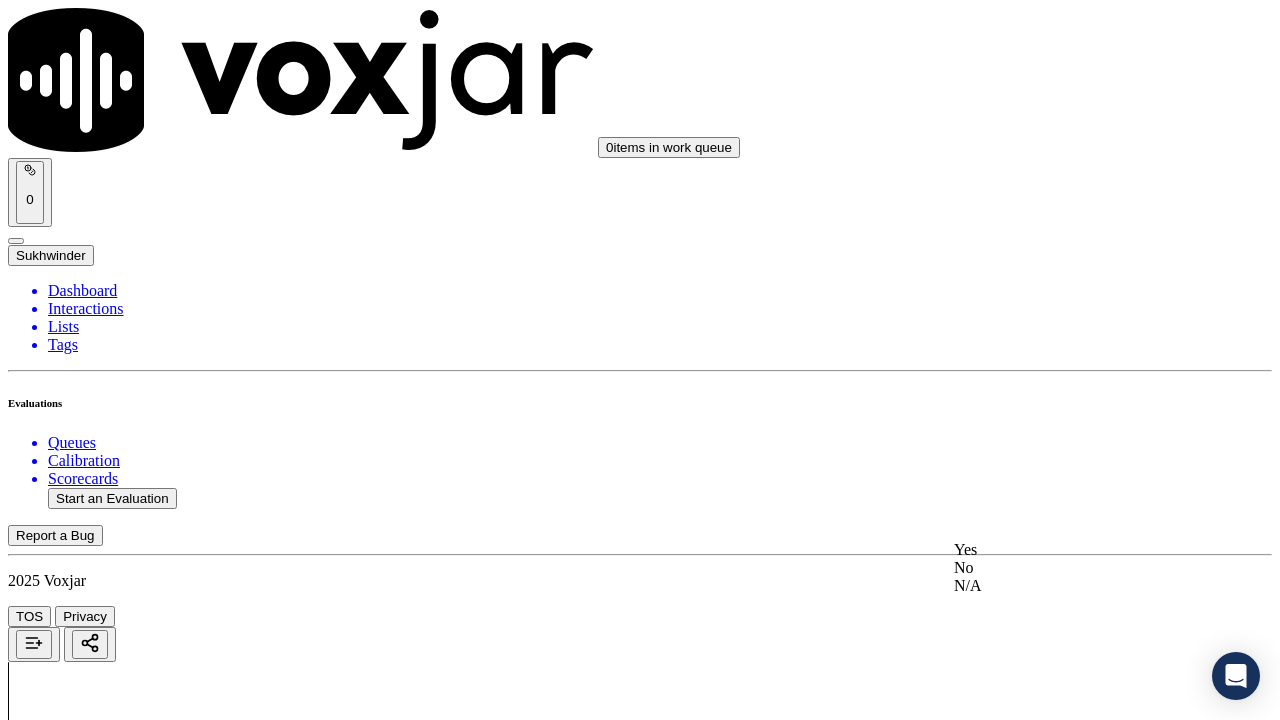 click on "Yes" at bounding box center (1067, 550) 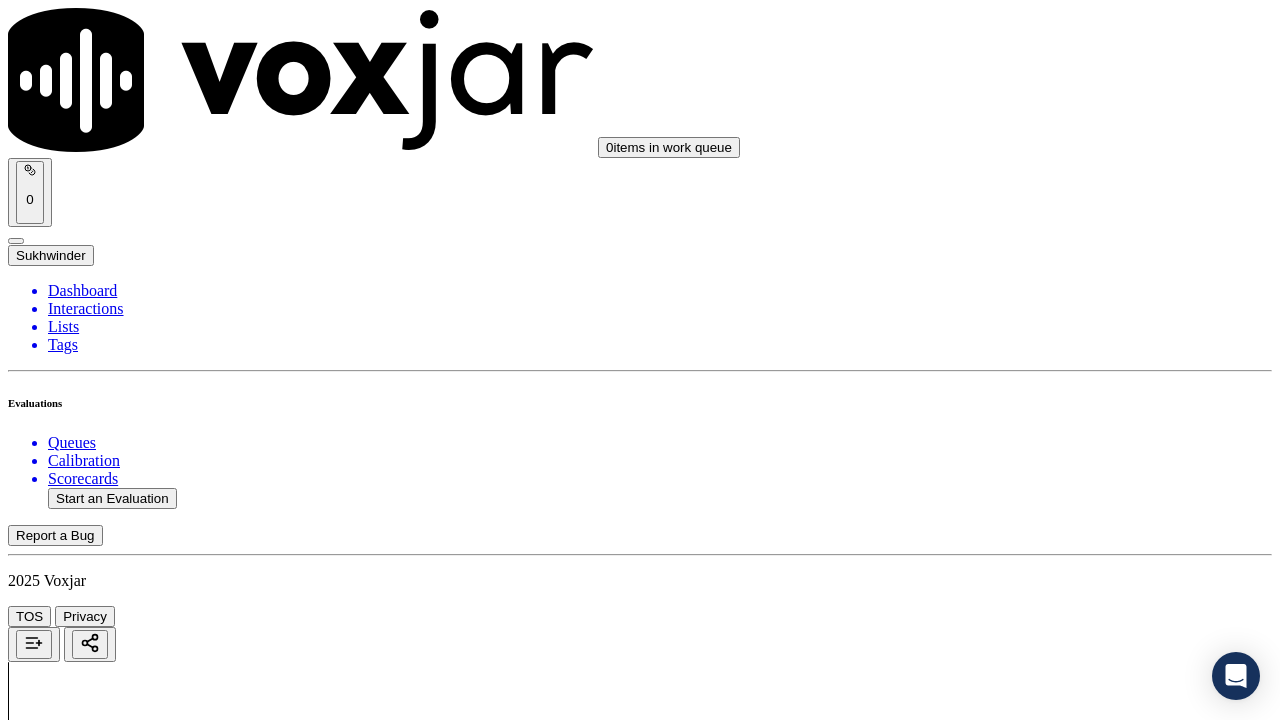 scroll, scrollTop: 4122, scrollLeft: 0, axis: vertical 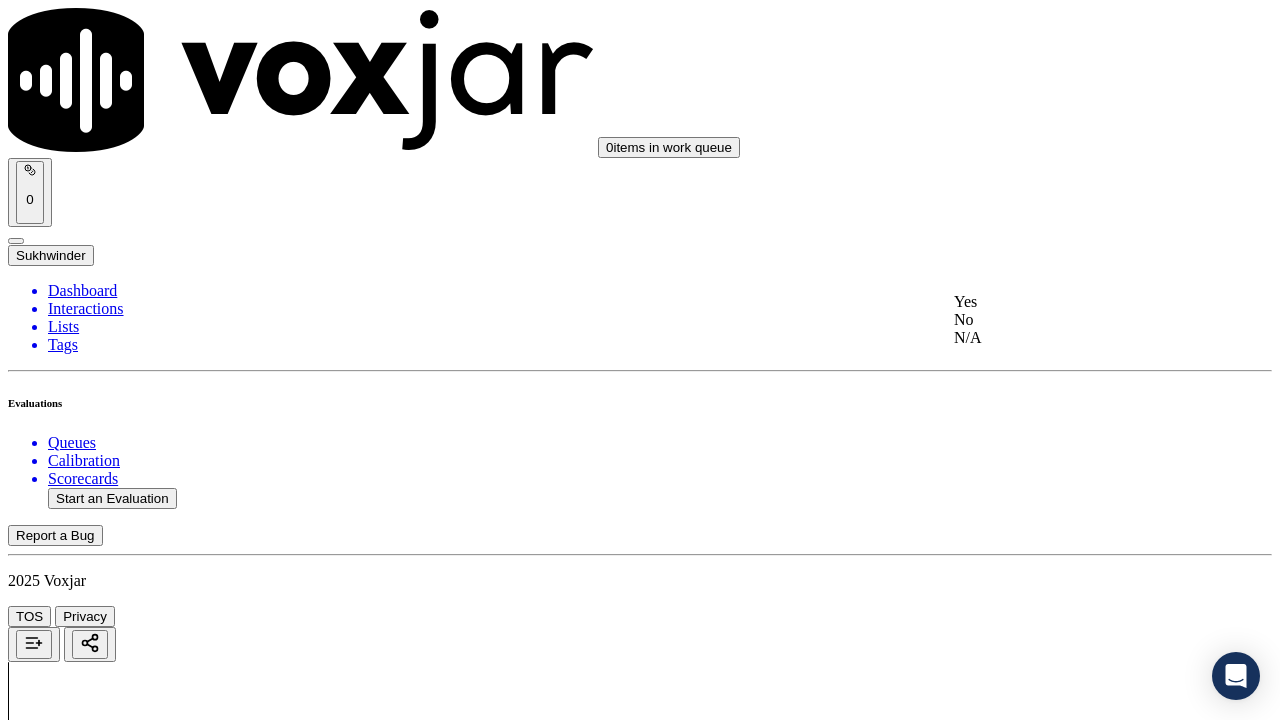 click on "Yes" at bounding box center (1067, 302) 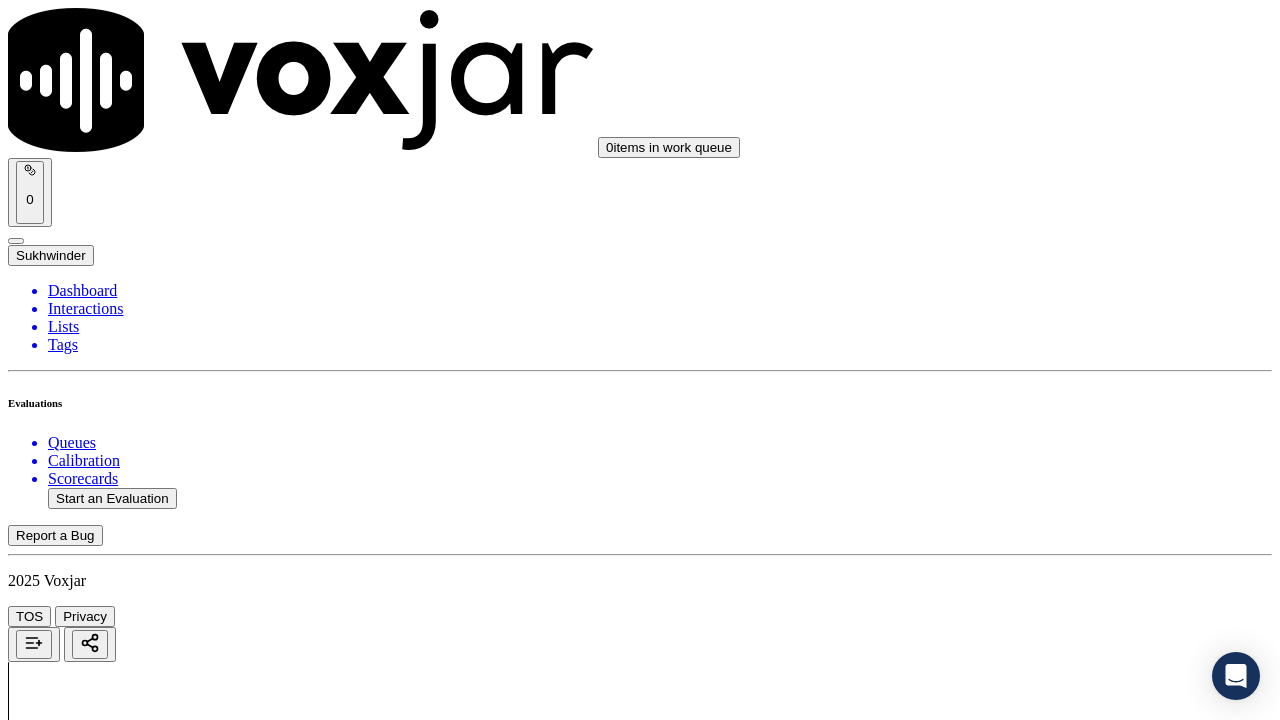 click on "Select an answer" at bounding box center (67, 5899) 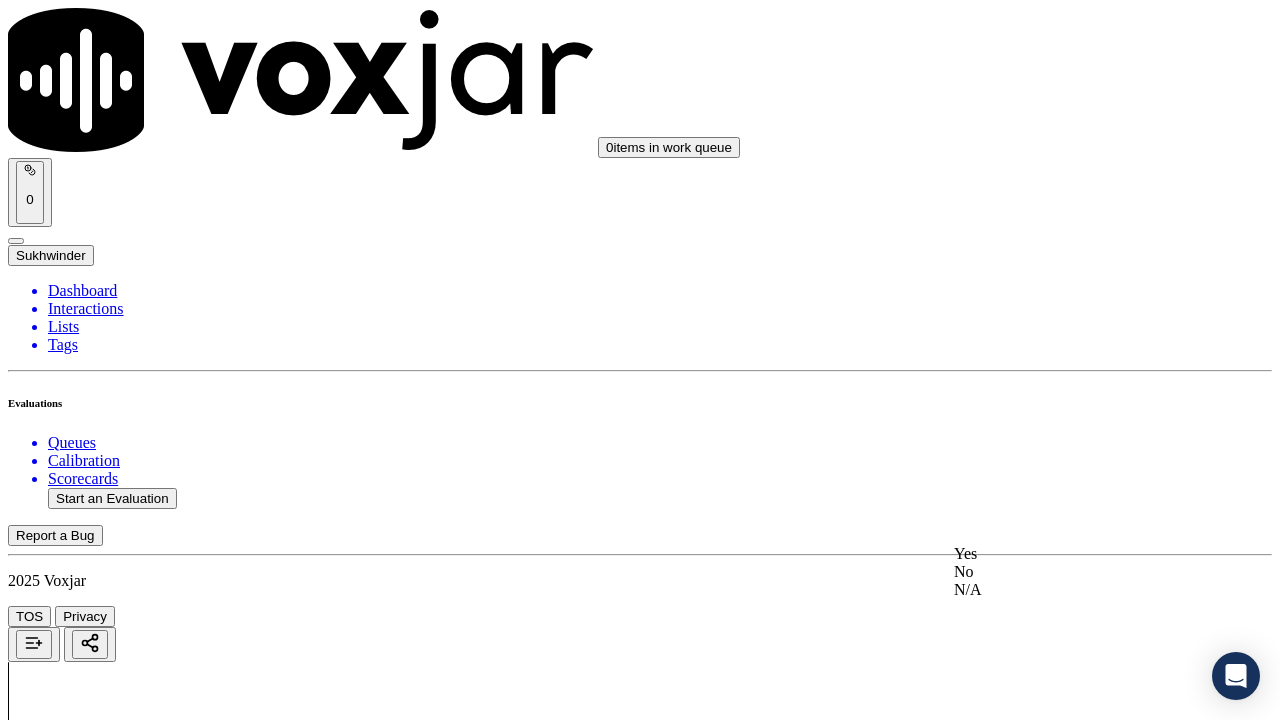 click on "Yes" at bounding box center (1067, 554) 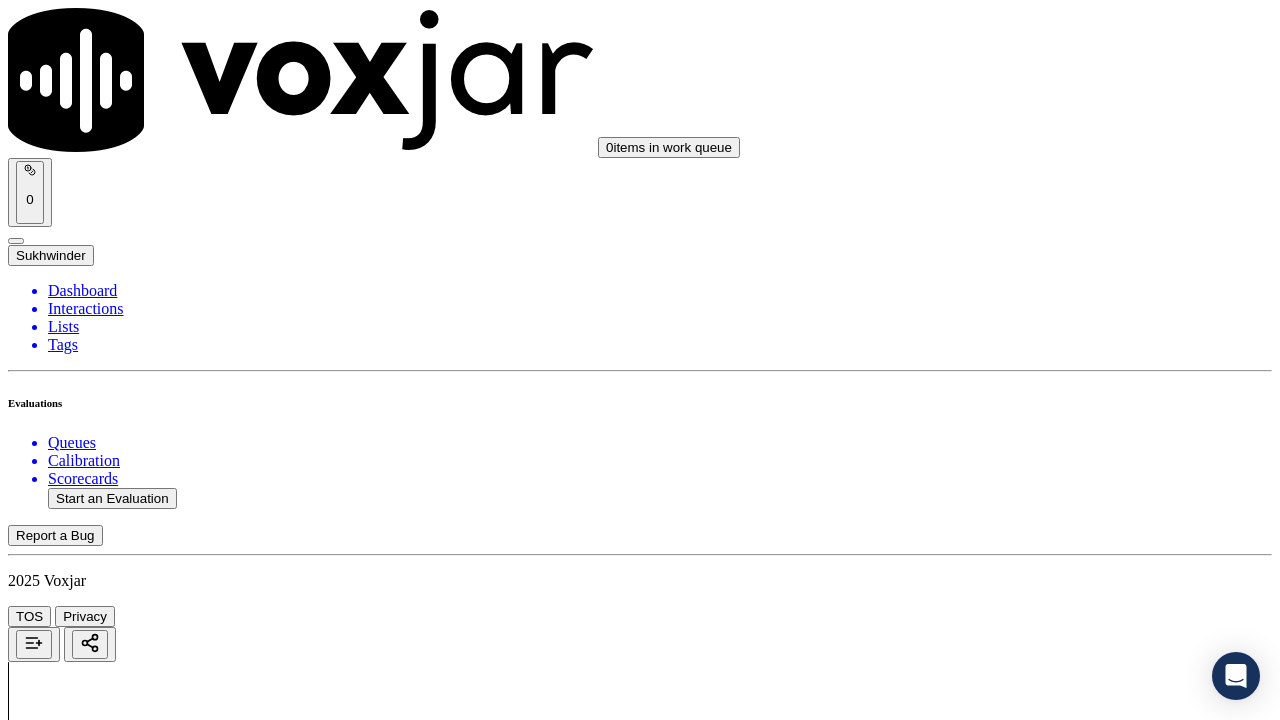 scroll, scrollTop: 4822, scrollLeft: 0, axis: vertical 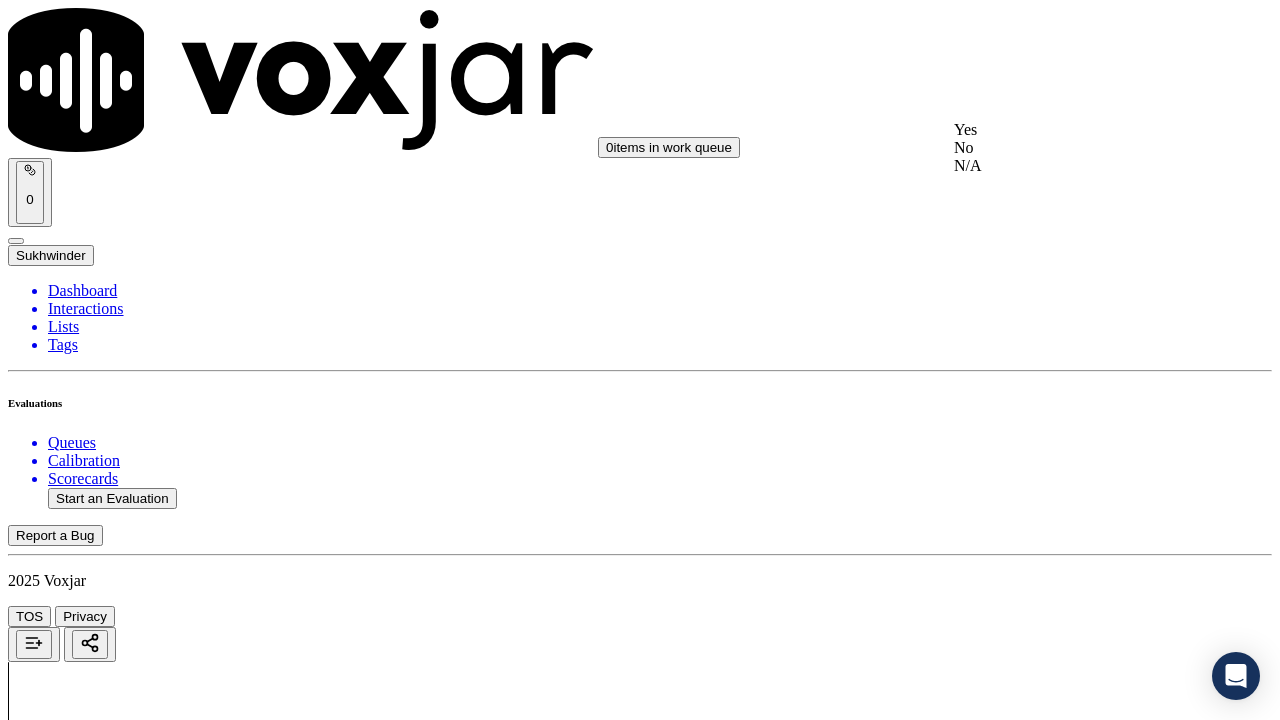 click on "Yes" at bounding box center [1067, 130] 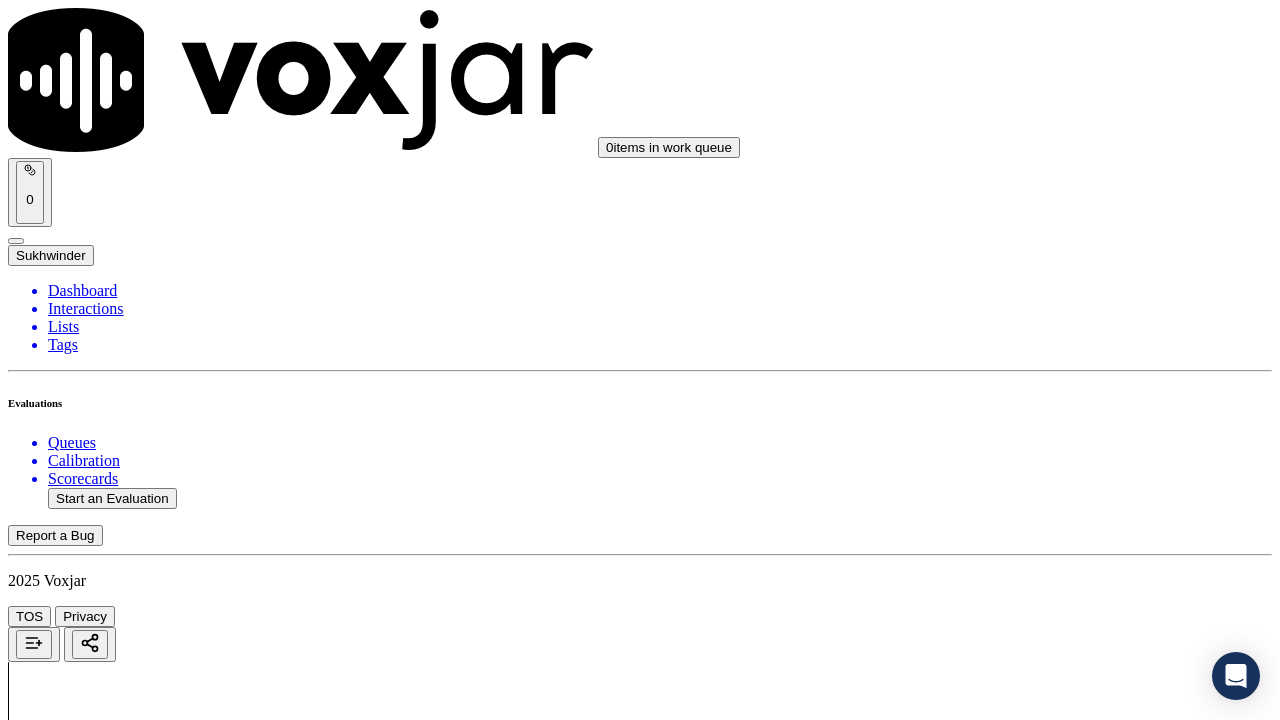 click on "Select an answer" at bounding box center [67, 6372] 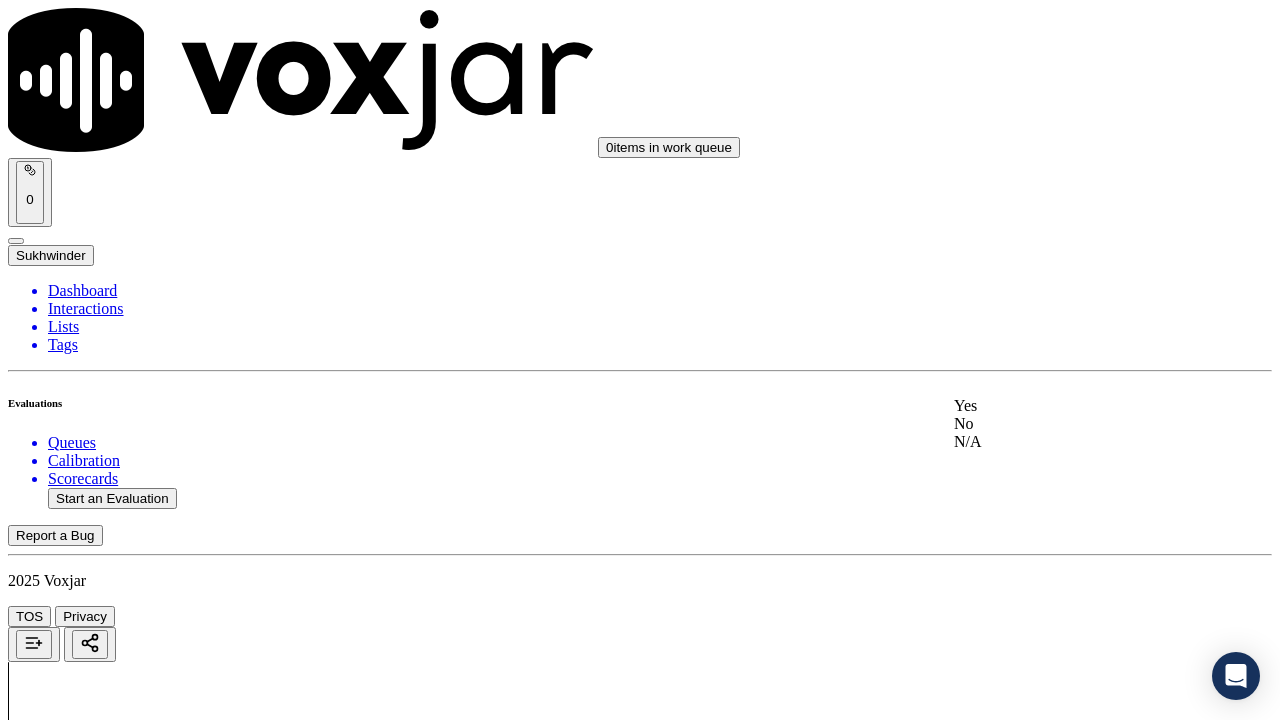 click on "Yes" at bounding box center (1067, 406) 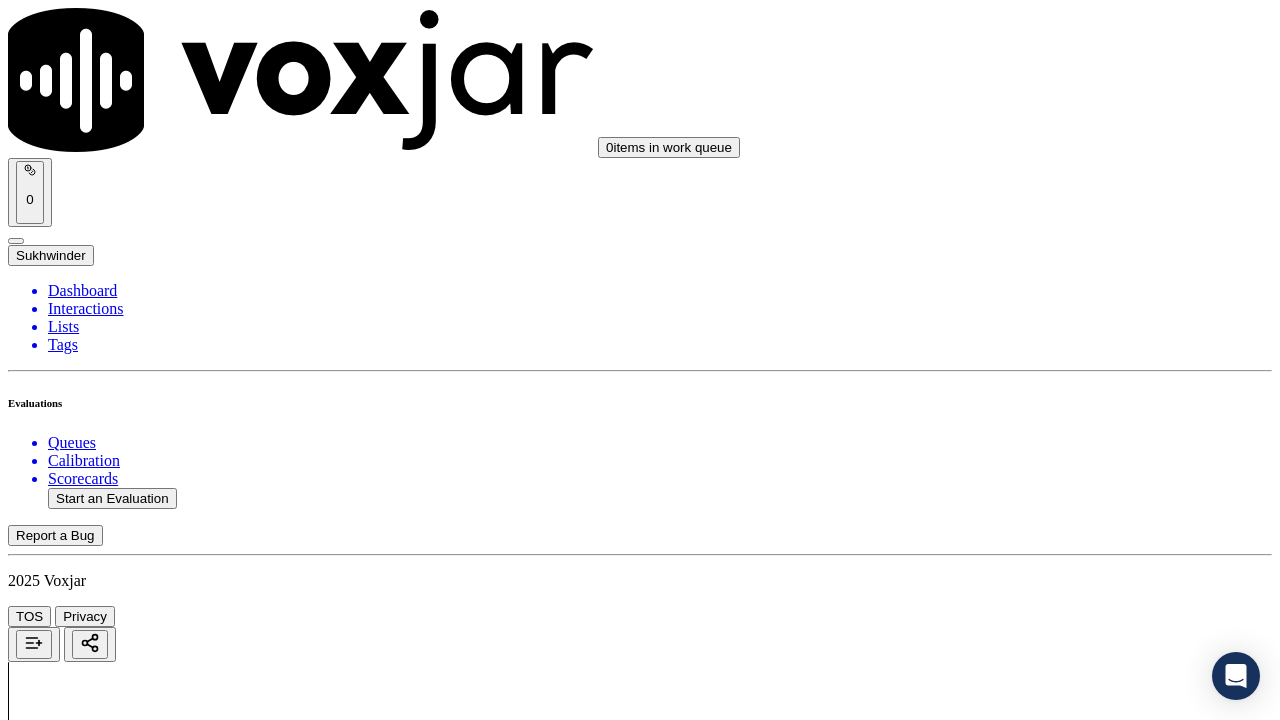 scroll, scrollTop: 5322, scrollLeft: 0, axis: vertical 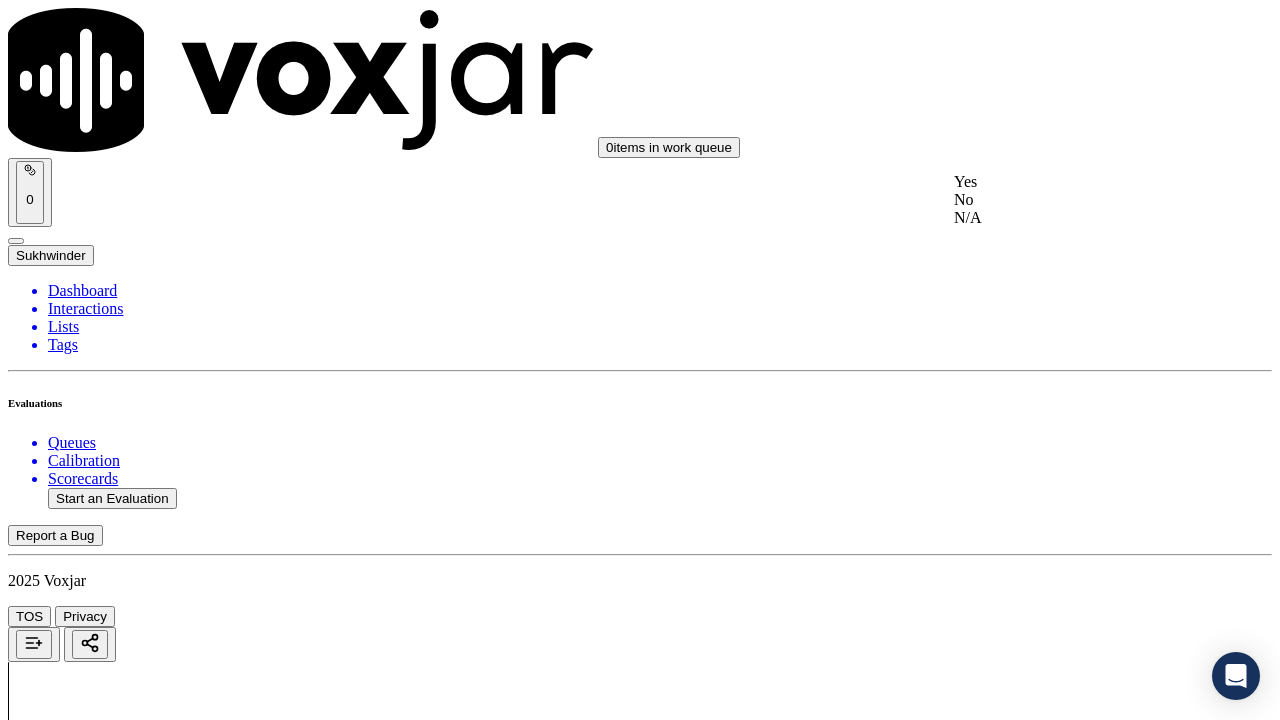 click on "Yes" at bounding box center (1067, 182) 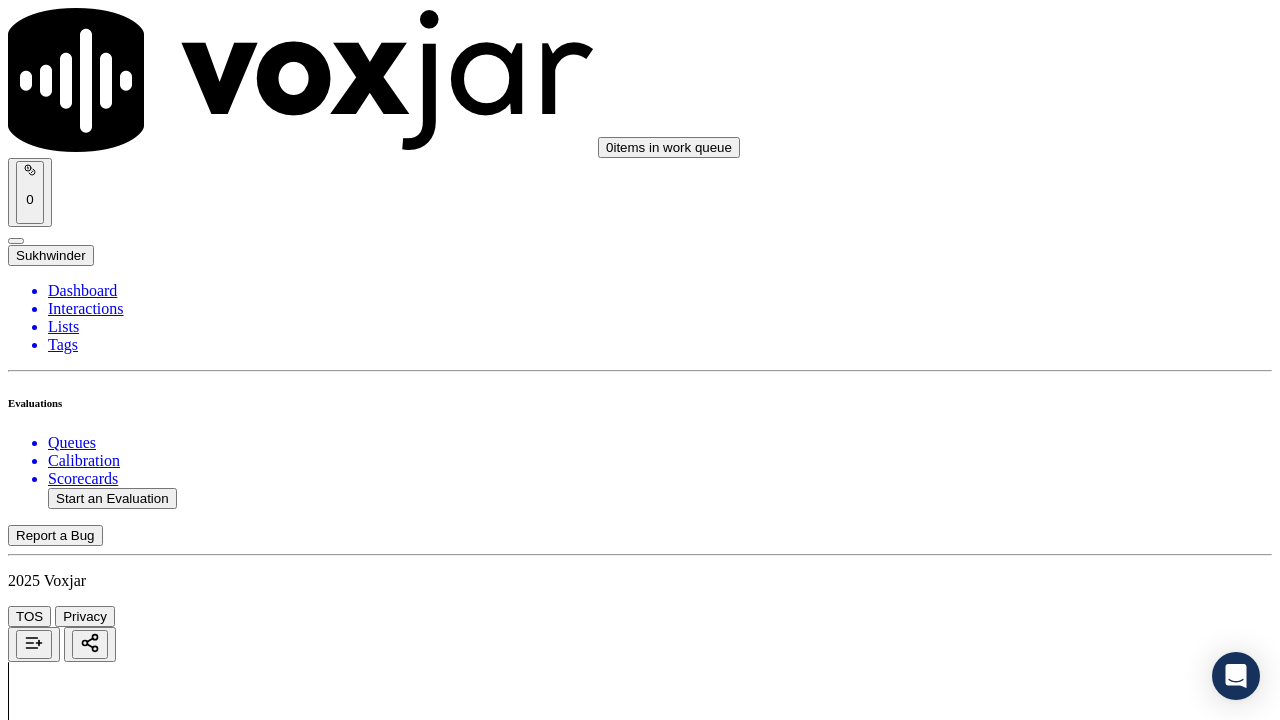 click on "Select an answer" at bounding box center (67, 6922) 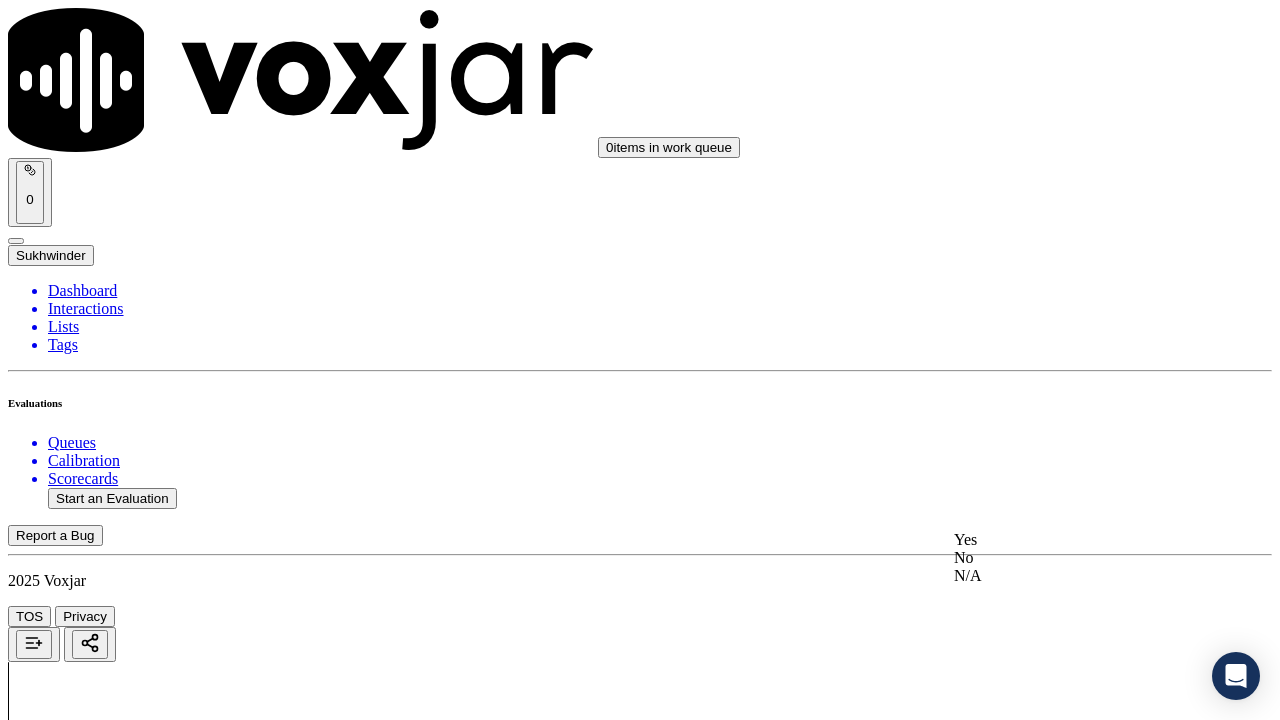 click on "Yes" at bounding box center [1067, 540] 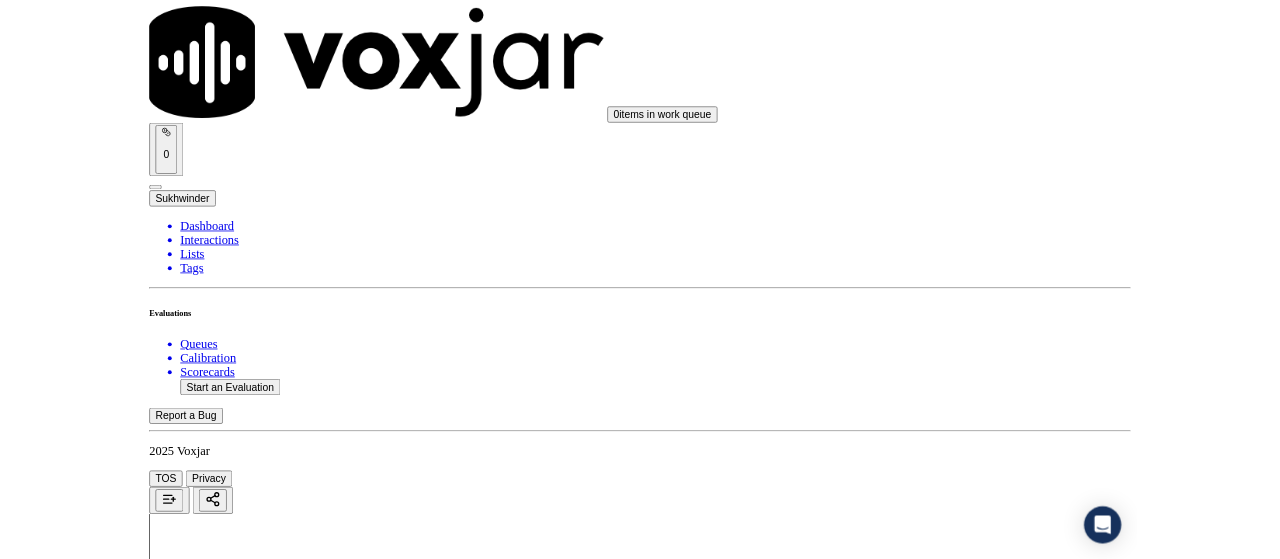 scroll, scrollTop: 5921, scrollLeft: 0, axis: vertical 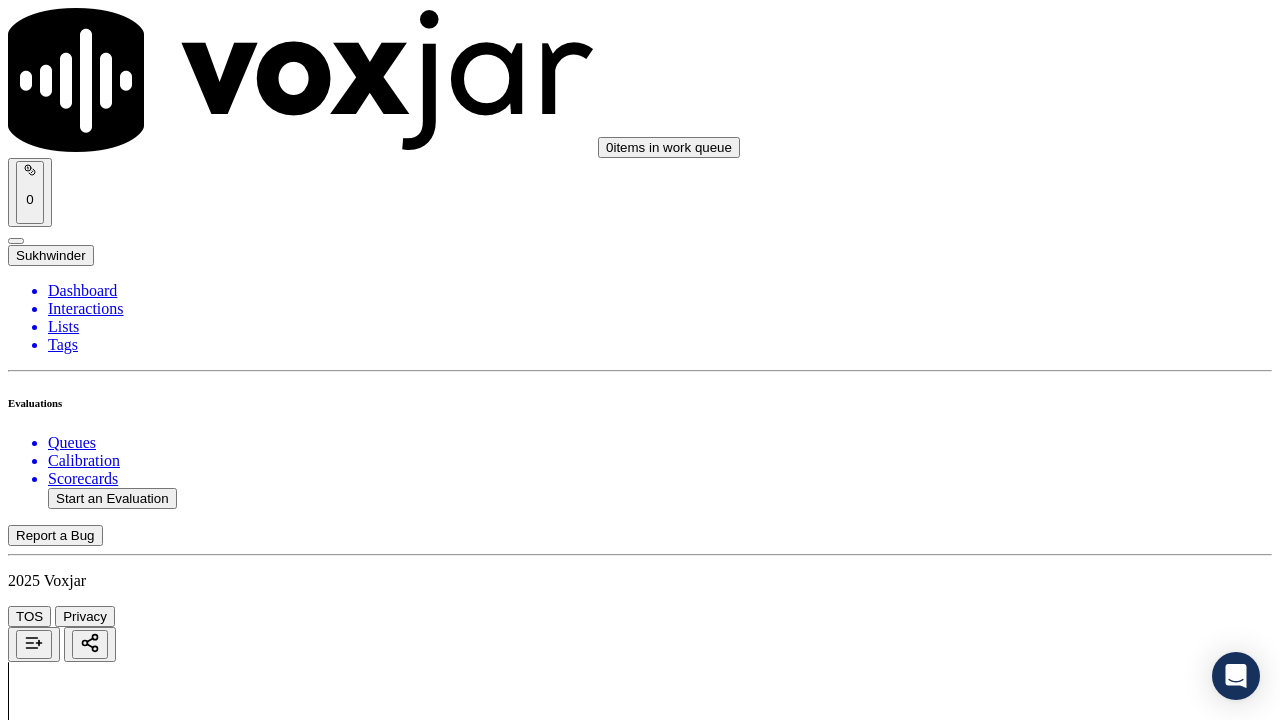click on "Select an answer" at bounding box center [67, 7159] 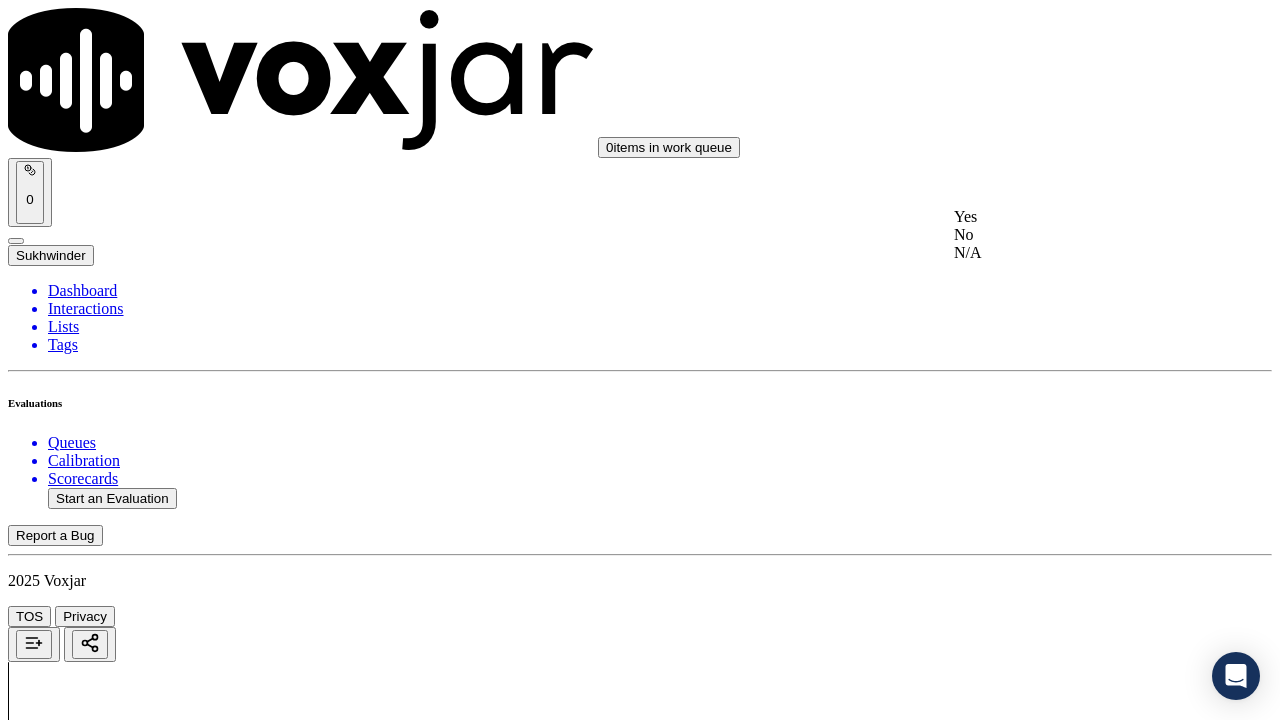 click on "Yes" at bounding box center [1067, 217] 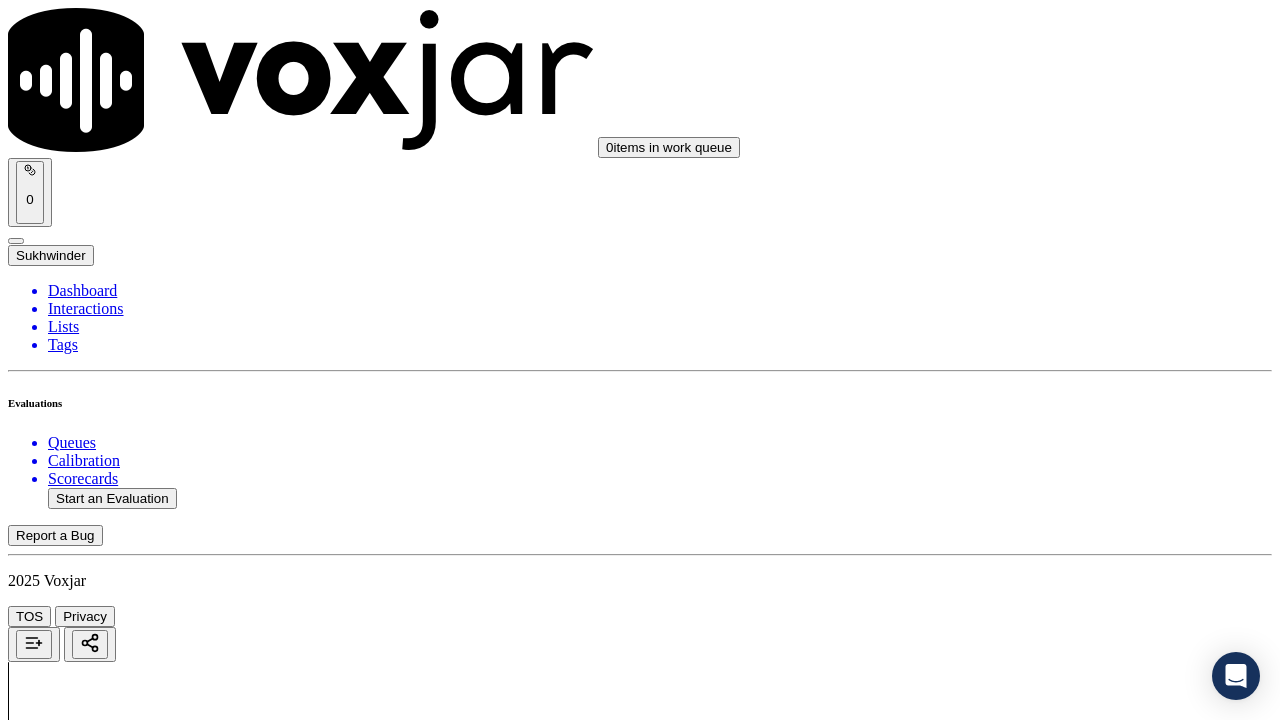 click on "Select an answer" at bounding box center (67, 7395) 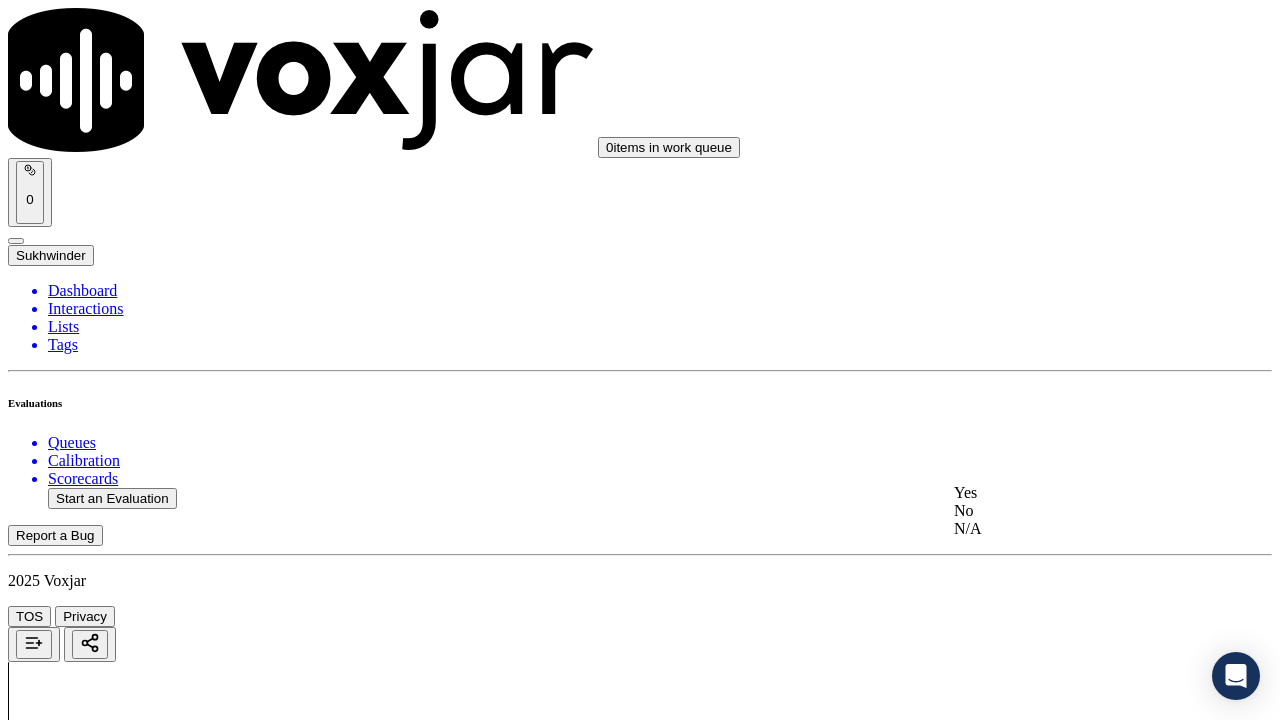 click on "Yes" at bounding box center (1067, 493) 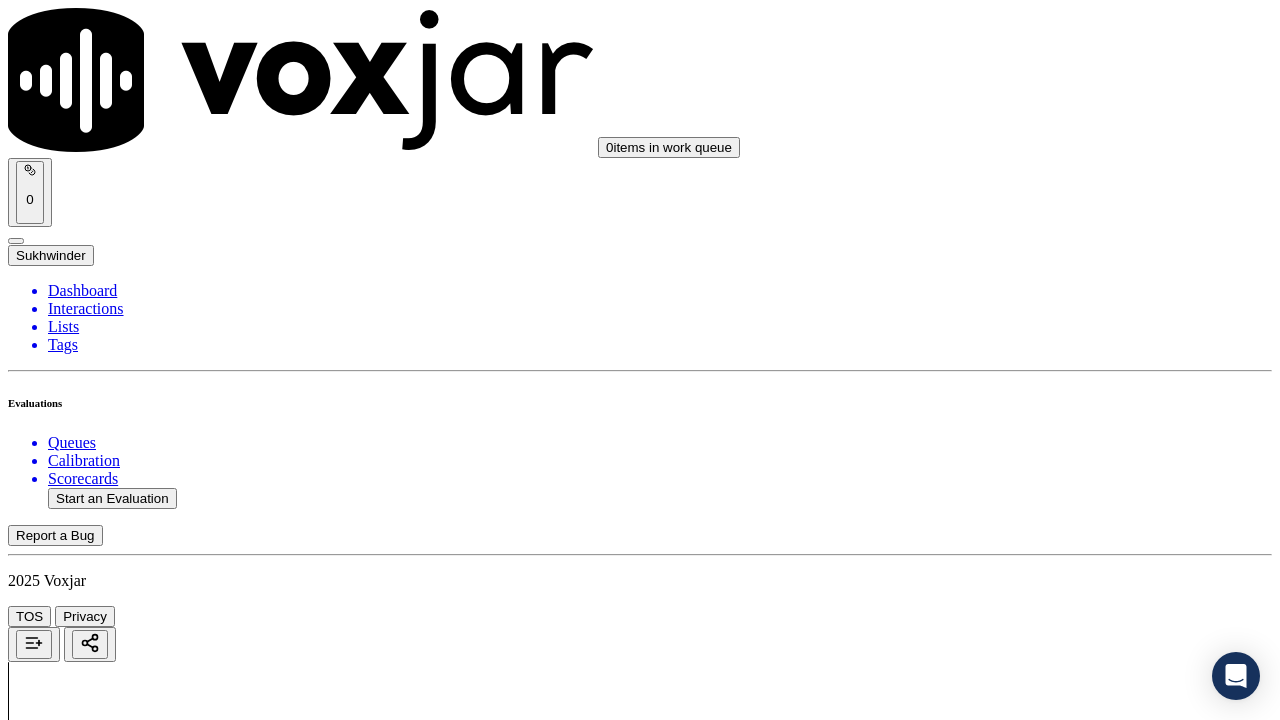 drag, startPoint x: 978, startPoint y: 630, endPoint x: 1017, endPoint y: 643, distance: 41.109608 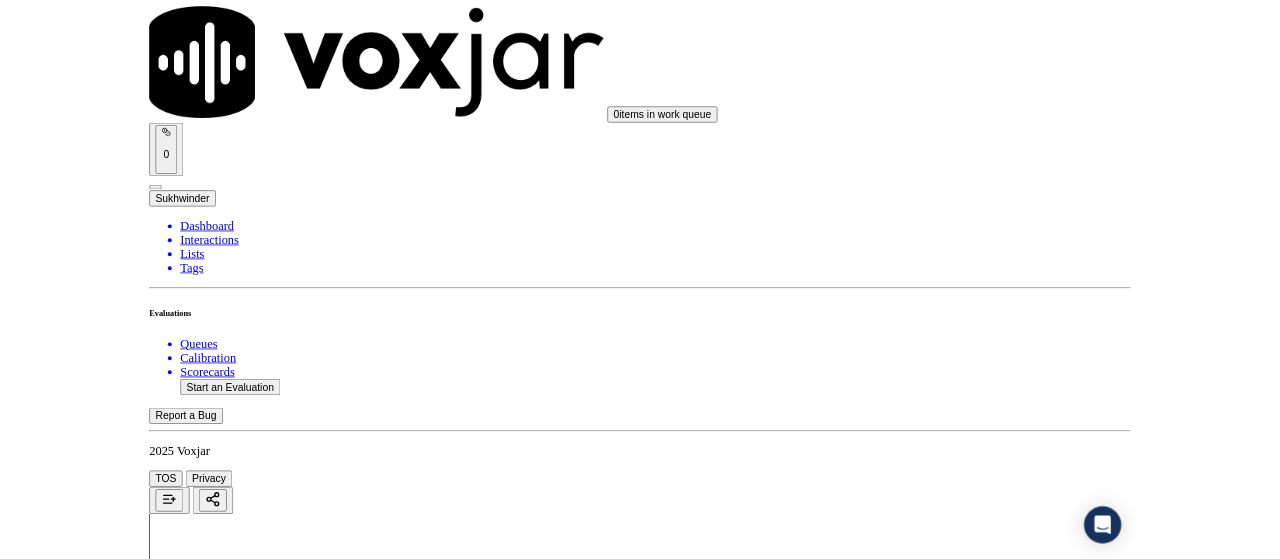 scroll, scrollTop: 300, scrollLeft: 0, axis: vertical 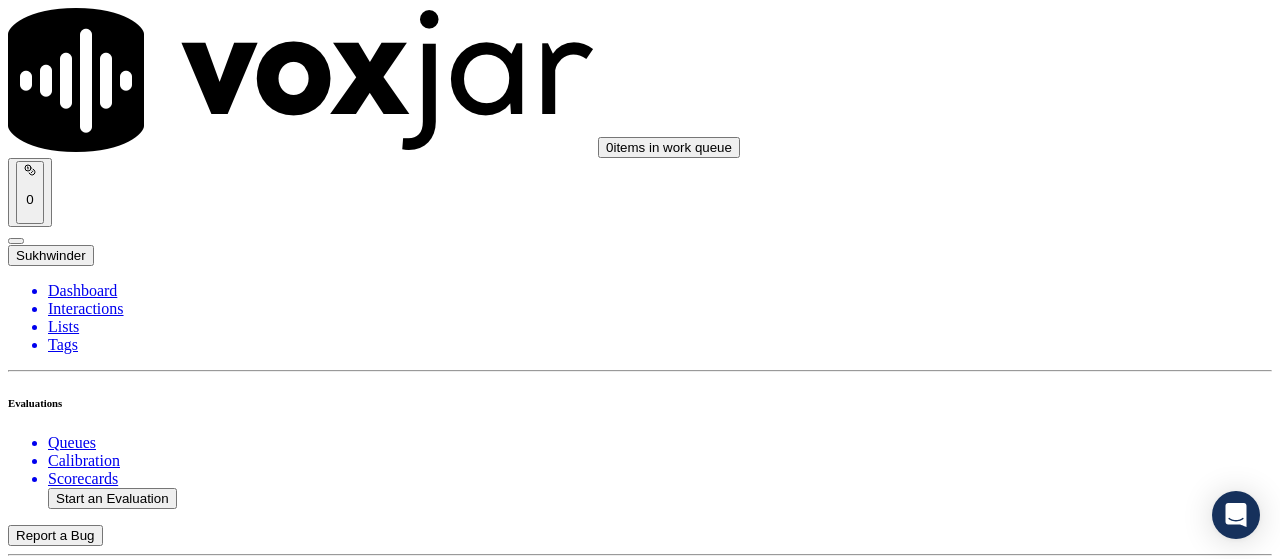 click on "Start an Evaluation" 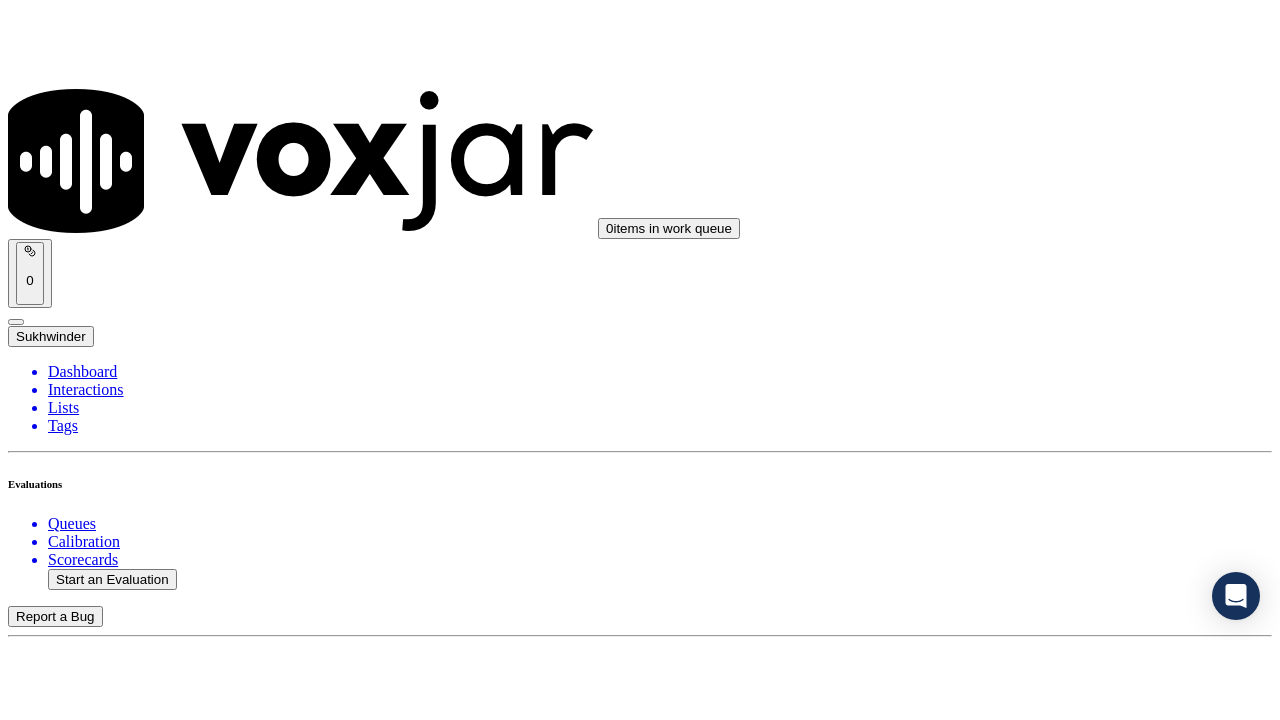 scroll, scrollTop: 189, scrollLeft: 0, axis: vertical 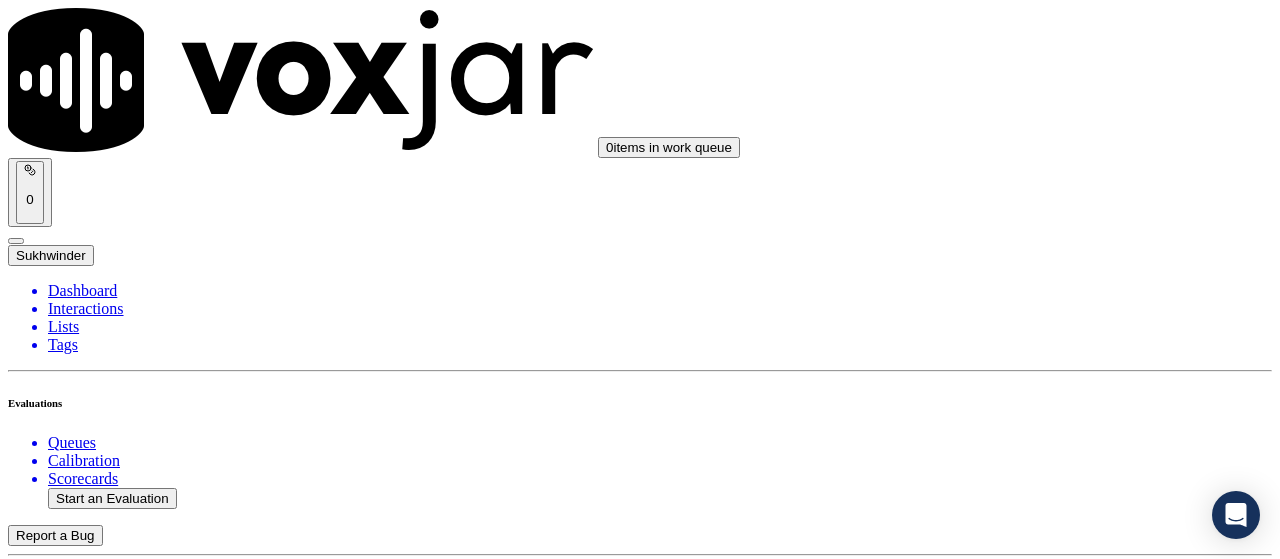 click on "Sale Interaction" 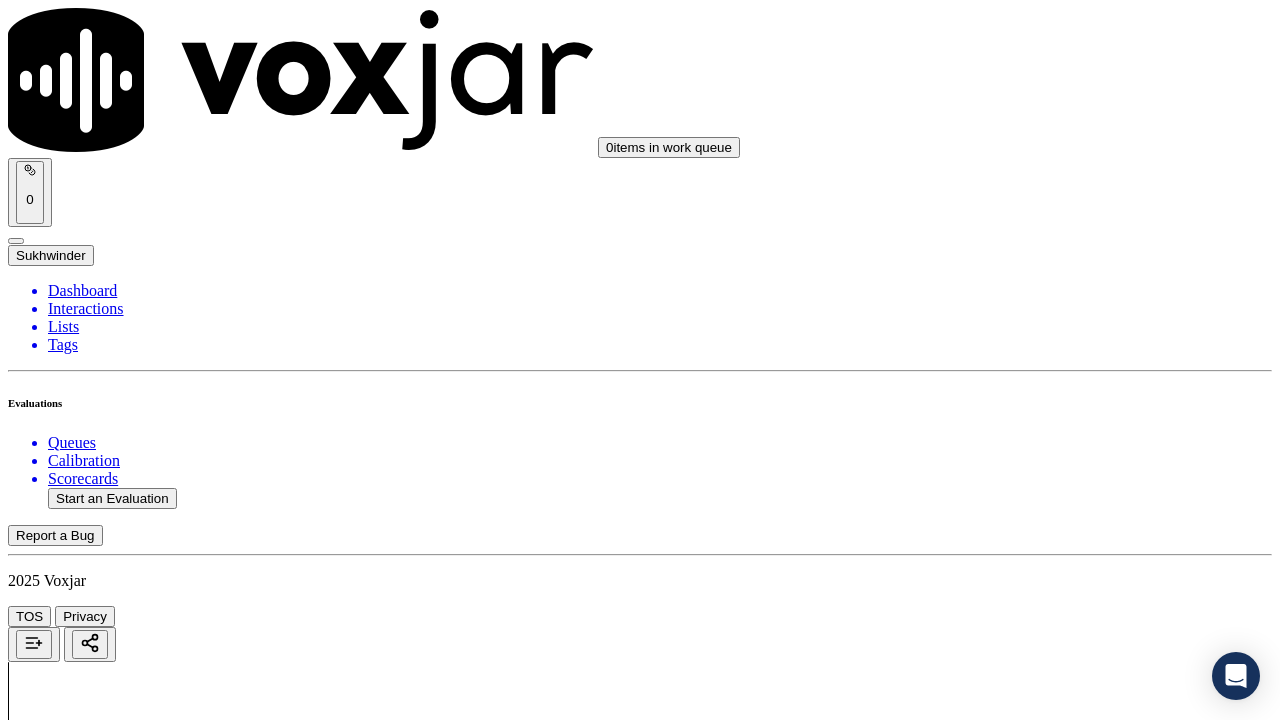 click on "Upload interaction to start evaluation" at bounding box center [124, 2674] 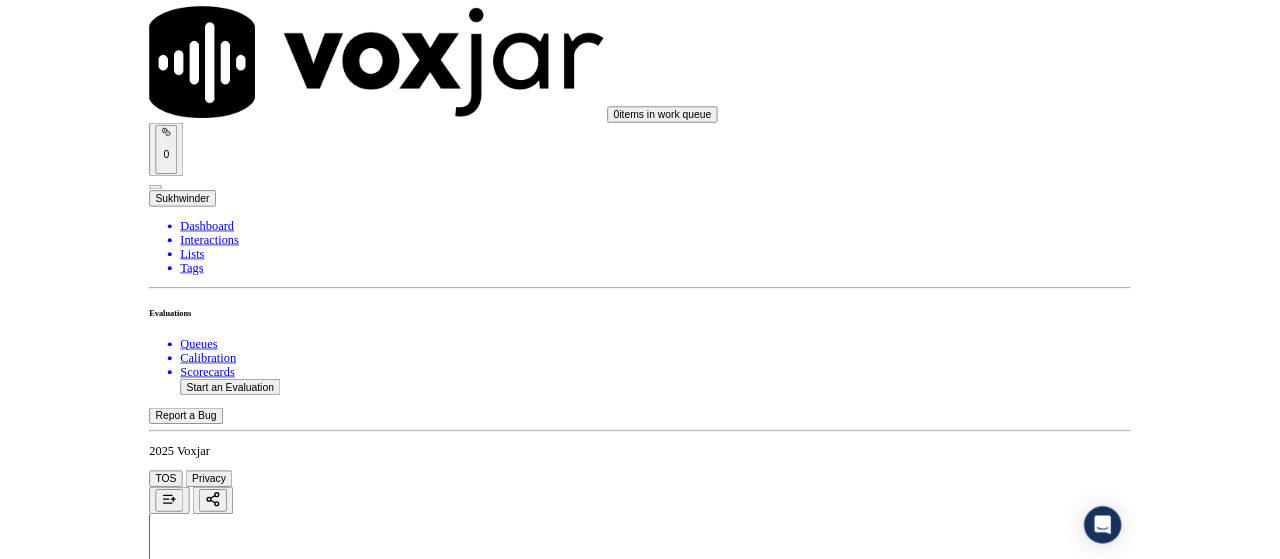 scroll, scrollTop: 300, scrollLeft: 0, axis: vertical 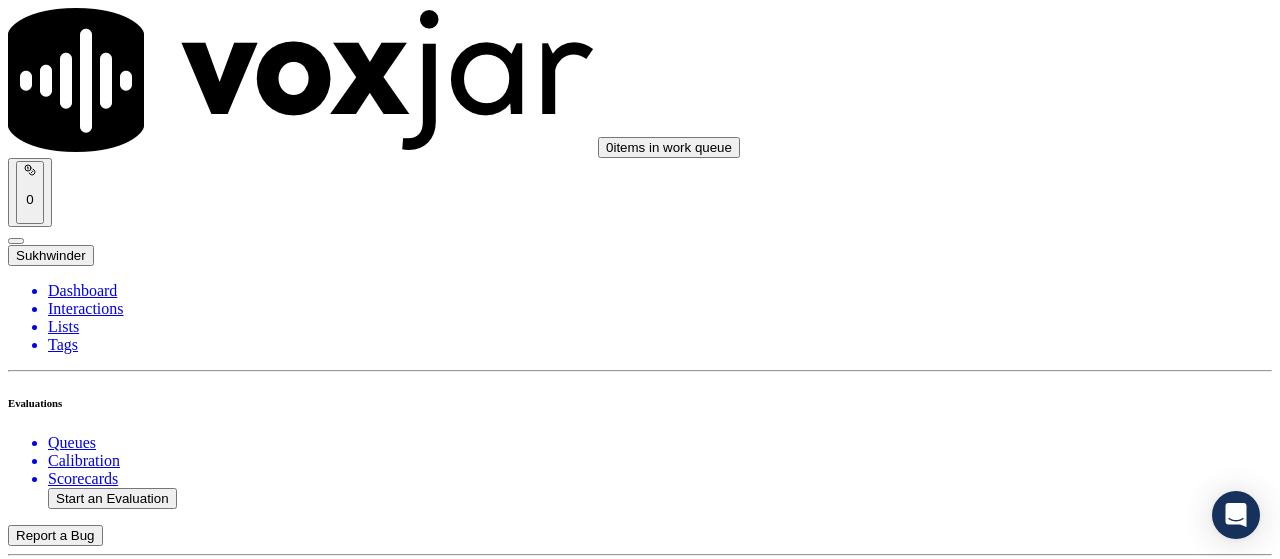 click at bounding box center [159, 1201] 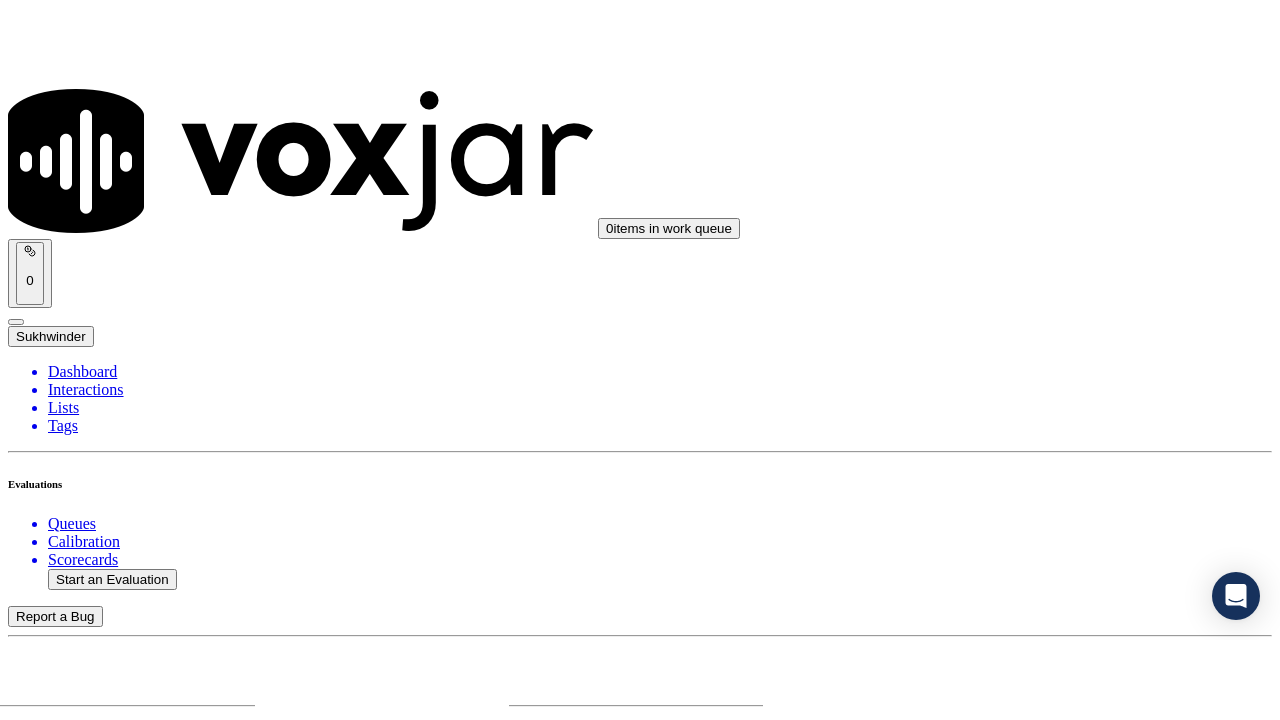 scroll, scrollTop: 400, scrollLeft: 0, axis: vertical 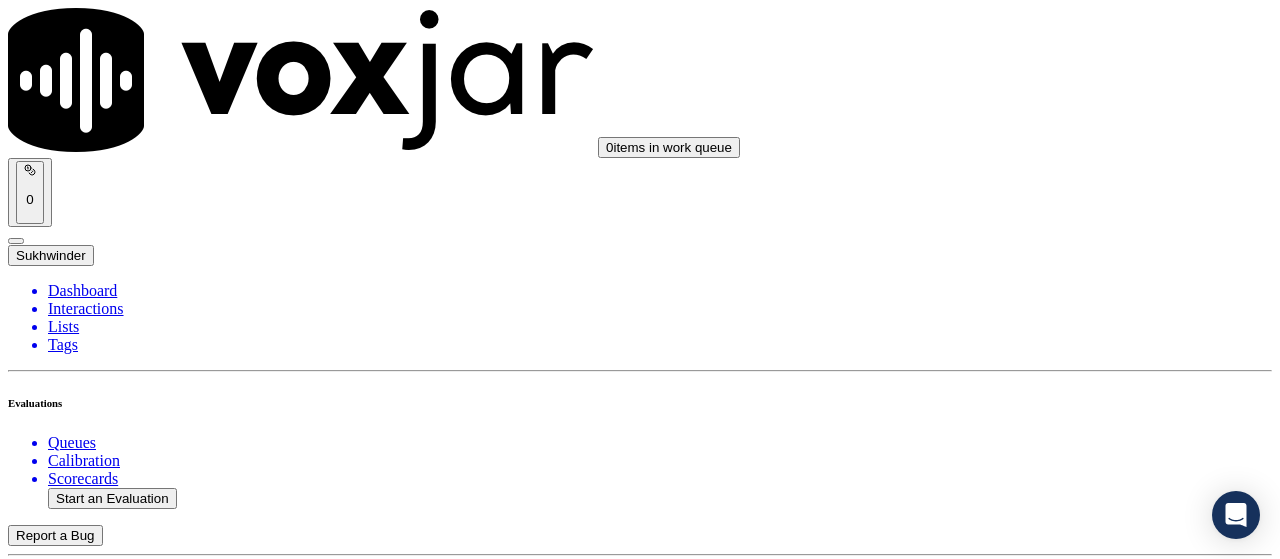 click on "GPT-4o Enabled" 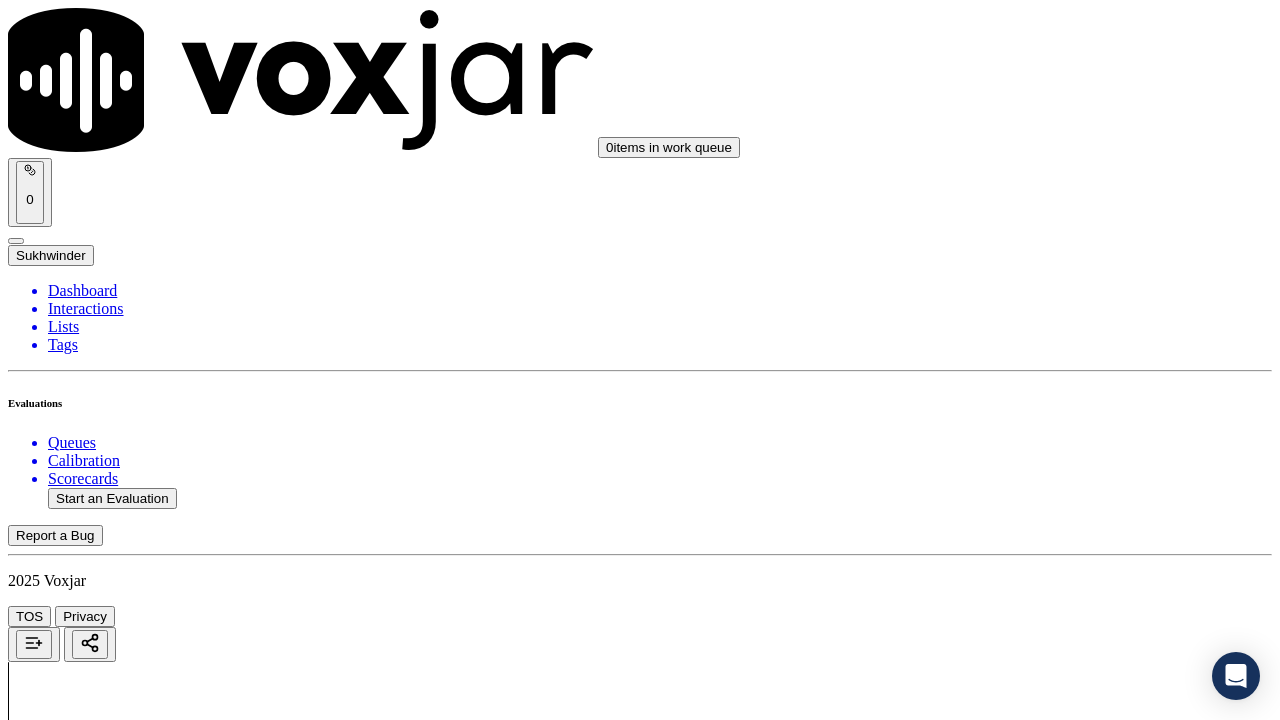 click on "Select an answer" at bounding box center (67, 2388) 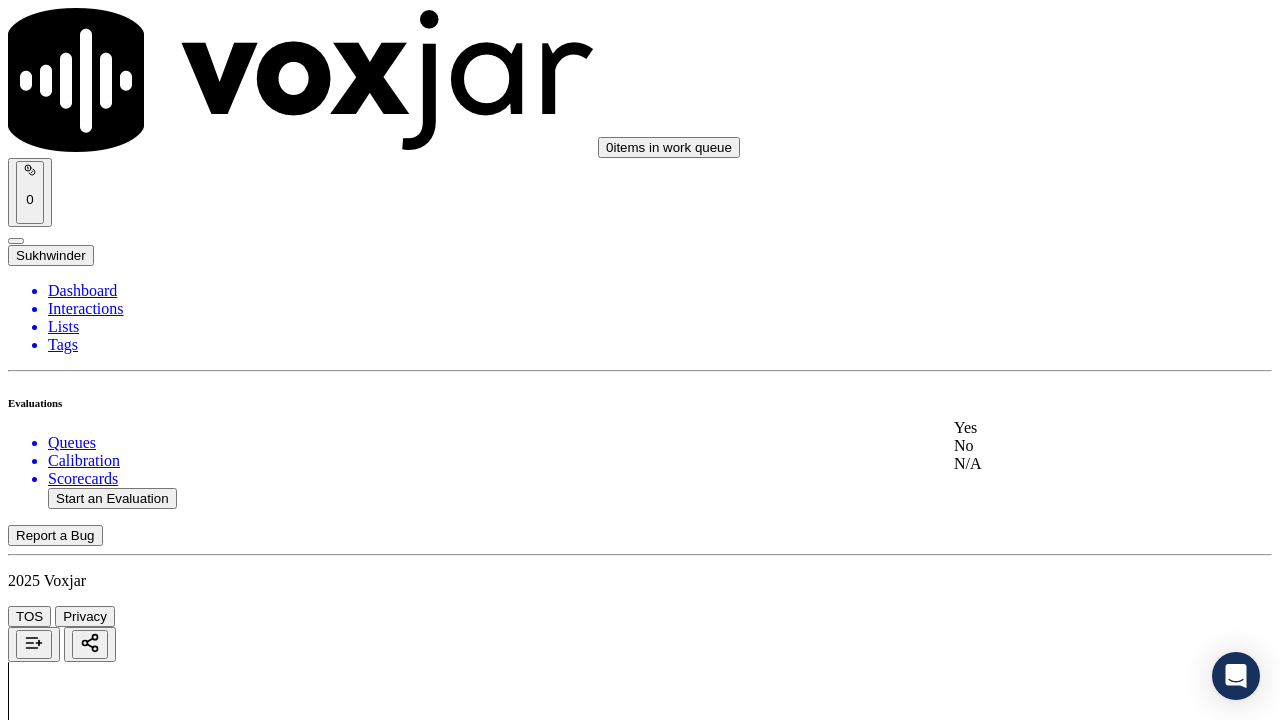 click on "Yes   No     N/A" at bounding box center [1067, 446] 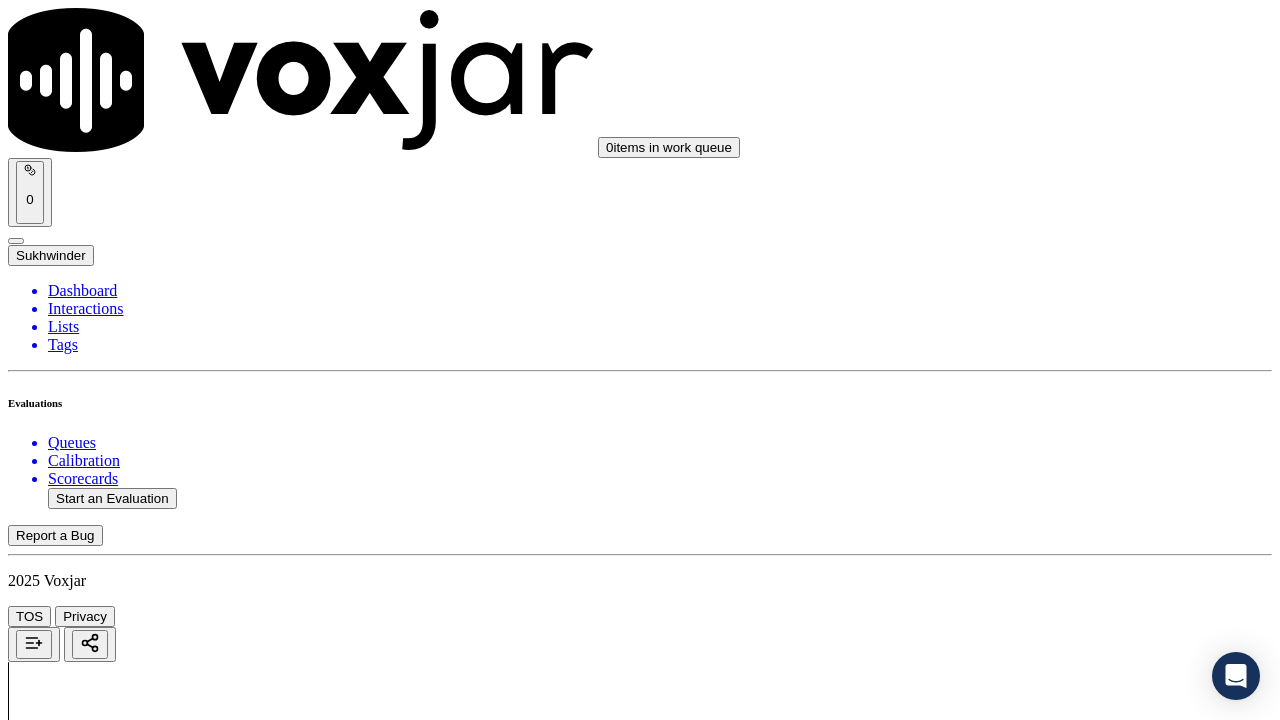 scroll, scrollTop: 500, scrollLeft: 0, axis: vertical 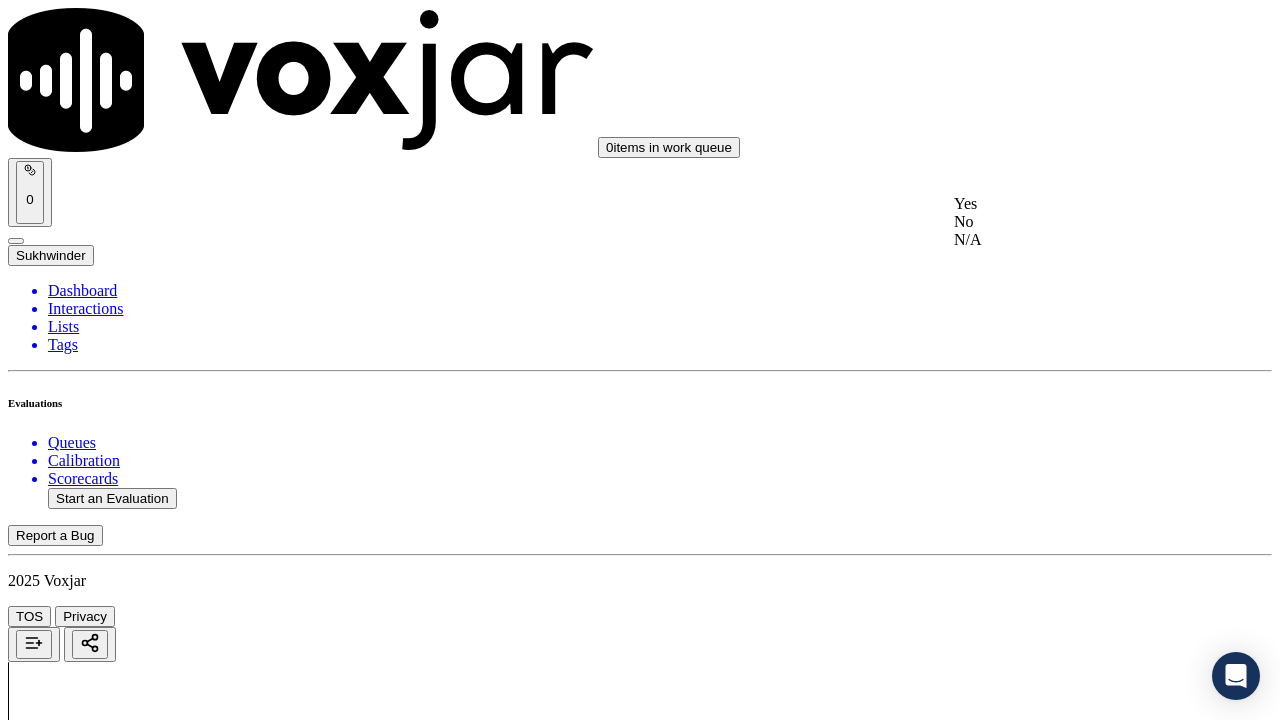 drag, startPoint x: 1037, startPoint y: 213, endPoint x: 1101, endPoint y: 580, distance: 372.53857 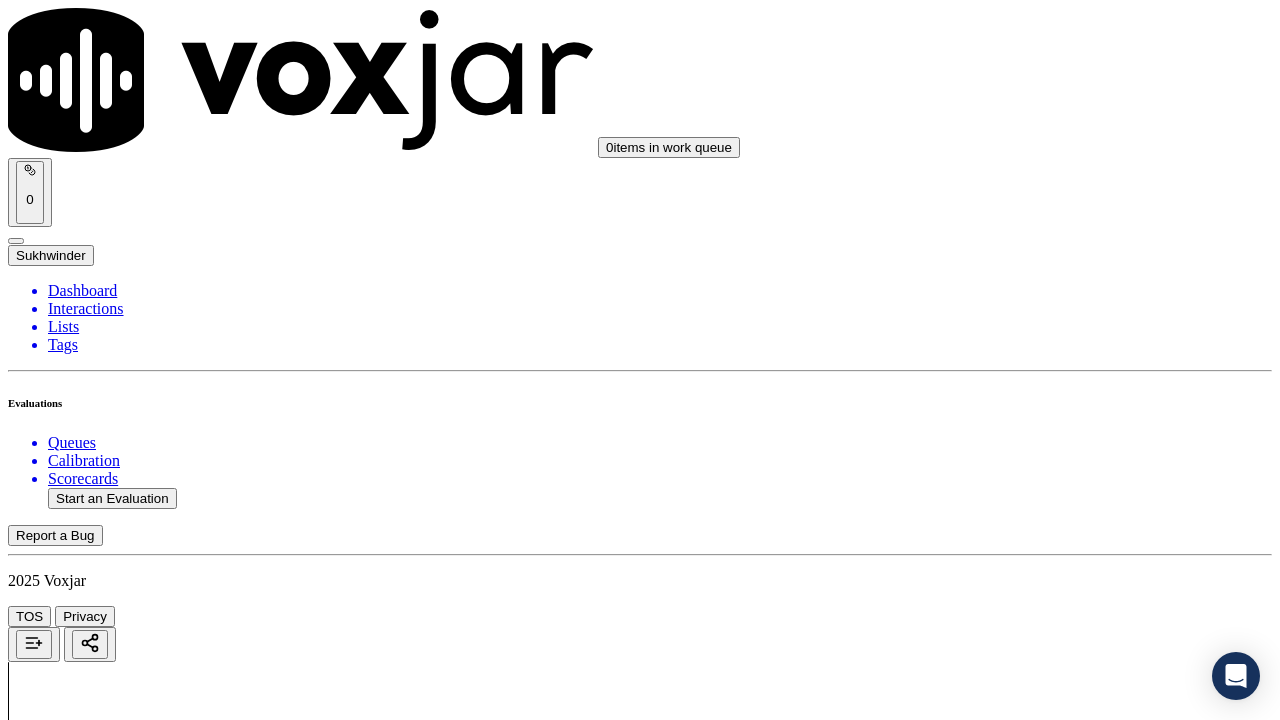 click on "Select an answer" at bounding box center [67, 2861] 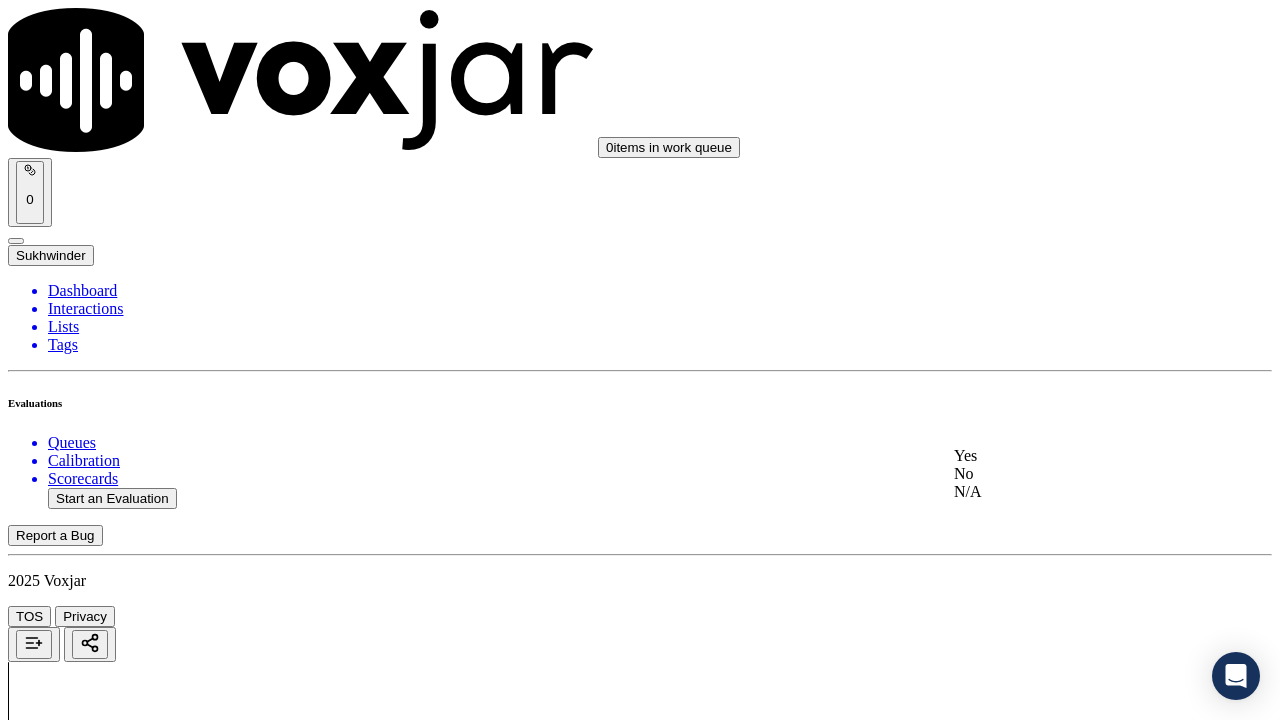 click on "Yes" at bounding box center [1067, 456] 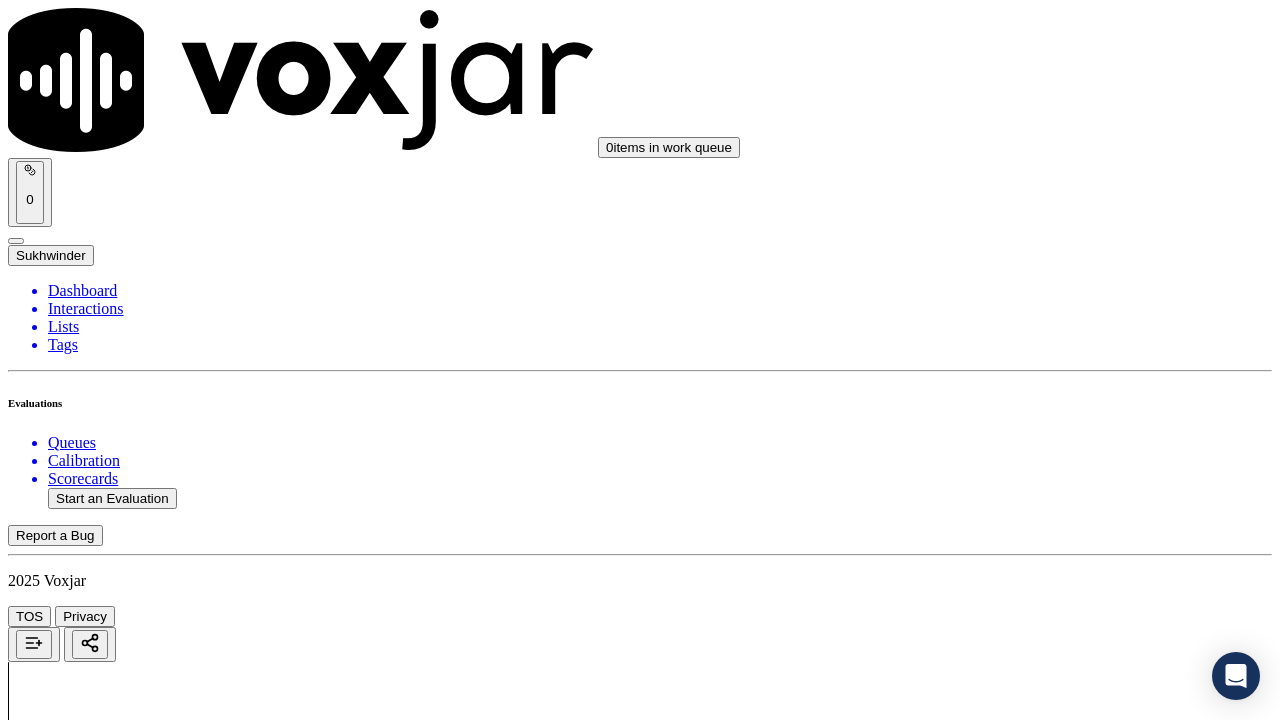scroll, scrollTop: 900, scrollLeft: 0, axis: vertical 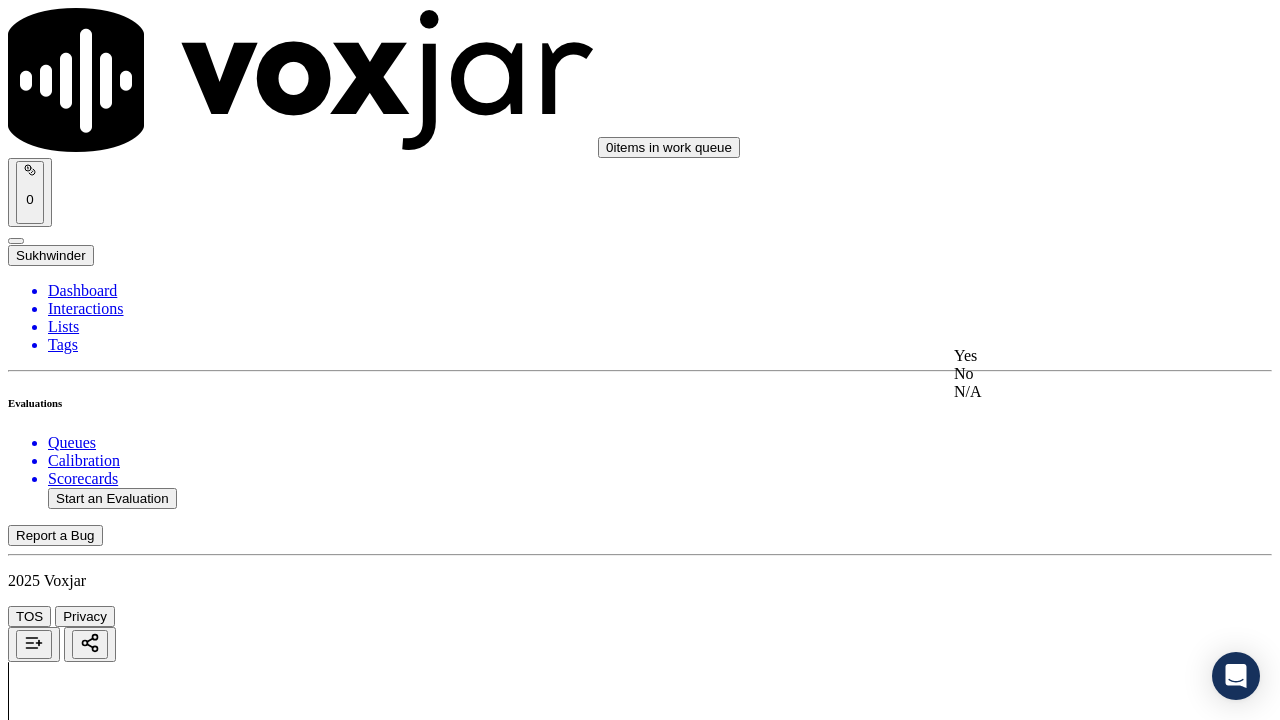 click on "N/A" 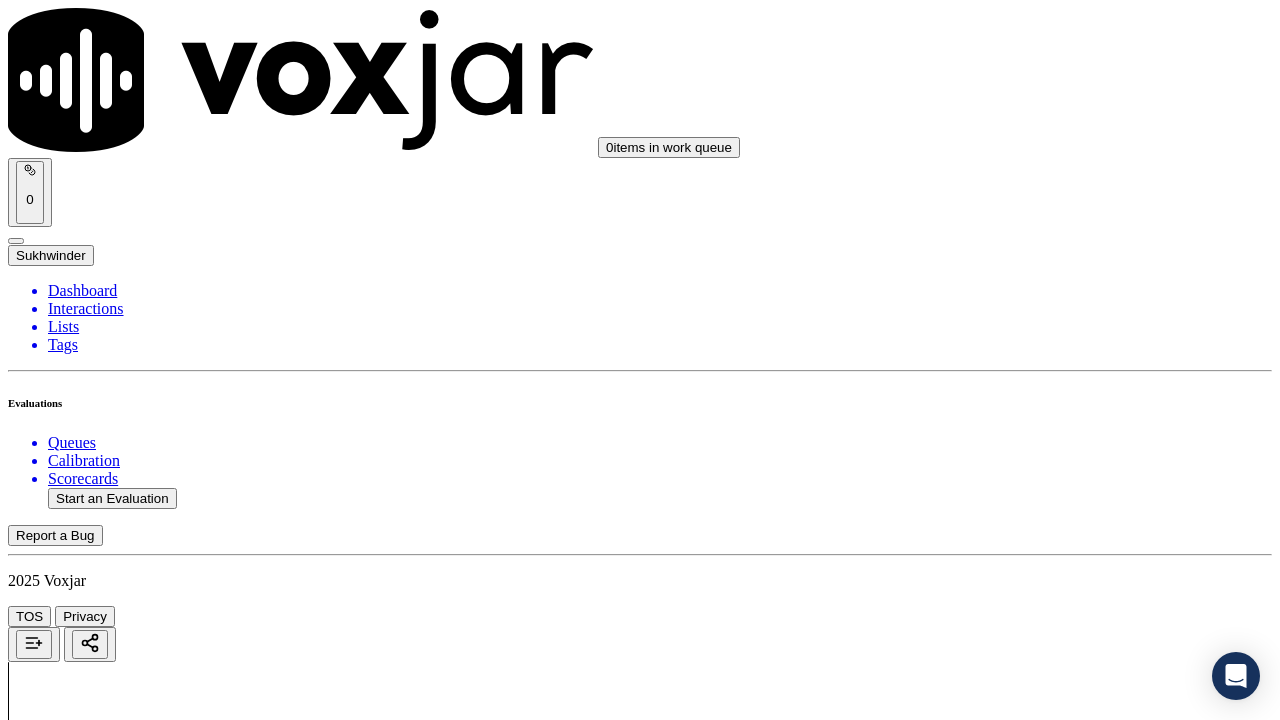 scroll, scrollTop: 1100, scrollLeft: 0, axis: vertical 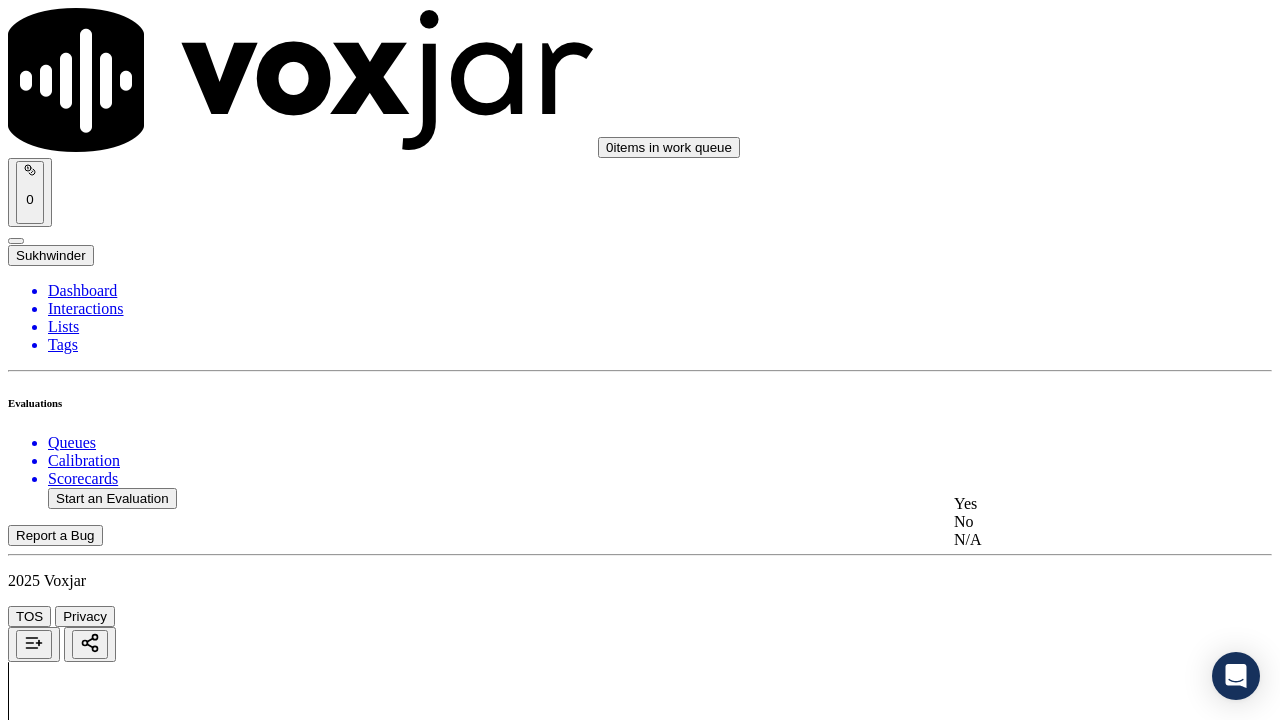 click on "N/A" 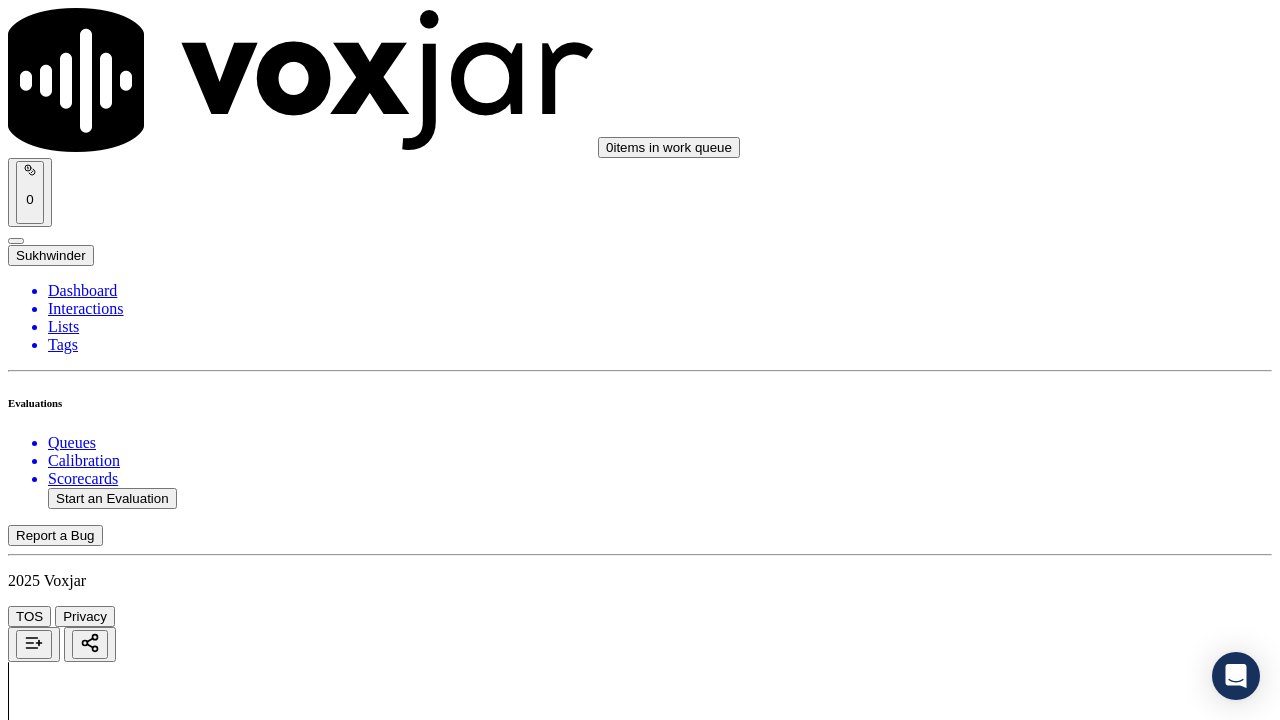 scroll, scrollTop: 1500, scrollLeft: 0, axis: vertical 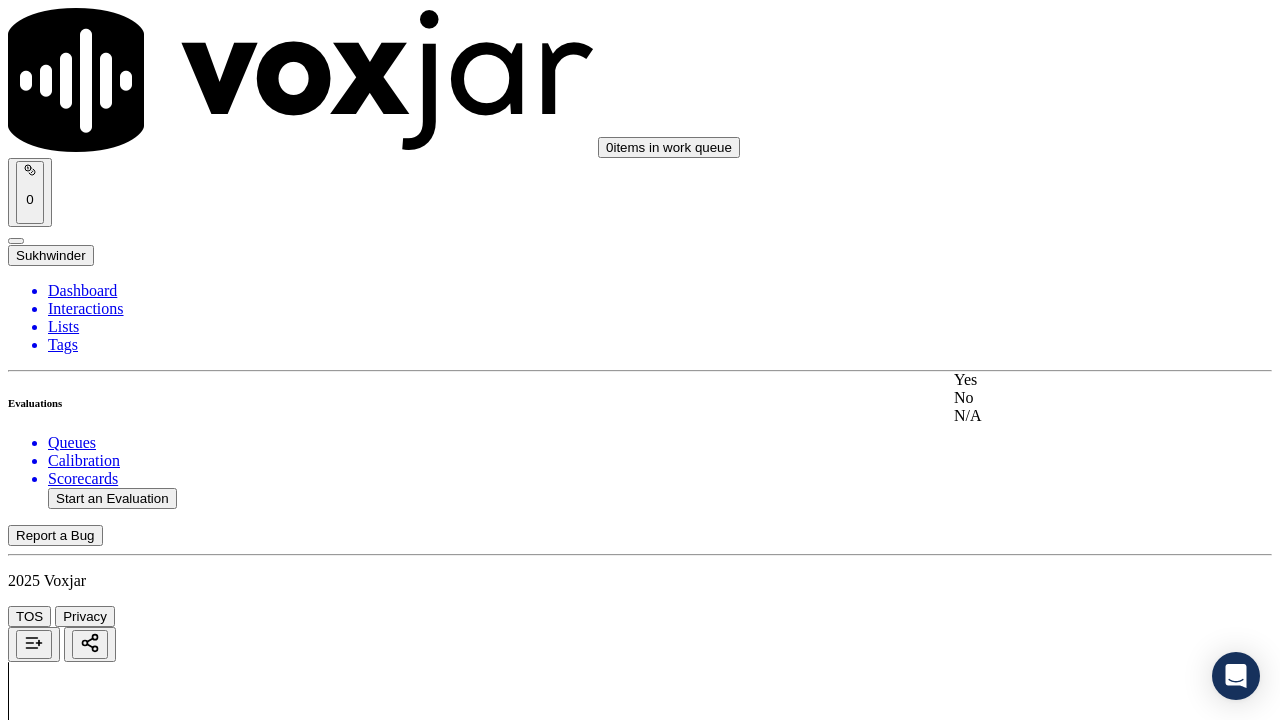 click on "Yes" at bounding box center [1067, 380] 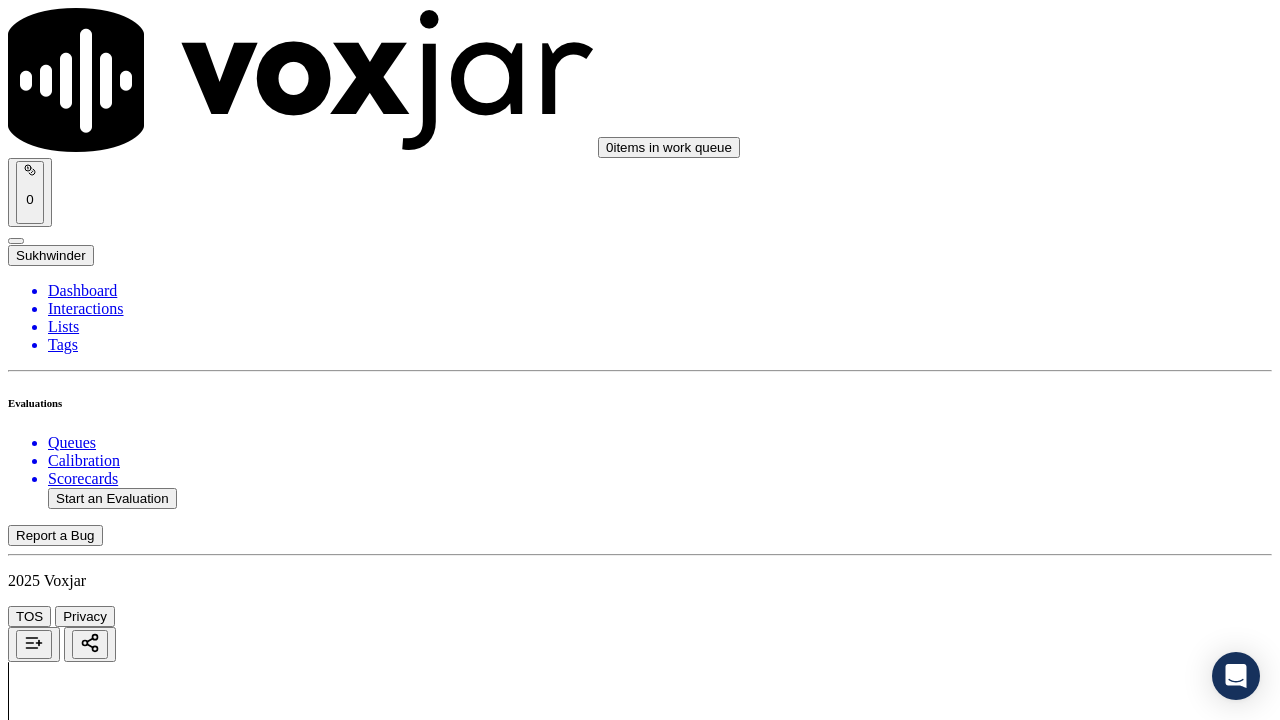 scroll, scrollTop: 1800, scrollLeft: 0, axis: vertical 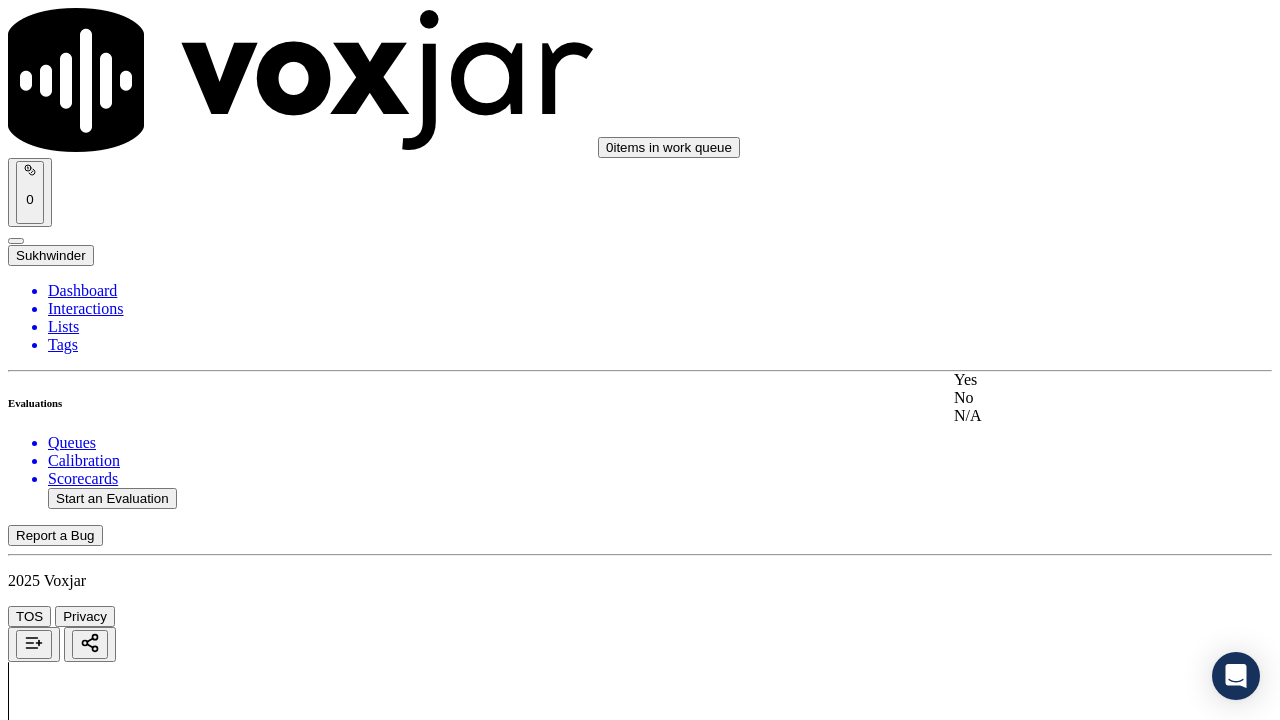 click on "Yes" at bounding box center [1067, 380] 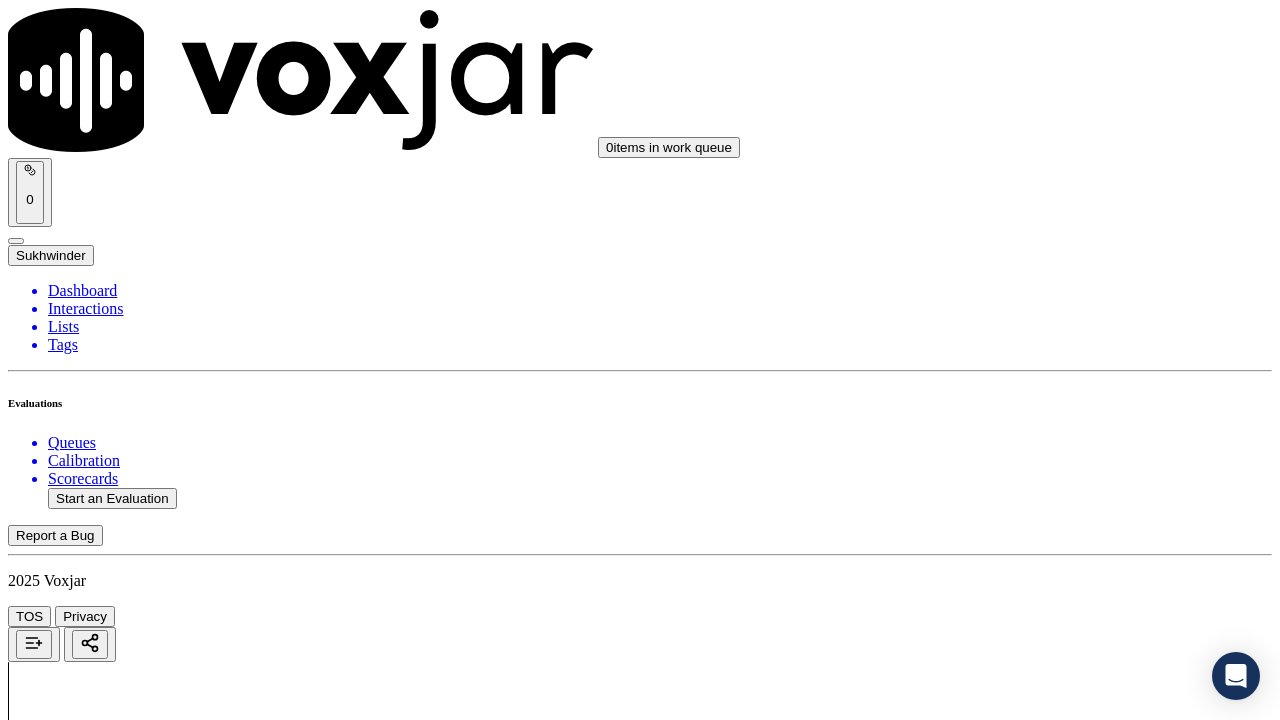 scroll, scrollTop: 2100, scrollLeft: 0, axis: vertical 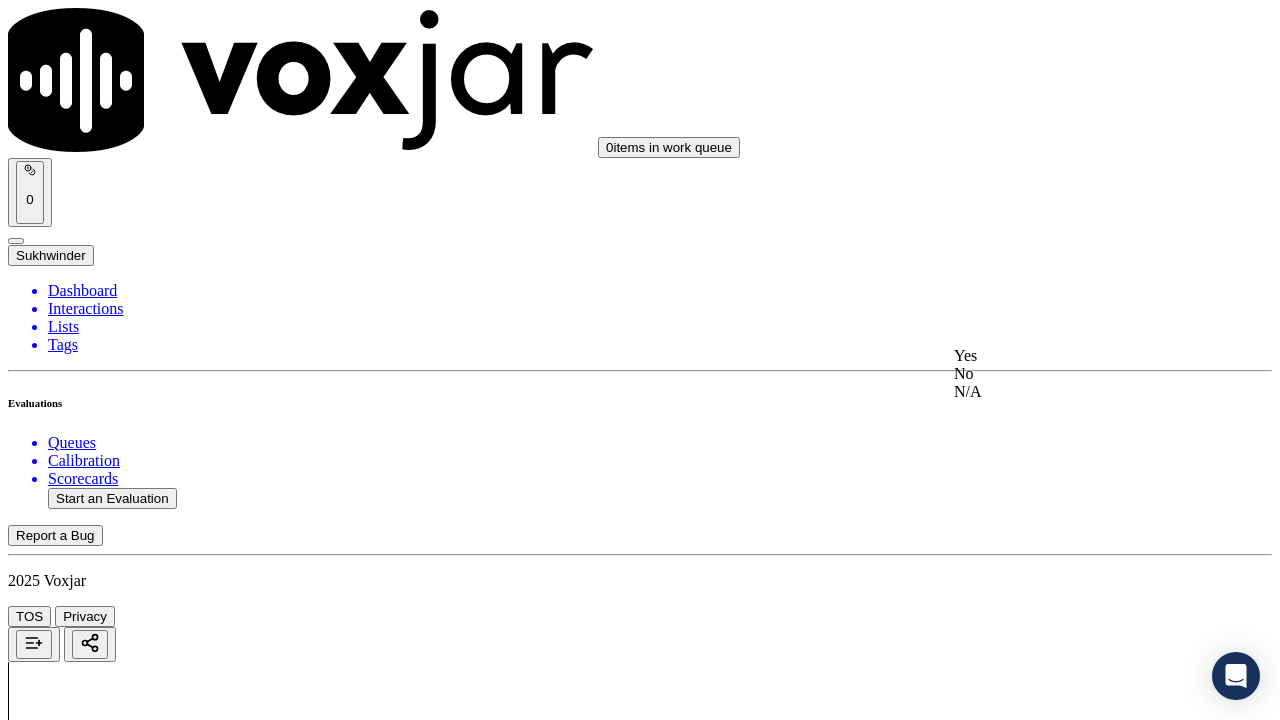 click on "Yes" at bounding box center (1067, 356) 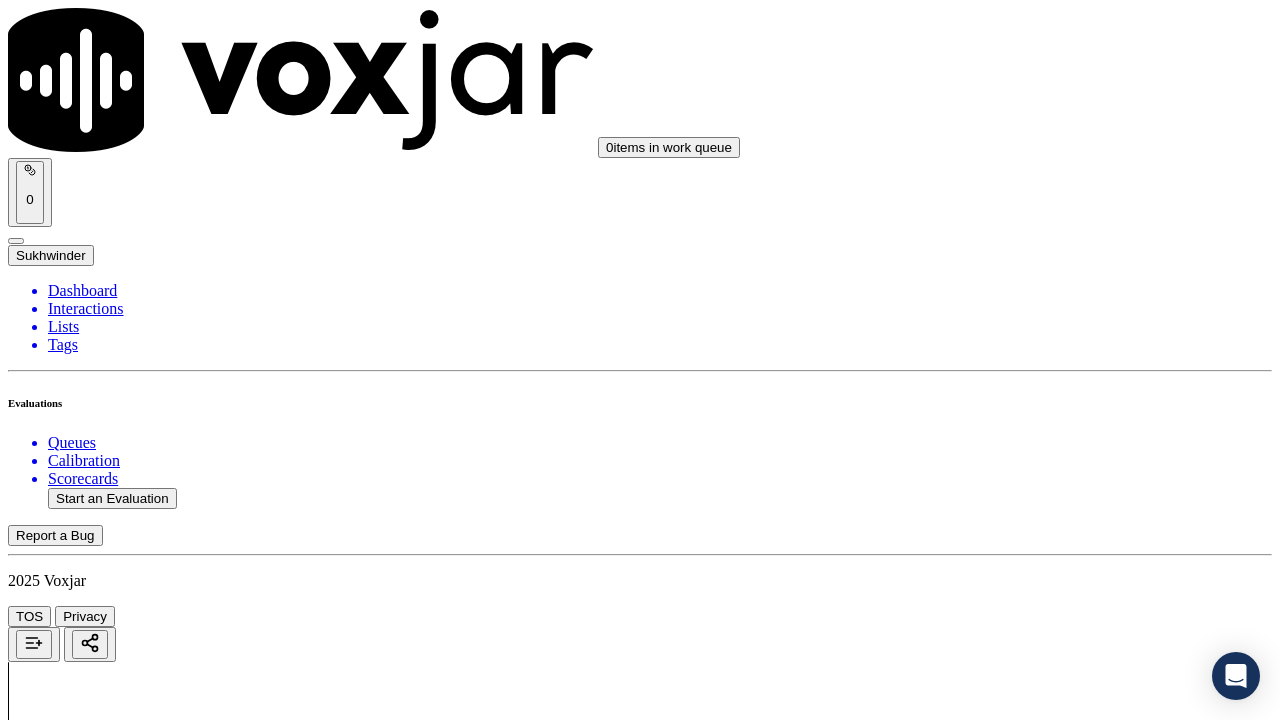 scroll, scrollTop: 2400, scrollLeft: 0, axis: vertical 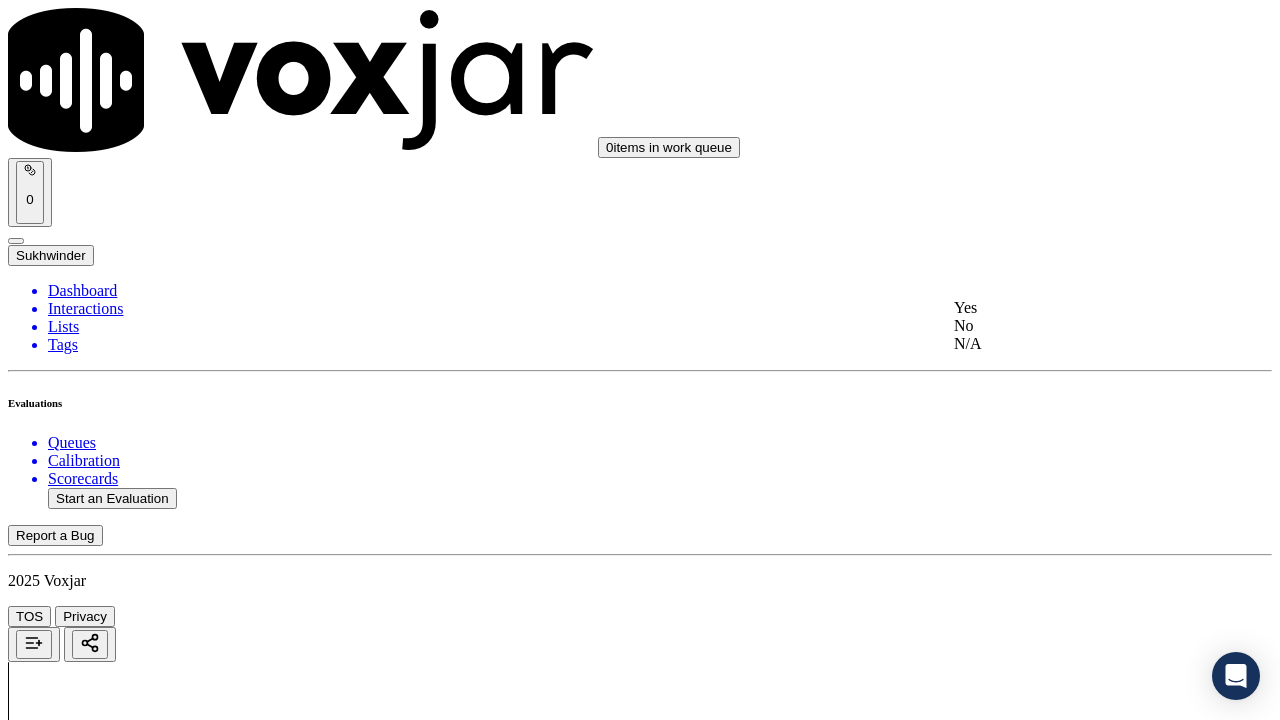 click on "Yes" at bounding box center [1067, 308] 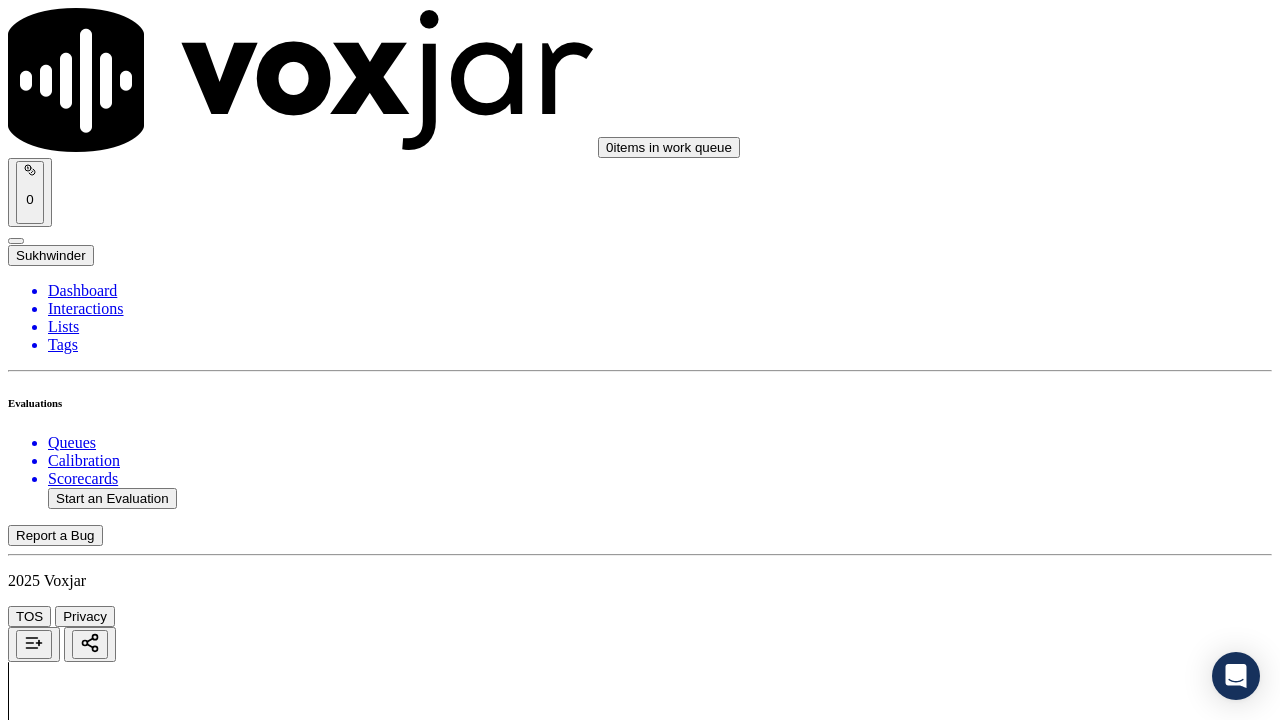 click on "Select an answer" at bounding box center [67, 4516] 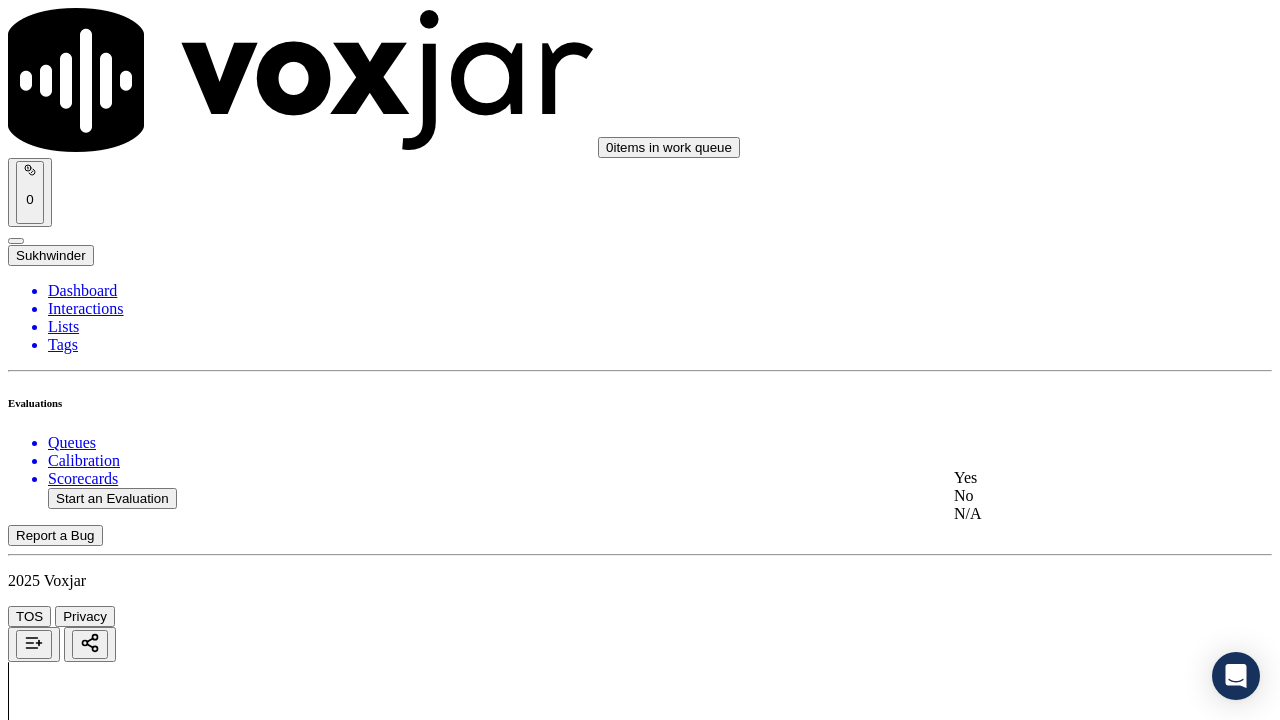 click on "Yes" at bounding box center (1067, 478) 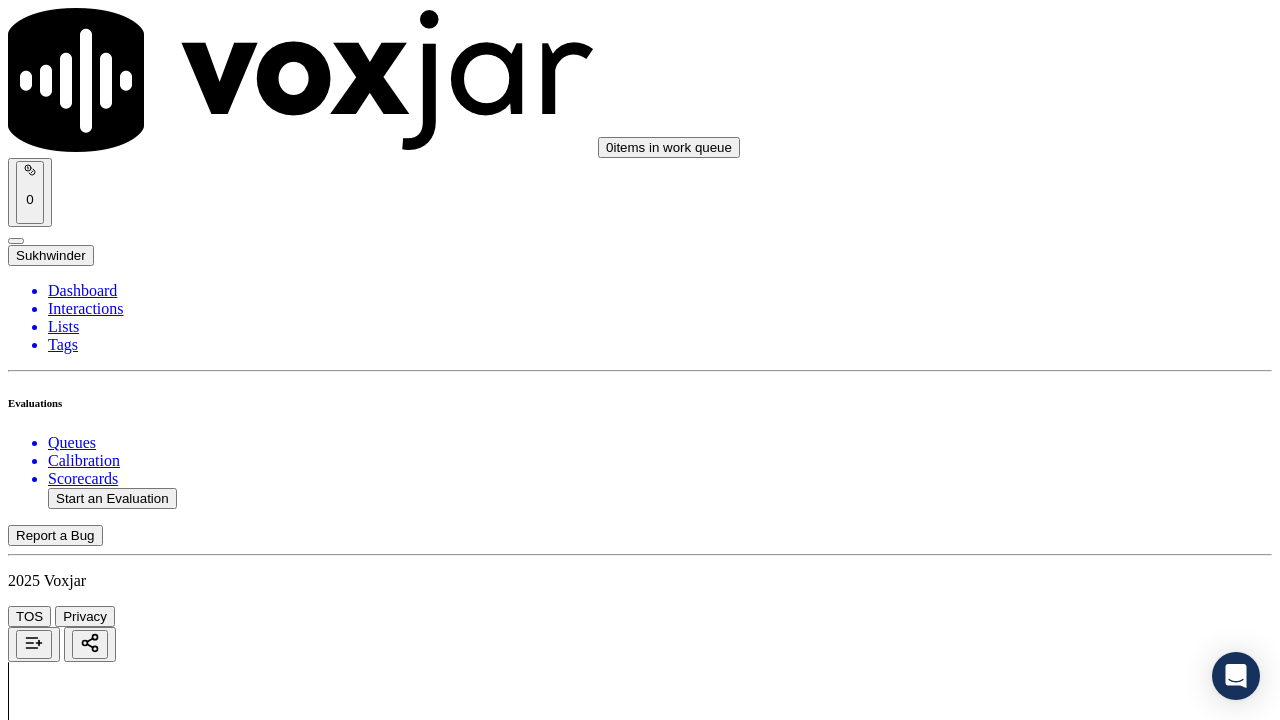 scroll, scrollTop: 2800, scrollLeft: 0, axis: vertical 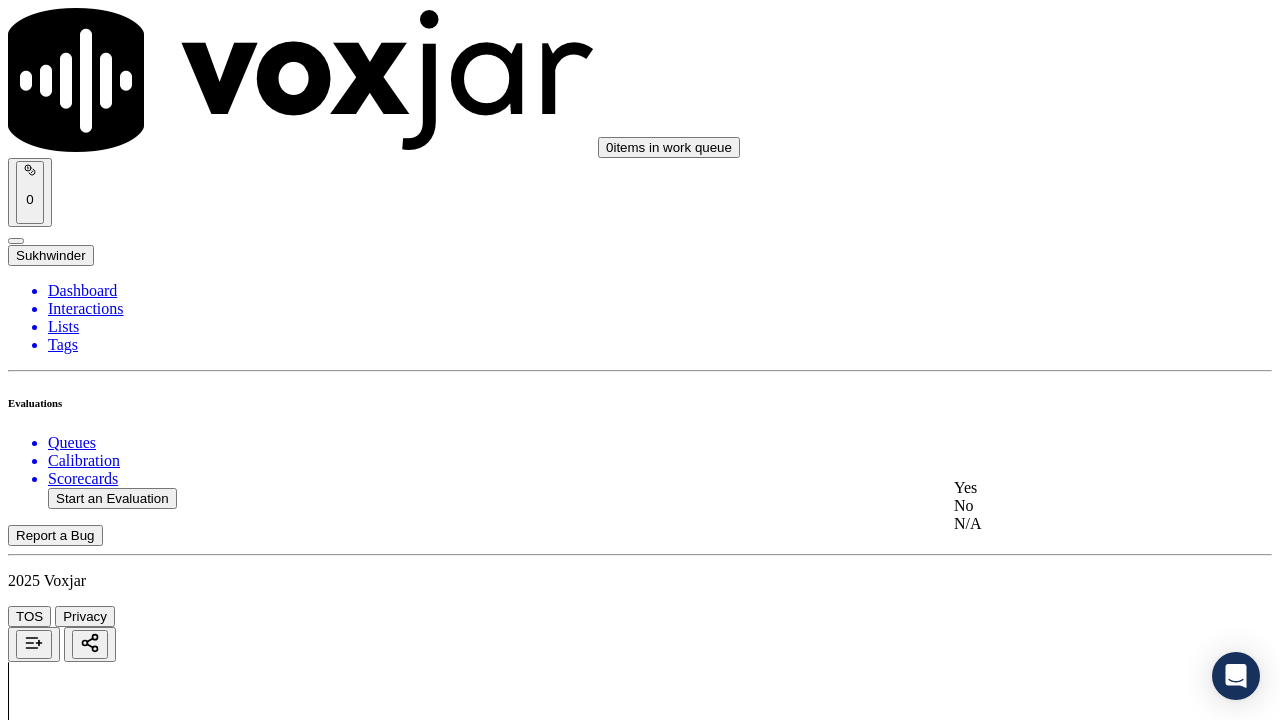 click on "Yes" at bounding box center [1067, 488] 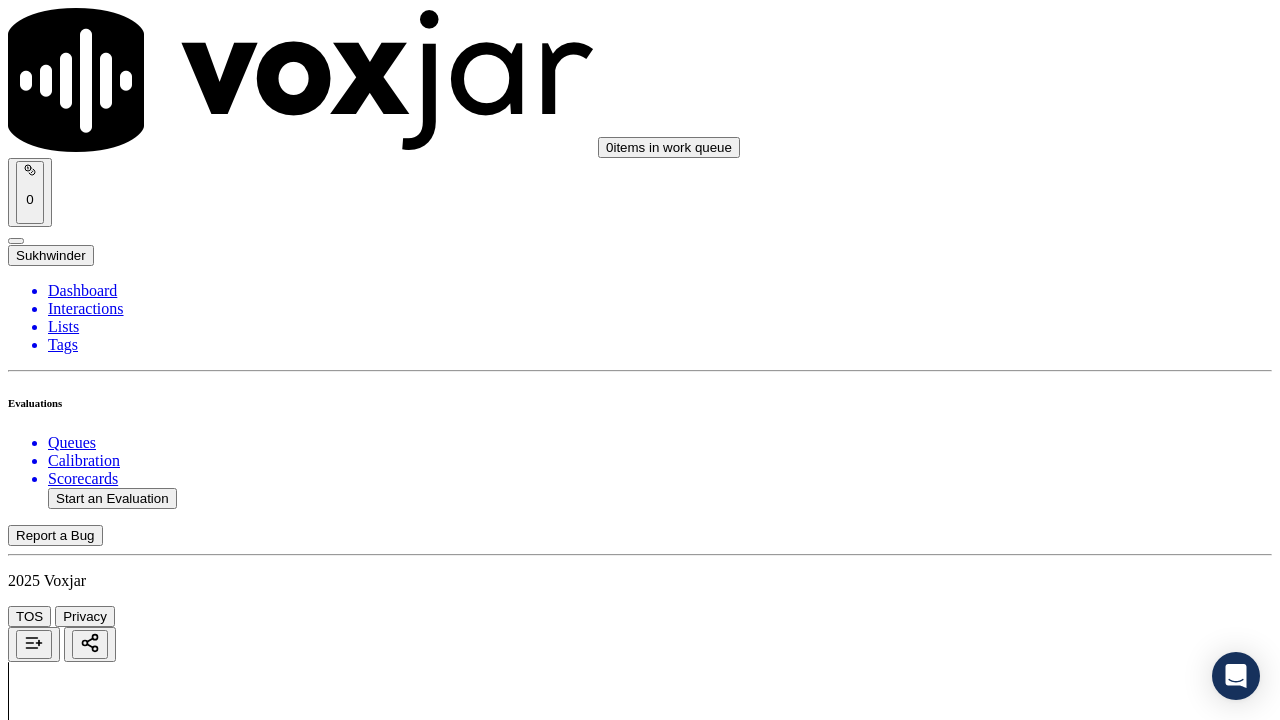 scroll, scrollTop: 3300, scrollLeft: 0, axis: vertical 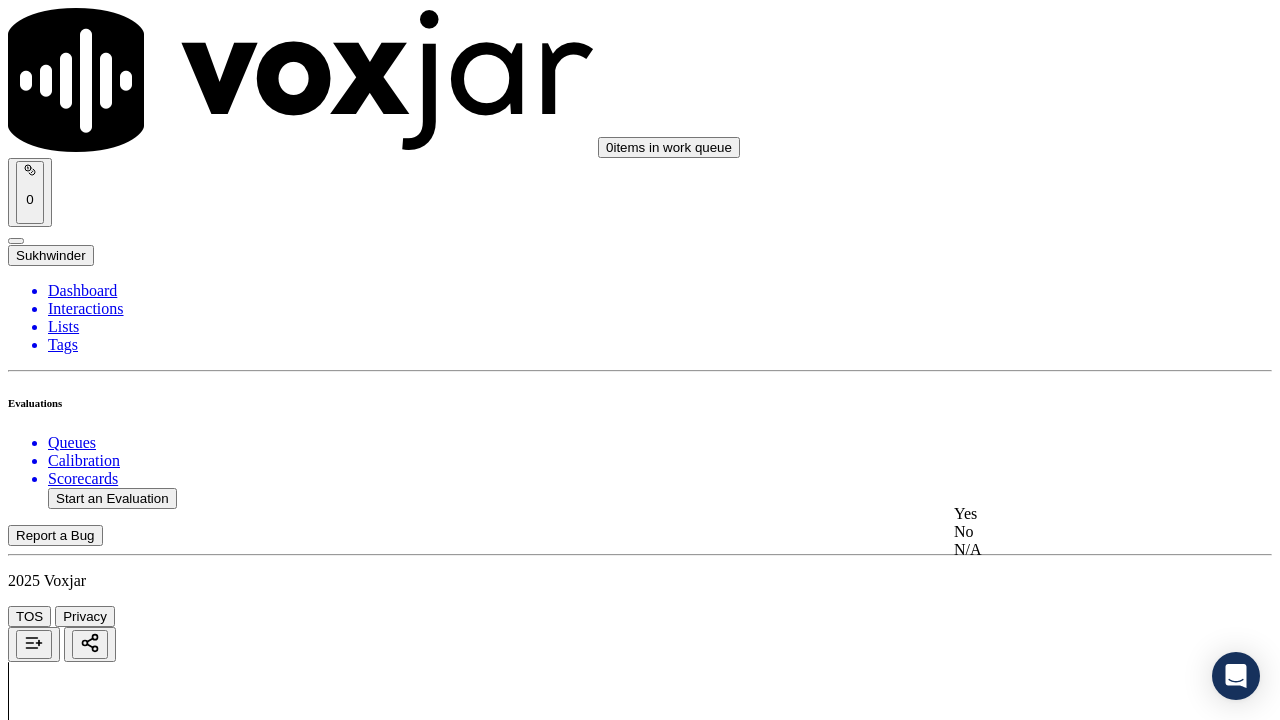 click on "Yes" at bounding box center (1067, 514) 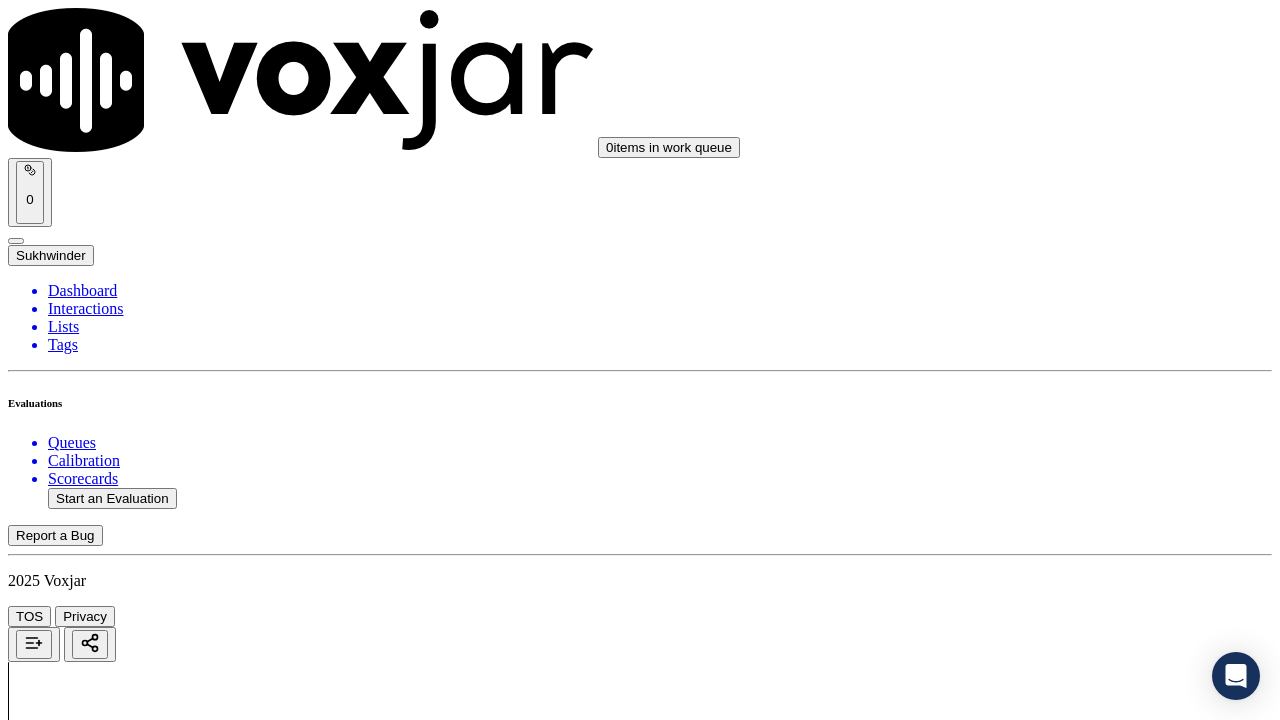 scroll, scrollTop: 3700, scrollLeft: 0, axis: vertical 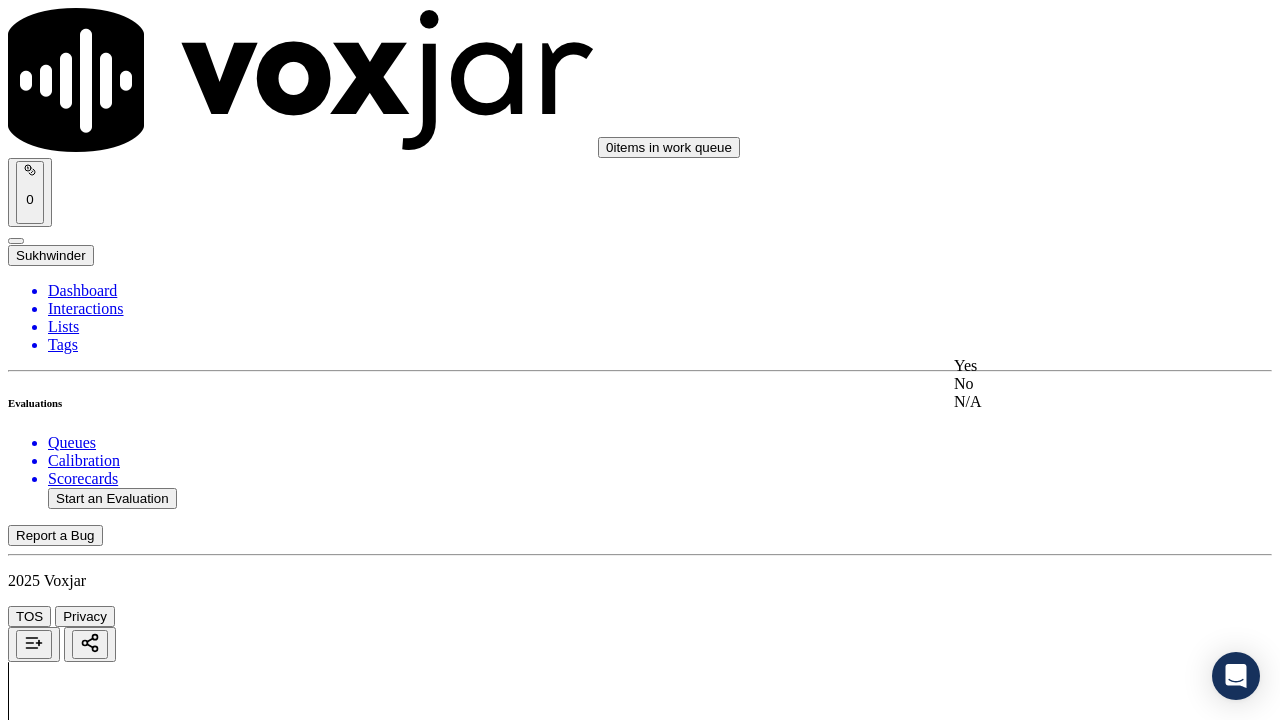 click on "Yes" at bounding box center [1067, 366] 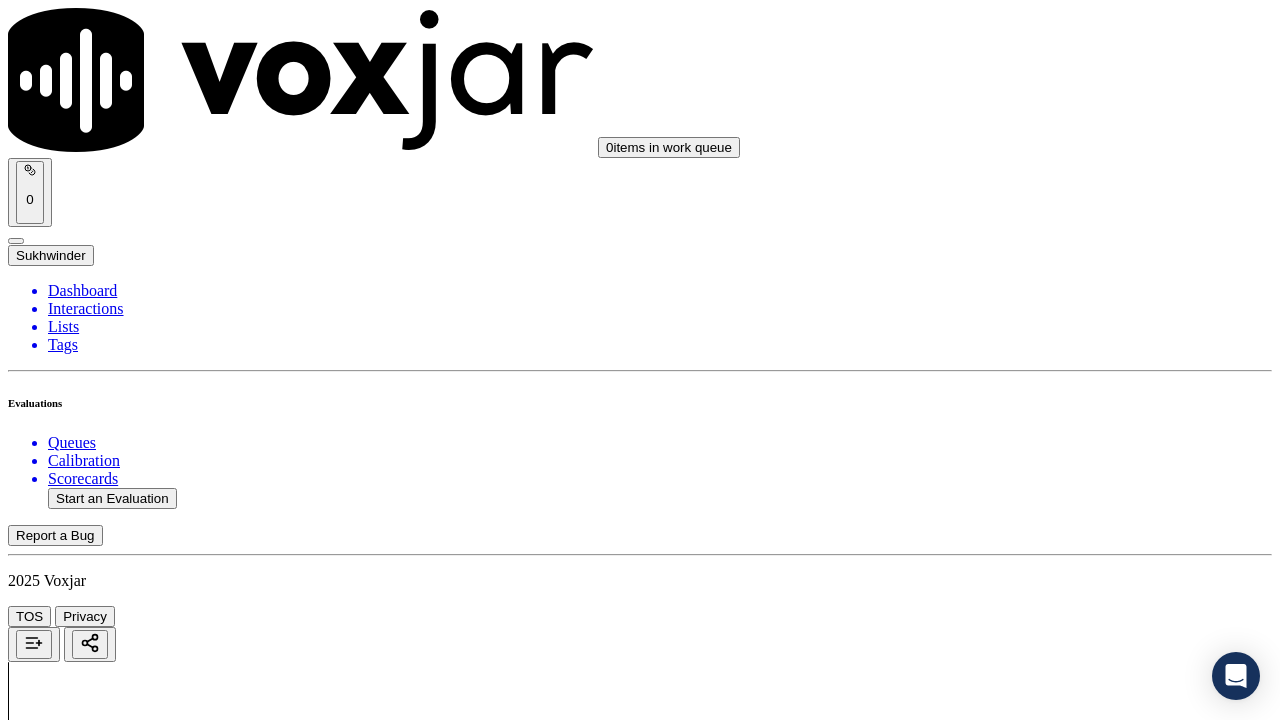 click on "Select an answer" at bounding box center (67, 5540) 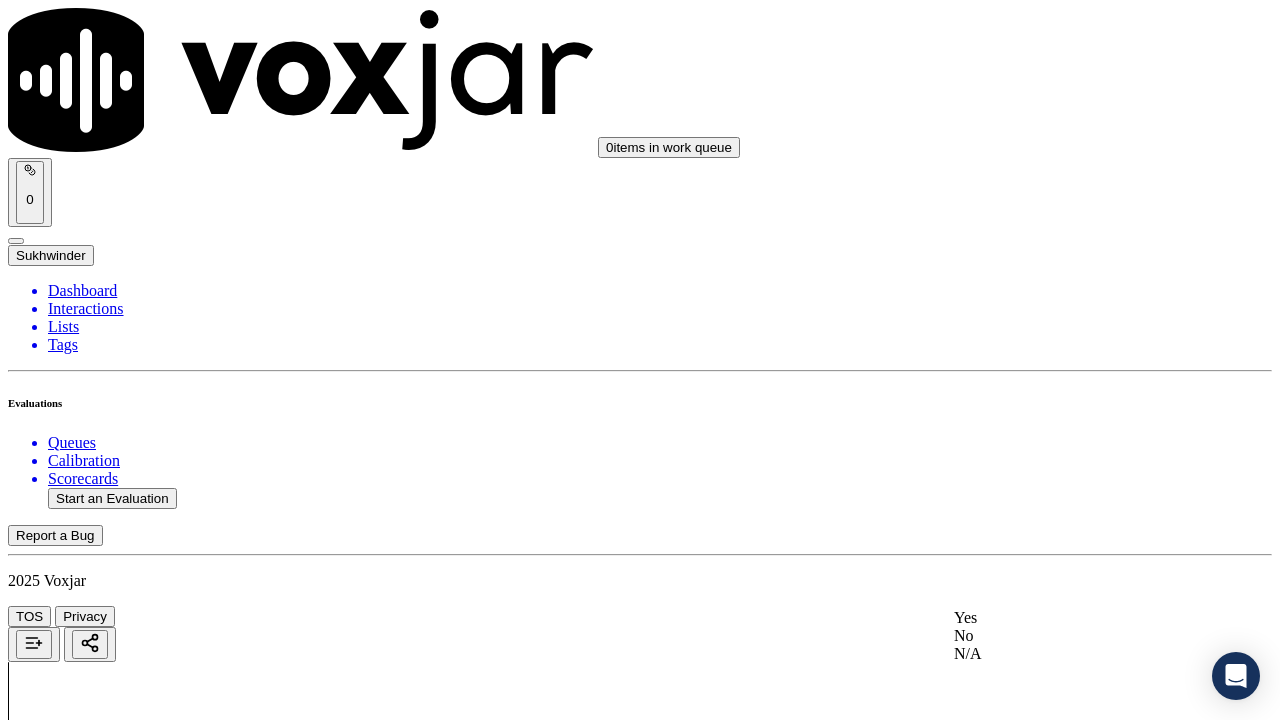 click on "Yes" at bounding box center (1067, 618) 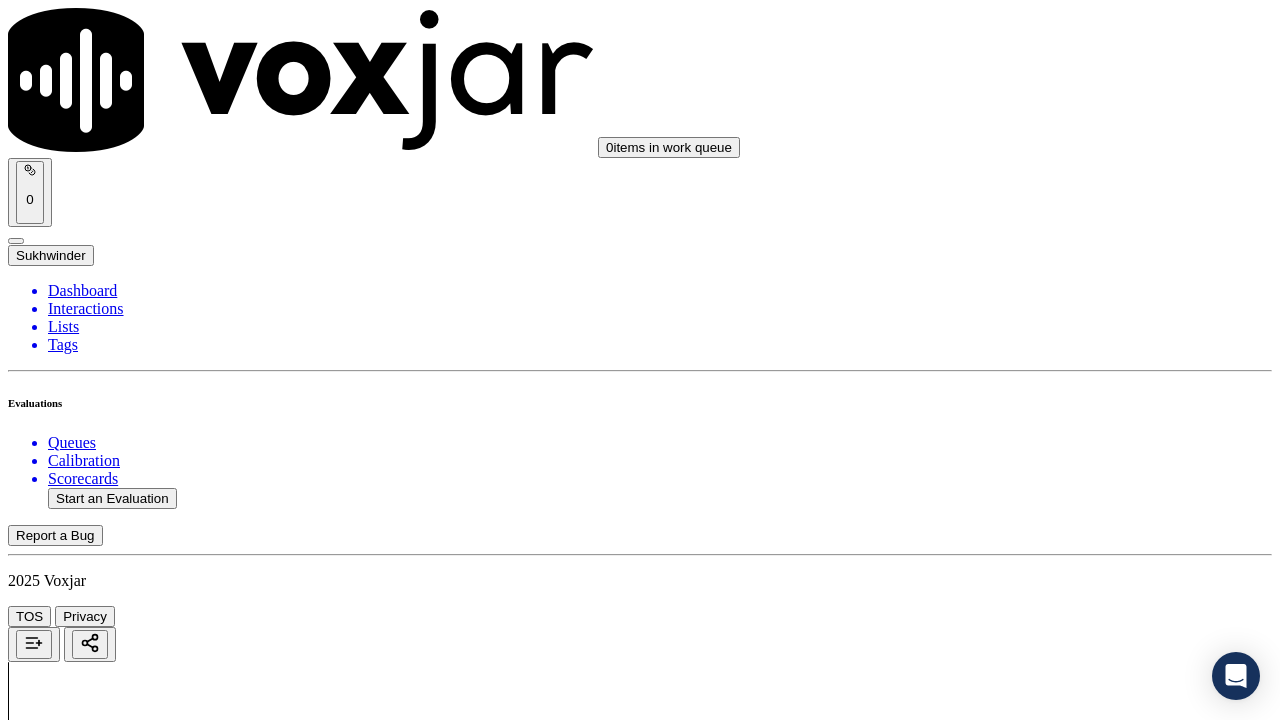 scroll, scrollTop: 4100, scrollLeft: 0, axis: vertical 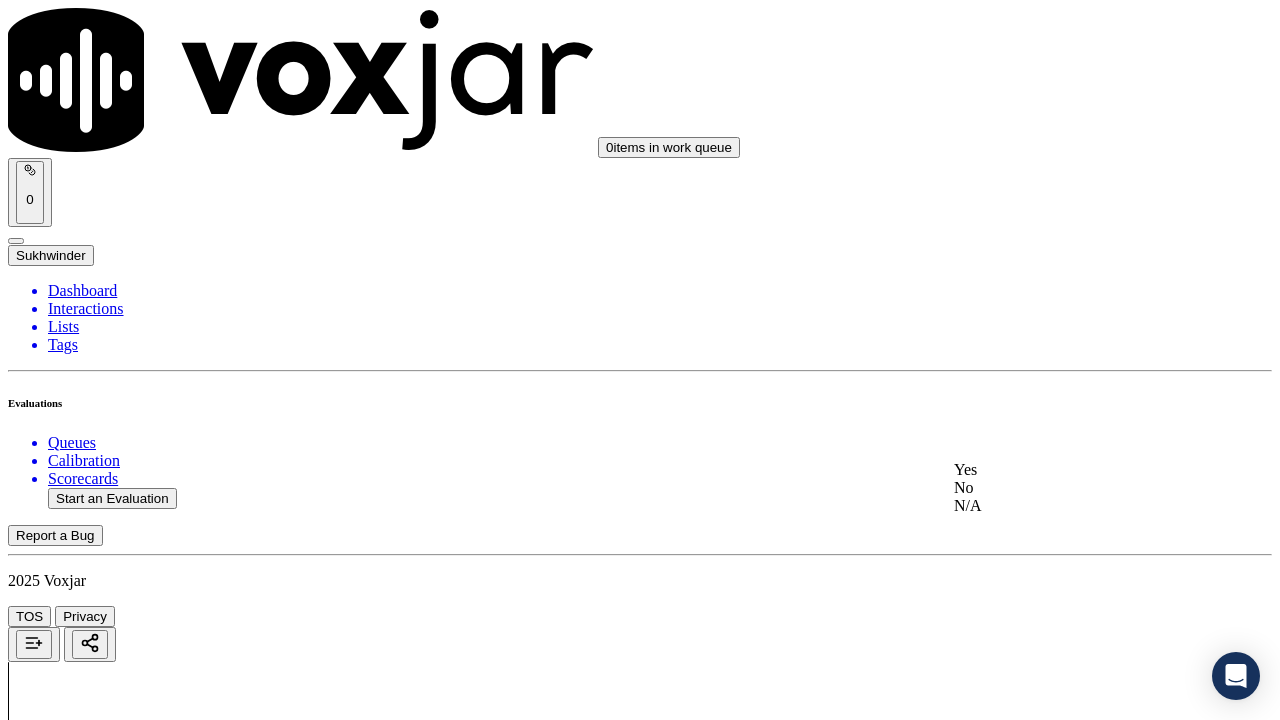 click on "Yes" at bounding box center [1067, 470] 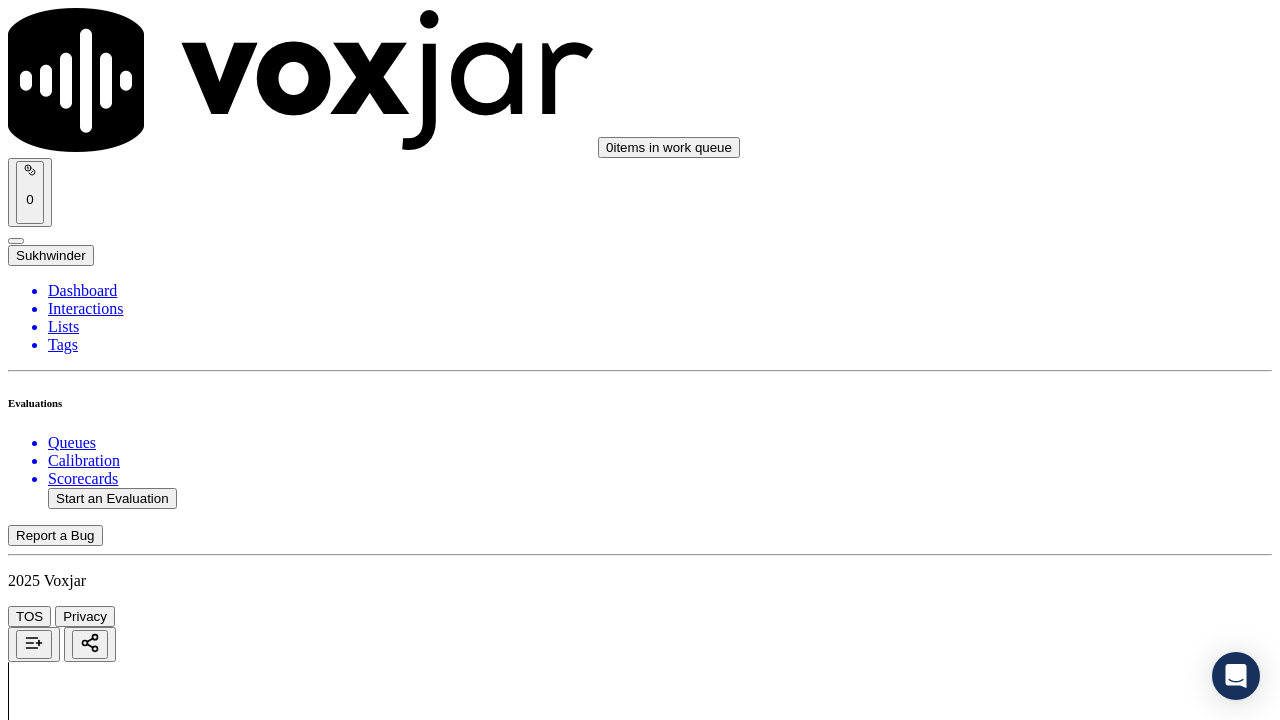 scroll, scrollTop: 4400, scrollLeft: 0, axis: vertical 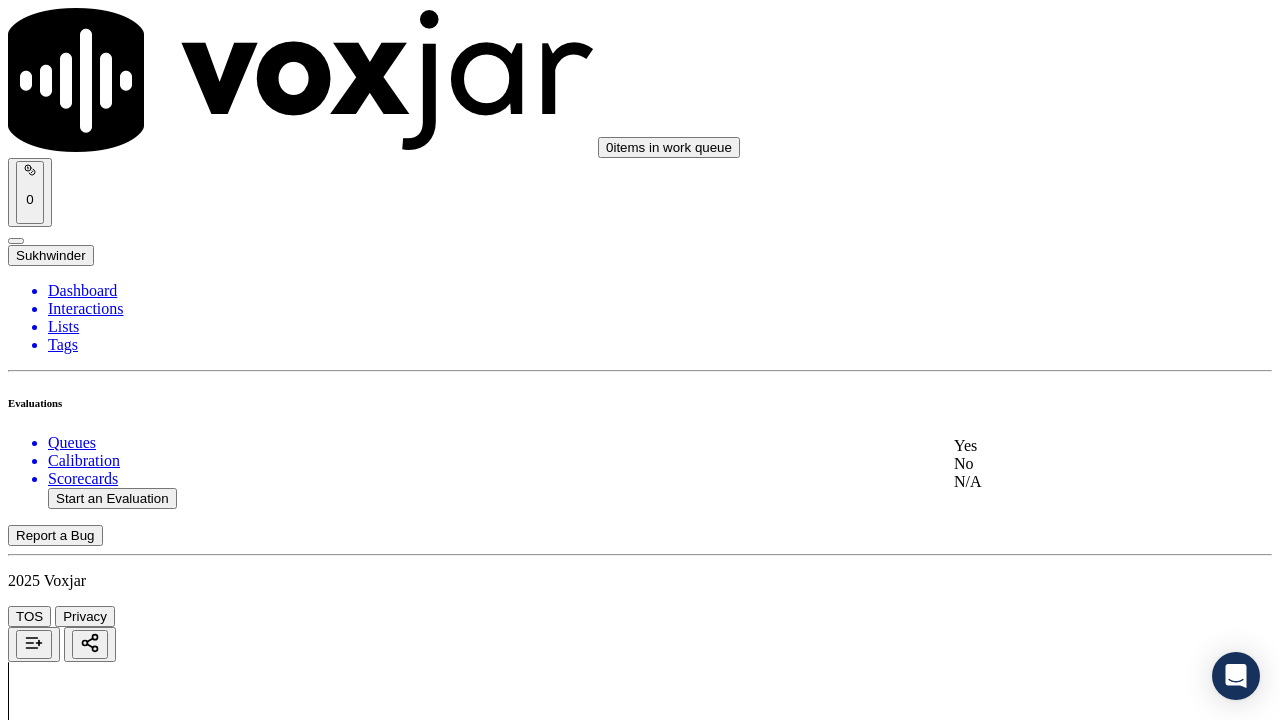 click on "Yes" at bounding box center (1067, 446) 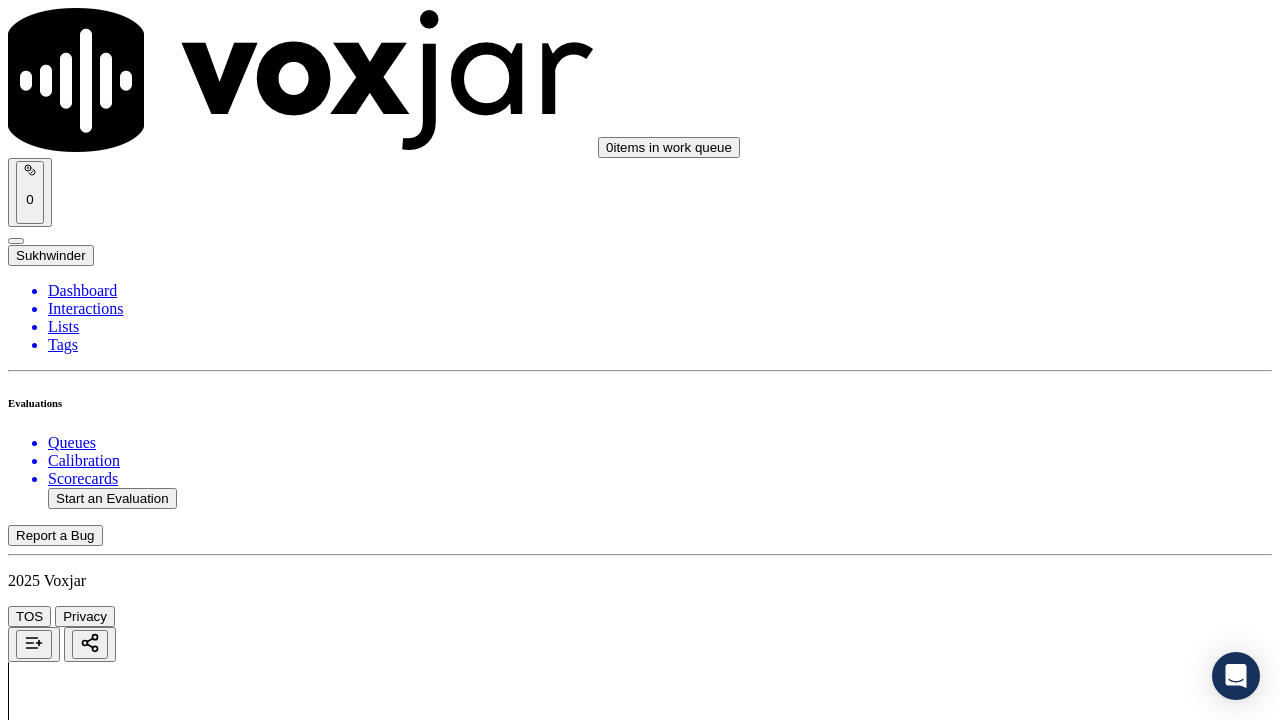 scroll, scrollTop: 4800, scrollLeft: 0, axis: vertical 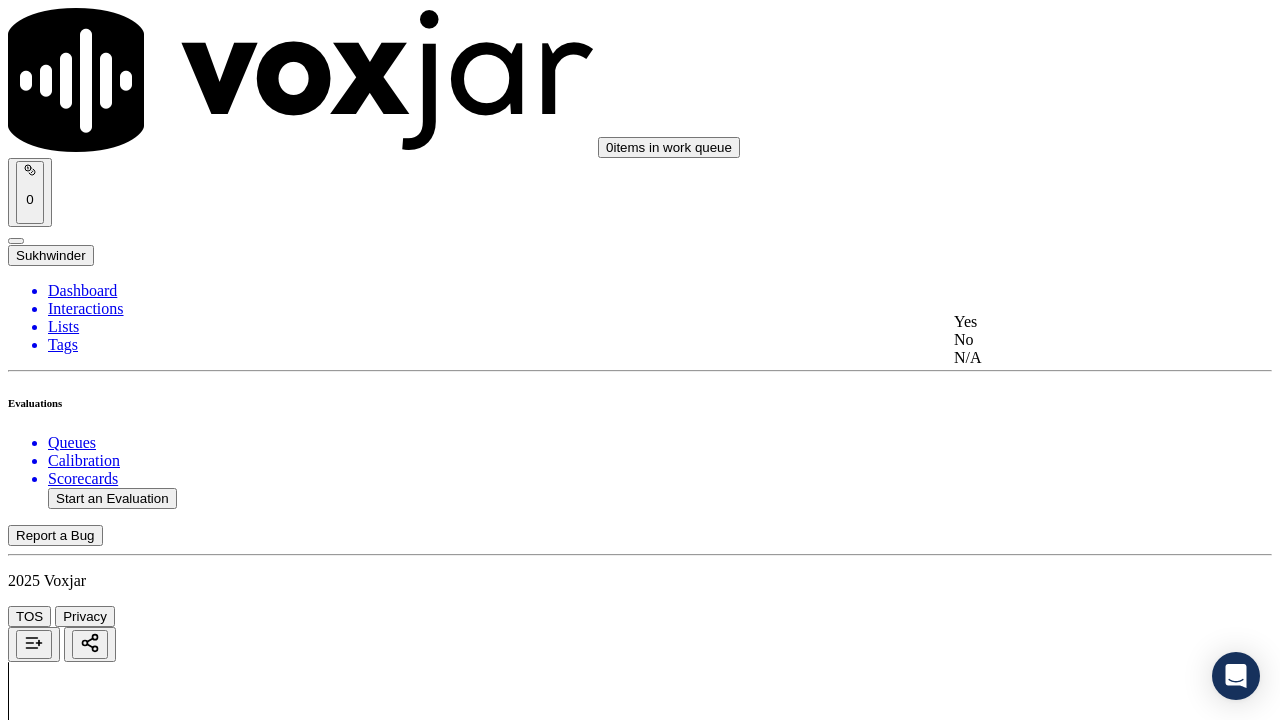 click on "Yes" at bounding box center (1067, 322) 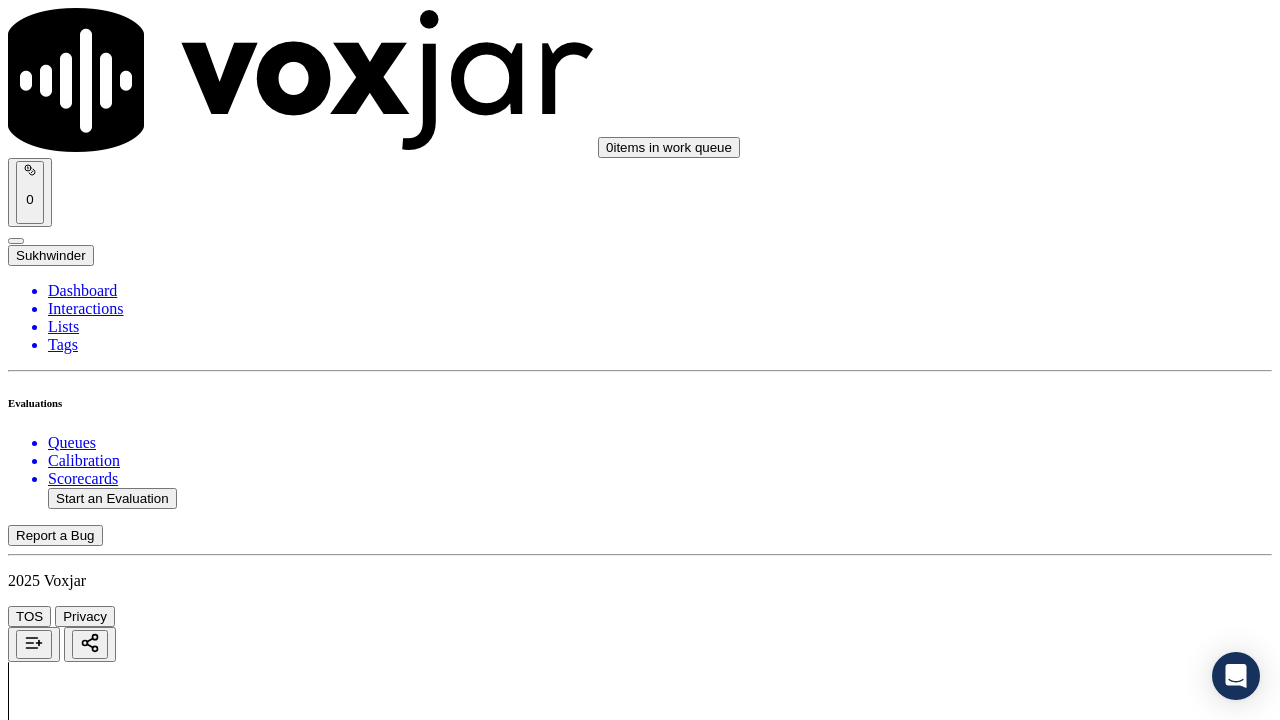 click on "Select an answer" at bounding box center [67, 6485] 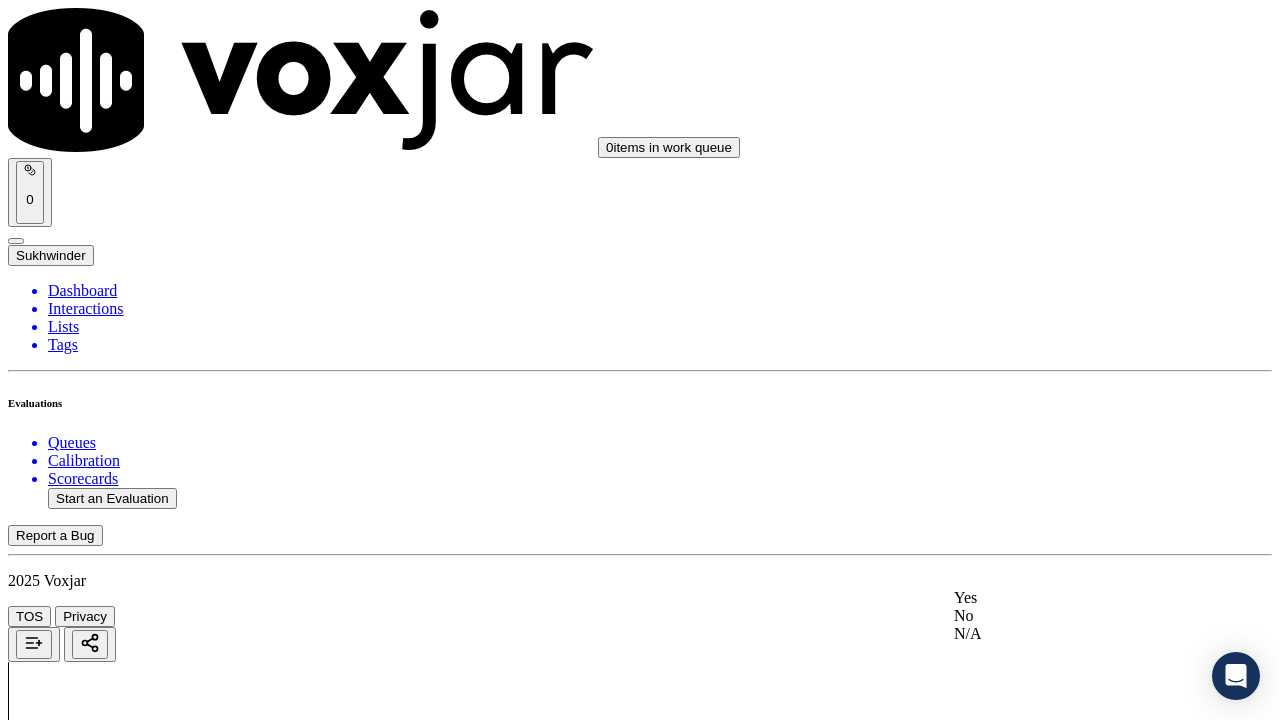 click on "Yes" at bounding box center (1067, 598) 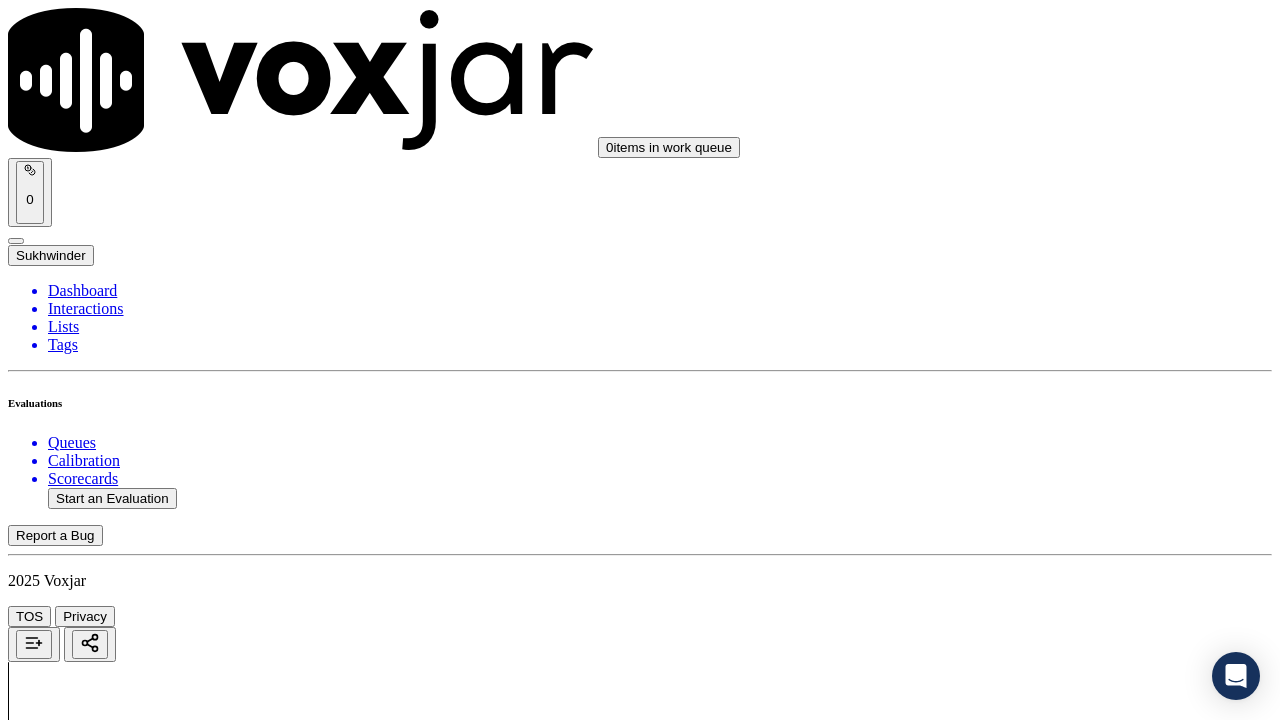 scroll, scrollTop: 5200, scrollLeft: 0, axis: vertical 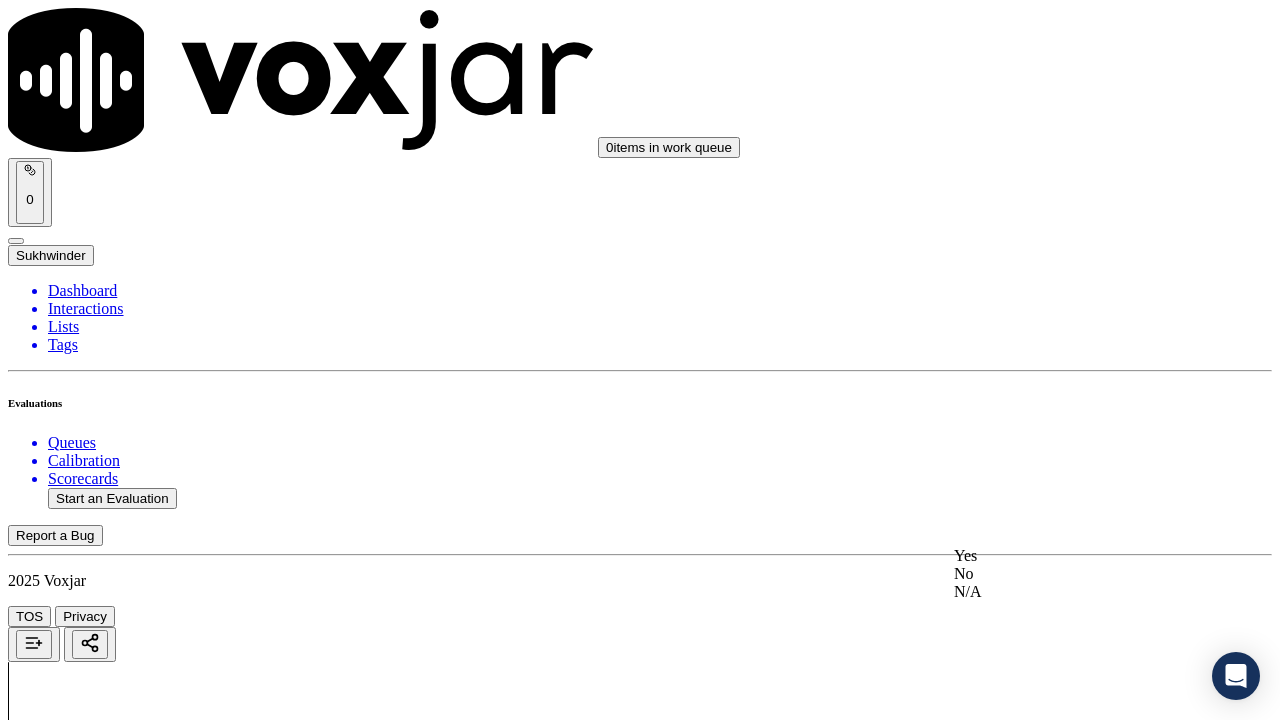 click on "Yes" at bounding box center (1067, 556) 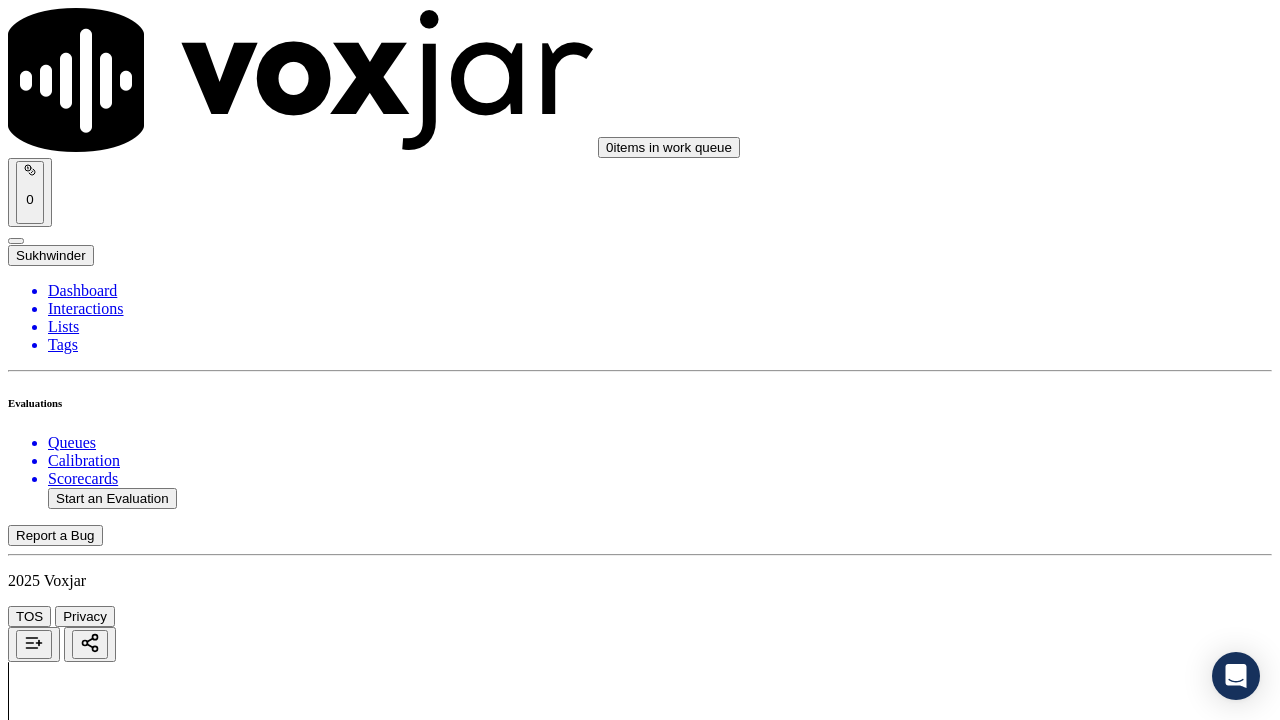 scroll, scrollTop: 5700, scrollLeft: 0, axis: vertical 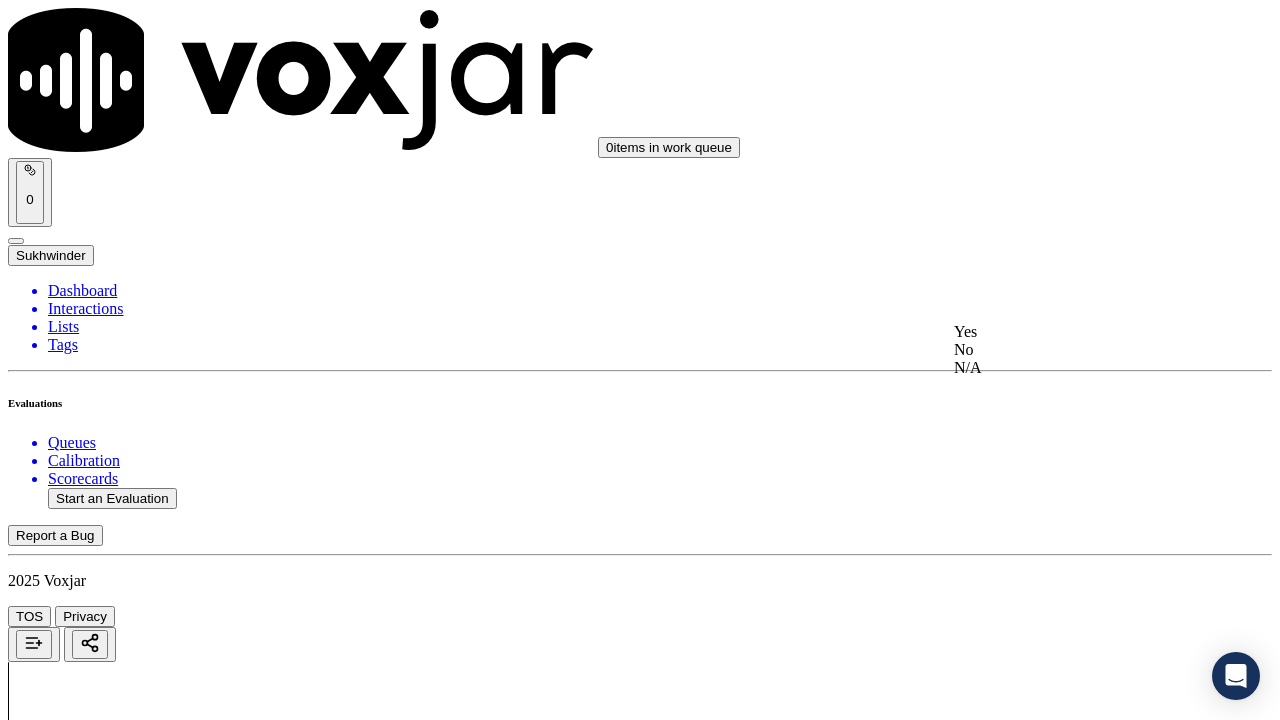 click on "Yes" at bounding box center [1067, 332] 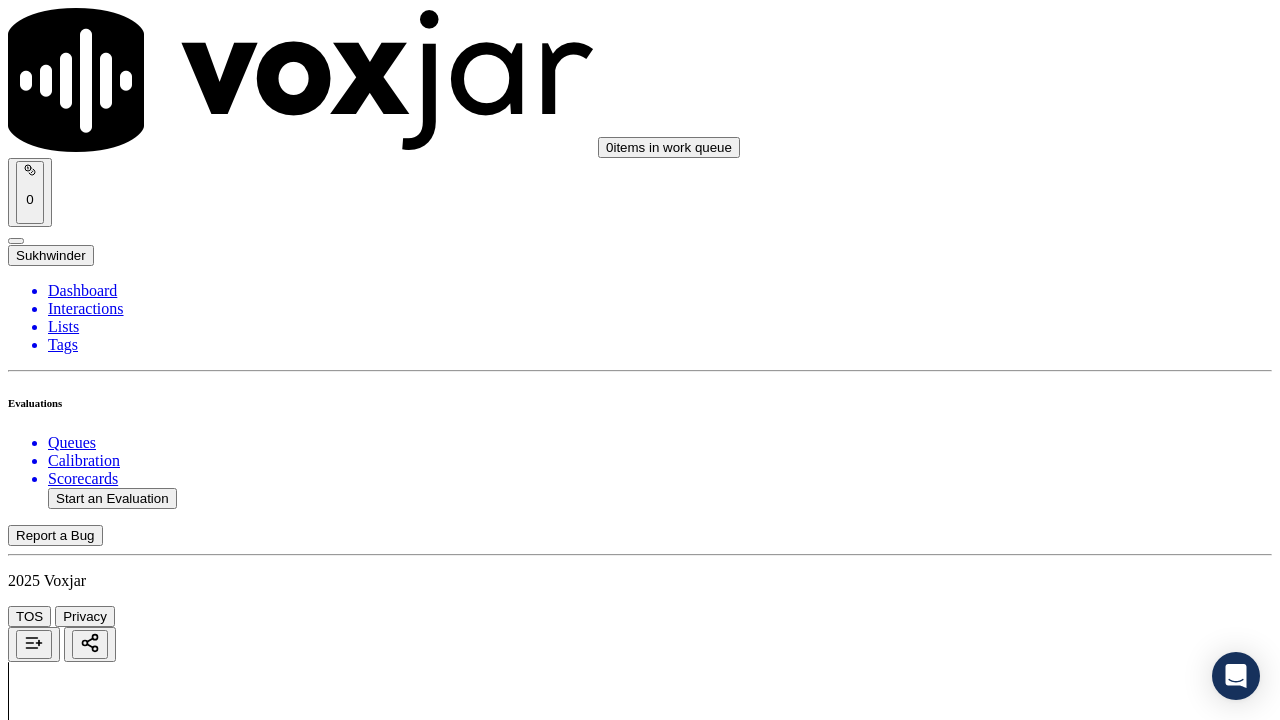 click on "Select an answer" at bounding box center [67, 7272] 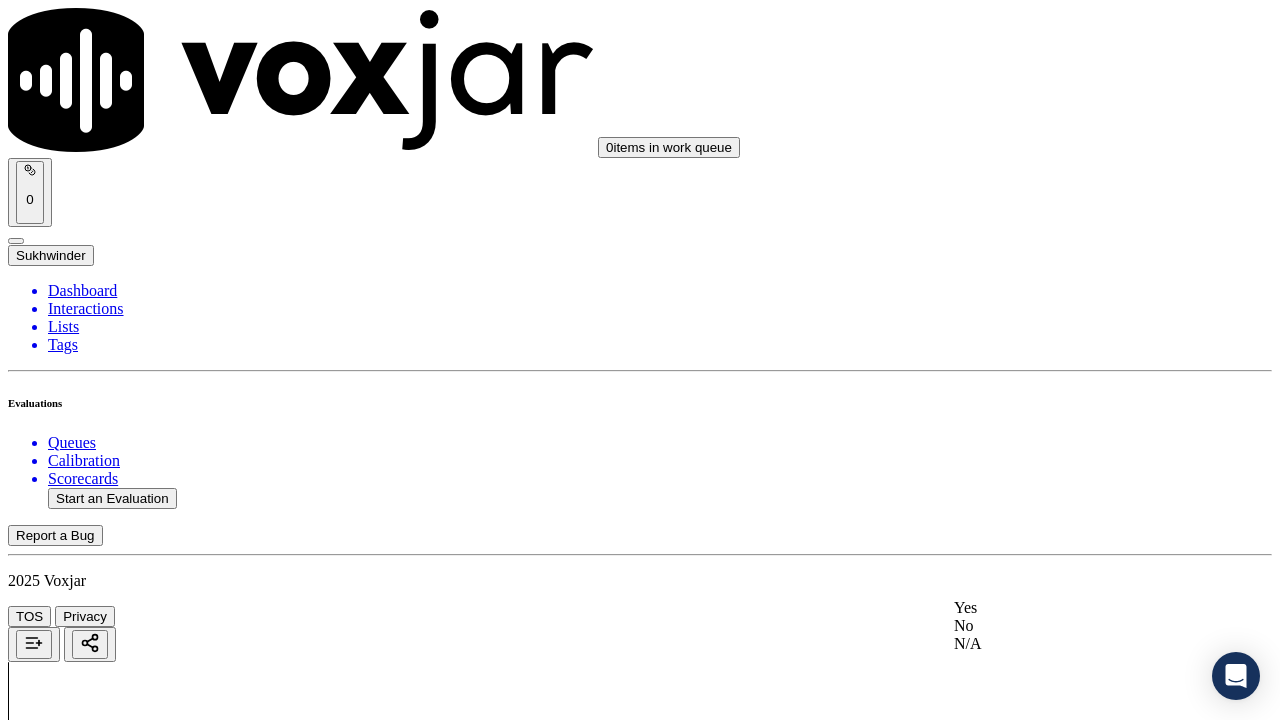 click on "Yes" at bounding box center (1067, 608) 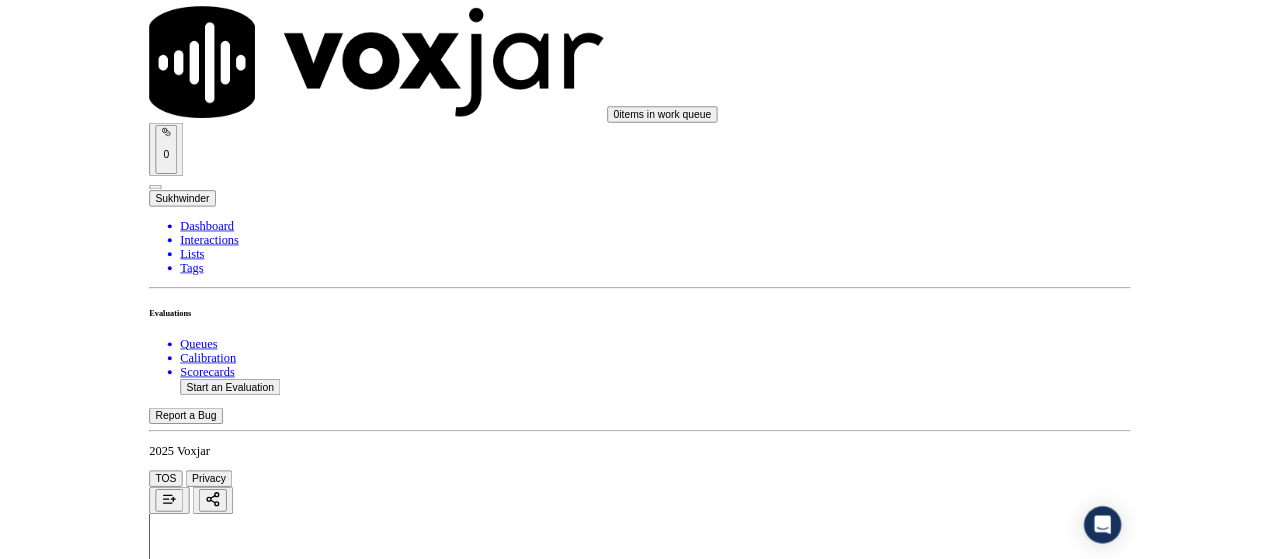 scroll, scrollTop: 5815, scrollLeft: 0, axis: vertical 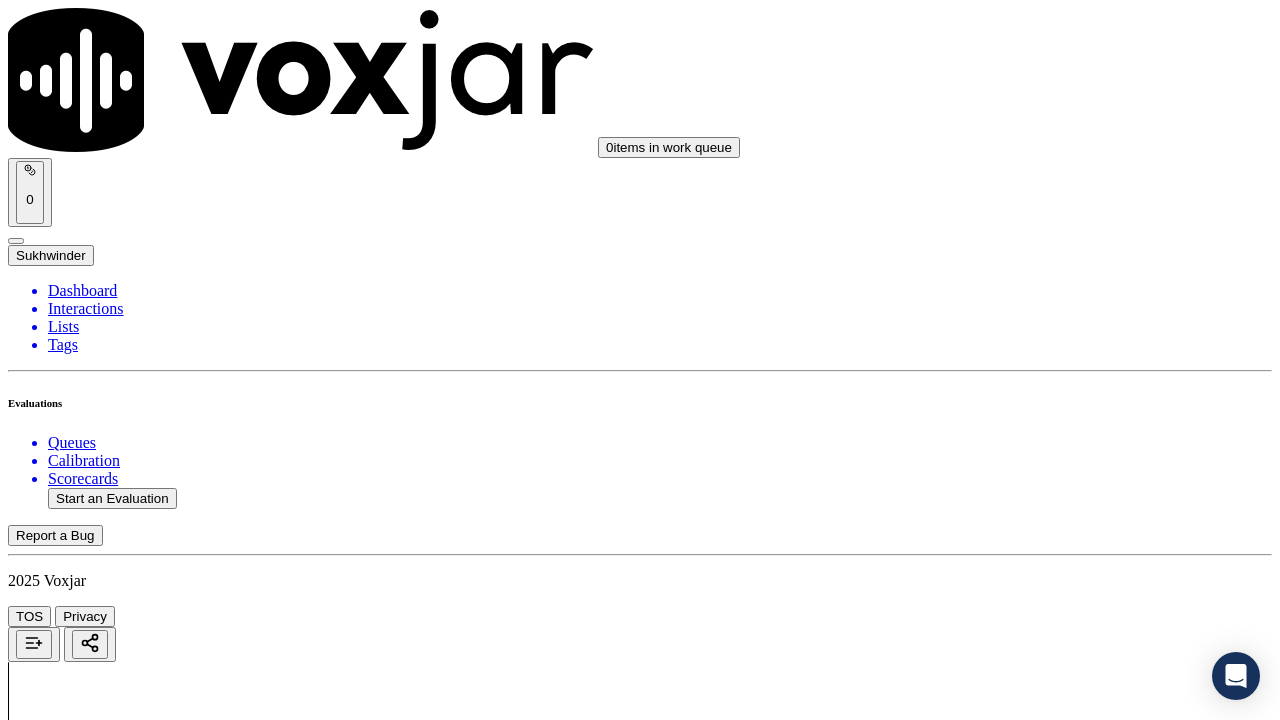 drag, startPoint x: 1035, startPoint y: 634, endPoint x: 1026, endPoint y: 644, distance: 13.453624 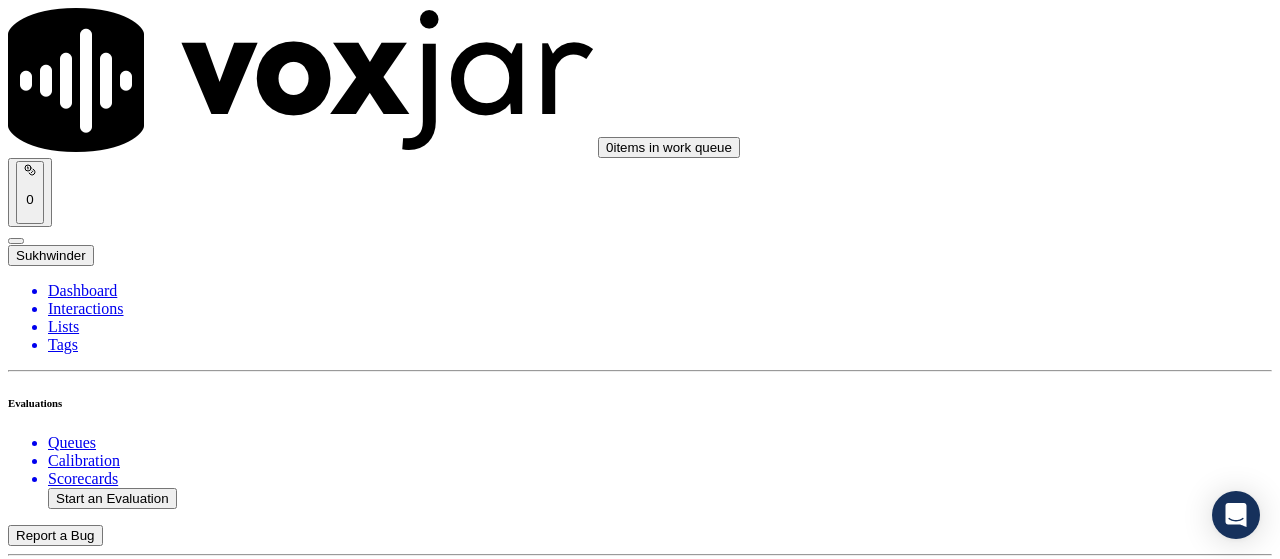 click on "Start an Evaluation" 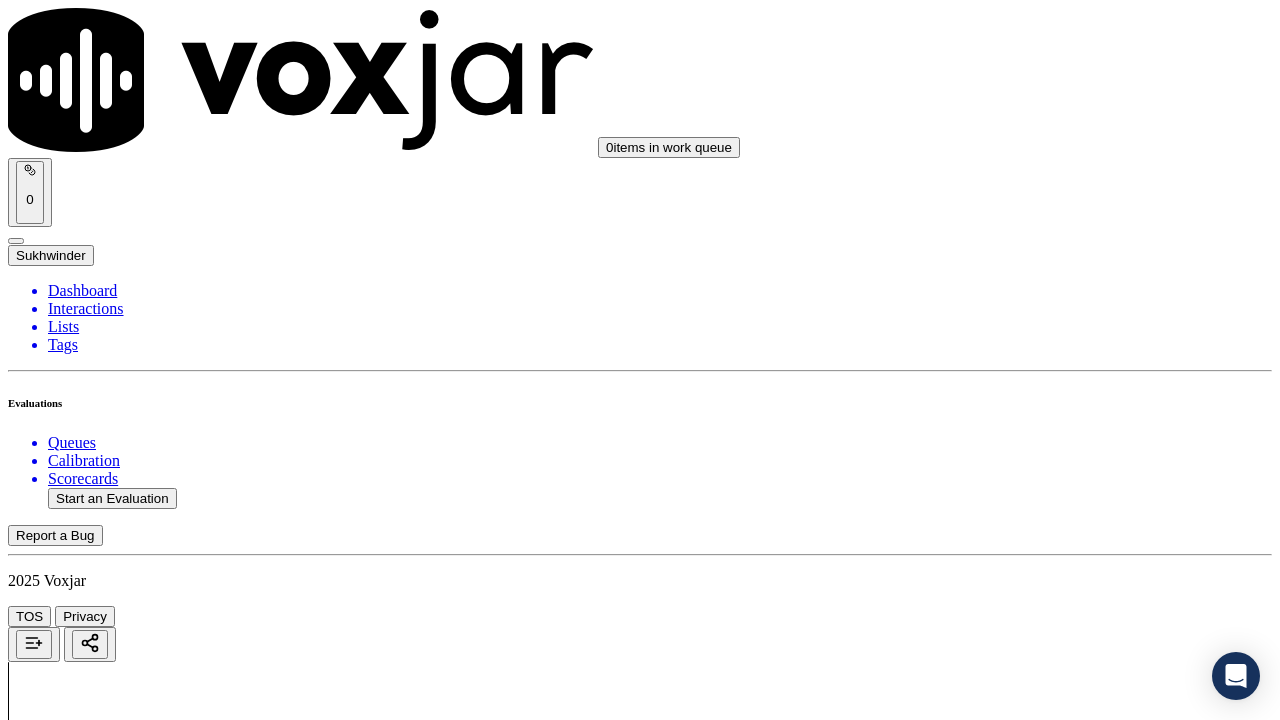 click on "Upload interaction to start evaluation" at bounding box center (124, 2746) 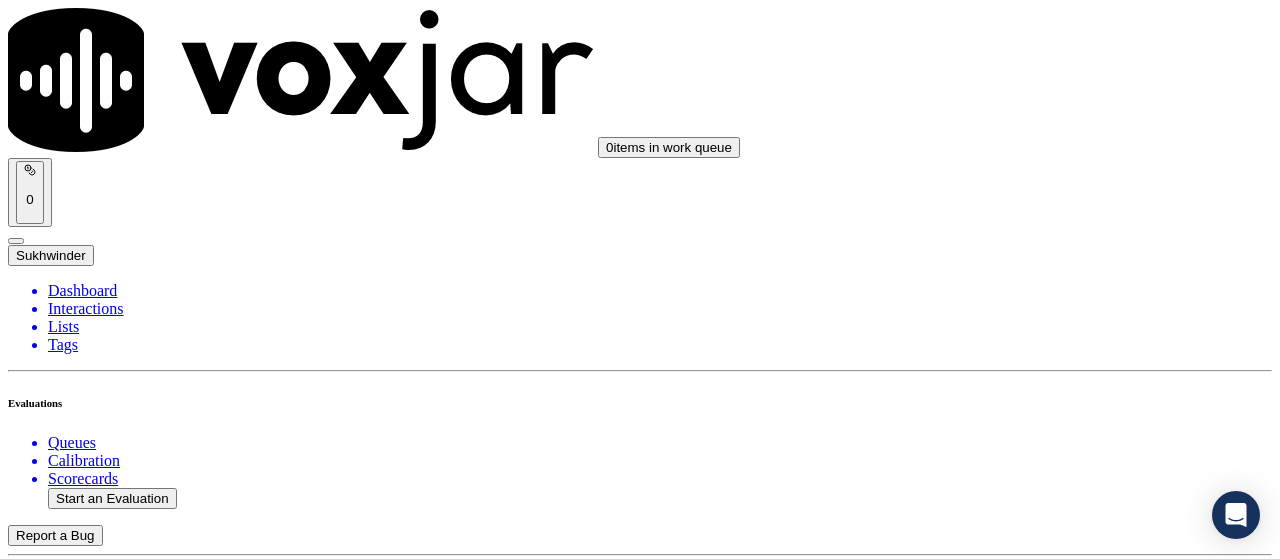 scroll, scrollTop: 300, scrollLeft: 0, axis: vertical 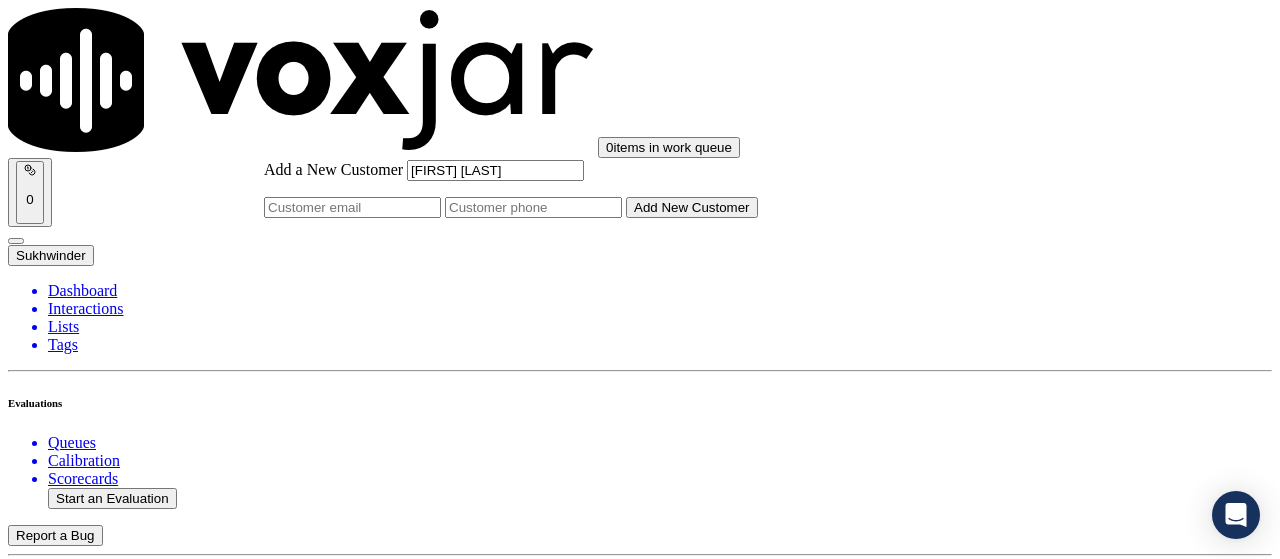 type on "[FIRST] [LAST]" 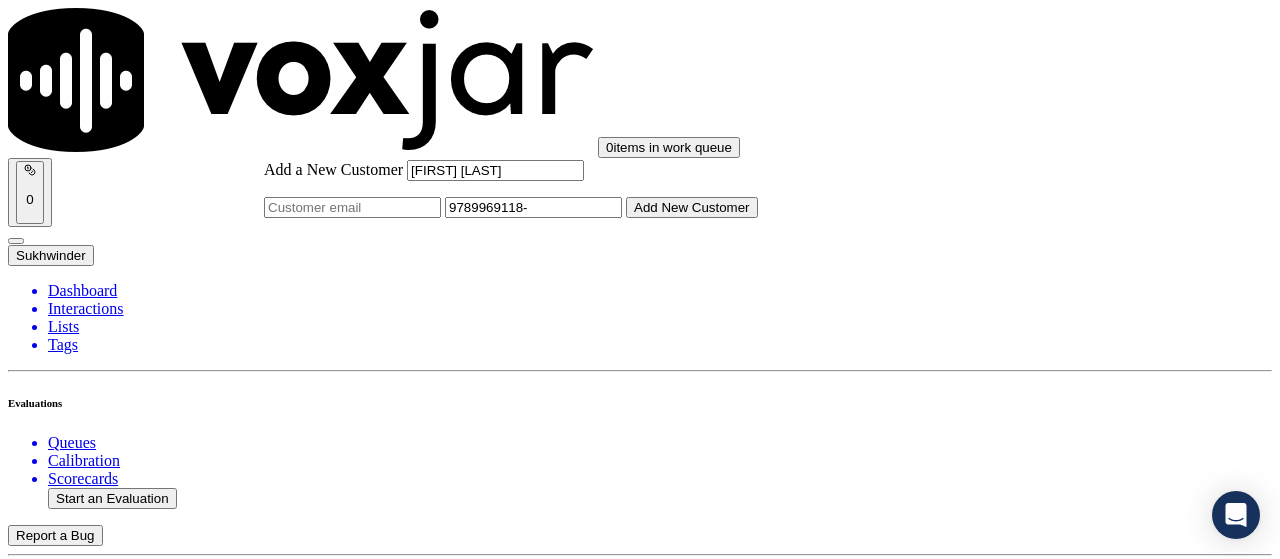paste on "[PHONE]" 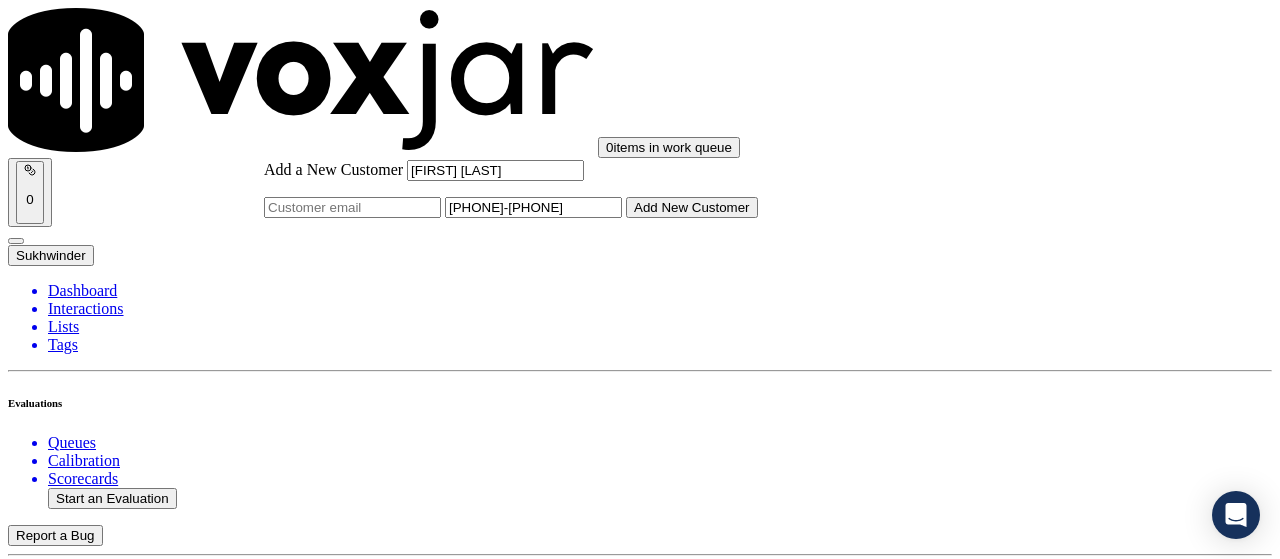 type on "[PHONE]-[PHONE]" 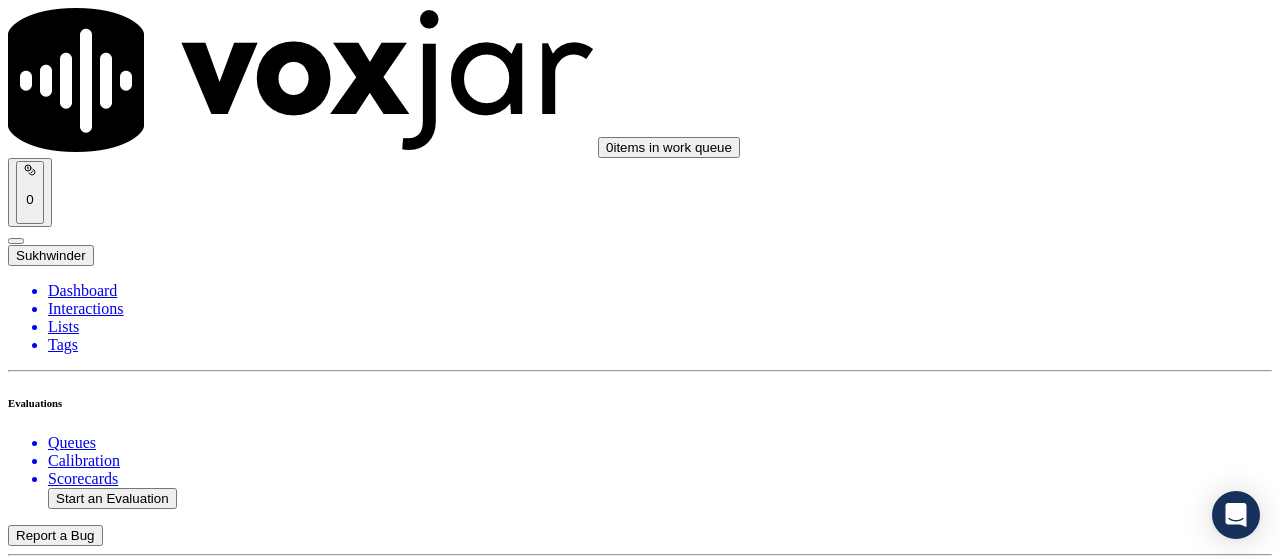 click on "[FIRST] [LAST]" at bounding box center (640, 2164) 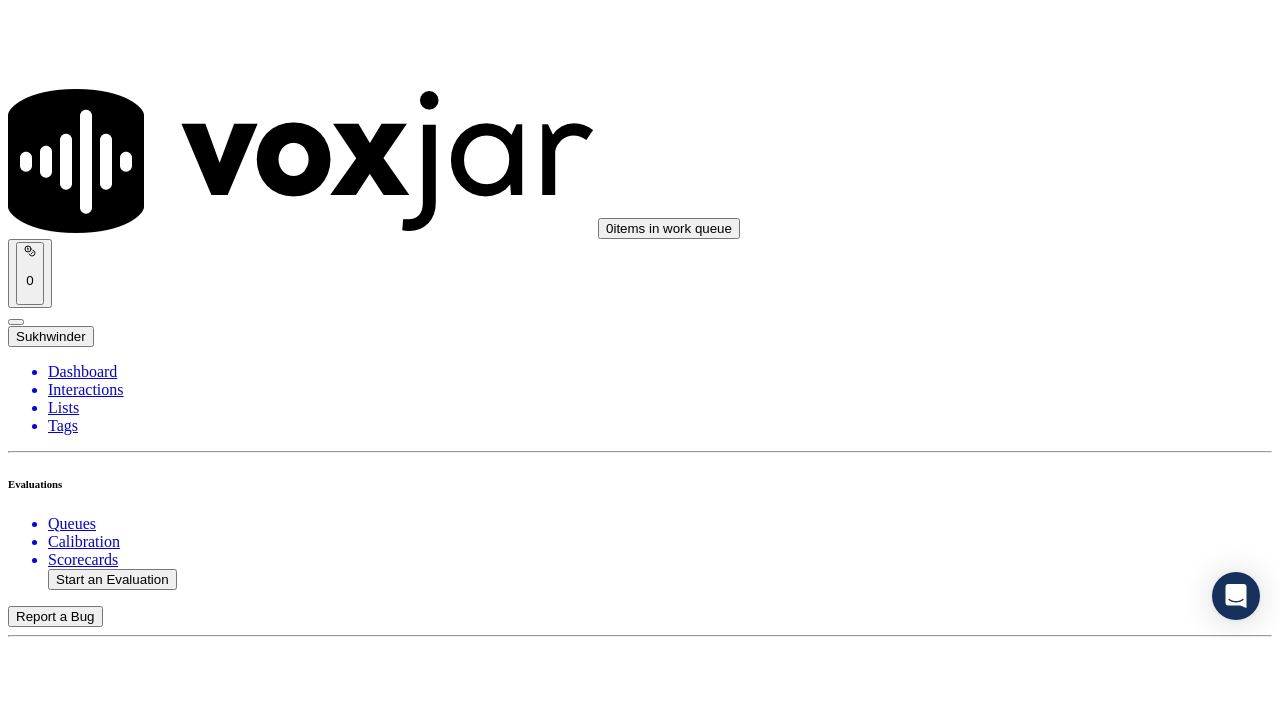 scroll, scrollTop: 400, scrollLeft: 0, axis: vertical 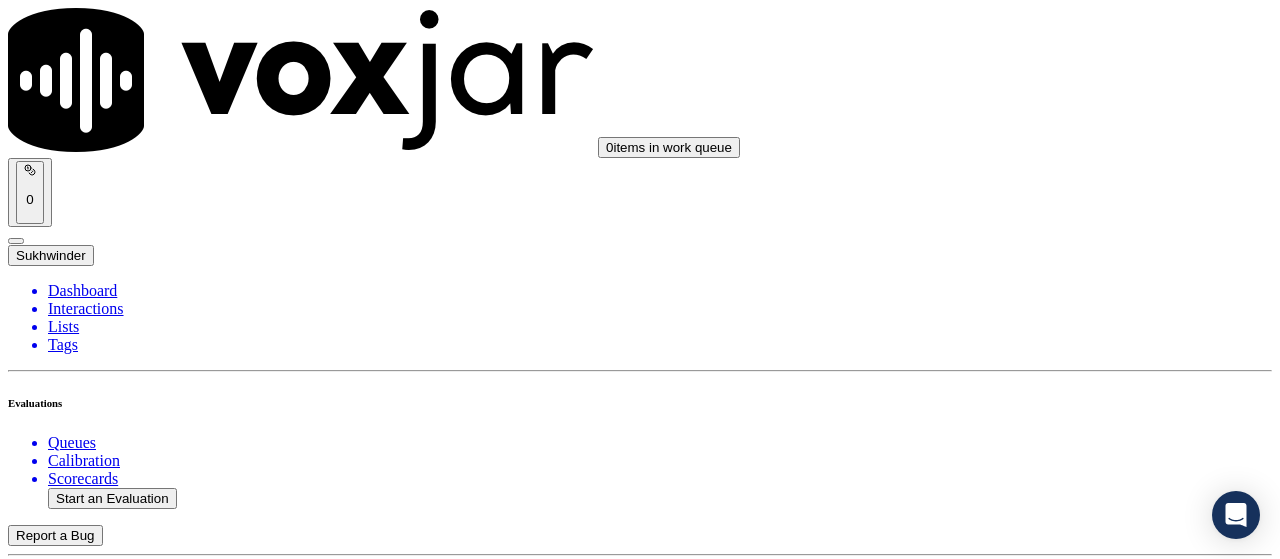 click on "This is a brand new scorecard" 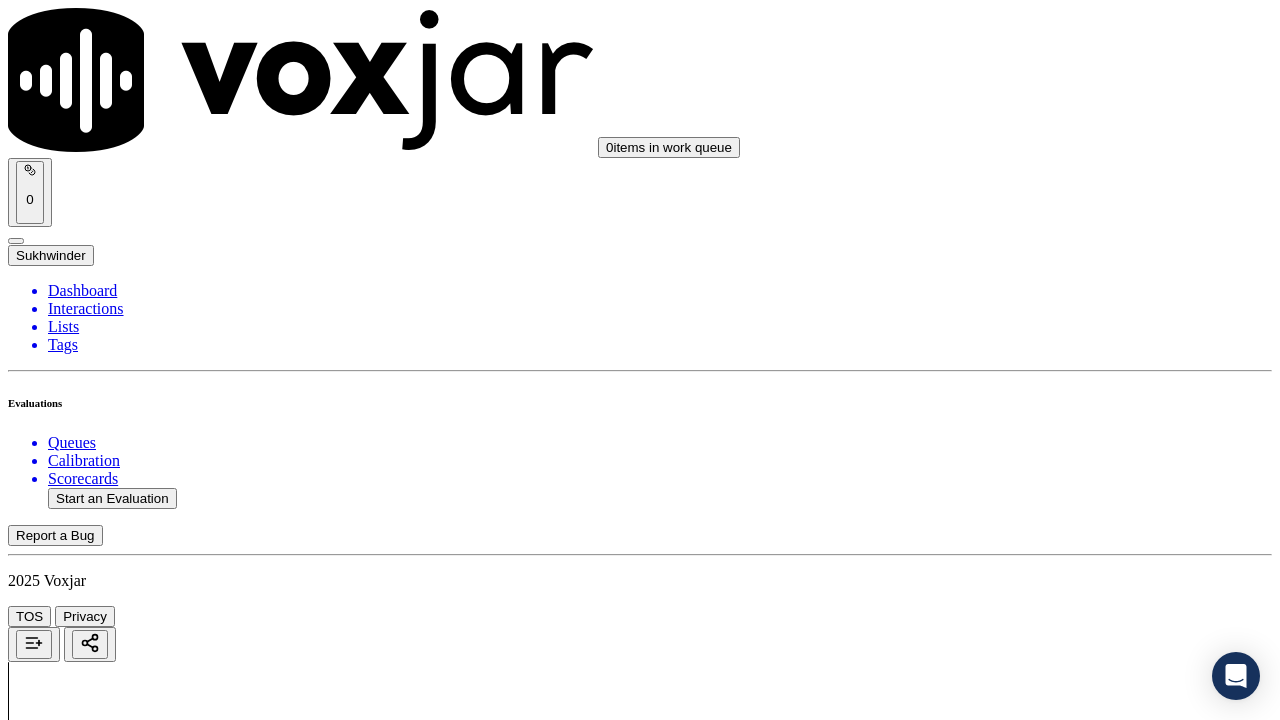 drag, startPoint x: 1008, startPoint y: 391, endPoint x: 1006, endPoint y: 403, distance: 12.165525 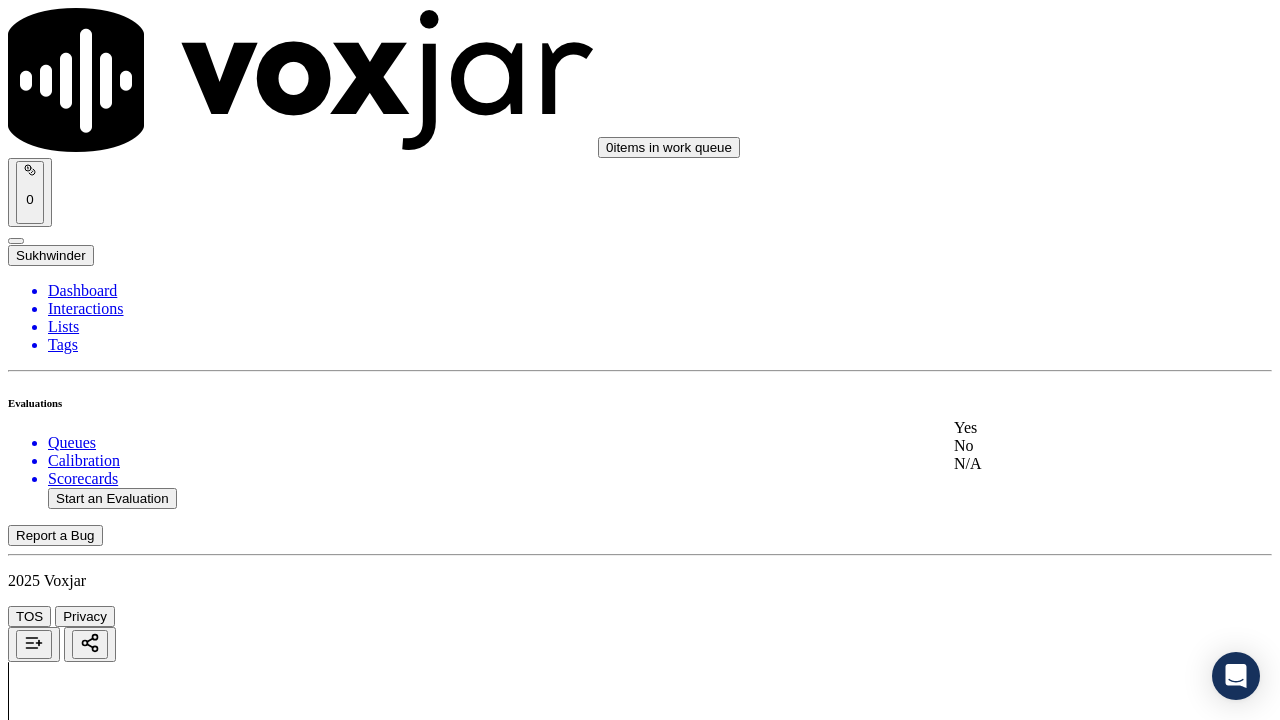 drag, startPoint x: 1003, startPoint y: 428, endPoint x: 1017, endPoint y: 453, distance: 28.653097 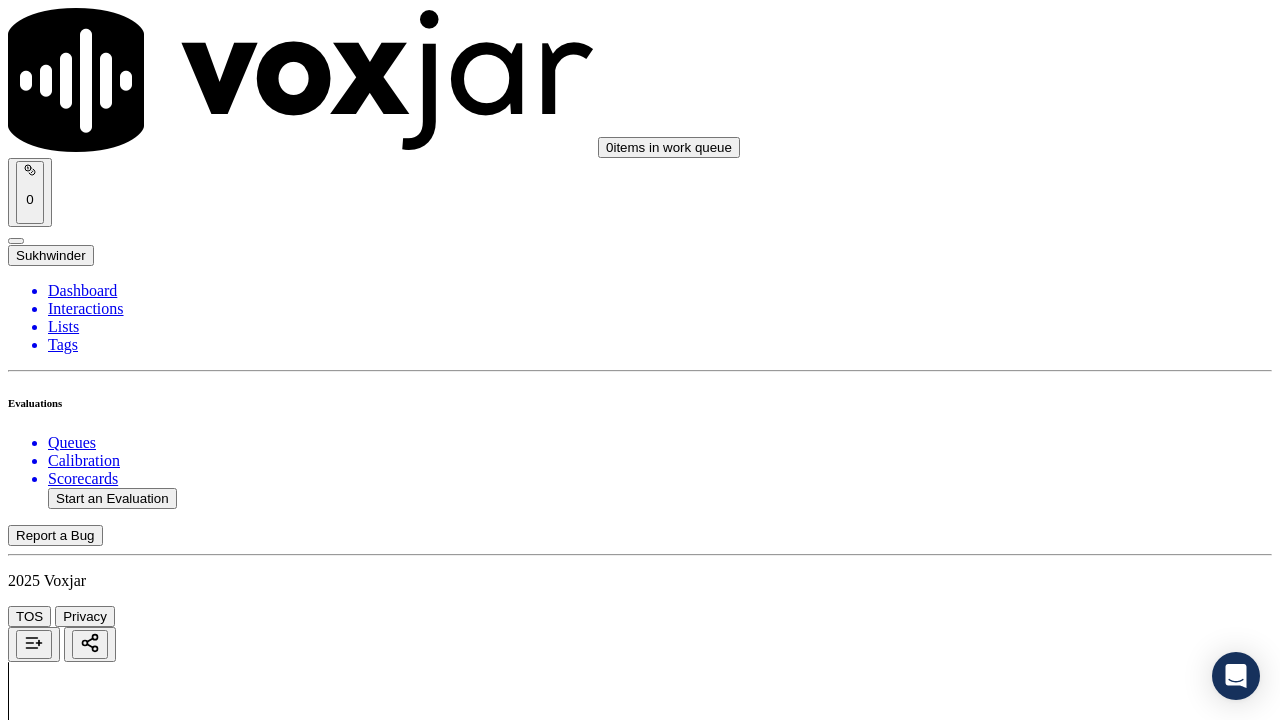 scroll, scrollTop: 400, scrollLeft: 0, axis: vertical 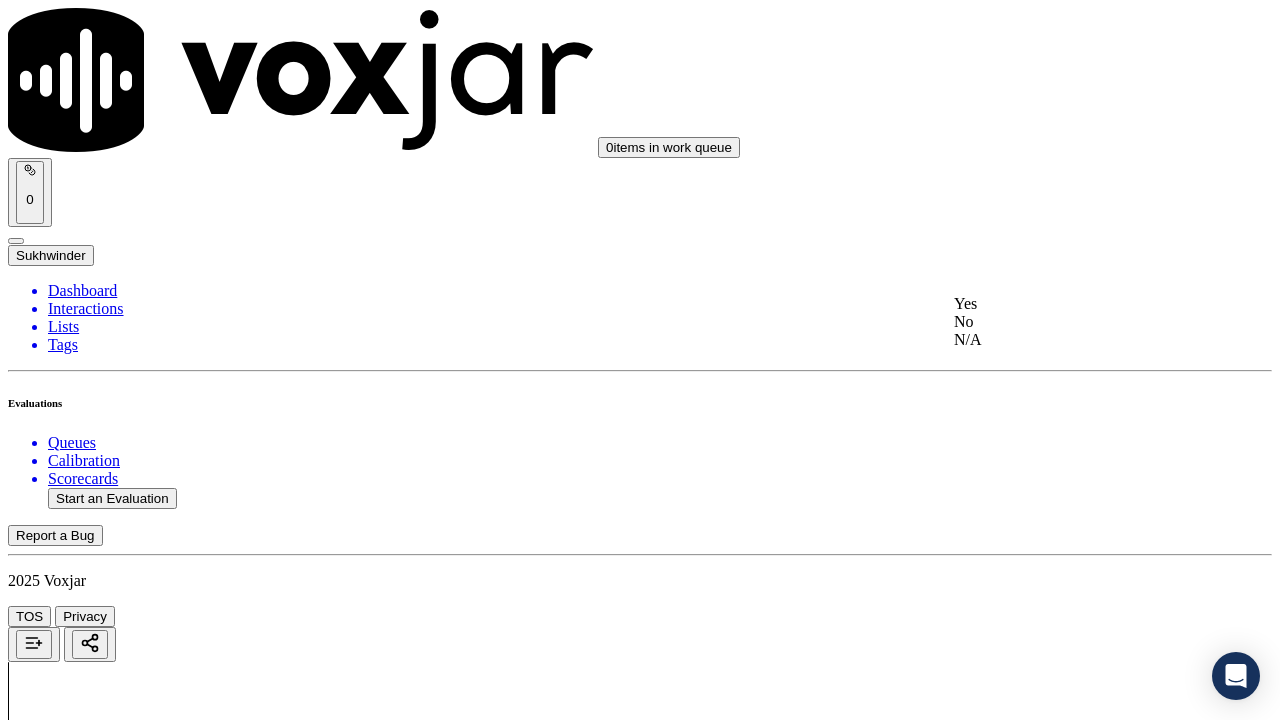 click on "Yes" at bounding box center (1067, 304) 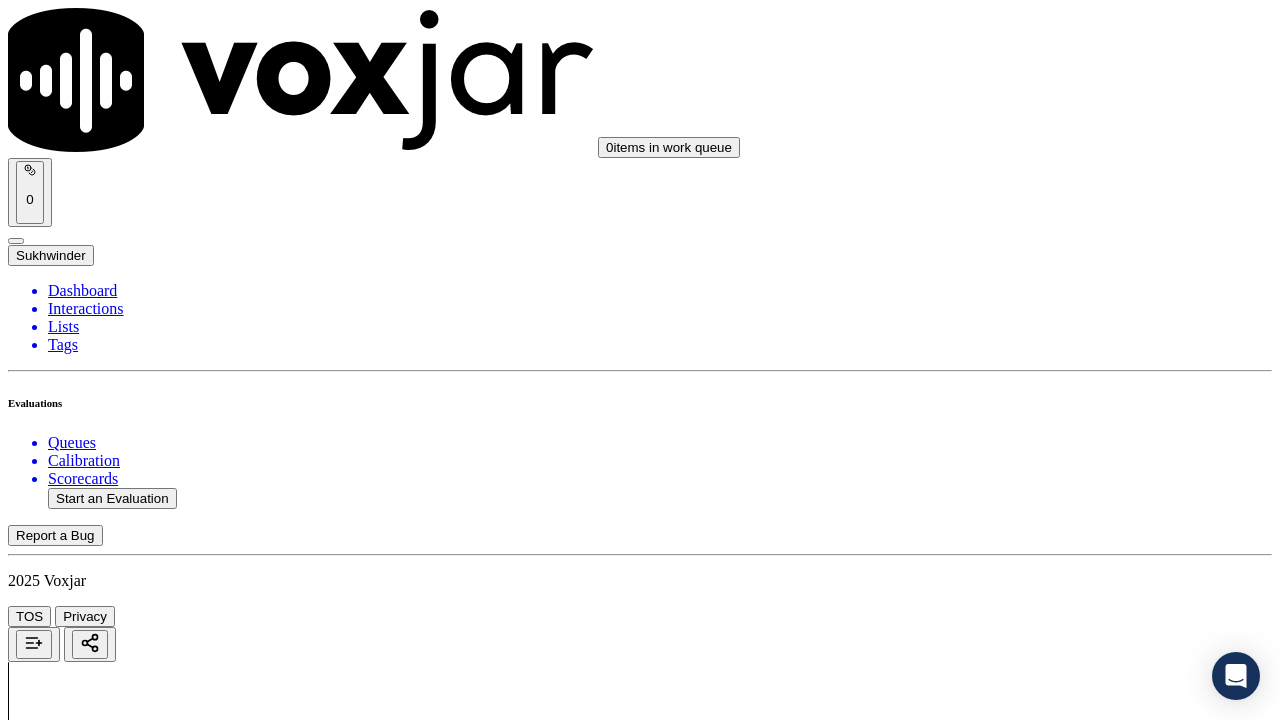 scroll, scrollTop: 800, scrollLeft: 0, axis: vertical 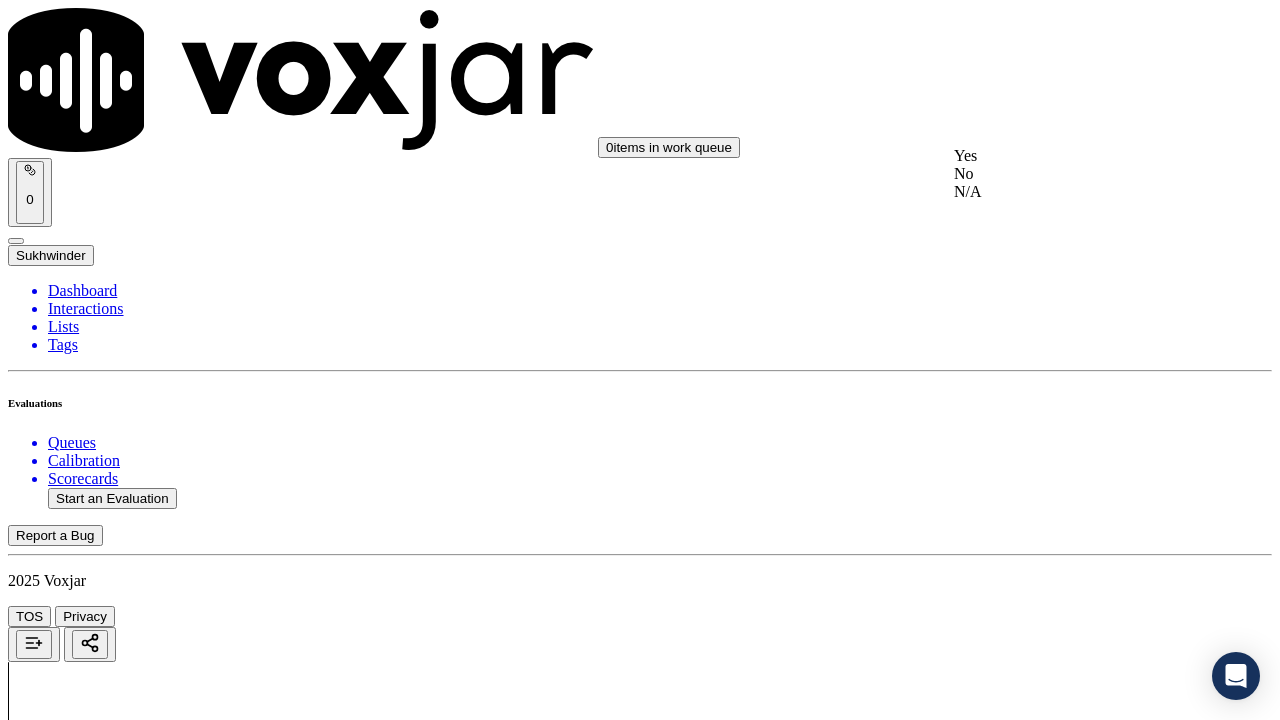 click on "Yes" at bounding box center [1067, 156] 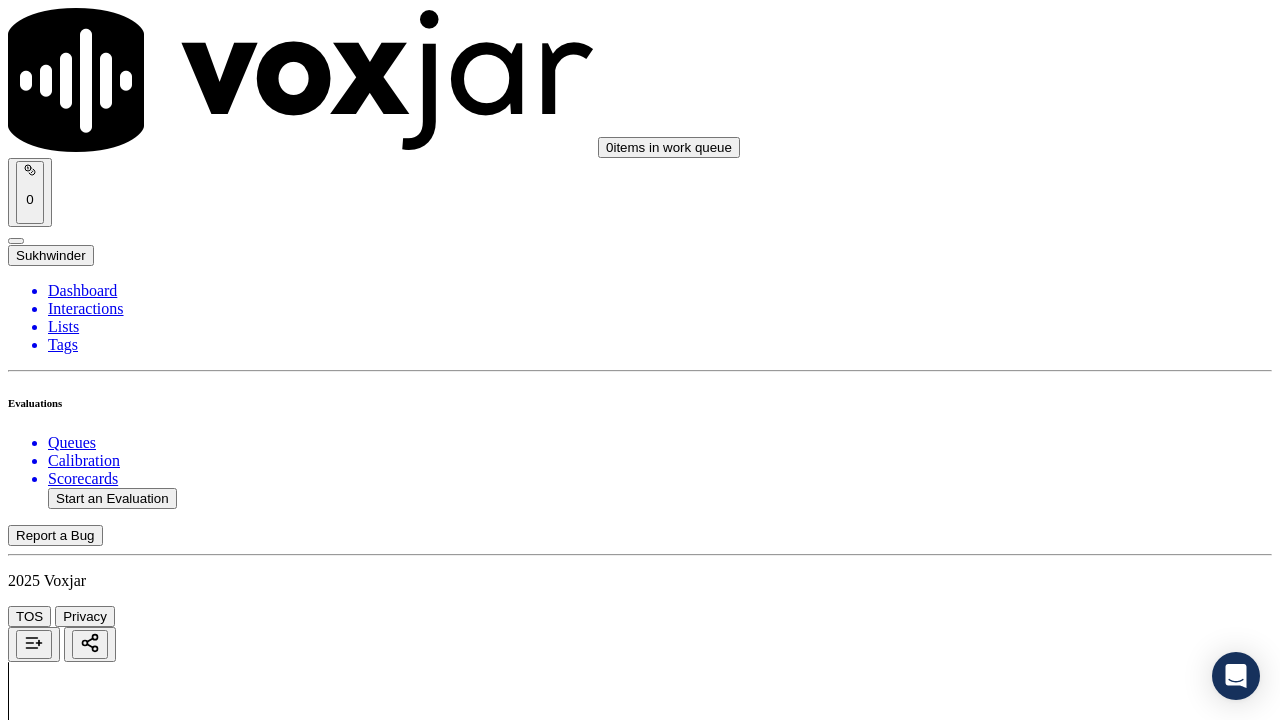 click on "Select an answer" at bounding box center (67, 3098) 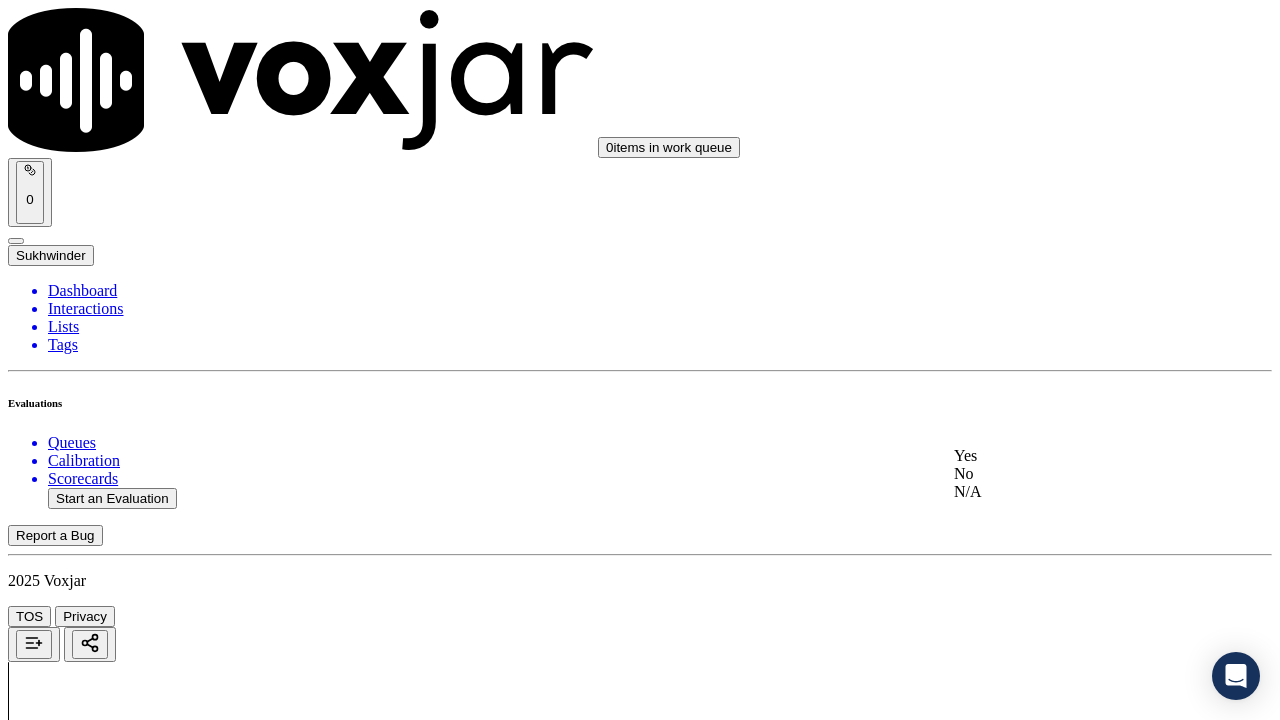 click on "Yes" at bounding box center [1067, 456] 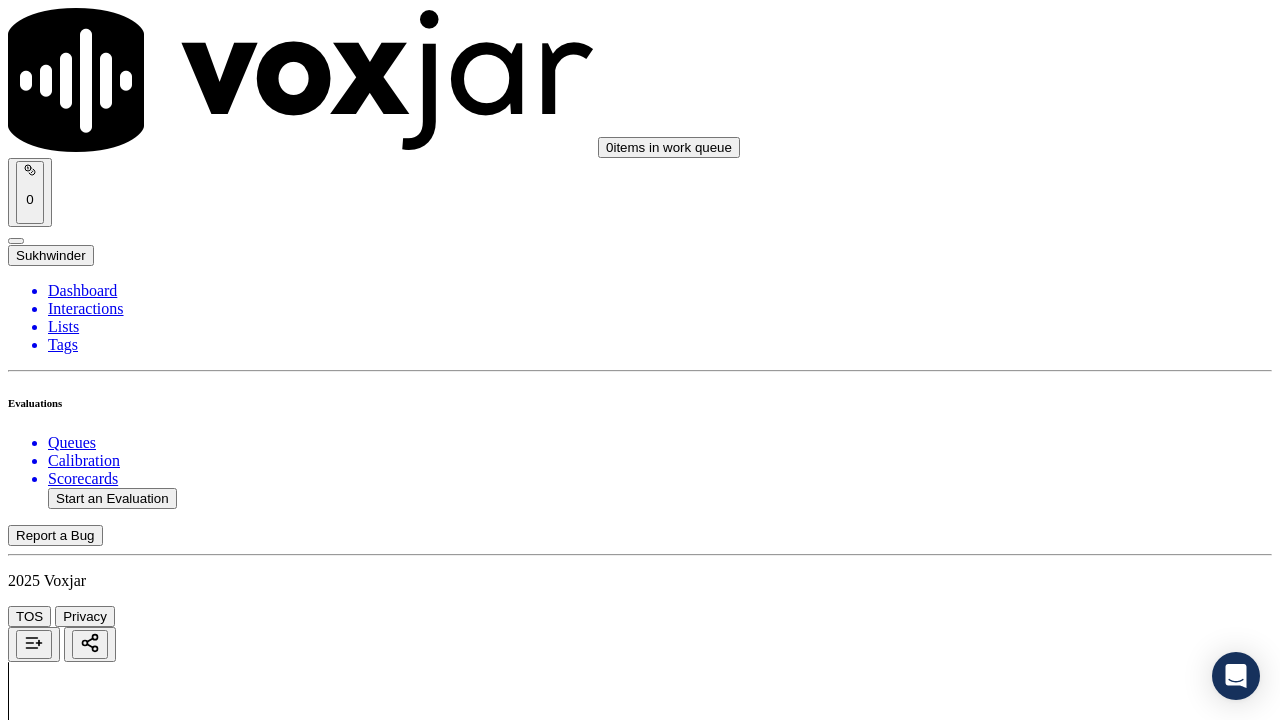 scroll, scrollTop: 1100, scrollLeft: 0, axis: vertical 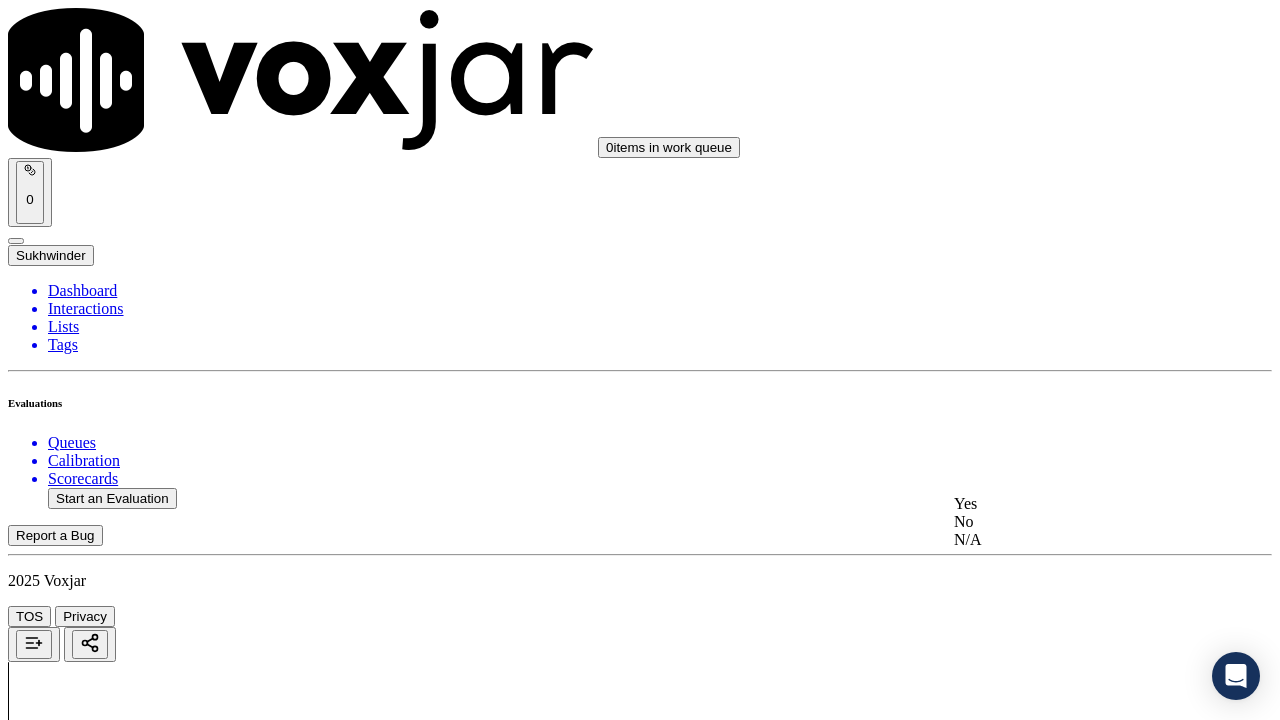 click on "Yes" at bounding box center (1067, 504) 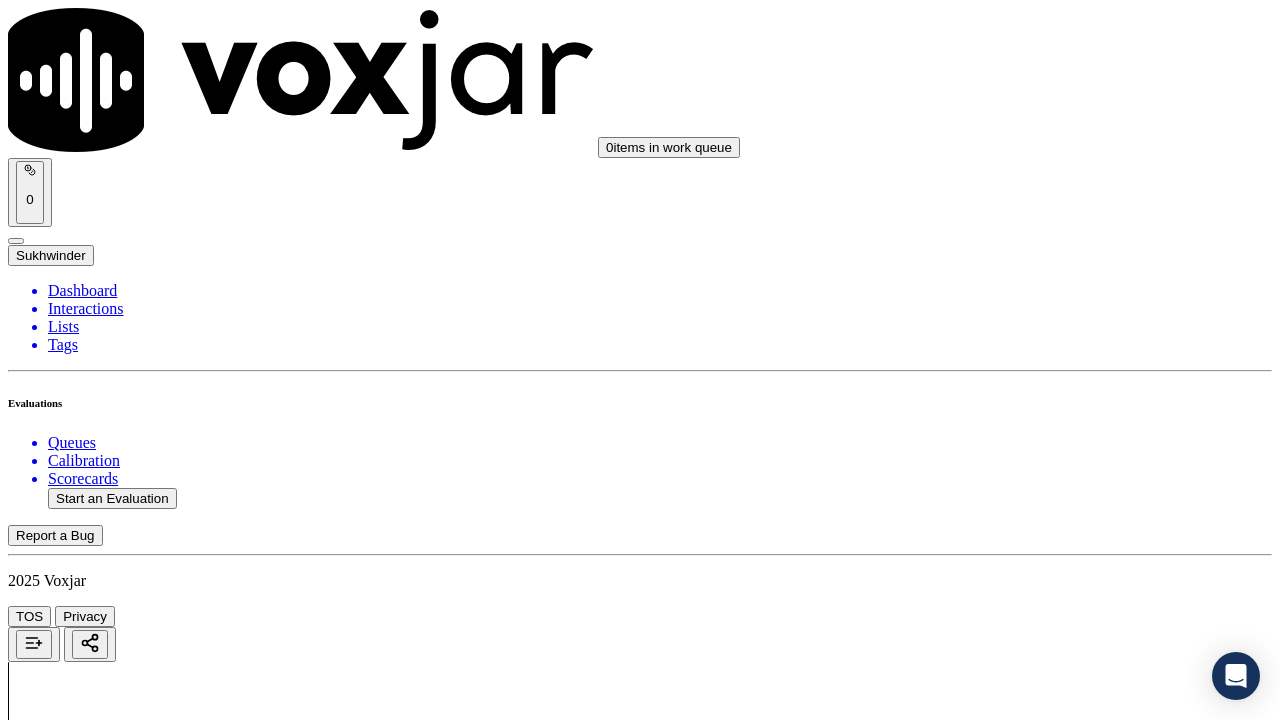 scroll, scrollTop: 1100, scrollLeft: 0, axis: vertical 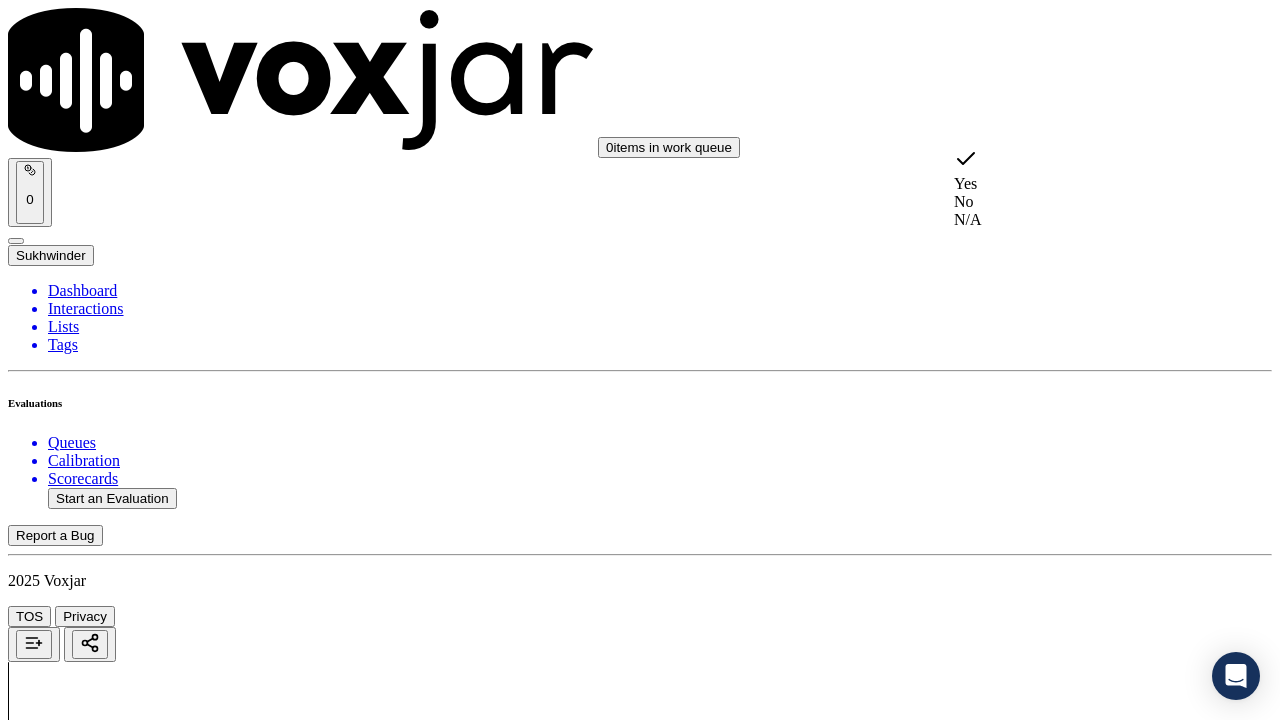 drag, startPoint x: 1025, startPoint y: 233, endPoint x: 1018, endPoint y: 338, distance: 105.23308 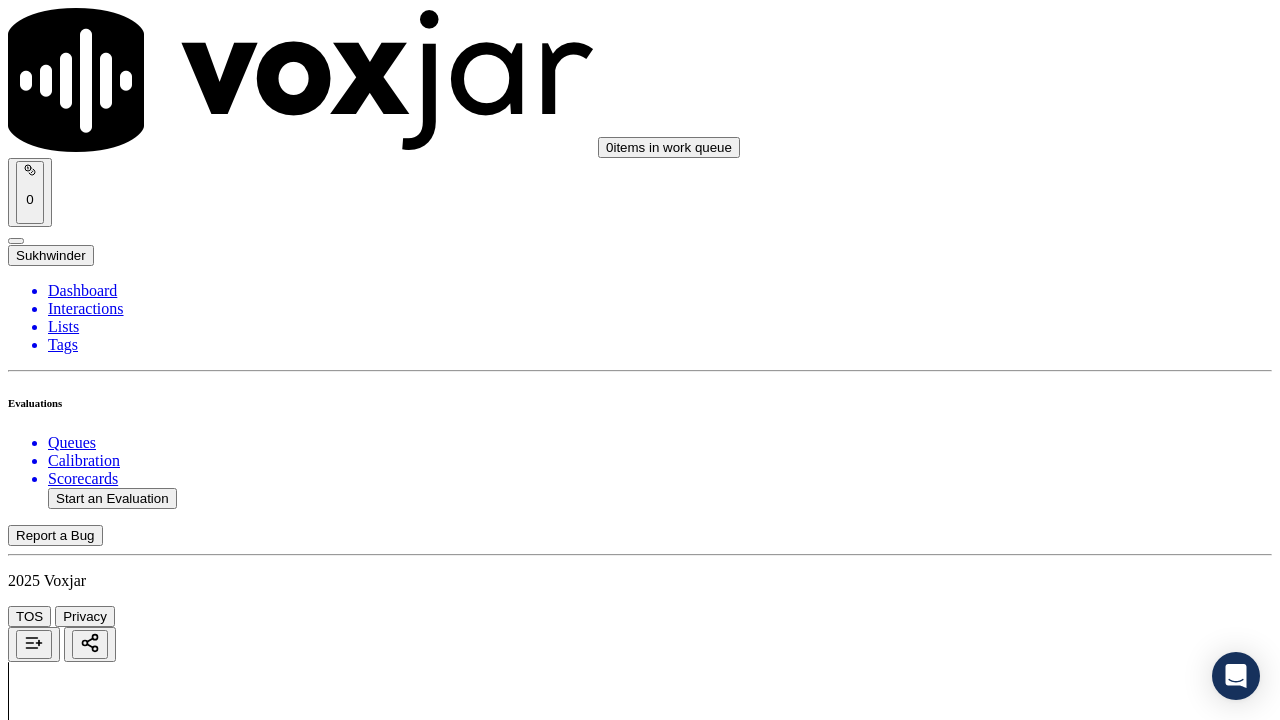 click on "Yes" at bounding box center [28, 3348] 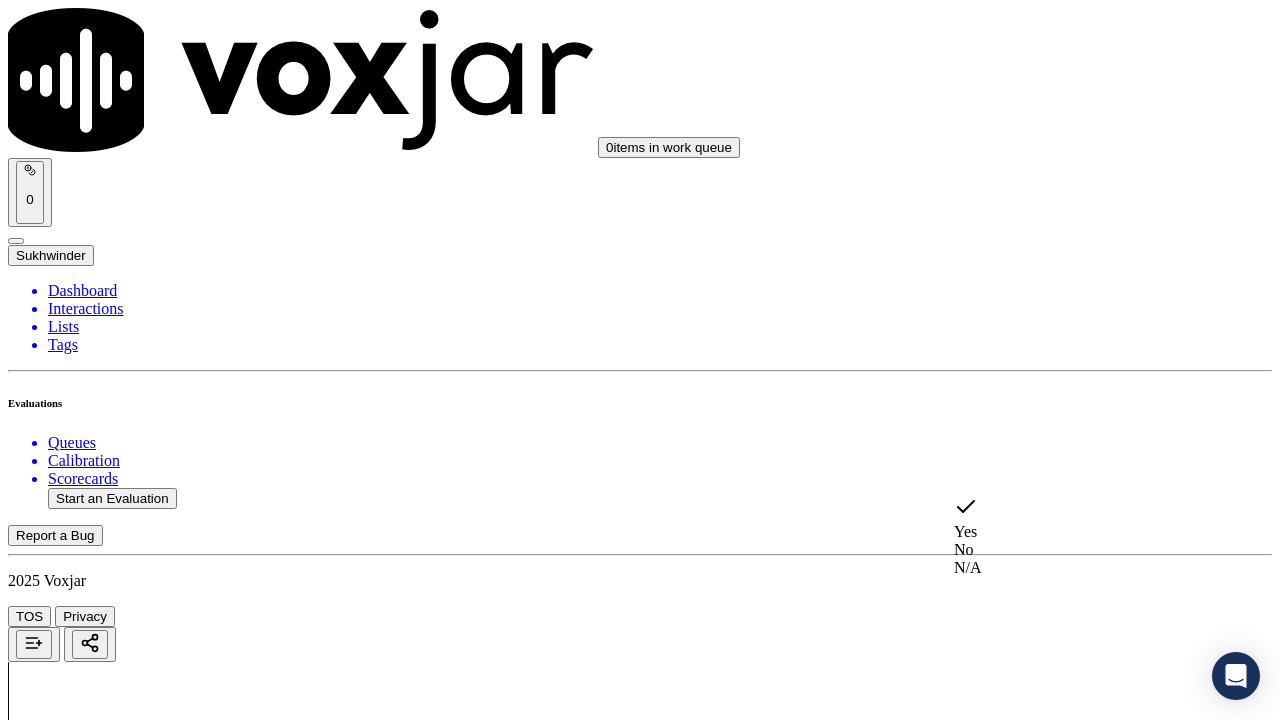 click on "N/A" 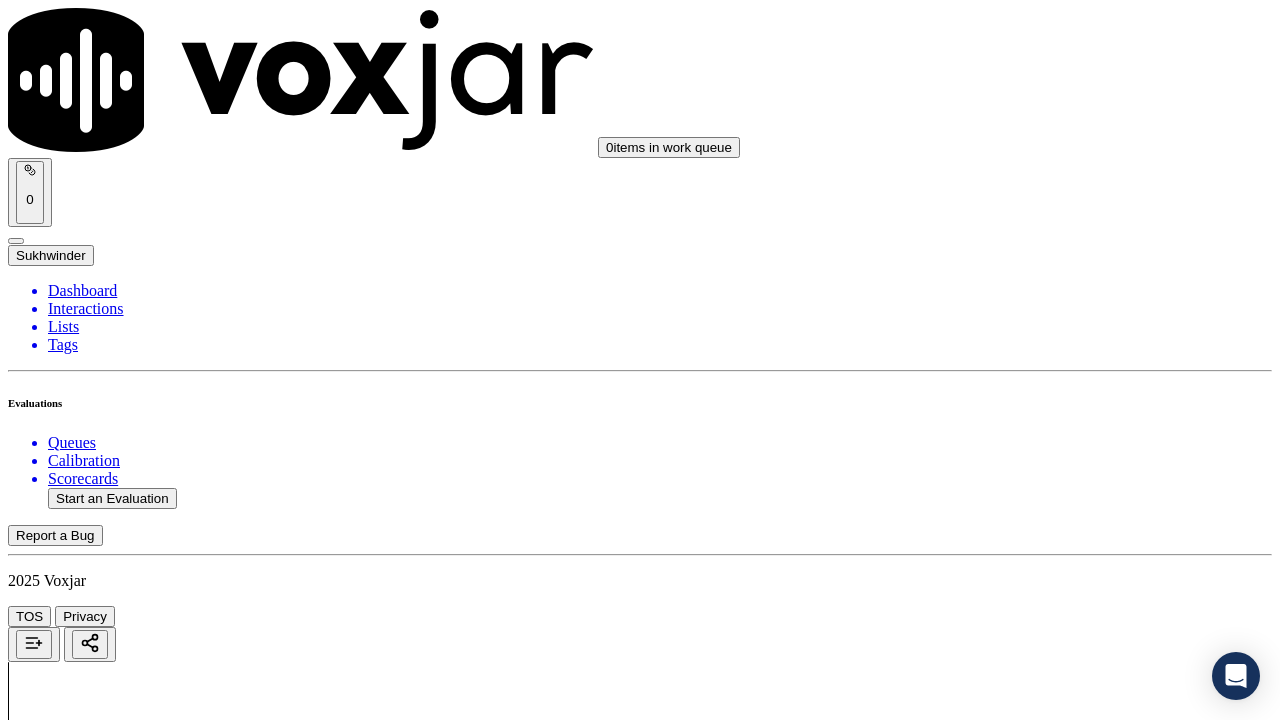 scroll, scrollTop: 1500, scrollLeft: 0, axis: vertical 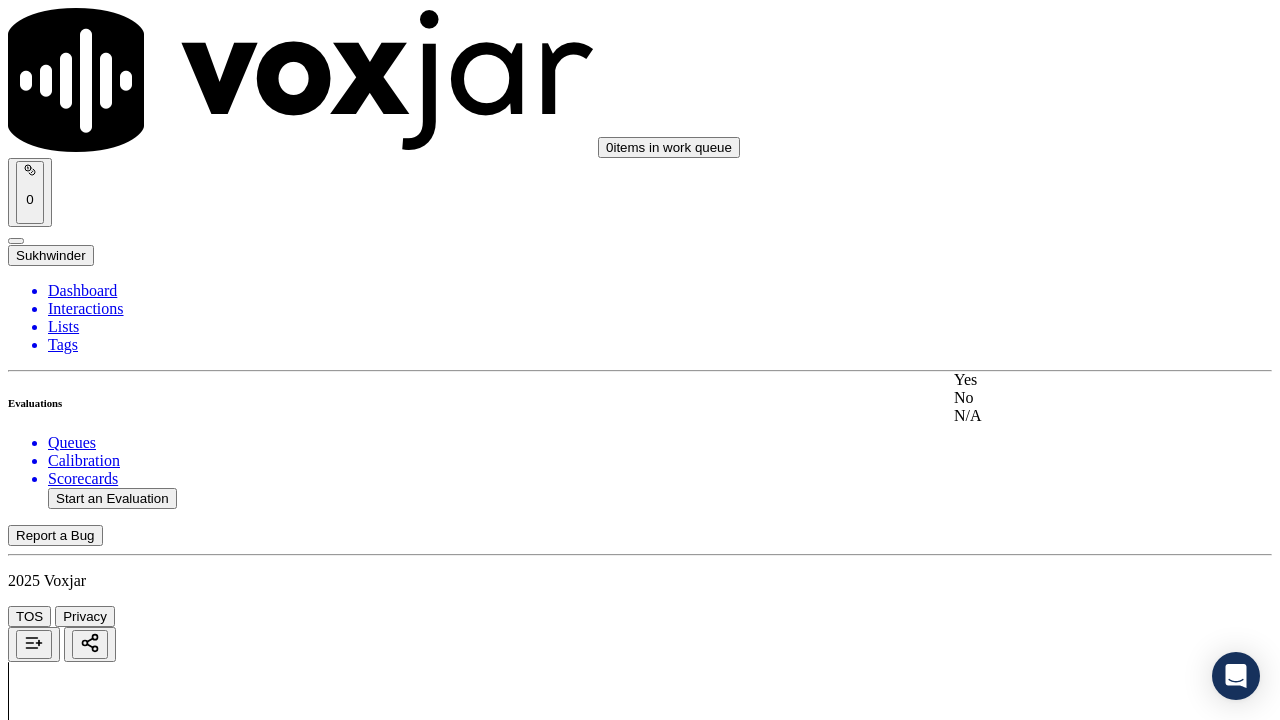 click on "Yes" at bounding box center [1067, 380] 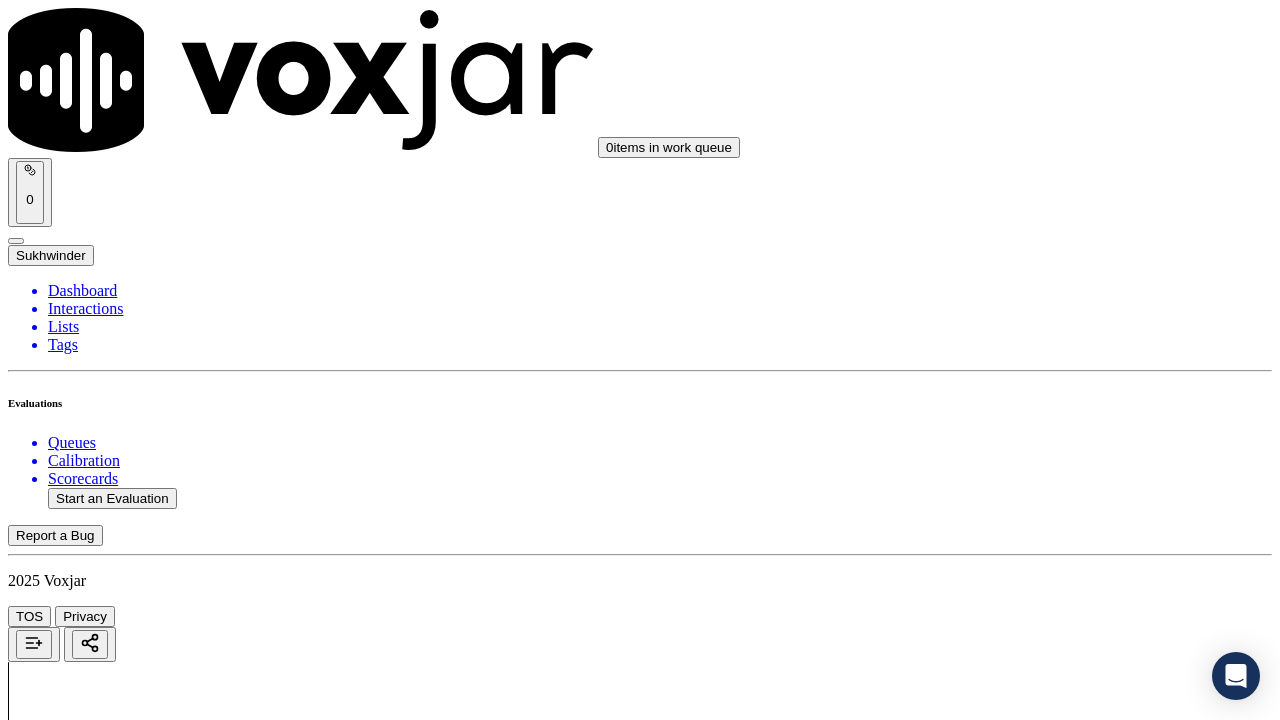 scroll, scrollTop: 1900, scrollLeft: 0, axis: vertical 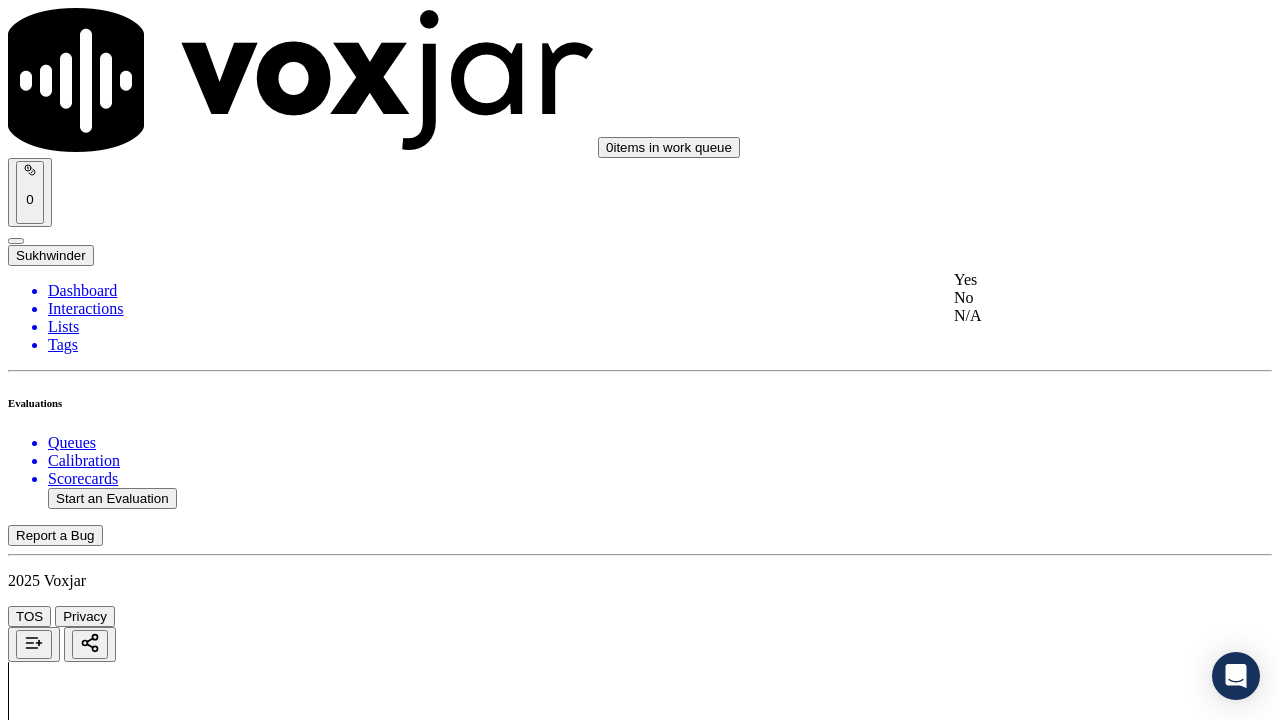 click on "Yes" at bounding box center [1067, 280] 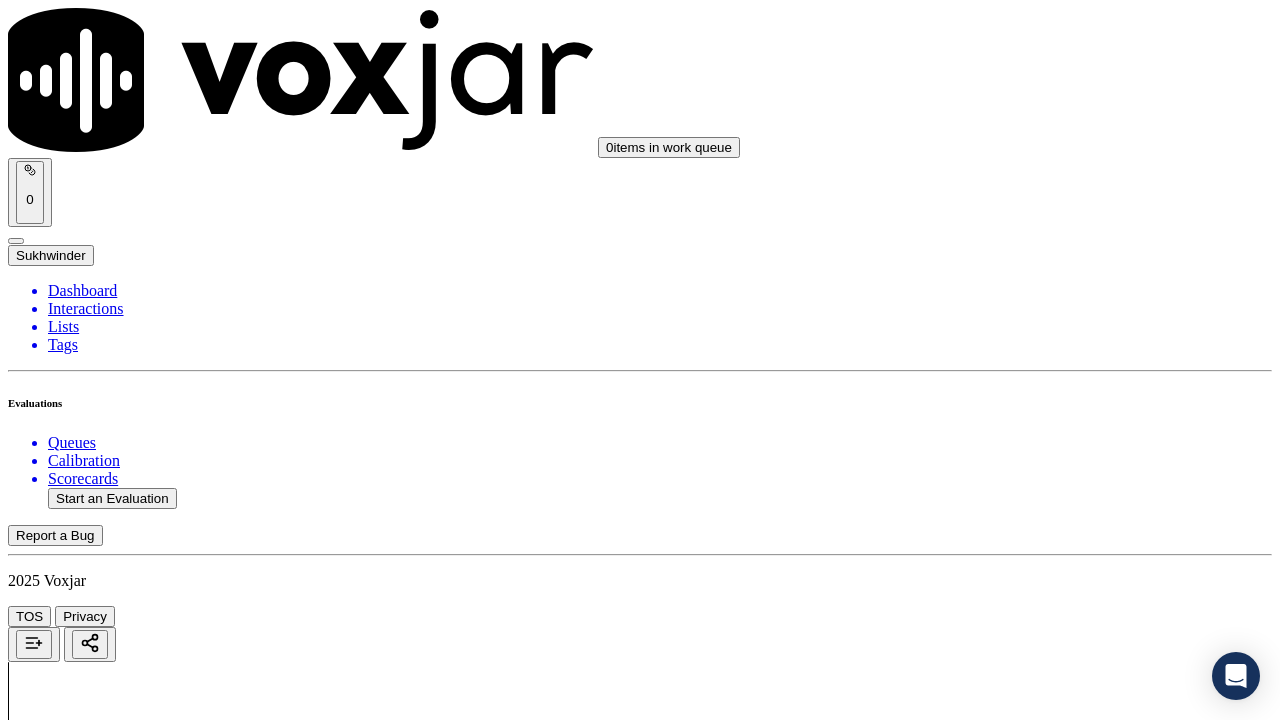 scroll, scrollTop: 2200, scrollLeft: 0, axis: vertical 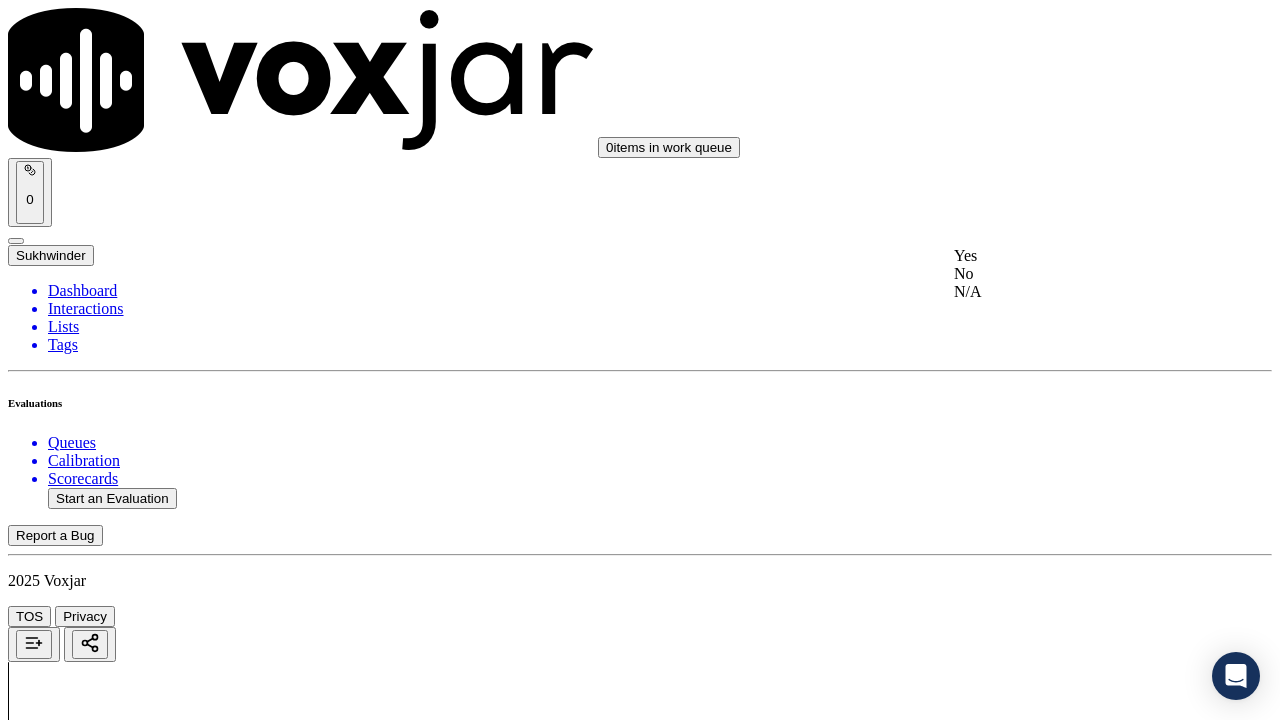 click on "Yes" at bounding box center (1067, 256) 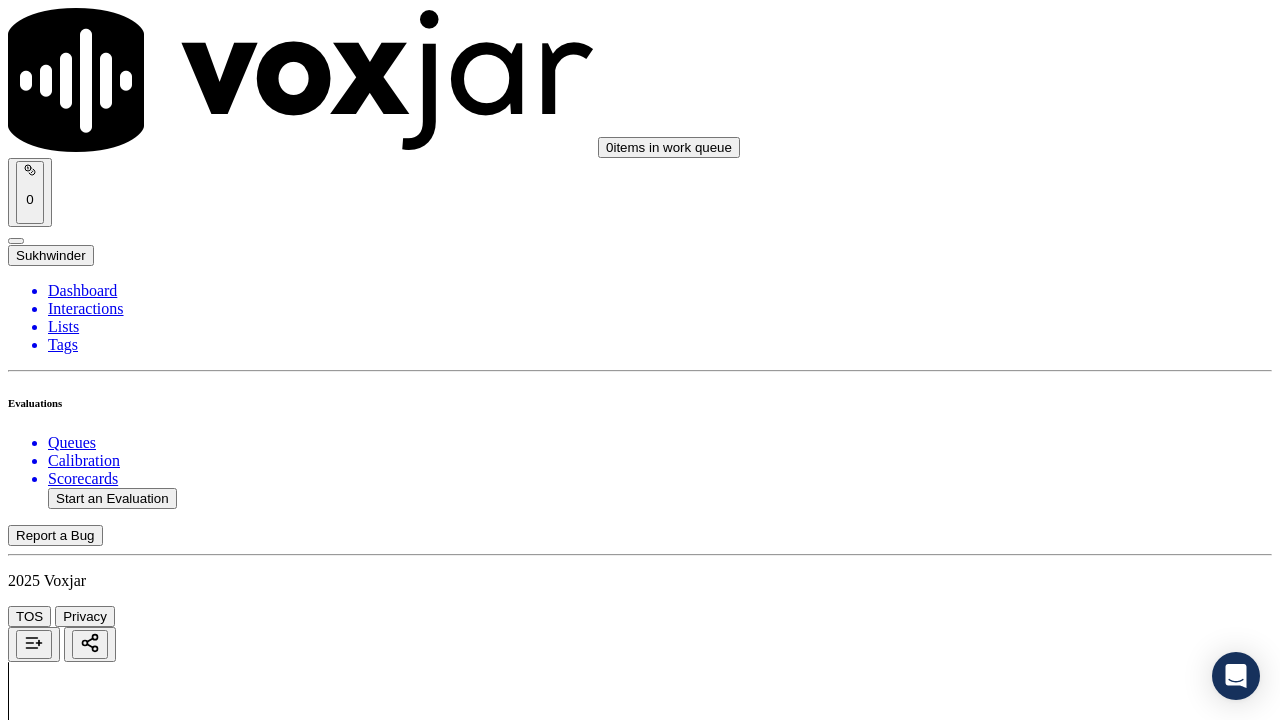 click on "Select an answer" at bounding box center [67, 4280] 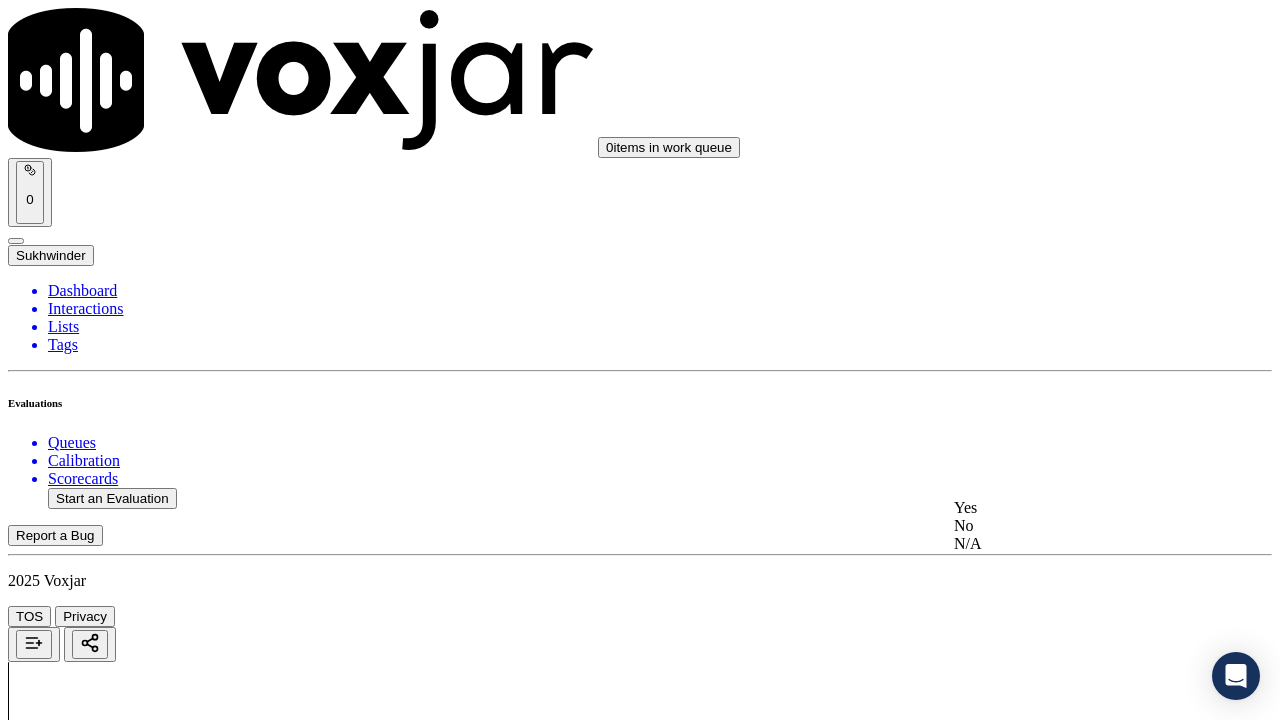click on "Yes" at bounding box center (1067, 508) 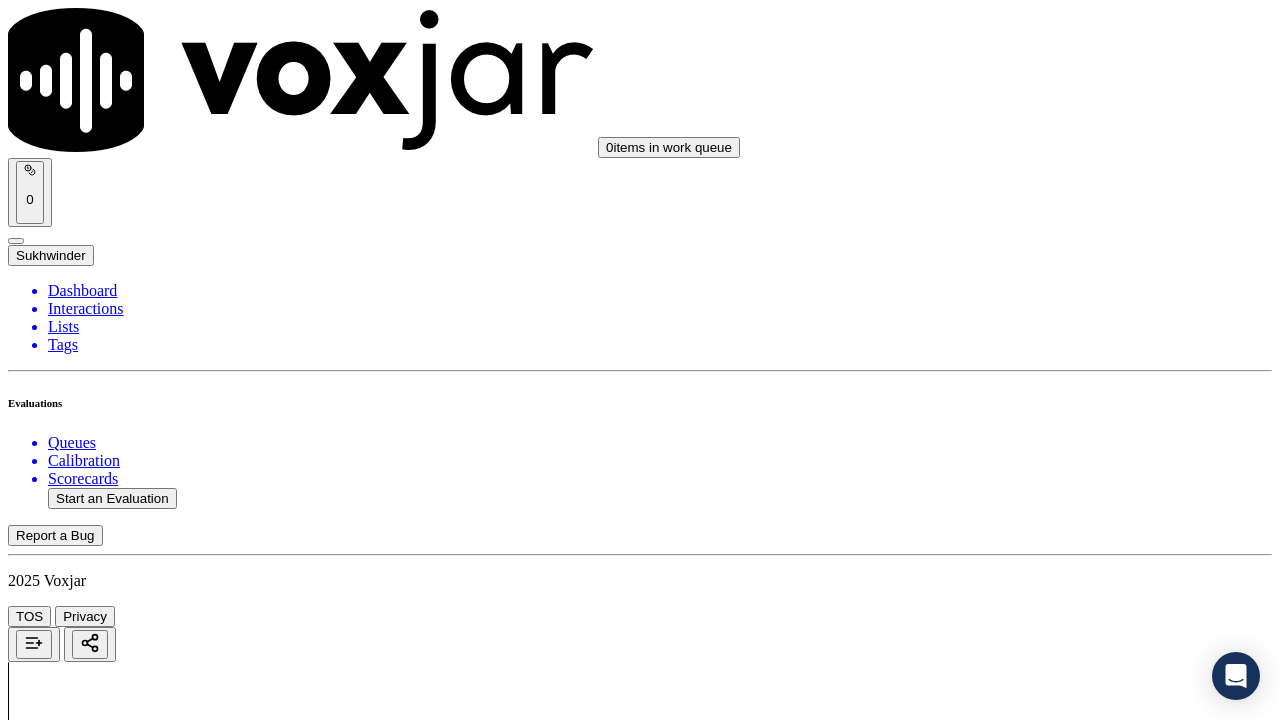 scroll, scrollTop: 2700, scrollLeft: 0, axis: vertical 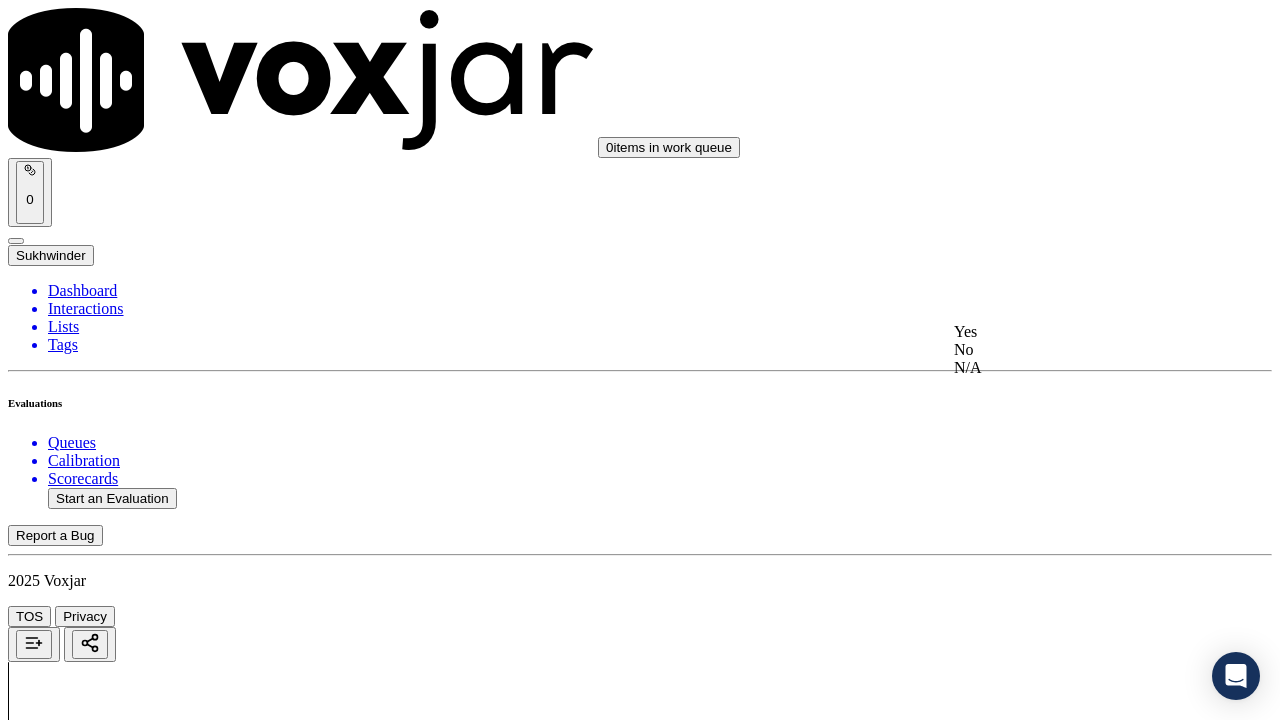 drag, startPoint x: 1030, startPoint y: 336, endPoint x: 1028, endPoint y: 367, distance: 31.06445 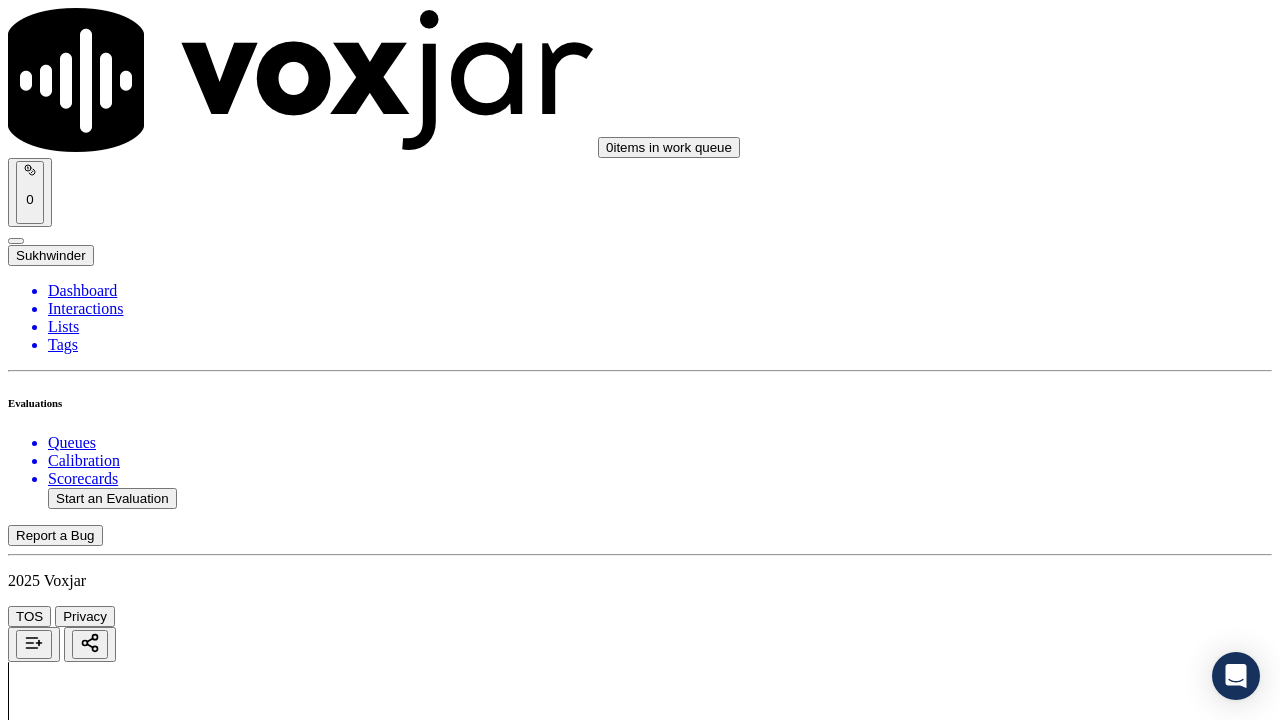 scroll, scrollTop: 3100, scrollLeft: 0, axis: vertical 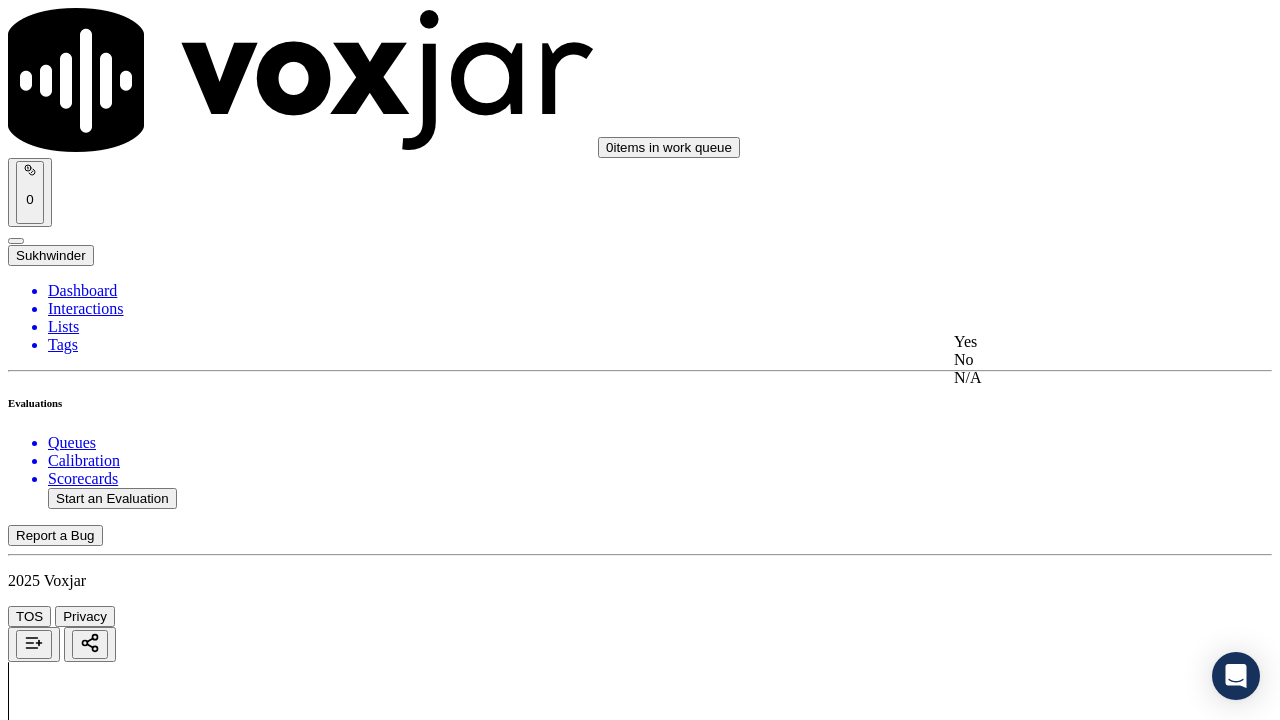 click on "Yes" at bounding box center [1067, 342] 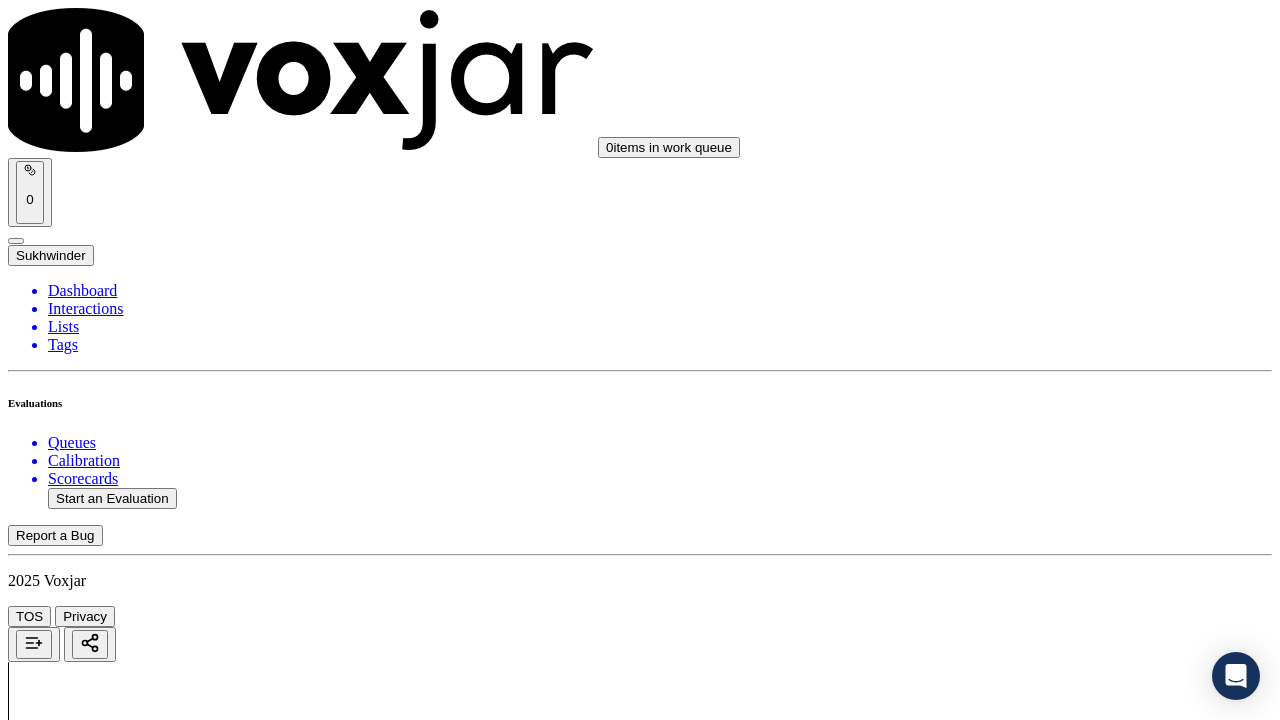 scroll, scrollTop: 3400, scrollLeft: 0, axis: vertical 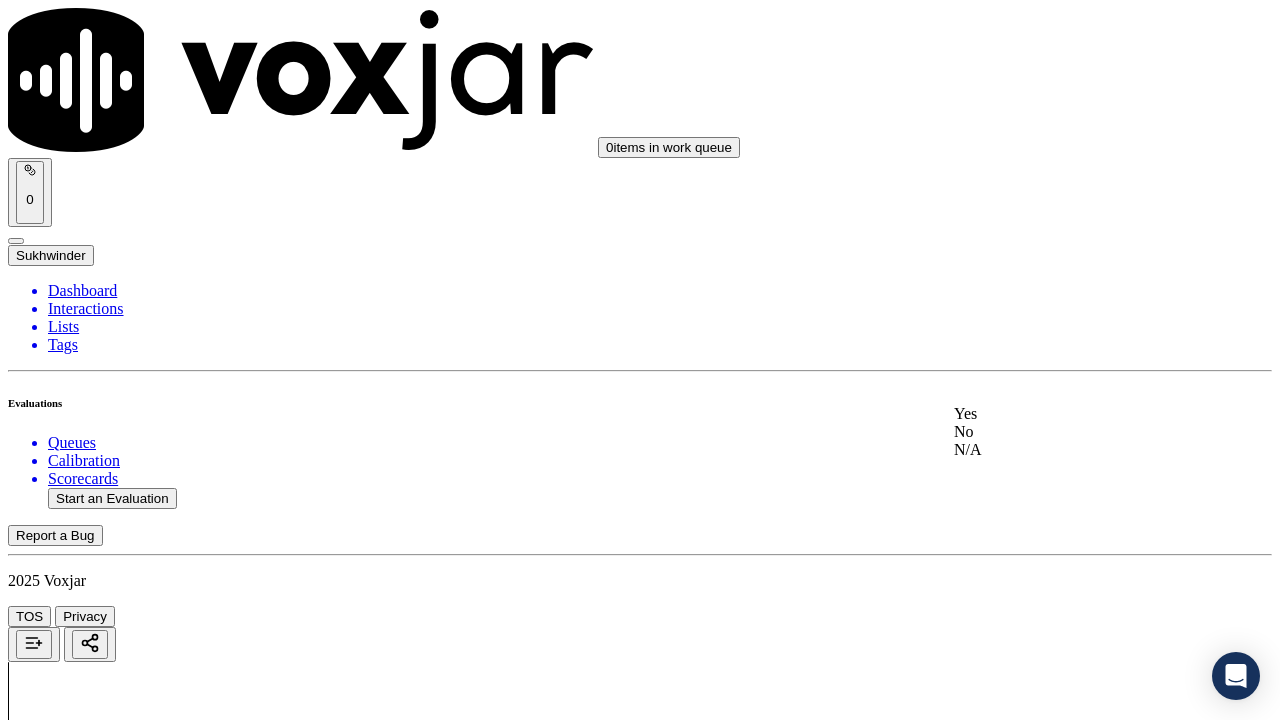 click on "Yes" at bounding box center [1067, 414] 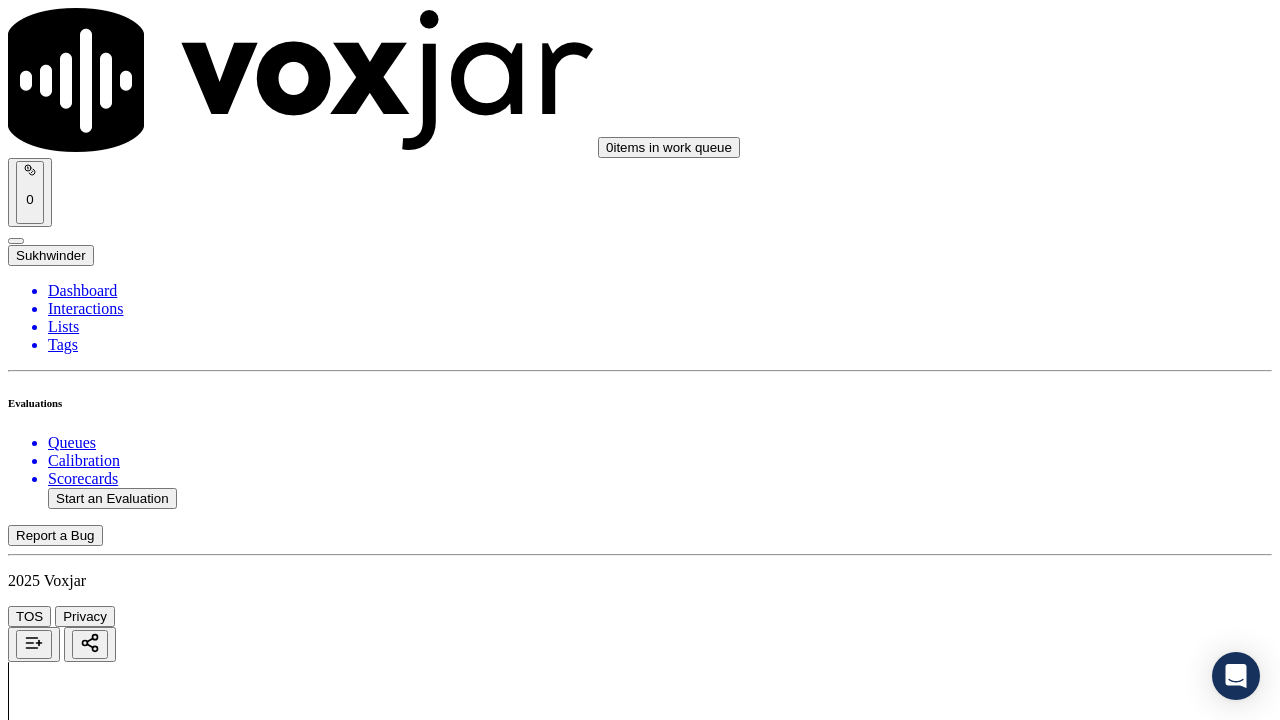 scroll, scrollTop: 3800, scrollLeft: 0, axis: vertical 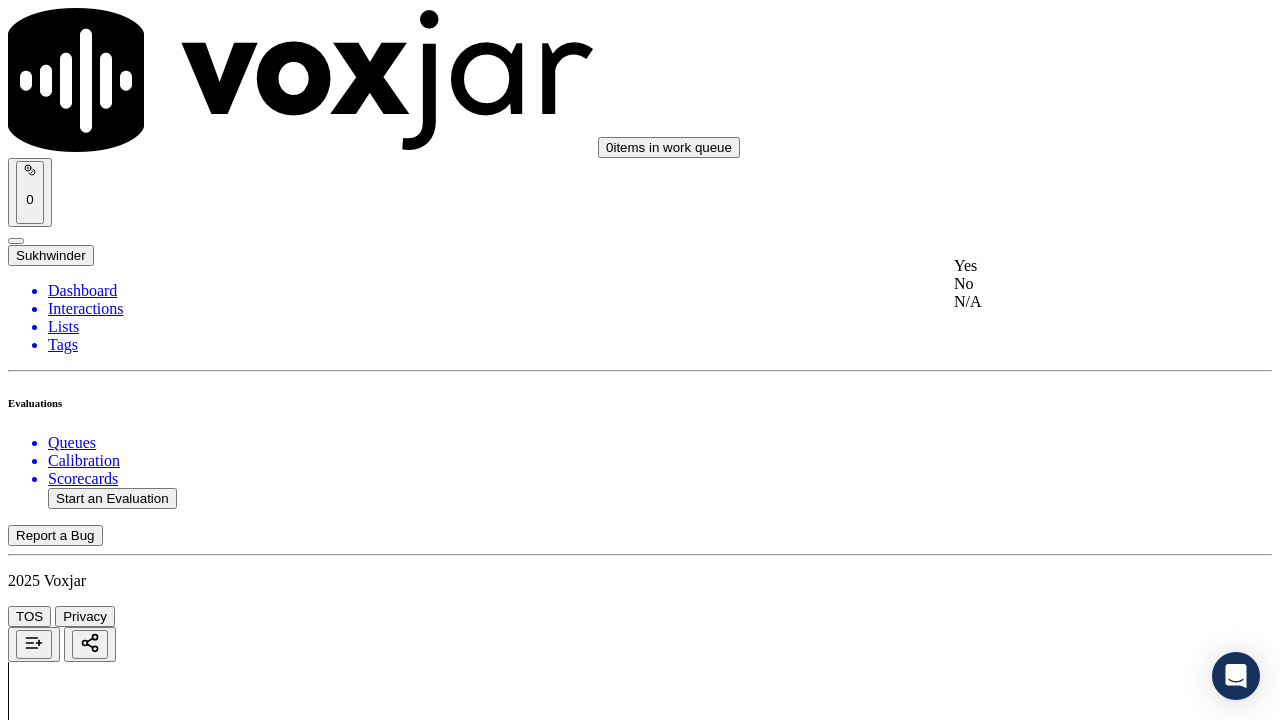 click on "Yes" at bounding box center (1067, 266) 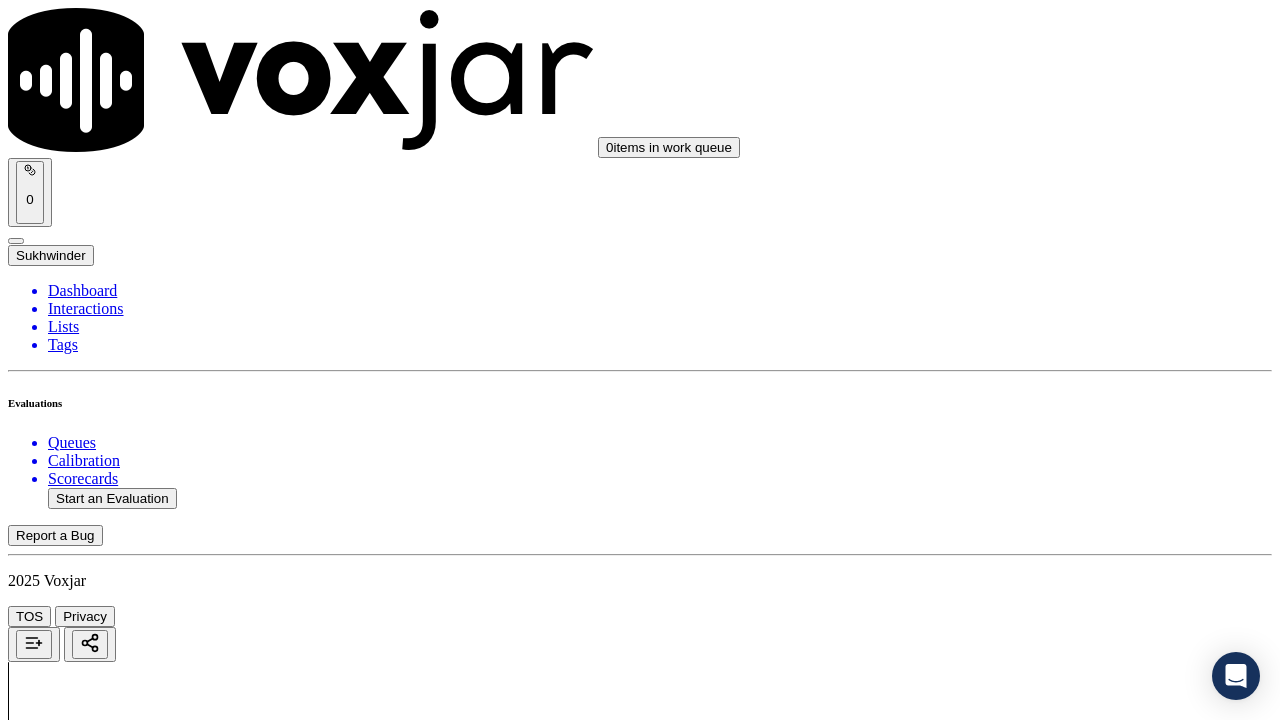 click on "Select an answer" at bounding box center (67, 5540) 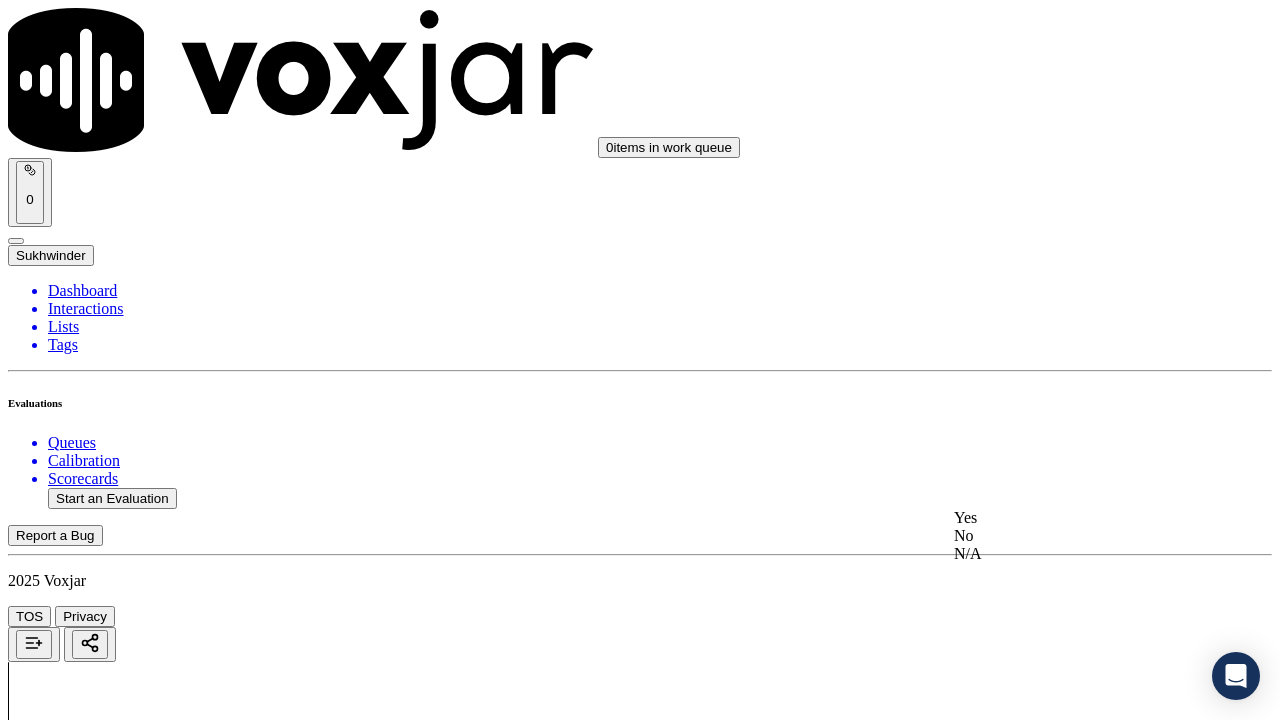 drag, startPoint x: 1022, startPoint y: 485, endPoint x: 1010, endPoint y: 541, distance: 57.271286 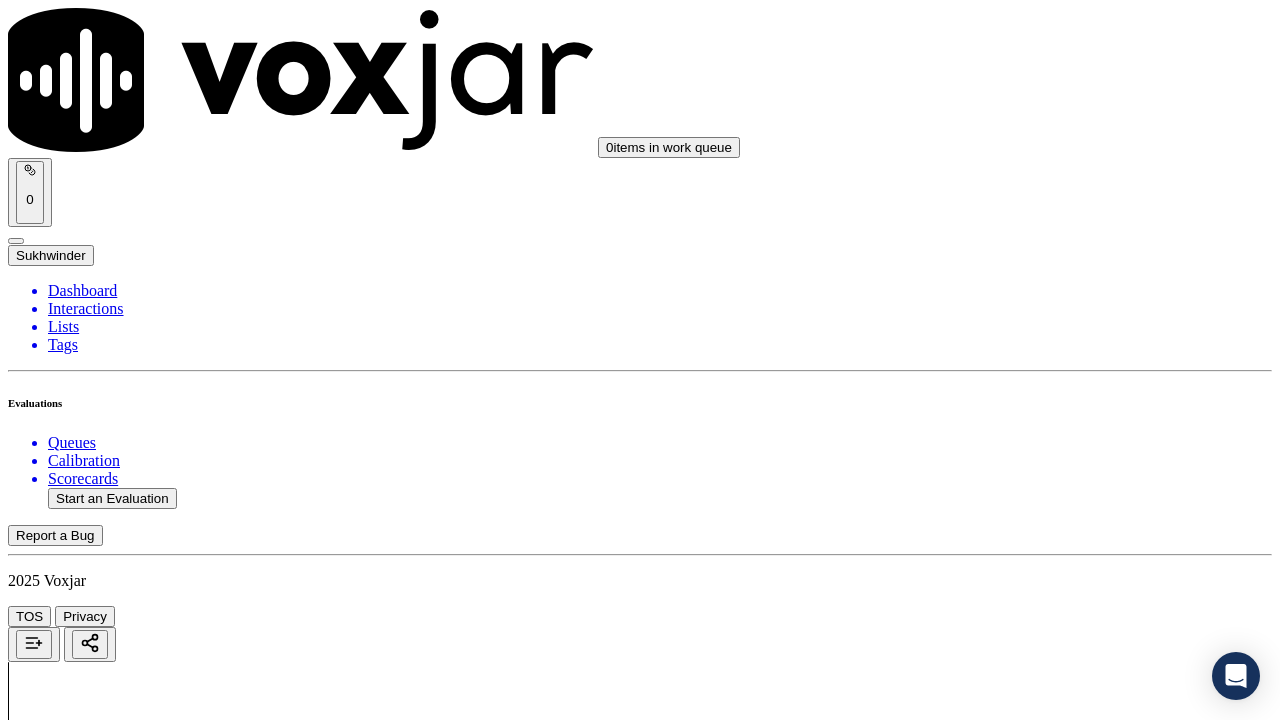 scroll, scrollTop: 4200, scrollLeft: 0, axis: vertical 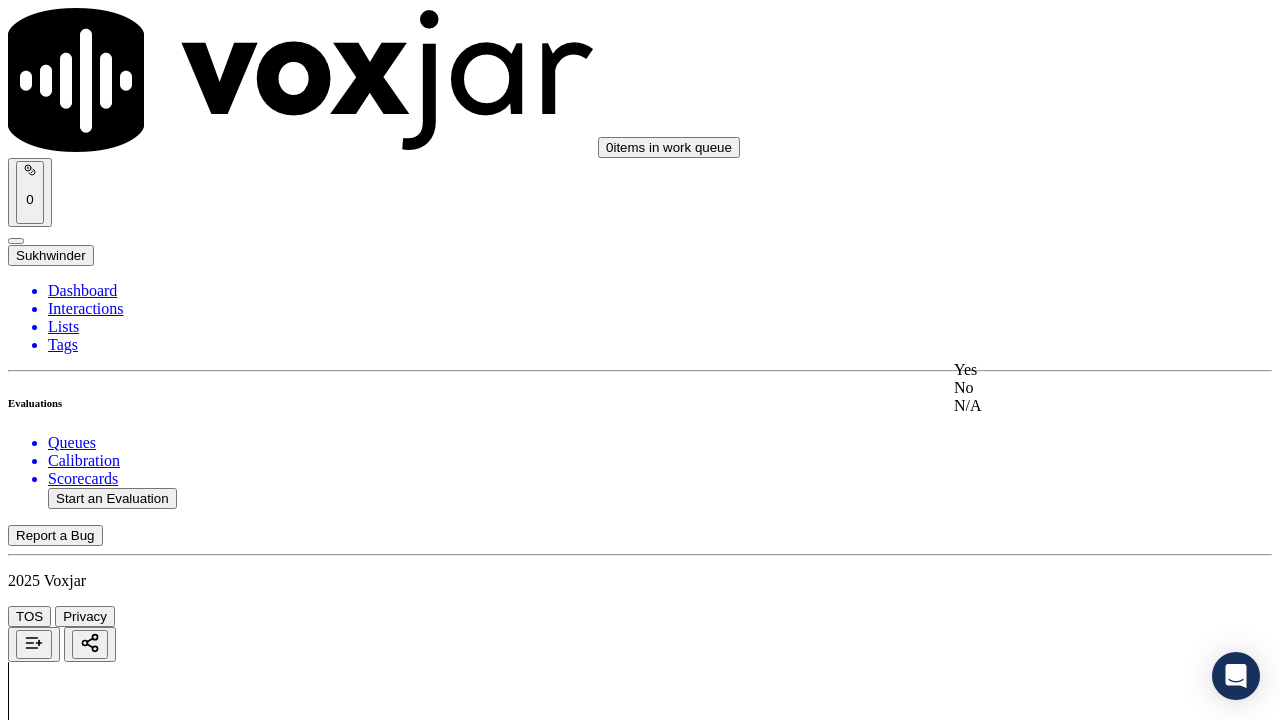 click on "Yes" at bounding box center [1067, 370] 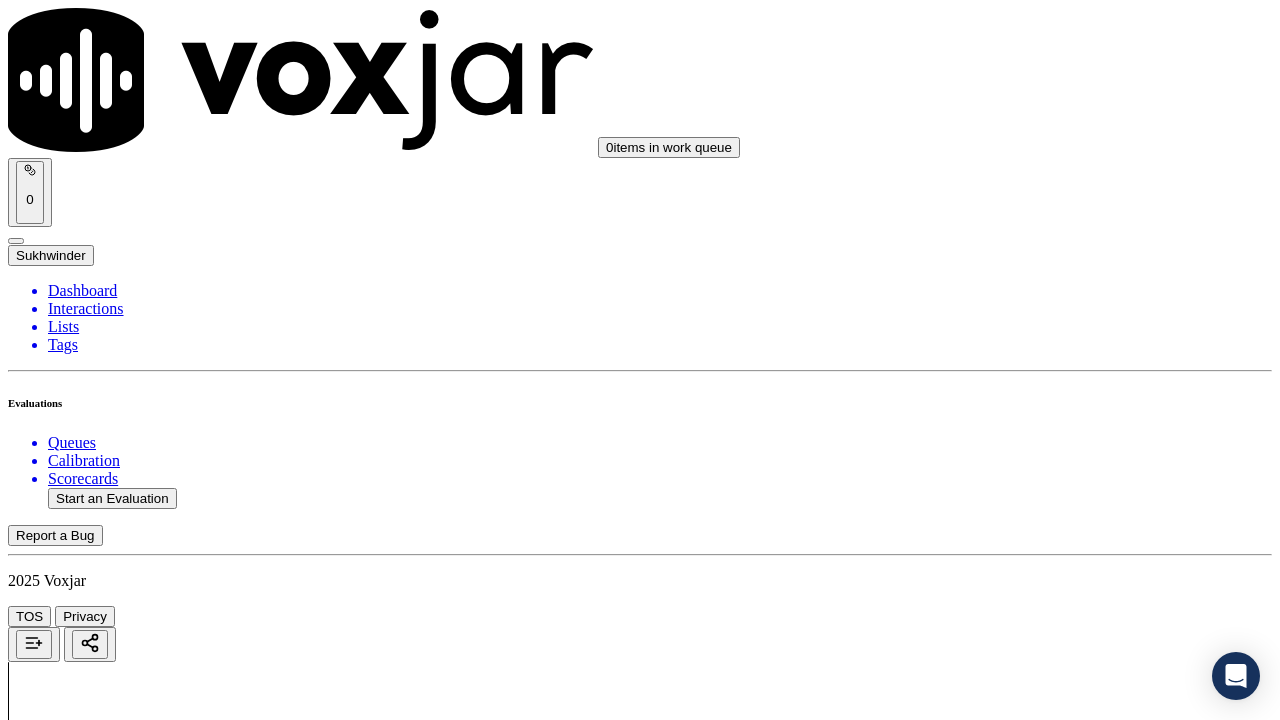 scroll, scrollTop: 4500, scrollLeft: 0, axis: vertical 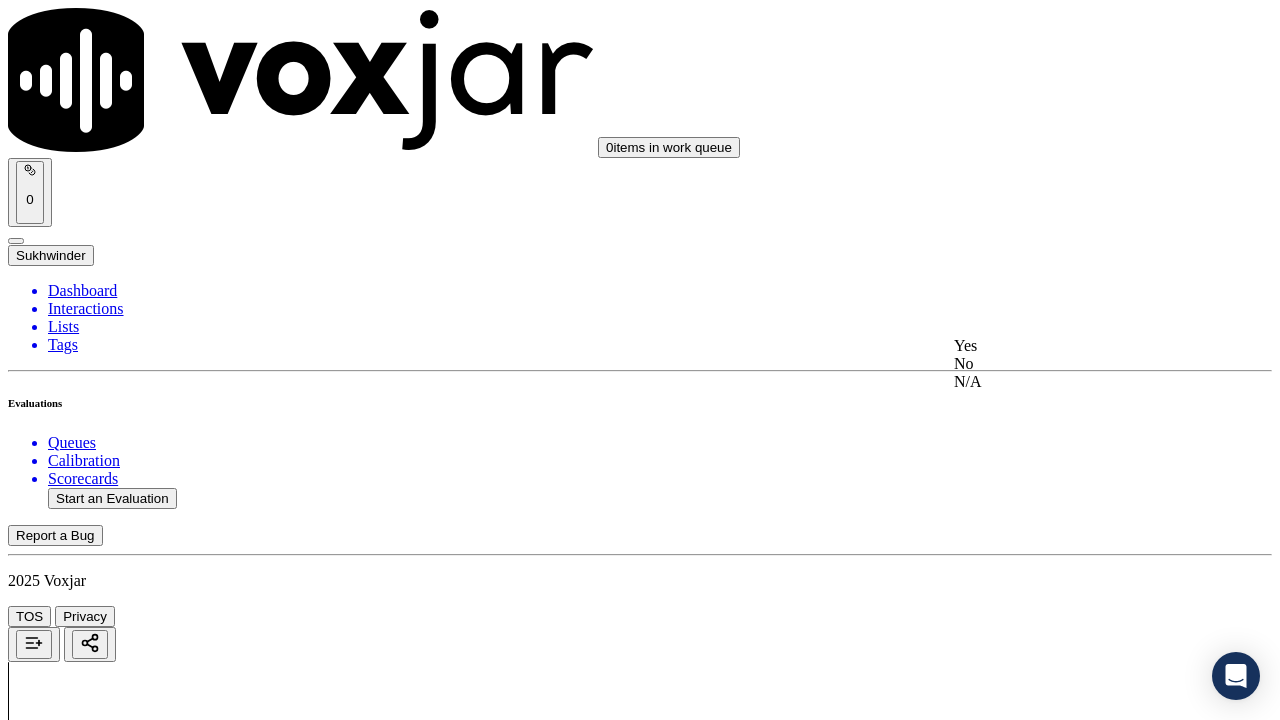 click on "Yes" at bounding box center [1067, 346] 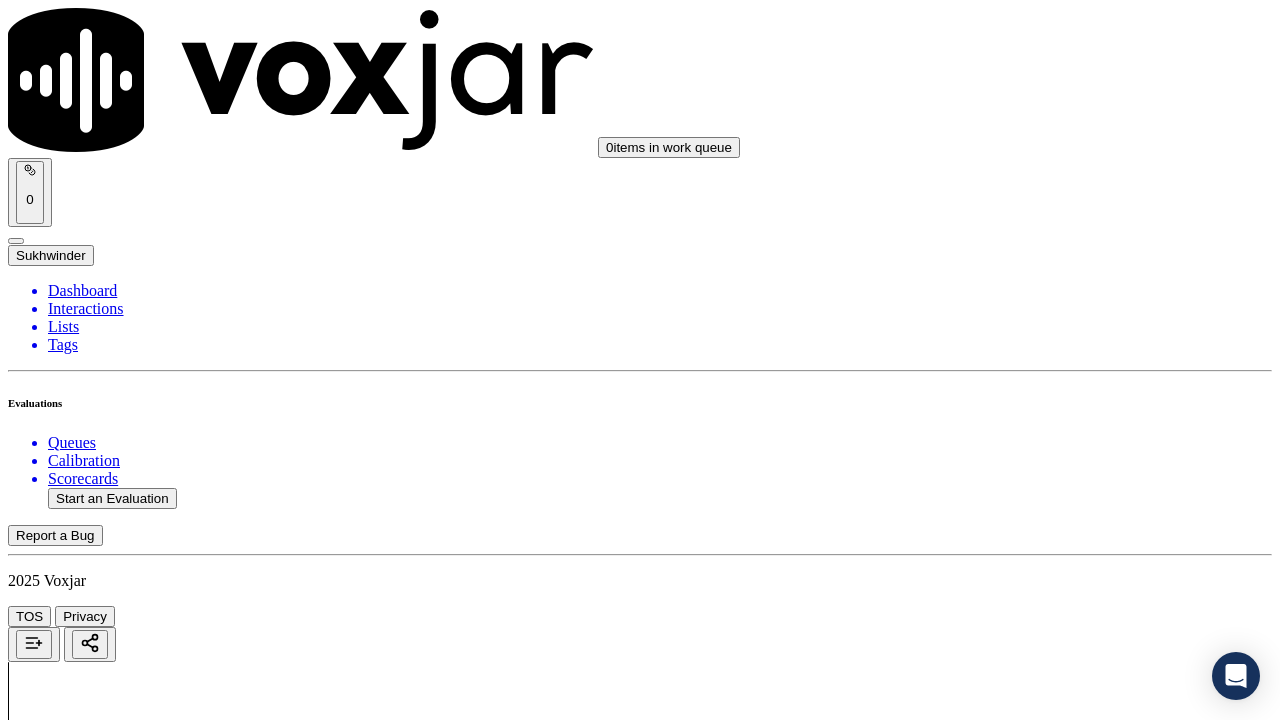 scroll, scrollTop: 4800, scrollLeft: 0, axis: vertical 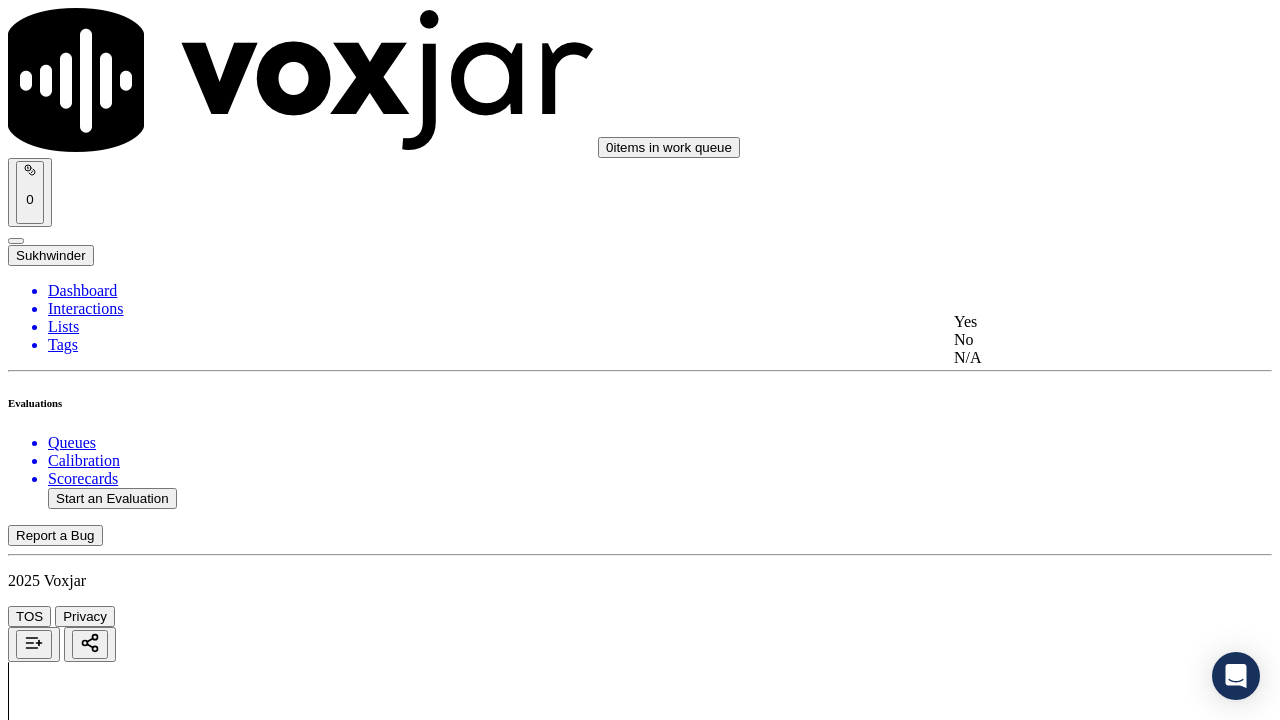 drag, startPoint x: 1030, startPoint y: 303, endPoint x: 1050, endPoint y: 383, distance: 82.46211 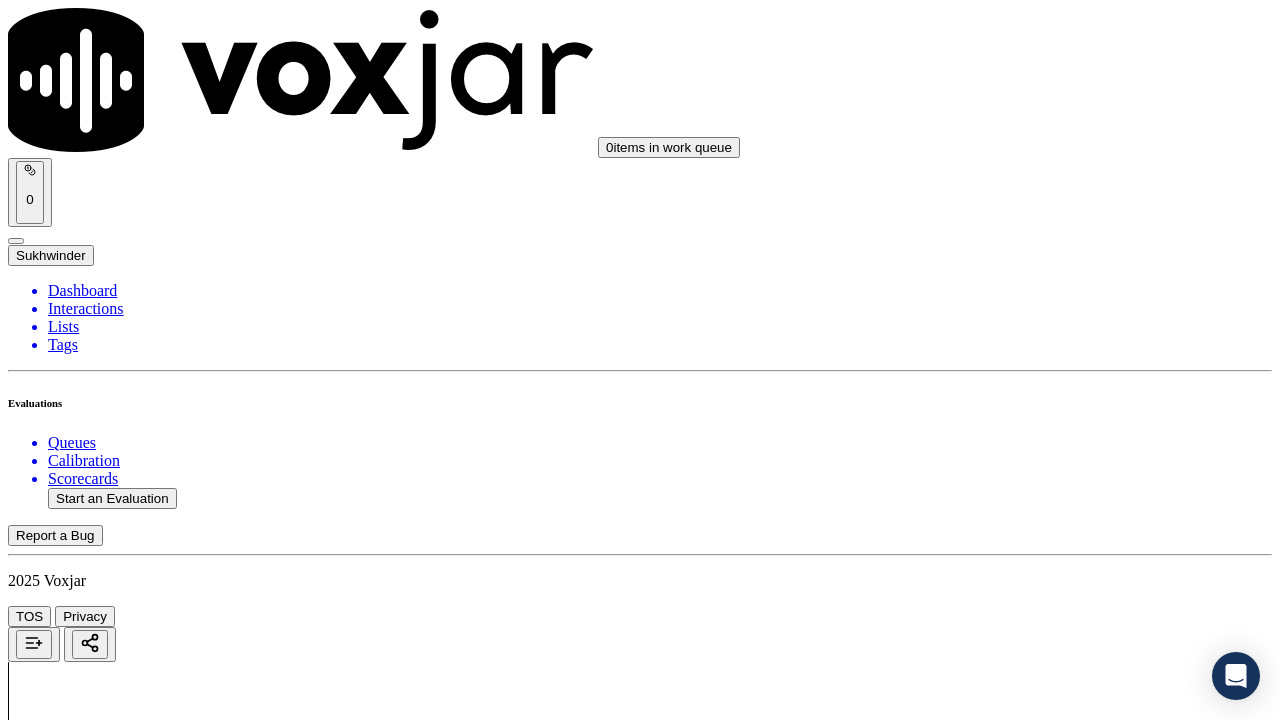 drag, startPoint x: 1046, startPoint y: 564, endPoint x: 1018, endPoint y: 582, distance: 33.286633 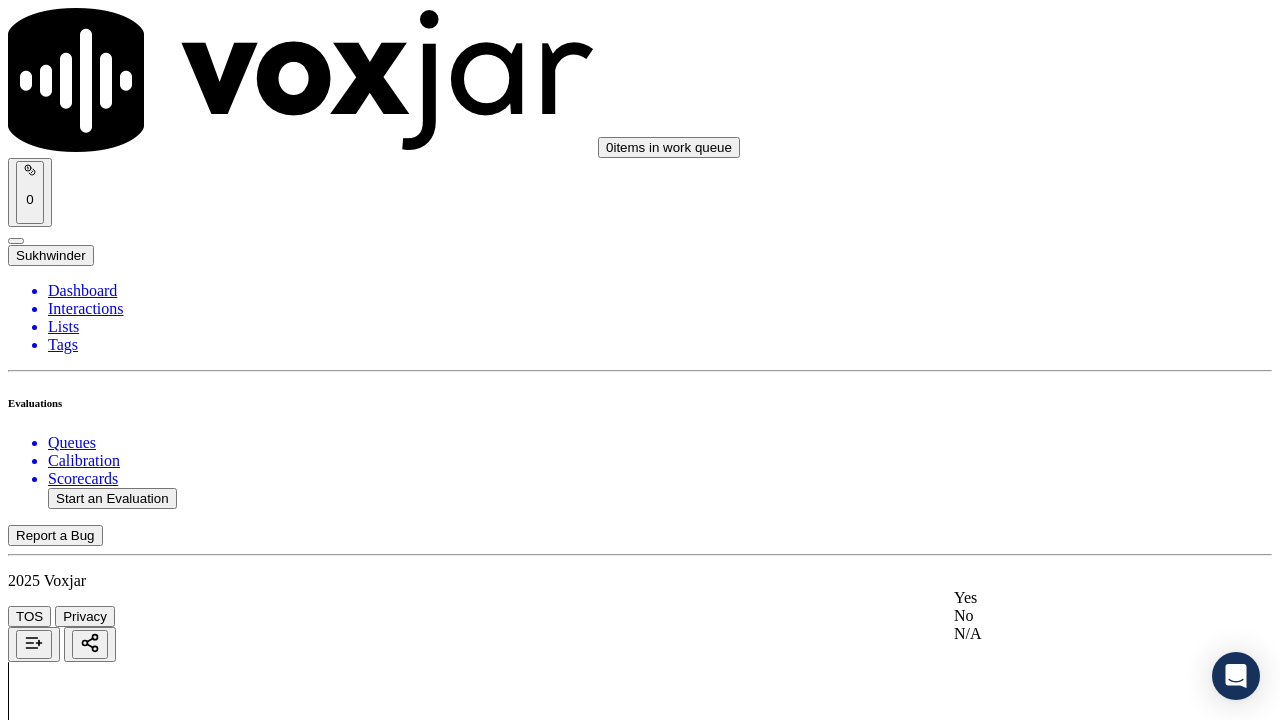 click on "Yes" at bounding box center [1067, 598] 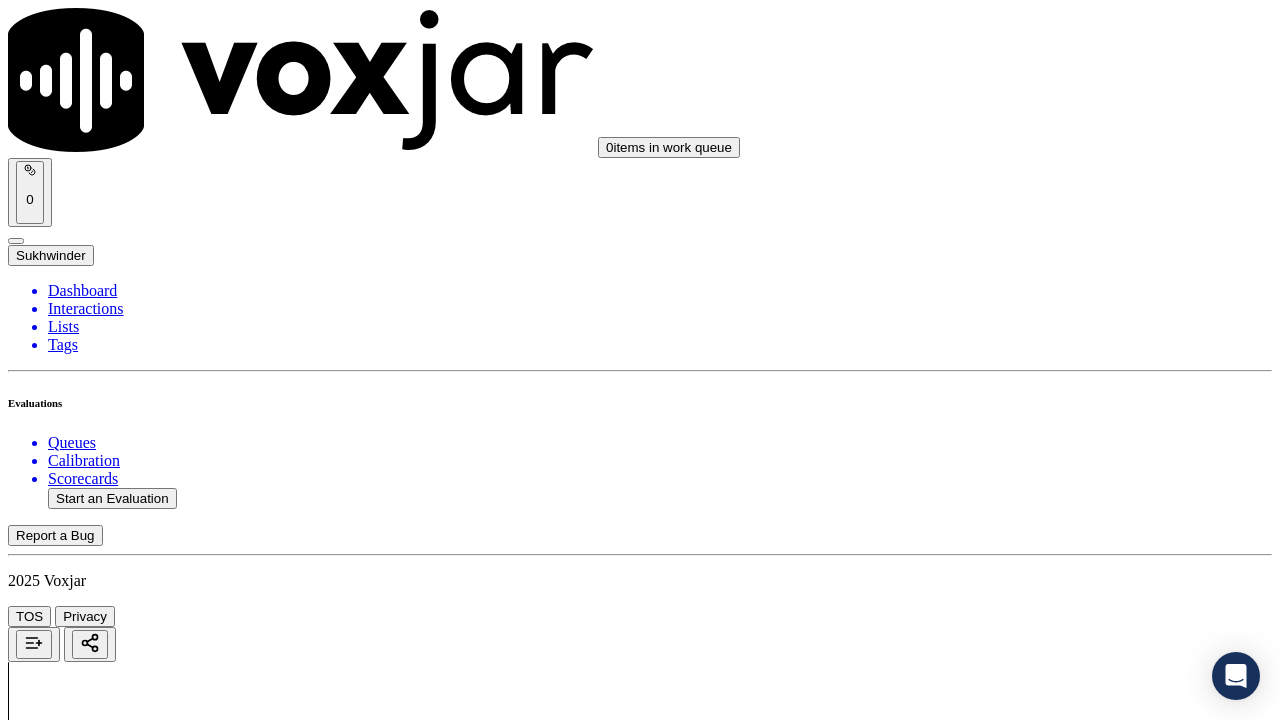 scroll, scrollTop: 5400, scrollLeft: 0, axis: vertical 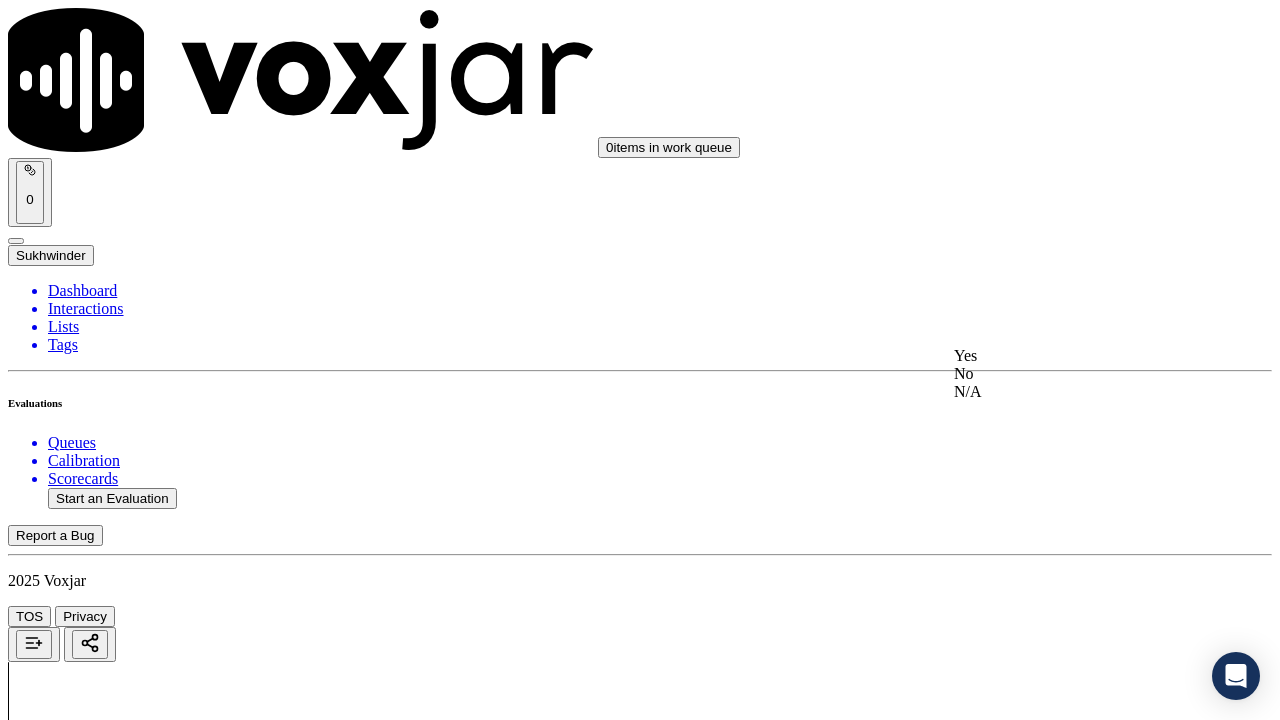 drag, startPoint x: 1028, startPoint y: 367, endPoint x: 1021, endPoint y: 503, distance: 136.18002 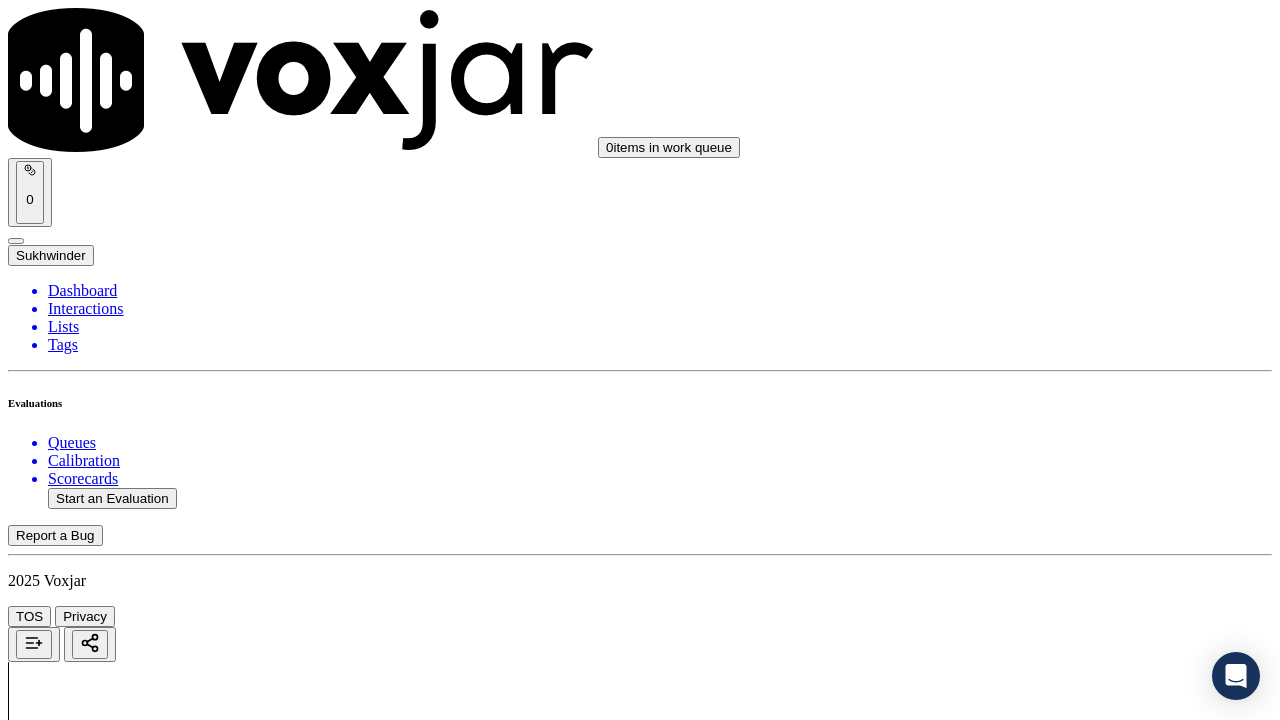 click on "Select an answer" at bounding box center (67, 7036) 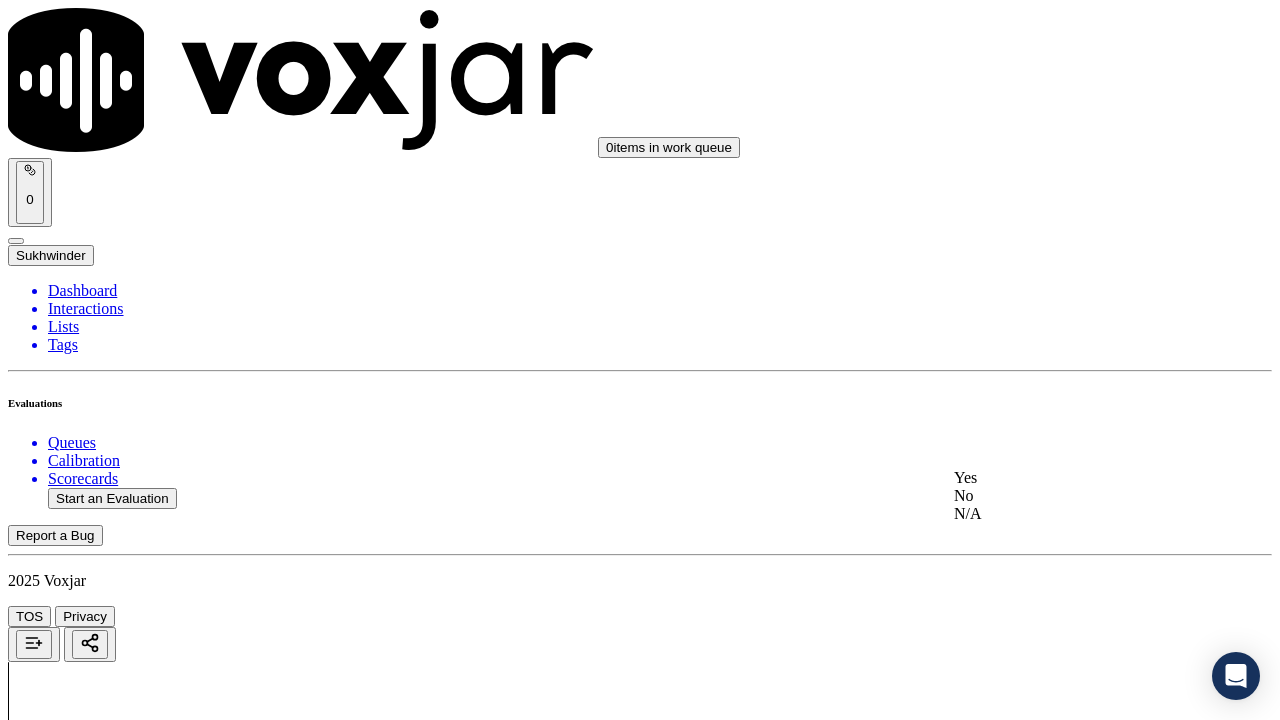 click on "Yes" at bounding box center [1067, 478] 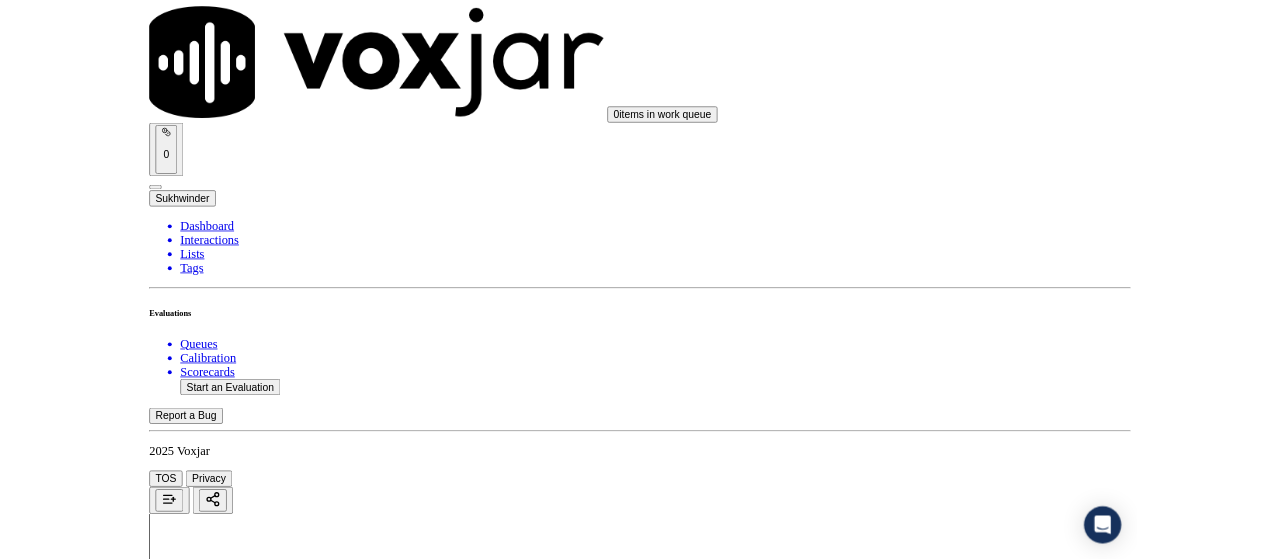 scroll, scrollTop: 5815, scrollLeft: 0, axis: vertical 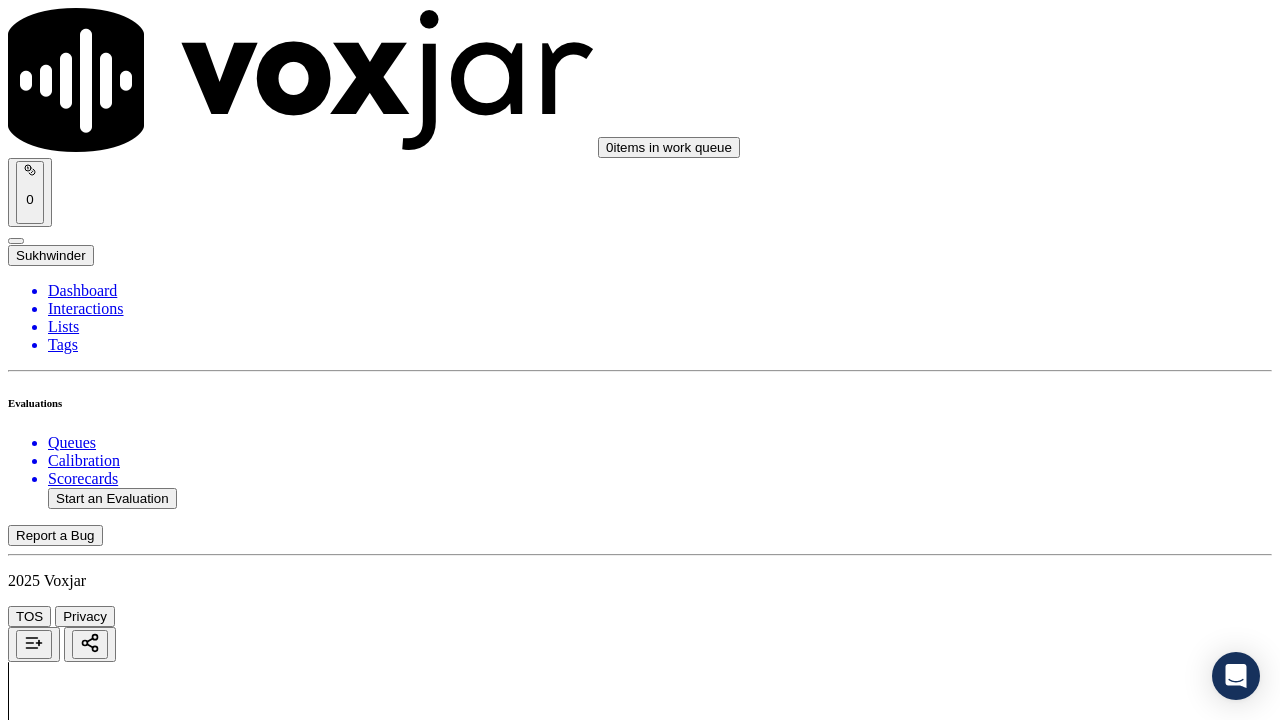 click on "Select an answer" at bounding box center (67, 7272) 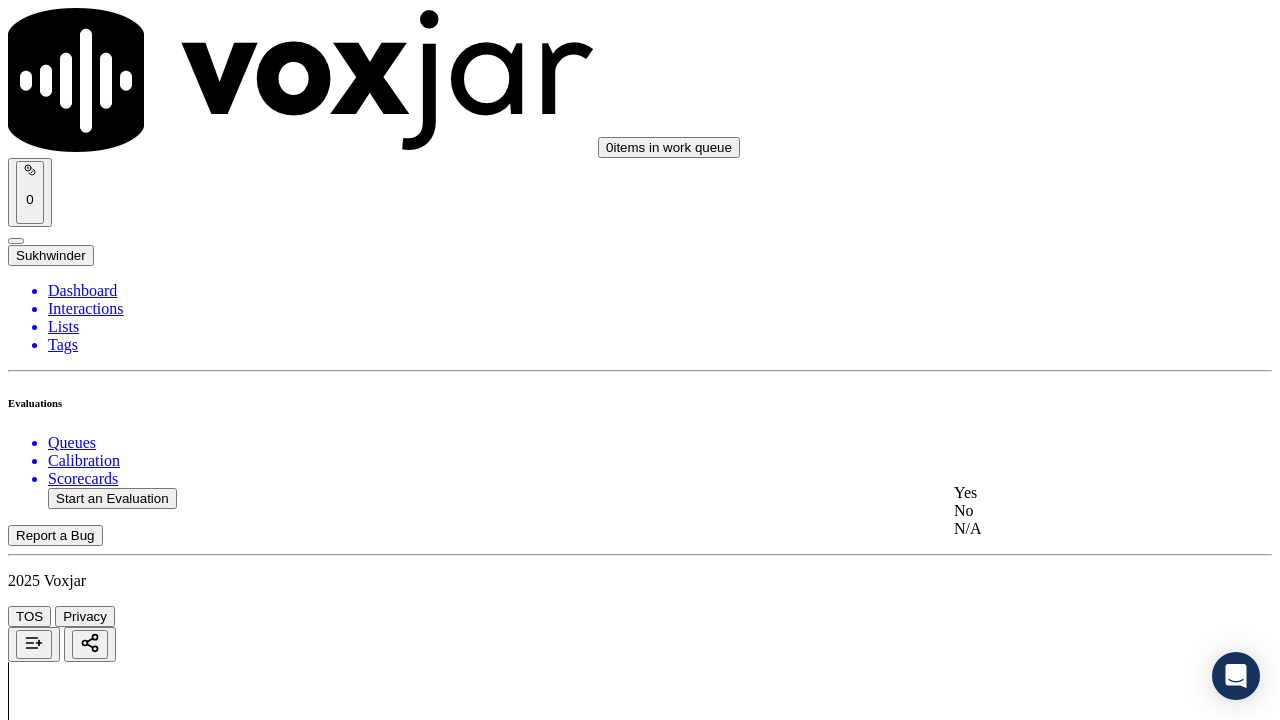 click on "Yes" at bounding box center [1067, 493] 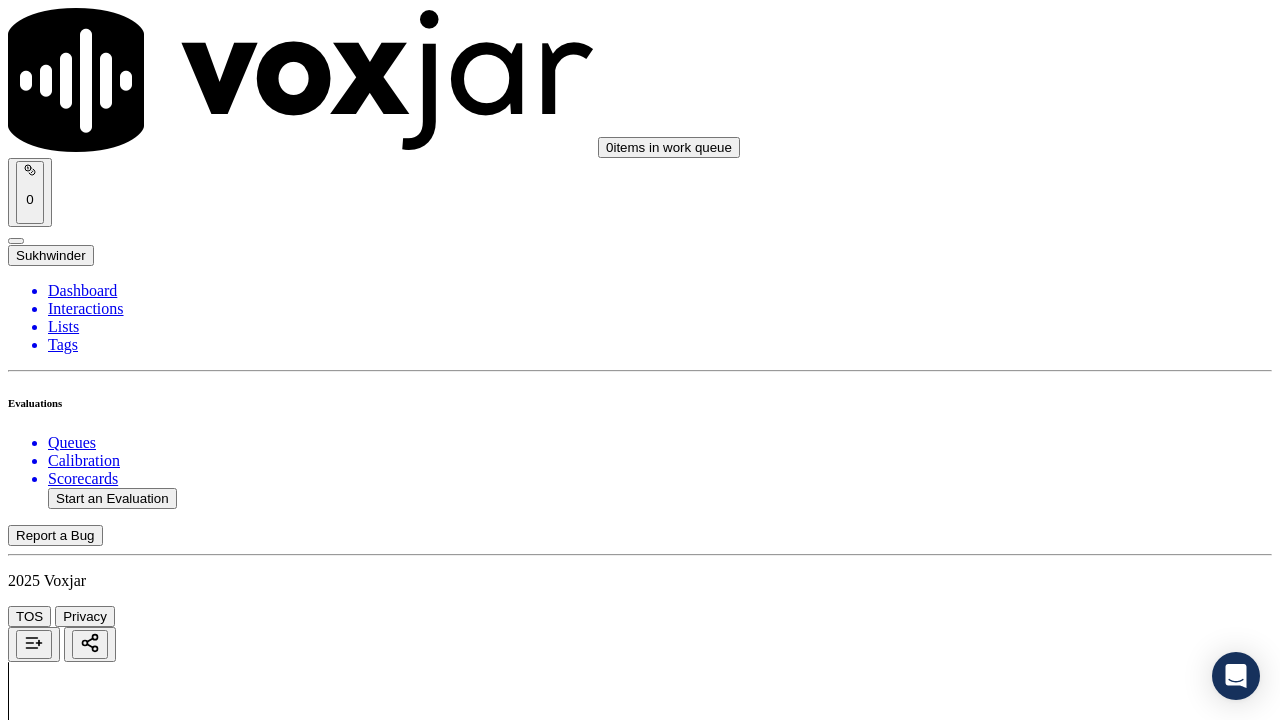 drag, startPoint x: 993, startPoint y: 641, endPoint x: 979, endPoint y: 656, distance: 20.518284 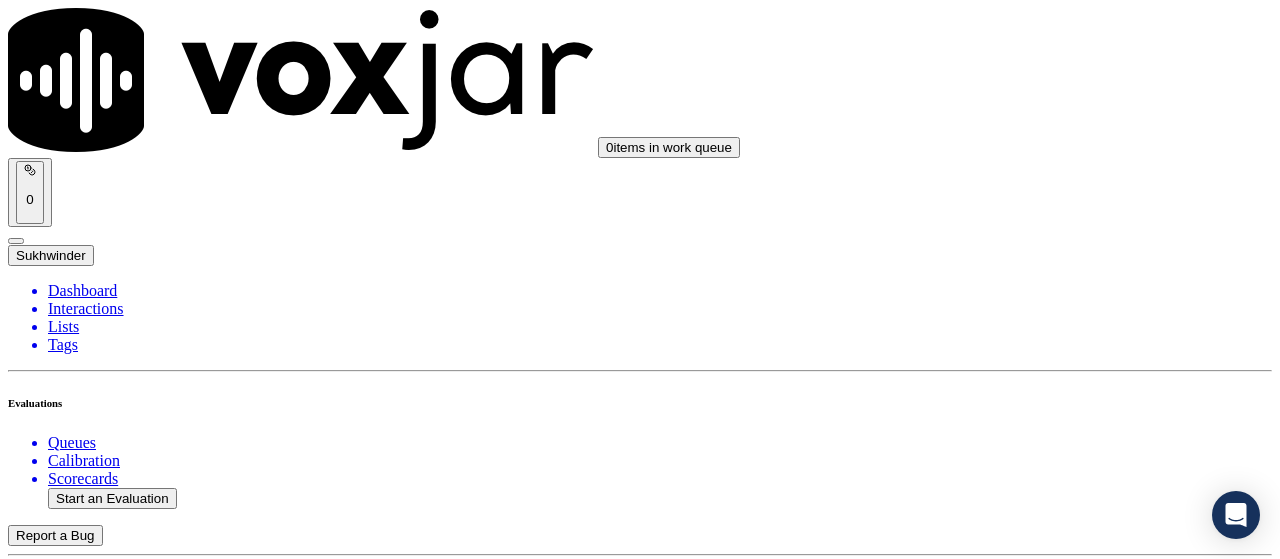 drag, startPoint x: 107, startPoint y: 444, endPoint x: 459, endPoint y: 297, distance: 381.46167 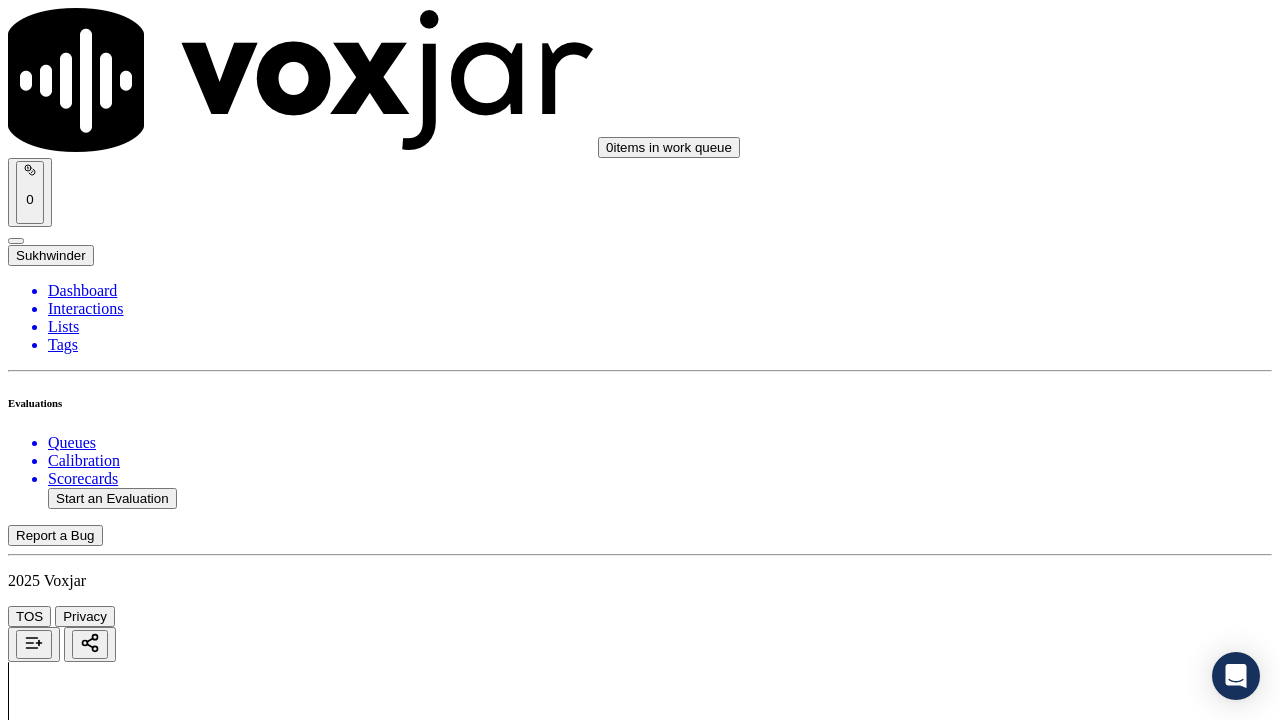 click on "Upload interaction to start evaluation" at bounding box center [124, 2674] 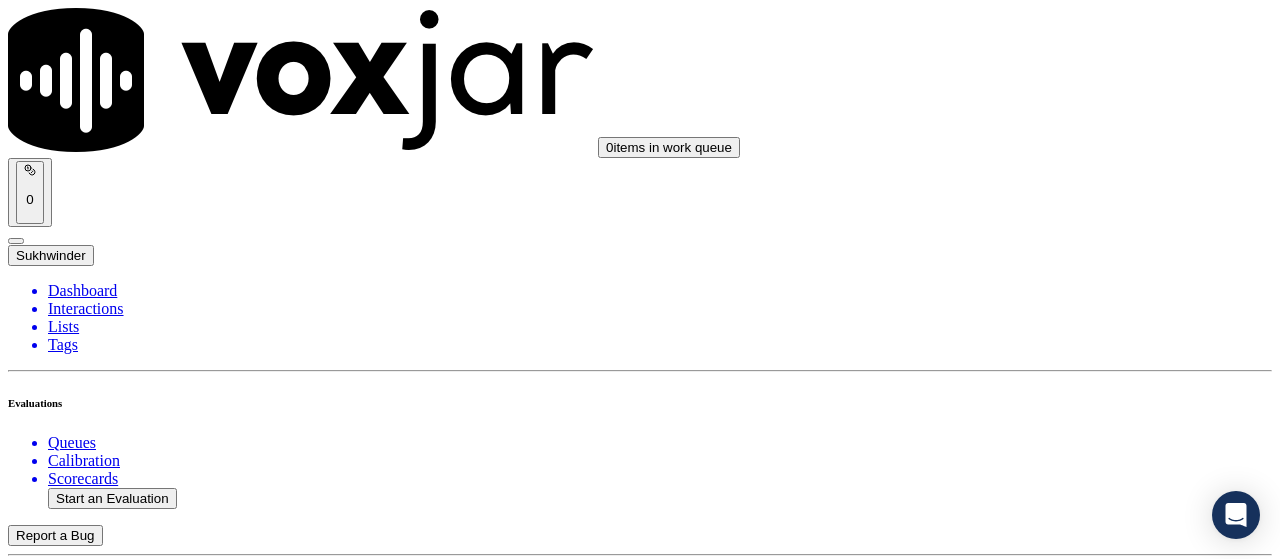 scroll, scrollTop: 200, scrollLeft: 0, axis: vertical 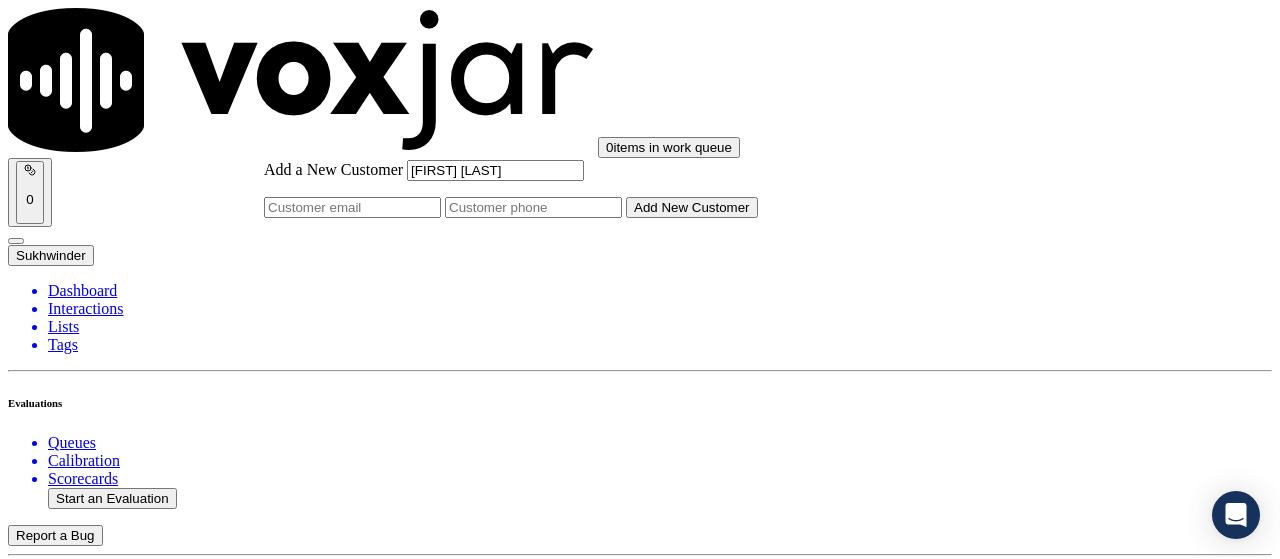 click on "No customers found" at bounding box center [640, 2128] 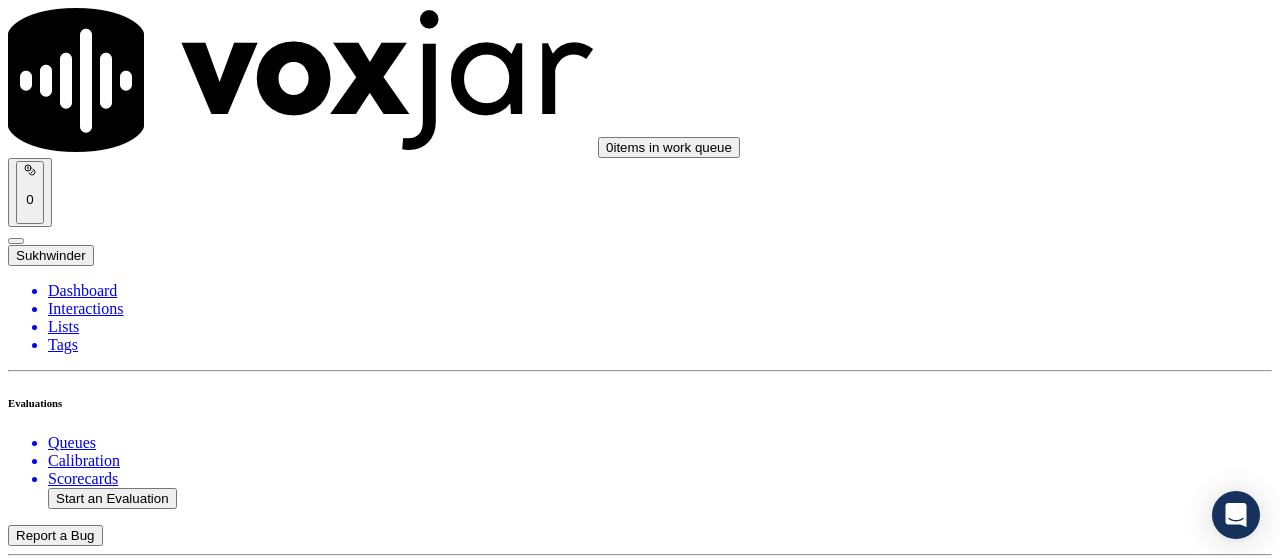 drag, startPoint x: 523, startPoint y: 97, endPoint x: 351, endPoint y: 70, distance: 174.1063 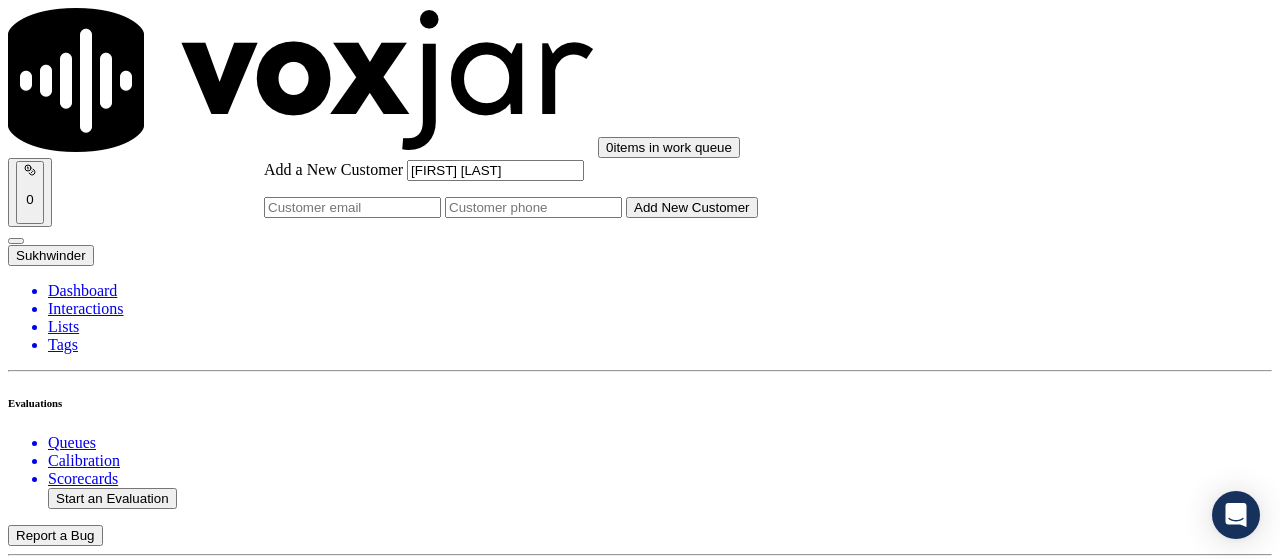 click on "Add a New Customer" 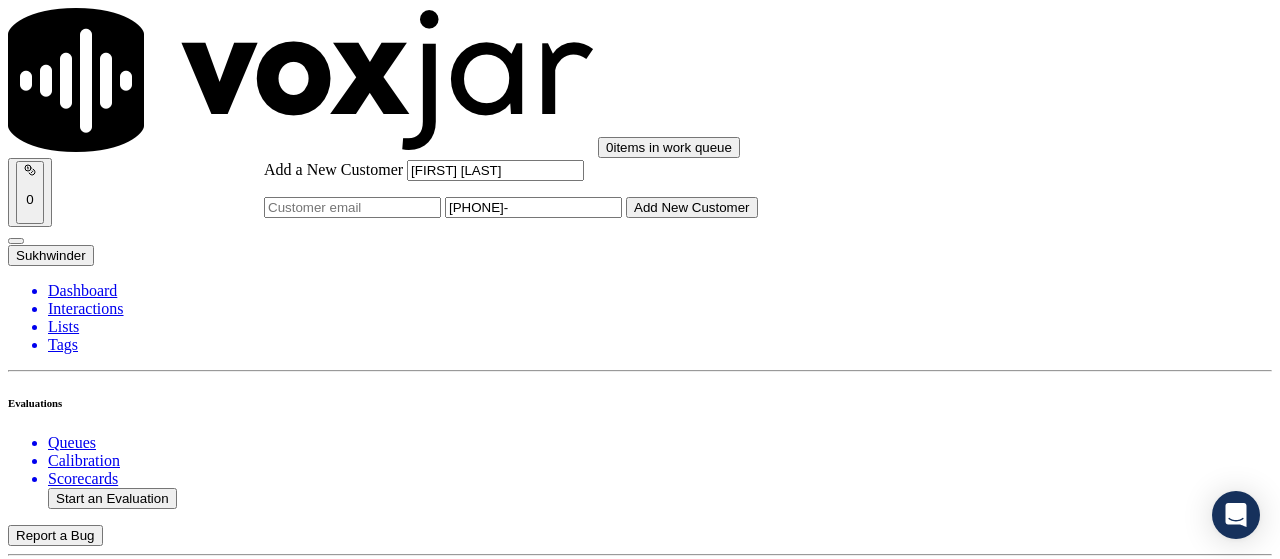 paste on "[PHONE]" 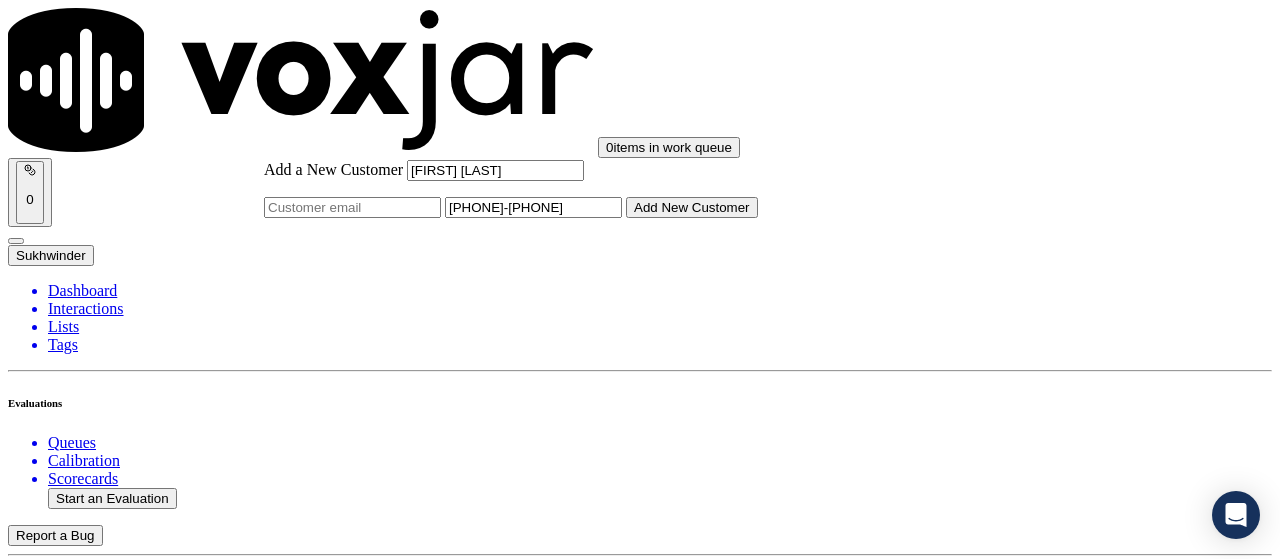 type on "[PHONE]-[PHONE]" 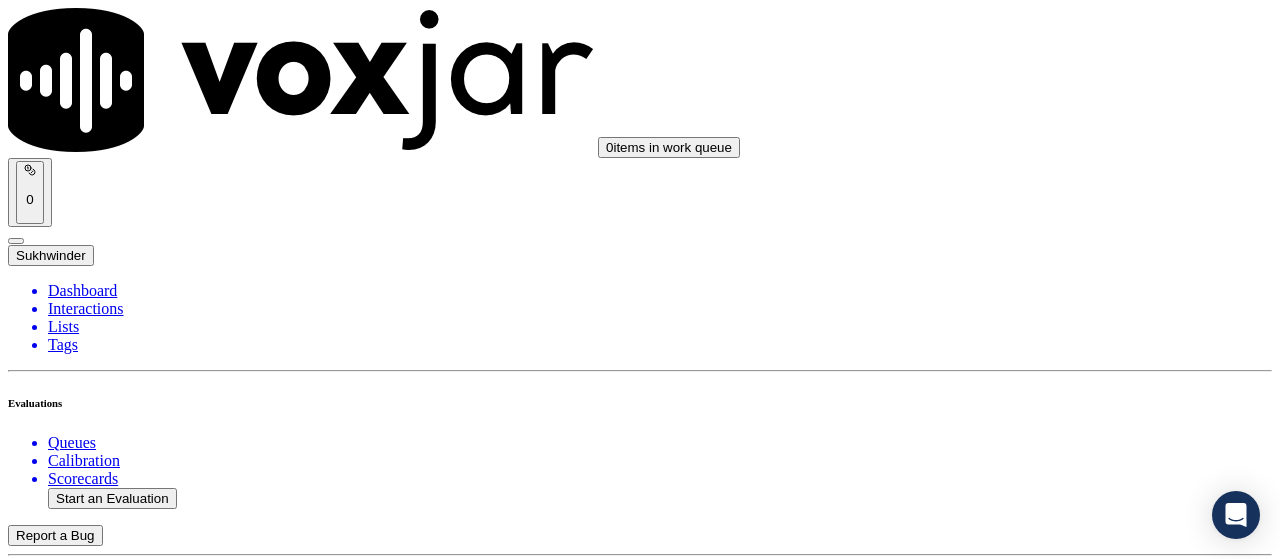 click on "[FIRST] [LAST]" at bounding box center [640, 2164] 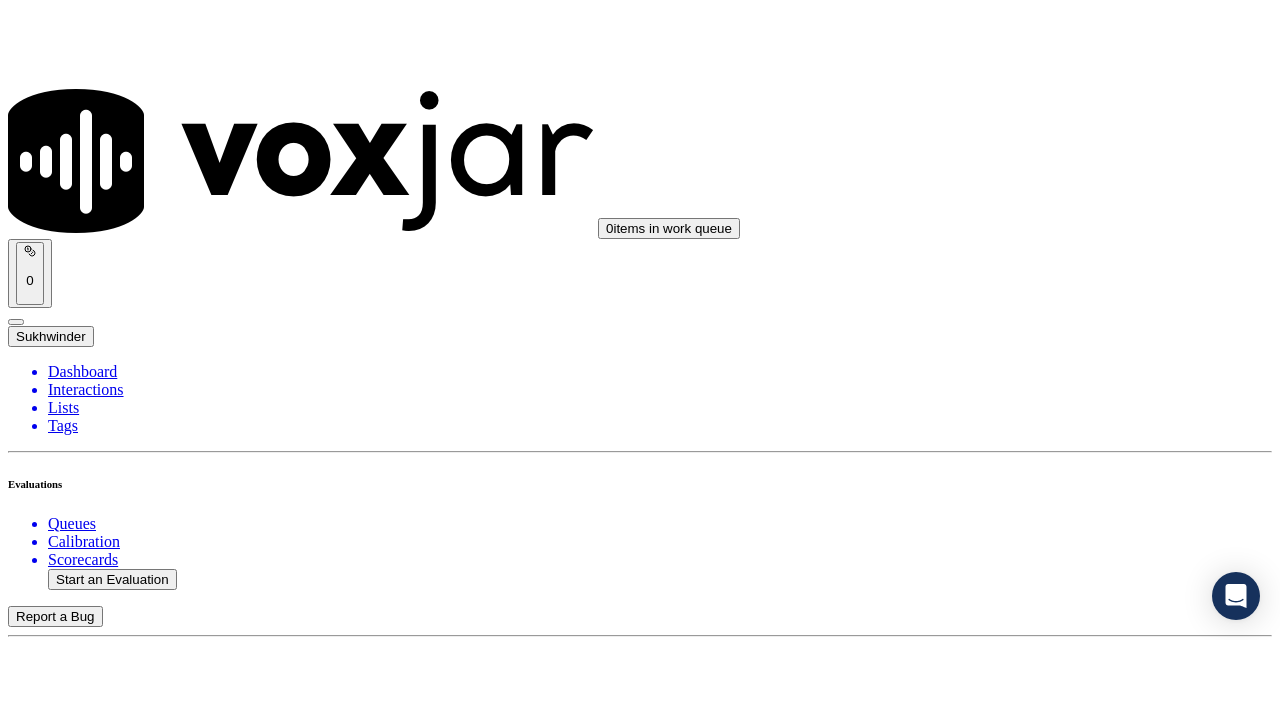 scroll, scrollTop: 400, scrollLeft: 0, axis: vertical 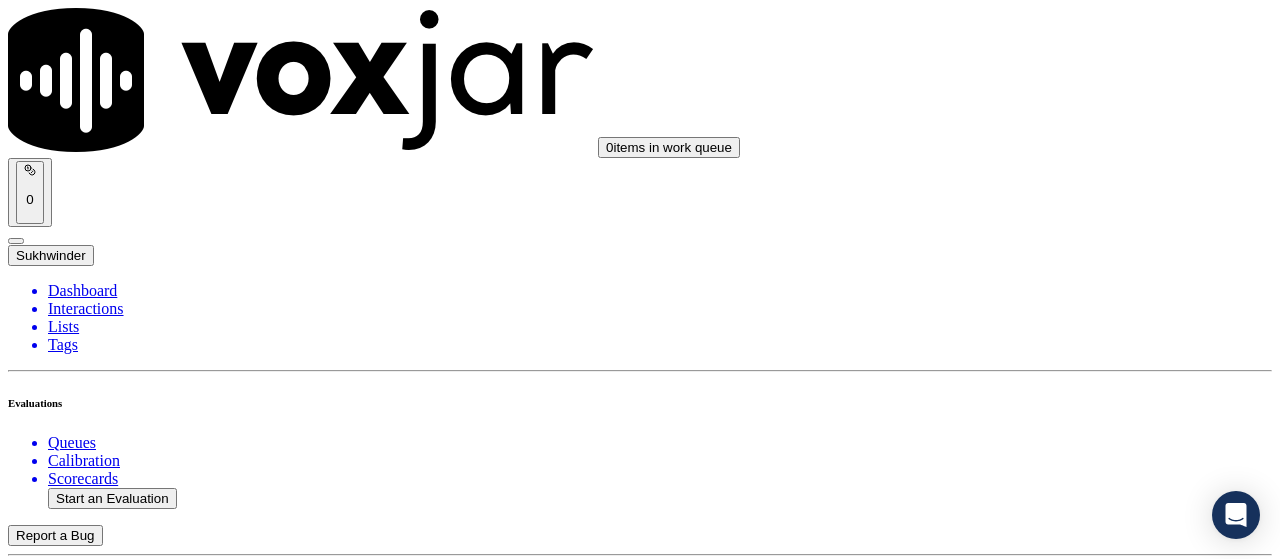 click on "Supplier Universal Scorecard (Colombia)" at bounding box center [640, 2427] 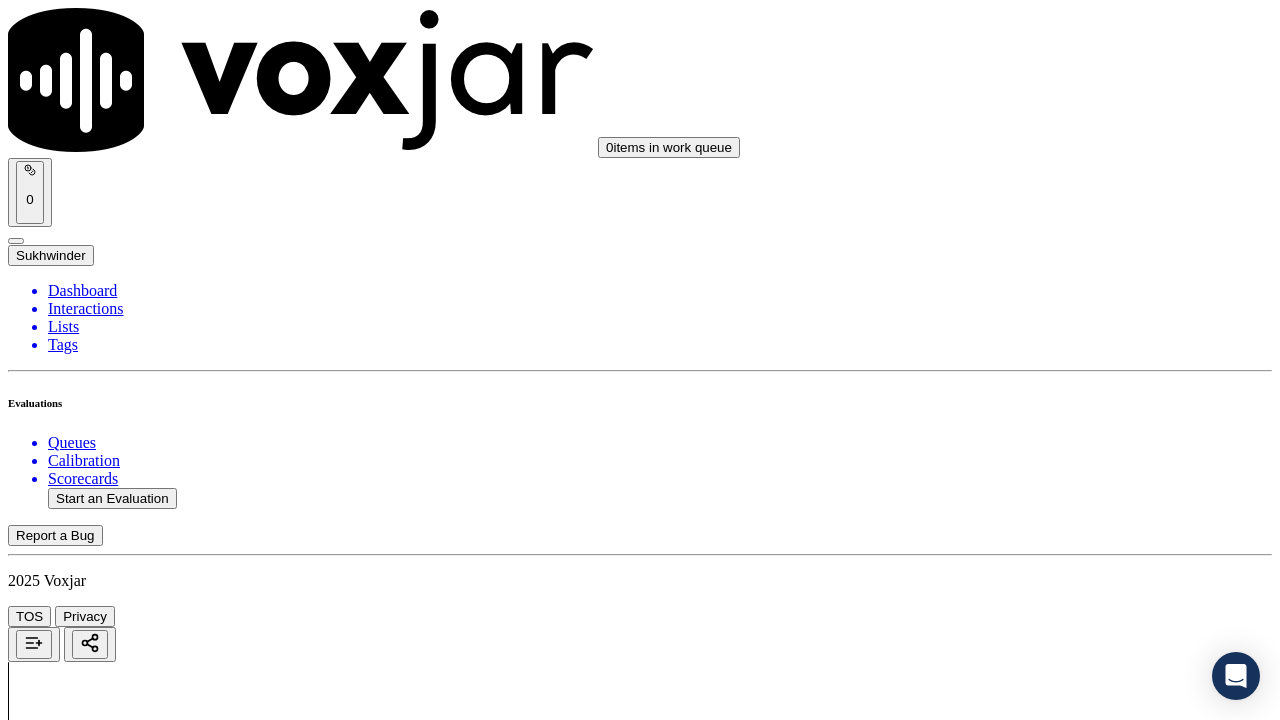drag, startPoint x: 1048, startPoint y: 395, endPoint x: 1046, endPoint y: 407, distance: 12.165525 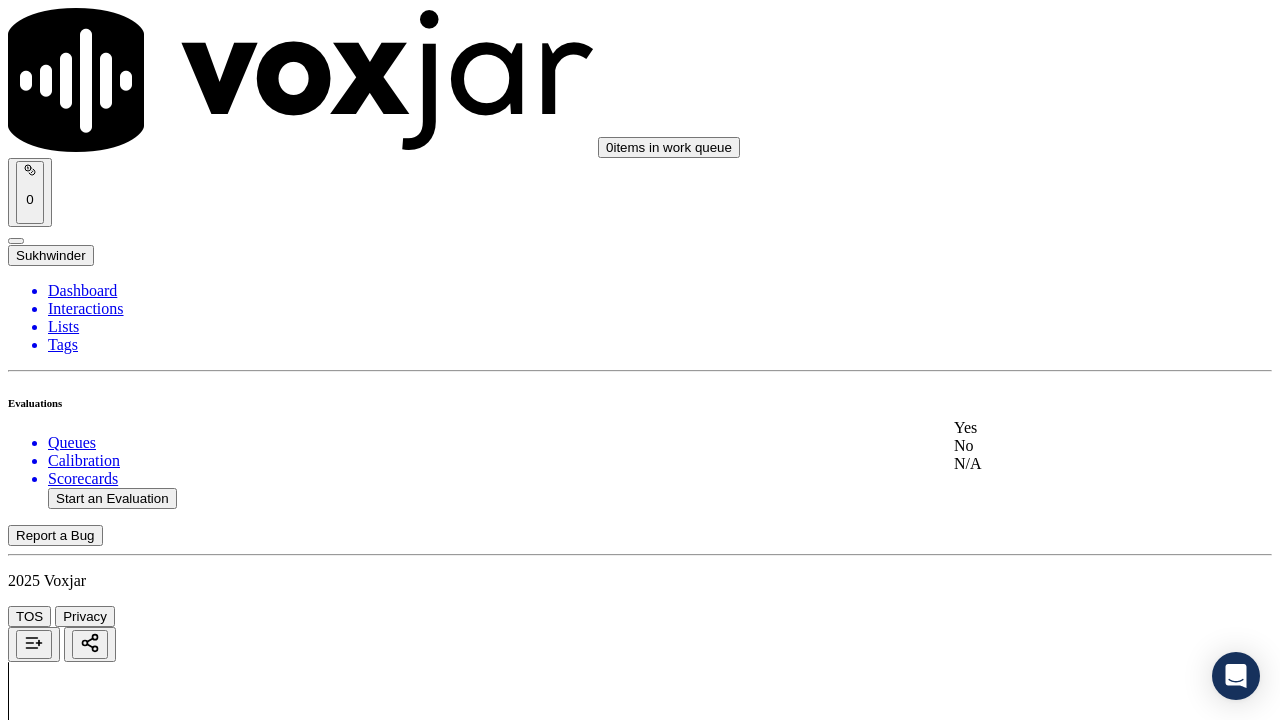 click on "Yes" at bounding box center [1067, 428] 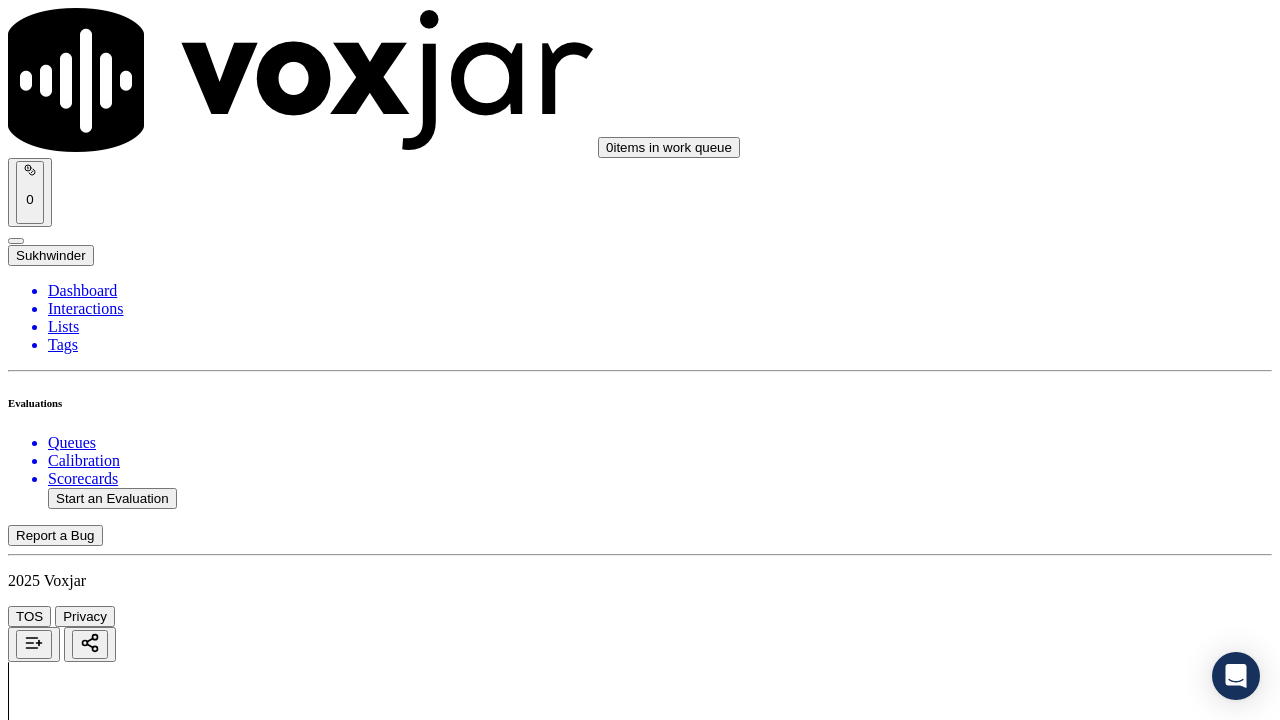 scroll, scrollTop: 500, scrollLeft: 0, axis: vertical 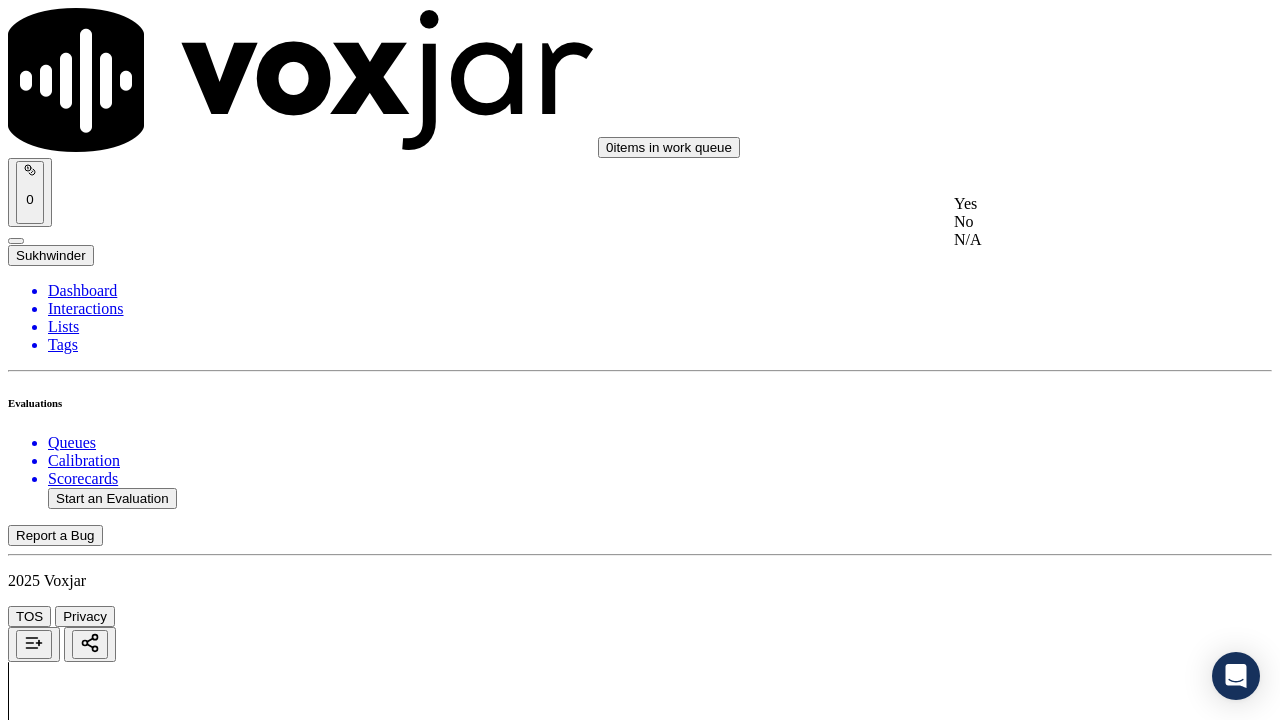 click on "Yes" at bounding box center [1067, 204] 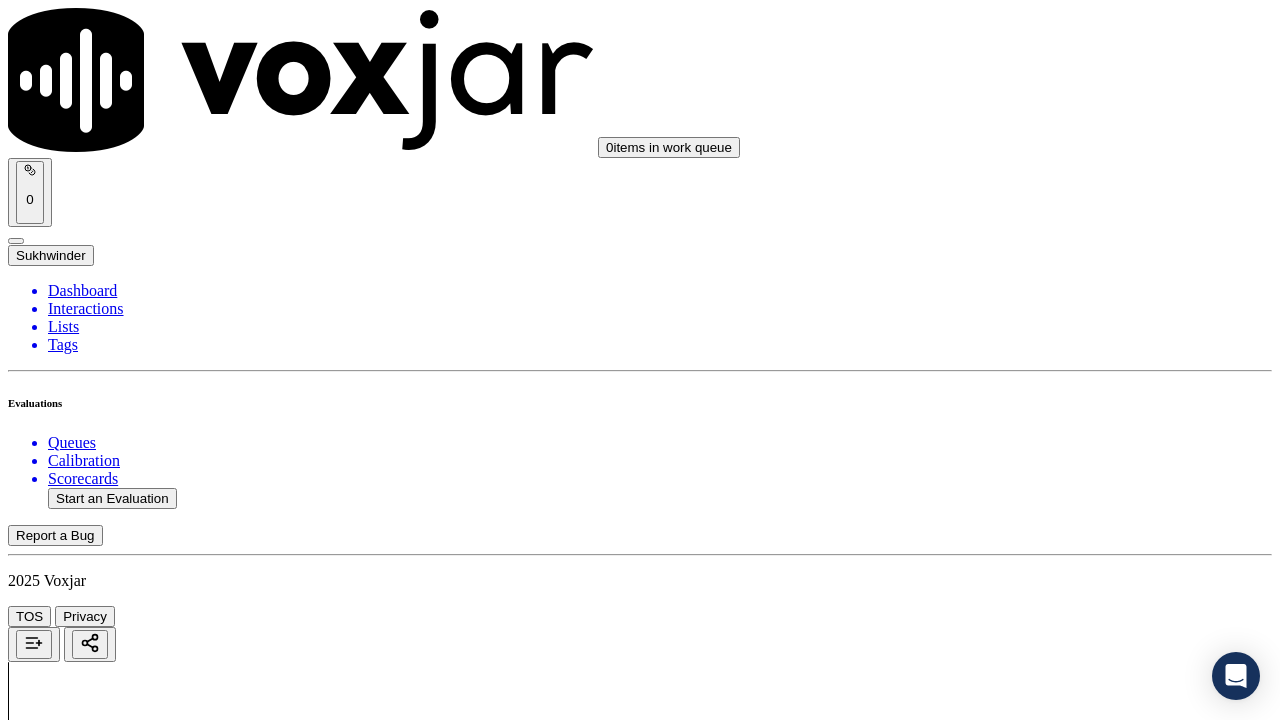 click on "Select an answer" at bounding box center [67, 2861] 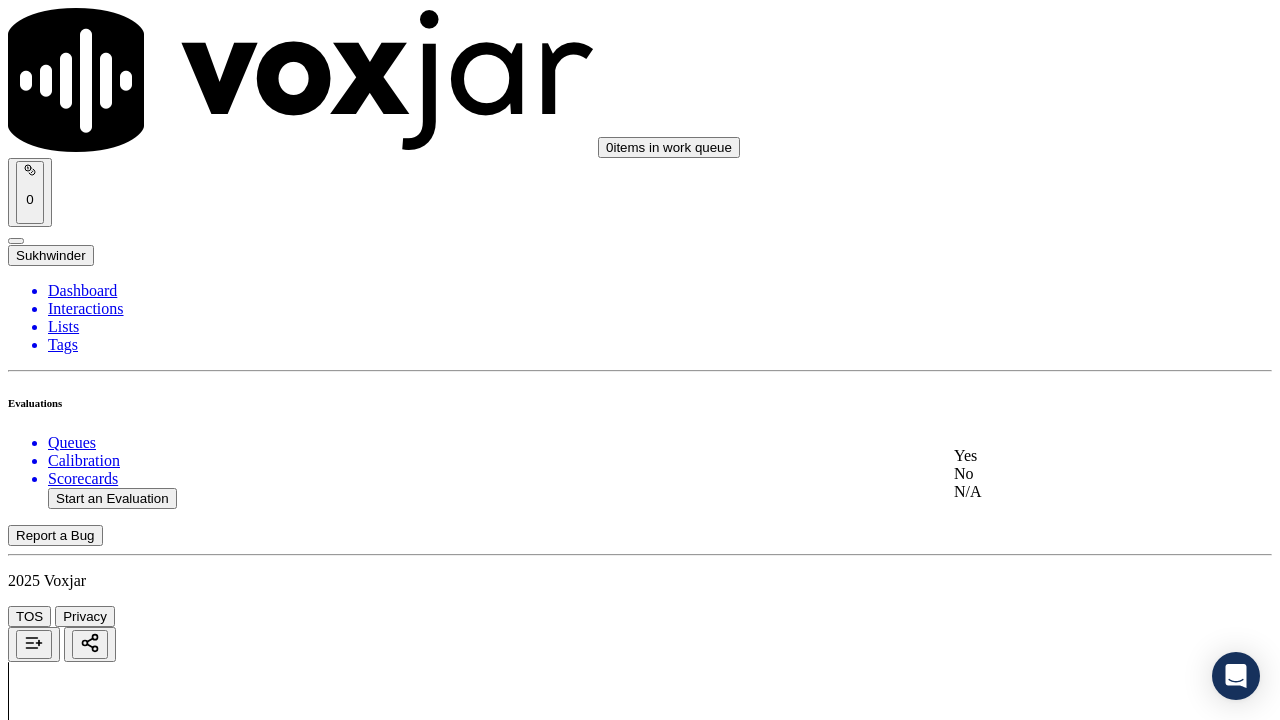click on "Yes" at bounding box center (1067, 456) 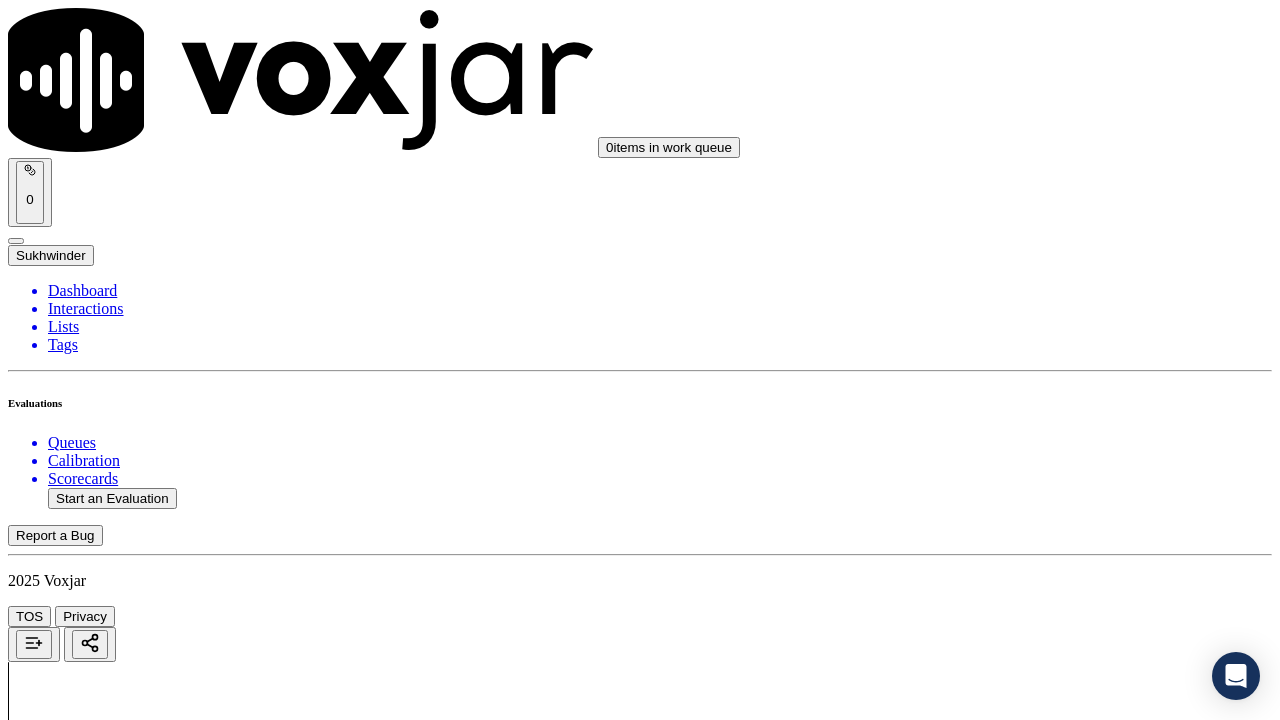 scroll, scrollTop: 1100, scrollLeft: 0, axis: vertical 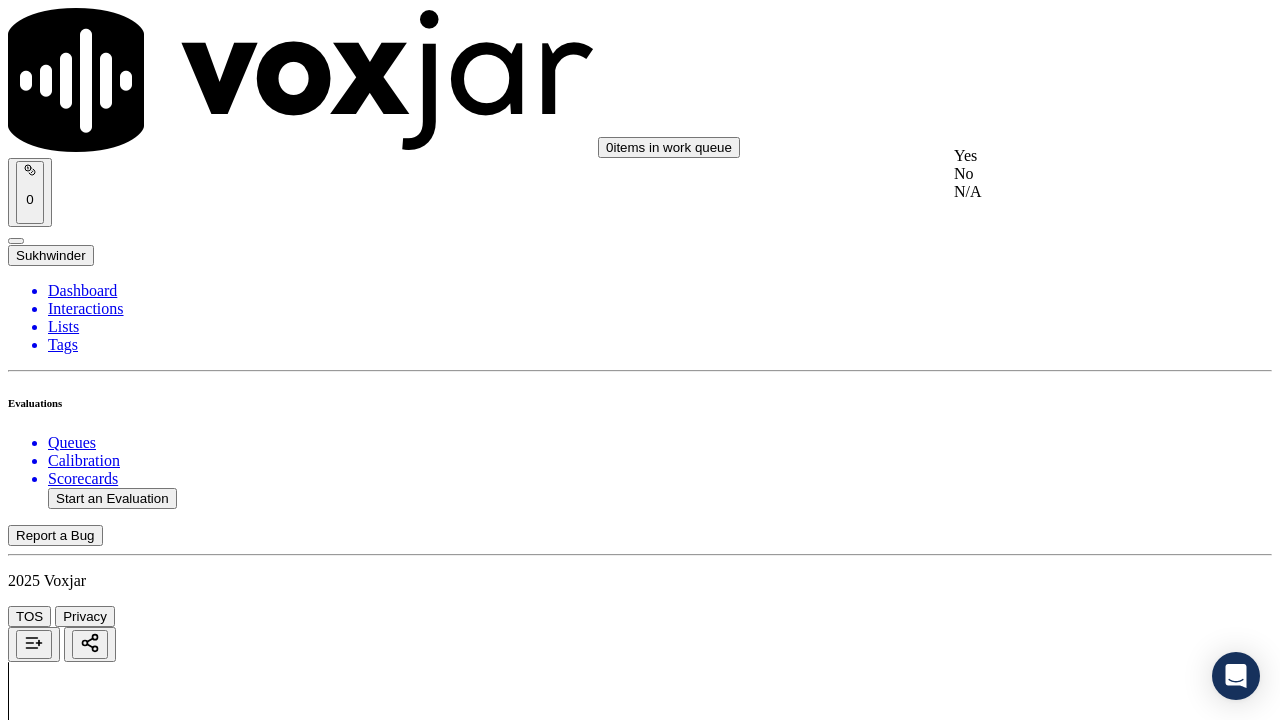 click on "N/A" 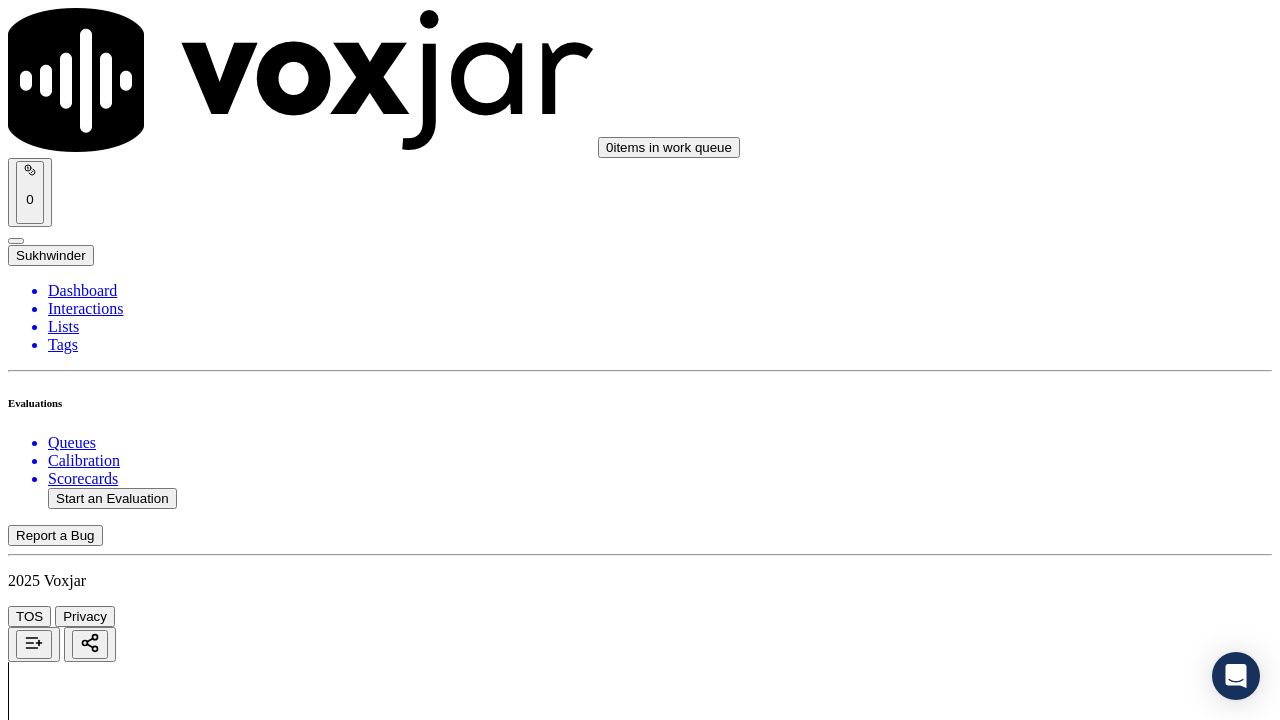 click on "Select an answer" at bounding box center [67, 3334] 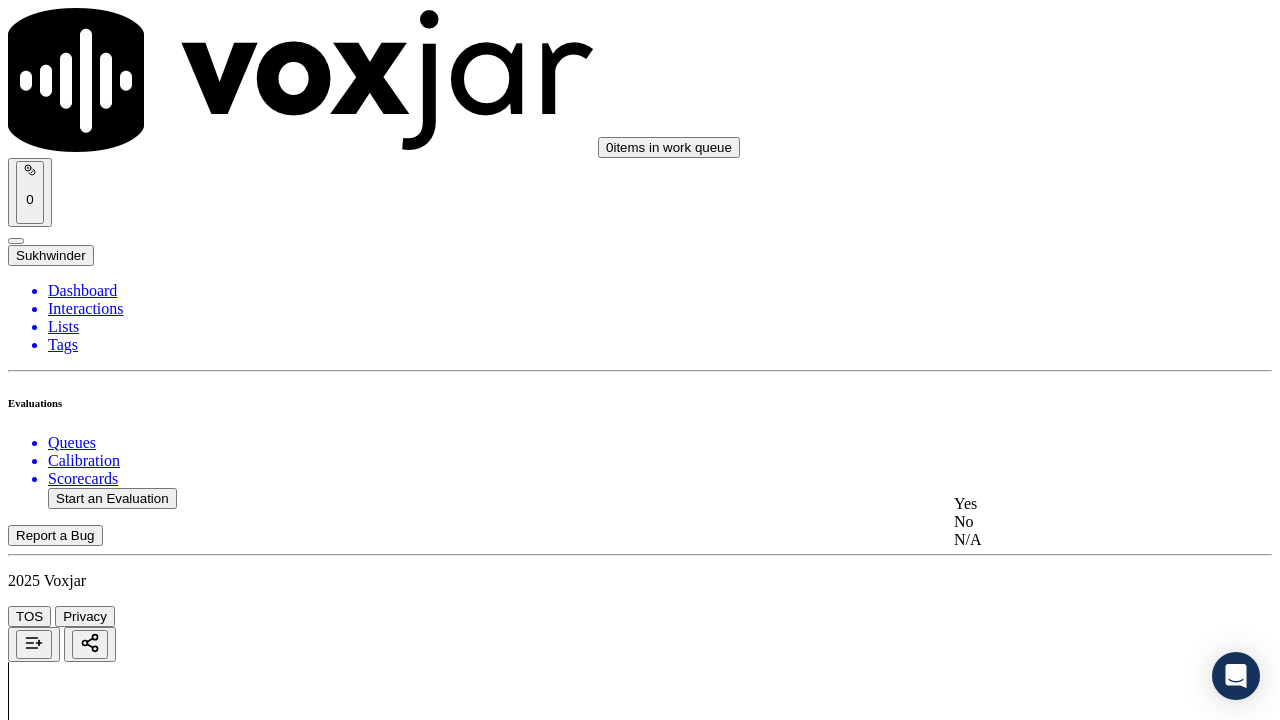 click on "N/A" 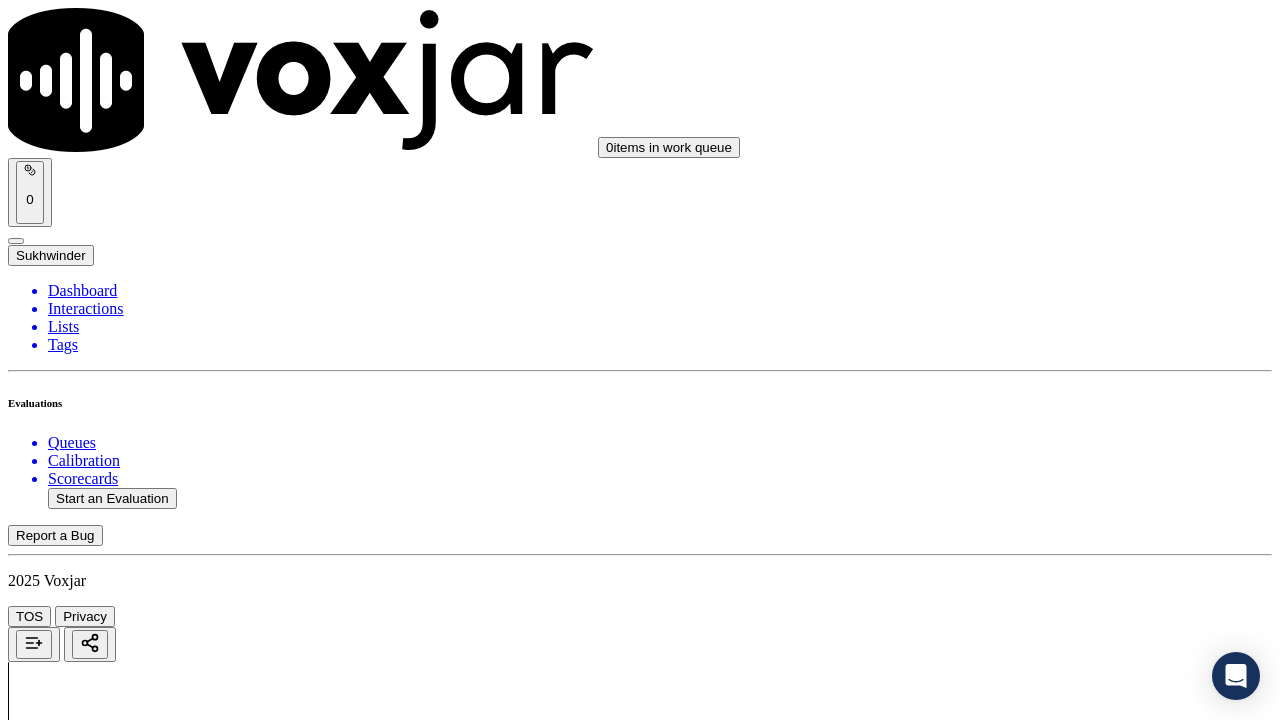 scroll, scrollTop: 1700, scrollLeft: 0, axis: vertical 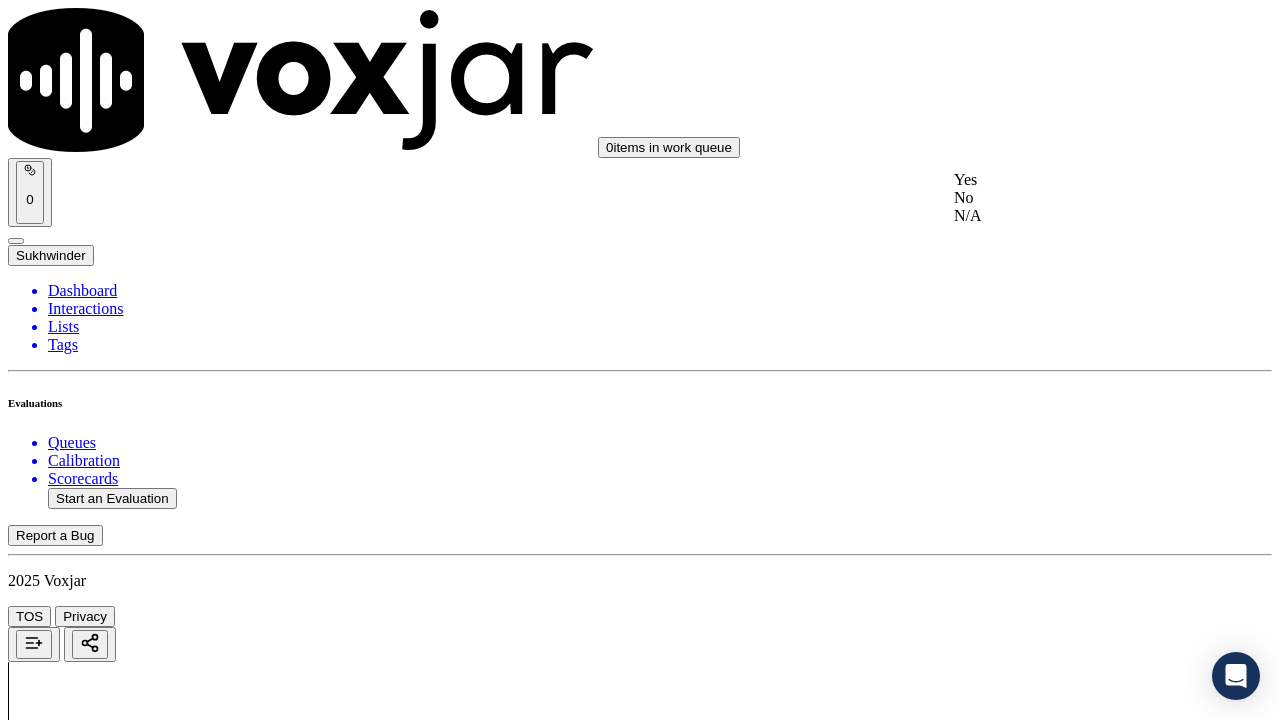 drag, startPoint x: 1063, startPoint y: 141, endPoint x: 1068, endPoint y: 298, distance: 157.0796 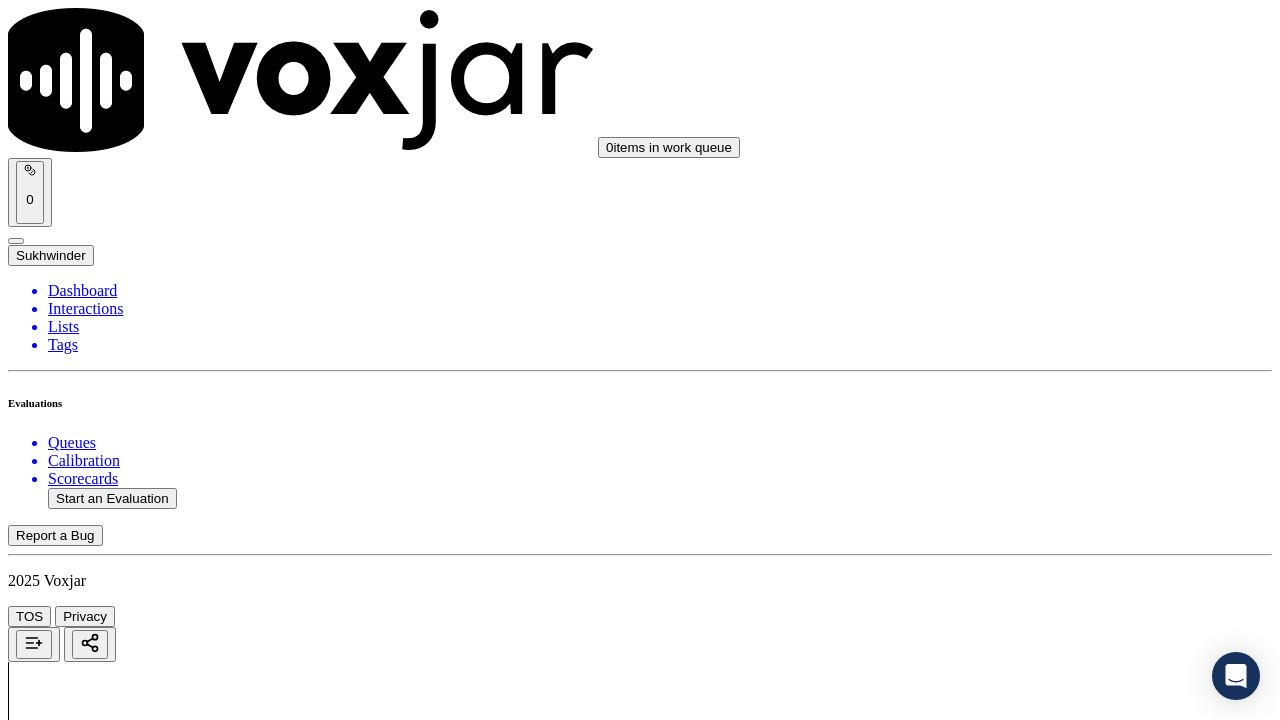 click on "Select an answer" at bounding box center (67, 3807) 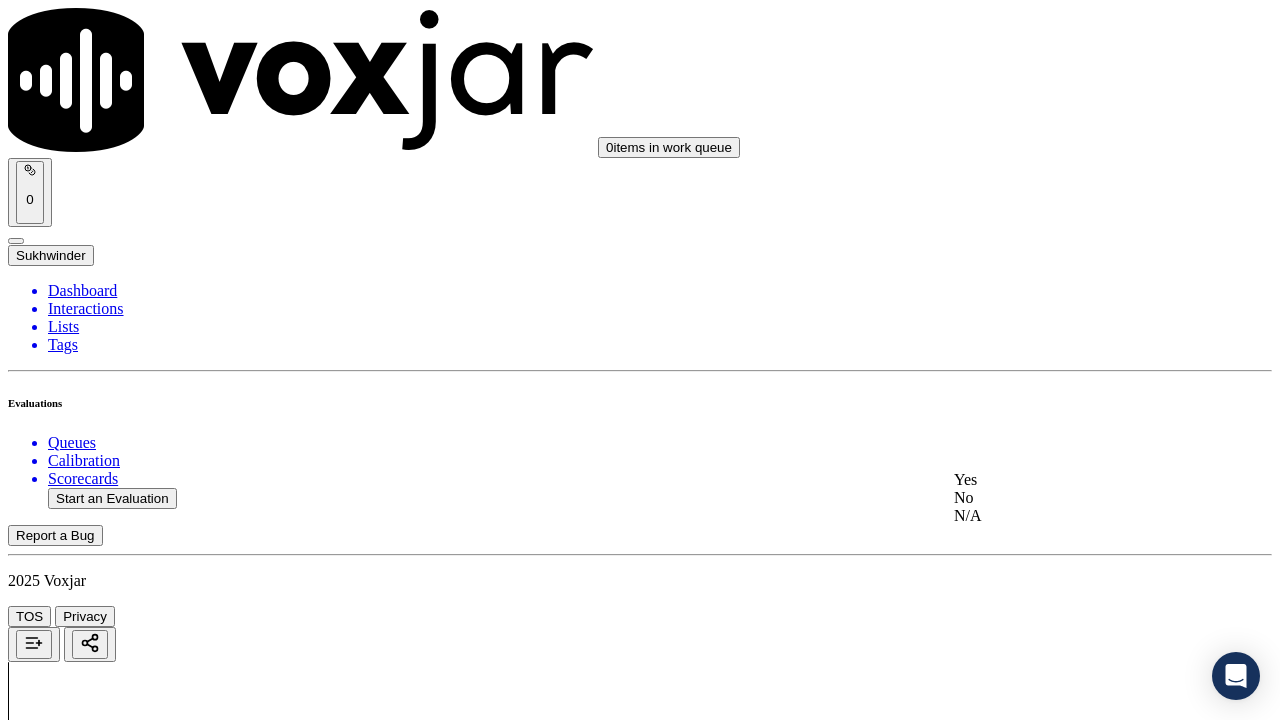 click on "Yes" at bounding box center [1067, 480] 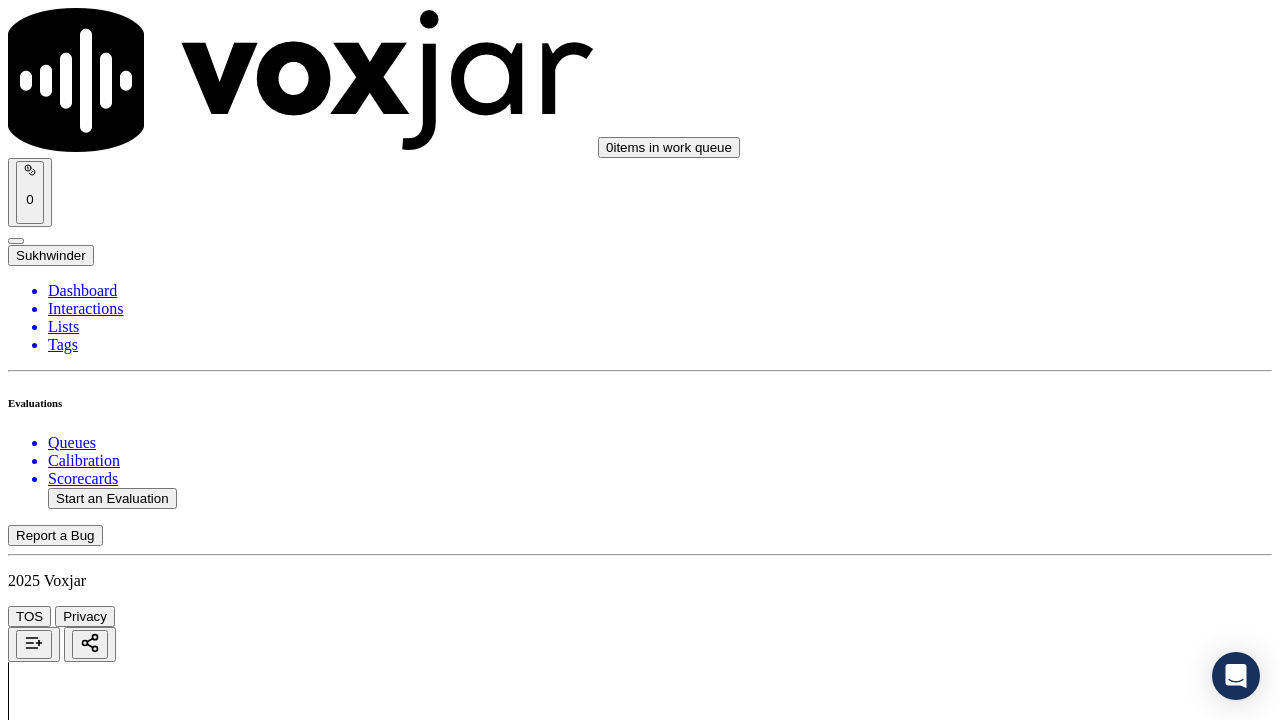 scroll, scrollTop: 2200, scrollLeft: 0, axis: vertical 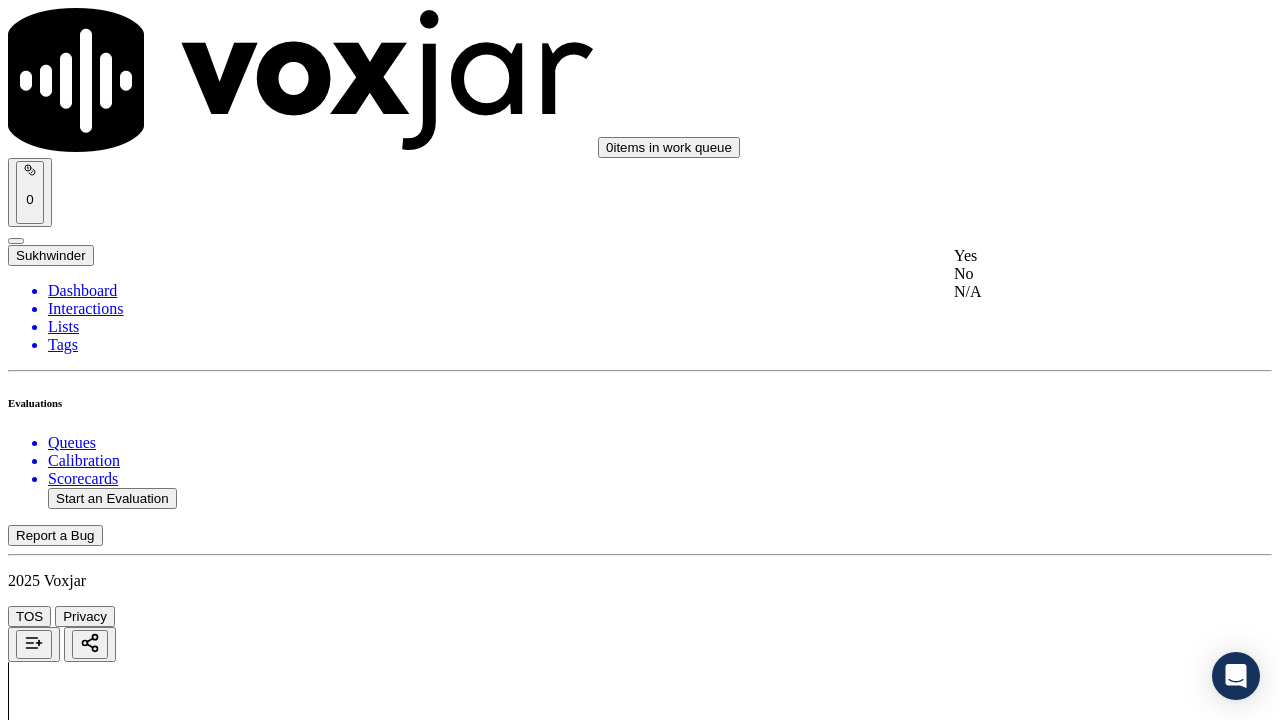 click on "Yes" at bounding box center (1067, 256) 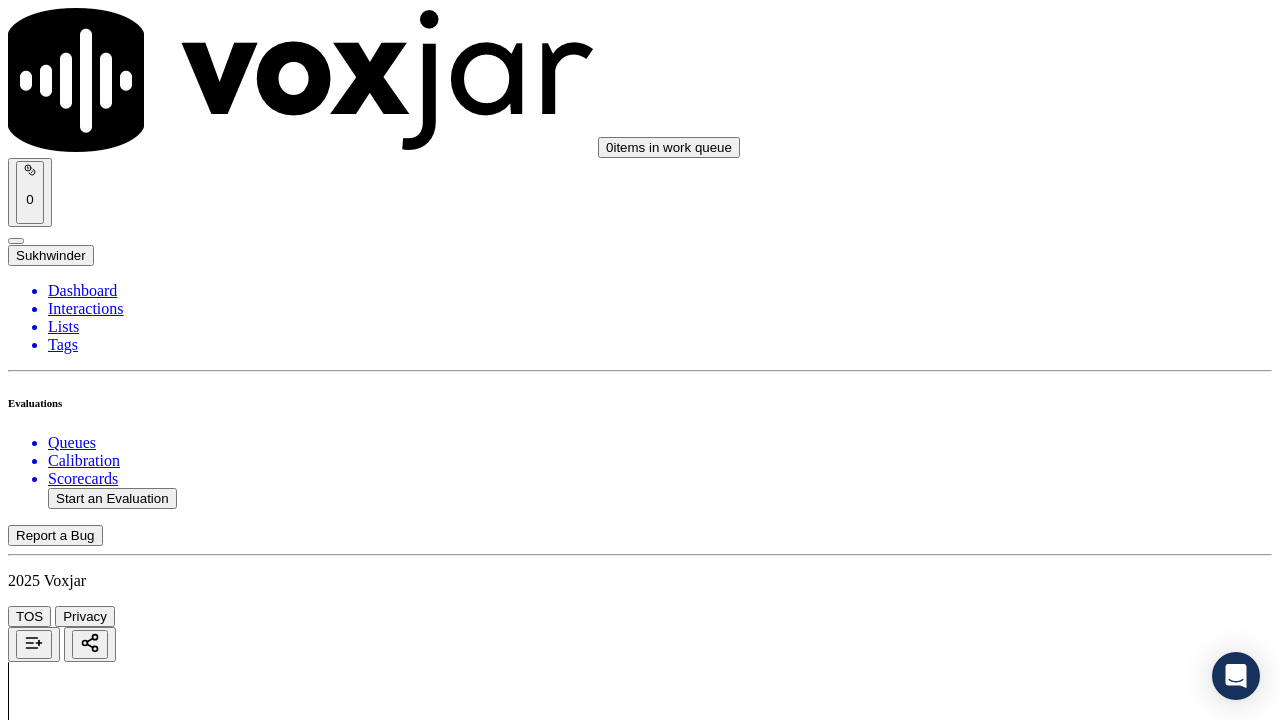 drag, startPoint x: 1056, startPoint y: 461, endPoint x: 1054, endPoint y: 474, distance: 13.152946 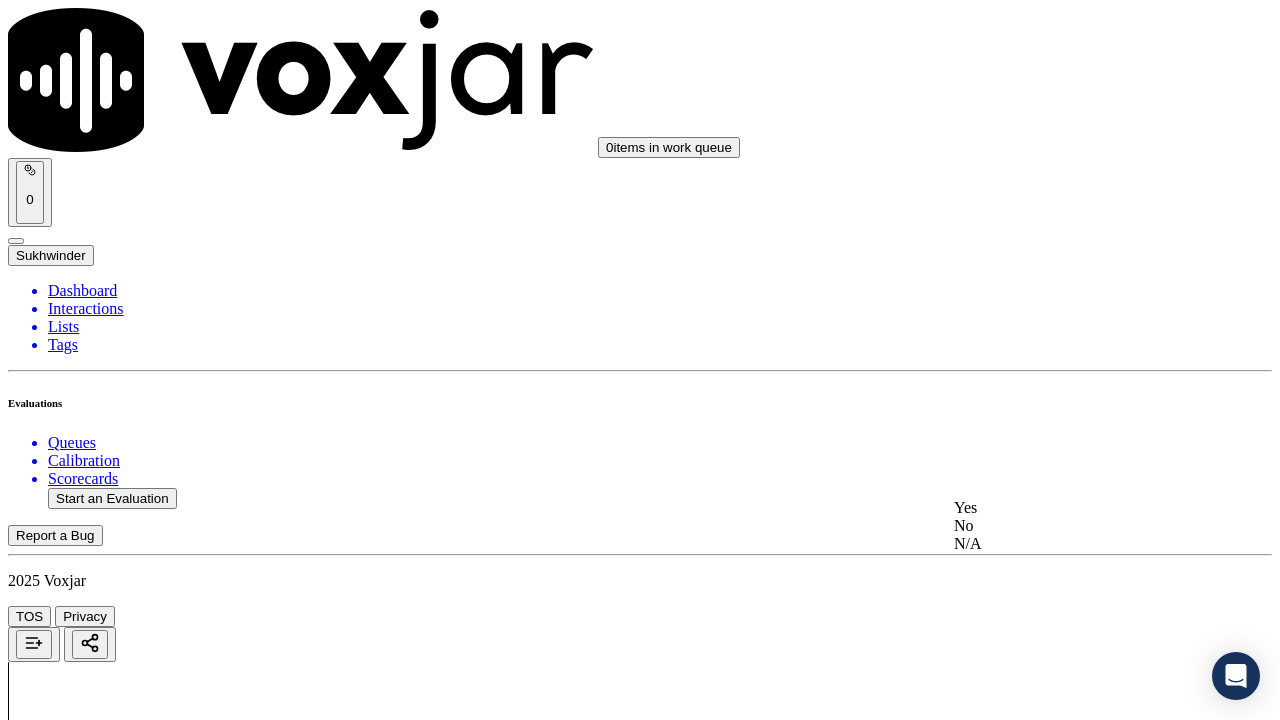 click on "Yes" at bounding box center (1067, 508) 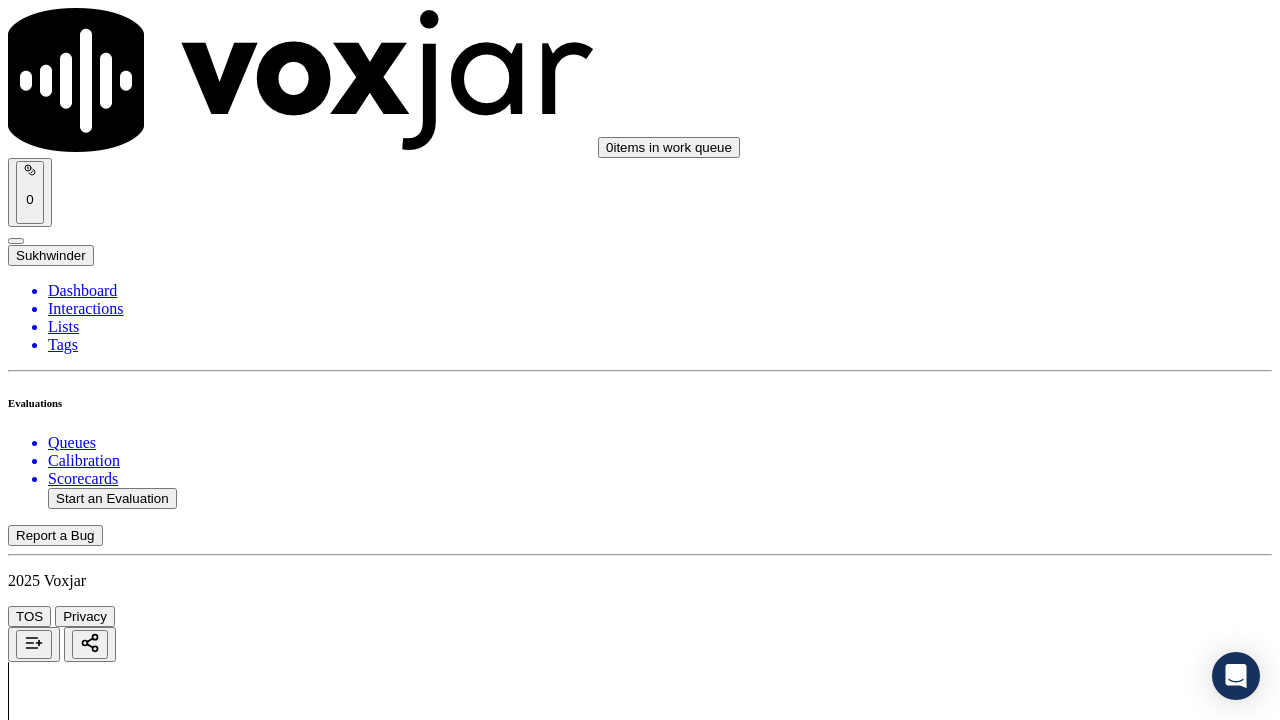 scroll, scrollTop: 2800, scrollLeft: 0, axis: vertical 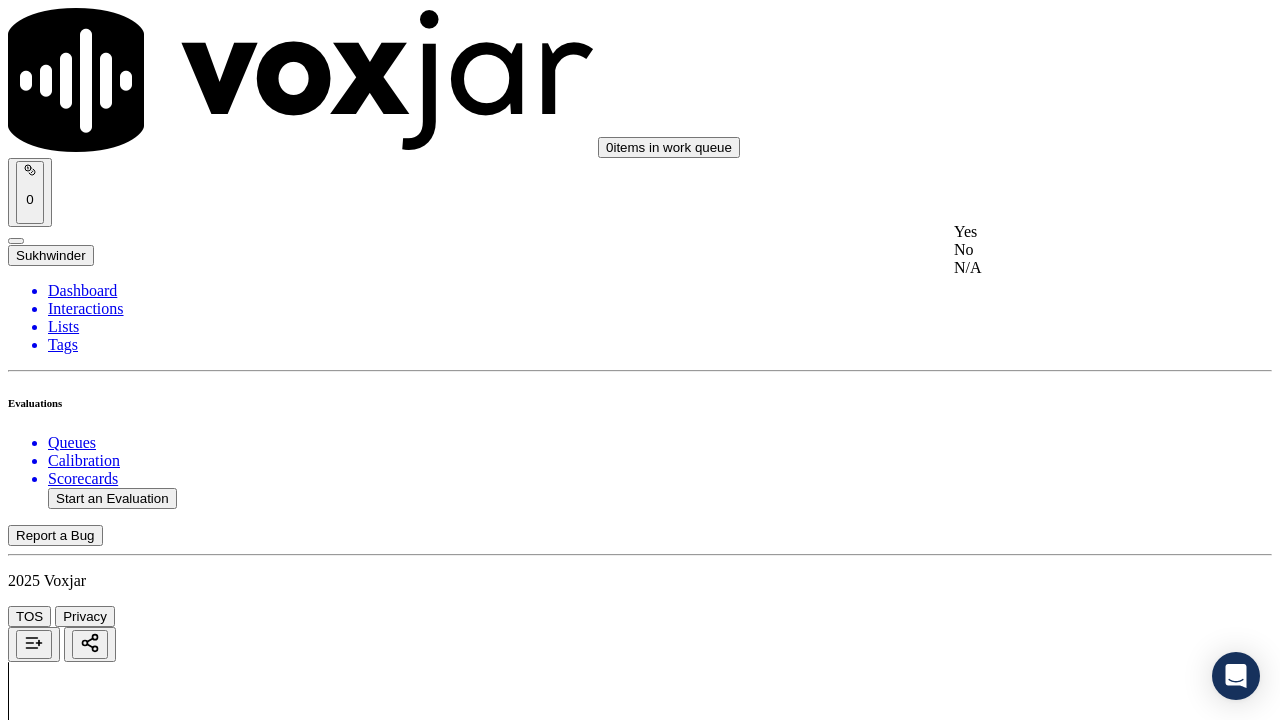 click on "Yes" at bounding box center (1067, 232) 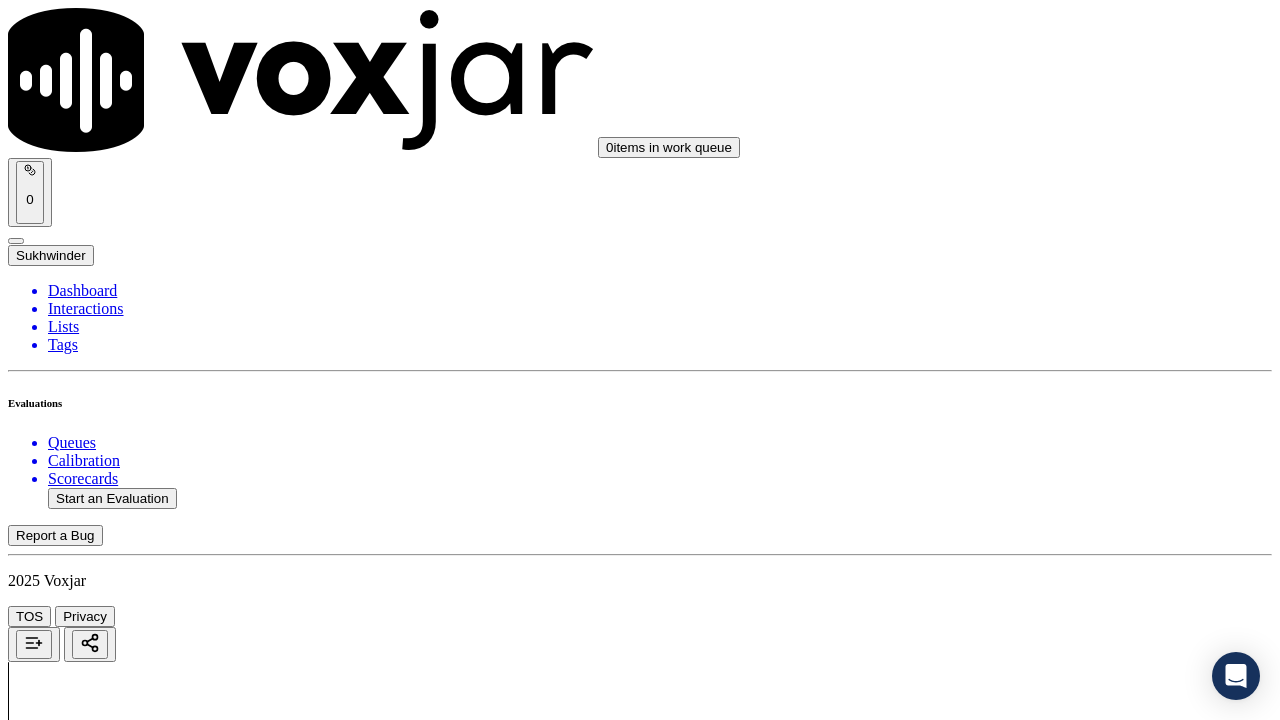 scroll, scrollTop: 3100, scrollLeft: 0, axis: vertical 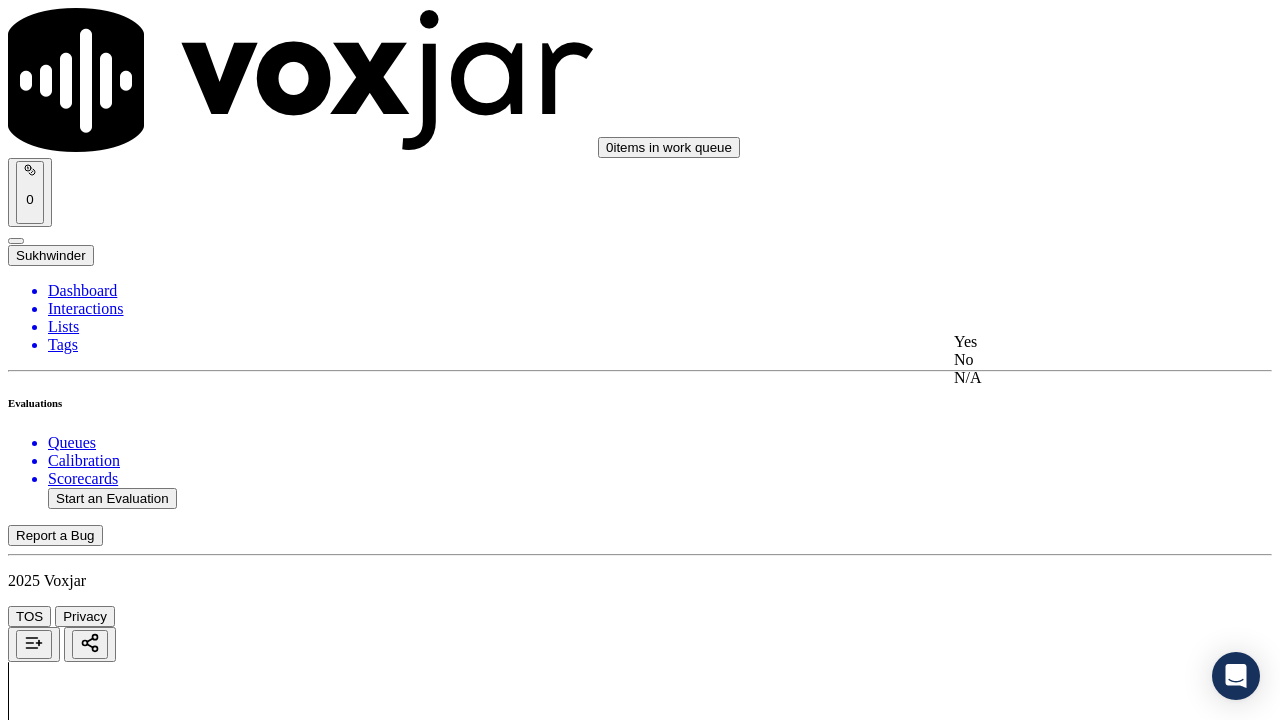 click on "Yes" at bounding box center (1067, 342) 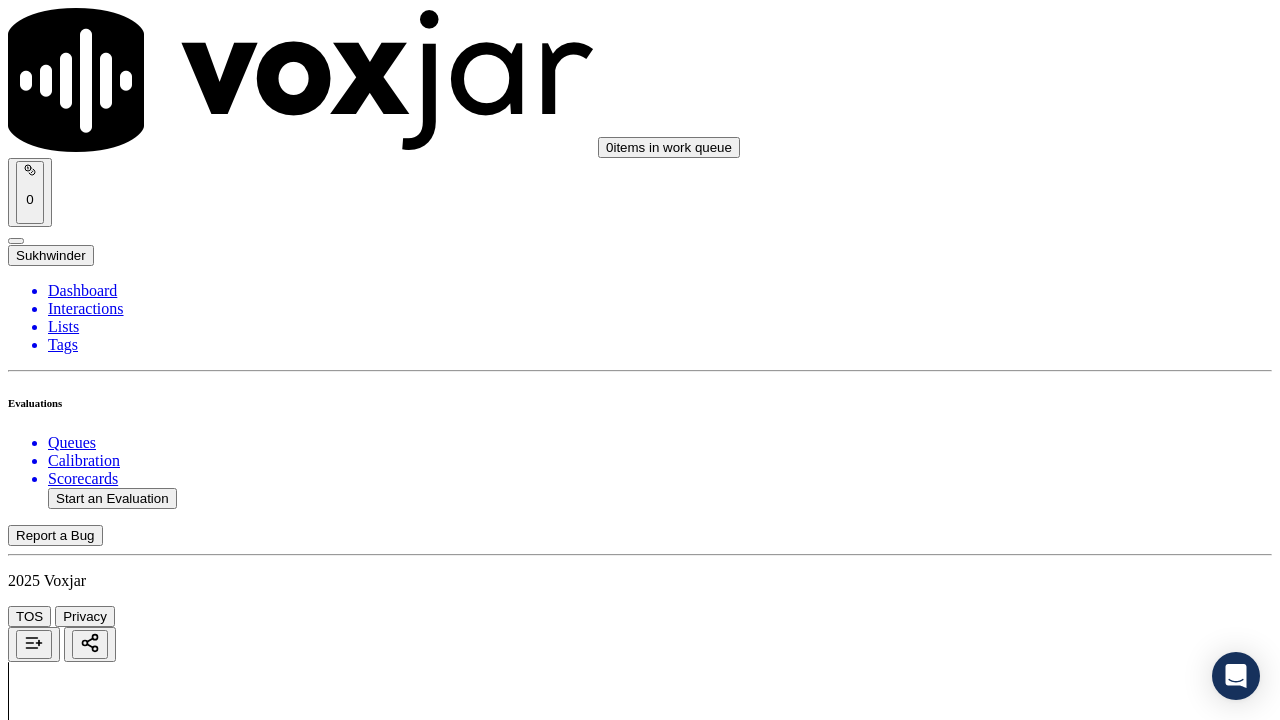 scroll, scrollTop: 3600, scrollLeft: 0, axis: vertical 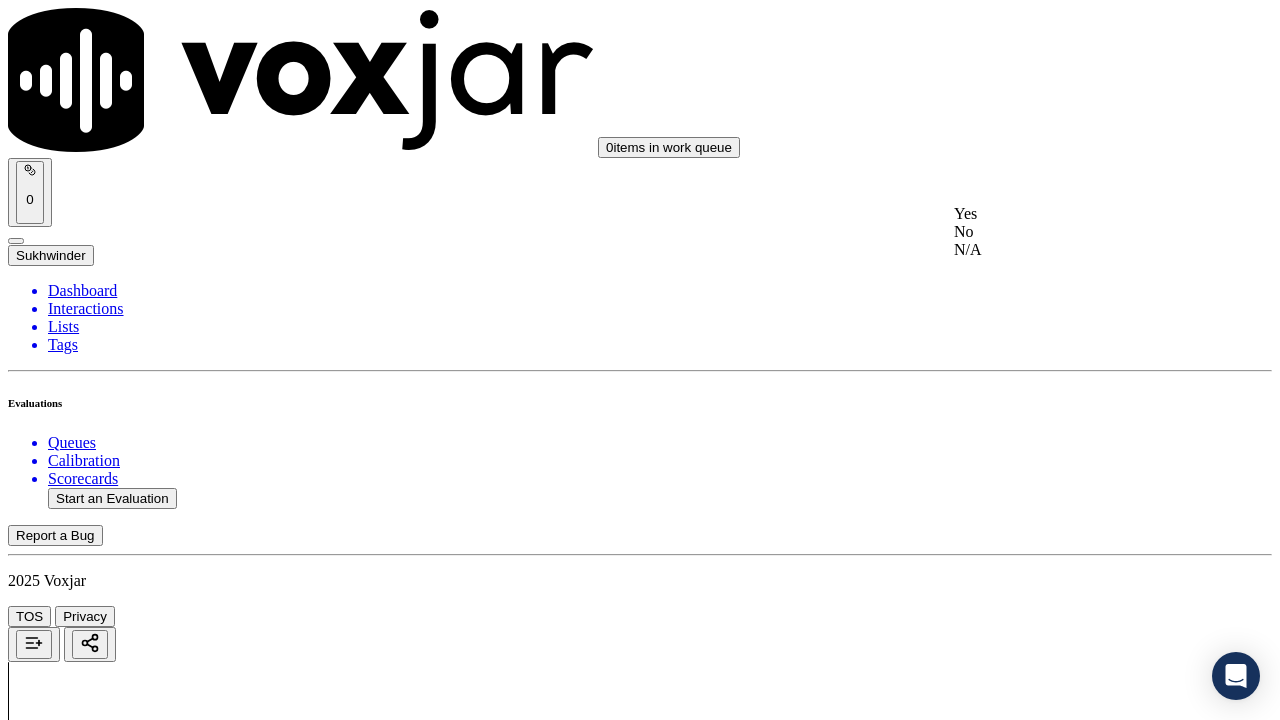 click on "Yes" at bounding box center [1067, 214] 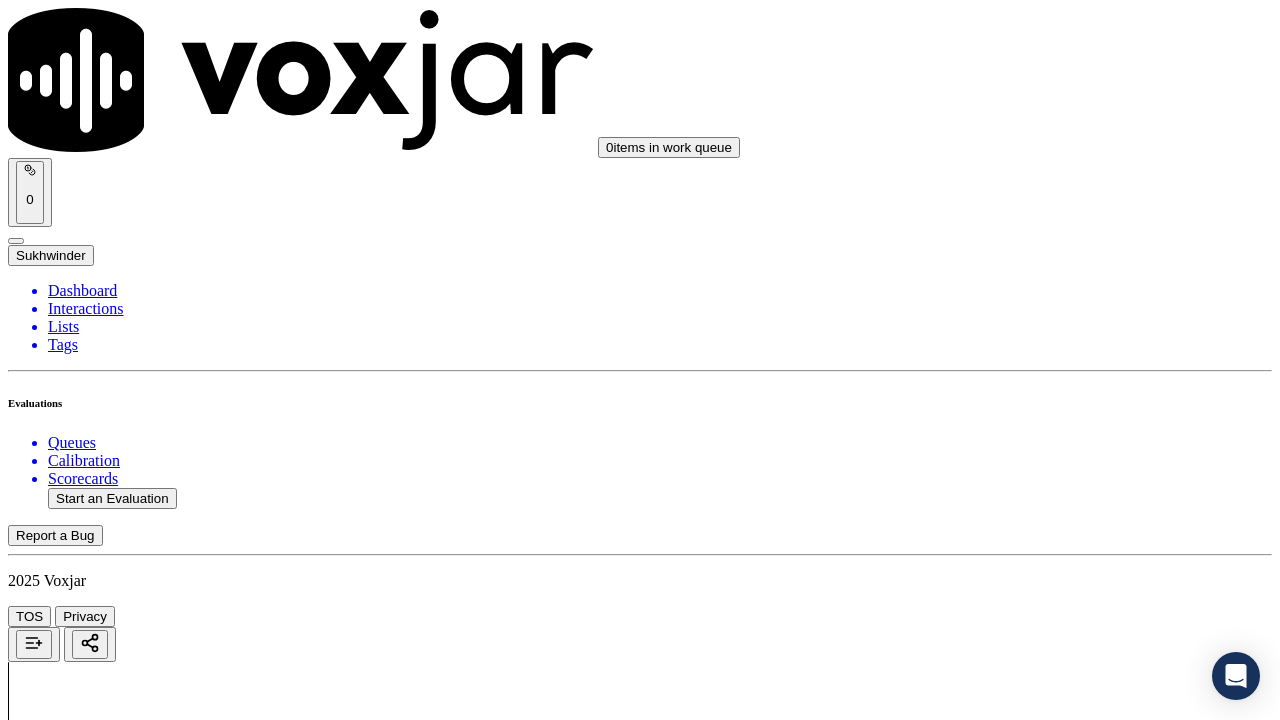 click on "Select an answer" at bounding box center [67, 5317] 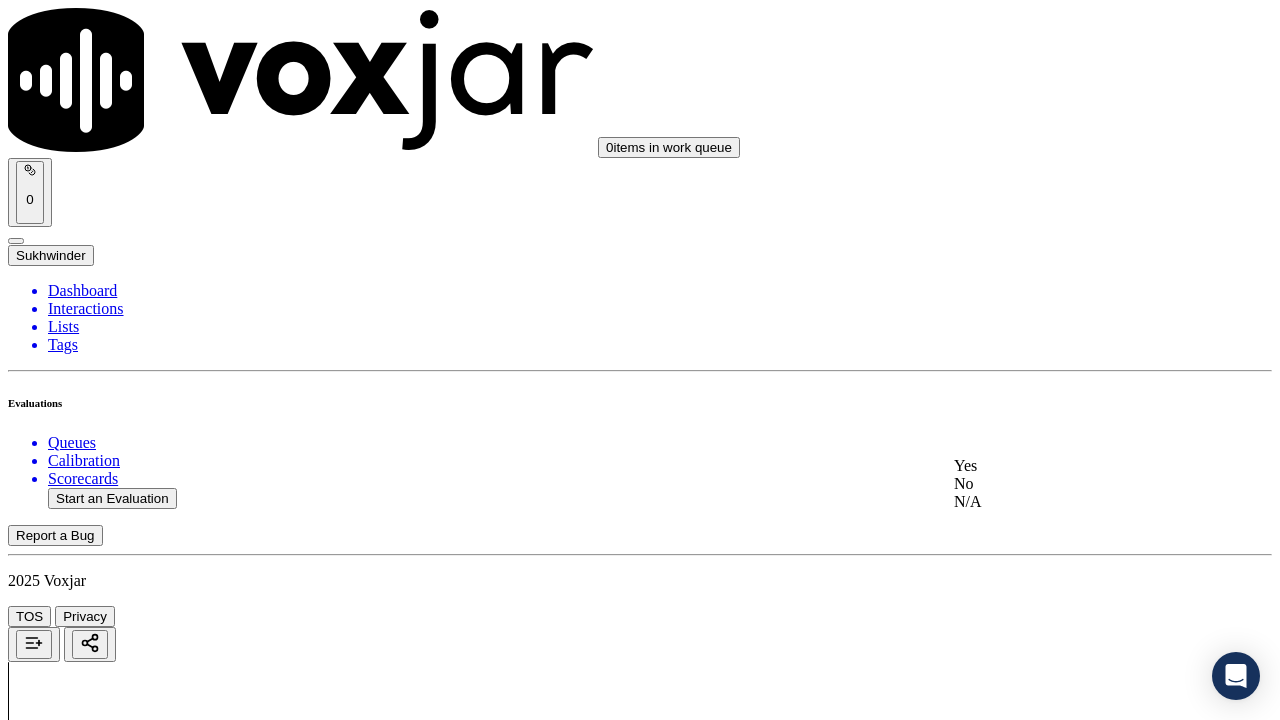 click on "Yes" at bounding box center [1067, 466] 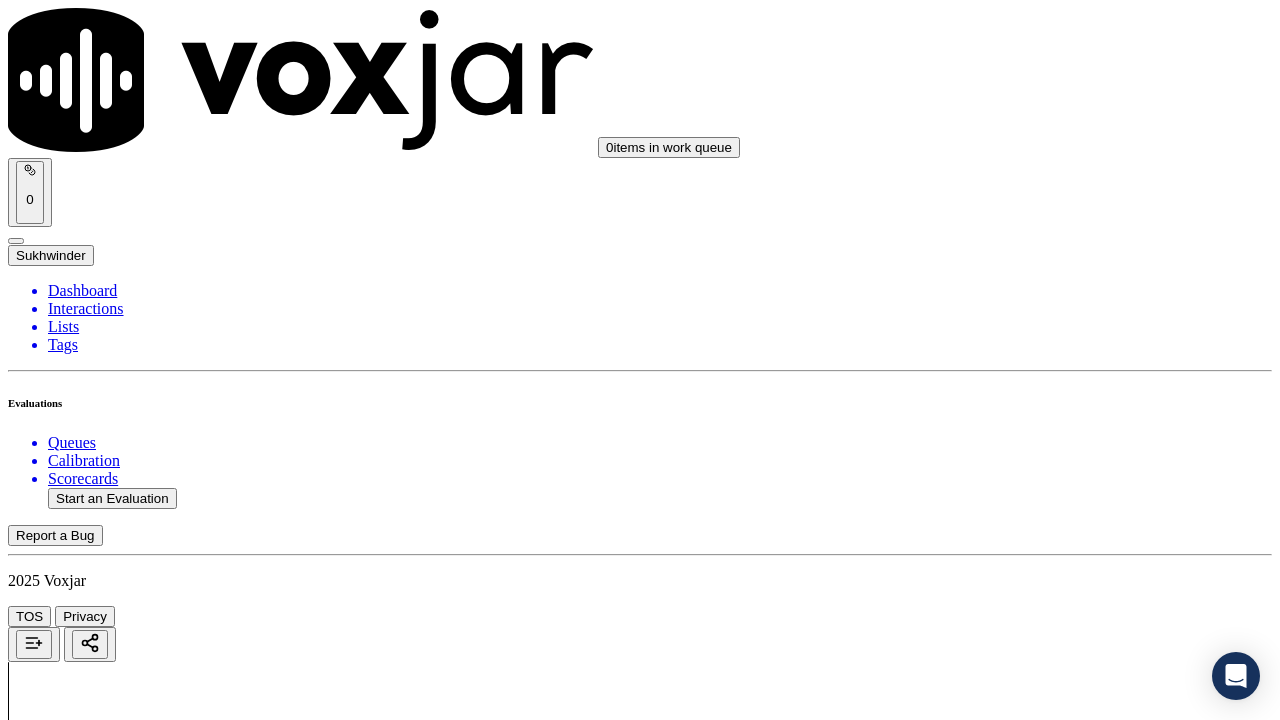 scroll, scrollTop: 4100, scrollLeft: 0, axis: vertical 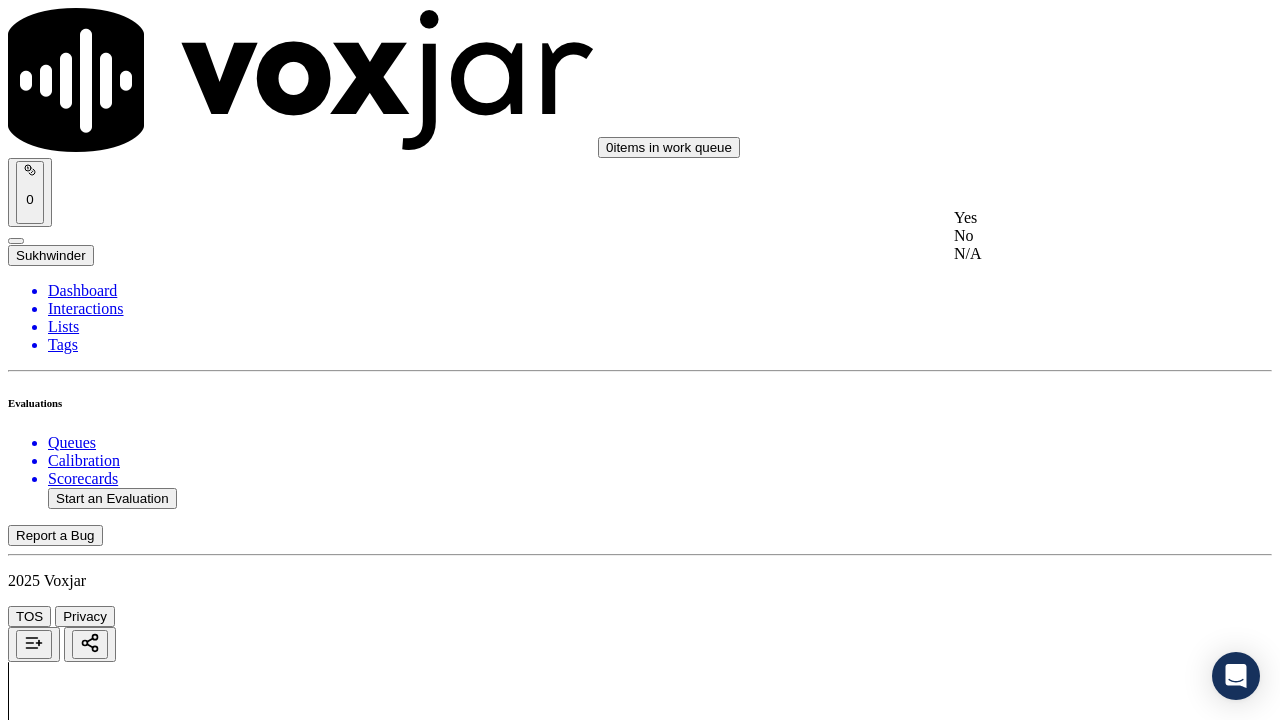 click on "Yes" at bounding box center [1067, 218] 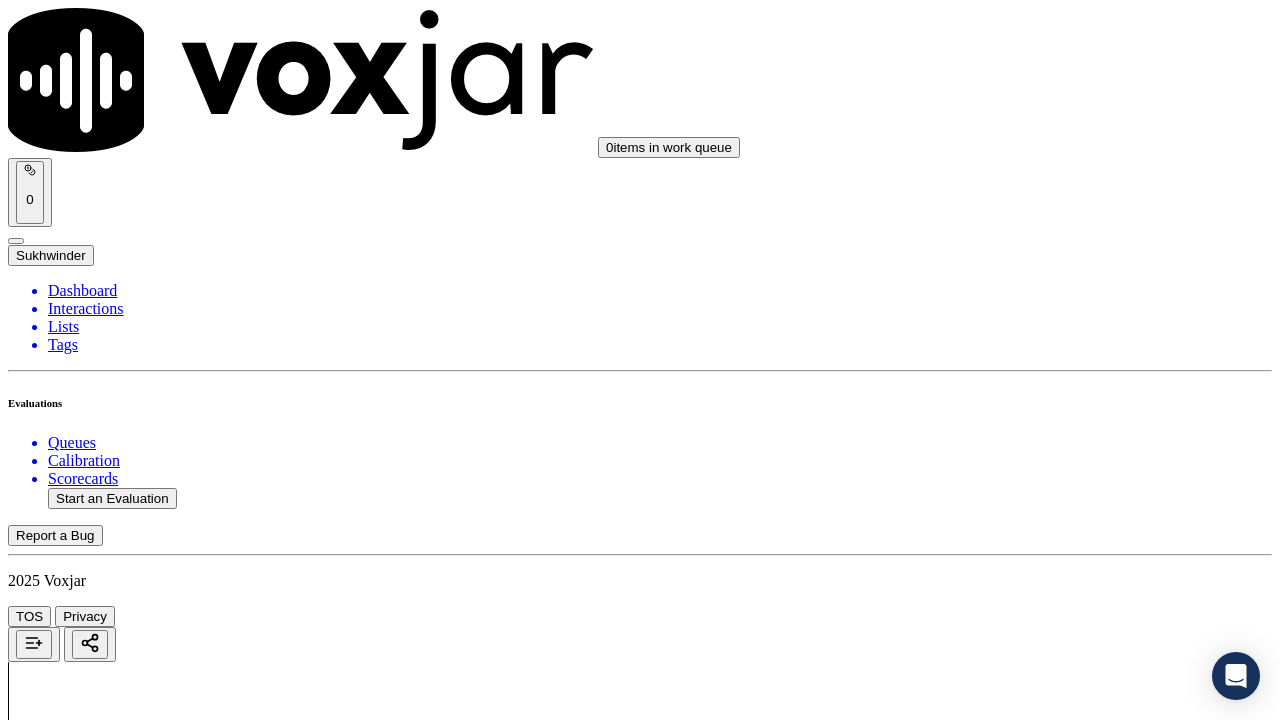click on "Select an answer" at bounding box center [67, 5776] 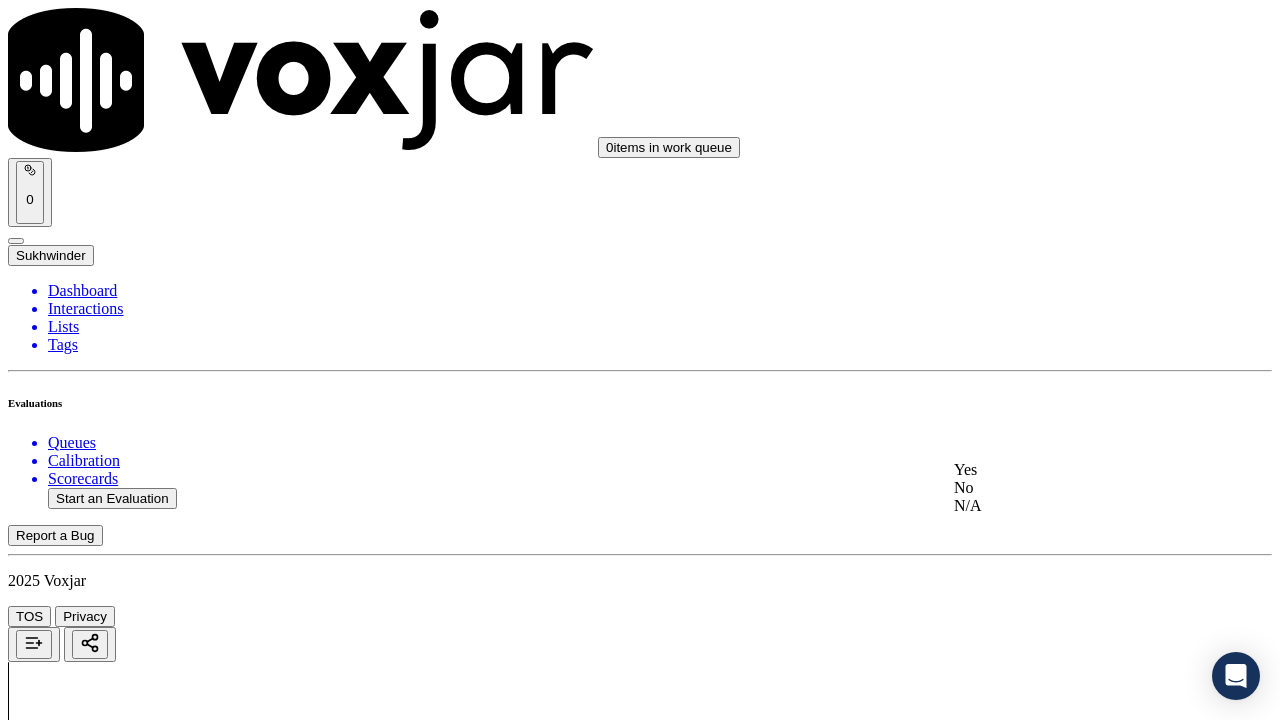 click on "Yes" at bounding box center (1067, 470) 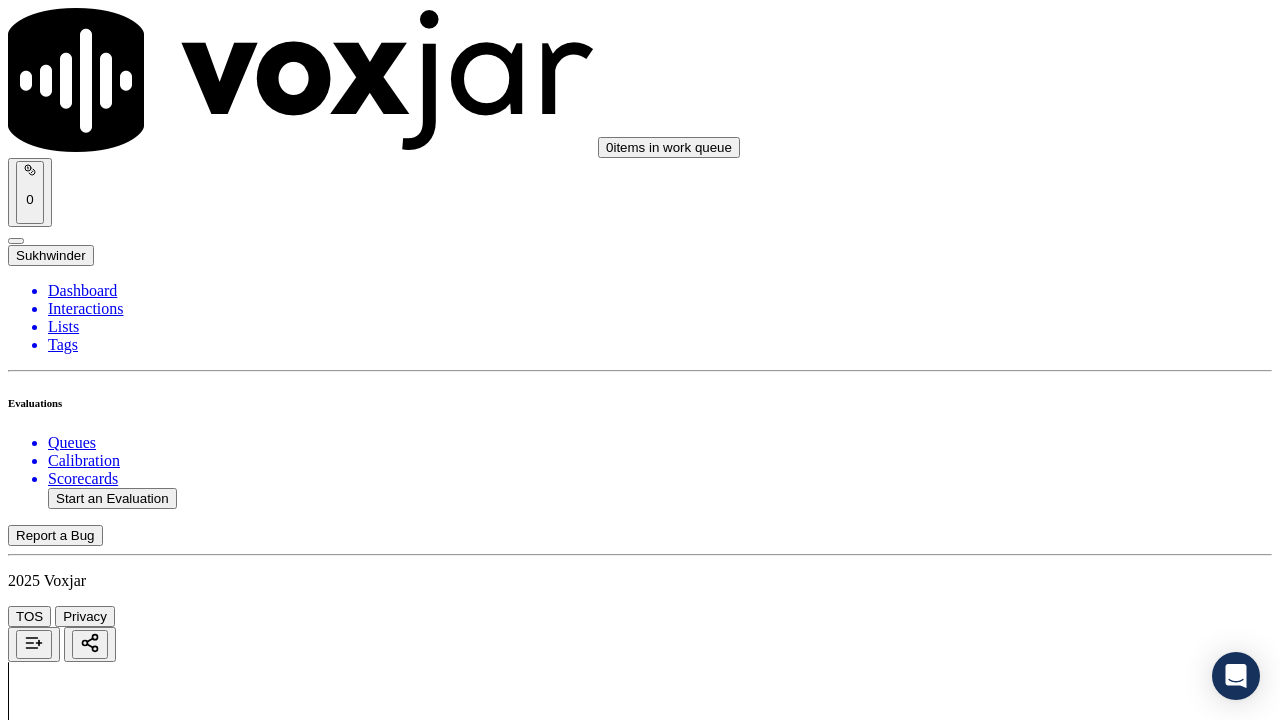 scroll, scrollTop: 4500, scrollLeft: 0, axis: vertical 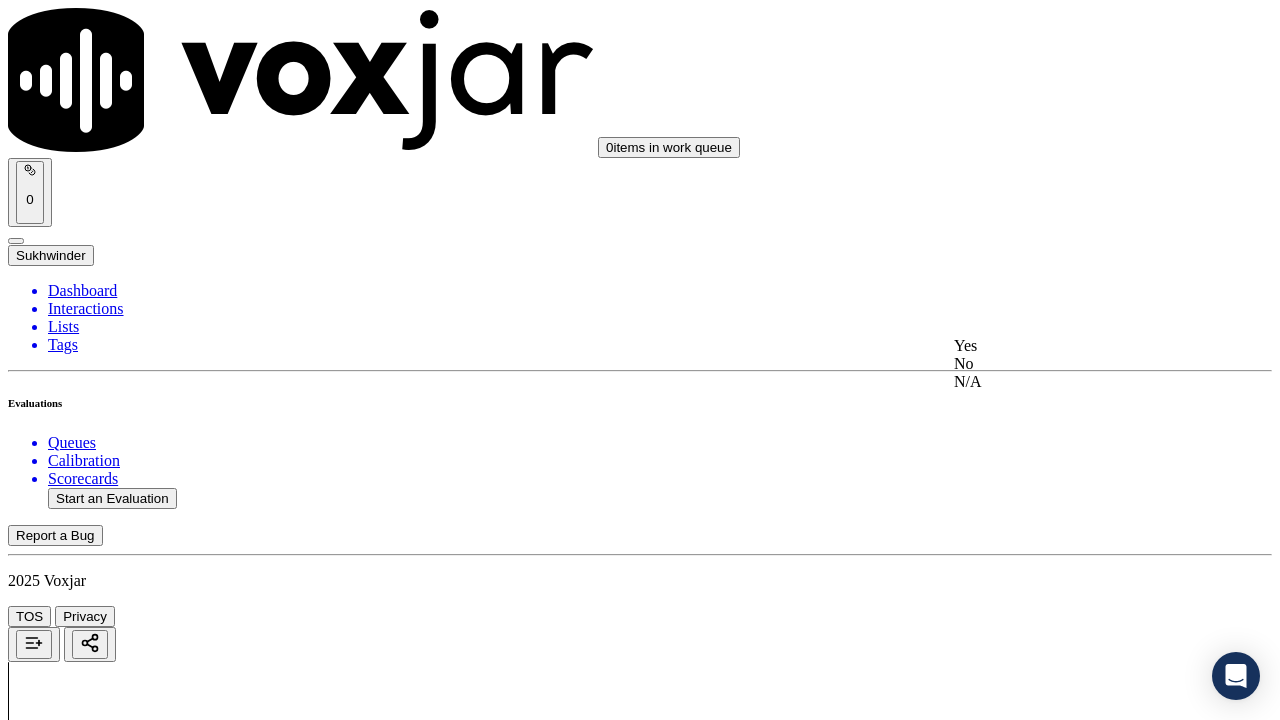 click on "Yes" at bounding box center [1067, 346] 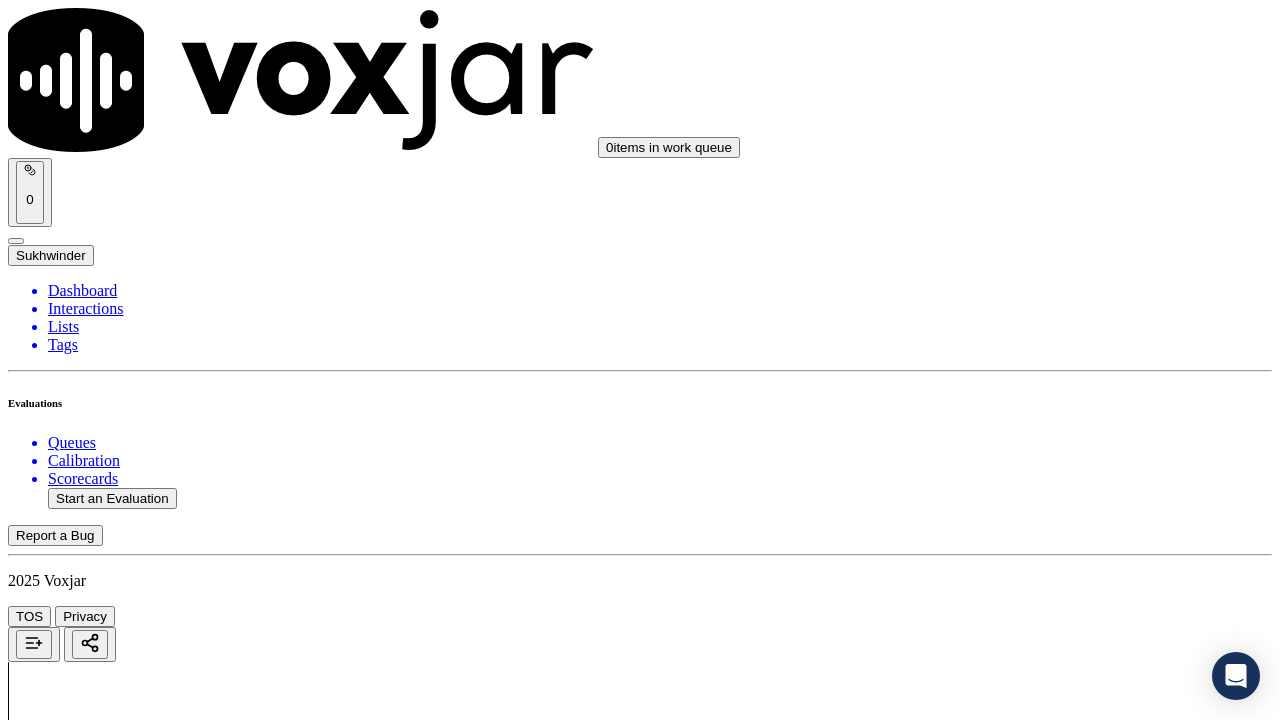 scroll, scrollTop: 4900, scrollLeft: 0, axis: vertical 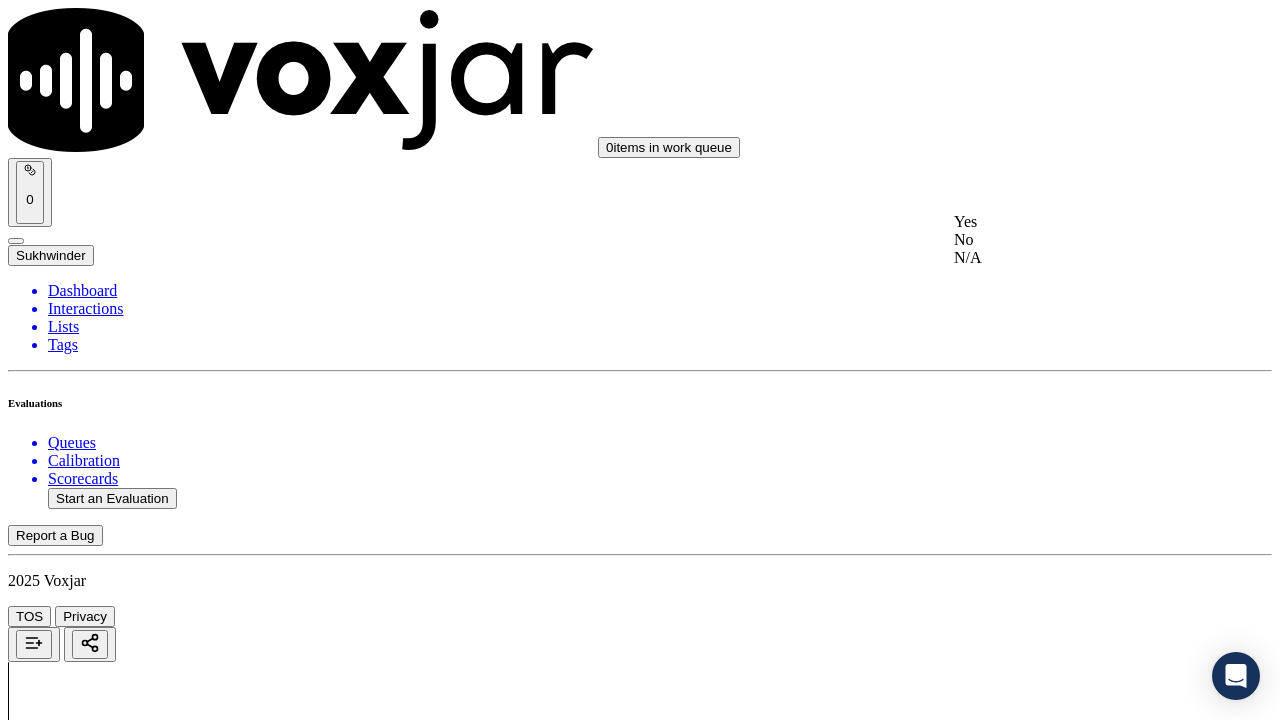 click on "Yes" at bounding box center [1067, 222] 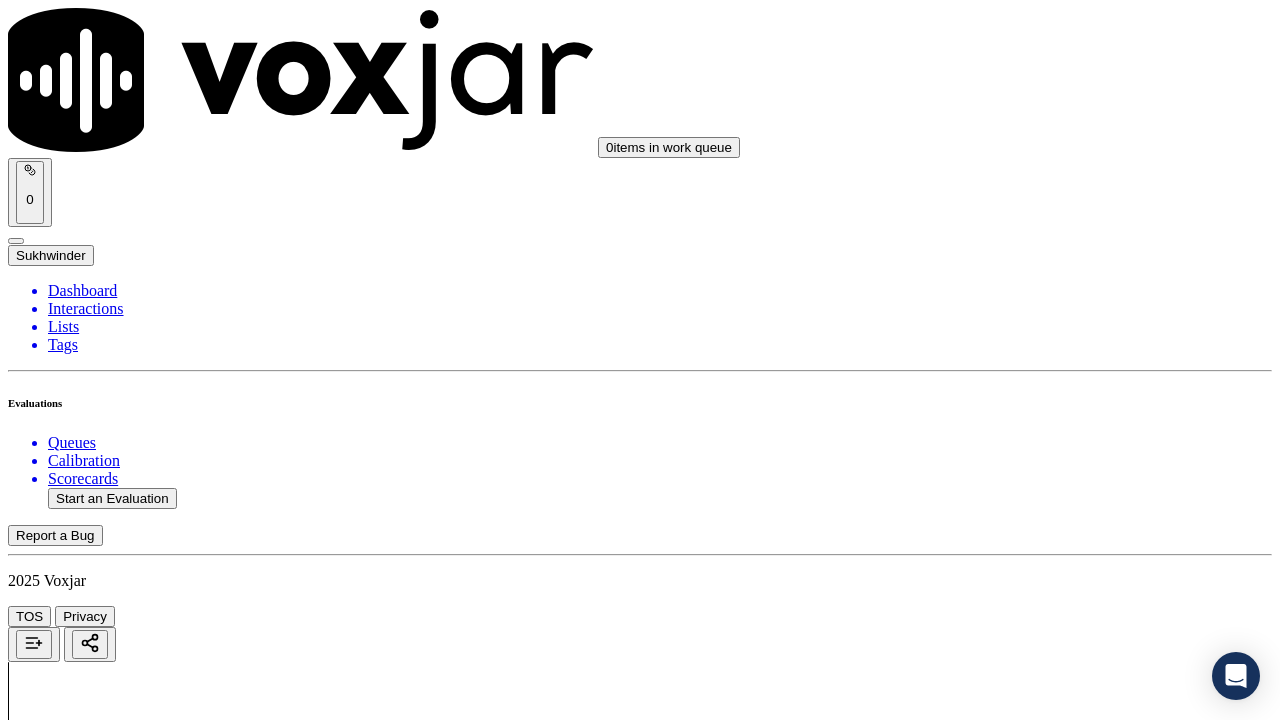 scroll, scrollTop: 5100, scrollLeft: 0, axis: vertical 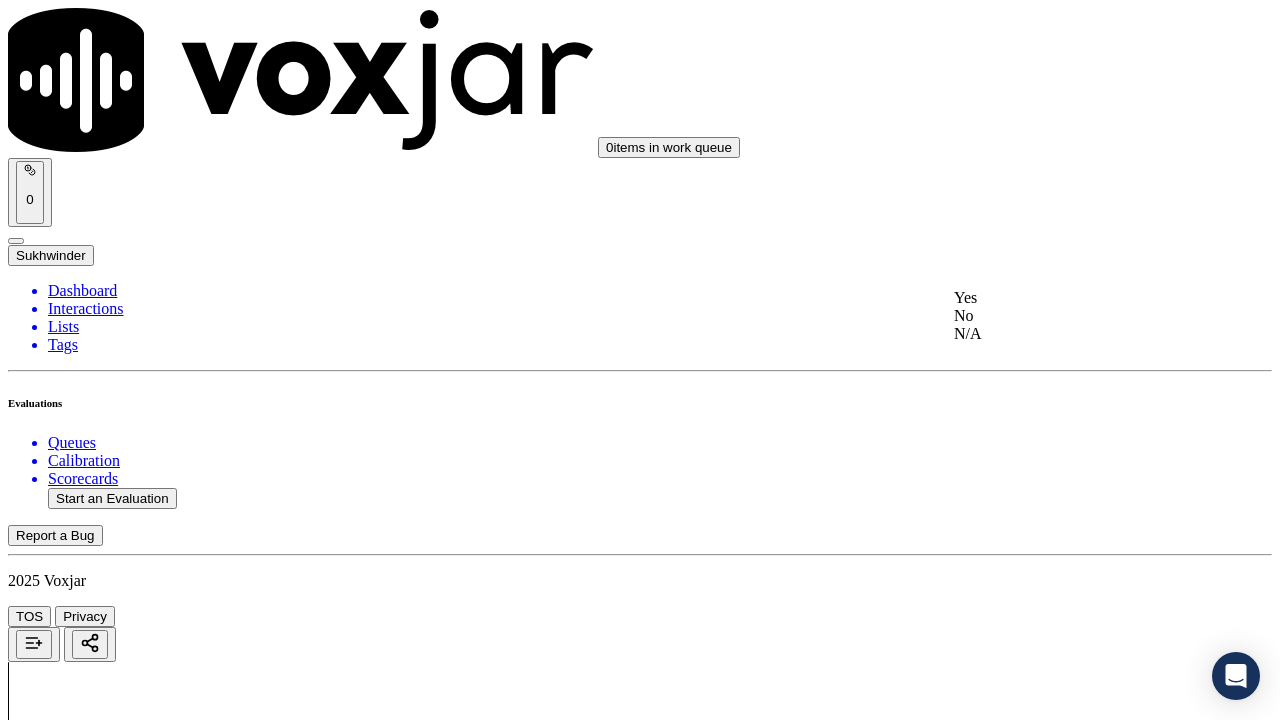 click on "Yes" at bounding box center (1067, 298) 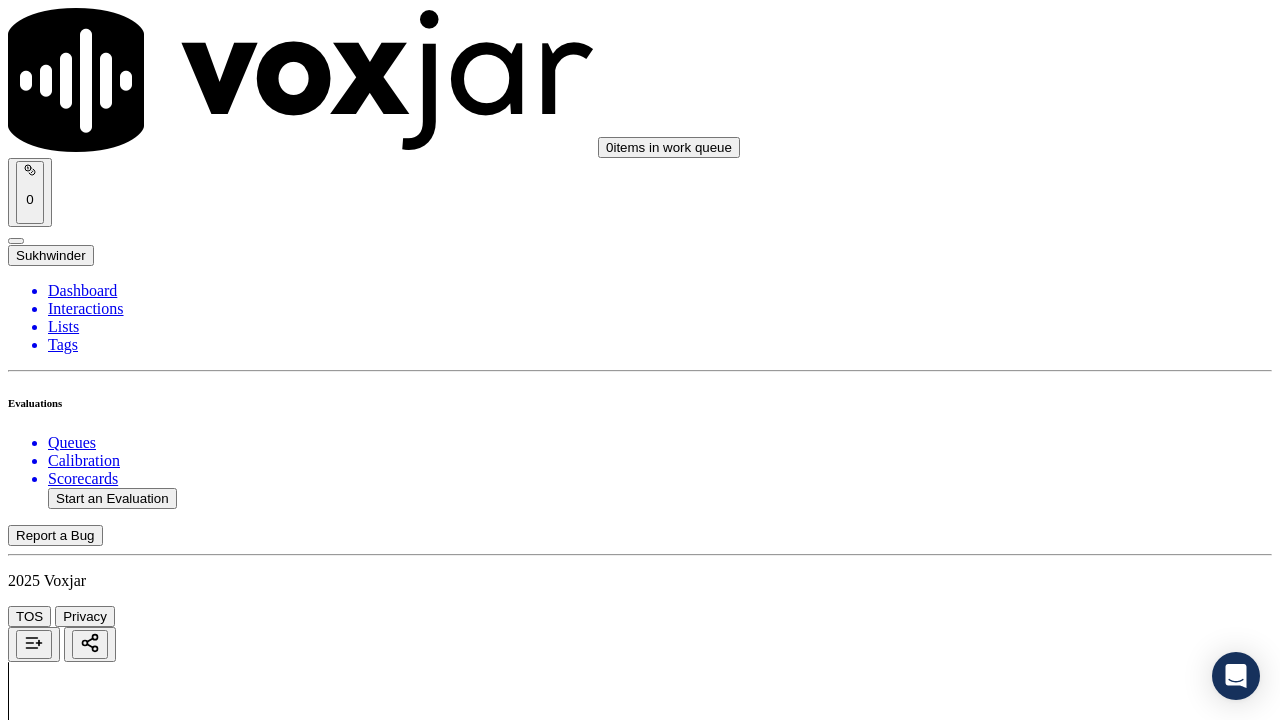 scroll, scrollTop: 5500, scrollLeft: 0, axis: vertical 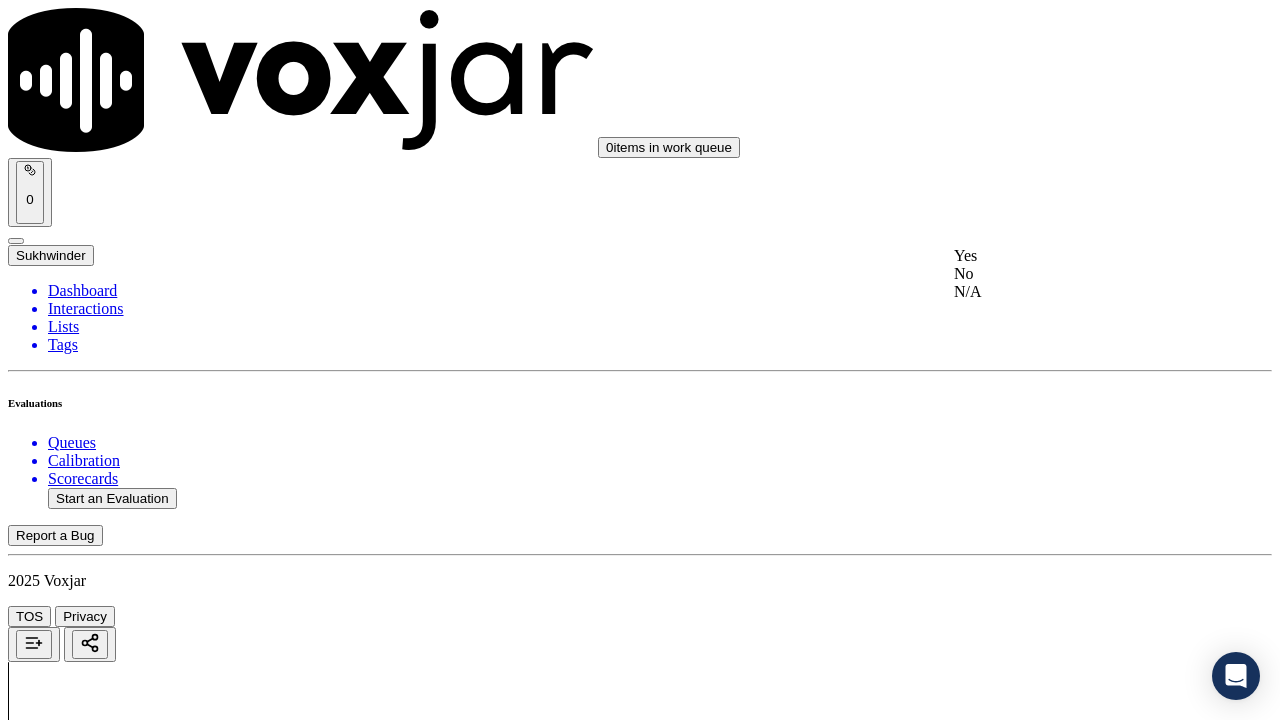 click on "Yes" at bounding box center (1067, 256) 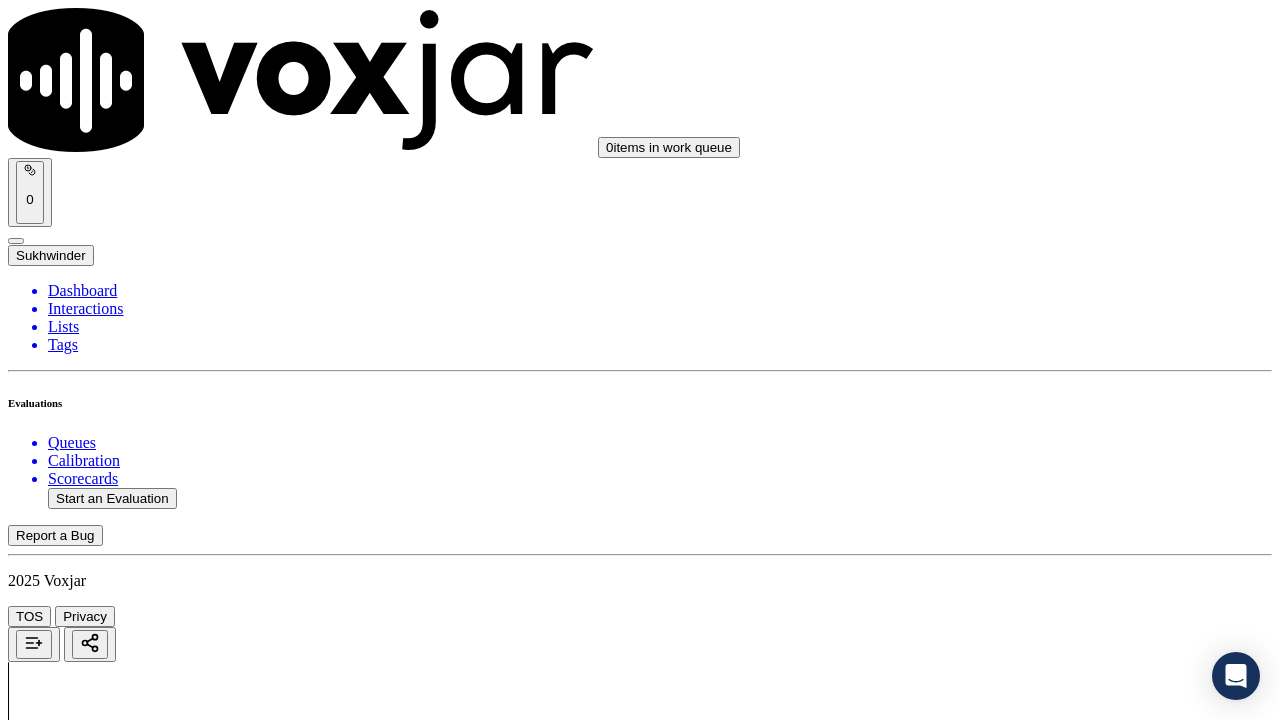 scroll, scrollTop: 5700, scrollLeft: 0, axis: vertical 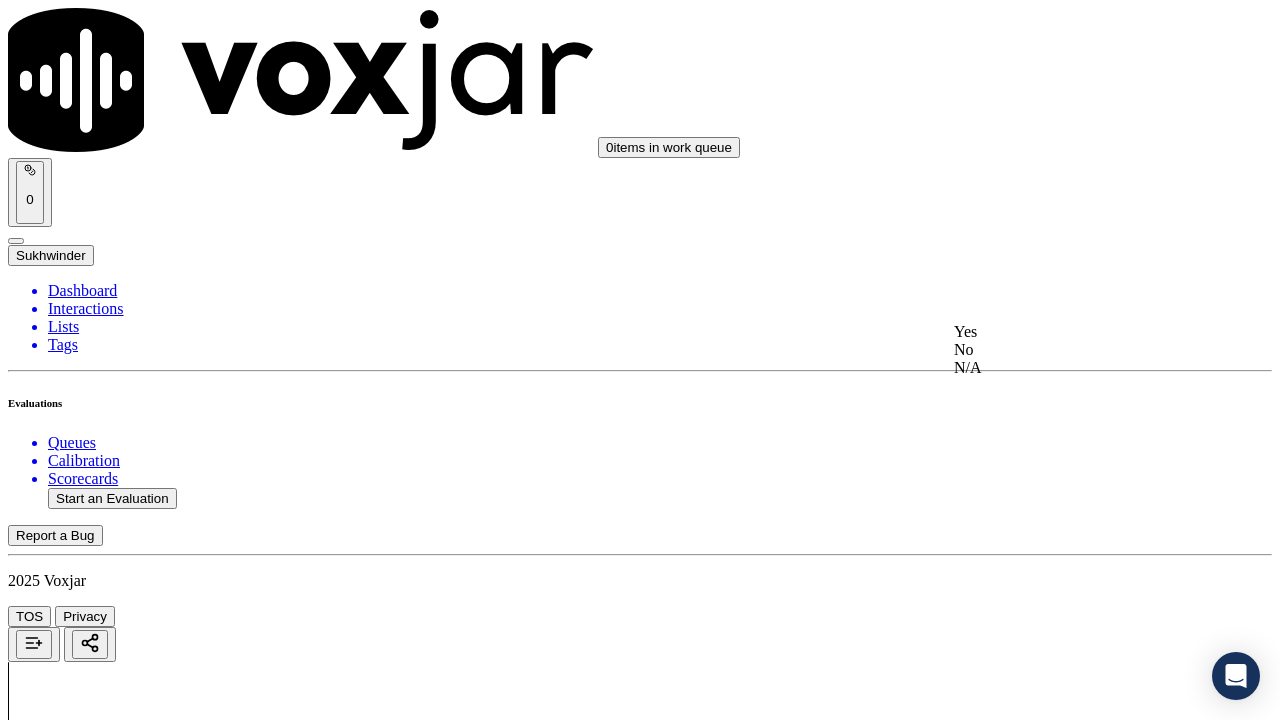 click on "Yes" at bounding box center (1067, 332) 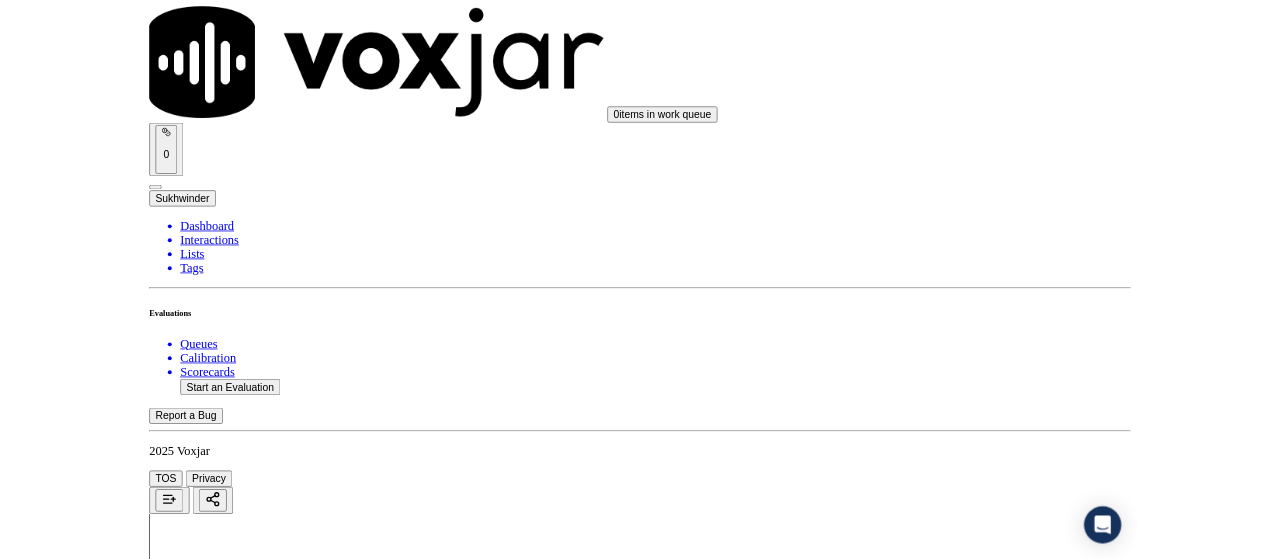 scroll, scrollTop: 5815, scrollLeft: 0, axis: vertical 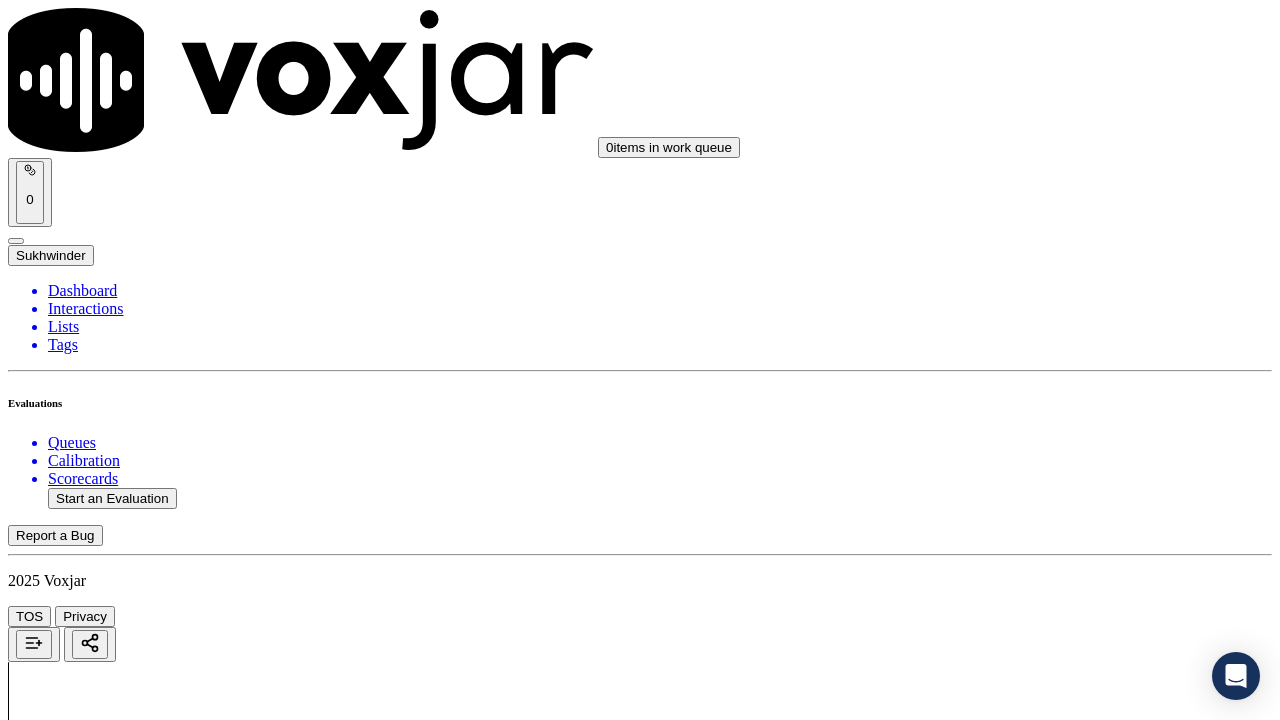 click on "Select an answer" at bounding box center [67, 7272] 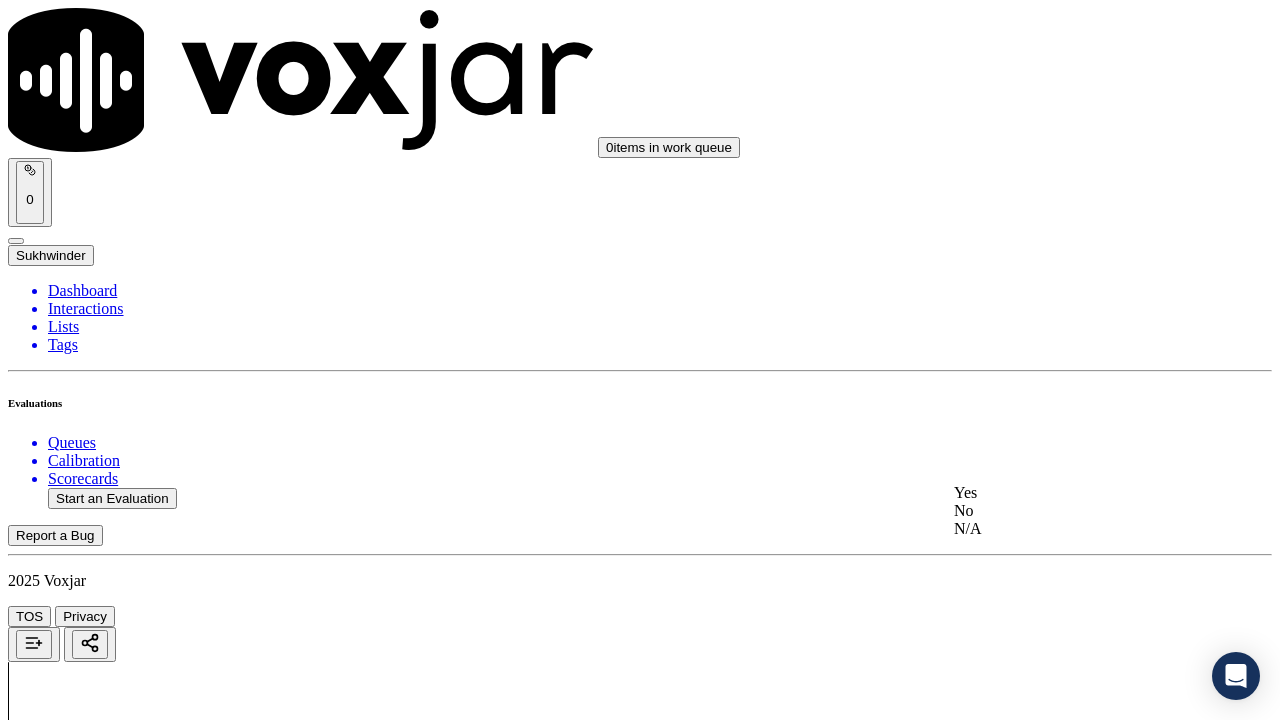 click on "Yes" at bounding box center [1067, 493] 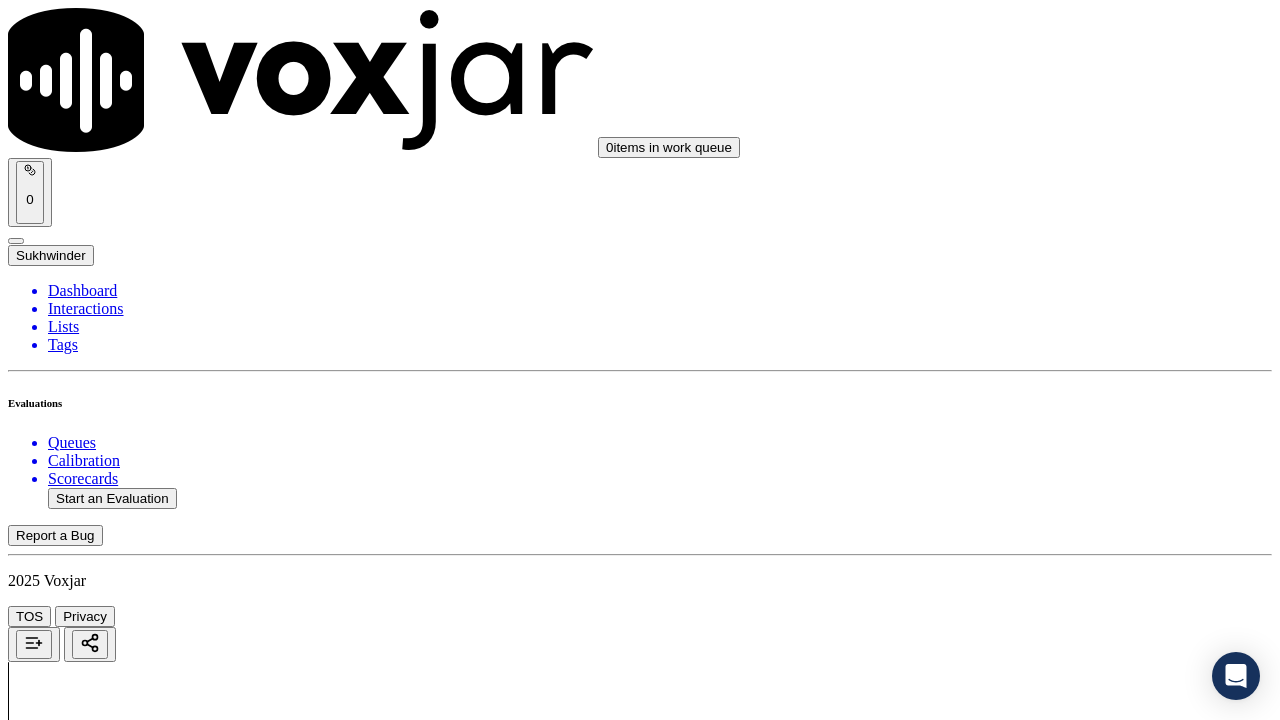 click on "Submit Scores" at bounding box center [59, 7345] 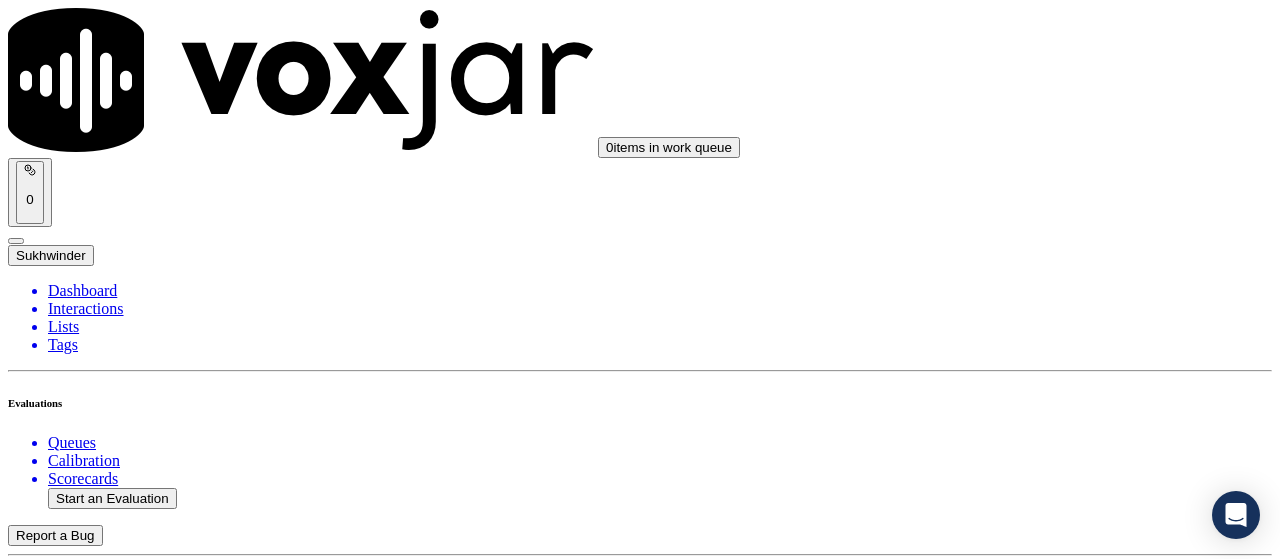 click 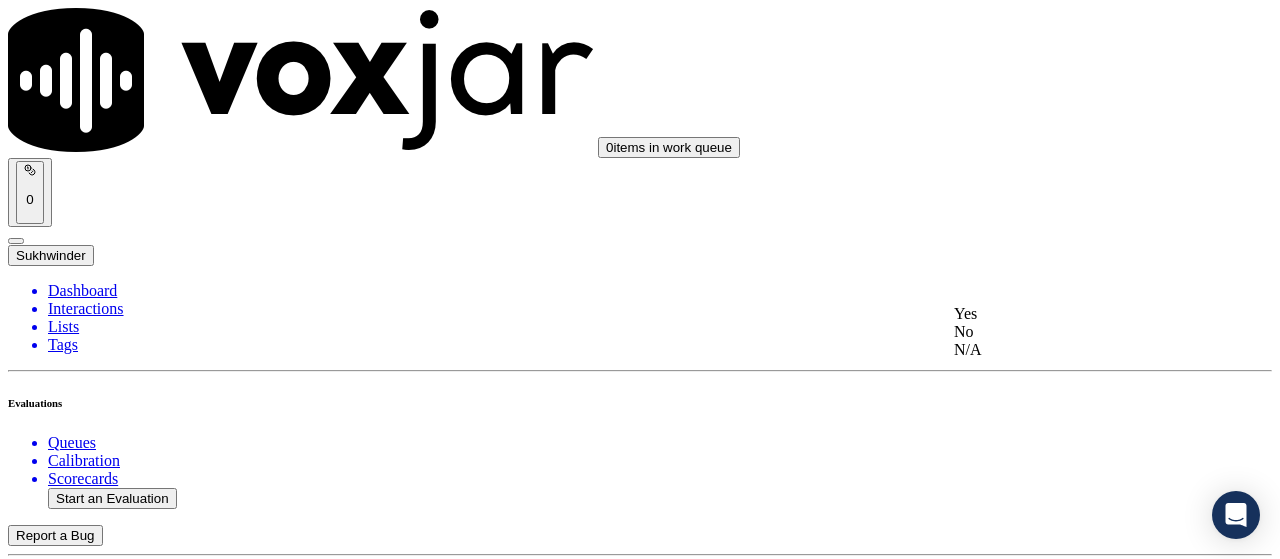 click on "No" 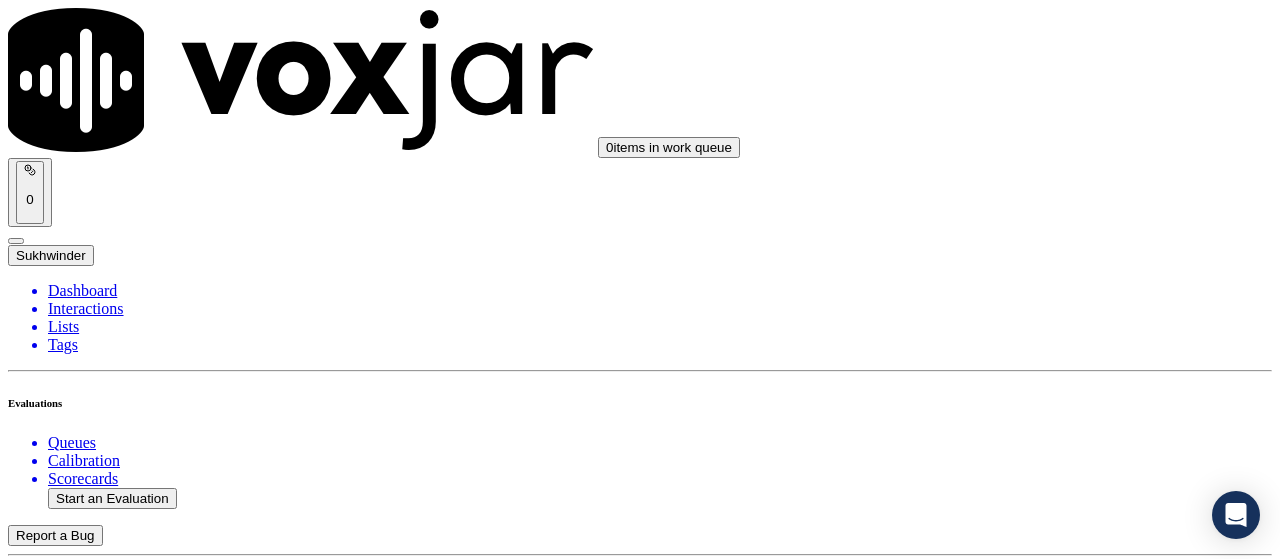 click on "Add Note" at bounding box center [52, 4097] 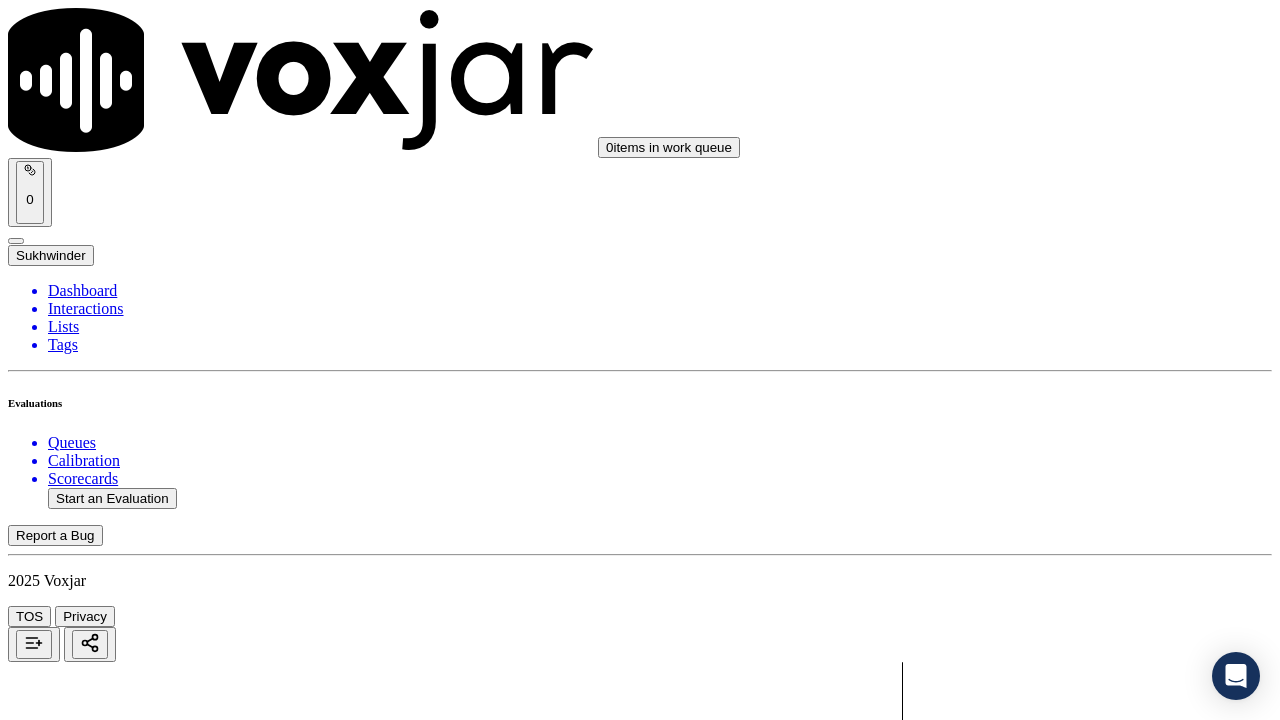 click on "Upload interaction to start evaluation" at bounding box center (124, 7465) 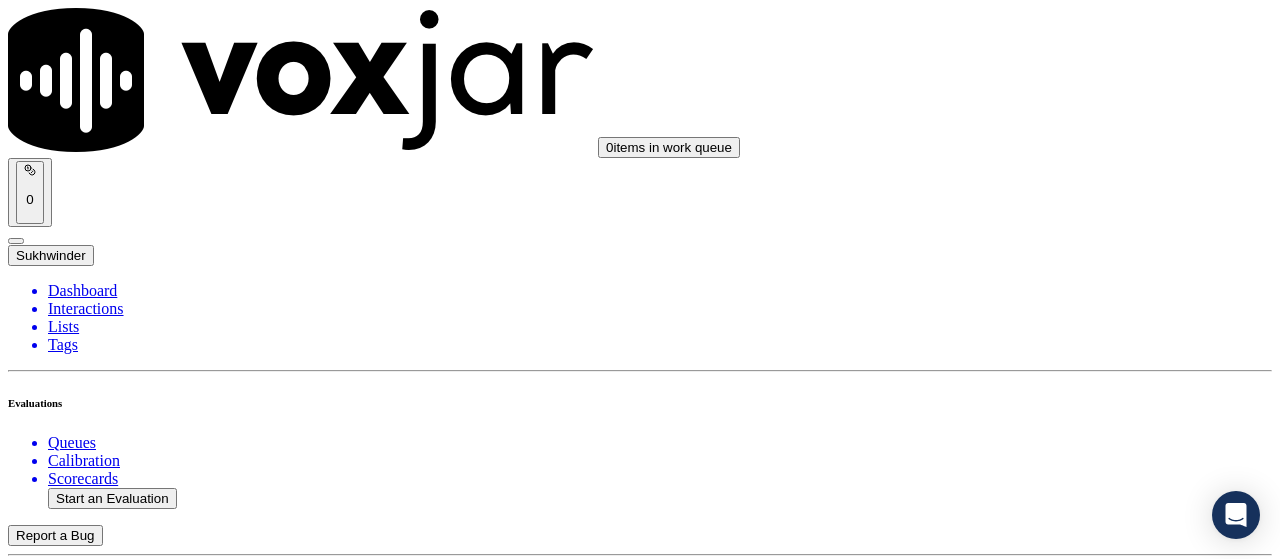 scroll, scrollTop: 260, scrollLeft: 0, axis: vertical 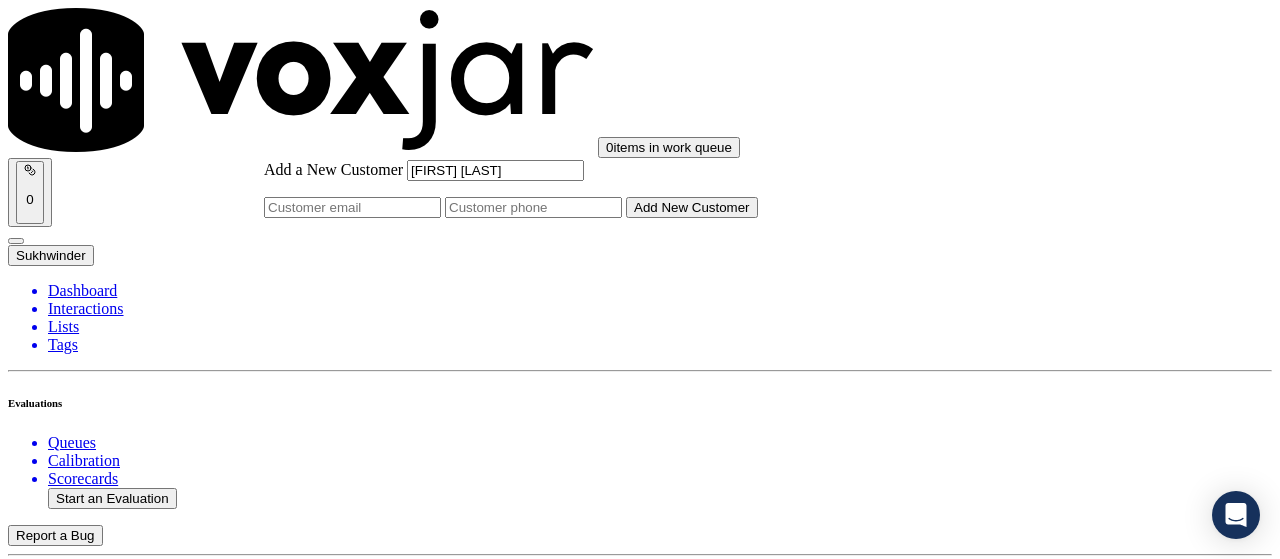 type on "[FIRST] [LAST]" 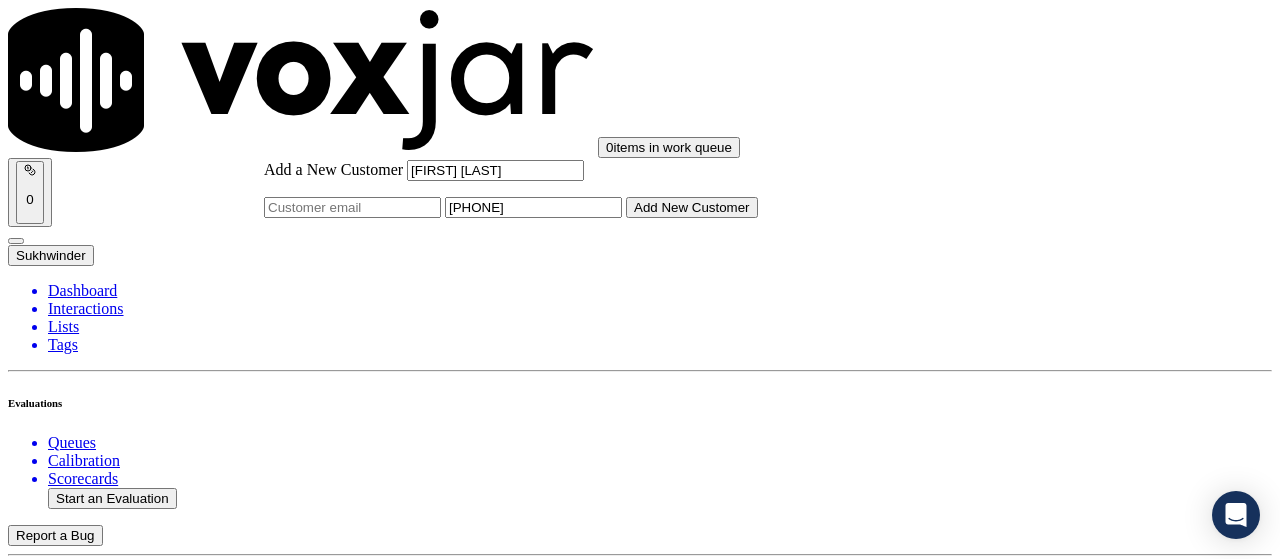 type on "[PHONE]" 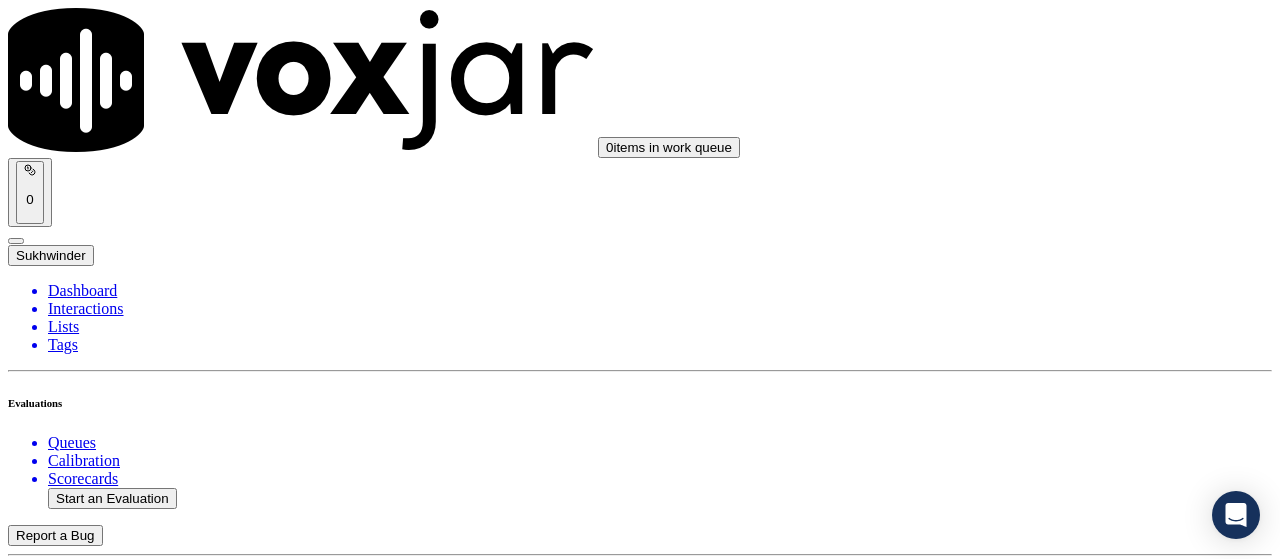 click on "[FIRST] [LAST]" at bounding box center [640, 2164] 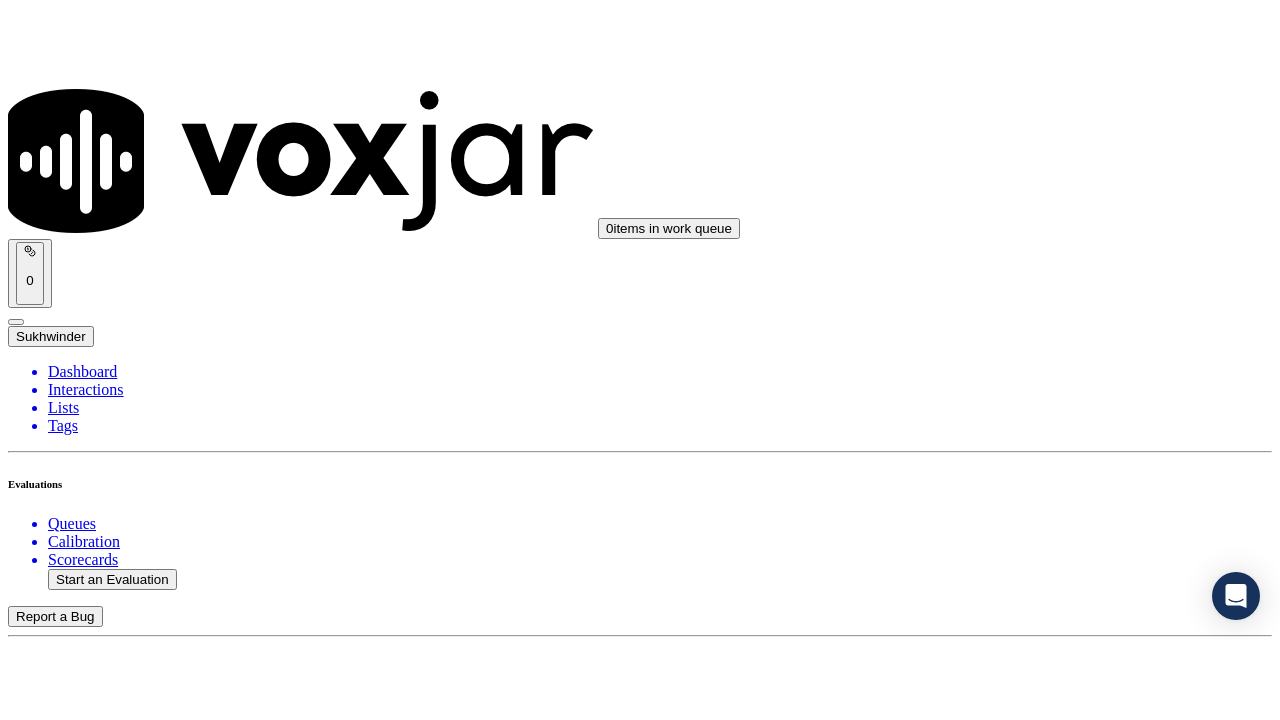 scroll, scrollTop: 400, scrollLeft: 0, axis: vertical 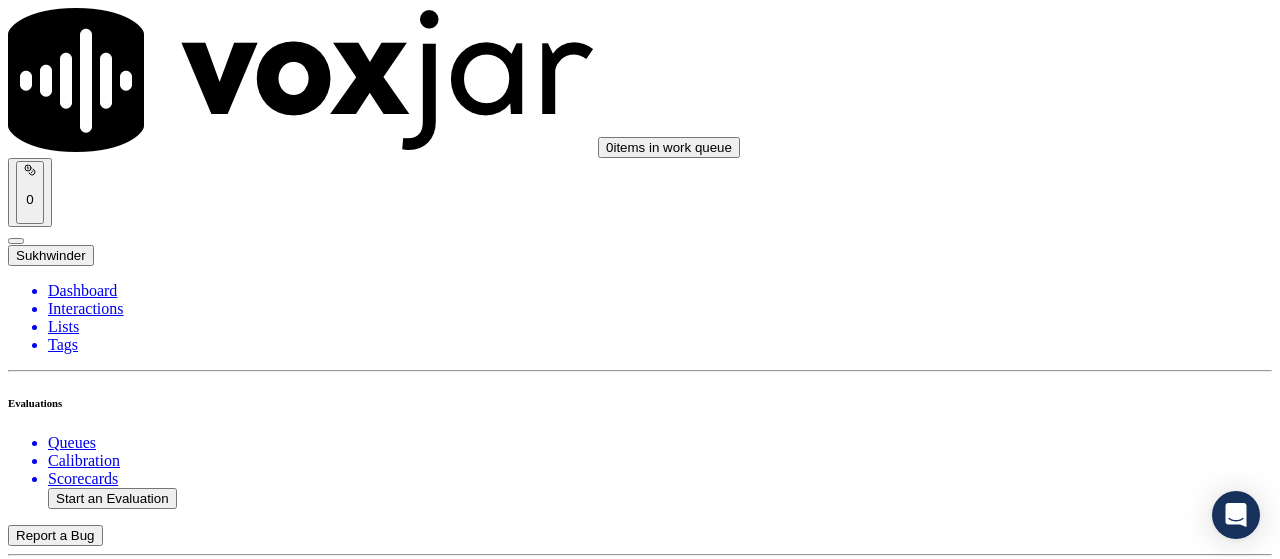 click on "Supplier Universal Scorecard (Colombia)   This is a brand new scorecard     GPT-4o Enabled       2,186         0" at bounding box center [640, 2475] 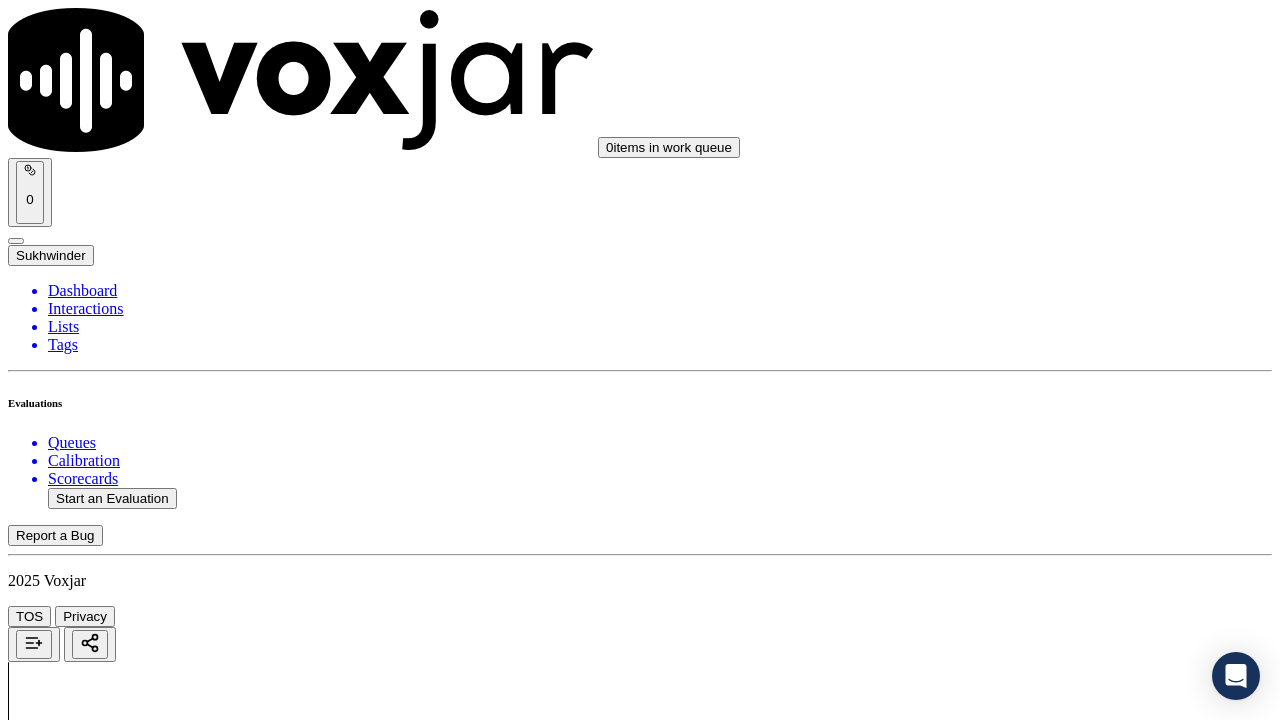 scroll, scrollTop: 299, scrollLeft: 0, axis: vertical 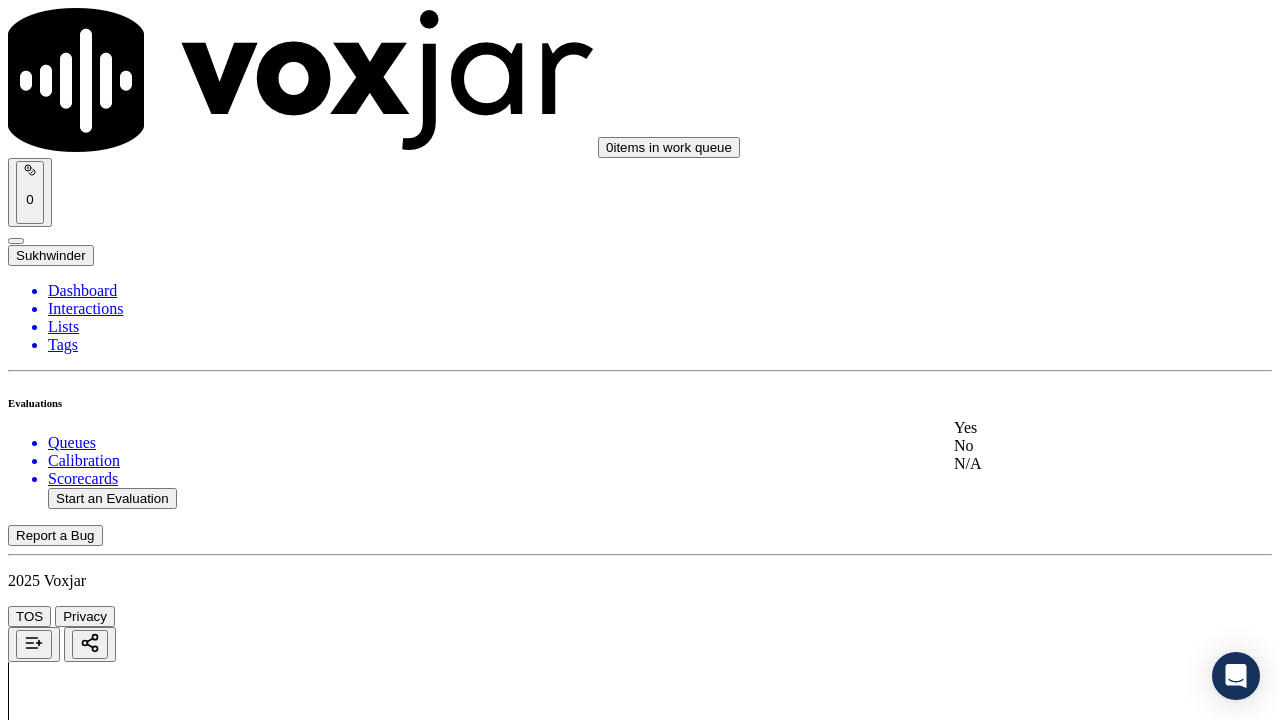 click on "Yes" at bounding box center [1067, 428] 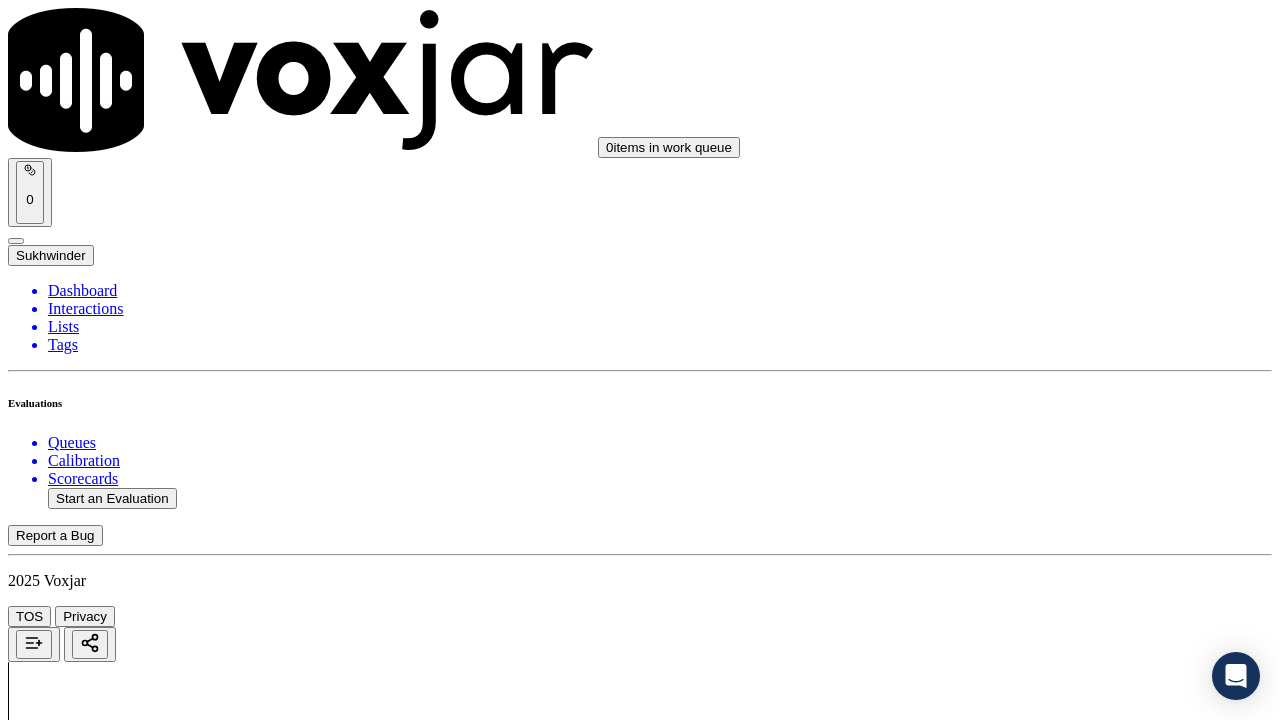 scroll, scrollTop: 300, scrollLeft: 0, axis: vertical 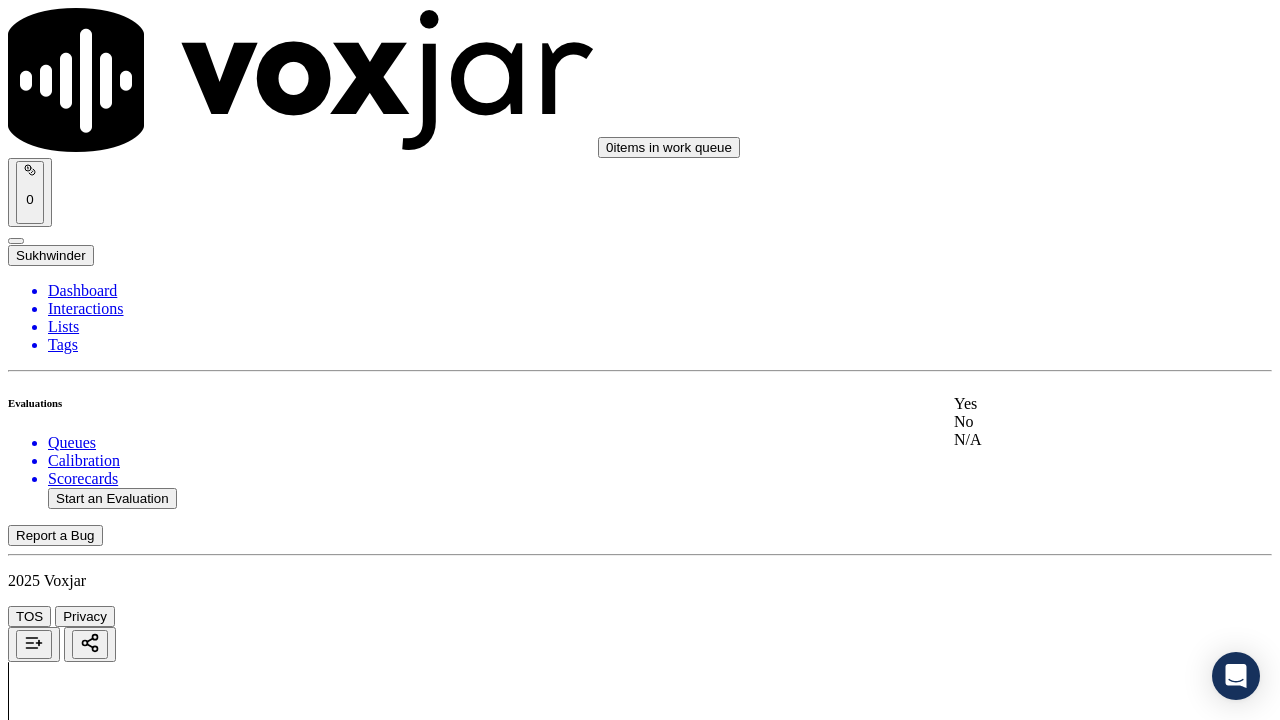 click on "2 .   Did the agent advise that the call is recorded for quality and training purposes?
Select an answer" at bounding box center [640, 2605] 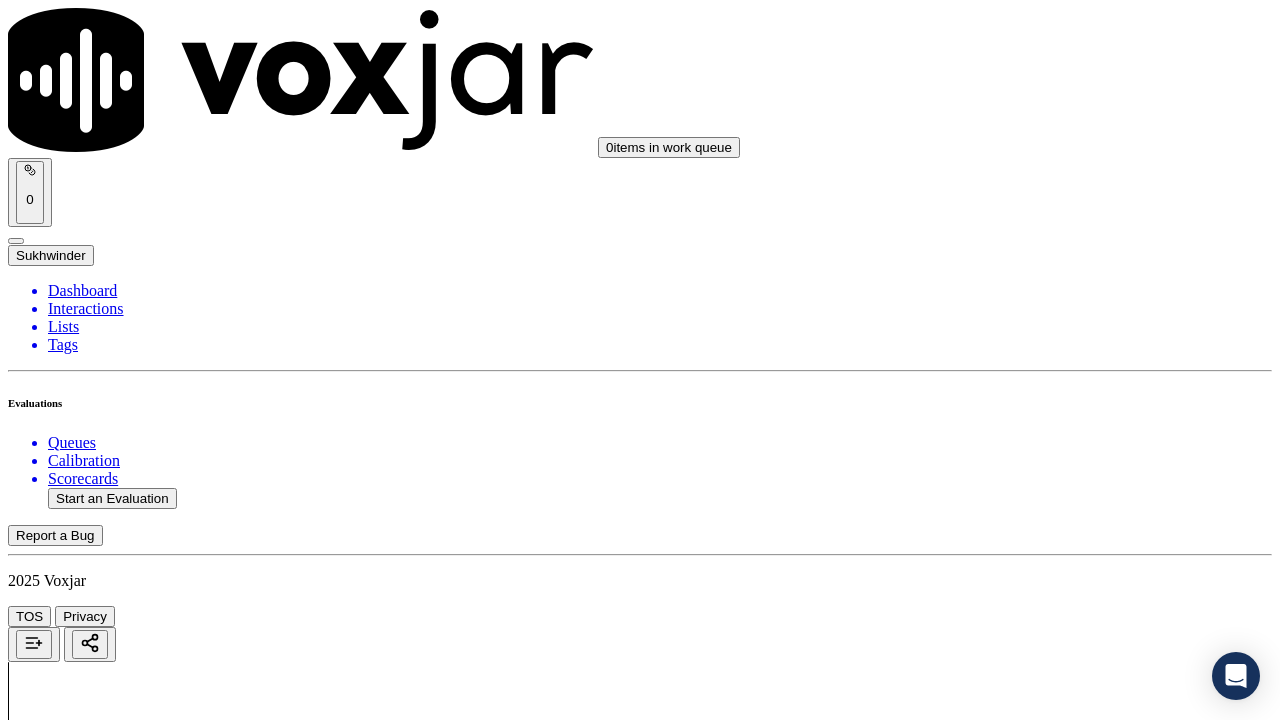 click on "Select an answer" at bounding box center [67, 2625] 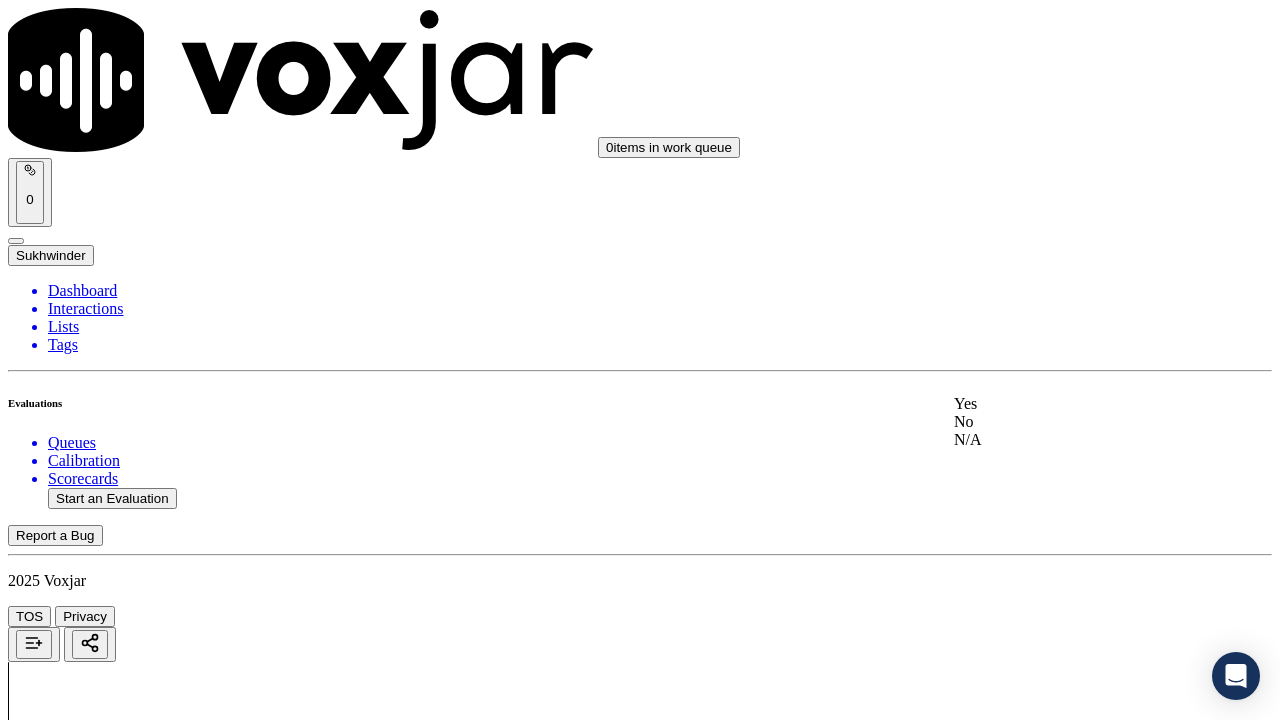 click on "Yes" at bounding box center (1067, 404) 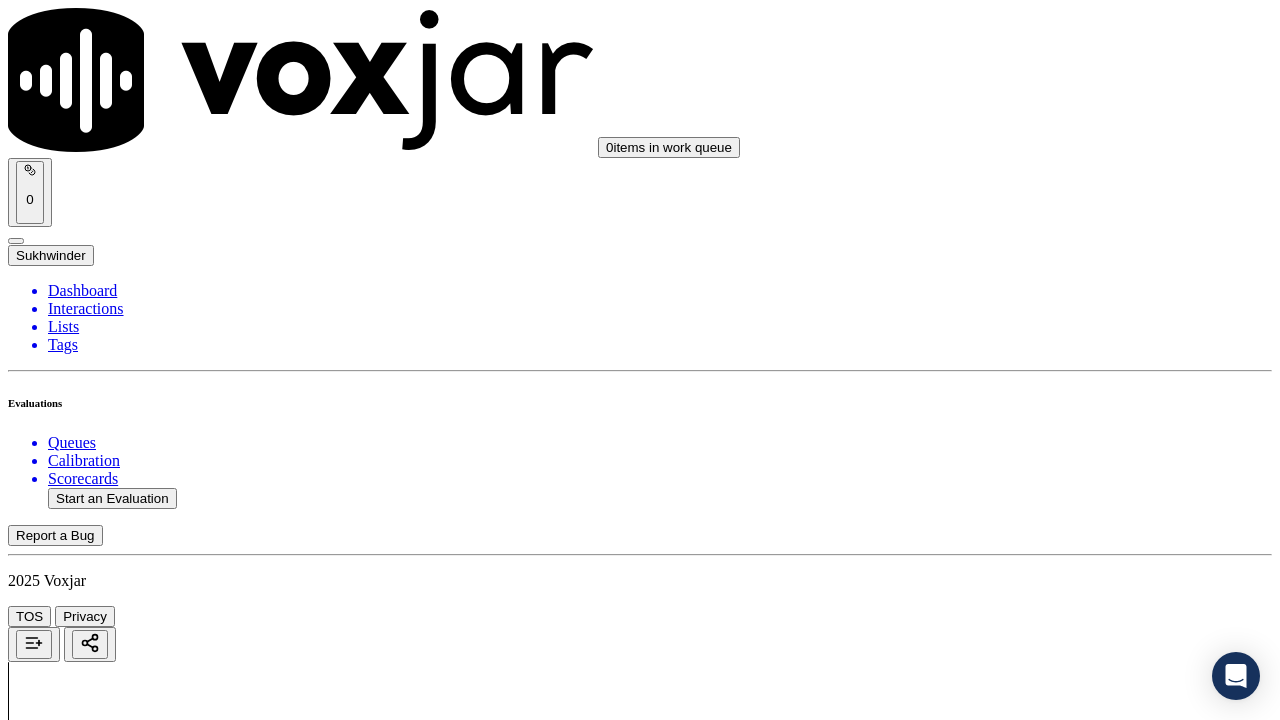 scroll, scrollTop: 800, scrollLeft: 0, axis: vertical 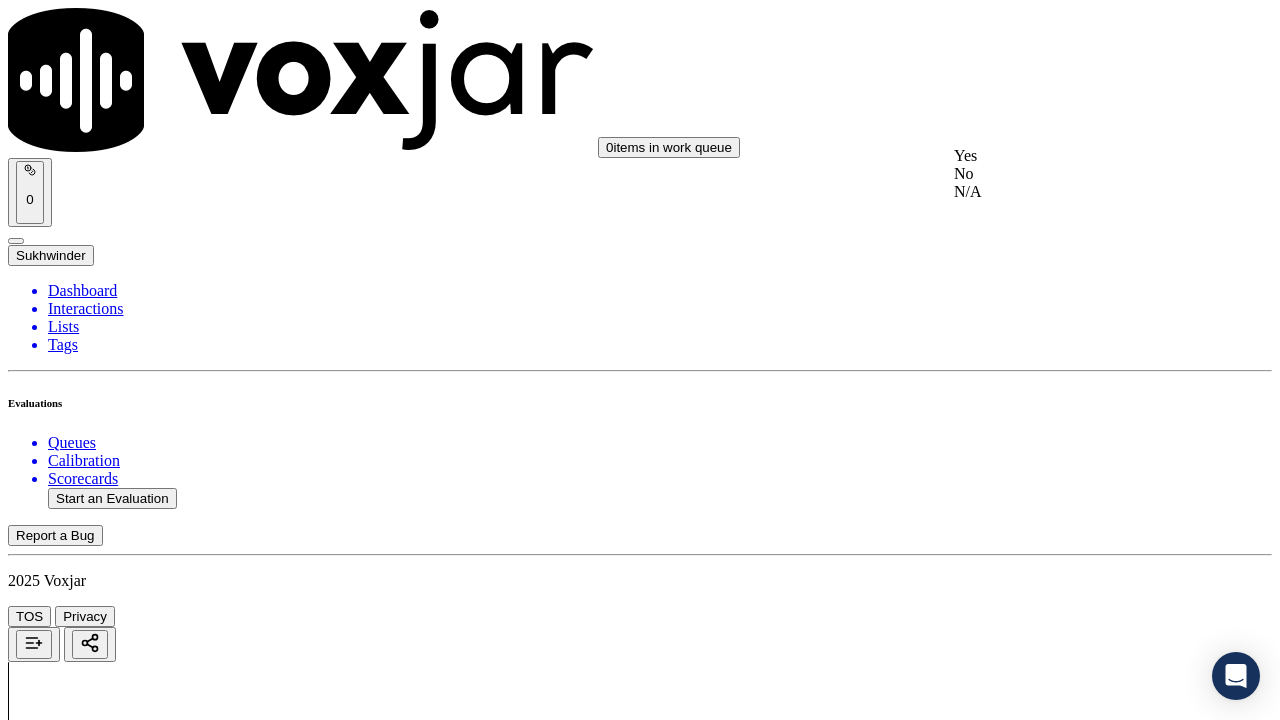 click on "Yes" at bounding box center (1067, 156) 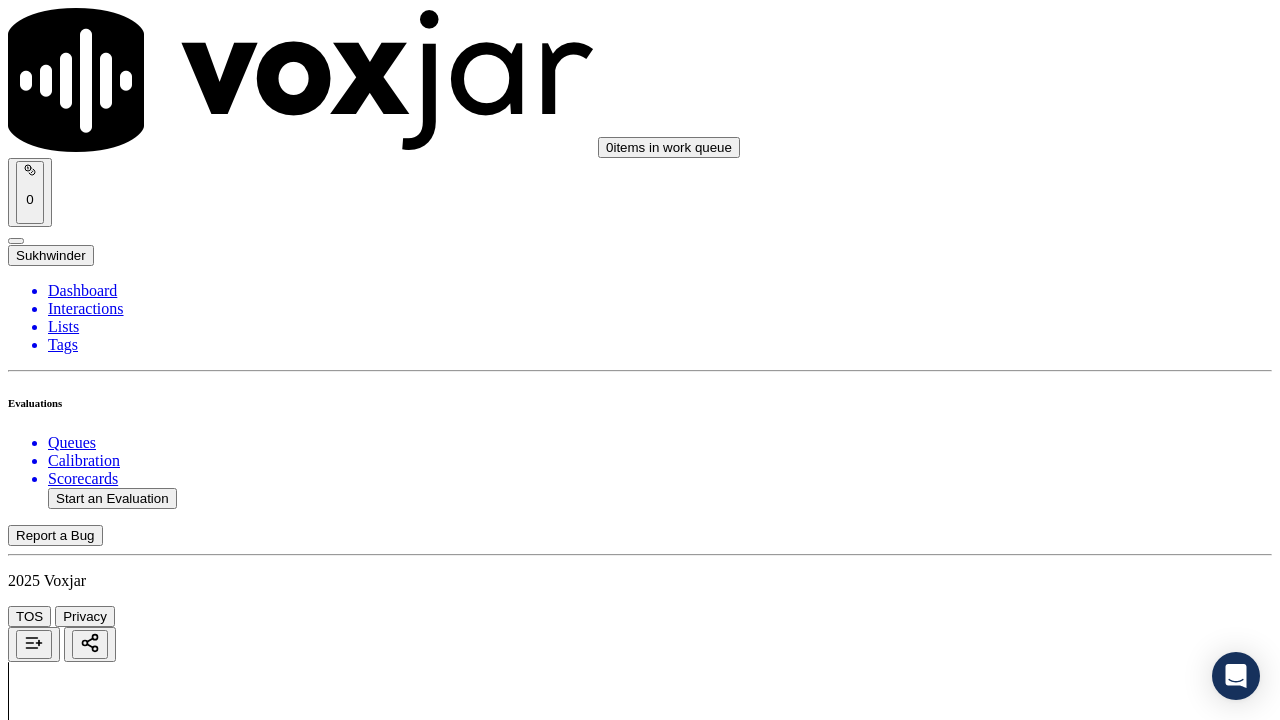 click on "Select an answer" at bounding box center (67, 3098) 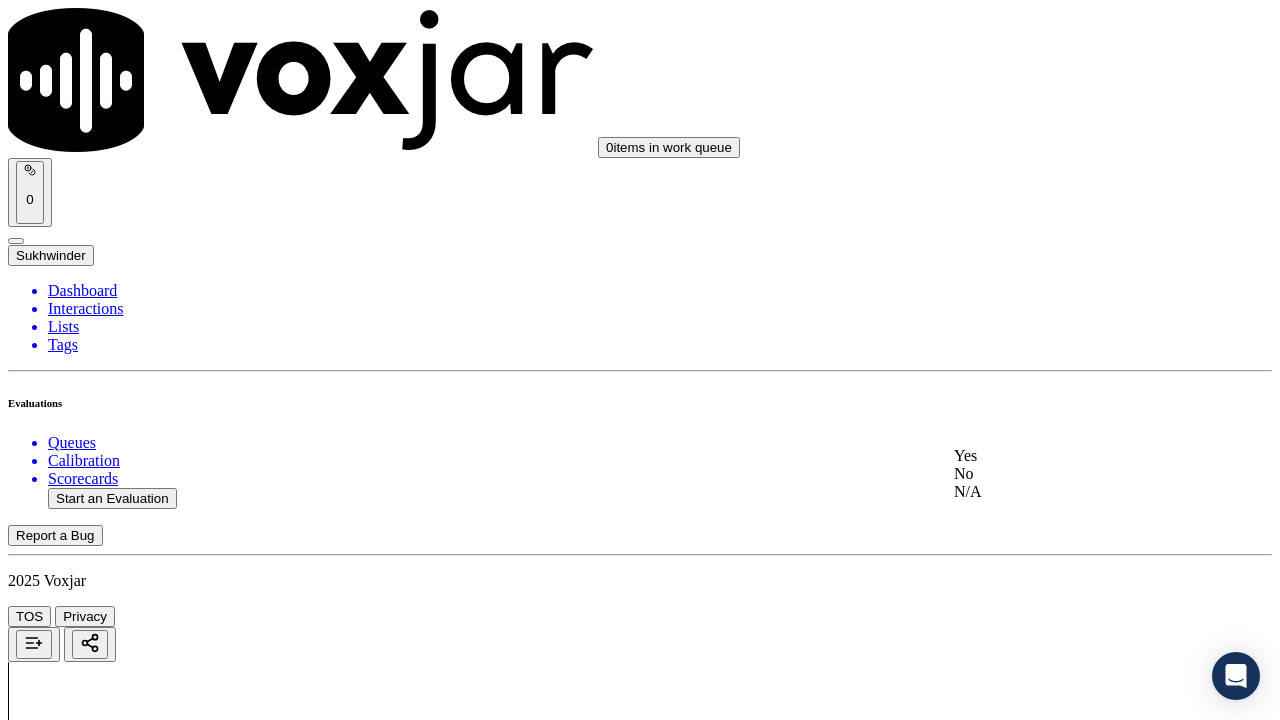 click on "N/A" 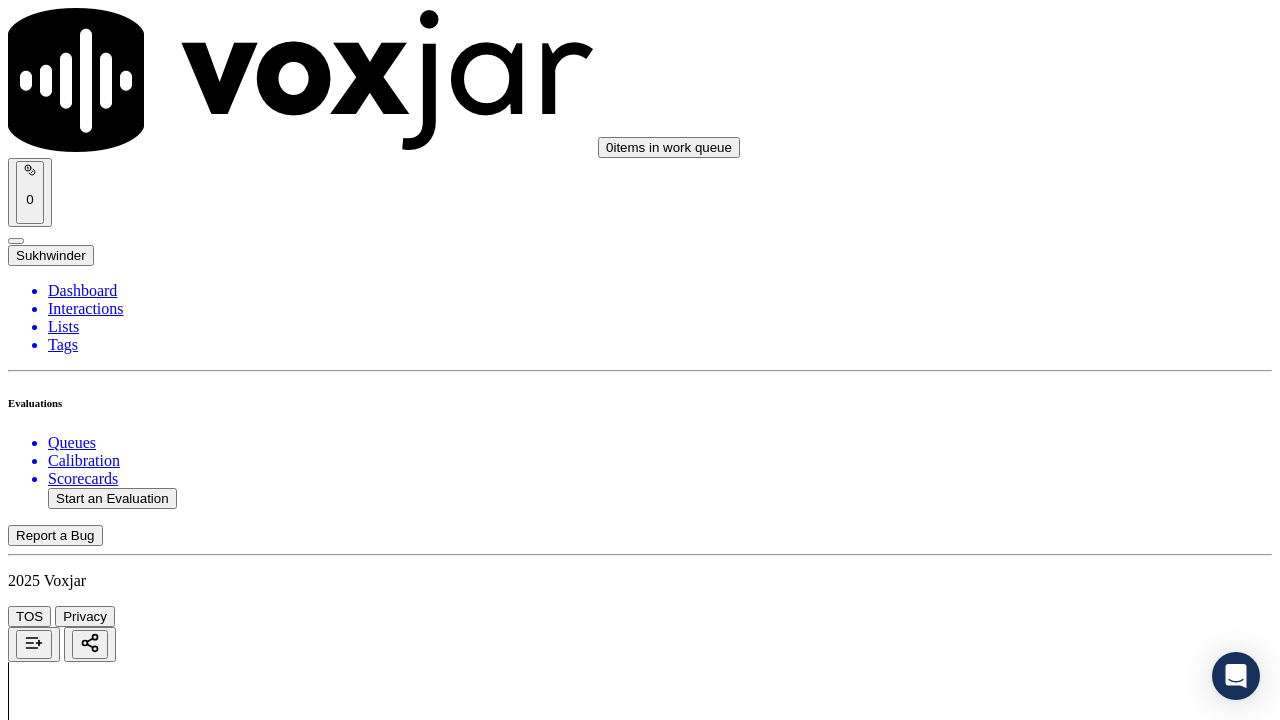 scroll, scrollTop: 1300, scrollLeft: 0, axis: vertical 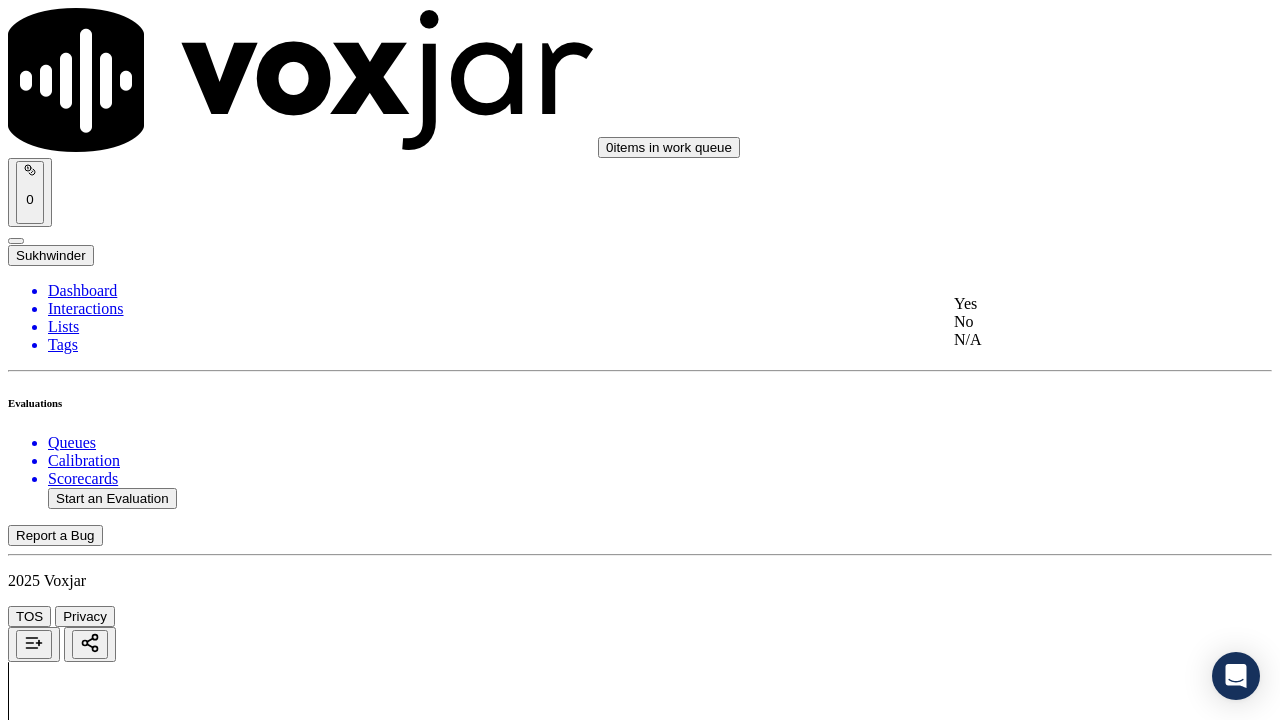 click on "N/A" 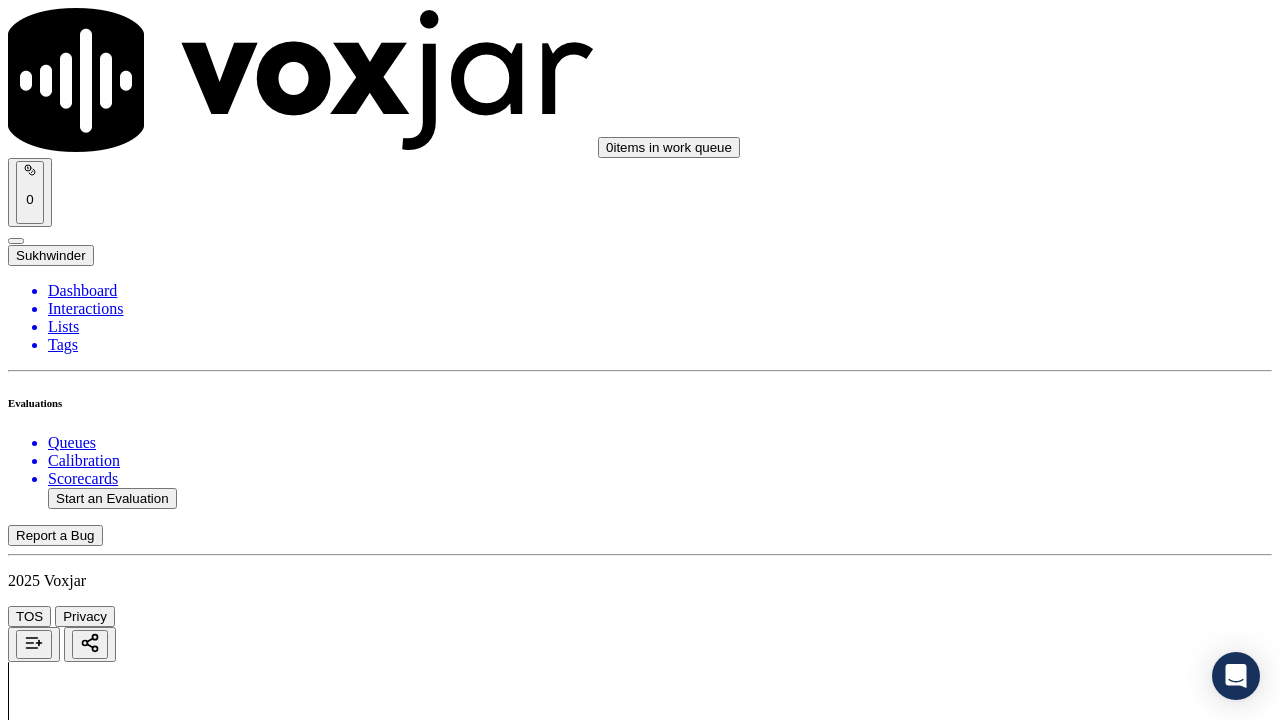 drag, startPoint x: 1040, startPoint y: 537, endPoint x: 1038, endPoint y: 564, distance: 27.073973 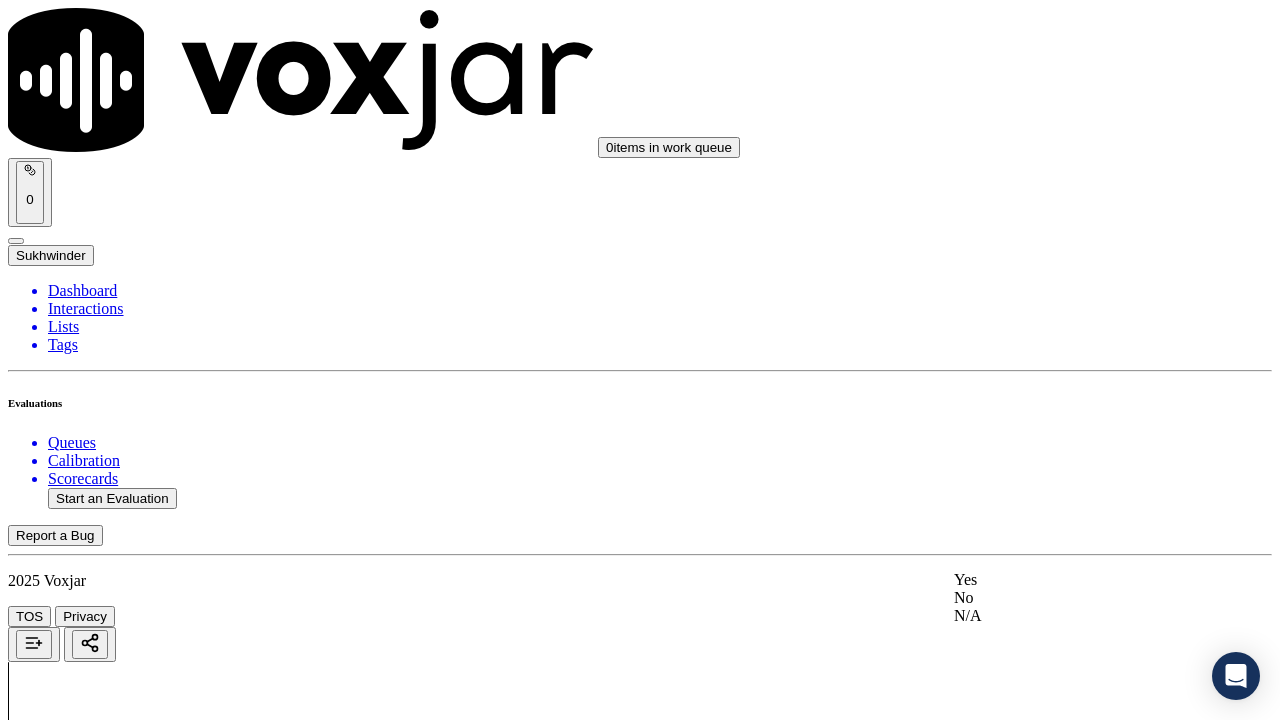 click on "Yes" at bounding box center (1067, 580) 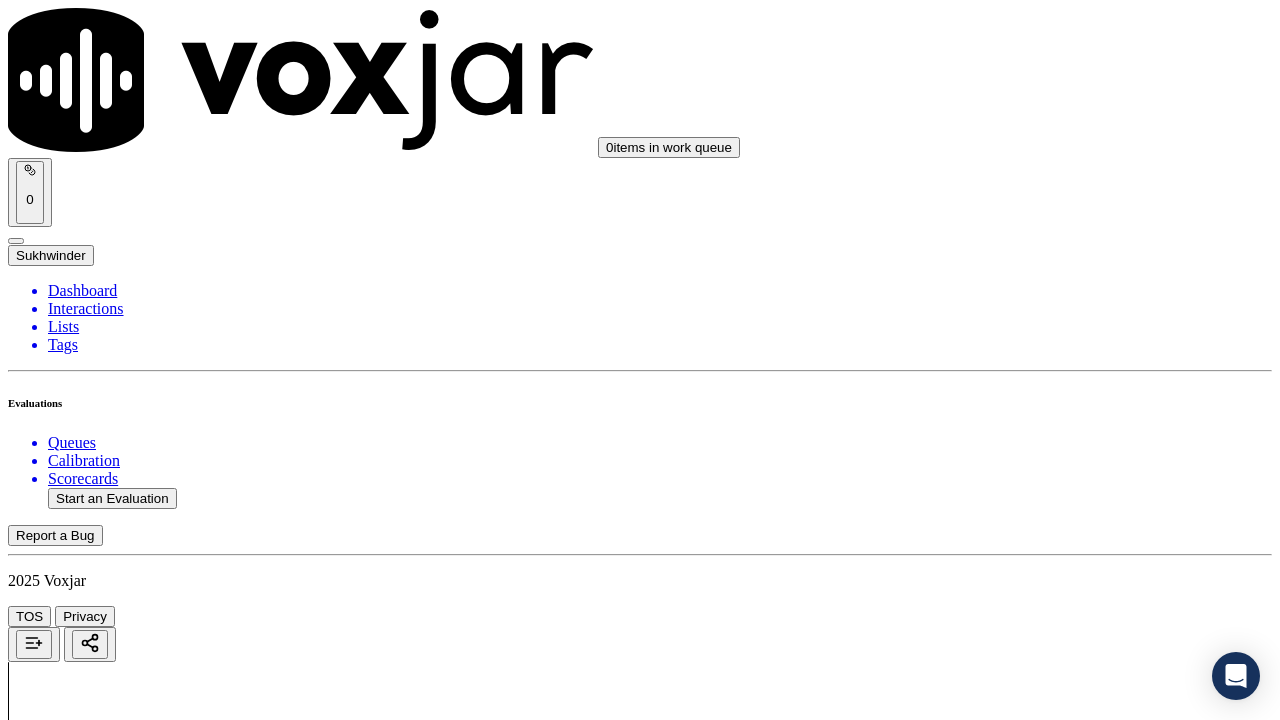 scroll, scrollTop: 1800, scrollLeft: 0, axis: vertical 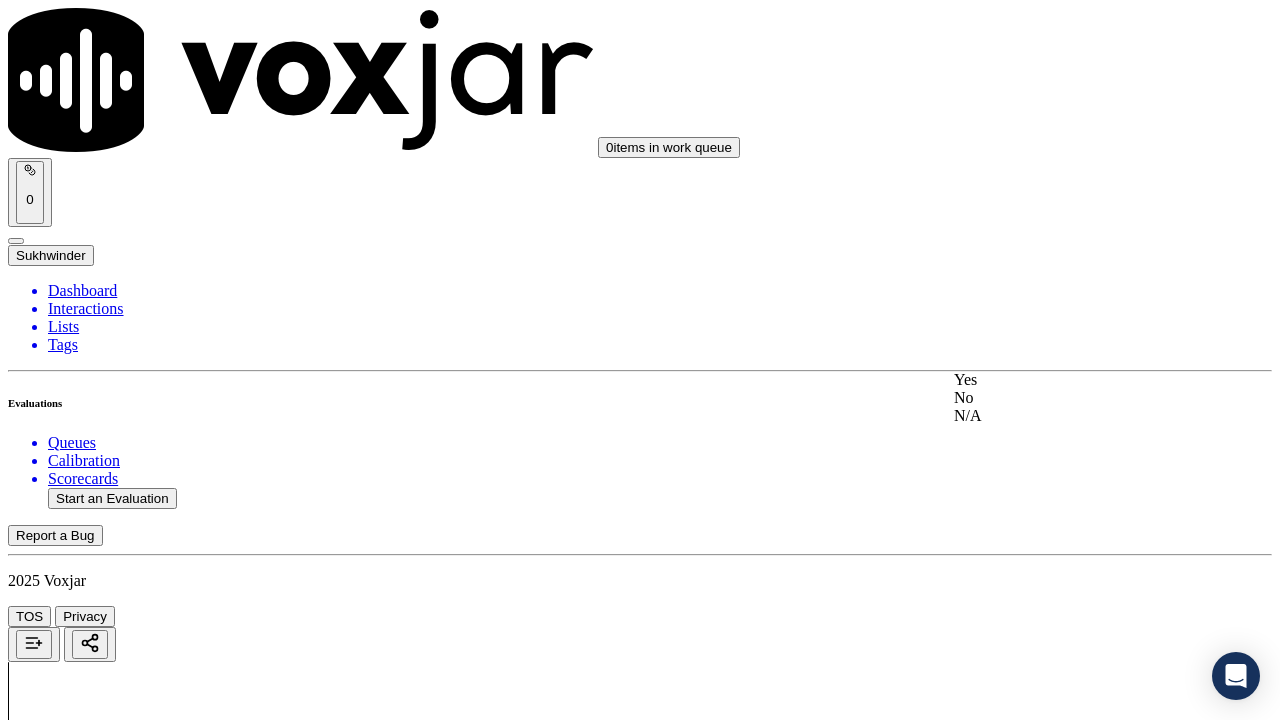 click on "Yes" at bounding box center (1067, 380) 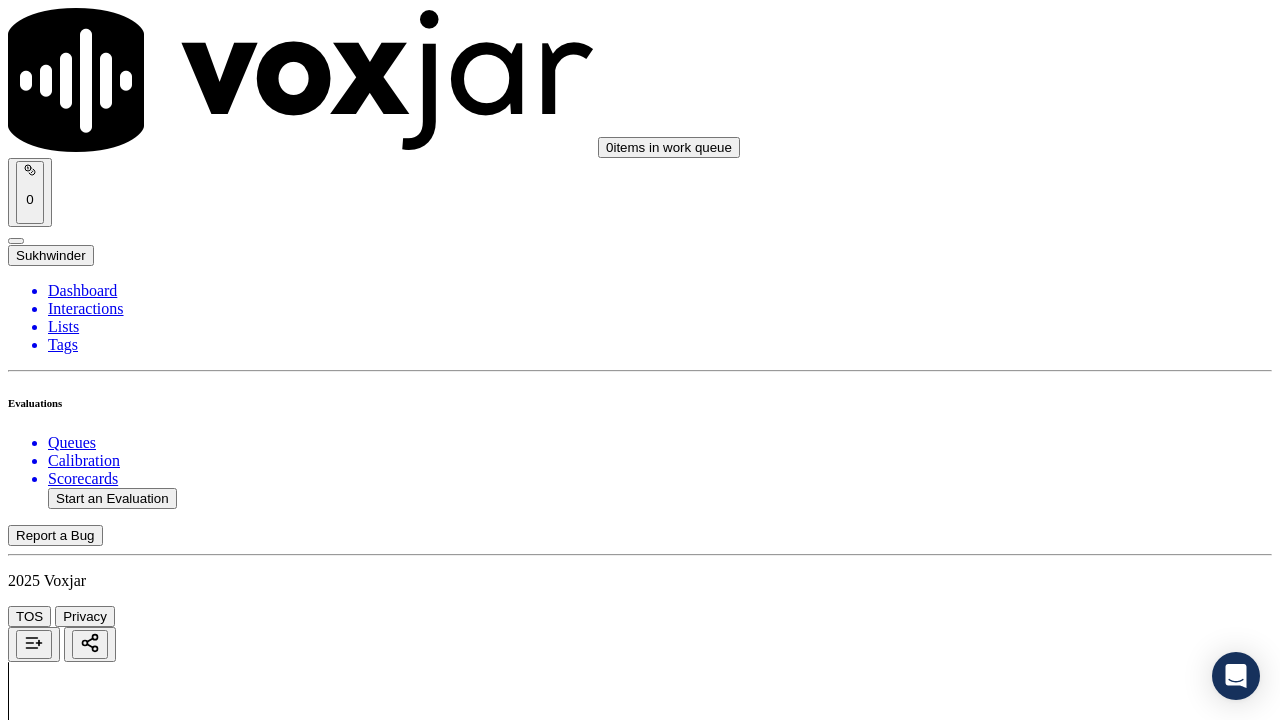 click on "Select an answer" at bounding box center [67, 4044] 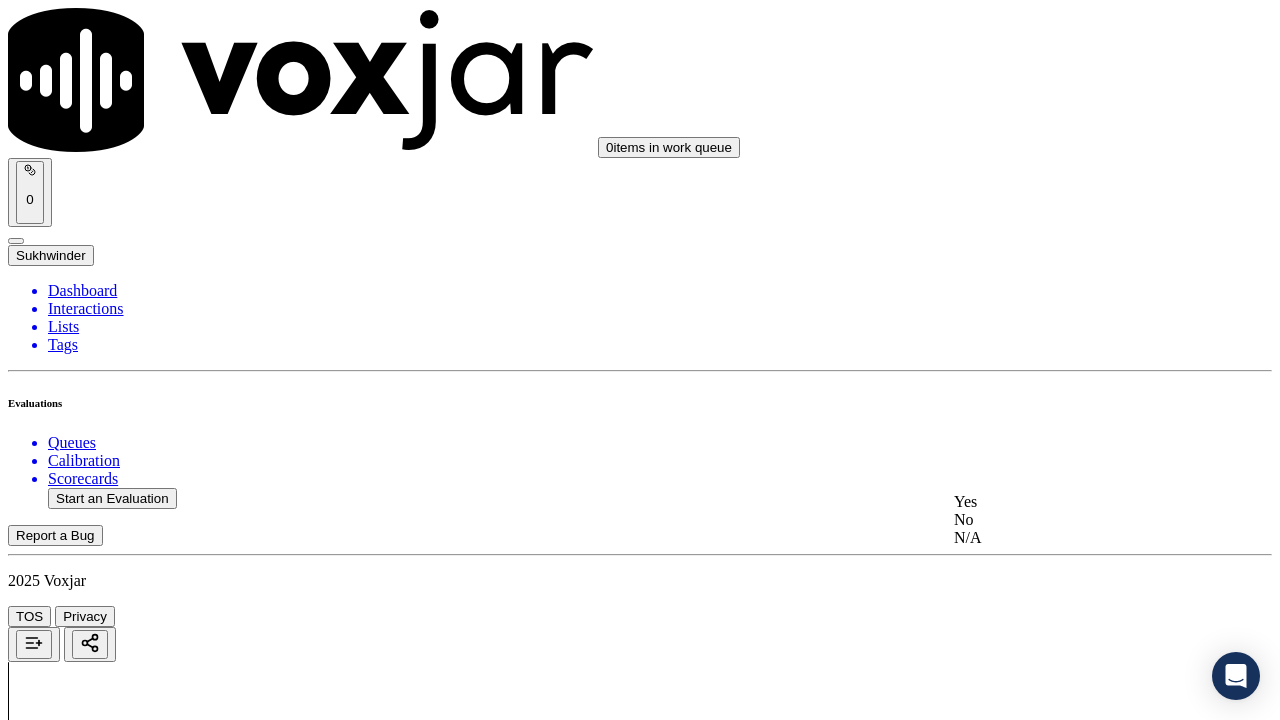 click on "Yes" at bounding box center [1067, 502] 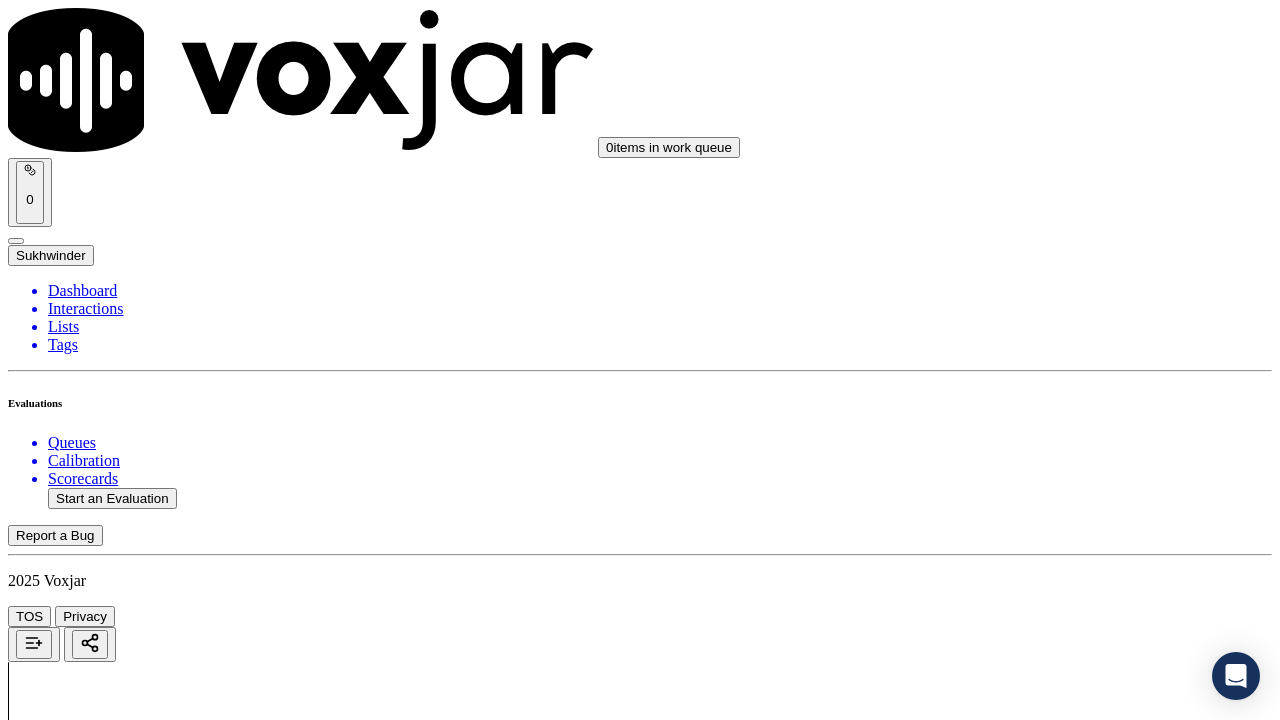 scroll, scrollTop: 2400, scrollLeft: 0, axis: vertical 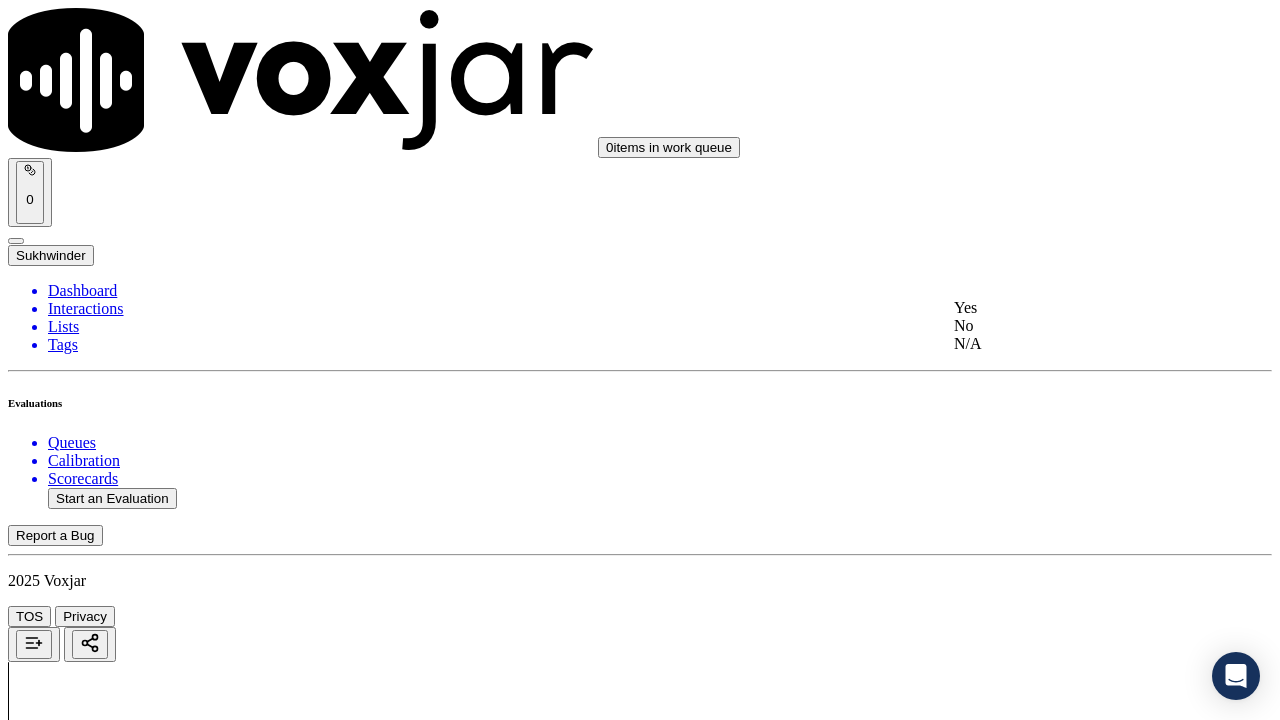 drag, startPoint x: 1019, startPoint y: 316, endPoint x: 1066, endPoint y: 496, distance: 186.03494 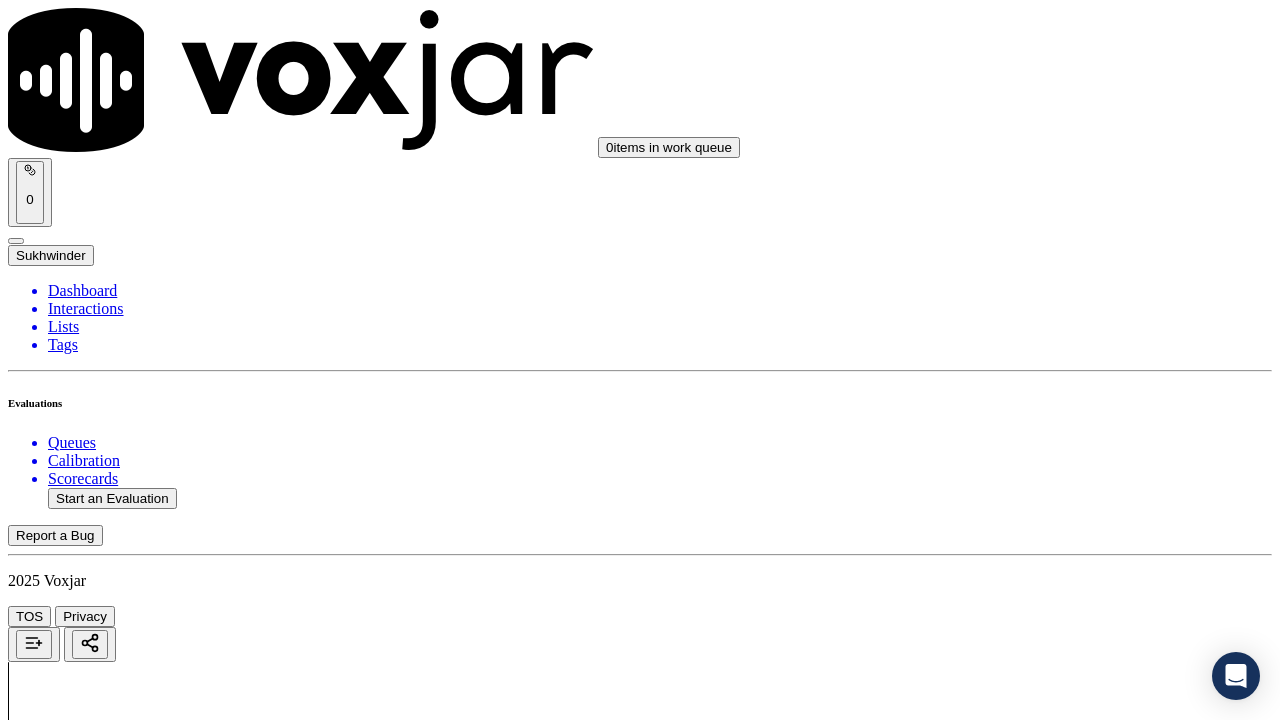 click on "Select an answer" at bounding box center (67, 4516) 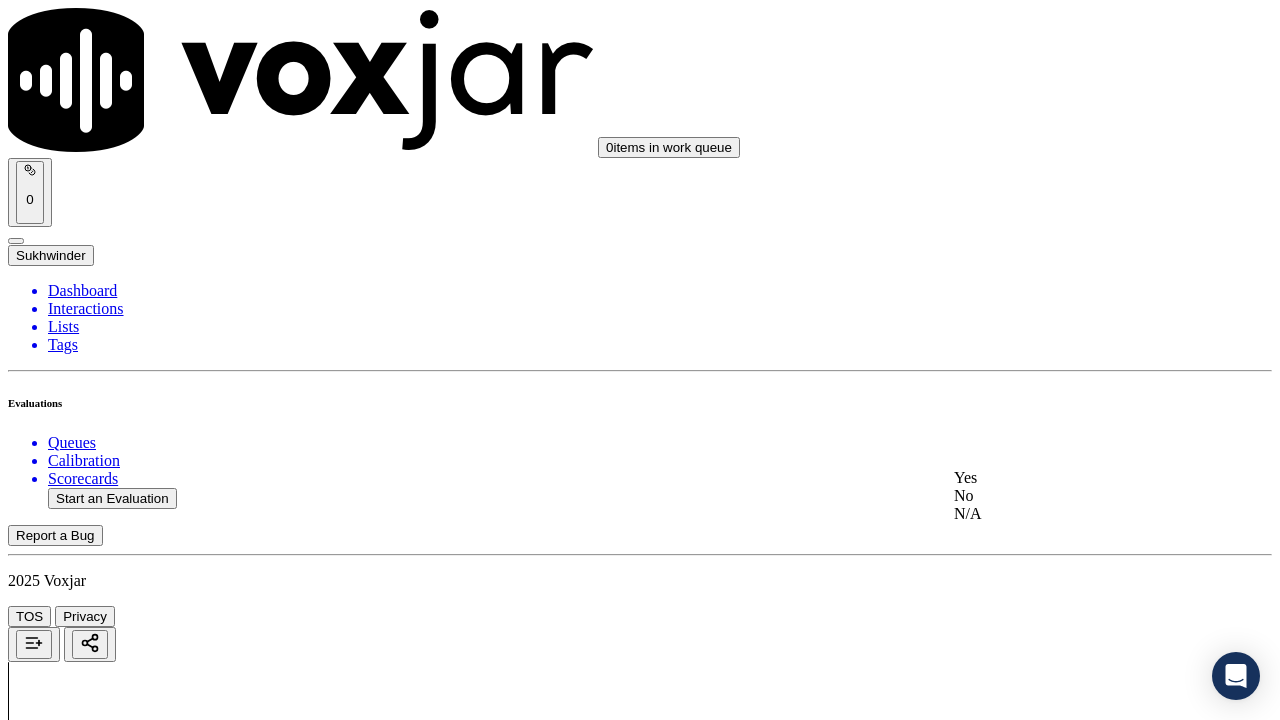click on "Yes" at bounding box center [1067, 478] 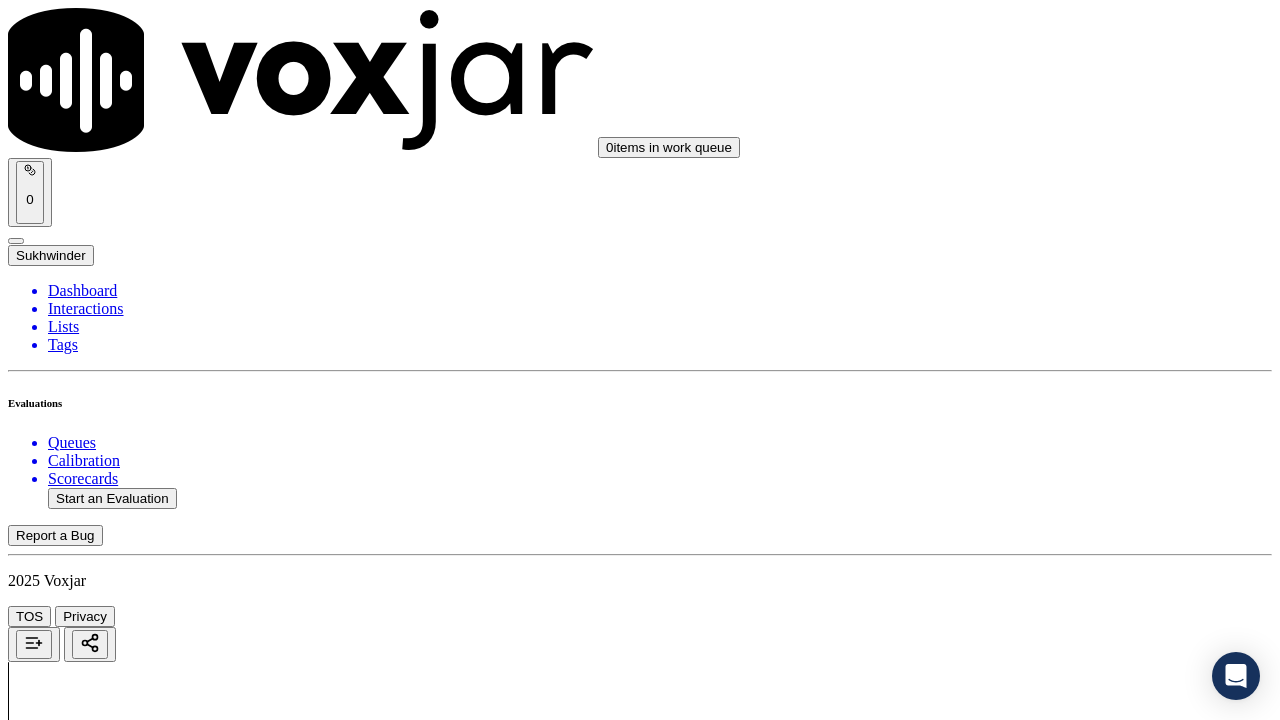 scroll, scrollTop: 3000, scrollLeft: 0, axis: vertical 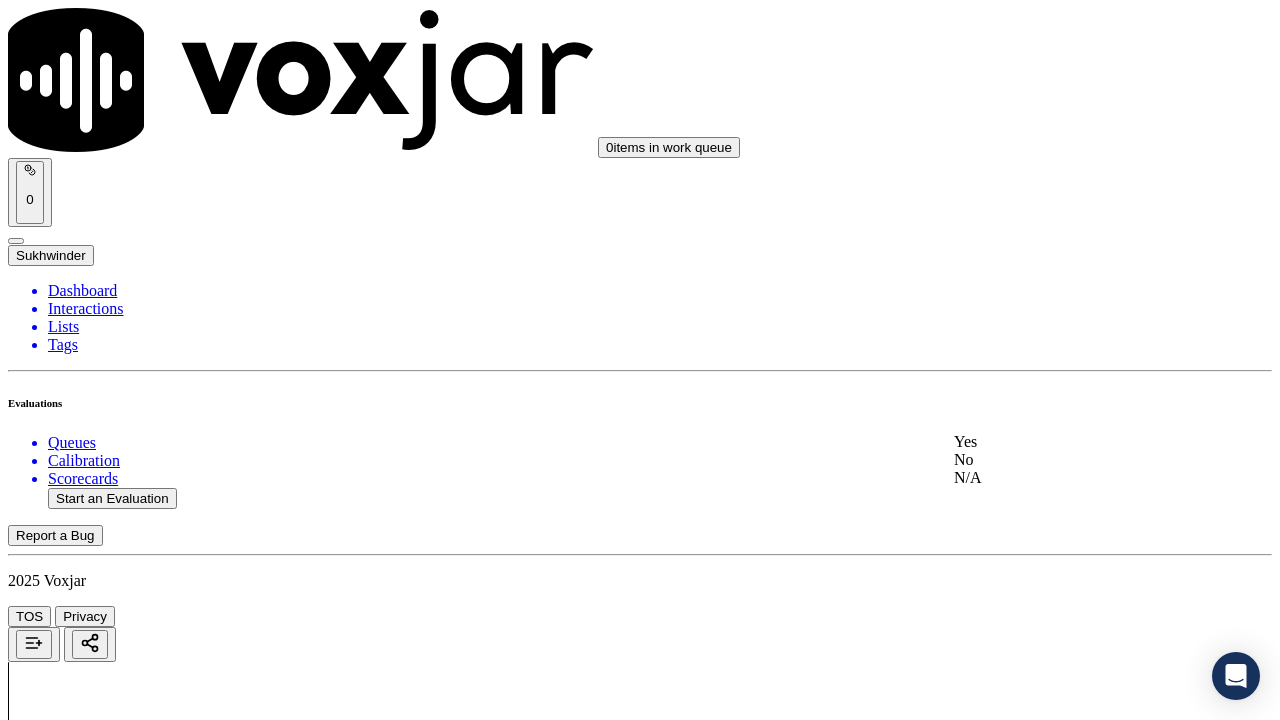 drag, startPoint x: 1036, startPoint y: 449, endPoint x: 1038, endPoint y: 463, distance: 14.142136 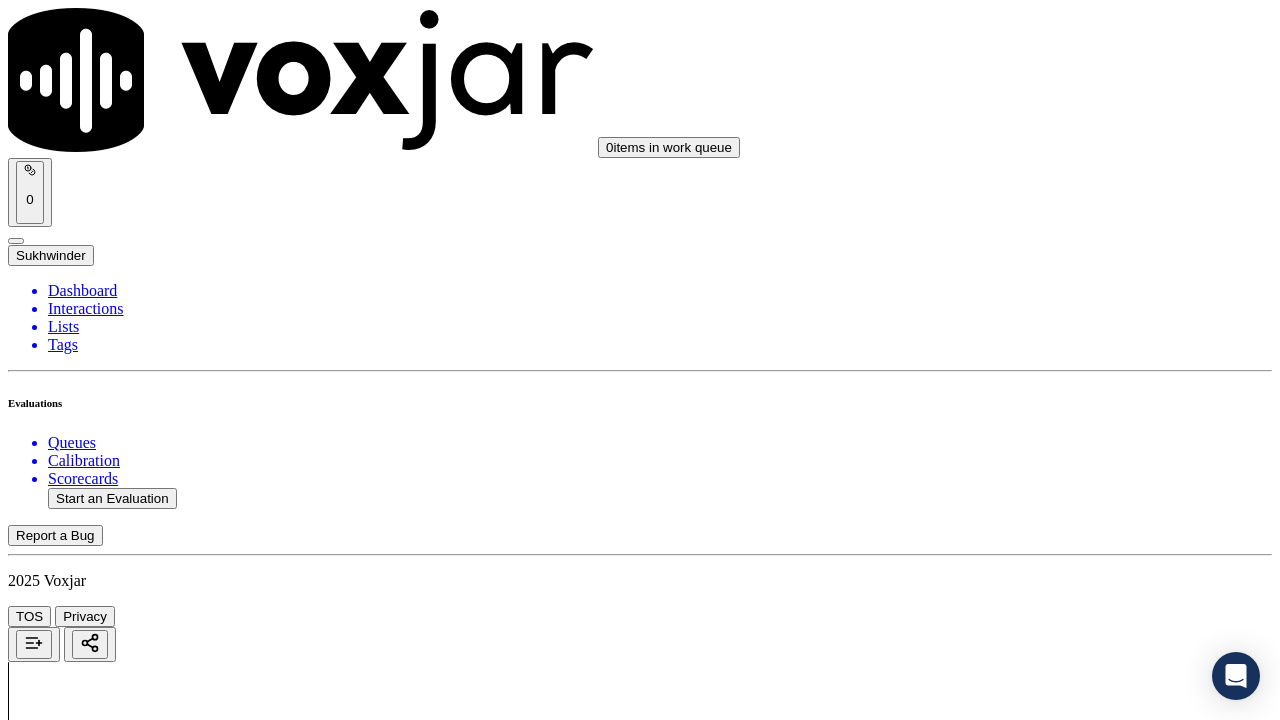 scroll, scrollTop: 3600, scrollLeft: 0, axis: vertical 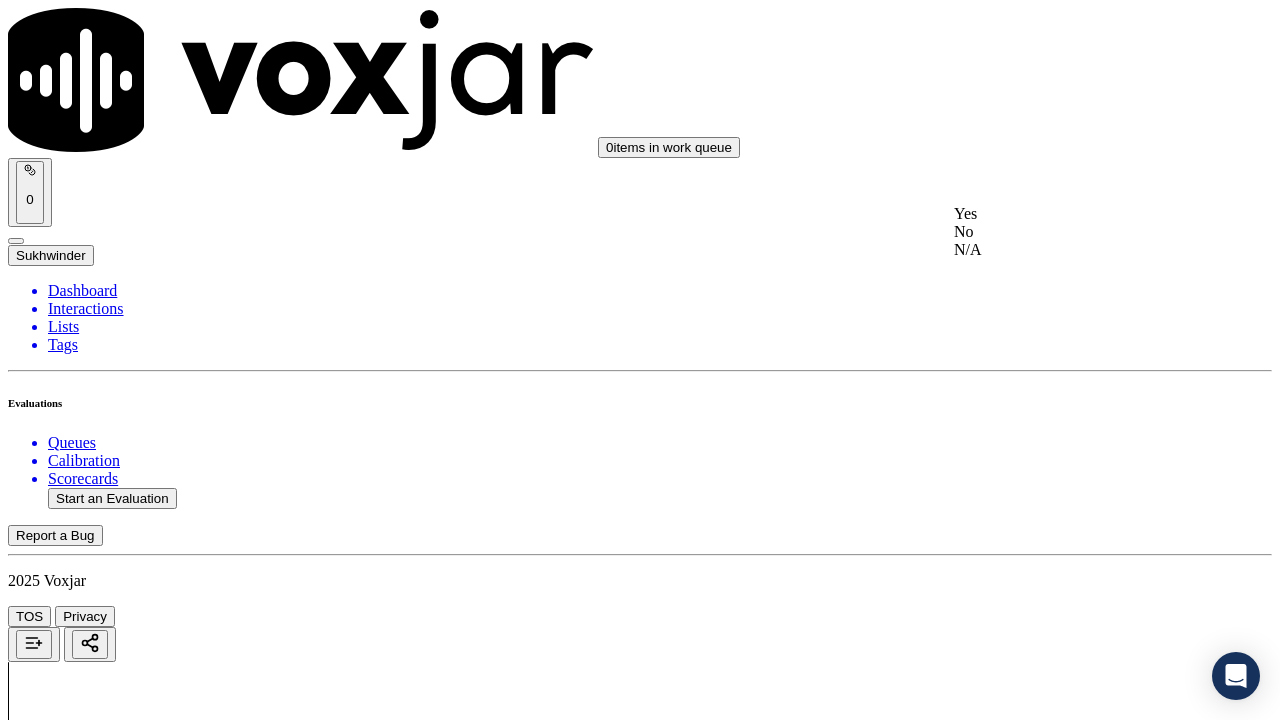 click on "Yes" at bounding box center [1067, 214] 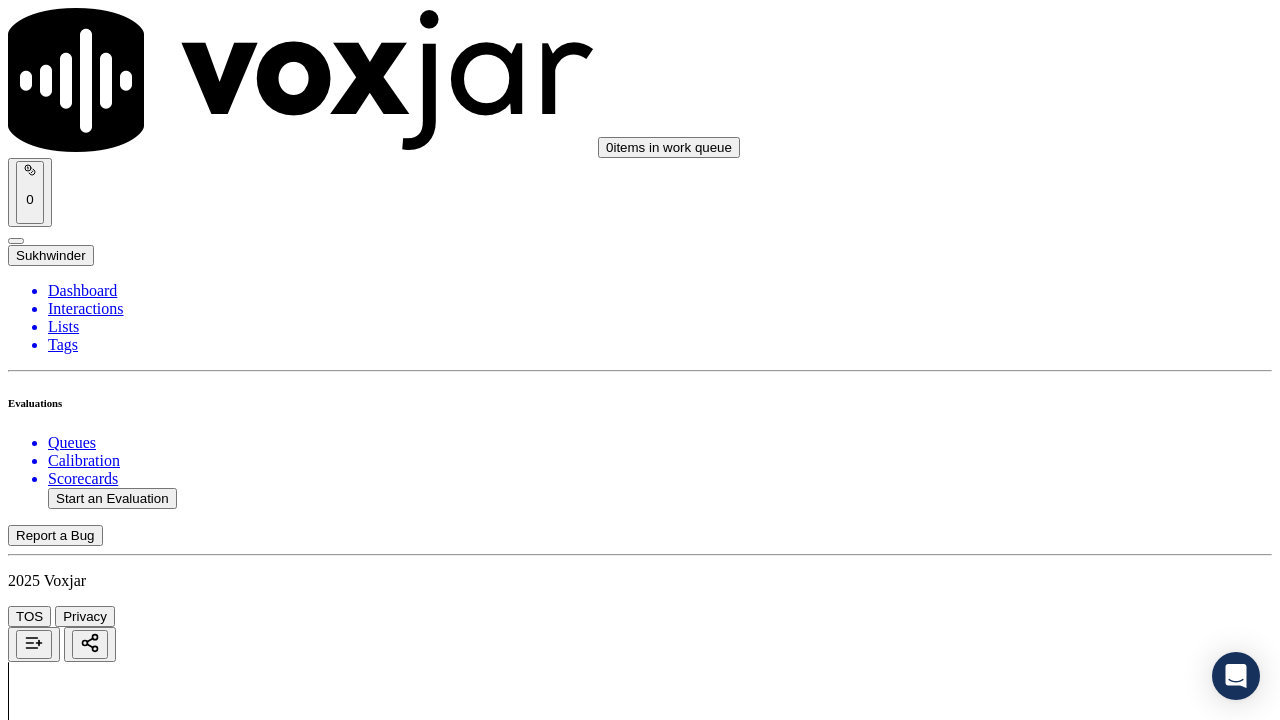 click on "Select an answer" at bounding box center [67, 5303] 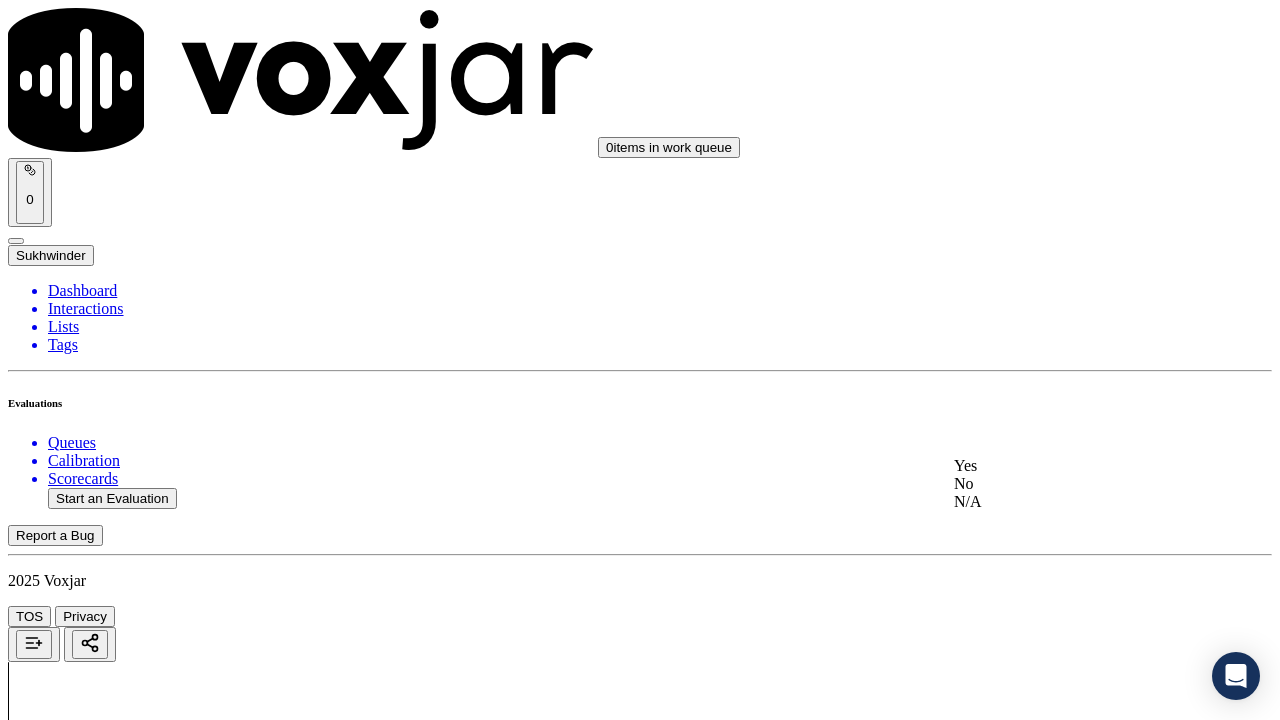 click on "Yes" at bounding box center (1067, 466) 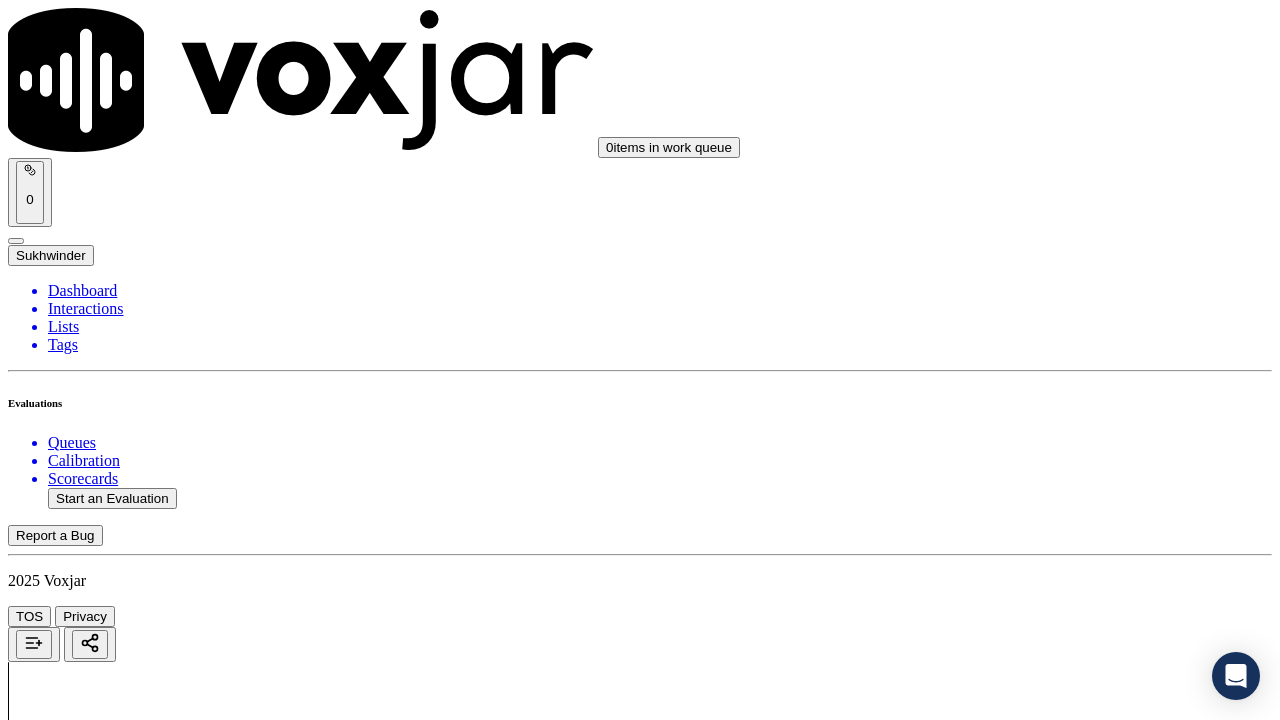 scroll, scrollTop: 4000, scrollLeft: 0, axis: vertical 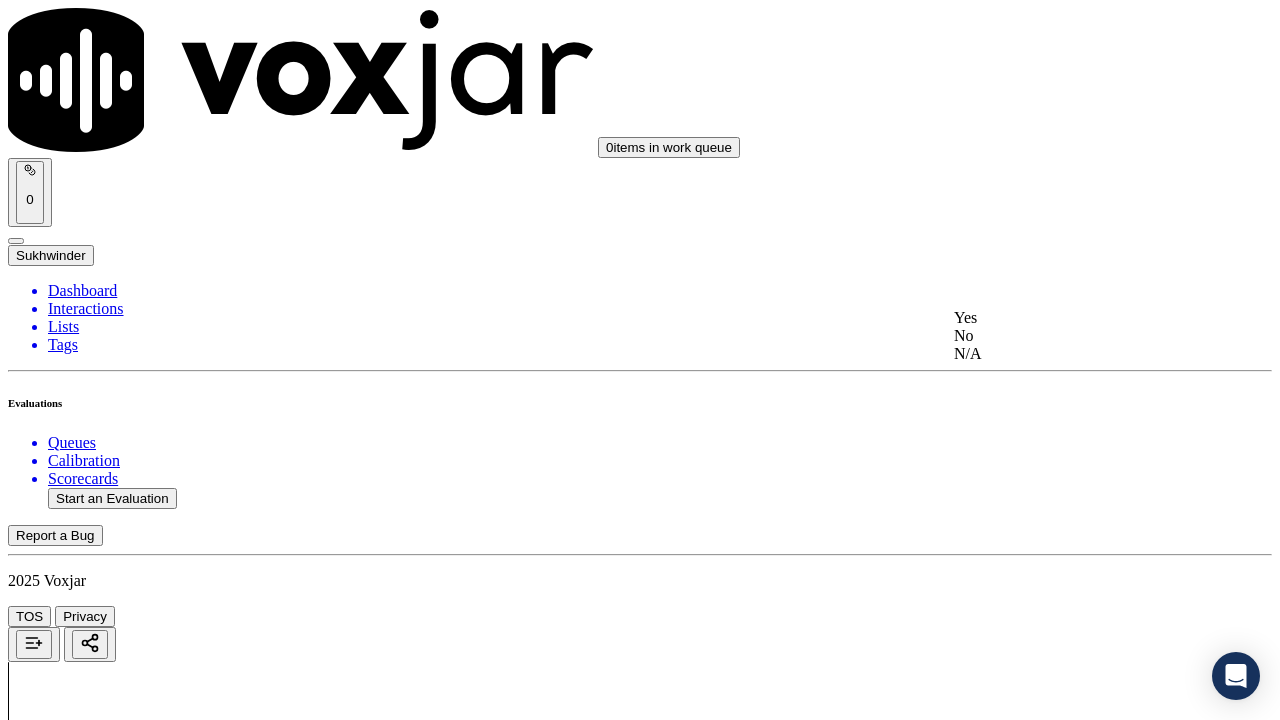 click on "Yes" at bounding box center [1067, 318] 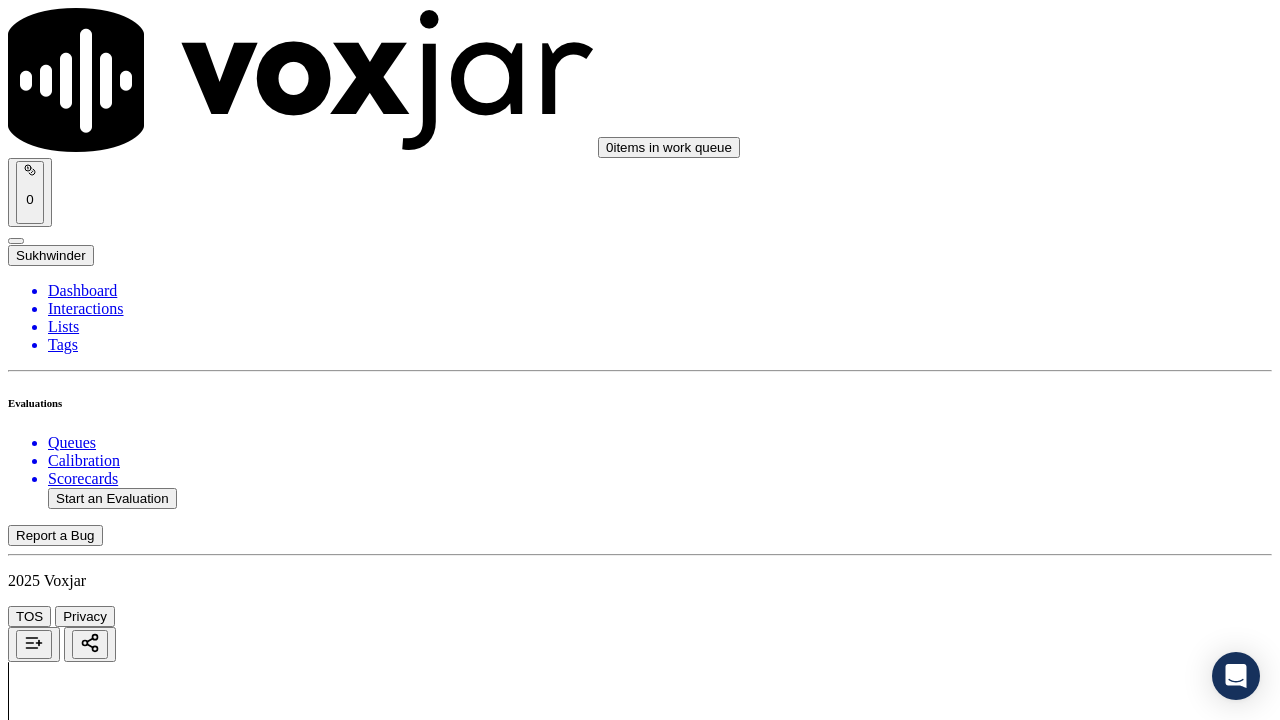 scroll, scrollTop: 4300, scrollLeft: 0, axis: vertical 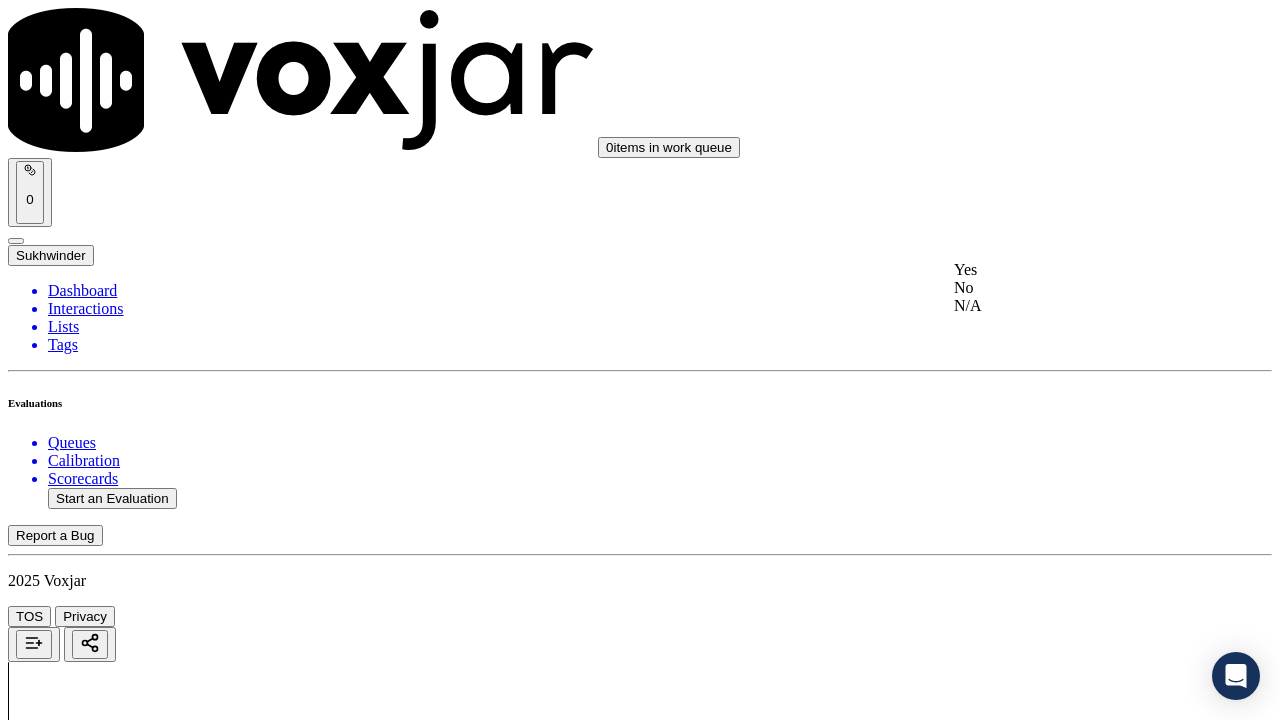 click on "Yes" at bounding box center (1067, 270) 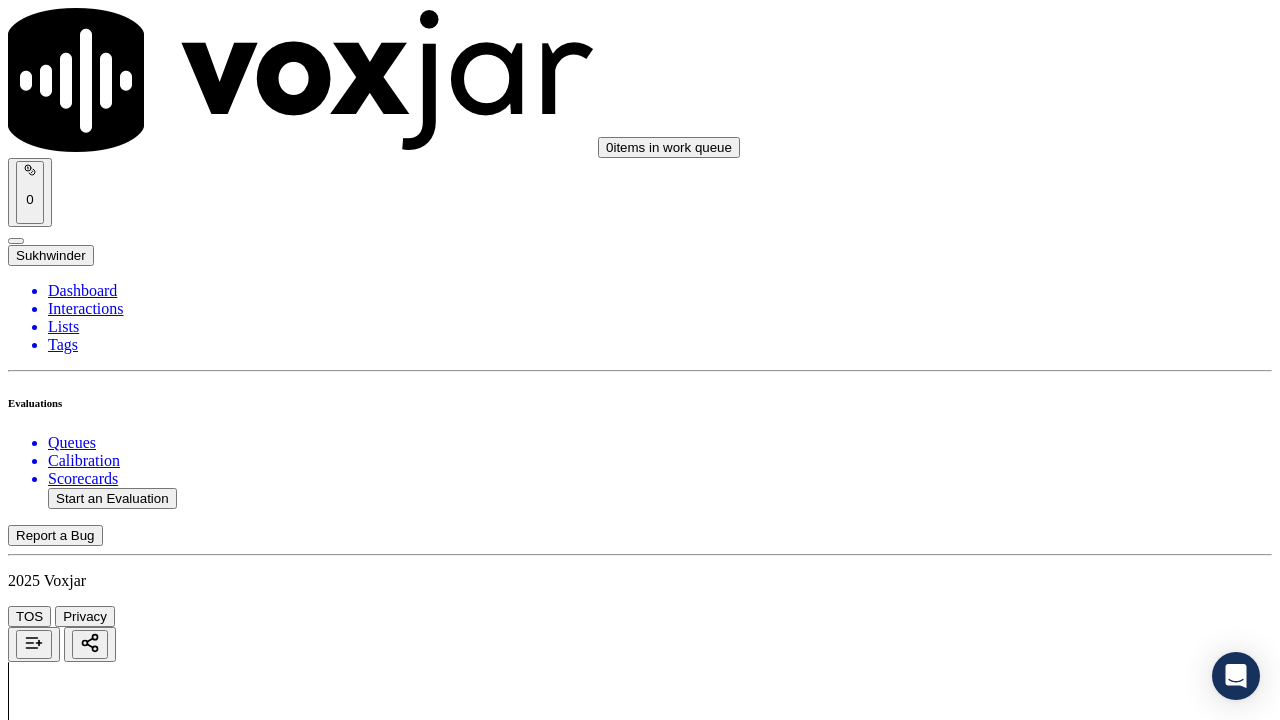 click on "Select an answer" at bounding box center [67, 6012] 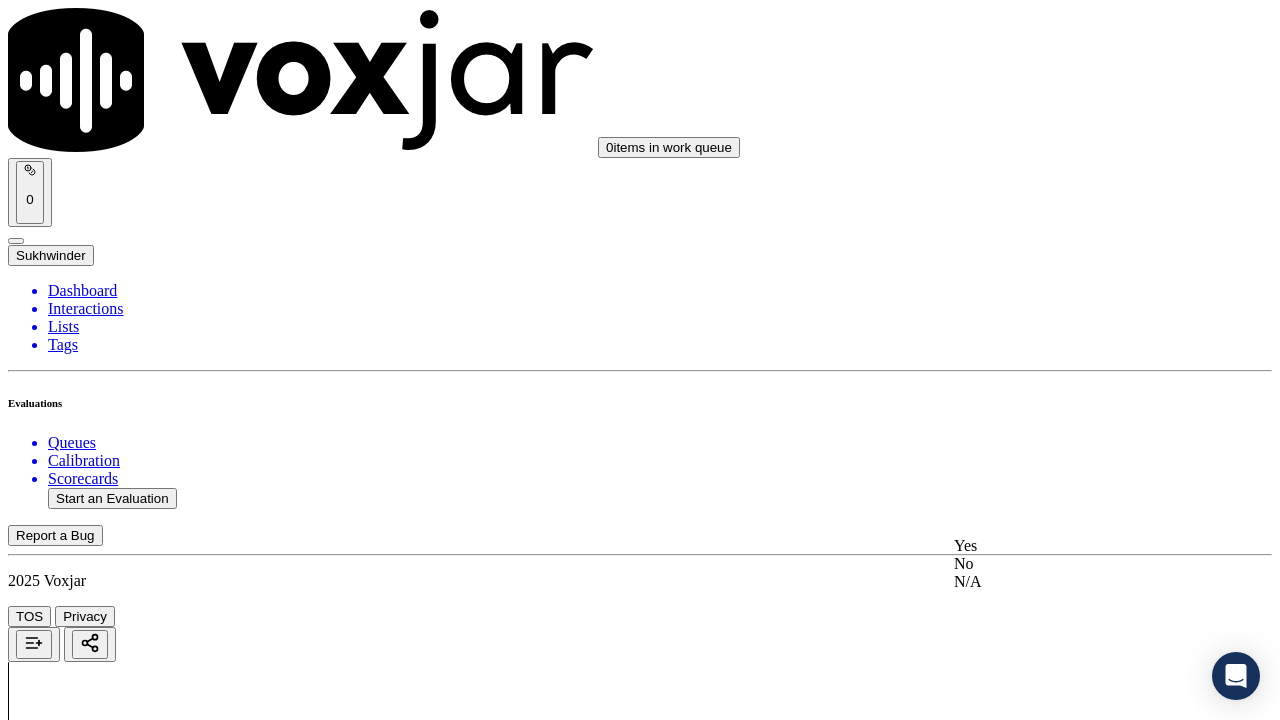 click on "Yes" at bounding box center [1067, 546] 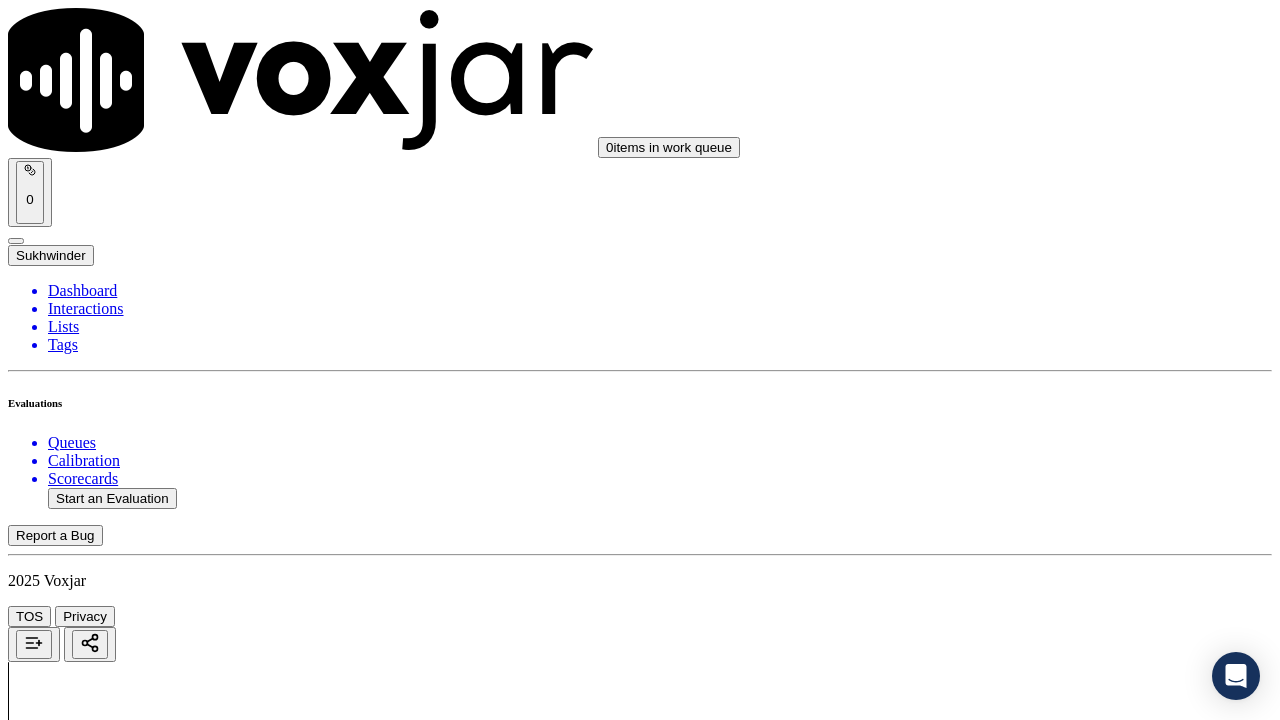 scroll, scrollTop: 4800, scrollLeft: 0, axis: vertical 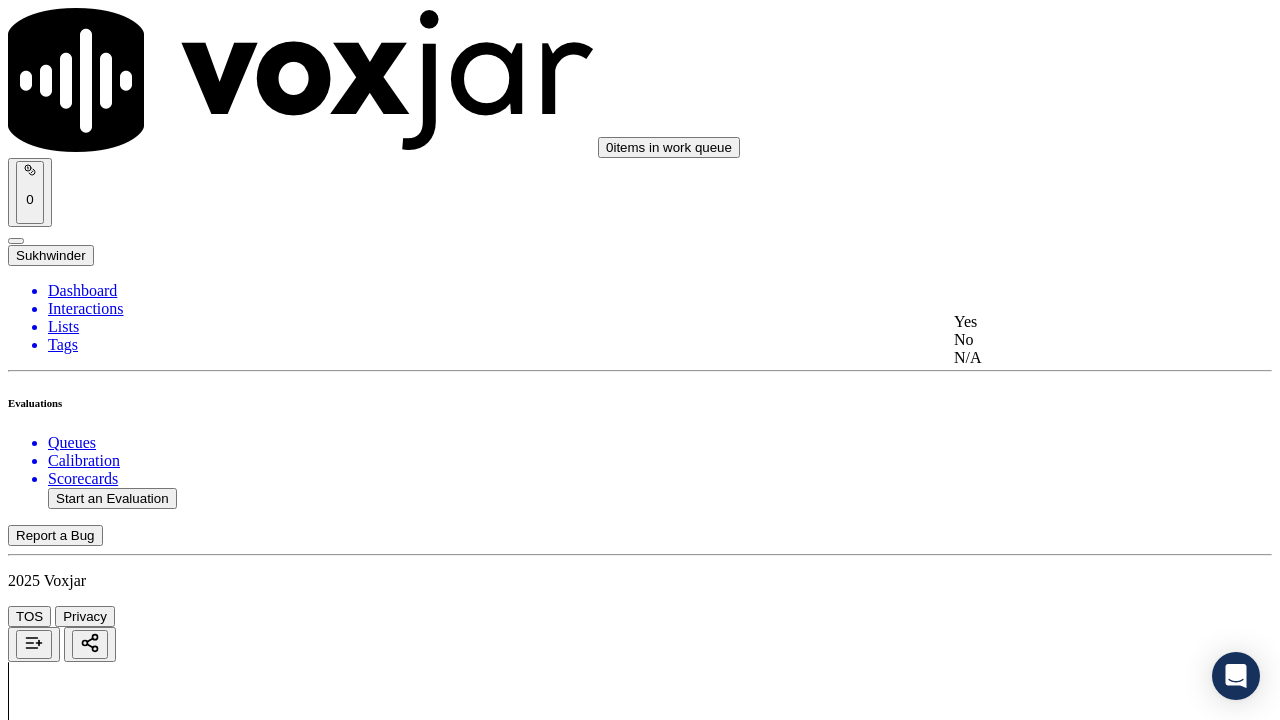click on "Yes" at bounding box center (1067, 322) 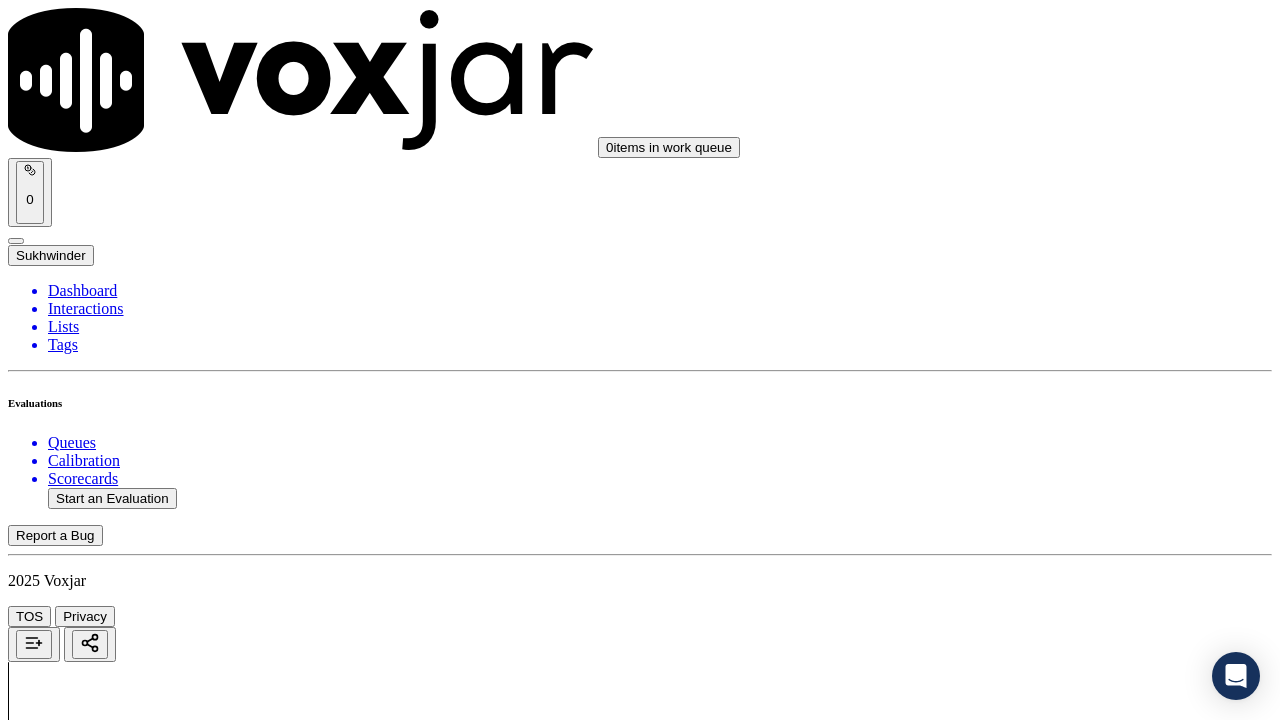 click on "Select an answer" at bounding box center (67, 6485) 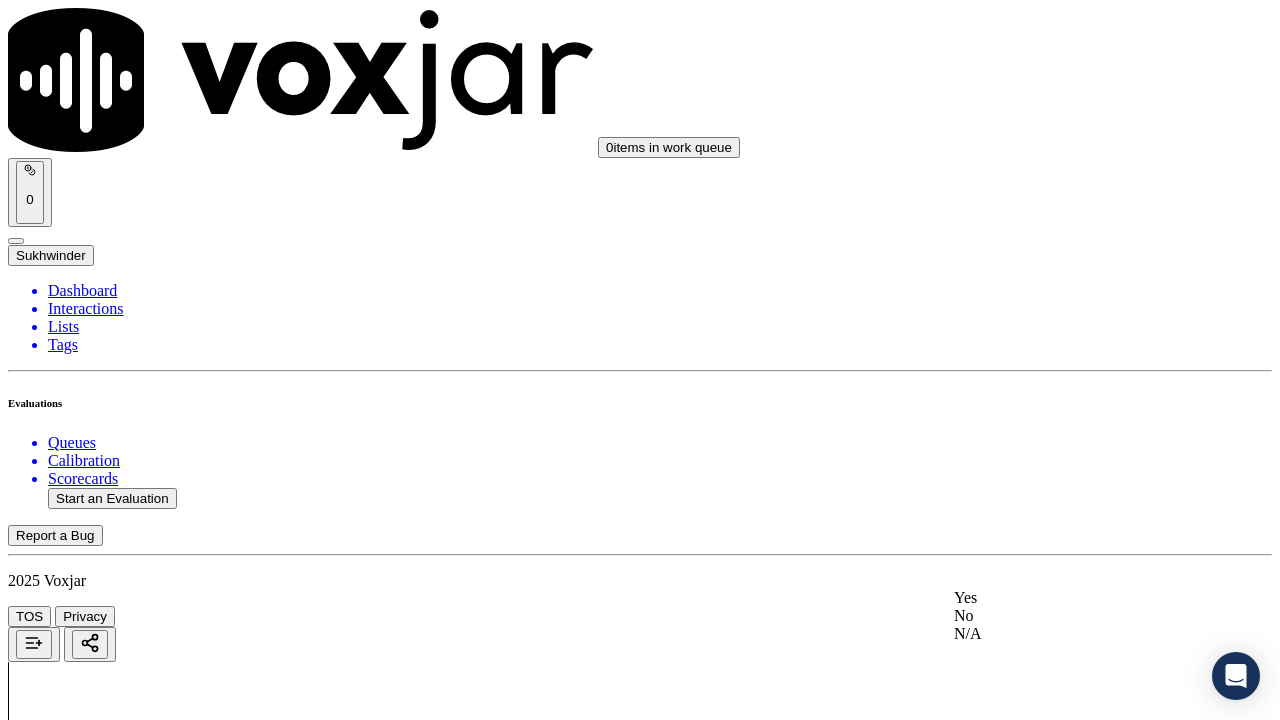 click on "Yes" at bounding box center (1067, 598) 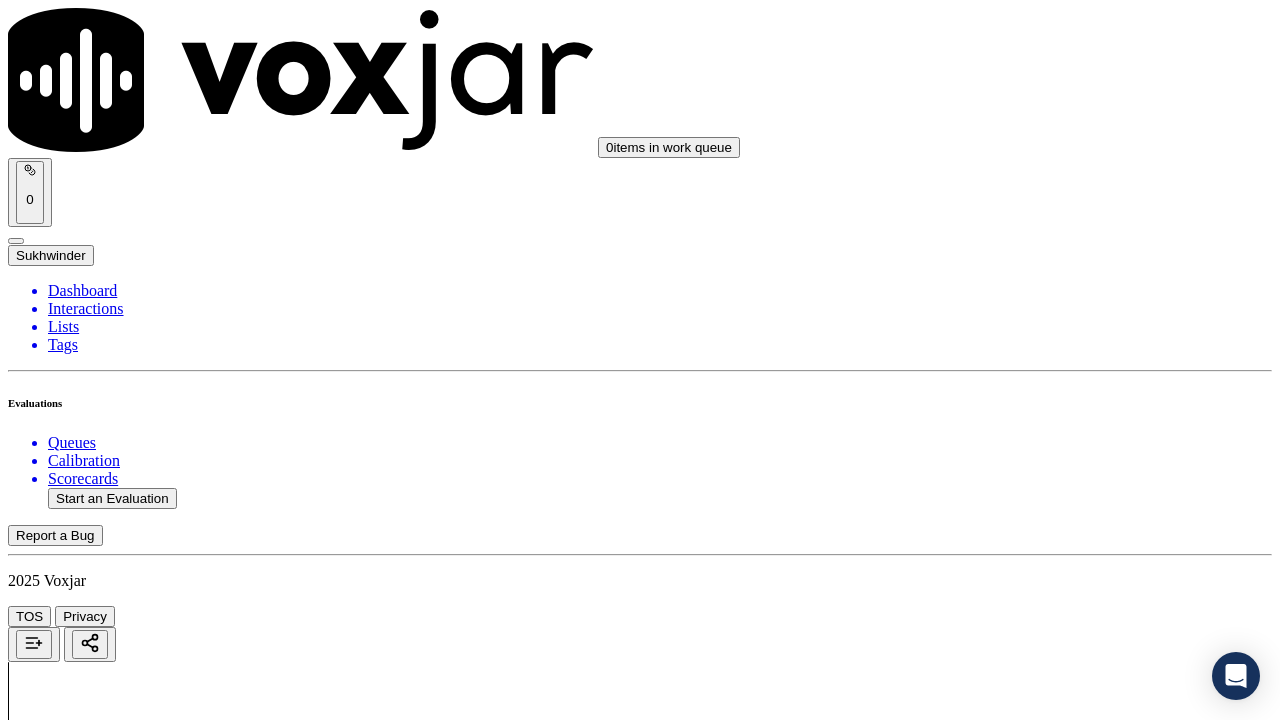 scroll, scrollTop: 5400, scrollLeft: 0, axis: vertical 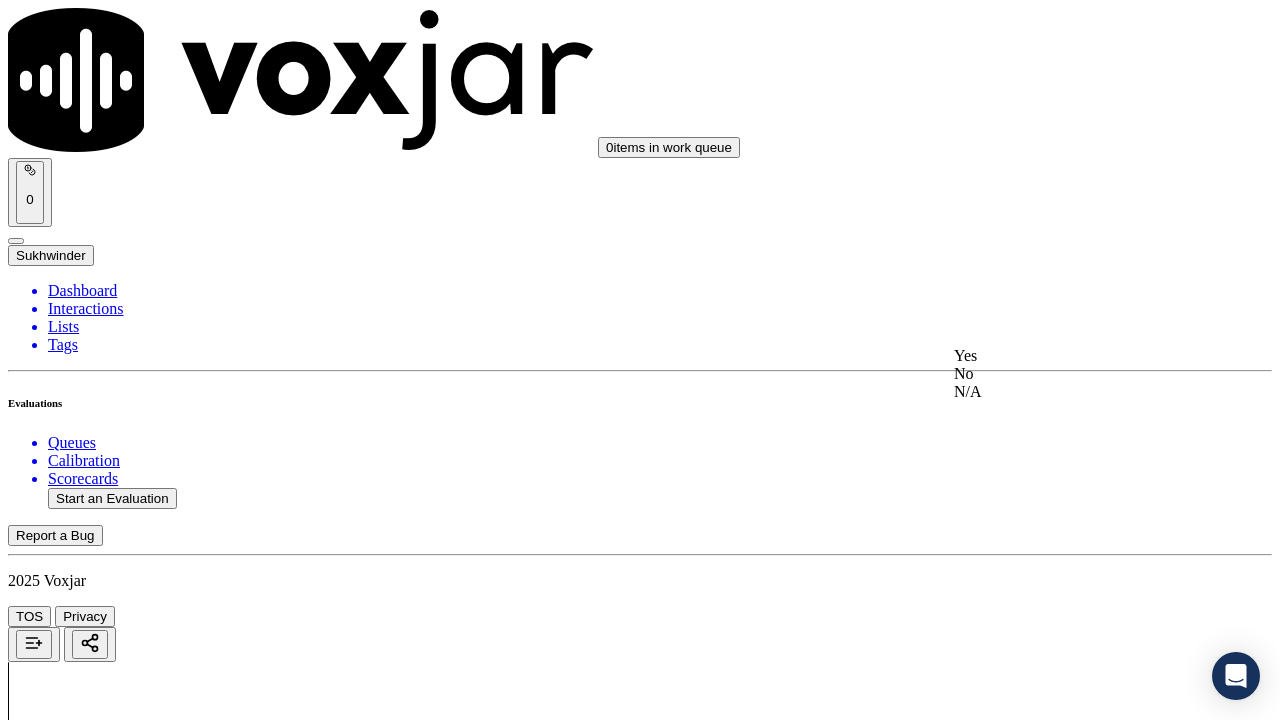 click on "Yes" at bounding box center [1067, 356] 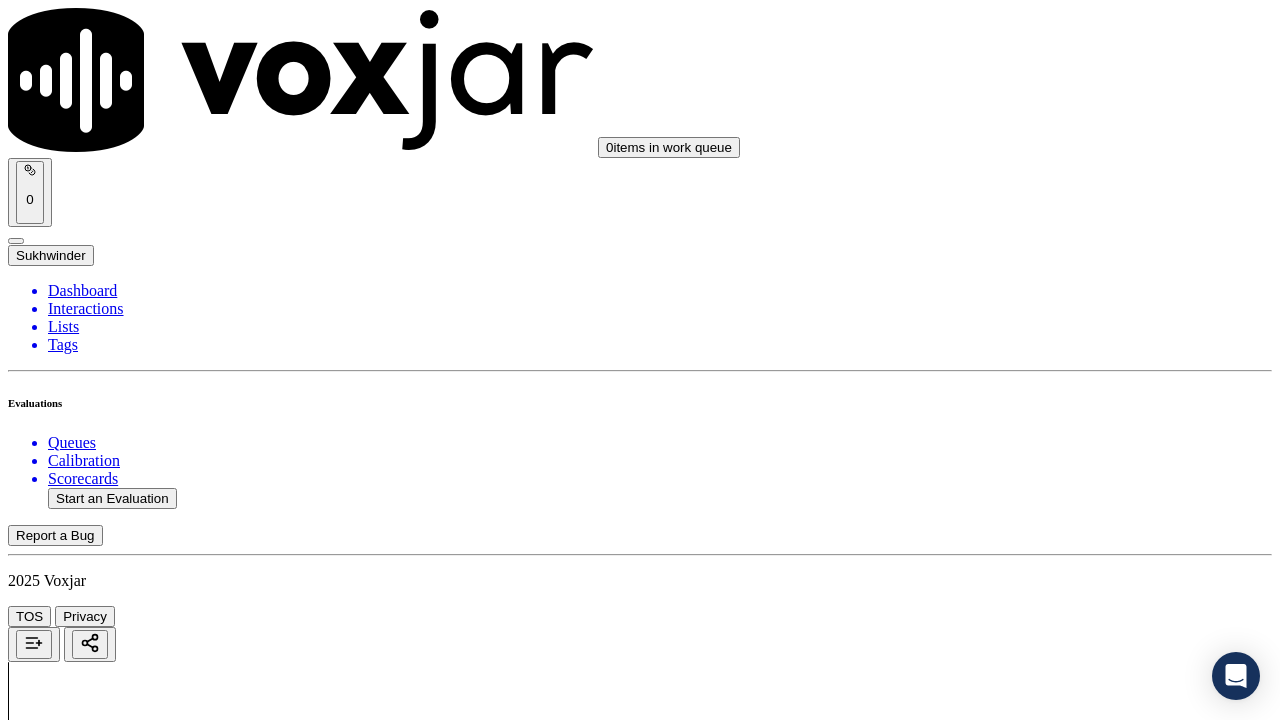 click on "Select an answer" at bounding box center (67, 7036) 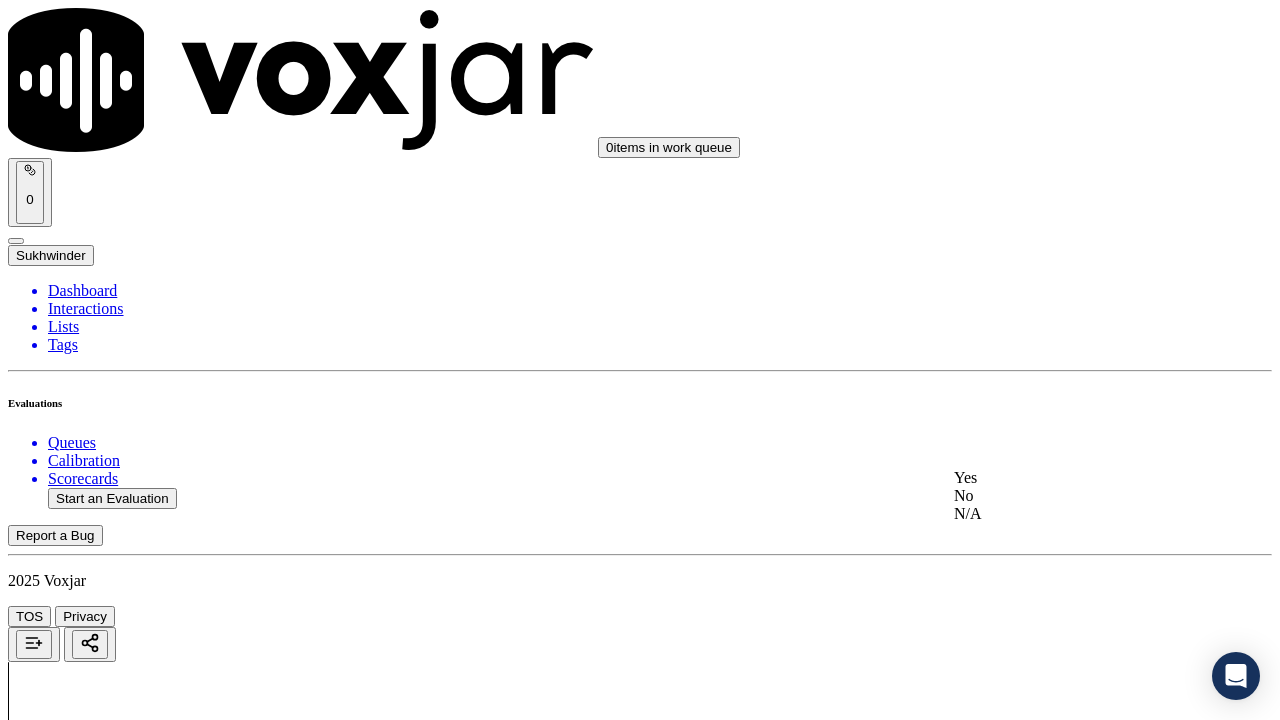 click on "Yes" at bounding box center (1067, 478) 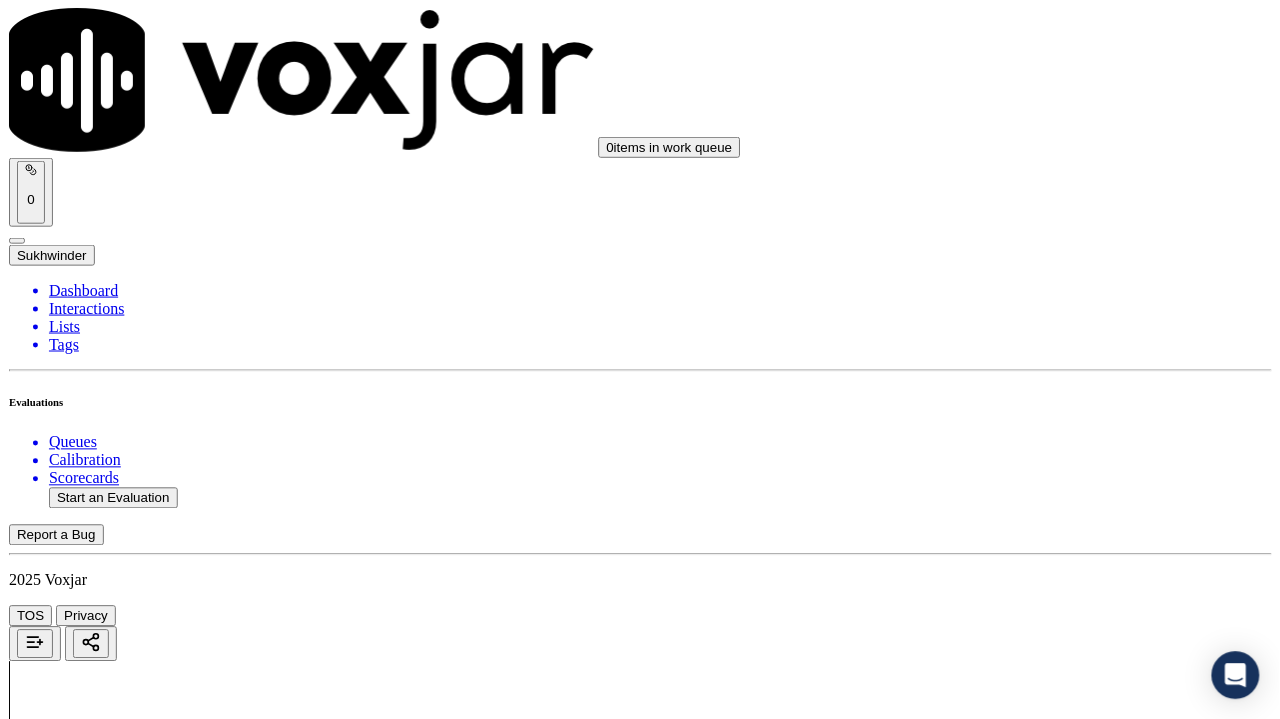 scroll, scrollTop: 5815, scrollLeft: 0, axis: vertical 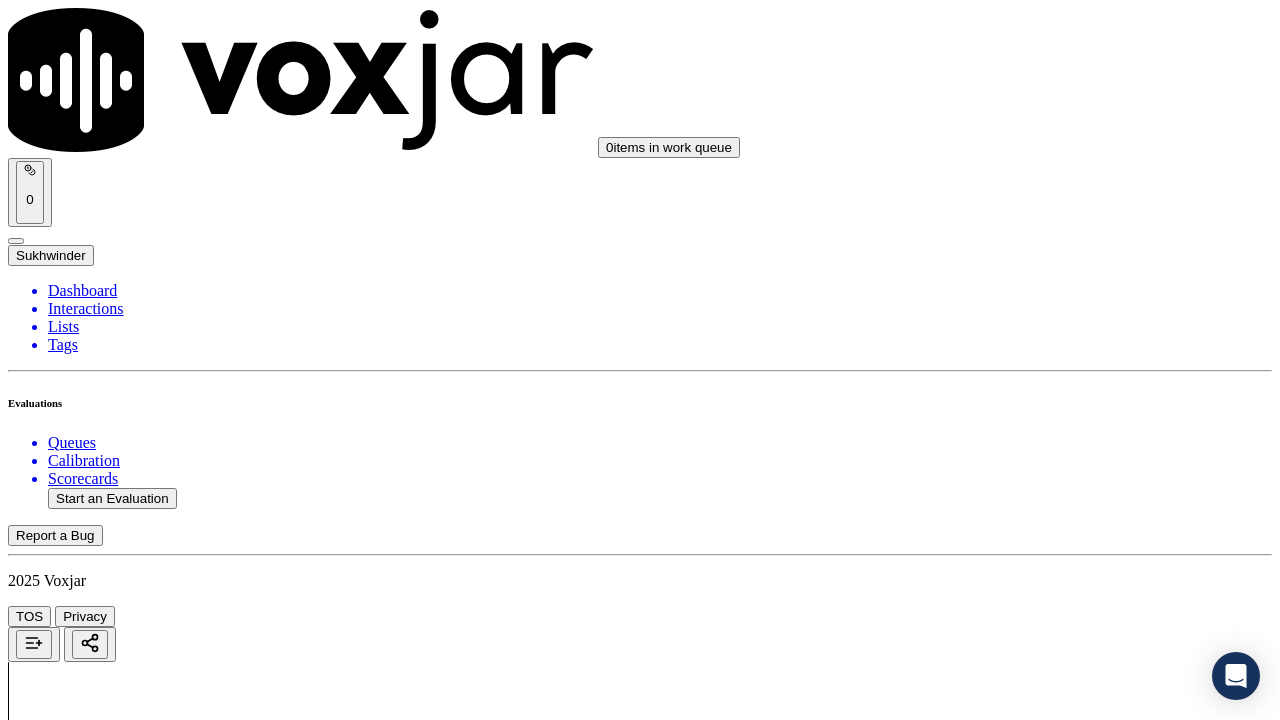 click on "Select an answer" at bounding box center [67, 7272] 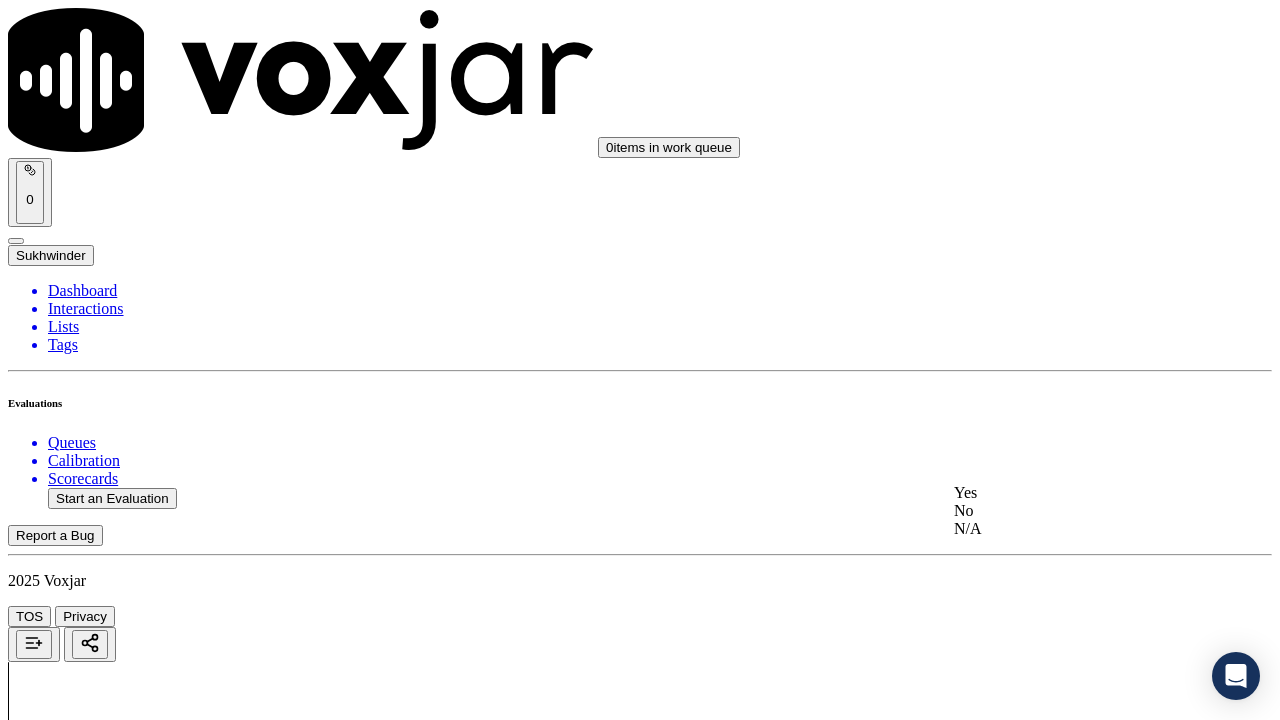 click on "Yes" at bounding box center (1067, 493) 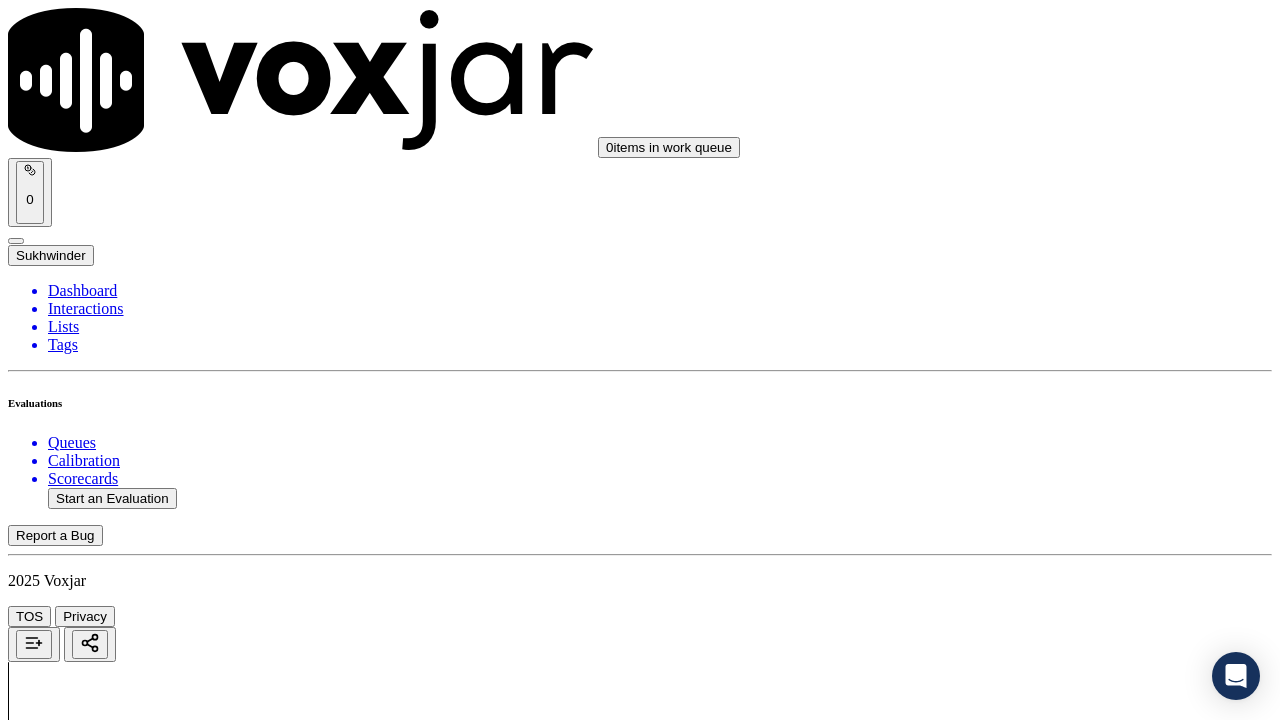 click on "Submit Scores" at bounding box center (59, 7345) 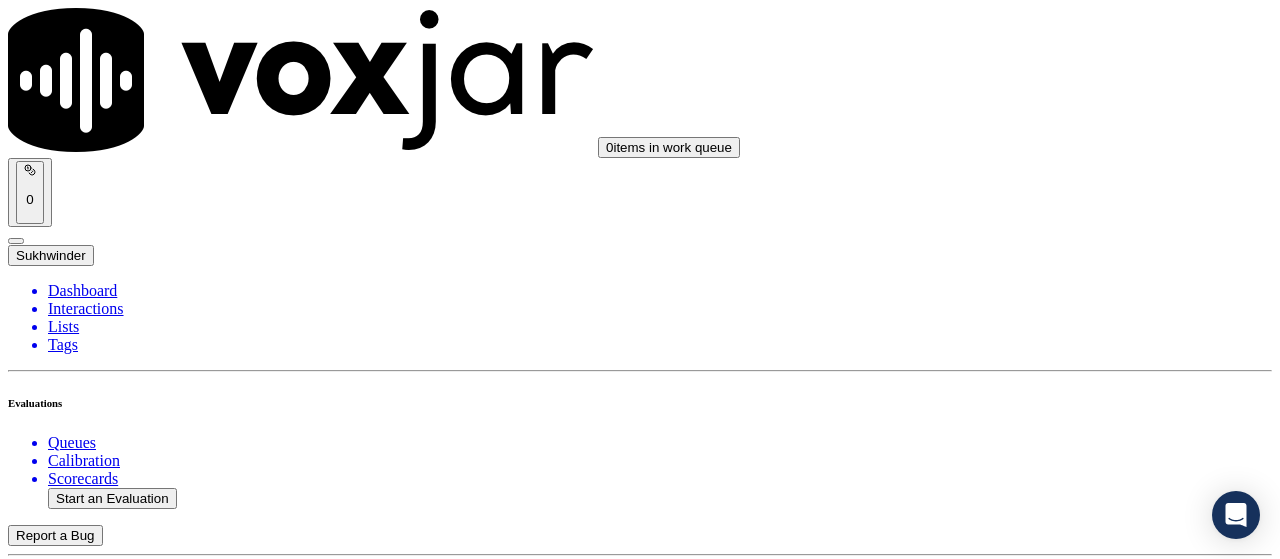 scroll, scrollTop: 460, scrollLeft: 0, axis: vertical 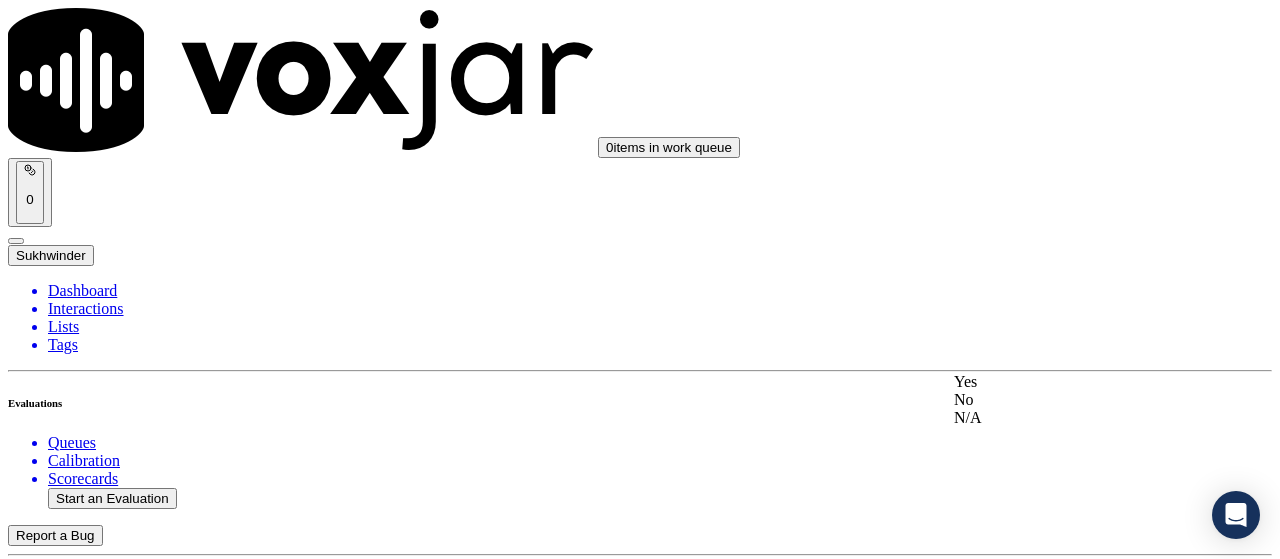 click on "No" 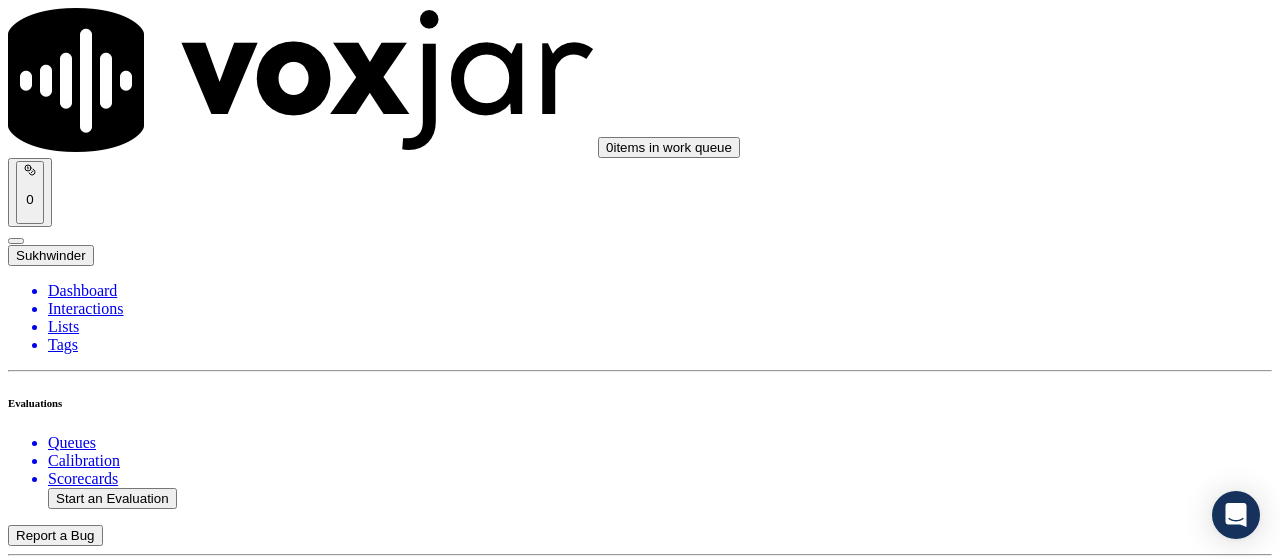 click on "Add Note" at bounding box center (52, 4782) 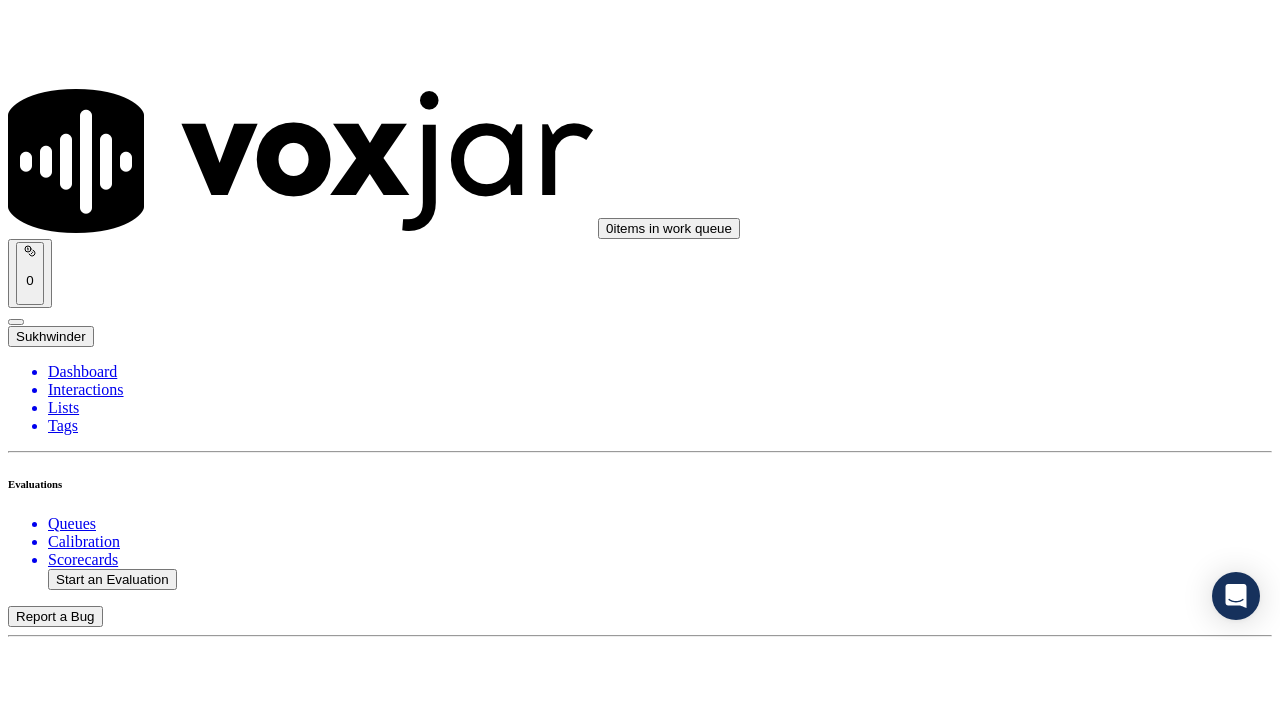scroll, scrollTop: 189, scrollLeft: 0, axis: vertical 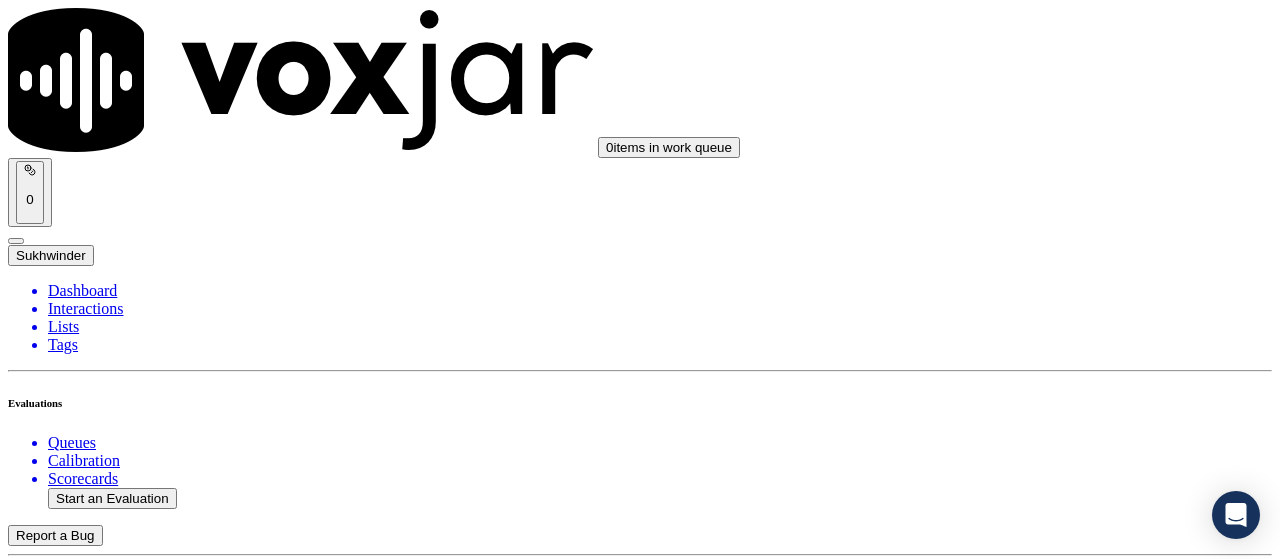 click on "Sale Interaction" 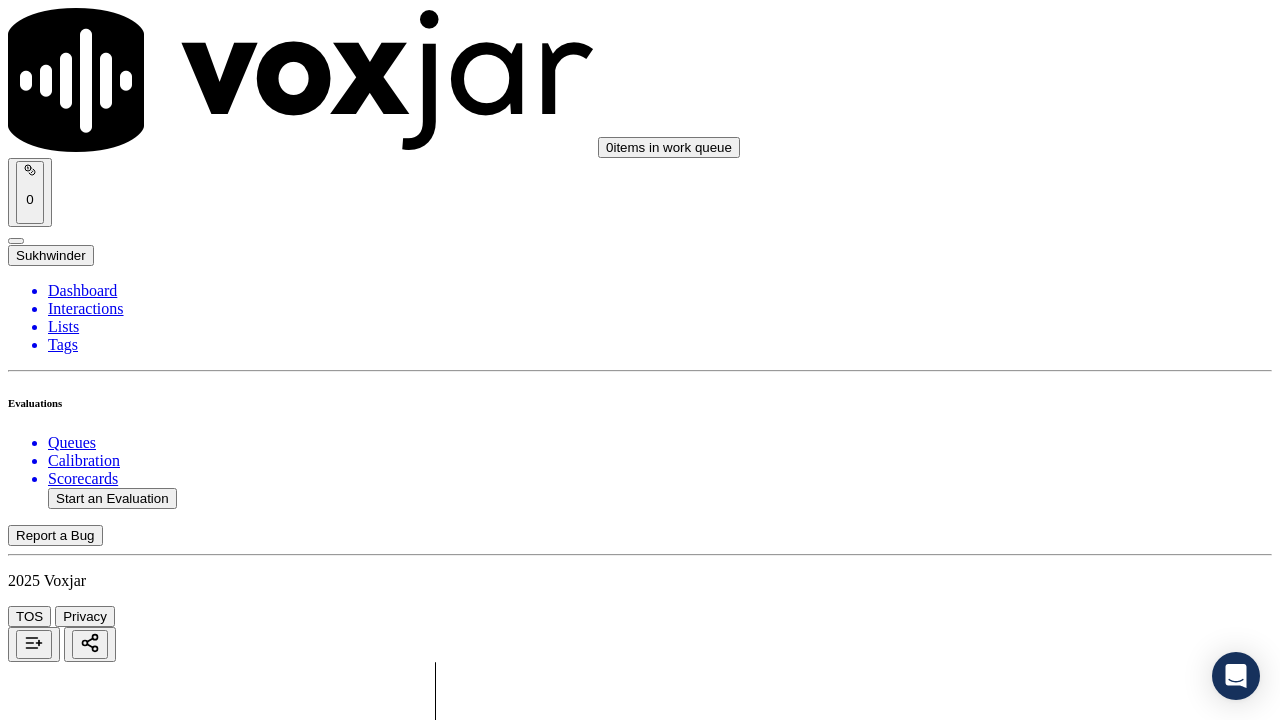 scroll, scrollTop: 299, scrollLeft: 0, axis: vertical 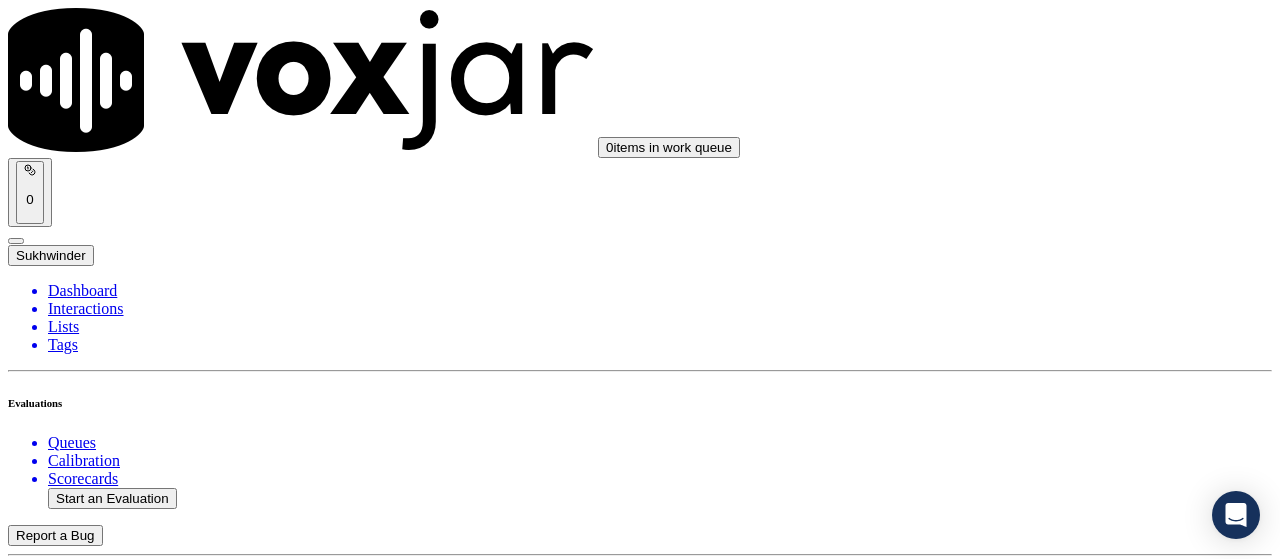 click 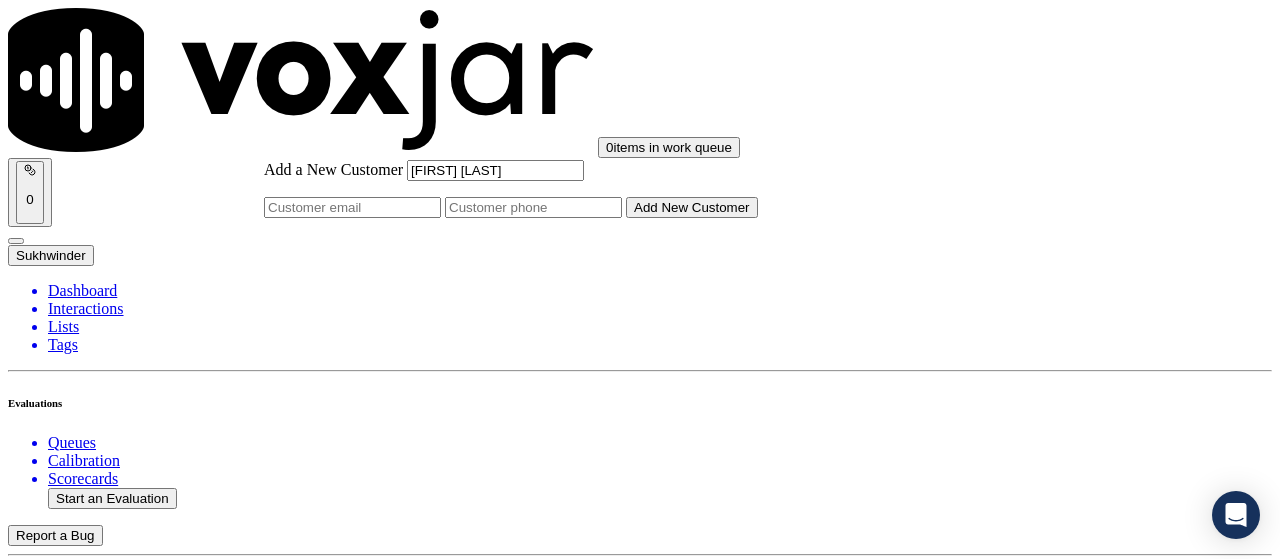 type on "[FIRST] [LAST]" 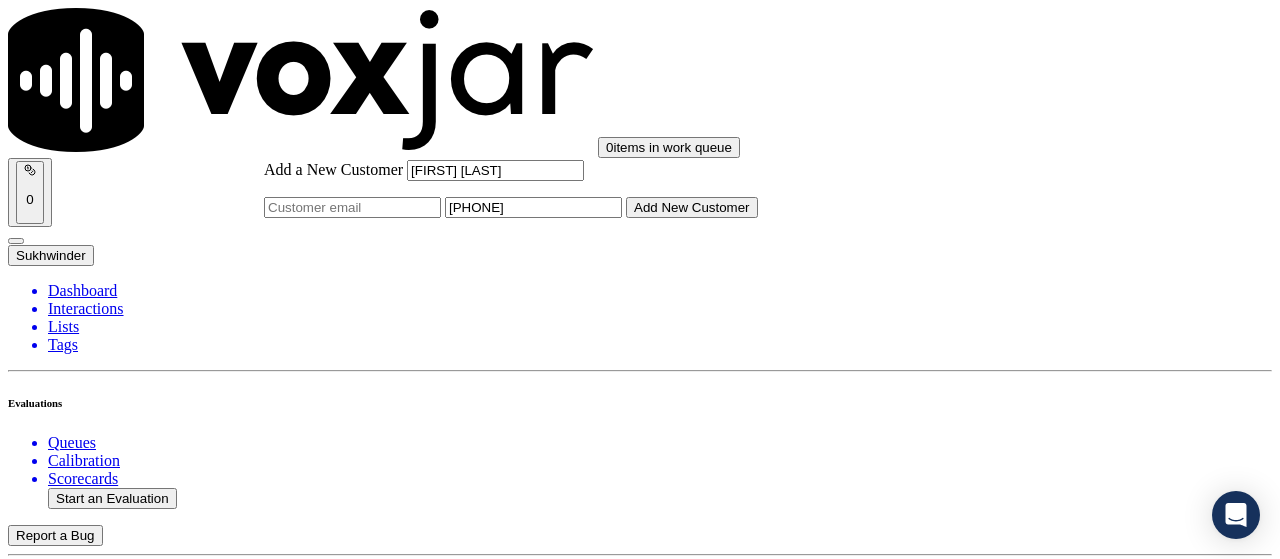type on "[PHONE]" 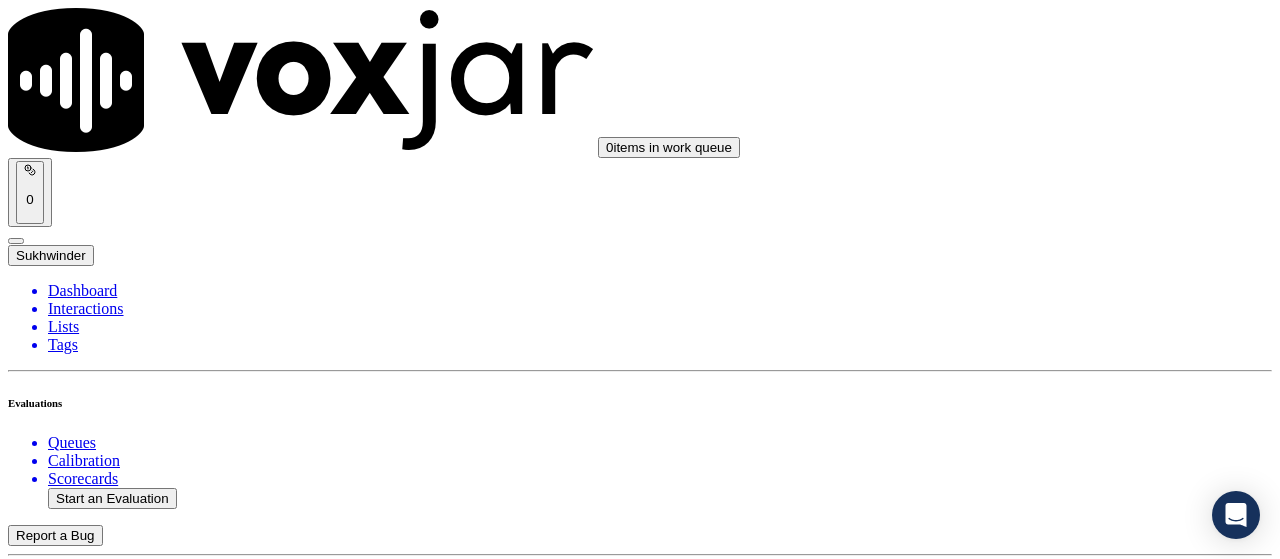click on "[FIRST] [LAST]" at bounding box center [640, 2164] 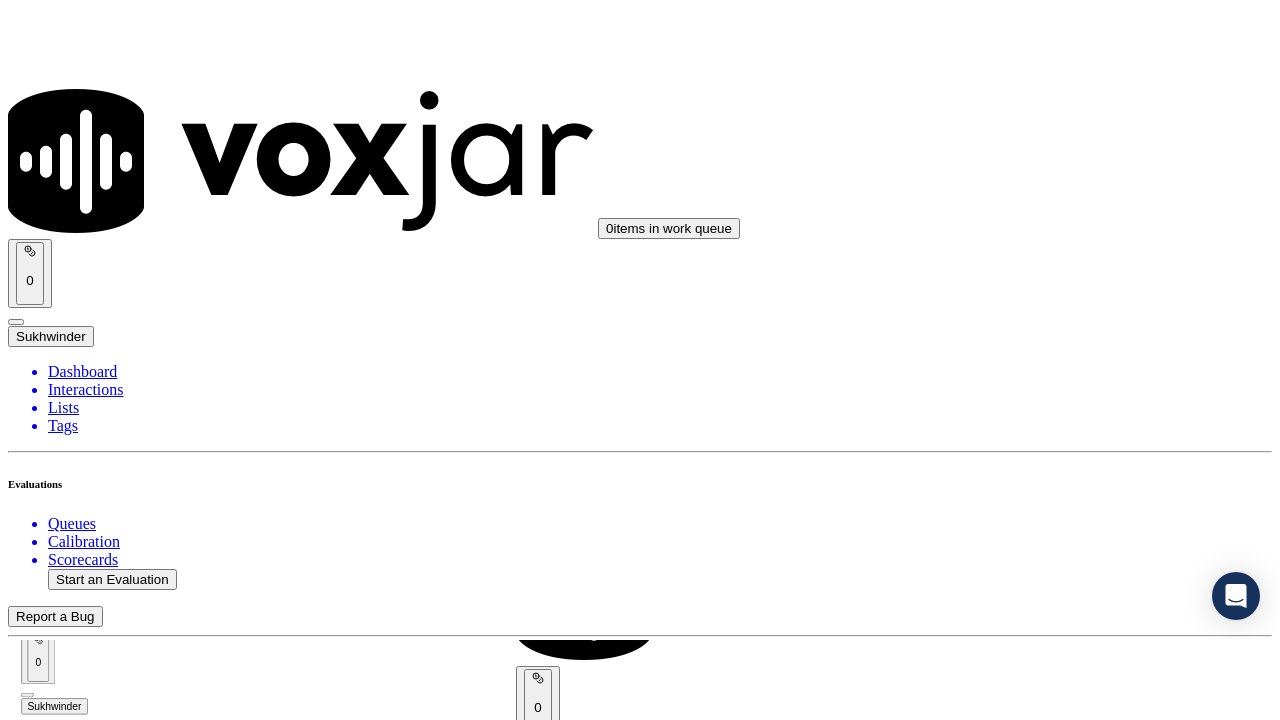 scroll, scrollTop: 491, scrollLeft: 0, axis: vertical 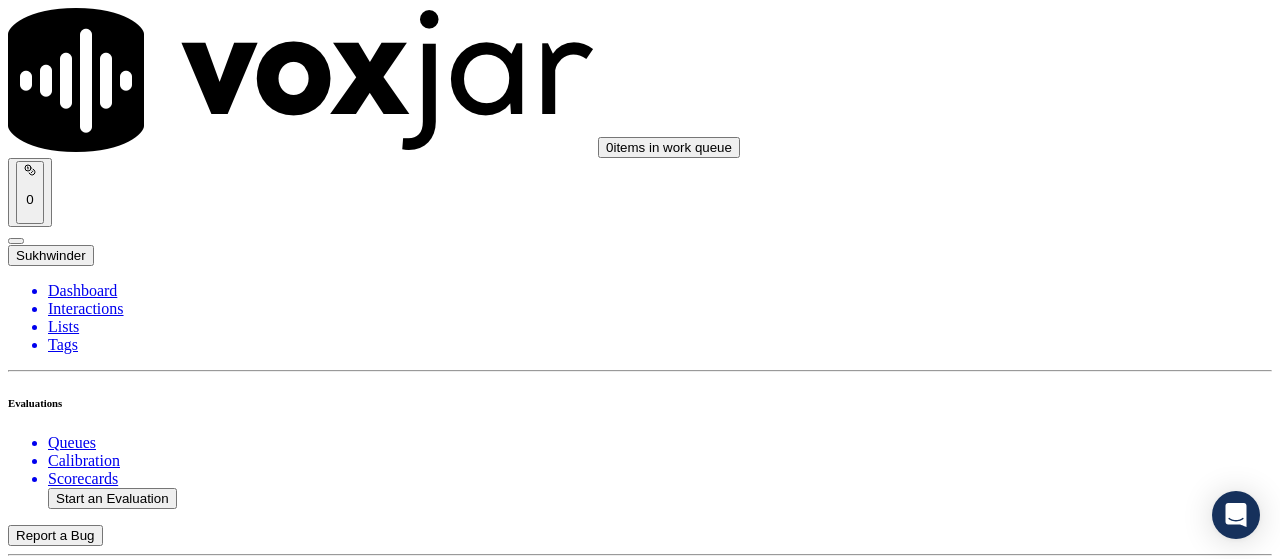 click on "This is a brand new scorecard" 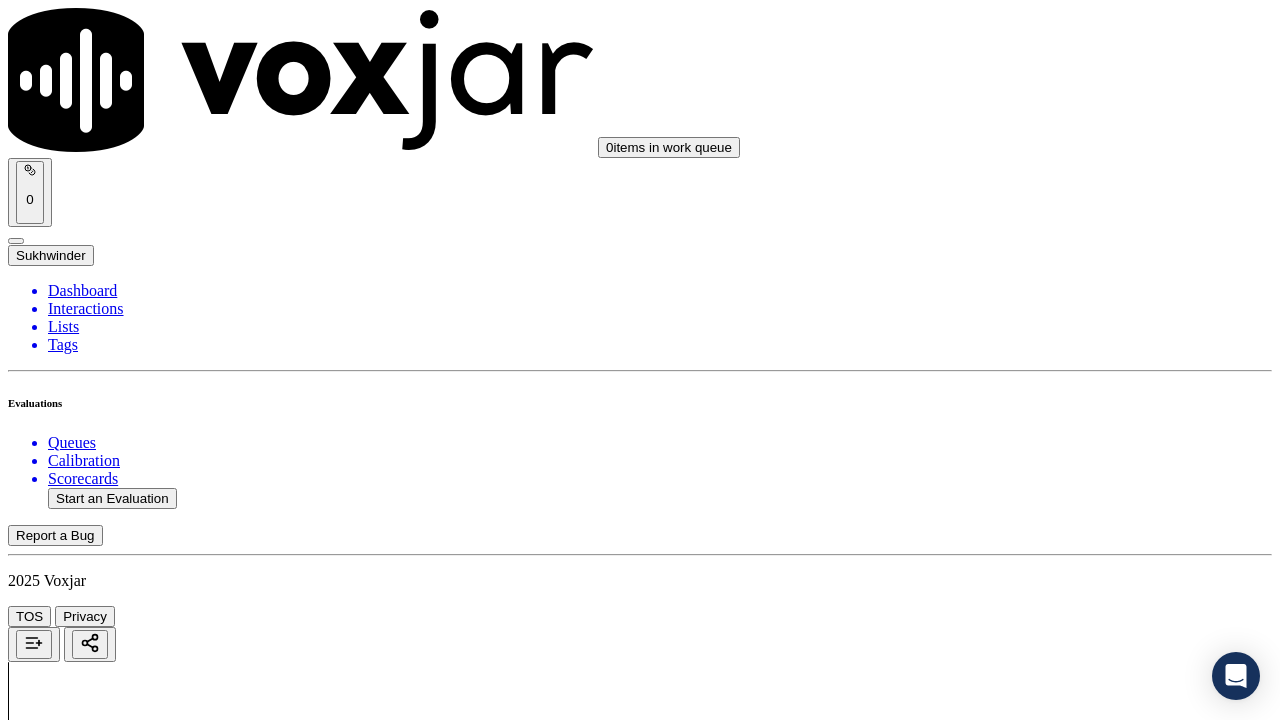 click on "Select an answer" at bounding box center (67, 2402) 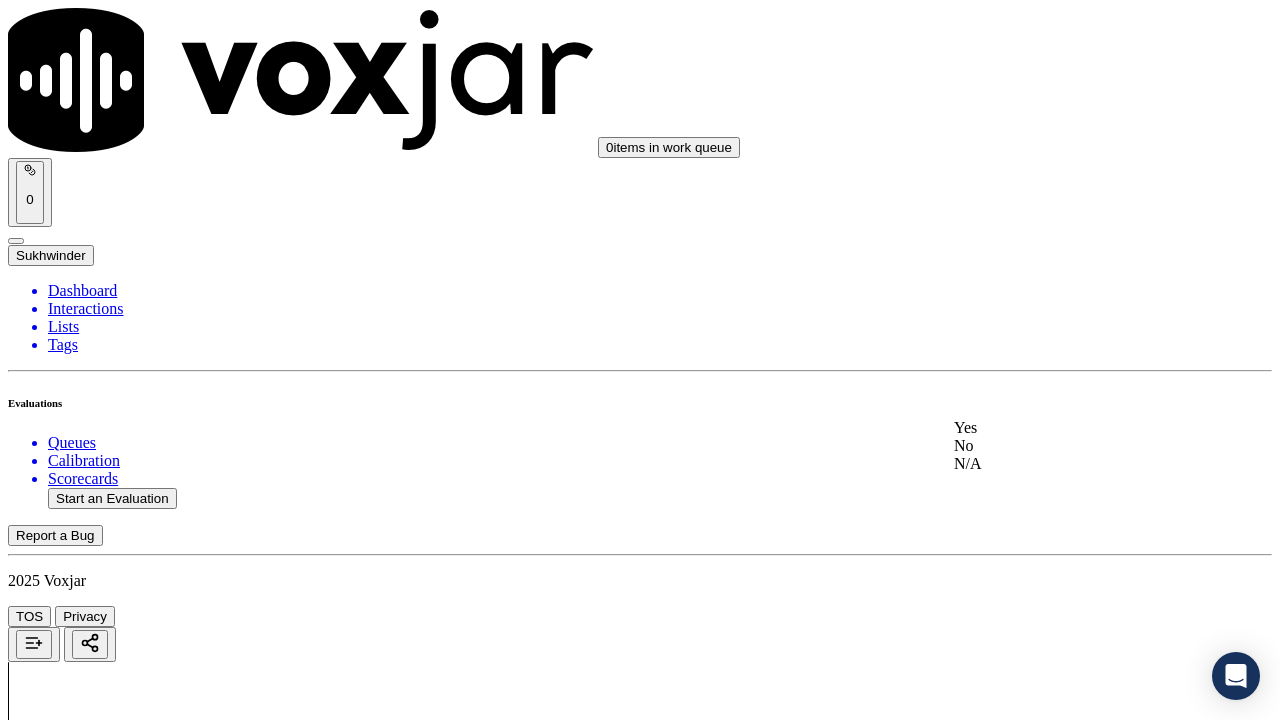 click on "Yes" at bounding box center (1067, 428) 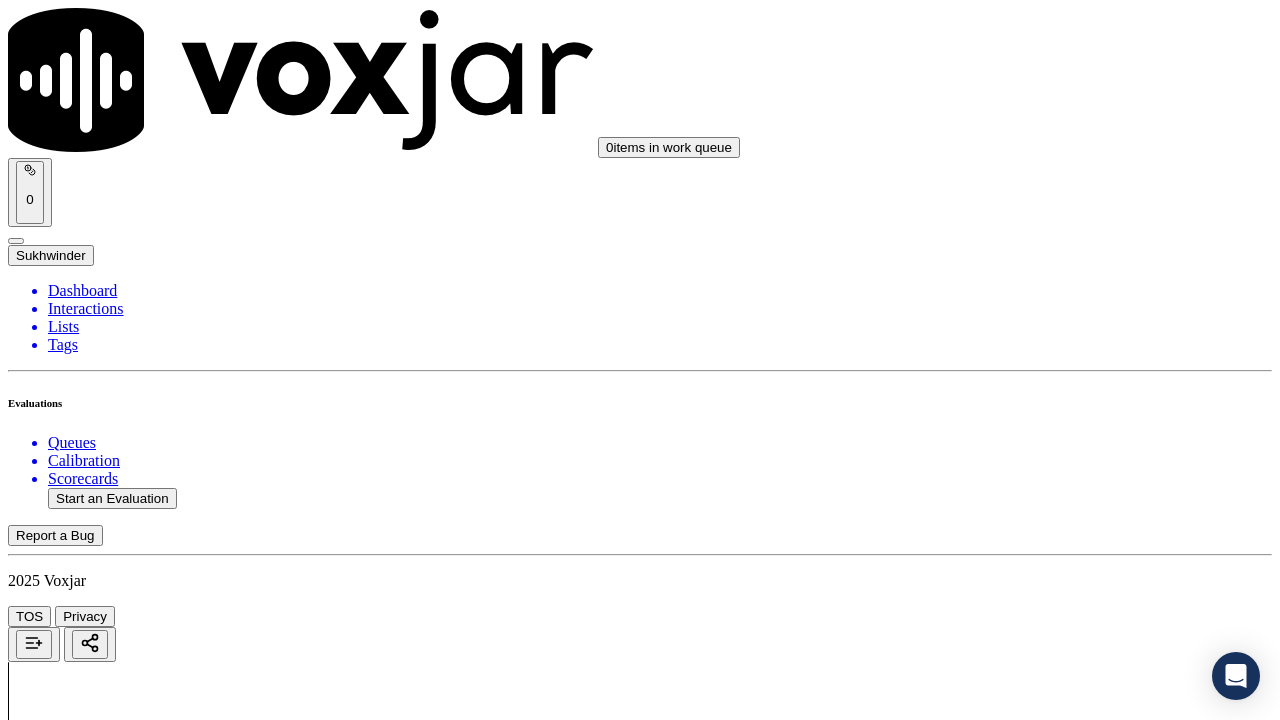 scroll, scrollTop: 500, scrollLeft: 0, axis: vertical 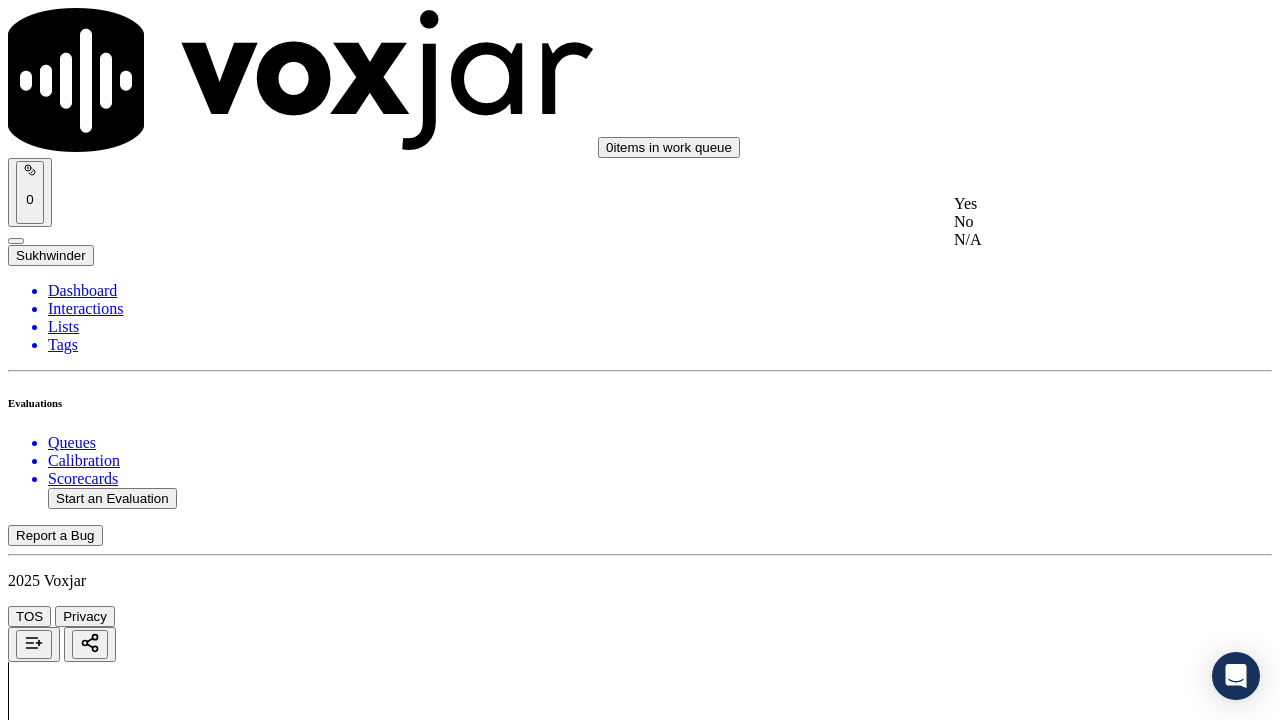 click on "Yes" at bounding box center (1067, 204) 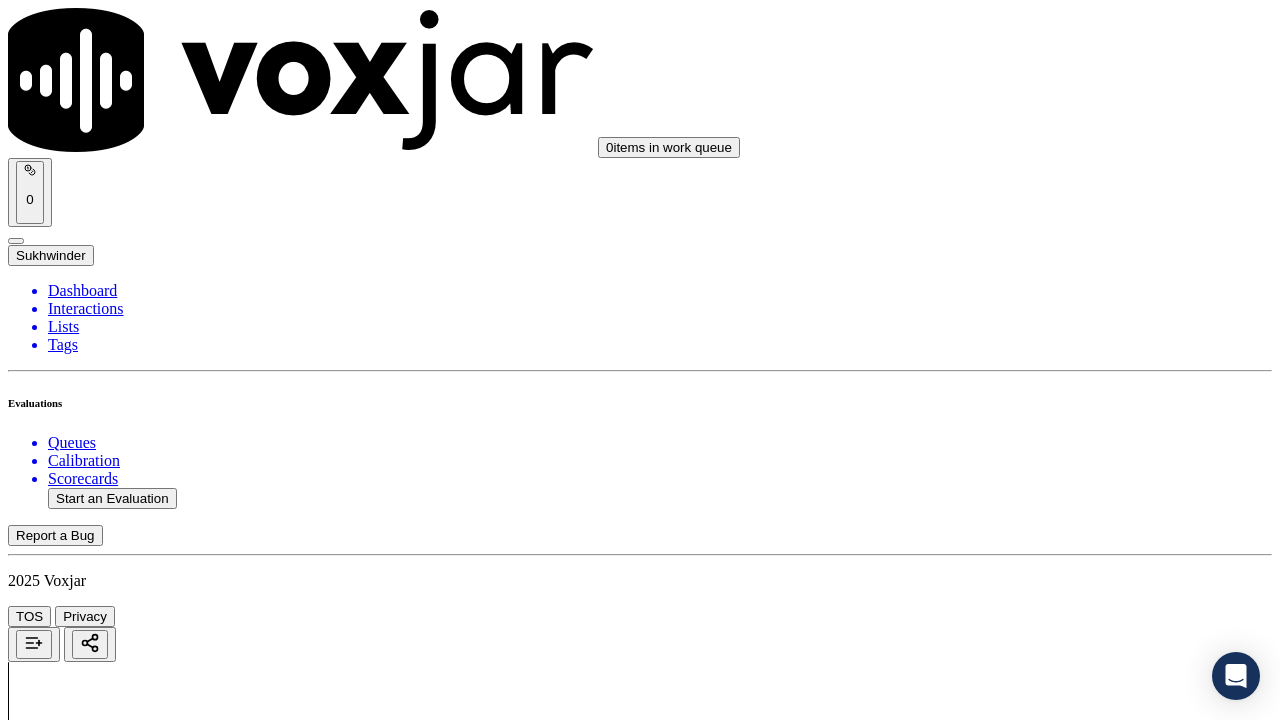click on "Select an answer" at bounding box center [67, 2875] 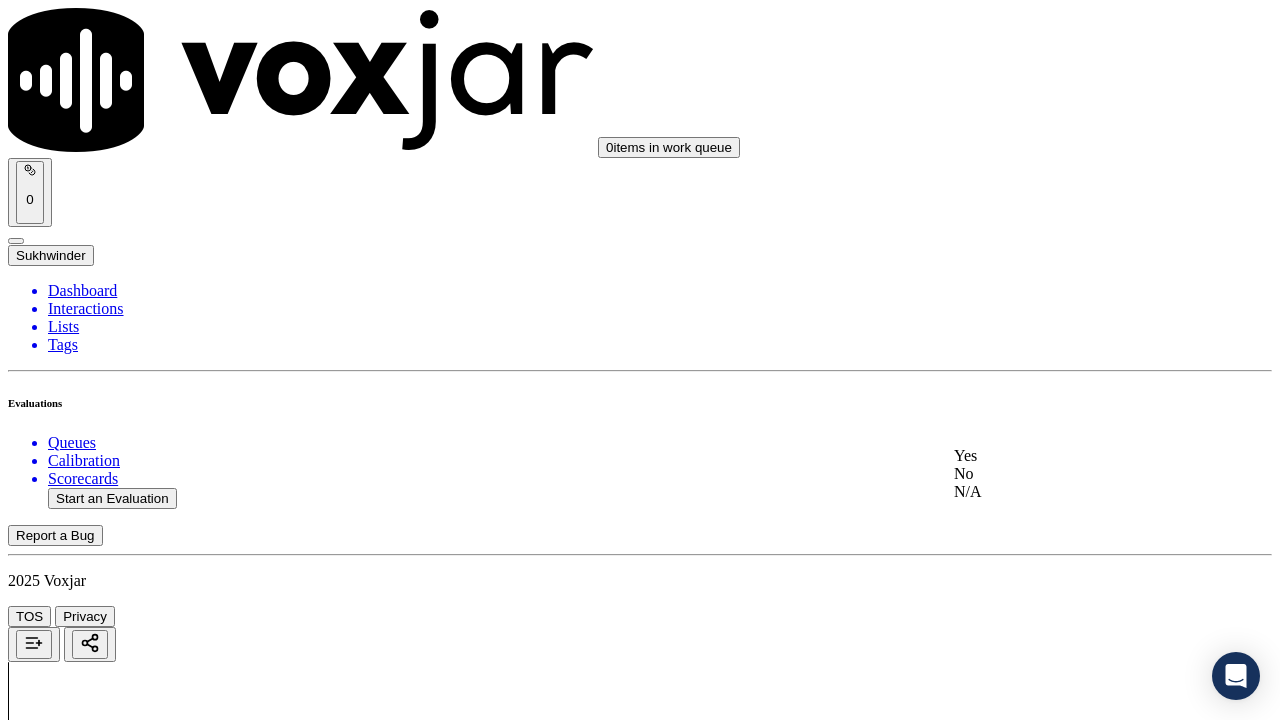 click on "Yes" at bounding box center (1067, 456) 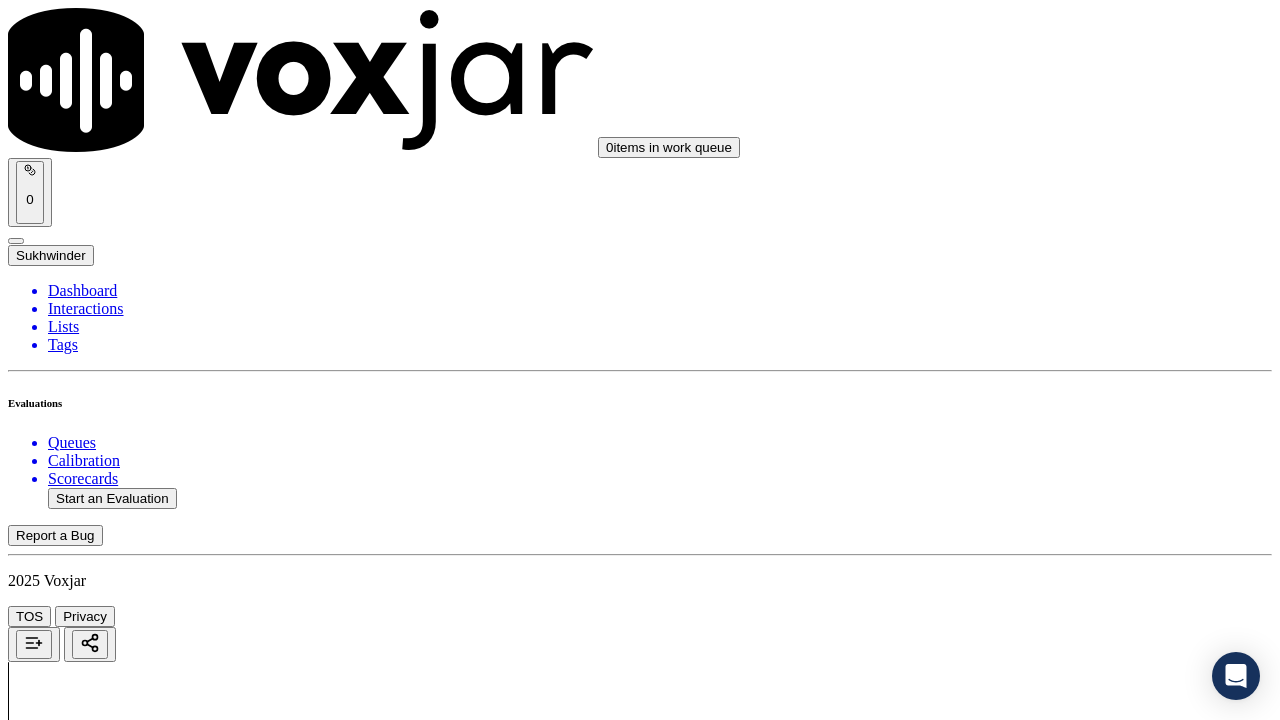 scroll, scrollTop: 900, scrollLeft: 0, axis: vertical 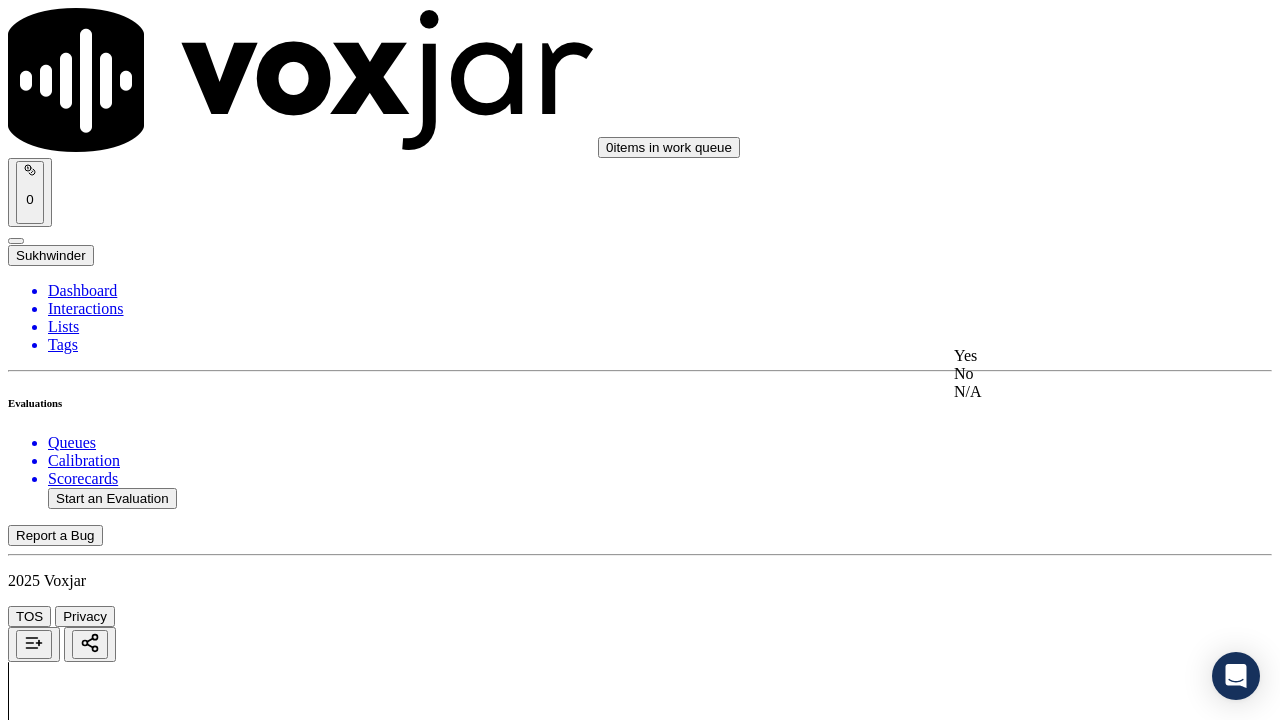 drag, startPoint x: 1030, startPoint y: 431, endPoint x: 1036, endPoint y: 493, distance: 62.289646 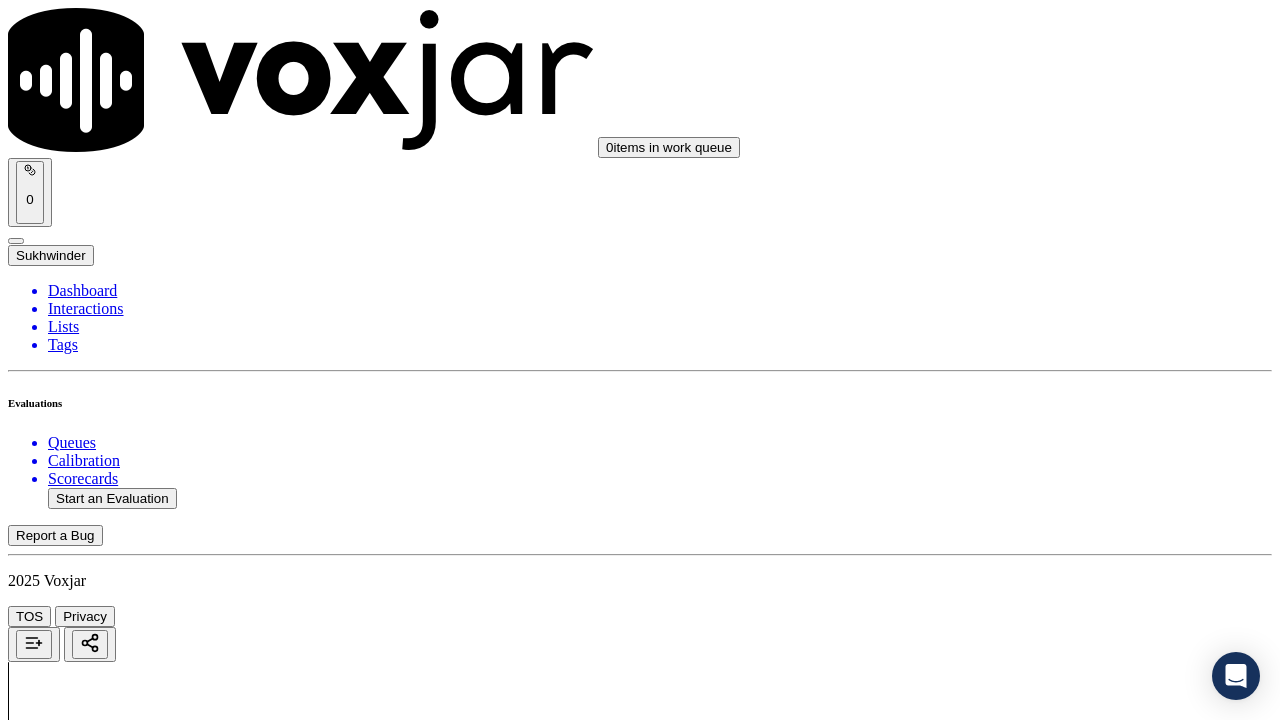 scroll, scrollTop: 1200, scrollLeft: 0, axis: vertical 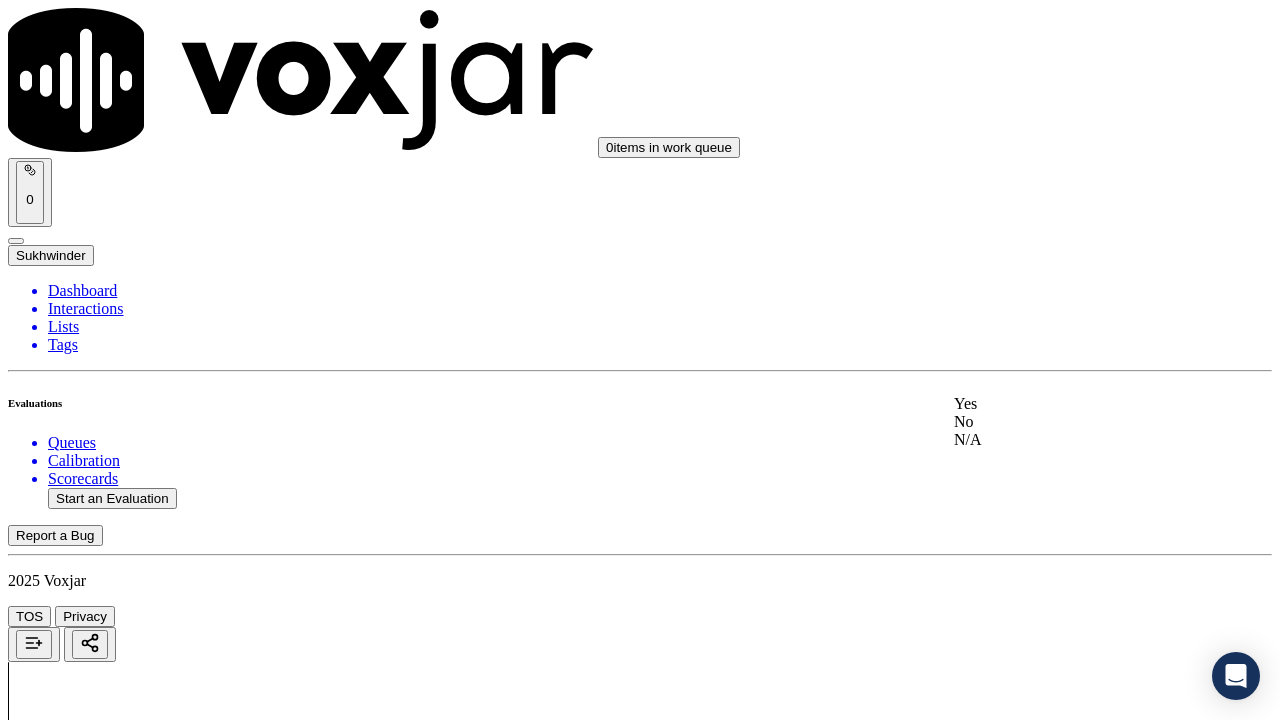 click on "N/A" 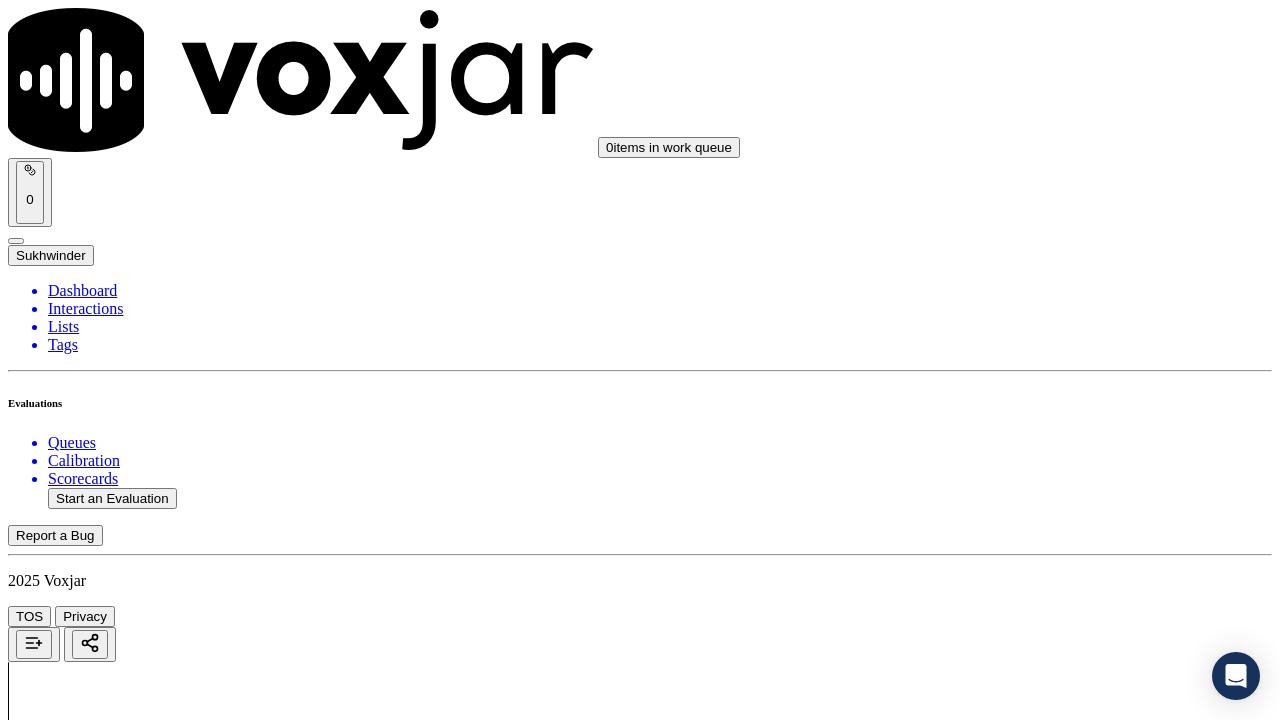 scroll, scrollTop: 1600, scrollLeft: 0, axis: vertical 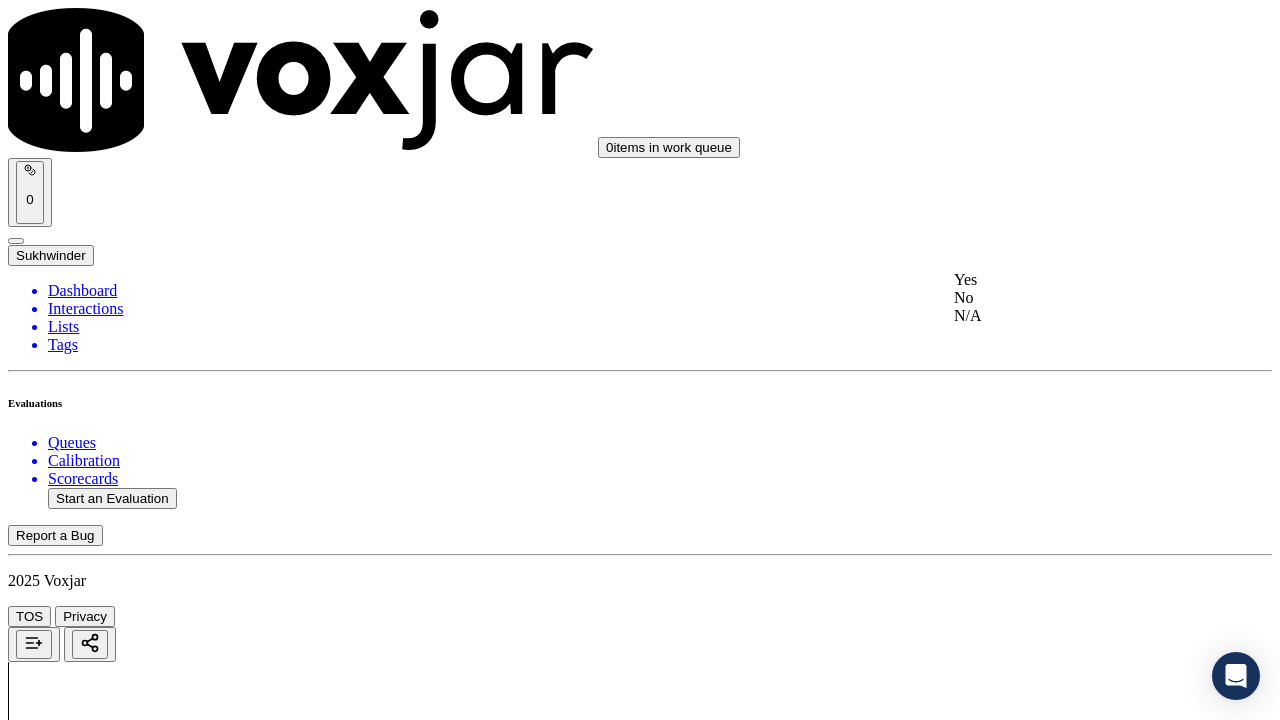 click on "Yes" at bounding box center [1067, 280] 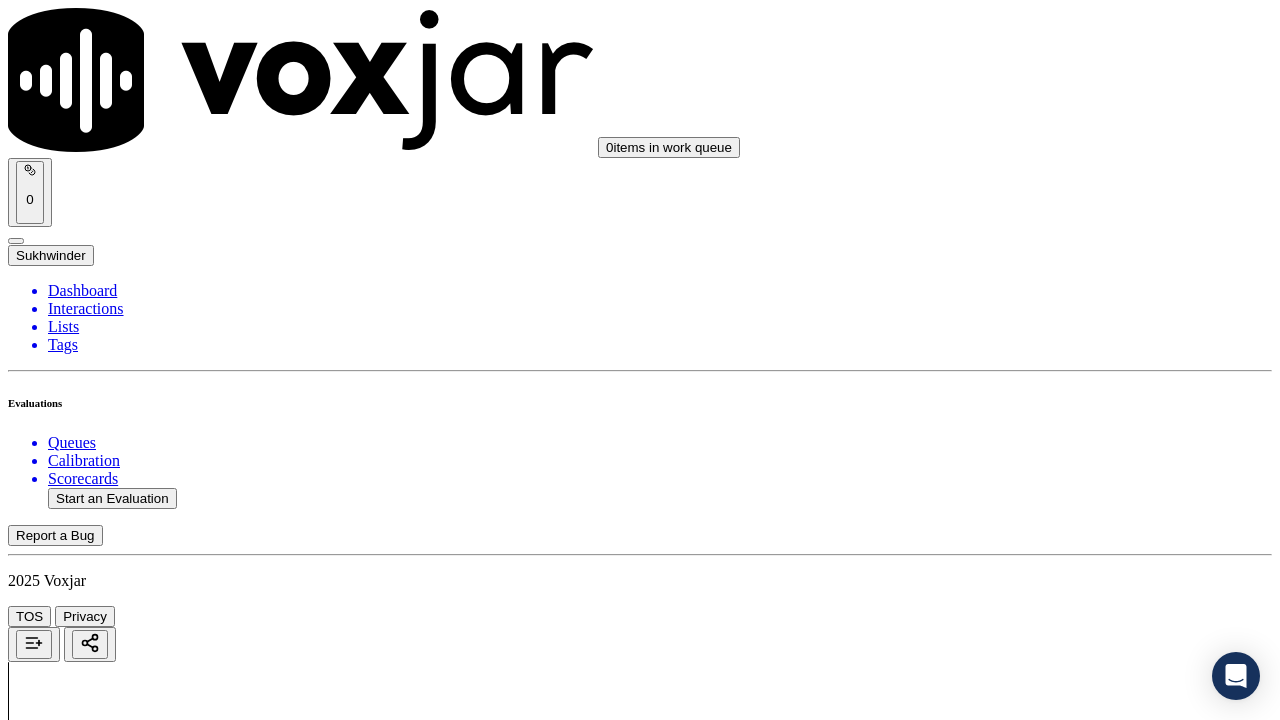 click on "Select an answer" at bounding box center [67, 3807] 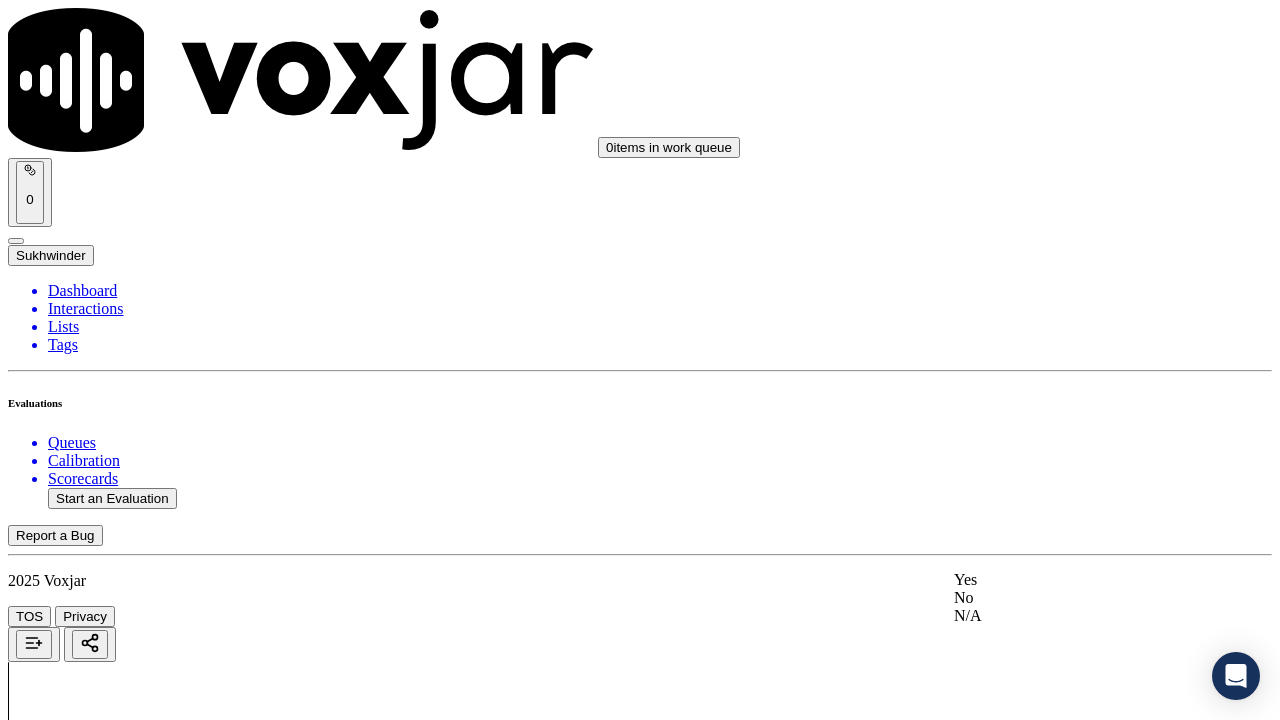 click on "Yes" at bounding box center (1067, 580) 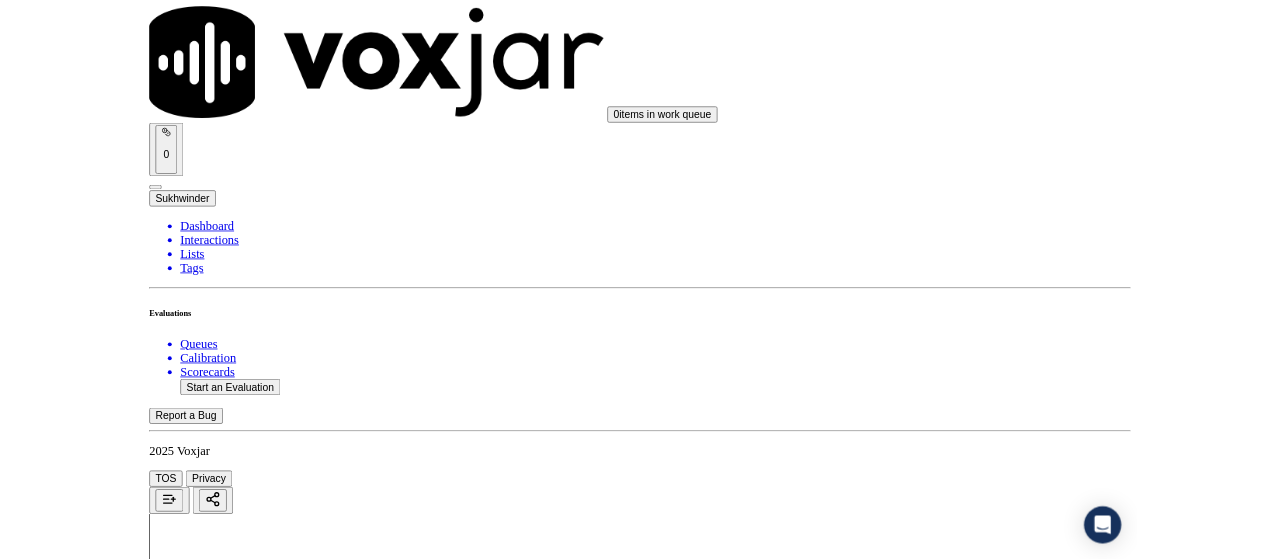 scroll, scrollTop: 2100, scrollLeft: 0, axis: vertical 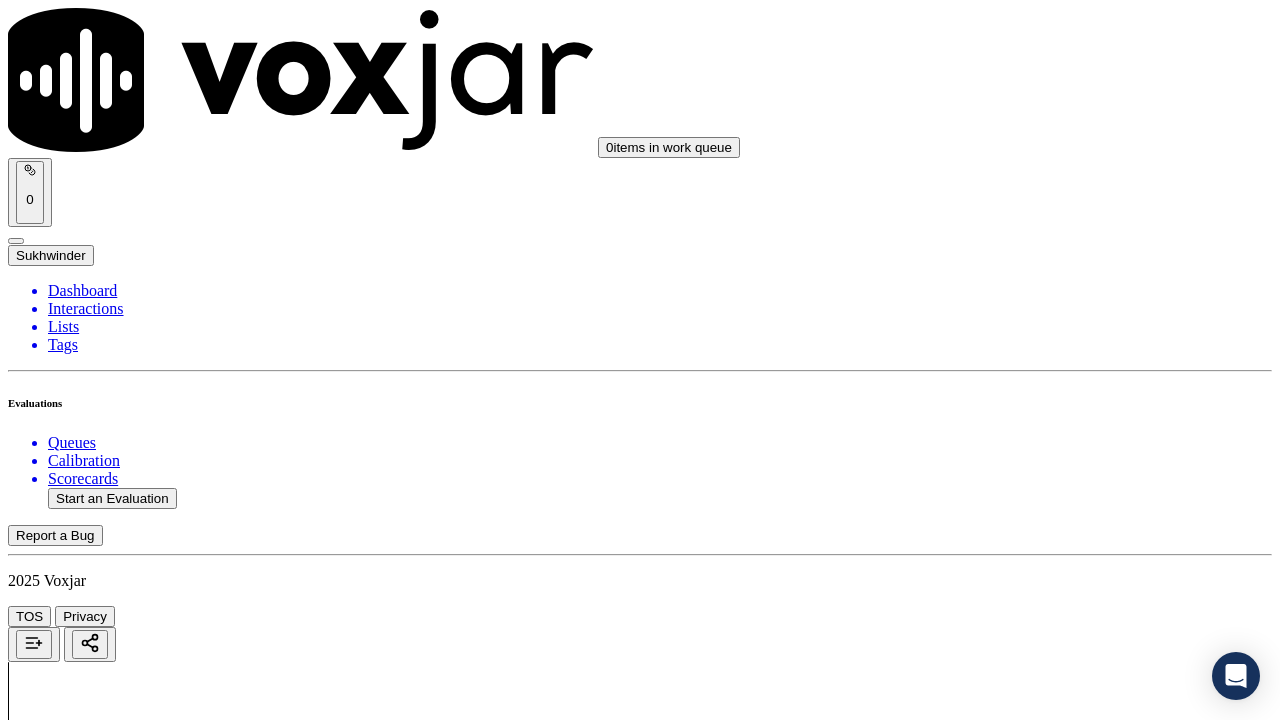 click on "Select an answer" at bounding box center (67, 4044) 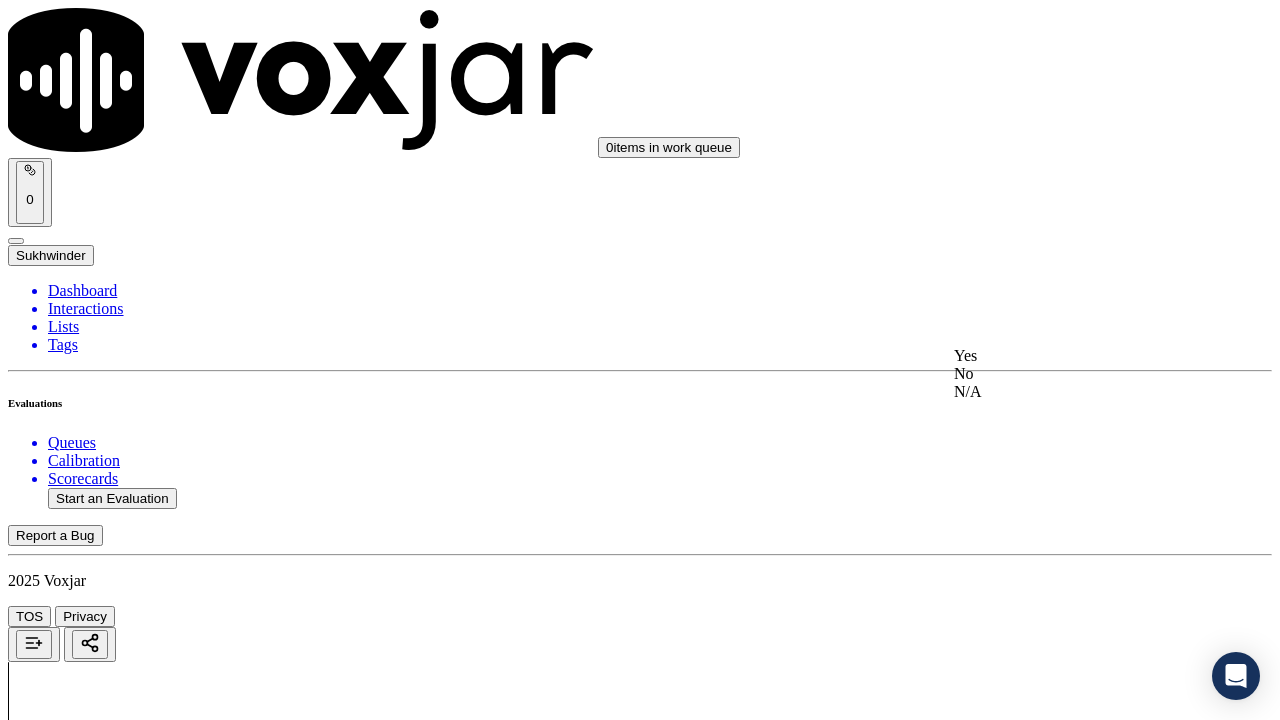 click on "No" 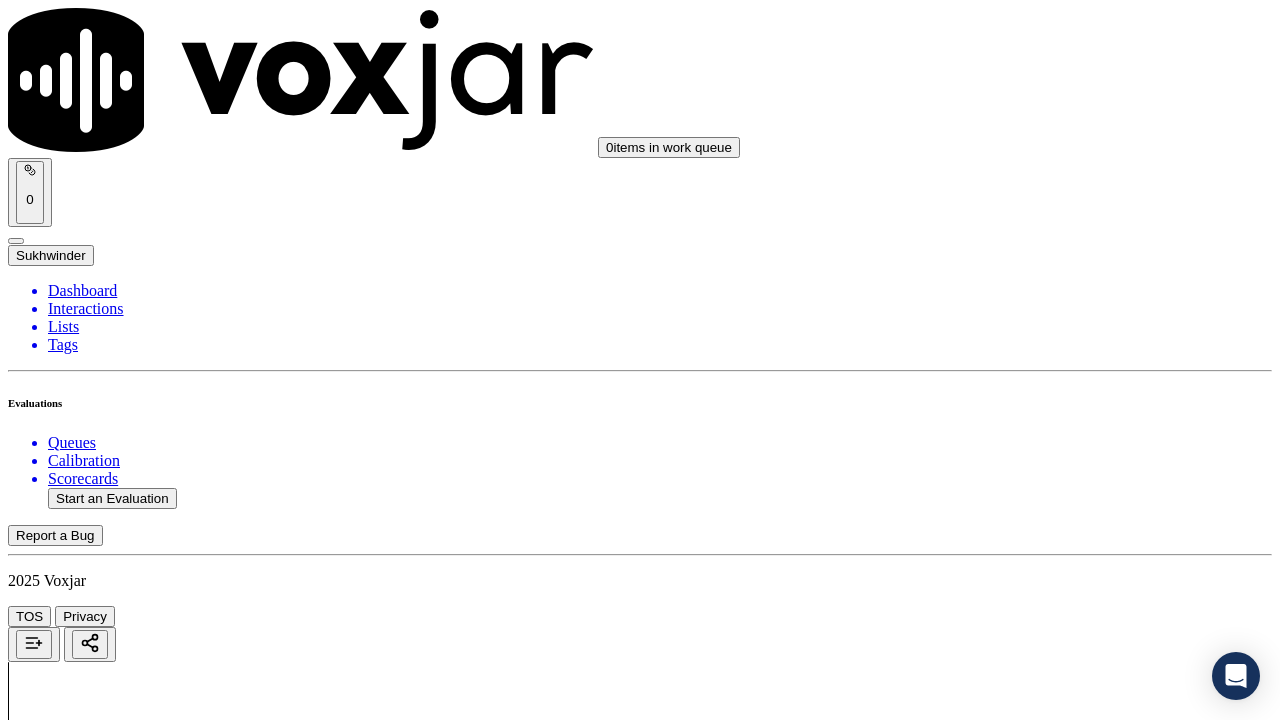click on "Add Note" at bounding box center (52, 4135) 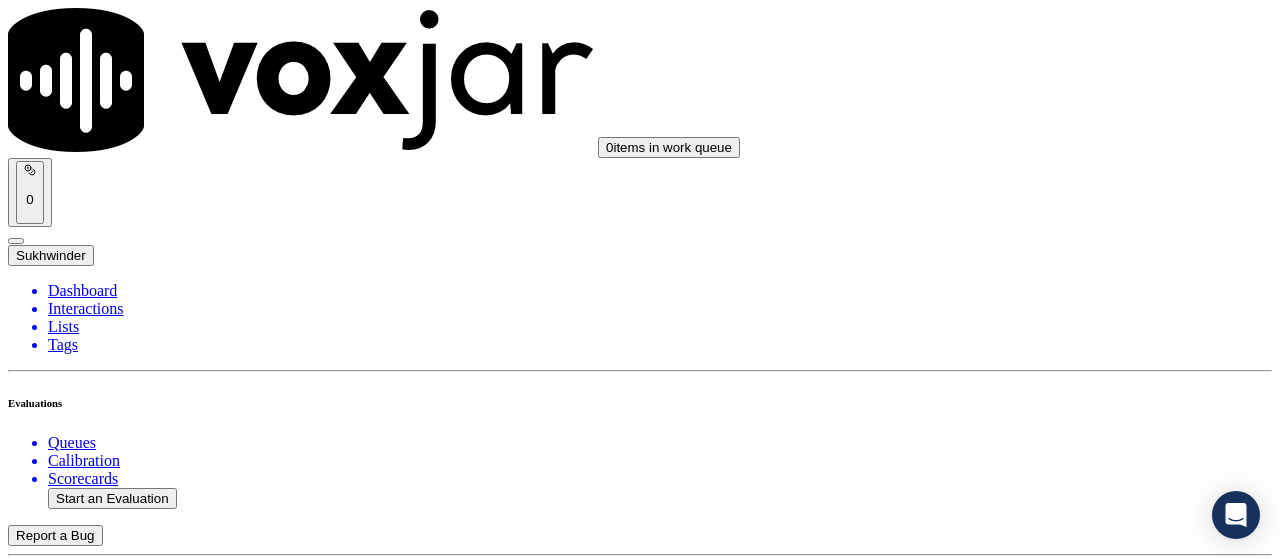 click 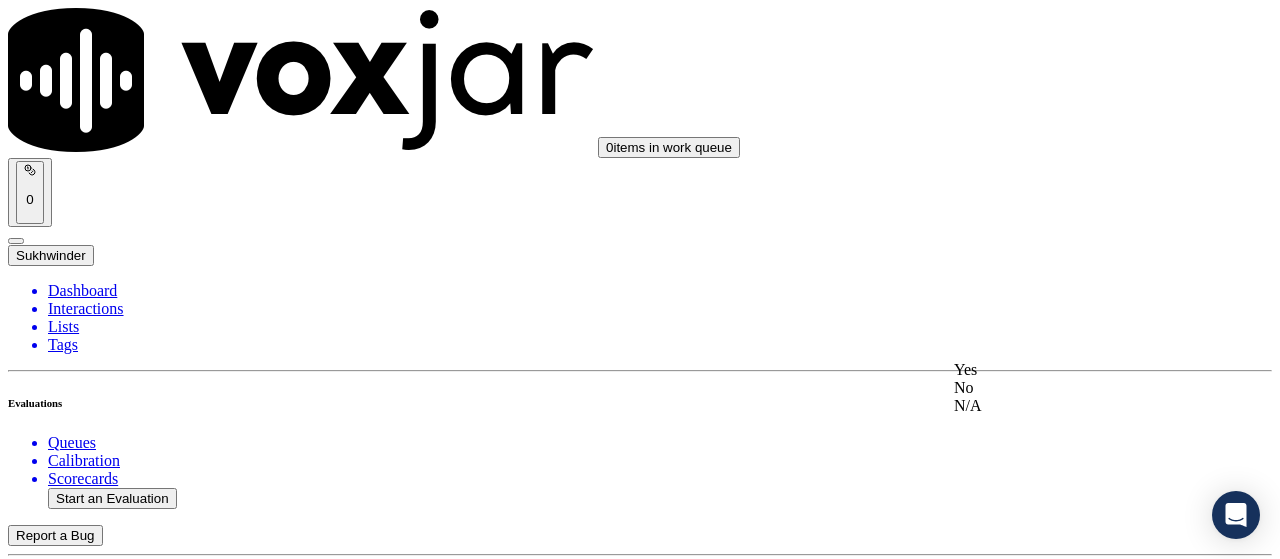 click on "Yes" at bounding box center [1067, 370] 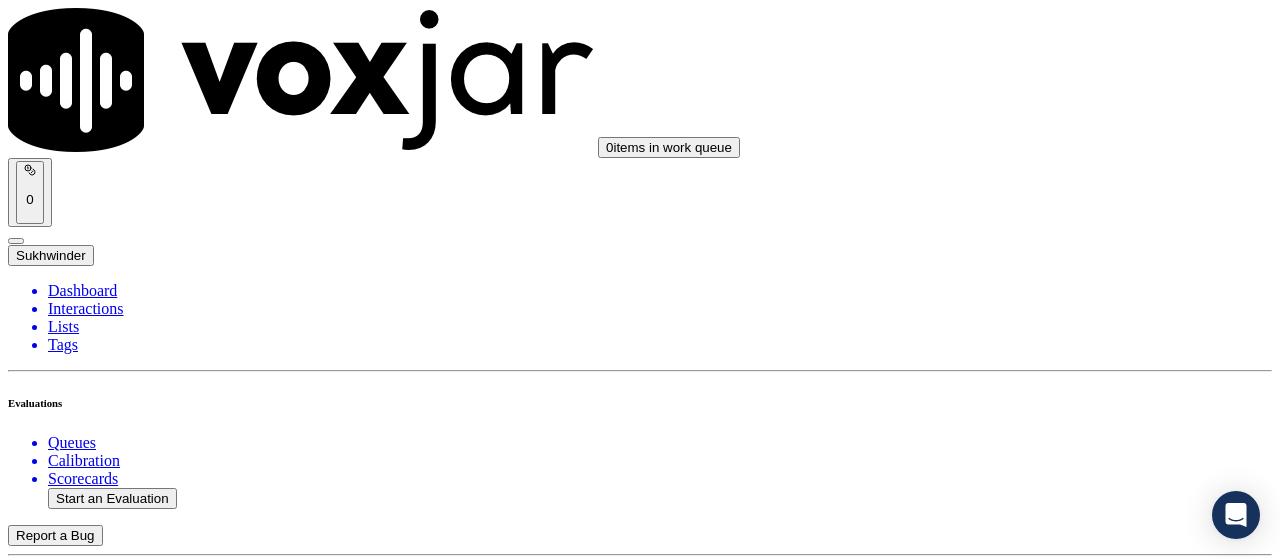 scroll, scrollTop: 2790, scrollLeft: 0, axis: vertical 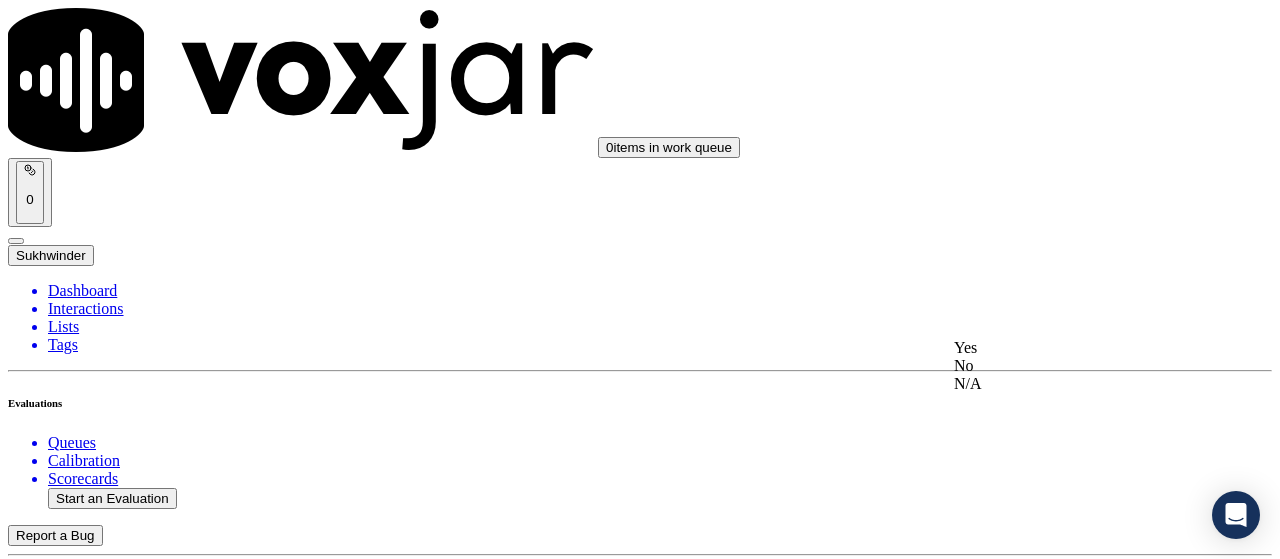 click on "Yes" at bounding box center [1067, 348] 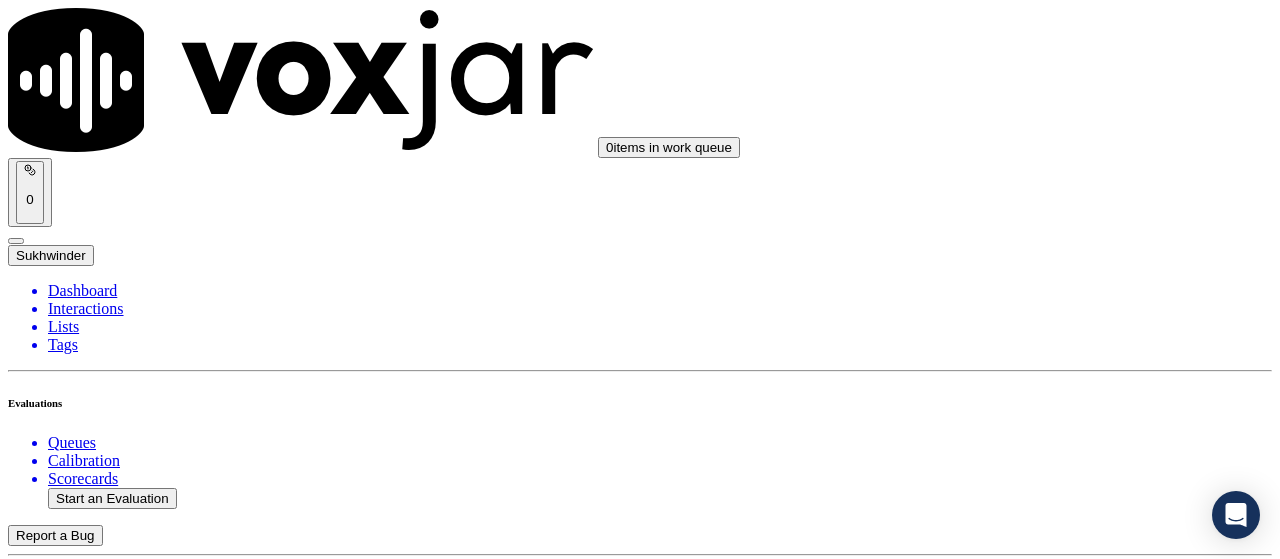 scroll, scrollTop: 3290, scrollLeft: 0, axis: vertical 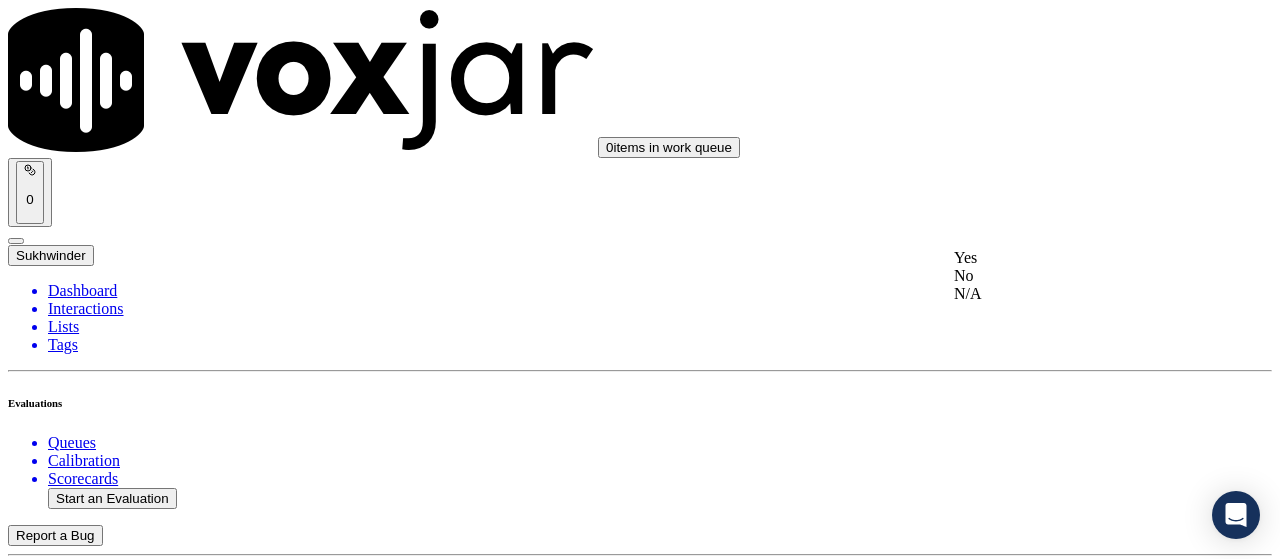 click on "Yes" at bounding box center [1067, 258] 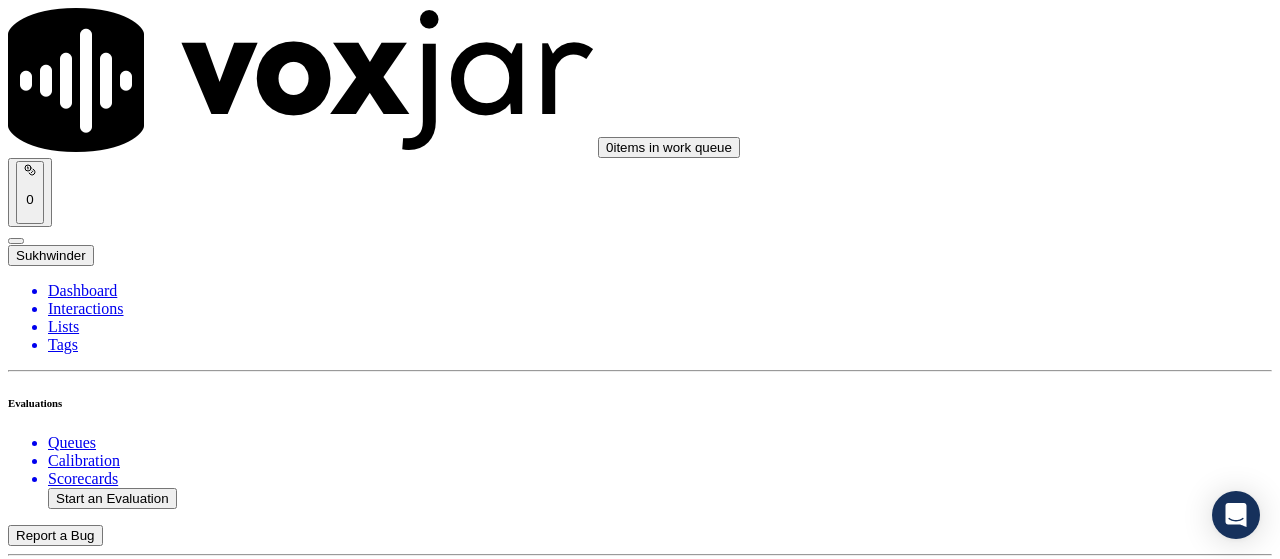 scroll, scrollTop: 3690, scrollLeft: 0, axis: vertical 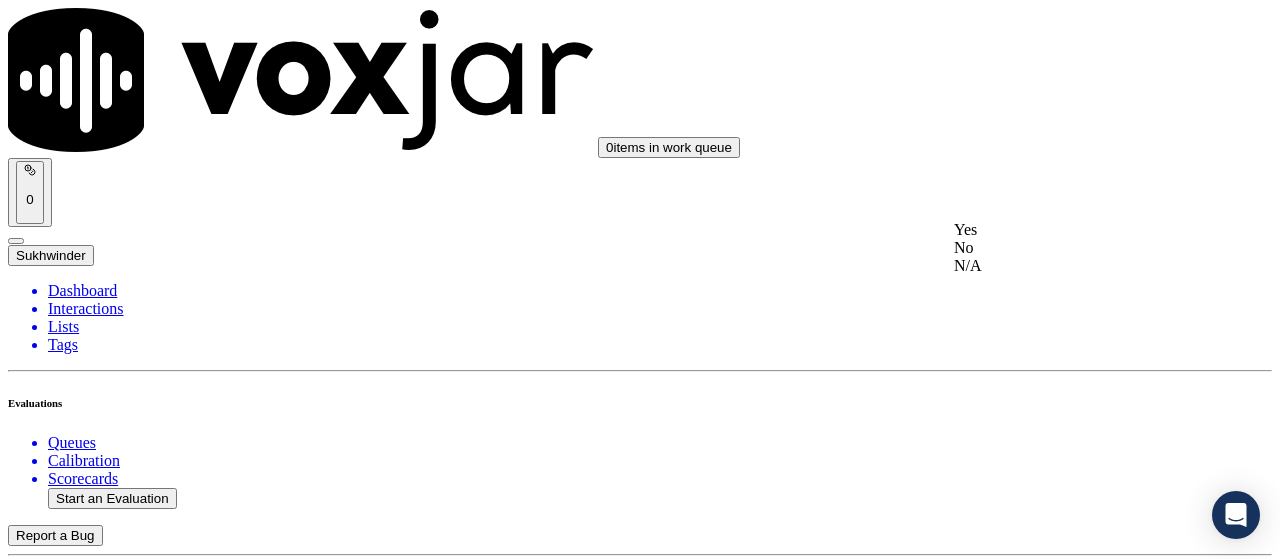click on "Yes" at bounding box center (1067, 230) 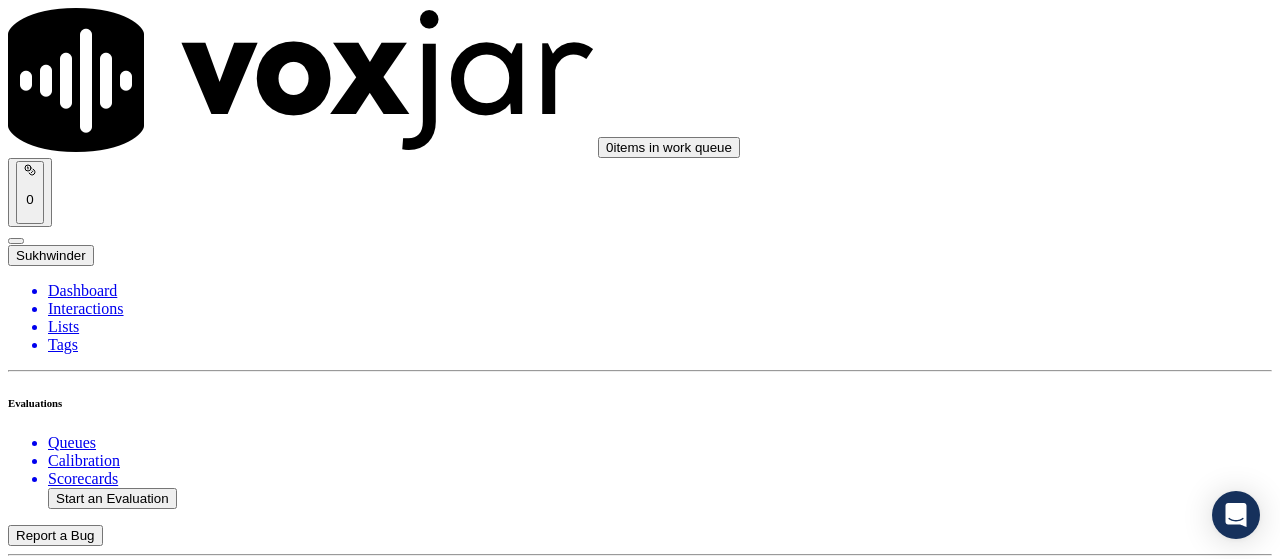 click on "Select an answer" at bounding box center (67, 5426) 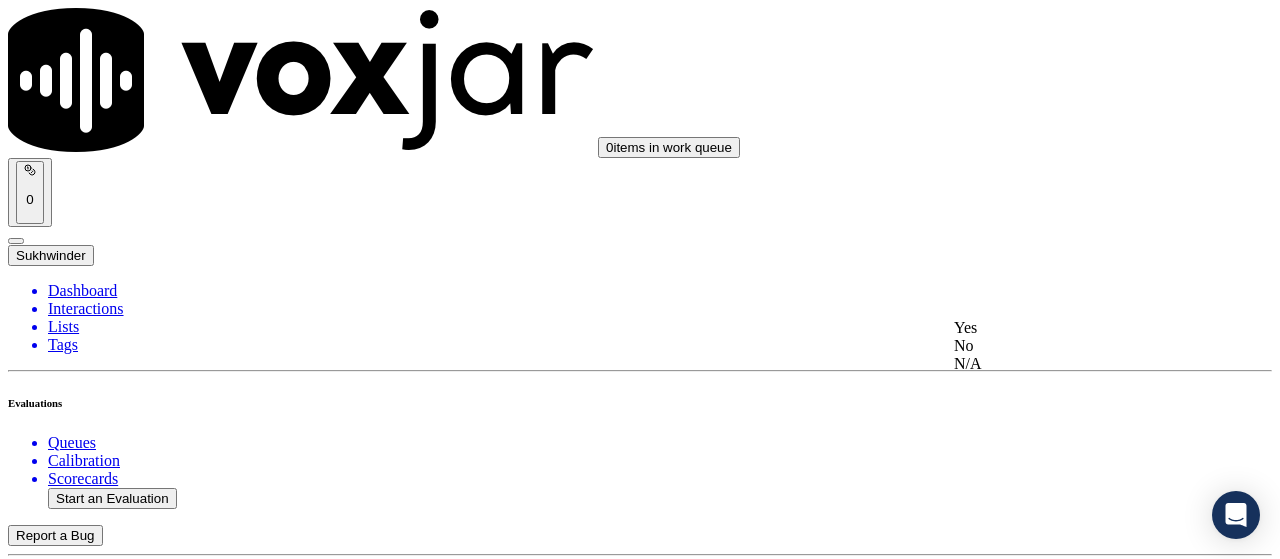 click on "Yes" at bounding box center (1067, 328) 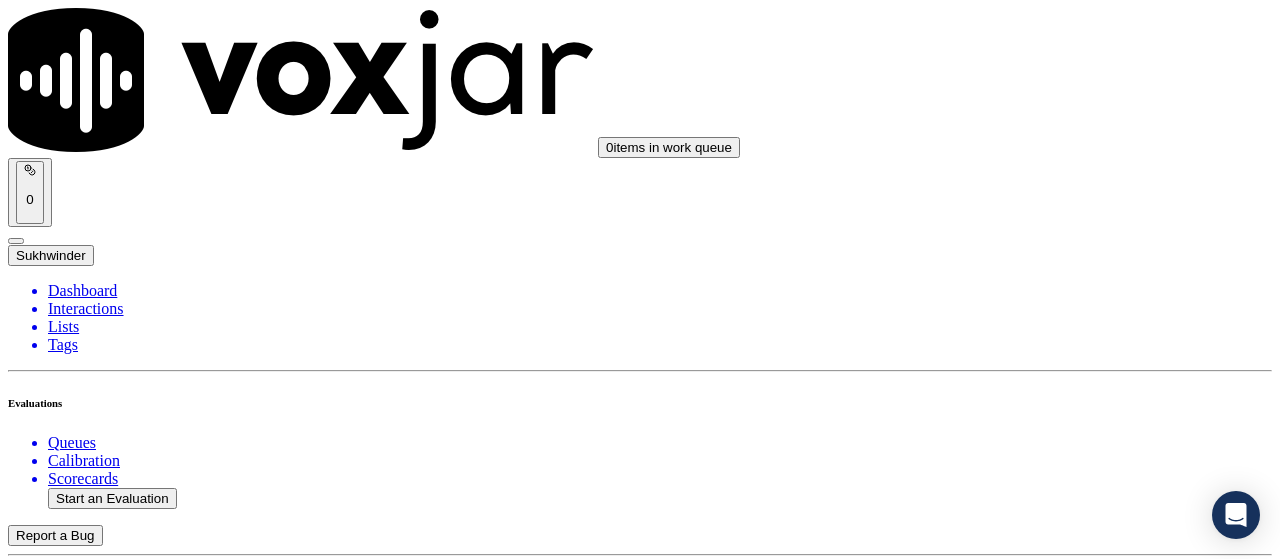 scroll, scrollTop: 4190, scrollLeft: 0, axis: vertical 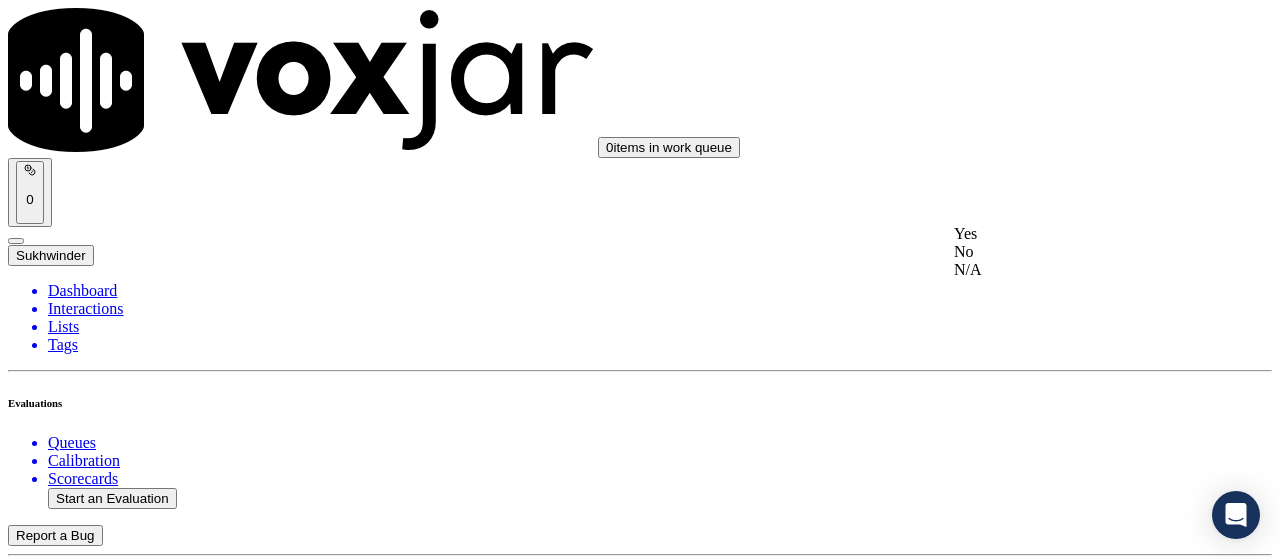 drag, startPoint x: 1021, startPoint y: 242, endPoint x: 1046, endPoint y: 336, distance: 97.26767 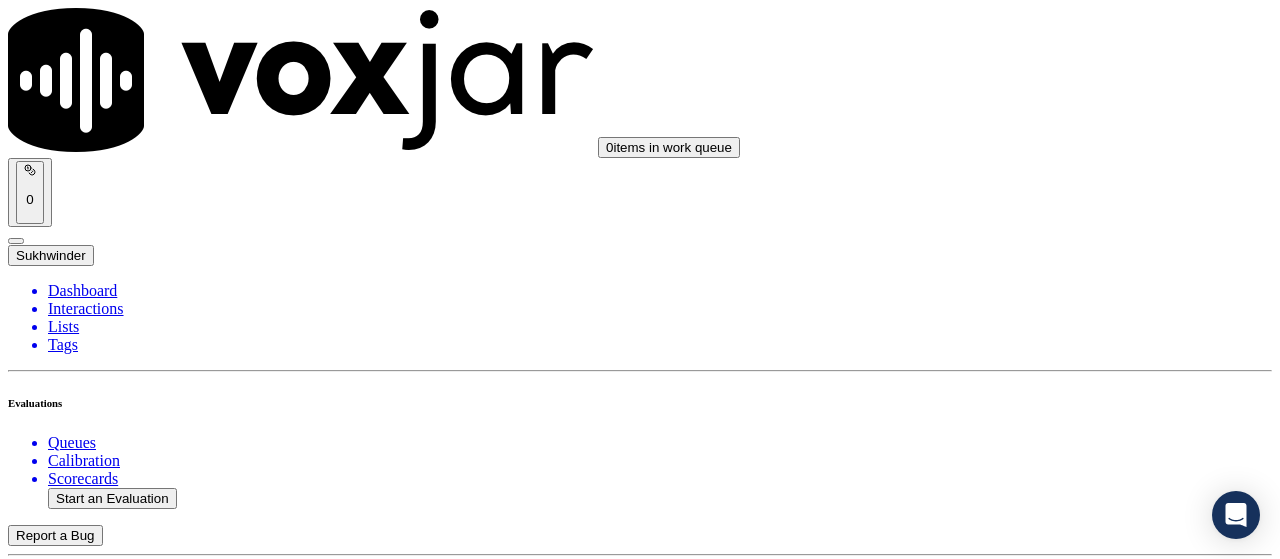 drag, startPoint x: 1039, startPoint y: 463, endPoint x: 1020, endPoint y: 466, distance: 19.235384 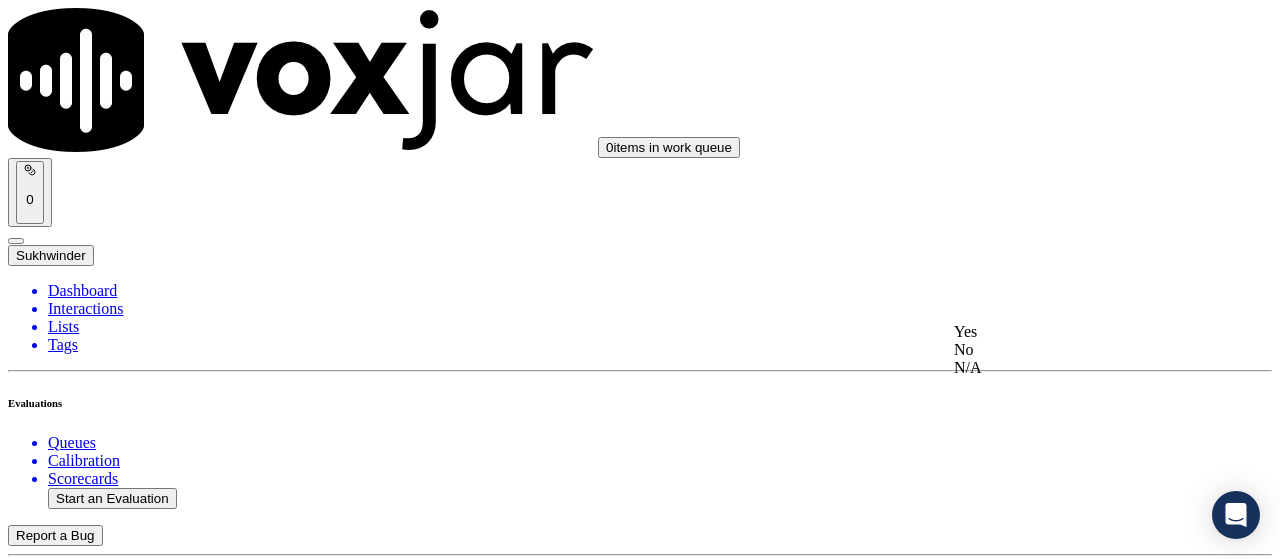 click on "Yes" at bounding box center (1067, 332) 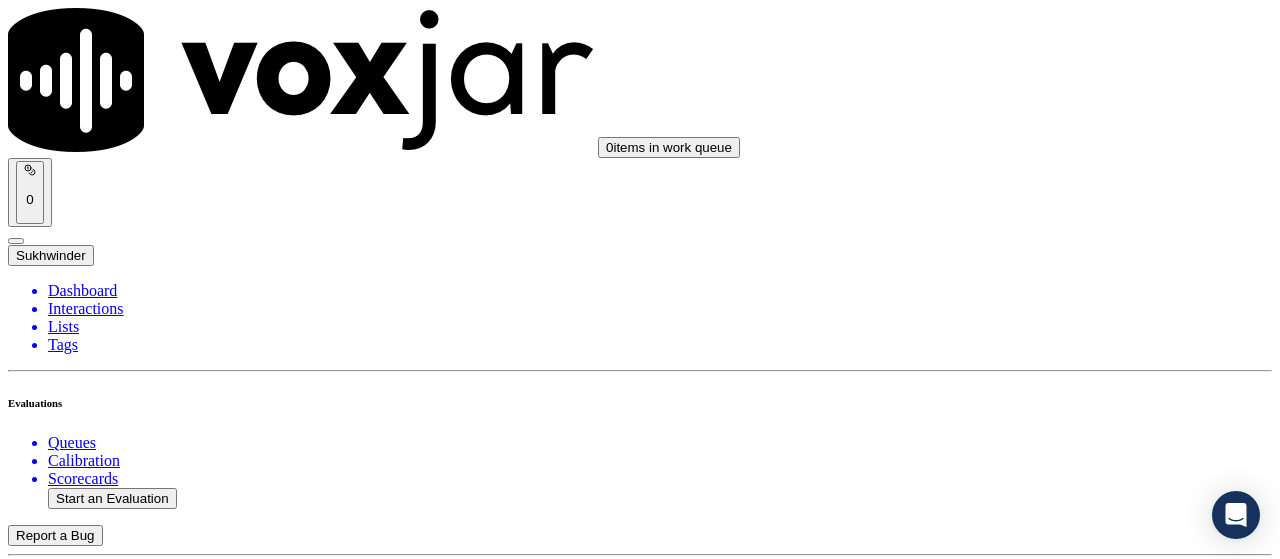 scroll, scrollTop: 4690, scrollLeft: 0, axis: vertical 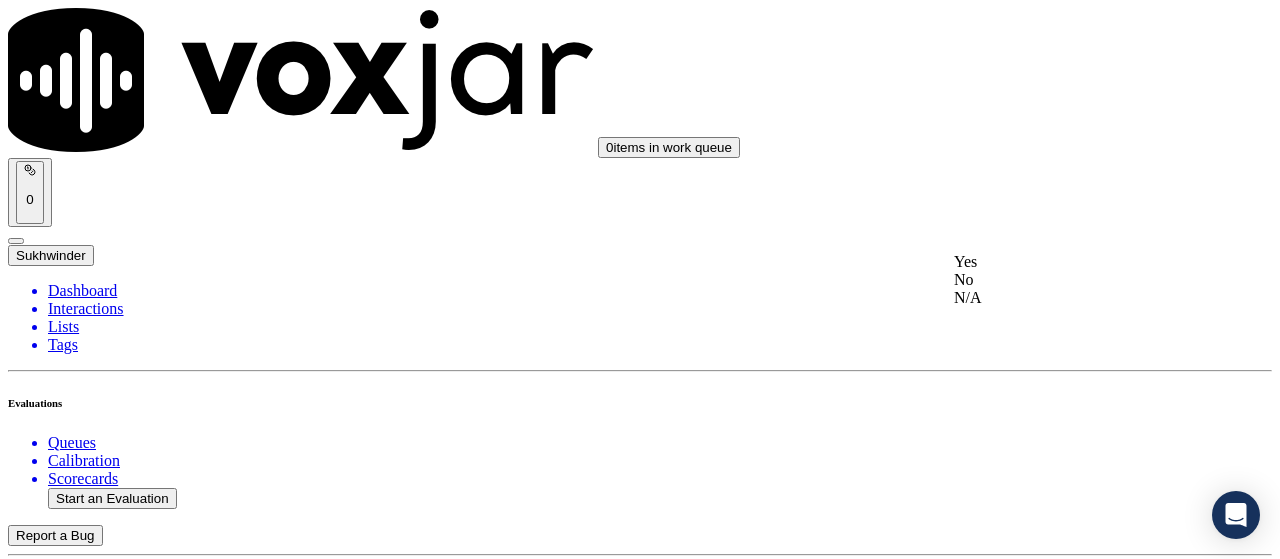 click on "Yes" at bounding box center (1067, 262) 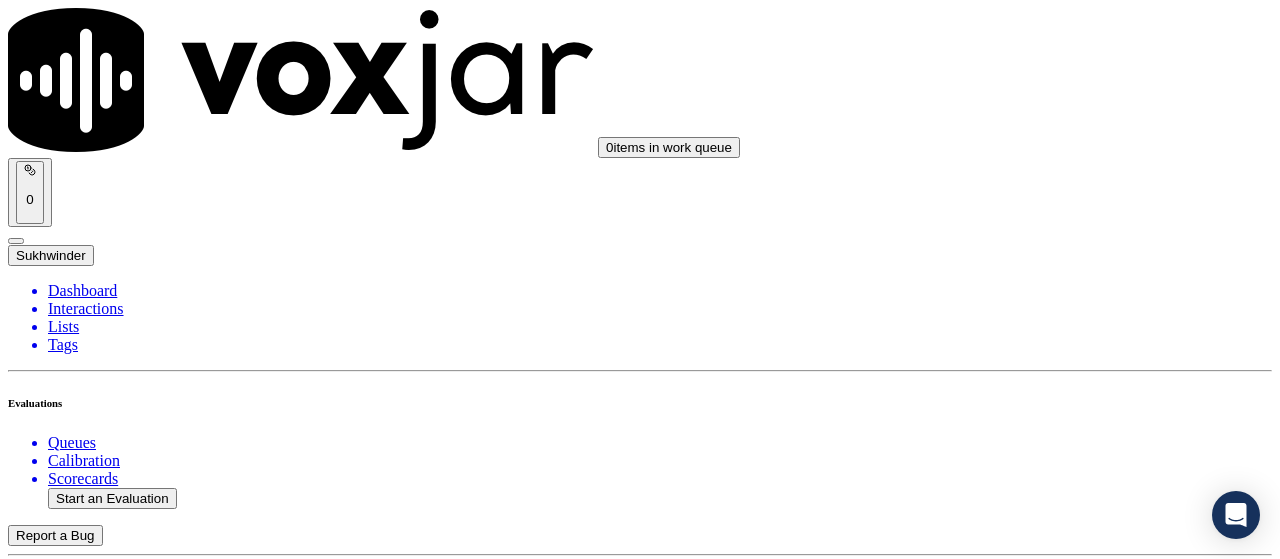 click on "Select an answer" at bounding box center [67, 6372] 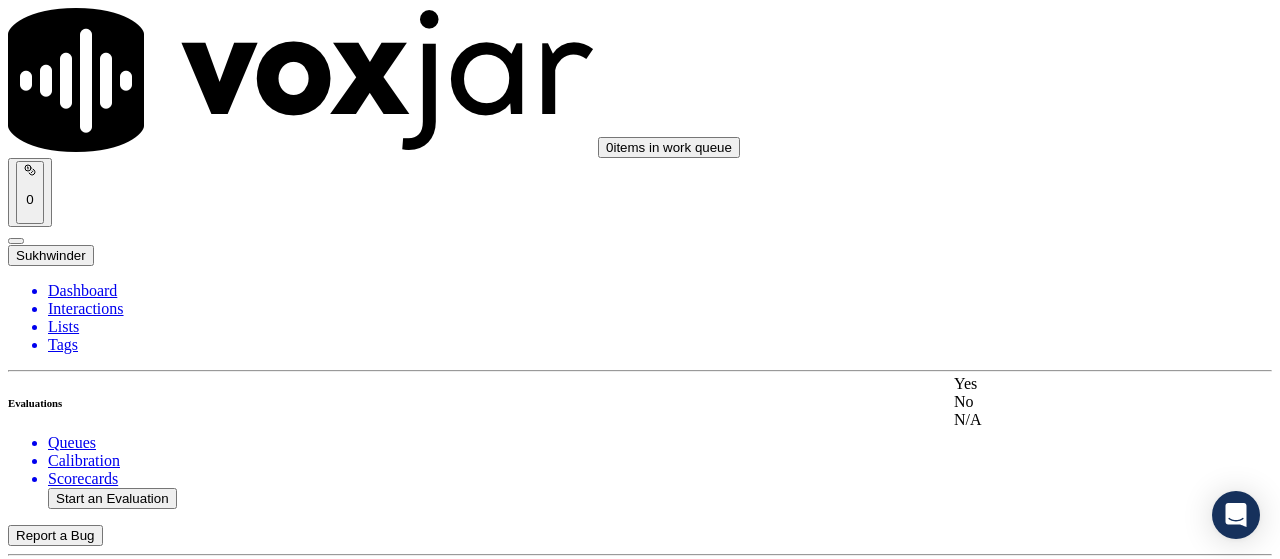 click on "Yes" at bounding box center (1067, 384) 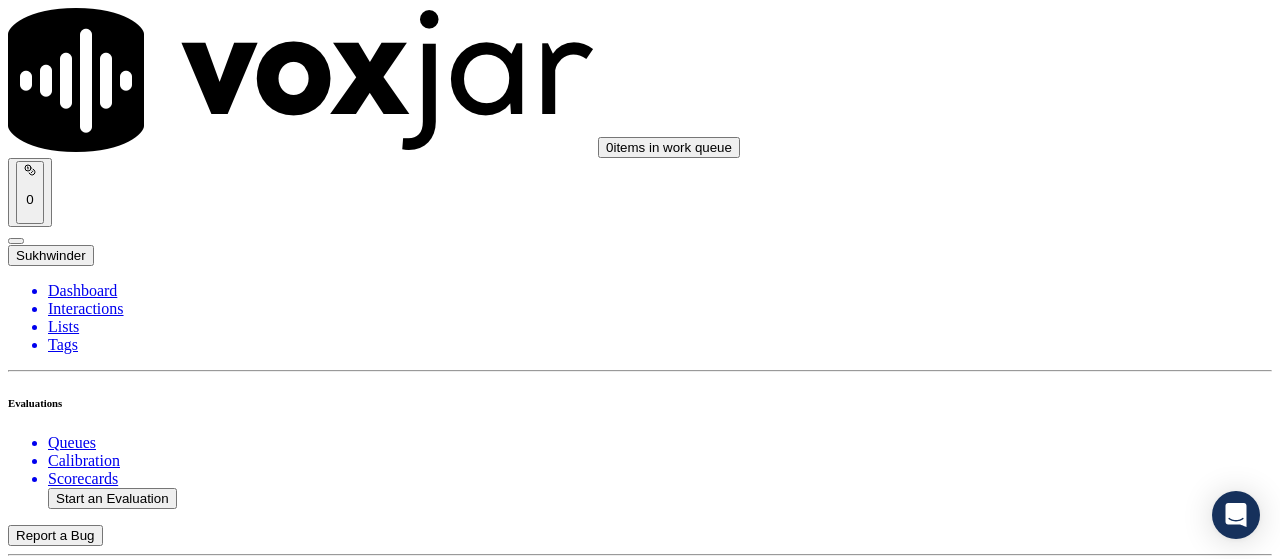 scroll, scrollTop: 5290, scrollLeft: 0, axis: vertical 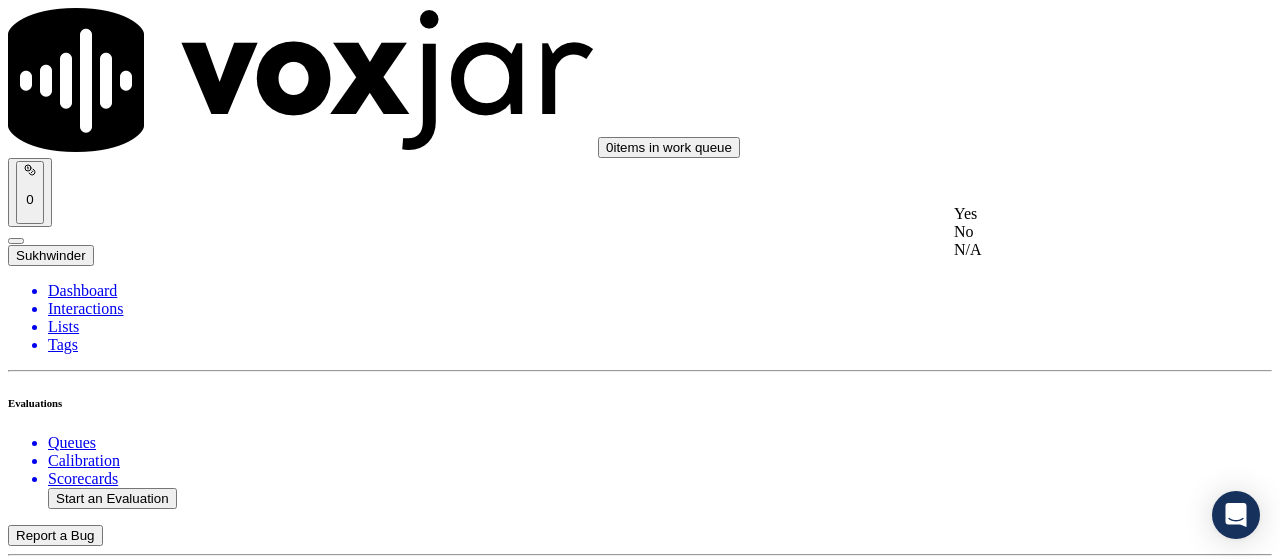 click on "0  items in work queue     0         [FIRST]             Dashboard   Interactions   Lists   Tags       Evaluations     Queues   Calibration   Scorecards   Start an Evaluation
Report a Bug       2025   Voxjar   TOS   Privacy             Your browser does not support the audio element.   8:53     1x   12:18   Voxjar ID   bd1fd372-89e5-409a-9984-2f8eca2bb7de   Source ID   8562795590-all.mp3   Timestamp
08/07/2025 08:42 pm     Agent
[FIRST] [LAST]     Customer Name     [FIRST] [LAST]     Customer Phone     8562795590     Tags
Sale Interaction     Source     manualUpload   Type     AUDIO       Transcript   Comments  0   No Transcript? Generate one now!   Generate  Transcription         Add Comment   Scores   Transcript   Metadata   Comments         Human Score   --   0  evaluation s   AI Score   --   0  evaluation s     AI Evaluations
Queue an AI Evaluation   No AI evaluations yet   Human Evaluations   Start a Manual Evaluation" at bounding box center (640, 3743) 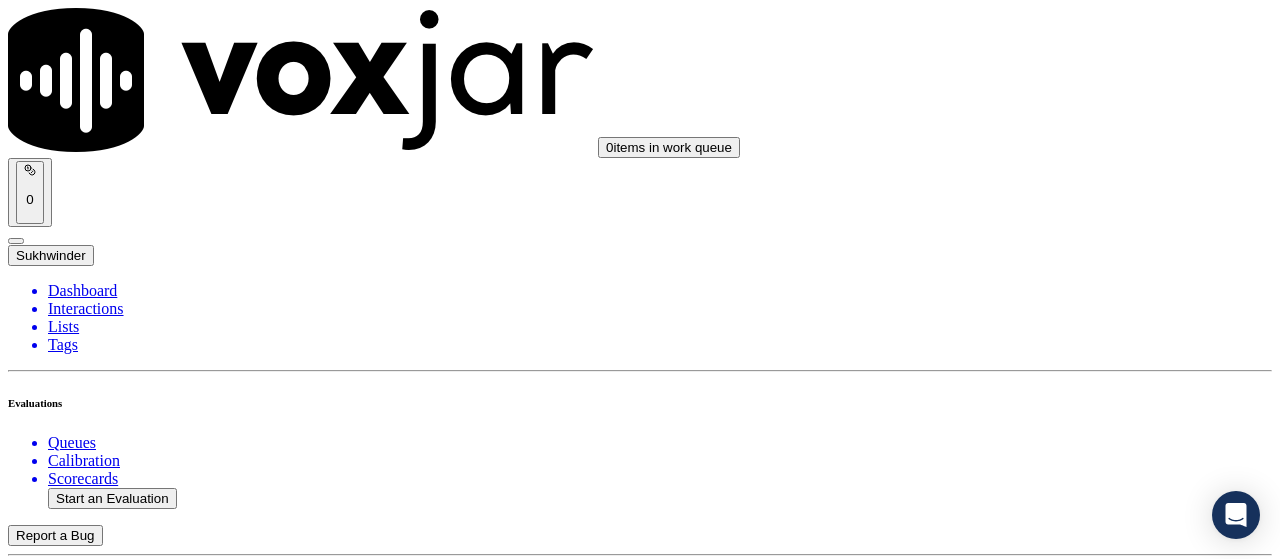 scroll, scrollTop: 5690, scrollLeft: 0, axis: vertical 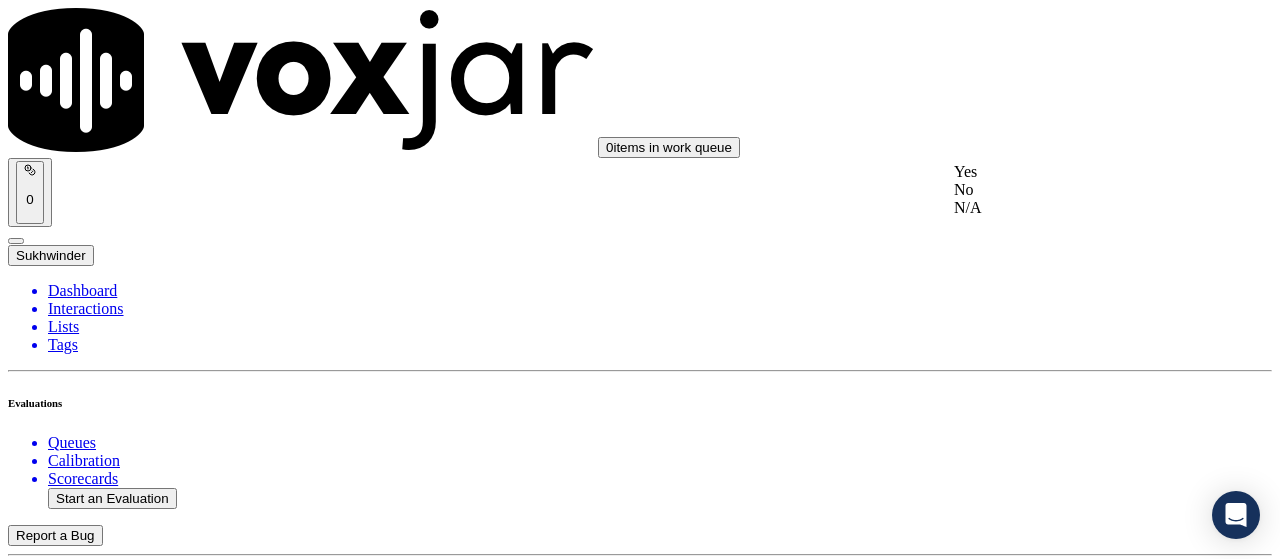 click on "Yes" at bounding box center (1067, 172) 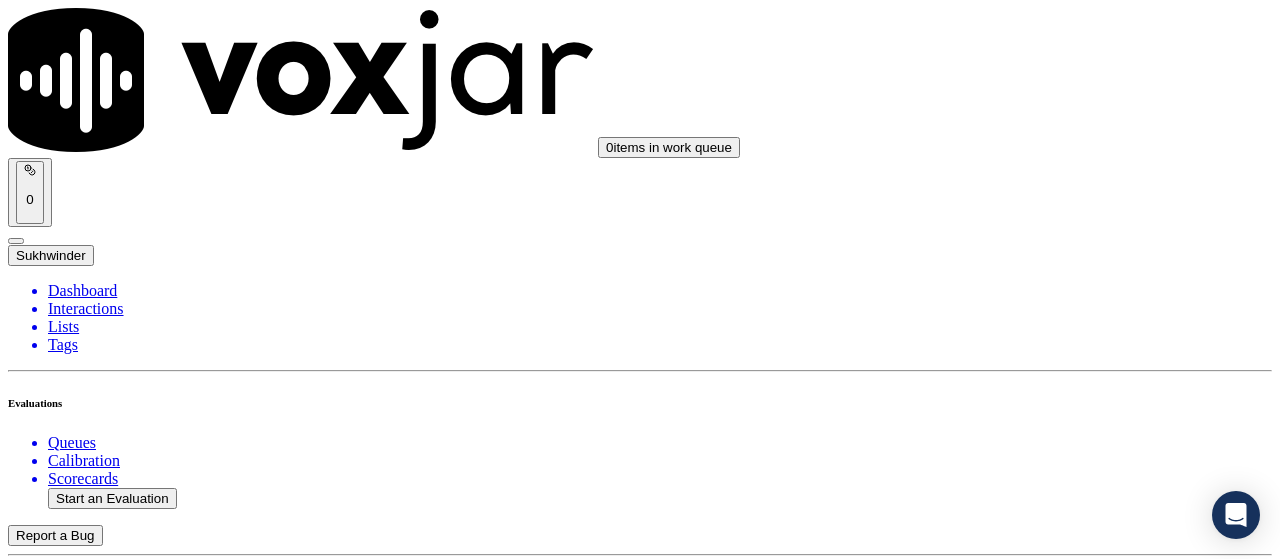 click on "Select an answer" at bounding box center (67, 7159) 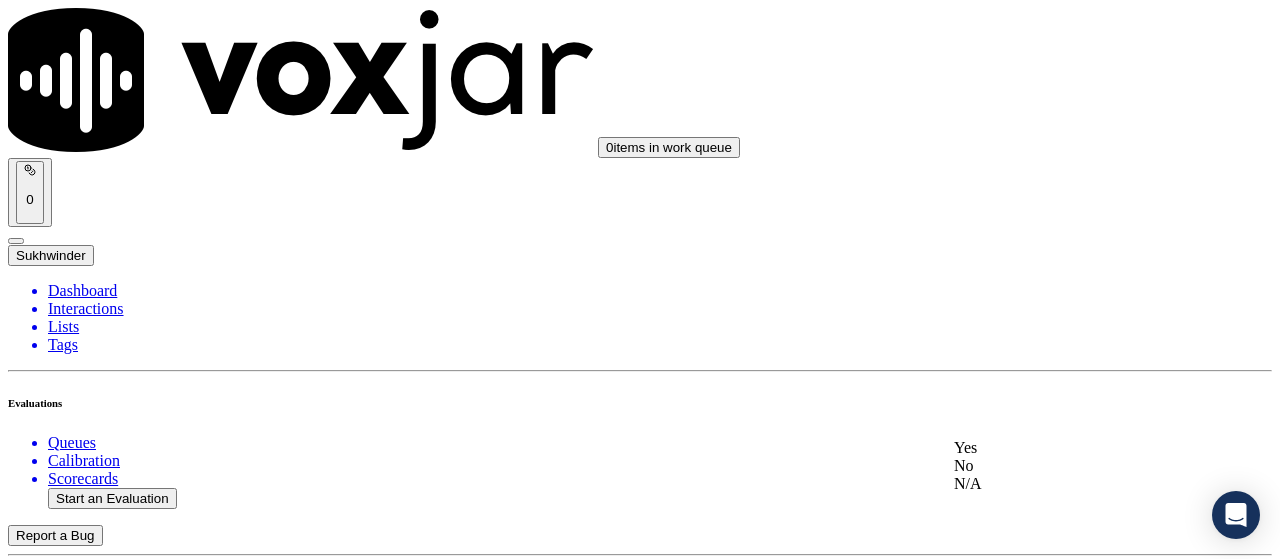 click on "Yes" at bounding box center (1067, 448) 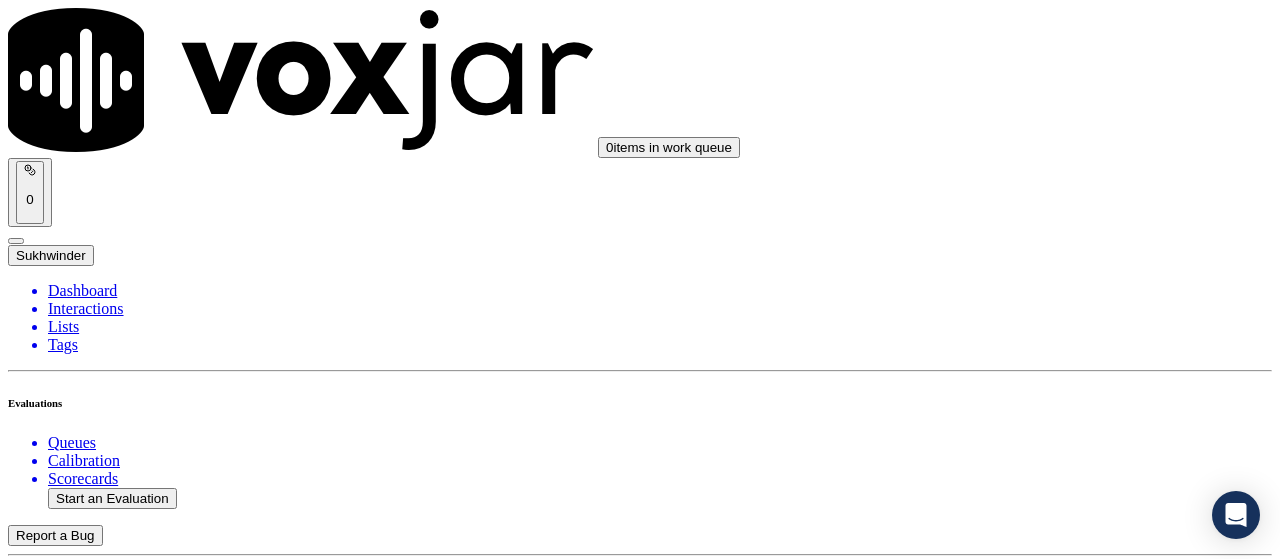 scroll, scrollTop: 6082, scrollLeft: 0, axis: vertical 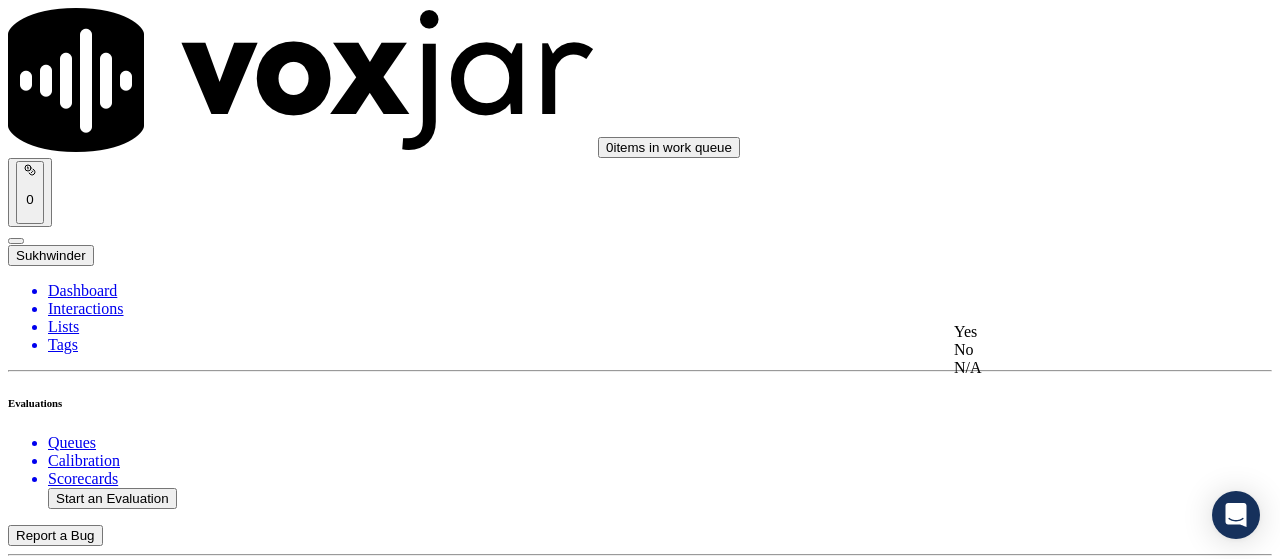 drag, startPoint x: 1014, startPoint y: 337, endPoint x: 1007, endPoint y: 463, distance: 126.1943 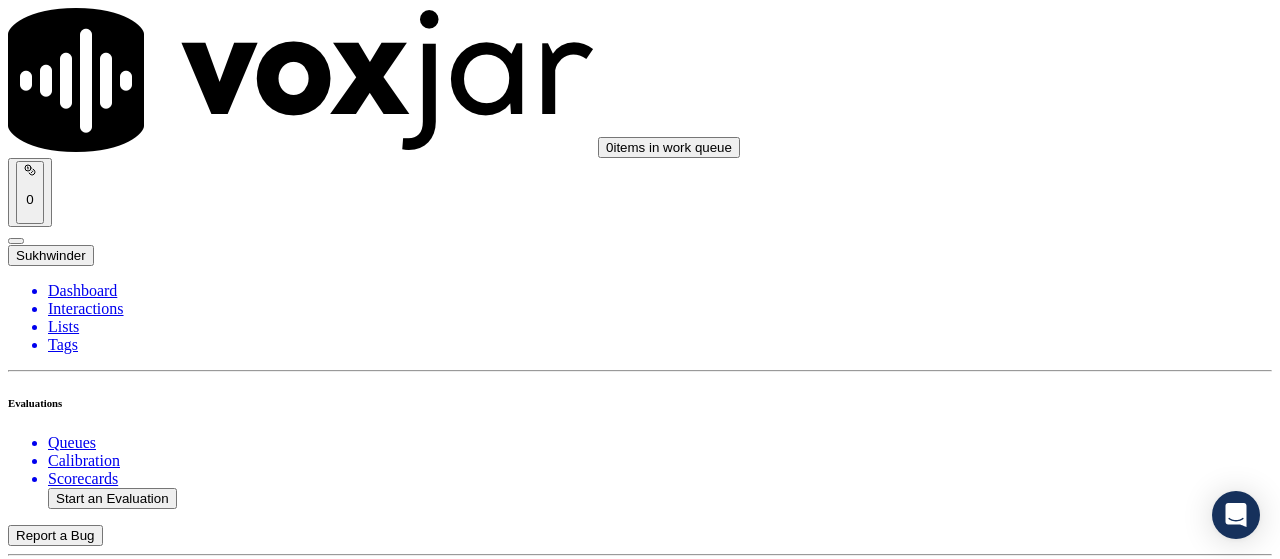 drag, startPoint x: 992, startPoint y: 489, endPoint x: 862, endPoint y: 495, distance: 130.13838 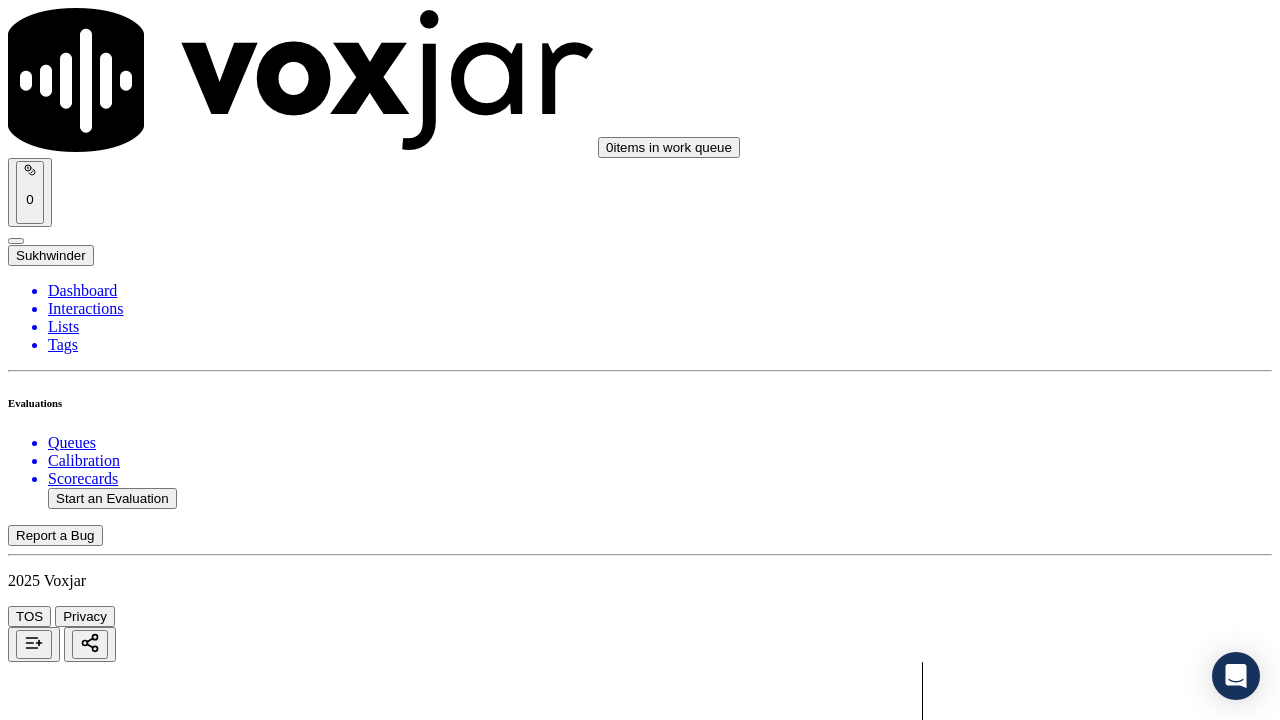 click on "Upload interaction to start evaluation" at bounding box center (124, 2674) 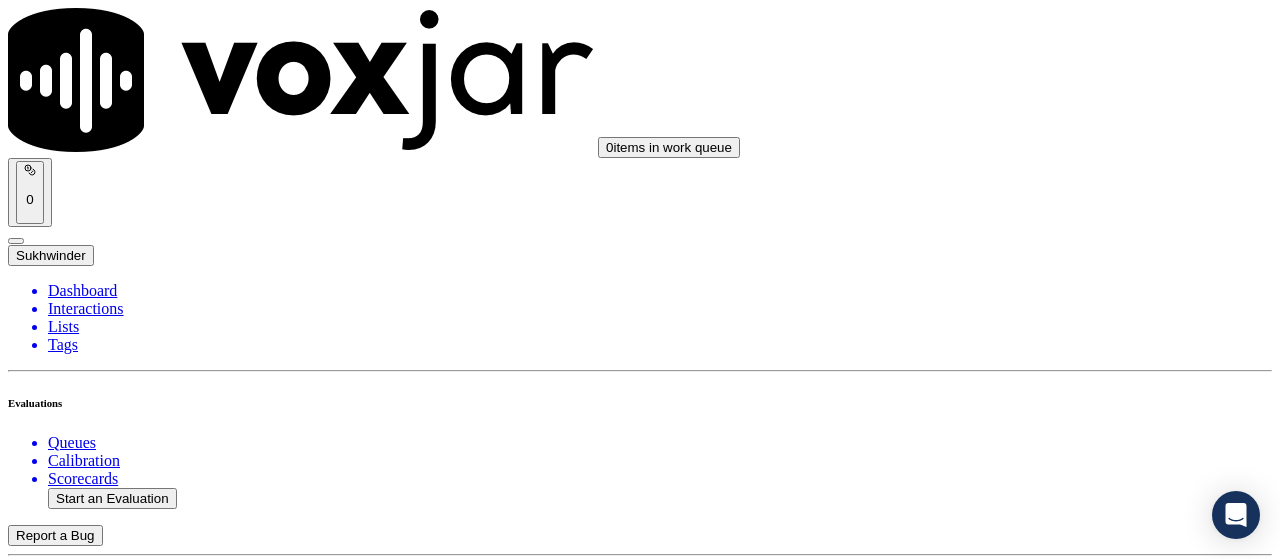 scroll, scrollTop: 200, scrollLeft: 0, axis: vertical 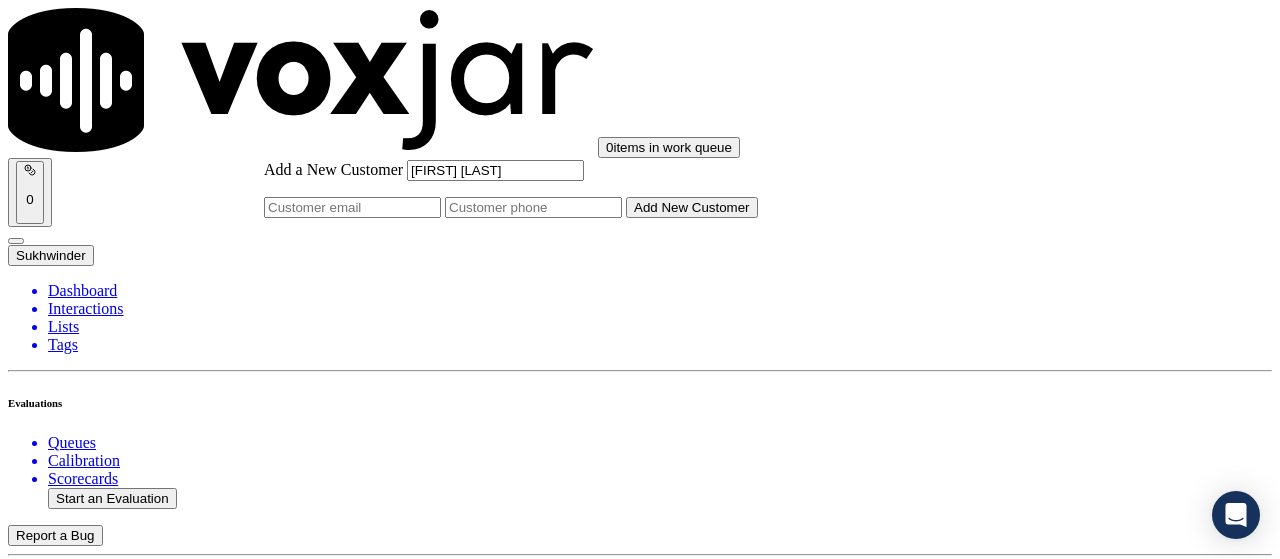 type on "[FIRST] [LAST]" 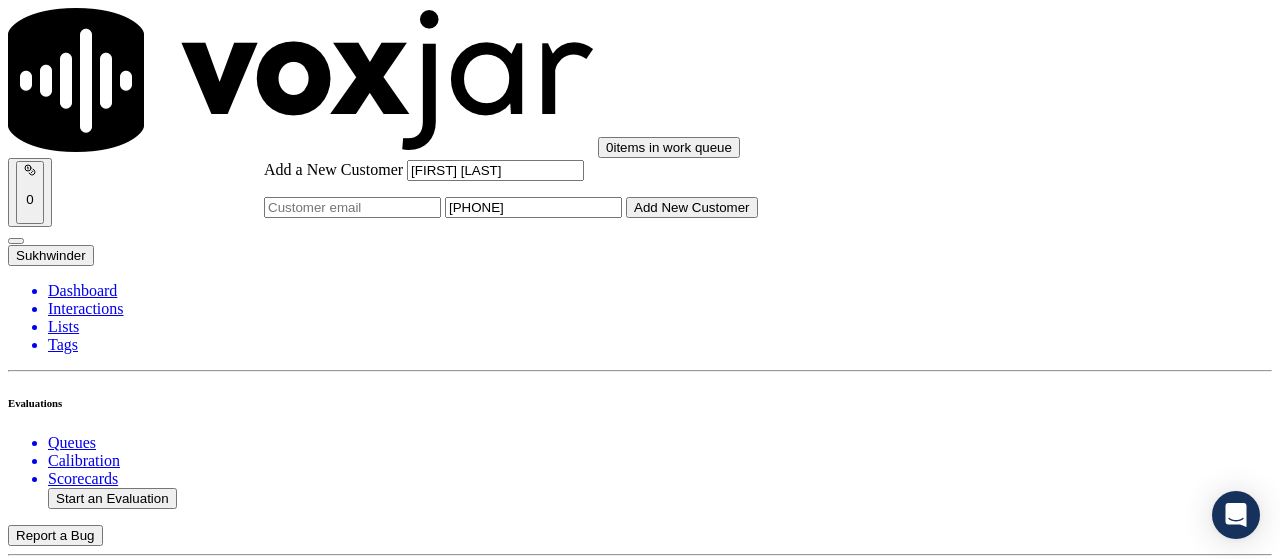 type on "[PHONE]" 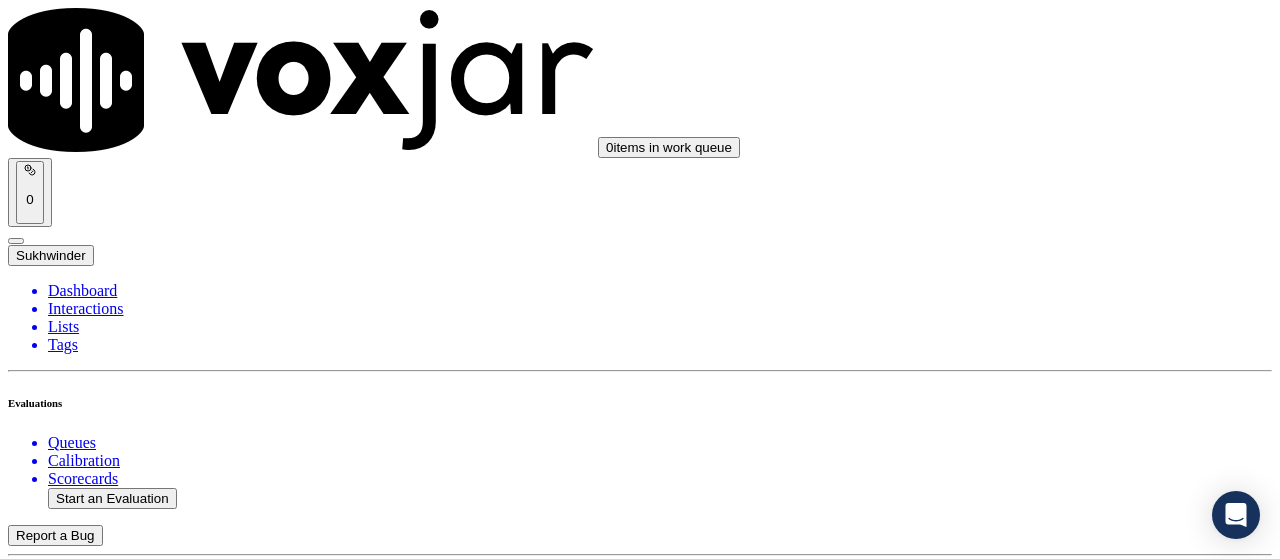 click on "[FIRST] [LAST]" at bounding box center (640, 2164) 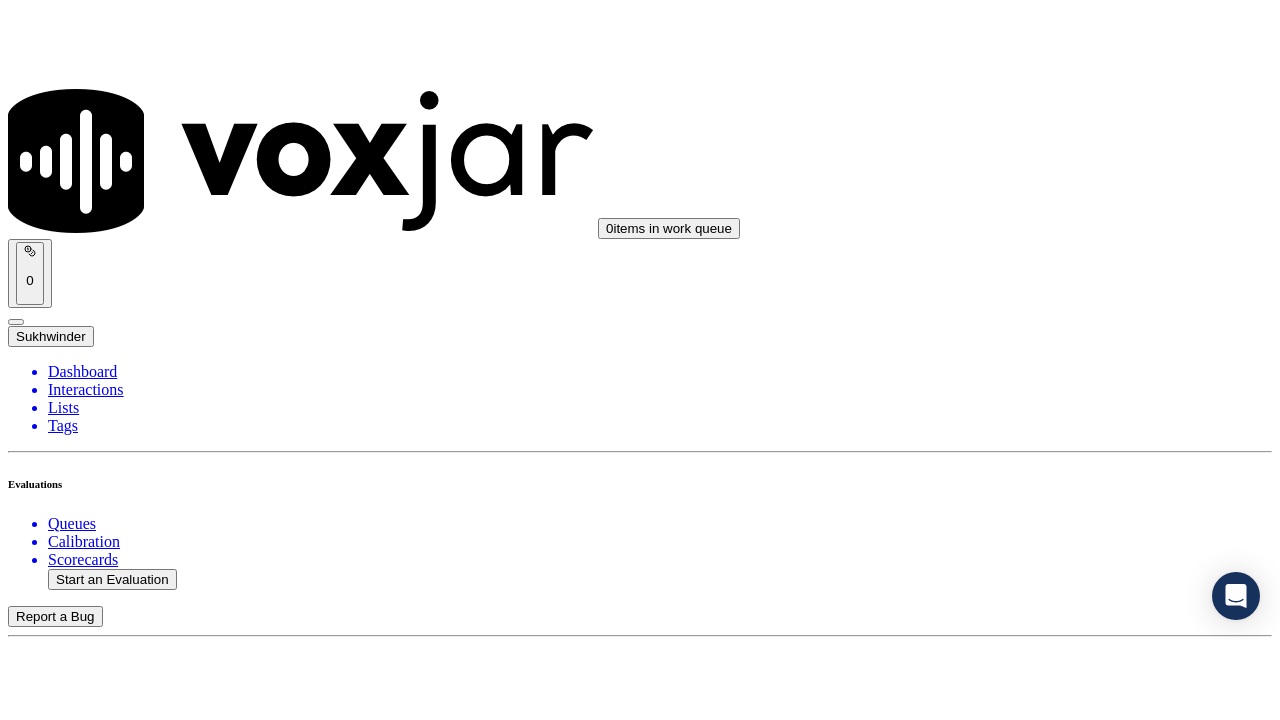 scroll, scrollTop: 400, scrollLeft: 0, axis: vertical 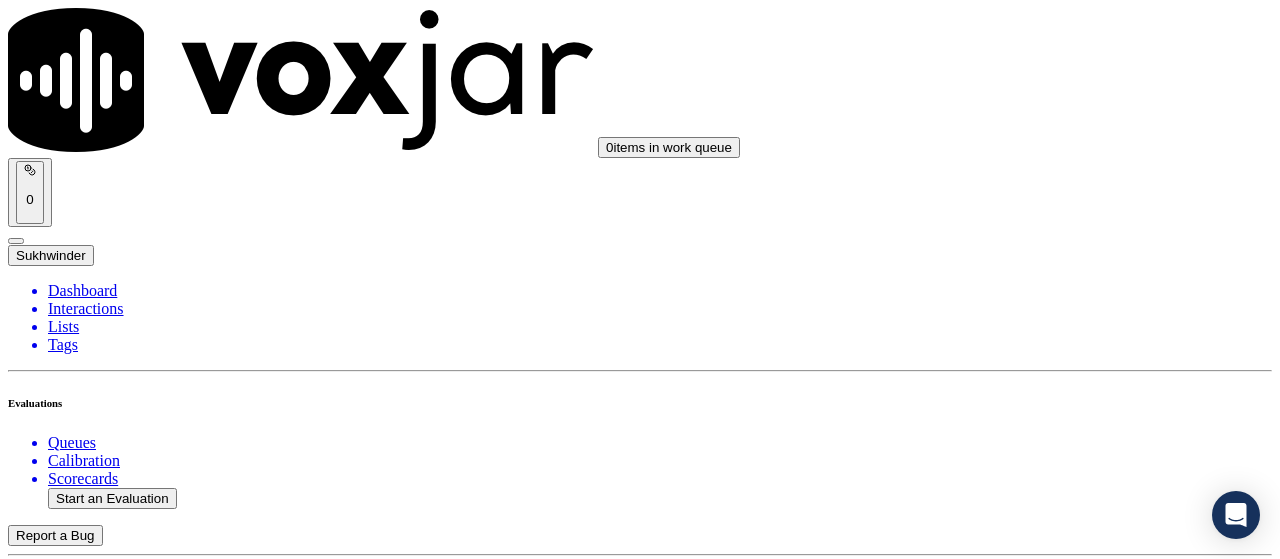 click on "This is a brand new scorecard" 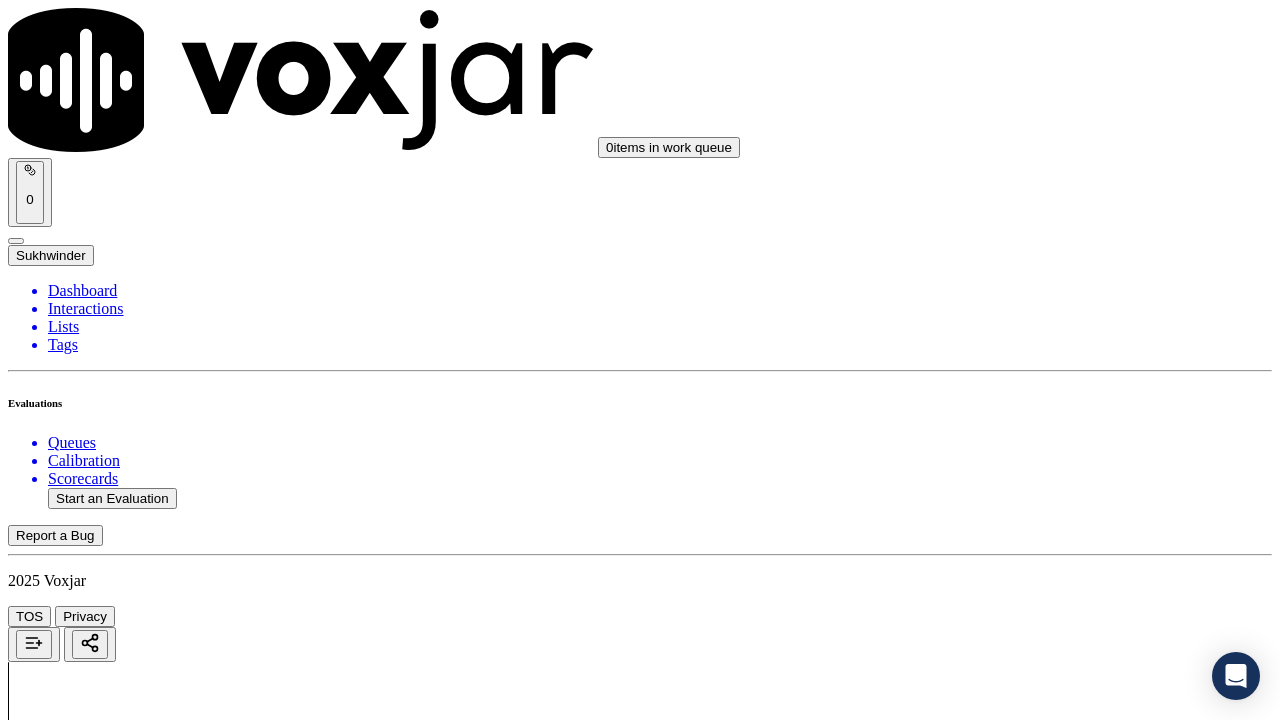 click on "Select an answer" at bounding box center [67, 2402] 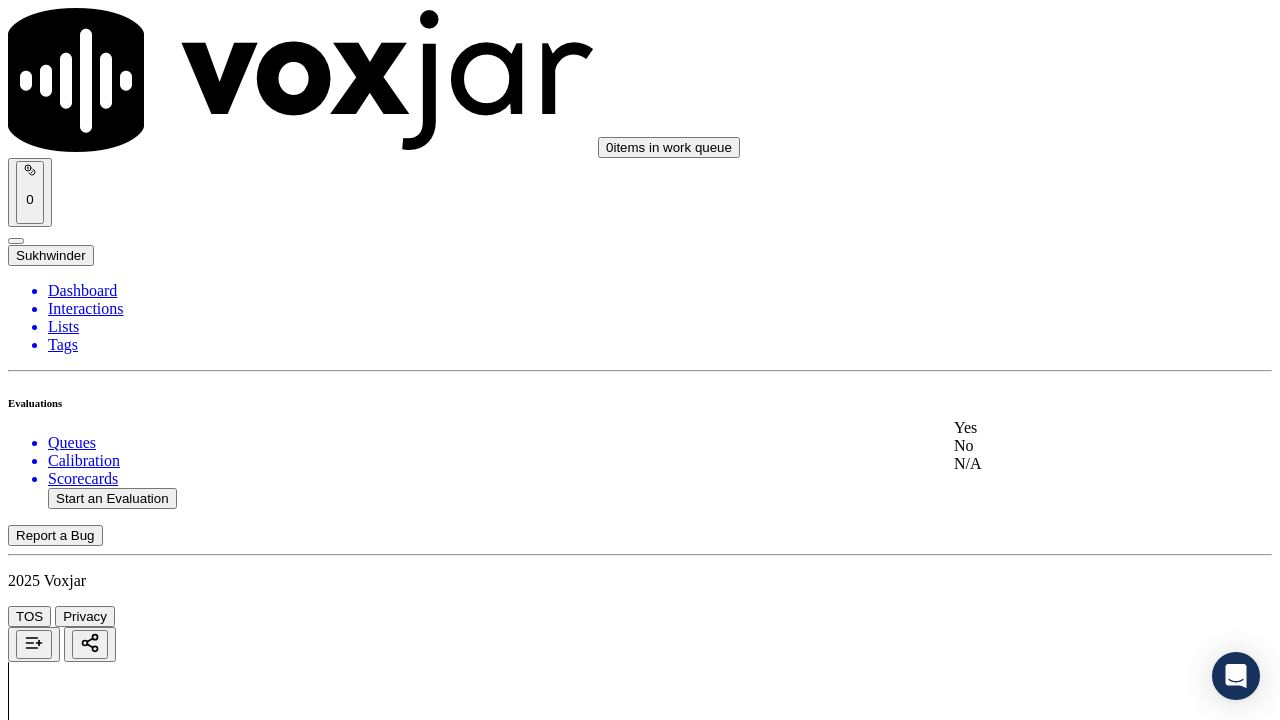 click on "Yes" at bounding box center (1067, 428) 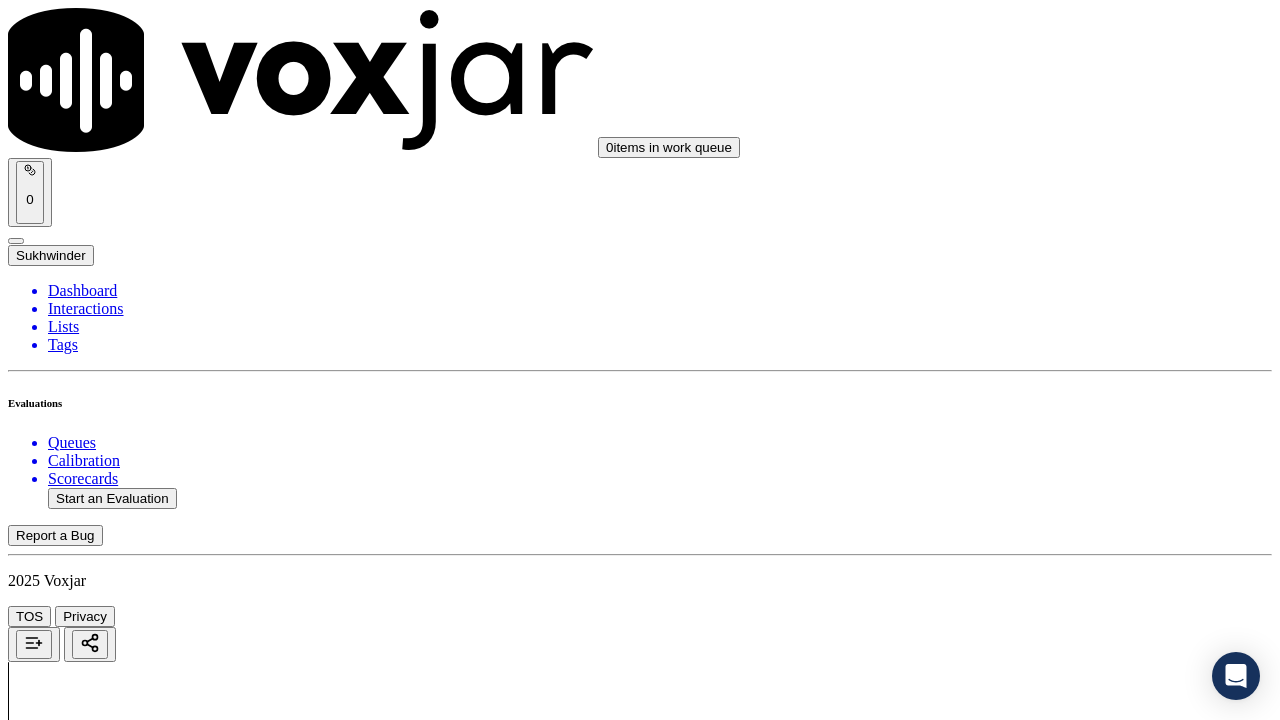 scroll, scrollTop: 500, scrollLeft: 0, axis: vertical 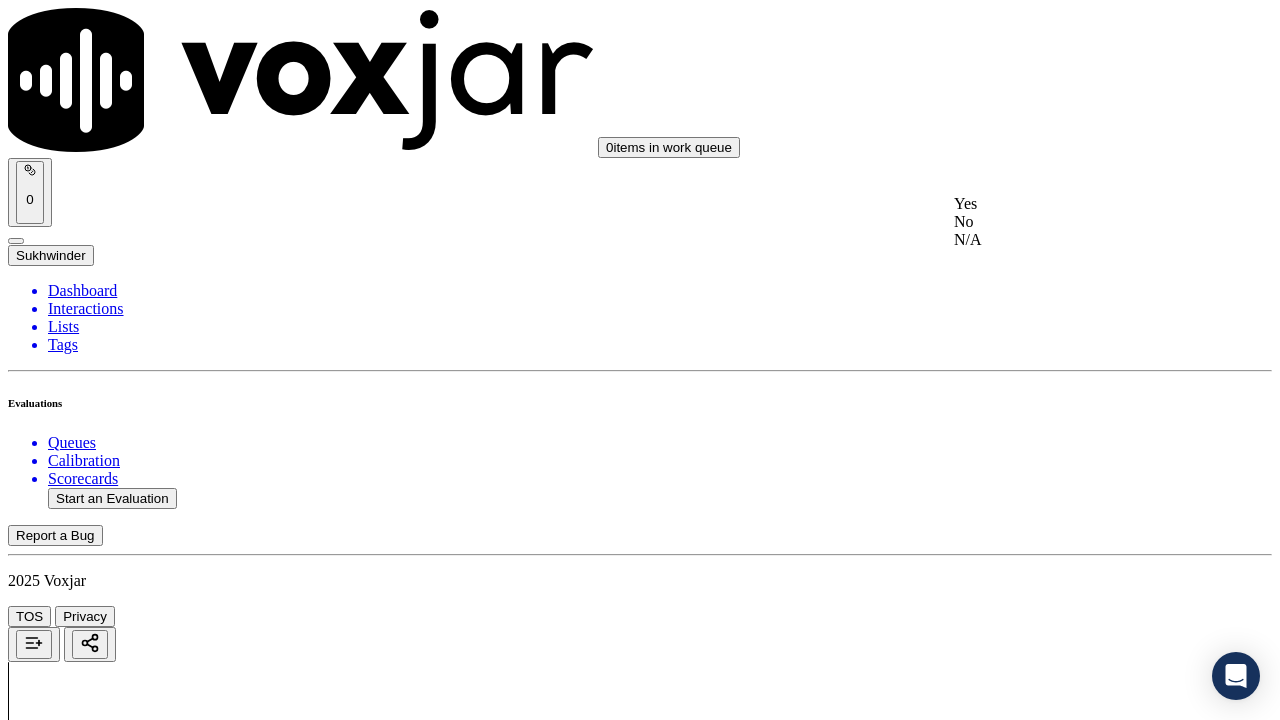 click on "Yes" at bounding box center (1067, 204) 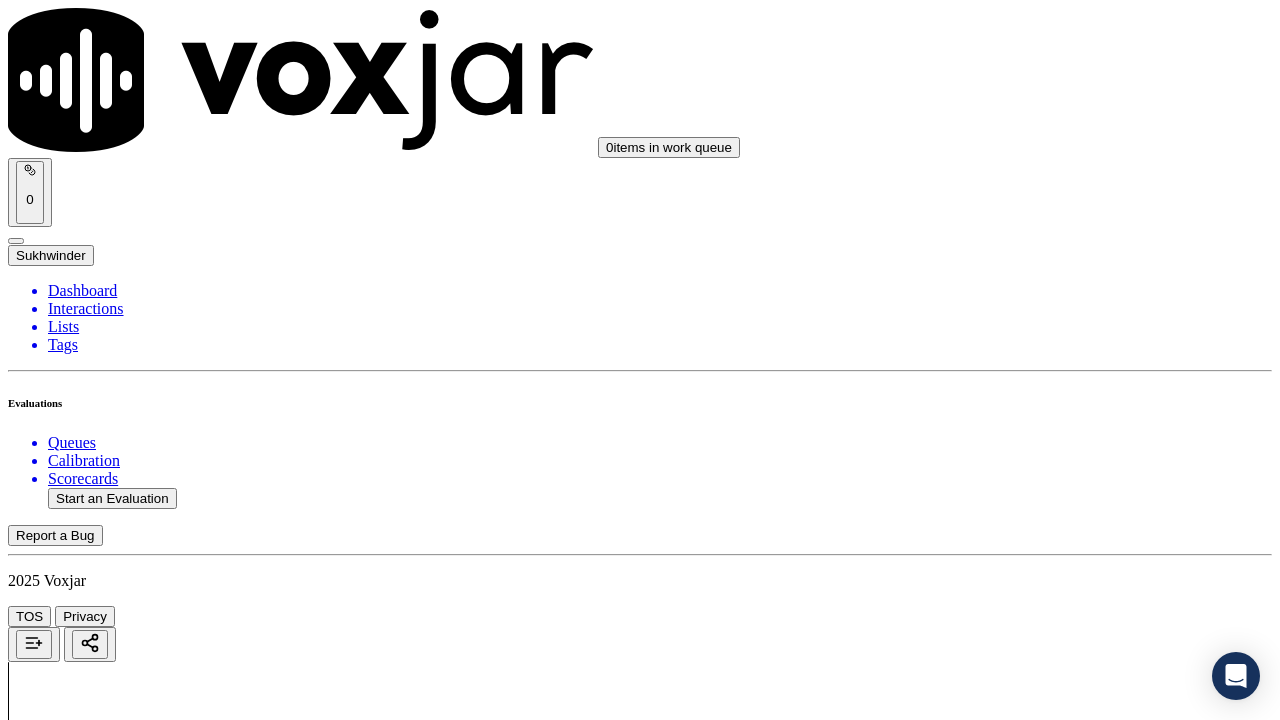 drag, startPoint x: 1051, startPoint y: 427, endPoint x: 1050, endPoint y: 438, distance: 11.045361 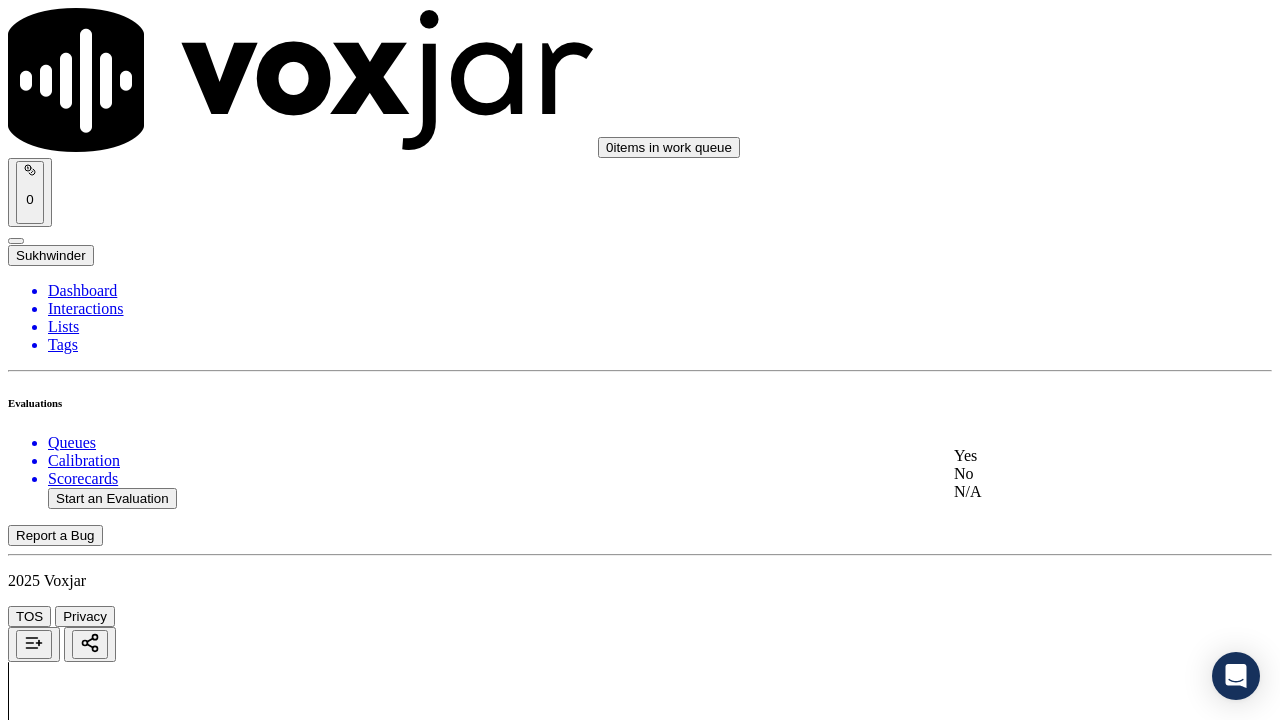 click on "Yes" at bounding box center [1067, 456] 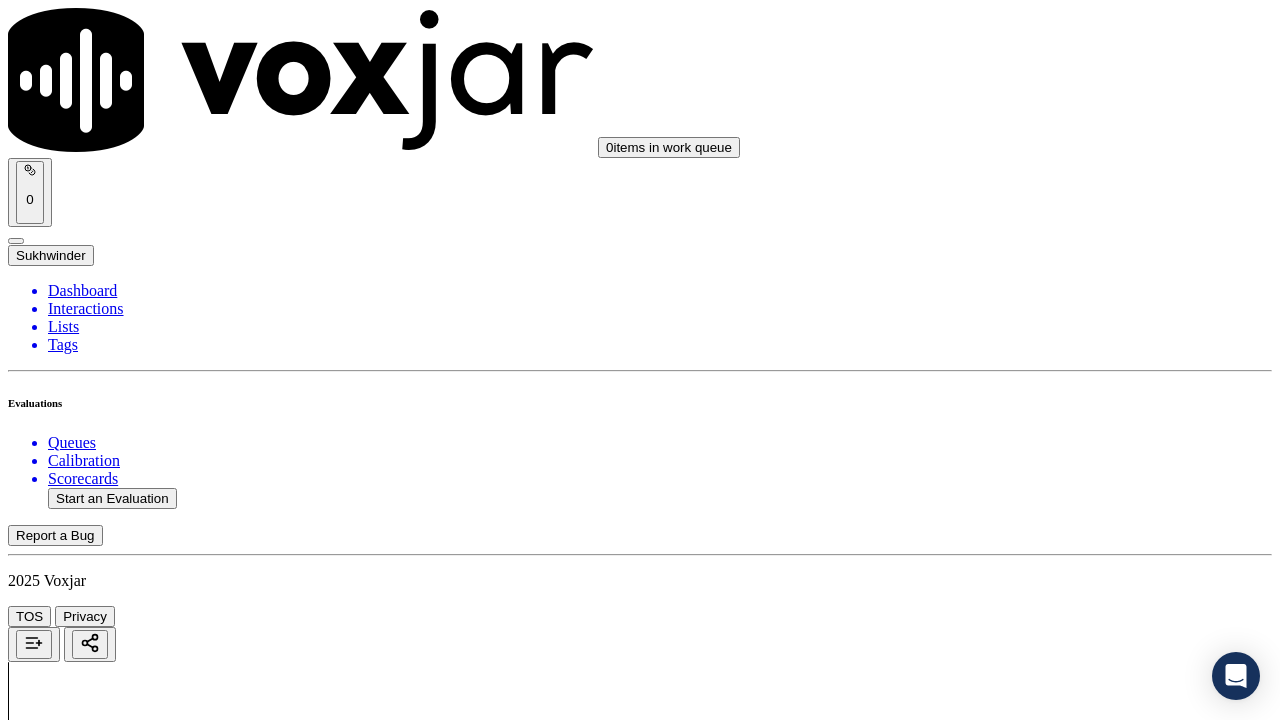 scroll, scrollTop: 1000, scrollLeft: 0, axis: vertical 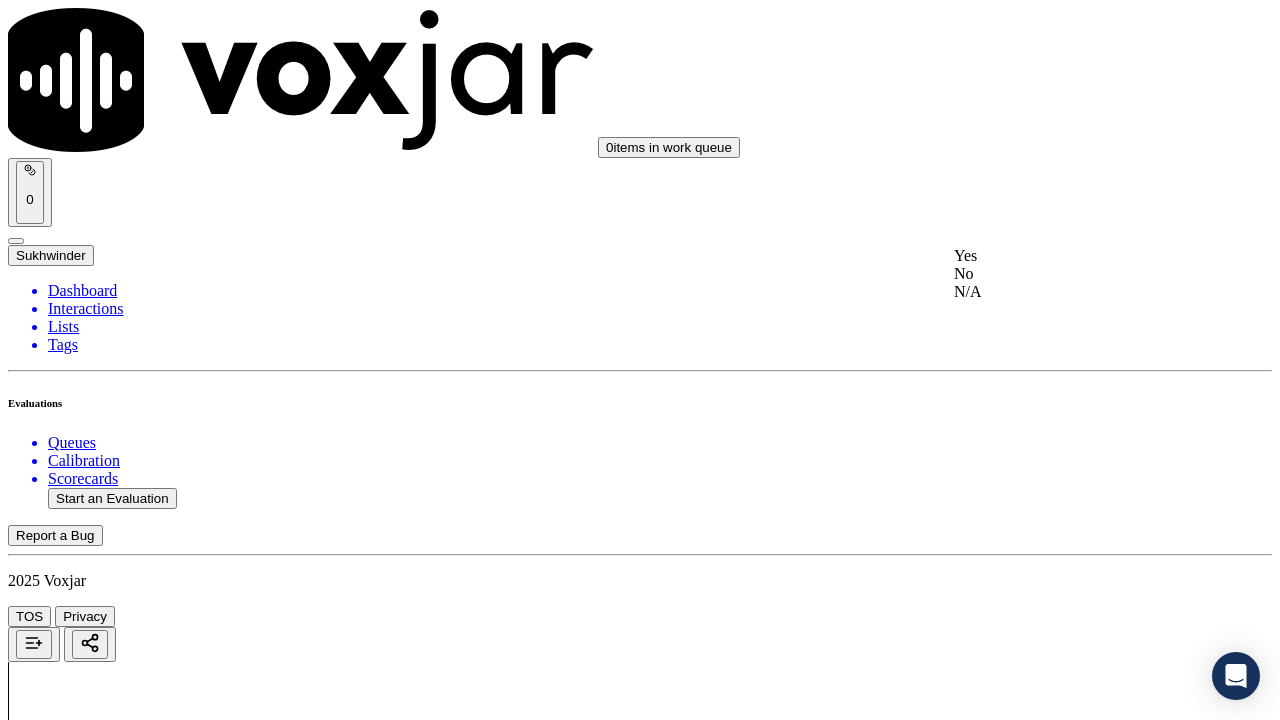 drag, startPoint x: 1053, startPoint y: 330, endPoint x: 1061, endPoint y: 406, distance: 76.41989 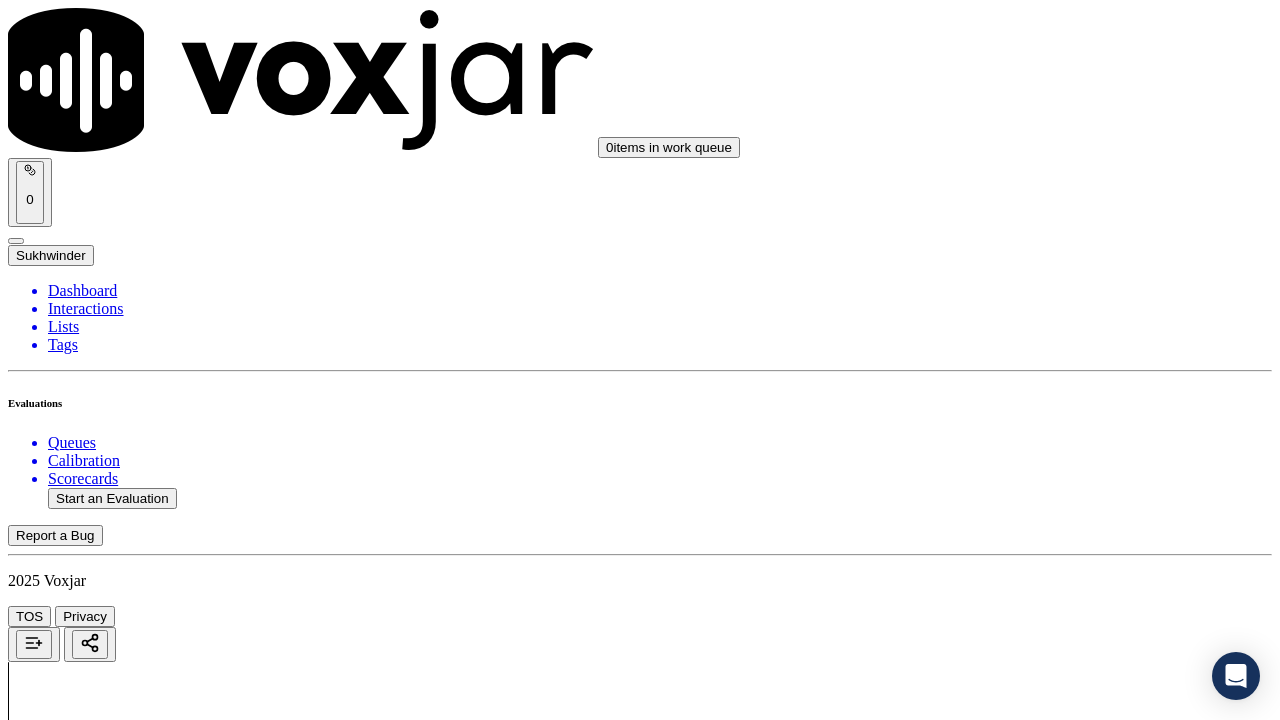 click on "Select an answer" at bounding box center (67, 3334) 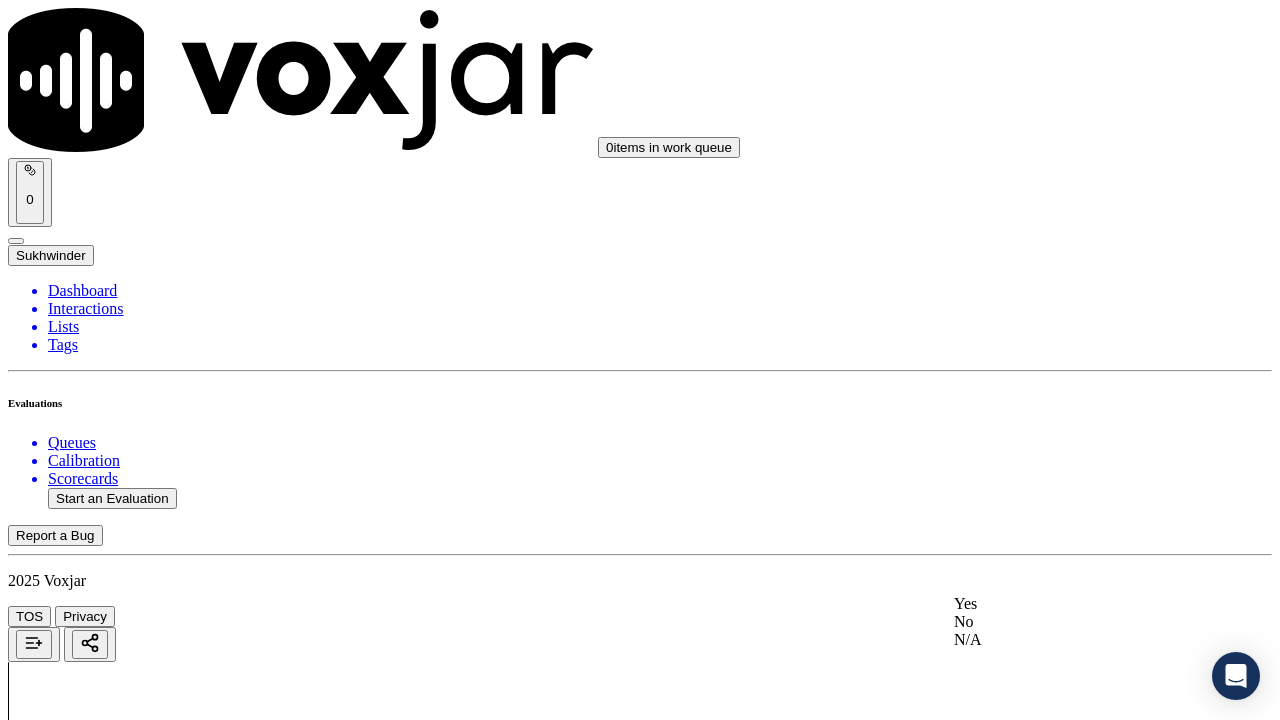 click on "N/A" 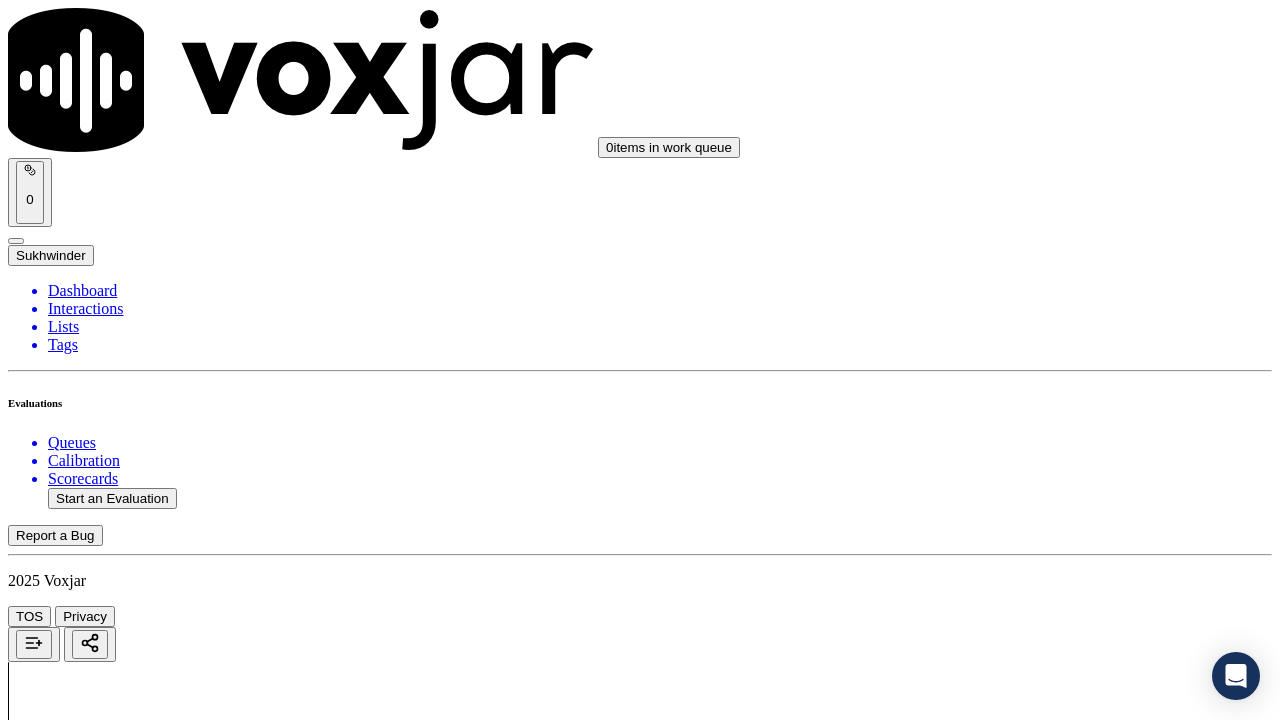 scroll, scrollTop: 1300, scrollLeft: 0, axis: vertical 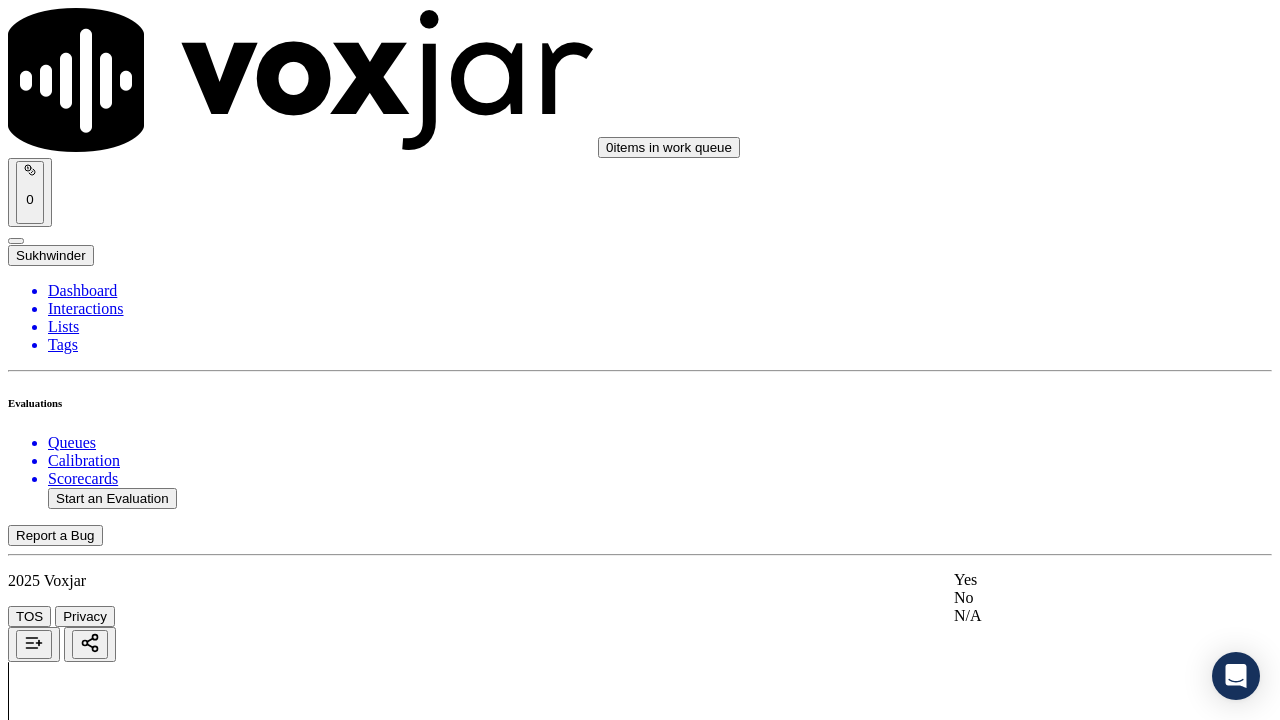 click on "Yes" at bounding box center [1067, 580] 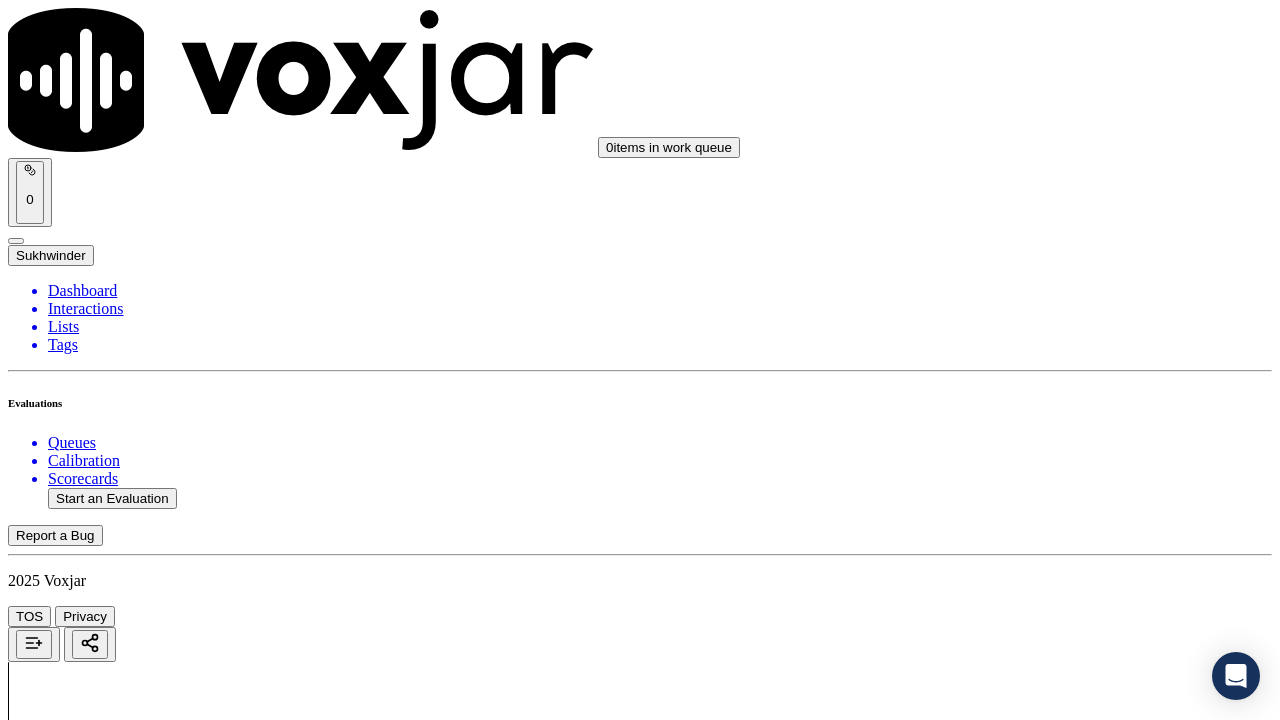 scroll, scrollTop: 1900, scrollLeft: 0, axis: vertical 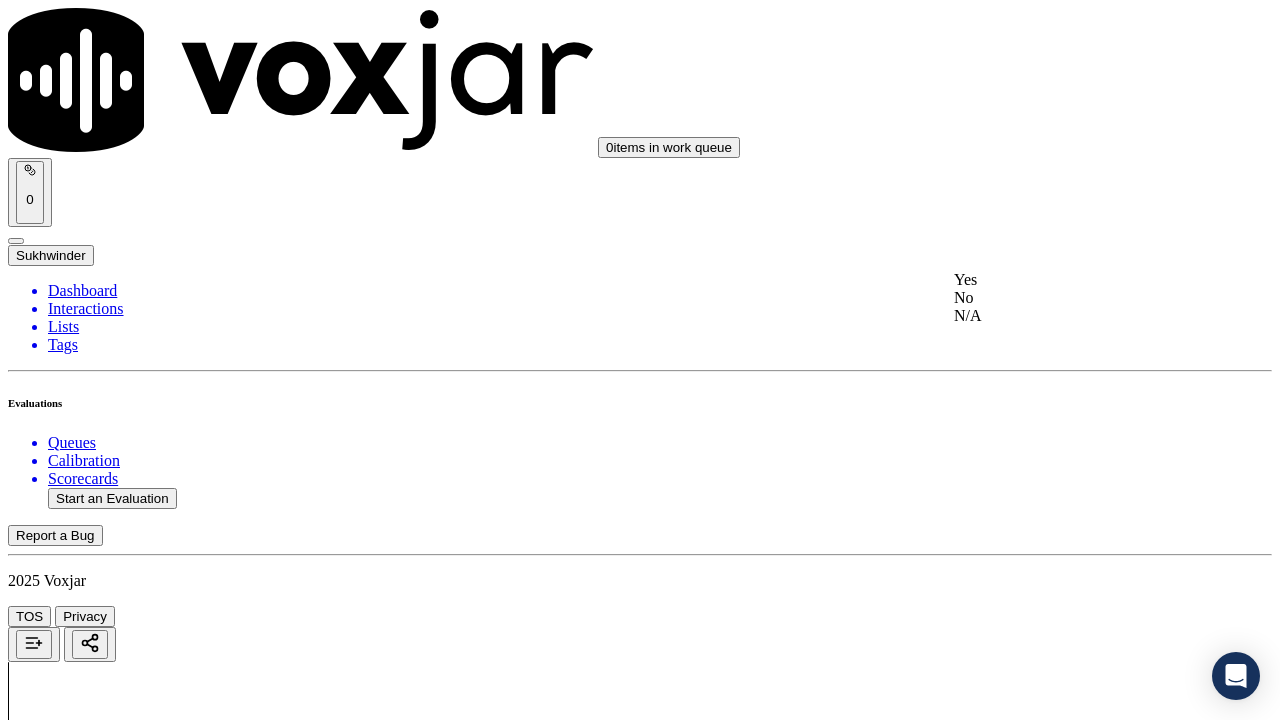 click on "Yes" at bounding box center [1067, 280] 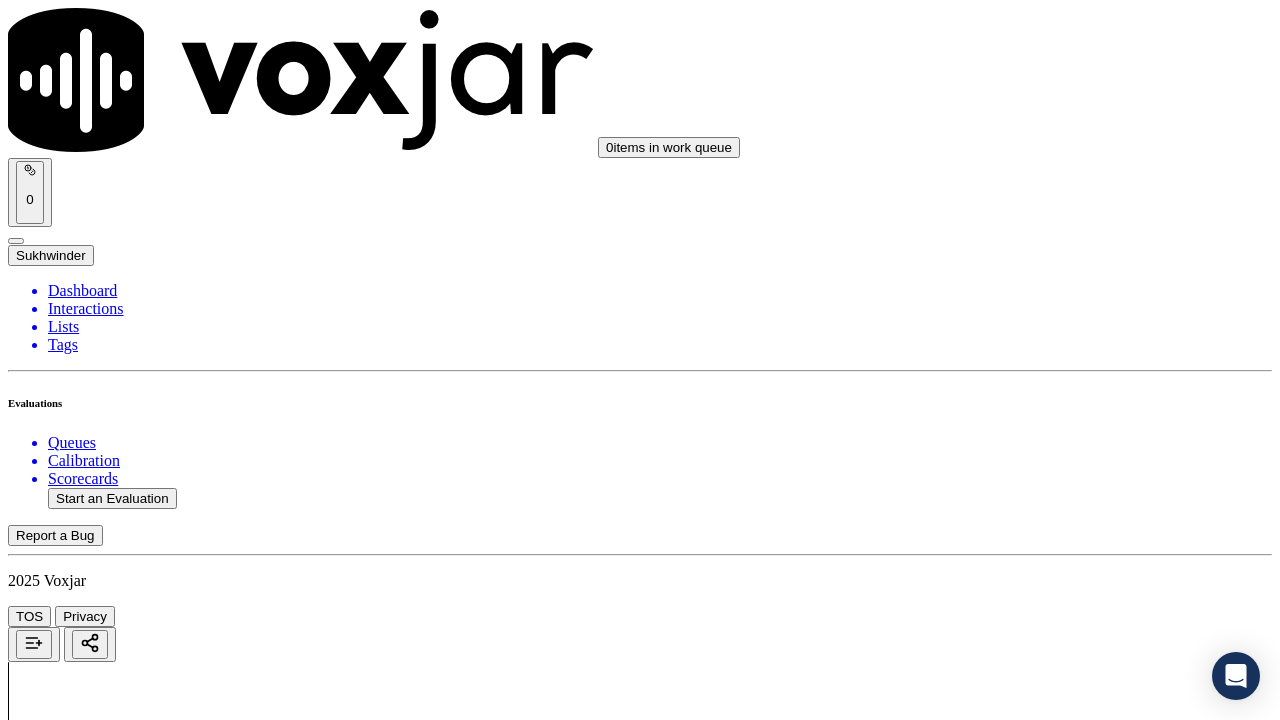 click on "Select an answer" at bounding box center (67, 4058) 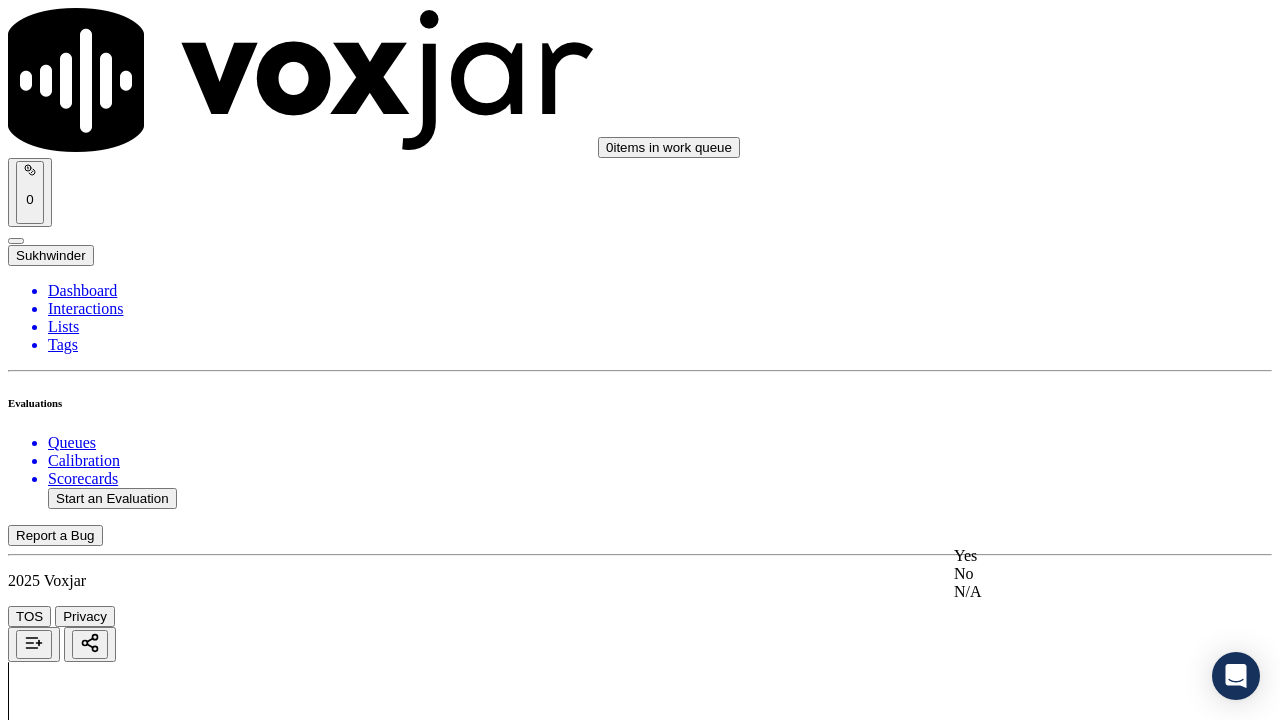 click on "Yes" at bounding box center (1067, 556) 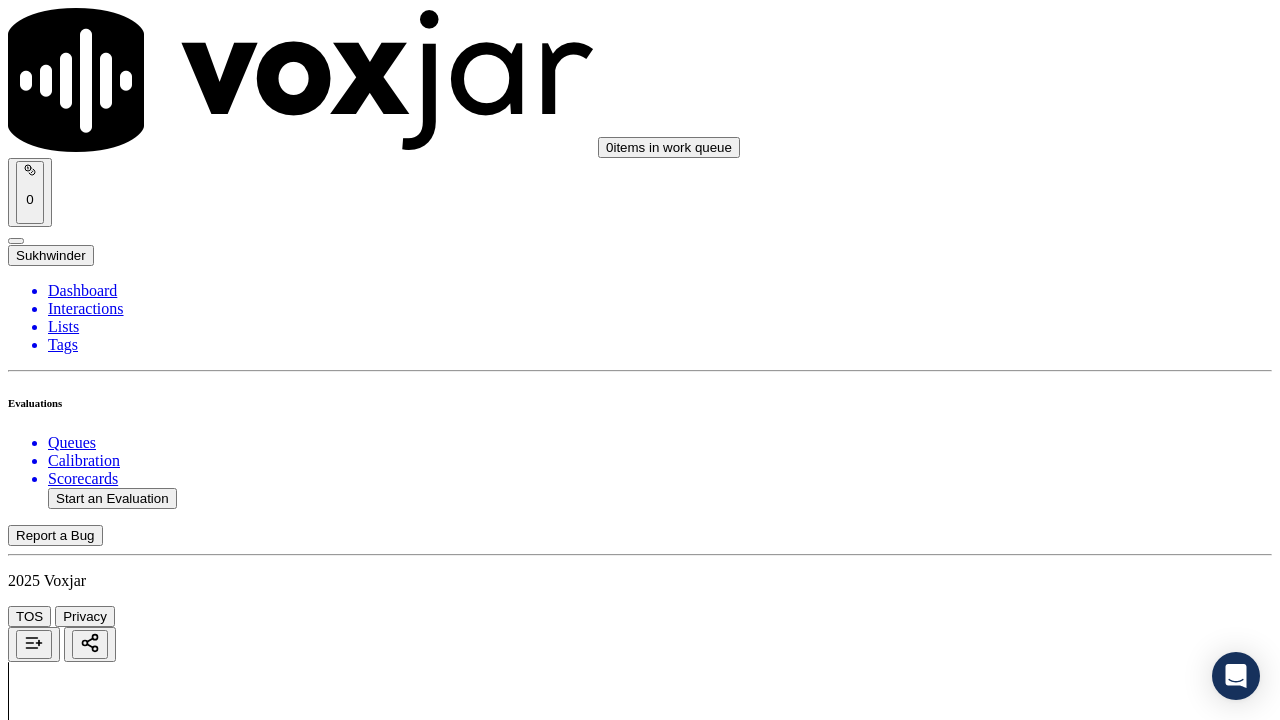 scroll, scrollTop: 2500, scrollLeft: 0, axis: vertical 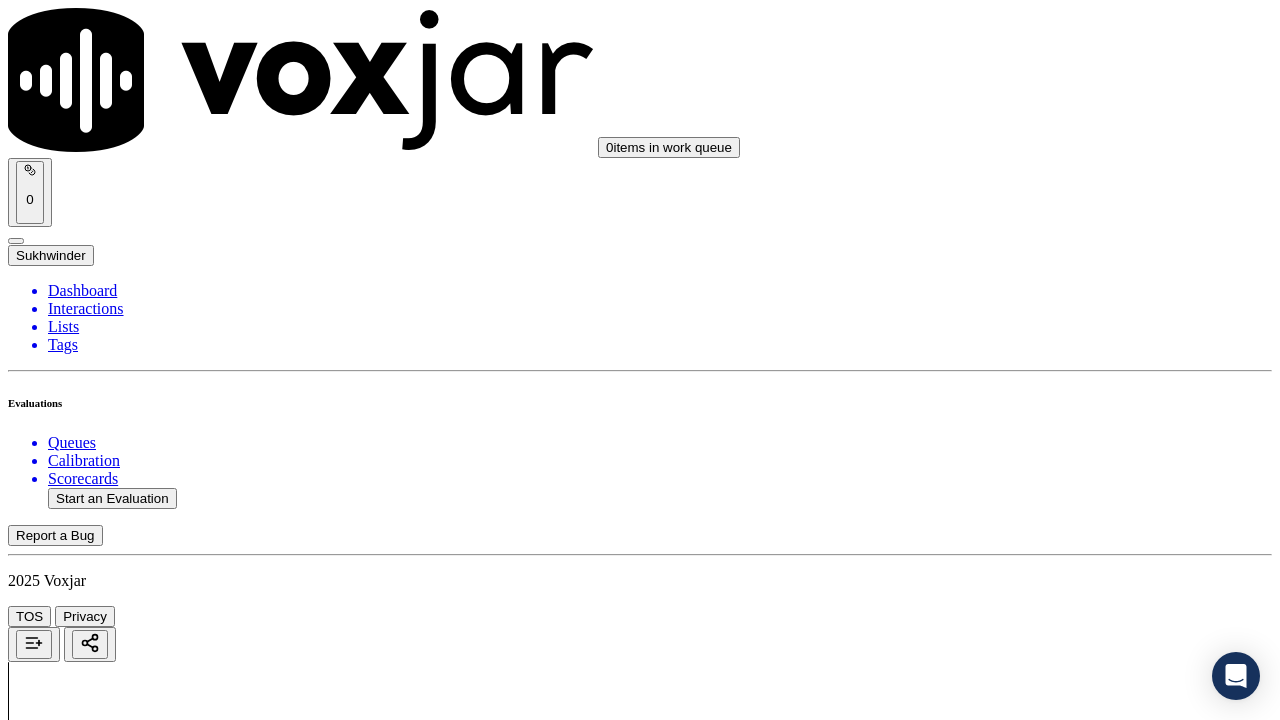 click on "Select an answer" at bounding box center (67, 4280) 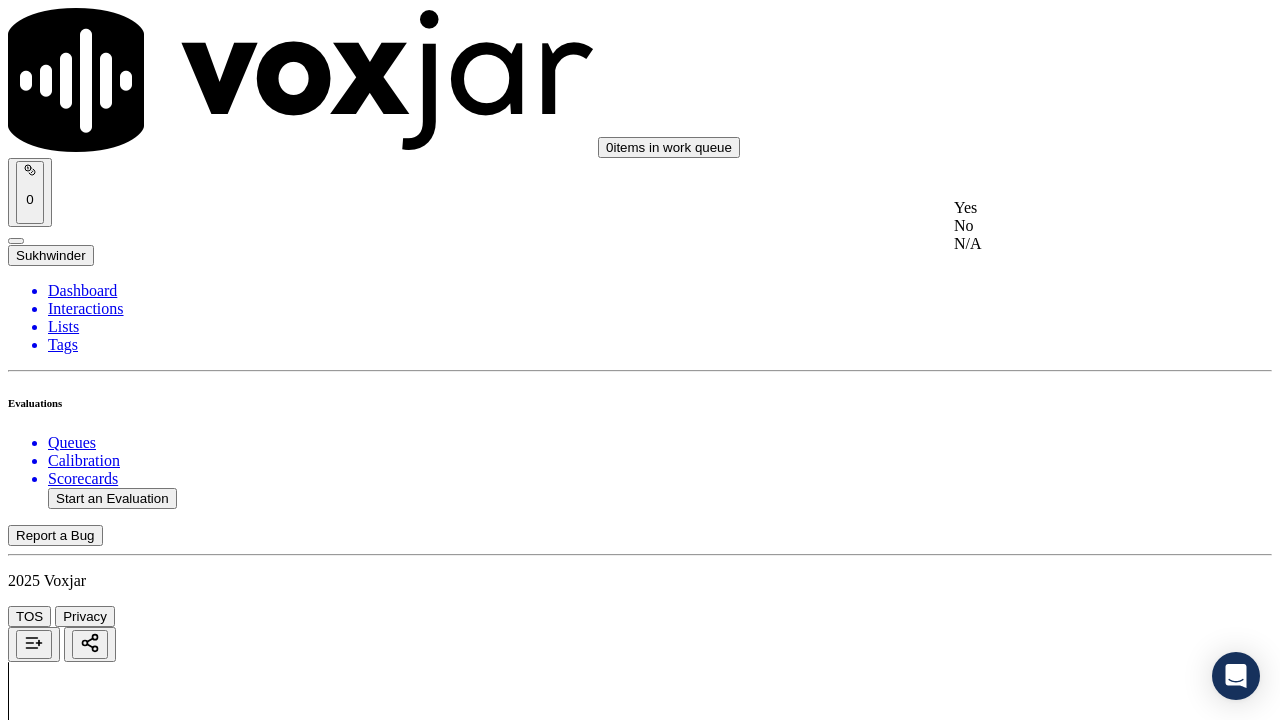 drag, startPoint x: 1047, startPoint y: 219, endPoint x: 1051, endPoint y: 255, distance: 36.221542 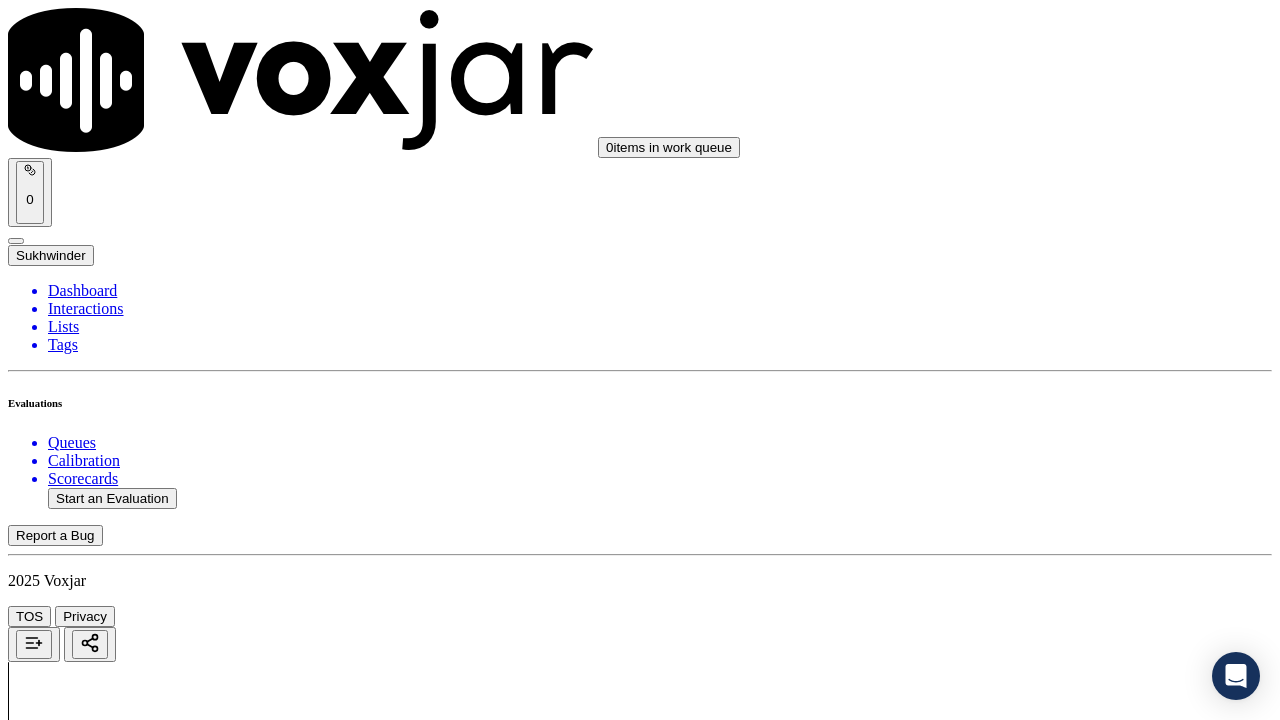 click on "Select an answer" at bounding box center (67, 4530) 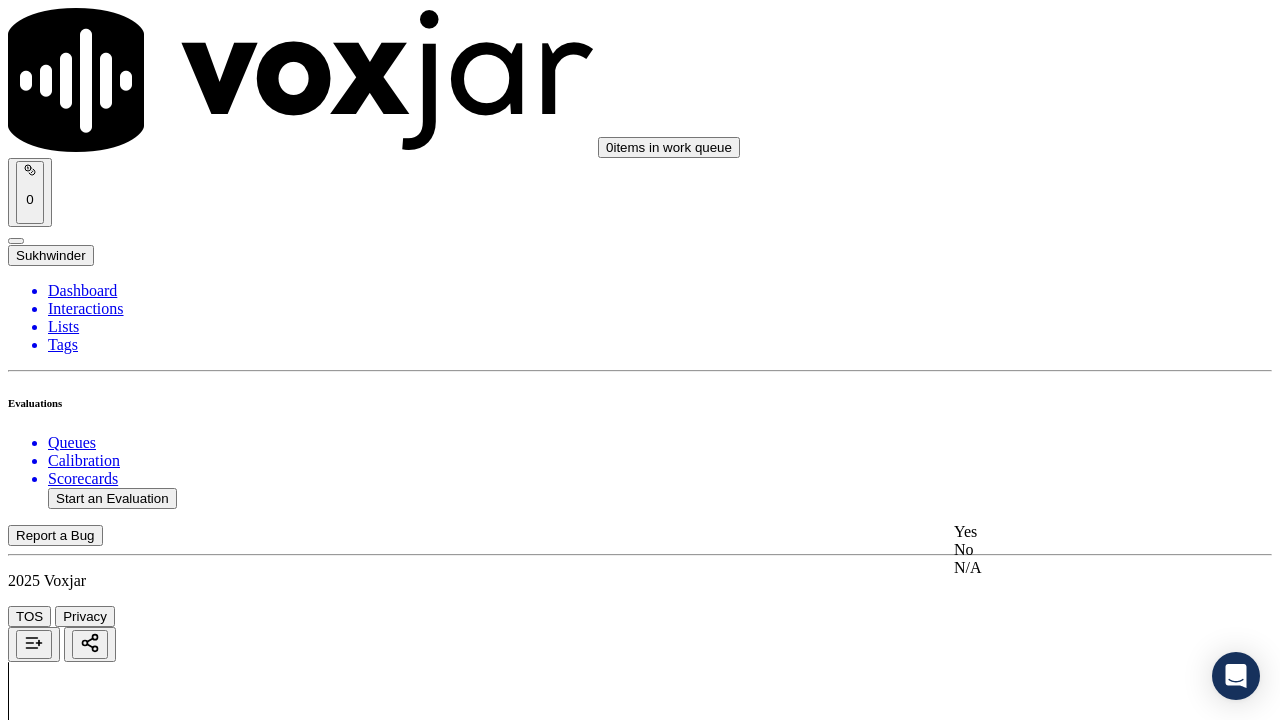drag, startPoint x: 1069, startPoint y: 530, endPoint x: 1070, endPoint y: 552, distance: 22.022715 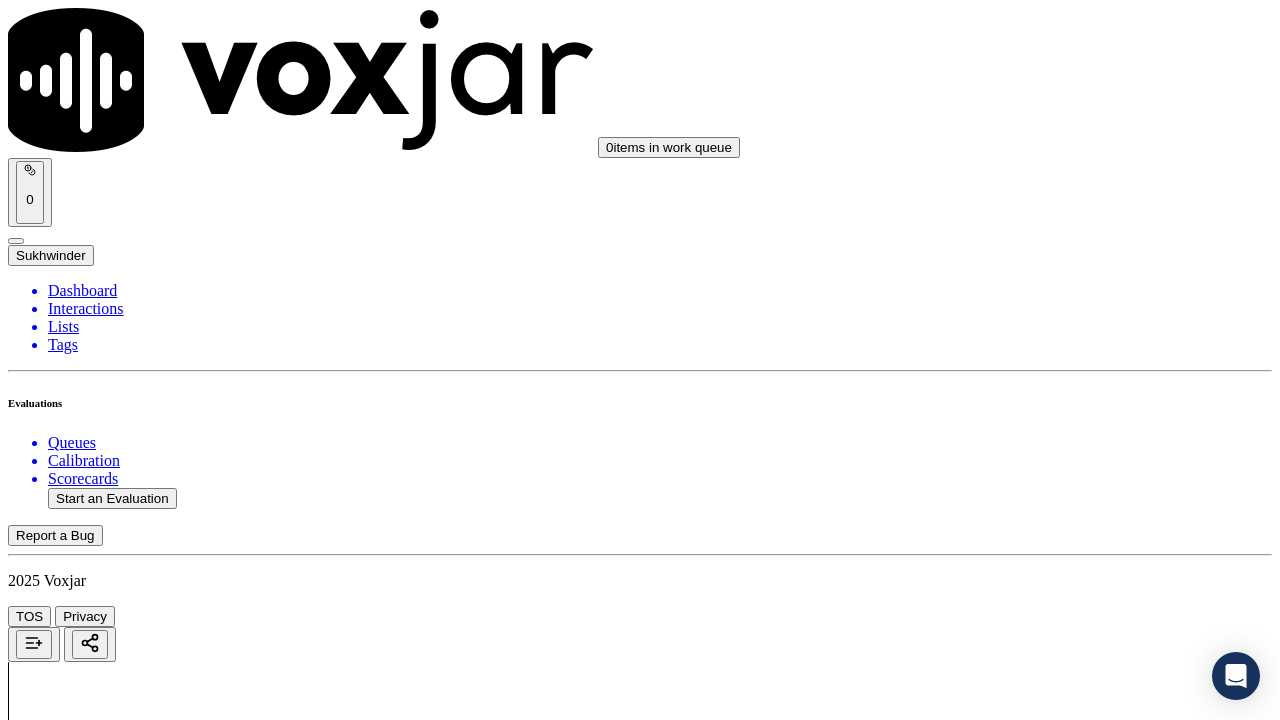 scroll, scrollTop: 3200, scrollLeft: 0, axis: vertical 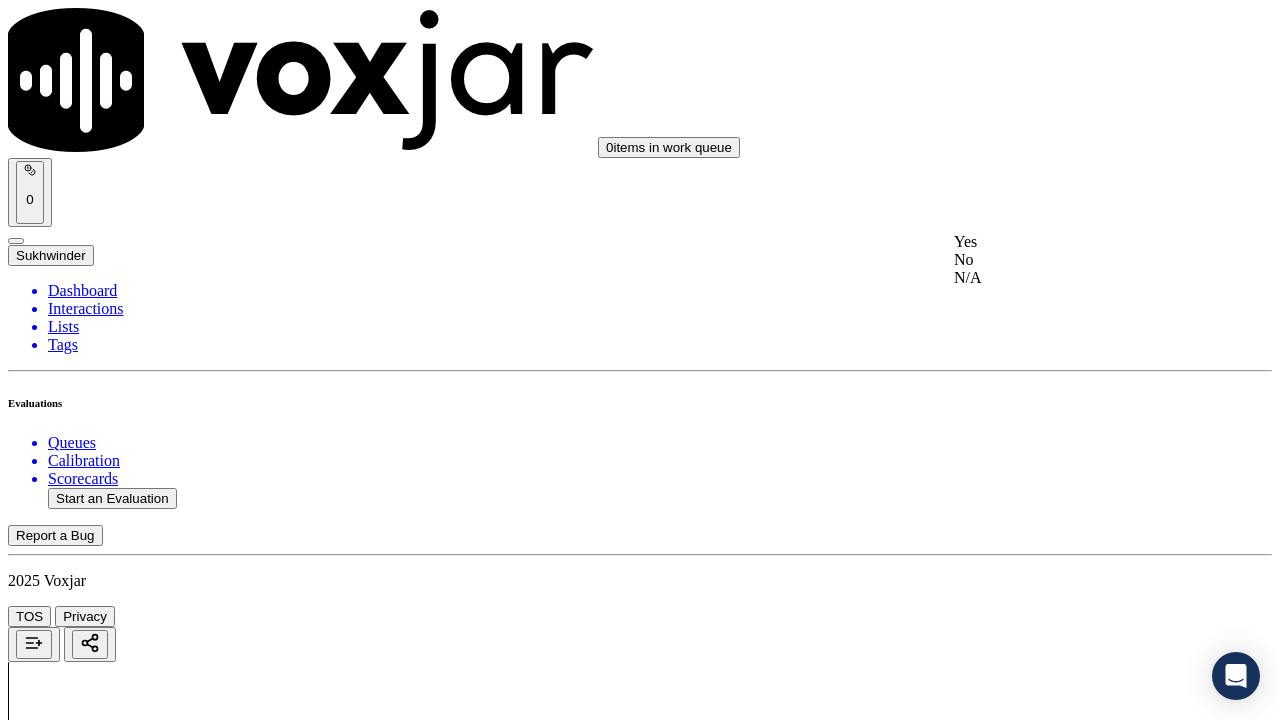 click on "Yes   No     N/A" at bounding box center [1067, 260] 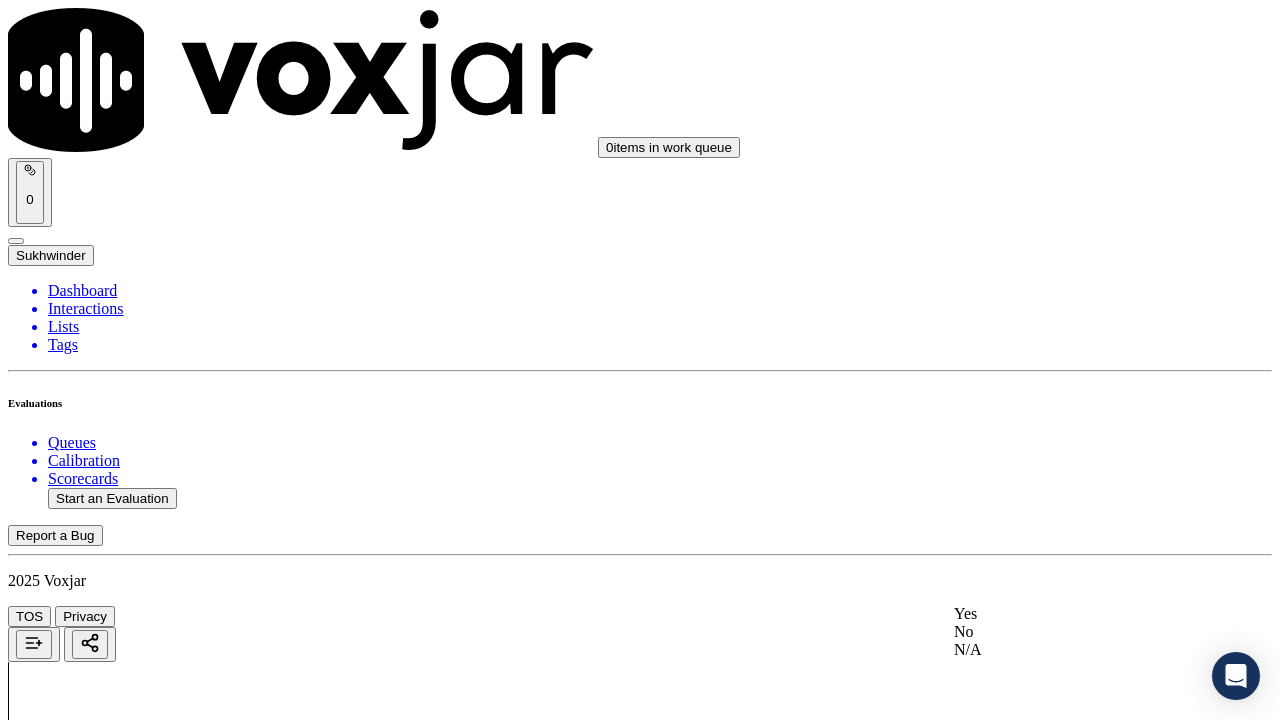 click on "Yes" at bounding box center [1067, 614] 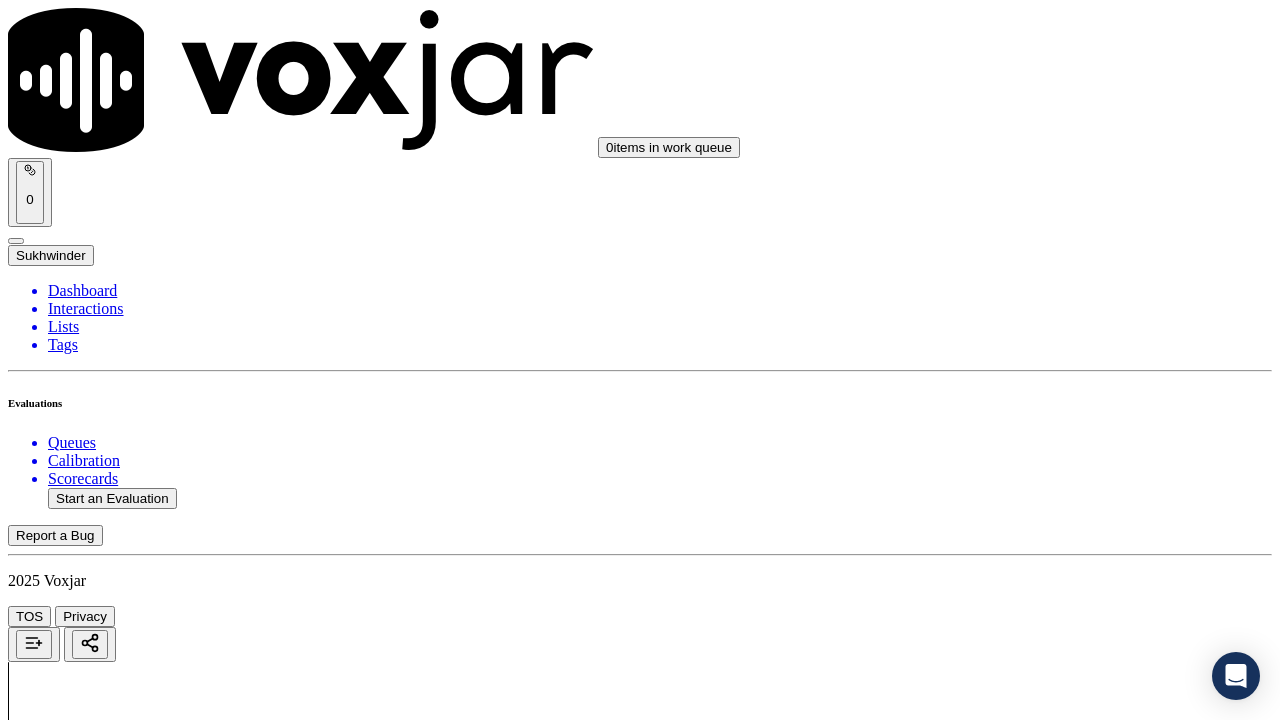 scroll, scrollTop: 3900, scrollLeft: 0, axis: vertical 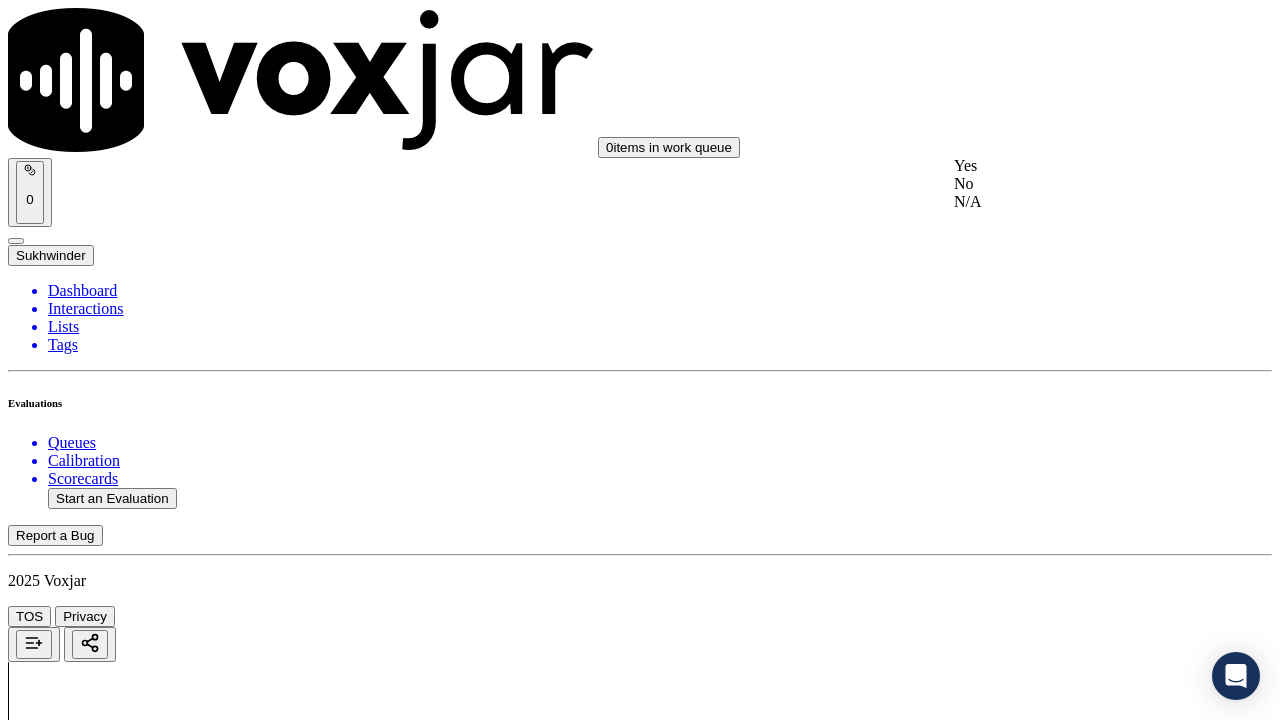 drag, startPoint x: 1033, startPoint y: 179, endPoint x: 1070, endPoint y: 323, distance: 148.6775 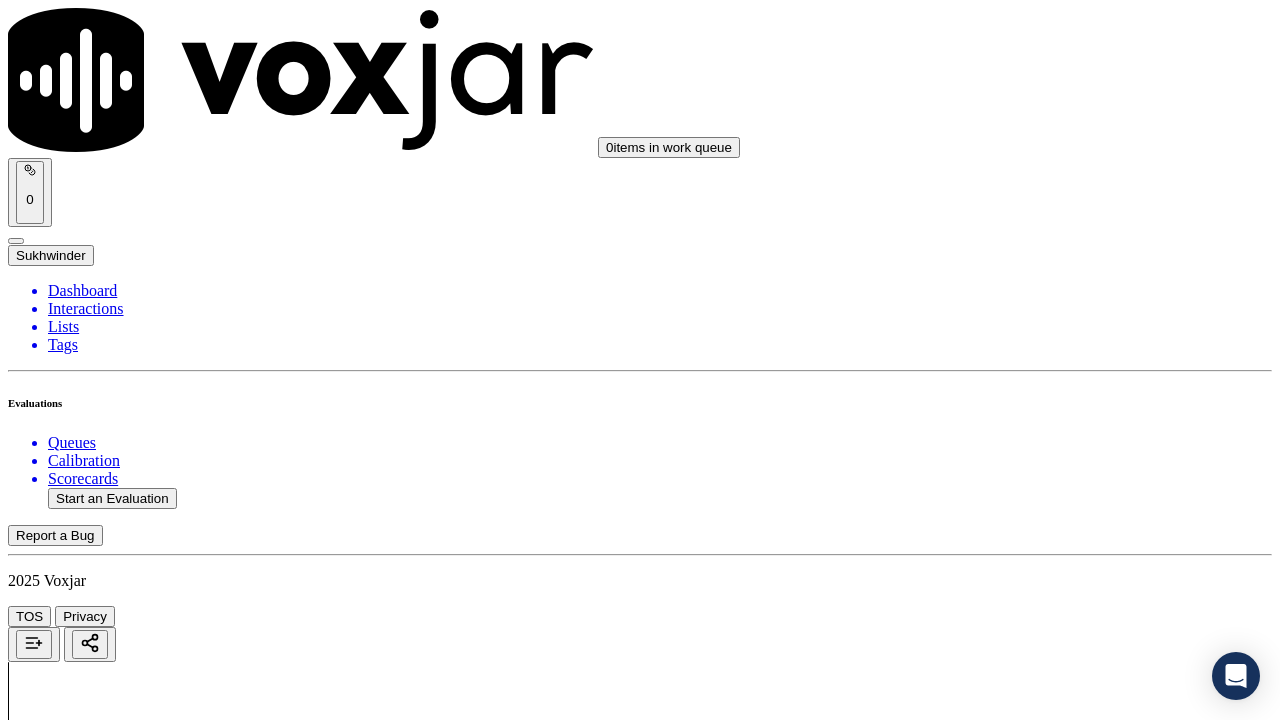 click on "Select an answer" at bounding box center (67, 5554) 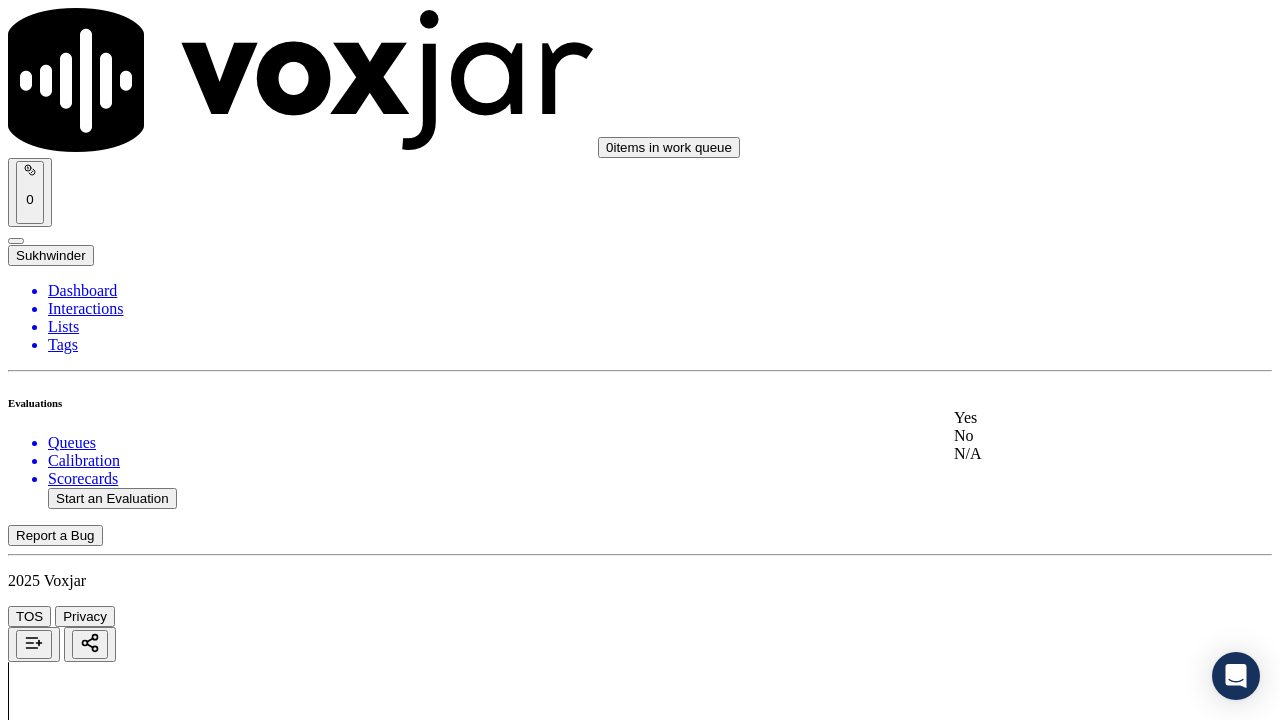 click on "Yes" at bounding box center (1067, 418) 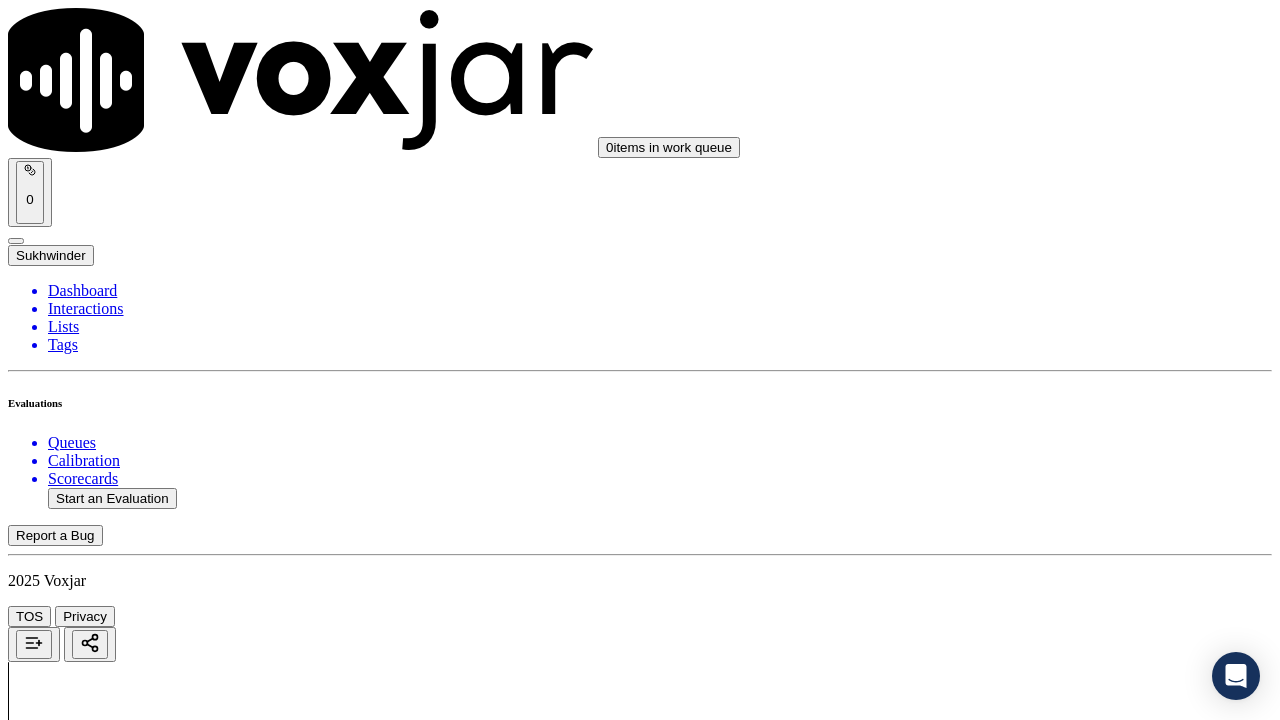 scroll, scrollTop: 4400, scrollLeft: 0, axis: vertical 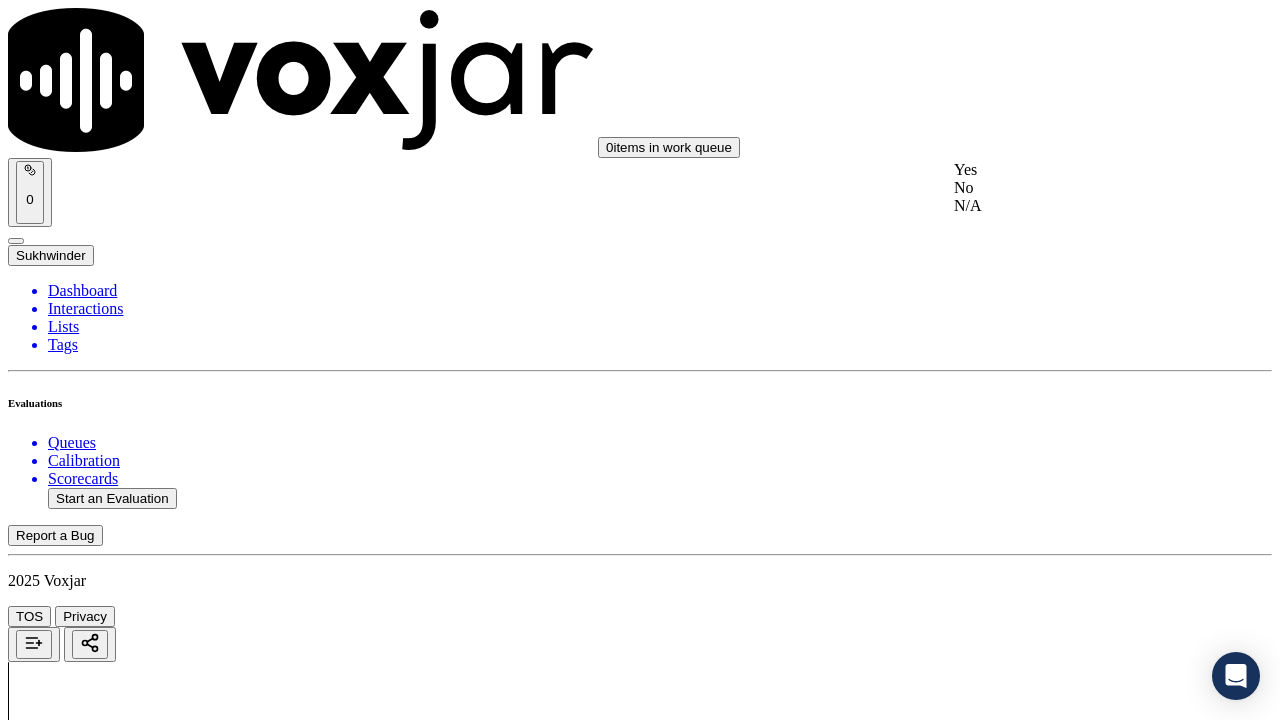 click on "No" 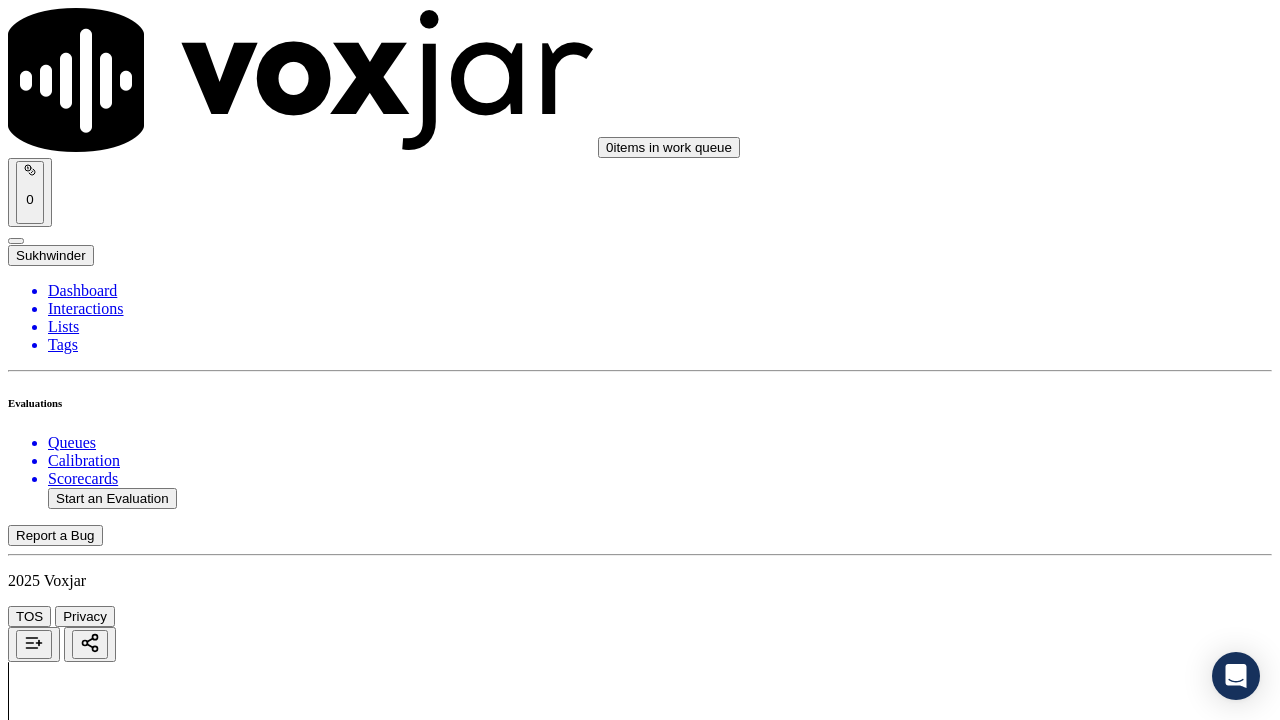 click on "No" at bounding box center (28, 5790) 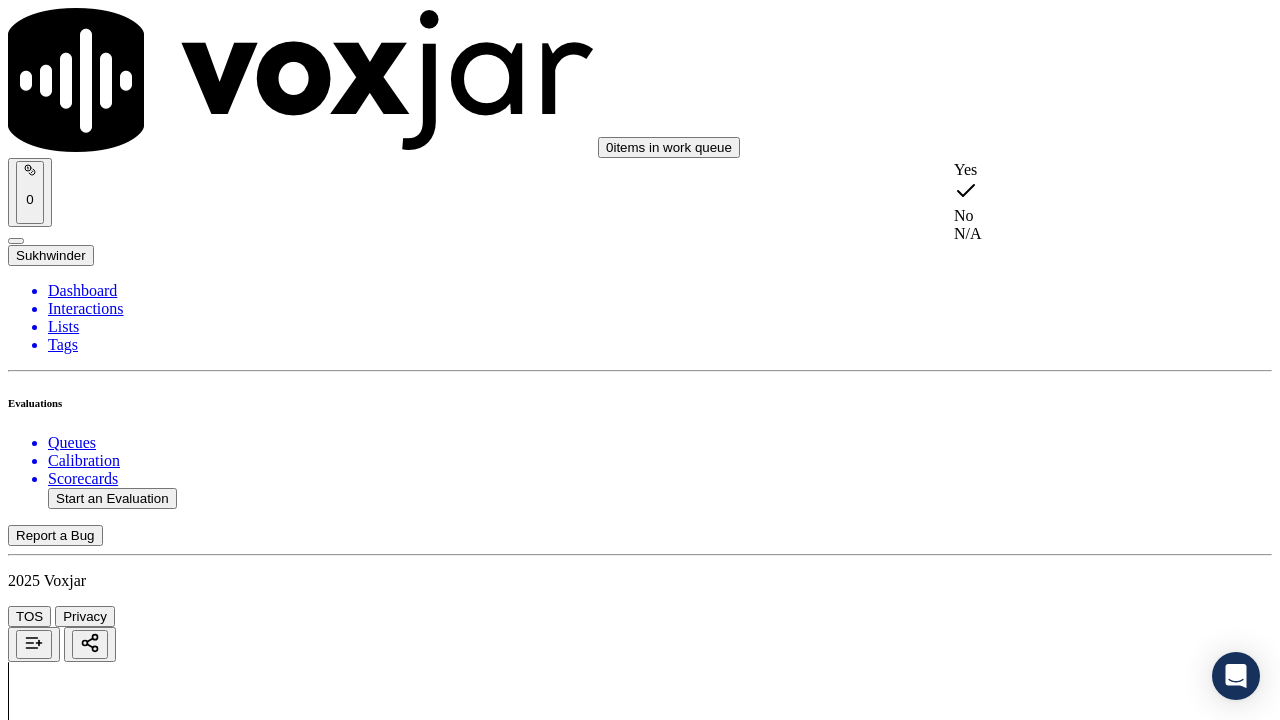click on "Yes" at bounding box center [1067, 170] 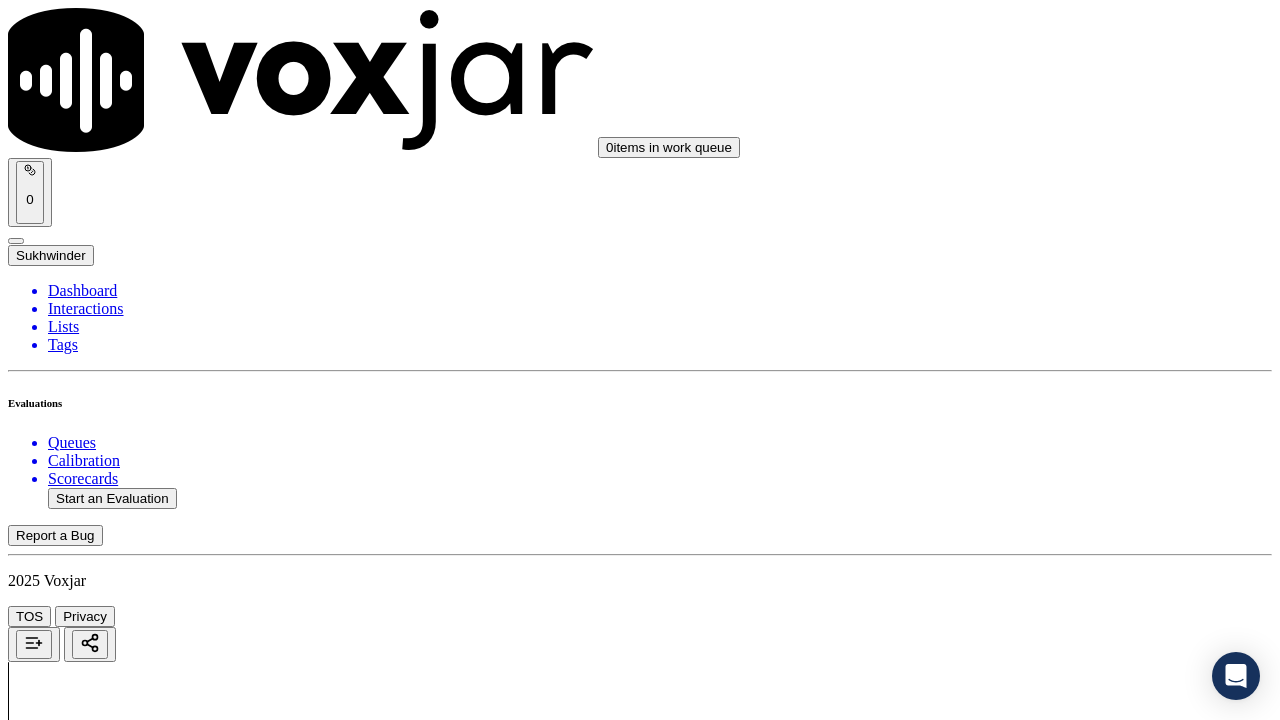 scroll, scrollTop: 4700, scrollLeft: 0, axis: vertical 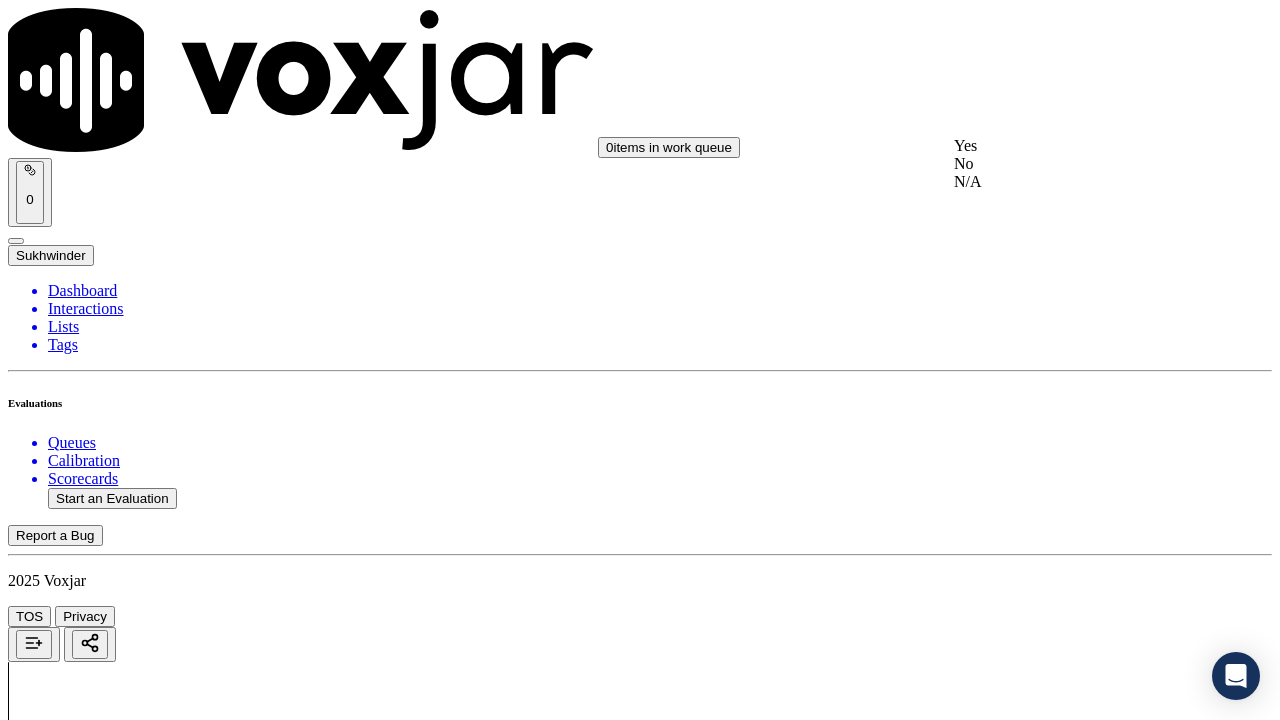click on "Yes" at bounding box center [1067, 146] 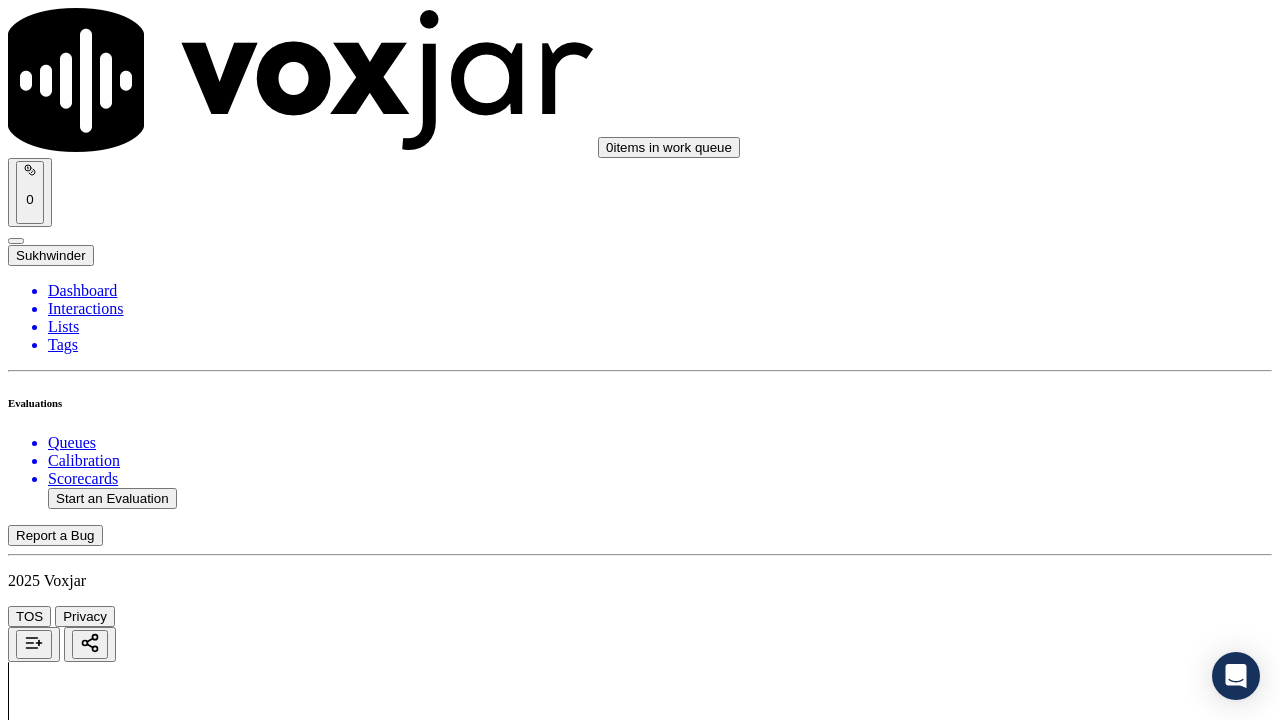 drag, startPoint x: 1055, startPoint y: 380, endPoint x: 1052, endPoint y: 393, distance: 13.341664 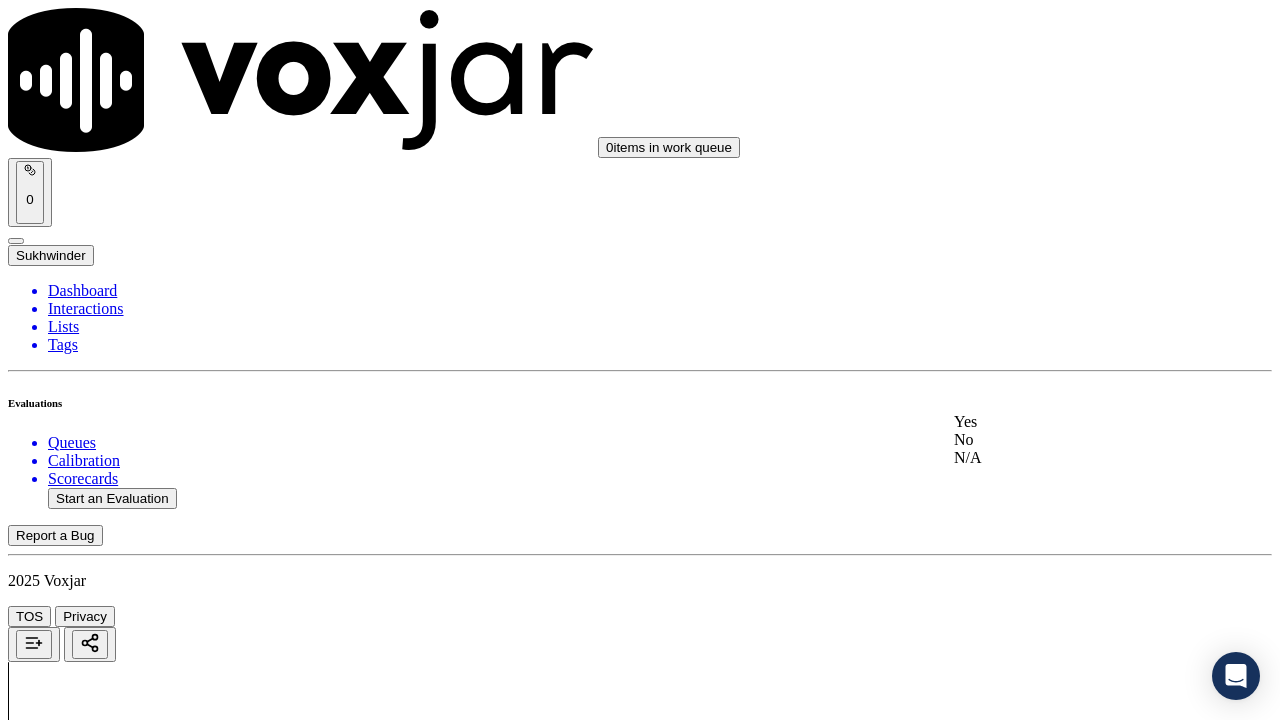 click on "Yes" at bounding box center [1067, 422] 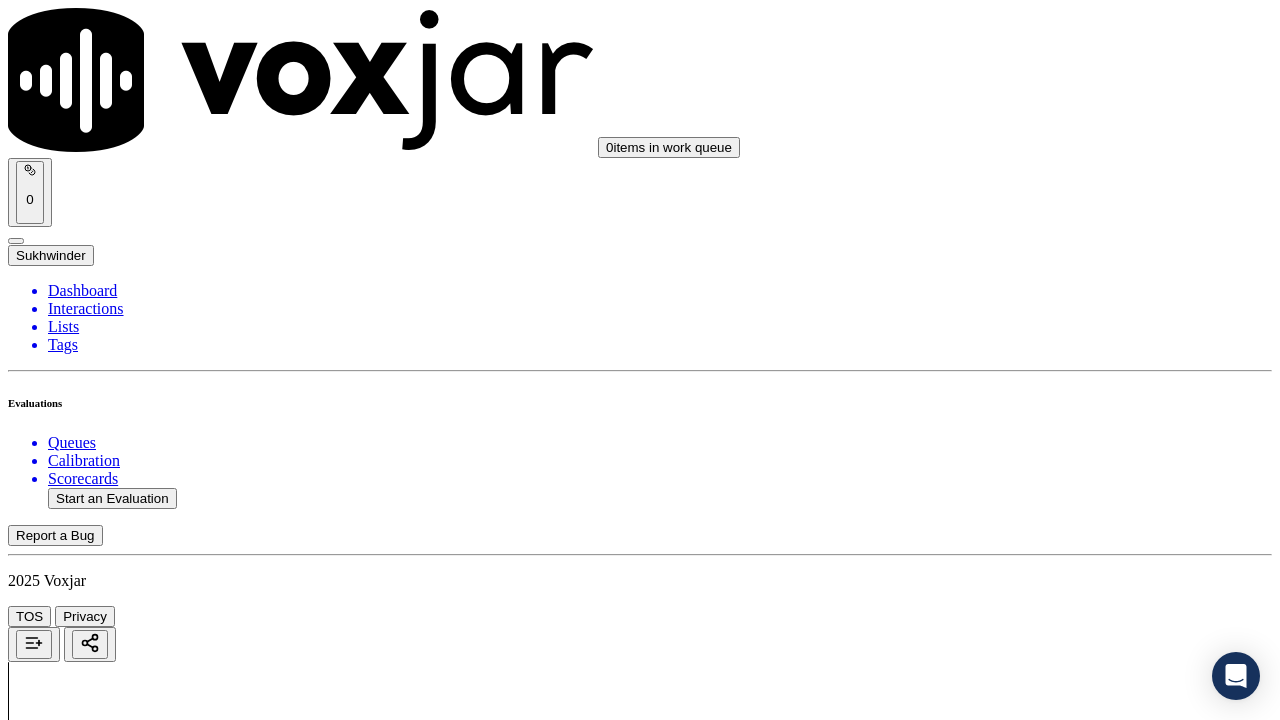 scroll, scrollTop: 5300, scrollLeft: 0, axis: vertical 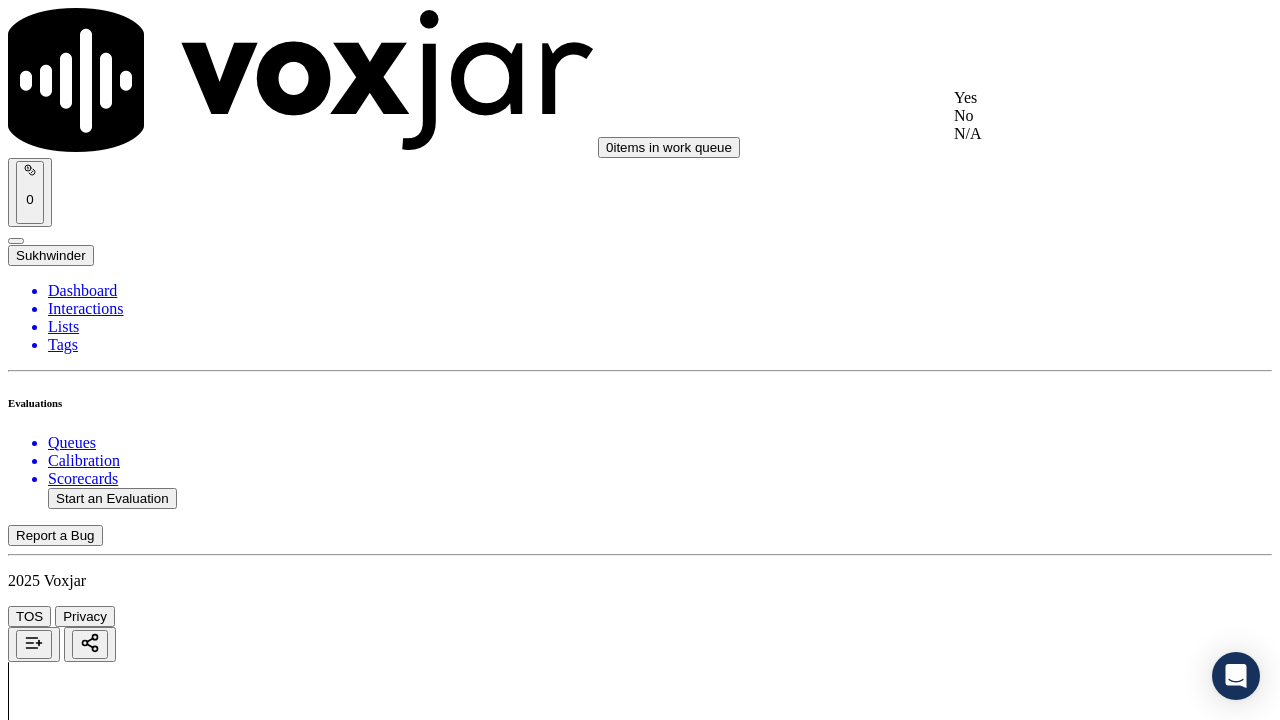 click on "Yes" at bounding box center [1067, 98] 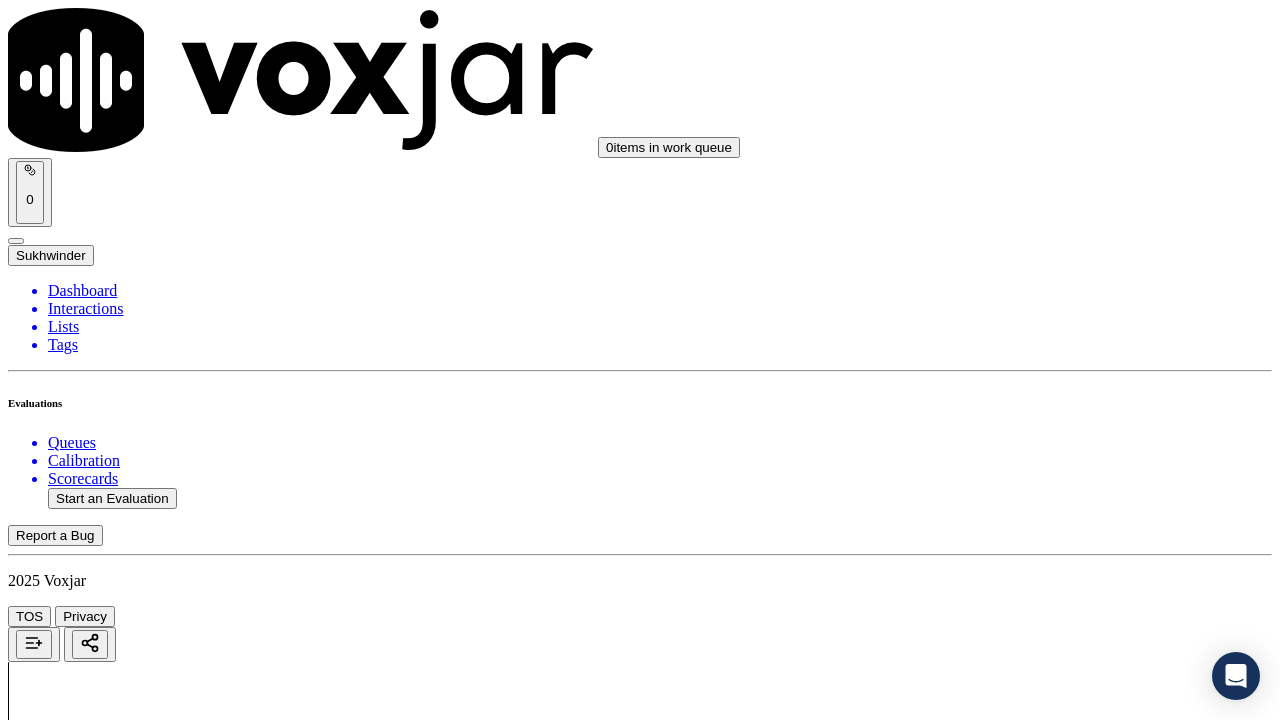 drag, startPoint x: 1043, startPoint y: 422, endPoint x: 1041, endPoint y: 435, distance: 13.152946 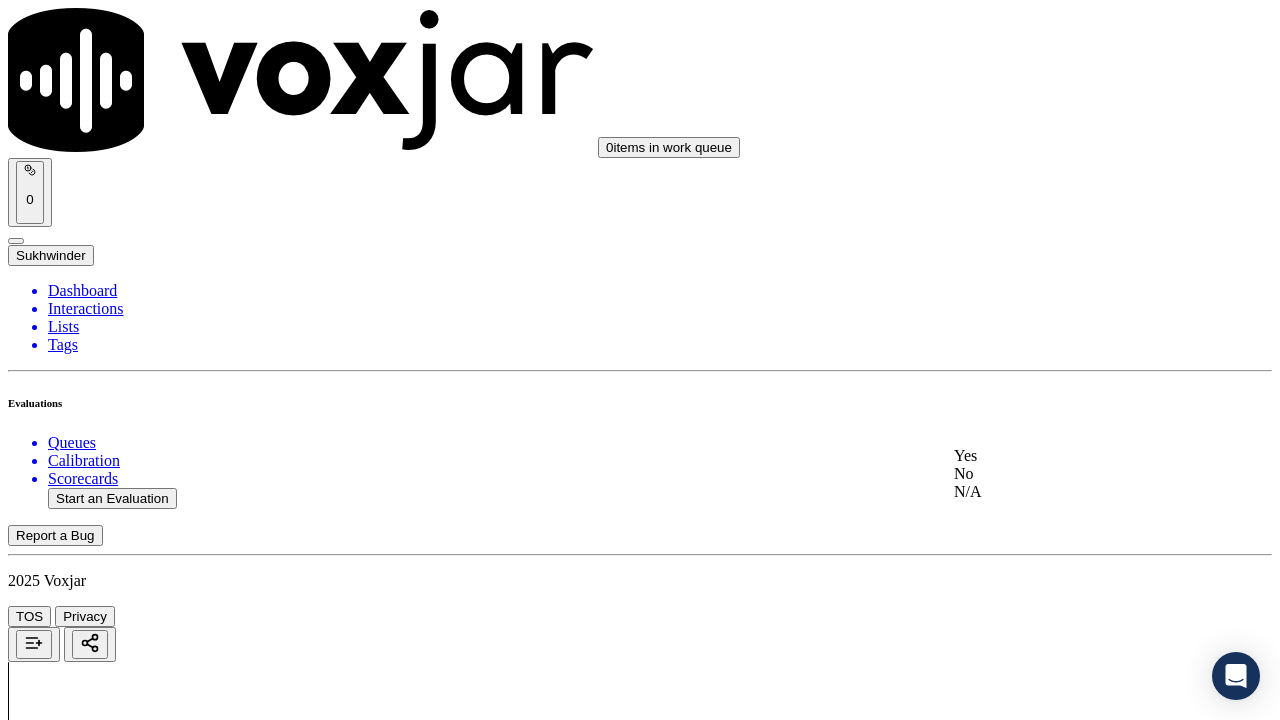 click on "Yes" at bounding box center [1067, 456] 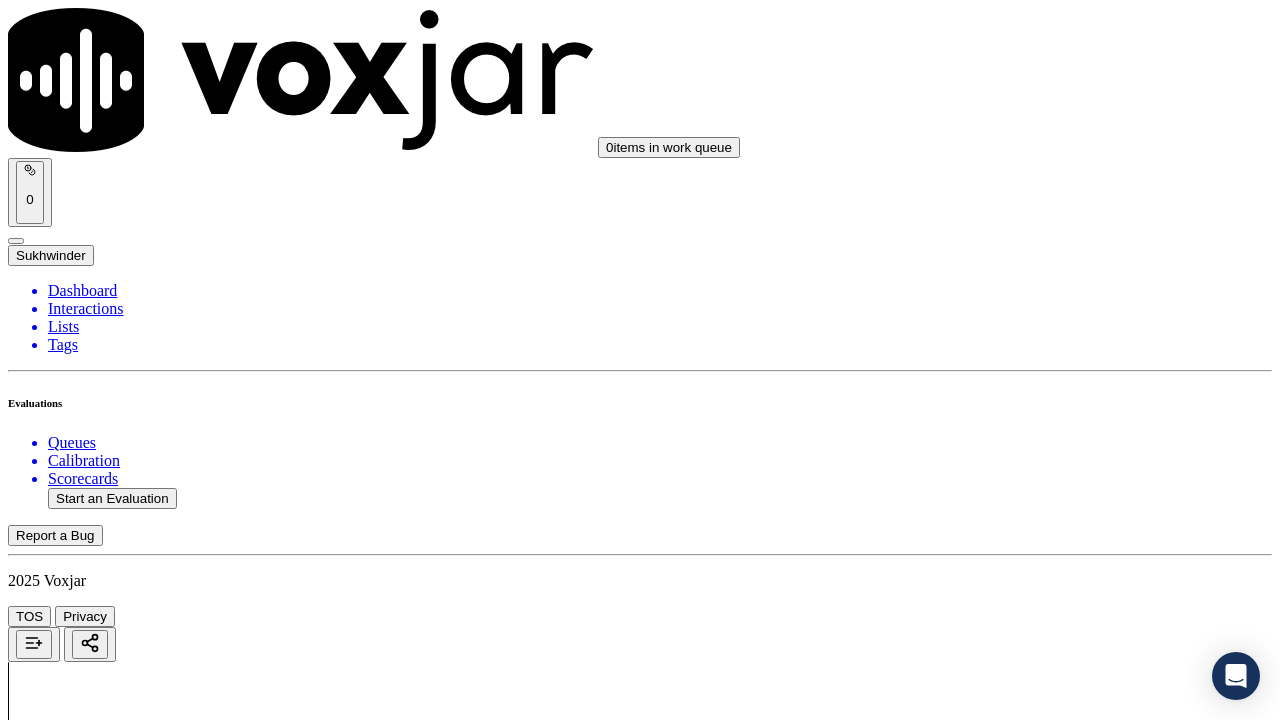scroll, scrollTop: 5800, scrollLeft: 0, axis: vertical 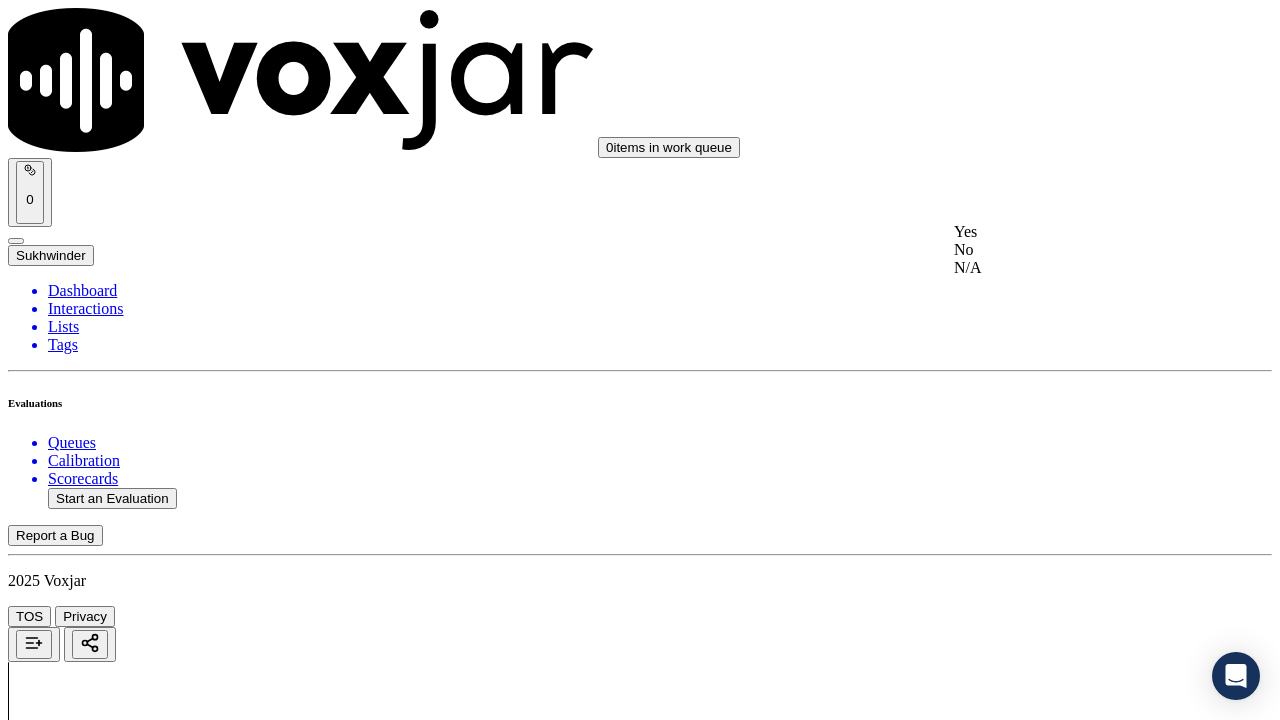 drag, startPoint x: 1040, startPoint y: 244, endPoint x: 1045, endPoint y: 342, distance: 98.12747 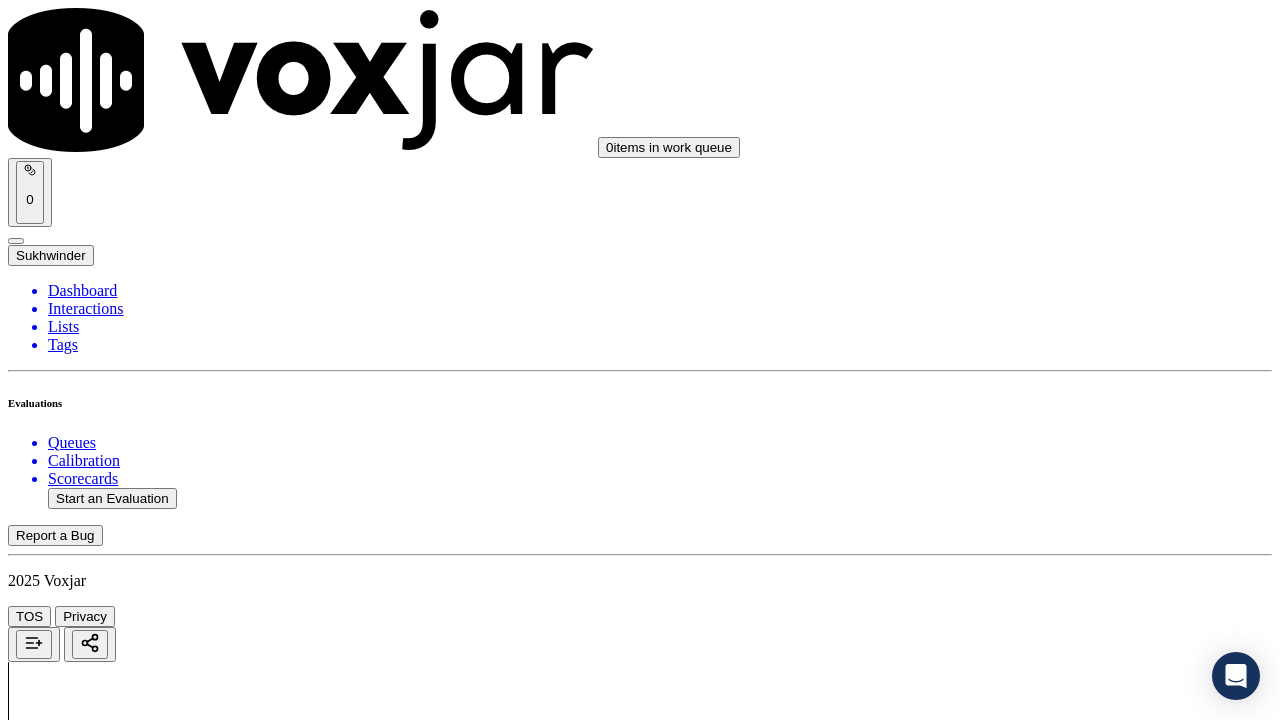 click on "Select an answer" at bounding box center [67, 7286] 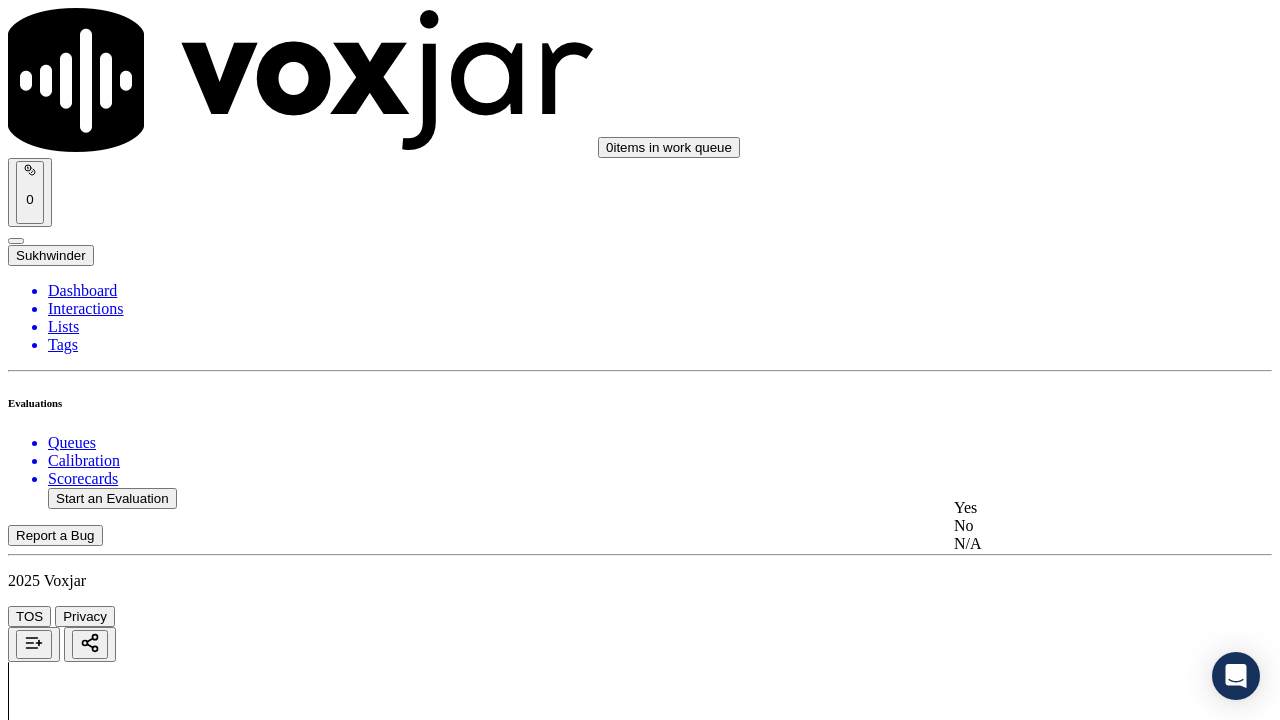 drag, startPoint x: 1051, startPoint y: 514, endPoint x: 1065, endPoint y: 528, distance: 19.79899 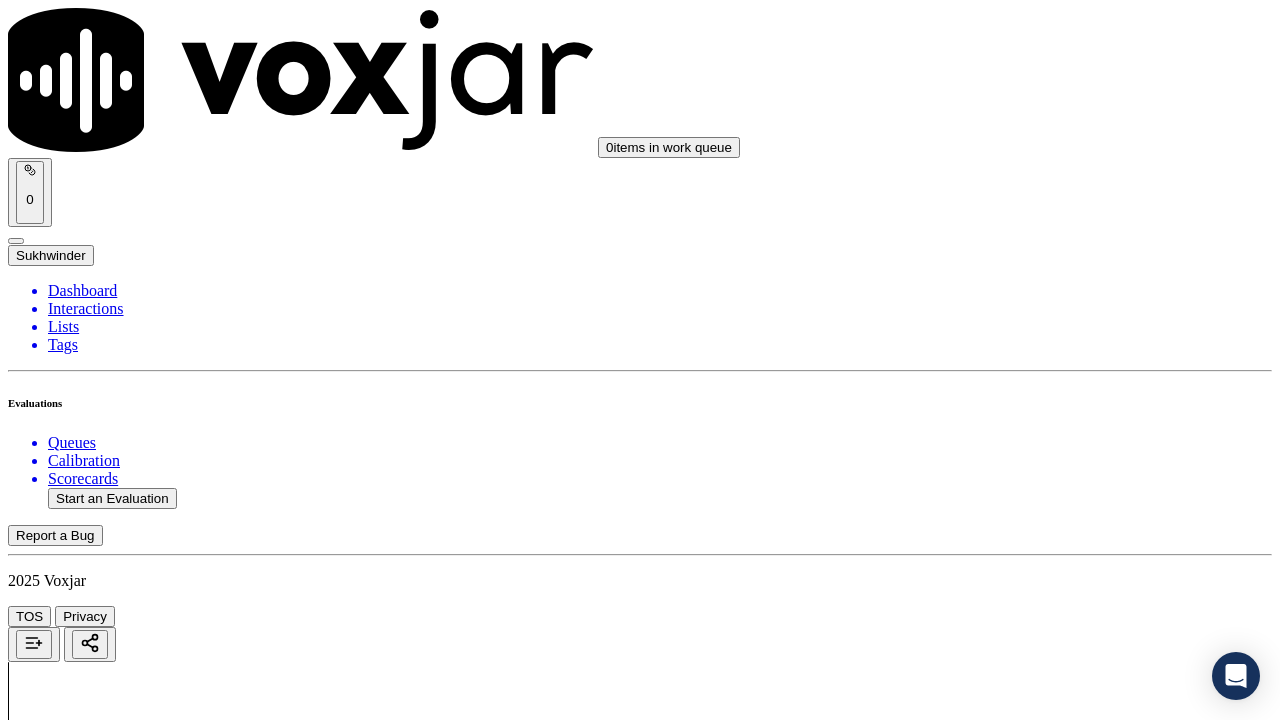 click on "Submit Scores" at bounding box center (59, 7345) 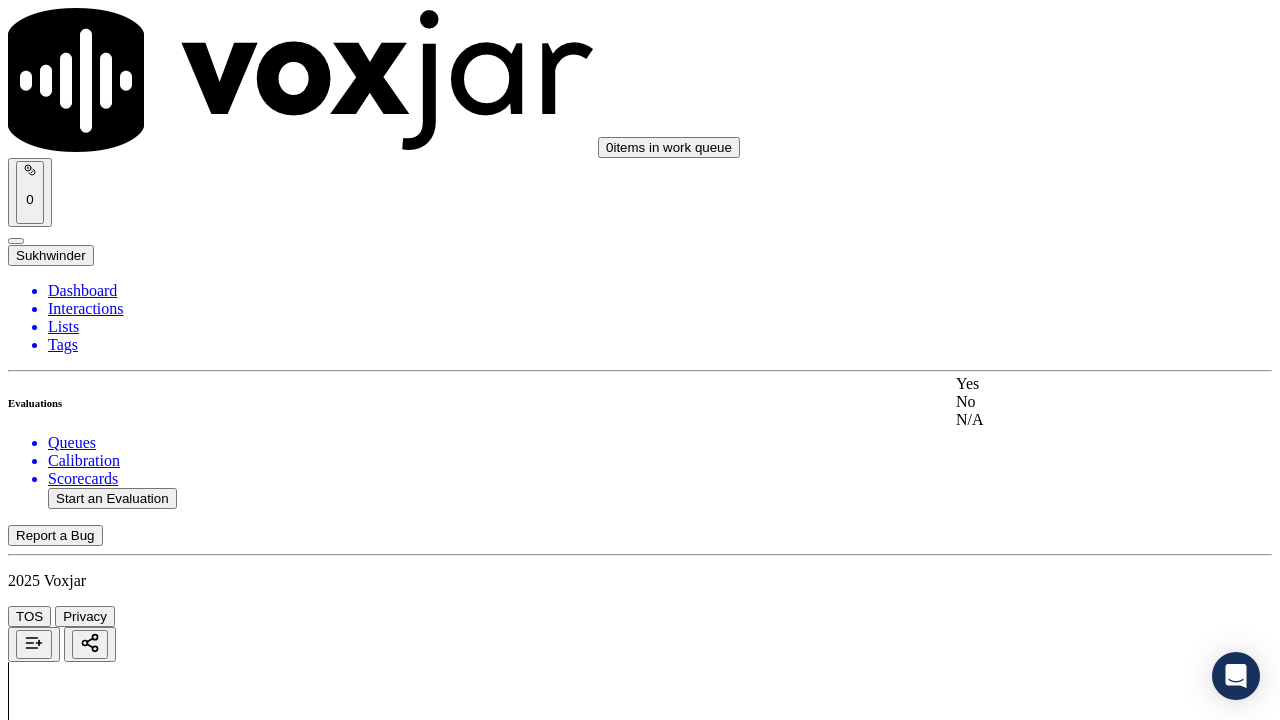 click on "Yes" at bounding box center [1067, 384] 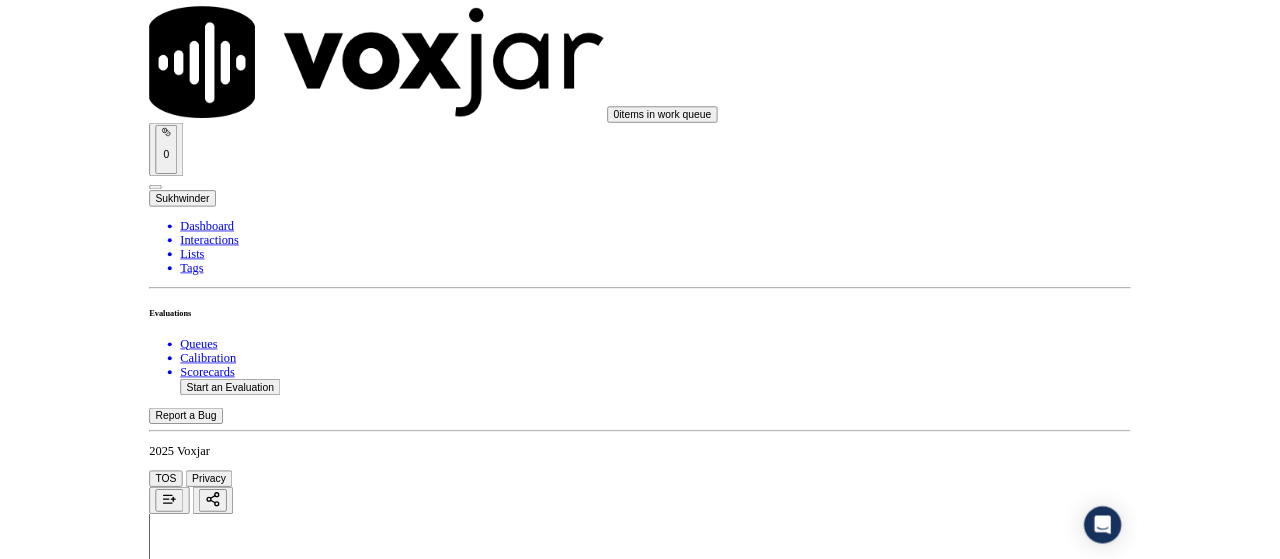 scroll, scrollTop: 5815, scrollLeft: 0, axis: vertical 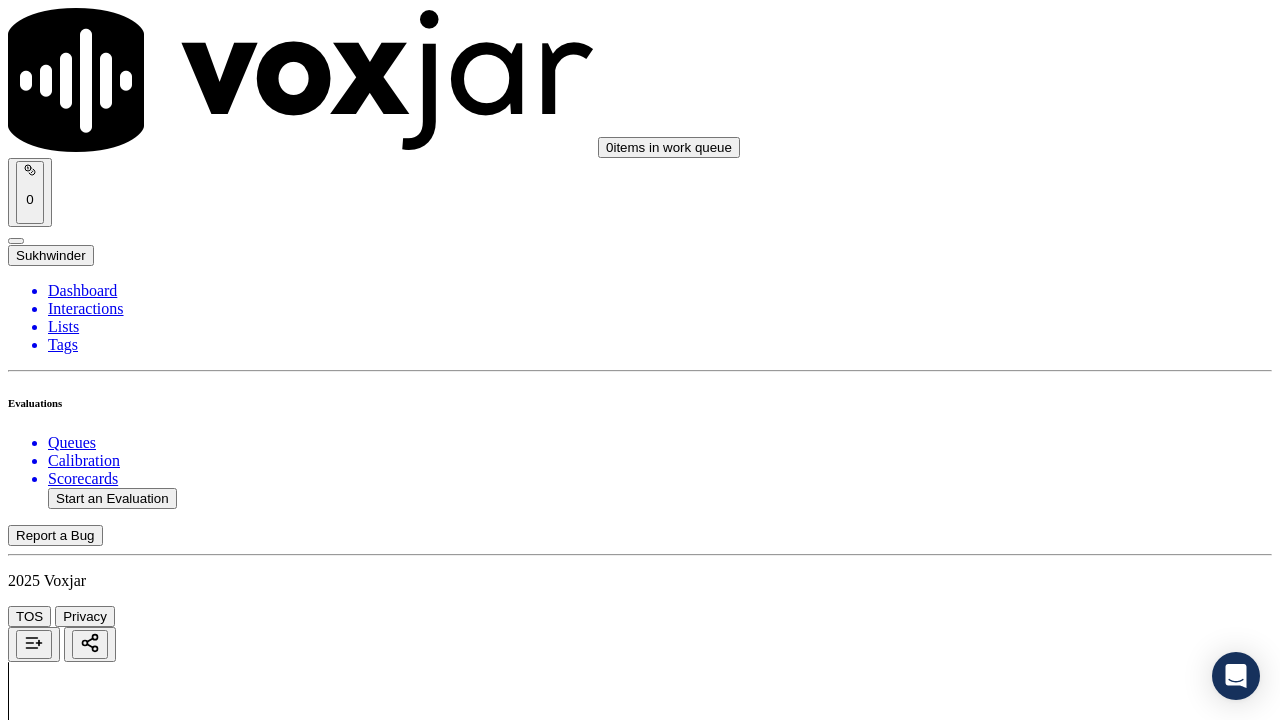 click on "Submit Scores" at bounding box center [59, 7345] 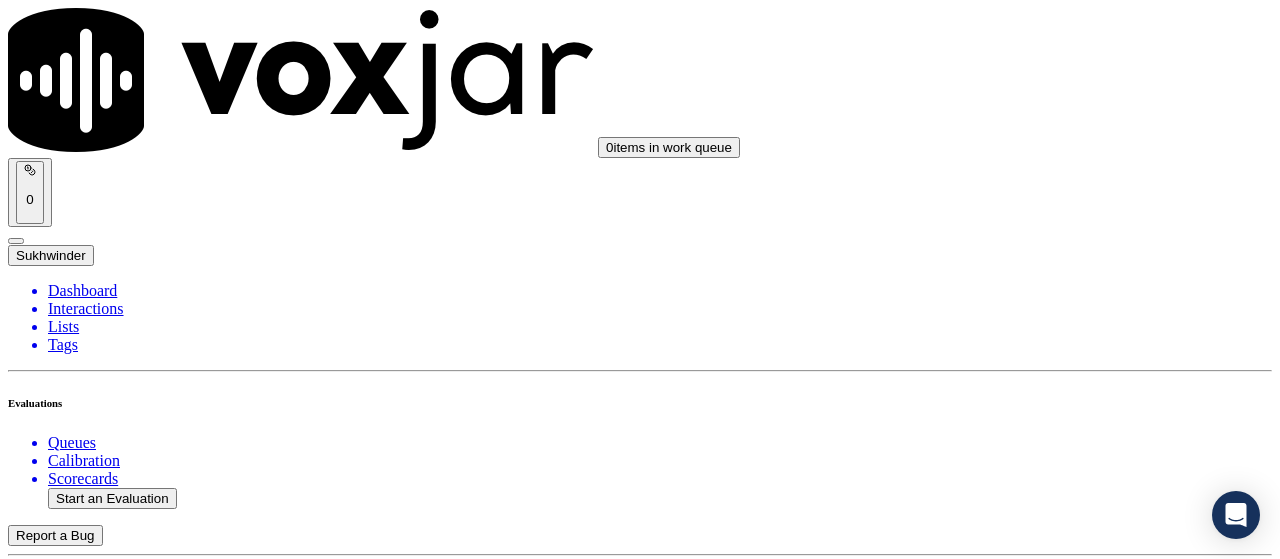 scroll, scrollTop: 300, scrollLeft: 0, axis: vertical 